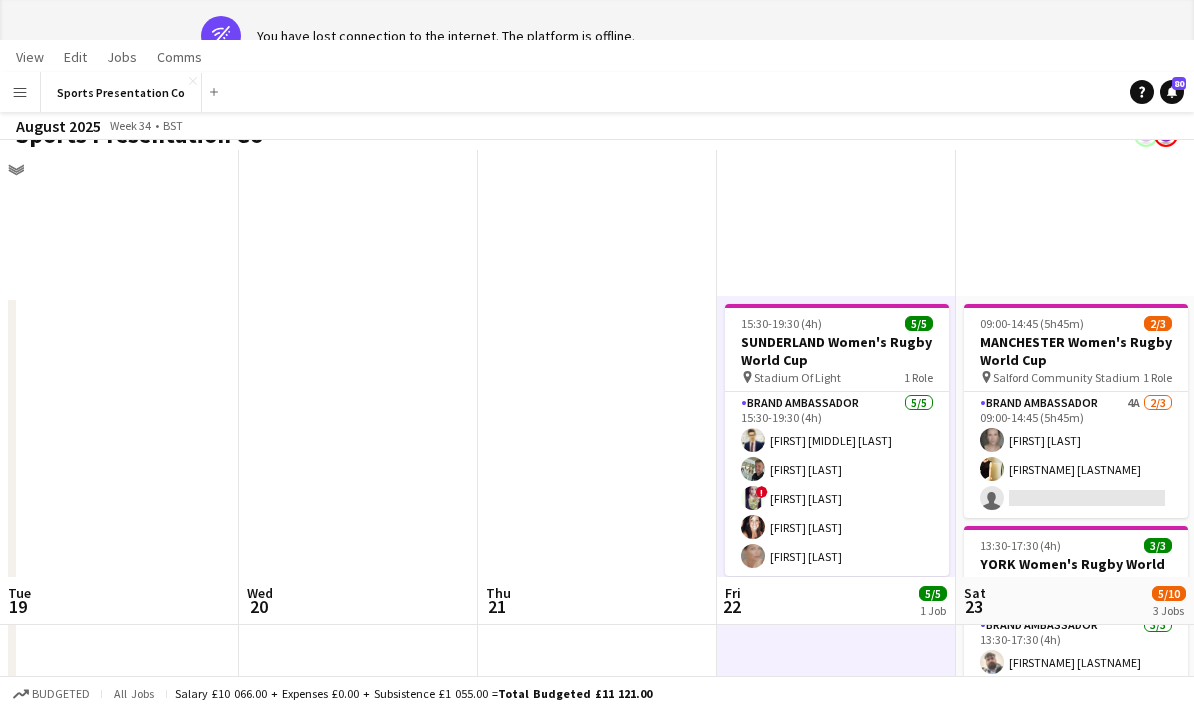 scroll, scrollTop: 365, scrollLeft: 0, axis: vertical 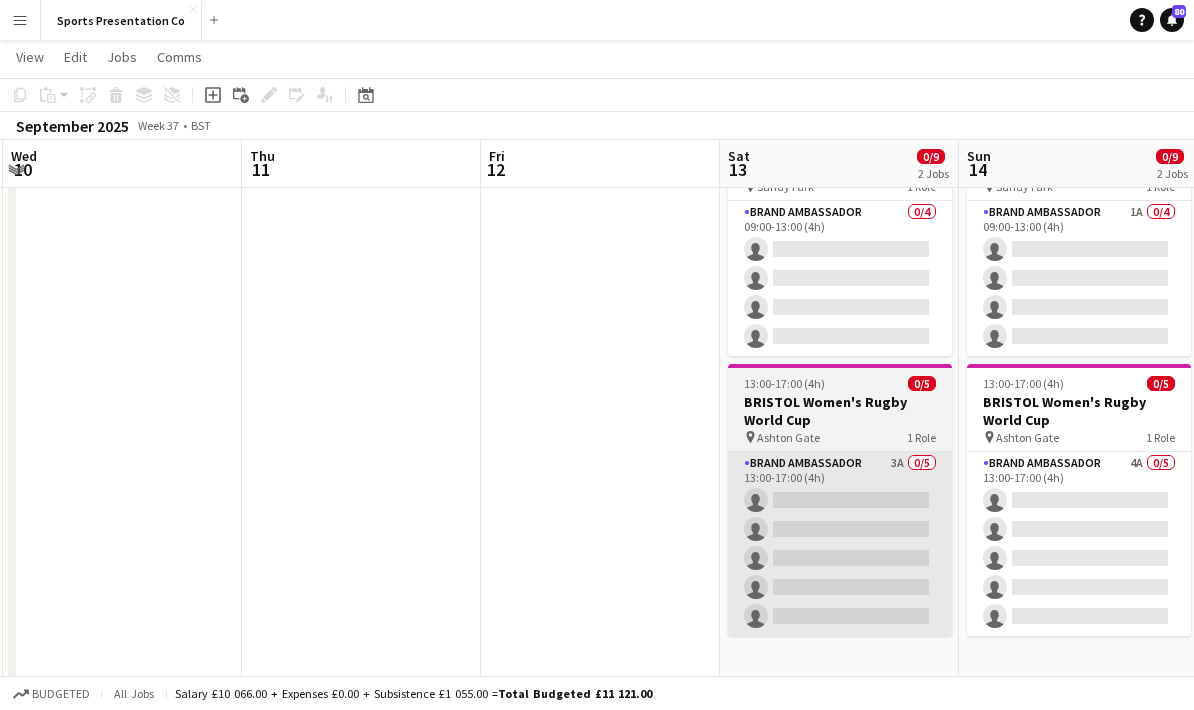 click on "Brand Ambassador   3A   0/5   13:00-17:00 (4h)
single-neutral-actions
single-neutral-actions
single-neutral-actions
single-neutral-actions
single-neutral-actions" at bounding box center [840, 544] 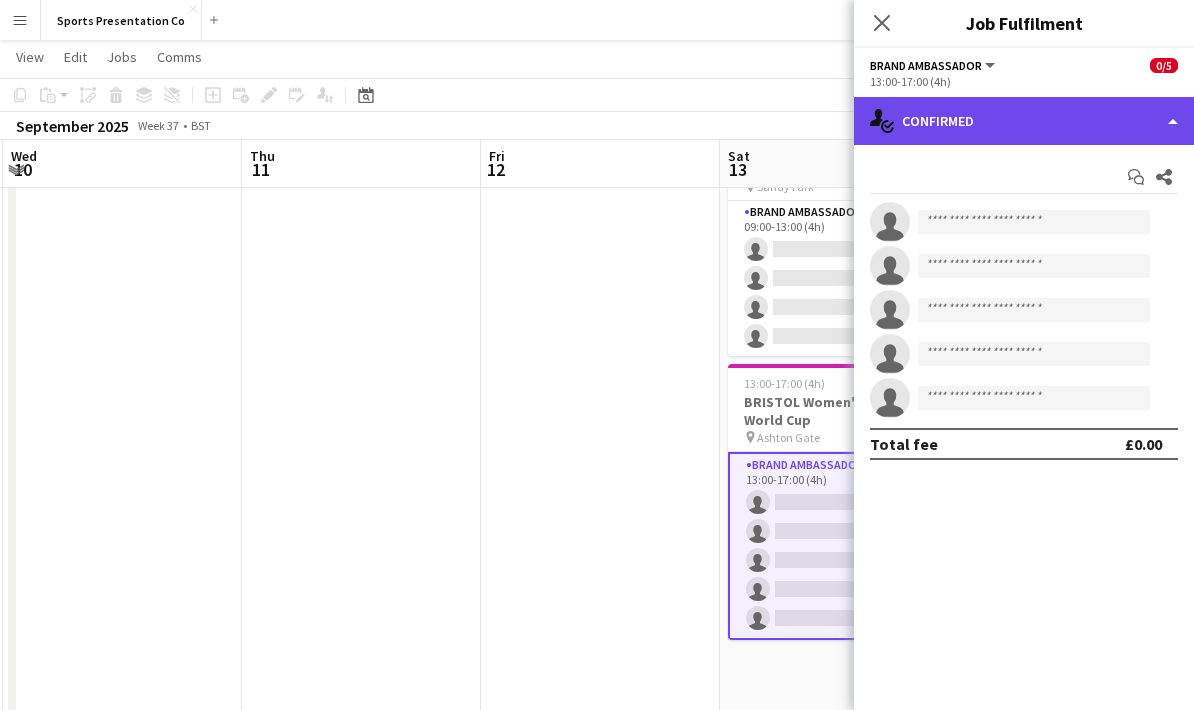 click on "single-neutral-actions-check-2
Confirmed" 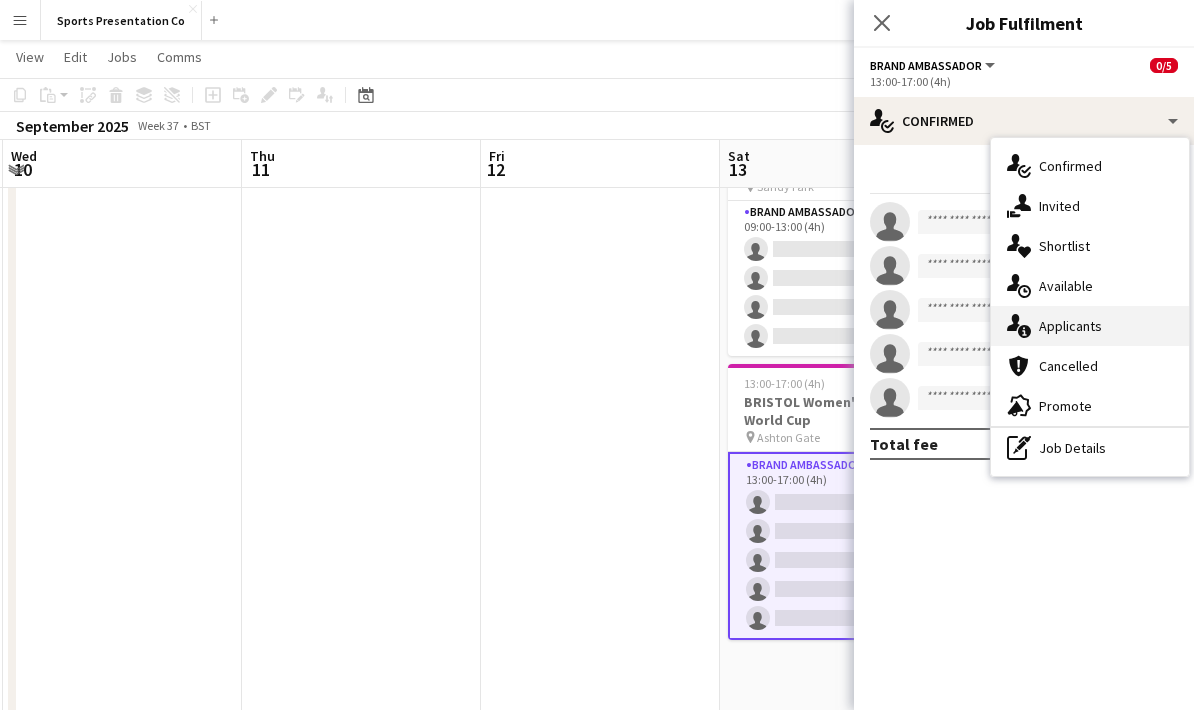 click on "single-neutral-actions-information
Applicants" at bounding box center [1090, 326] 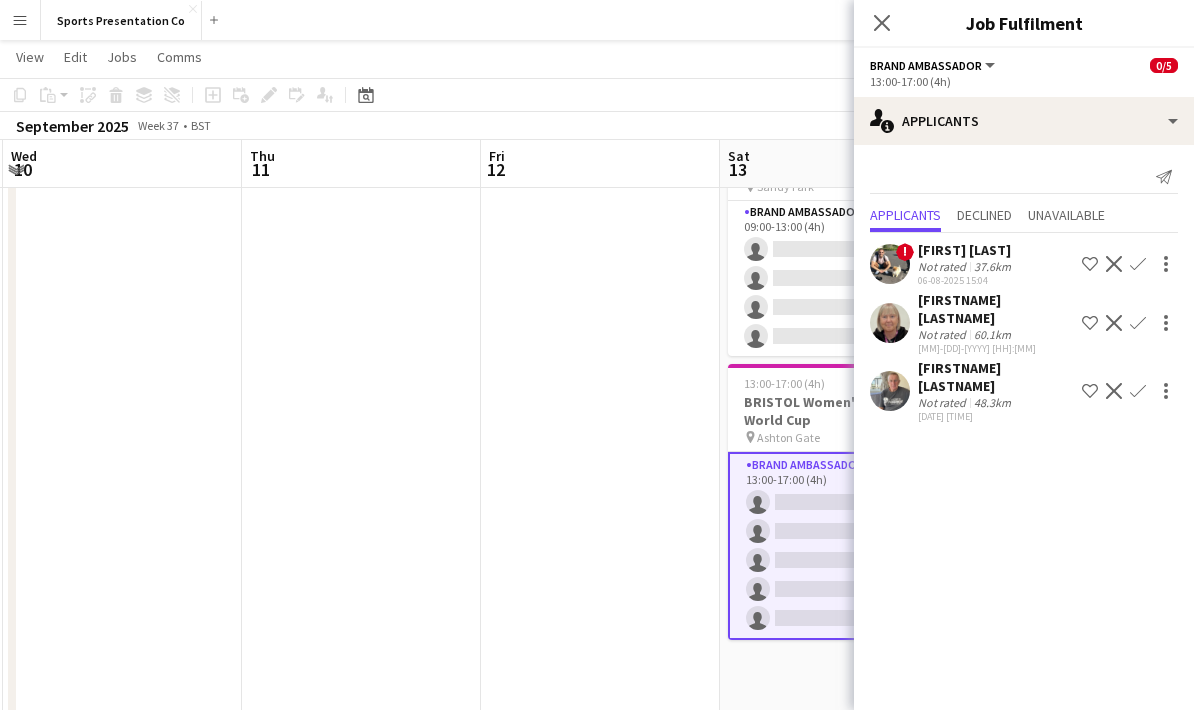 click at bounding box center [600, 586] 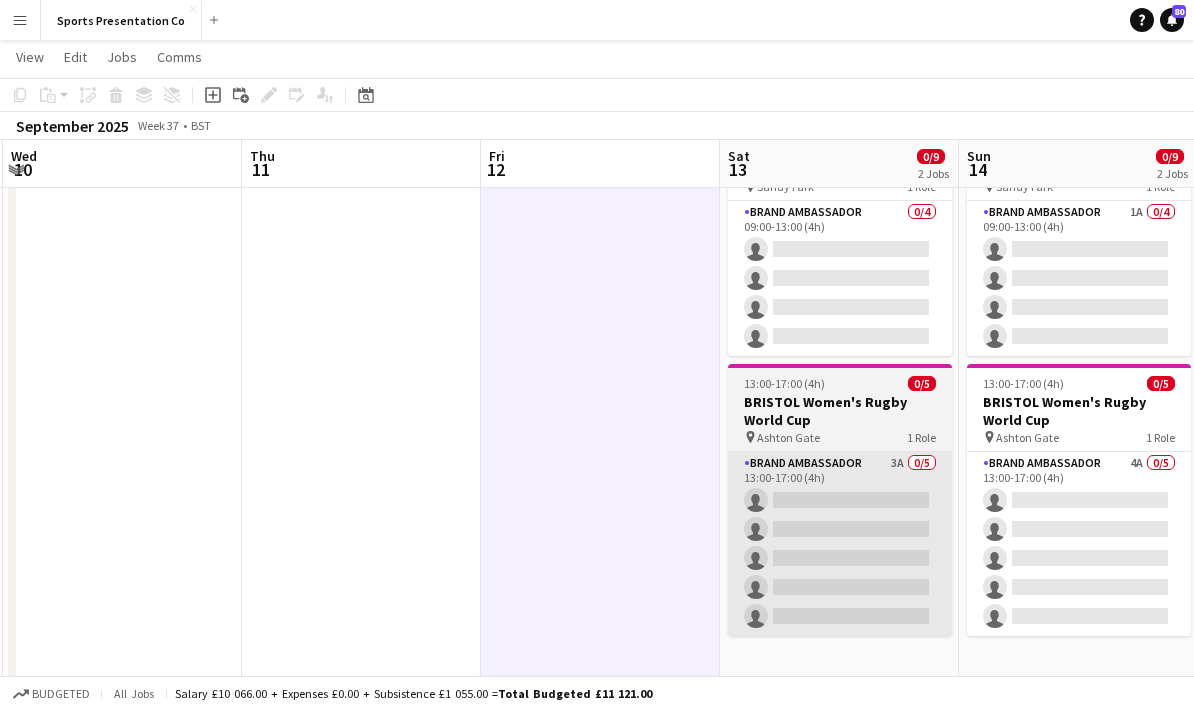 click on "Brand Ambassador   3A   0/5   13:00-17:00 (4h)
single-neutral-actions
single-neutral-actions
single-neutral-actions
single-neutral-actions
single-neutral-actions" at bounding box center (840, 544) 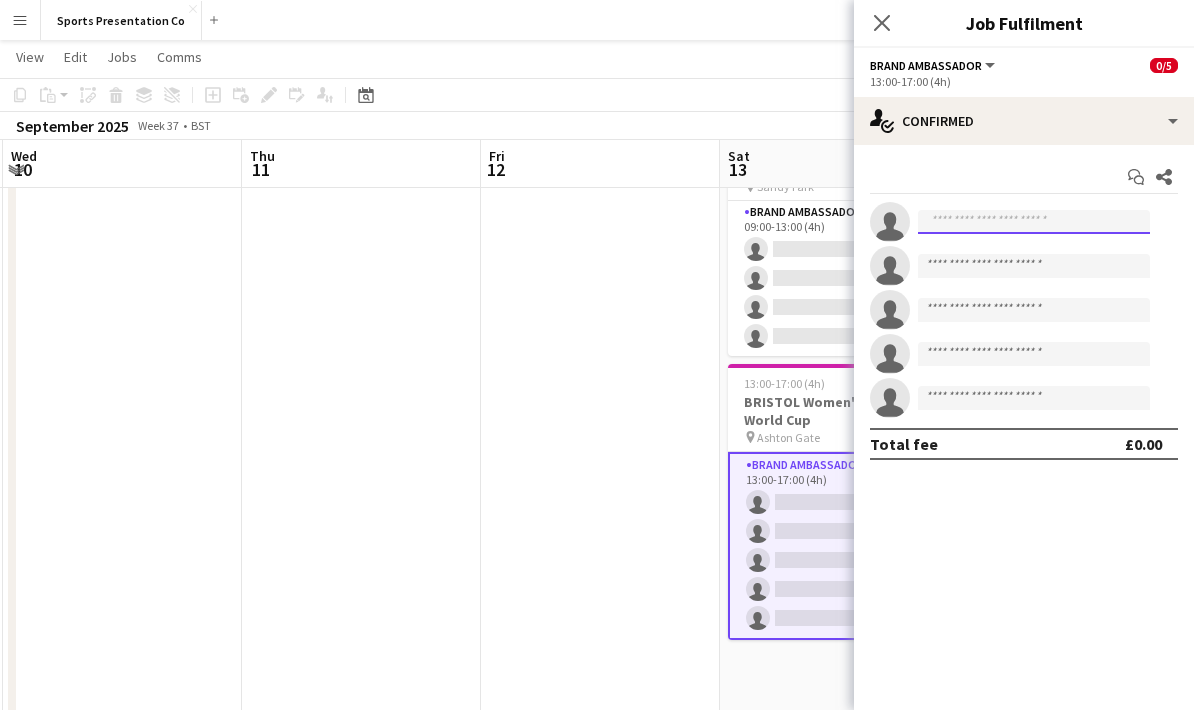 click at bounding box center (1034, 222) 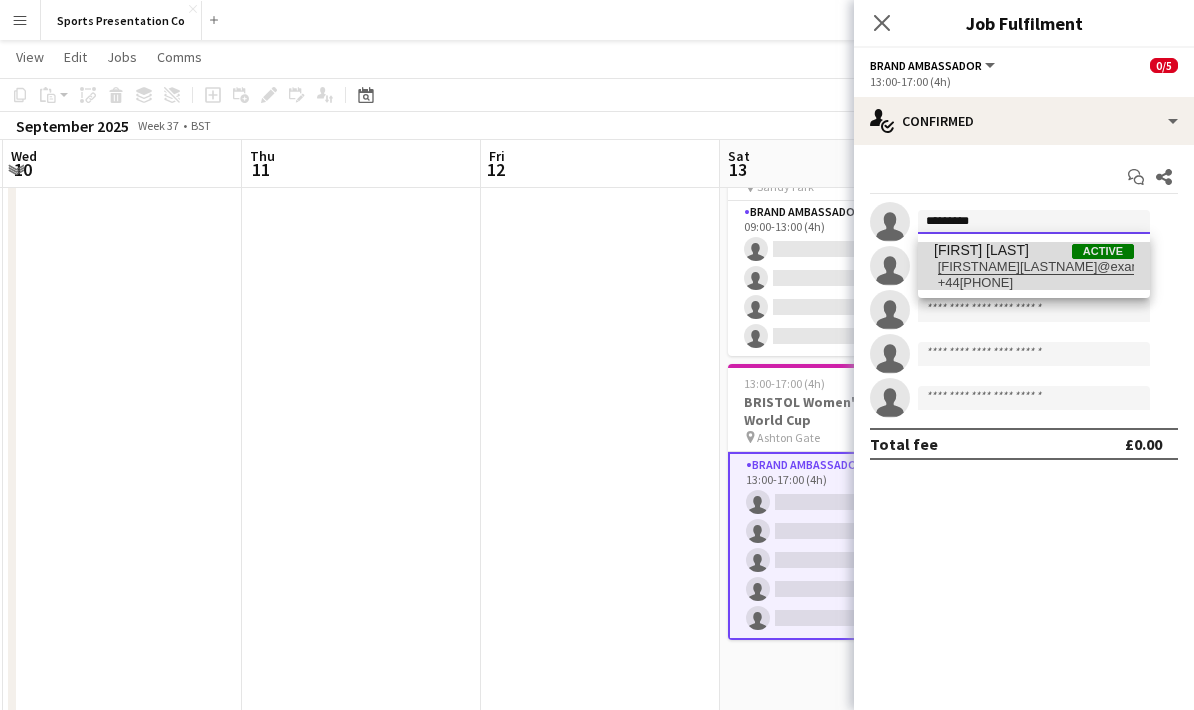 type on "*********" 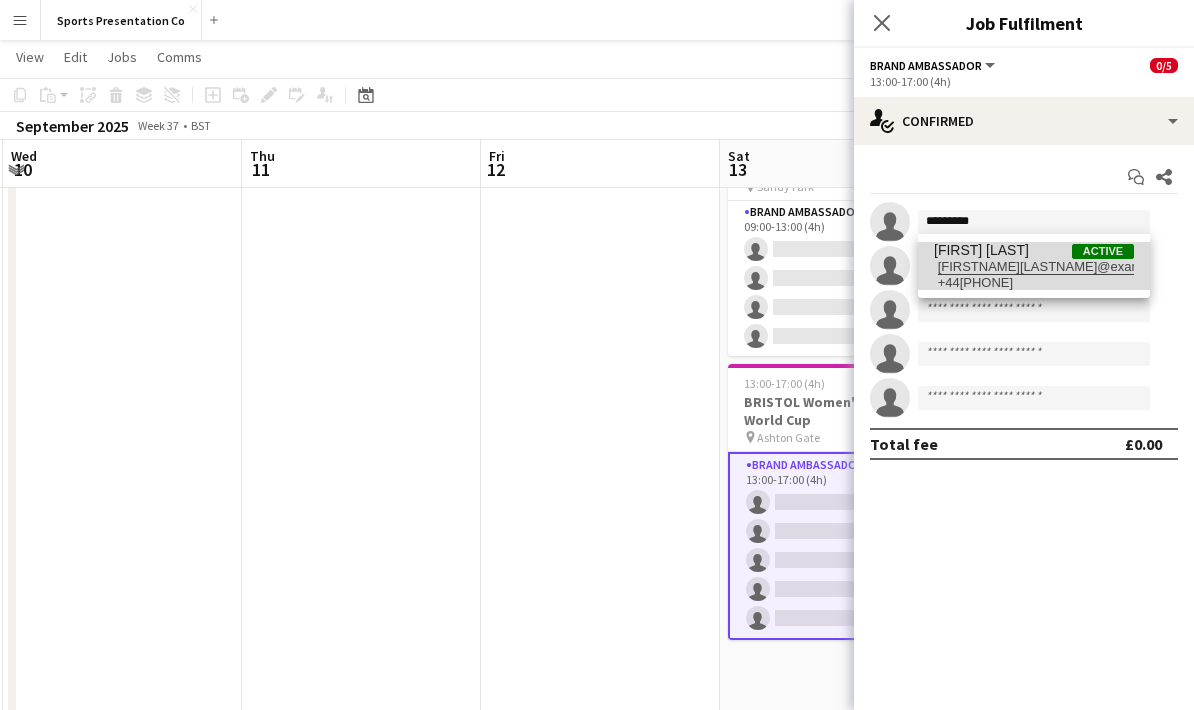 click on "+44[PHONE]" at bounding box center [1034, 283] 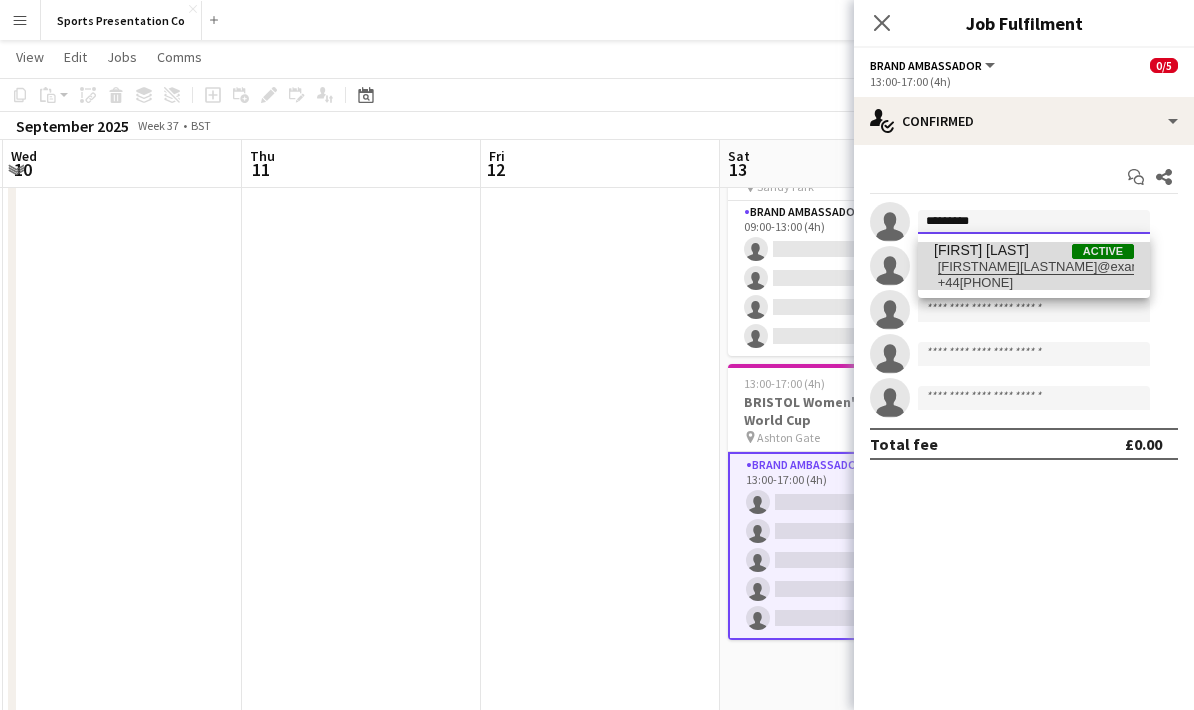 type 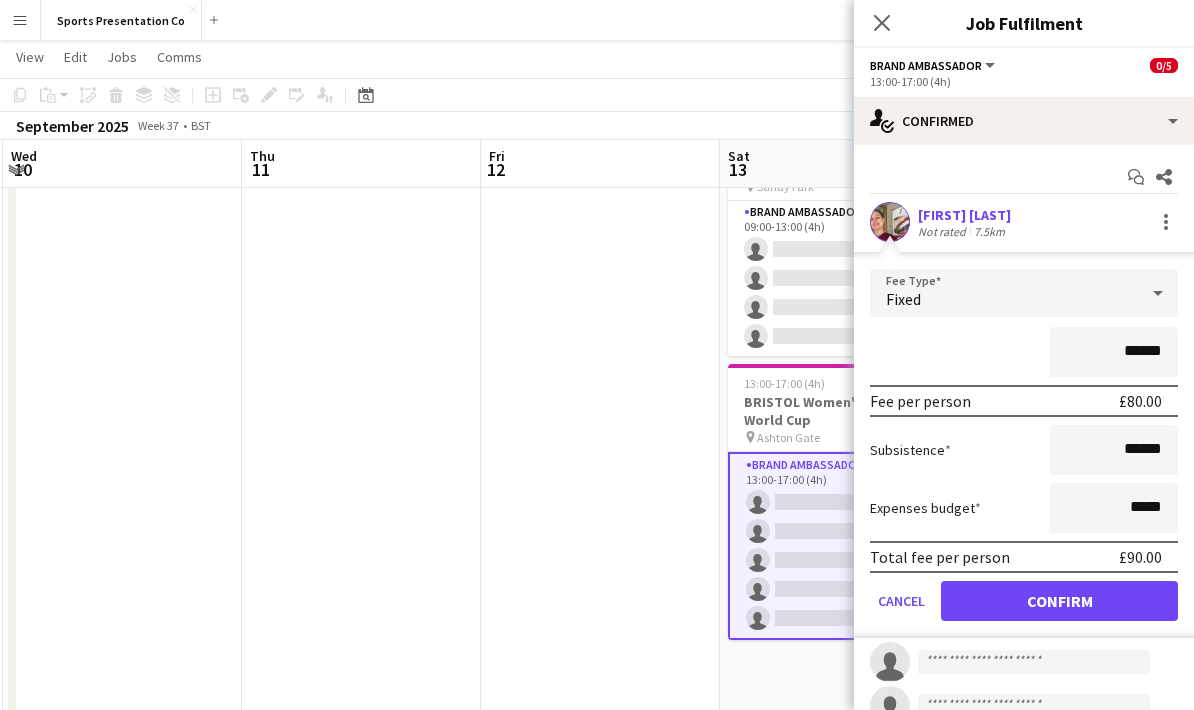 click on "Confirm" at bounding box center (1059, 601) 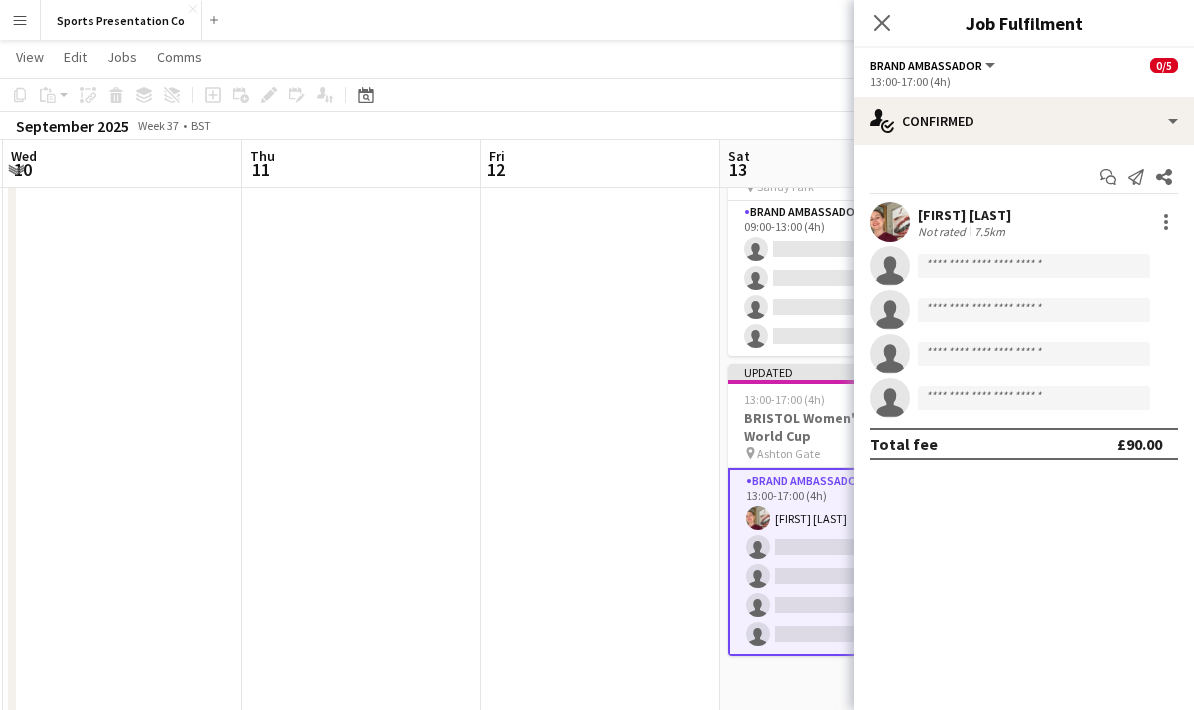 click at bounding box center (600, 586) 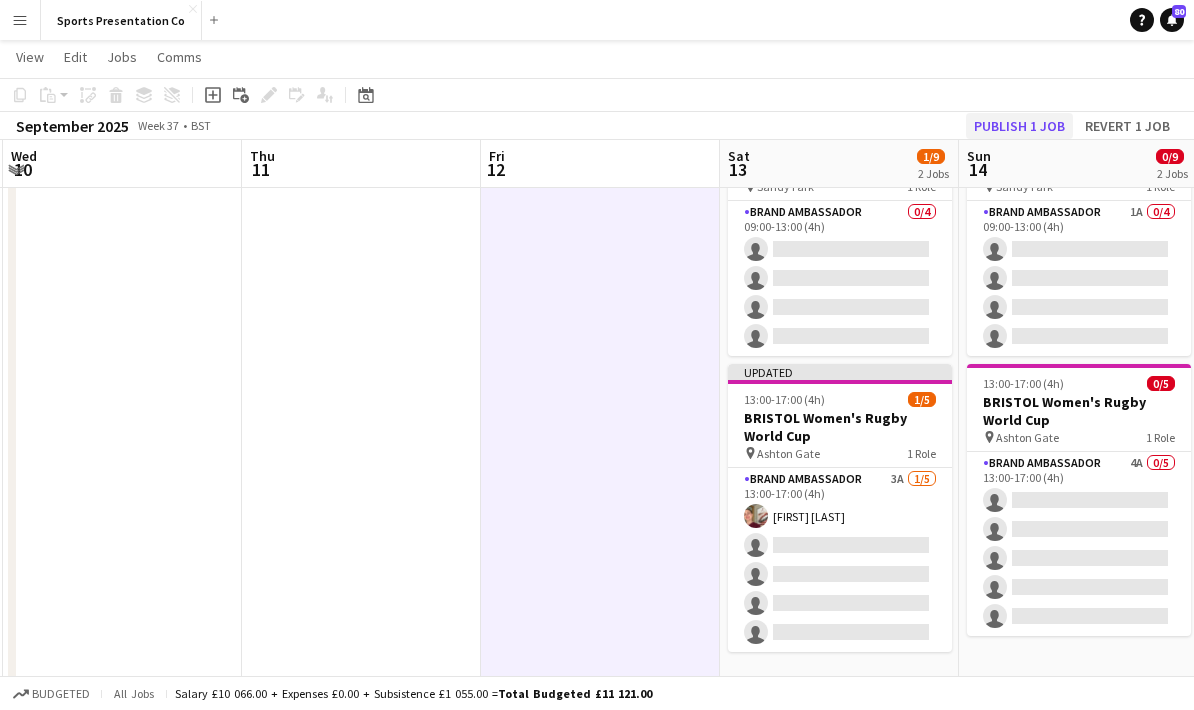 click on "Publish 1 job" 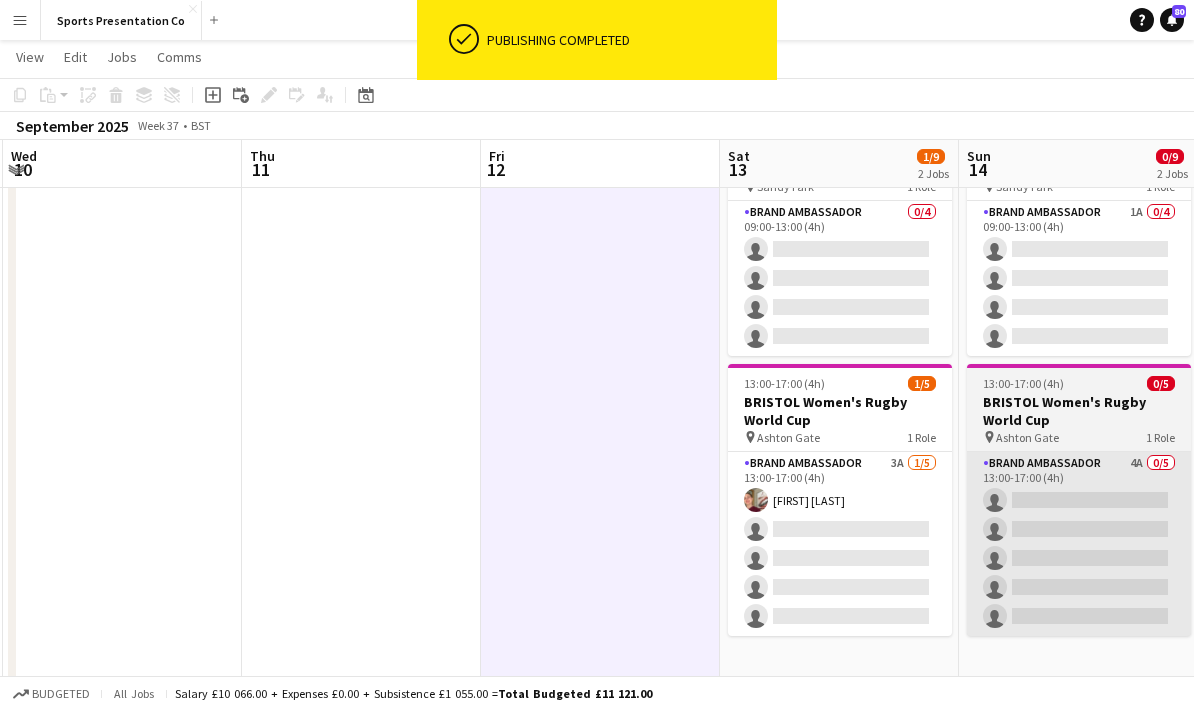 click at bounding box center [1079, 544] 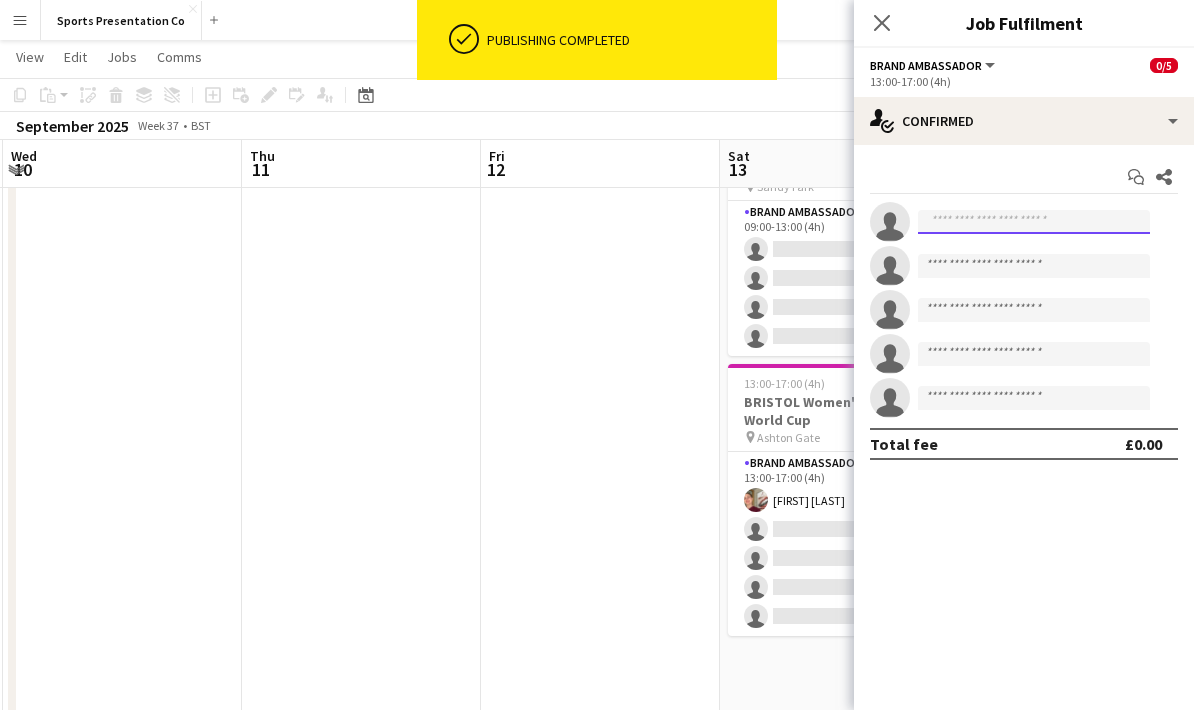 click at bounding box center (1034, 222) 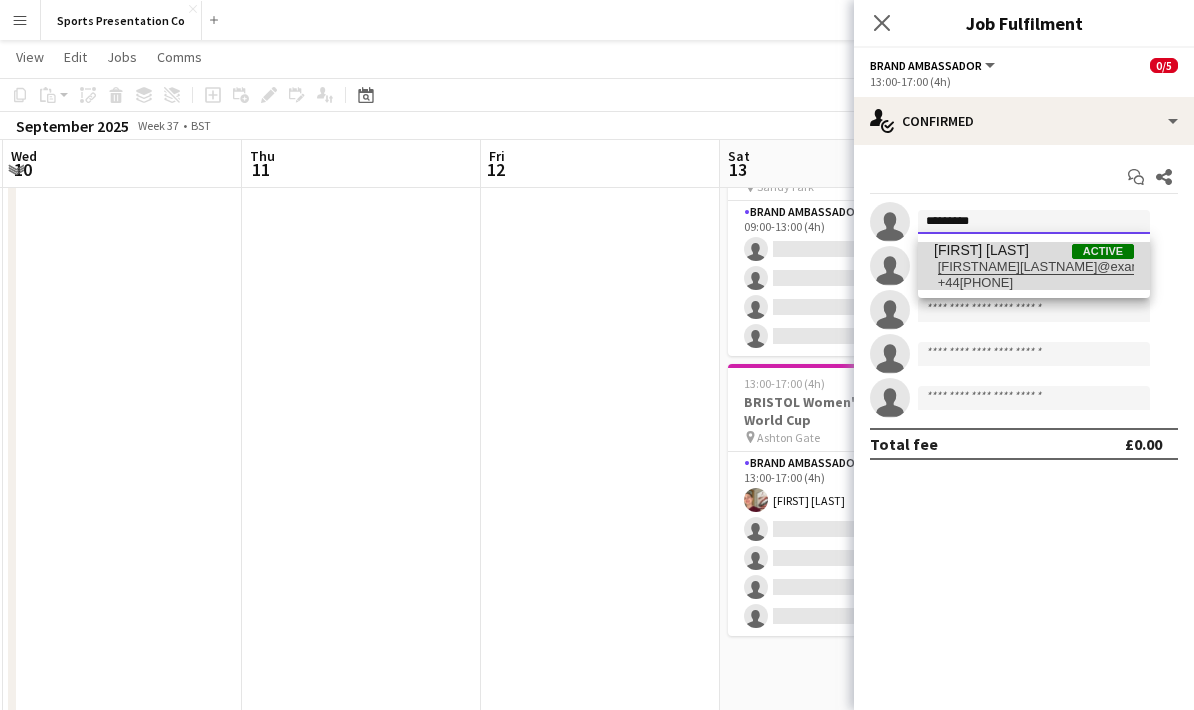 type on "*********" 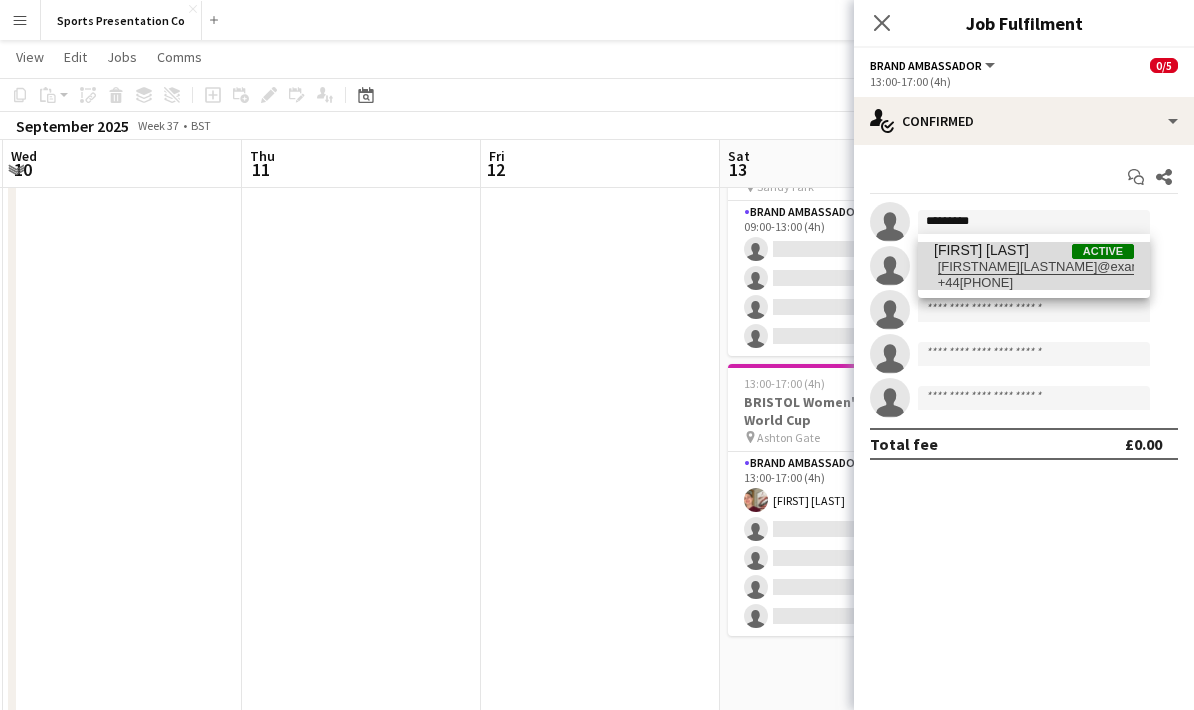 click on "[FIRSTNAME][LASTNAME]@example.com" at bounding box center (1034, 267) 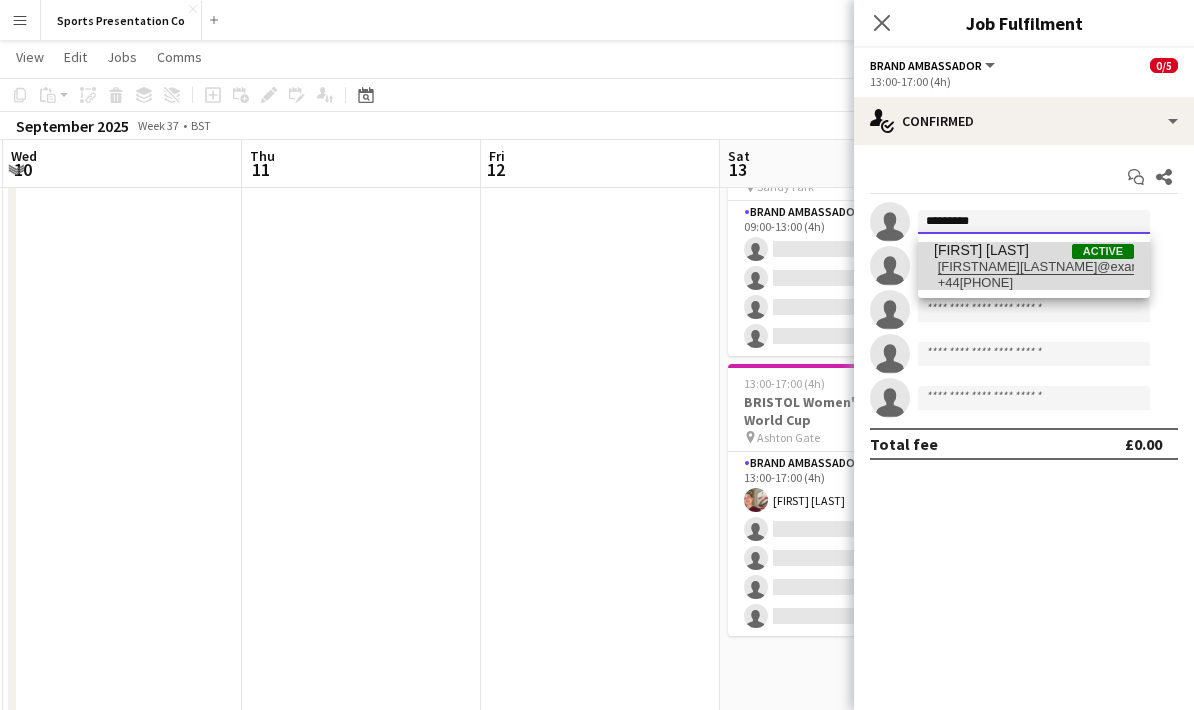 type 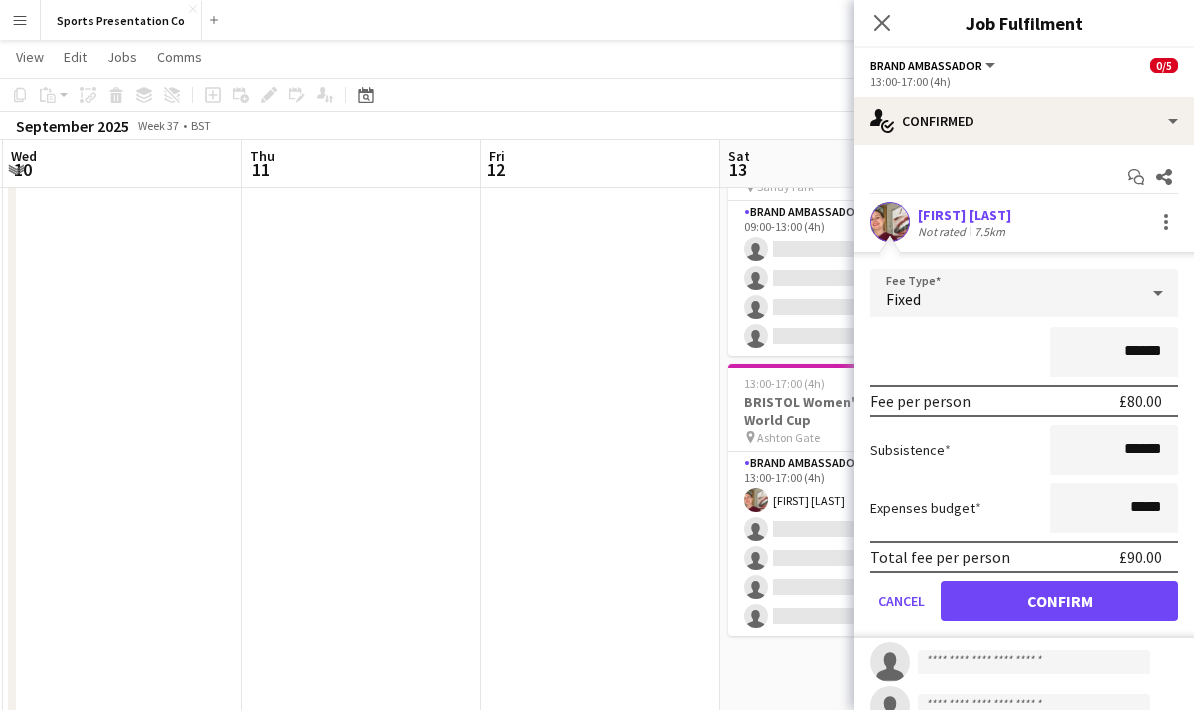 click on "Confirm" at bounding box center [1059, 601] 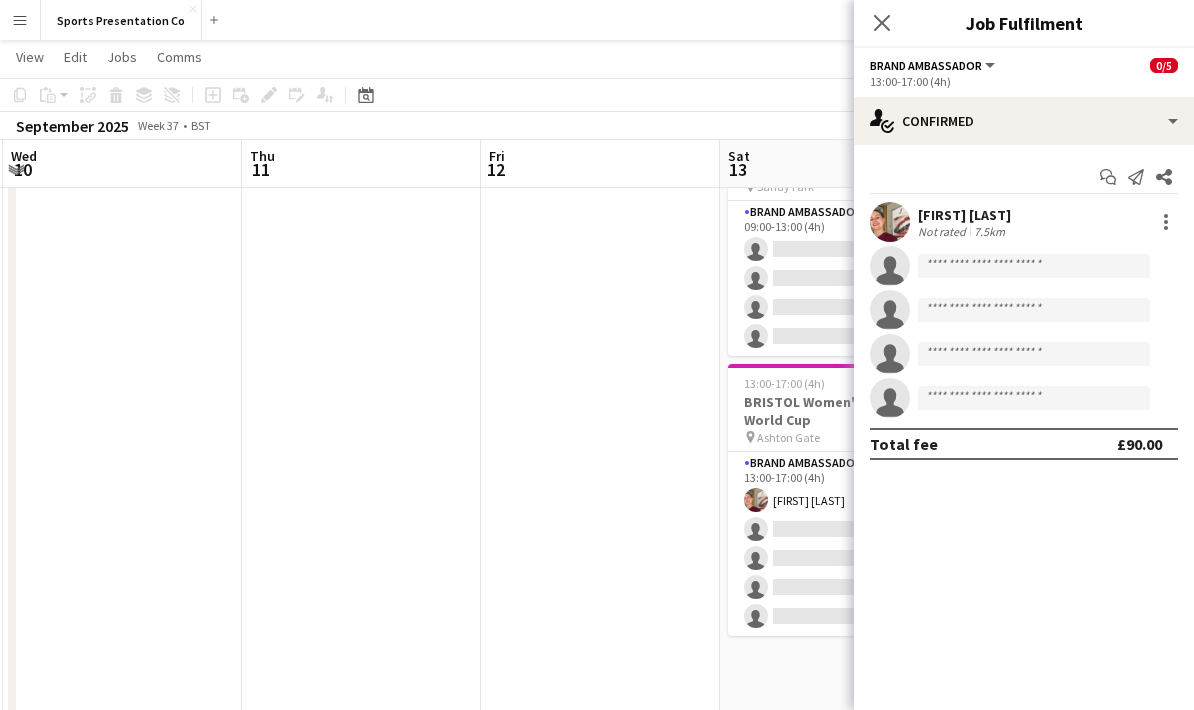 click at bounding box center (600, 586) 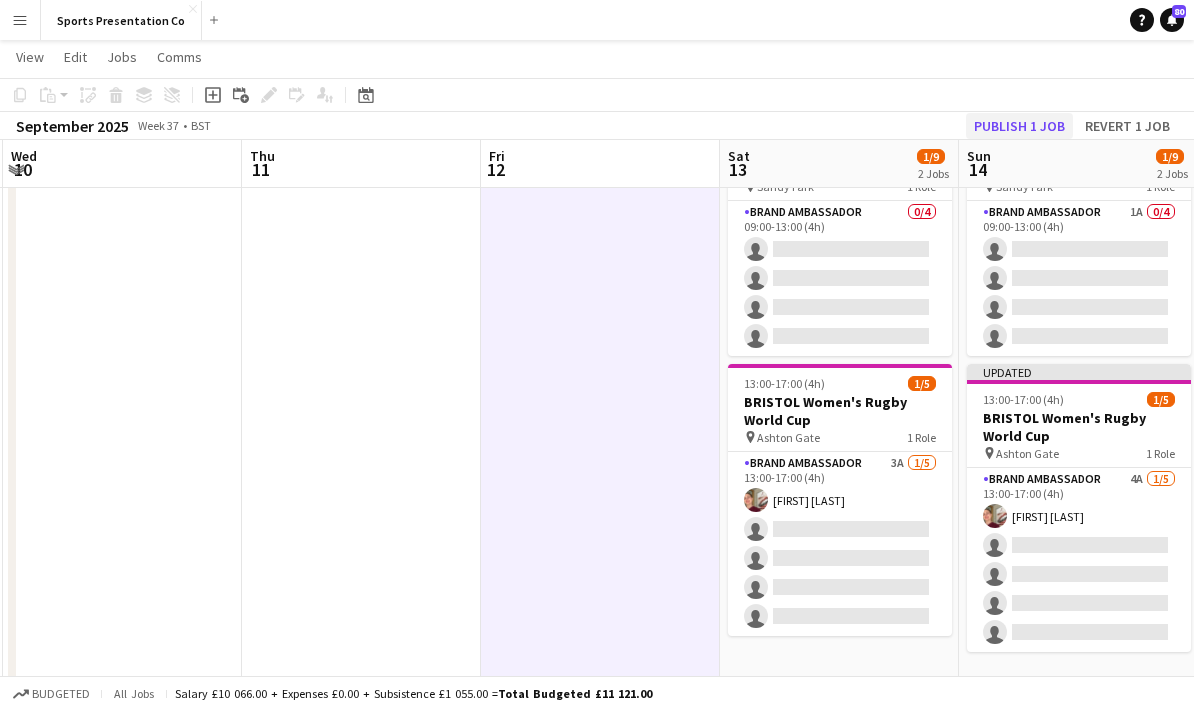 click on "Publish 1 job" 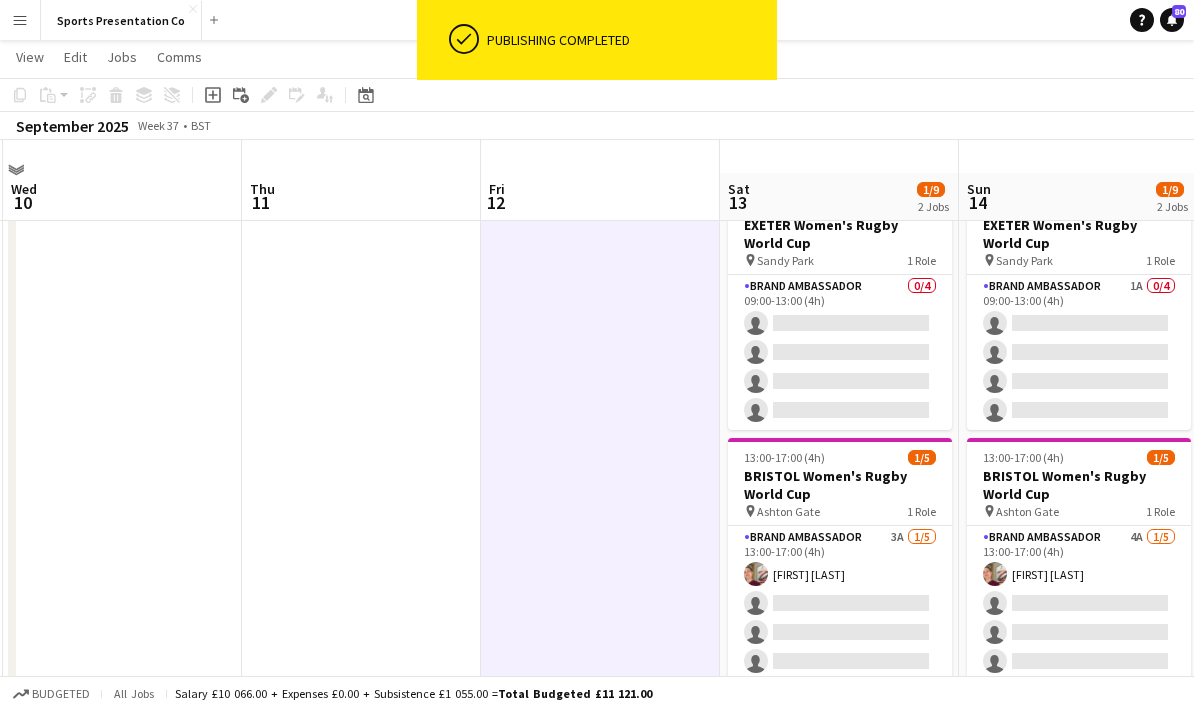 scroll, scrollTop: 0, scrollLeft: 0, axis: both 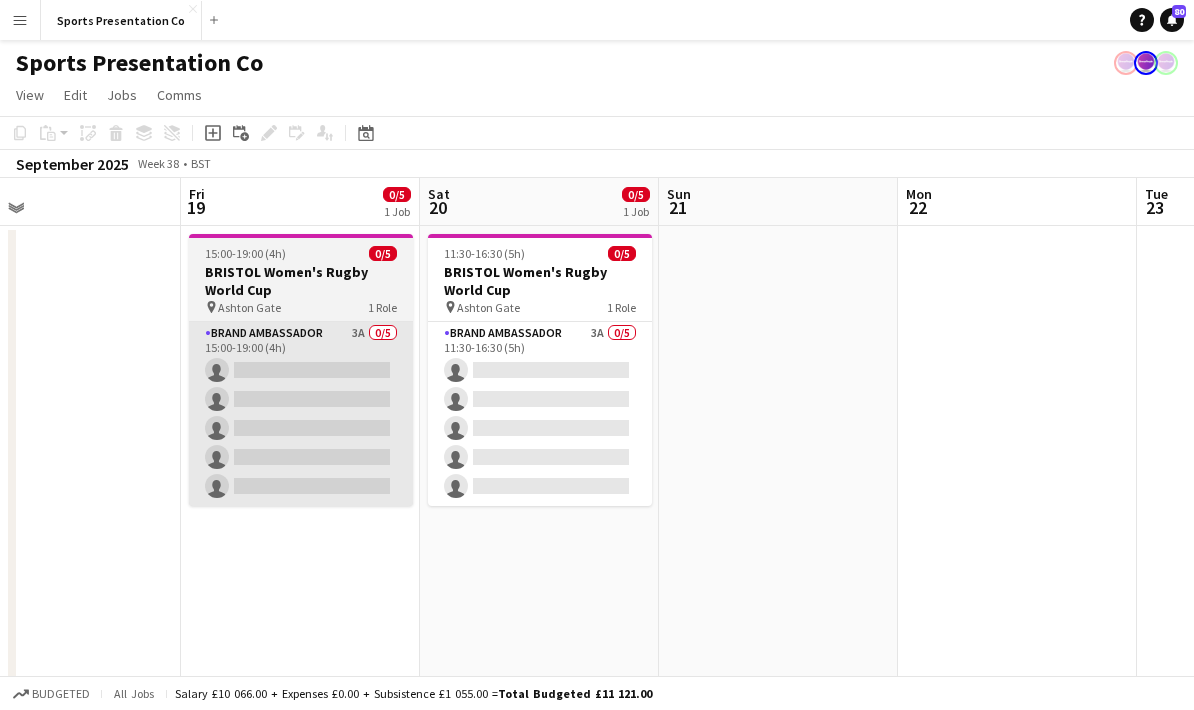 click on "Brand Ambassador   3A   0/5   15:00-19:00 (4h)
single-neutral-actions
single-neutral-actions
single-neutral-actions
single-neutral-actions
single-neutral-actions" at bounding box center [301, 414] 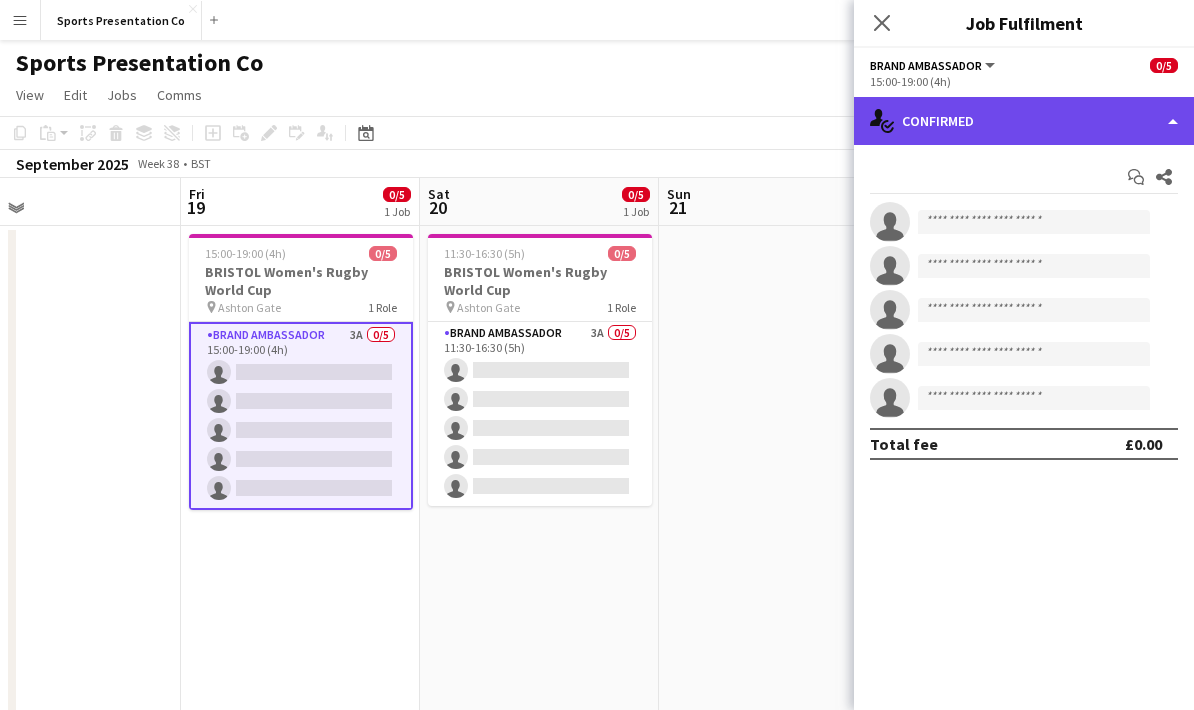 click on "single-neutral-actions-check-2
Confirmed" 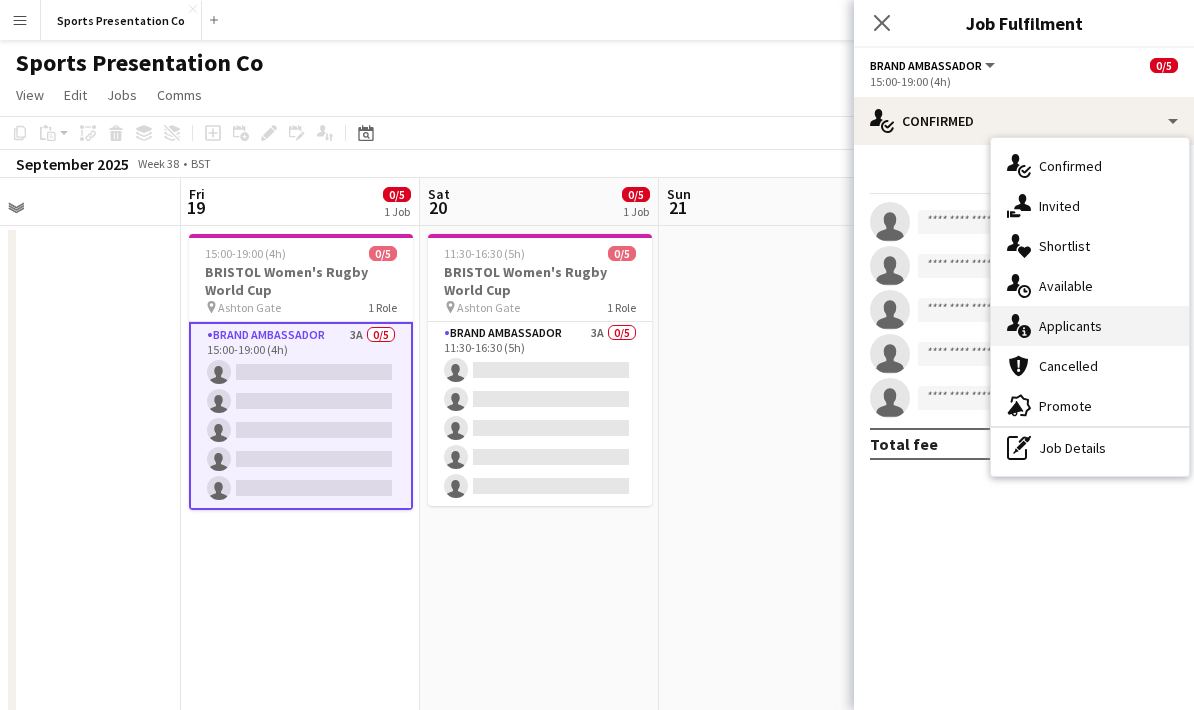 click on "single-neutral-actions-information
Applicants" at bounding box center (1090, 326) 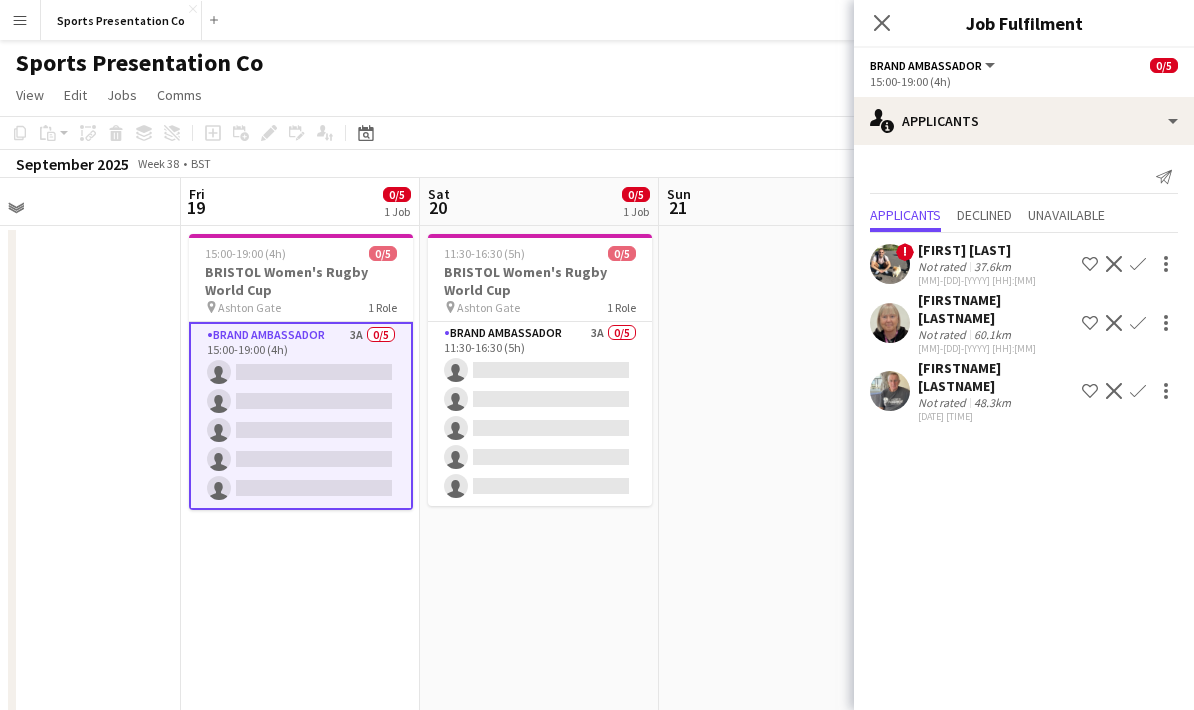 click on "37.6km" at bounding box center [992, 334] 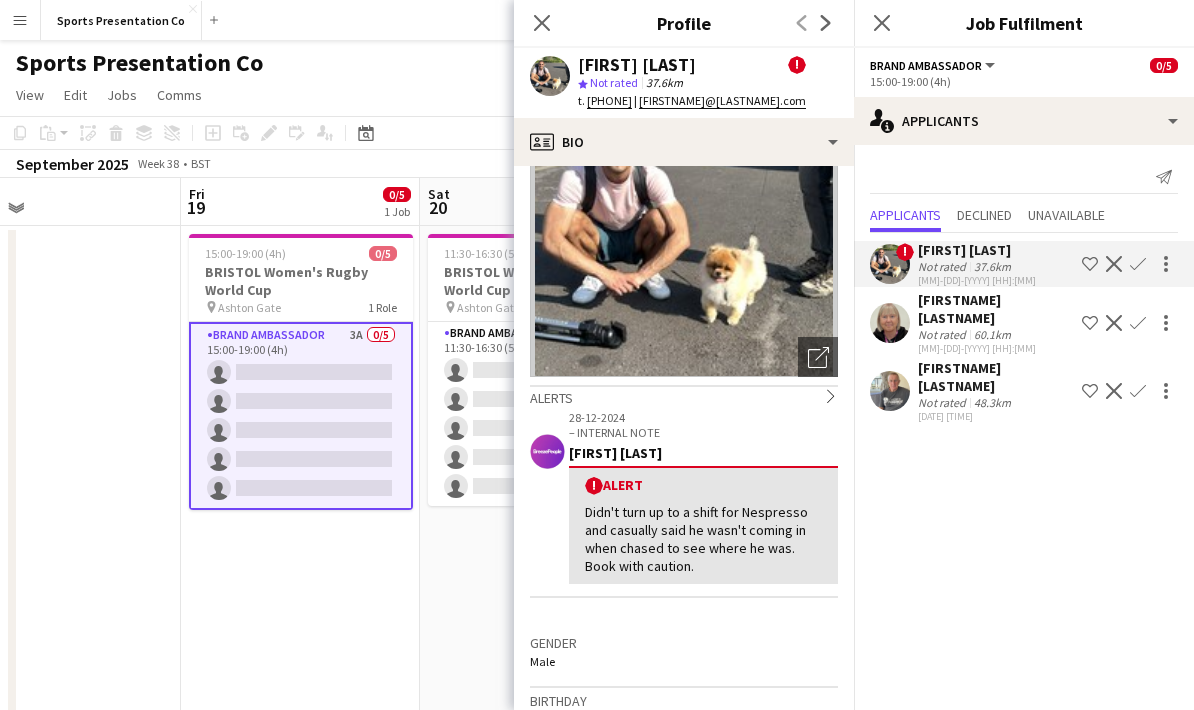 scroll, scrollTop: 123, scrollLeft: 0, axis: vertical 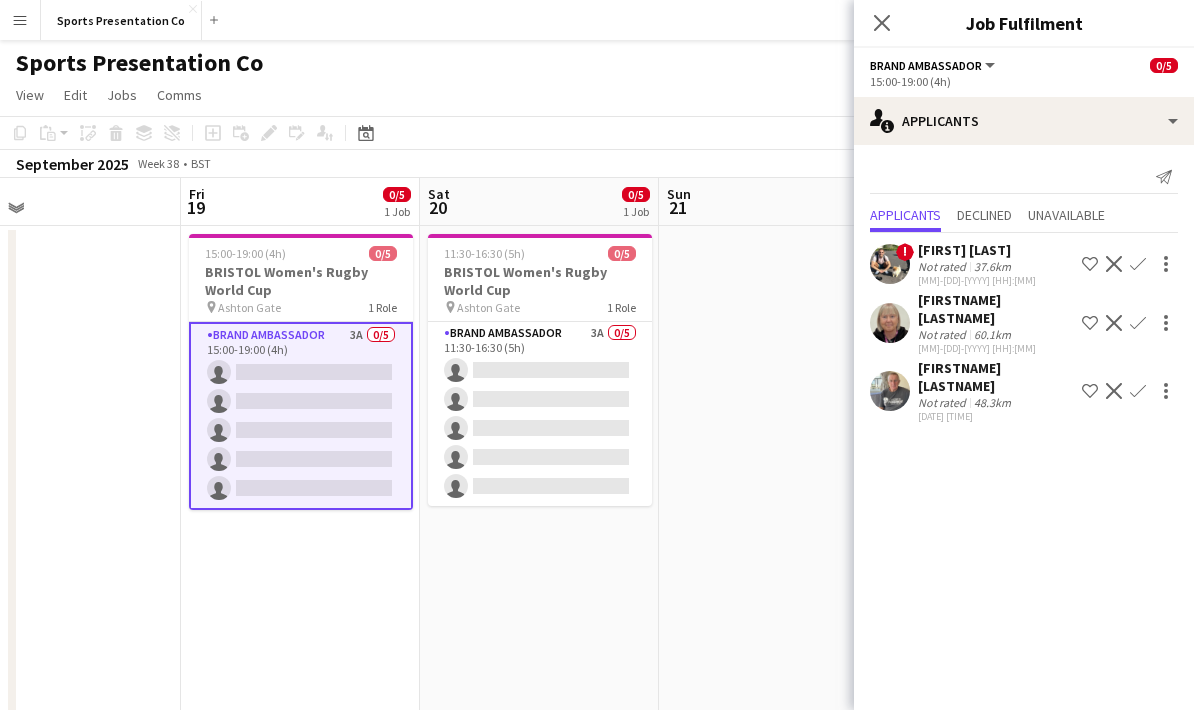 click on "Michal Kuman" at bounding box center (996, 309) 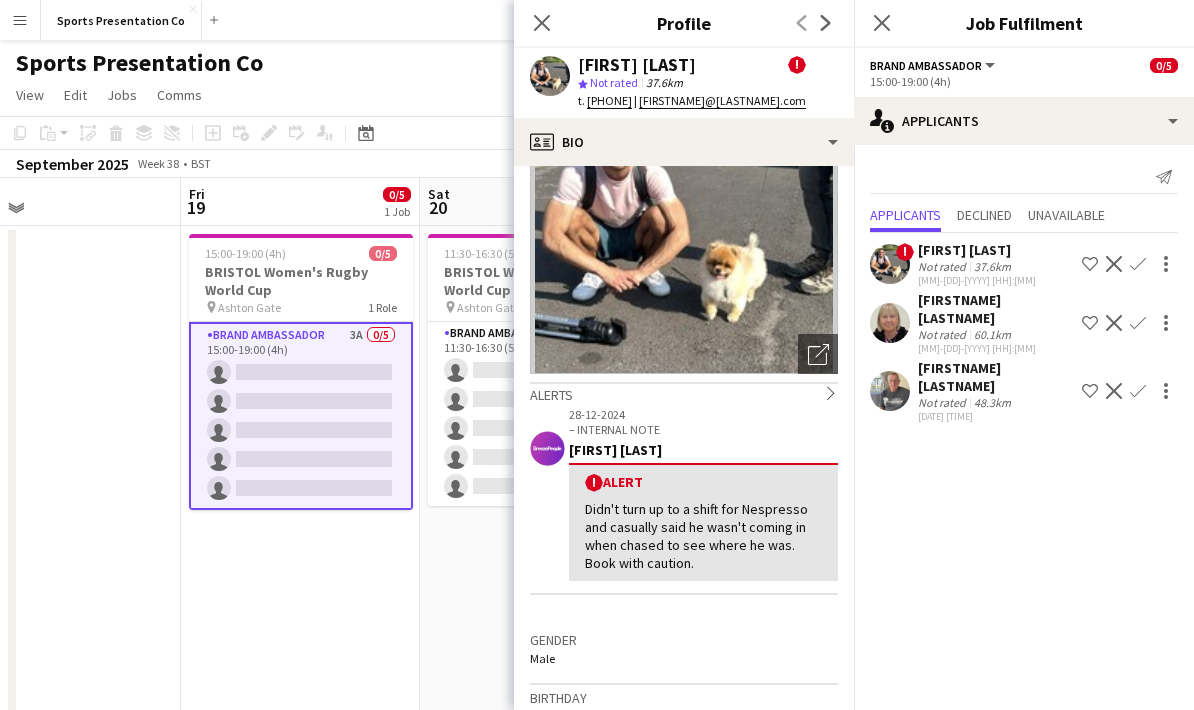 scroll, scrollTop: 116, scrollLeft: 0, axis: vertical 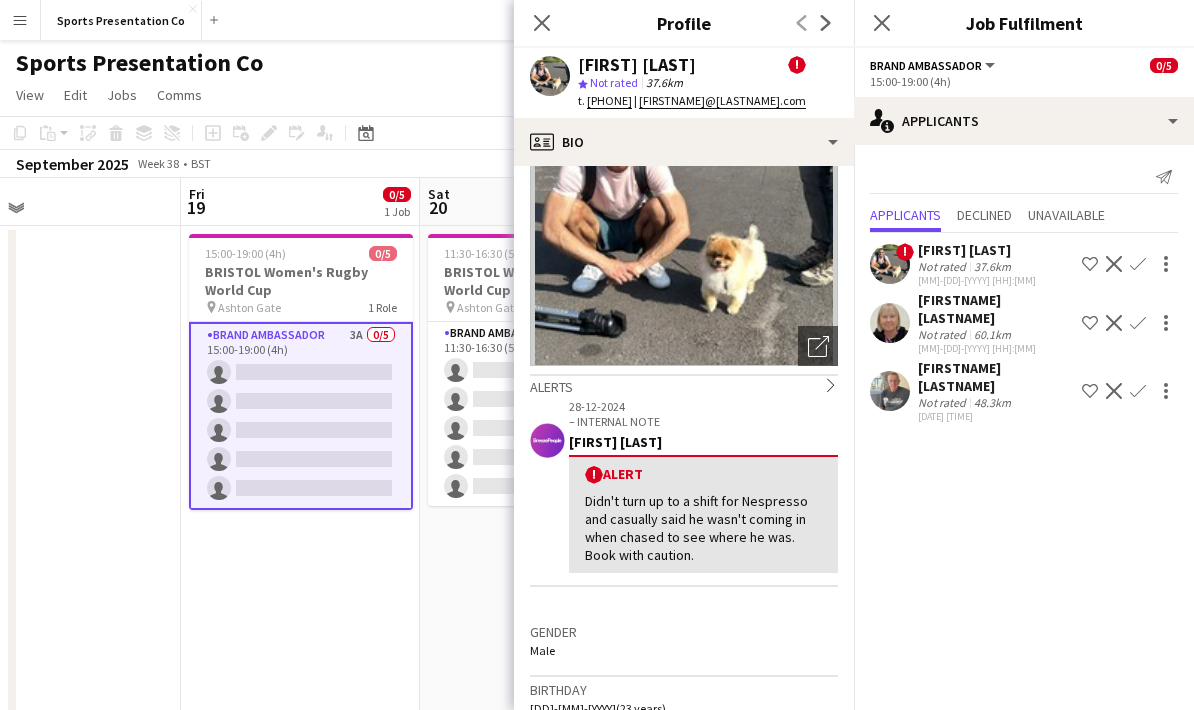 click on "Didn't turn up to a shift for Nespresso and casually said he wasn't coming in when chased to see where he was. Book with caution." 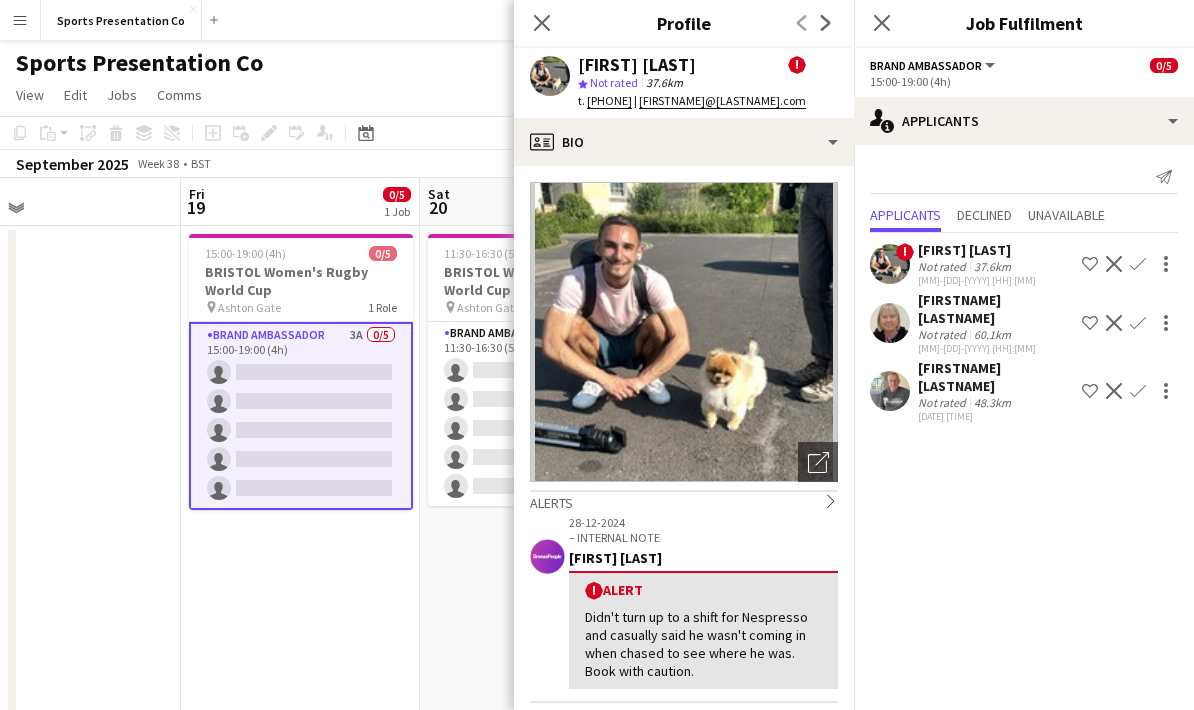 scroll, scrollTop: 0, scrollLeft: 0, axis: both 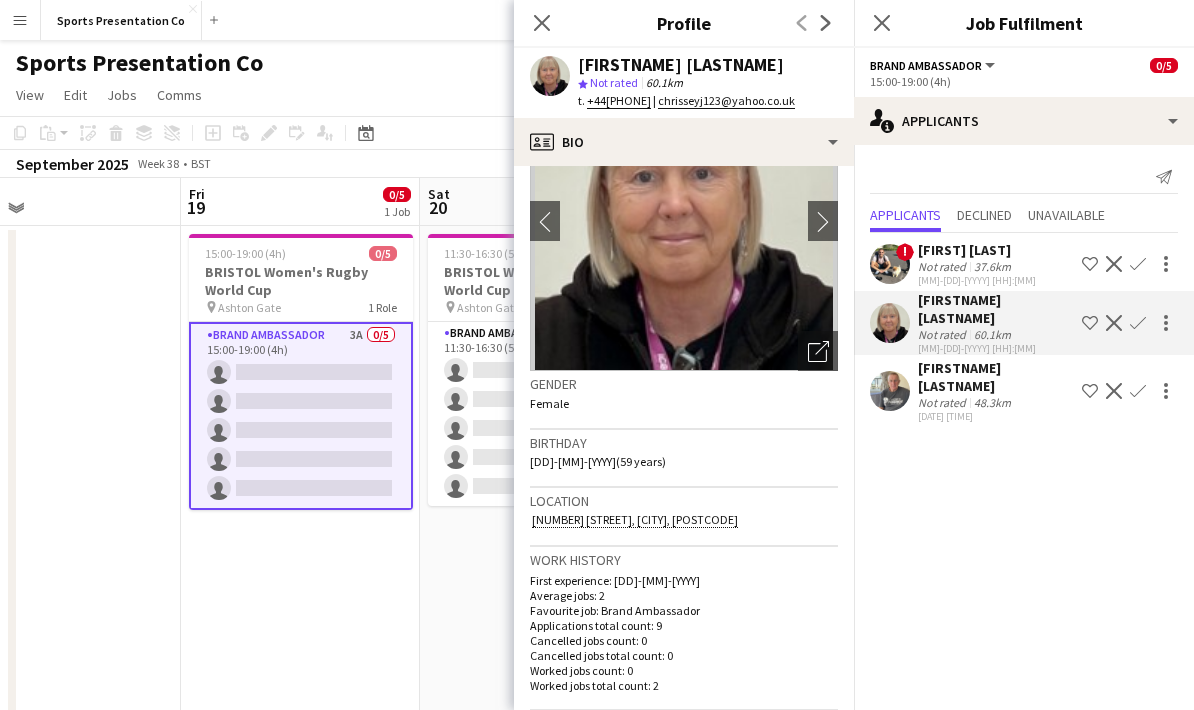 click on "48.3km" 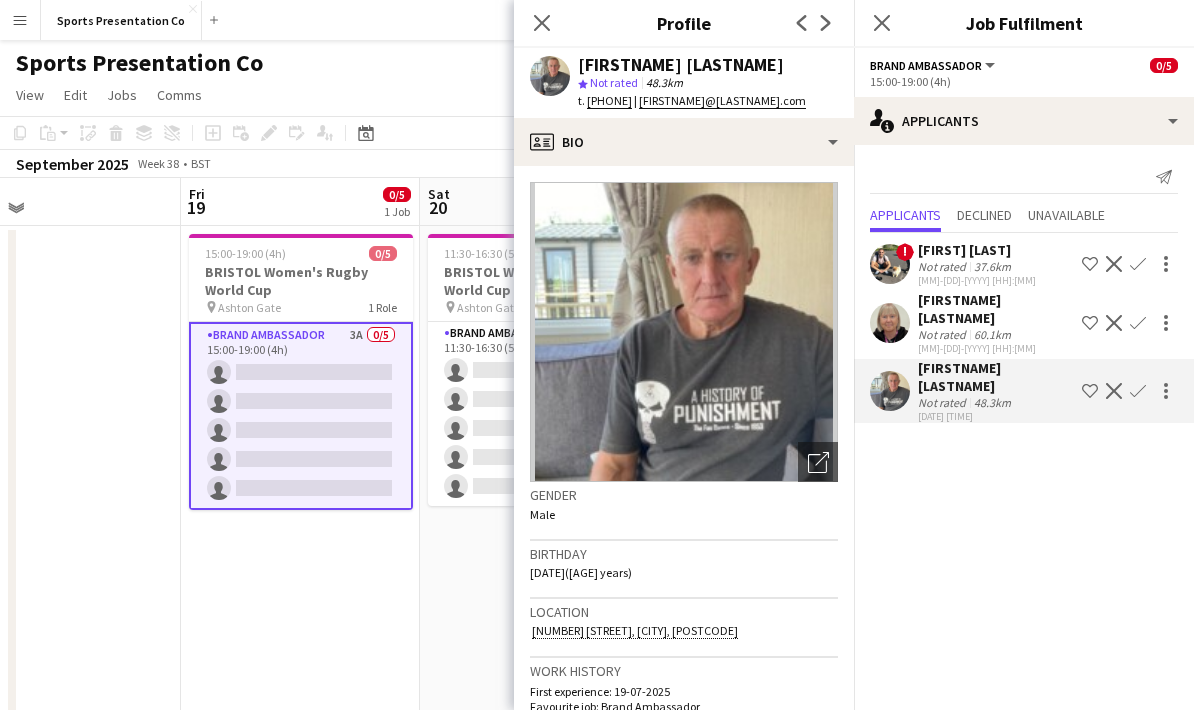 scroll, scrollTop: 0, scrollLeft: 0, axis: both 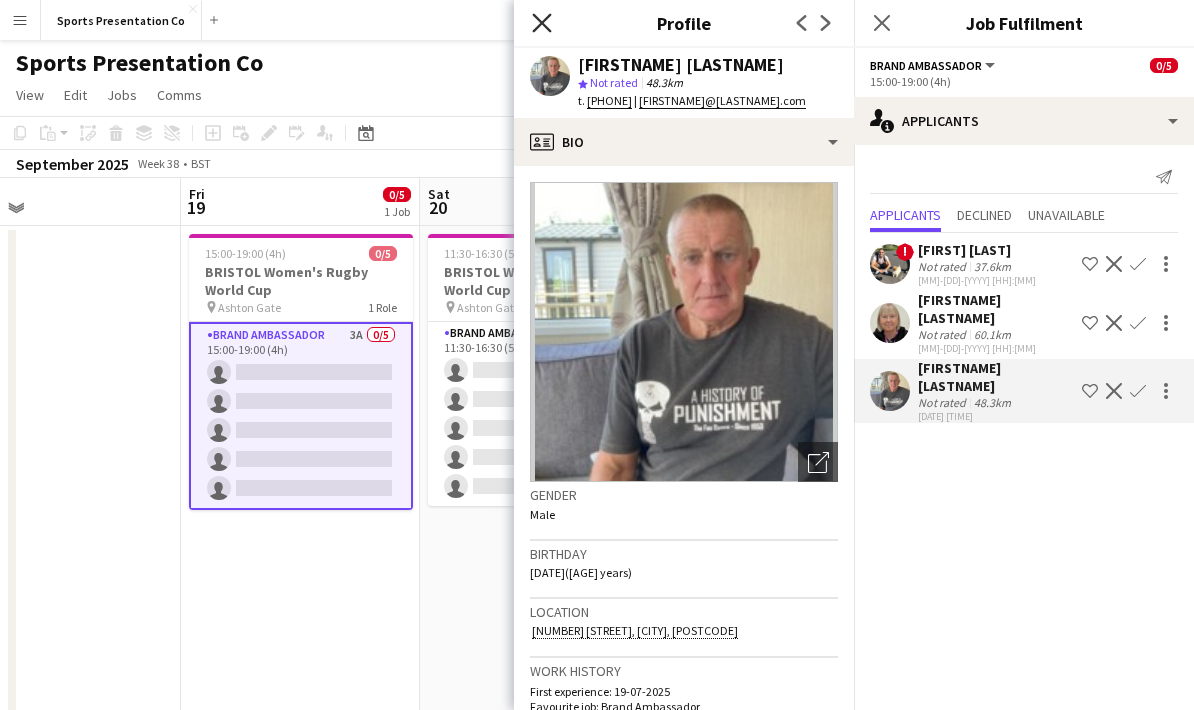 click on "Close pop-in" 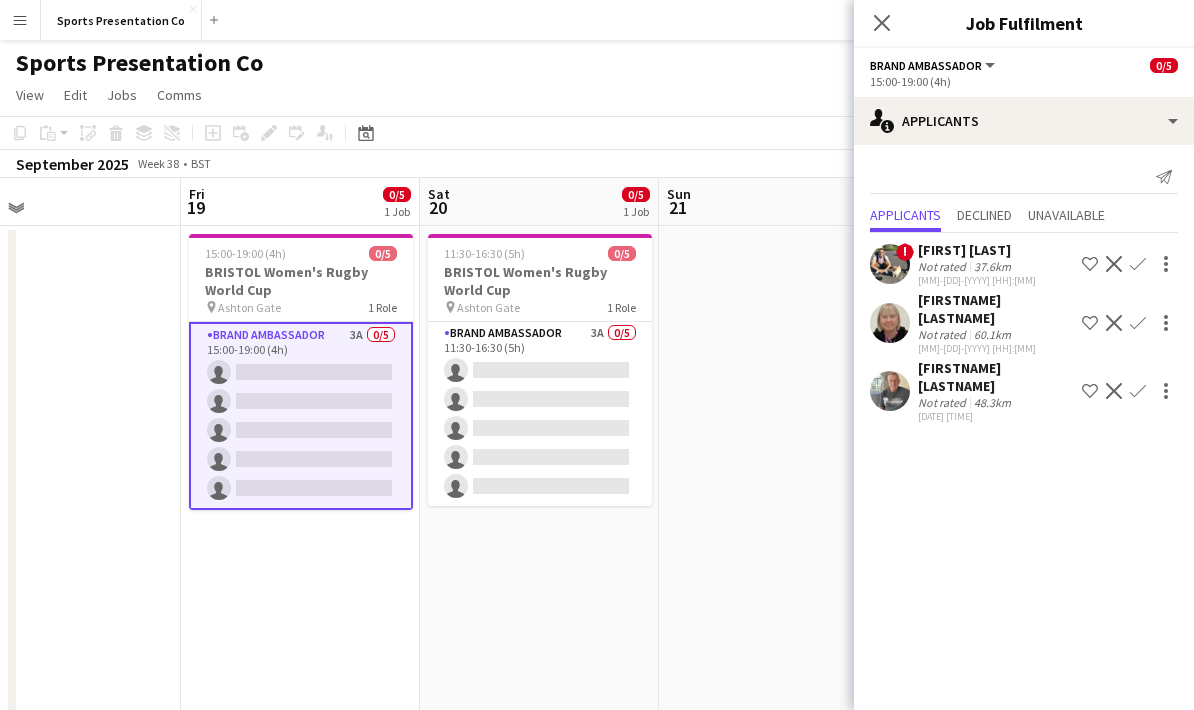 click at bounding box center [778, 707] 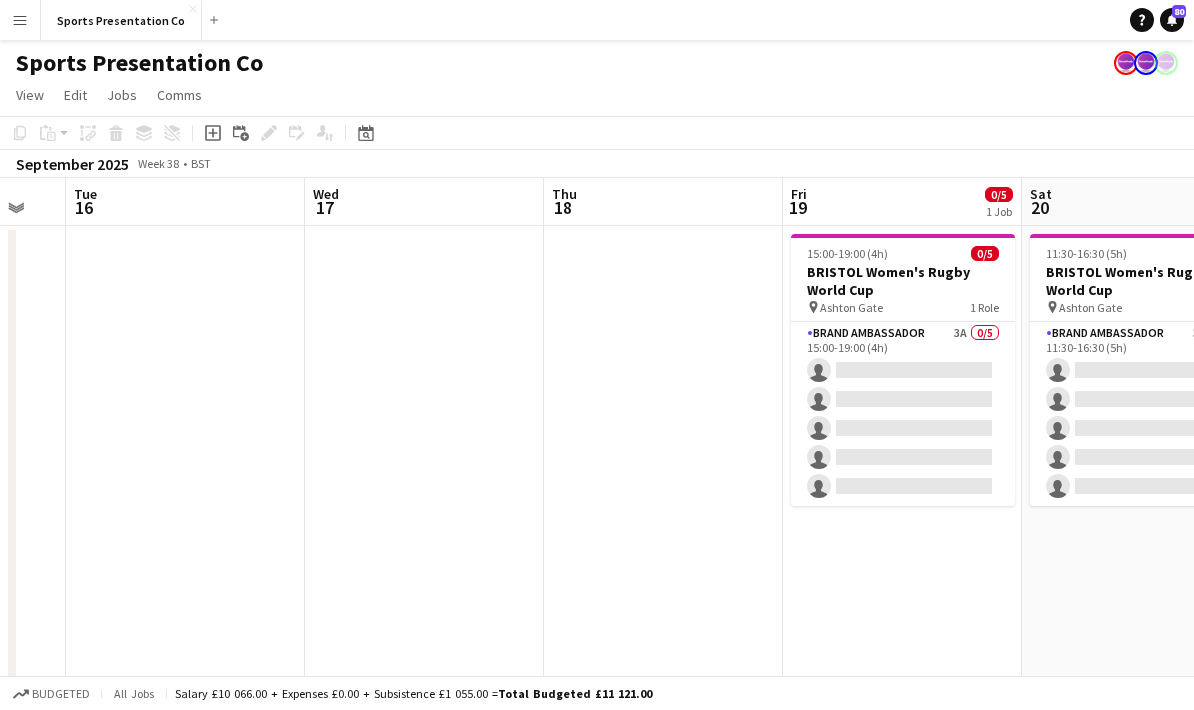 scroll, scrollTop: 0, scrollLeft: 600, axis: horizontal 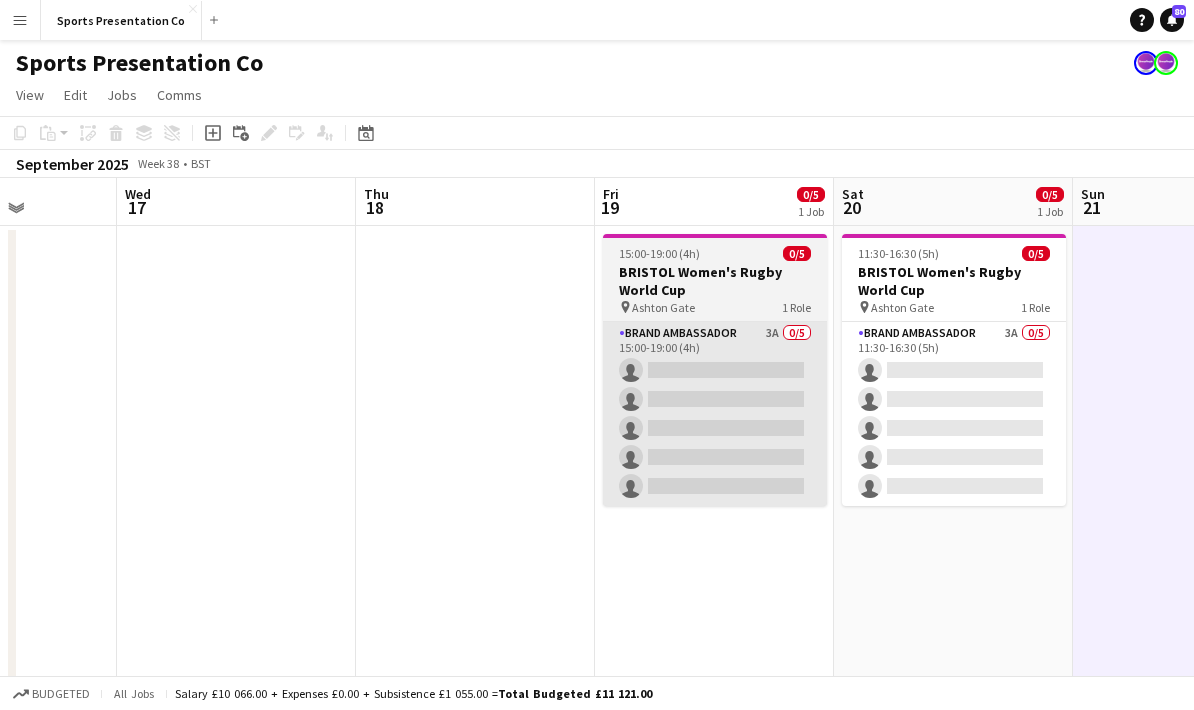 click on "Brand Ambassador   3A   0/5   15:00-19:00 (4h)
single-neutral-actions
single-neutral-actions
single-neutral-actions
single-neutral-actions
single-neutral-actions" at bounding box center (715, 414) 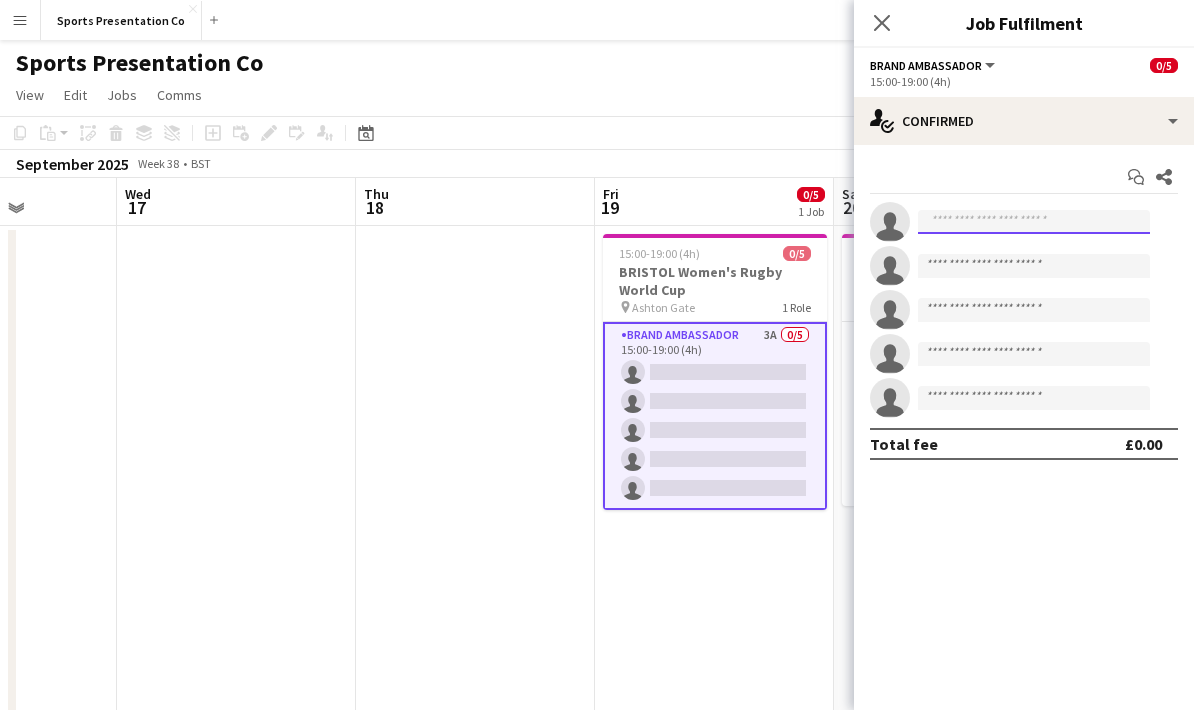 click at bounding box center [1034, 222] 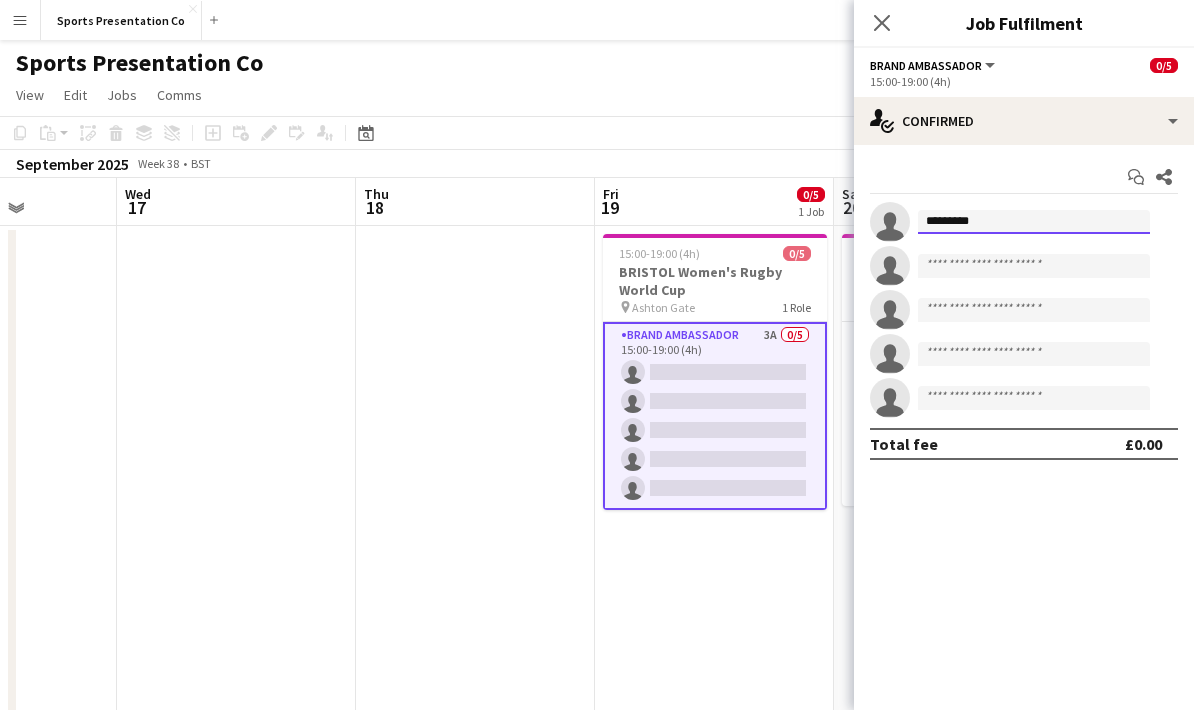 click on "*********" at bounding box center (1034, 222) 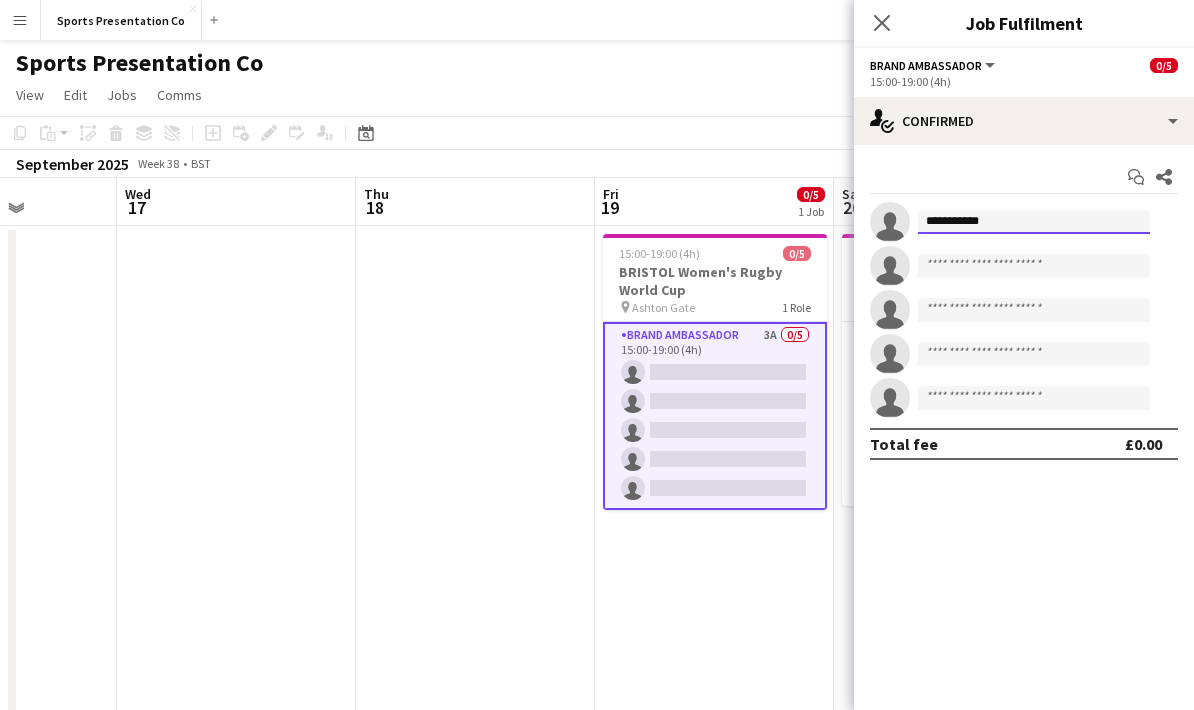 type on "**********" 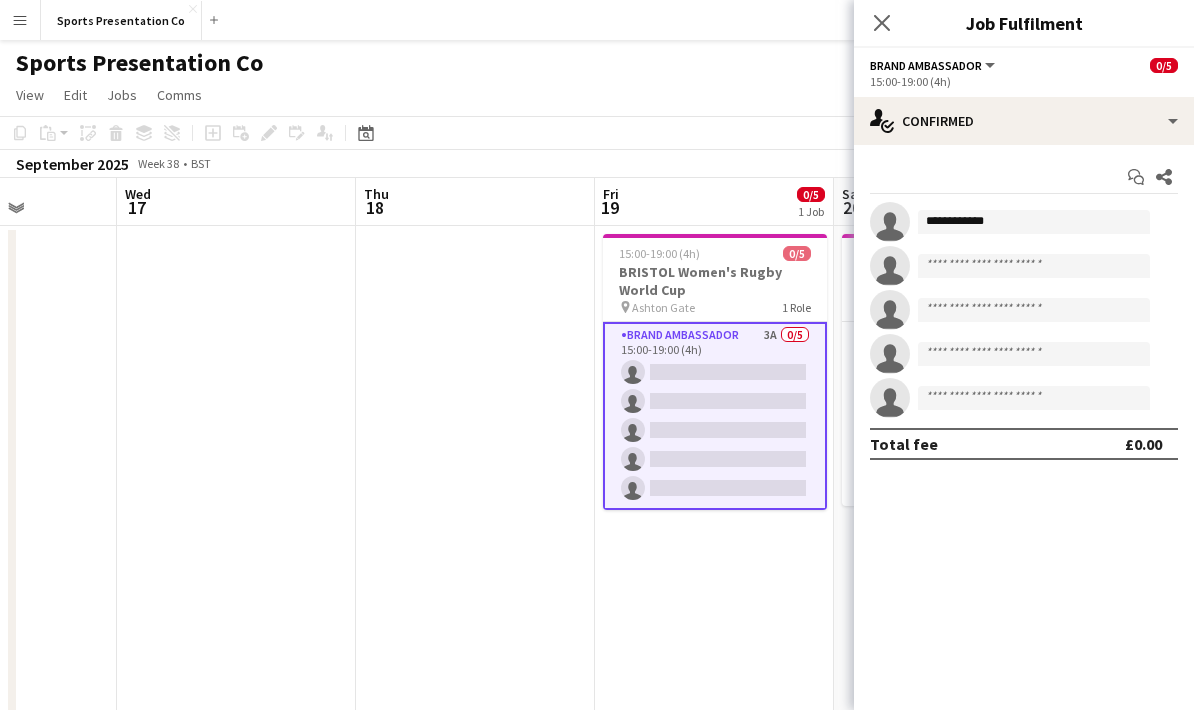 click at bounding box center [475, 707] 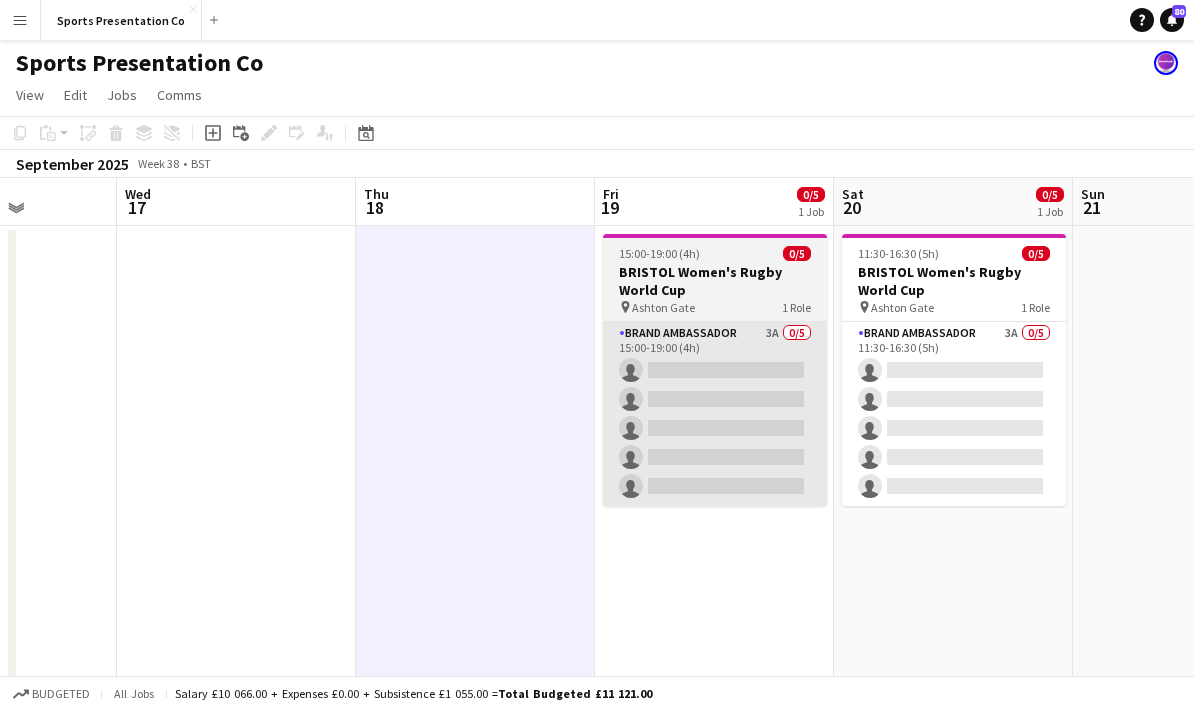 click on "Brand Ambassador   3A   0/5   15:00-19:00 (4h)
single-neutral-actions
single-neutral-actions
single-neutral-actions
single-neutral-actions
single-neutral-actions" at bounding box center (715, 414) 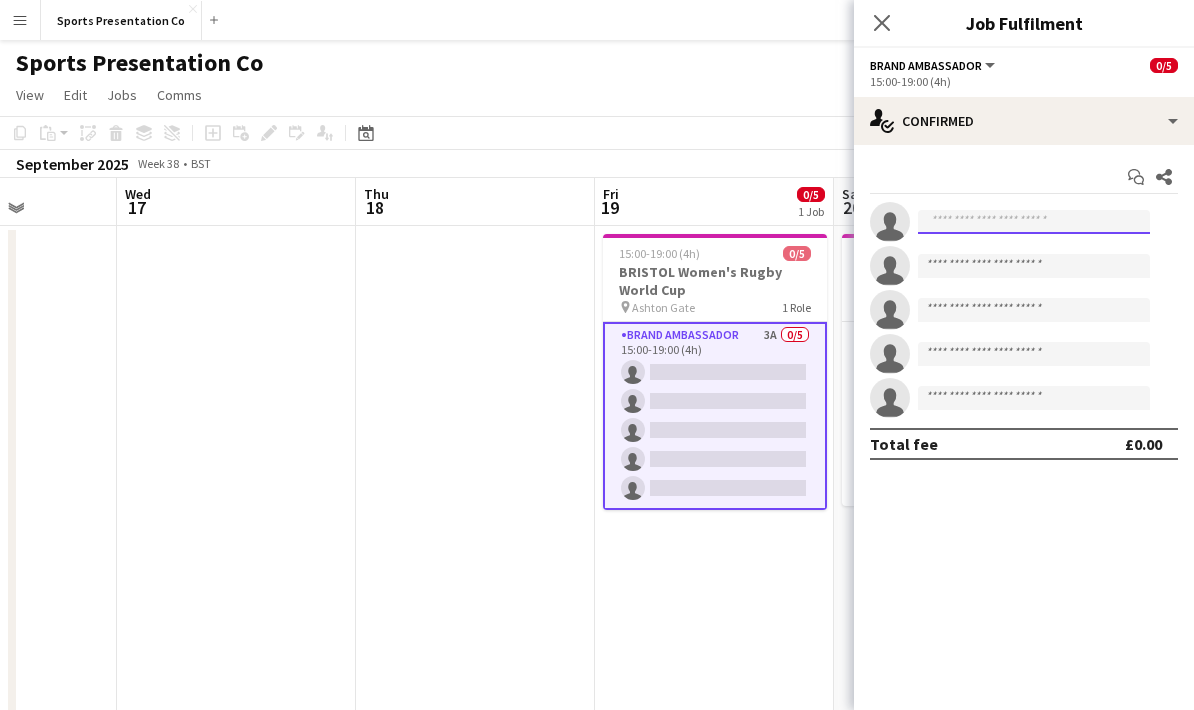 click at bounding box center (1034, 222) 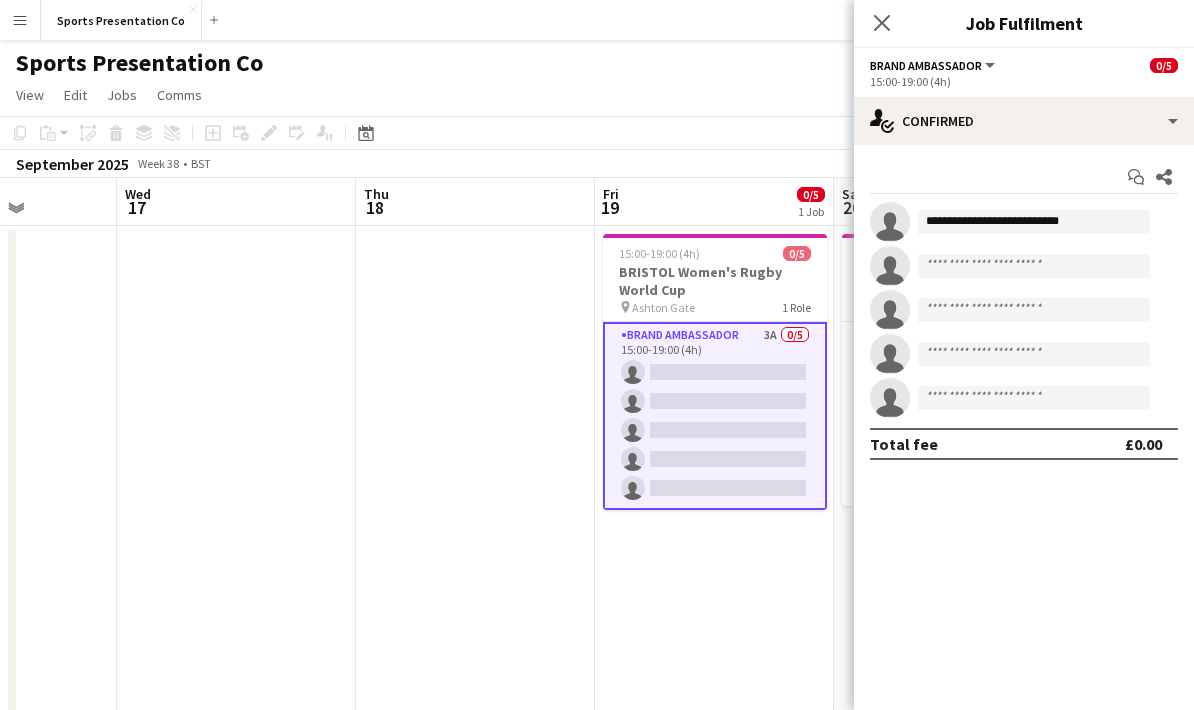 click on "**********" 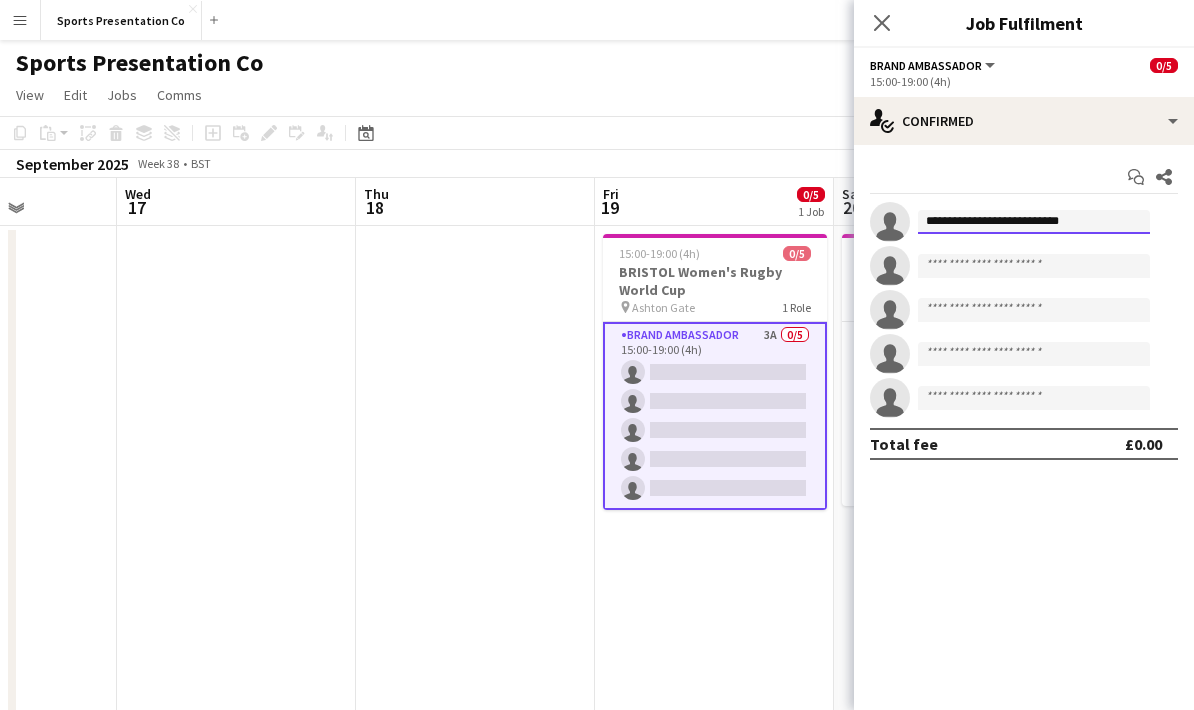 click on "**********" at bounding box center (1034, 222) 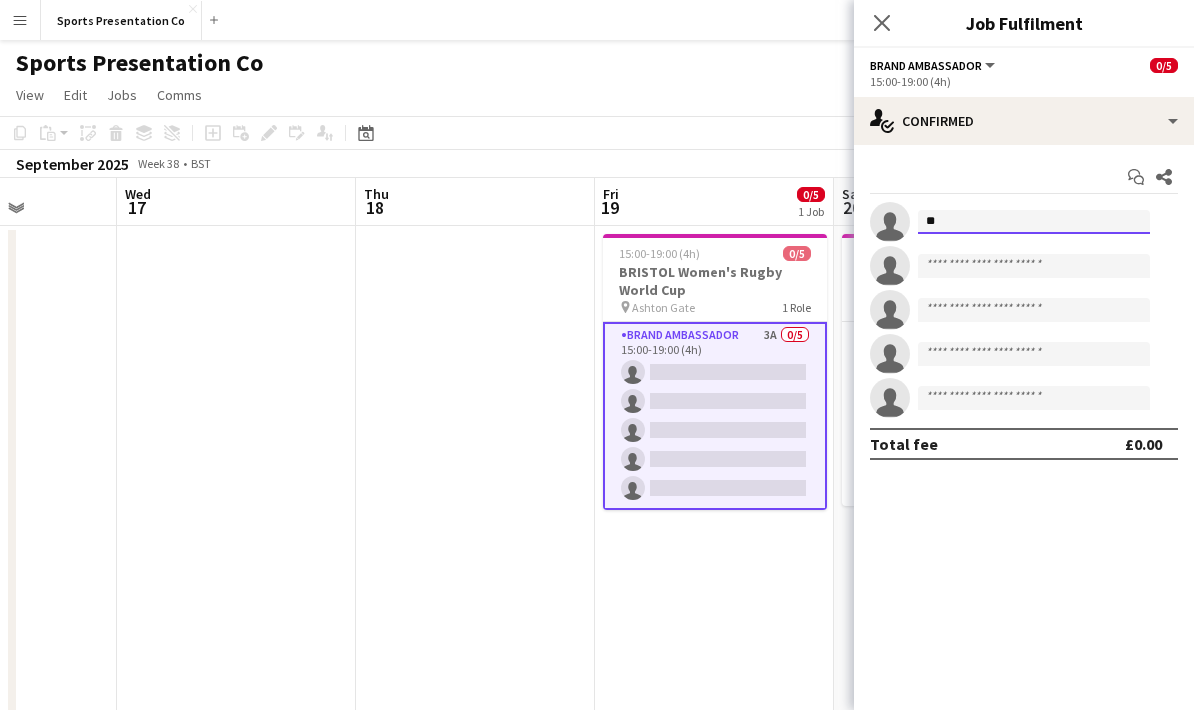 type on "*" 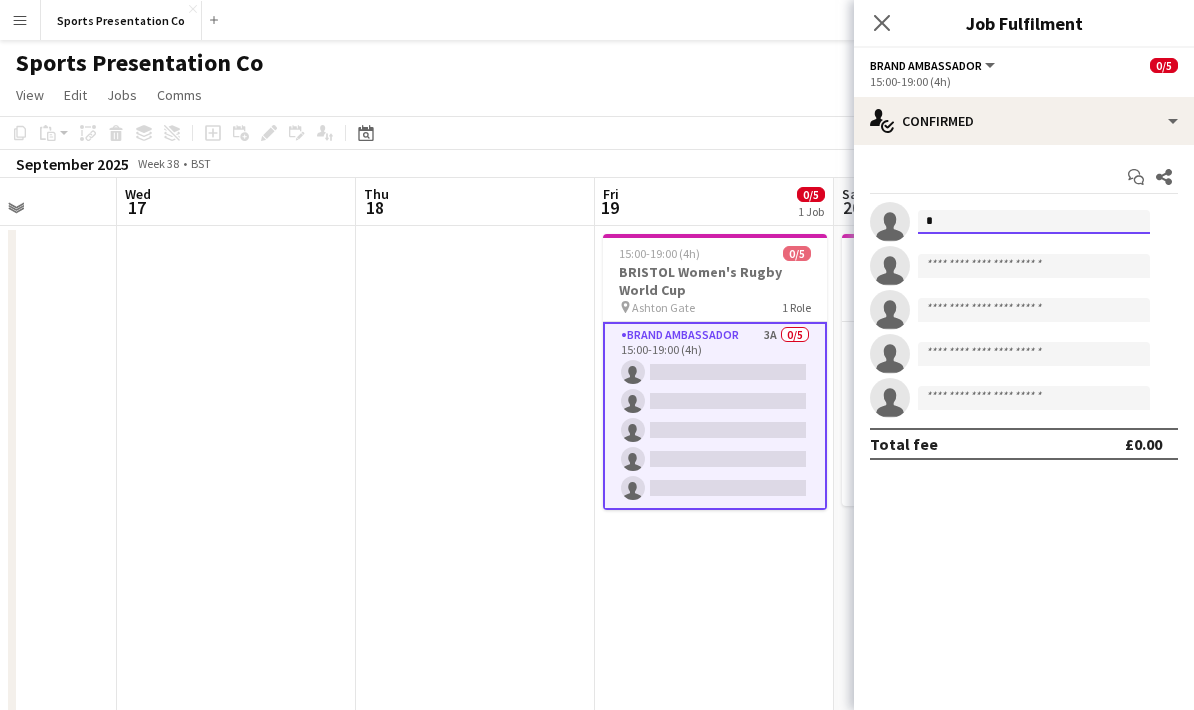 type 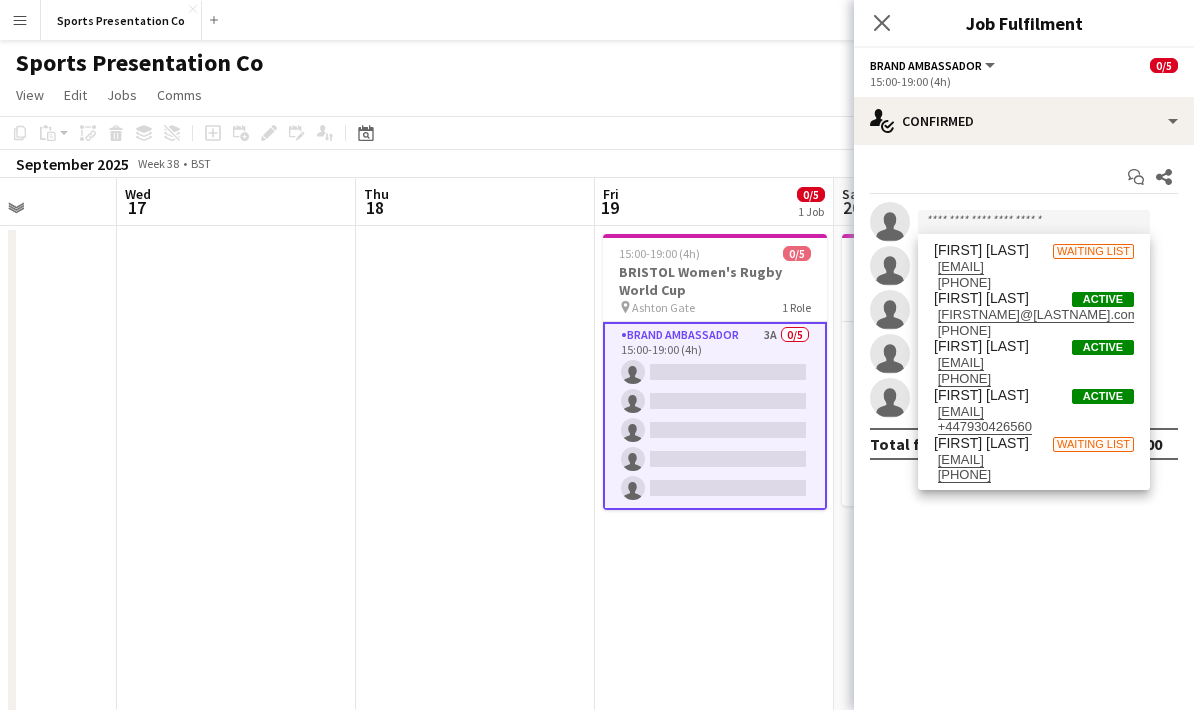 click on "Menu" at bounding box center [20, 20] 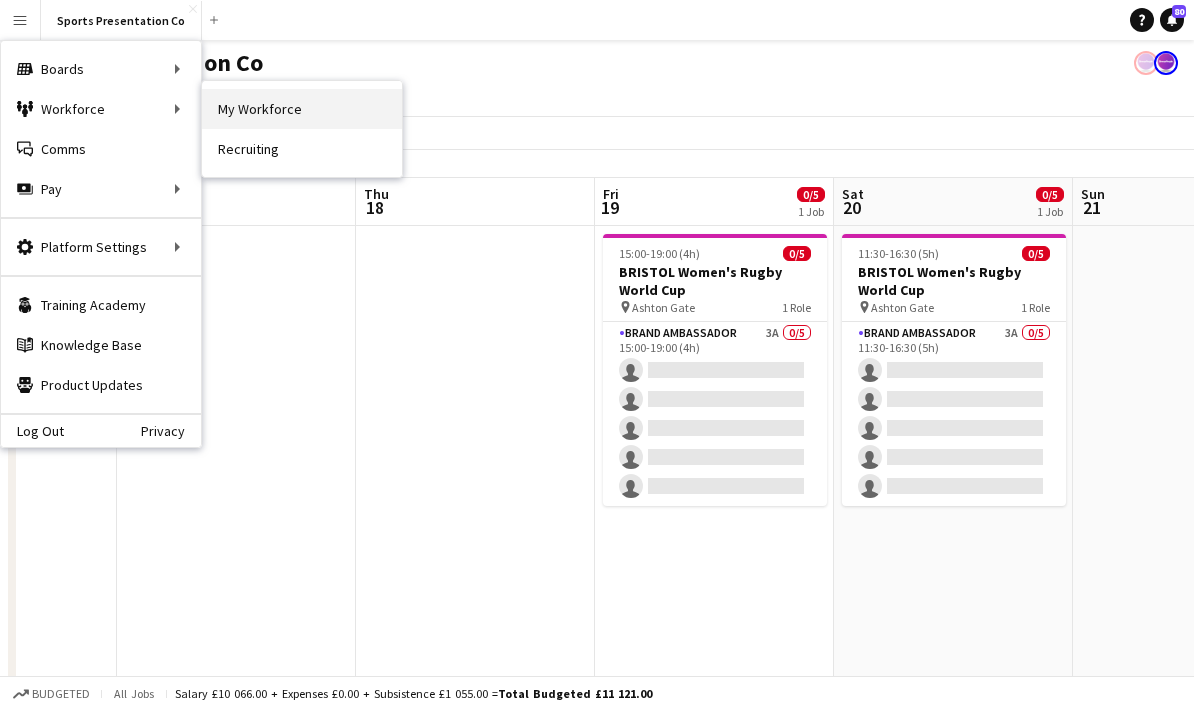 click on "My Workforce" at bounding box center [302, 109] 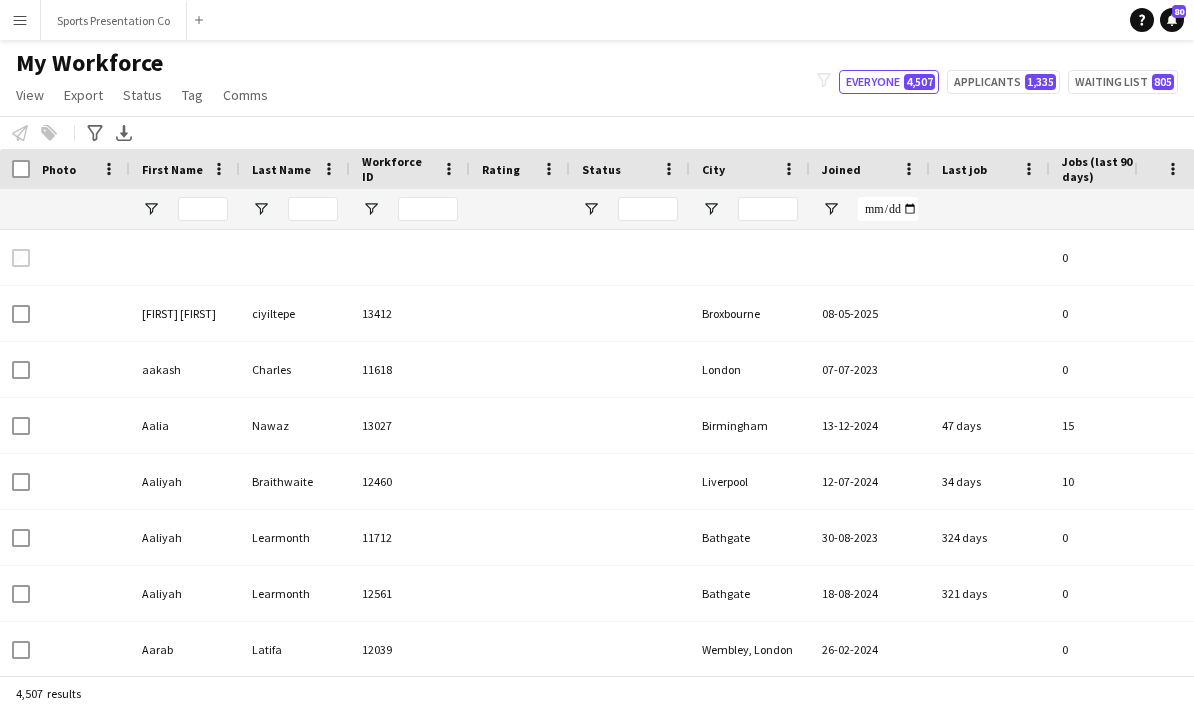 type on "**********" 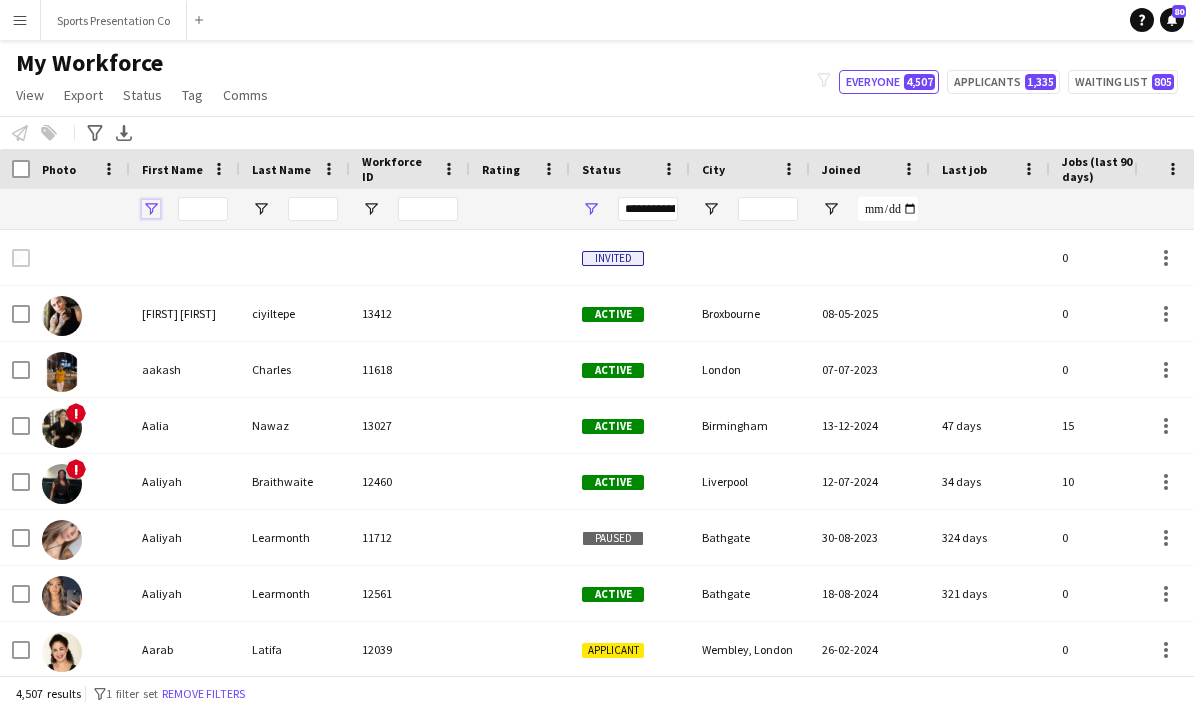 click at bounding box center (151, 209) 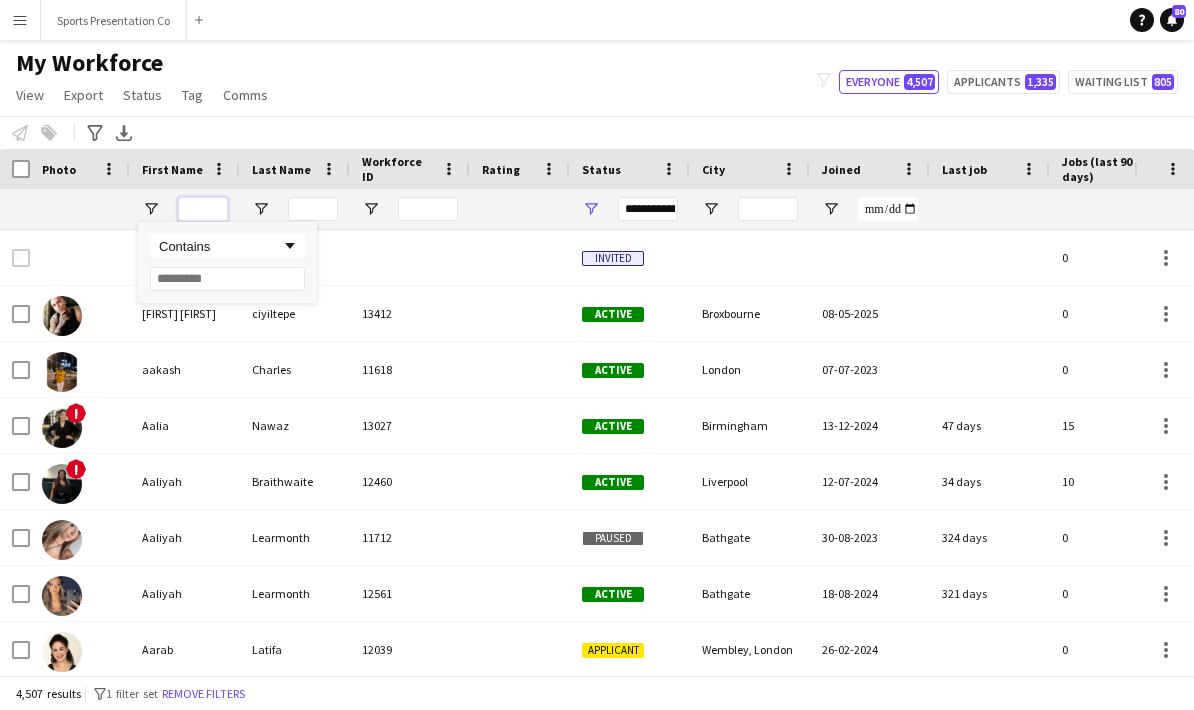 click at bounding box center (203, 209) 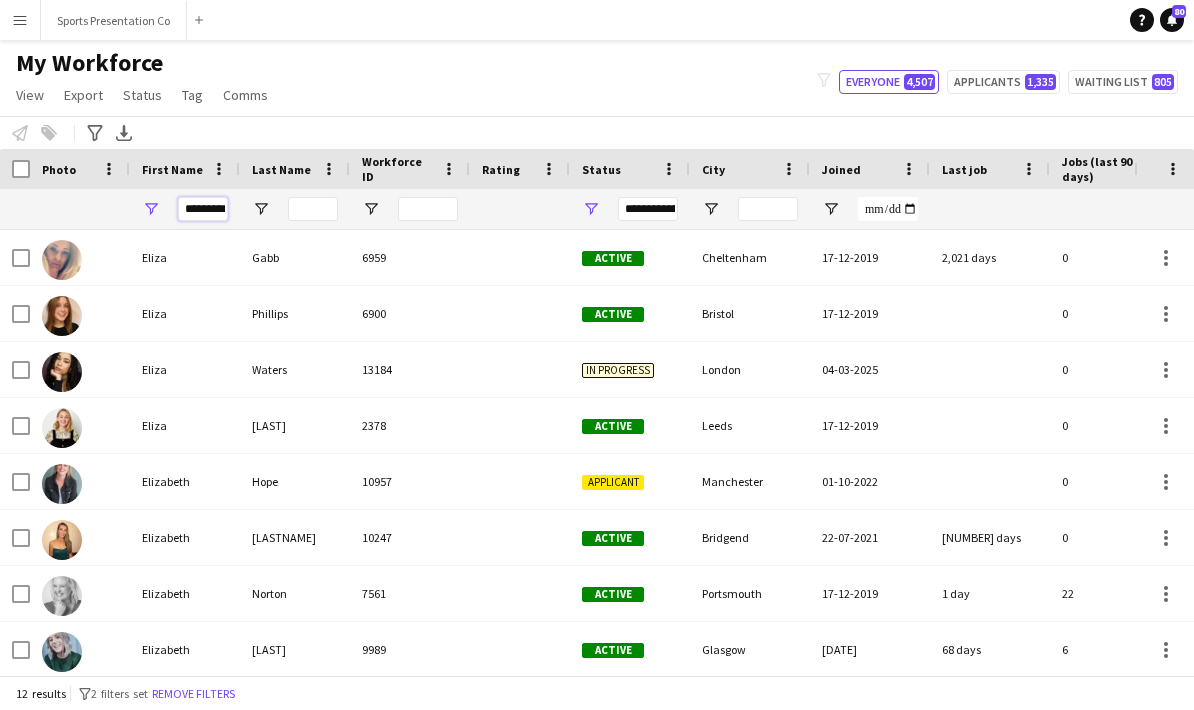 type on "*********" 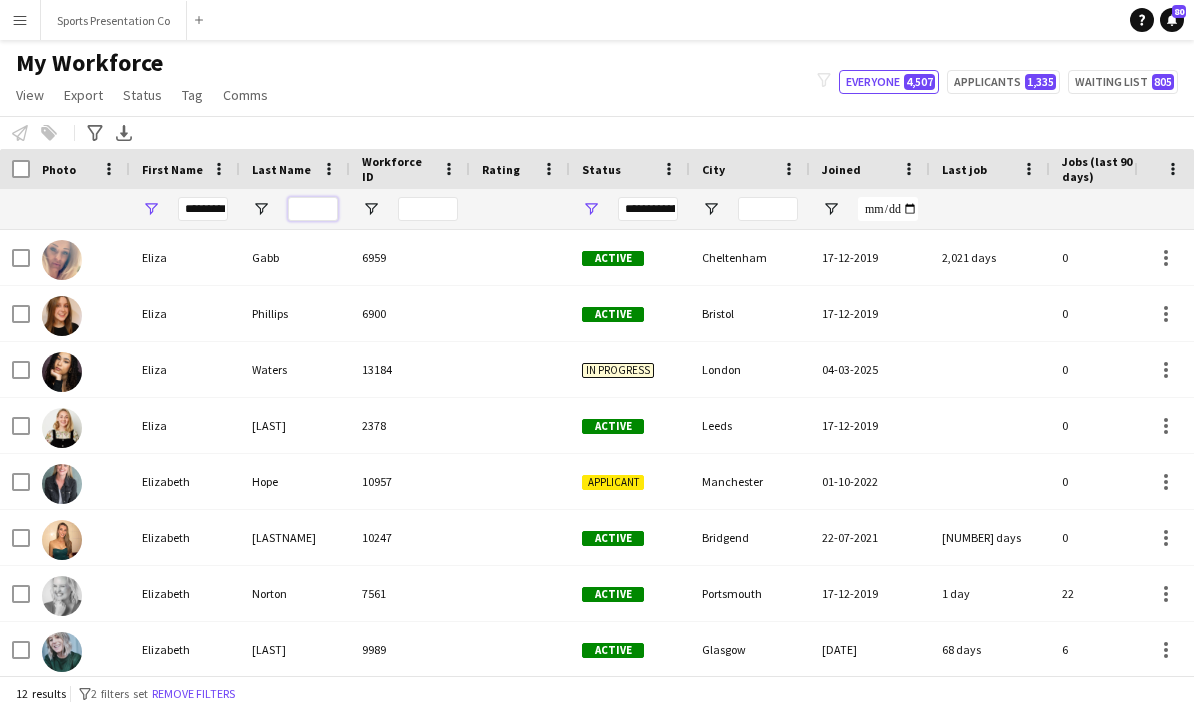click at bounding box center (313, 209) 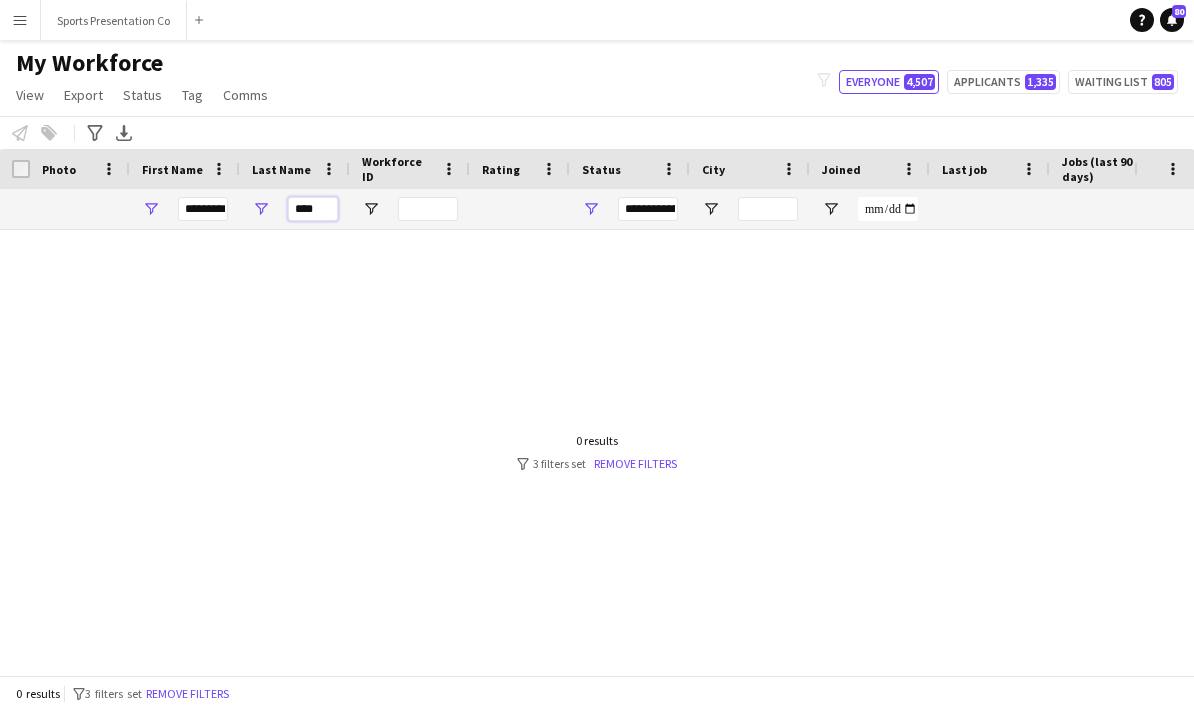 type on "****" 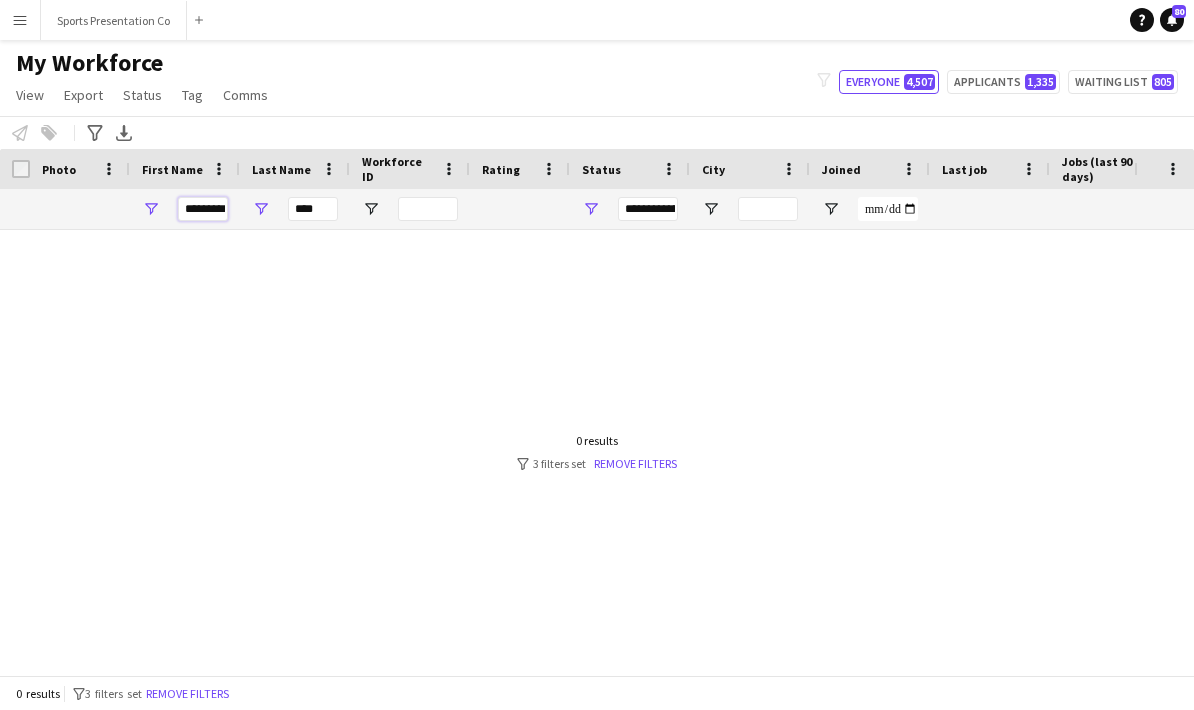 click on "*********" at bounding box center [203, 209] 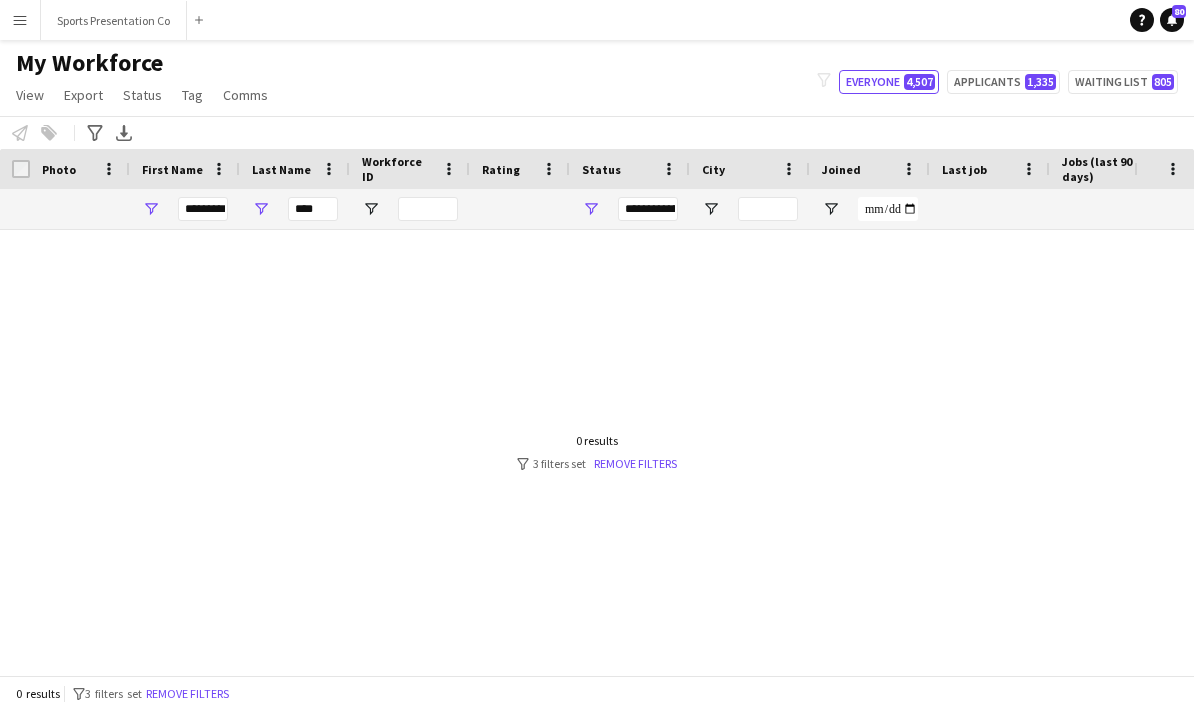 click on "****" at bounding box center [313, 209] 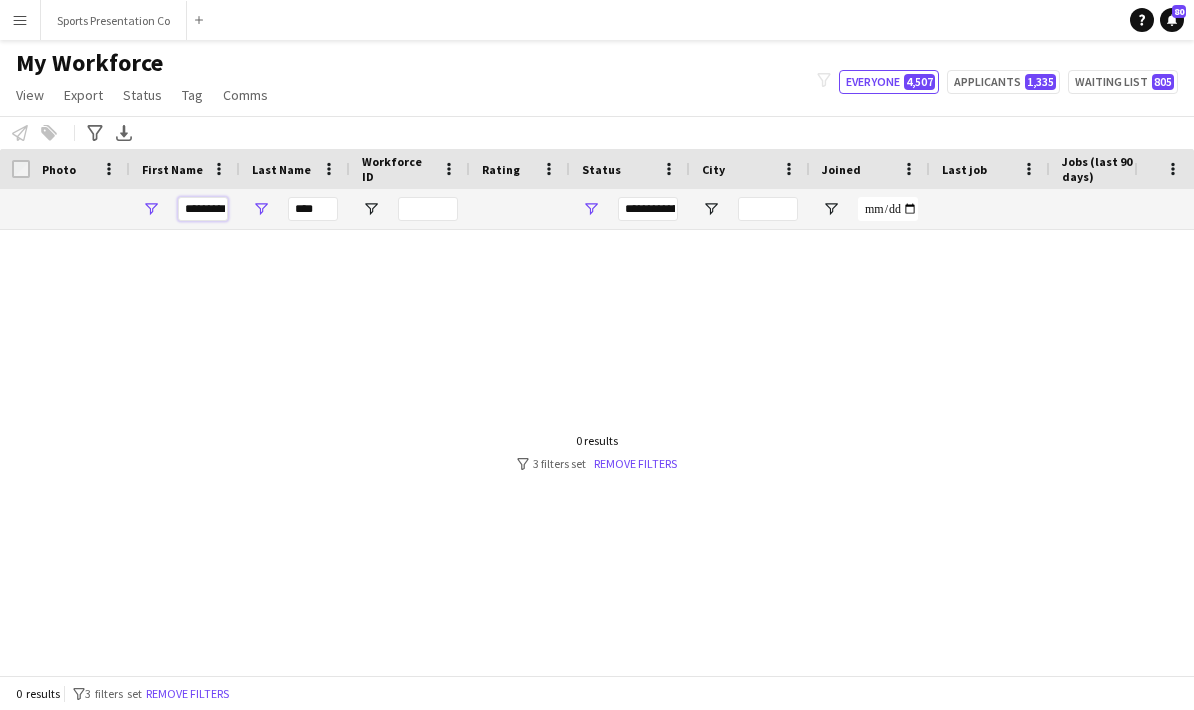 click on "*********" at bounding box center [203, 209] 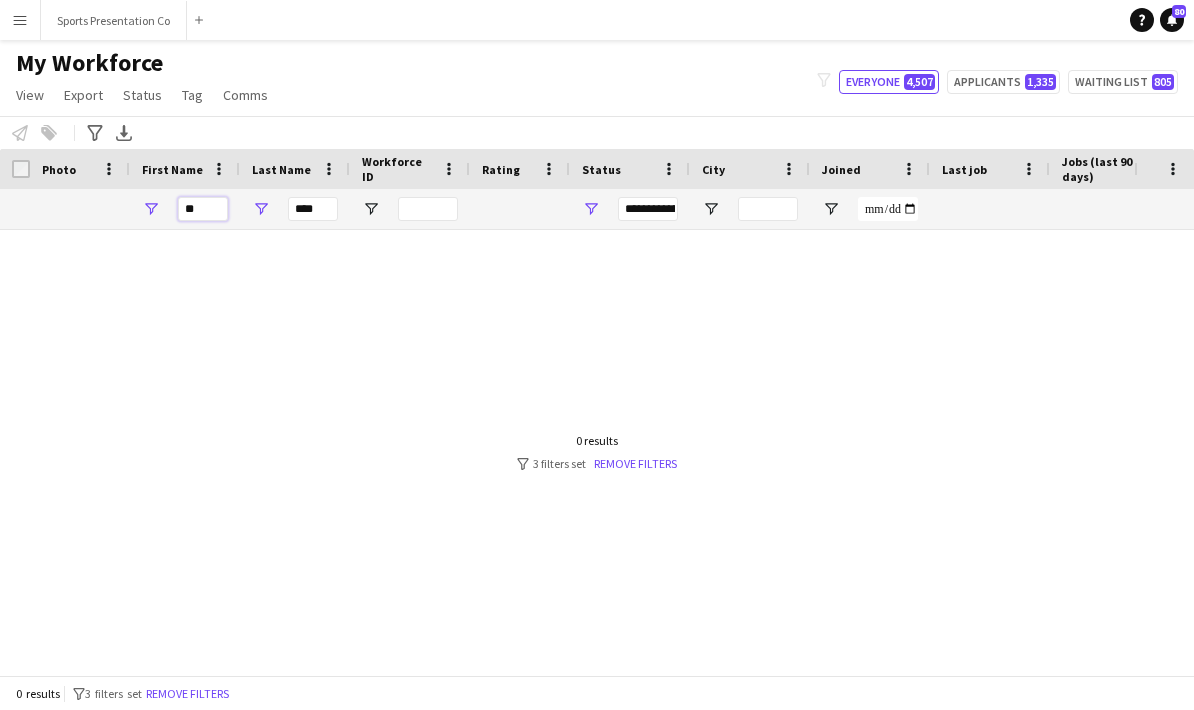 type on "*" 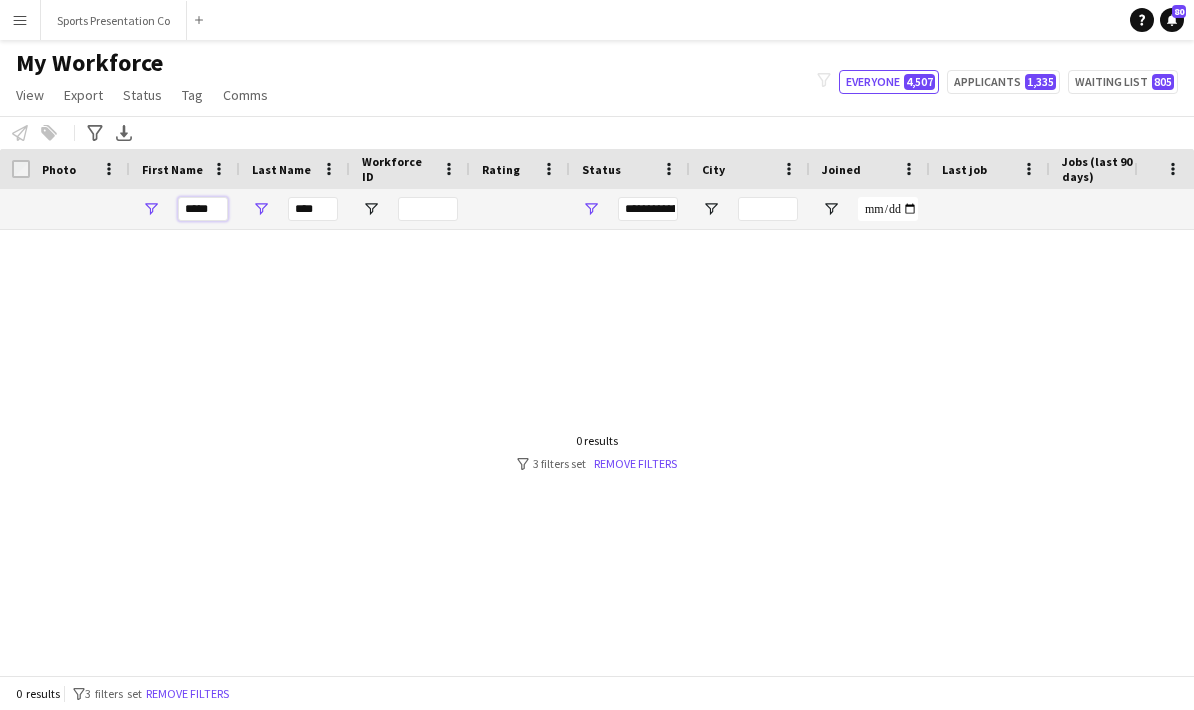 type on "*****" 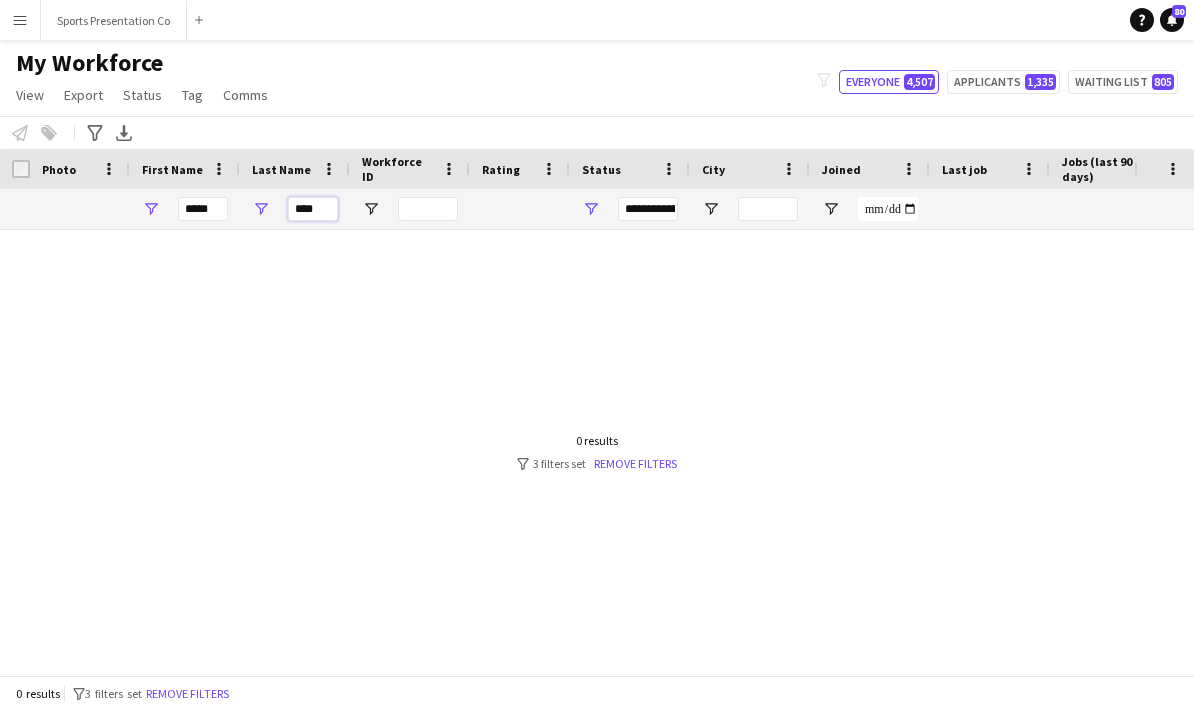 click on "****" at bounding box center (313, 209) 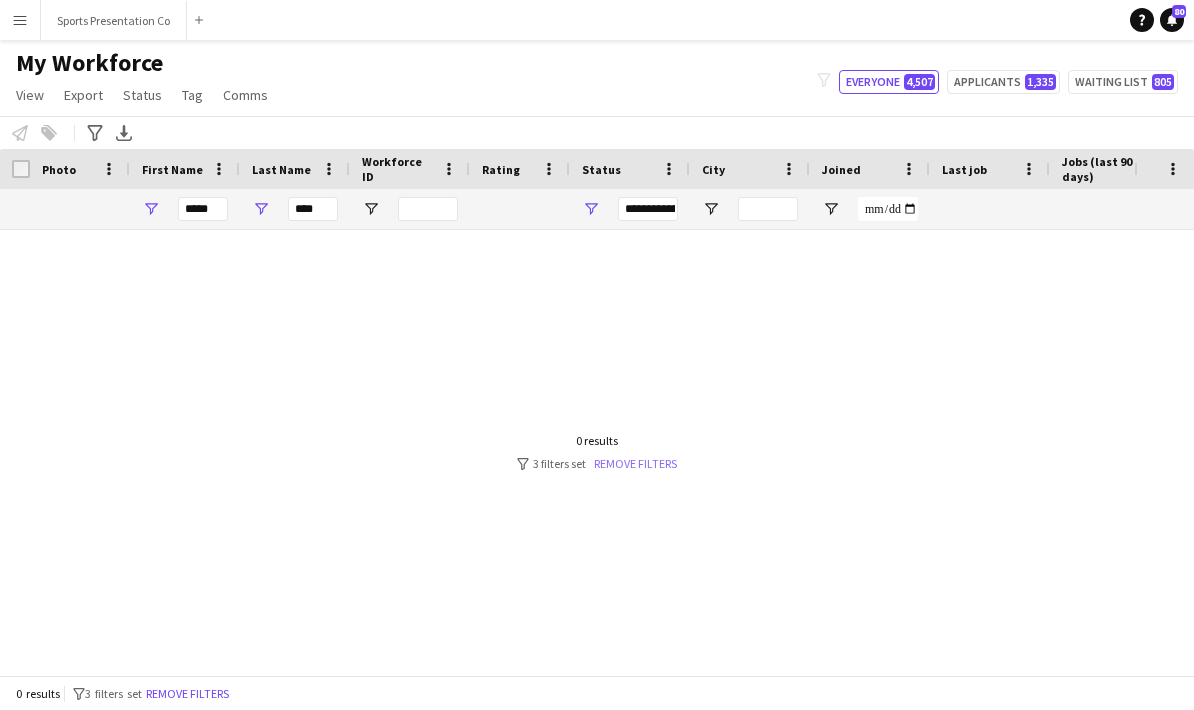 click on "Remove filters" at bounding box center [635, 463] 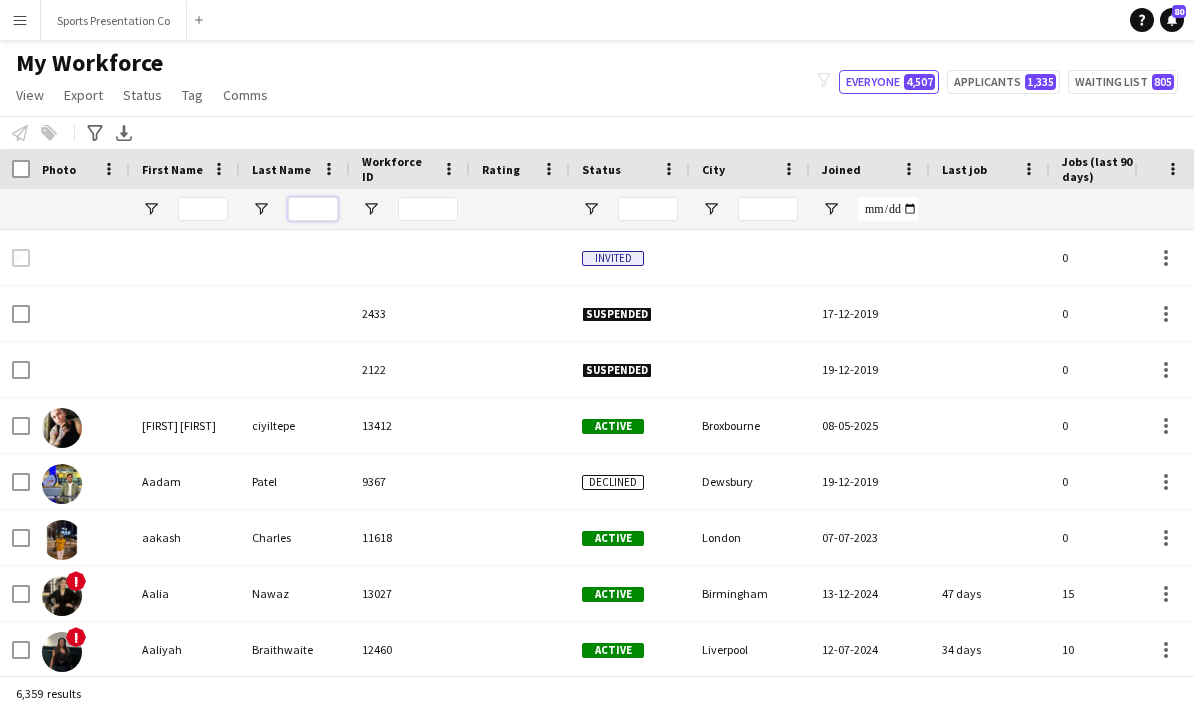 click at bounding box center [313, 209] 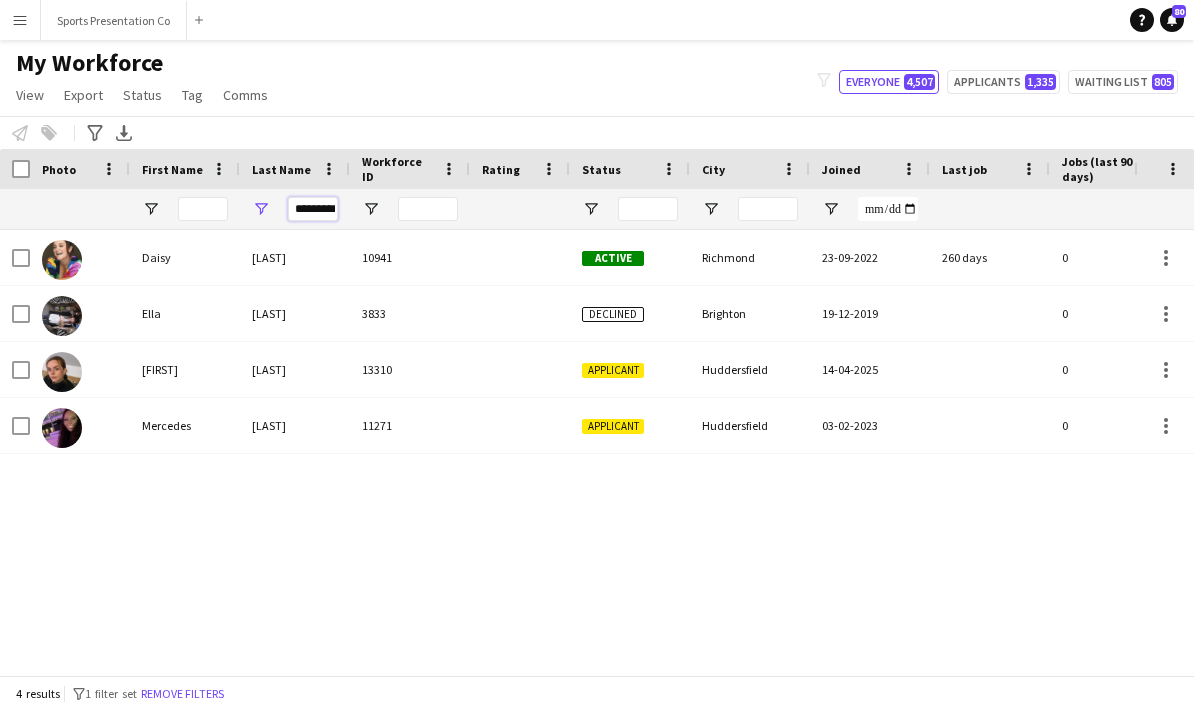 type on "*********" 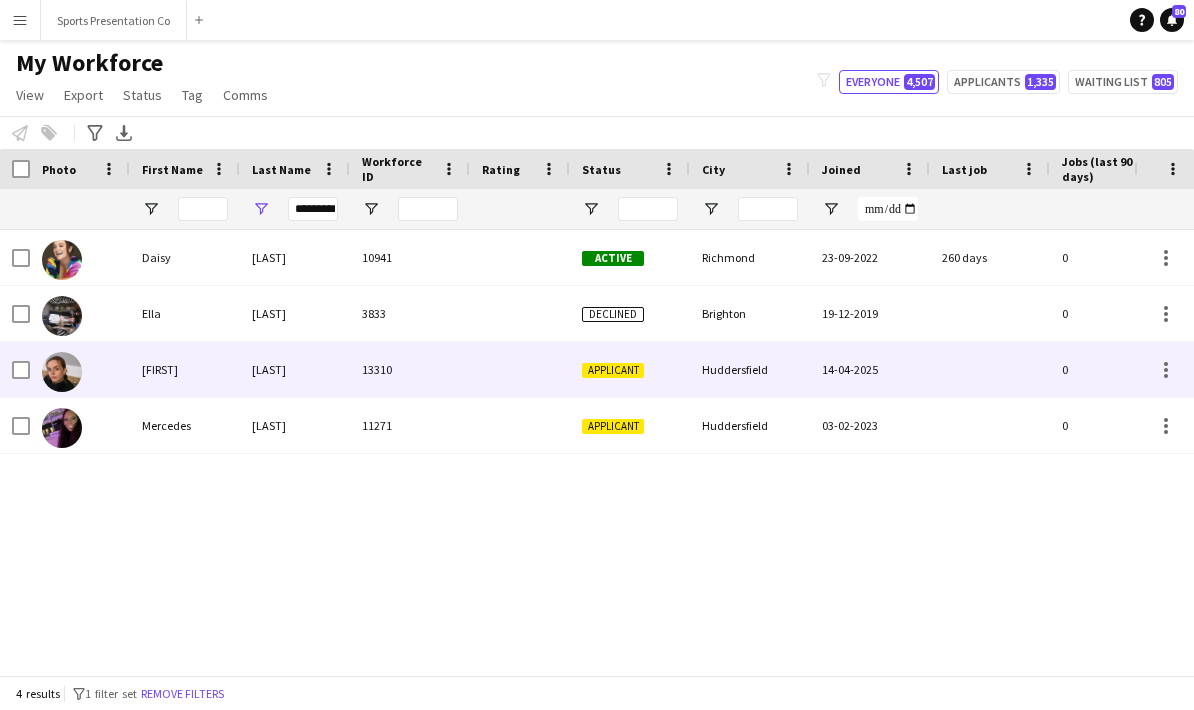 click on "13310" at bounding box center (410, 369) 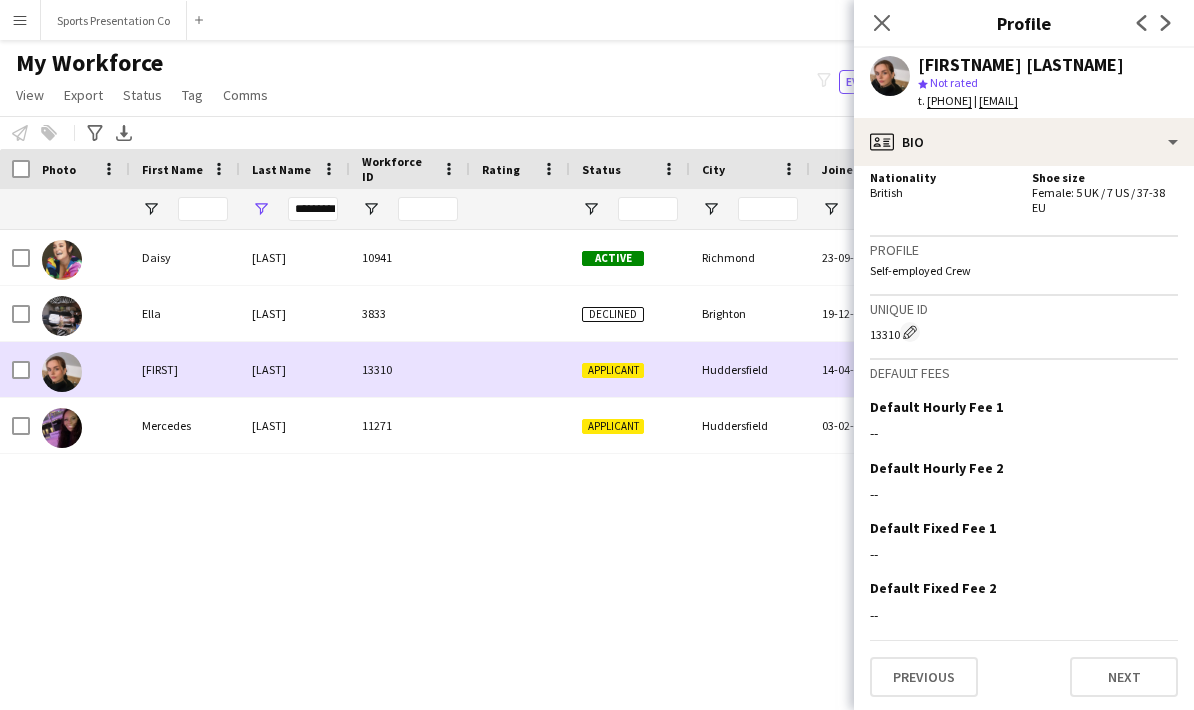scroll, scrollTop: 993, scrollLeft: 0, axis: vertical 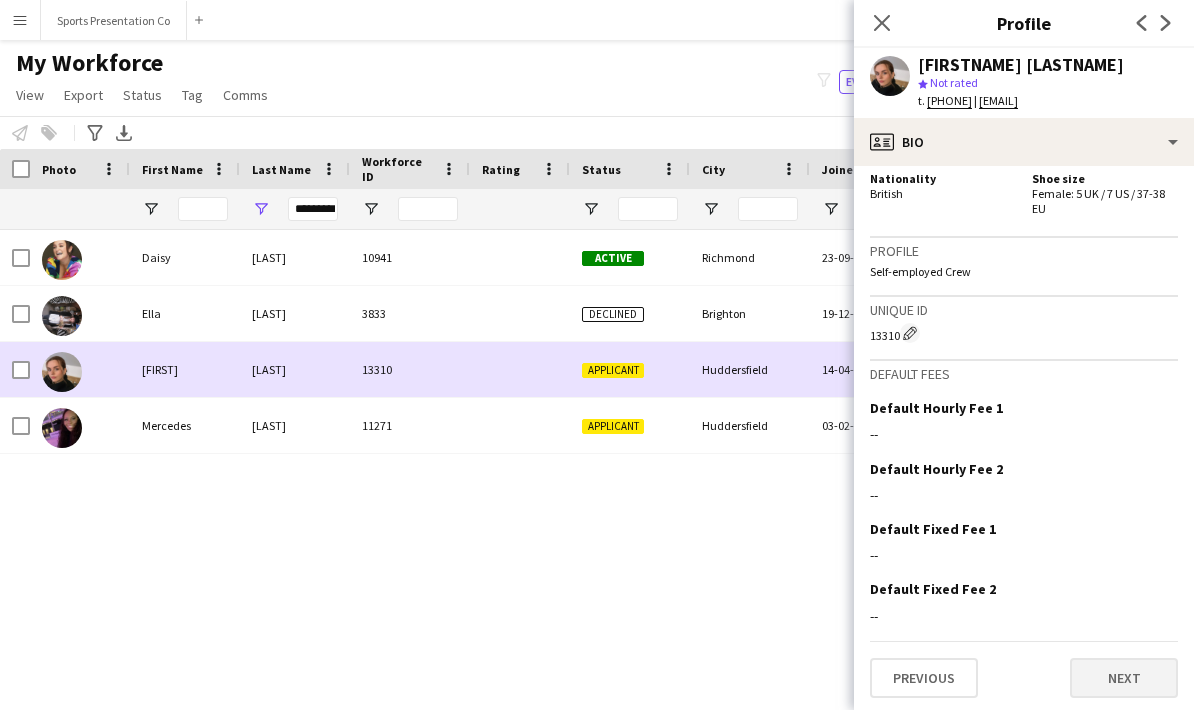 click on "Next" 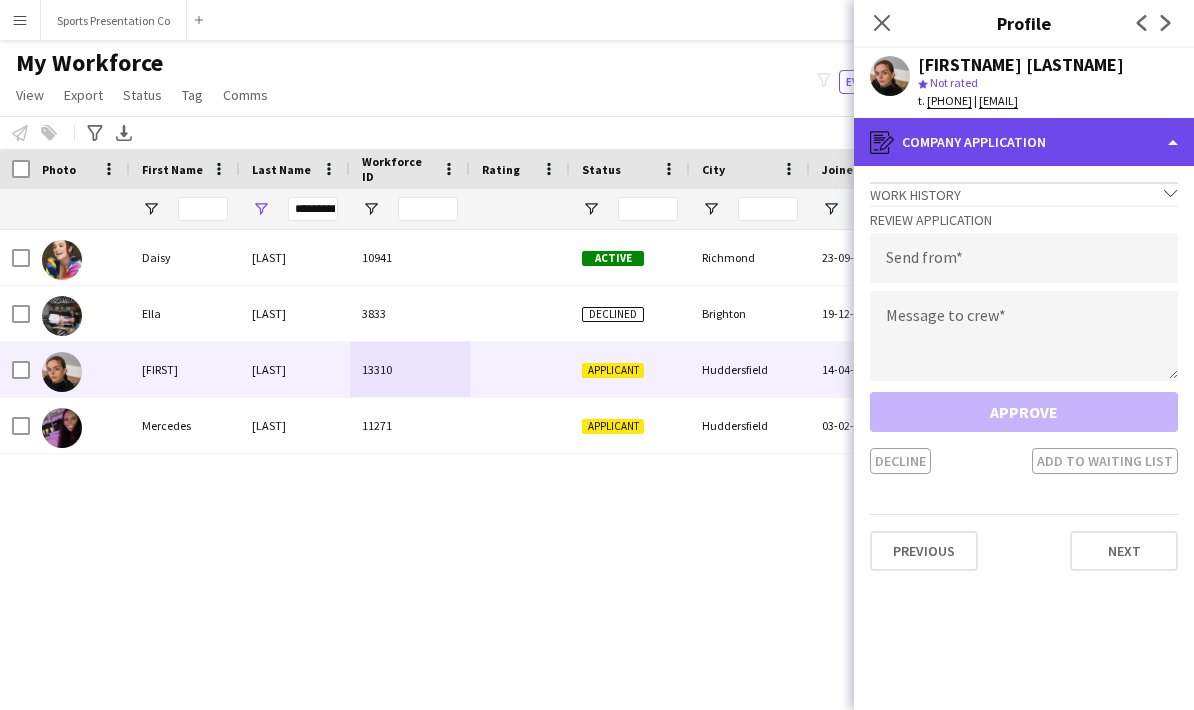 click on "register
Company application" 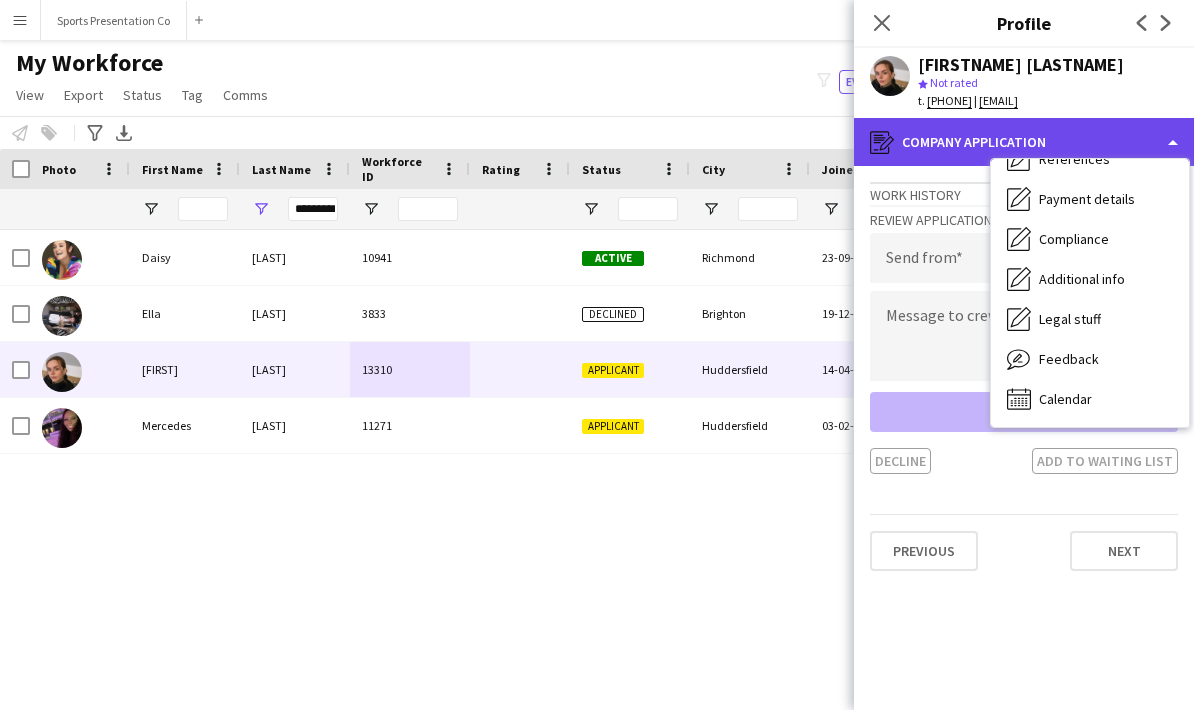 scroll, scrollTop: 228, scrollLeft: 0, axis: vertical 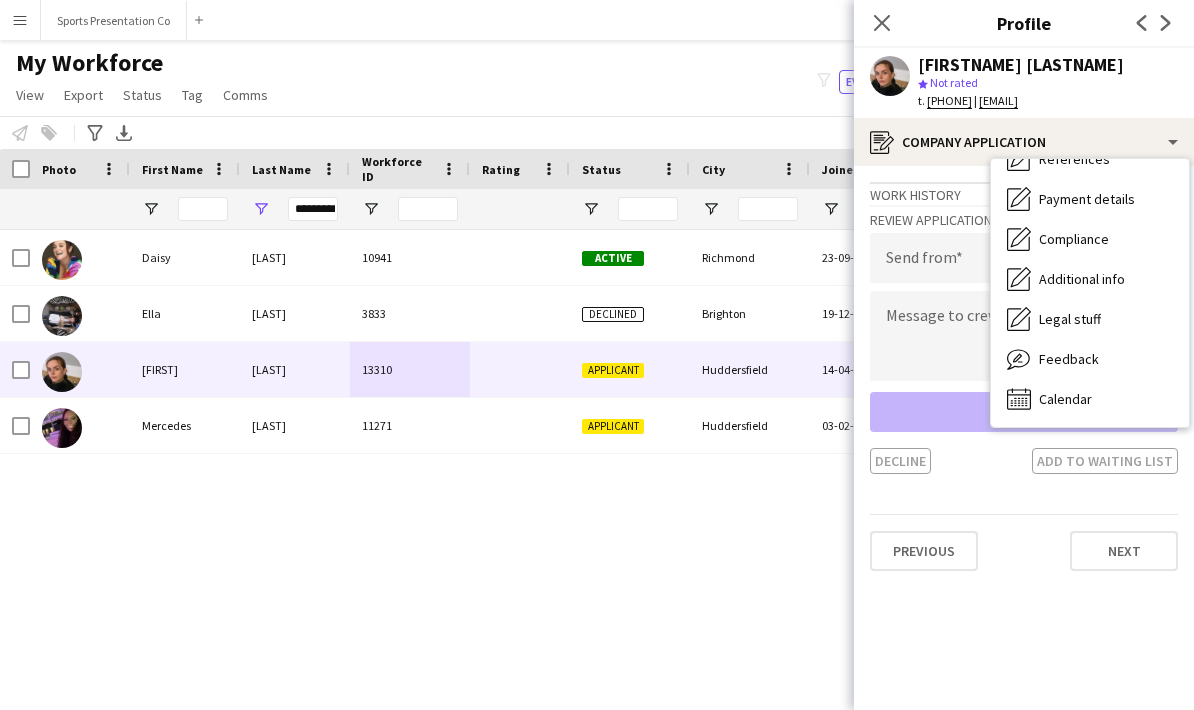 click on "Work history
chevron-down" 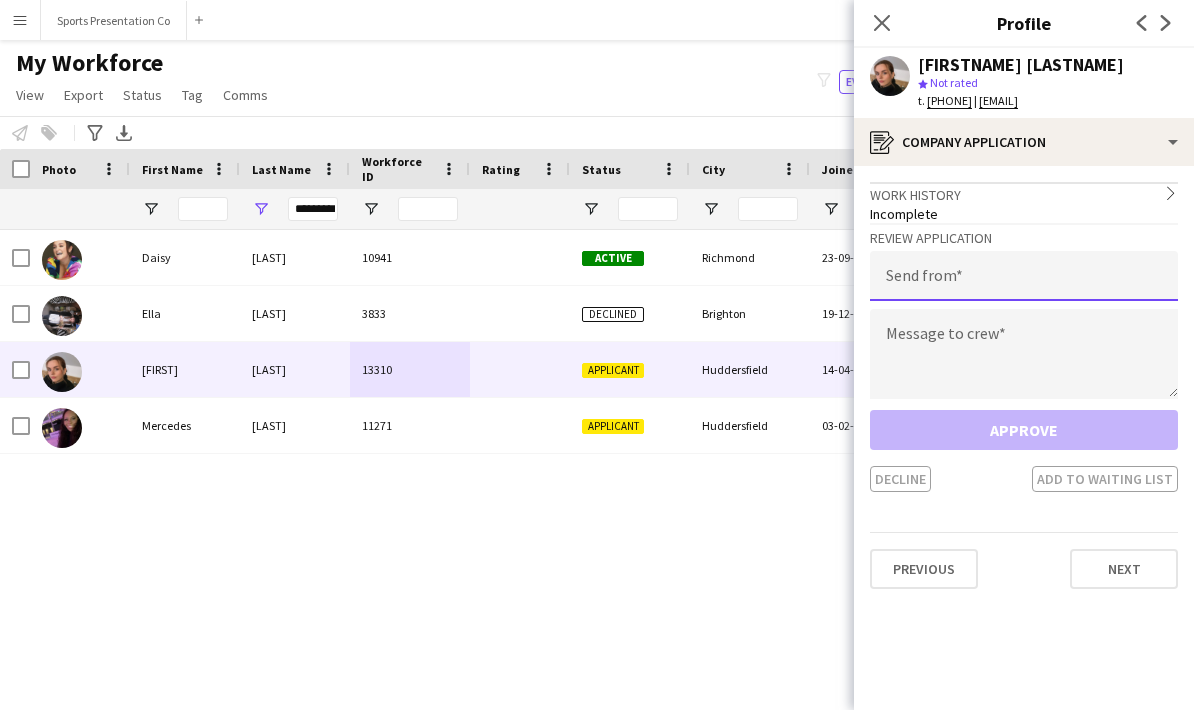 click 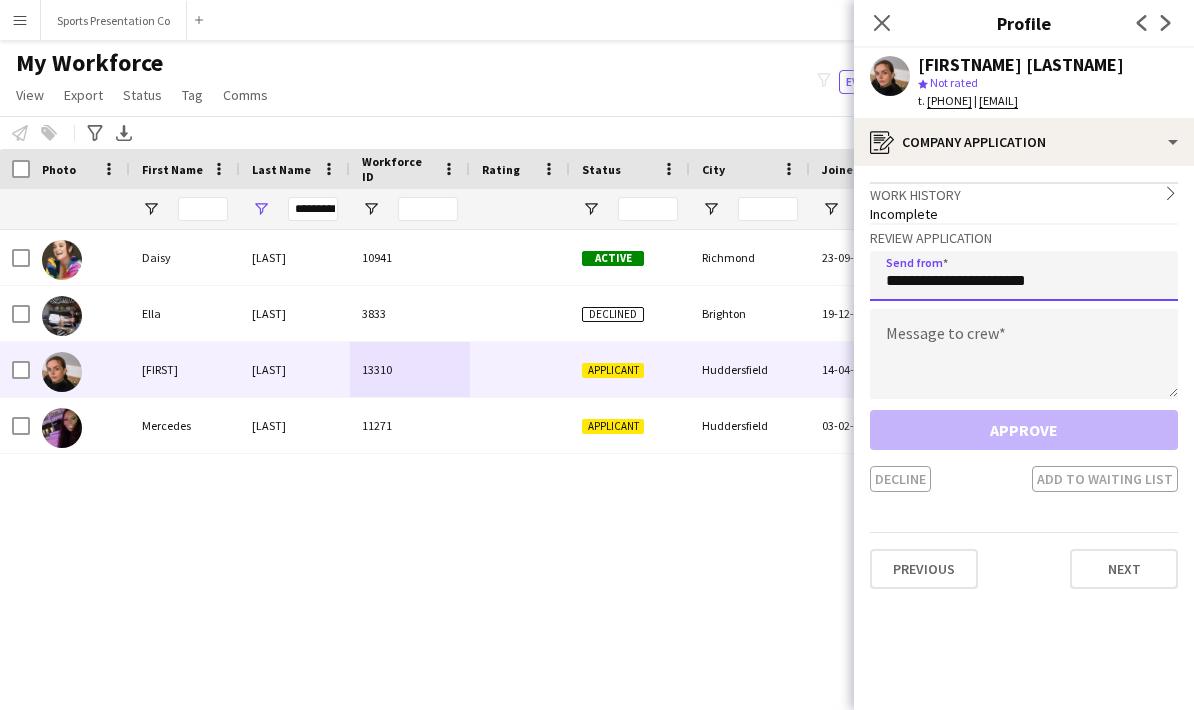 type on "**********" 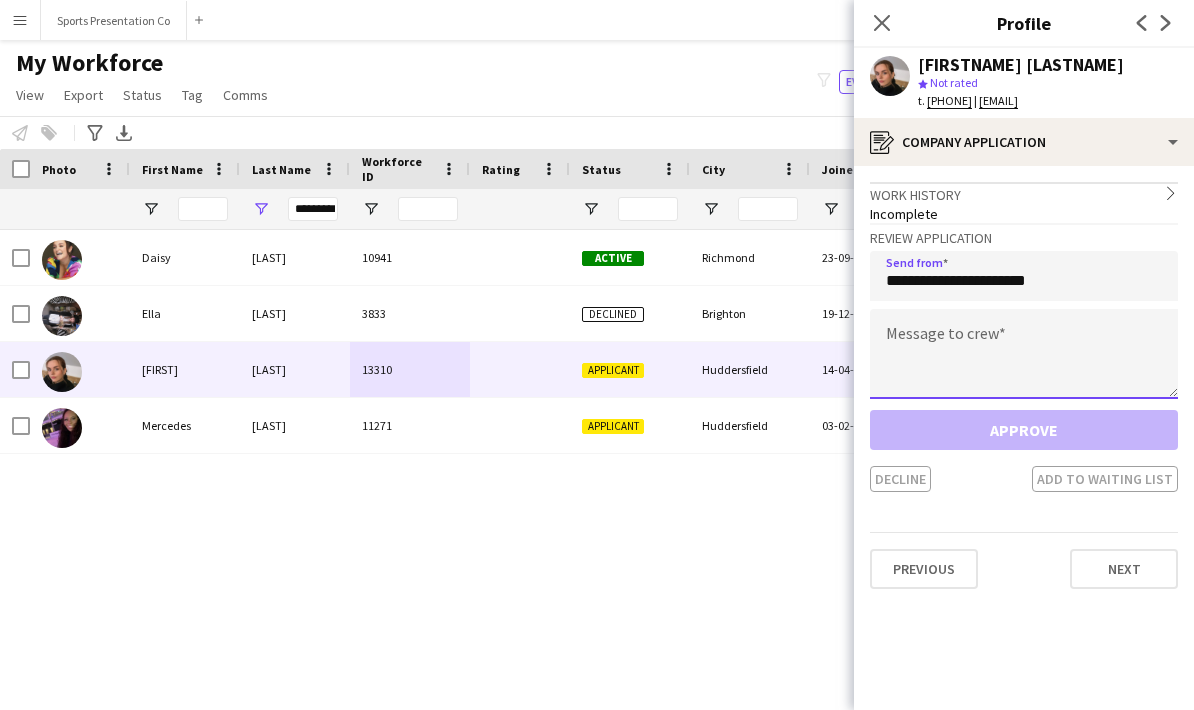 click 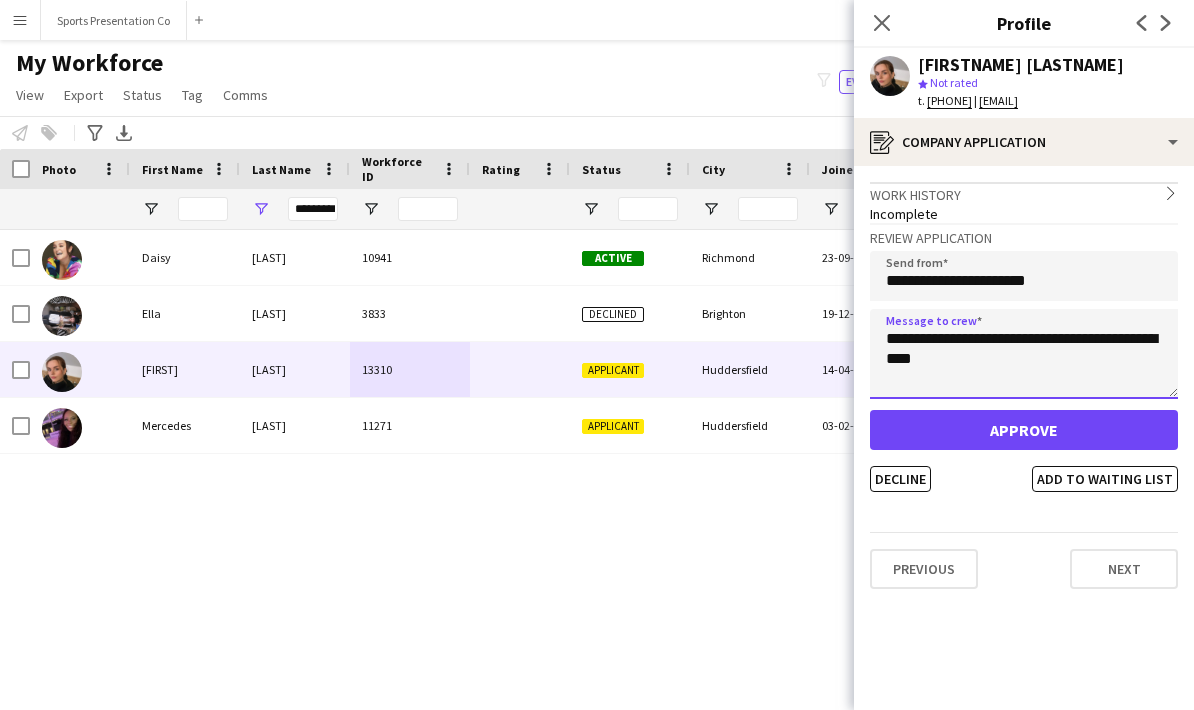 type on "**********" 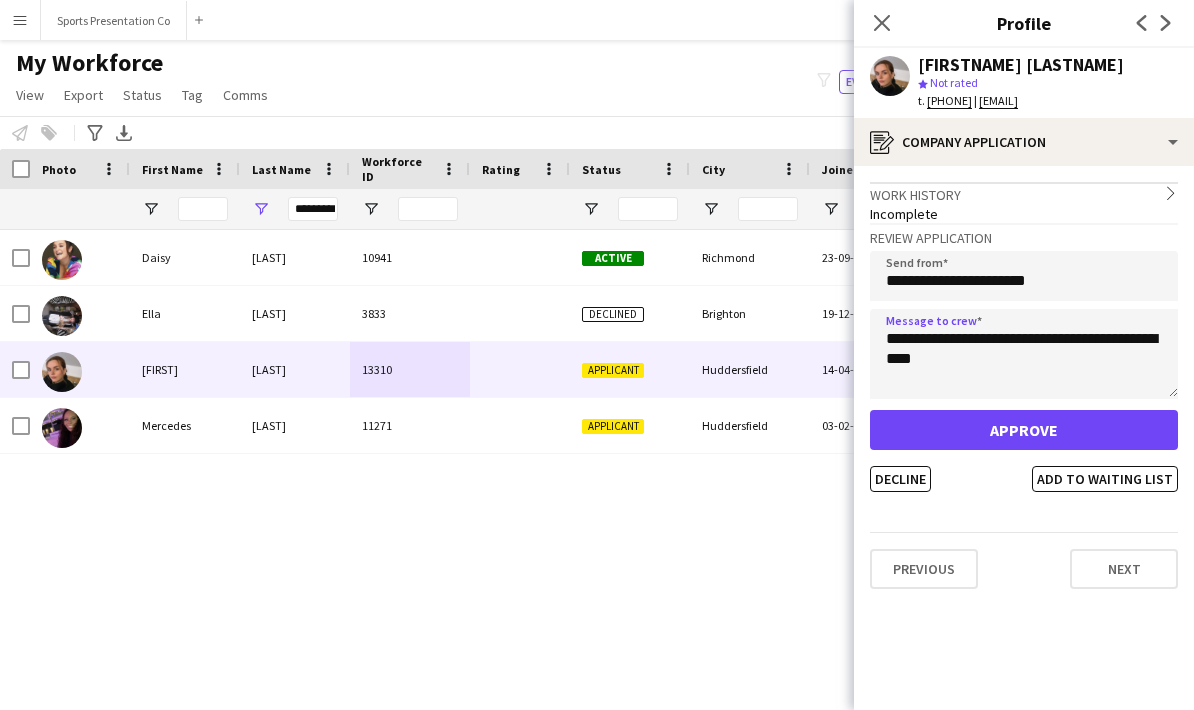 click on "Approve" 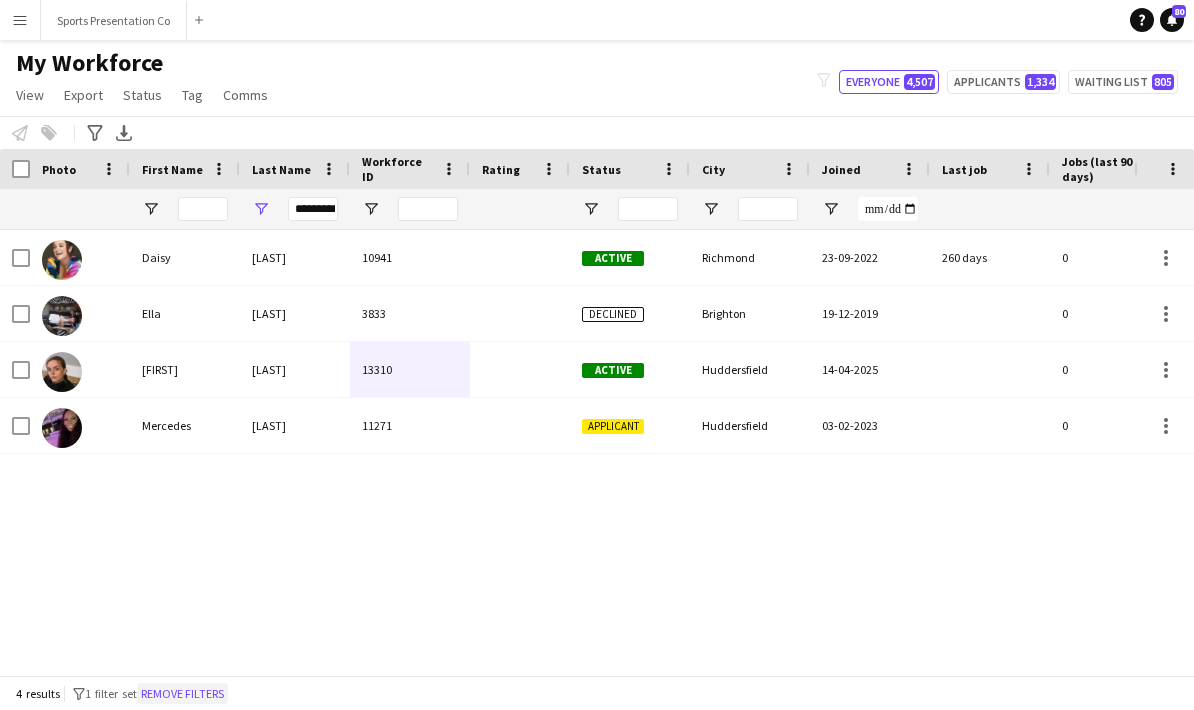 click on "Remove filters" 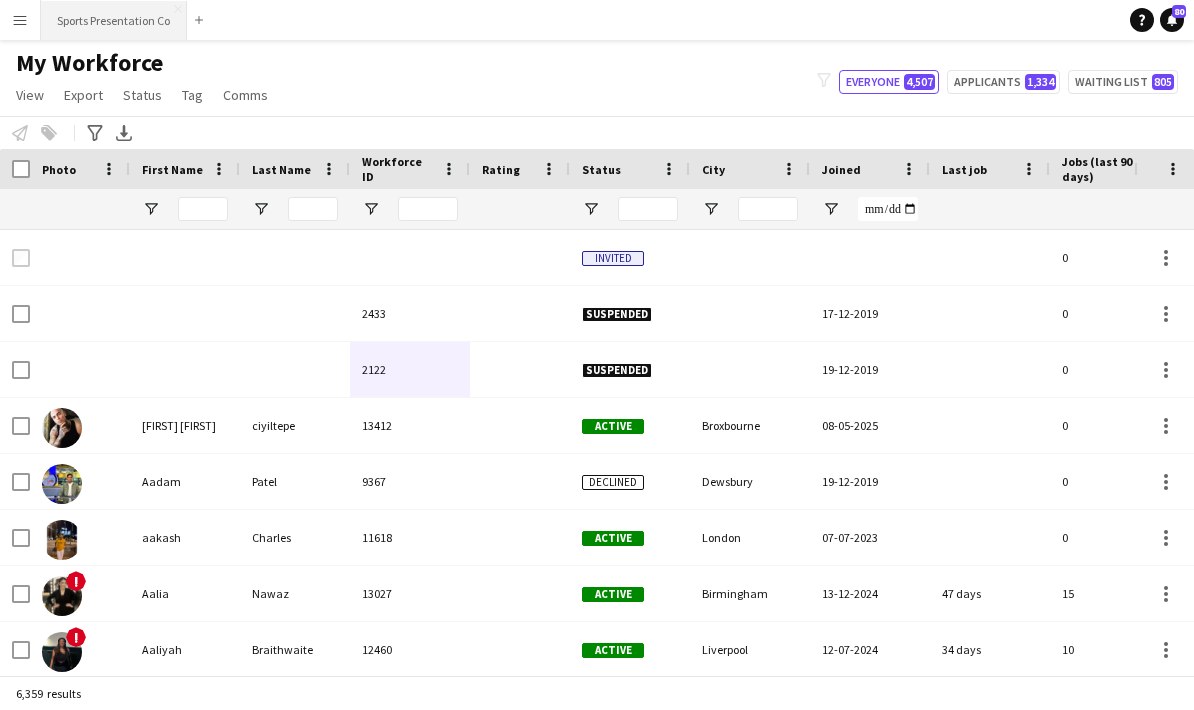 click on "Sports Presentation Co
Close" at bounding box center [114, 20] 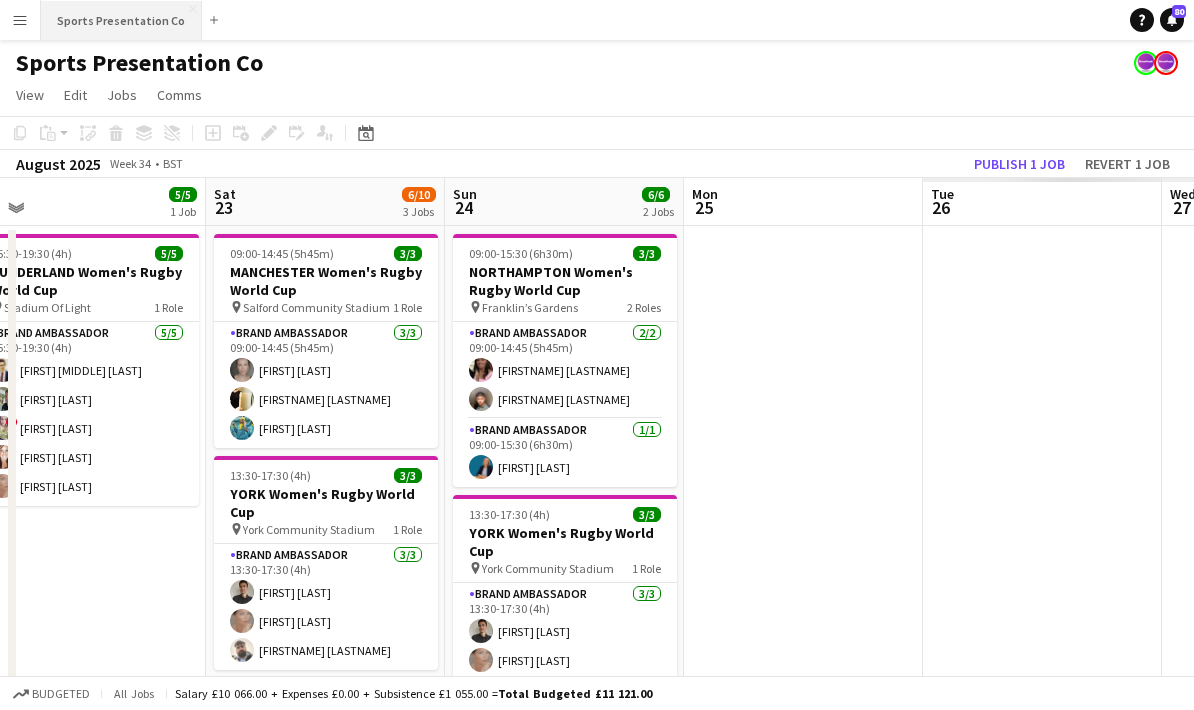 scroll, scrollTop: 0, scrollLeft: 584, axis: horizontal 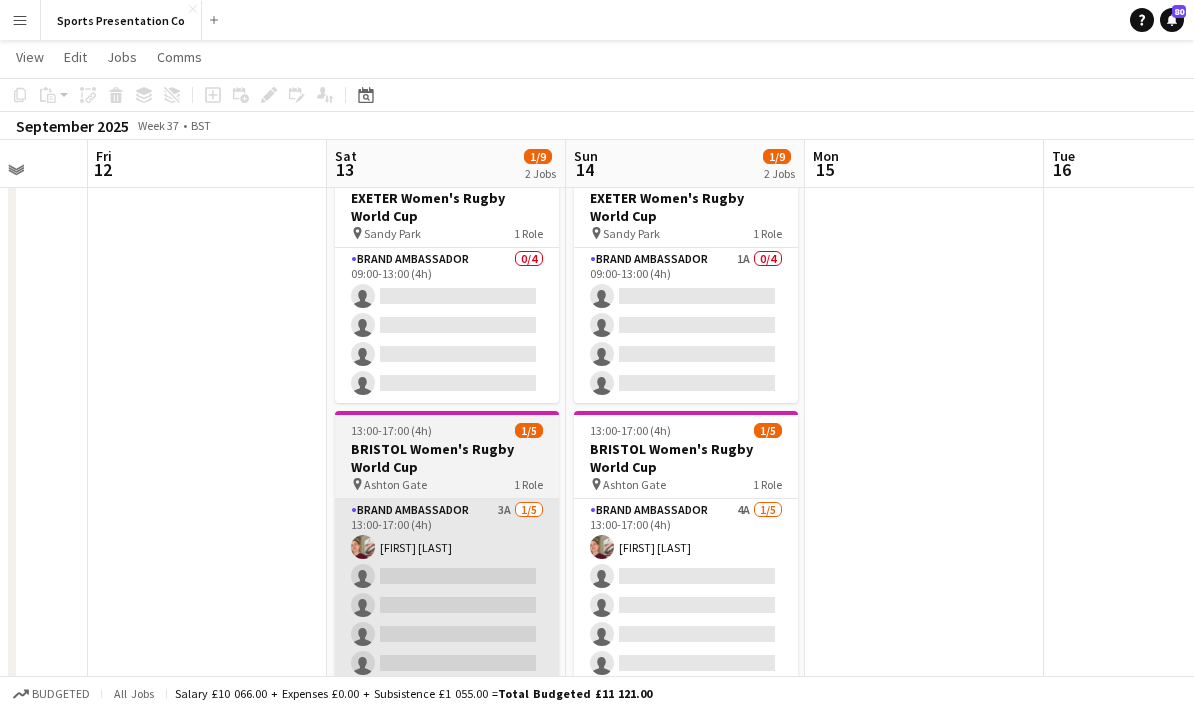 click on "Brand Ambassador   3A   1/5   13:00-17:00 (4h)
Gemma Farr
single-neutral-actions
single-neutral-actions
single-neutral-actions
single-neutral-actions" at bounding box center (447, 591) 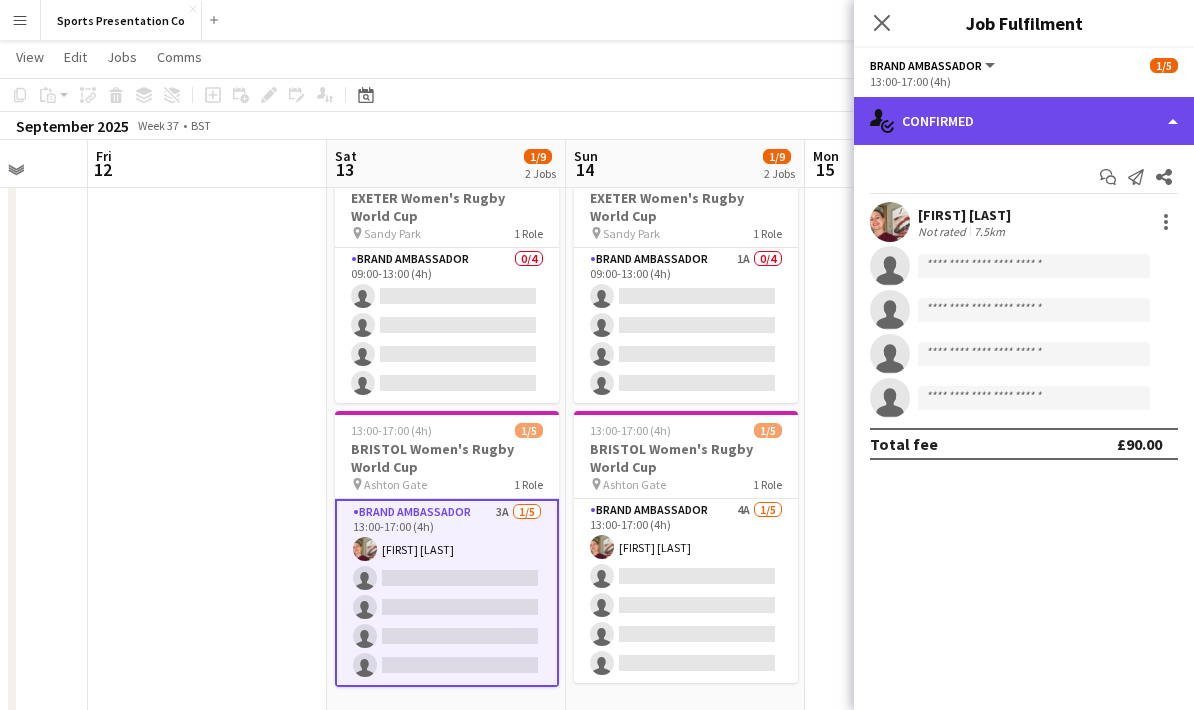 click on "single-neutral-actions-check-2
Confirmed" 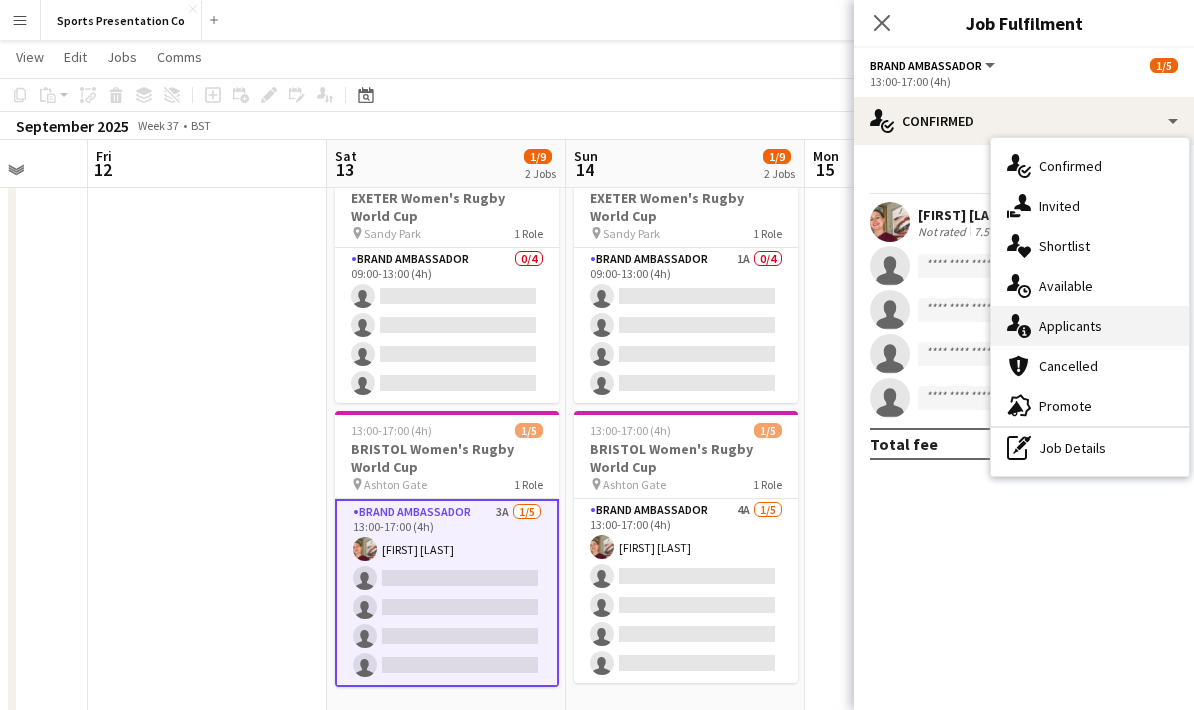click on "single-neutral-actions-information
Applicants" at bounding box center [1090, 326] 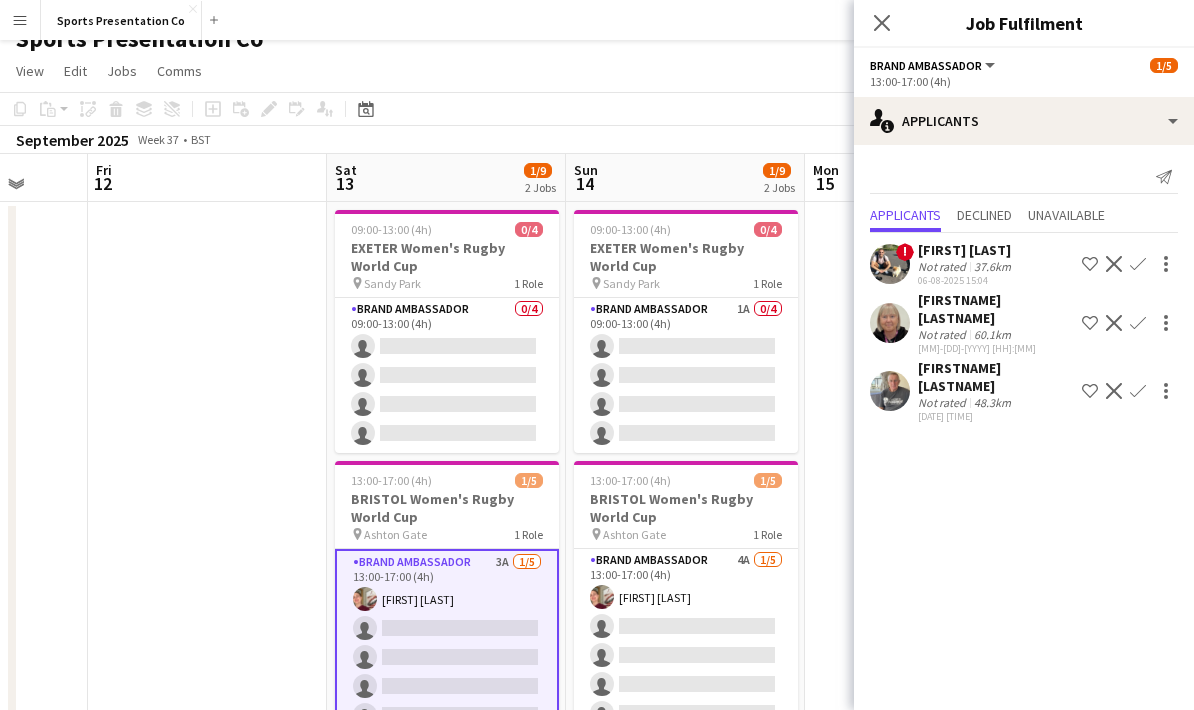 scroll, scrollTop: 20, scrollLeft: 0, axis: vertical 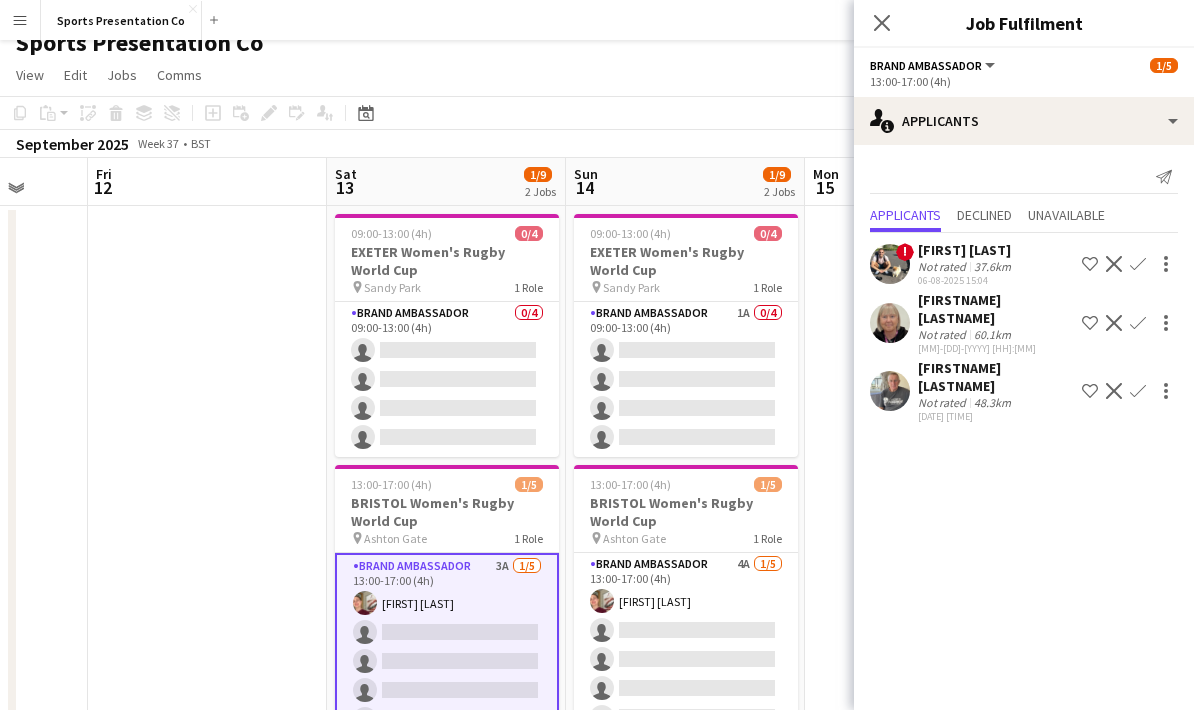 click on "Menu" at bounding box center [20, 20] 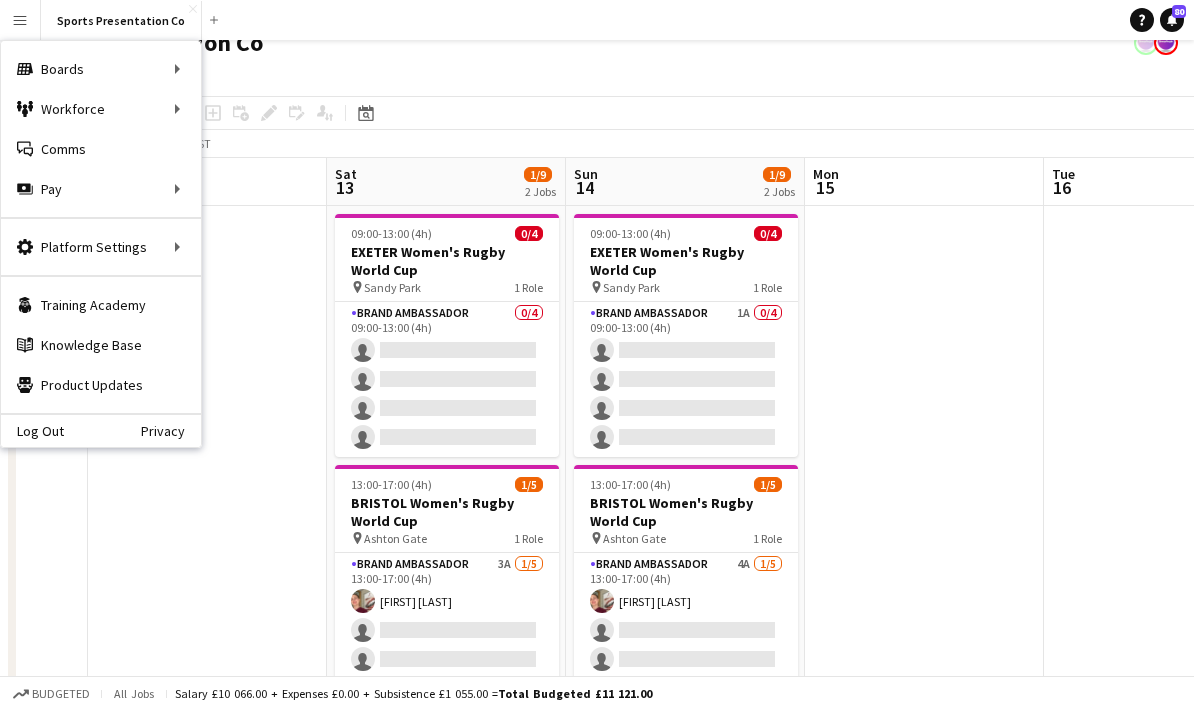 click at bounding box center [207, 687] 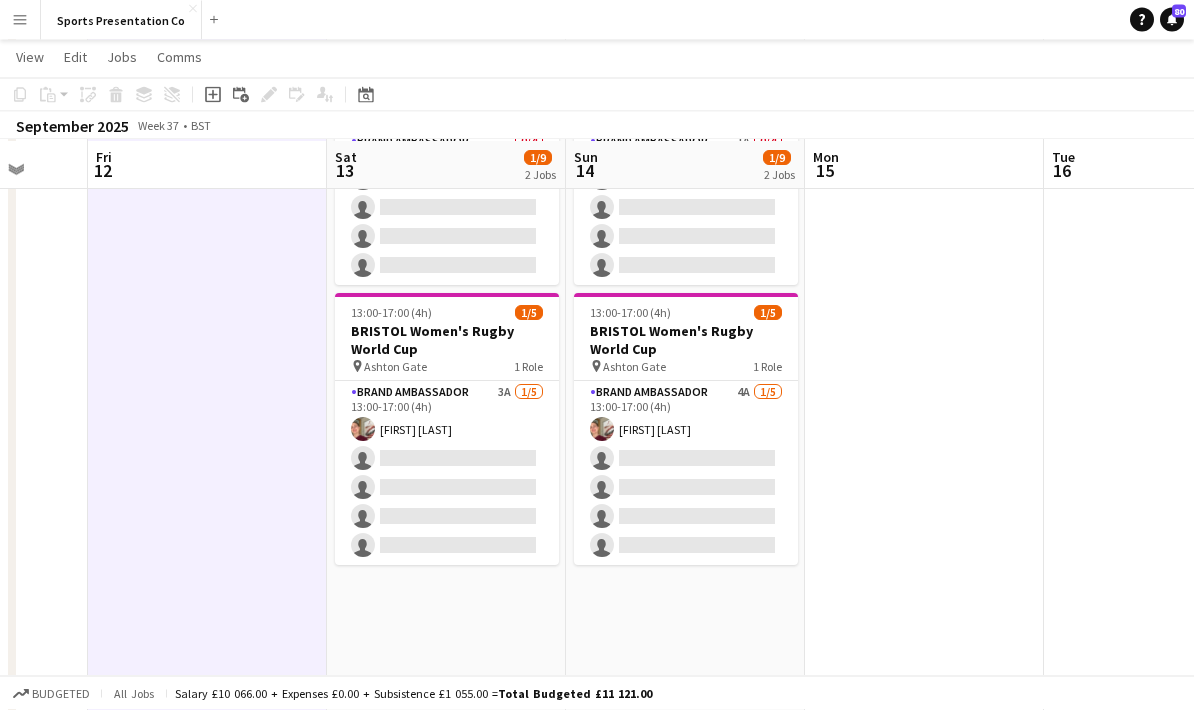 scroll, scrollTop: 191, scrollLeft: 0, axis: vertical 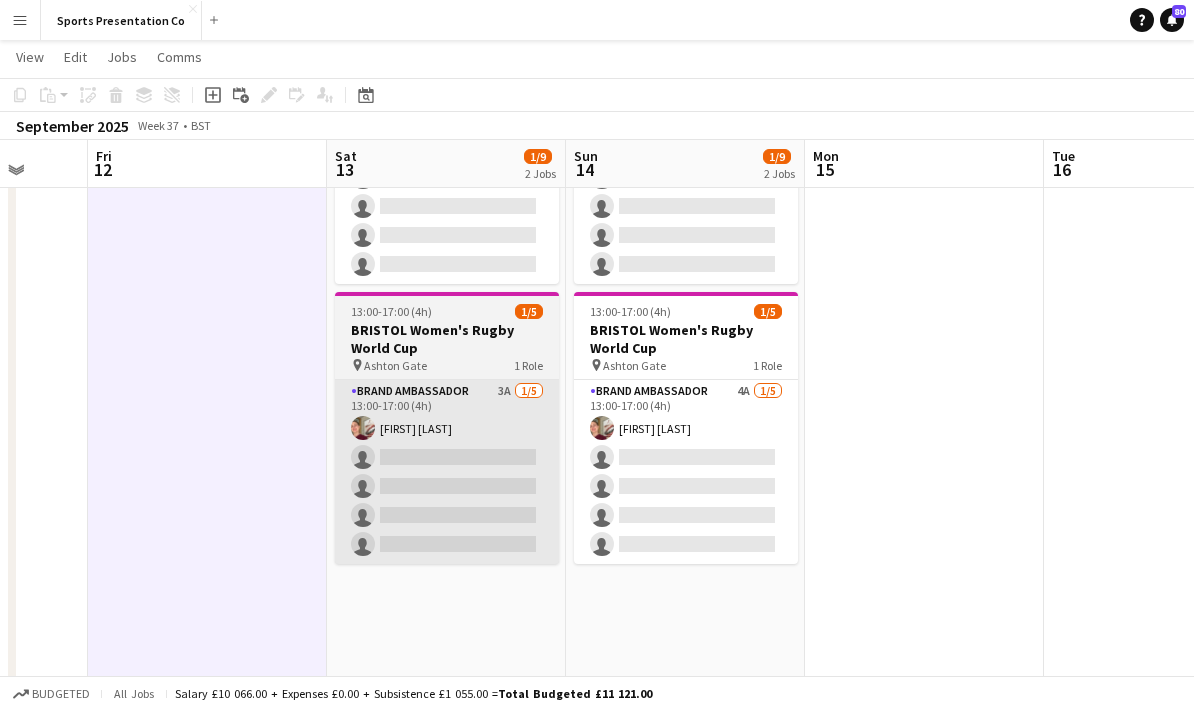 click on "Brand Ambassador   3A   1/5   13:00-17:00 (4h)
Gemma Farr
single-neutral-actions
single-neutral-actions
single-neutral-actions
single-neutral-actions" at bounding box center (447, 472) 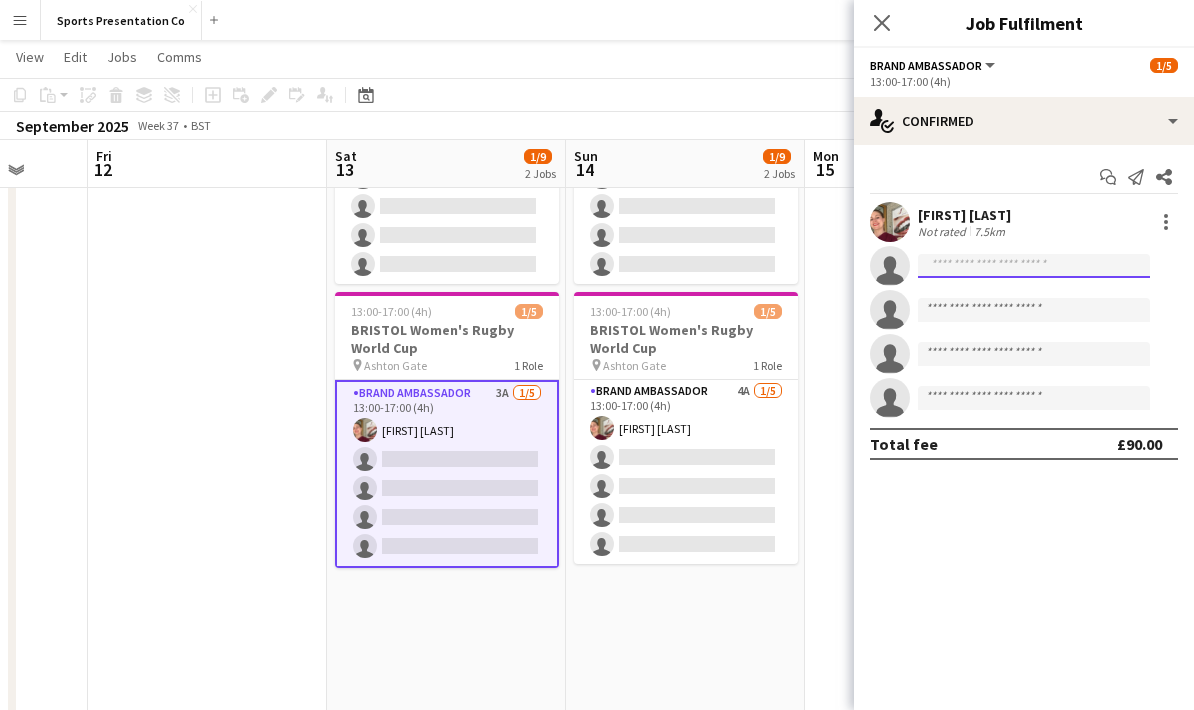 click at bounding box center (1034, 310) 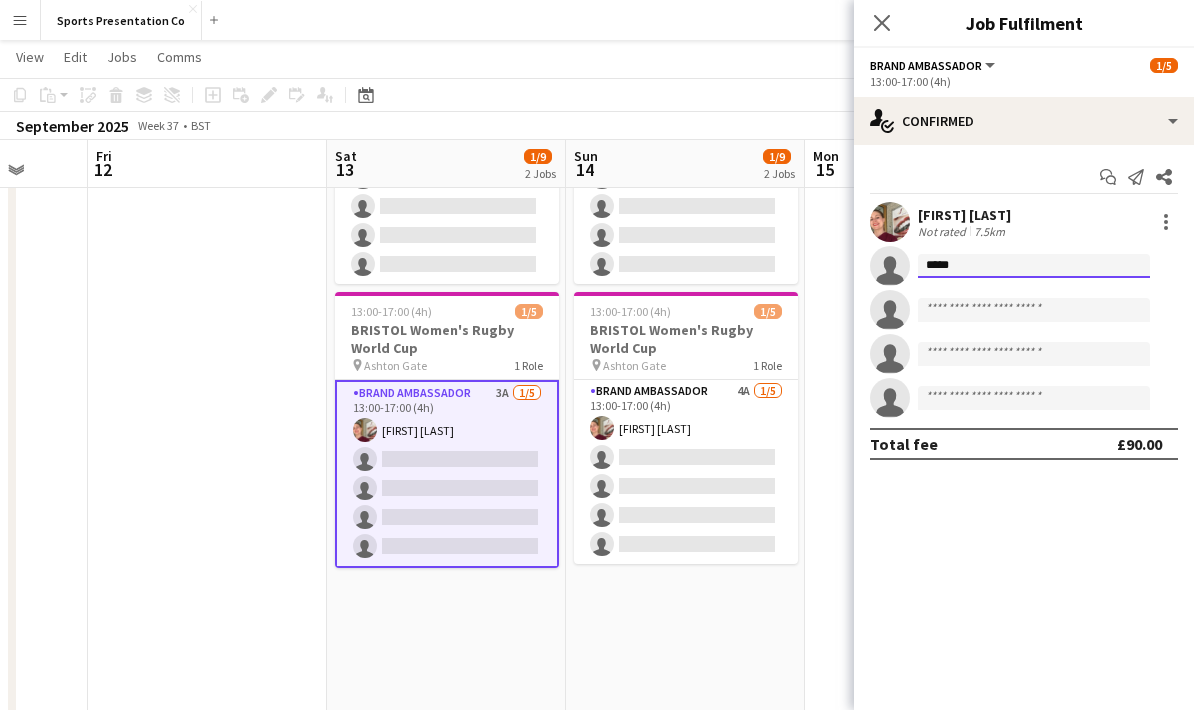 type on "******" 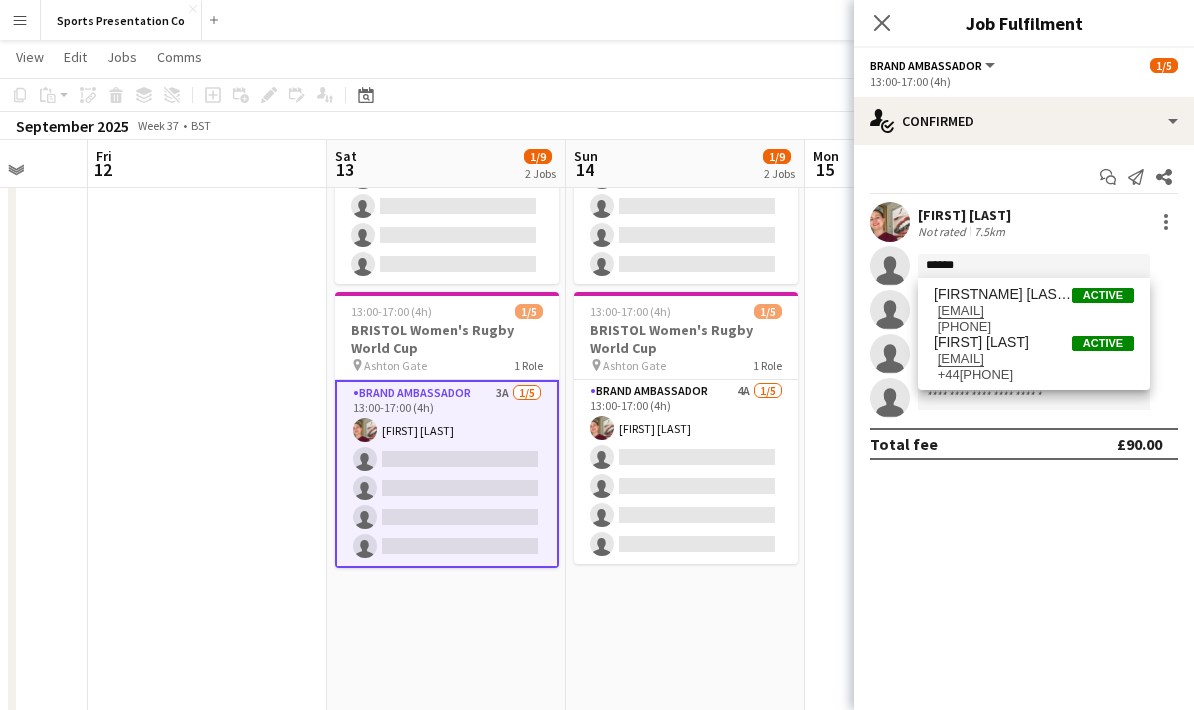 click at bounding box center [207, 514] 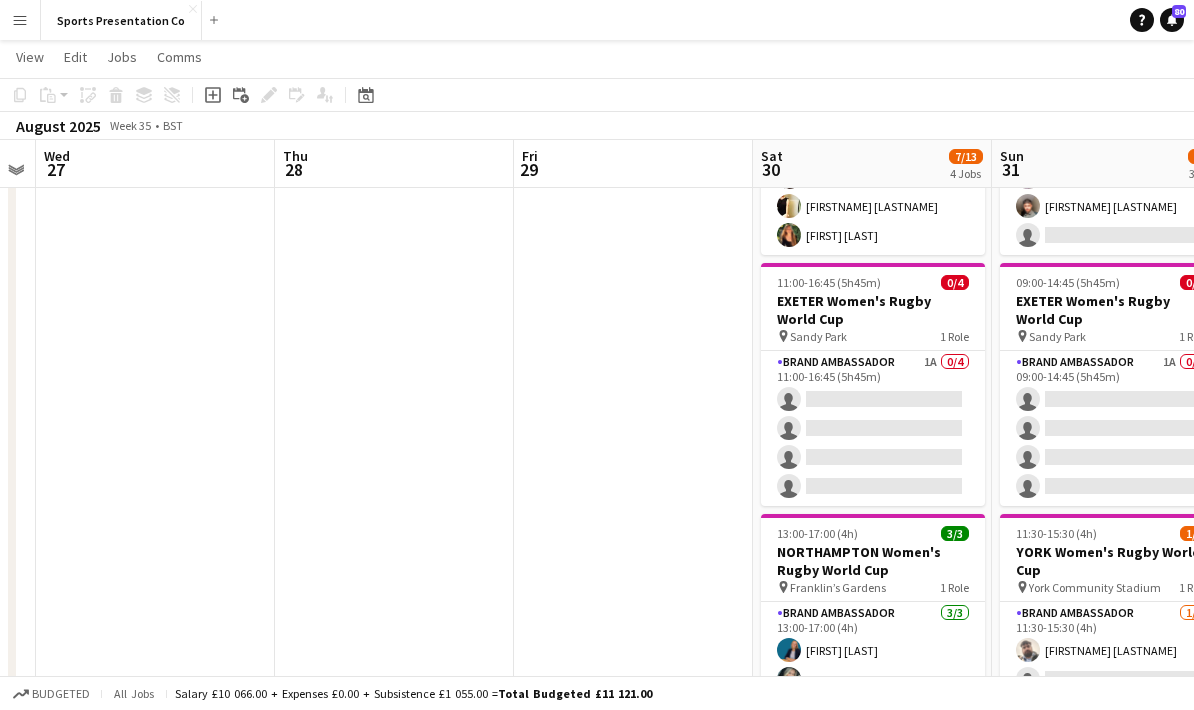 scroll, scrollTop: 0, scrollLeft: 624, axis: horizontal 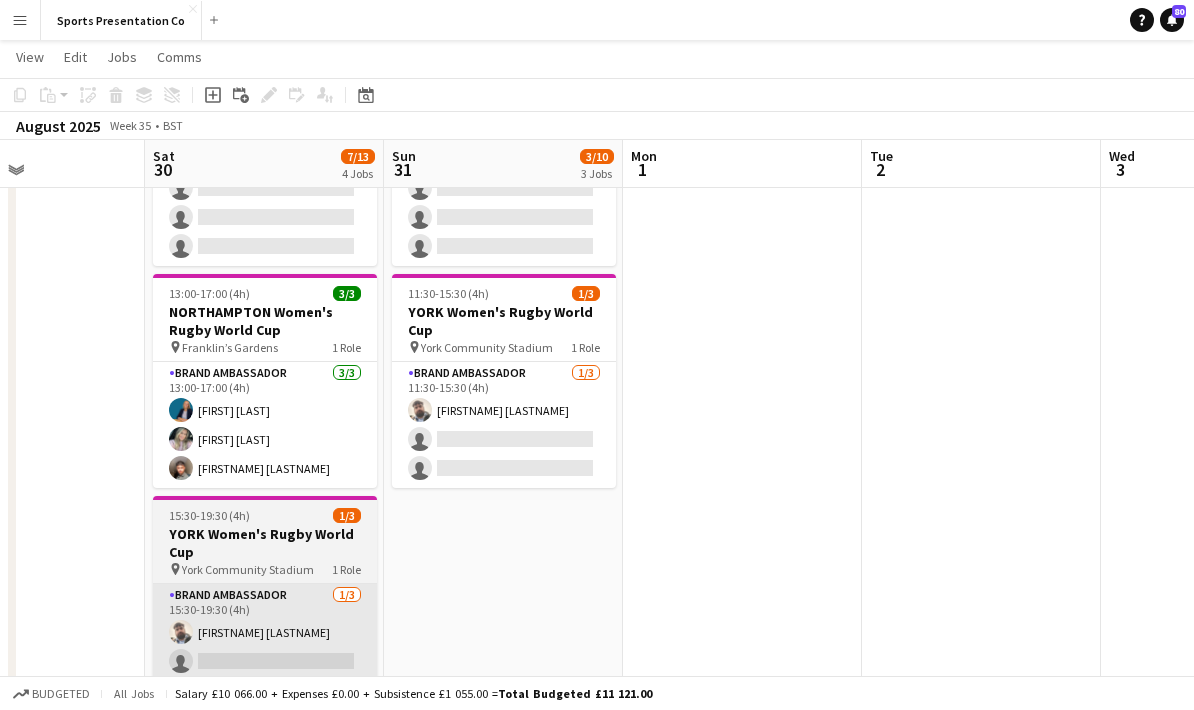 click on "Brand Ambassador   1/3   15:30-19:30 (4h)
Daniel Jenkins
single-neutral-actions
single-neutral-actions" at bounding box center [265, 647] 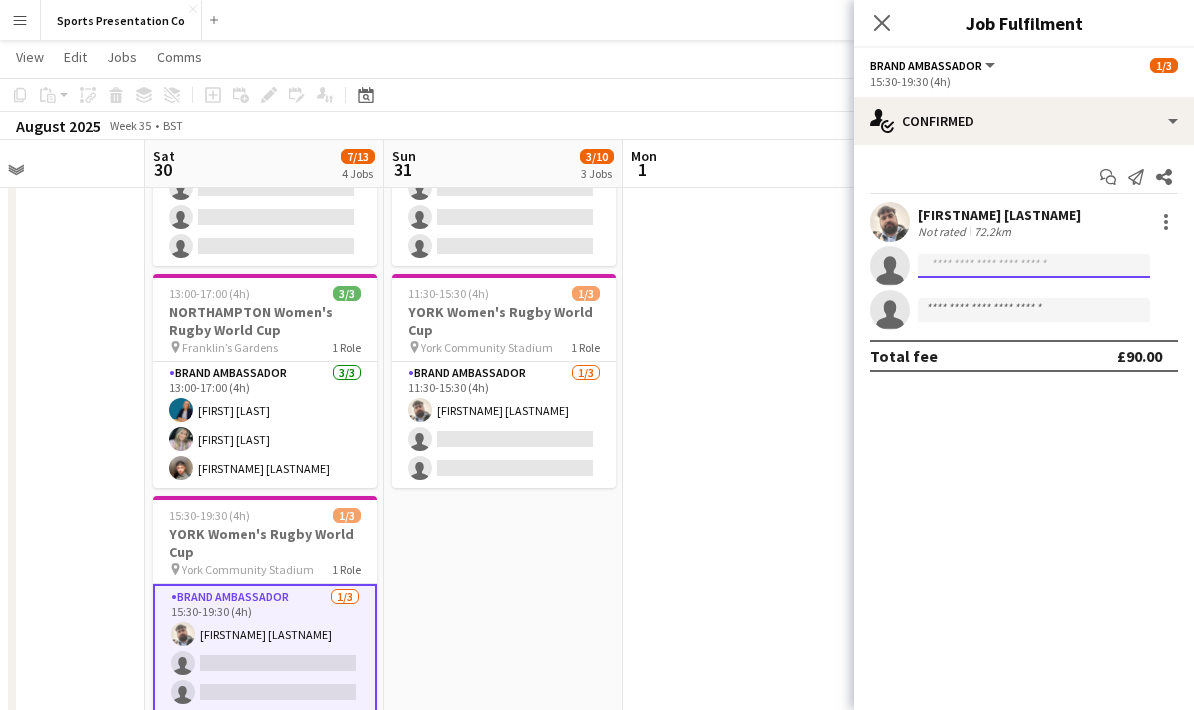 click at bounding box center [1034, 310] 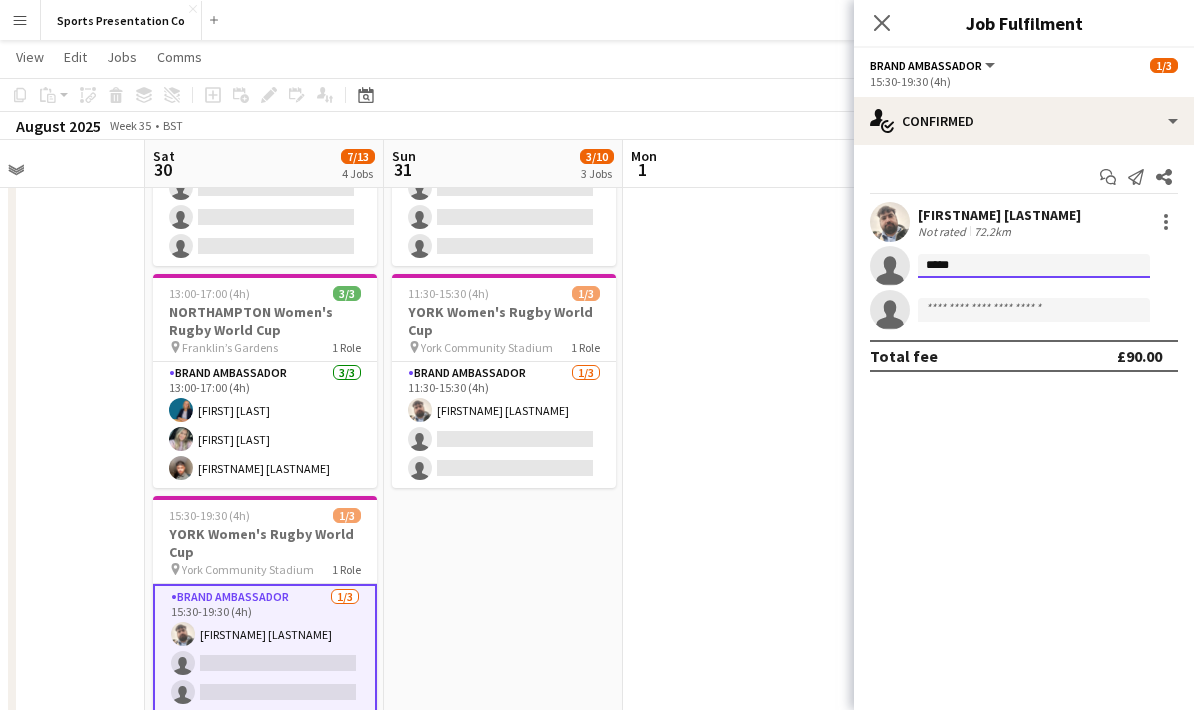 type on "******" 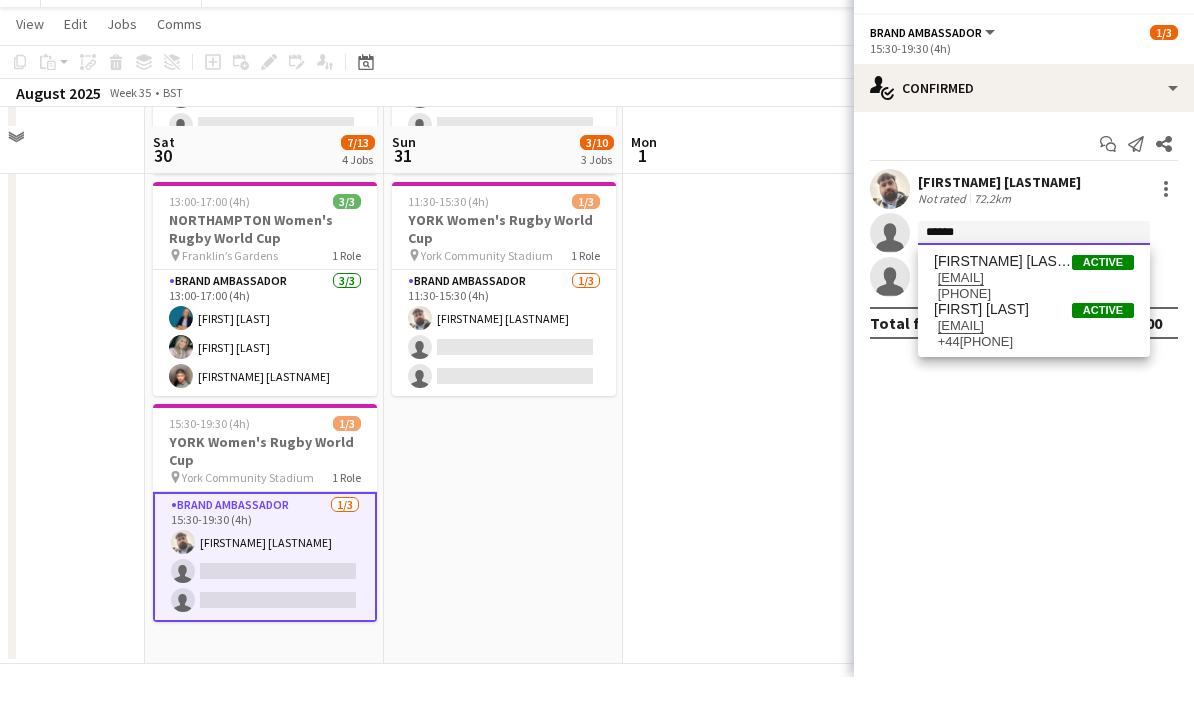 scroll, scrollTop: 511, scrollLeft: 0, axis: vertical 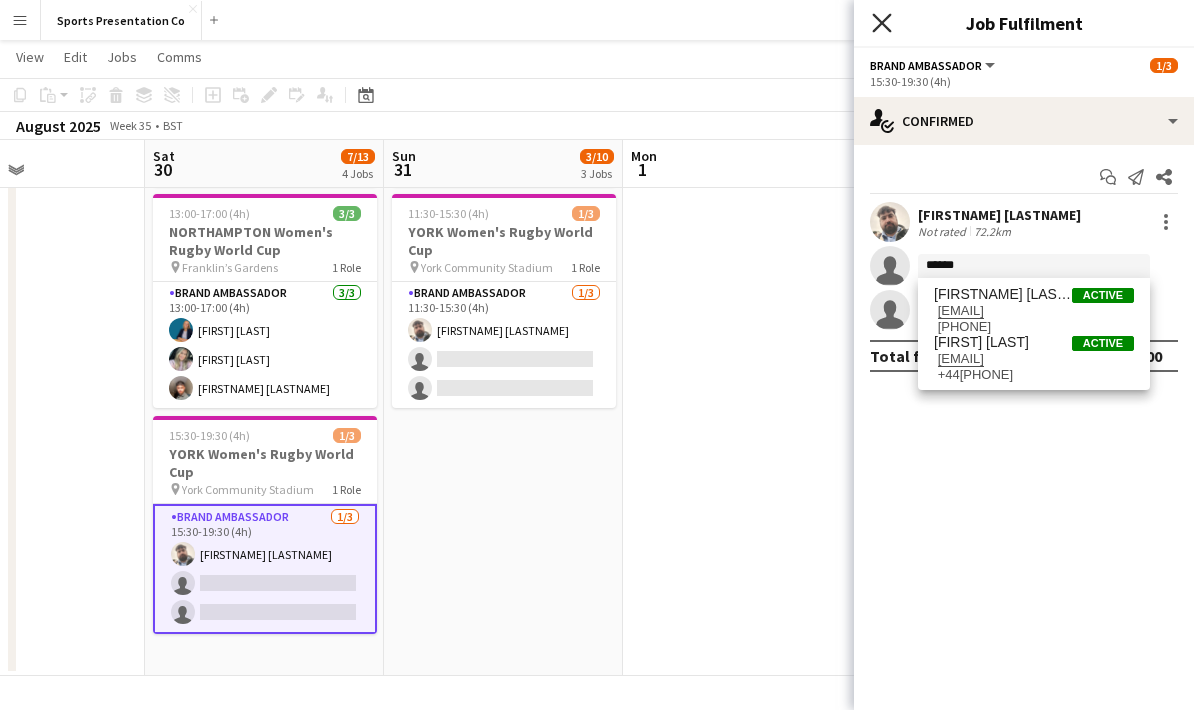 click on "Close pop-in" 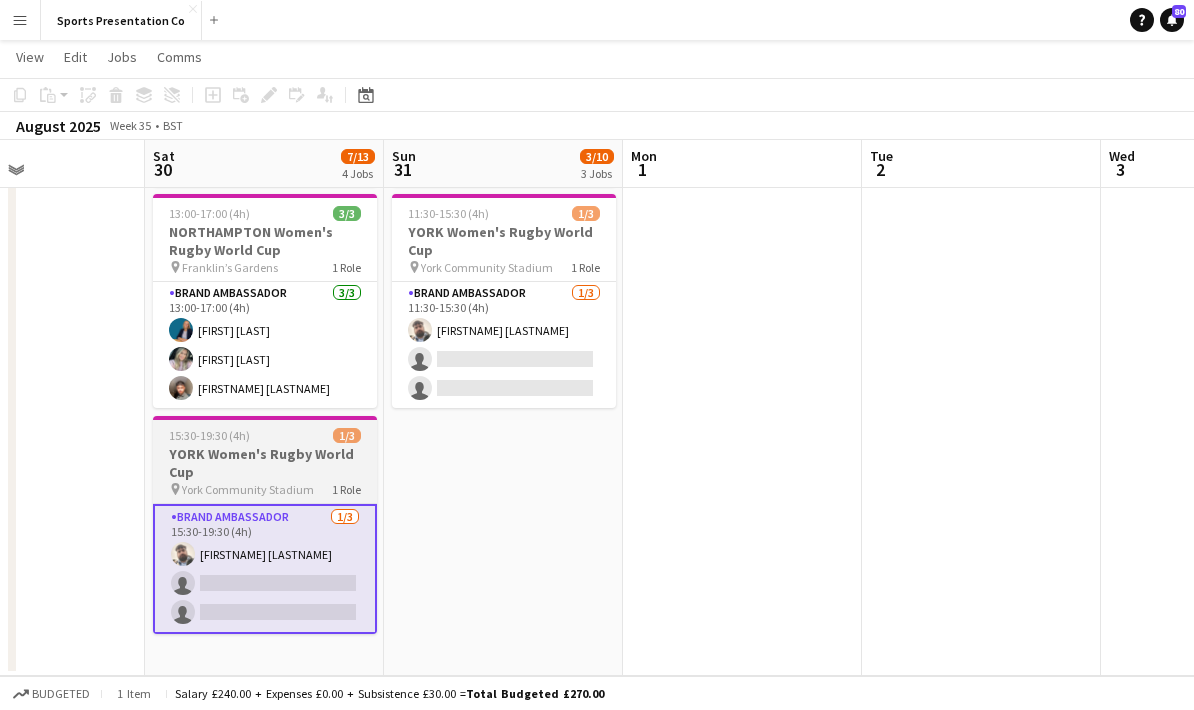 click on "Brand Ambassador   1/3   15:30-19:30 (4h)
Daniel Jenkins
single-neutral-actions
single-neutral-actions" at bounding box center (265, 569) 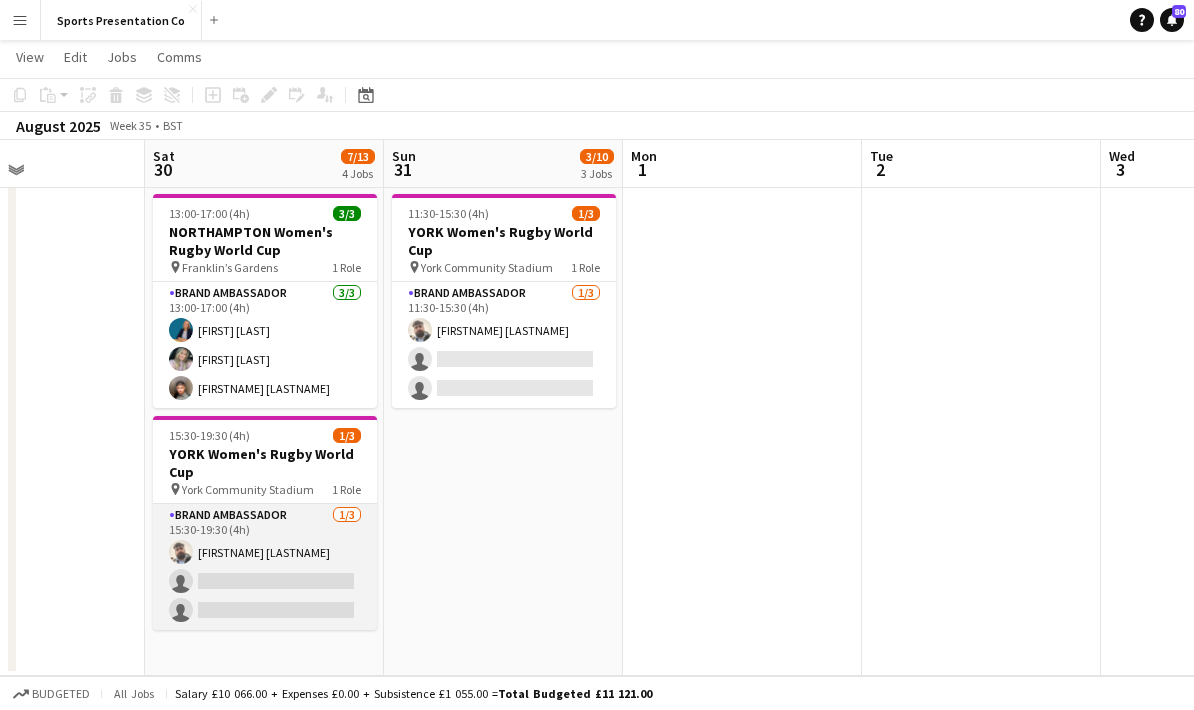 click on "Brand Ambassador   1/3   15:30-19:30 (4h)
Daniel Jenkins
single-neutral-actions
single-neutral-actions" at bounding box center (265, 567) 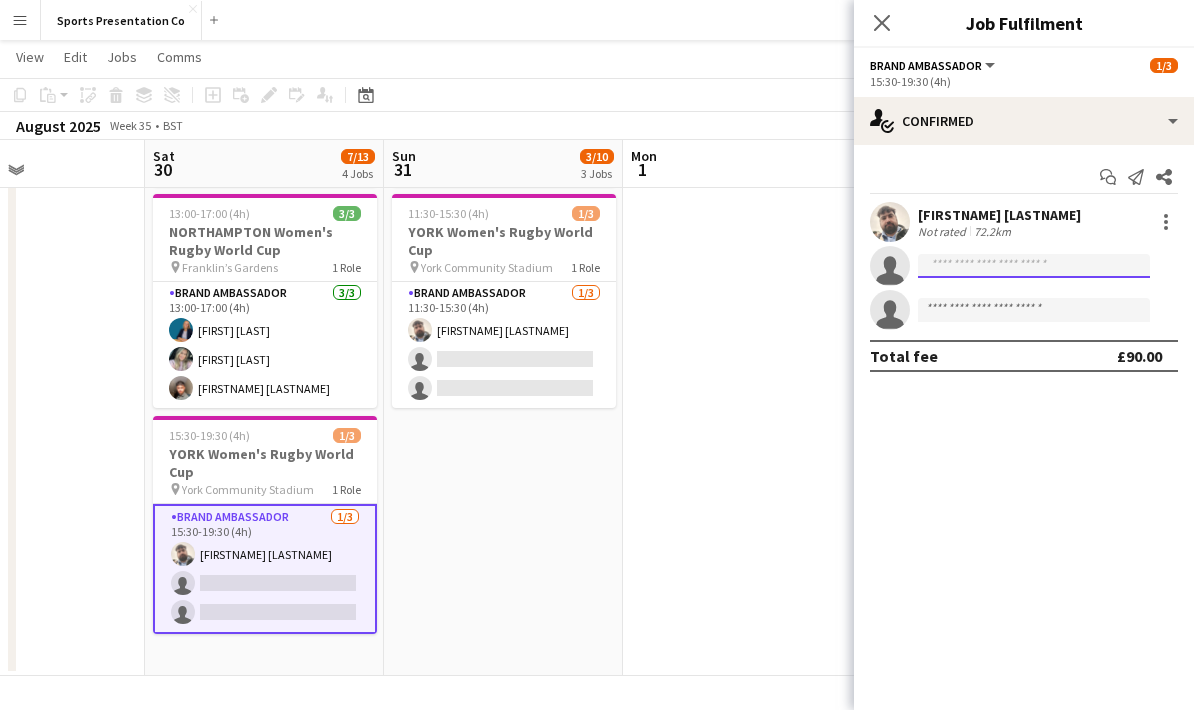 click at bounding box center (1034, 310) 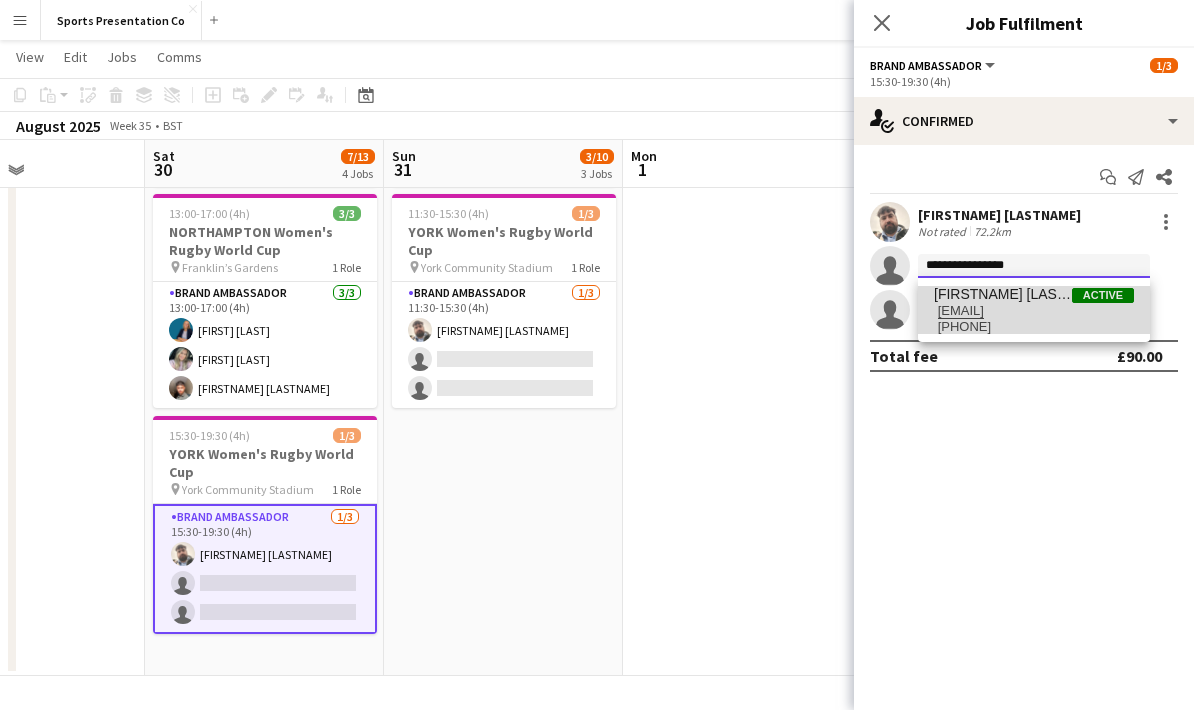 type on "**********" 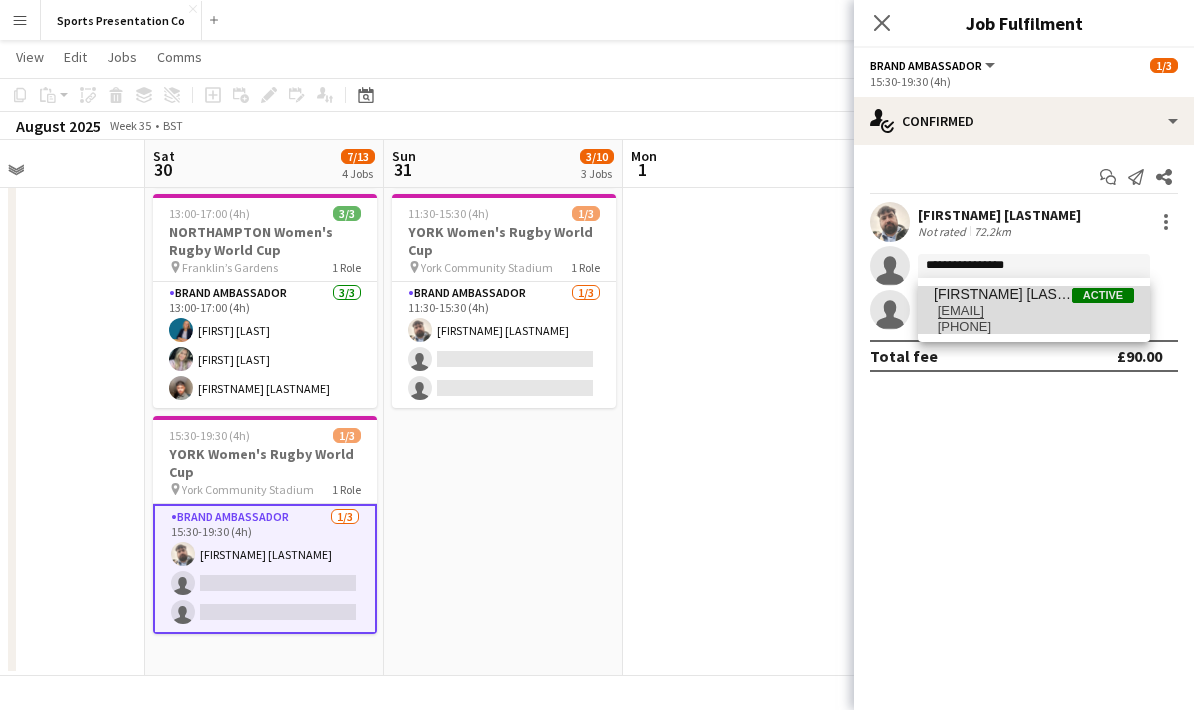 click on "[EMAIL]" at bounding box center [1034, 311] 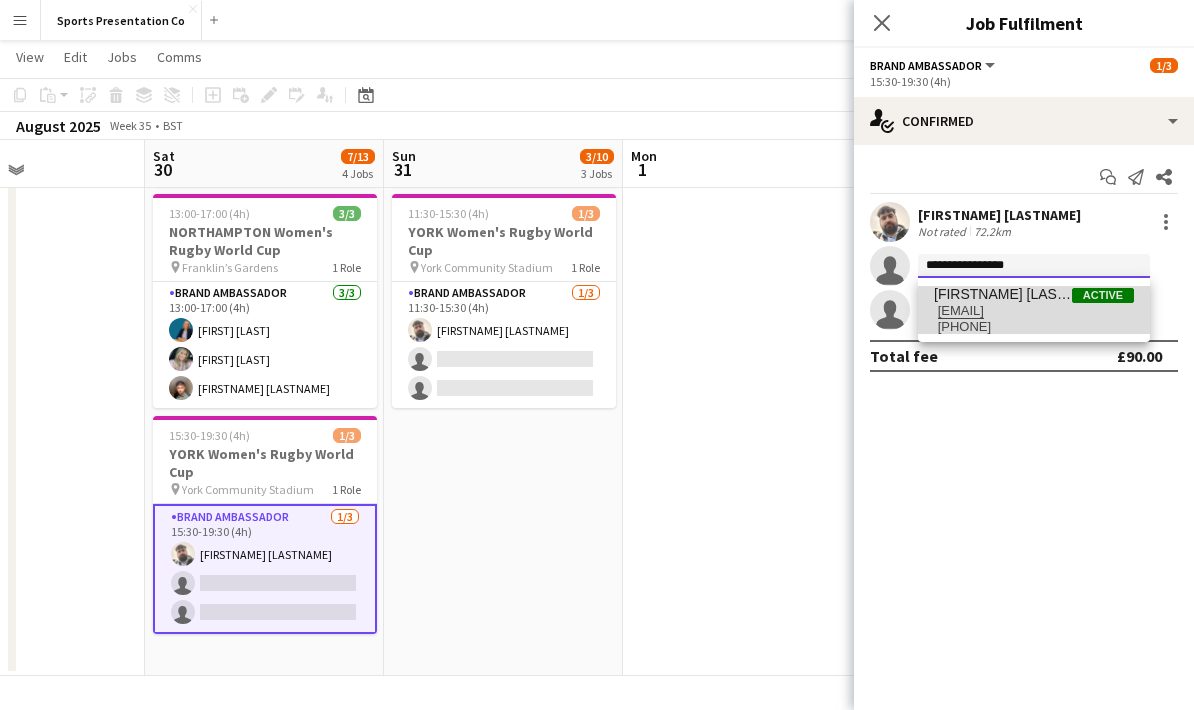 type 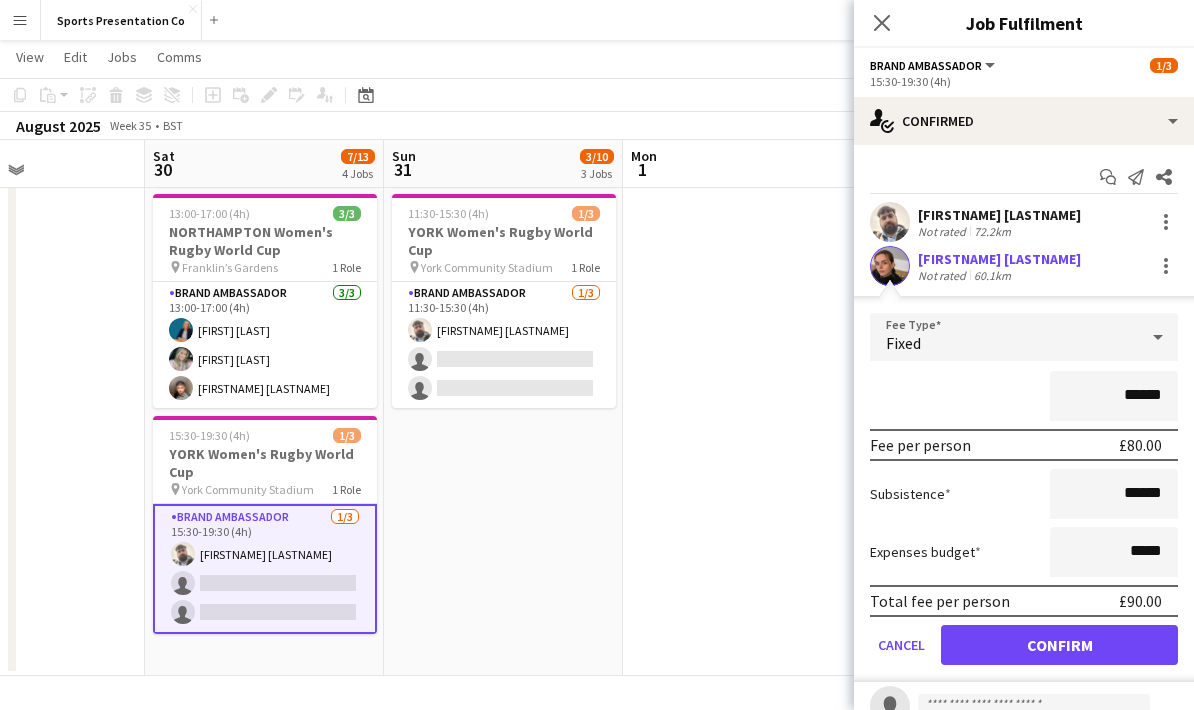 click on "******" at bounding box center (1024, 396) 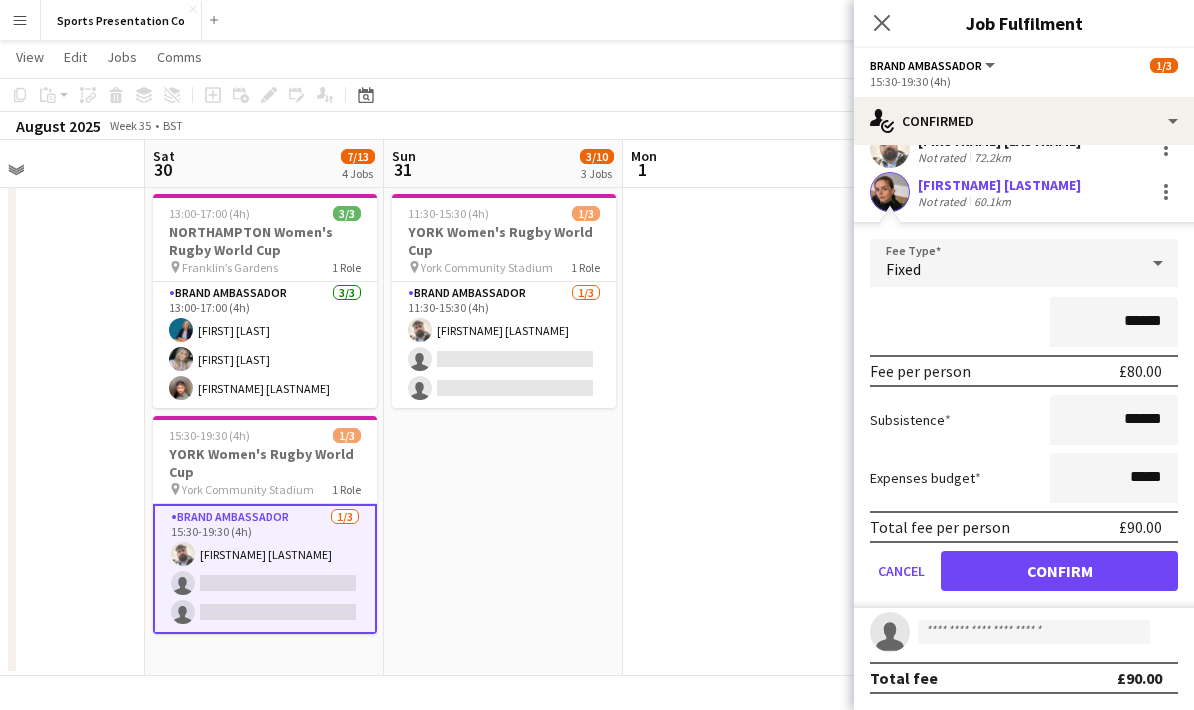 scroll, scrollTop: 77, scrollLeft: 0, axis: vertical 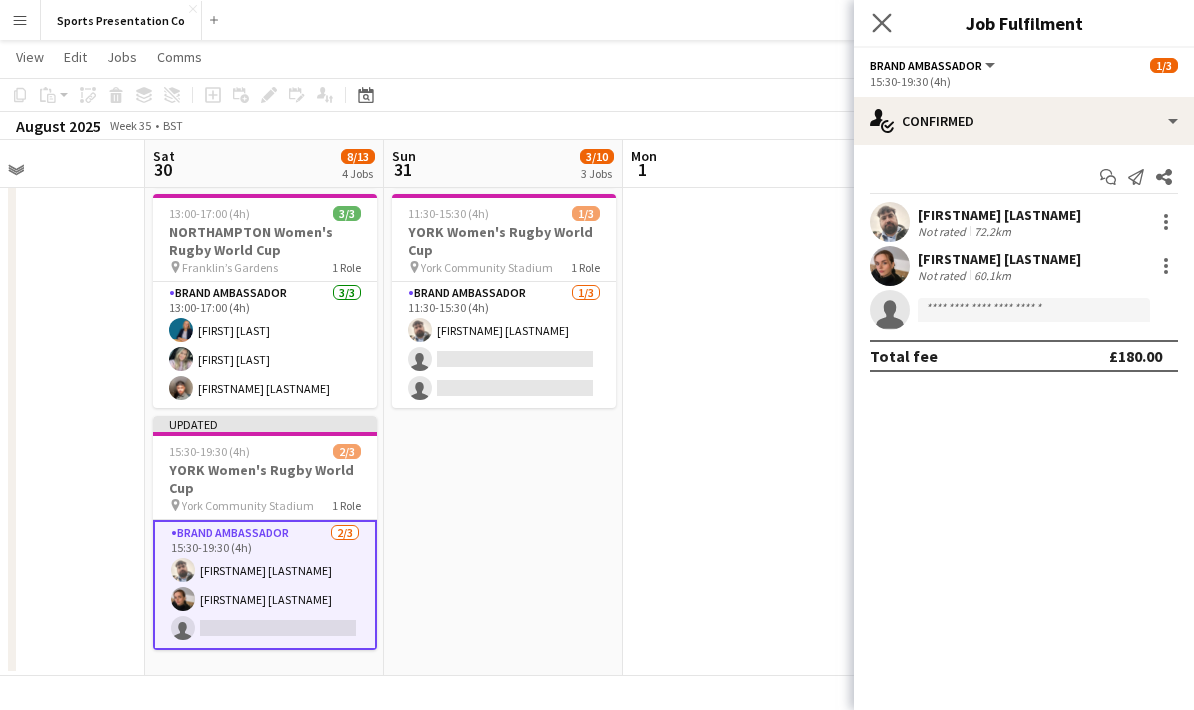 click on "Close pop-in" 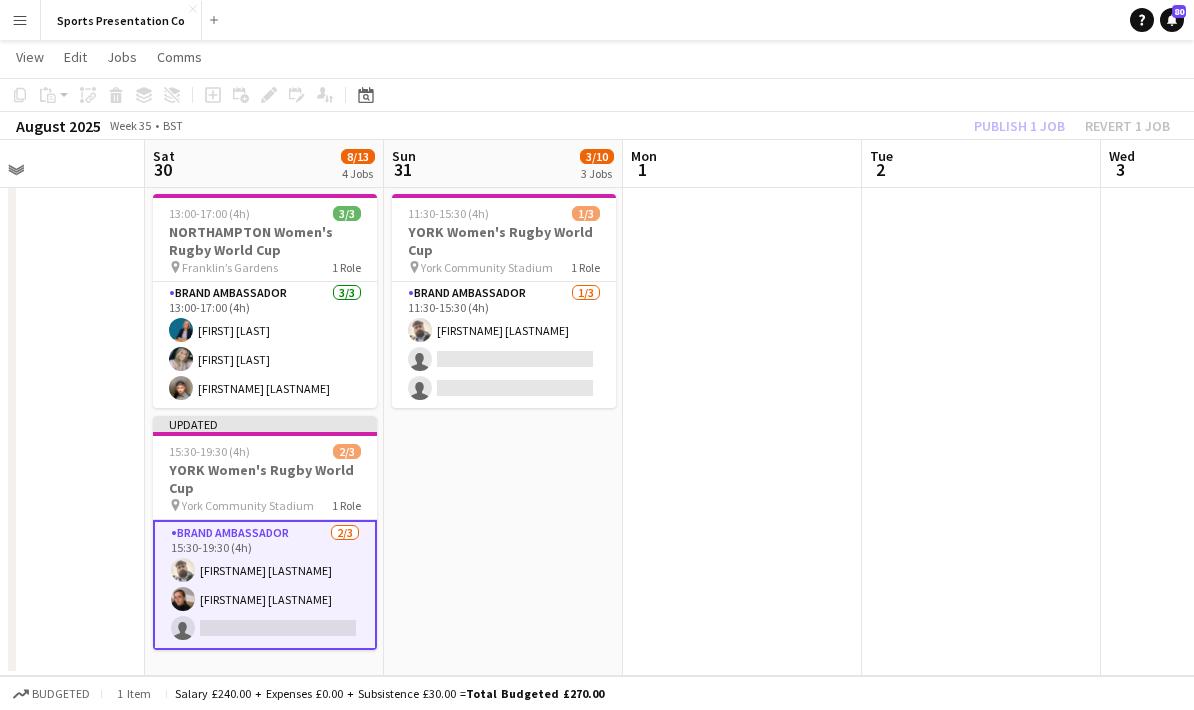 click on "Publish 1 job   Revert 1 job" 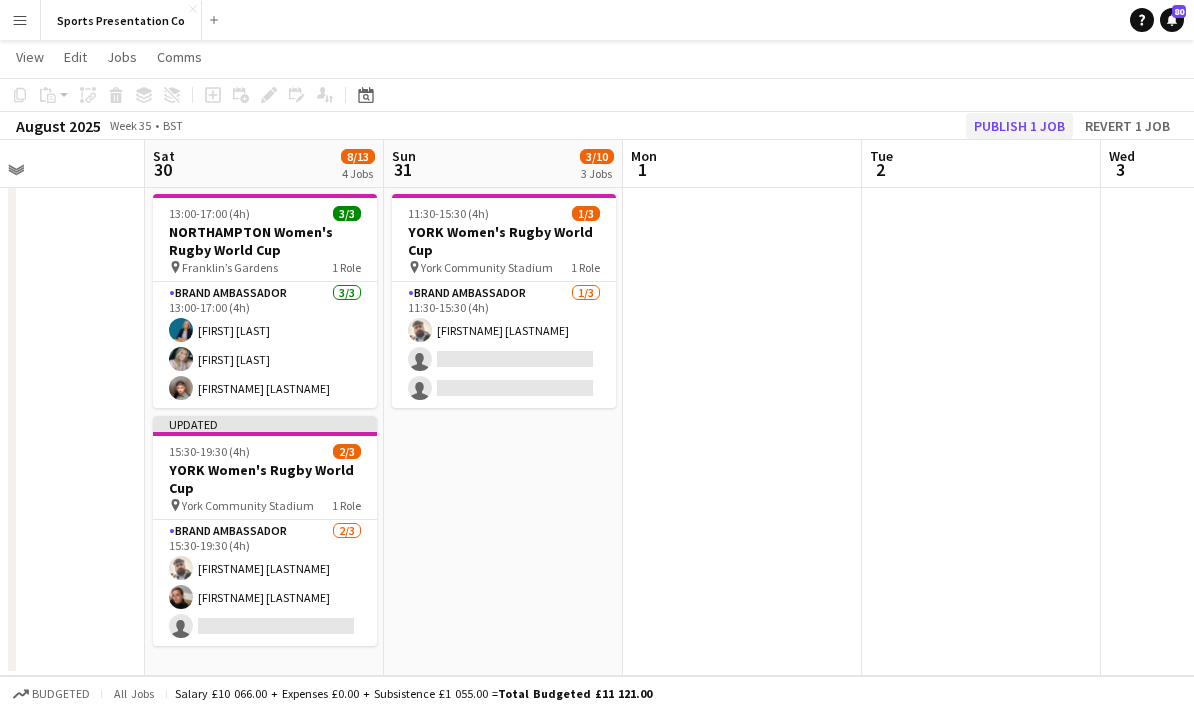 click on "Publish 1 job" 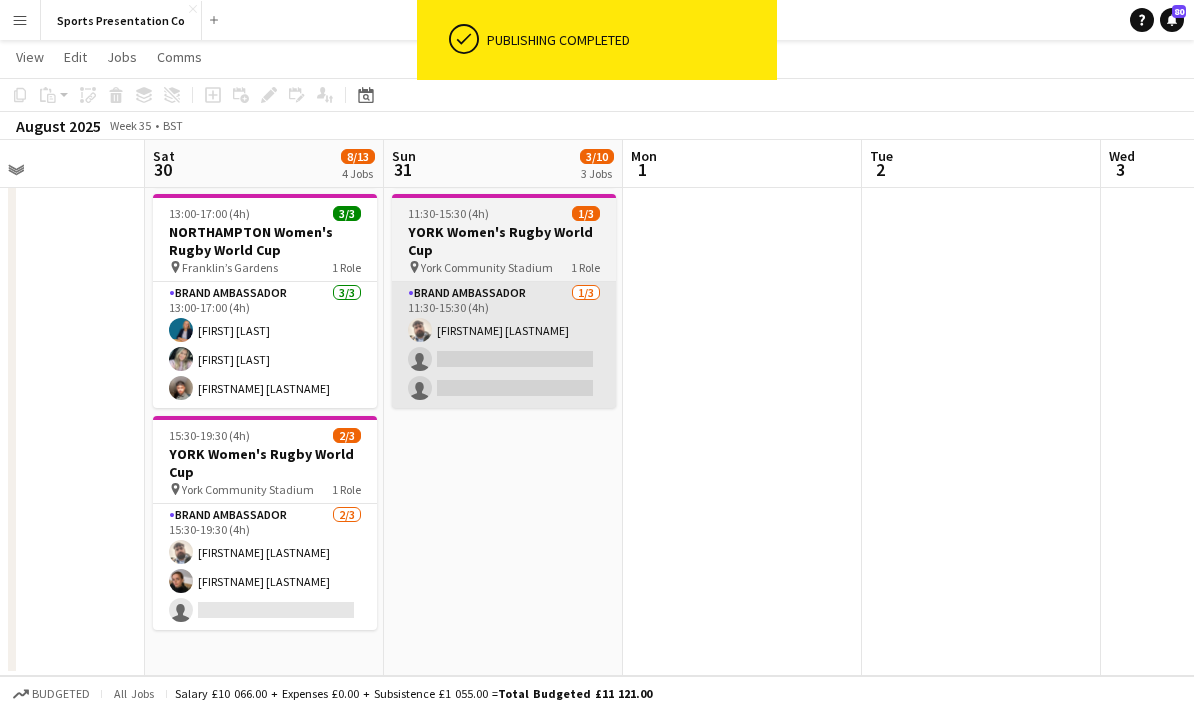 click on "Brand Ambassador   1/3   11:30-15:30 (4h)
Daniel Jenkins
single-neutral-actions
single-neutral-actions" at bounding box center (504, 345) 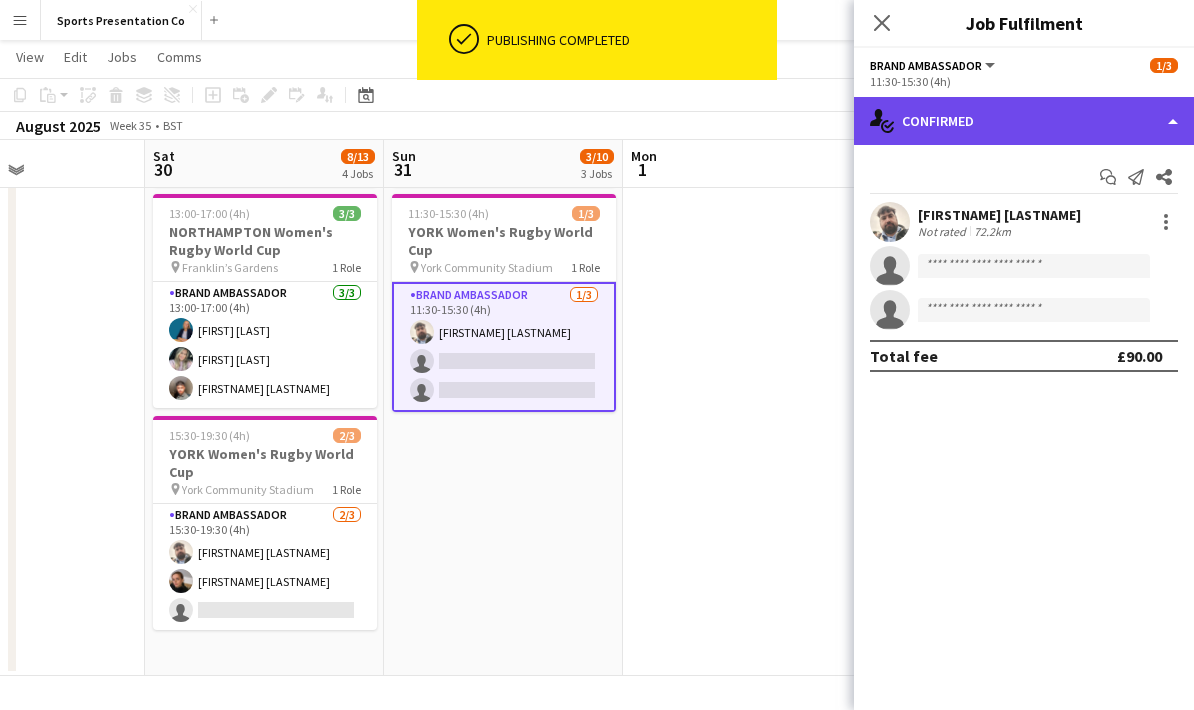 click on "single-neutral-actions-check-2
Confirmed" 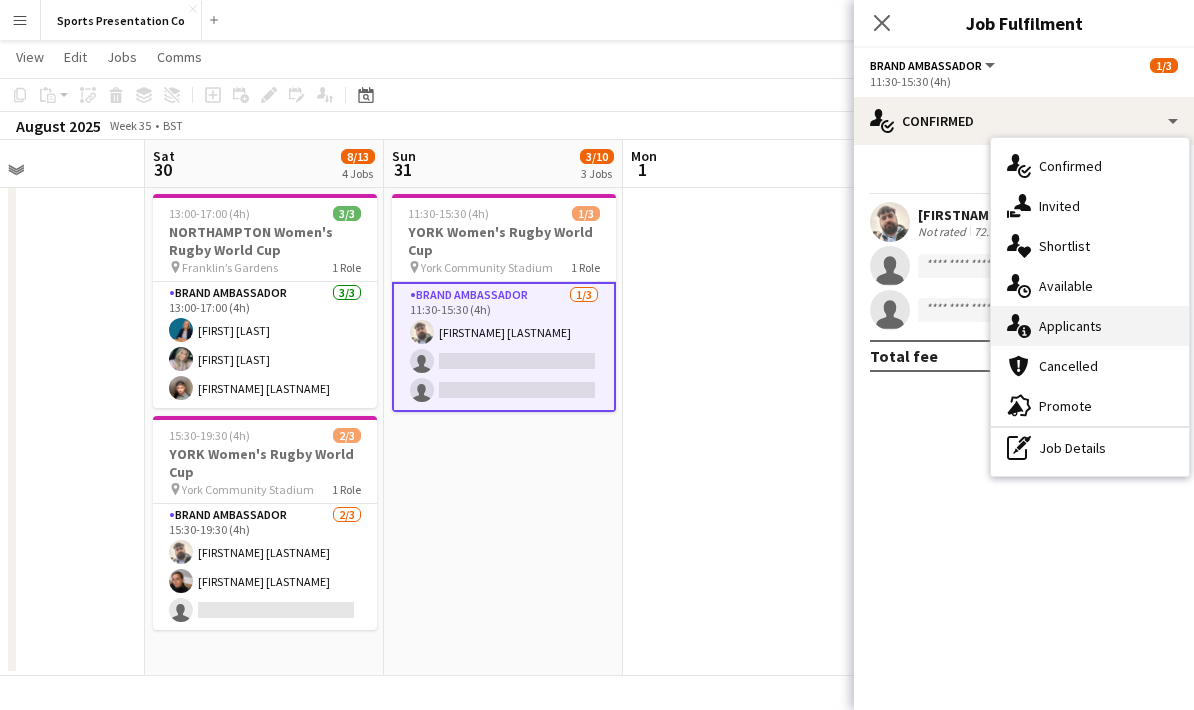 click on "single-neutral-actions-information
Applicants" at bounding box center [1090, 326] 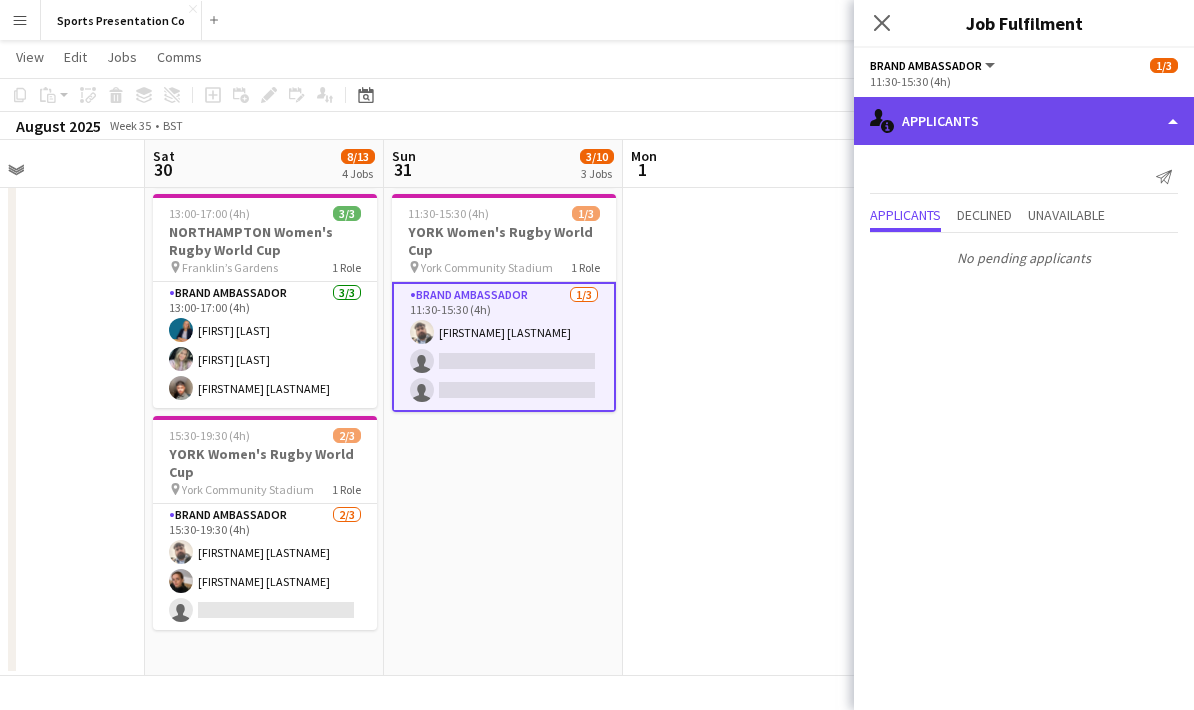 click on "single-neutral-actions-information
Applicants" 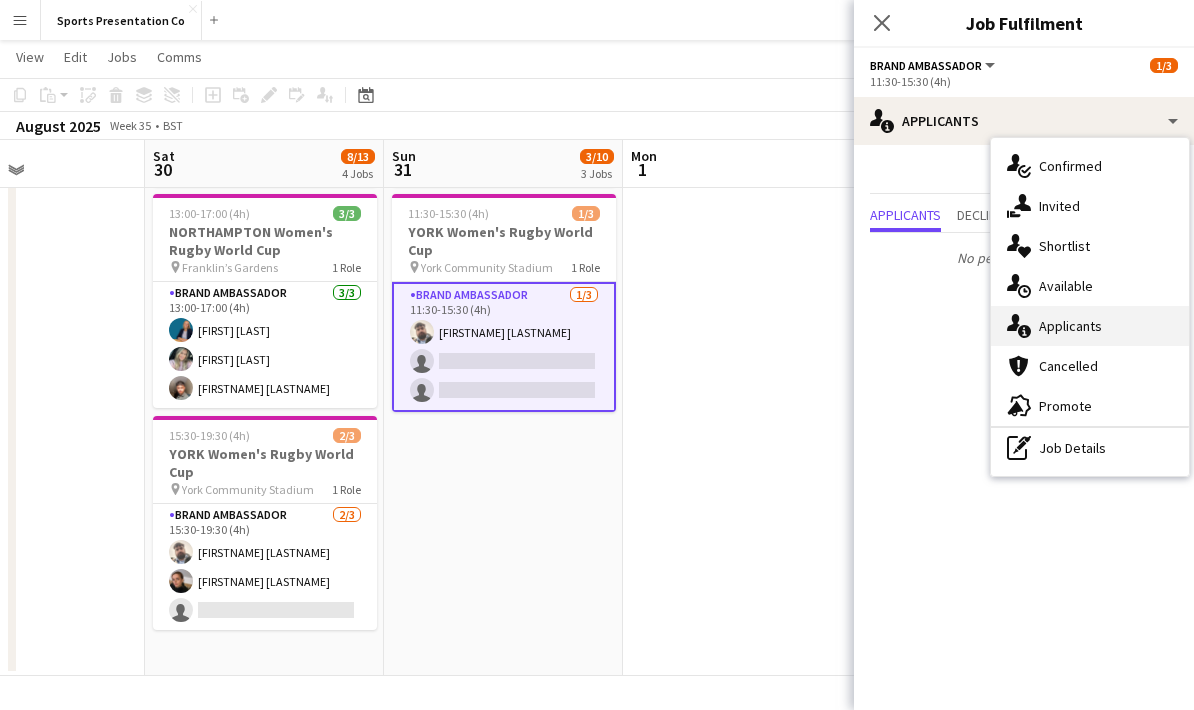 click on "single-neutral-actions-information
Applicants" at bounding box center (1090, 326) 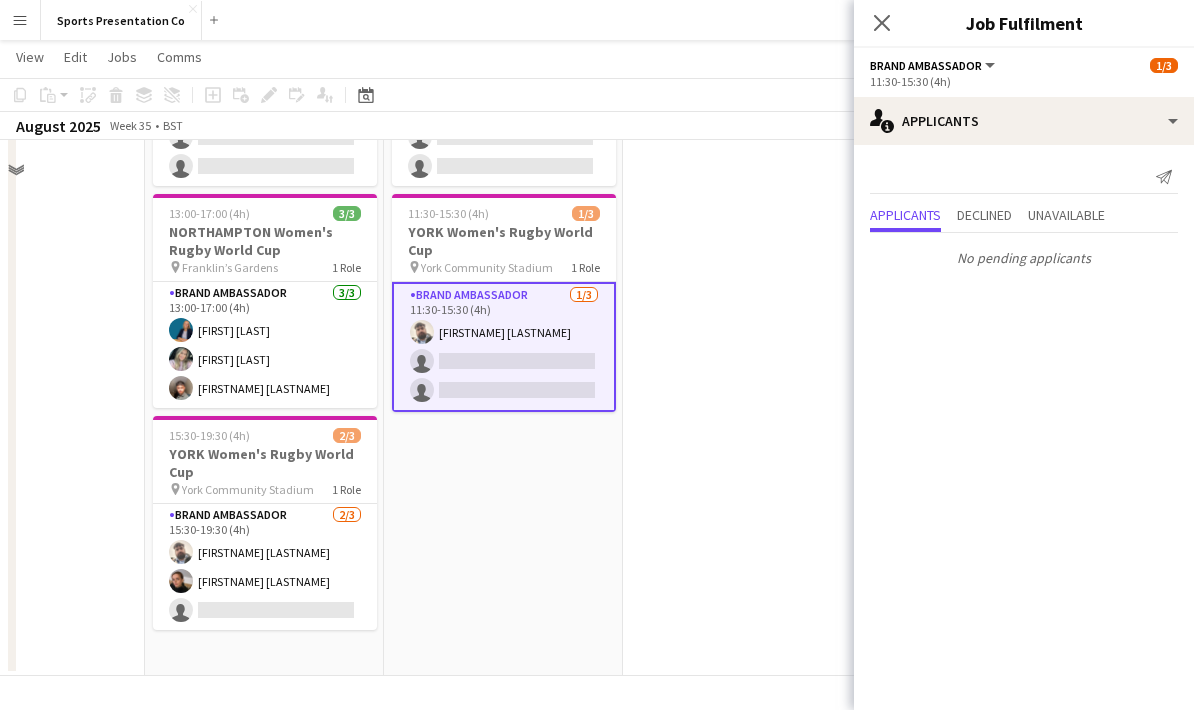 scroll, scrollTop: 431, scrollLeft: 0, axis: vertical 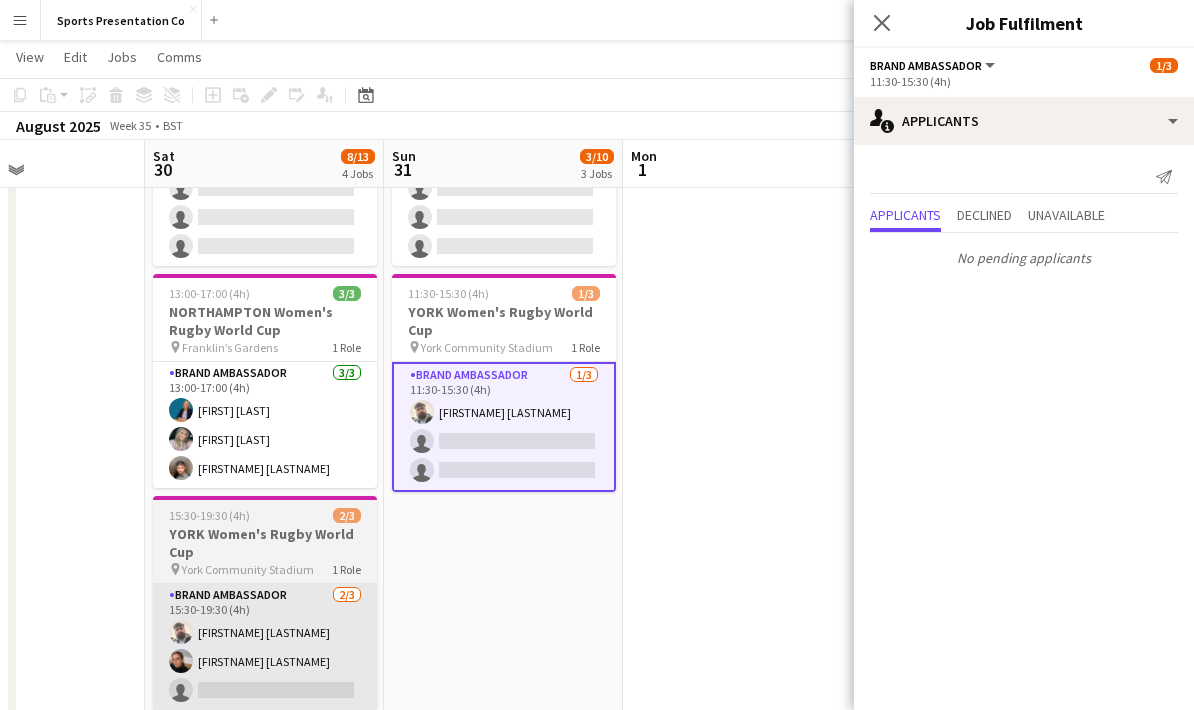 click on "Brand Ambassador   2/3   15:30-19:30 (4h)
Daniel Jenkins Lizzie Greenwood
single-neutral-actions" at bounding box center [265, 647] 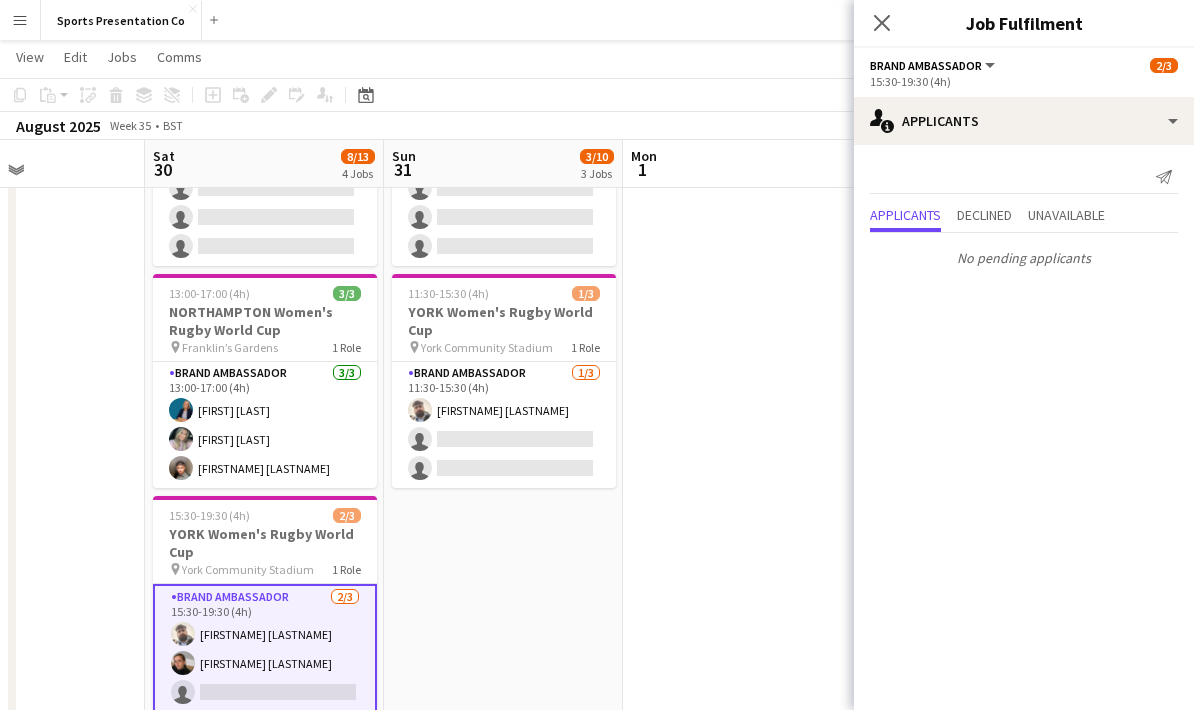 click at bounding box center [742, 274] 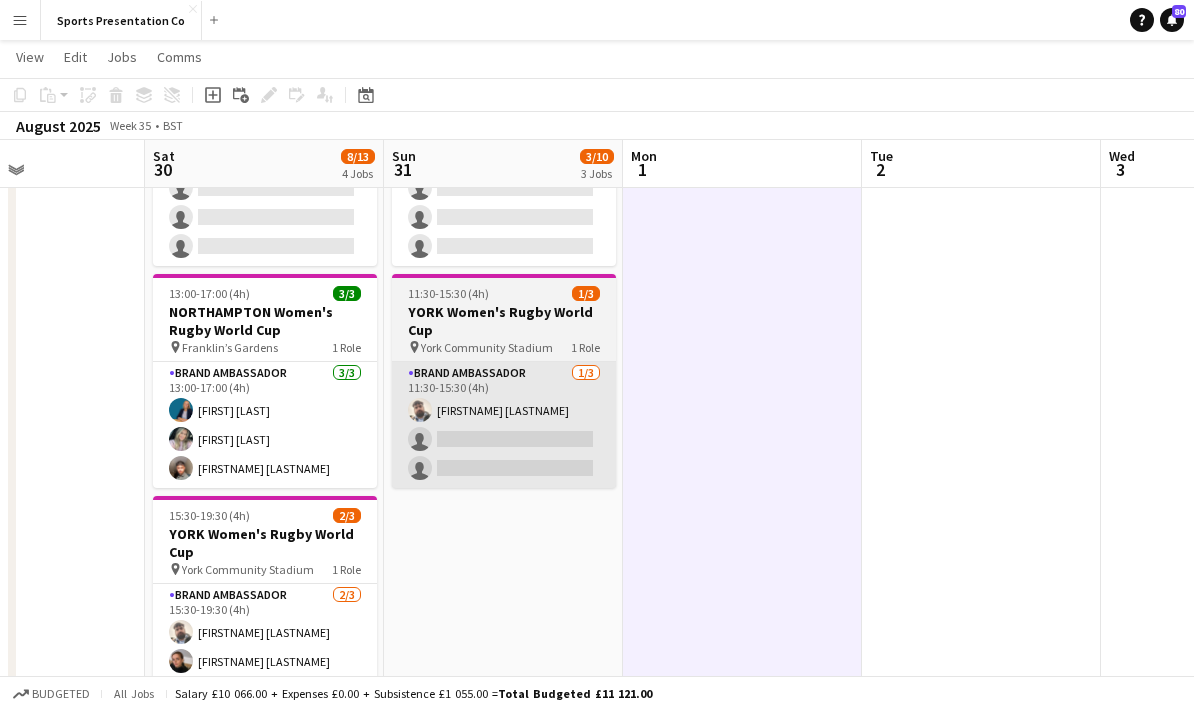 click on "Brand Ambassador   1/3   11:30-15:30 (4h)
Daniel Jenkins
single-neutral-actions
single-neutral-actions" at bounding box center (504, 425) 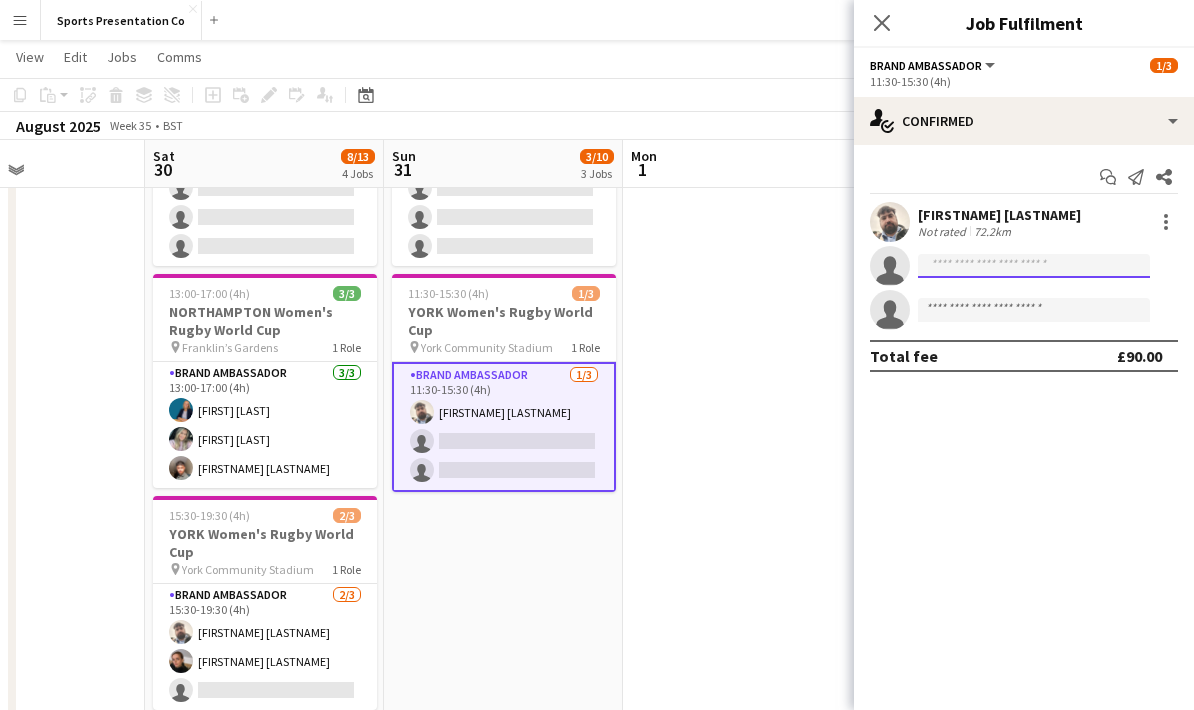 click at bounding box center (1034, 310) 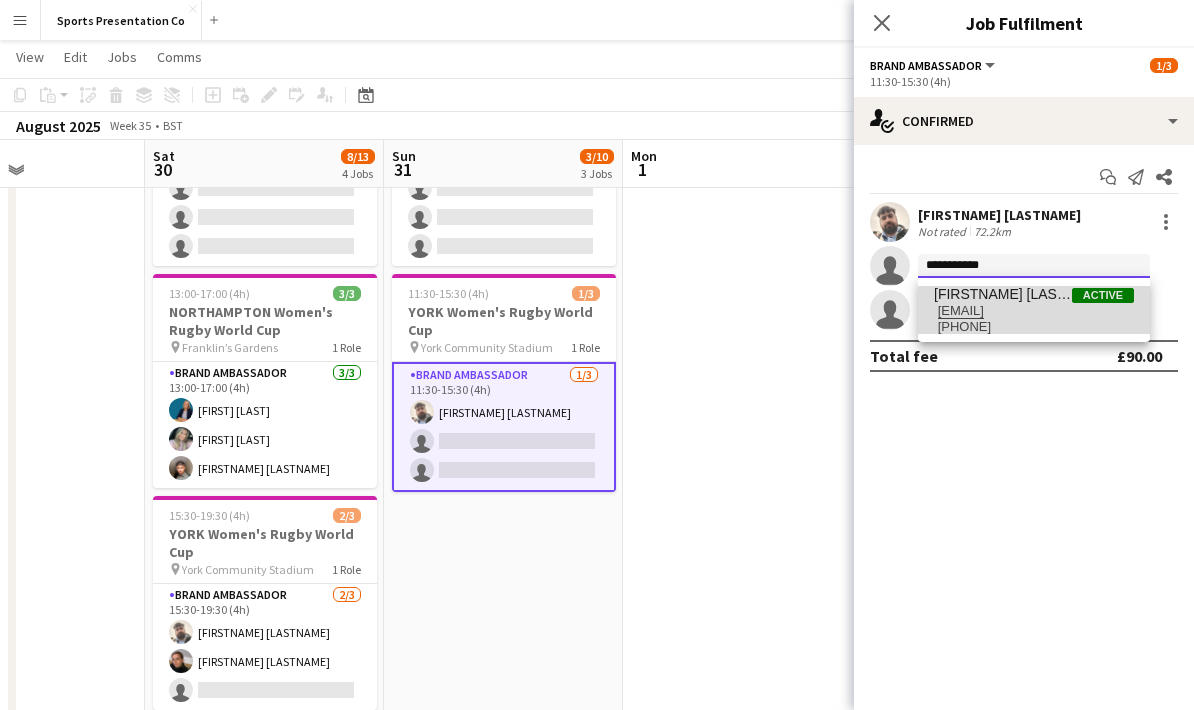 type on "**********" 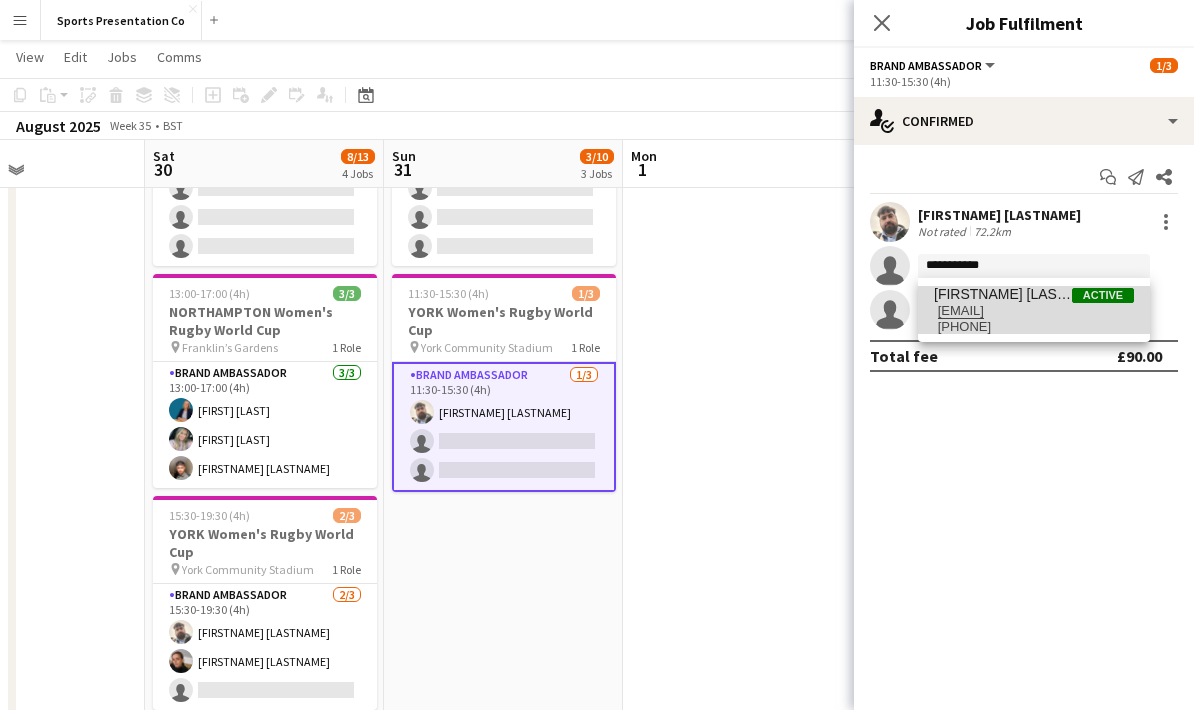 click on "[EMAIL]" at bounding box center [1034, 311] 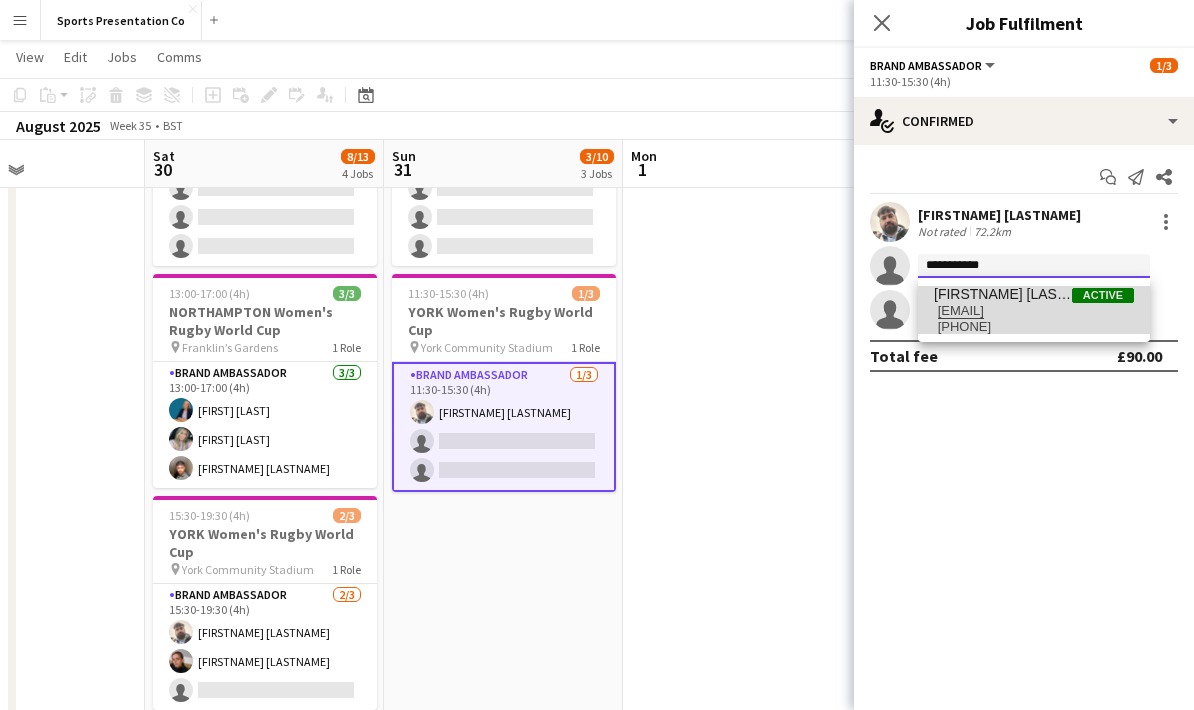 type 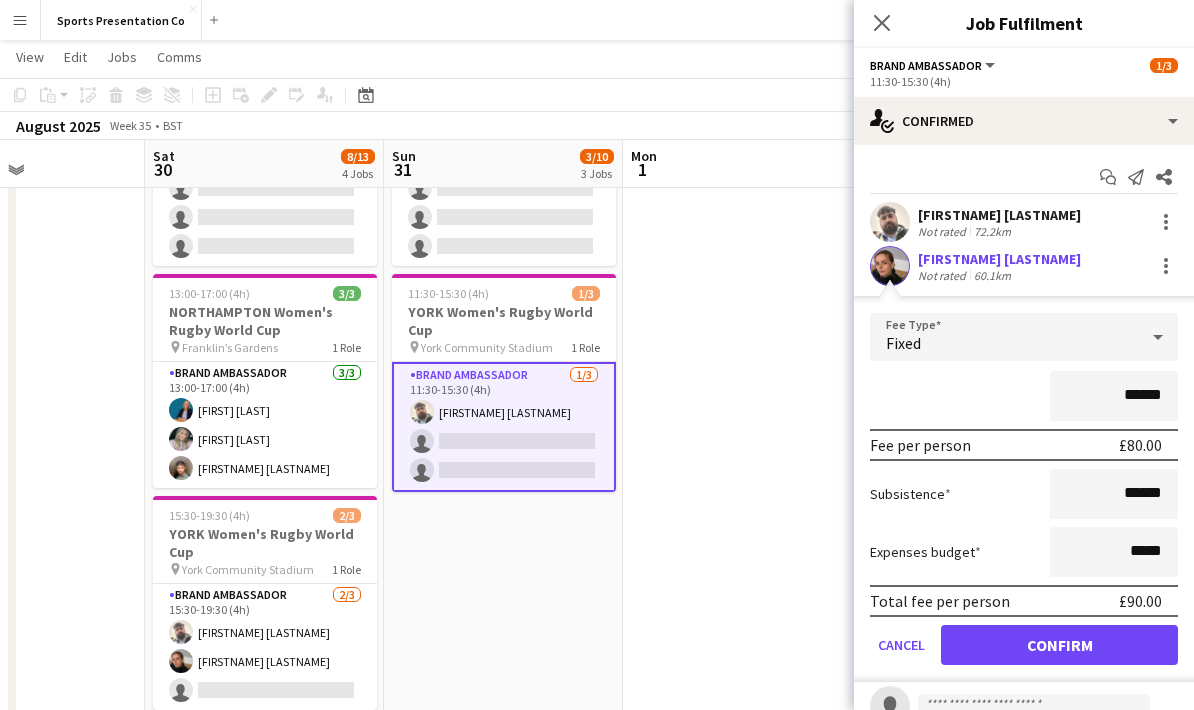 click on "Confirm" at bounding box center (1059, 645) 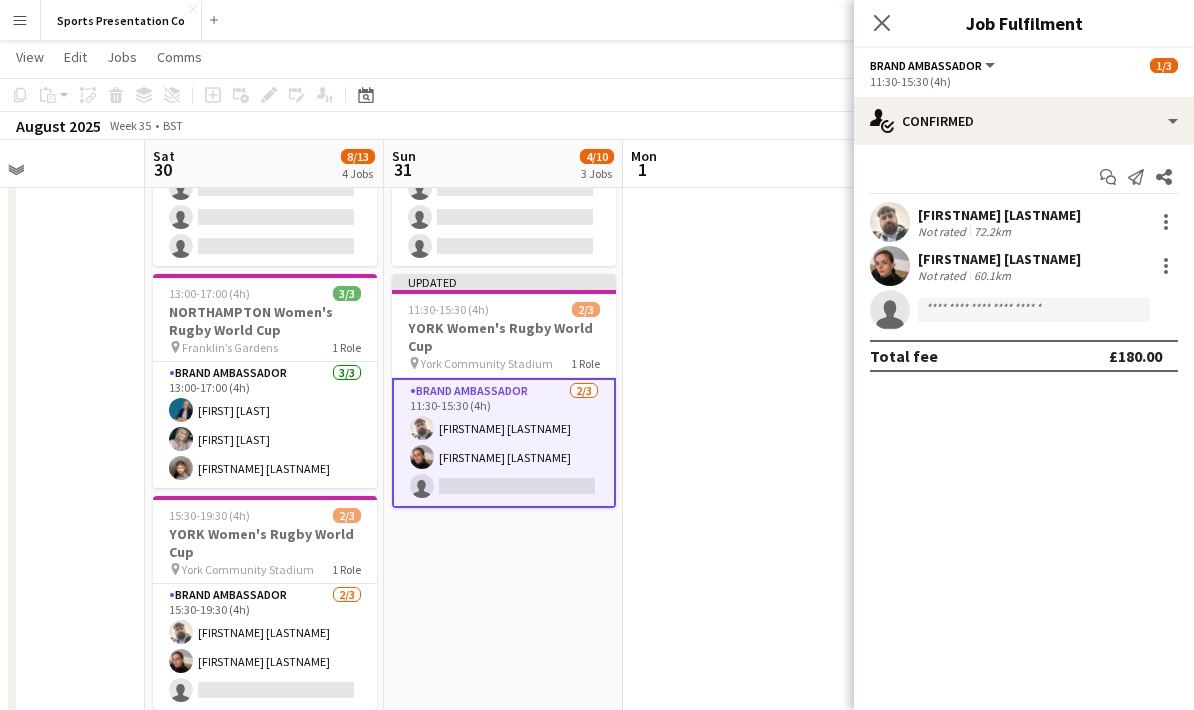click at bounding box center [742, 274] 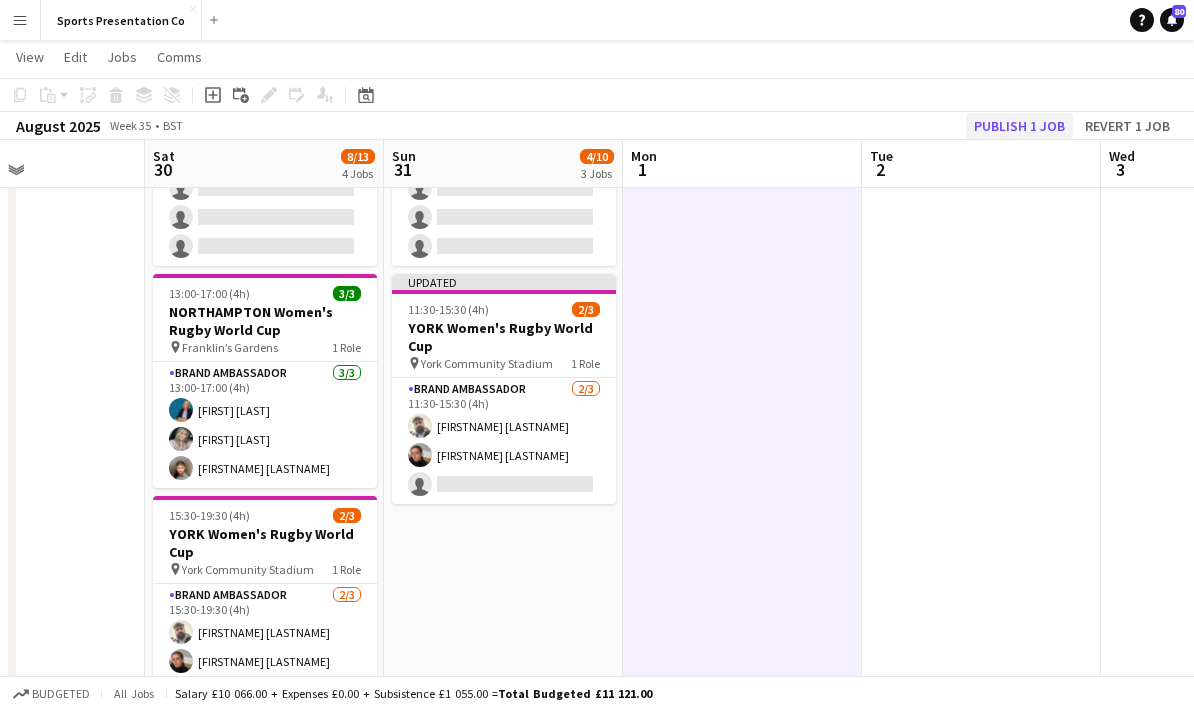 click on "Publish 1 job" 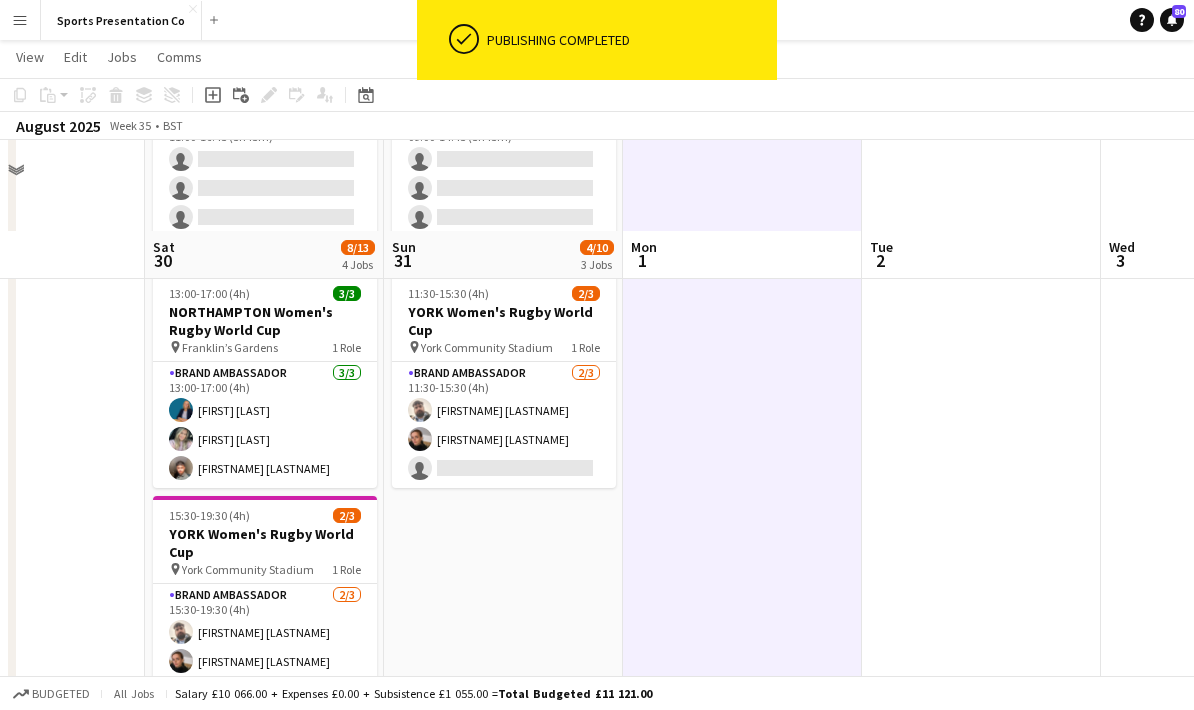 scroll, scrollTop: 511, scrollLeft: 0, axis: vertical 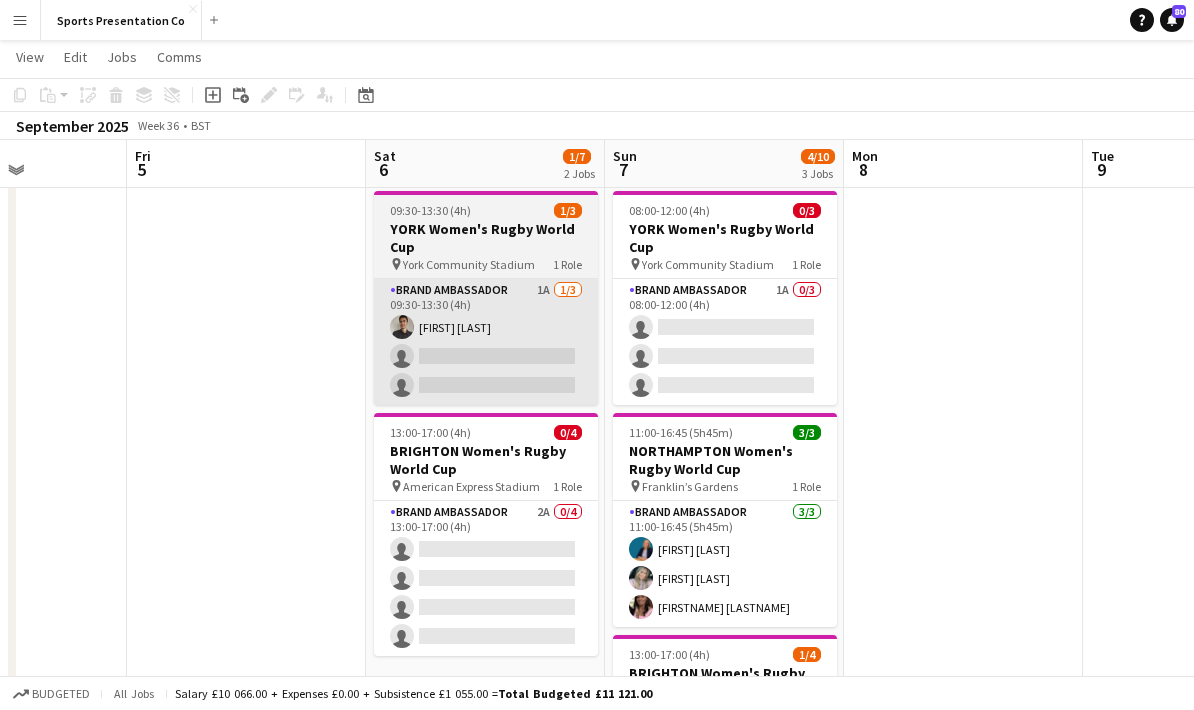 click on "Brand Ambassador   1A   1/3   09:30-13:30 (4h)
Adam Carless
single-neutral-actions
single-neutral-actions" at bounding box center [486, 342] 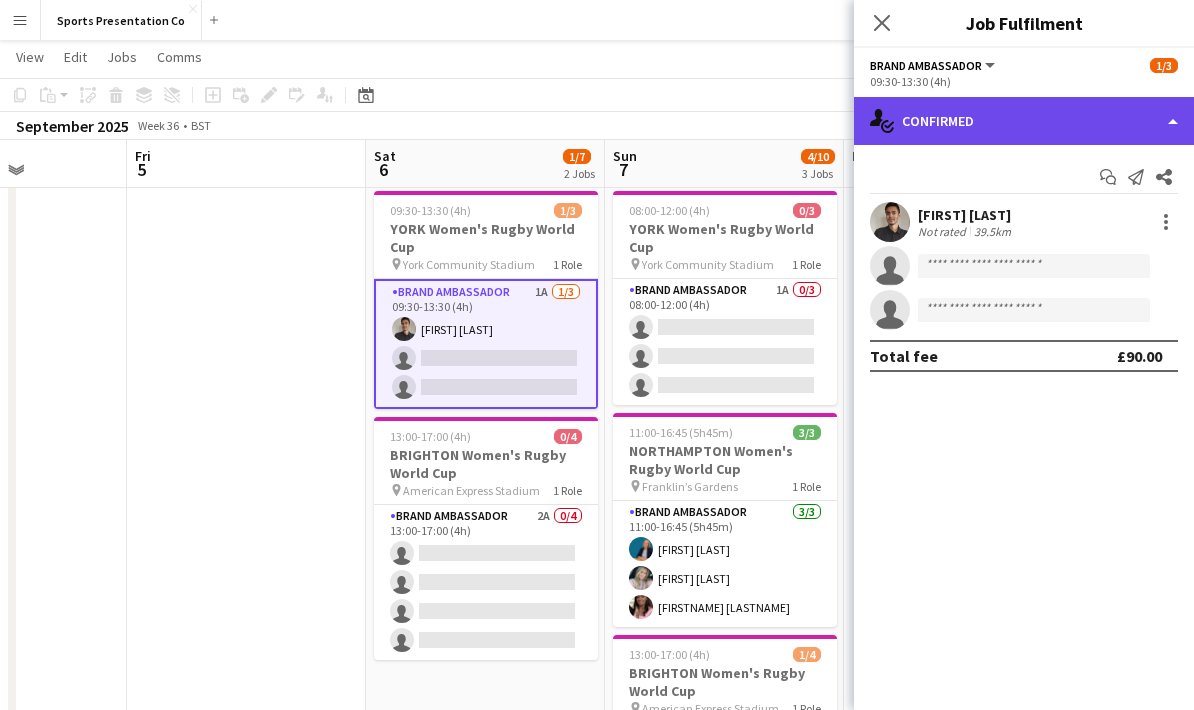 click on "single-neutral-actions-check-2
Confirmed" 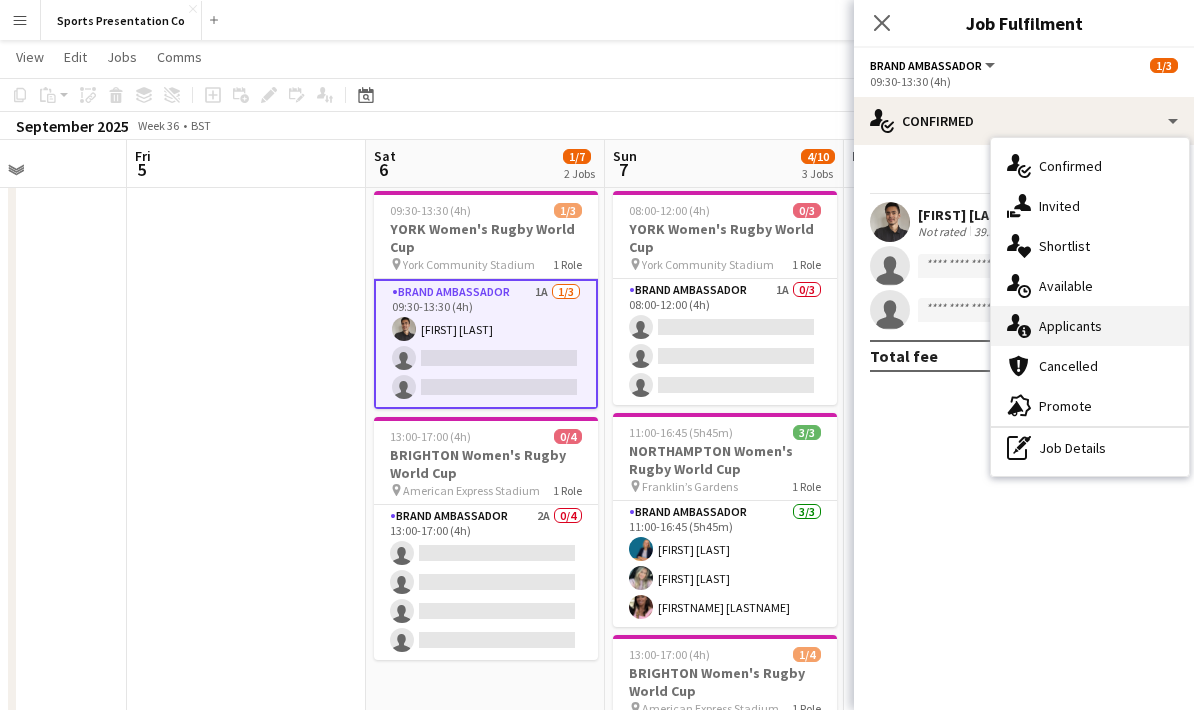 click on "single-neutral-actions-information
Applicants" at bounding box center (1090, 326) 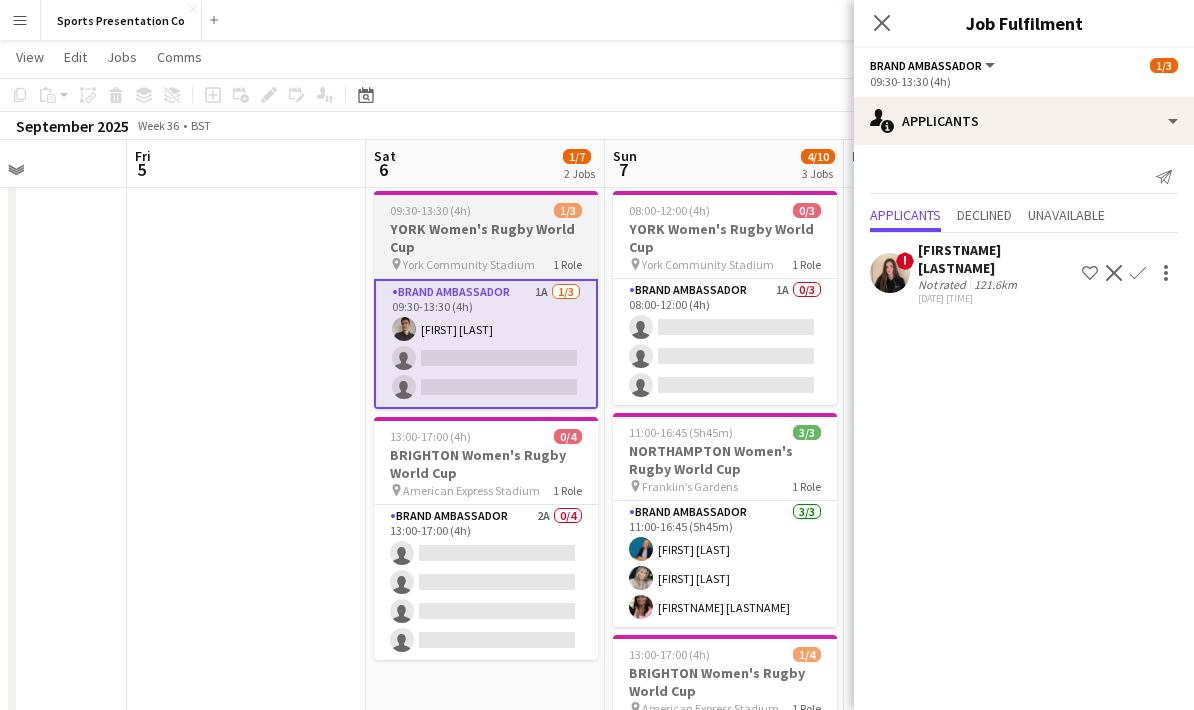 click on "Brand Ambassador   1A   1/3   09:30-13:30 (4h)
Adam Carless
single-neutral-actions
single-neutral-actions" at bounding box center [486, 344] 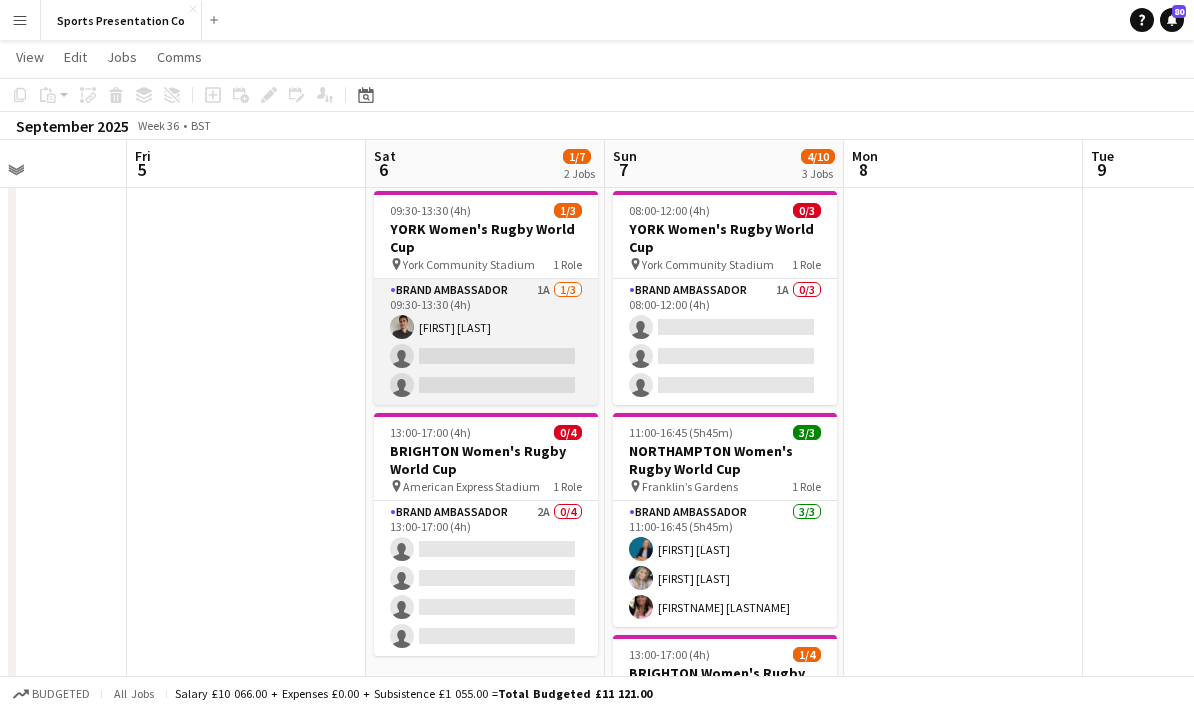 click on "Brand Ambassador   1A   1/3   09:30-13:30 (4h)
Adam Carless
single-neutral-actions
single-neutral-actions" at bounding box center (486, 342) 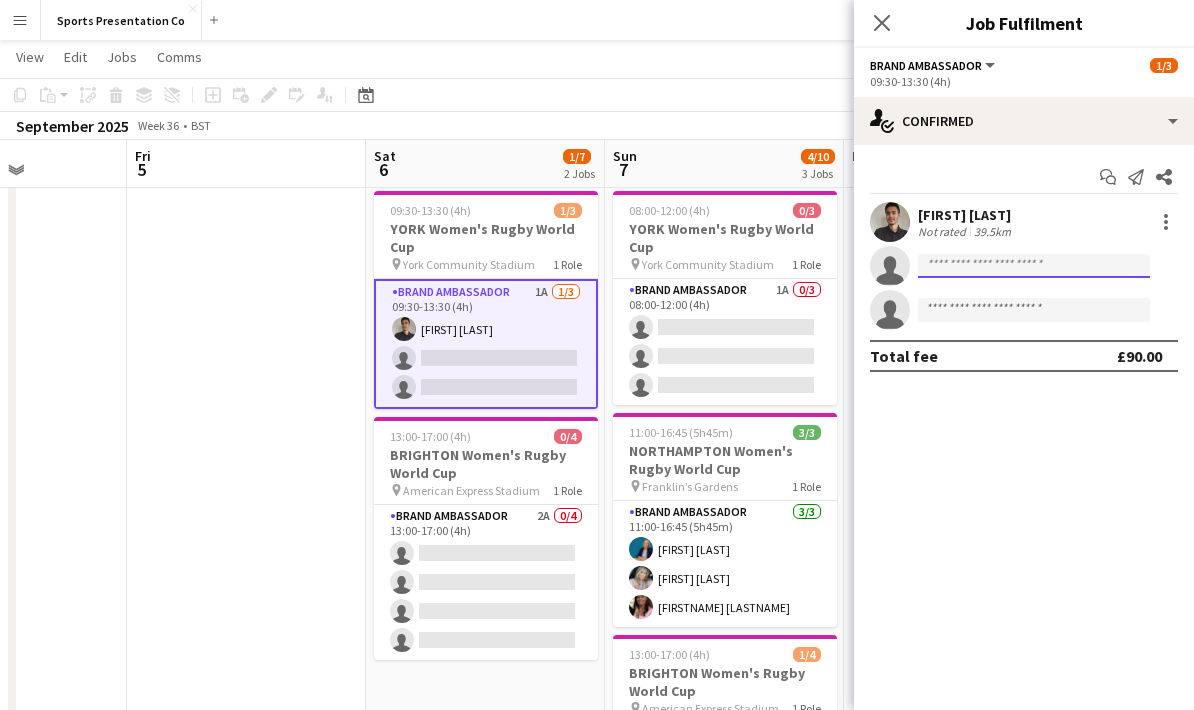 click at bounding box center [1034, 310] 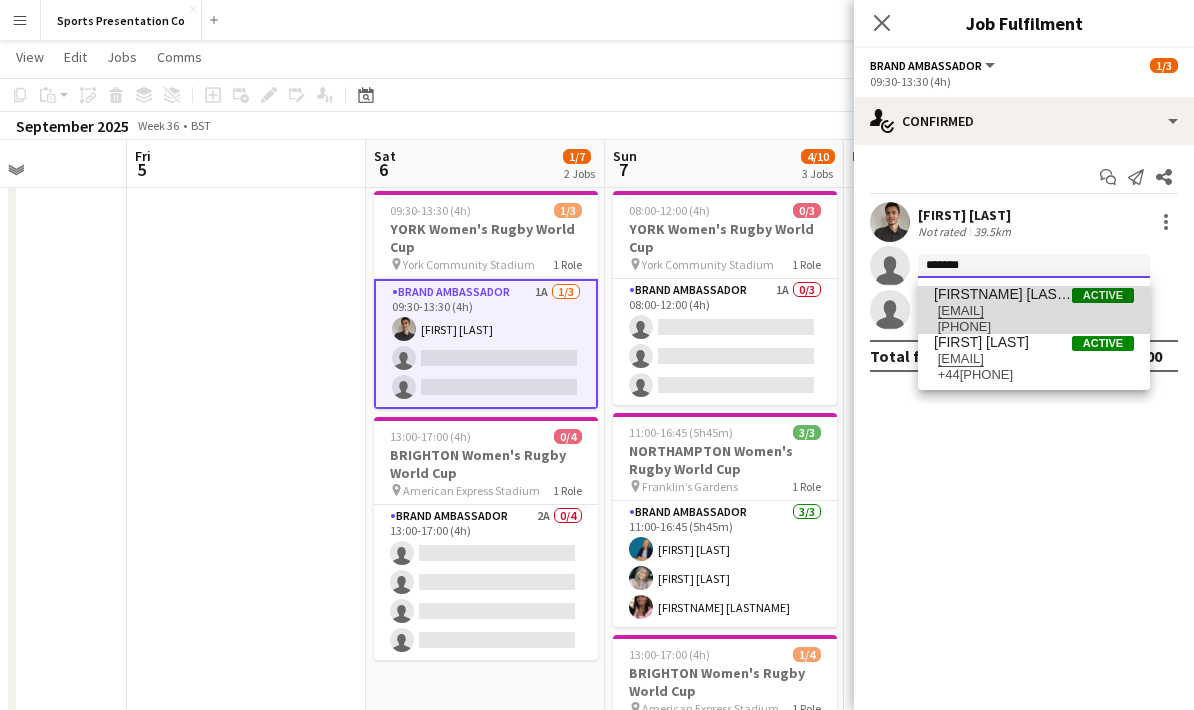 type on "******" 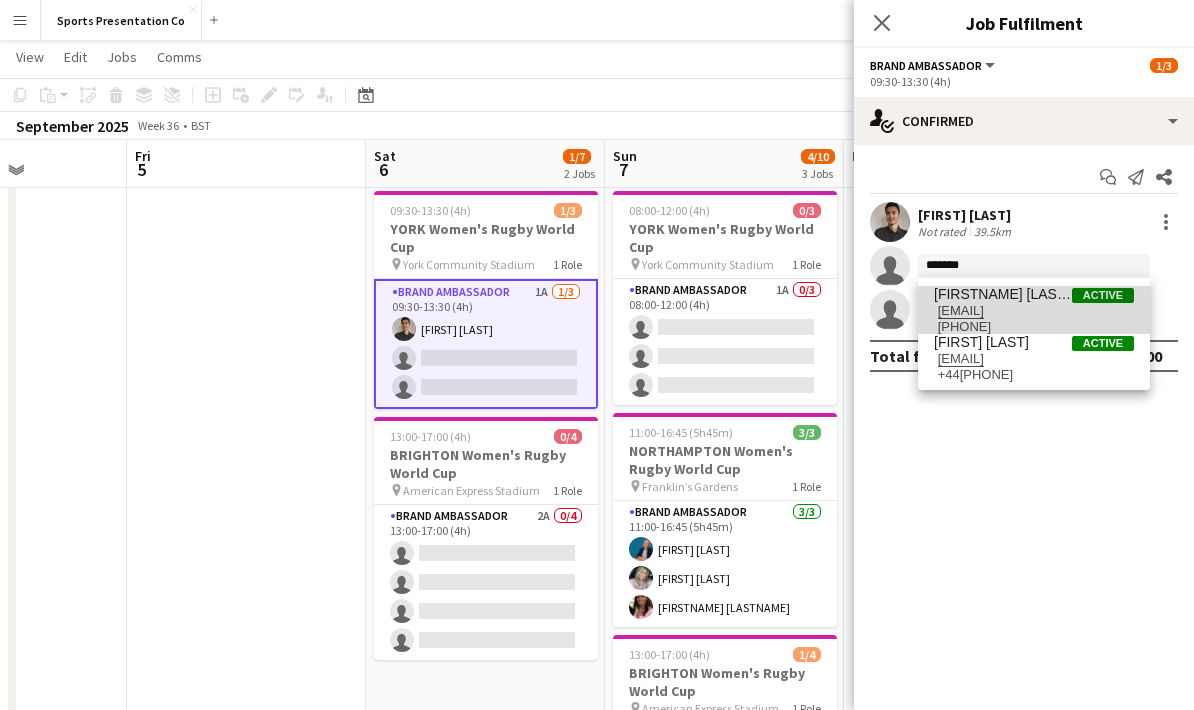 click on "[FIRST] [LAST]" at bounding box center (1003, 294) 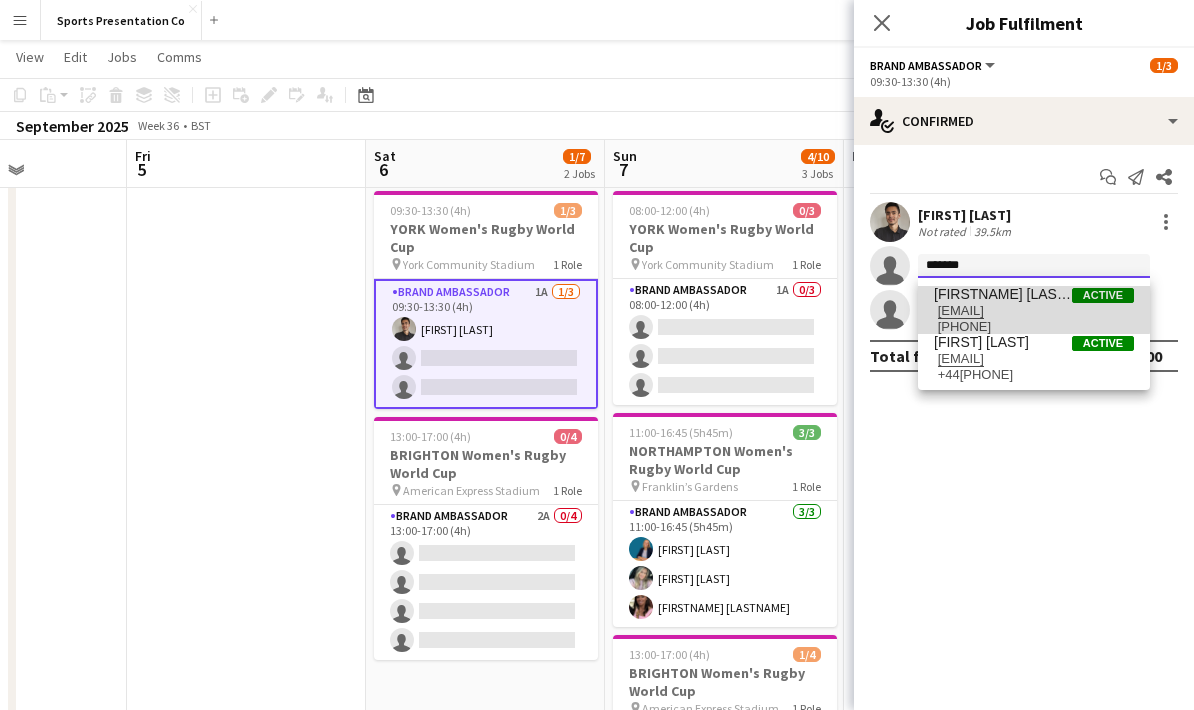 type 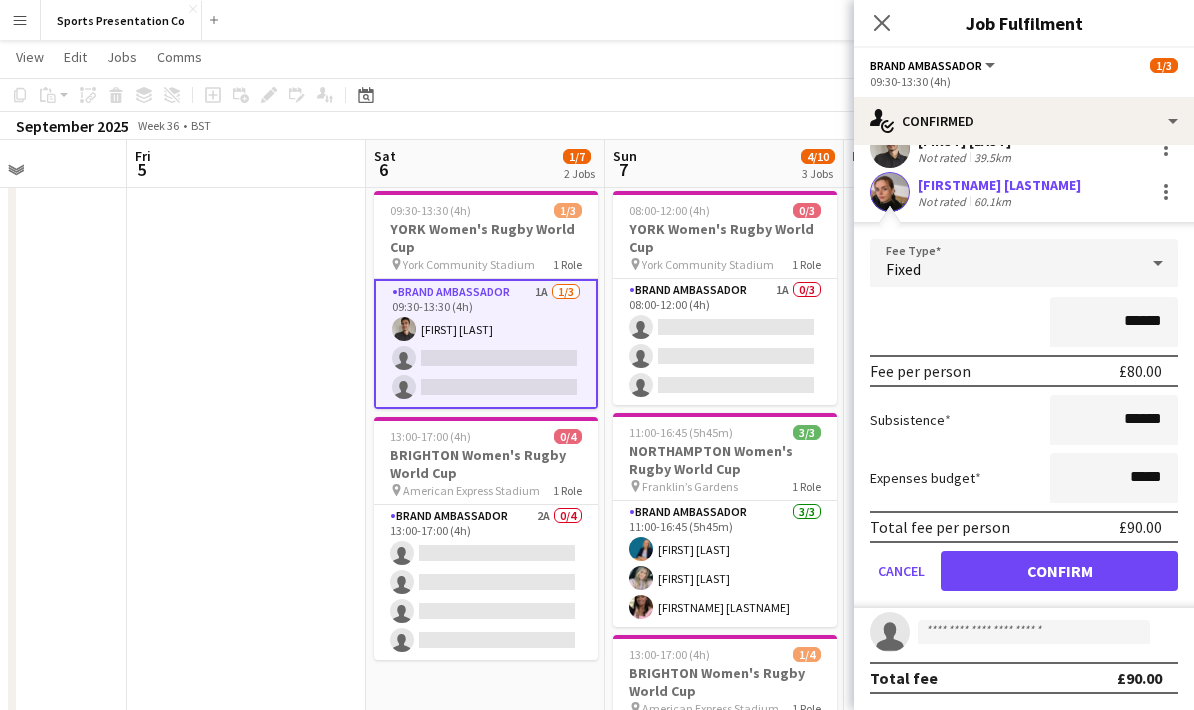 scroll, scrollTop: 77, scrollLeft: 0, axis: vertical 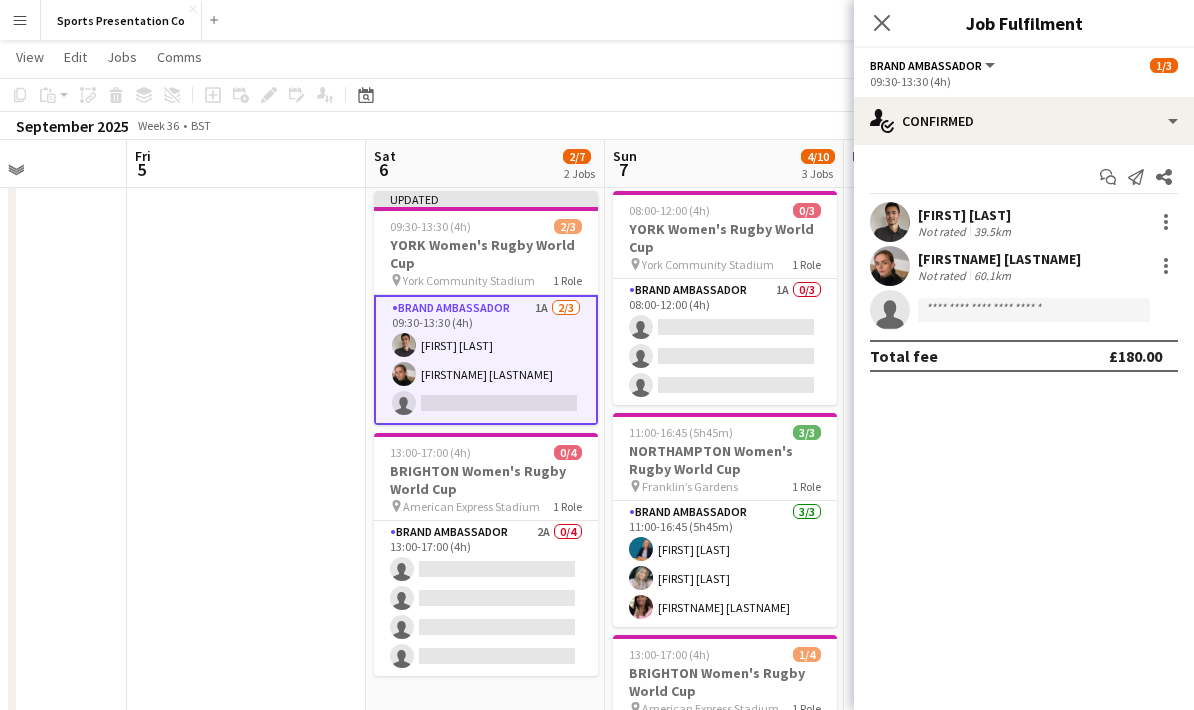 click at bounding box center (246, 664) 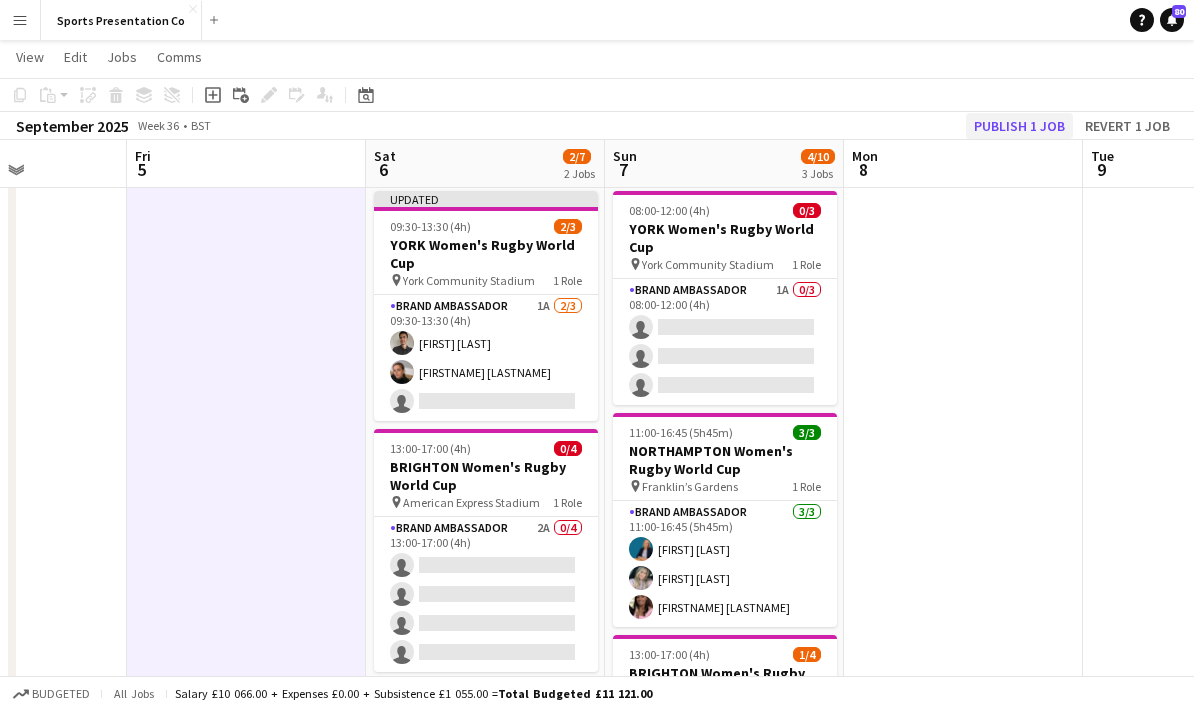 click on "Publish 1 job" 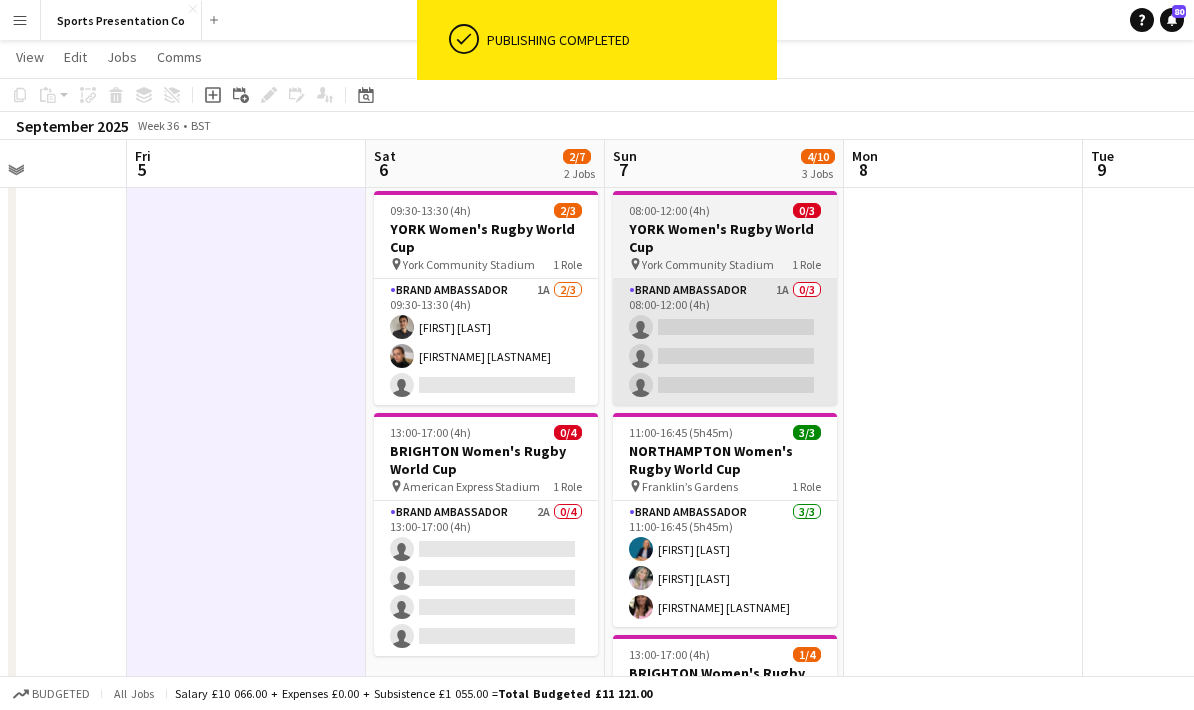 click on "Brand Ambassador   1A   0/3   08:00-12:00 (4h)
single-neutral-actions
single-neutral-actions
single-neutral-actions" at bounding box center (725, 342) 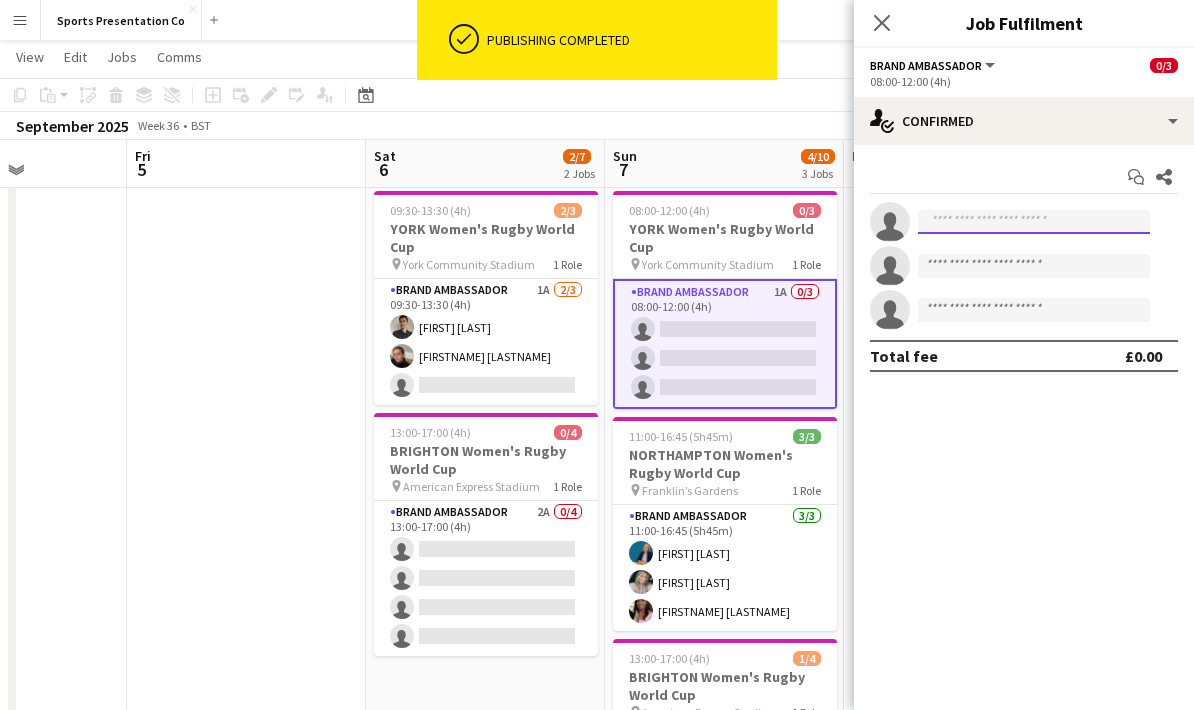 click at bounding box center [1034, 222] 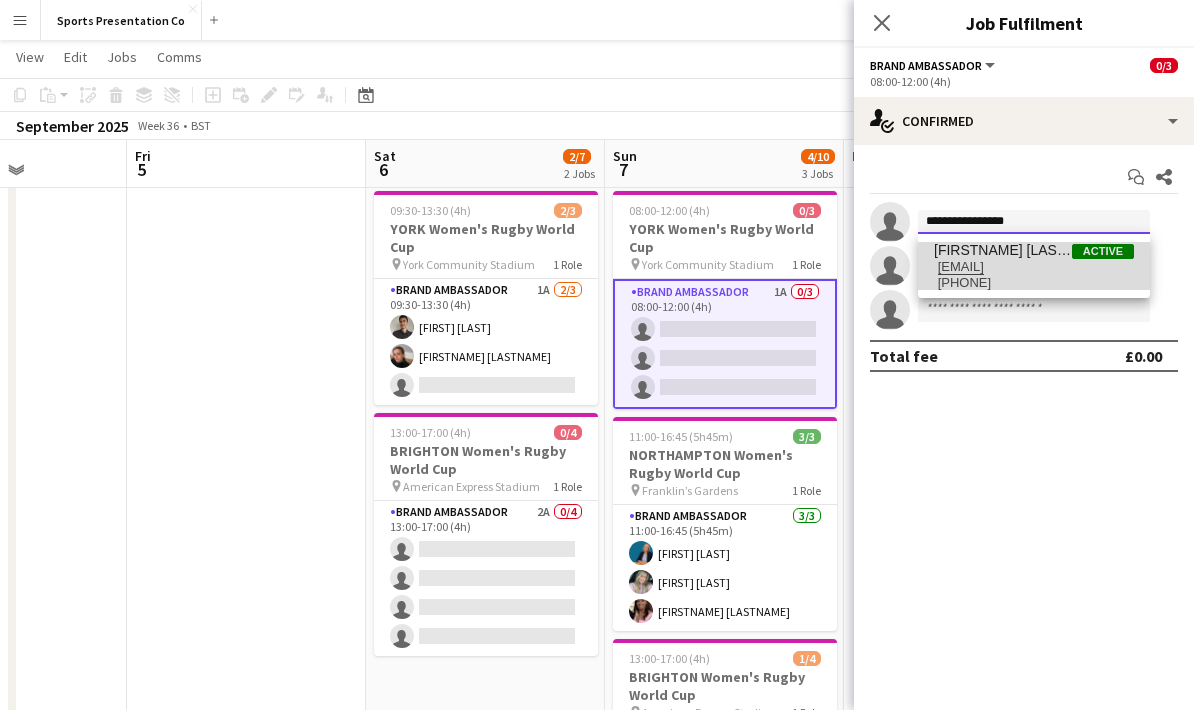 type on "**********" 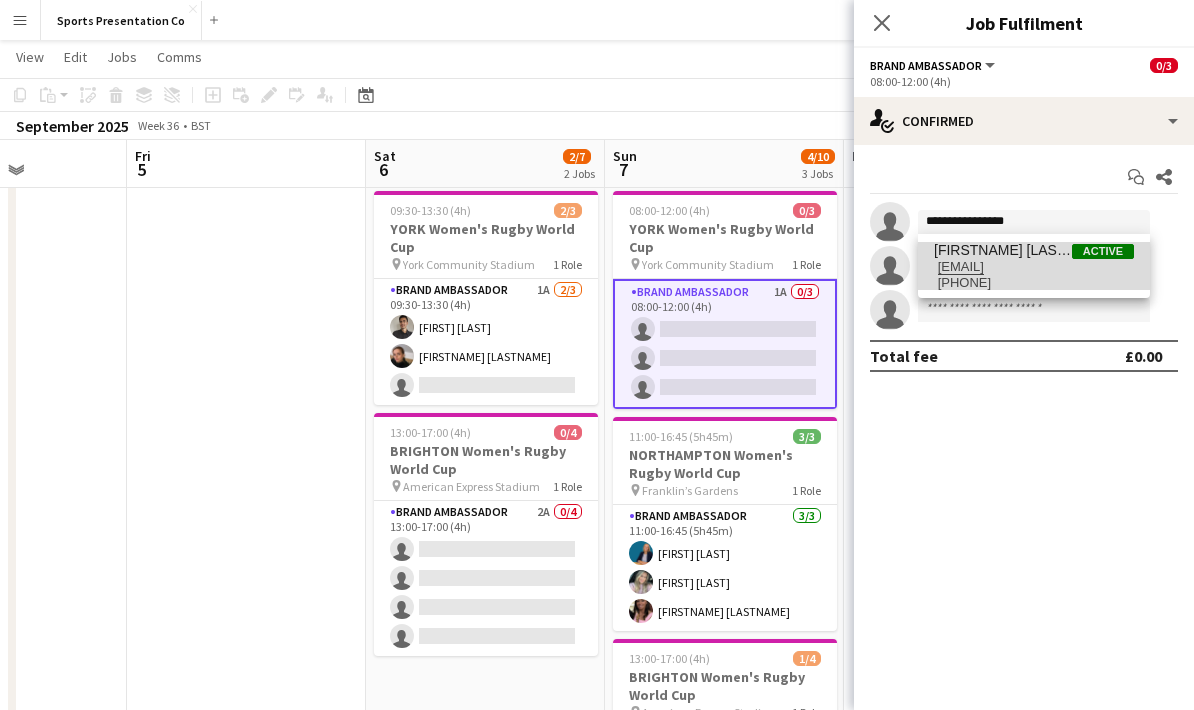 click on "[FIRST] [LAST]" at bounding box center (1003, 250) 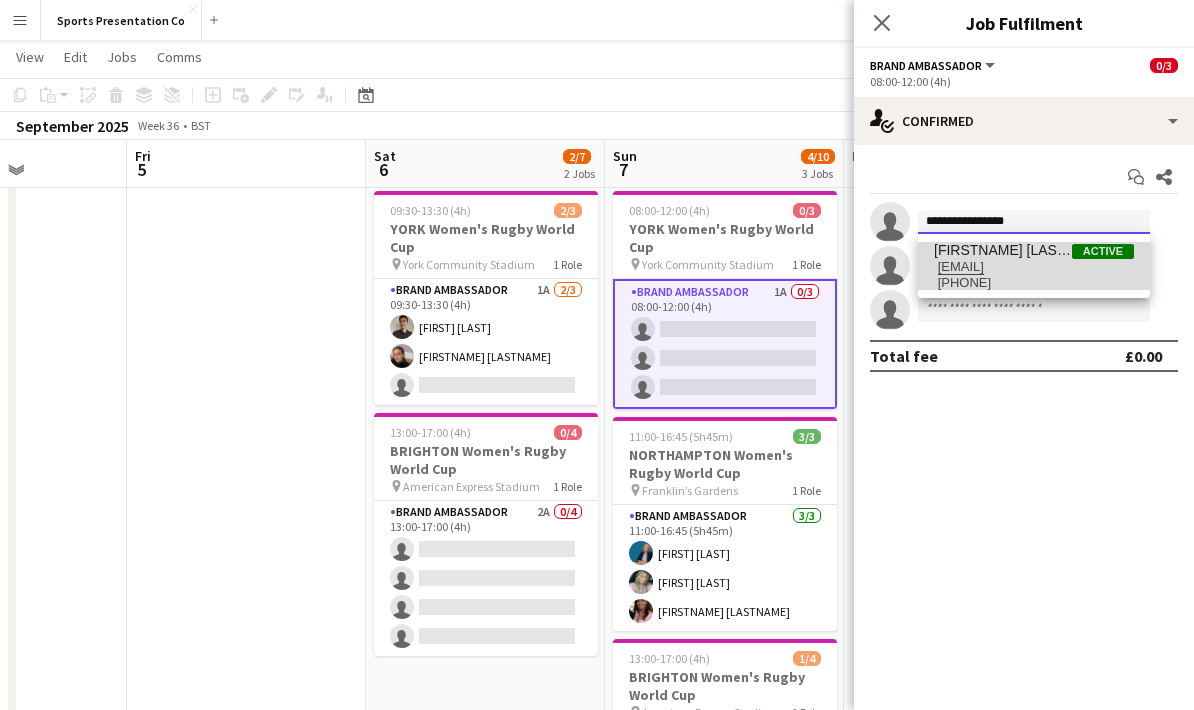 type 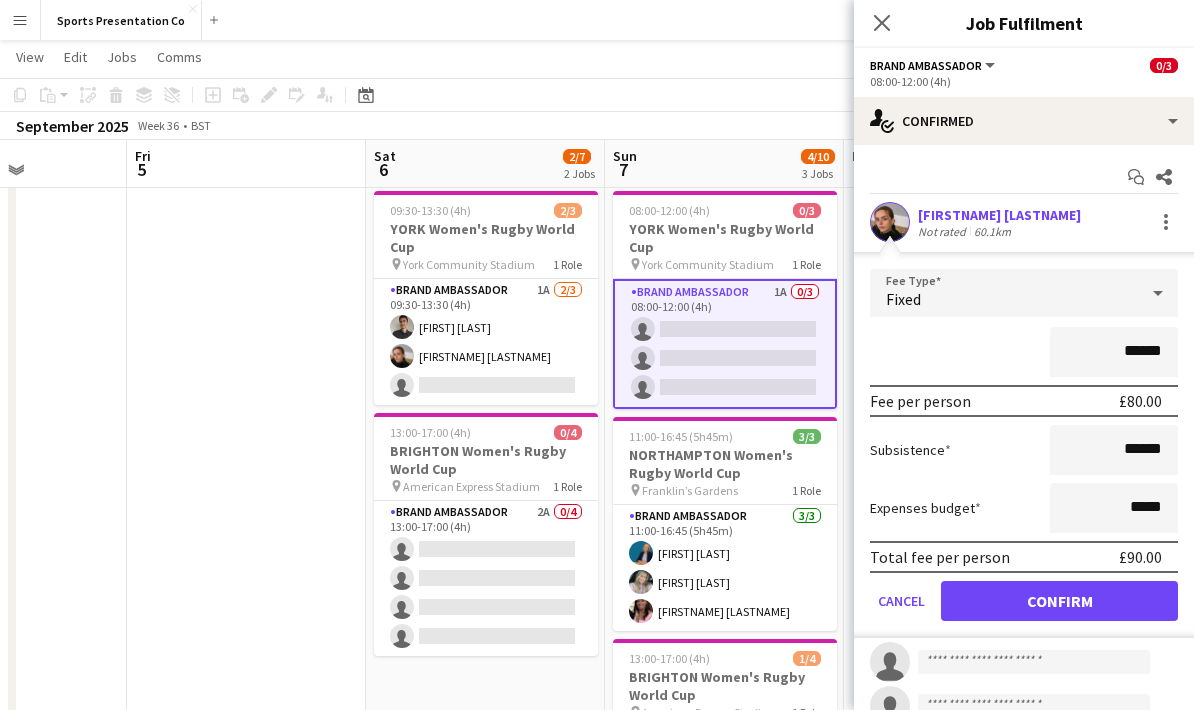 click on "******" at bounding box center (1024, 352) 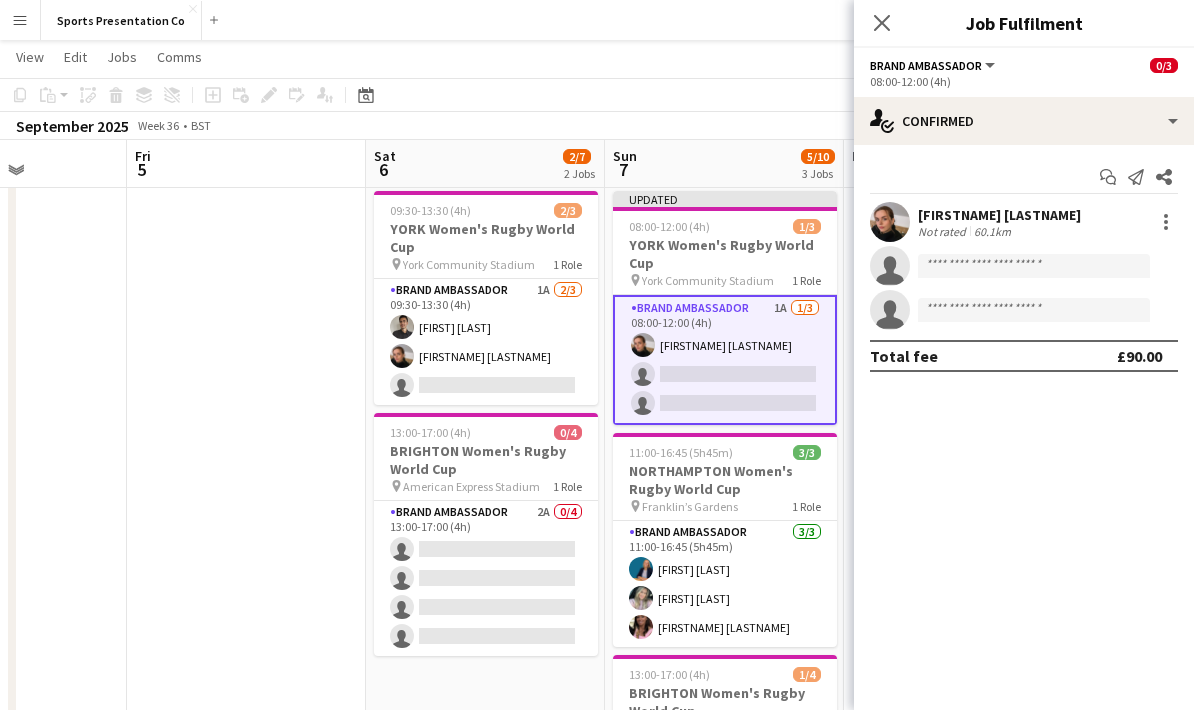 click on "View  Day view expanded Day view collapsed Month view Date picker Jump to today Expand Linked Jobs Collapse Linked Jobs  Edit  Copy Ctrl+C  Paste  Without Crew Ctrl+V With Crew Ctrl+Shift+V Paste as linked job  Group  Group Ungroup  Jobs  New Job Edit Job Delete Job New Linked Job Edit Linked Jobs Job fulfilment Promote Role Copy Role URL  Comms  Notify confirmed crew Create chat" 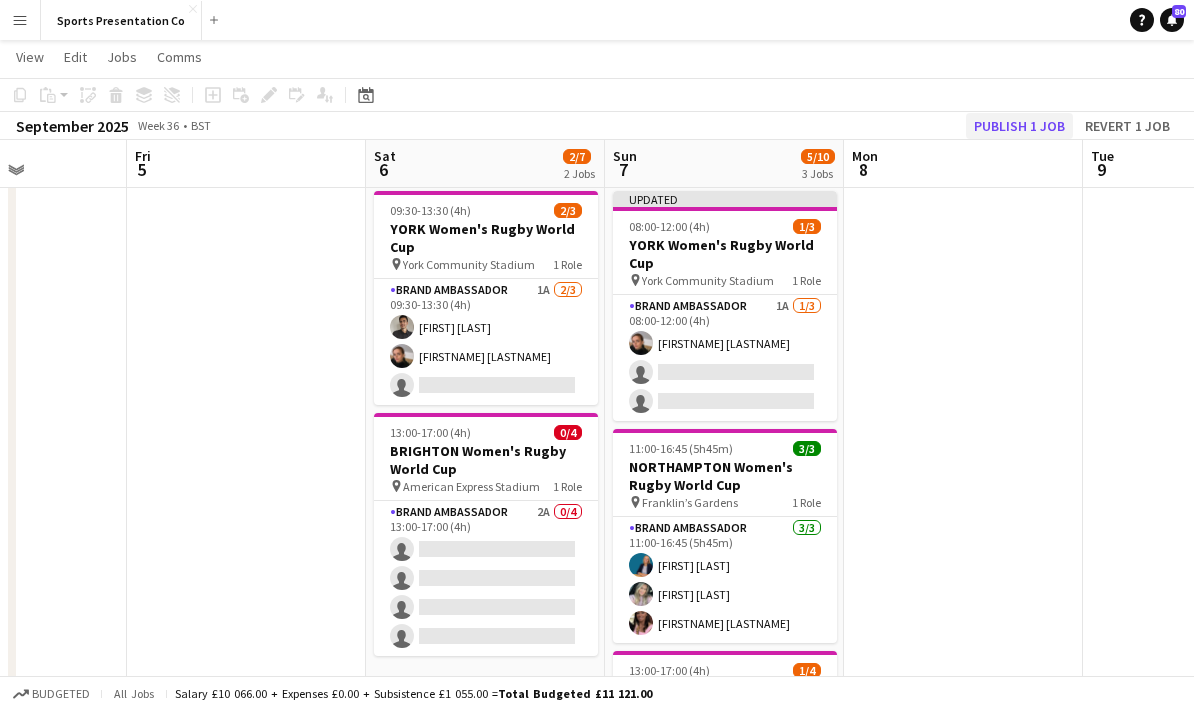 click on "Publish 1 job" 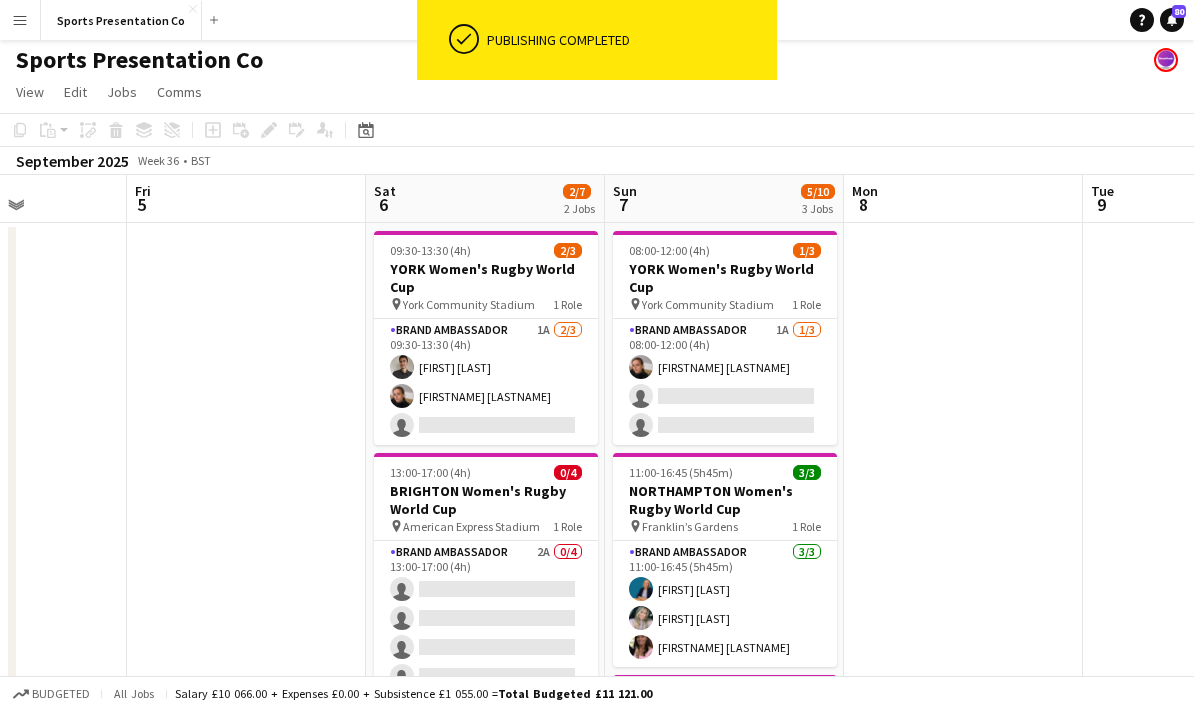 scroll, scrollTop: 0, scrollLeft: 0, axis: both 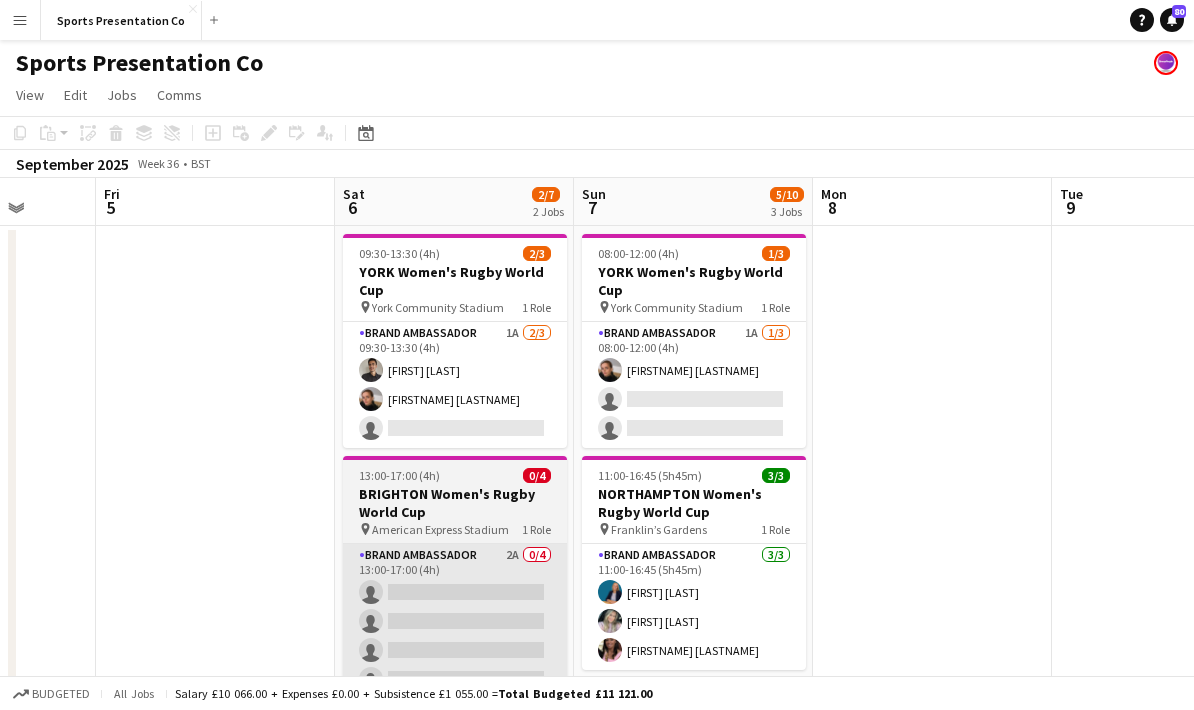 click on "Brand Ambassador   2A   0/4   13:00-17:00 (4h)
single-neutral-actions
single-neutral-actions
single-neutral-actions
single-neutral-actions" at bounding box center [455, 621] 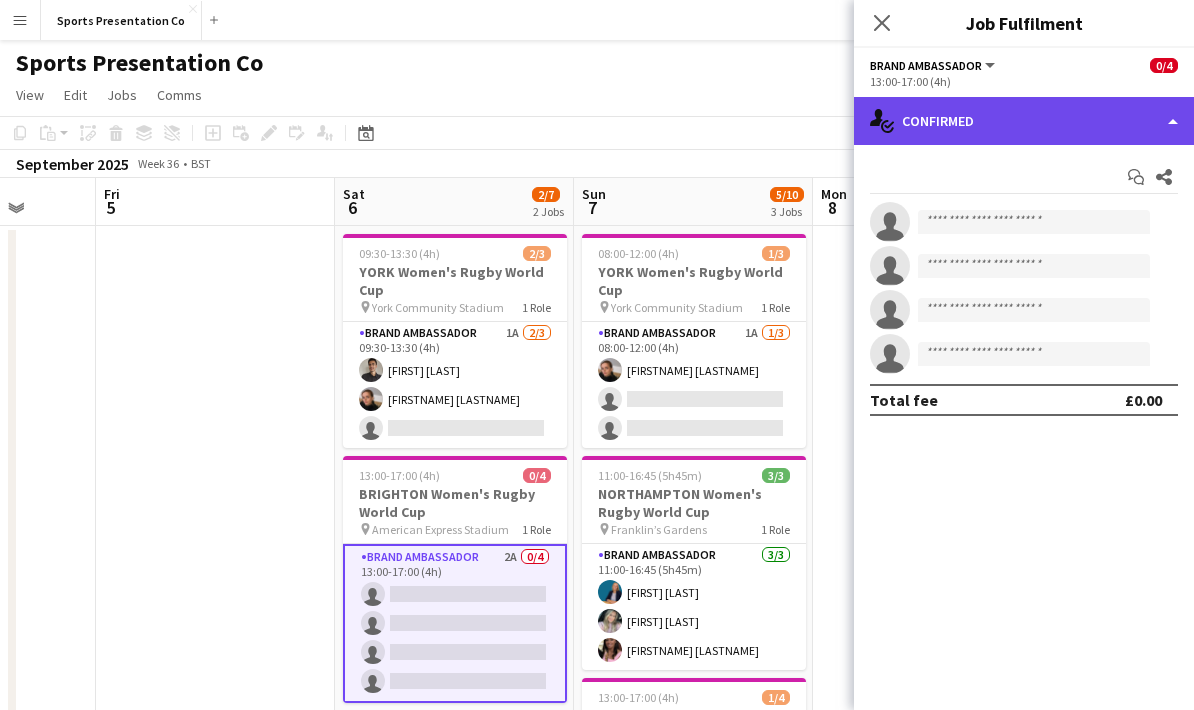 click on "single-neutral-actions-check-2
Confirmed" 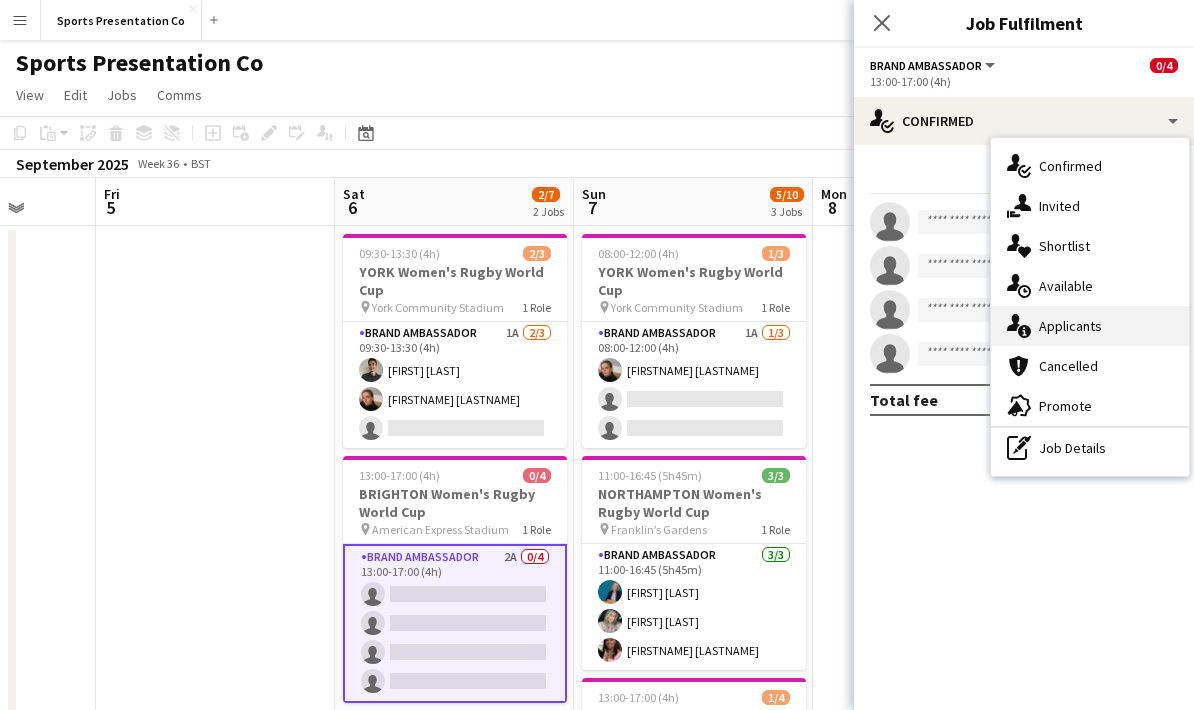 click on "single-neutral-actions-information
Applicants" at bounding box center (1090, 326) 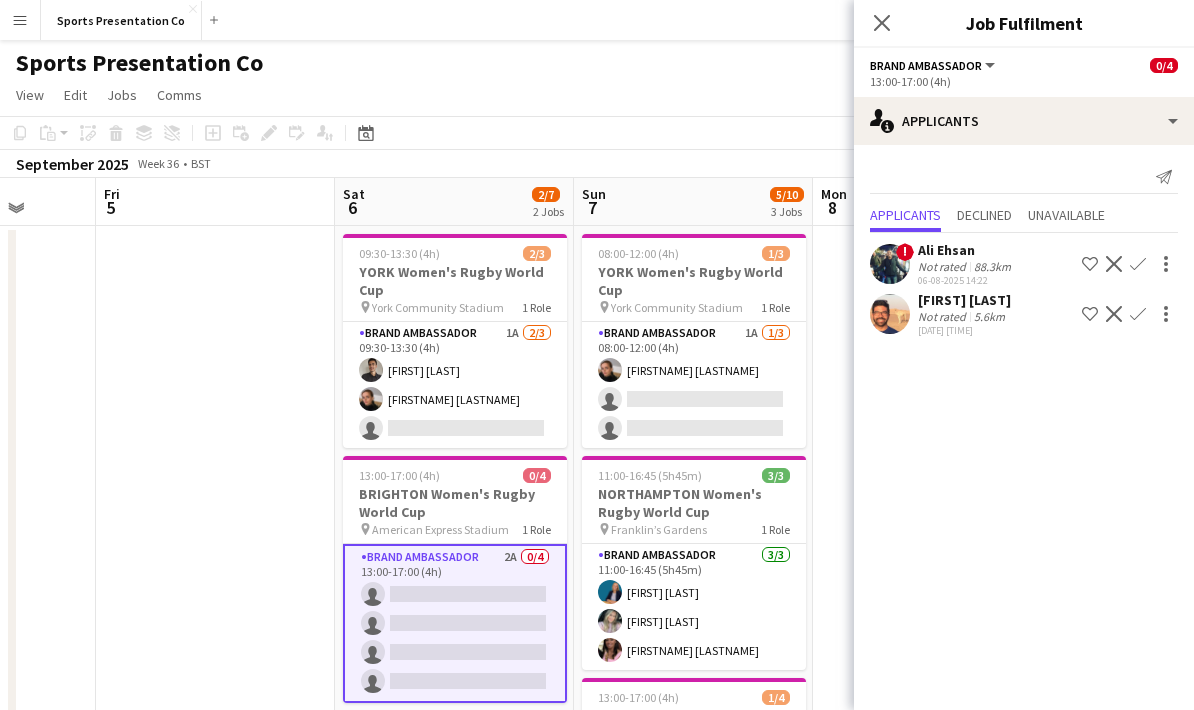 click at bounding box center [215, 707] 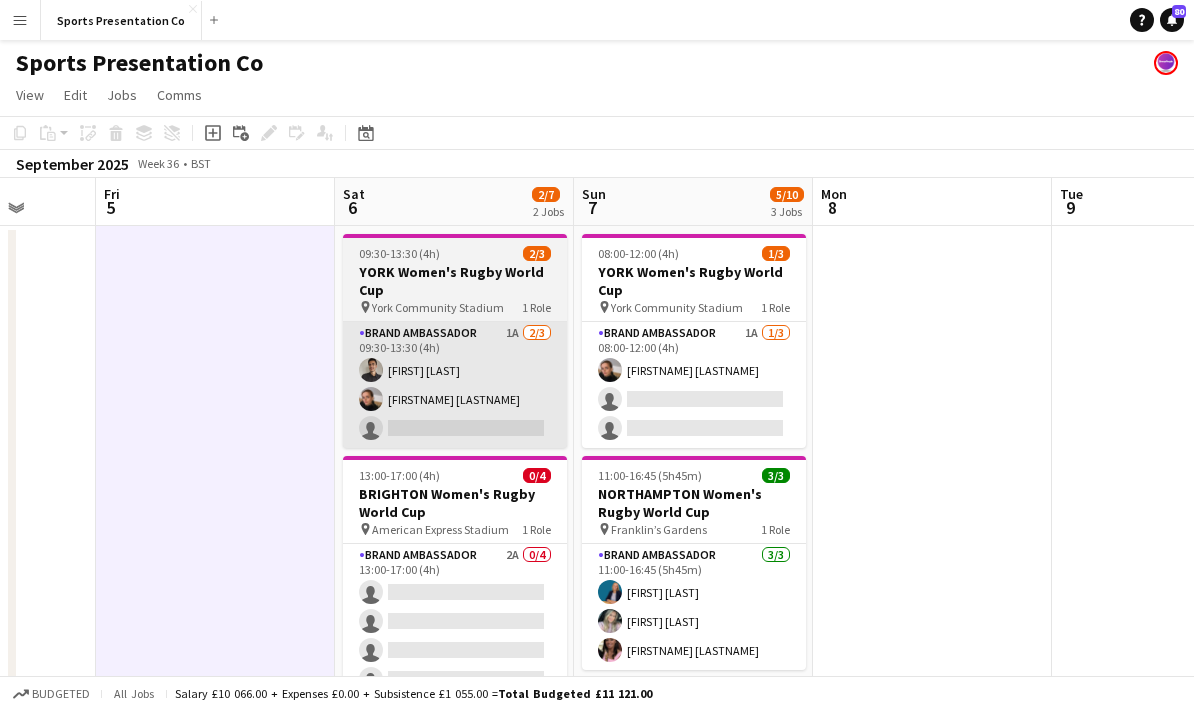 click on "Brand Ambassador   1A   2/3   09:30-13:30 (4h)
Adam Carless Lizzie Greenwood
single-neutral-actions" at bounding box center [455, 385] 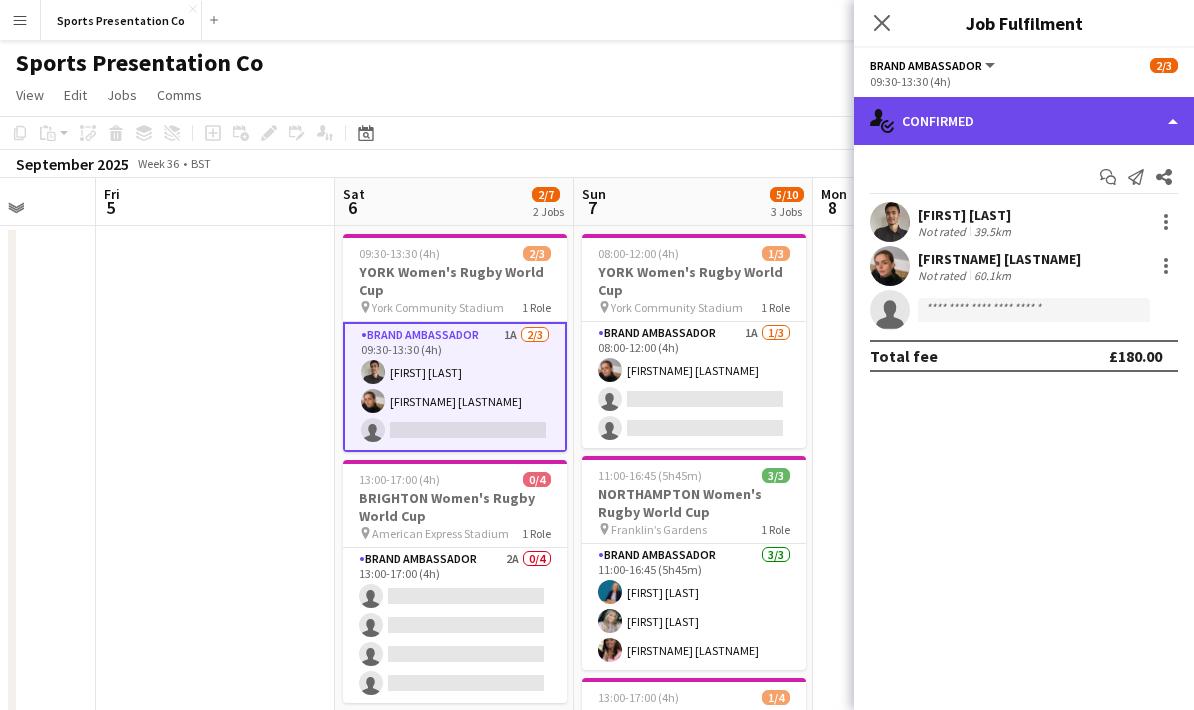 click on "single-neutral-actions-check-2
Confirmed" 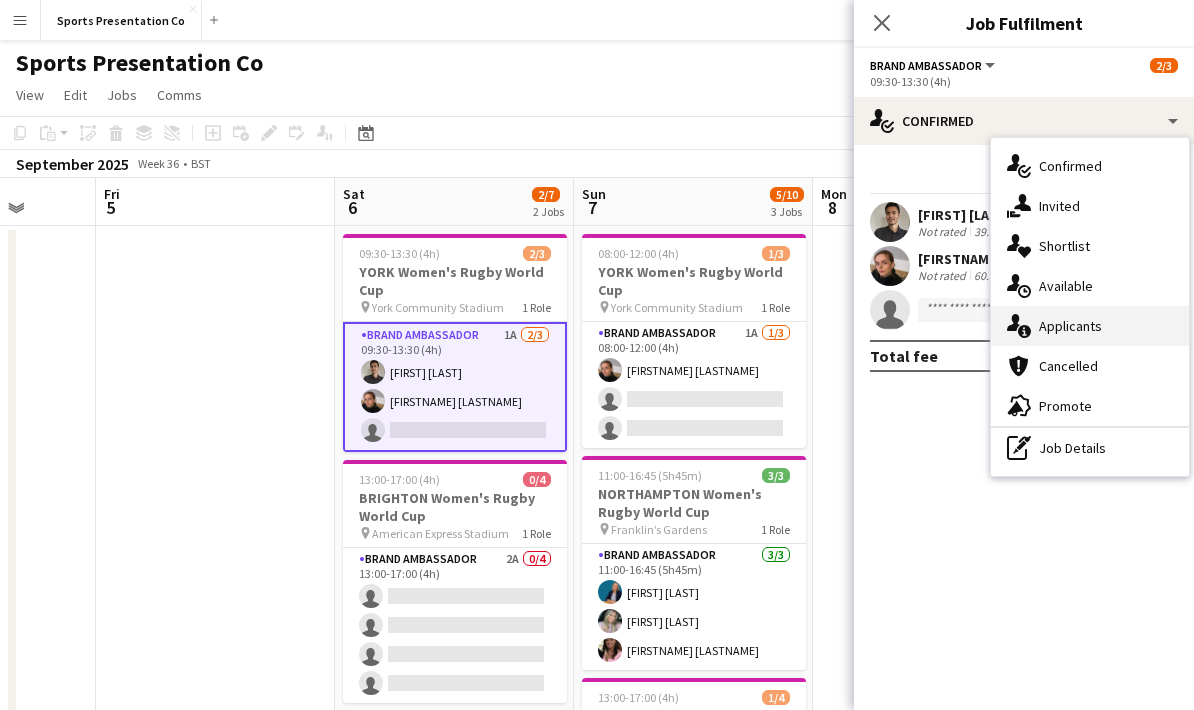 click on "single-neutral-actions-information
Applicants" at bounding box center (1090, 326) 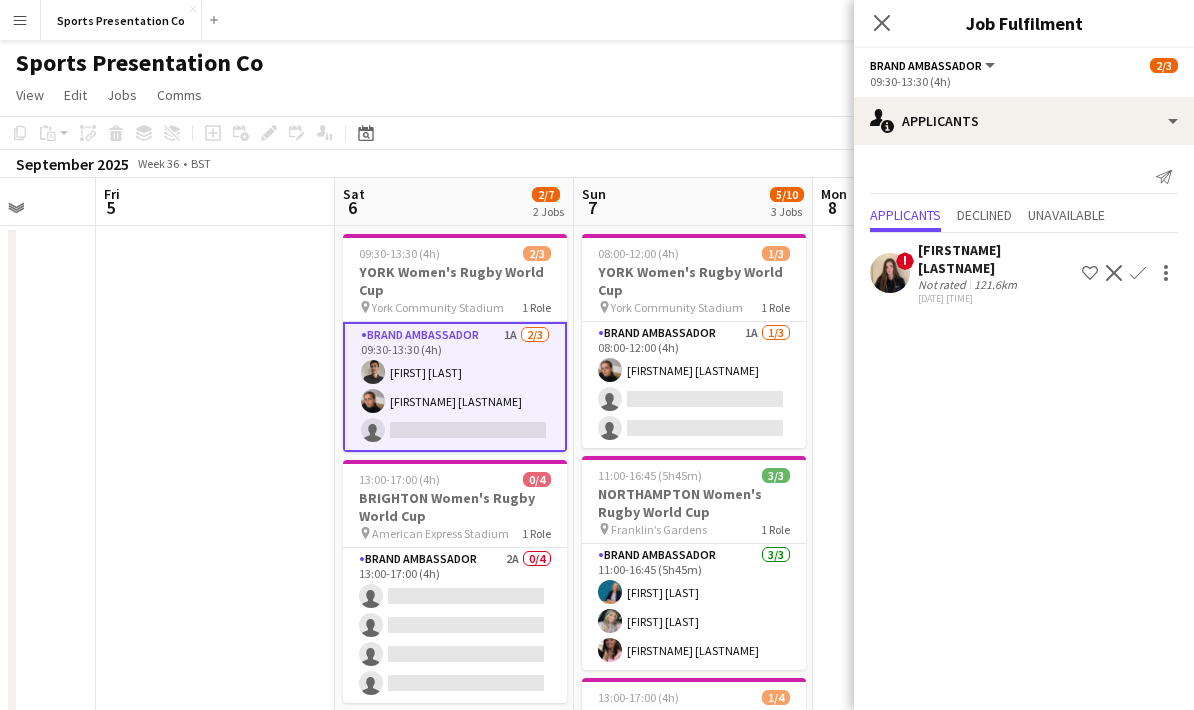 click at bounding box center [215, 707] 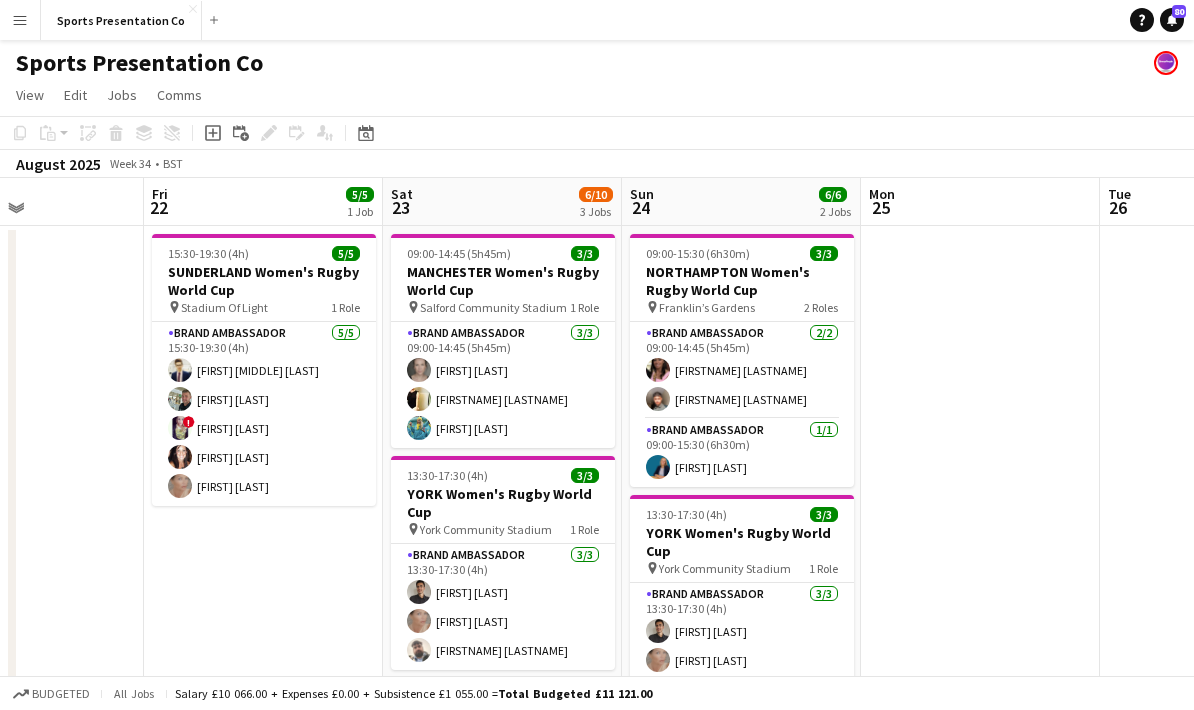 scroll, scrollTop: 0, scrollLeft: 573, axis: horizontal 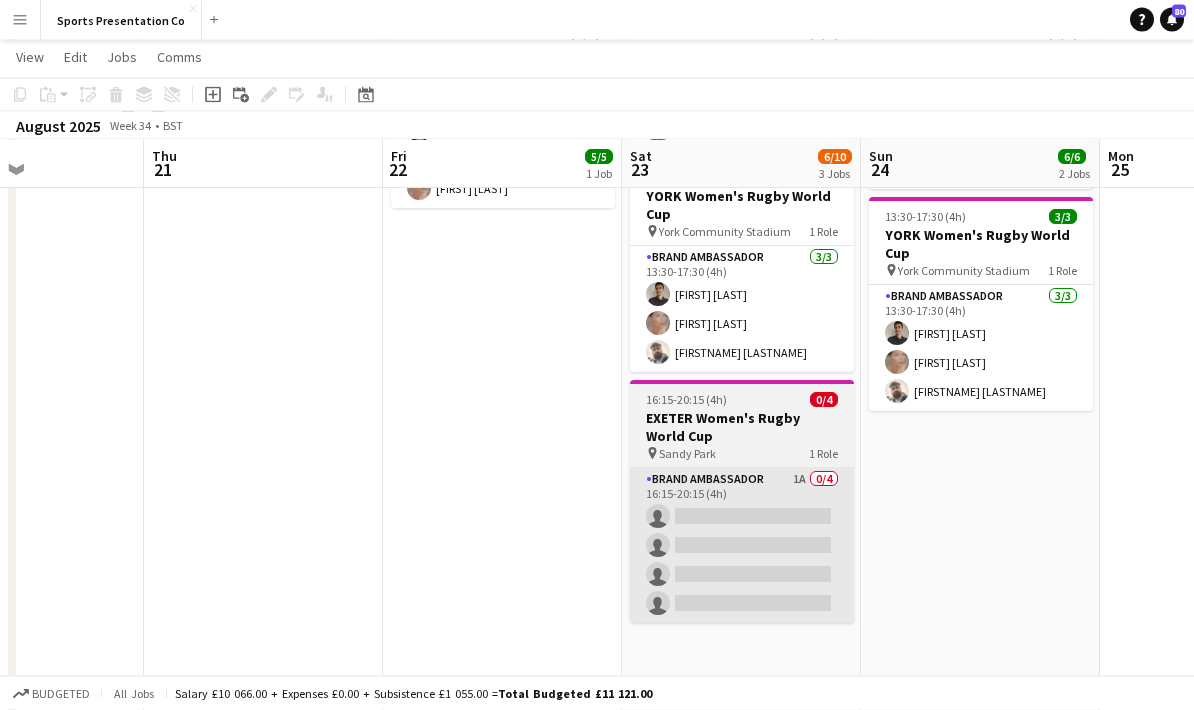 click on "Brand Ambassador   1A   0/4   16:15-20:15 (4h)
single-neutral-actions
single-neutral-actions
single-neutral-actions
single-neutral-actions" at bounding box center [742, 546] 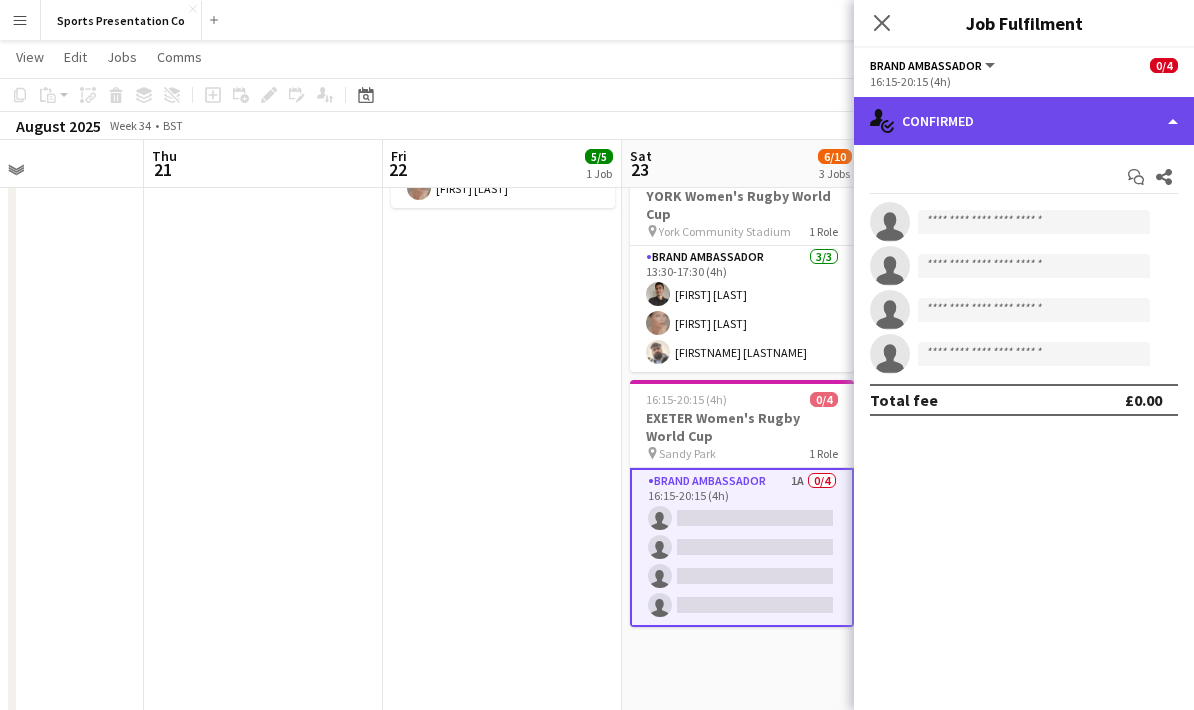 click on "single-neutral-actions-check-2
Confirmed" 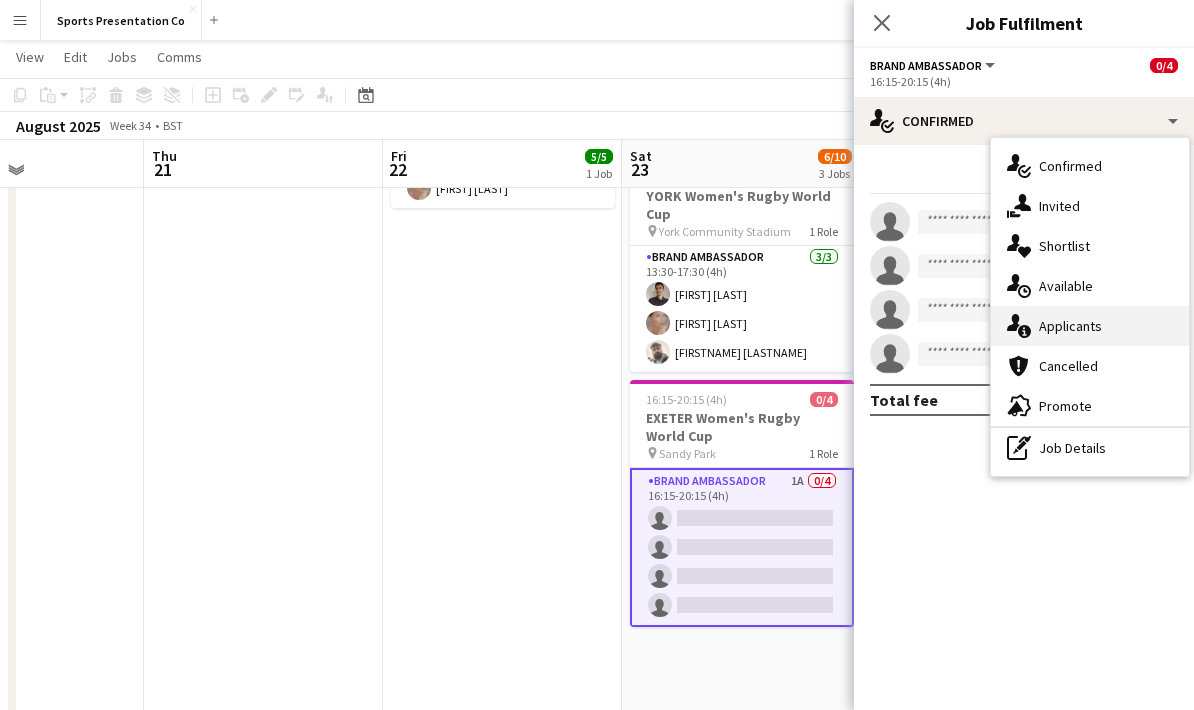 click on "single-neutral-actions-information
Applicants" at bounding box center (1090, 326) 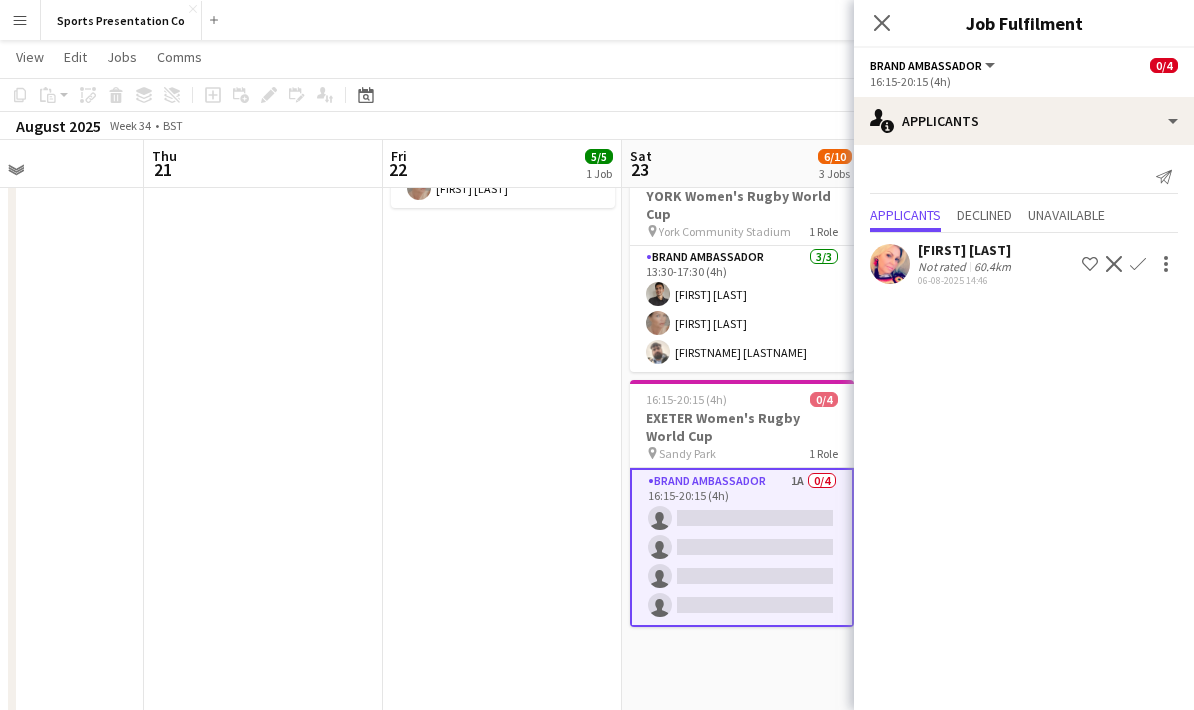 click on "15:30-19:30 (4h)    5/5   SUNDERLAND Women's Rugby World Cup
pin
Stadium Of Light   1 Role   Brand Ambassador   5/5   15:30-19:30 (4h)
Mohamad Khairul Mohamad Ali Paul McDonald ! Lucy Mercel Lisa Matthews Nicola Graham" at bounding box center (502, 409) 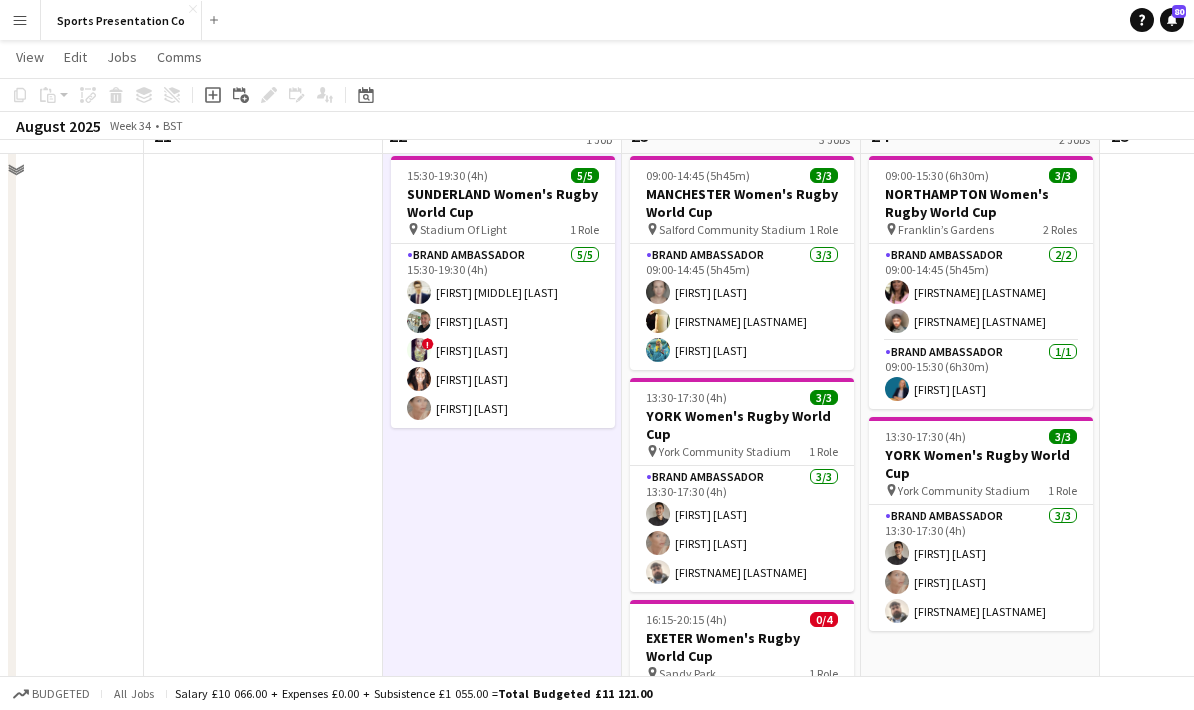 scroll, scrollTop: 0, scrollLeft: 0, axis: both 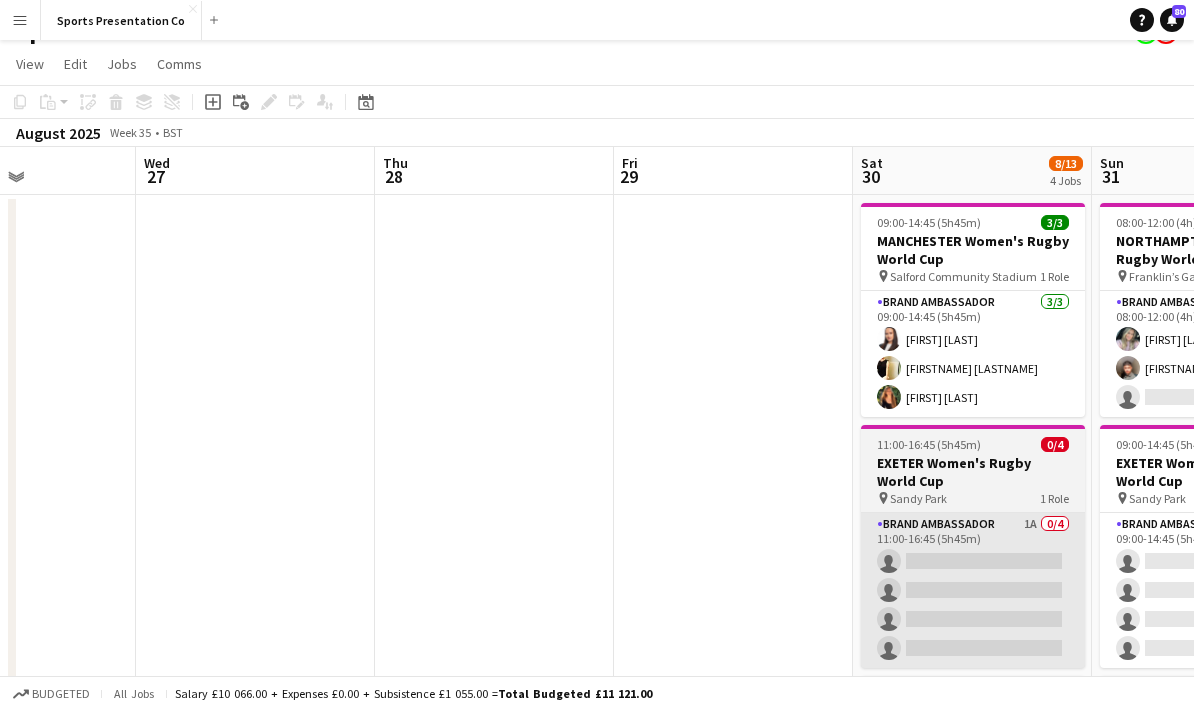 click on "Brand Ambassador   1A   0/4   11:00-16:45 (5h45m)
single-neutral-actions
single-neutral-actions
single-neutral-actions
single-neutral-actions" at bounding box center [973, 590] 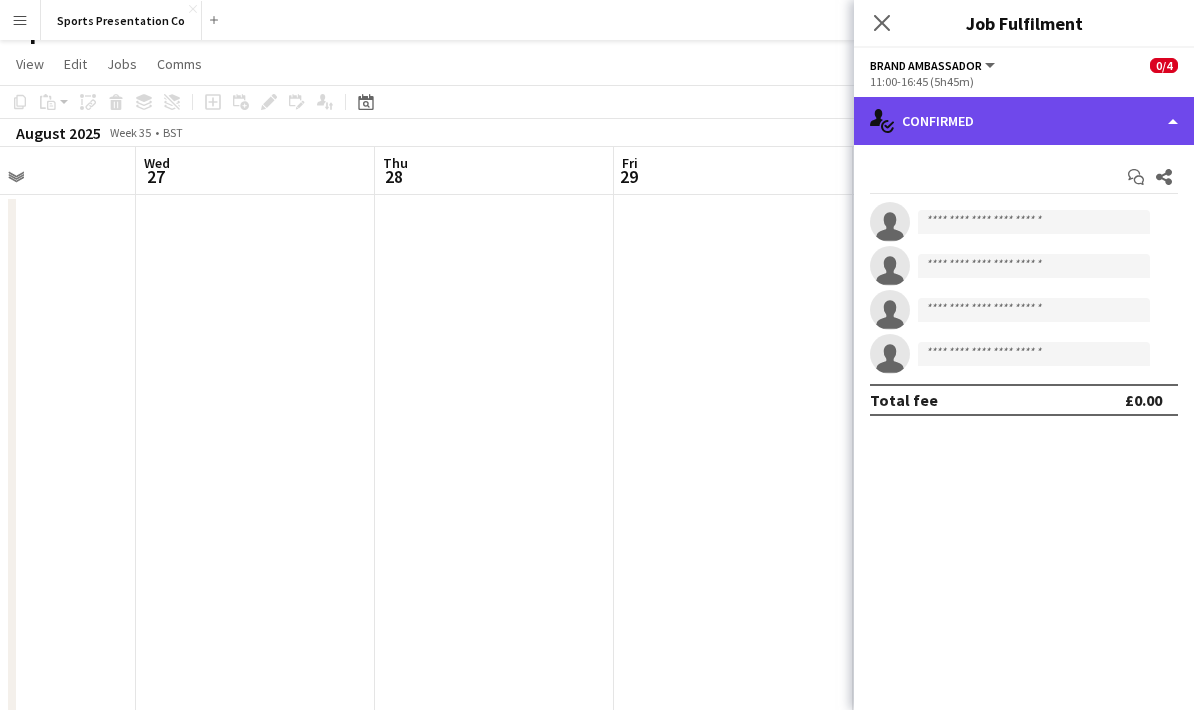 click on "single-neutral-actions-check-2
Confirmed" 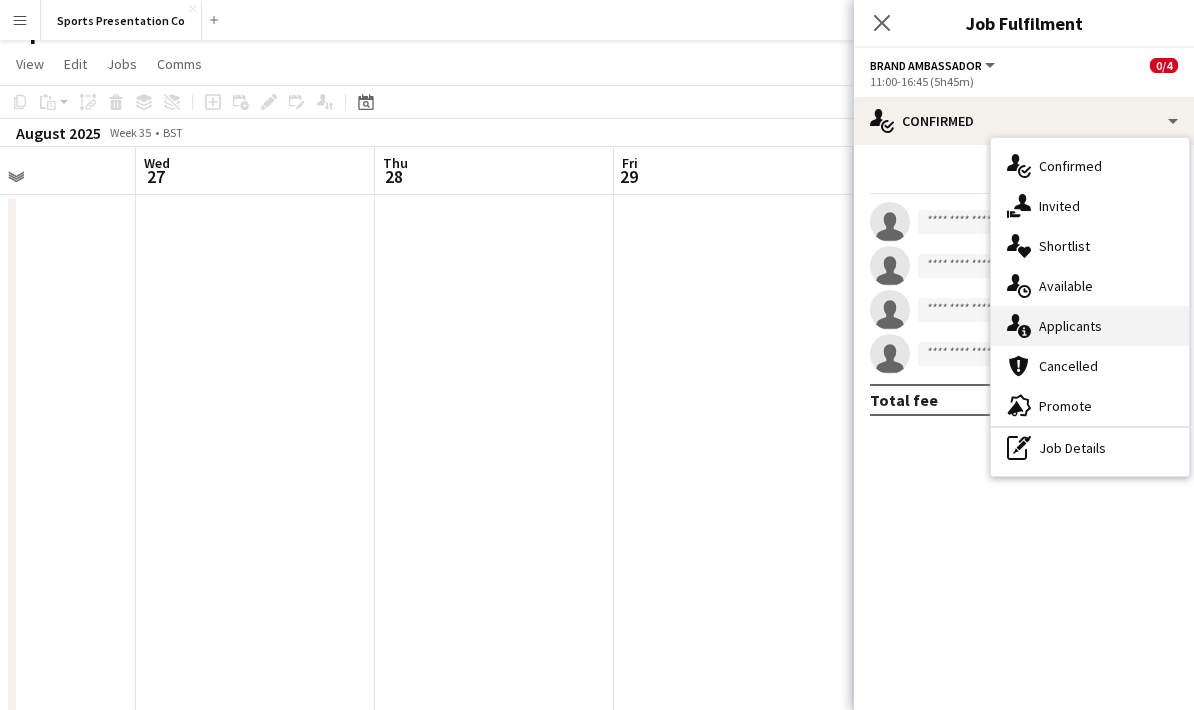 click on "single-neutral-actions-information
Applicants" at bounding box center (1090, 326) 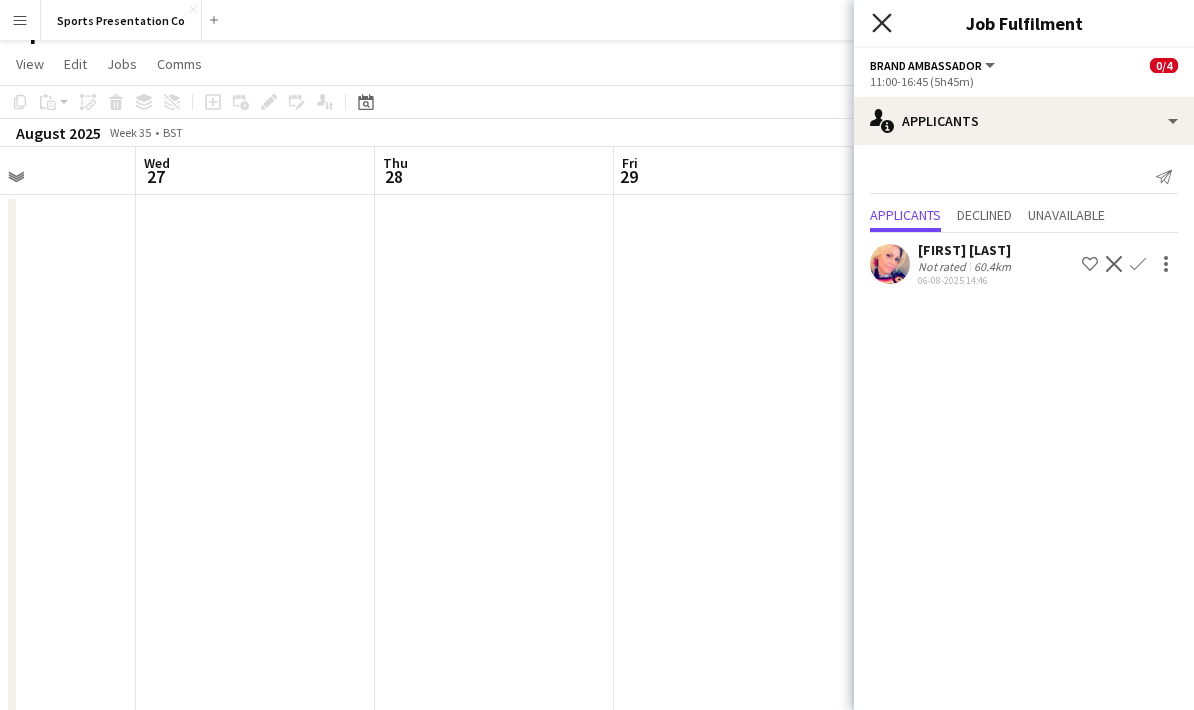 click on "Close pop-in" 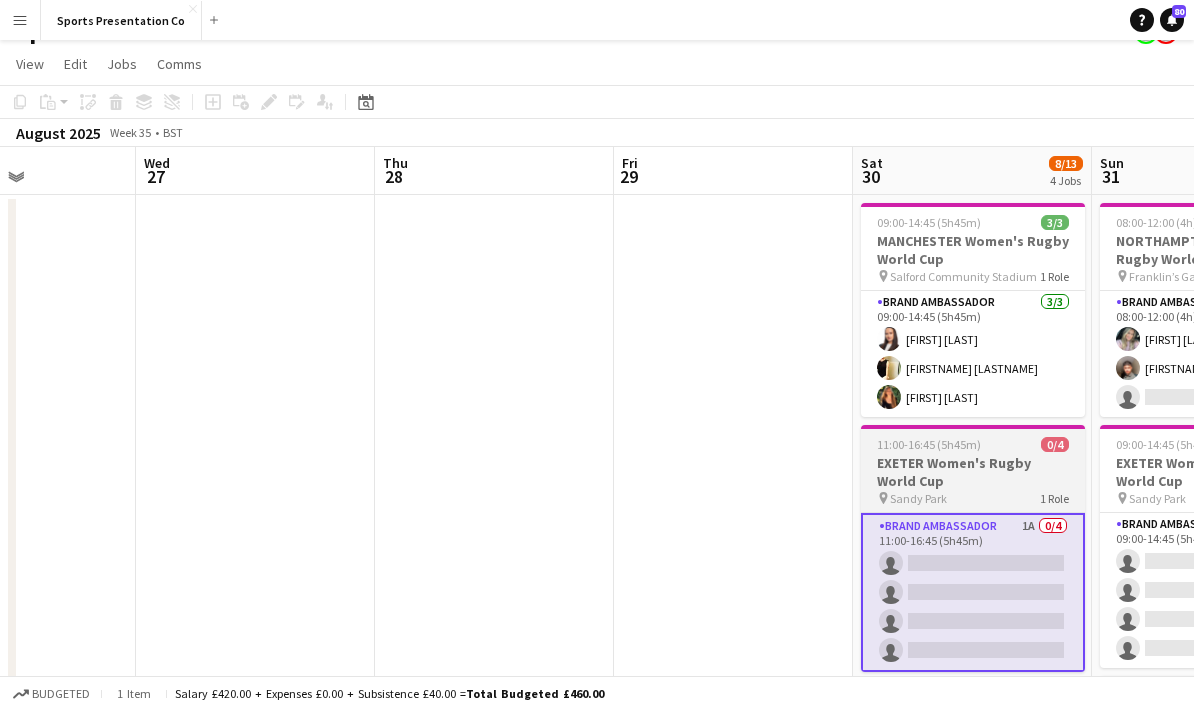 click on "Brand Ambassador   1A   0/4   11:00-16:45 (5h45m)
single-neutral-actions
single-neutral-actions
single-neutral-actions
single-neutral-actions" at bounding box center [973, 592] 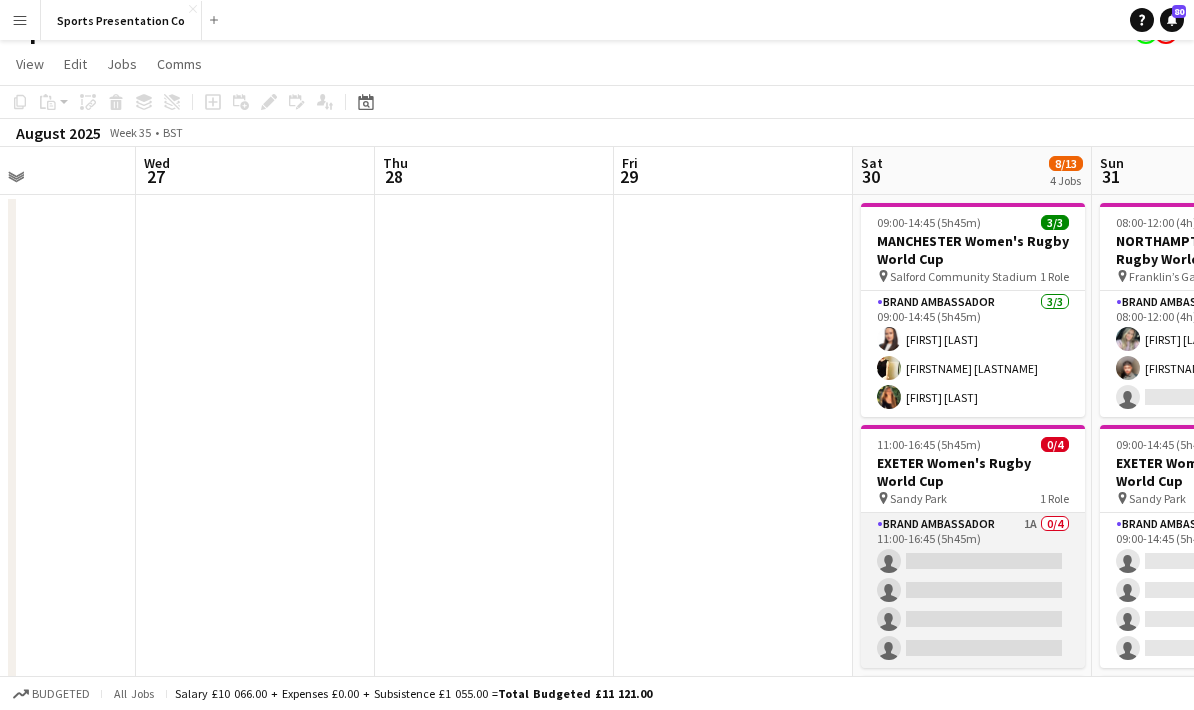 click on "Brand Ambassador   1A   0/4   11:00-16:45 (5h45m)
single-neutral-actions
single-neutral-actions
single-neutral-actions
single-neutral-actions" at bounding box center (973, 590) 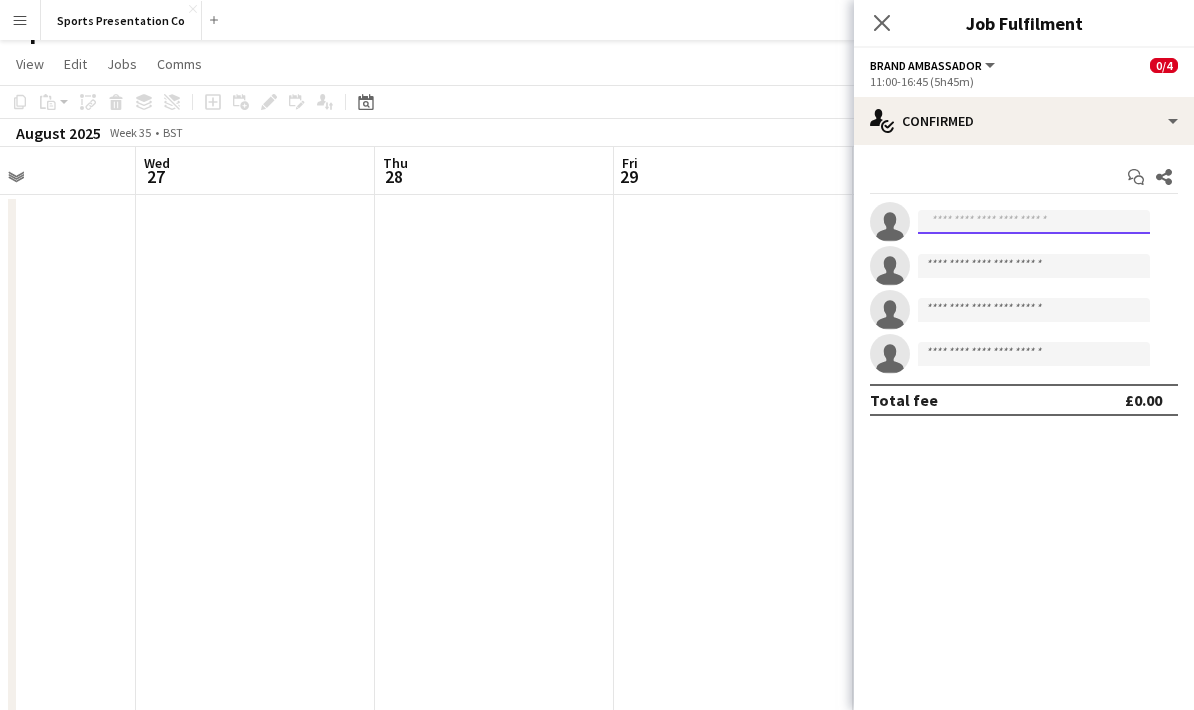 click at bounding box center [1034, 222] 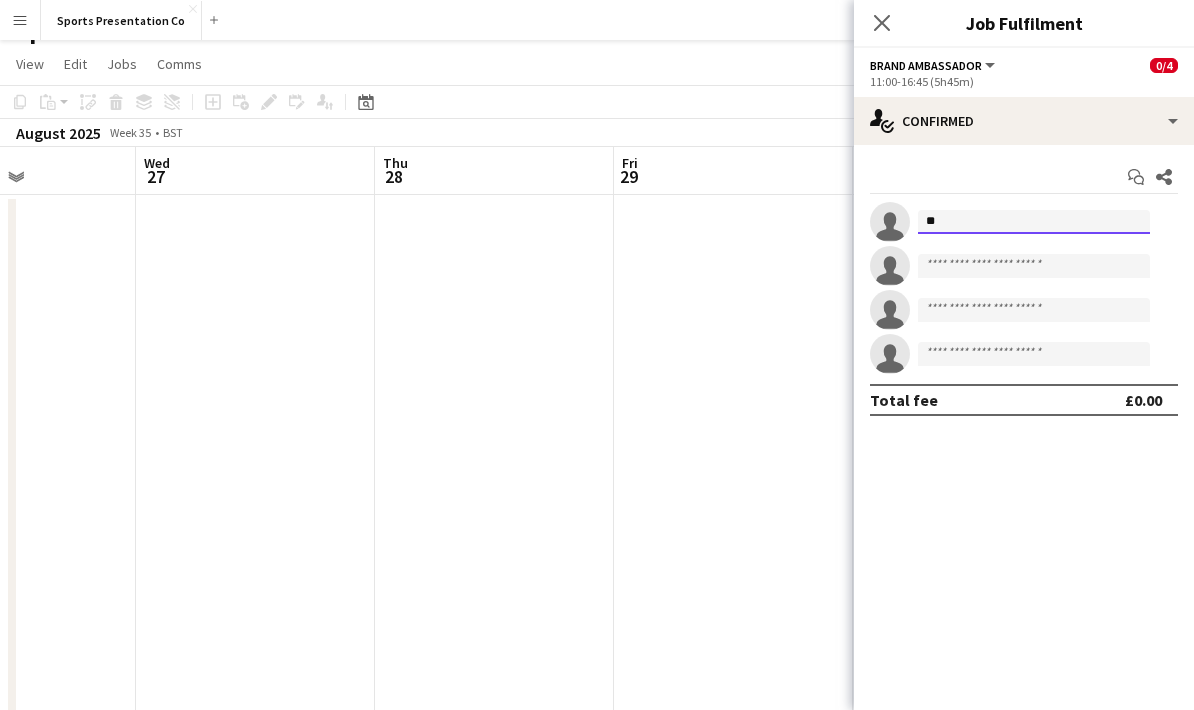 type on "*" 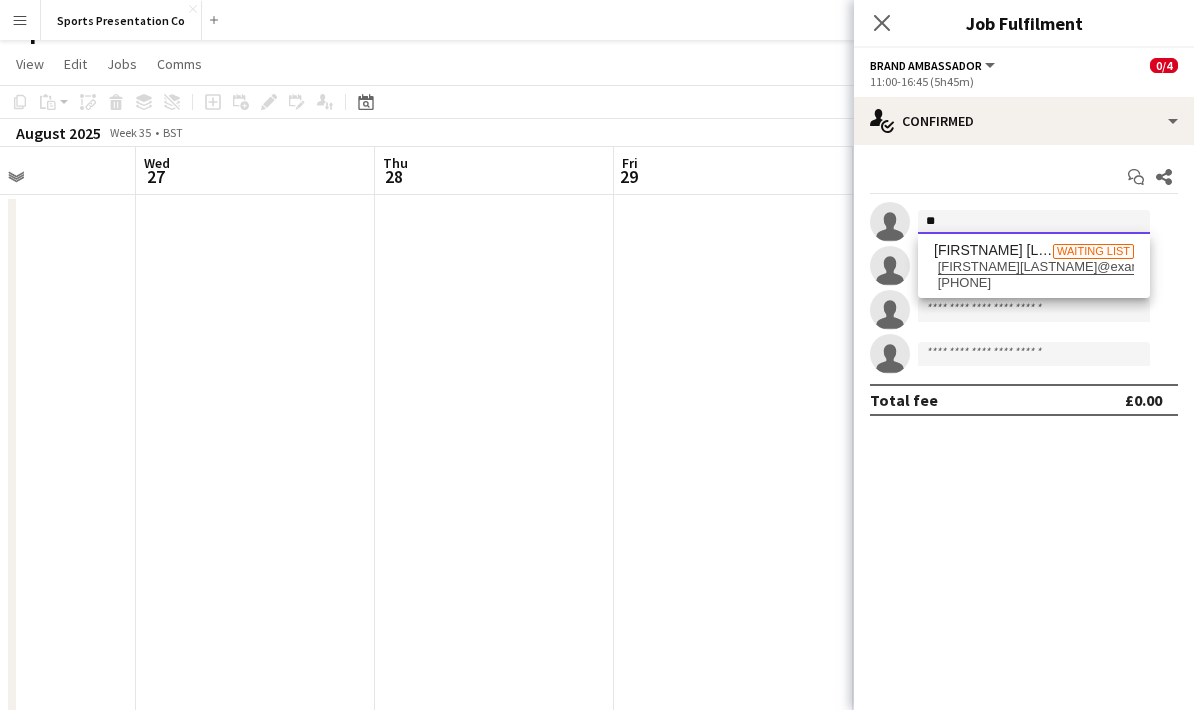 type on "*" 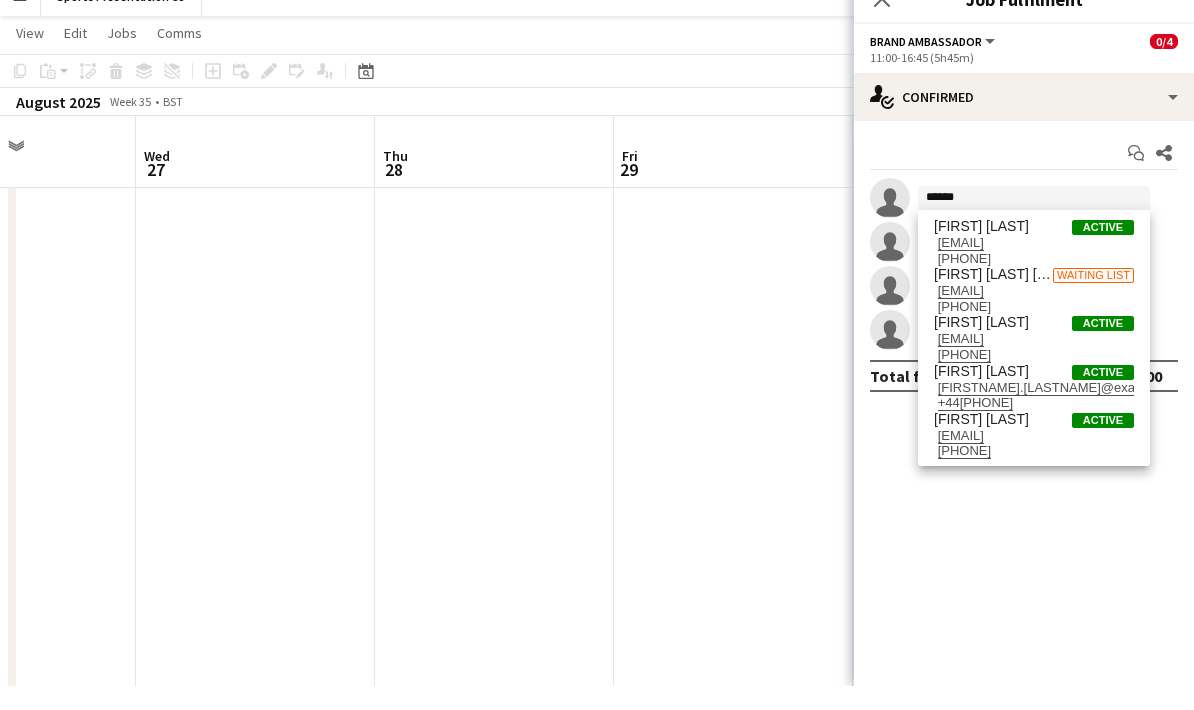 scroll, scrollTop: 55, scrollLeft: 0, axis: vertical 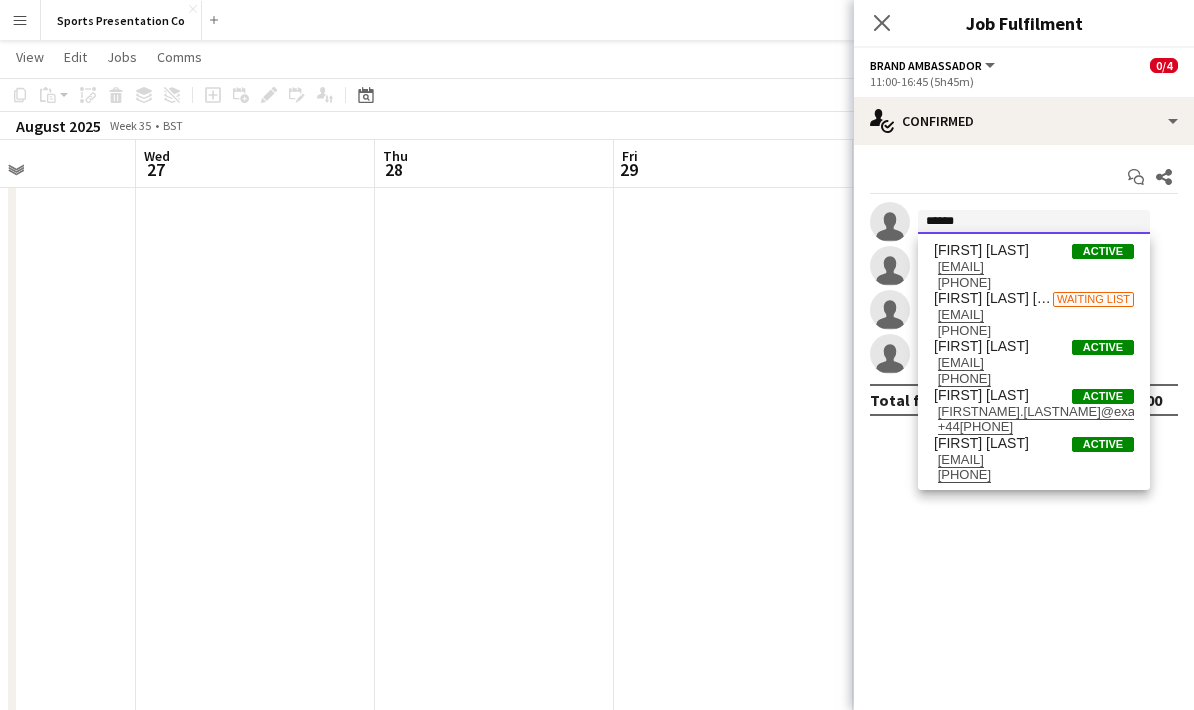 click on "*****" at bounding box center [1034, 222] 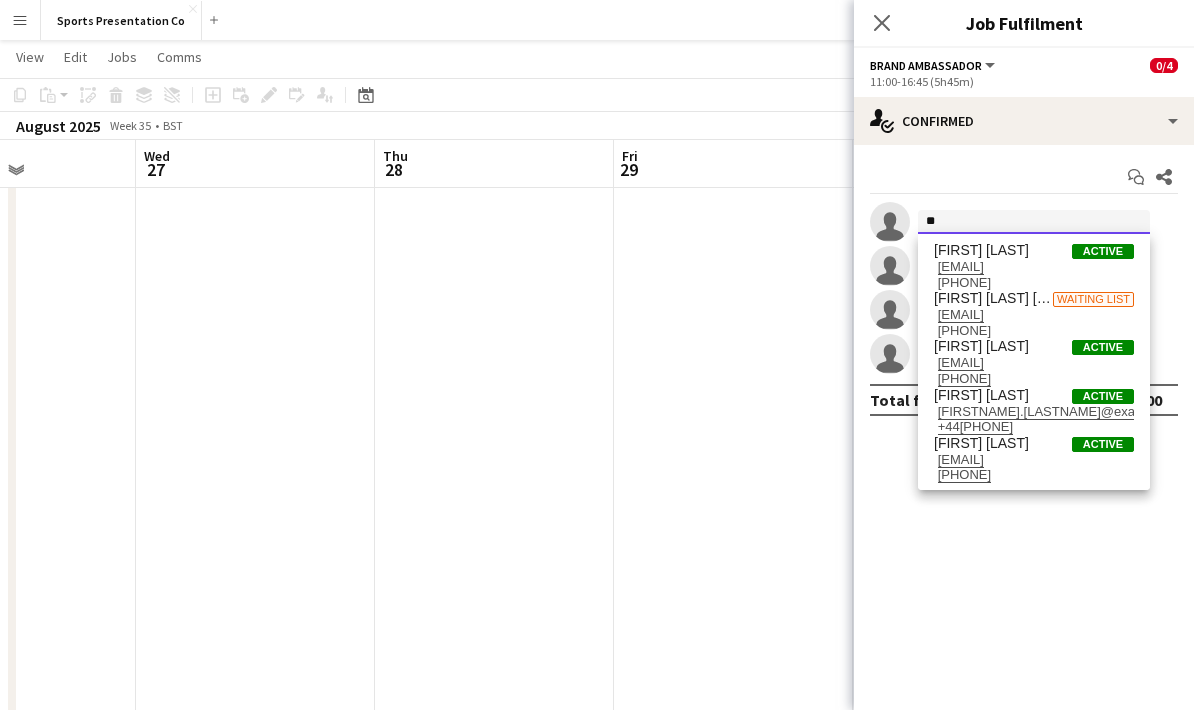 type on "*" 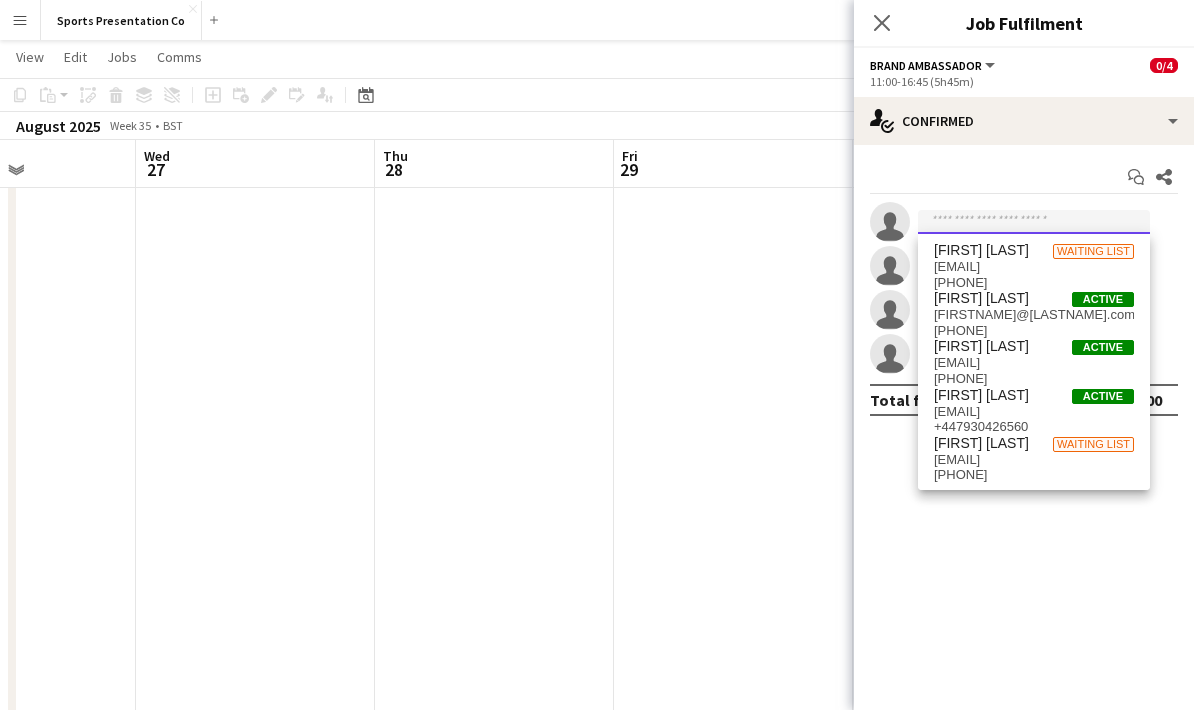 paste on "*****" 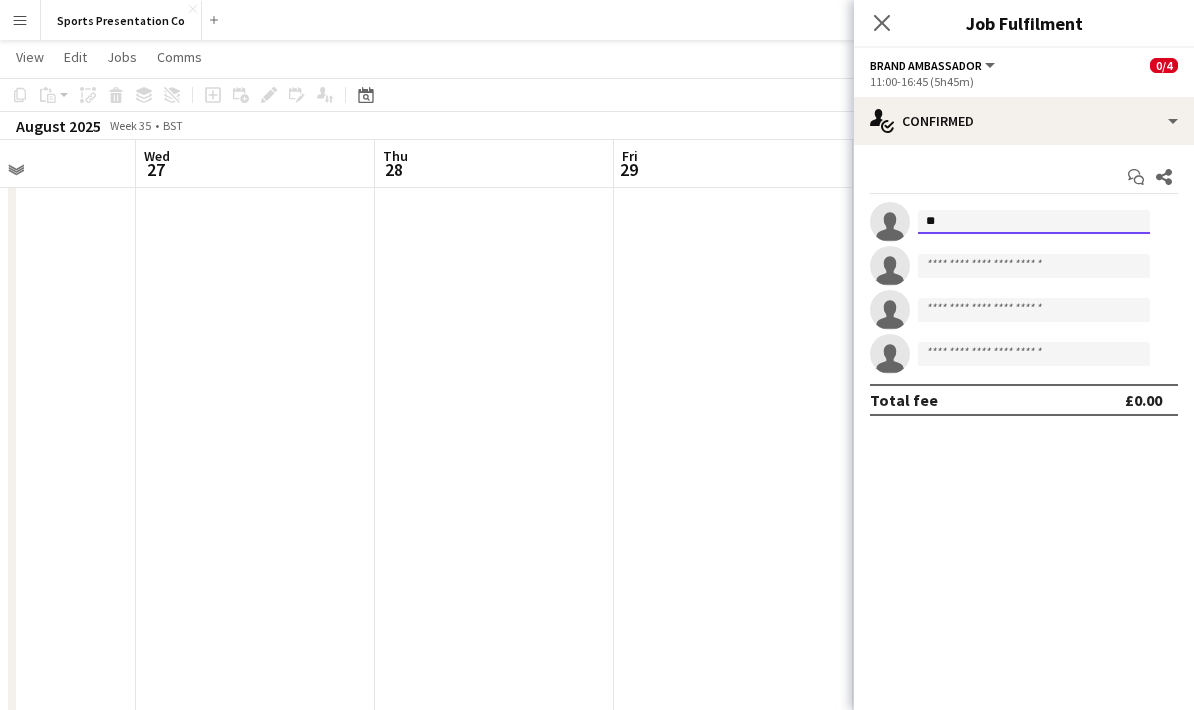 type on "*" 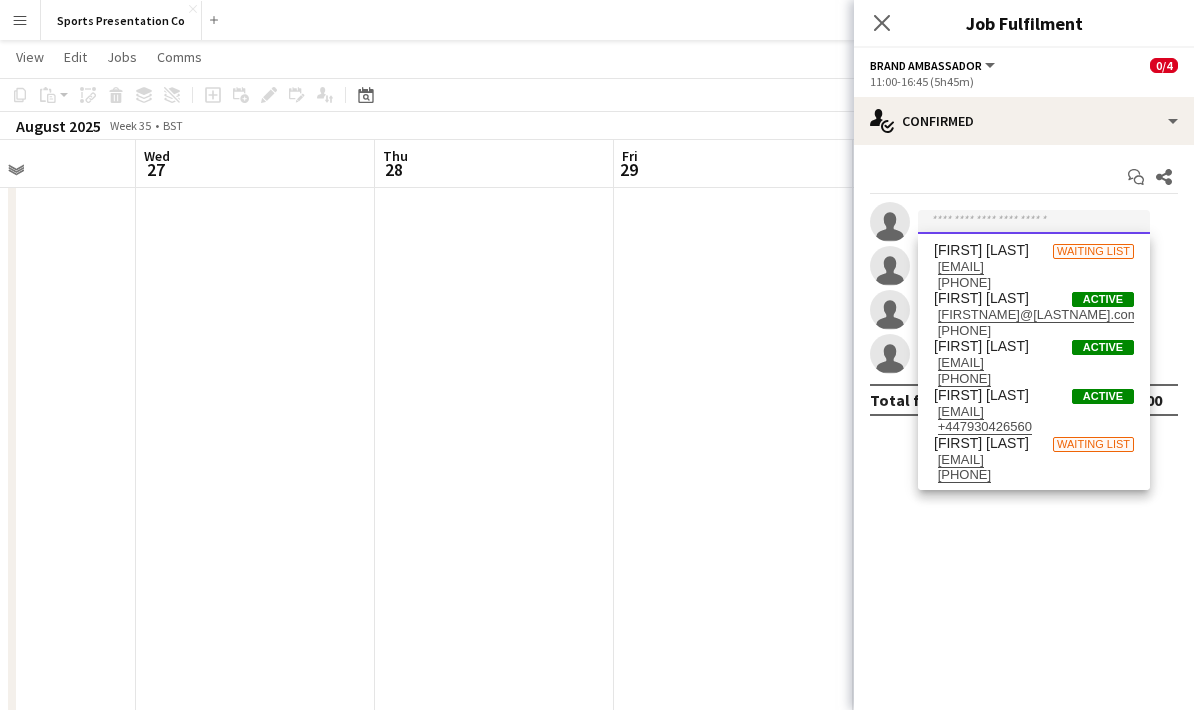 type on "*" 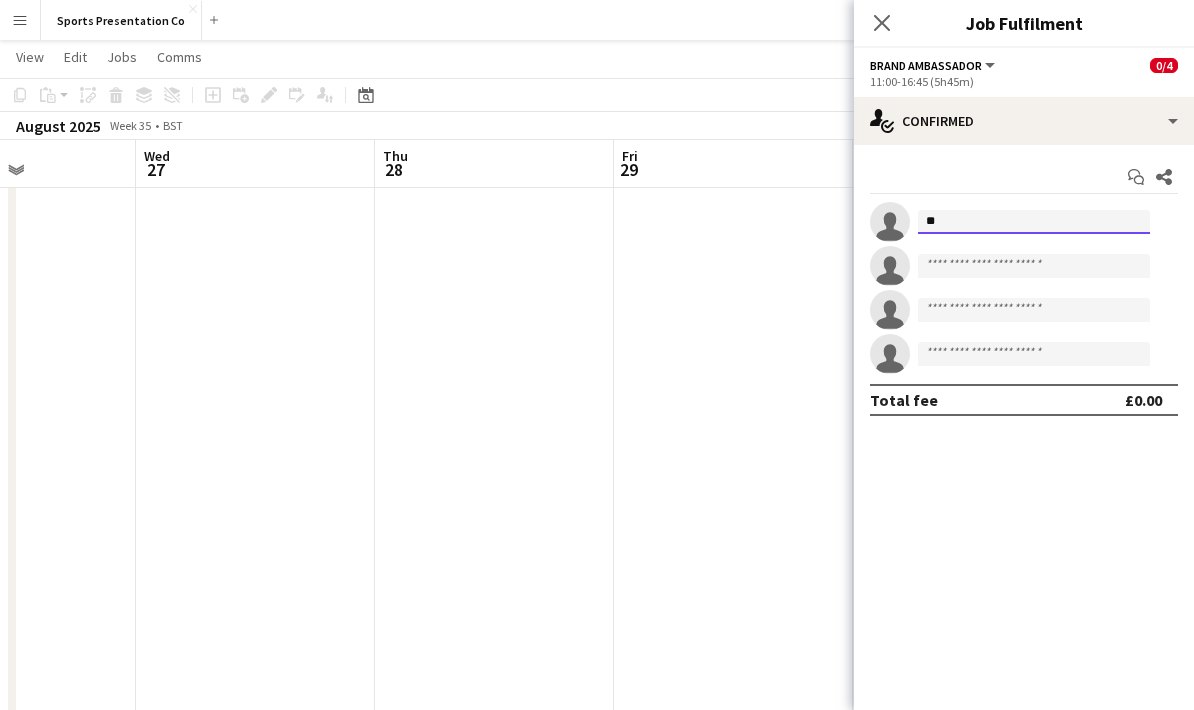 type on "*" 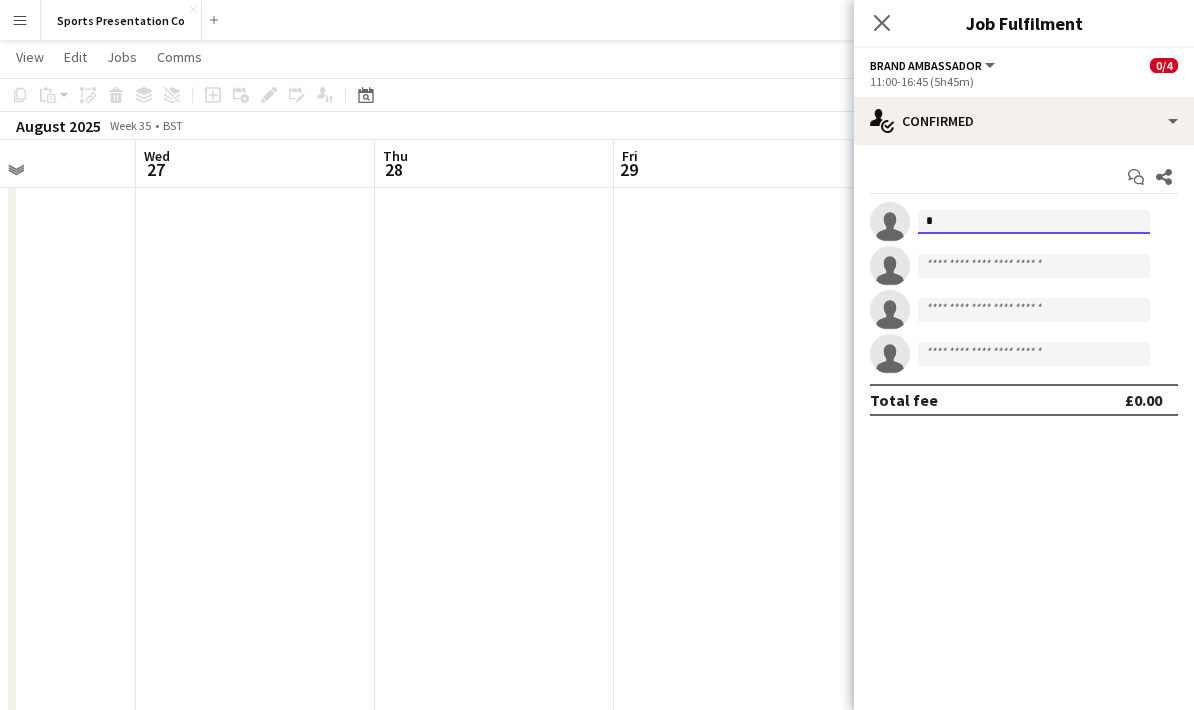 type 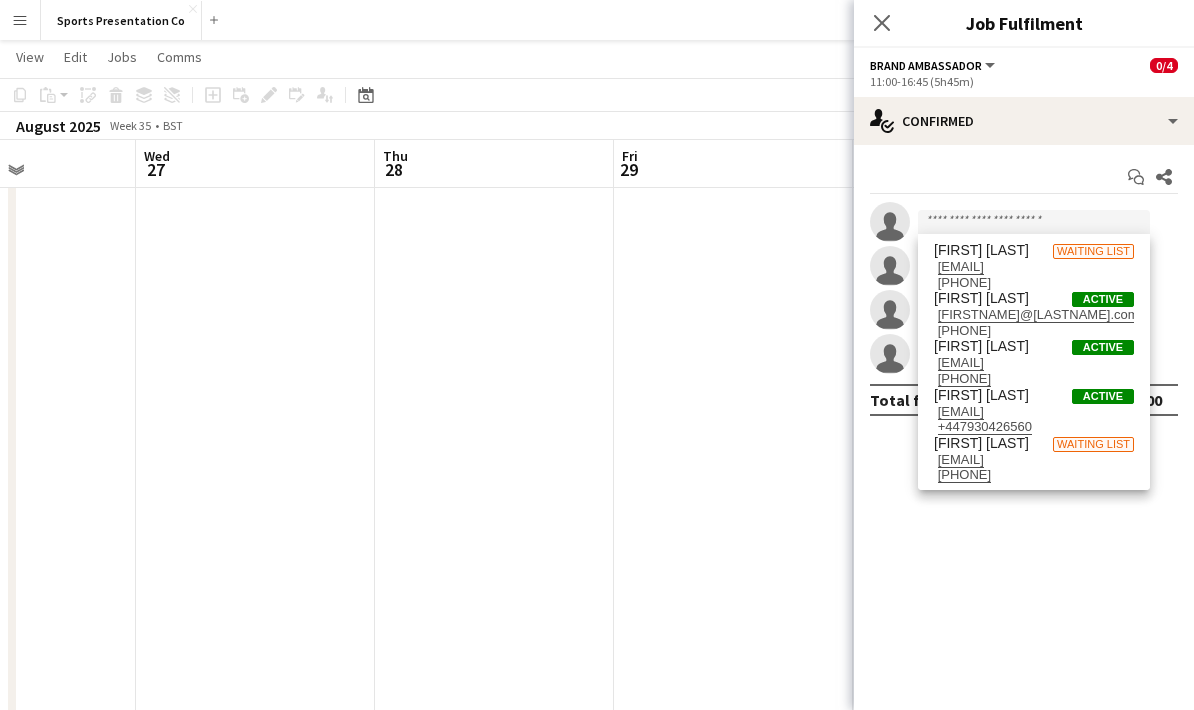 click on "Menu" at bounding box center [20, 20] 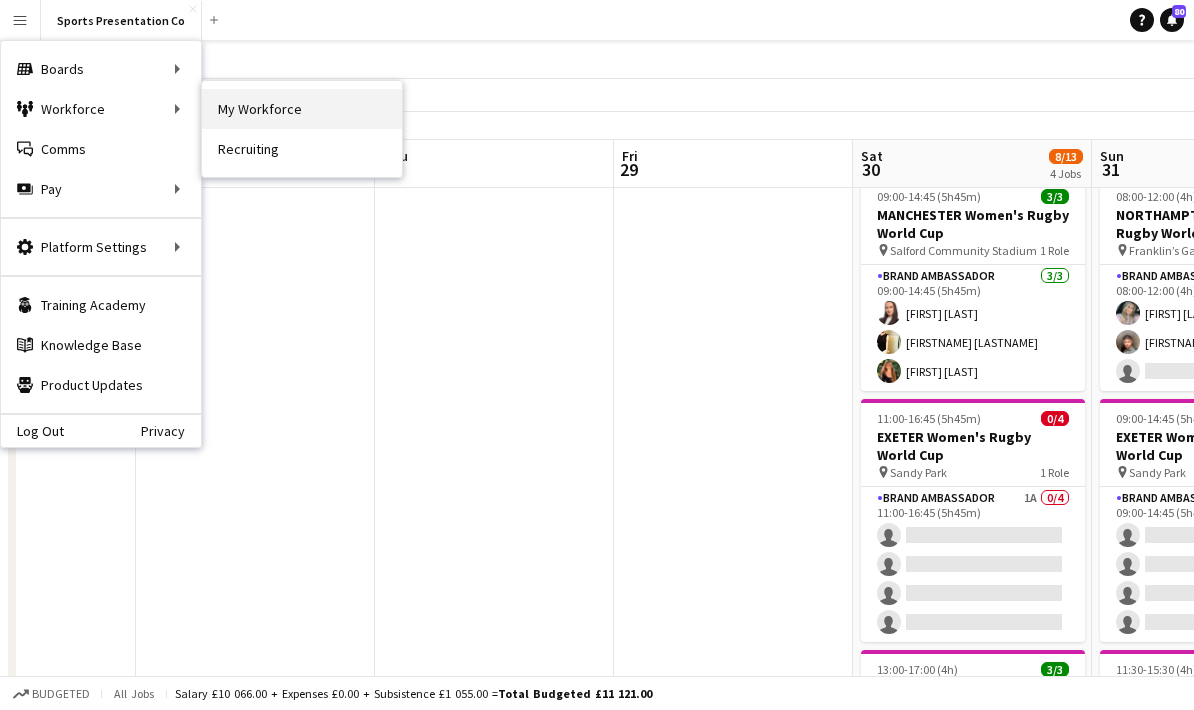 click on "My Workforce" at bounding box center (302, 109) 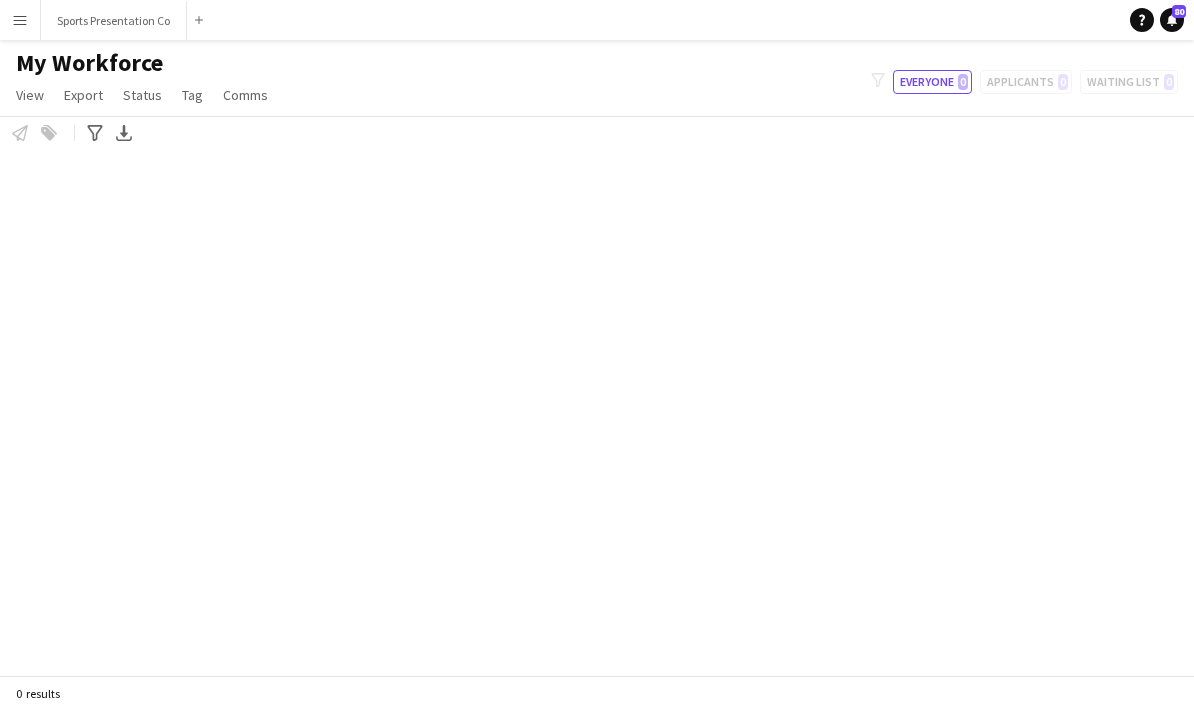 scroll, scrollTop: 0, scrollLeft: 0, axis: both 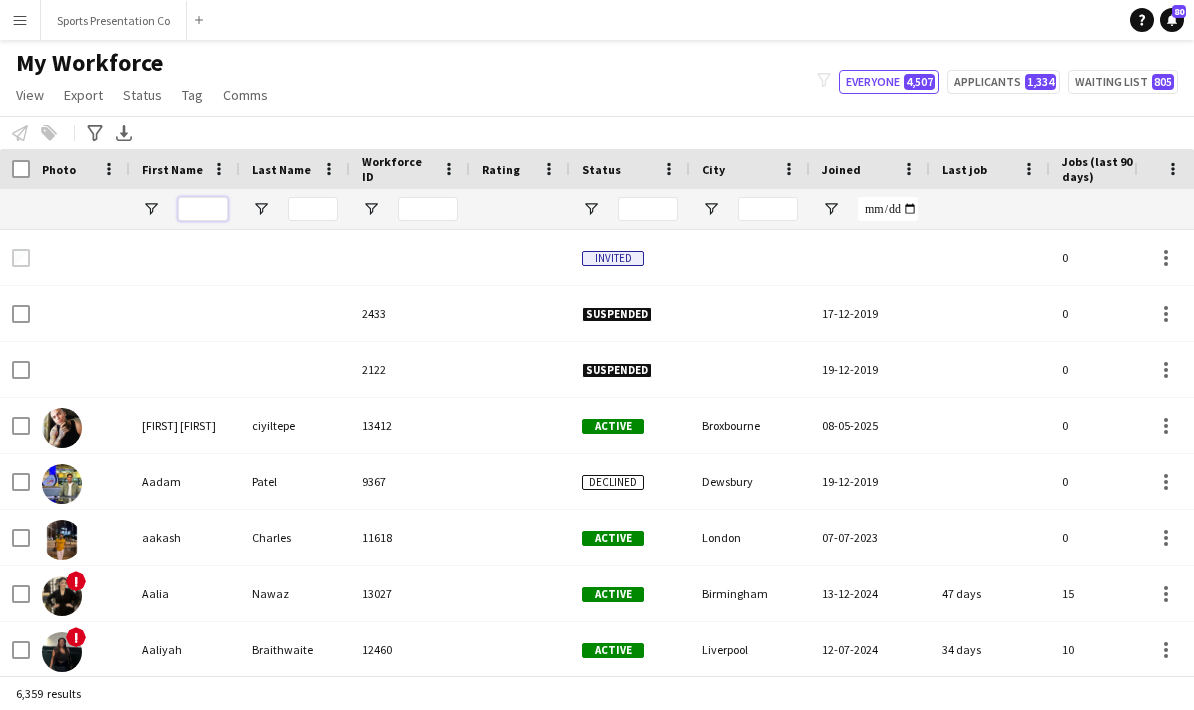 click at bounding box center [203, 209] 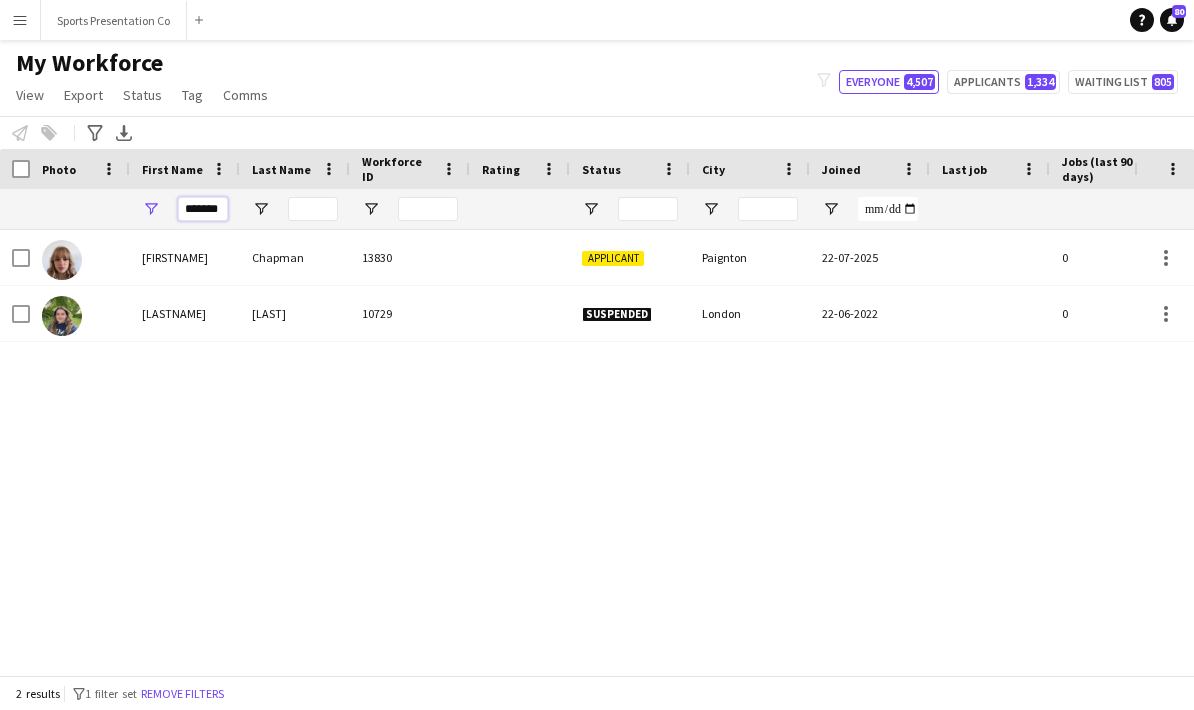 type on "*******" 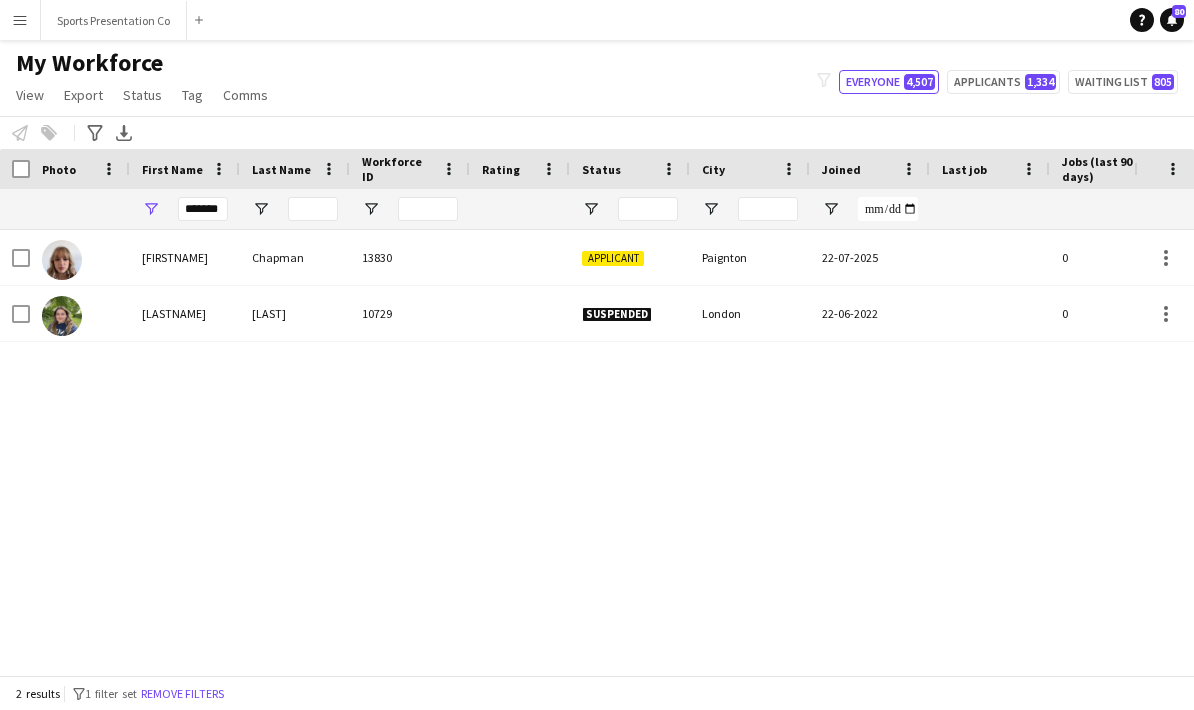 click on "Chapman" at bounding box center (295, 257) 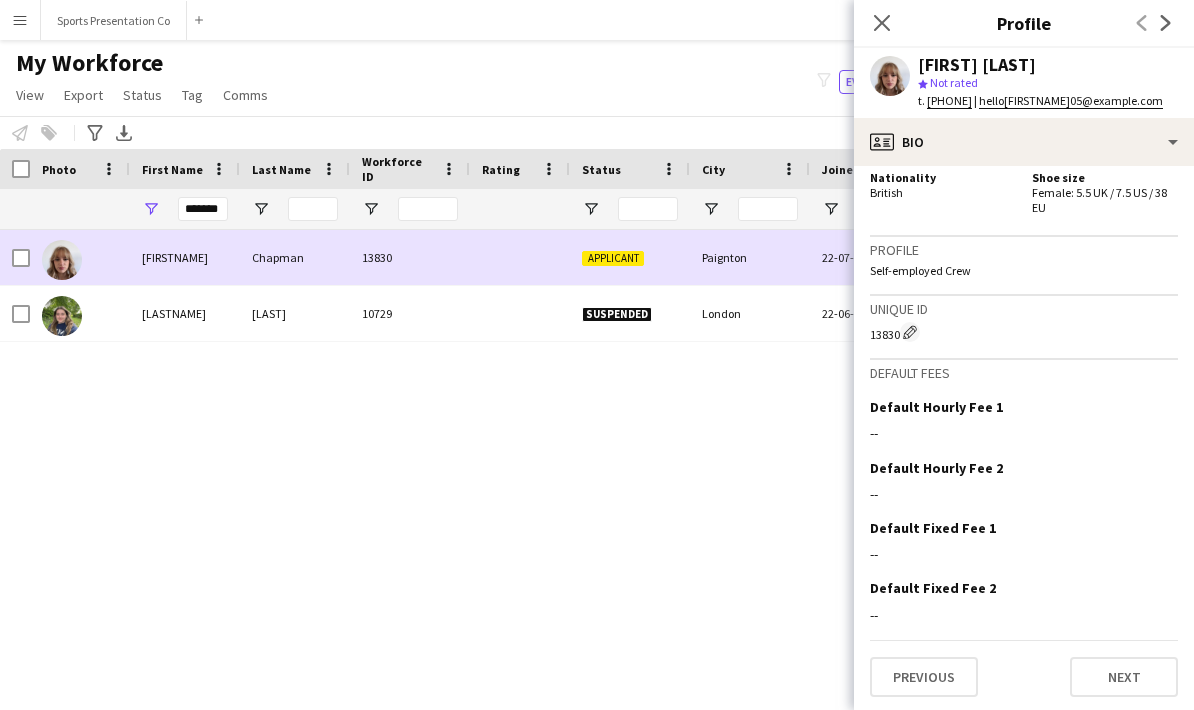 scroll, scrollTop: 1023, scrollLeft: 0, axis: vertical 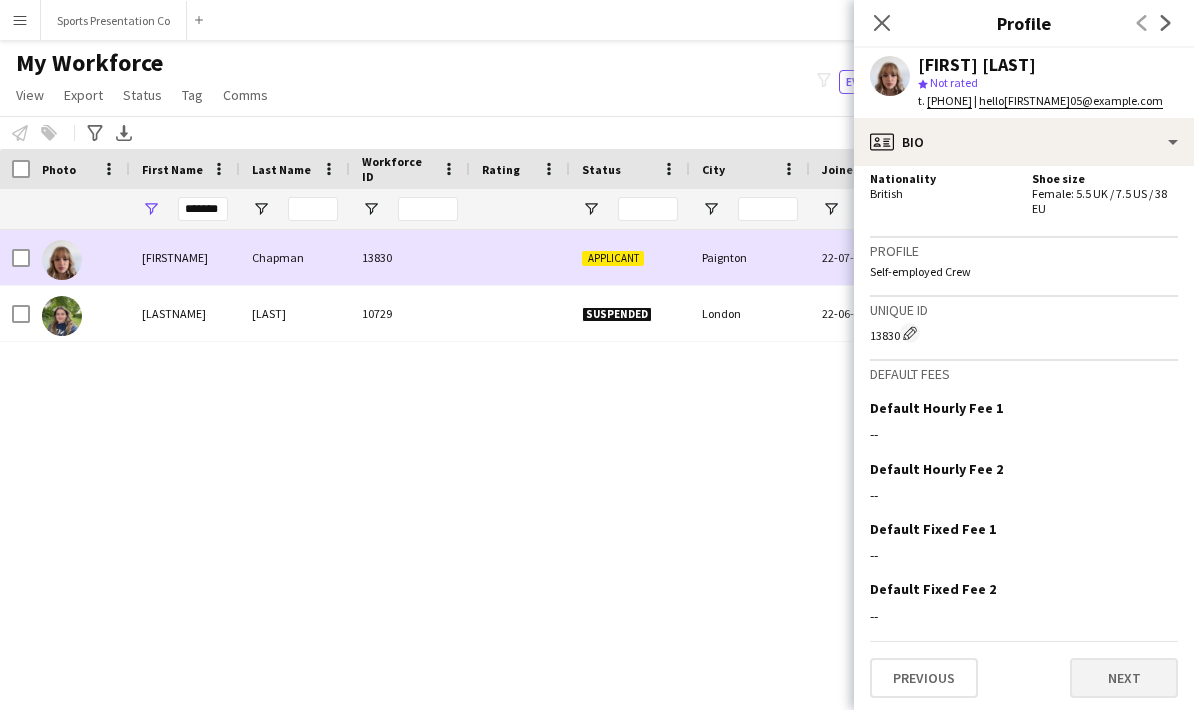 click on "Next" 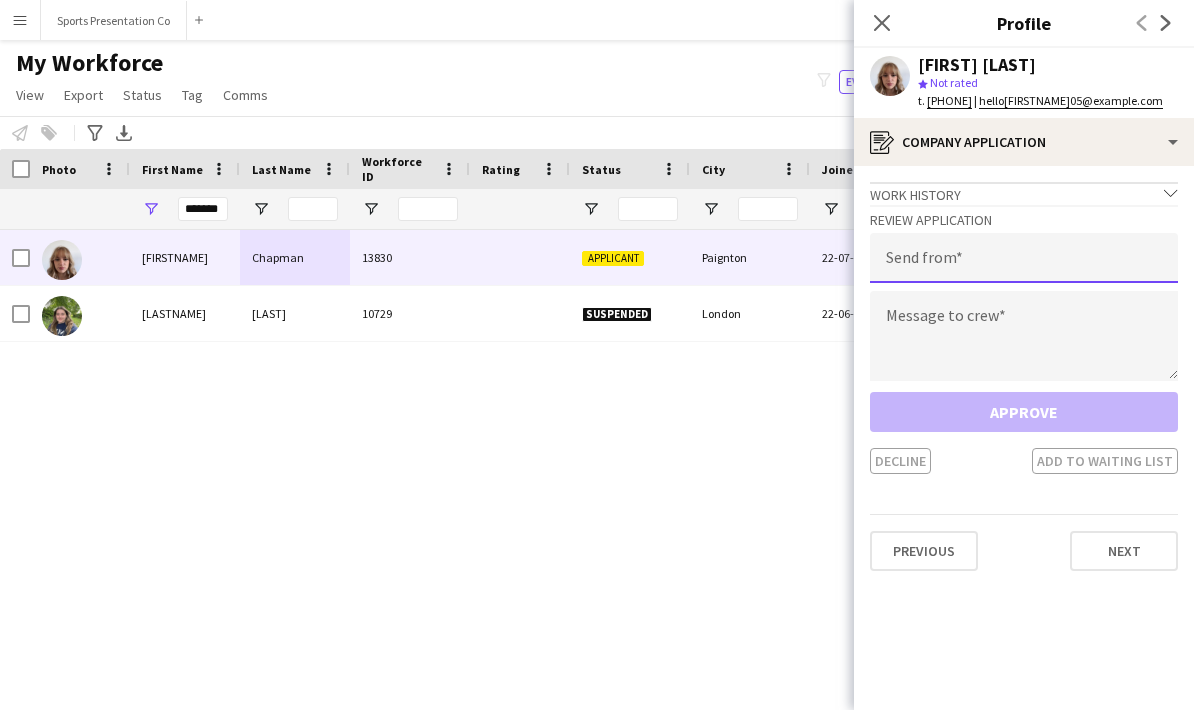 click 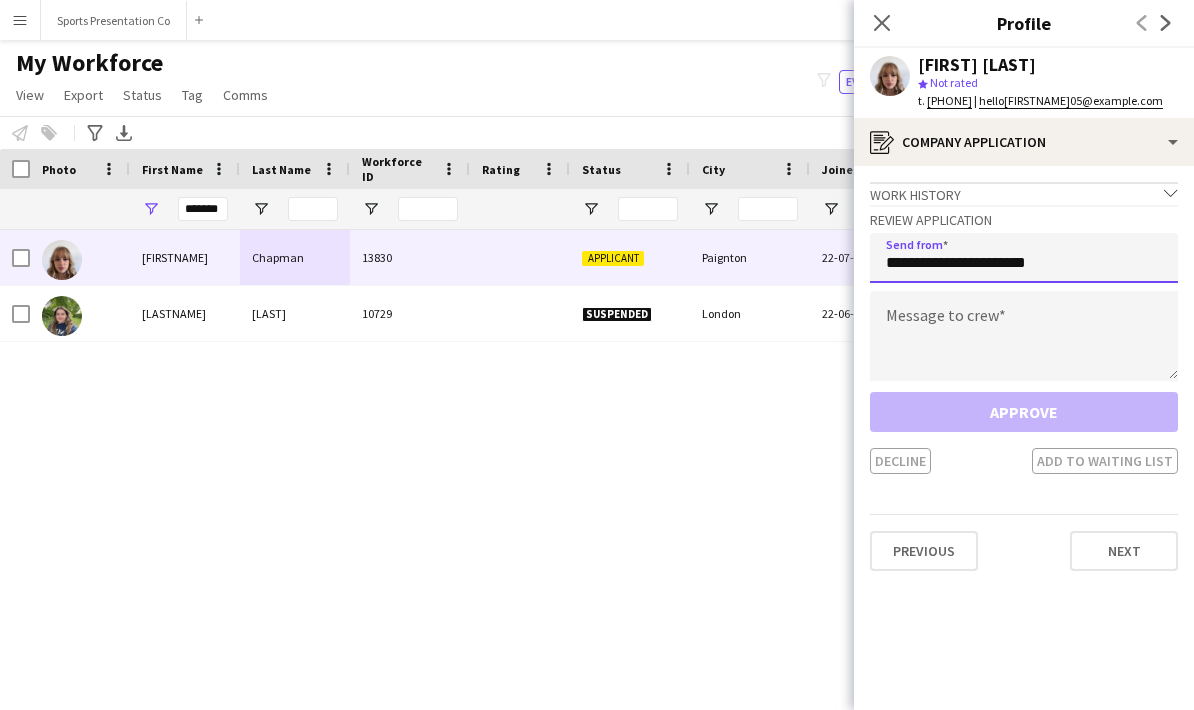 type on "**********" 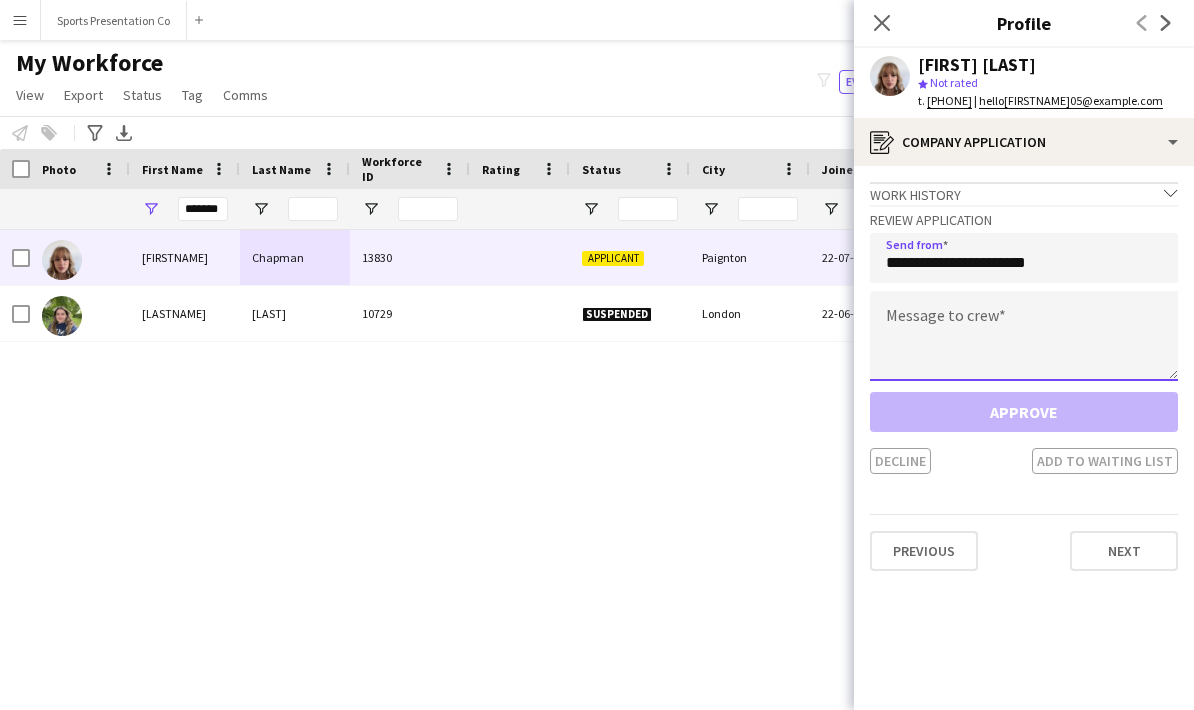 click 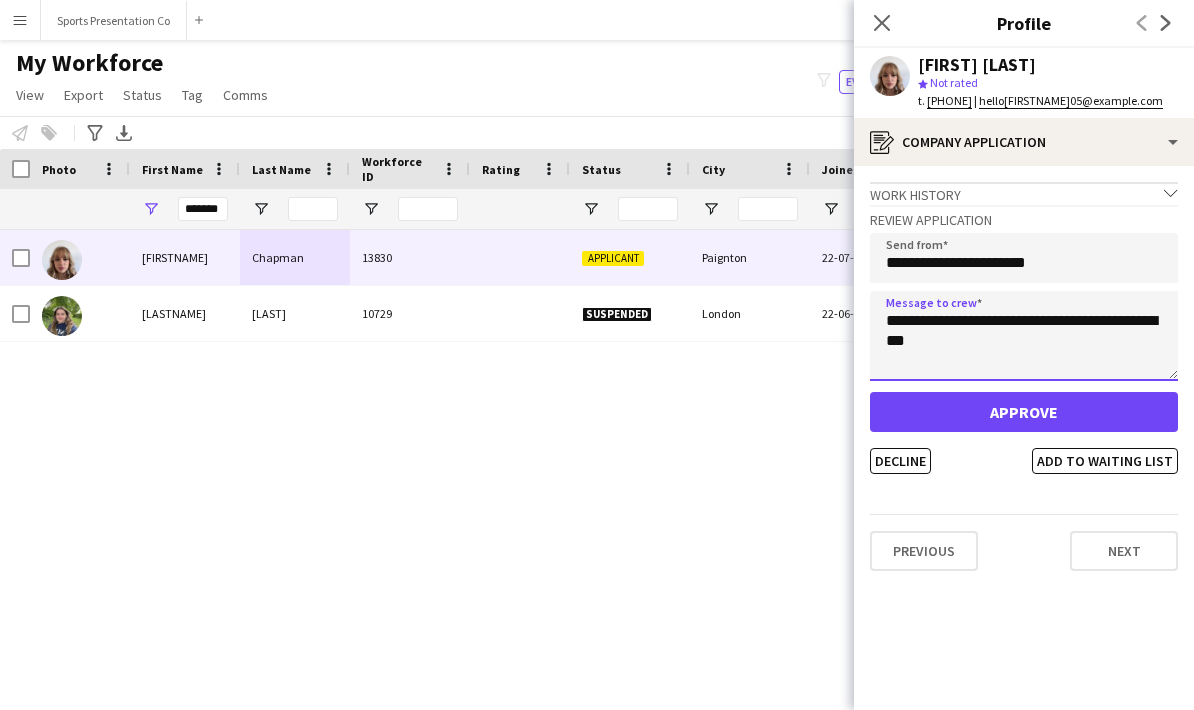 click on "**********" 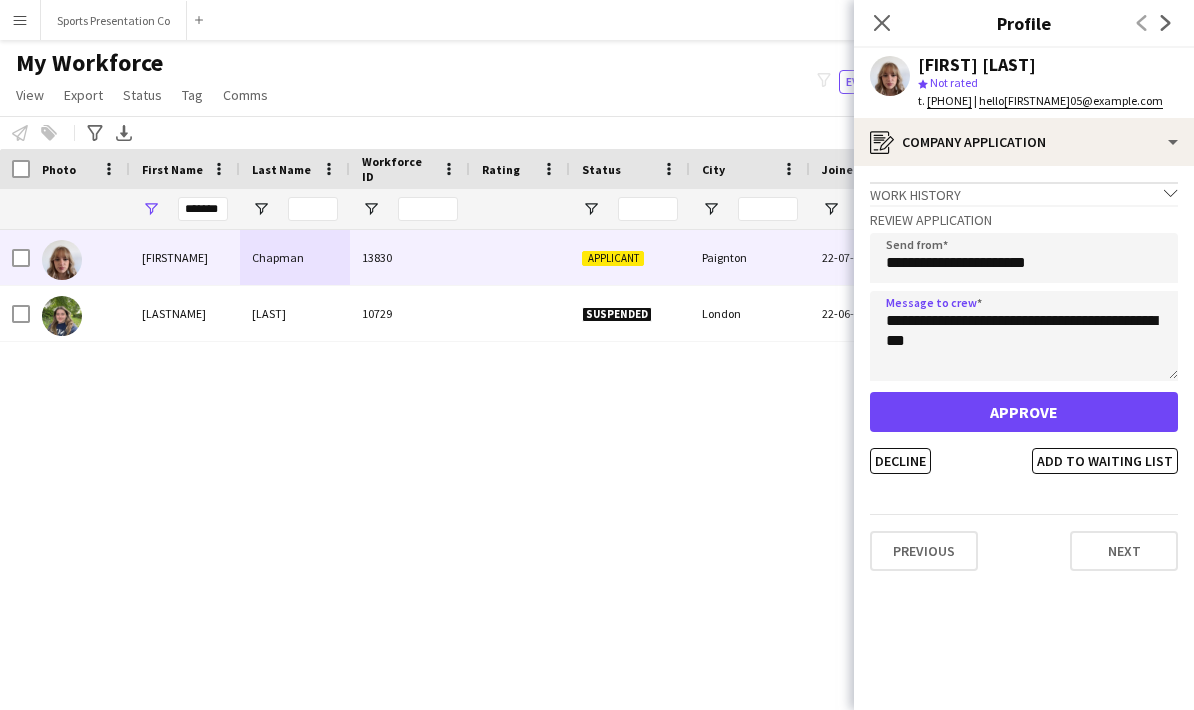 click on "Approve" 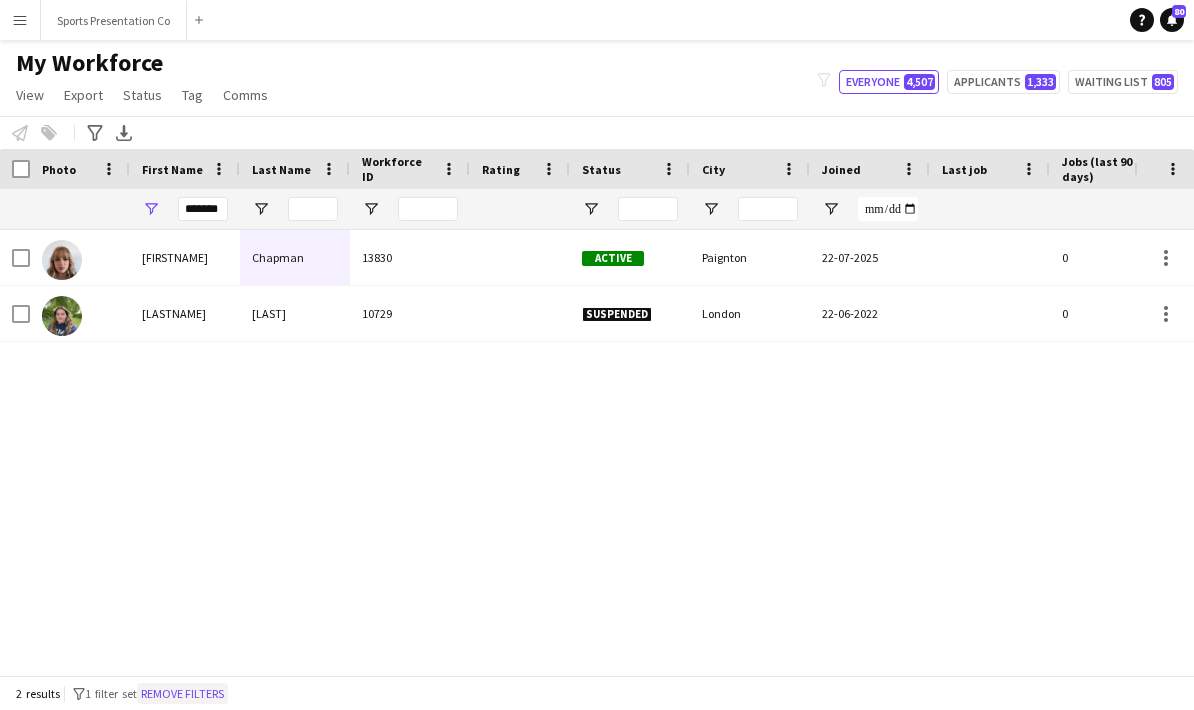 click on "Remove filters" 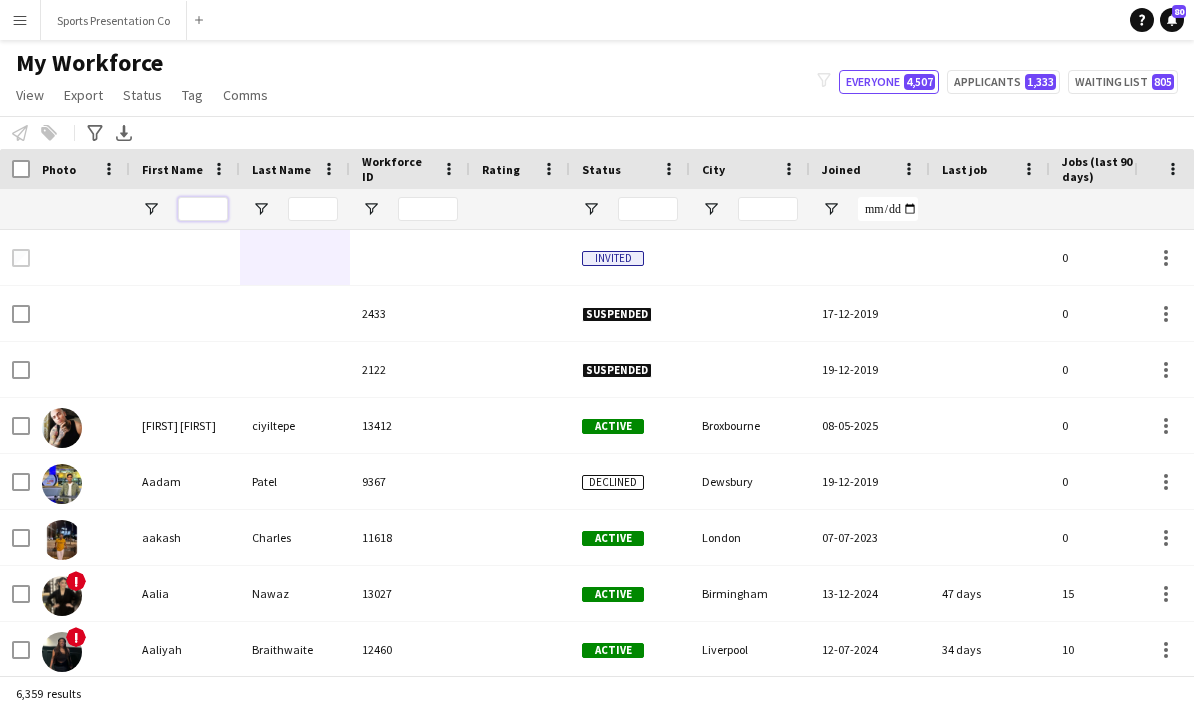 click at bounding box center (203, 209) 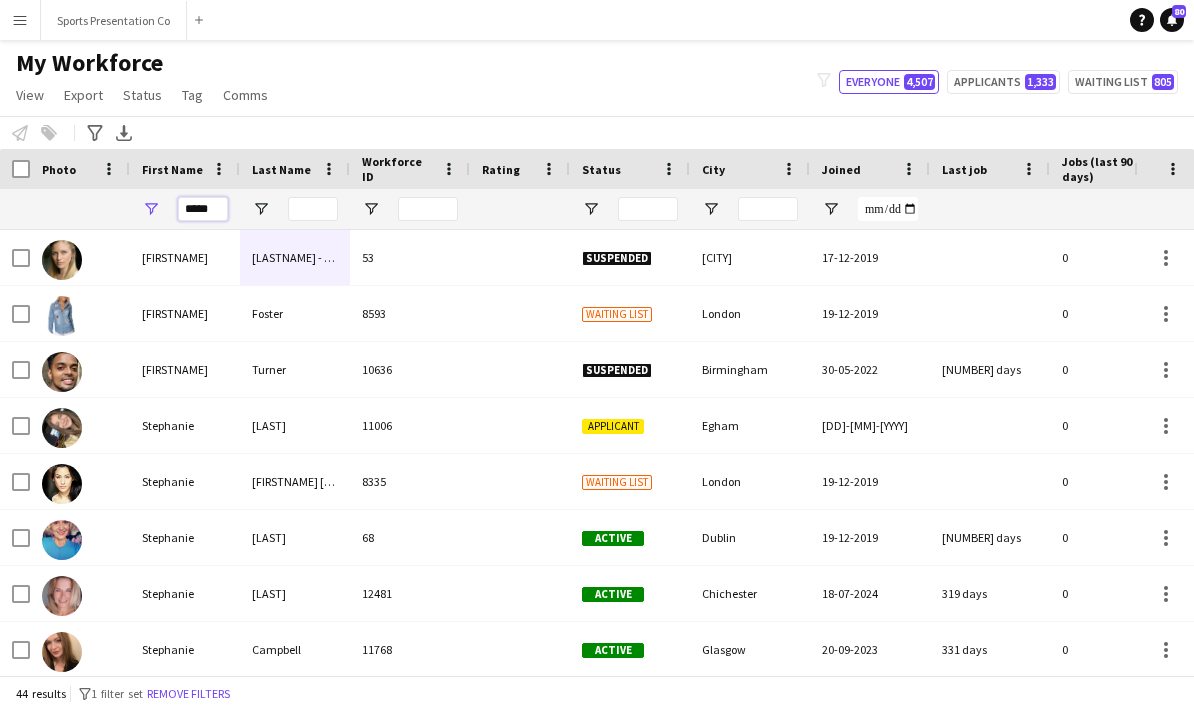 type on "*****" 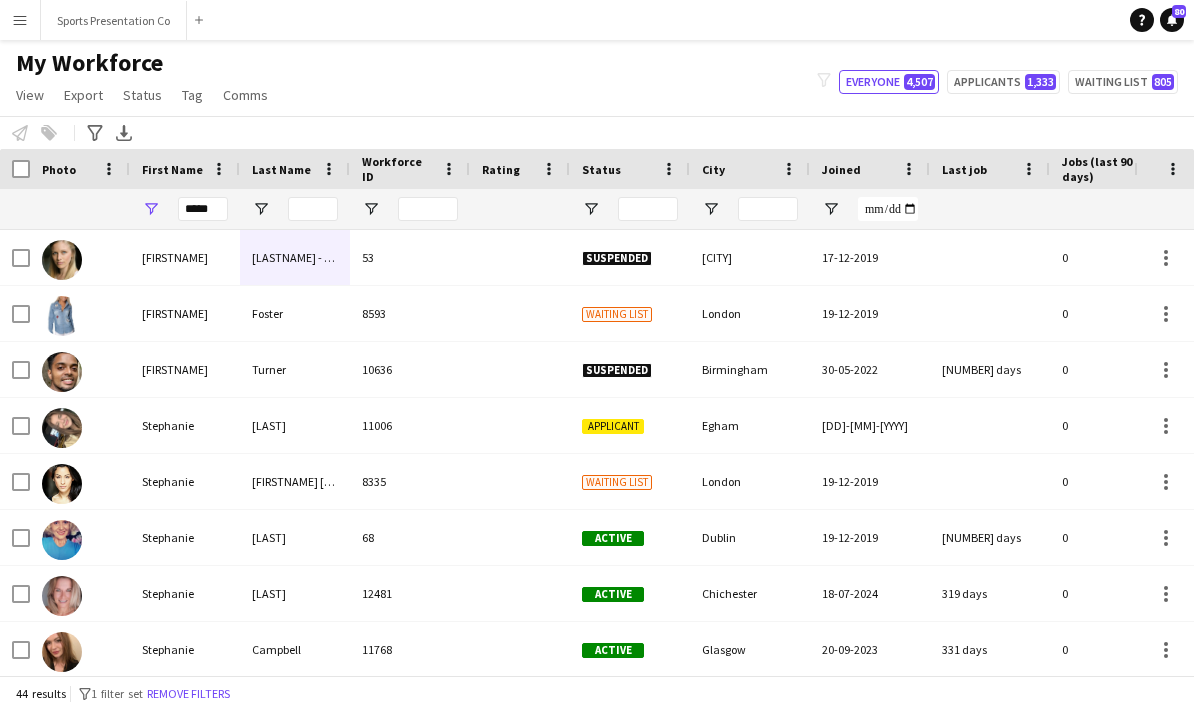 scroll, scrollTop: 51, scrollLeft: 0, axis: vertical 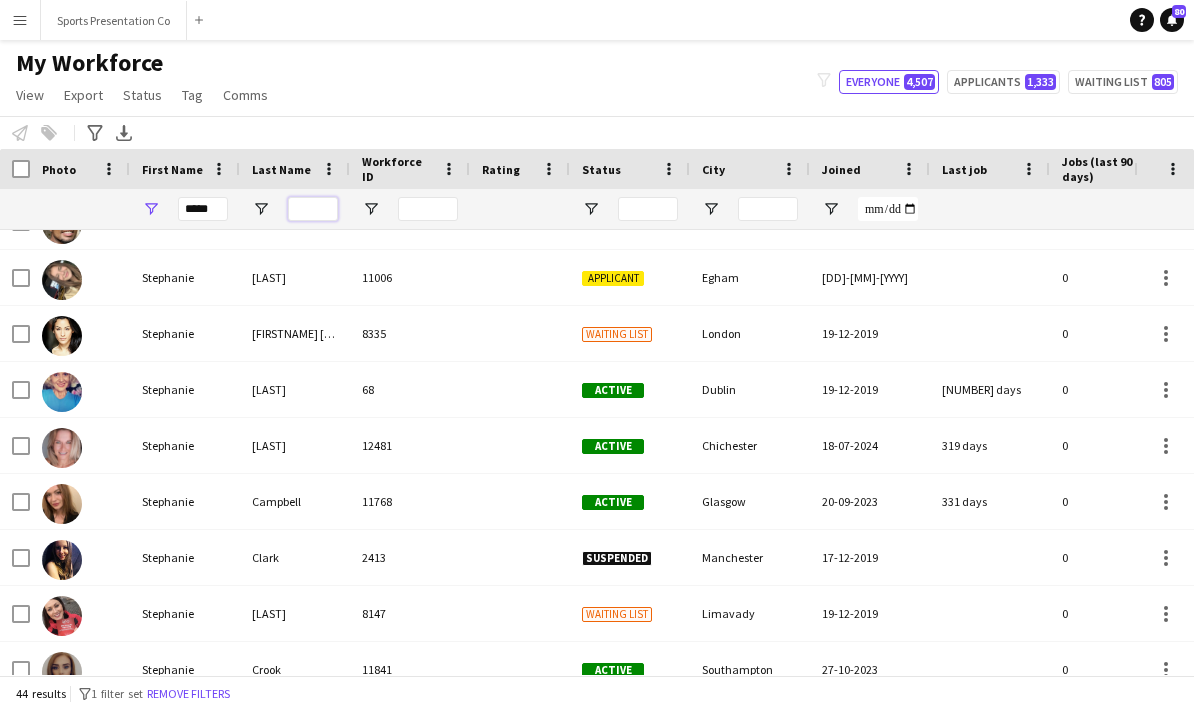 click at bounding box center [313, 209] 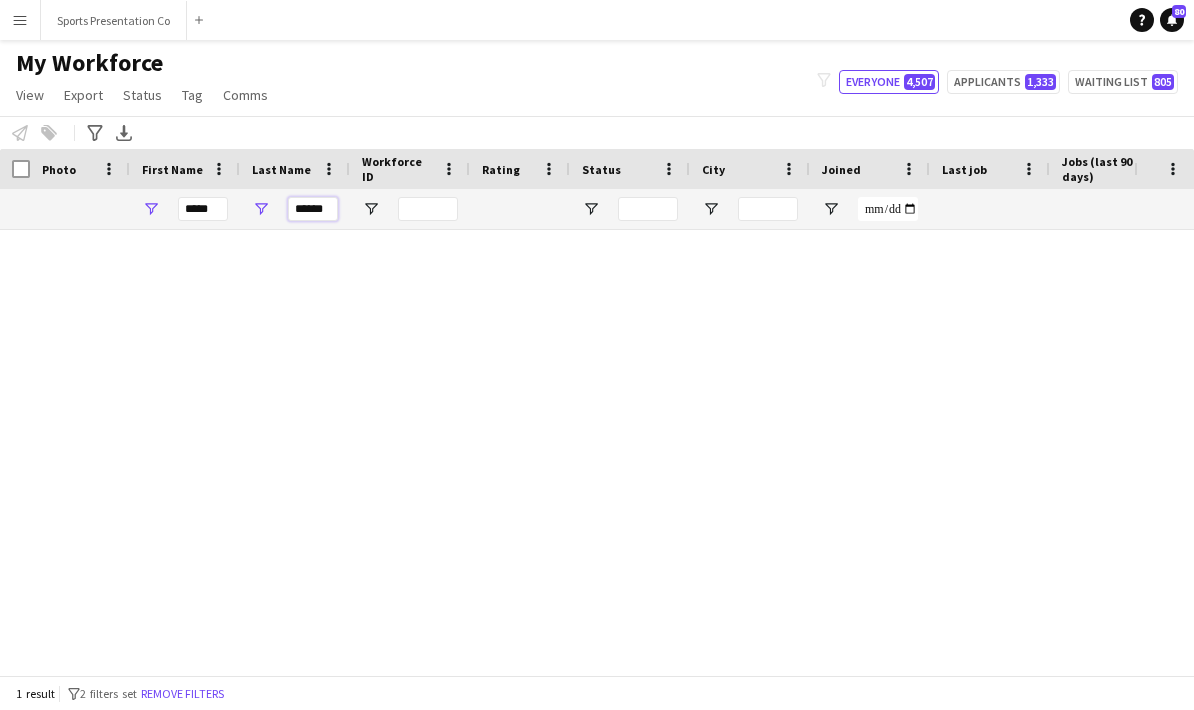 scroll, scrollTop: 0, scrollLeft: 0, axis: both 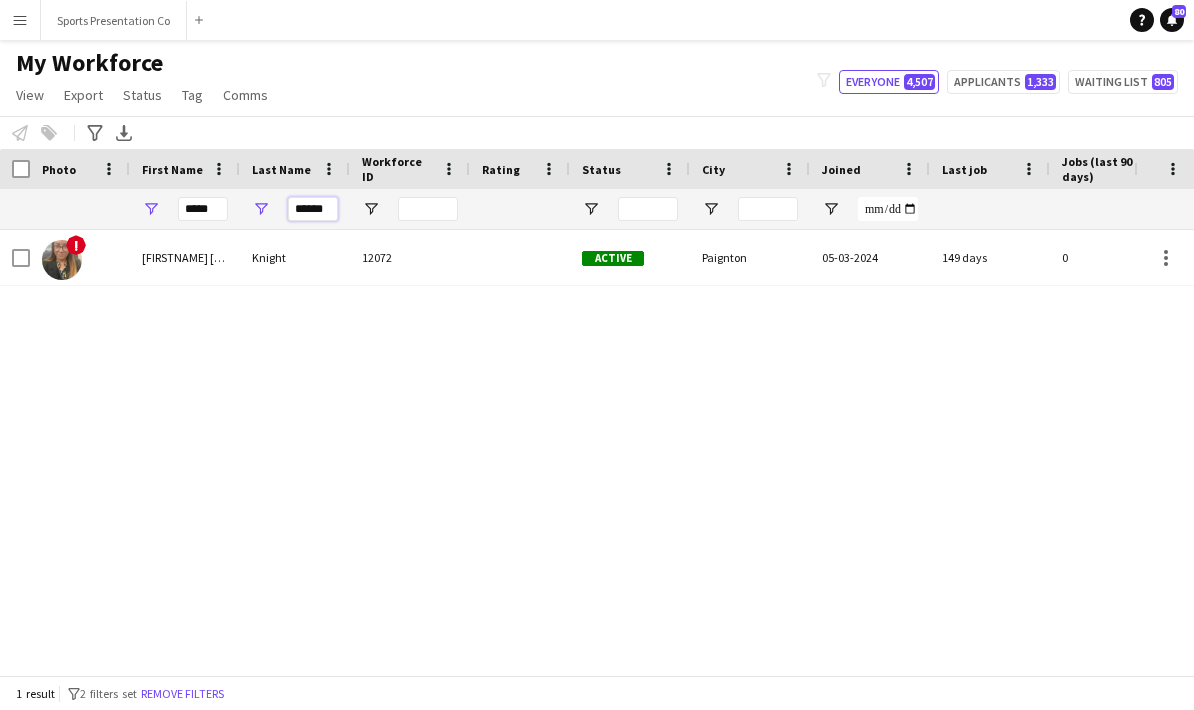 type on "******" 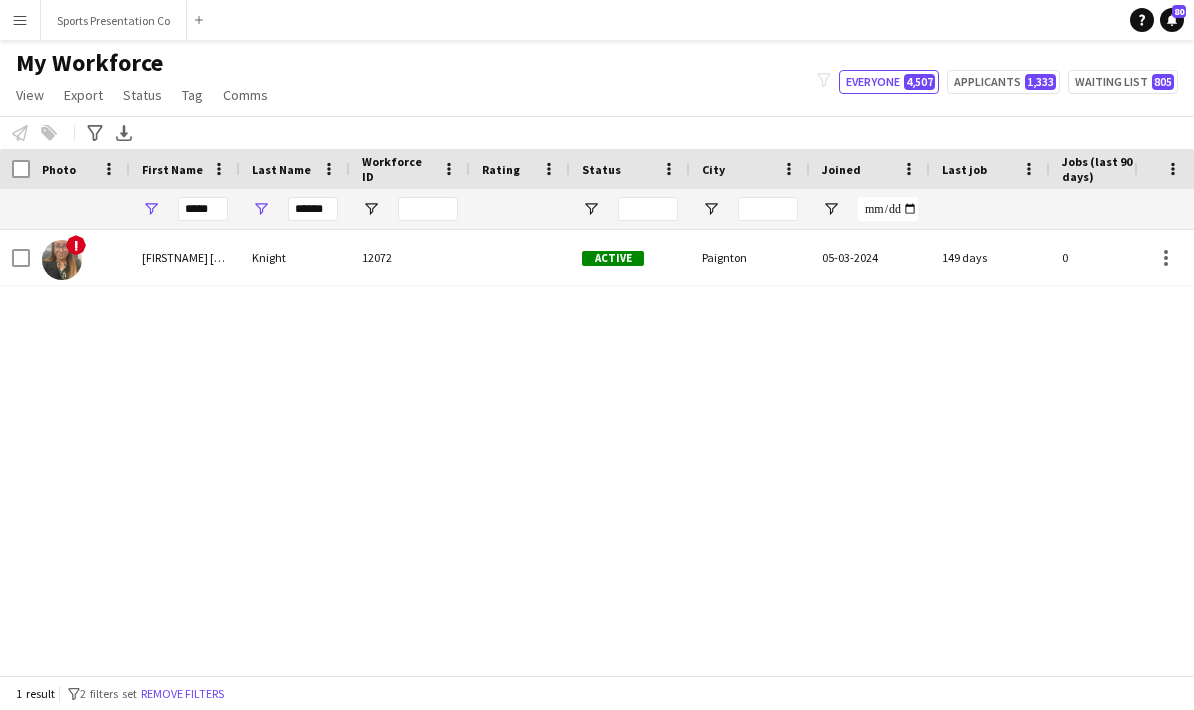 click on "Knight" at bounding box center [295, 257] 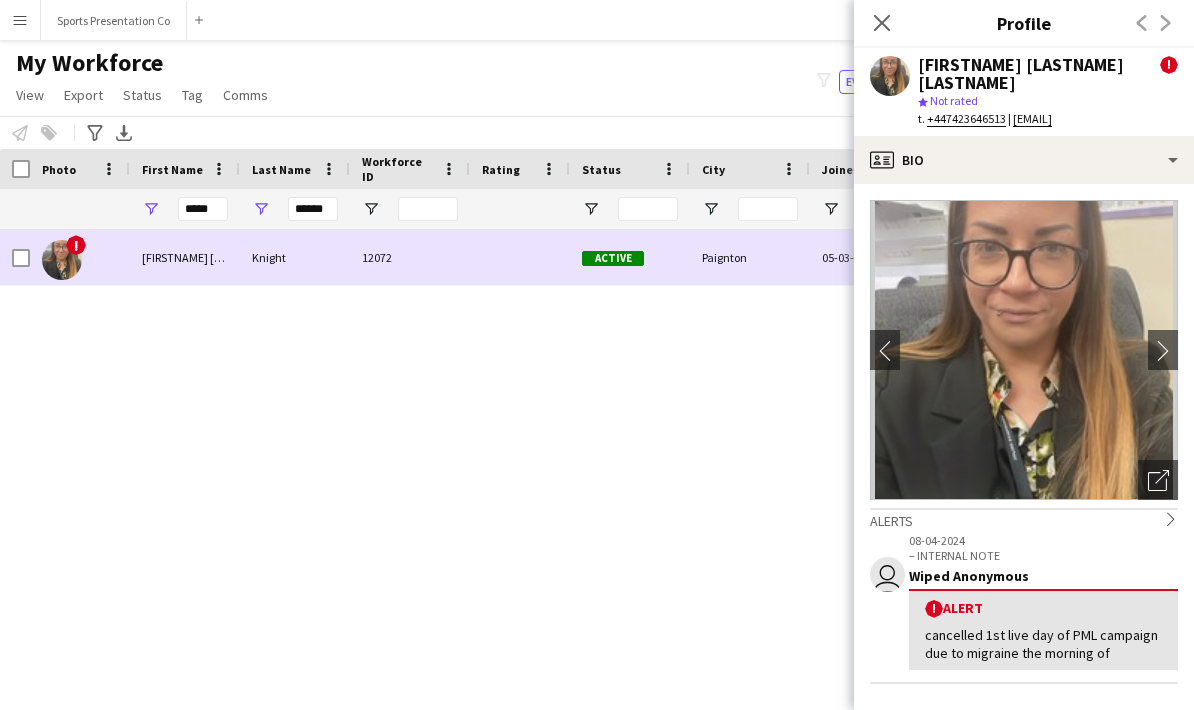 scroll, scrollTop: 0, scrollLeft: 0, axis: both 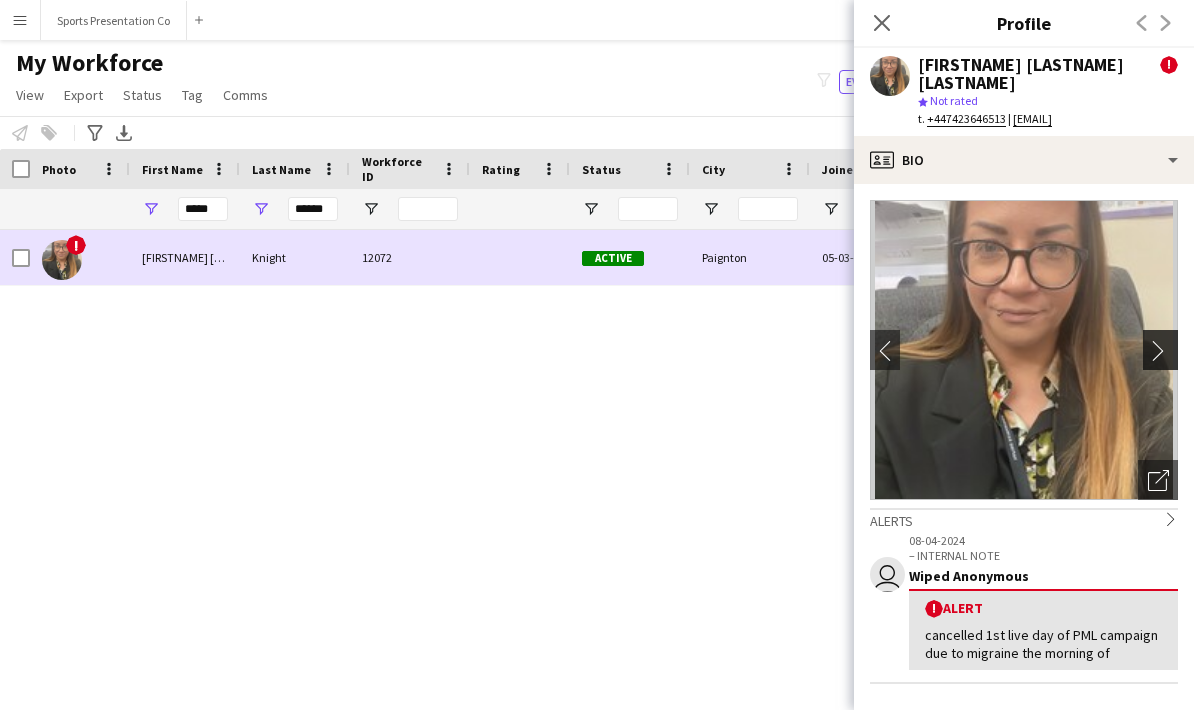 click on "chevron-right" 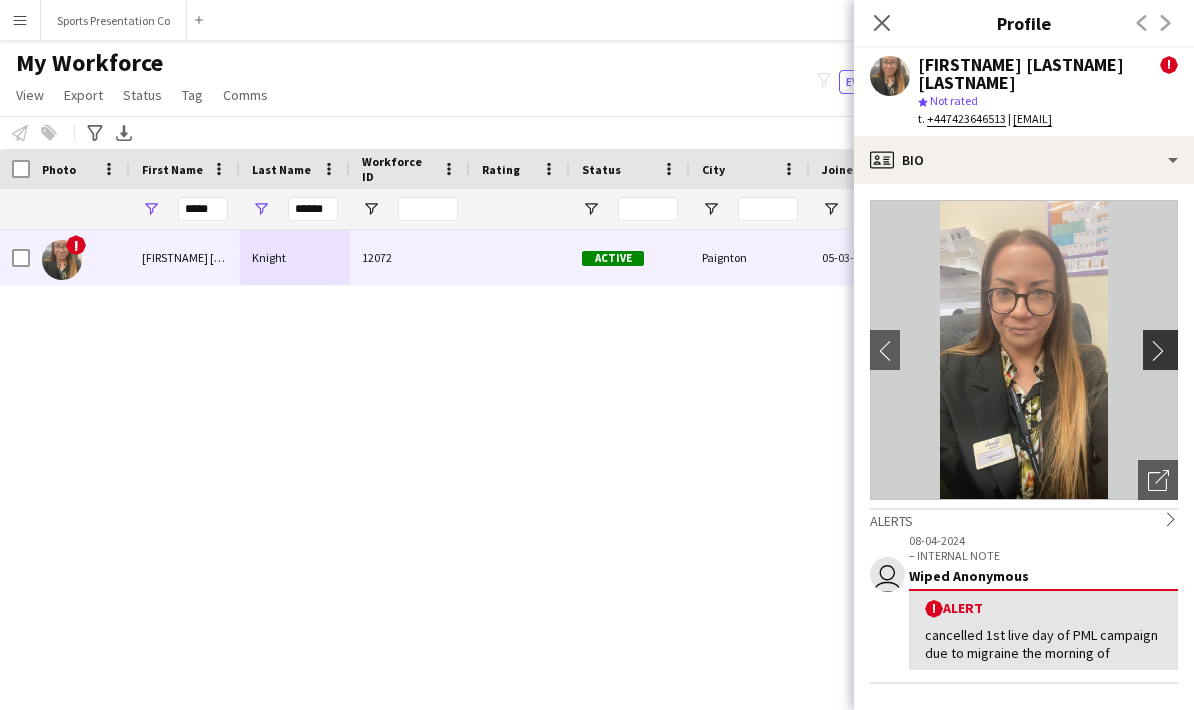 click on "chevron-right" 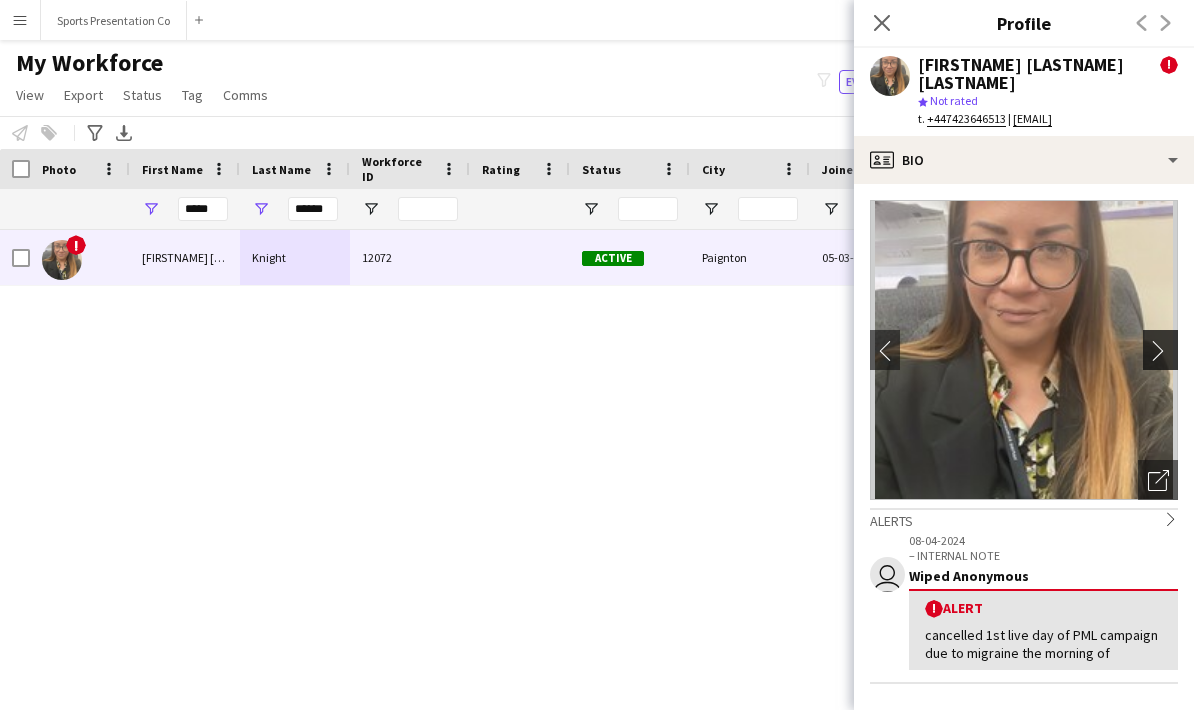 click on "chevron-right" 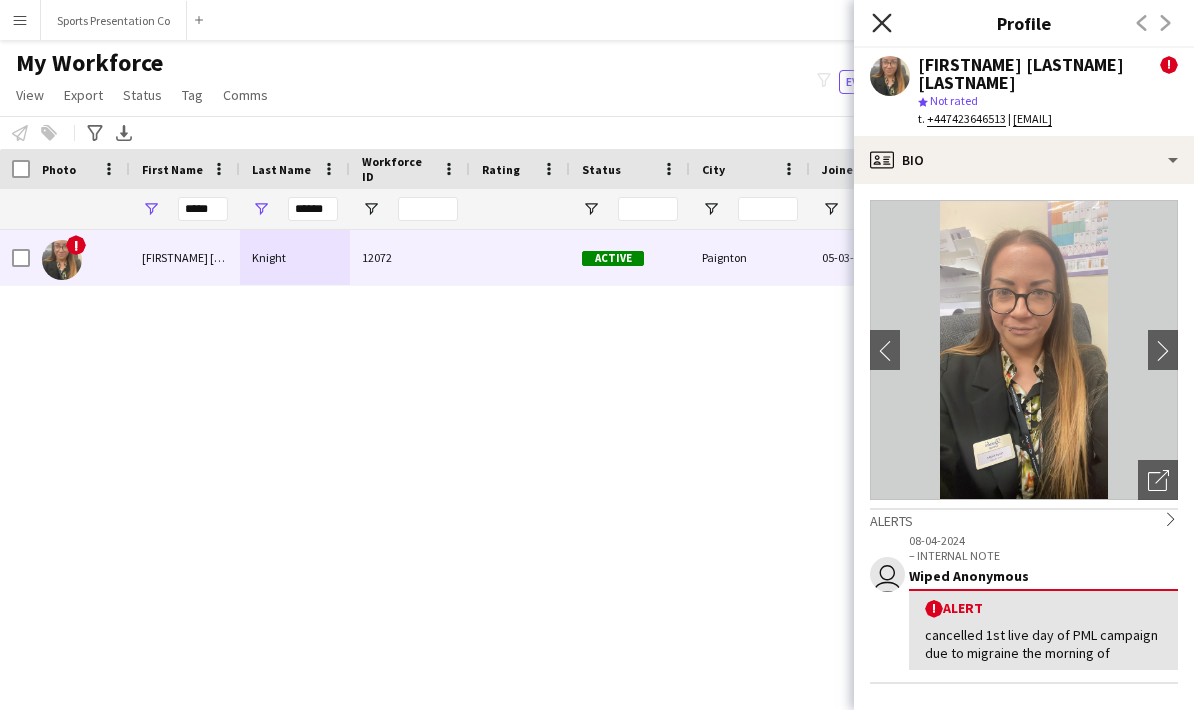 click on "Close pop-in" 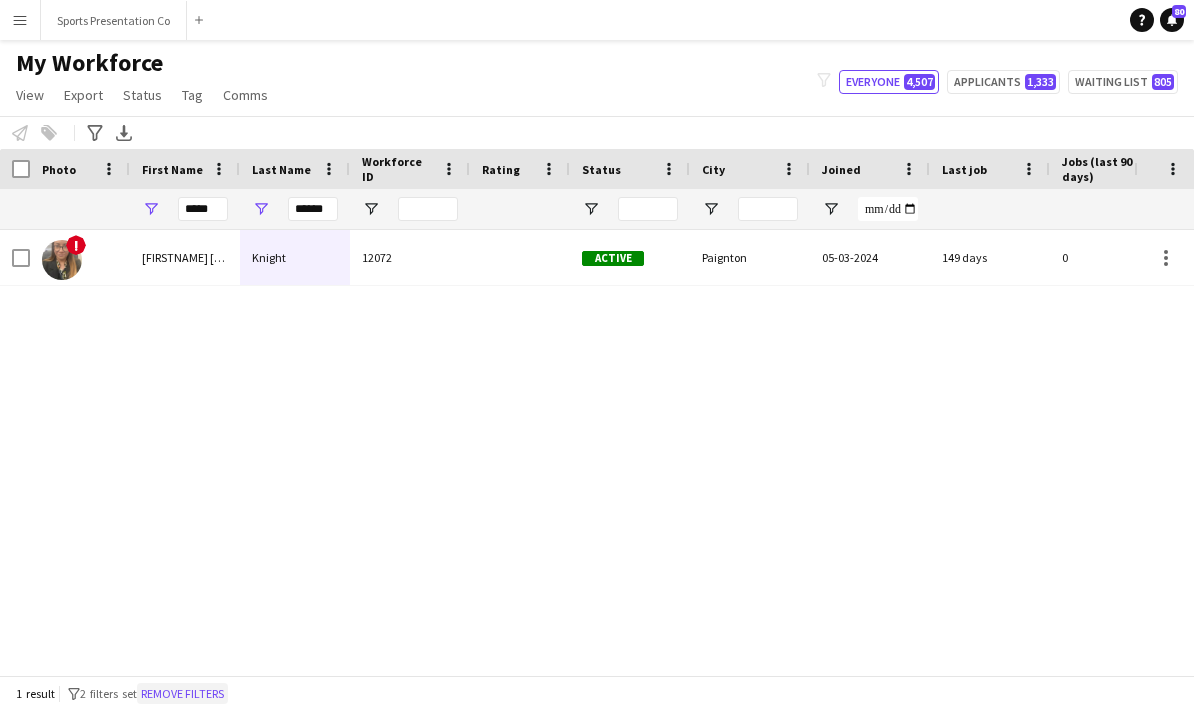 click on "Remove filters" 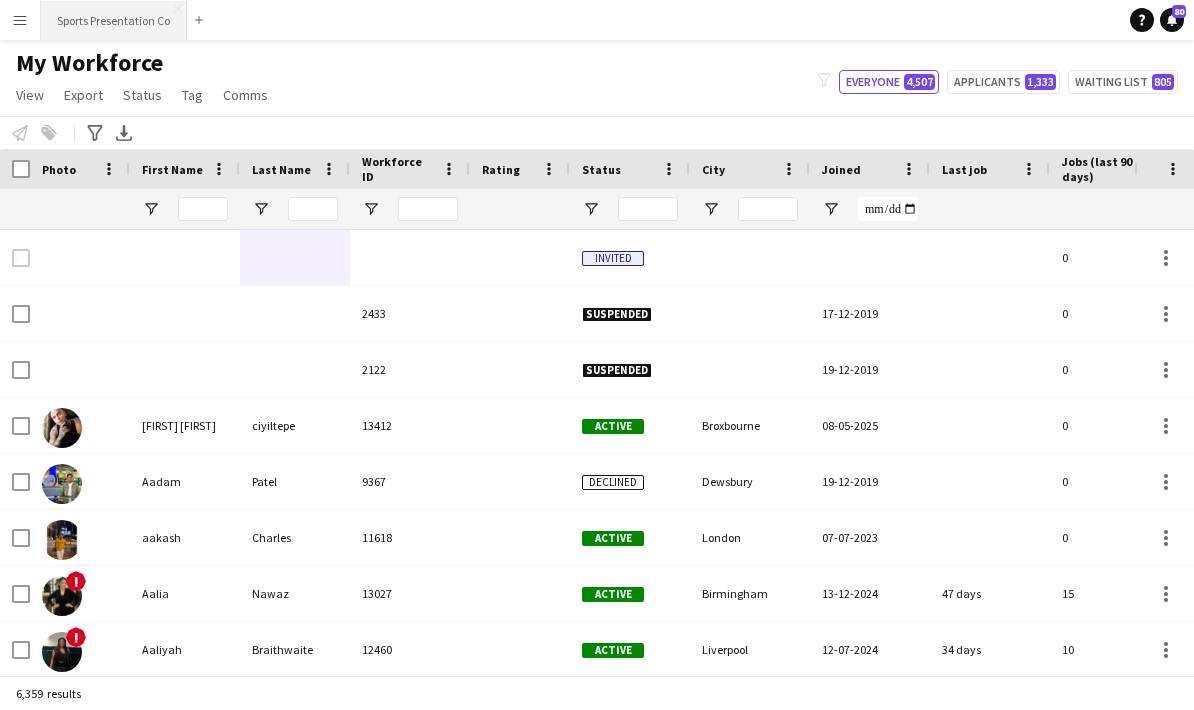 click on "Sports Presentation Co
Close" at bounding box center (114, 20) 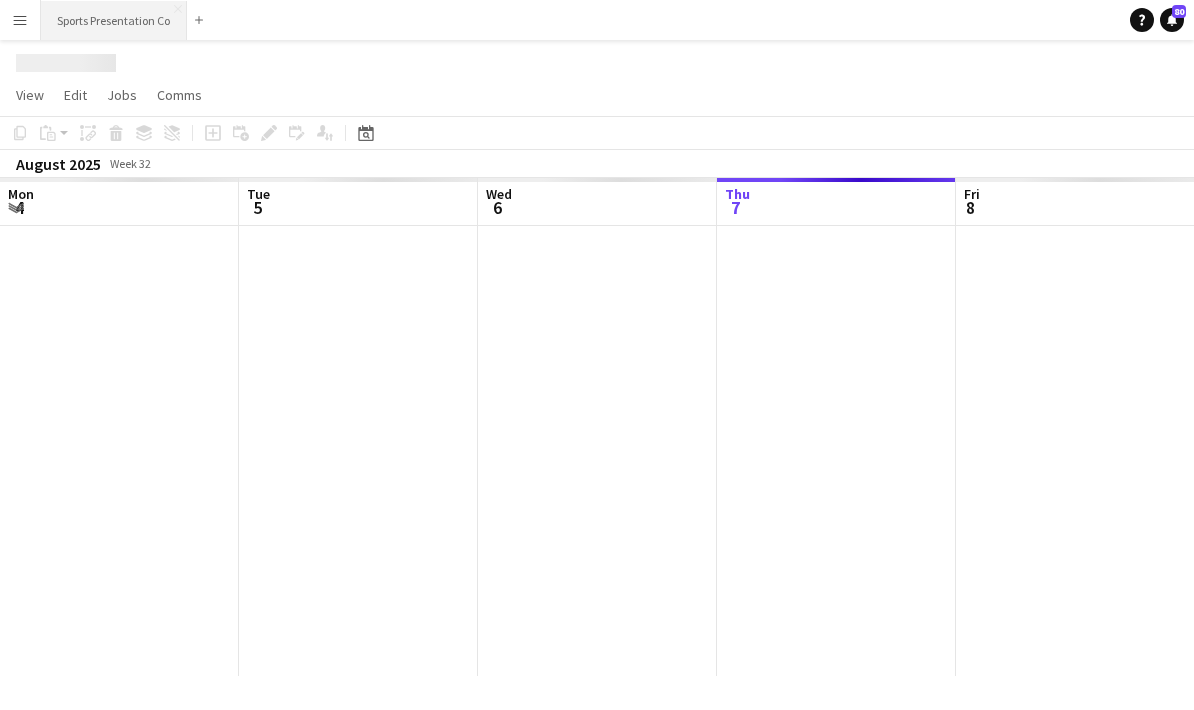 scroll, scrollTop: 0, scrollLeft: 0, axis: both 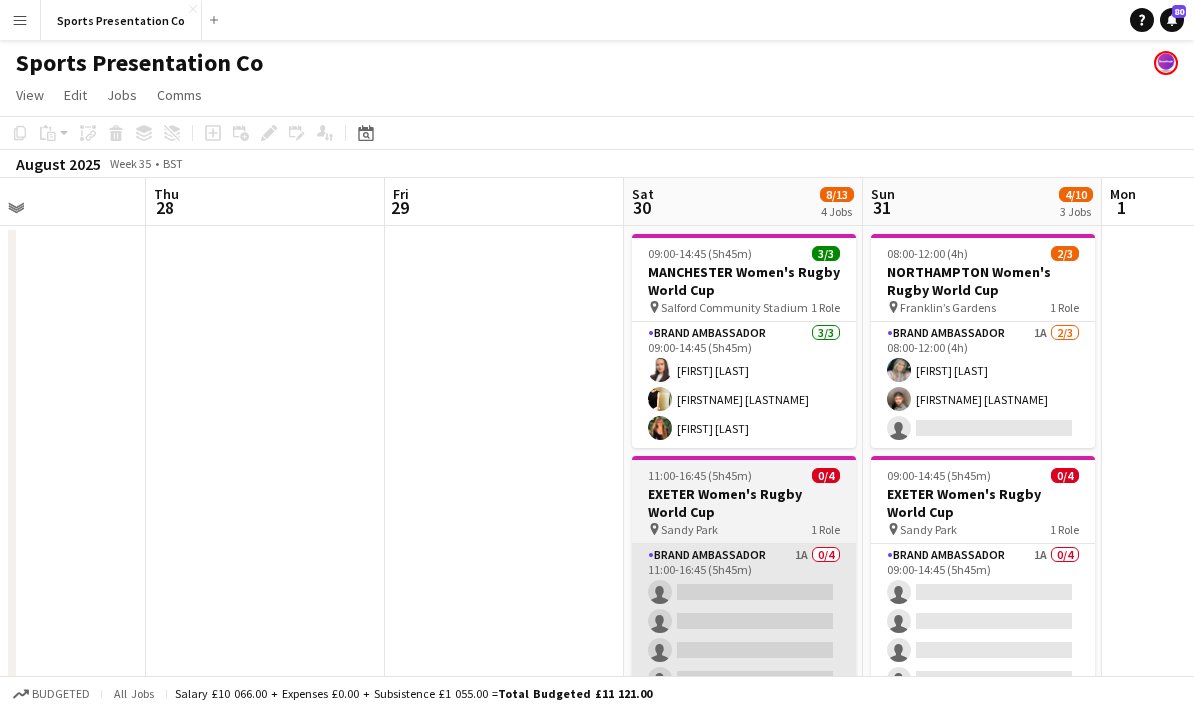 click on "Brand Ambassador   1A   0/4   11:00-16:45 (5h45m)
single-neutral-actions
single-neutral-actions
single-neutral-actions
single-neutral-actions" at bounding box center [744, 621] 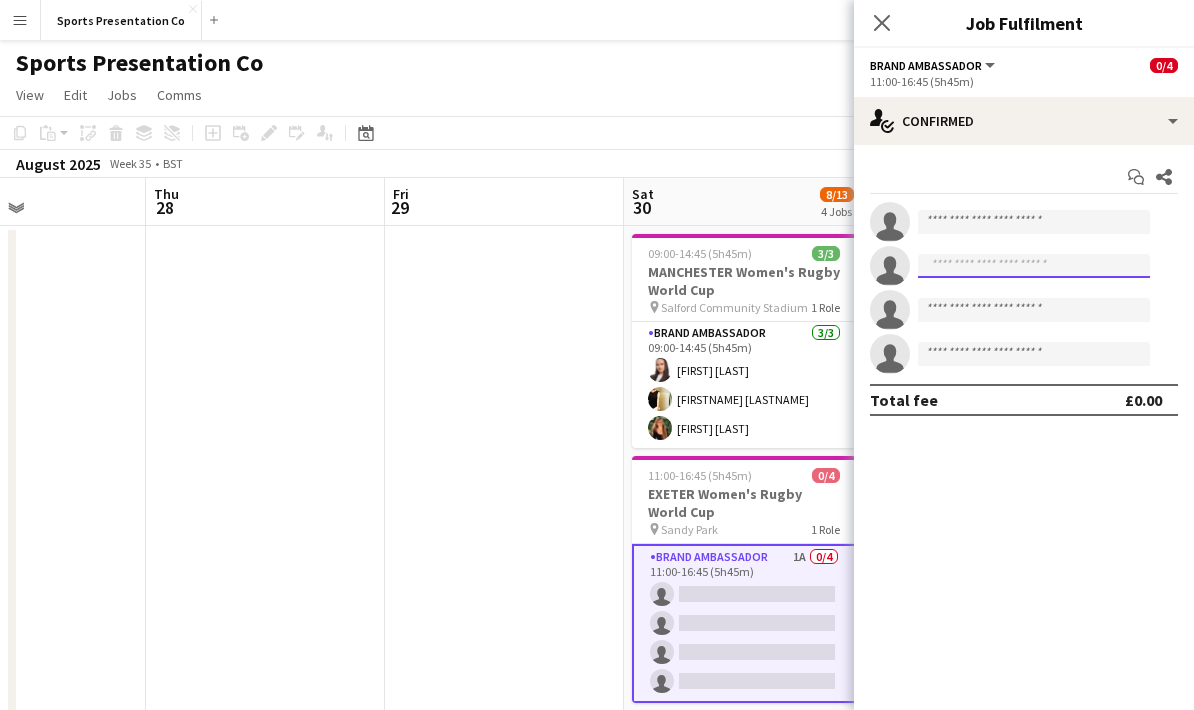 click at bounding box center [1034, 266] 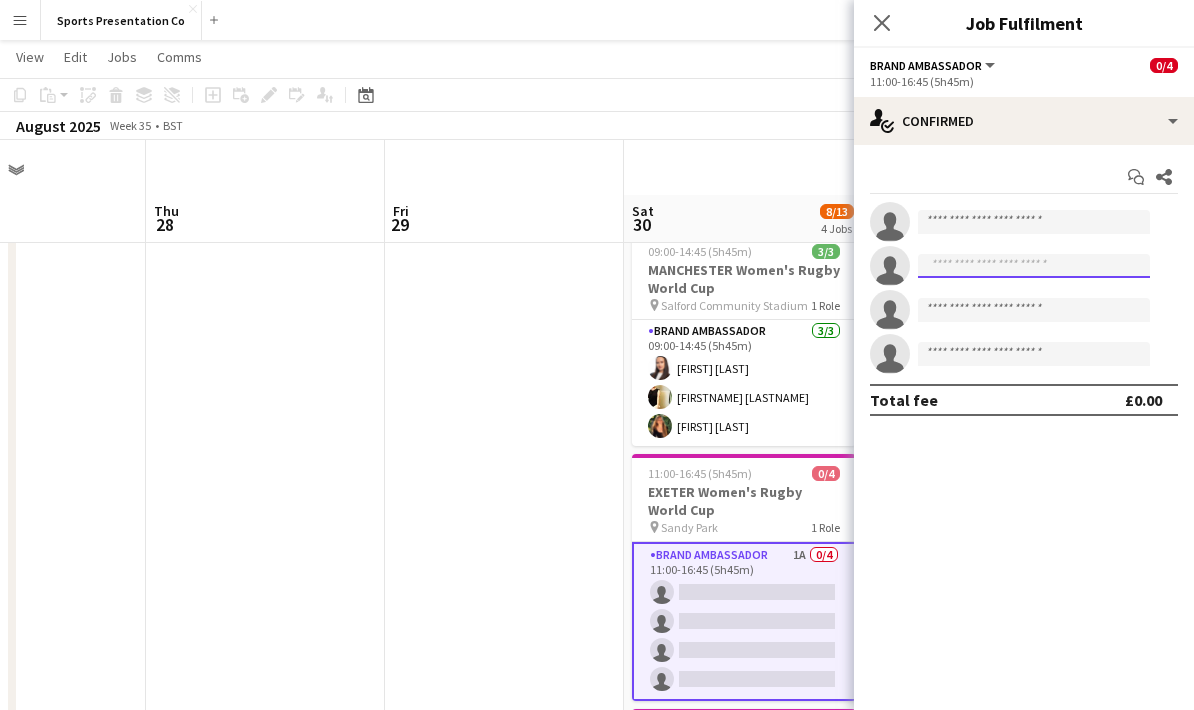 scroll, scrollTop: 55, scrollLeft: 0, axis: vertical 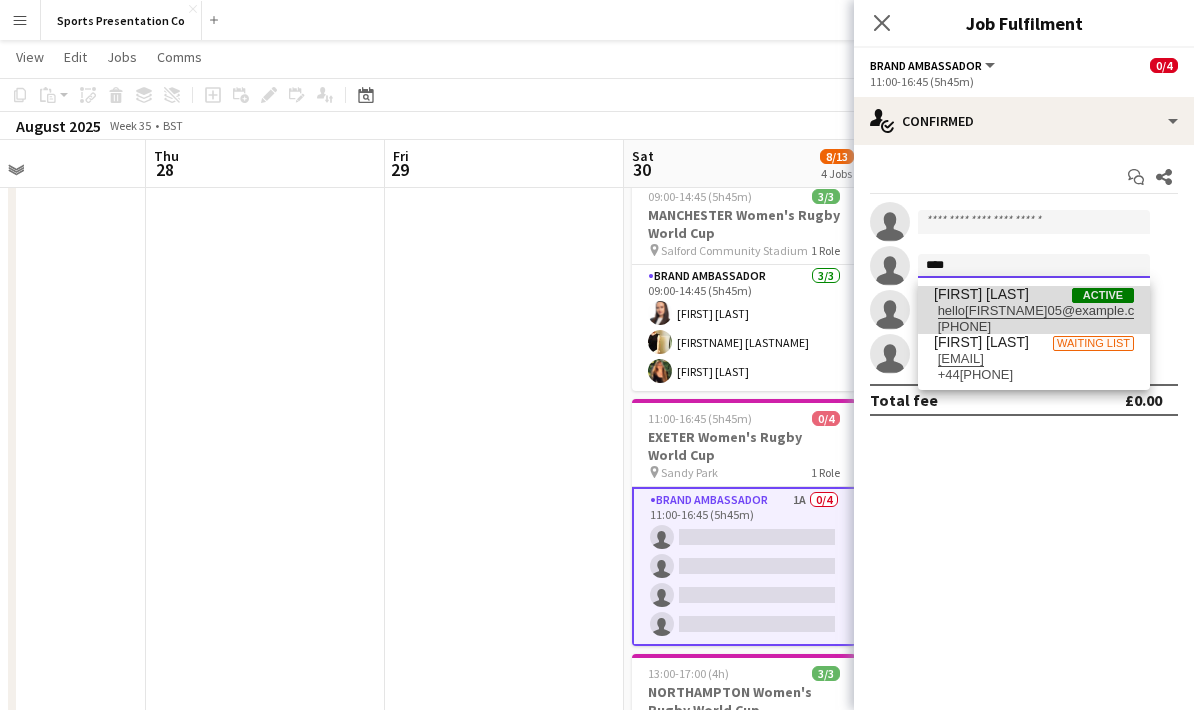type on "****" 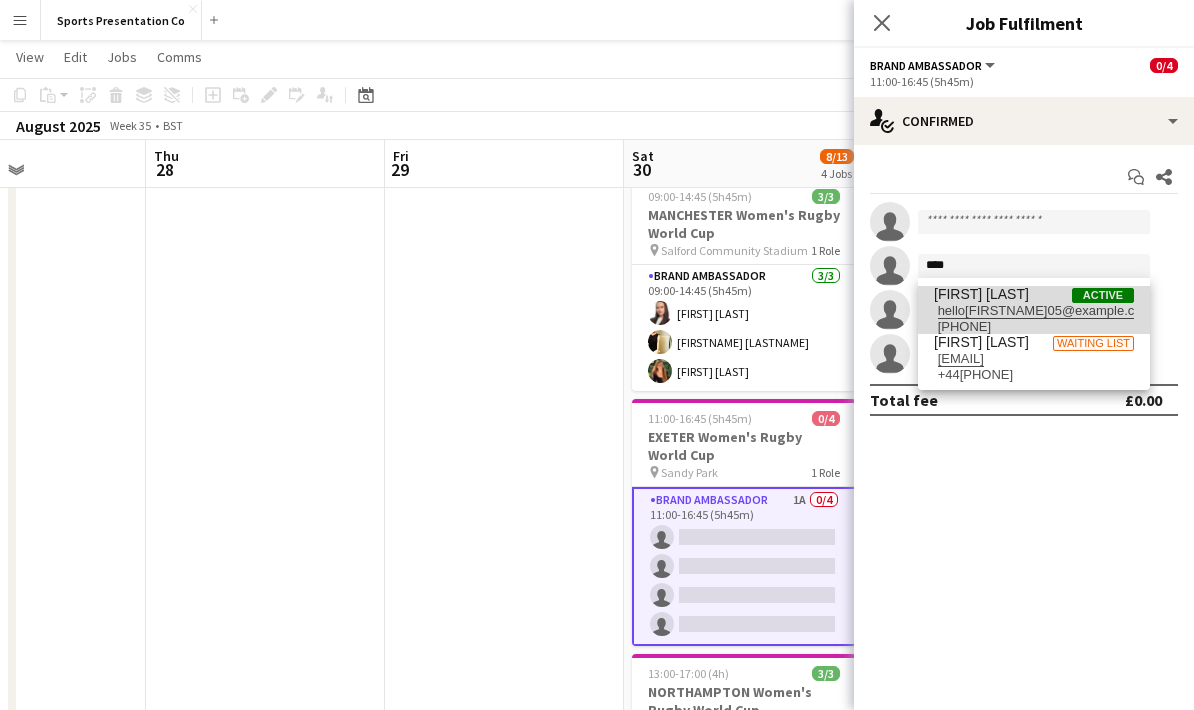 click on "Caitlyn Chapman  Active    hellocaitlyn05@gmail.com     +447543205473" at bounding box center (1034, 310) 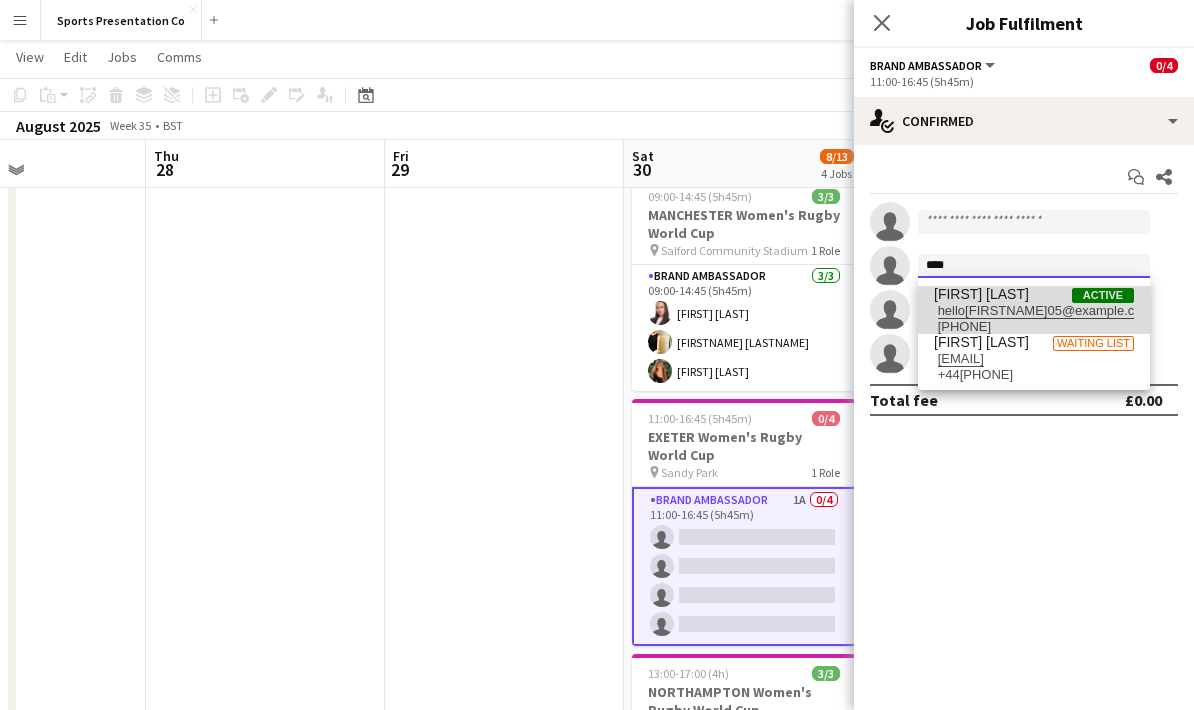 type 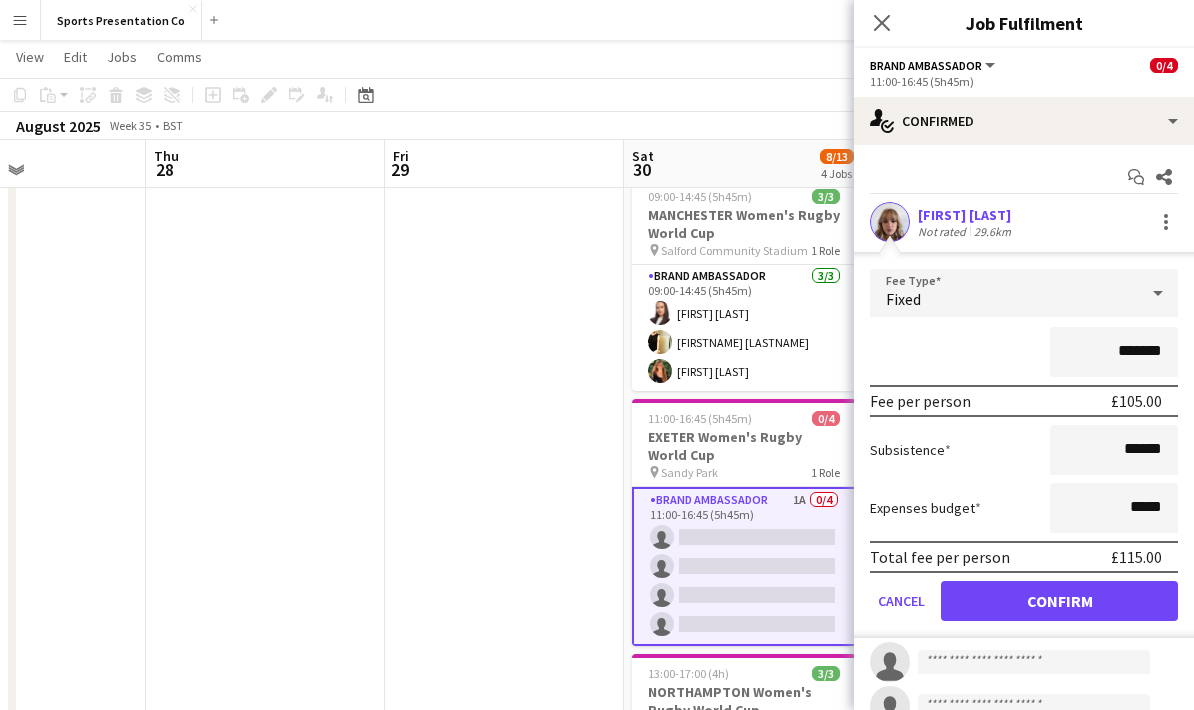 click on "Subsistence  ******" at bounding box center [1024, 450] 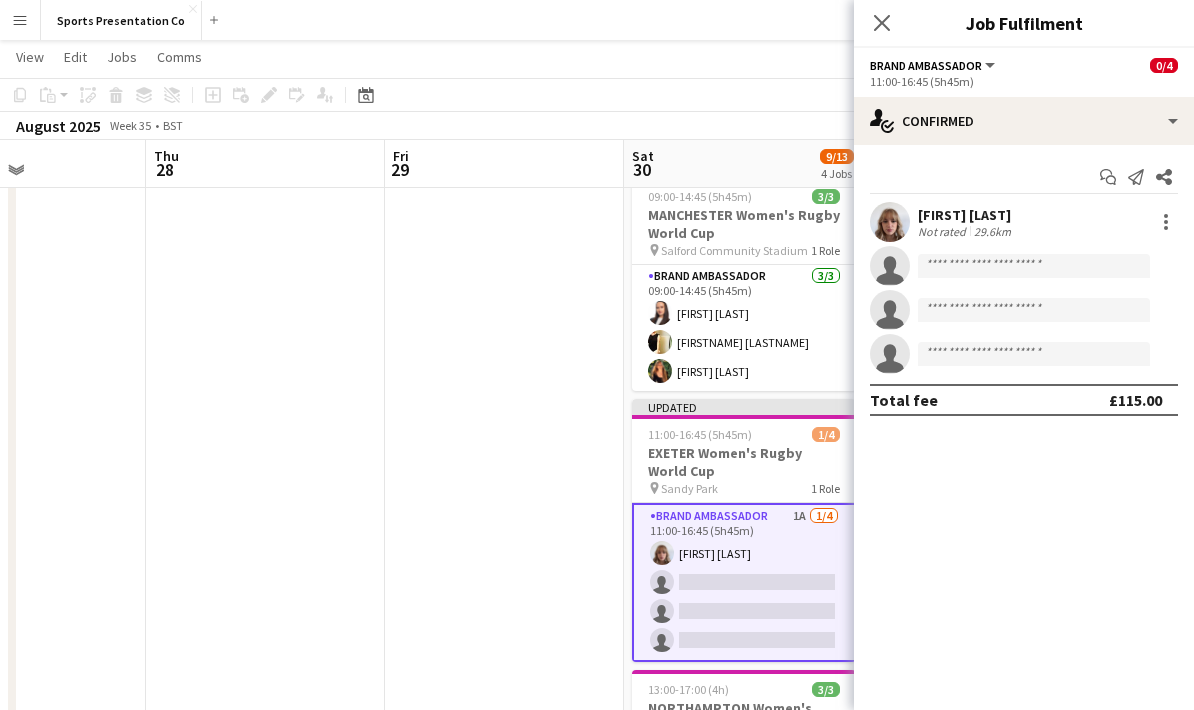 click on "August 2025   Week 35
•   BST   Publish 1 job   Revert 1 job" 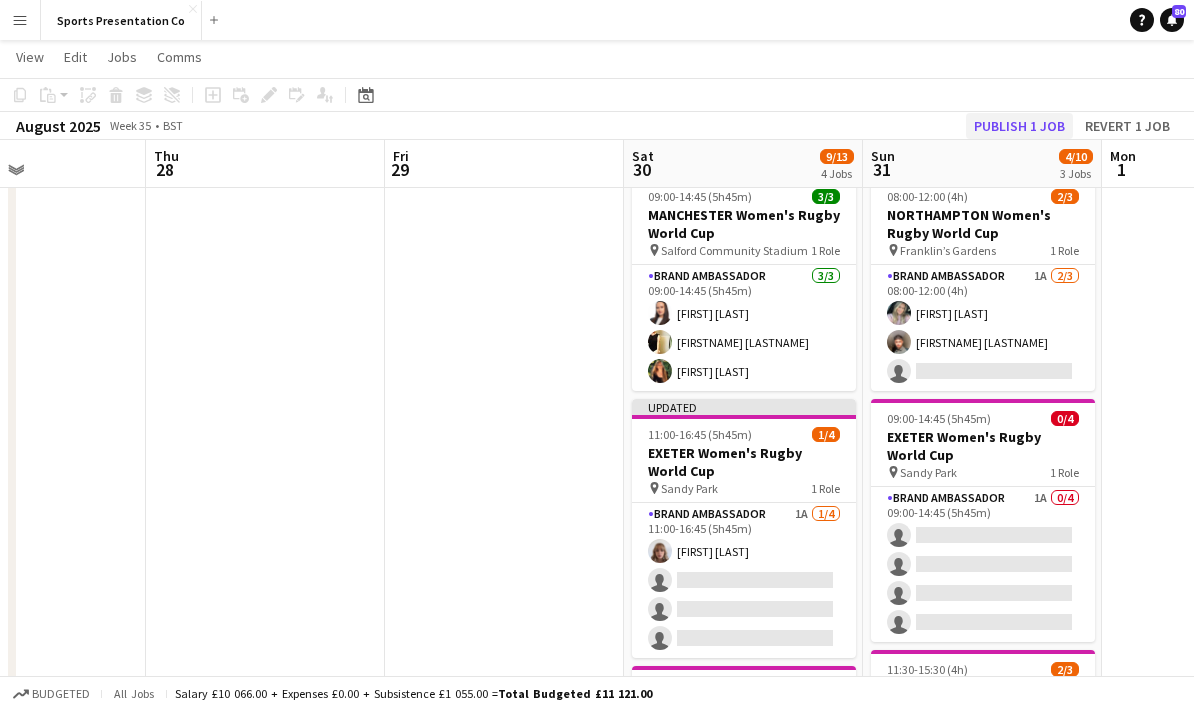 click on "Publish 1 job" 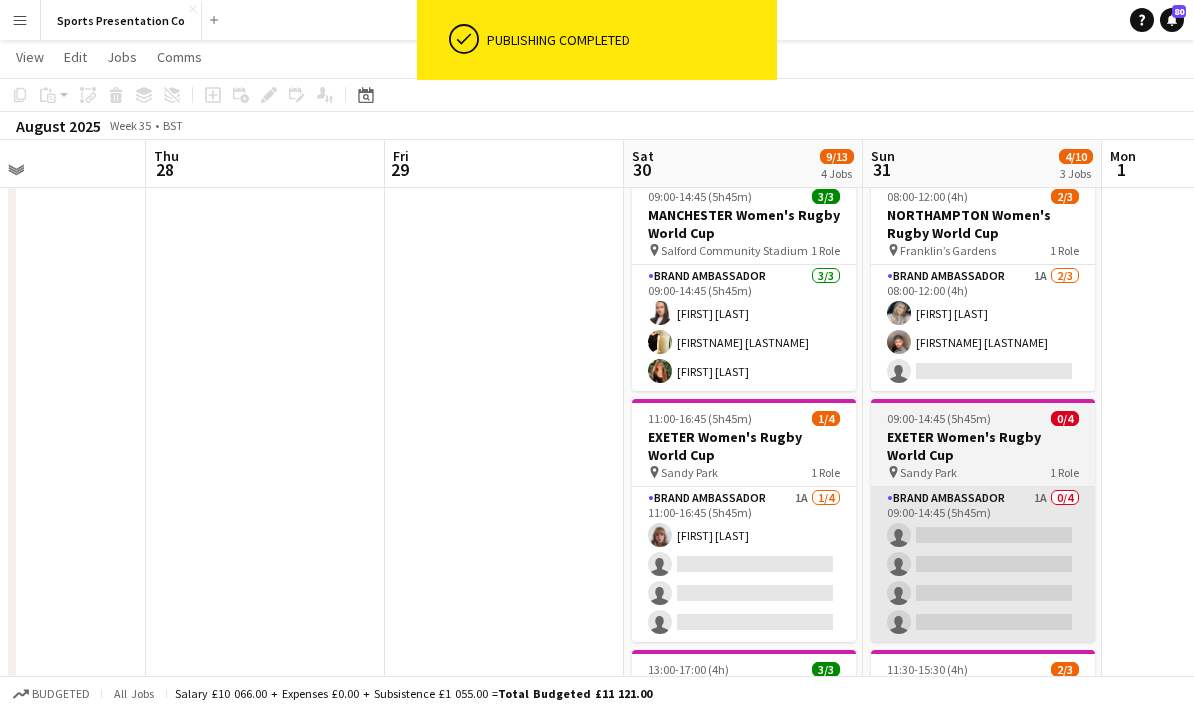 click on "Brand Ambassador   1A   0/4   09:00-14:45 (5h45m)
single-neutral-actions
single-neutral-actions
single-neutral-actions
single-neutral-actions" at bounding box center (983, 564) 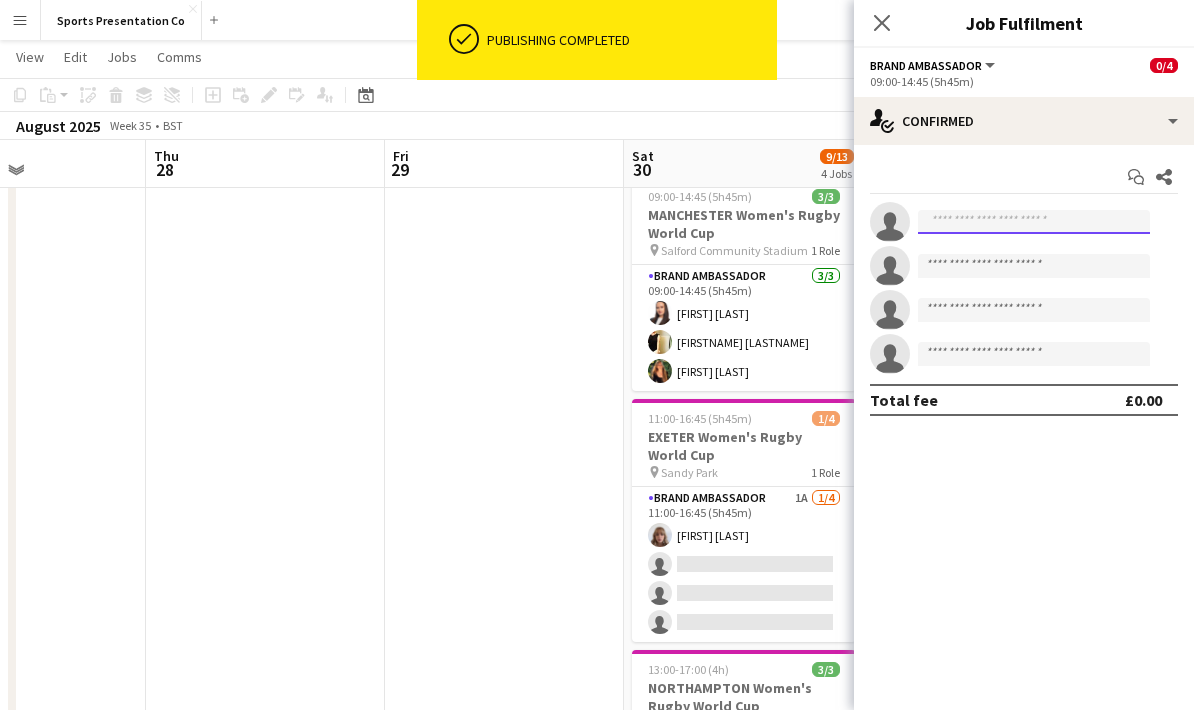 click at bounding box center [1034, 222] 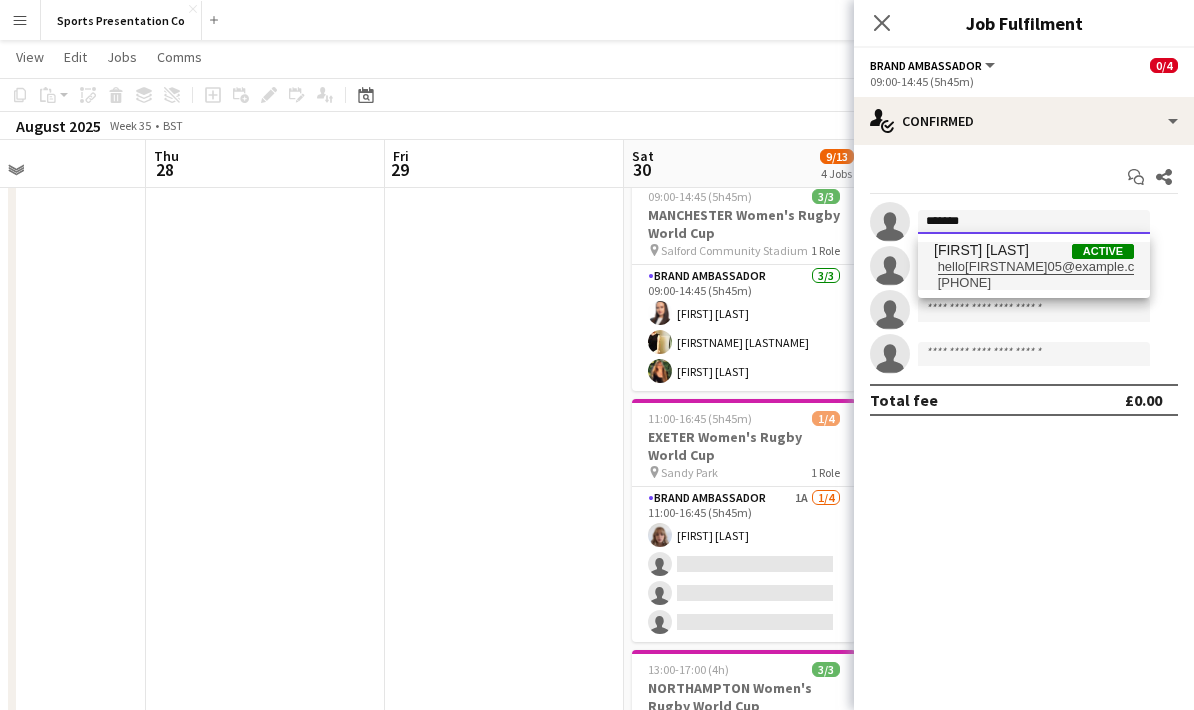 type on "*******" 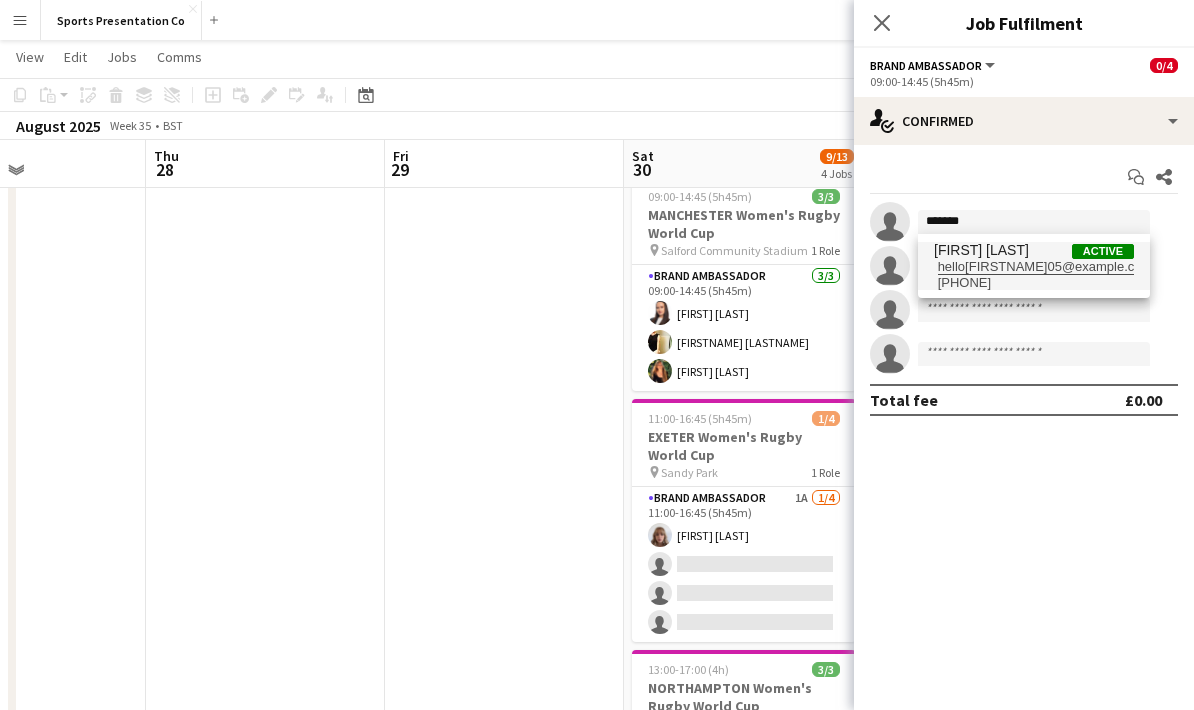 click on "Caitlyn Chapman  Active" at bounding box center [1034, 250] 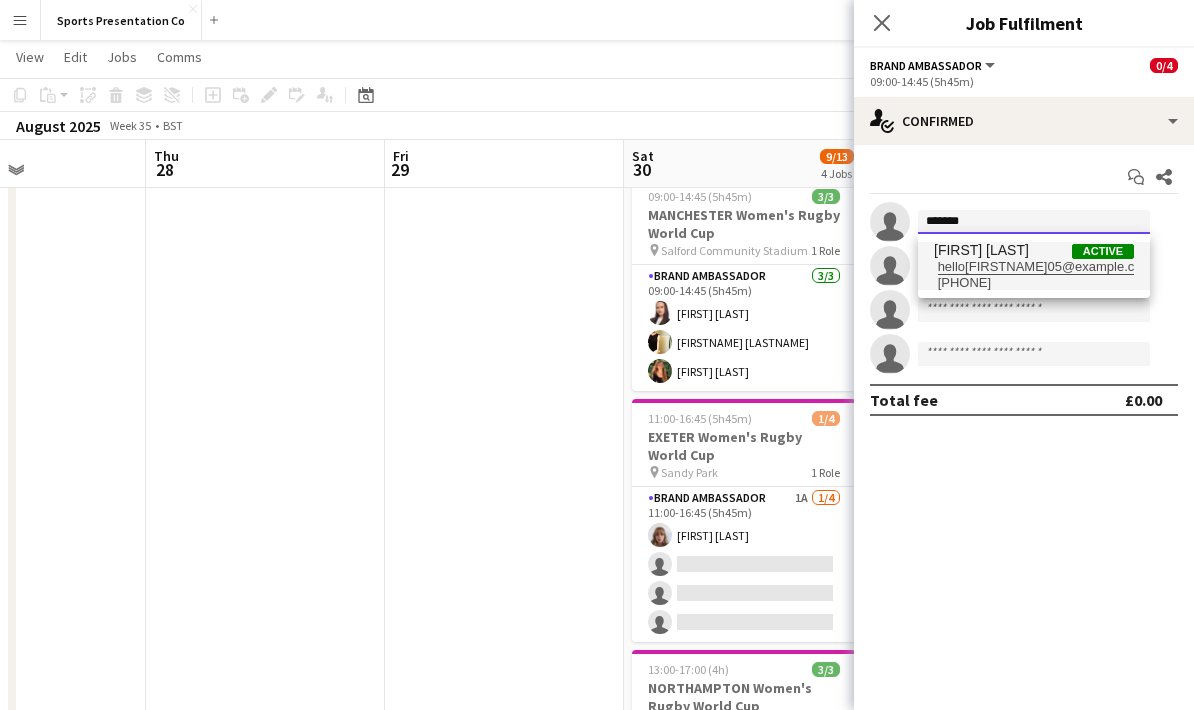 type 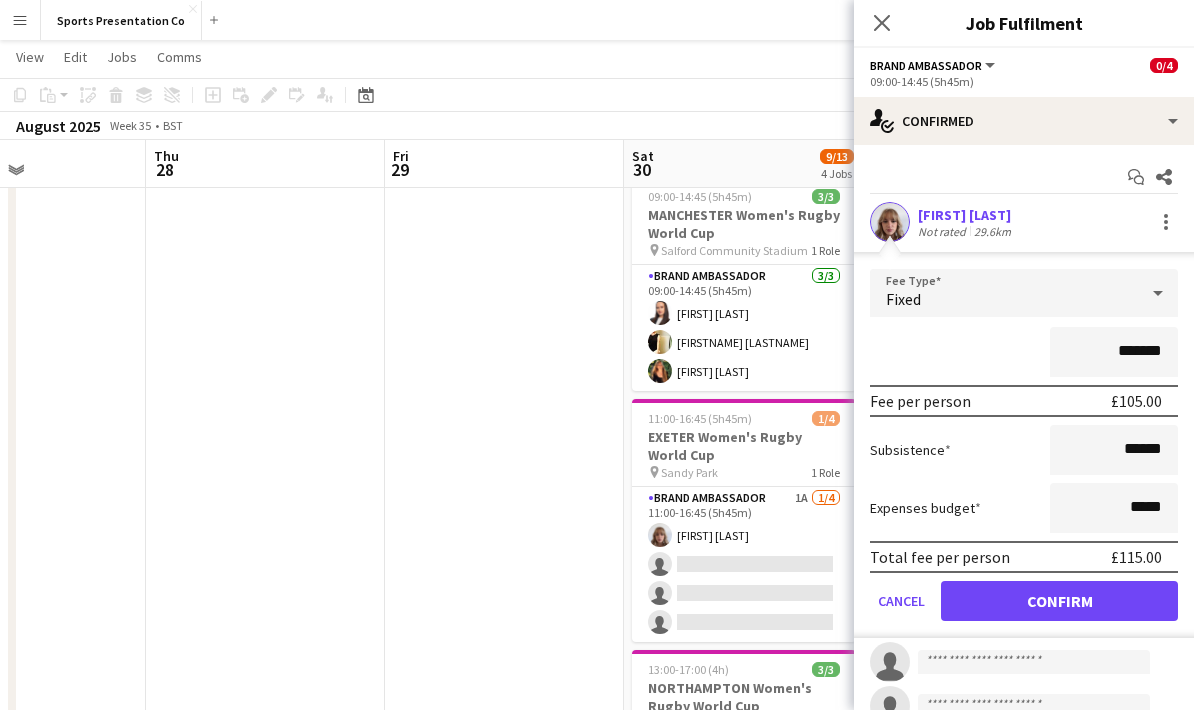 click on "Subsistence  ******" at bounding box center [1024, 450] 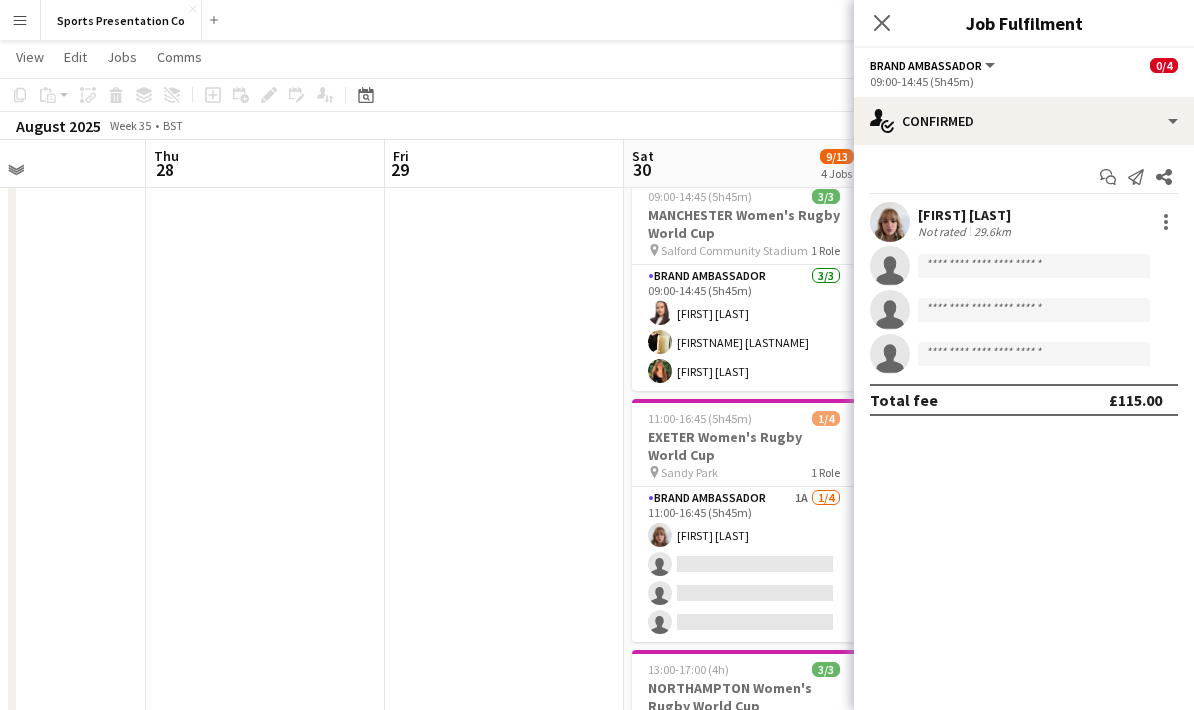 click at bounding box center (504, 650) 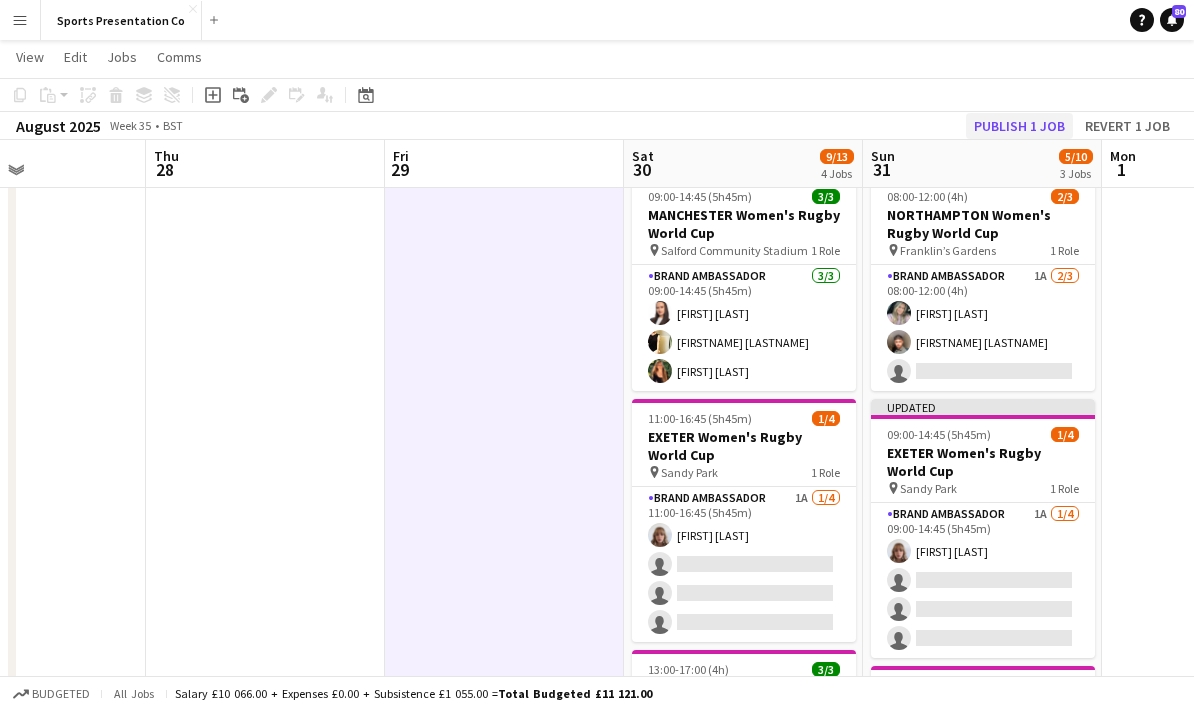click on "Publish 1 job" 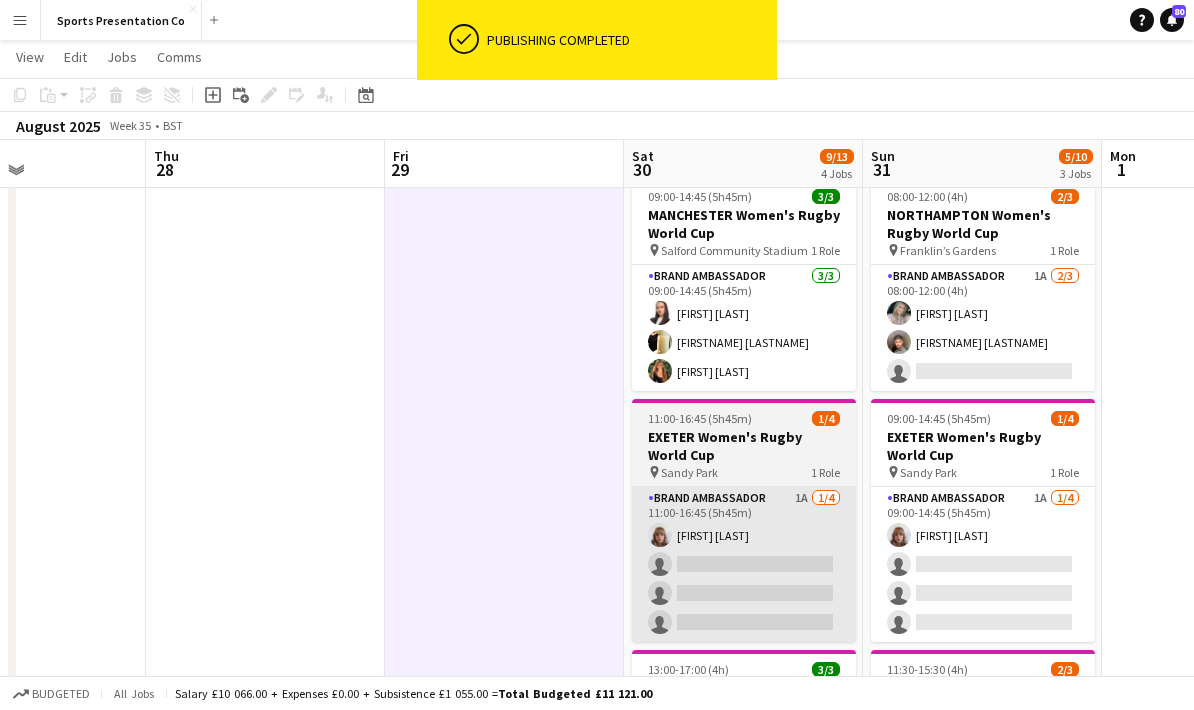 click on "Brand Ambassador   1A   1/4   11:00-16:45 (5h45m)
Caitlyn Chapman
single-neutral-actions
single-neutral-actions
single-neutral-actions" at bounding box center [744, 564] 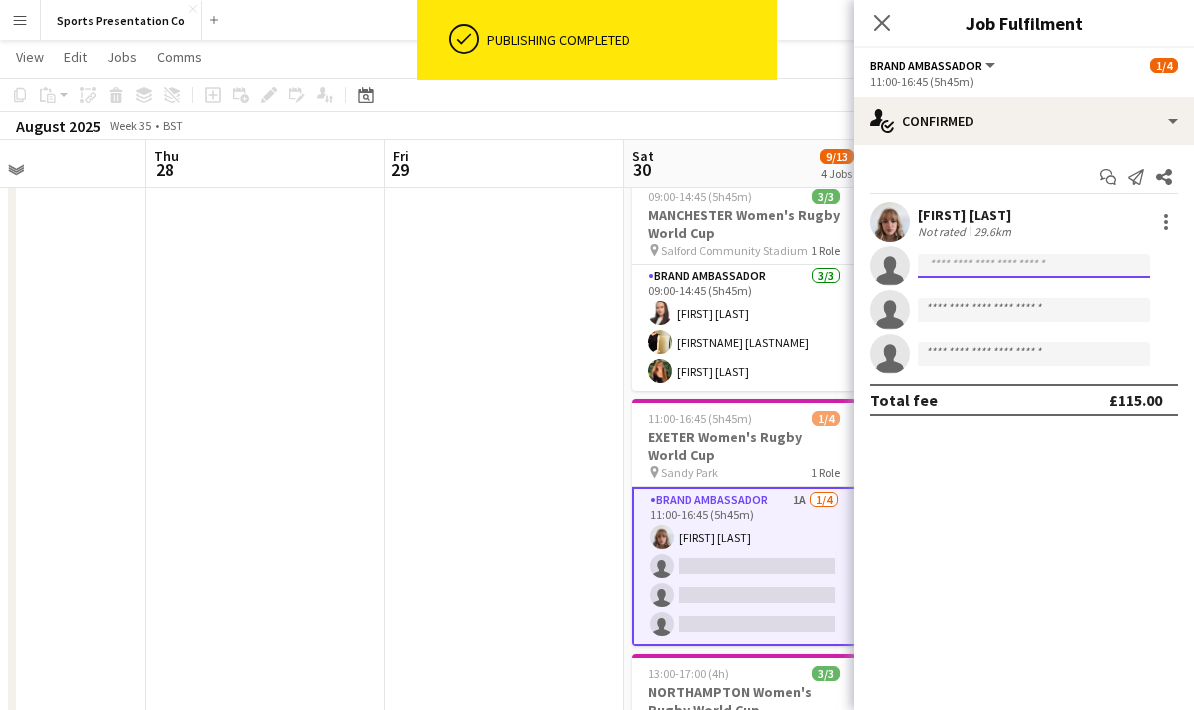 click at bounding box center [1034, 310] 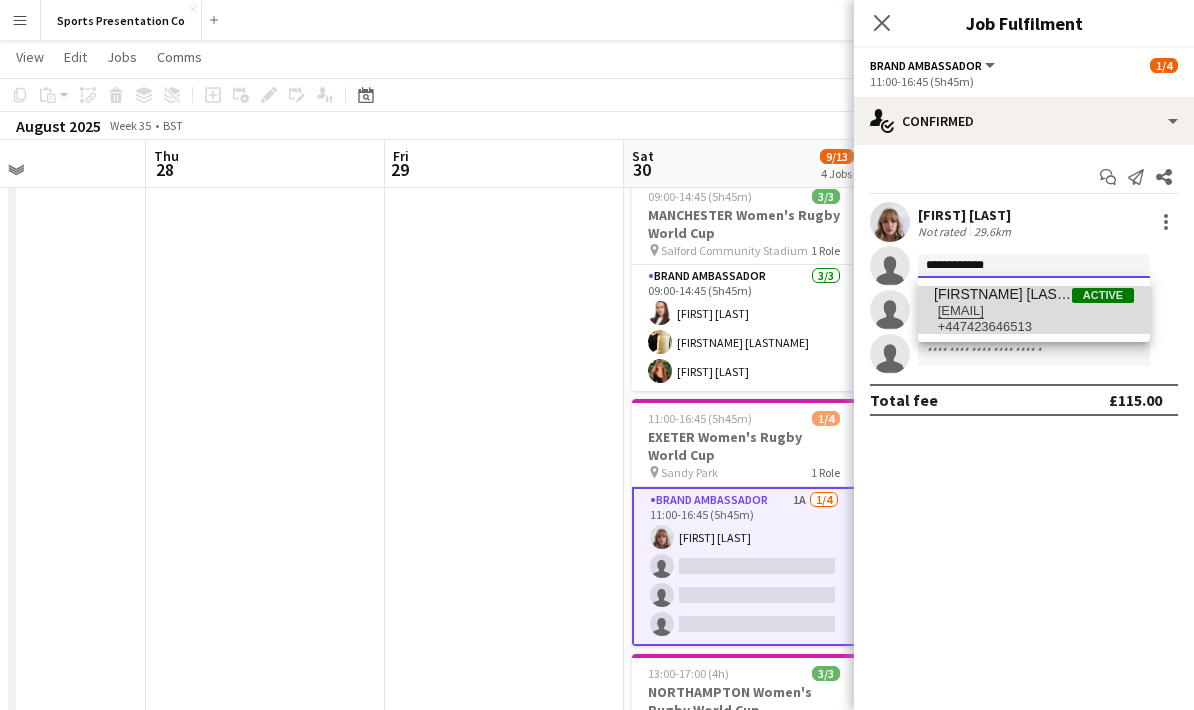 type on "**********" 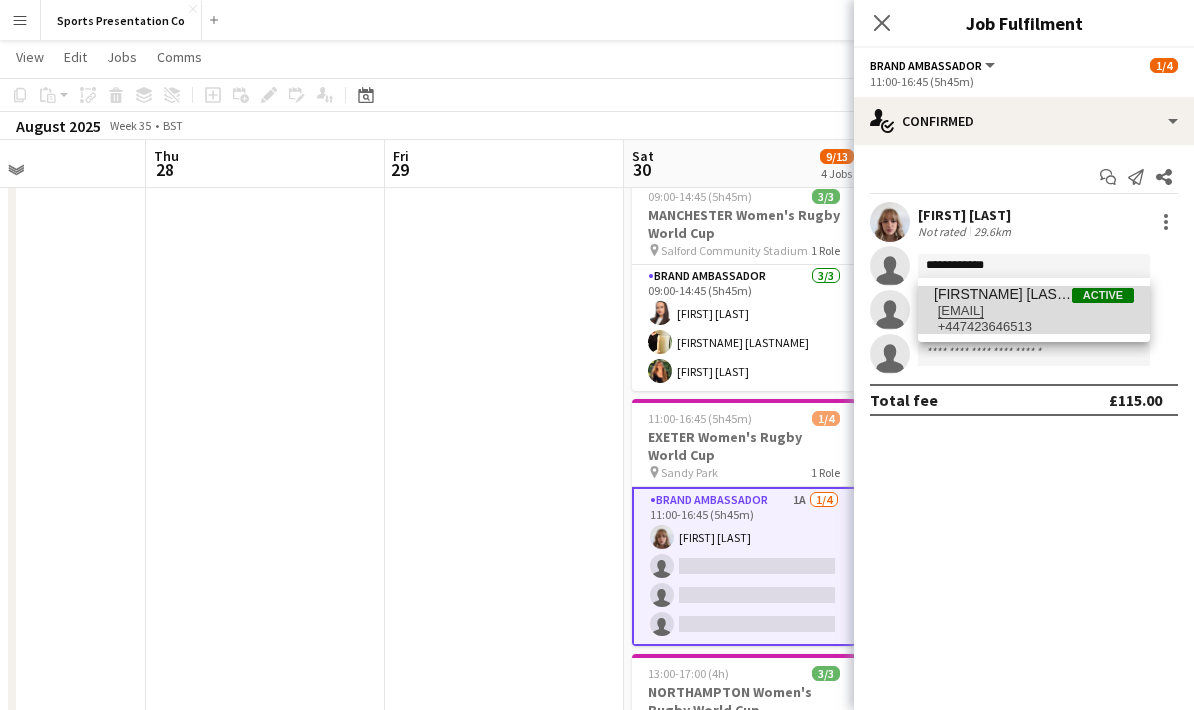 click on "+447423646513" at bounding box center [1034, 327] 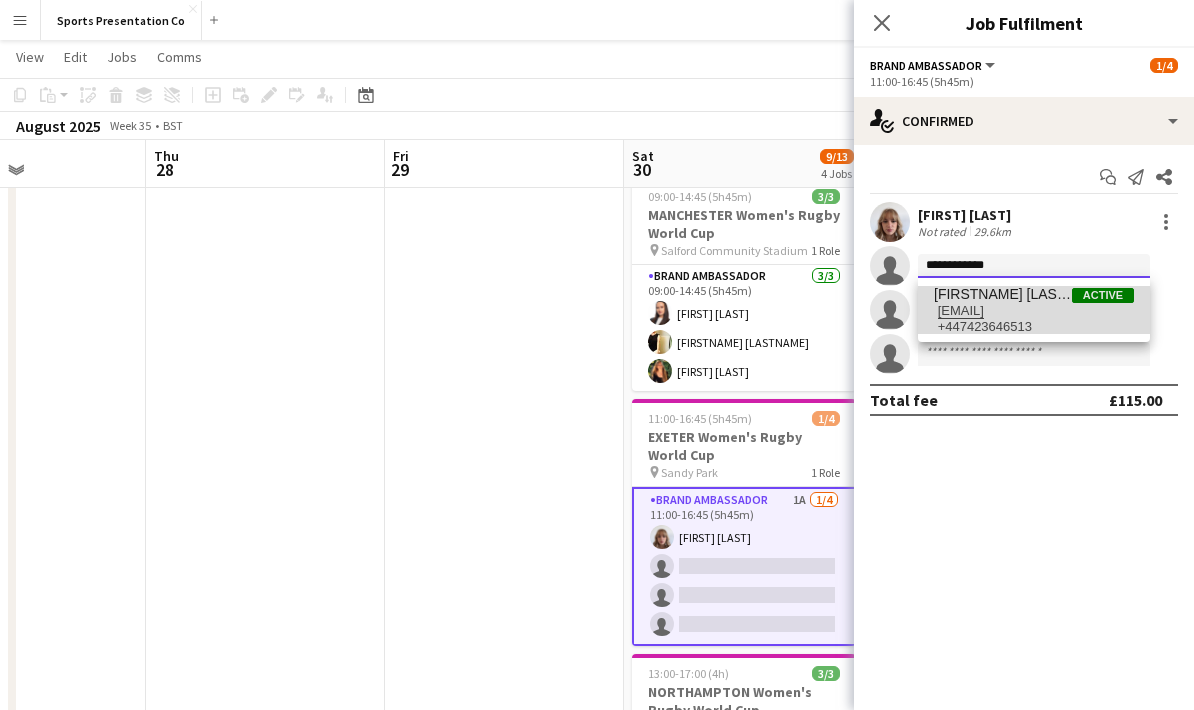 type 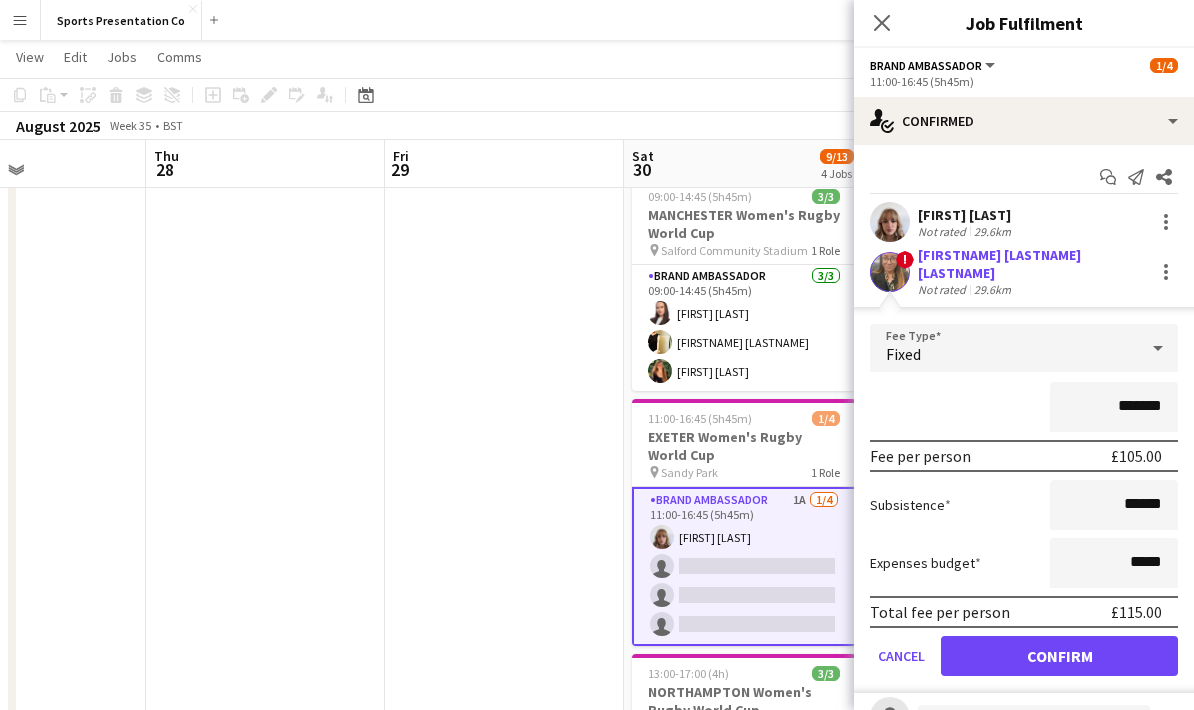 click on "*******" at bounding box center (1024, 407) 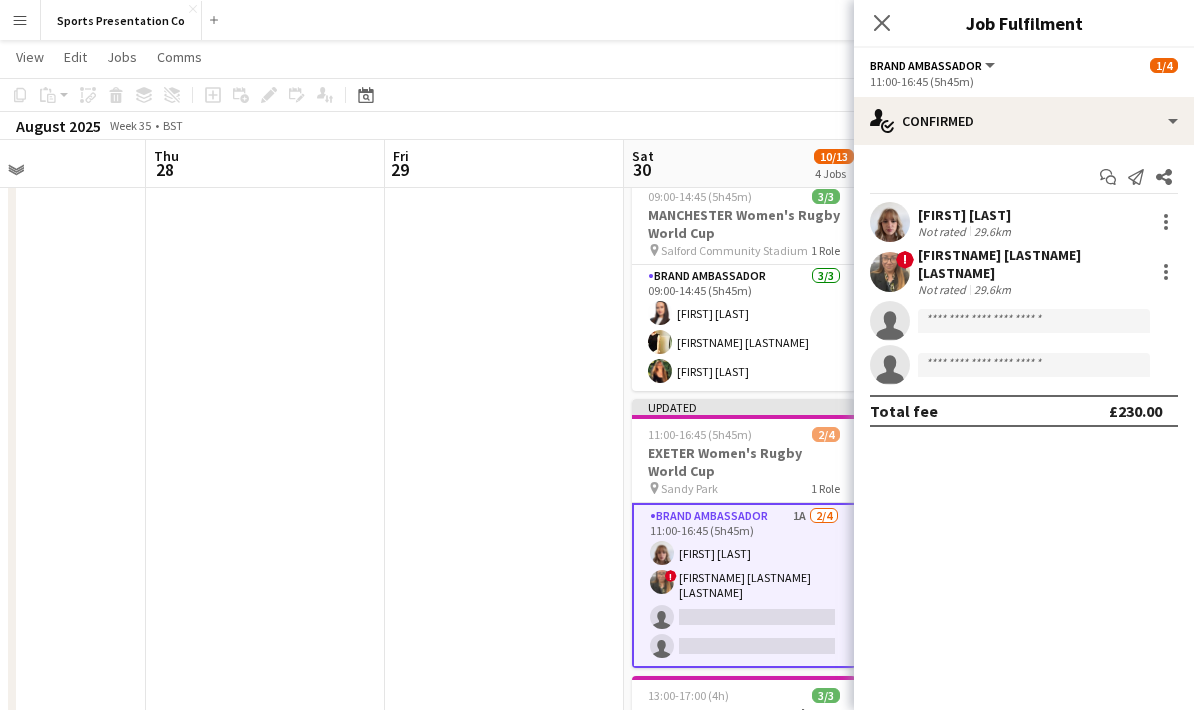 click at bounding box center (504, 650) 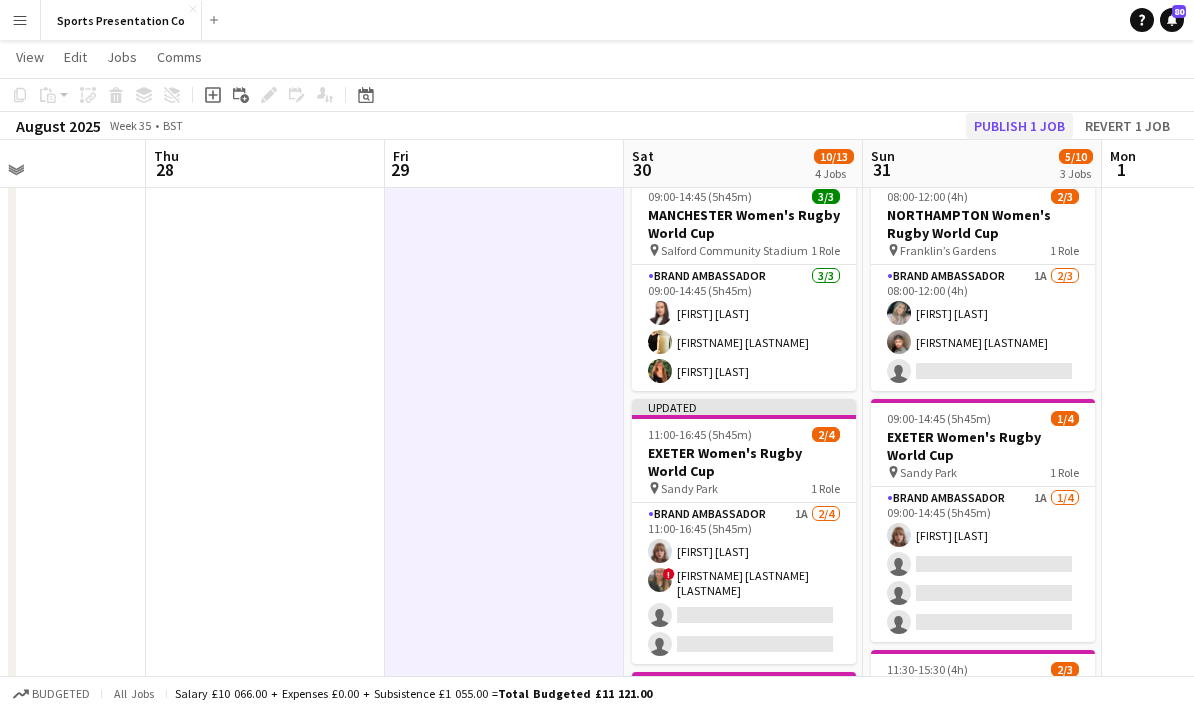 click on "Publish 1 job" 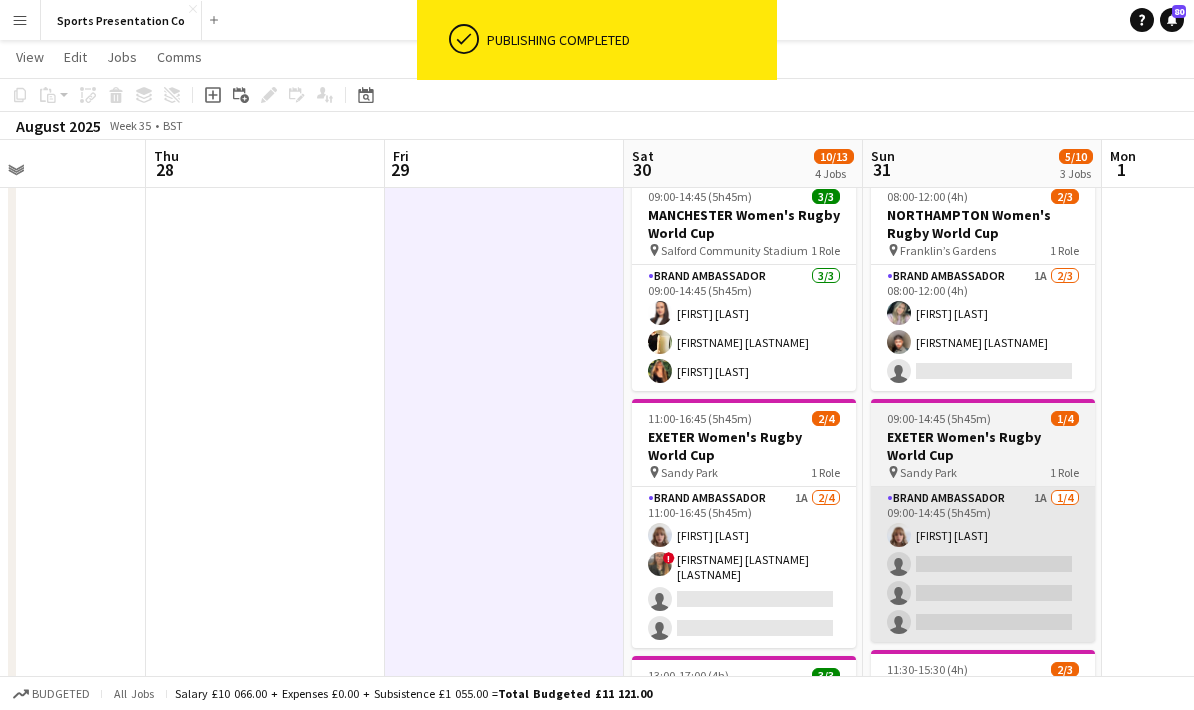 click on "Brand Ambassador   1A   1/4   09:00-14:45 (5h45m)
Caitlyn Chapman
single-neutral-actions
single-neutral-actions
single-neutral-actions" at bounding box center (983, 564) 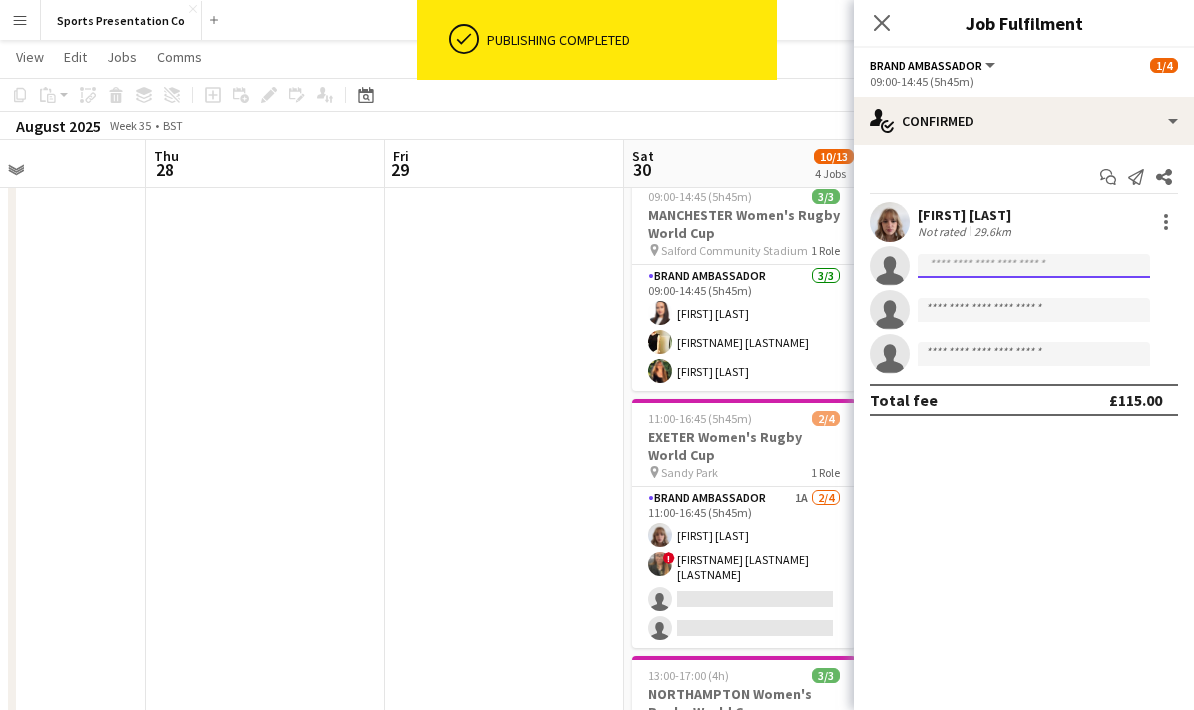 click at bounding box center (1034, 310) 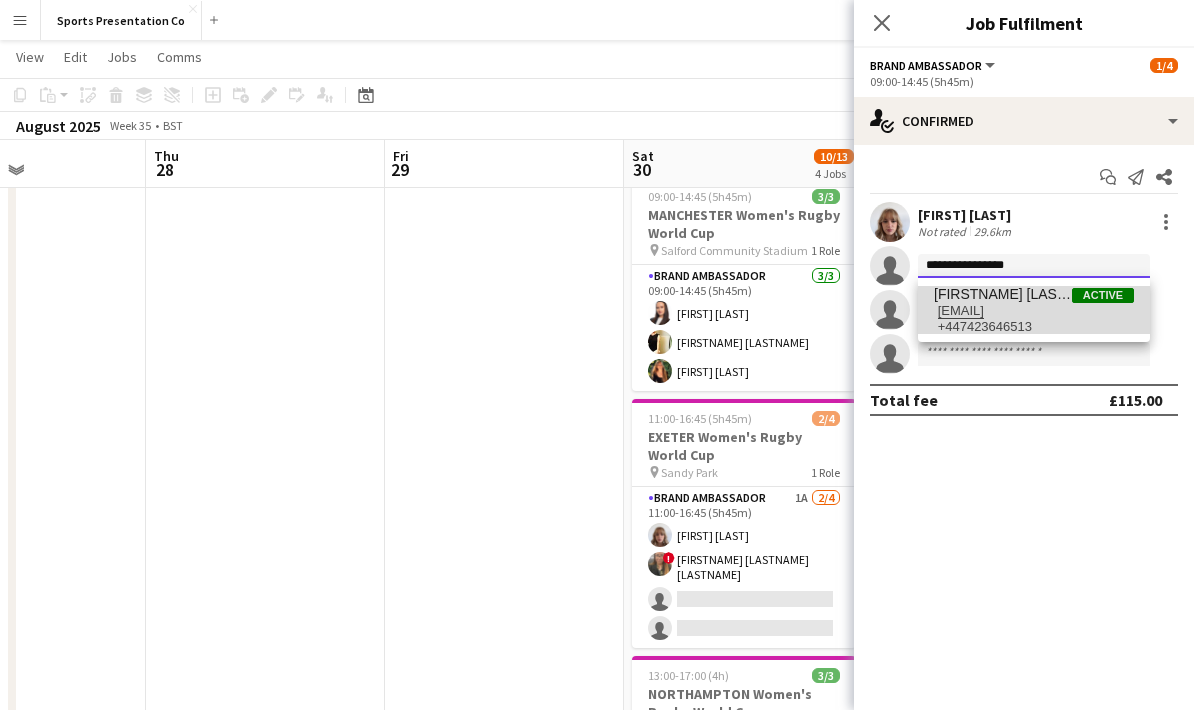 type on "**********" 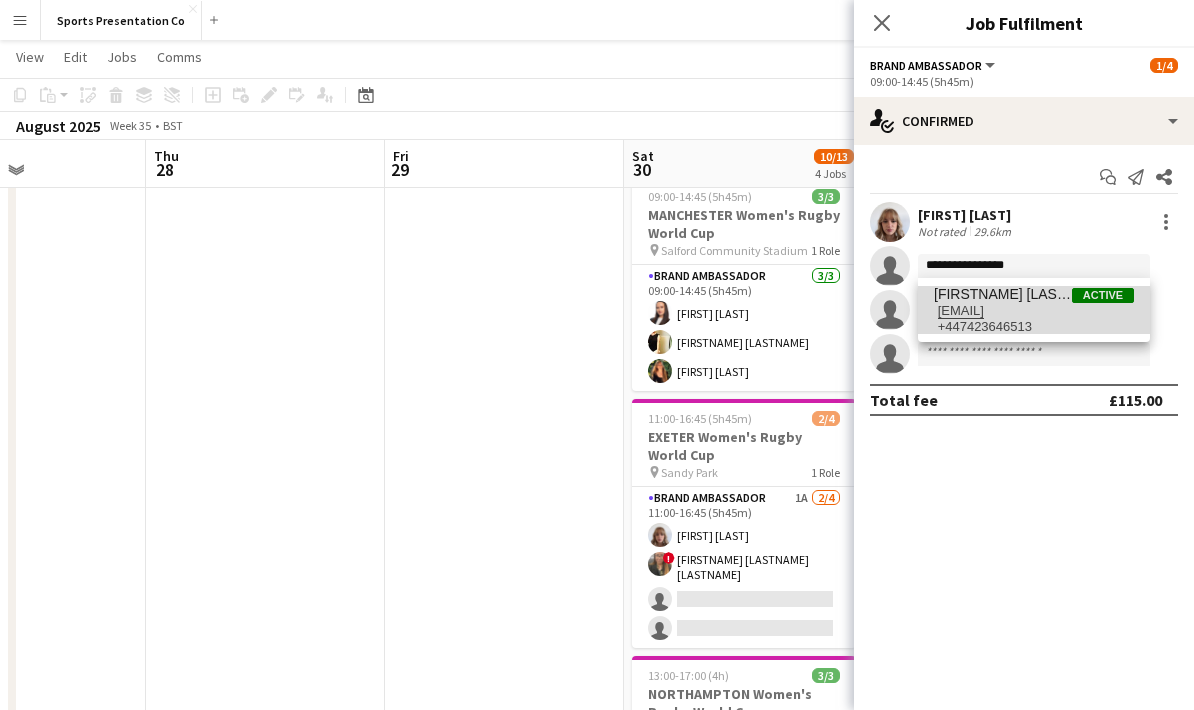 click on "[FIRST] [LAST]" at bounding box center (1003, 294) 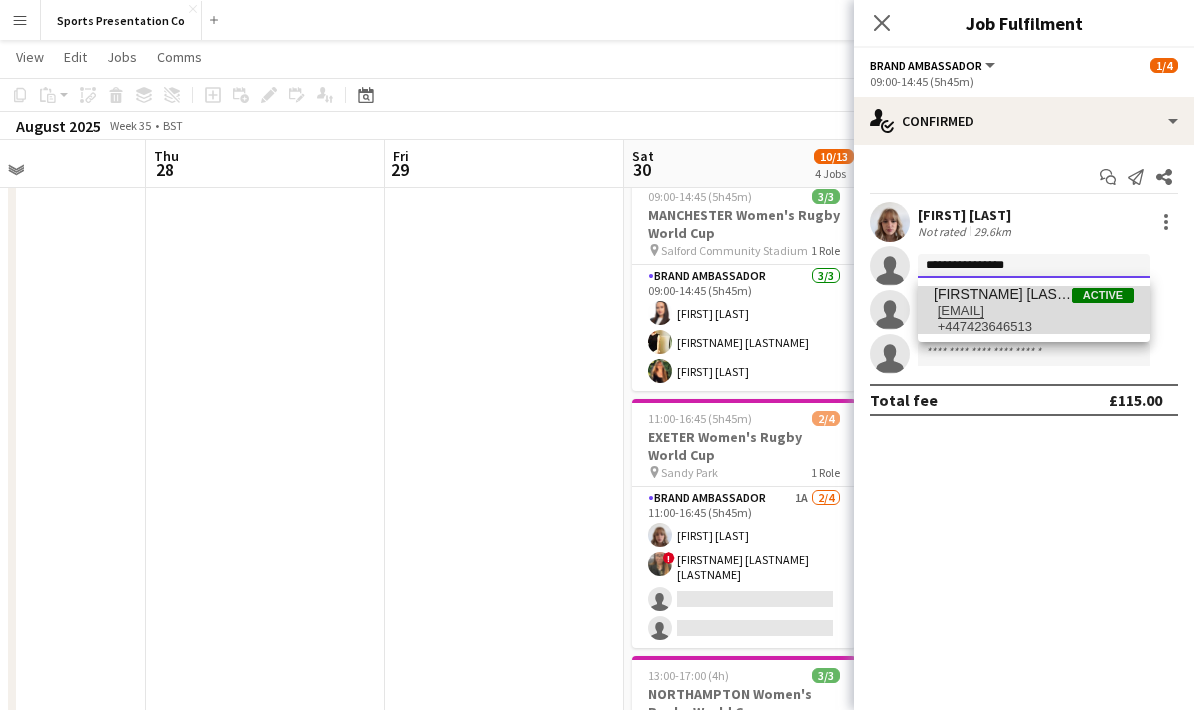 type 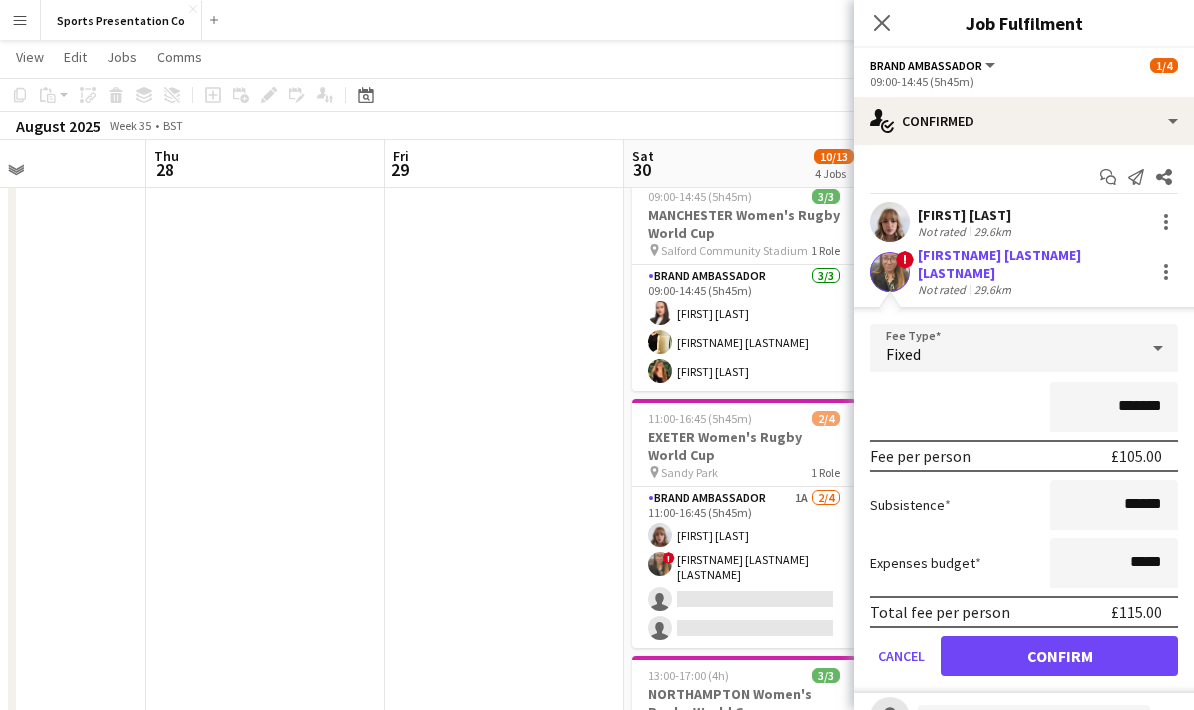 click on "*******" at bounding box center [1024, 407] 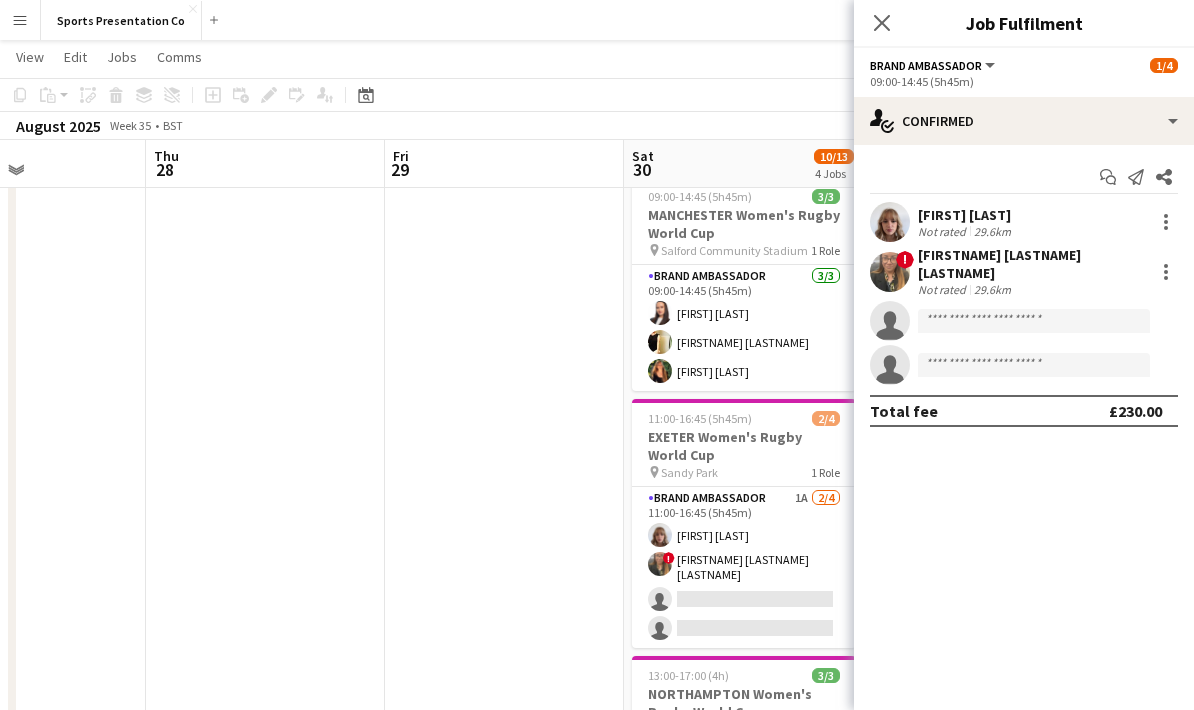 click at bounding box center [504, 650] 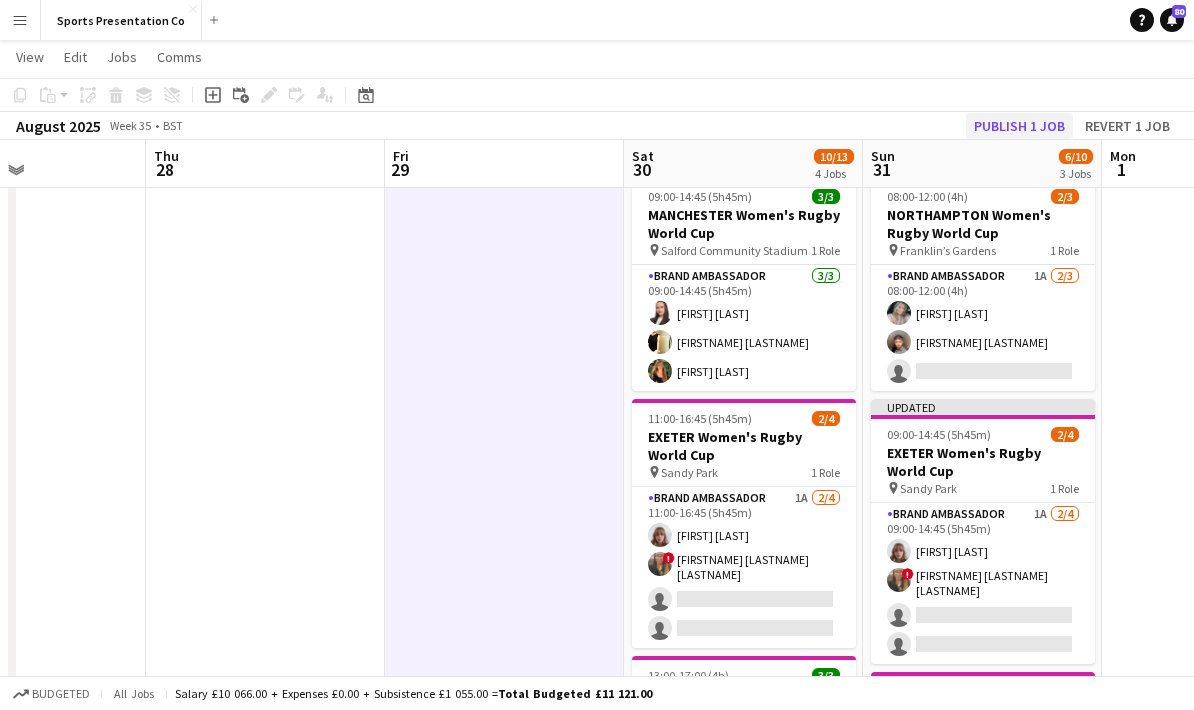 click on "Publish 1 job" 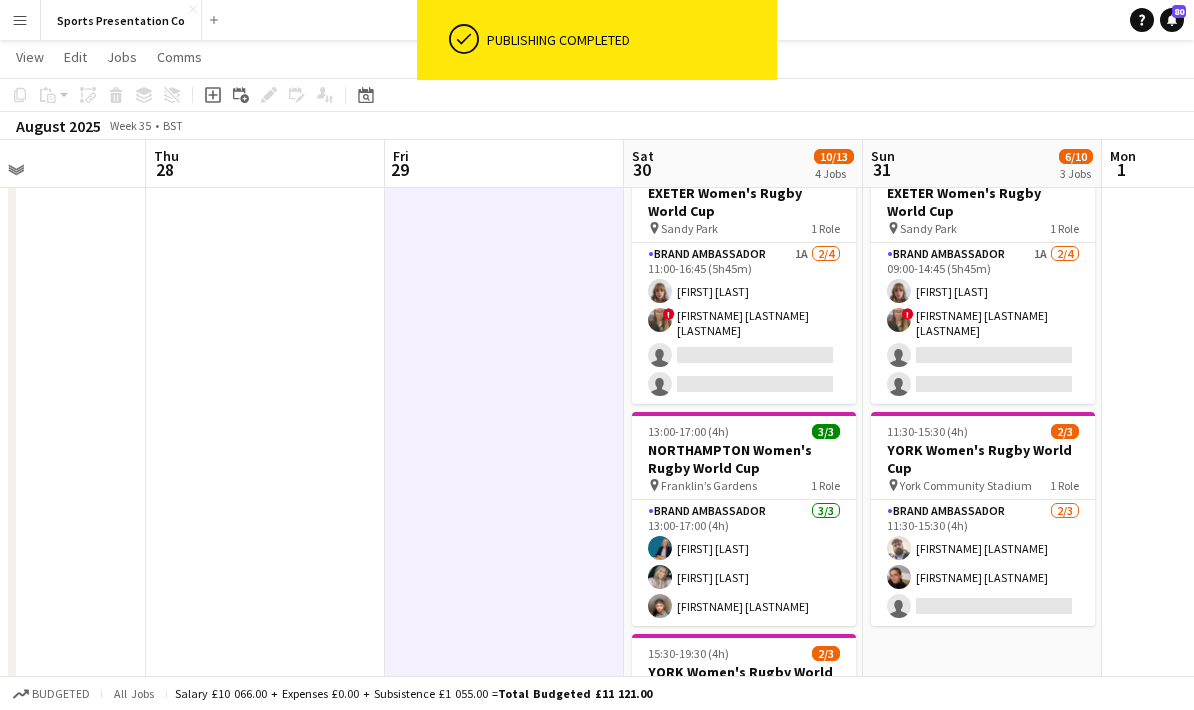 scroll, scrollTop: 298, scrollLeft: 0, axis: vertical 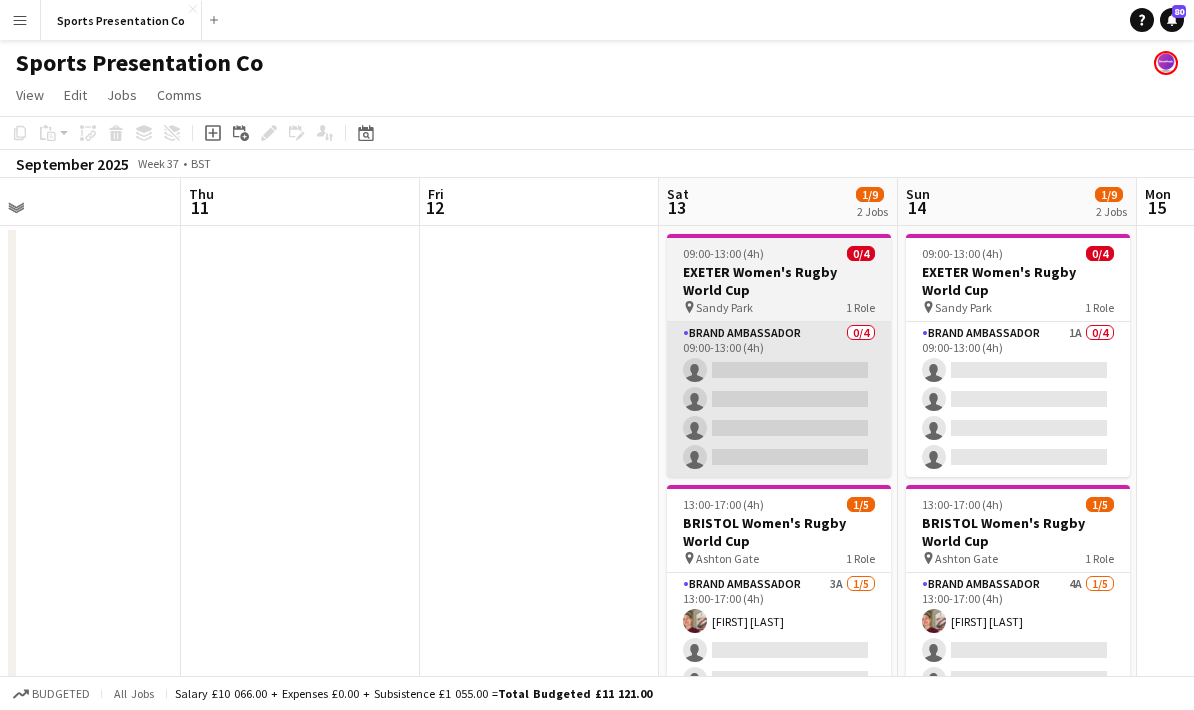 click on "Brand Ambassador   0/4   09:00-13:00 (4h)
single-neutral-actions
single-neutral-actions
single-neutral-actions
single-neutral-actions" at bounding box center [779, 399] 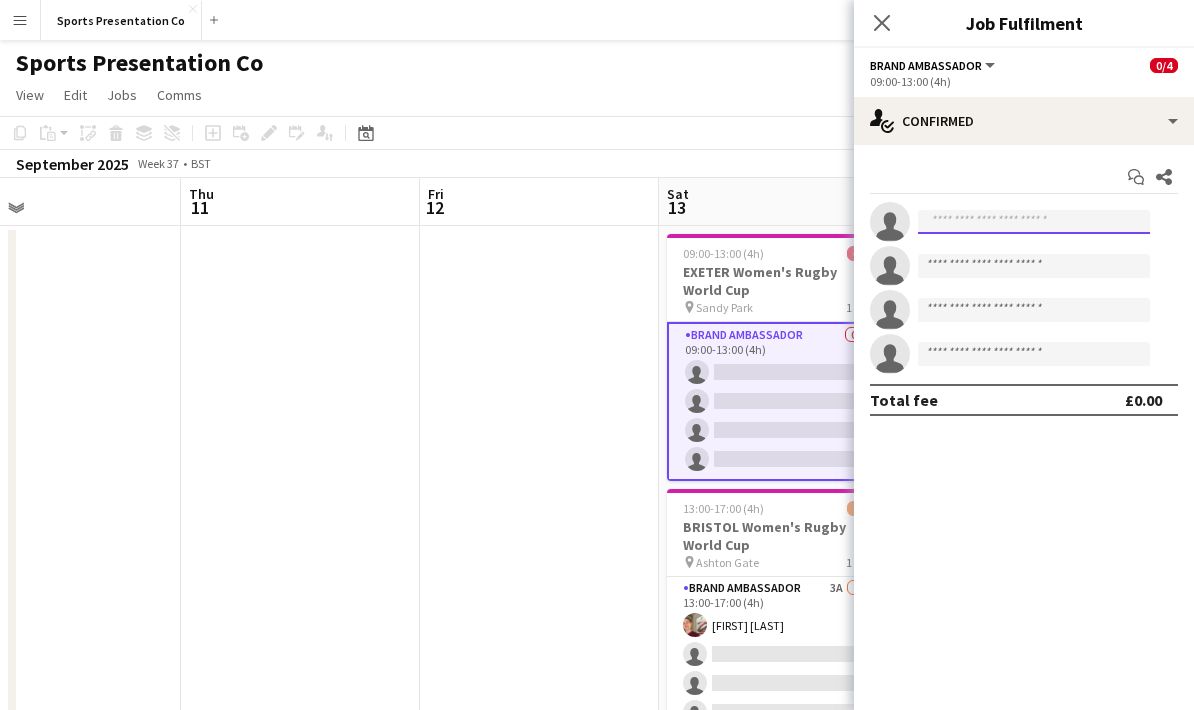 click at bounding box center (1034, 222) 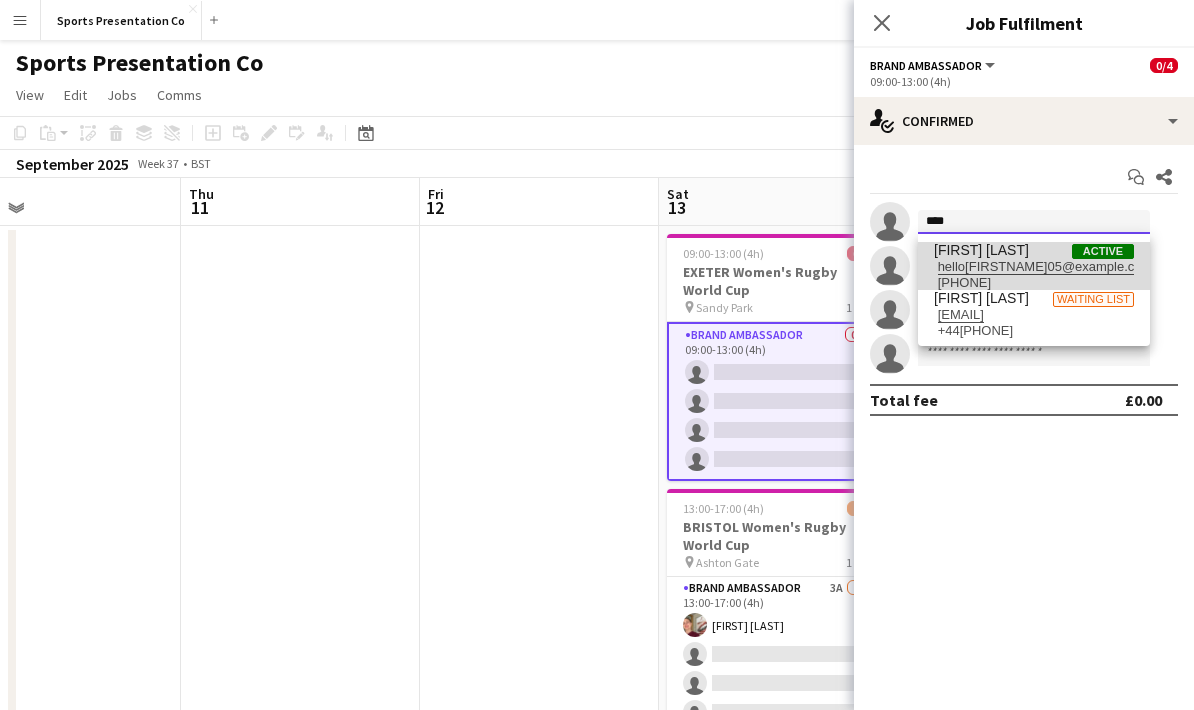 type on "****" 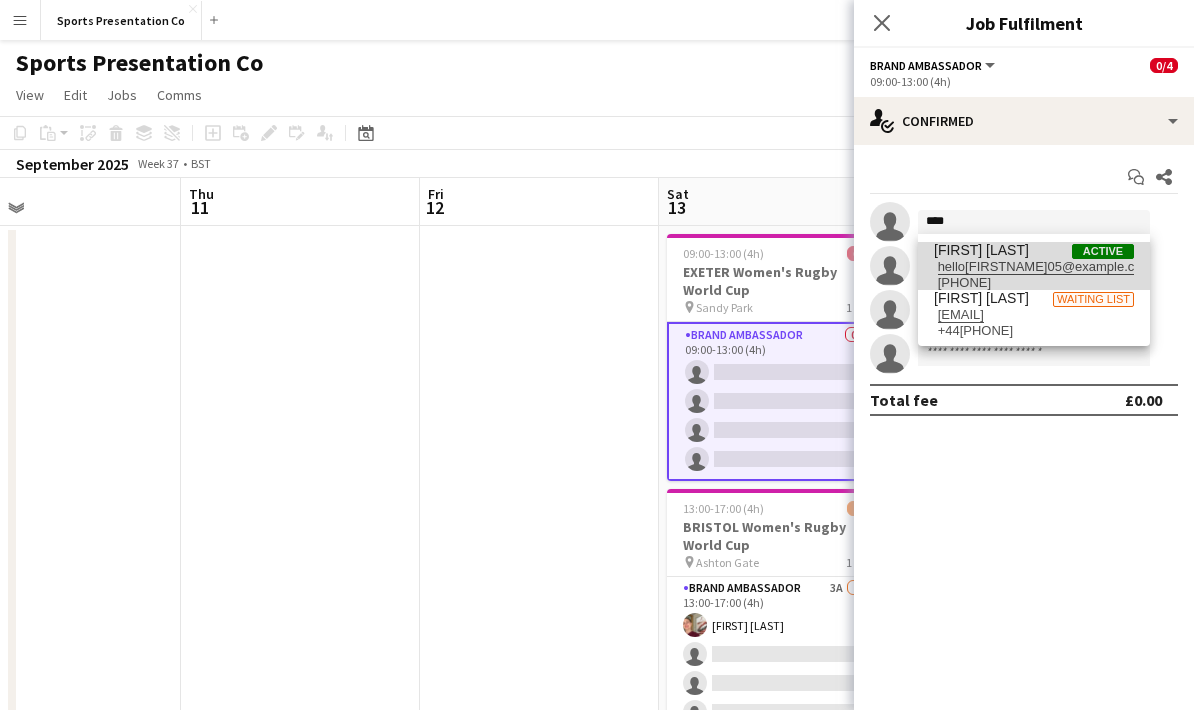 click on "[FIRST] [LAST]" at bounding box center [981, 250] 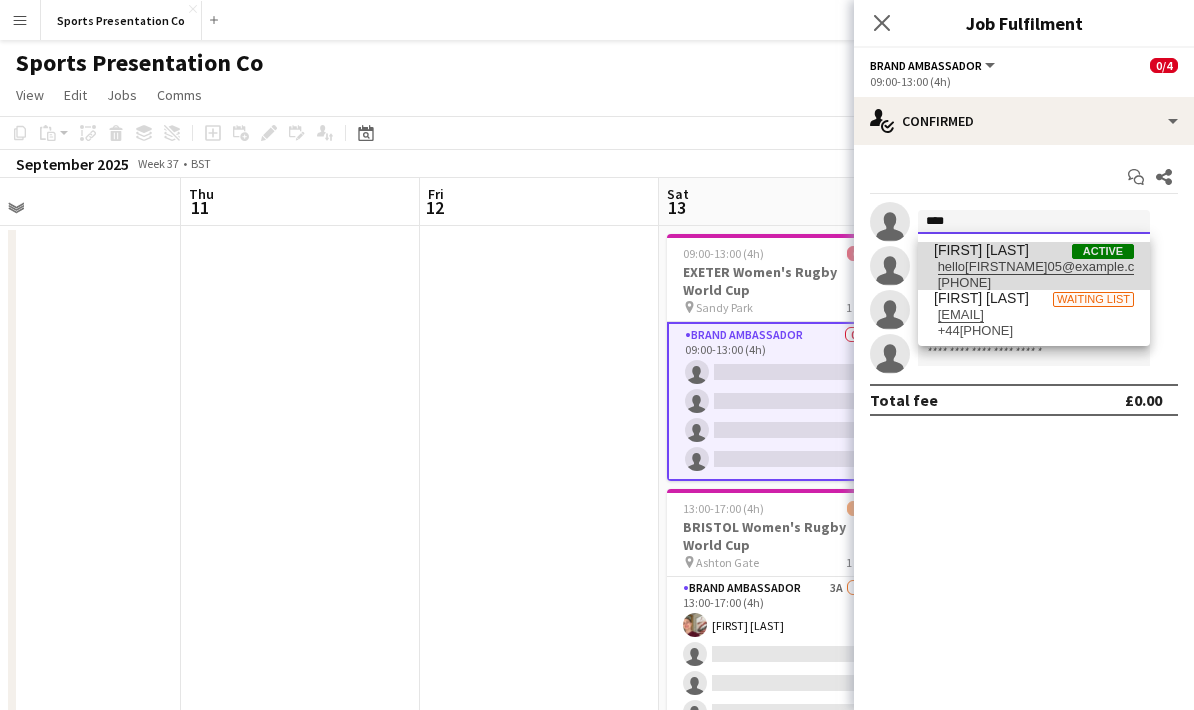 type 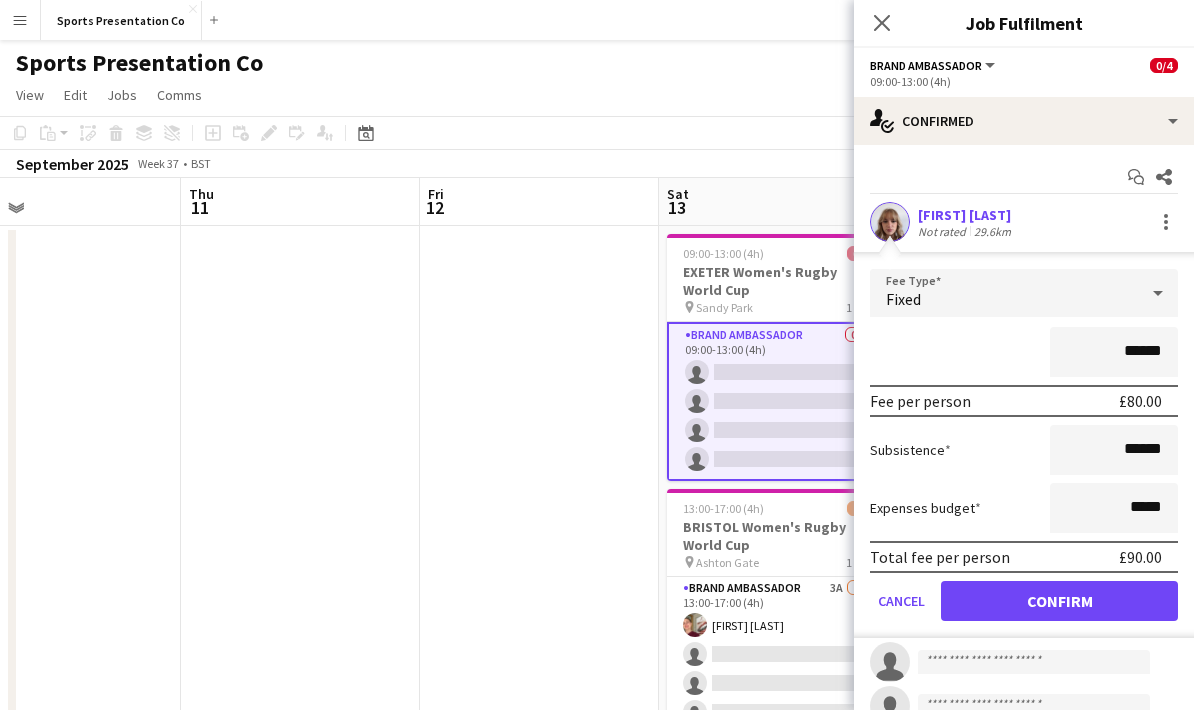 click on "******" at bounding box center (1024, 352) 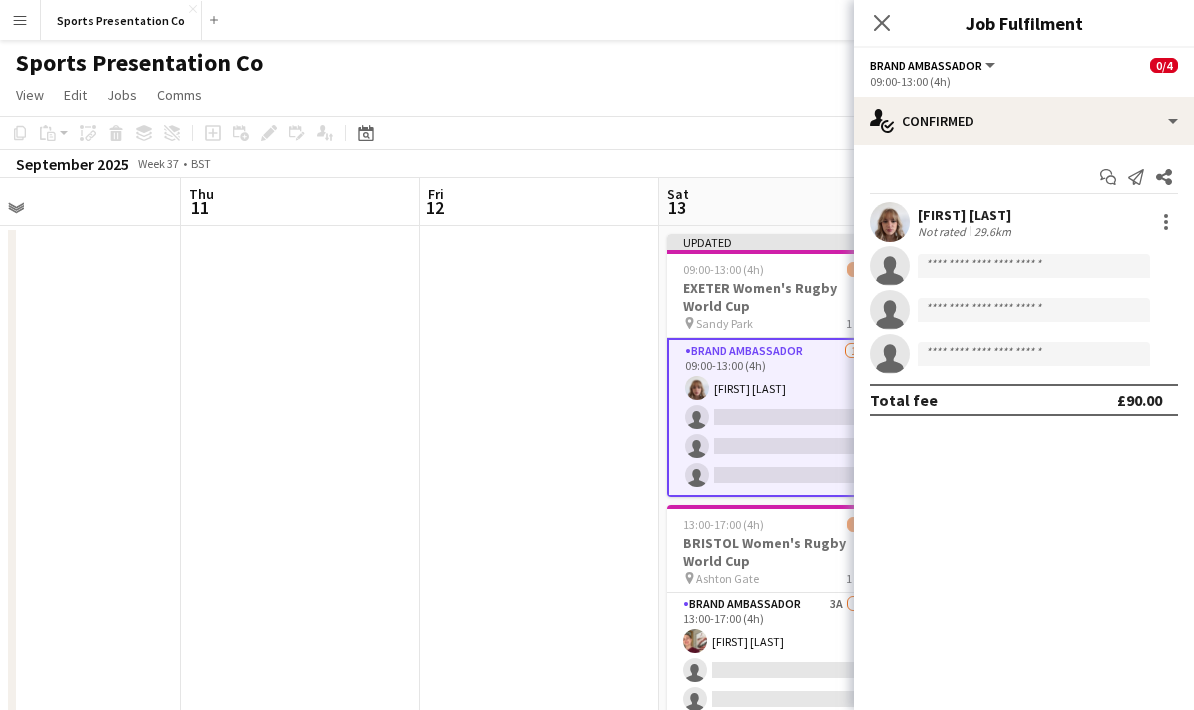 click at bounding box center [539, 707] 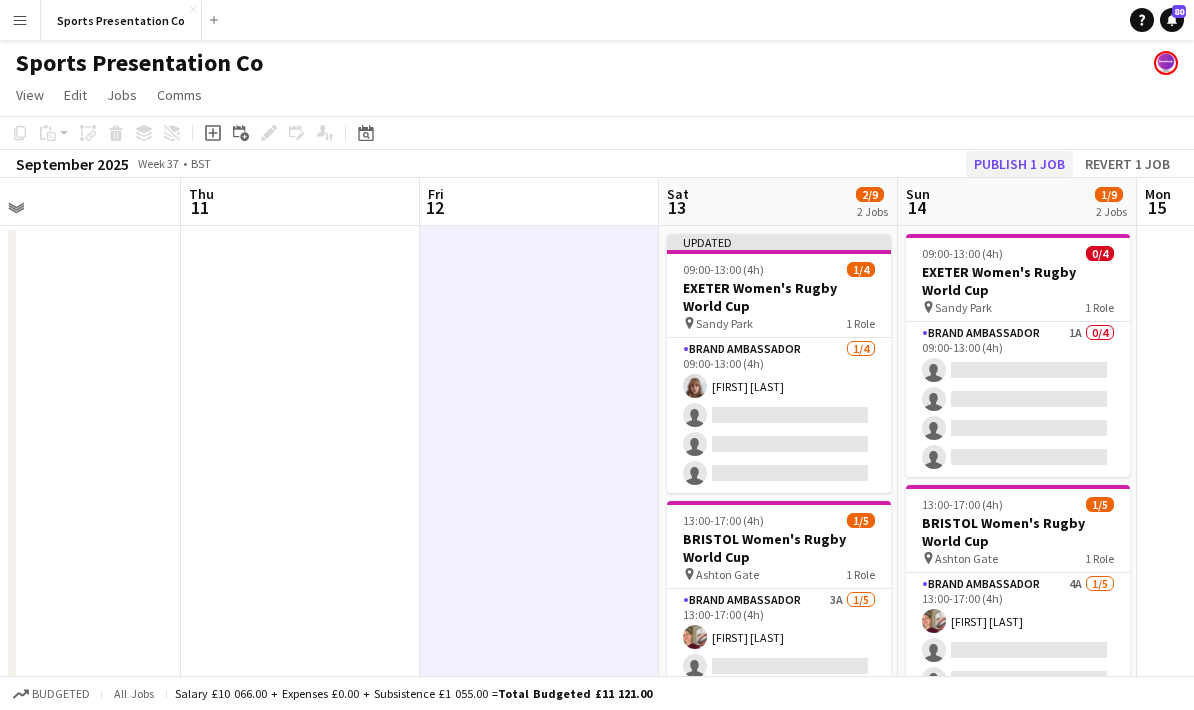 click on "Publish 1 job" 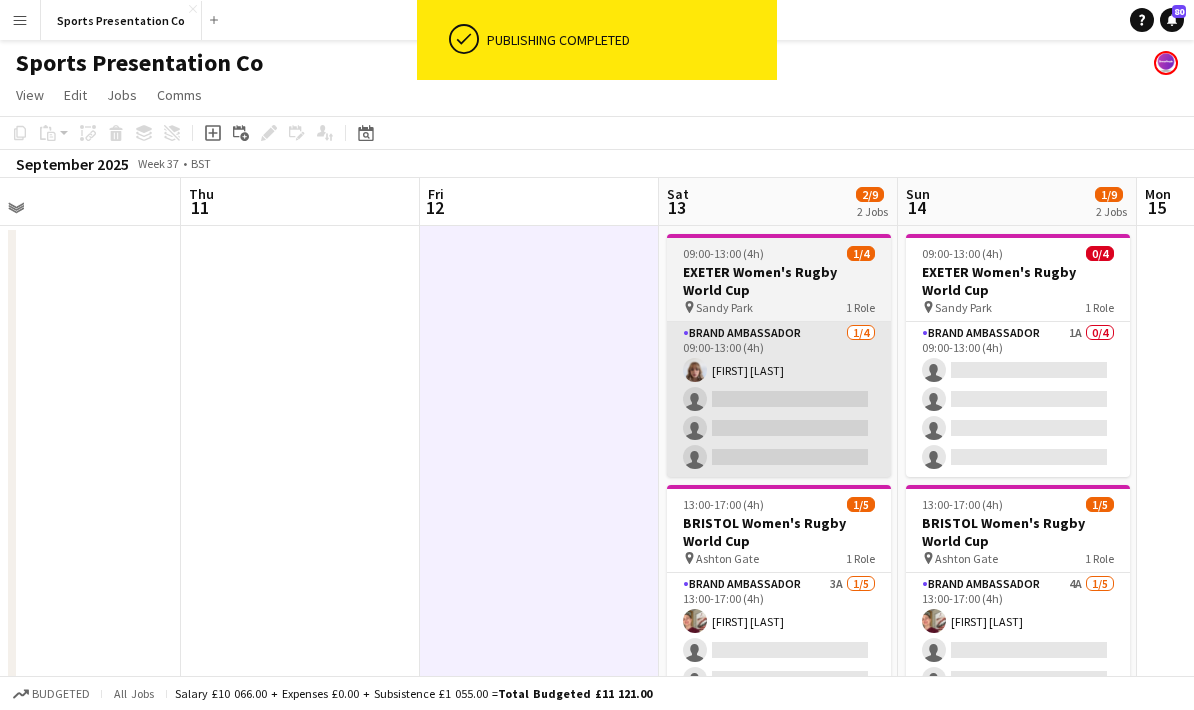 click on "Brand Ambassador   1/4   09:00-13:00 (4h)
Caitlyn Chapman
single-neutral-actions
single-neutral-actions
single-neutral-actions" at bounding box center (779, 399) 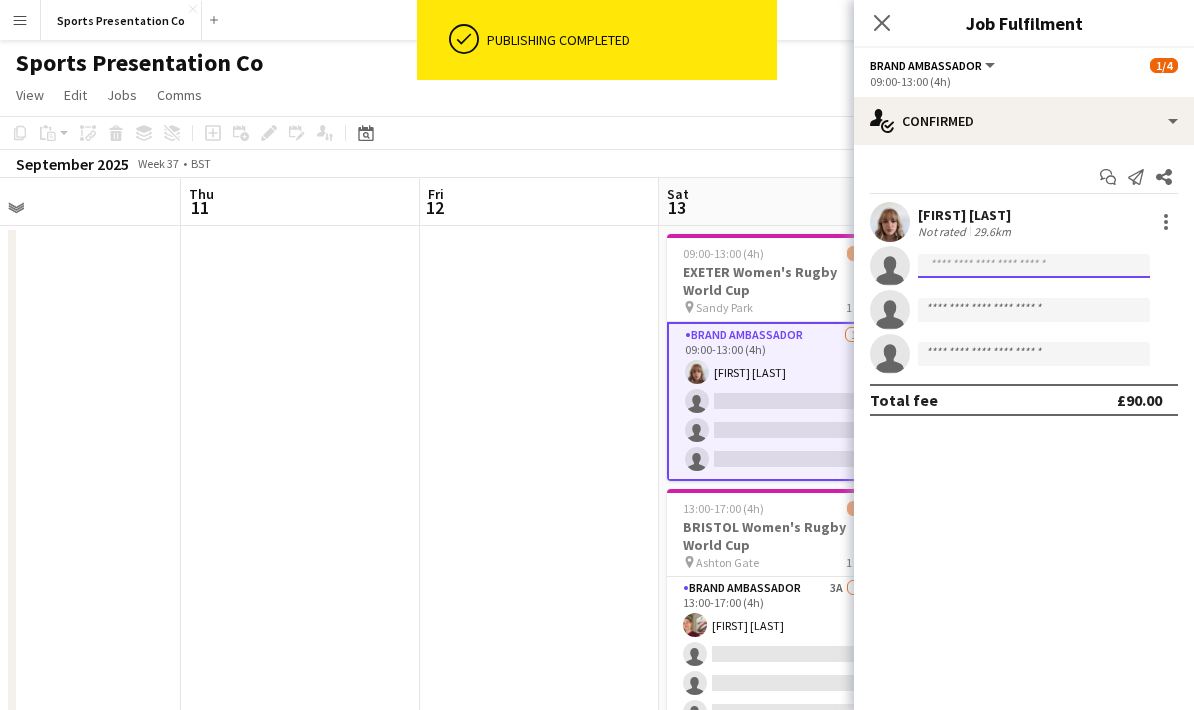 click at bounding box center (1034, 310) 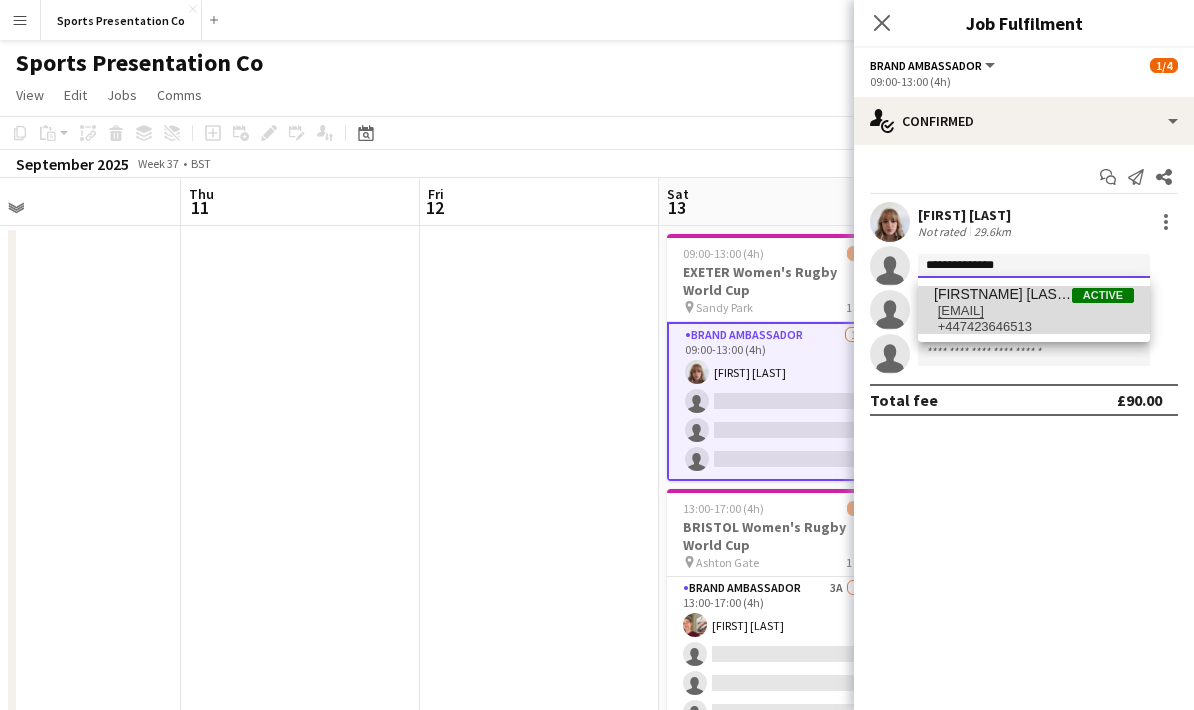 type on "**********" 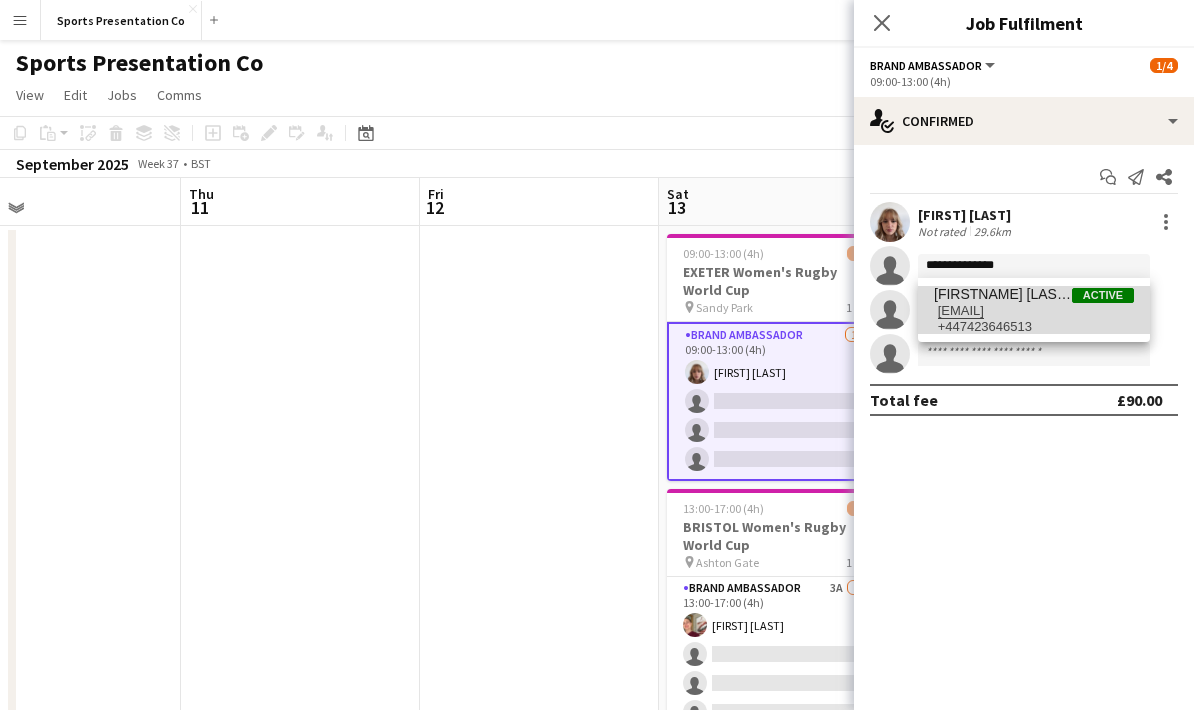 click on "[FIRST] [LAST]" at bounding box center [1003, 294] 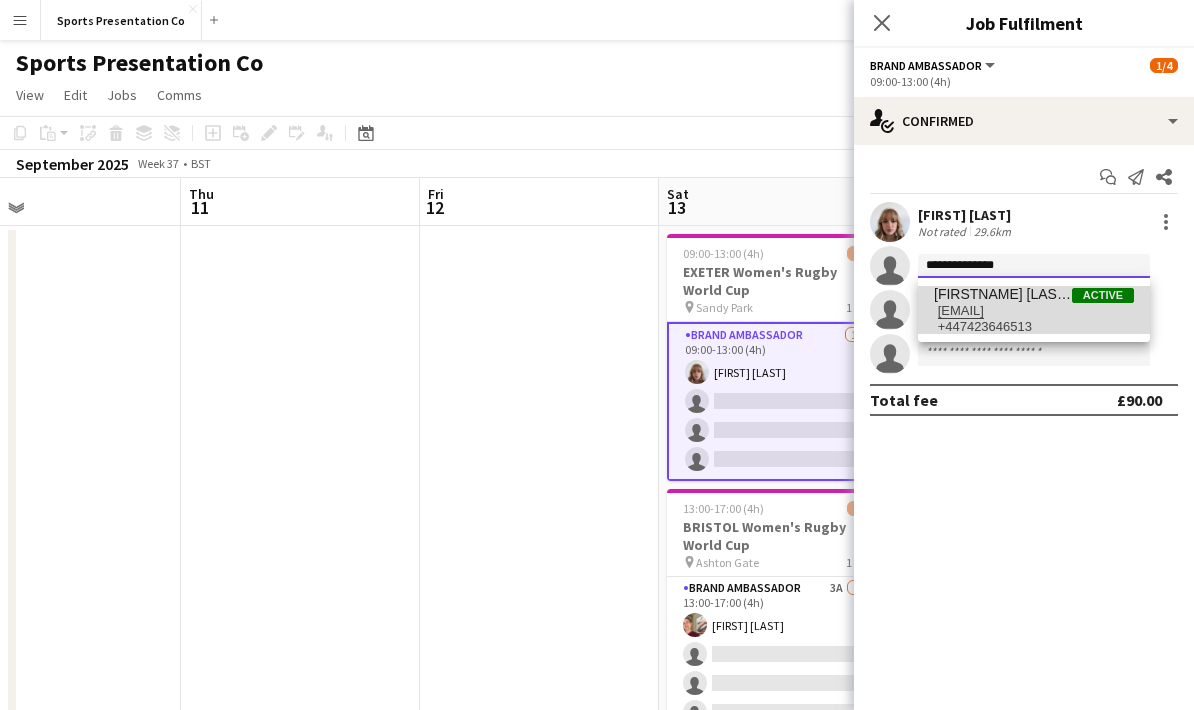 type 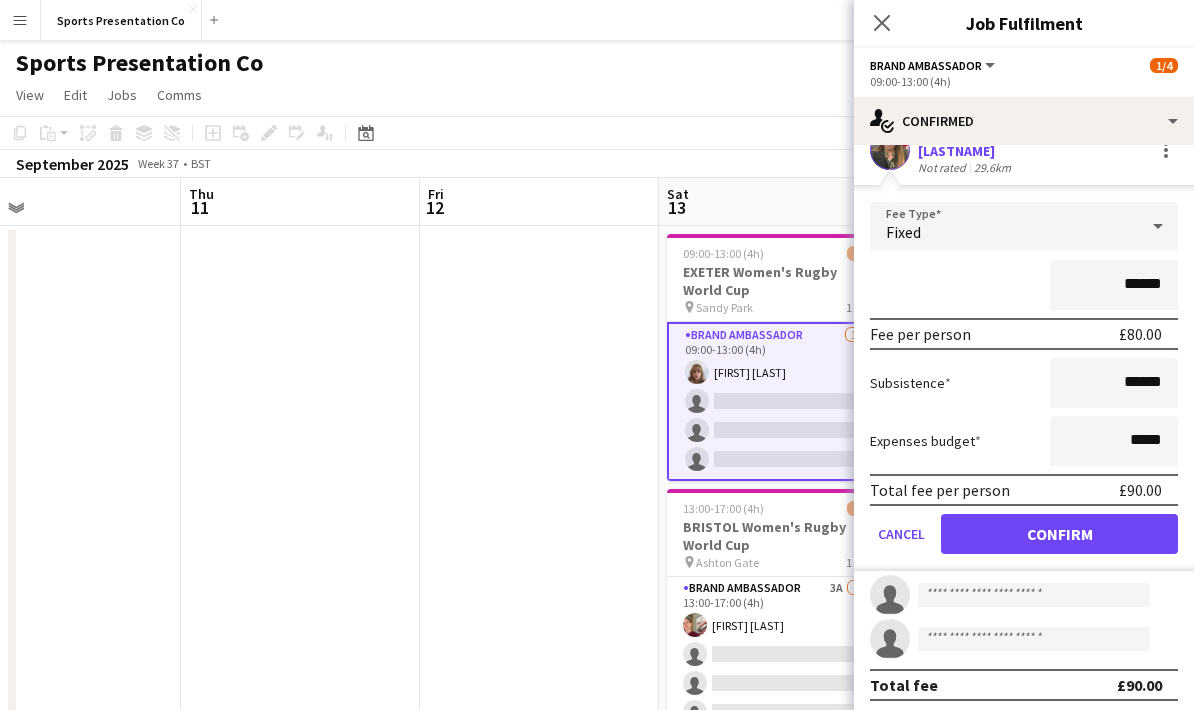 scroll, scrollTop: 121, scrollLeft: 0, axis: vertical 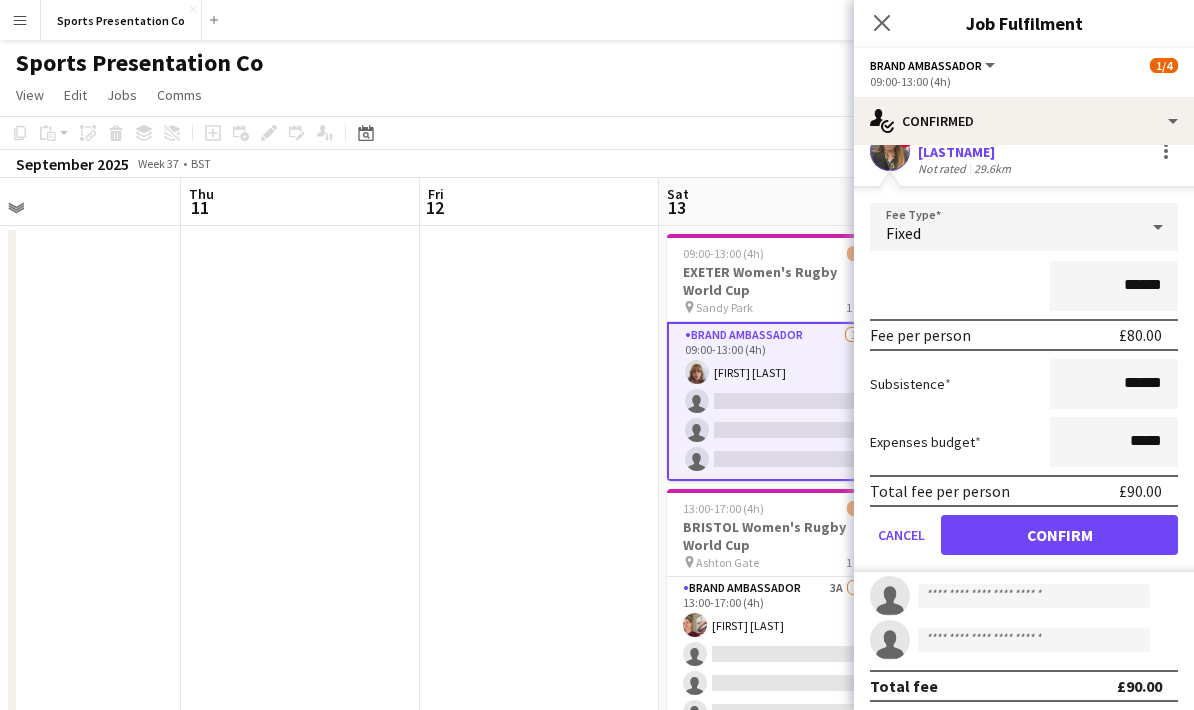 click on "Confirm" at bounding box center (1059, 535) 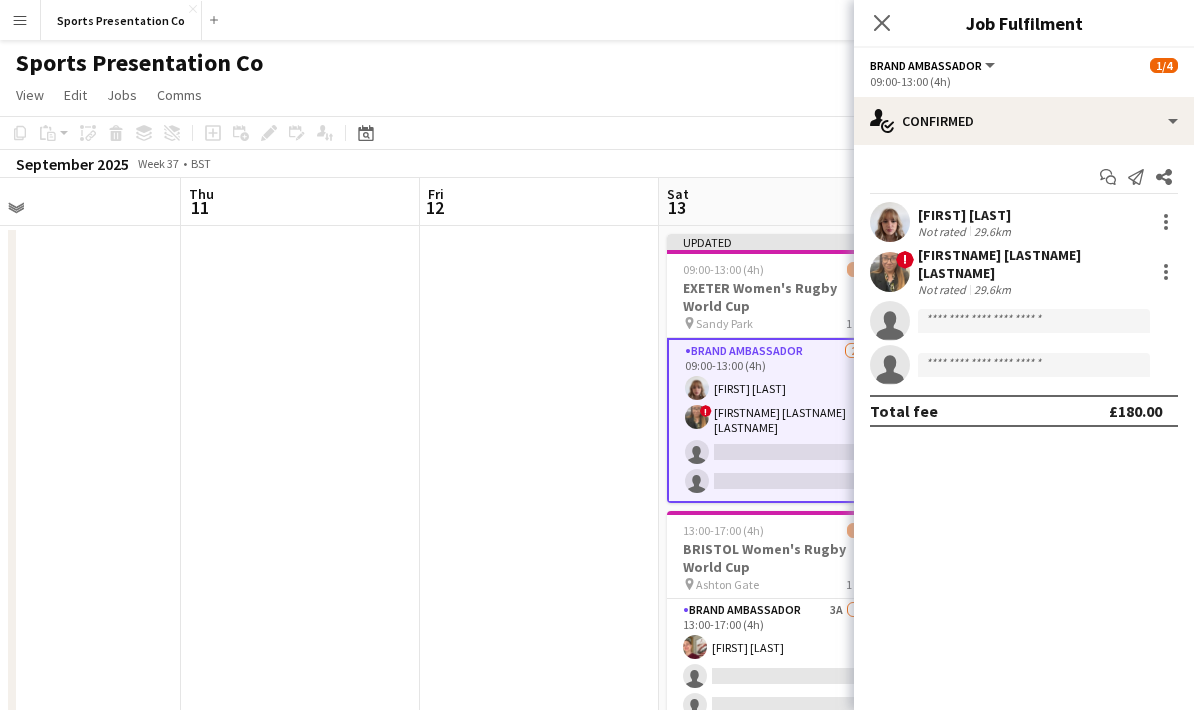 click at bounding box center [539, 707] 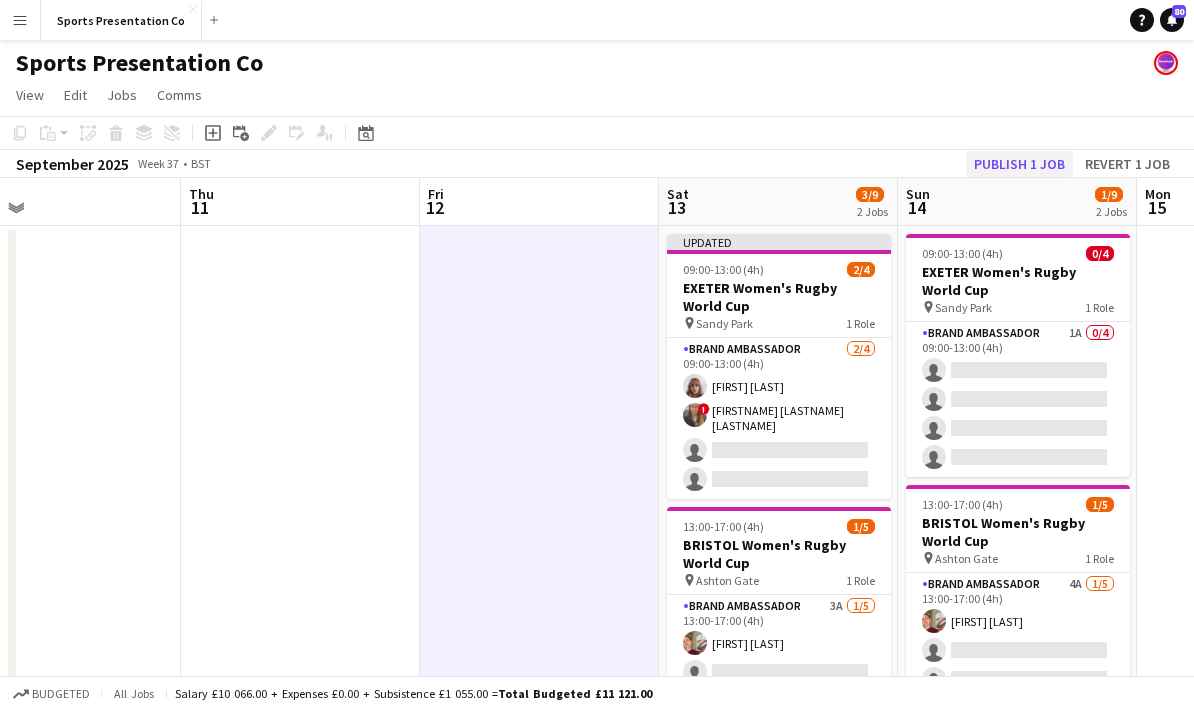 click on "Publish 1 job" 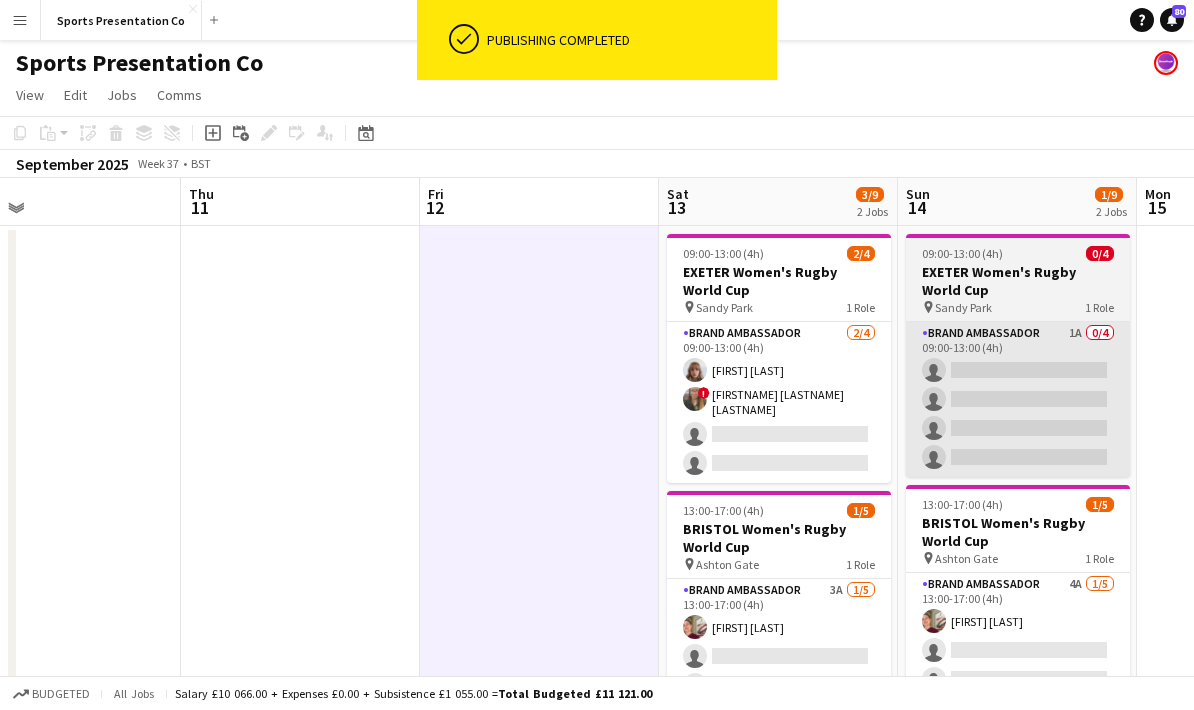 click on "Brand Ambassador   1A   0/4   09:00-13:00 (4h)
single-neutral-actions
single-neutral-actions
single-neutral-actions
single-neutral-actions" at bounding box center [1018, 399] 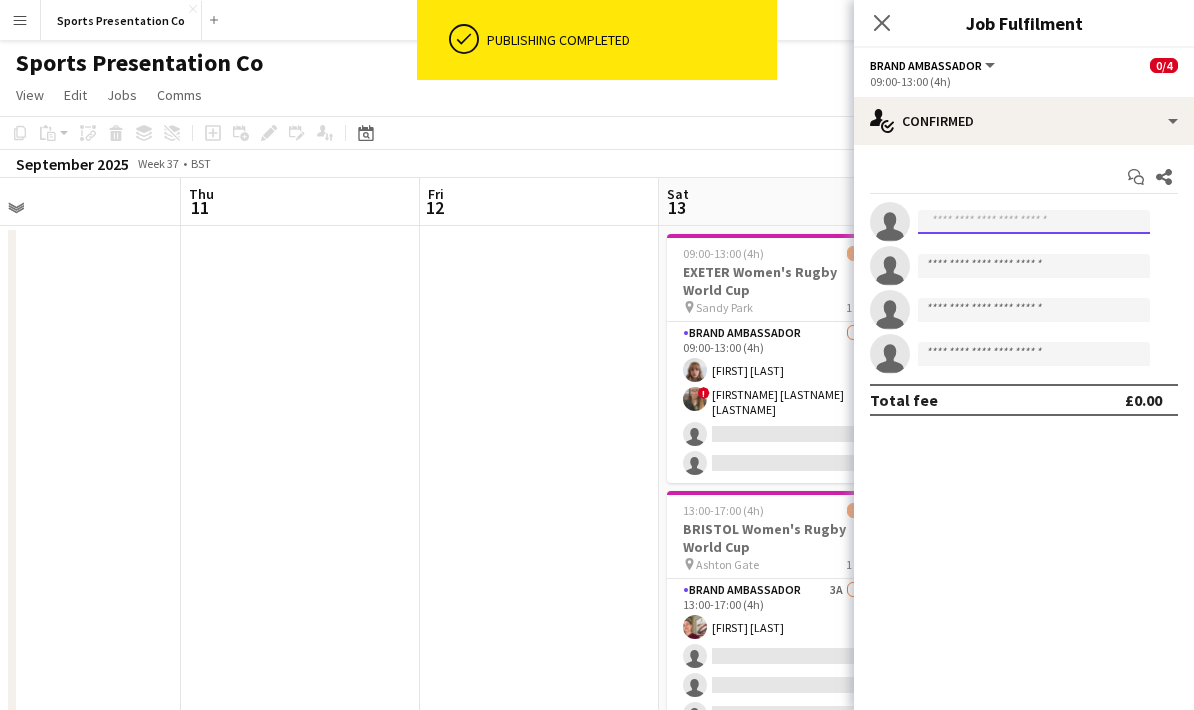 click at bounding box center (1034, 222) 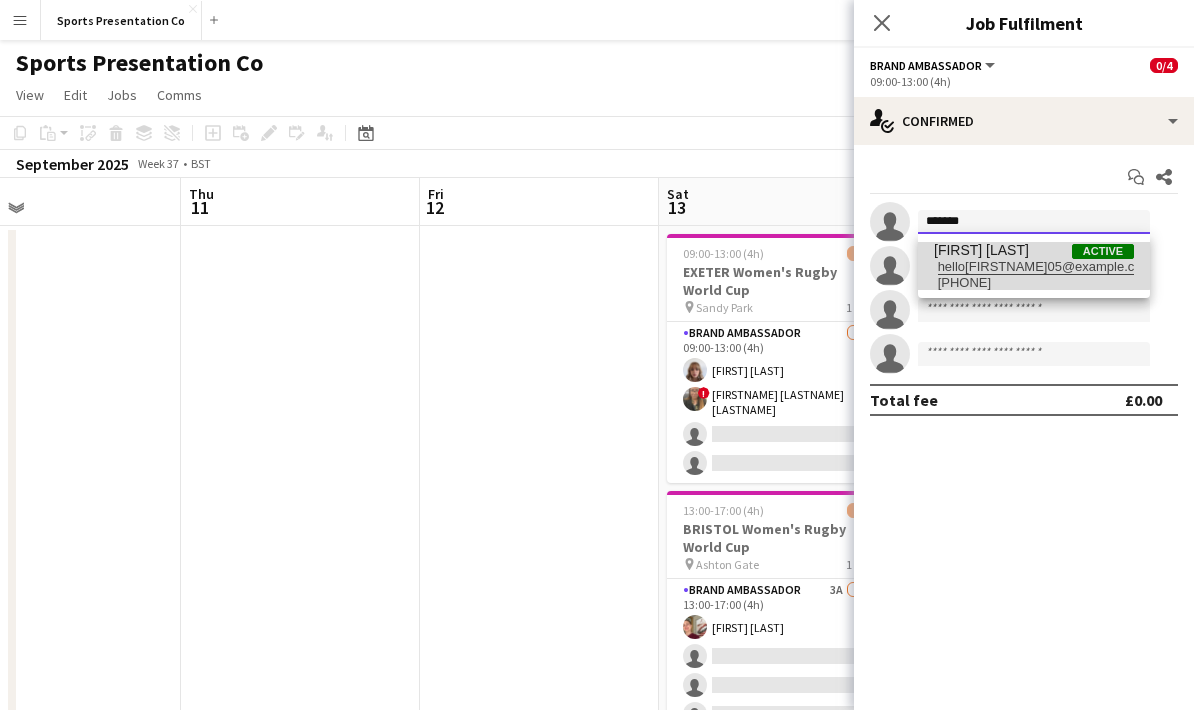 type on "*******" 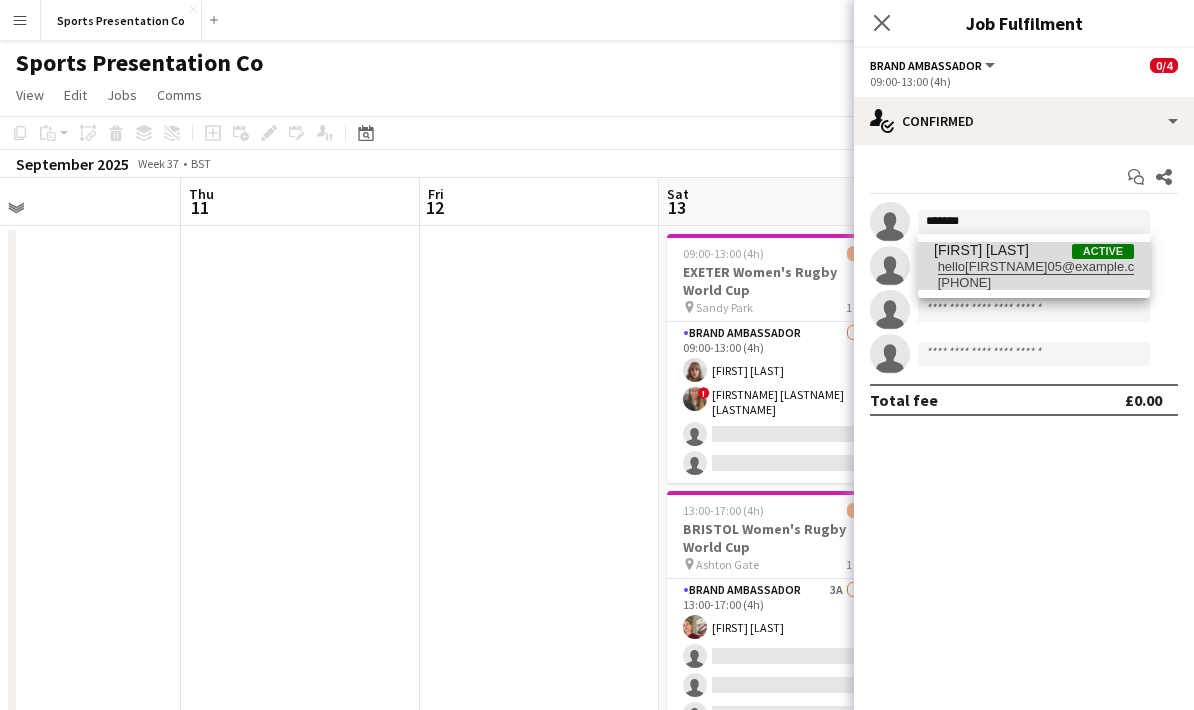 click on "[FIRST] [LAST]" at bounding box center [981, 250] 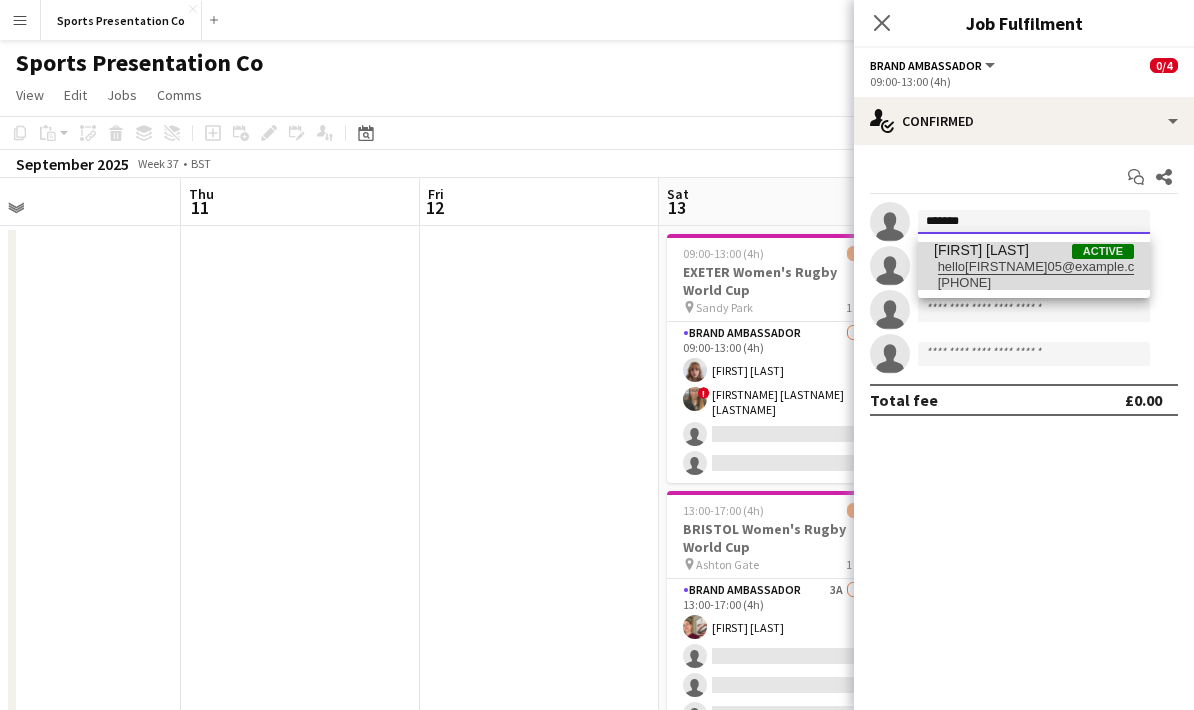 type 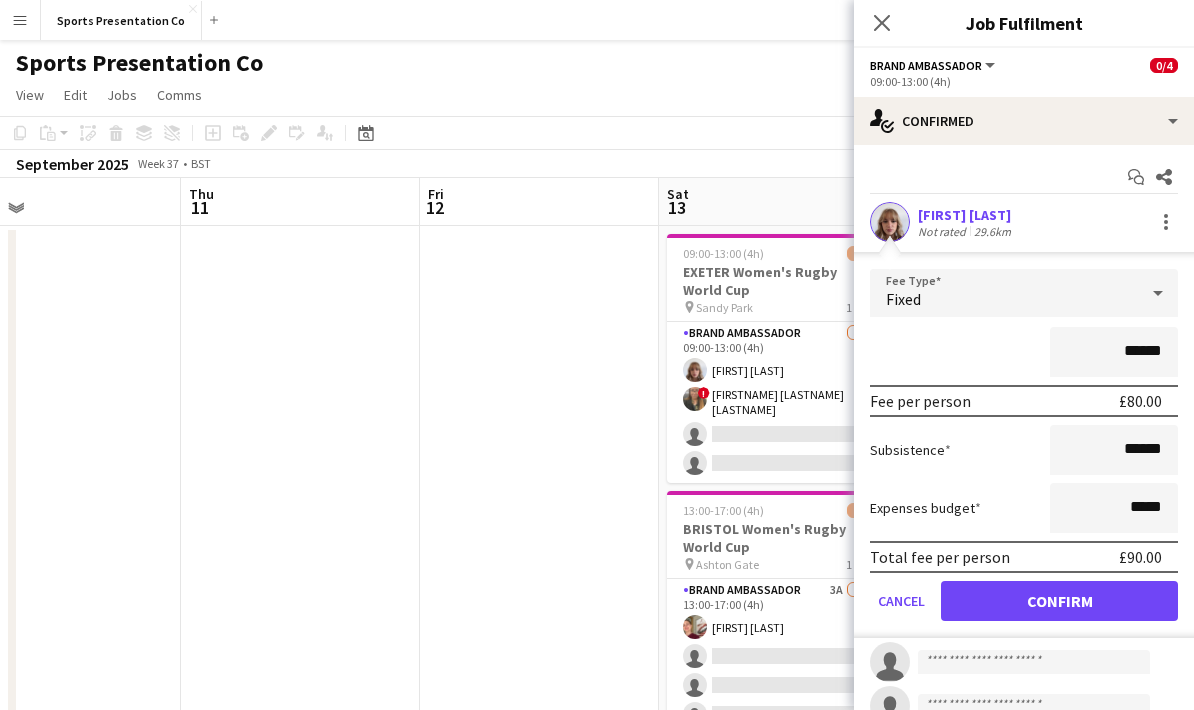 click on "******" at bounding box center [1024, 352] 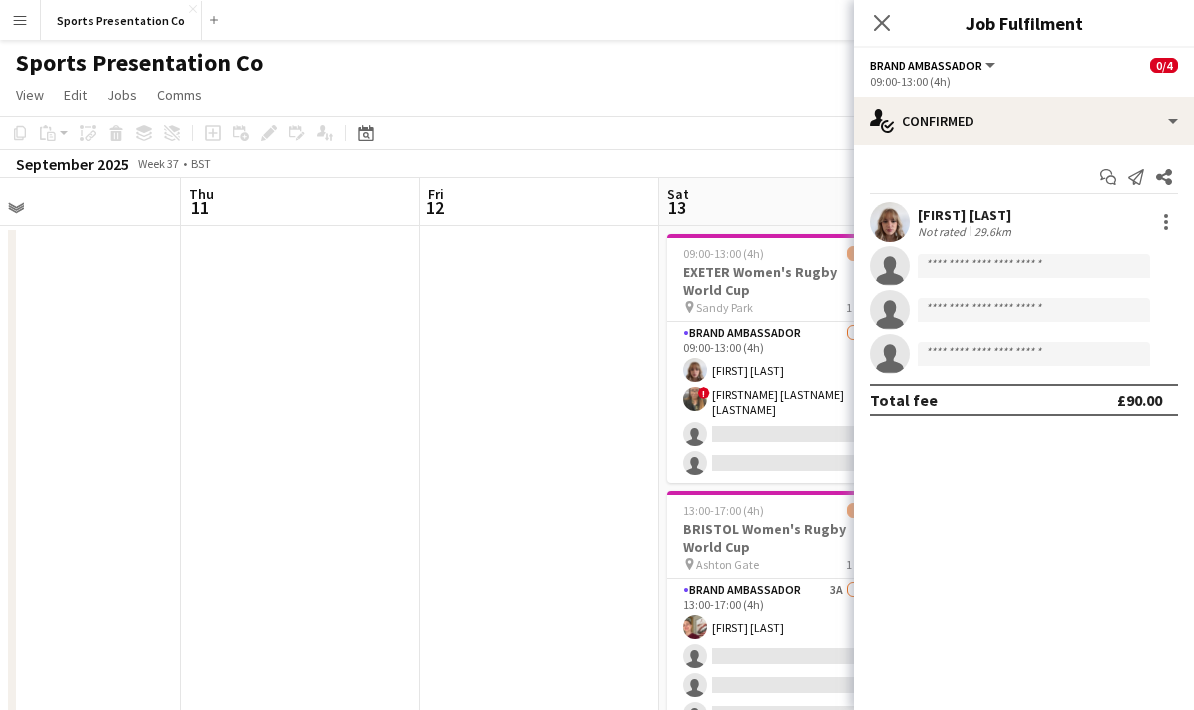 click at bounding box center (539, 707) 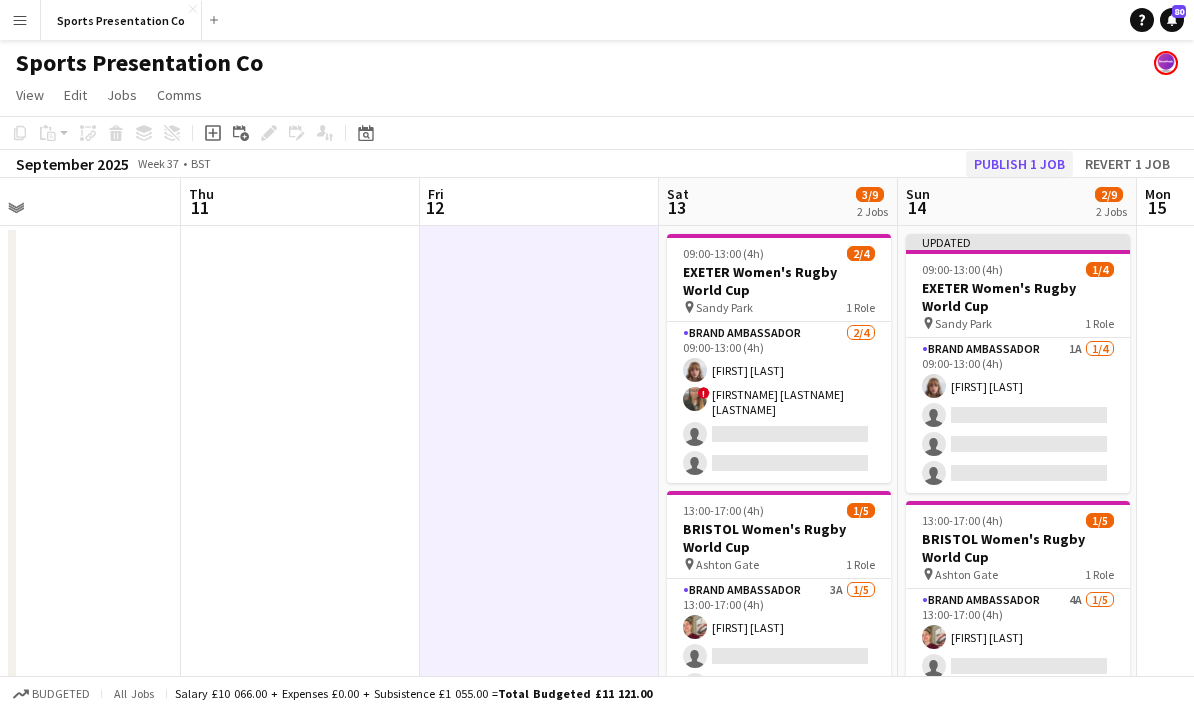 click on "Publish 1 job" 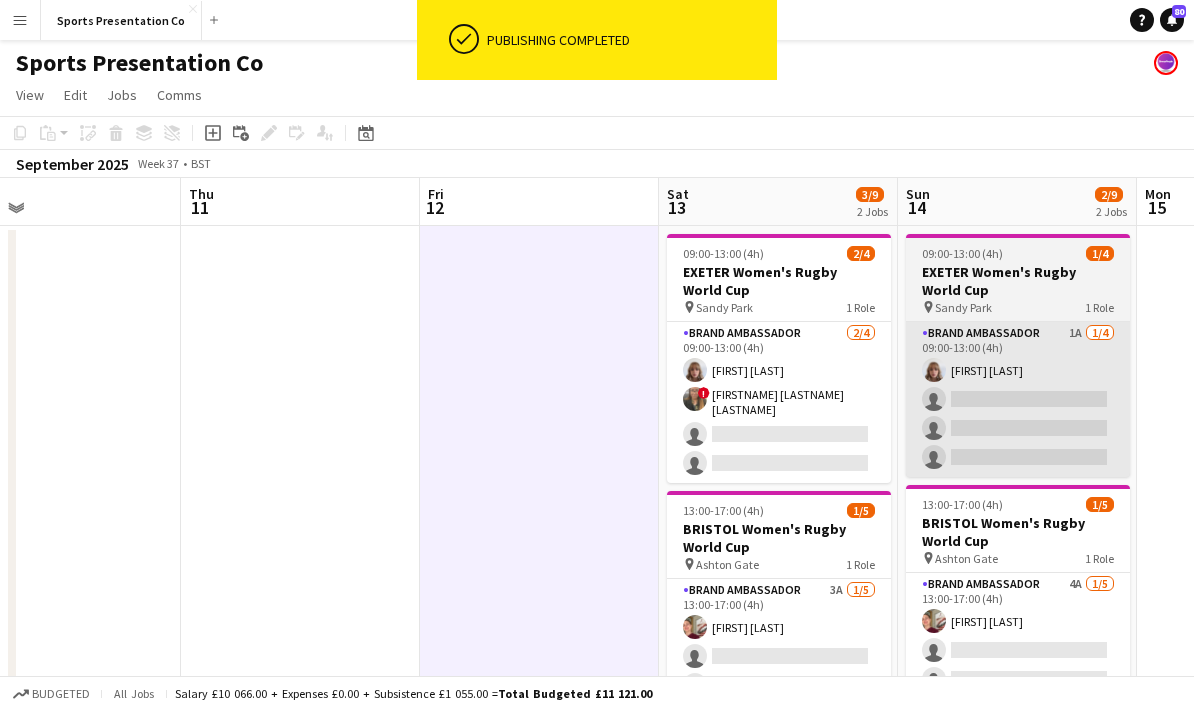 click on "Brand Ambassador   1A   1/4   09:00-13:00 (4h)
Caitlyn Chapman
single-neutral-actions
single-neutral-actions
single-neutral-actions" at bounding box center [1018, 399] 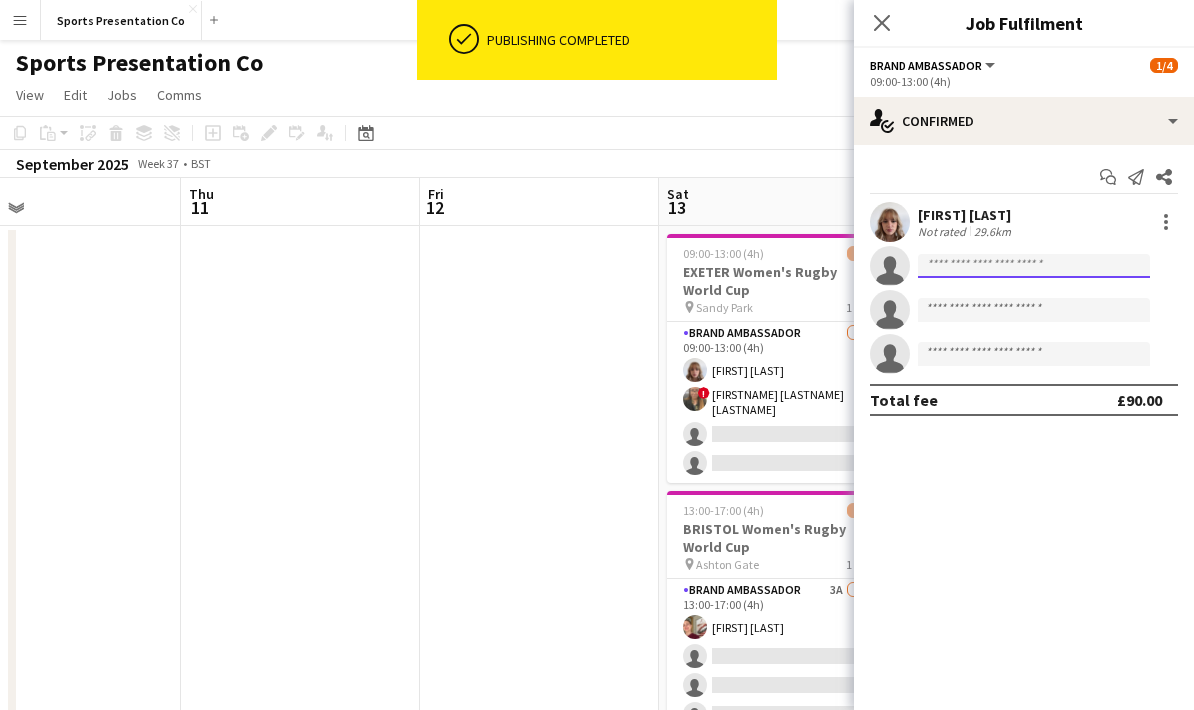 click at bounding box center (1034, 310) 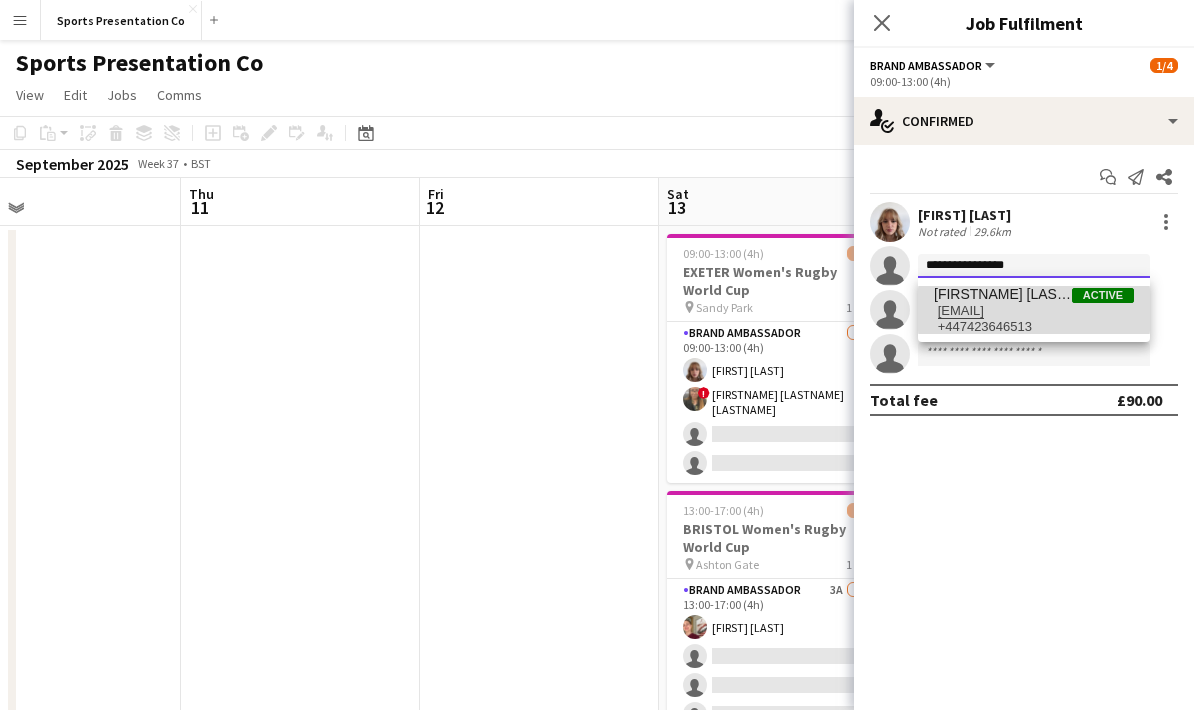 type on "**********" 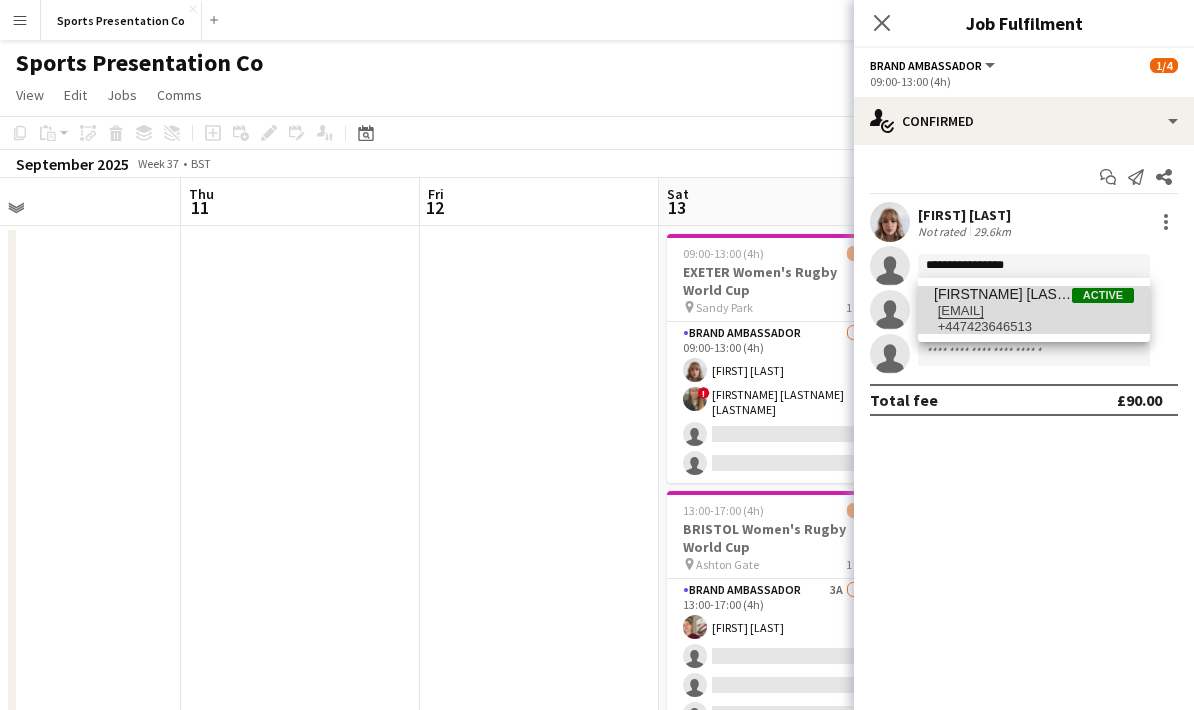 click on "stephdaleknight@gmail.com" at bounding box center (1034, 311) 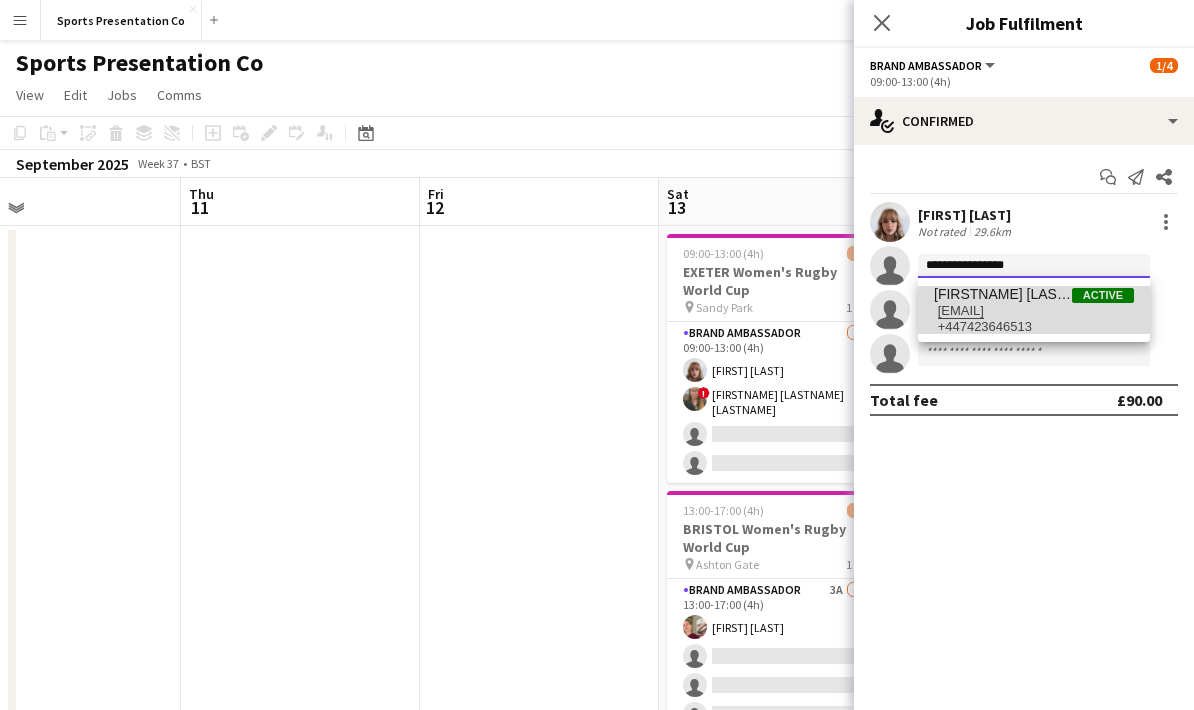 type 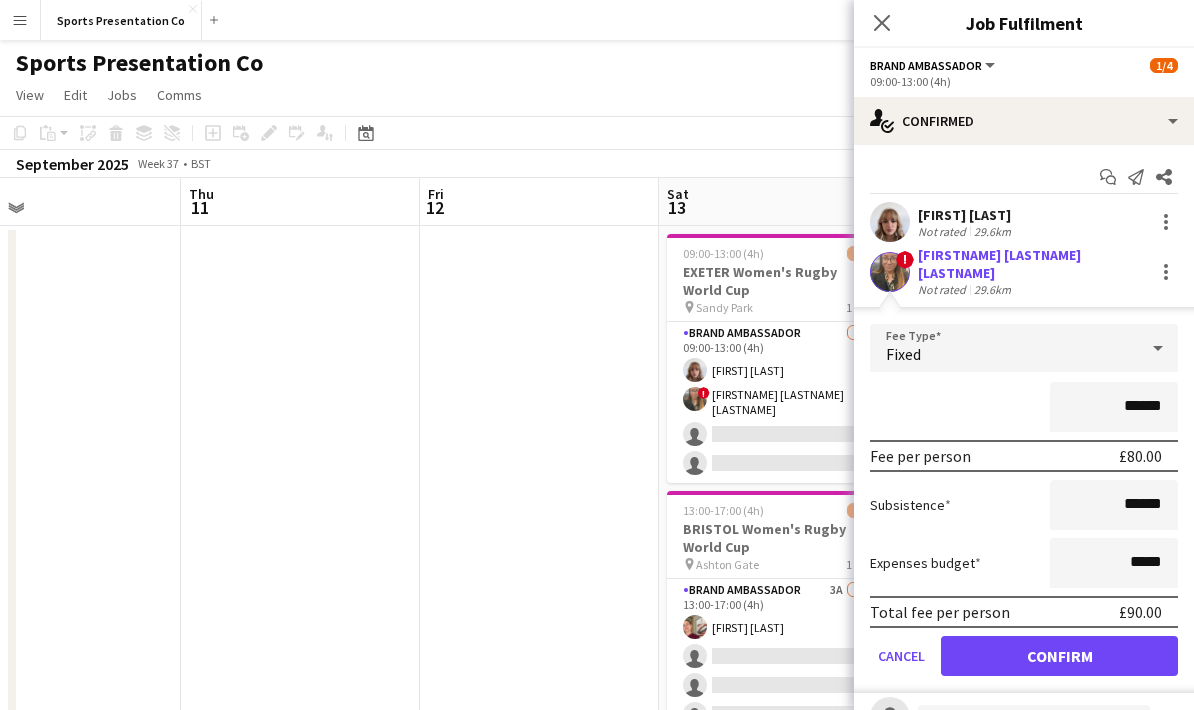 click at bounding box center (539, 707) 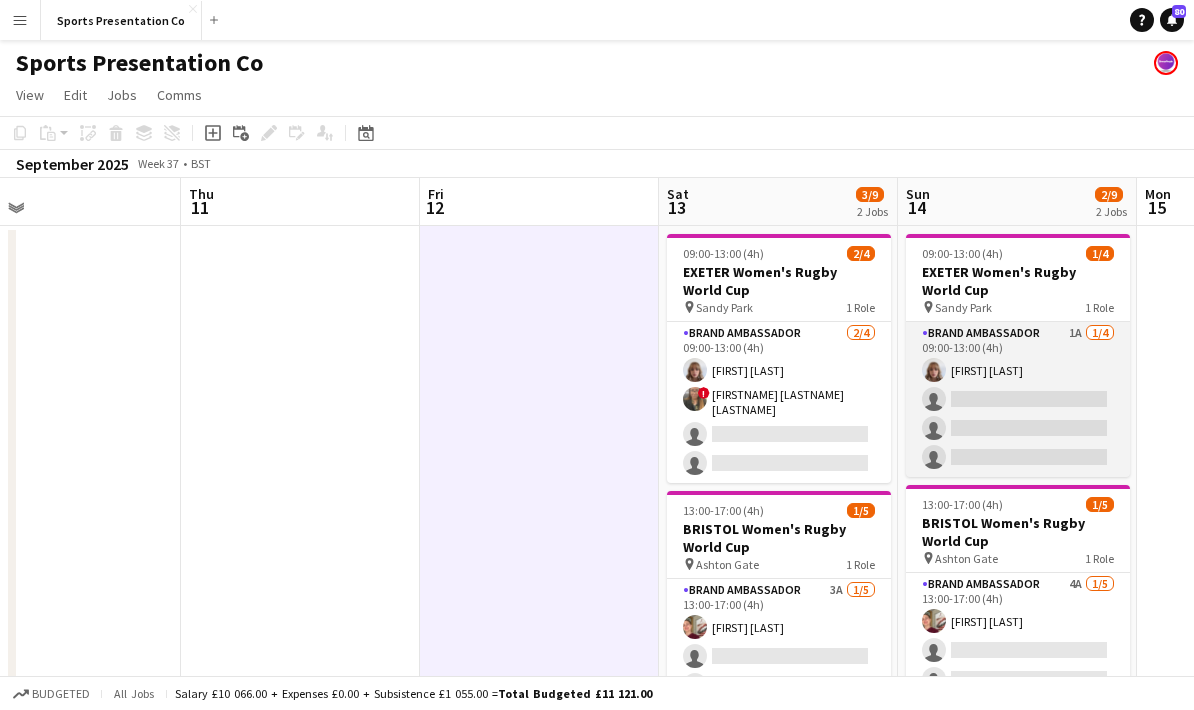 click on "Brand Ambassador   1A   1/4   09:00-13:00 (4h)
Caitlyn Chapman
single-neutral-actions
single-neutral-actions
single-neutral-actions" at bounding box center [1018, 399] 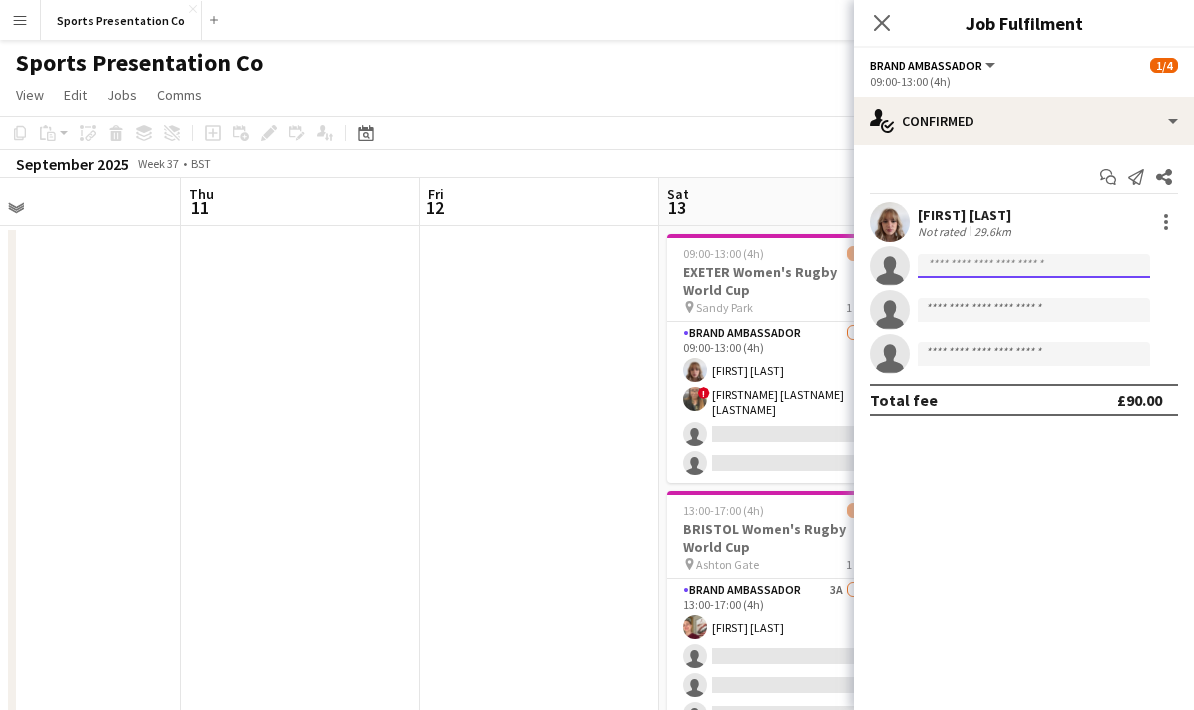 click at bounding box center (1034, 310) 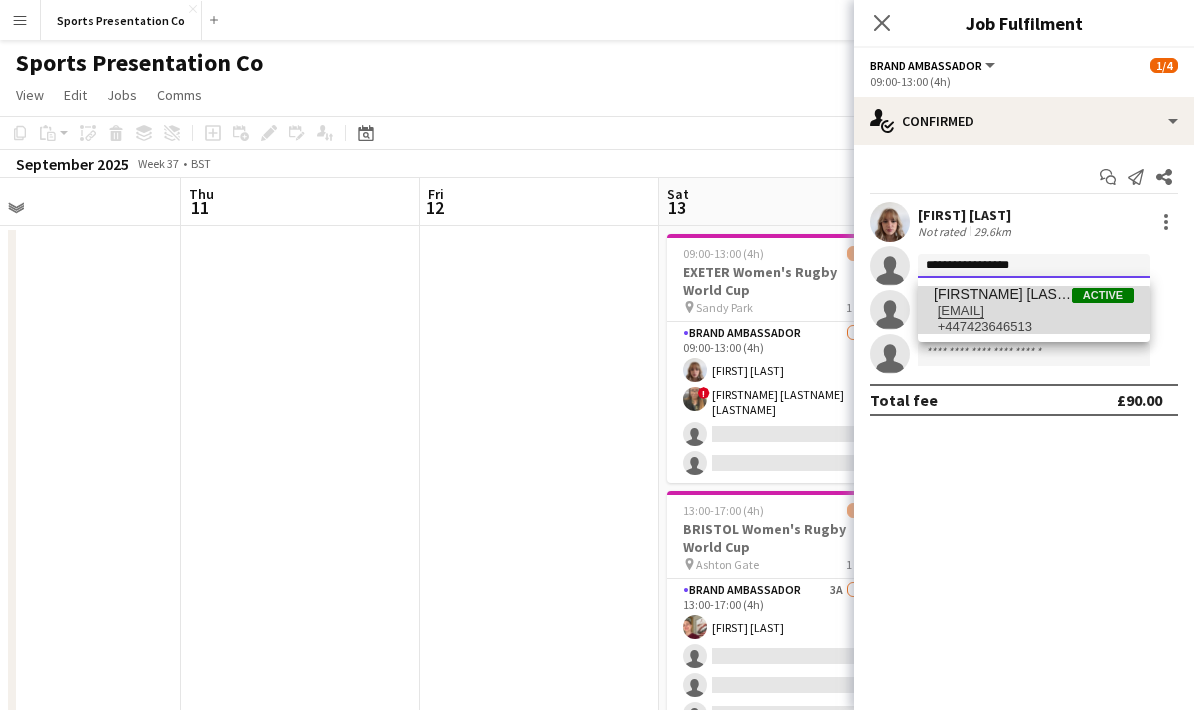 type on "**********" 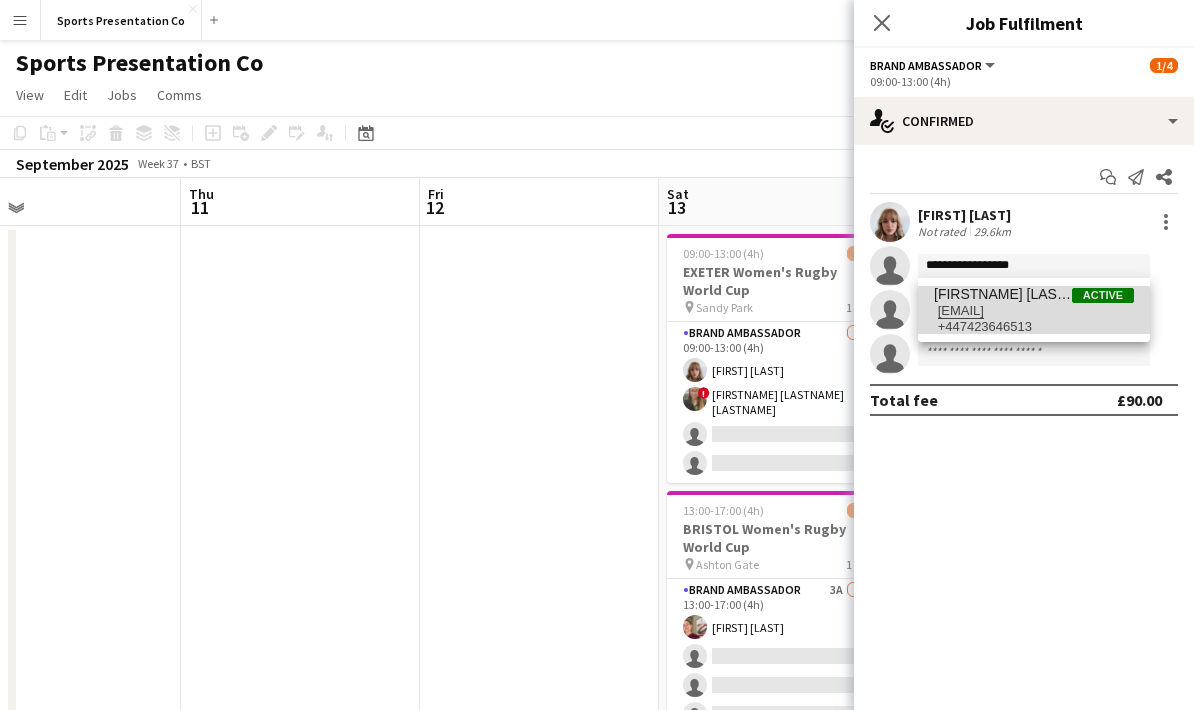 click on "+447423646513" at bounding box center [1034, 327] 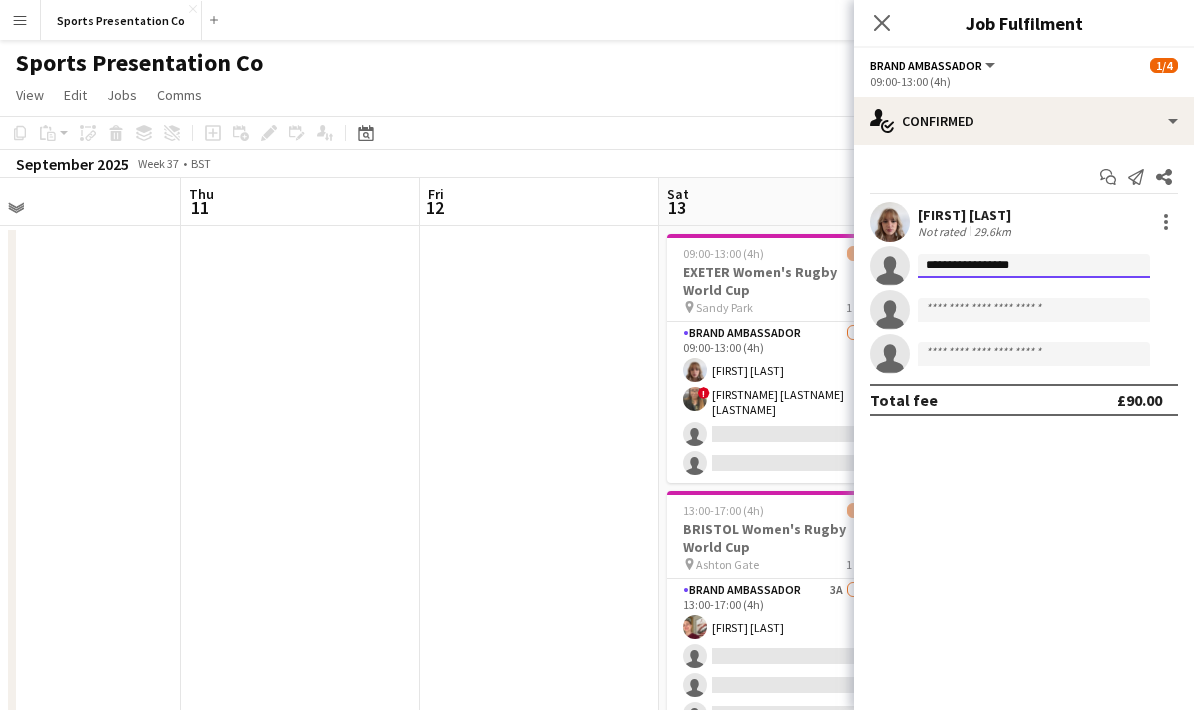 type 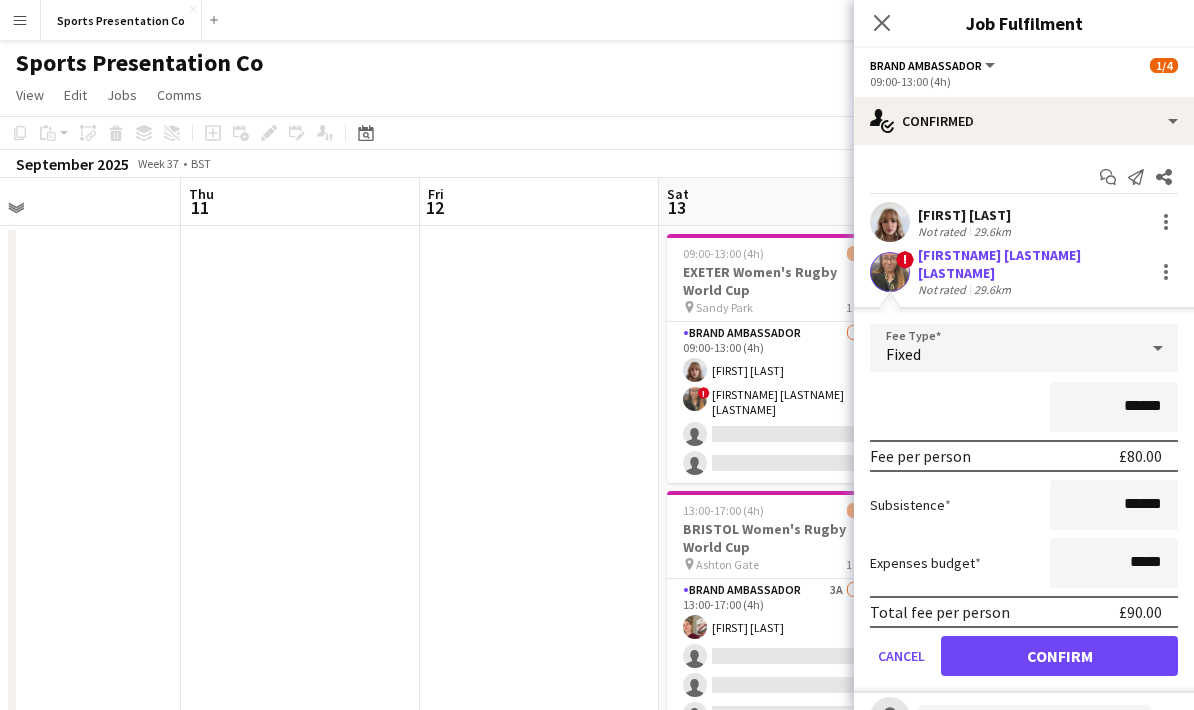 click on "******" at bounding box center [1024, 407] 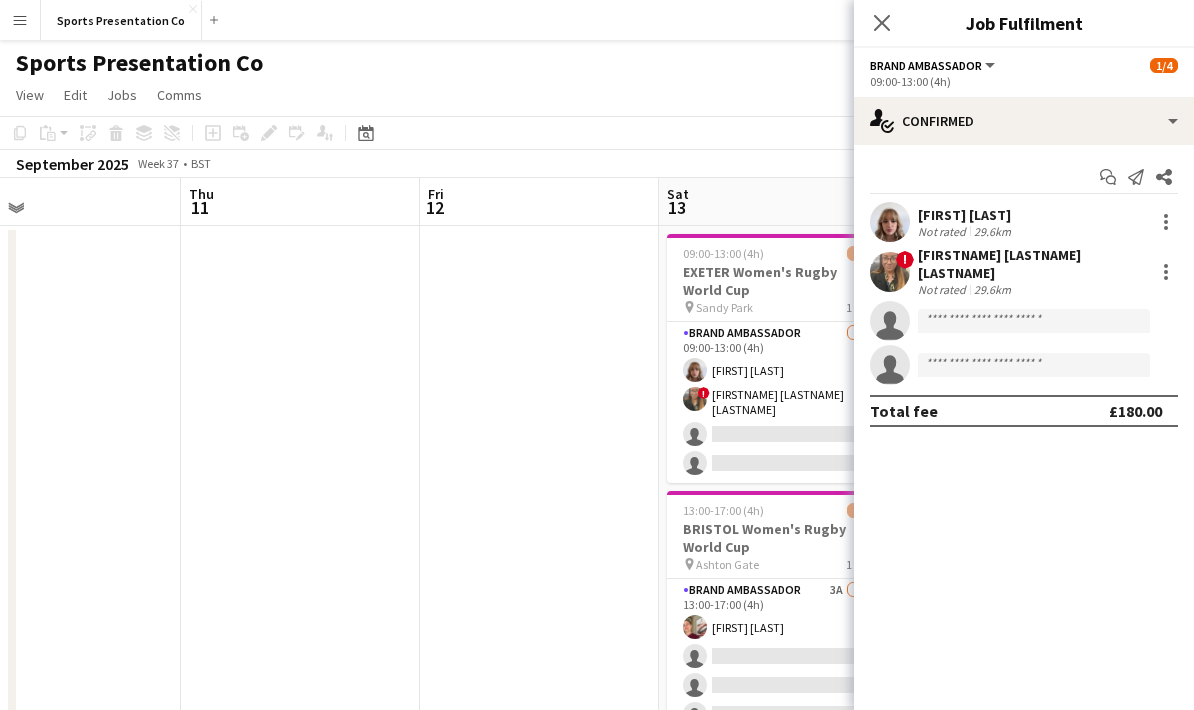 click at bounding box center [539, 707] 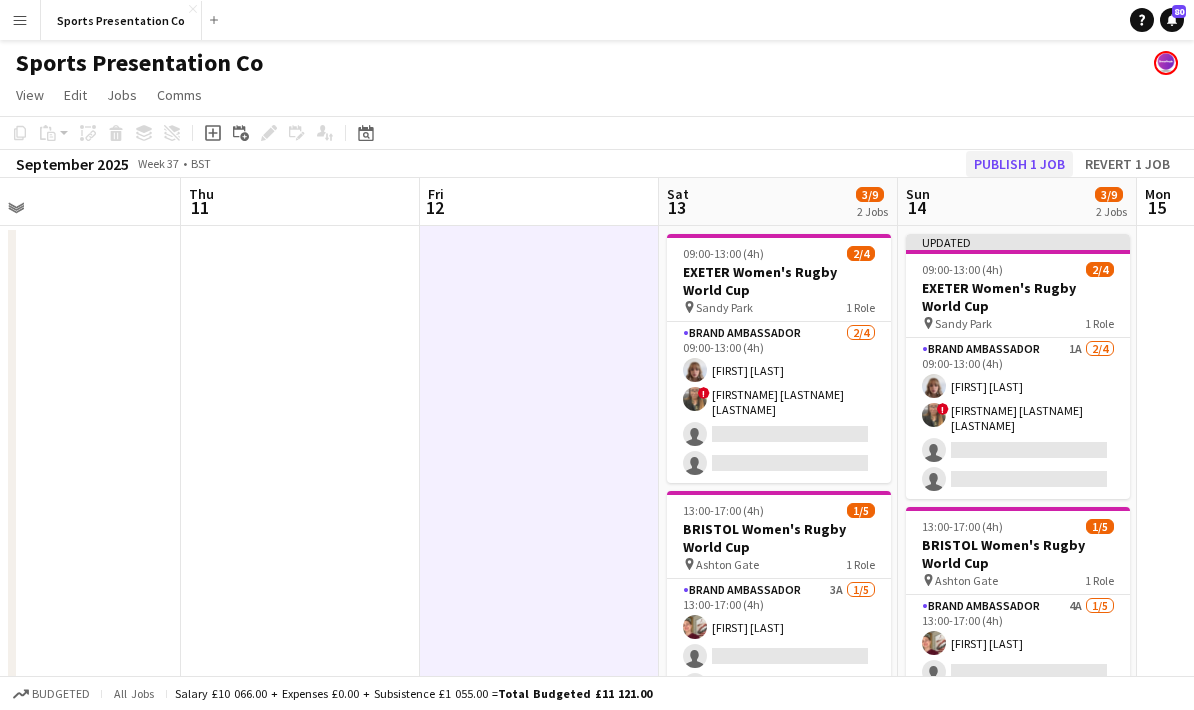 click on "Publish 1 job" 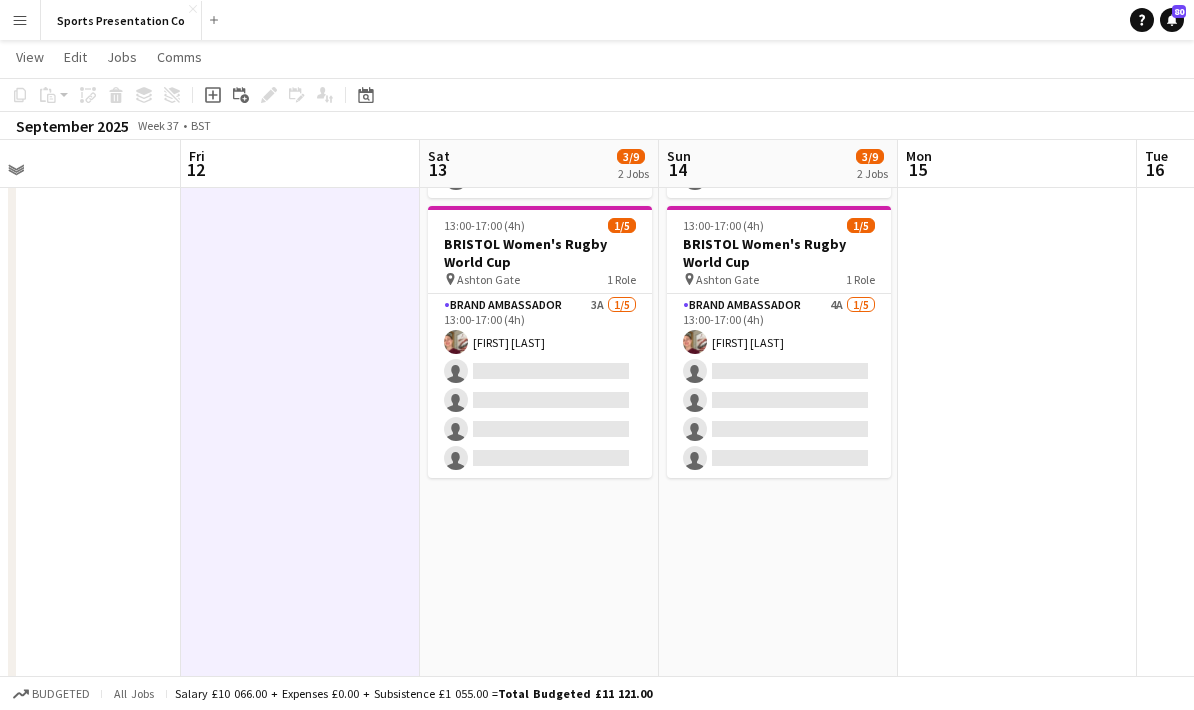scroll, scrollTop: 322, scrollLeft: 0, axis: vertical 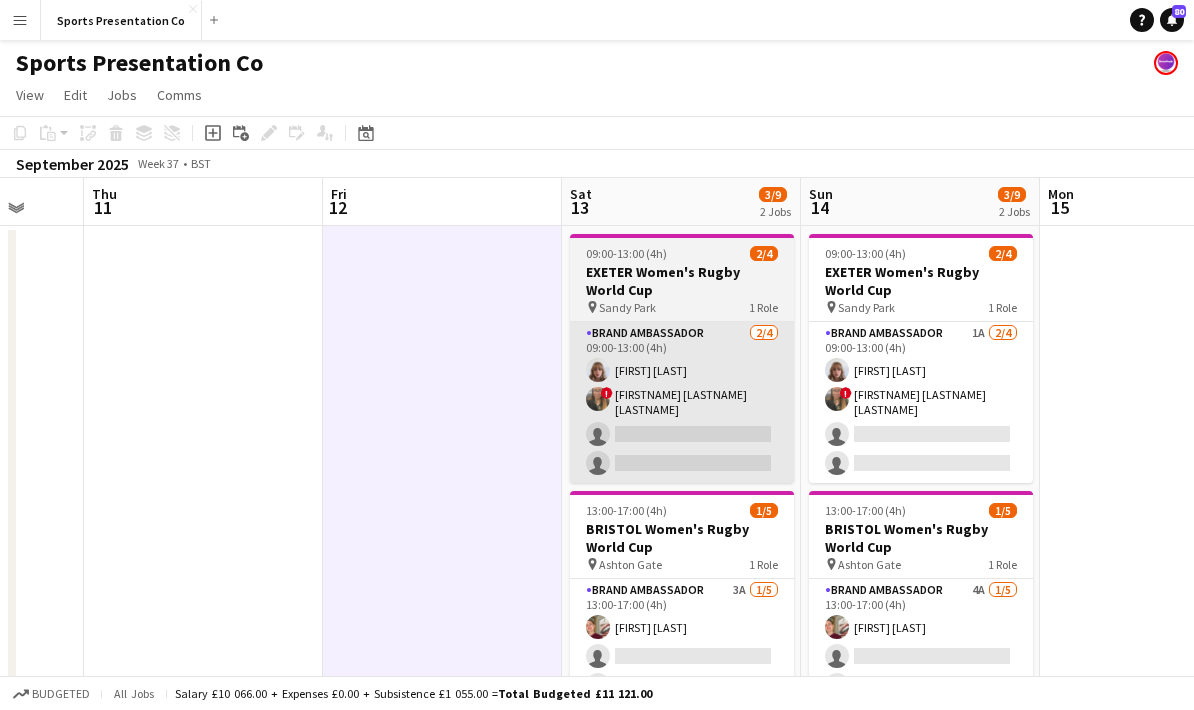 click on "Brand Ambassador   2/4   09:00-13:00 (4h)
Caitlyn Chapman ! Stephanie Louise Knight
single-neutral-actions
single-neutral-actions" at bounding box center (682, 402) 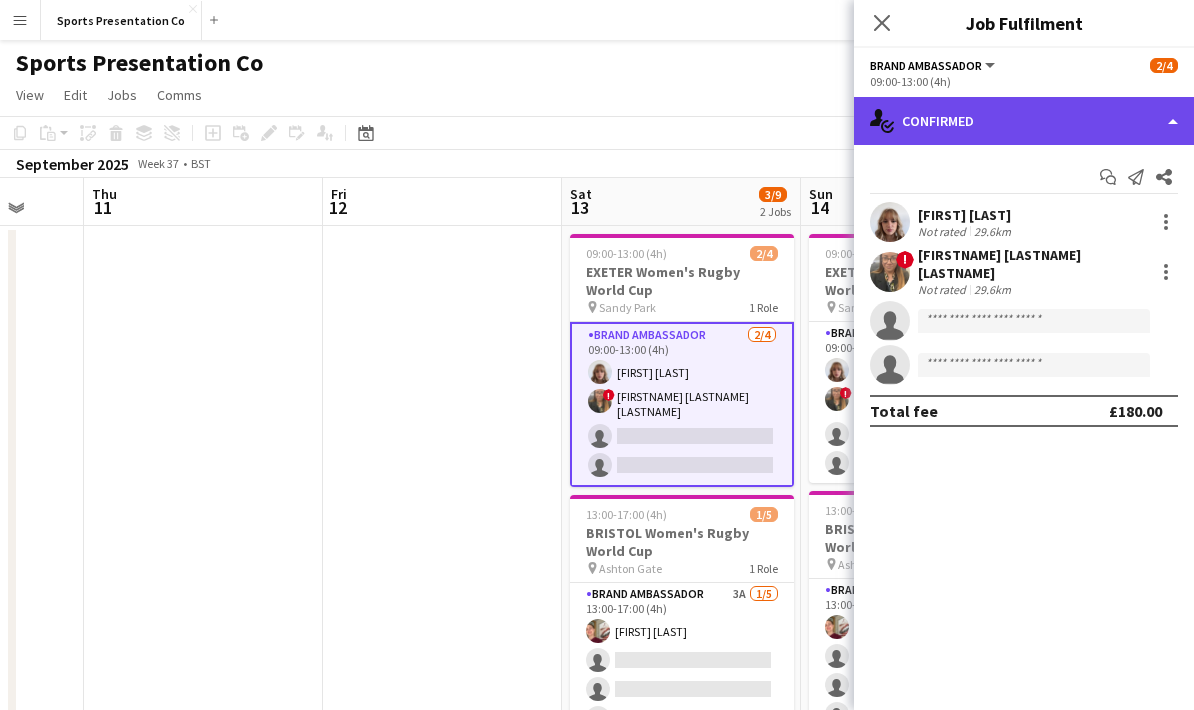 click on "single-neutral-actions-check-2
Confirmed" 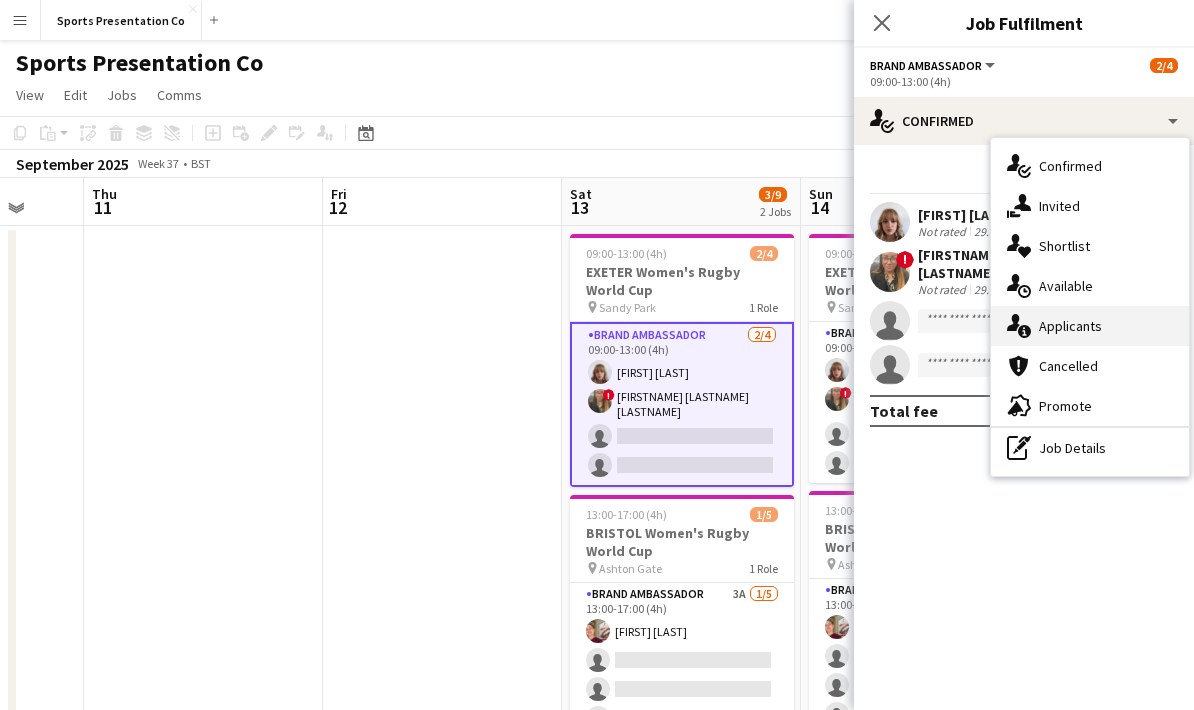 click on "single-neutral-actions-information
Applicants" at bounding box center [1090, 326] 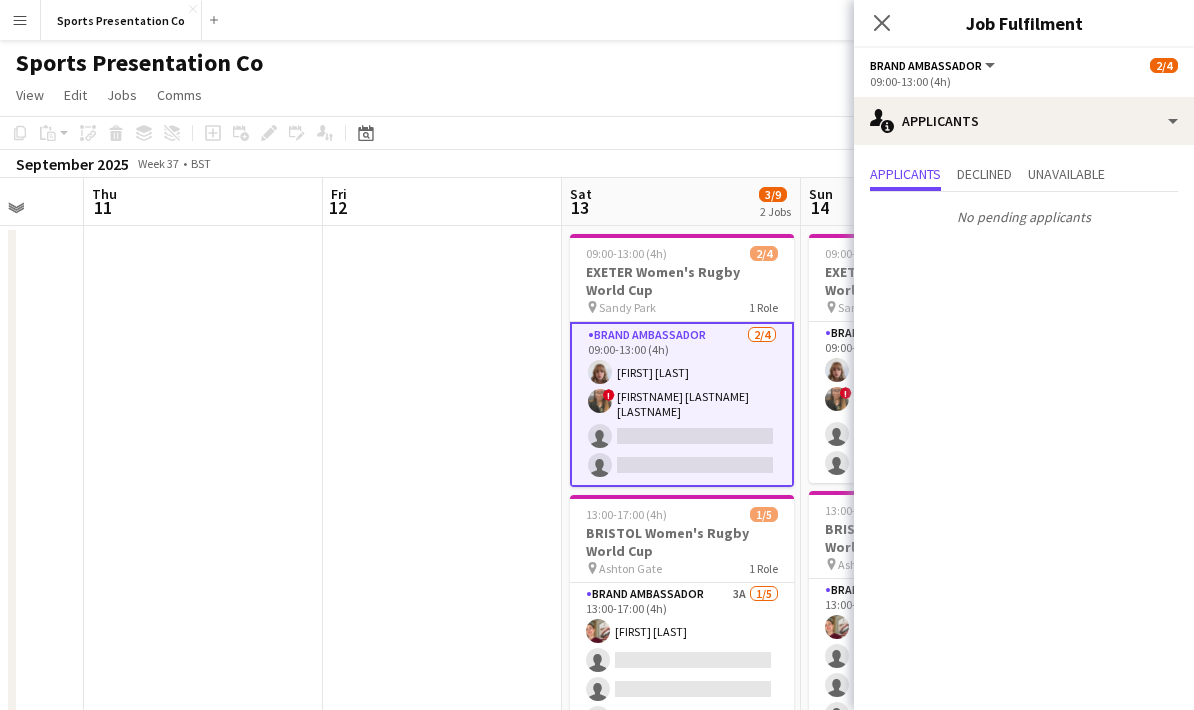 click at bounding box center [442, 707] 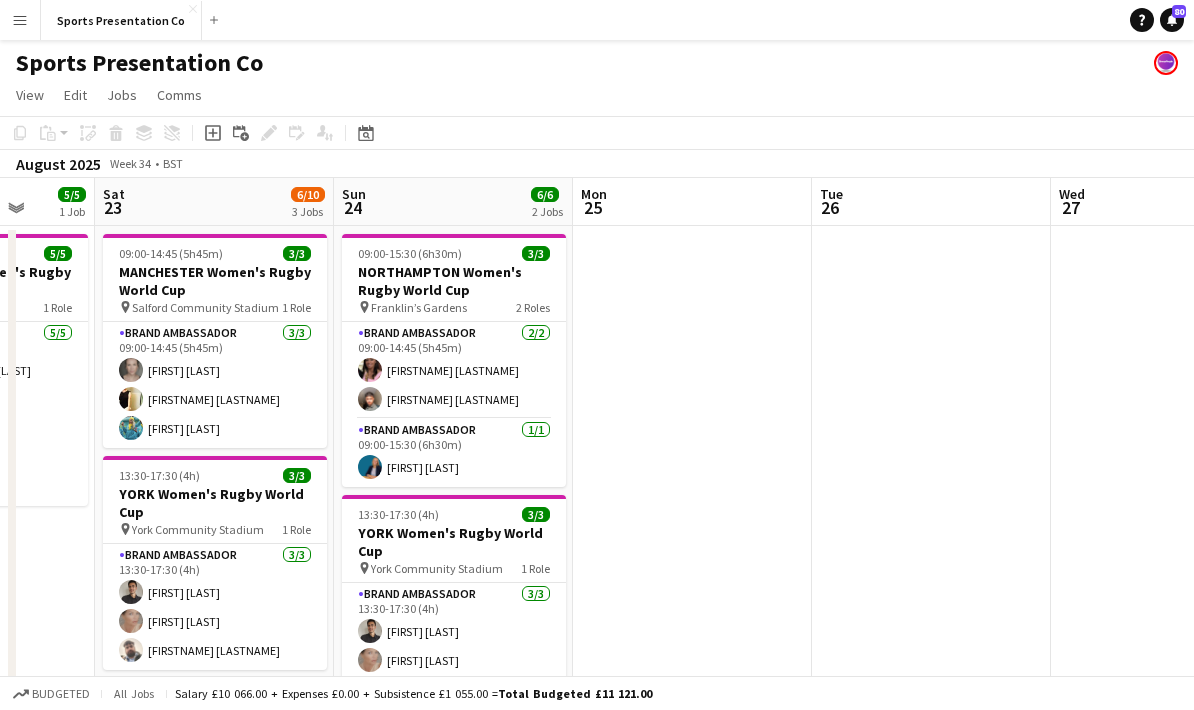 scroll, scrollTop: 0, scrollLeft: 622, axis: horizontal 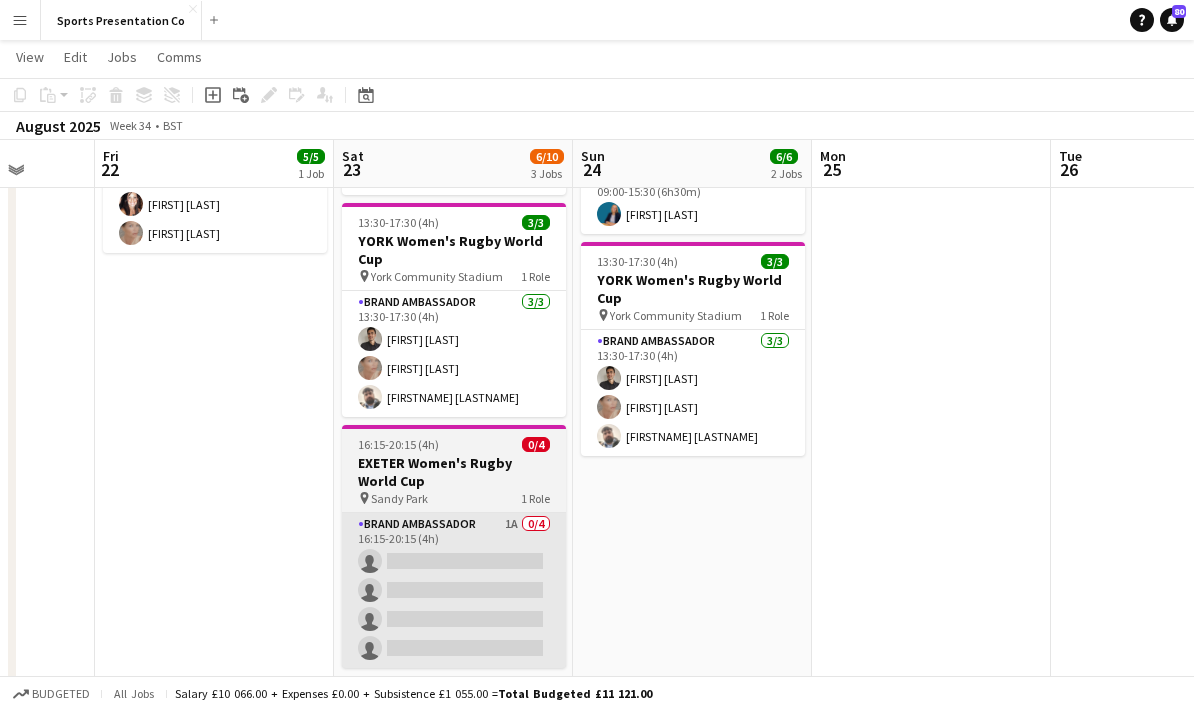click on "Brand Ambassador   1A   0/4   16:15-20:15 (4h)
single-neutral-actions
single-neutral-actions
single-neutral-actions
single-neutral-actions" at bounding box center (454, 590) 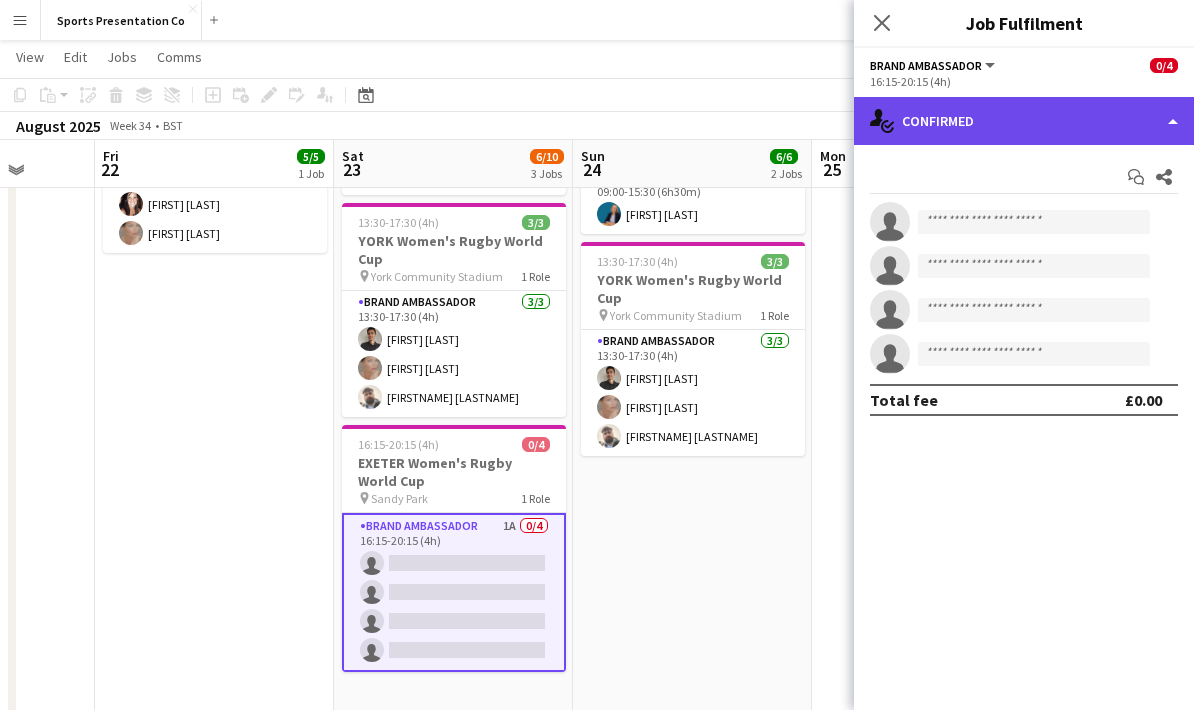 click on "single-neutral-actions-check-2
Confirmed" 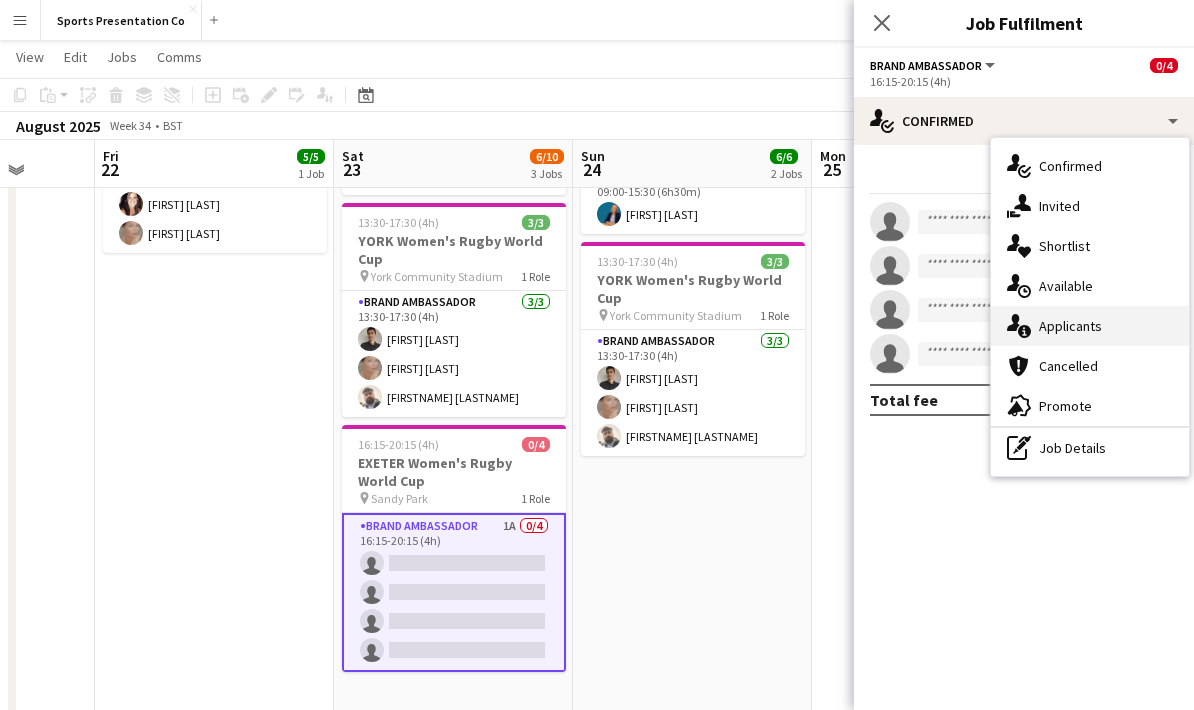 click on "single-neutral-actions-information
Applicants" at bounding box center (1090, 326) 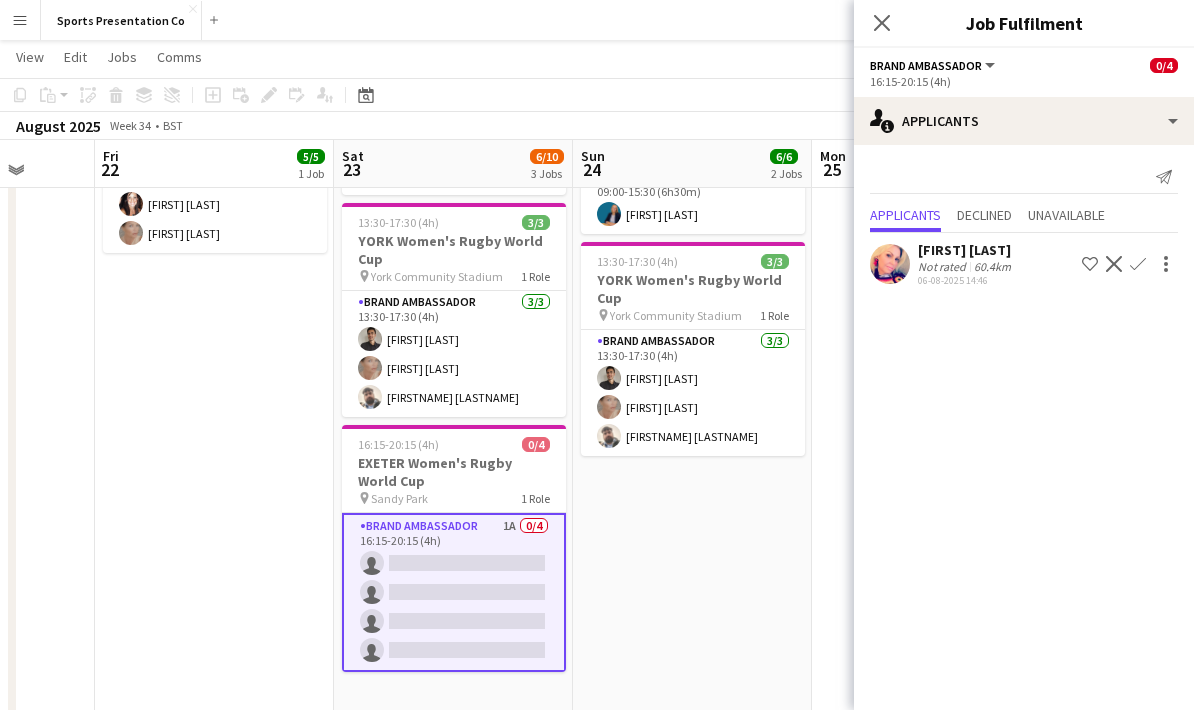 click on "06-08-2025 14:46" 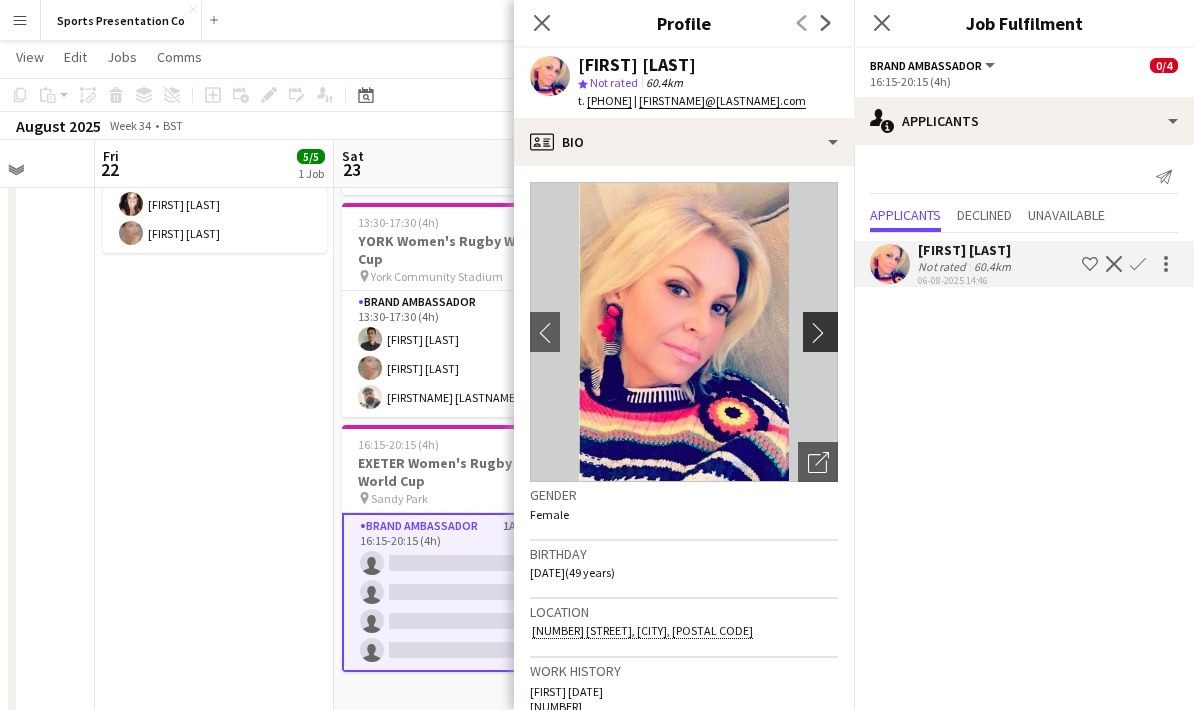 click on "chevron-right" 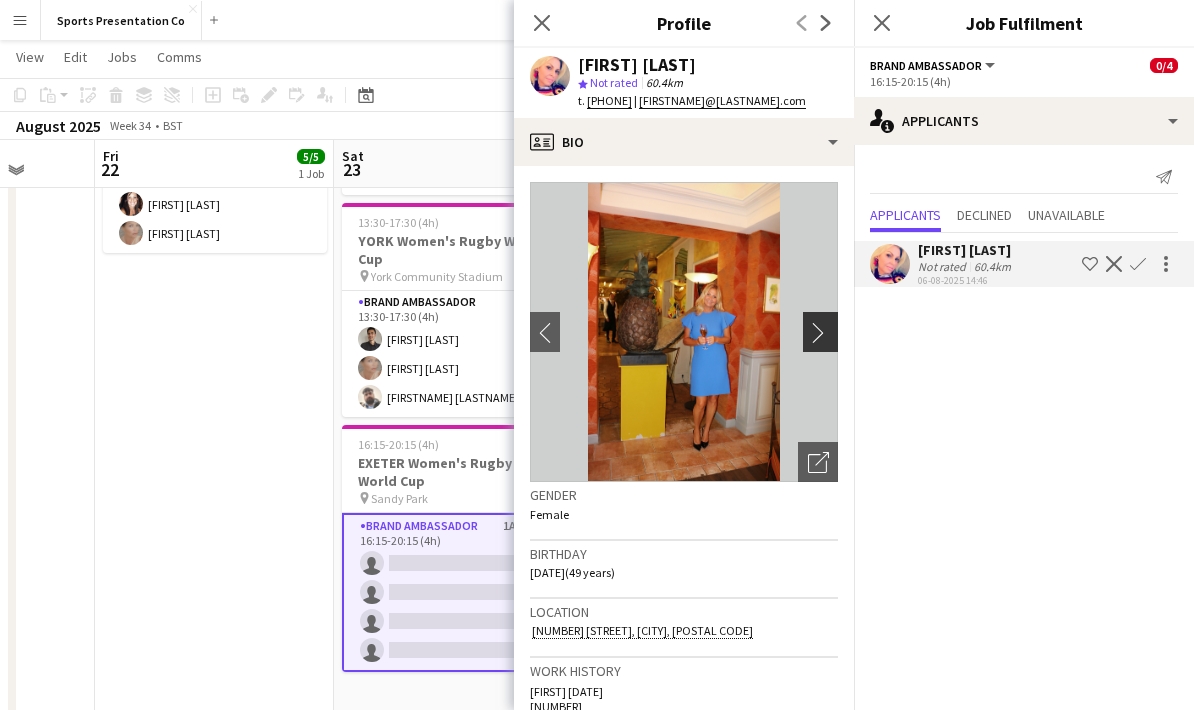 click on "chevron-right" 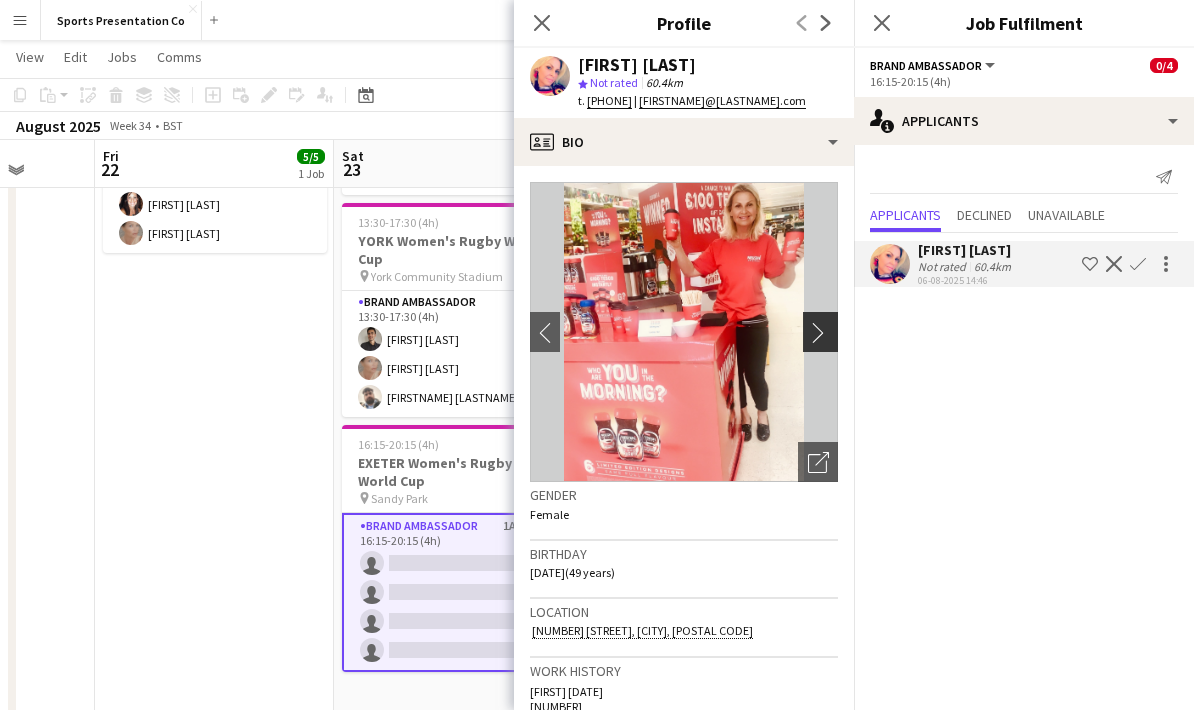 click on "chevron-right" 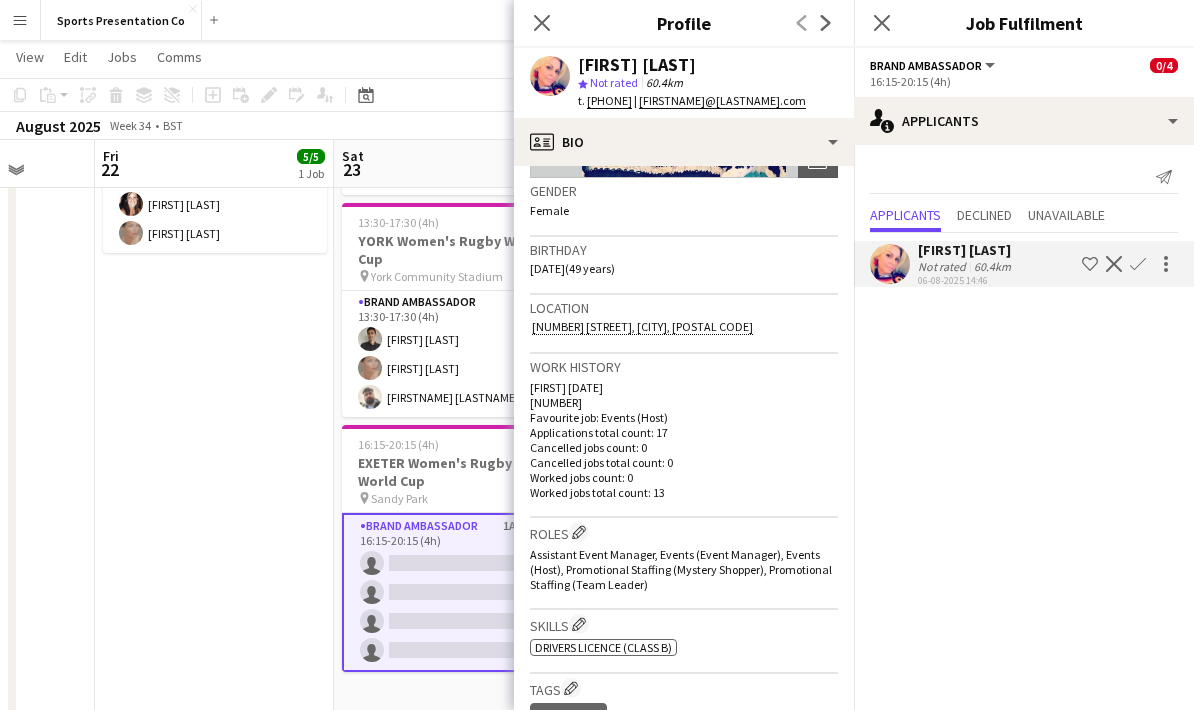 scroll, scrollTop: 306, scrollLeft: 0, axis: vertical 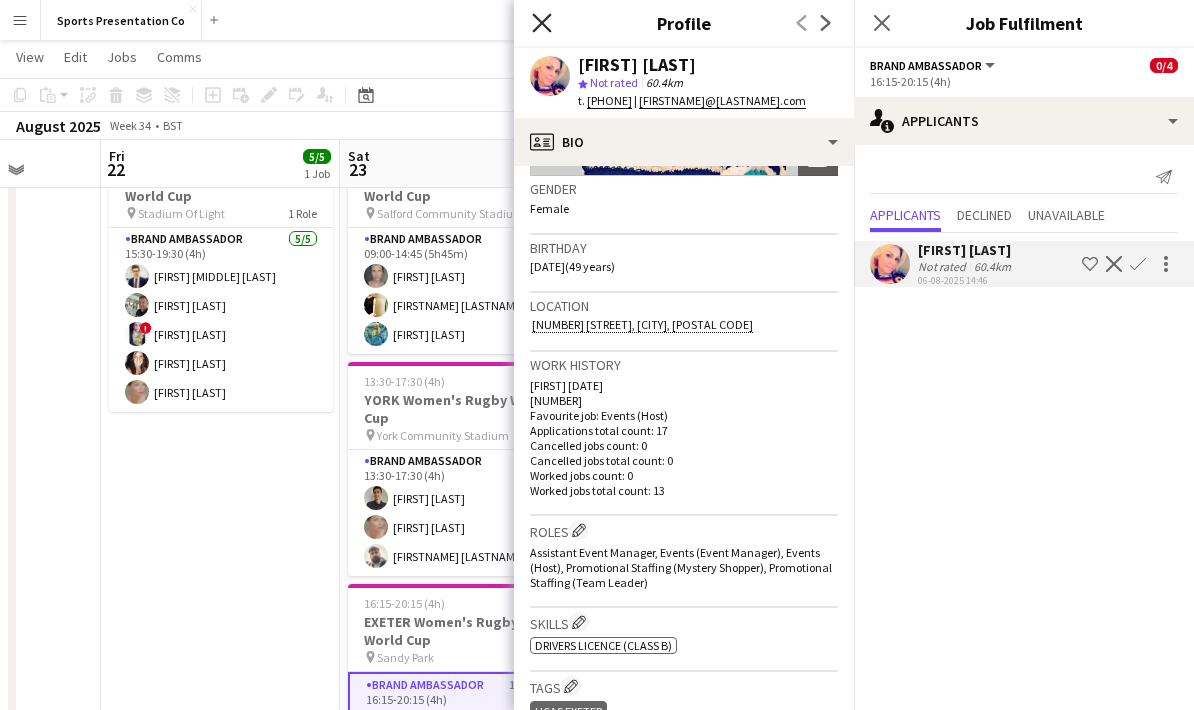 click on "Close pop-in" 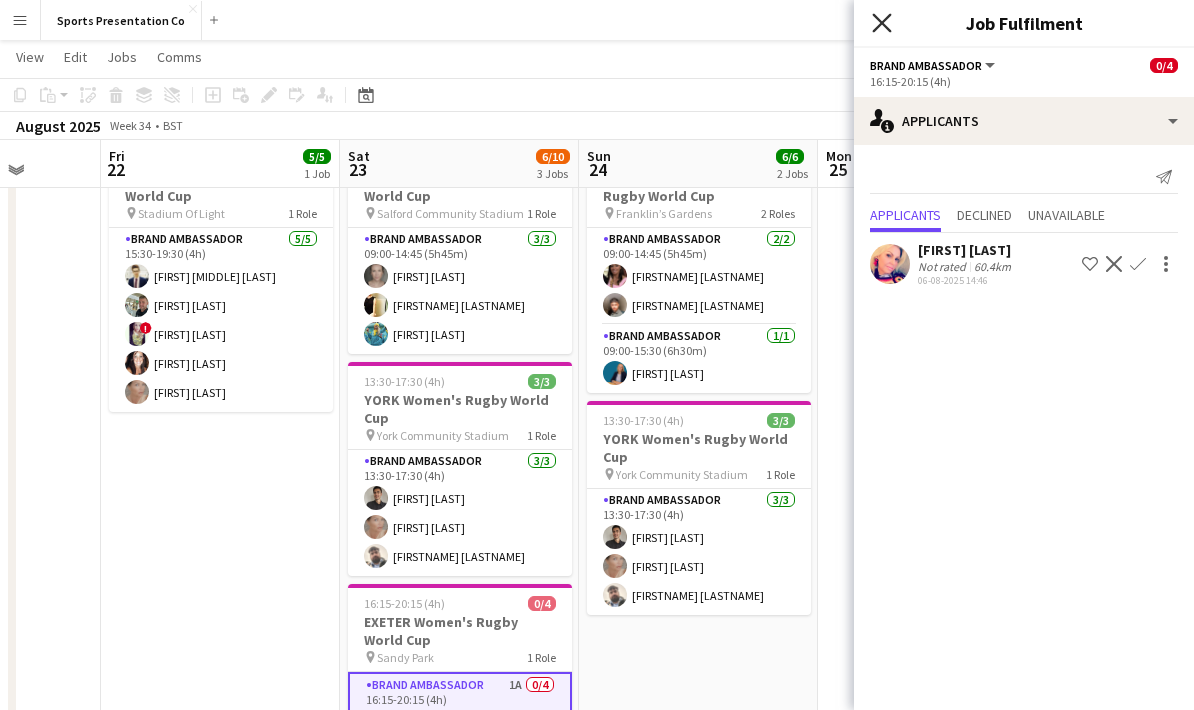 click on "Close pop-in" 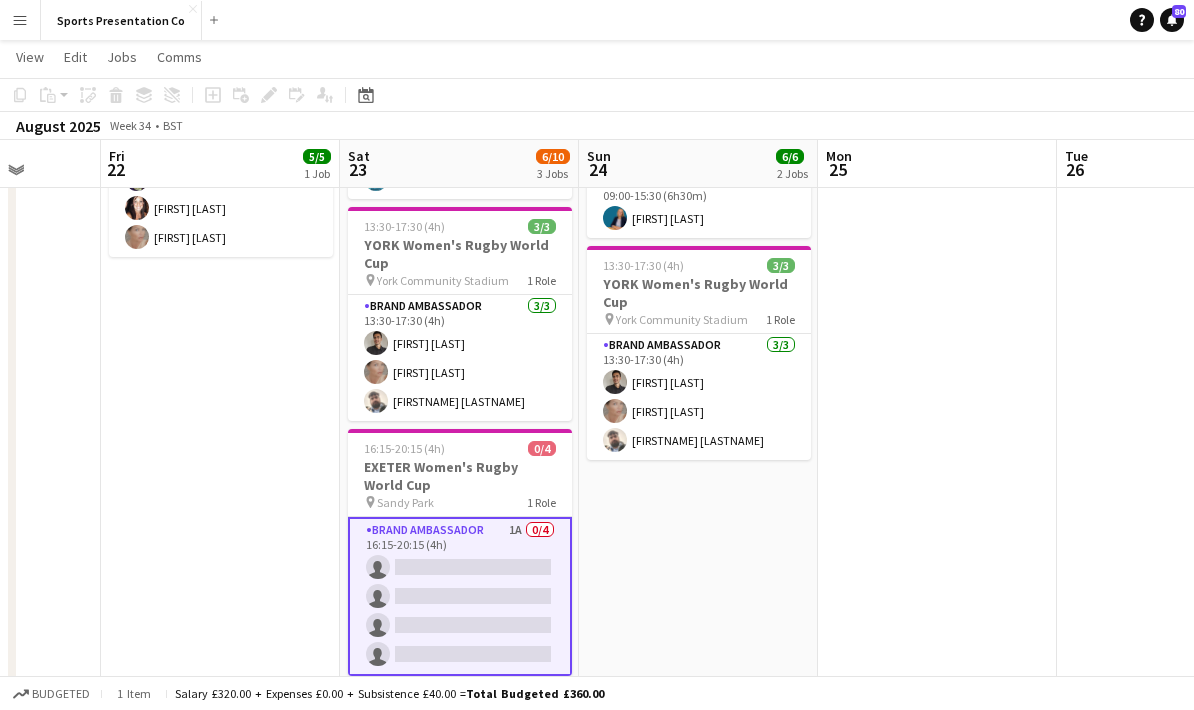 scroll, scrollTop: 246, scrollLeft: 0, axis: vertical 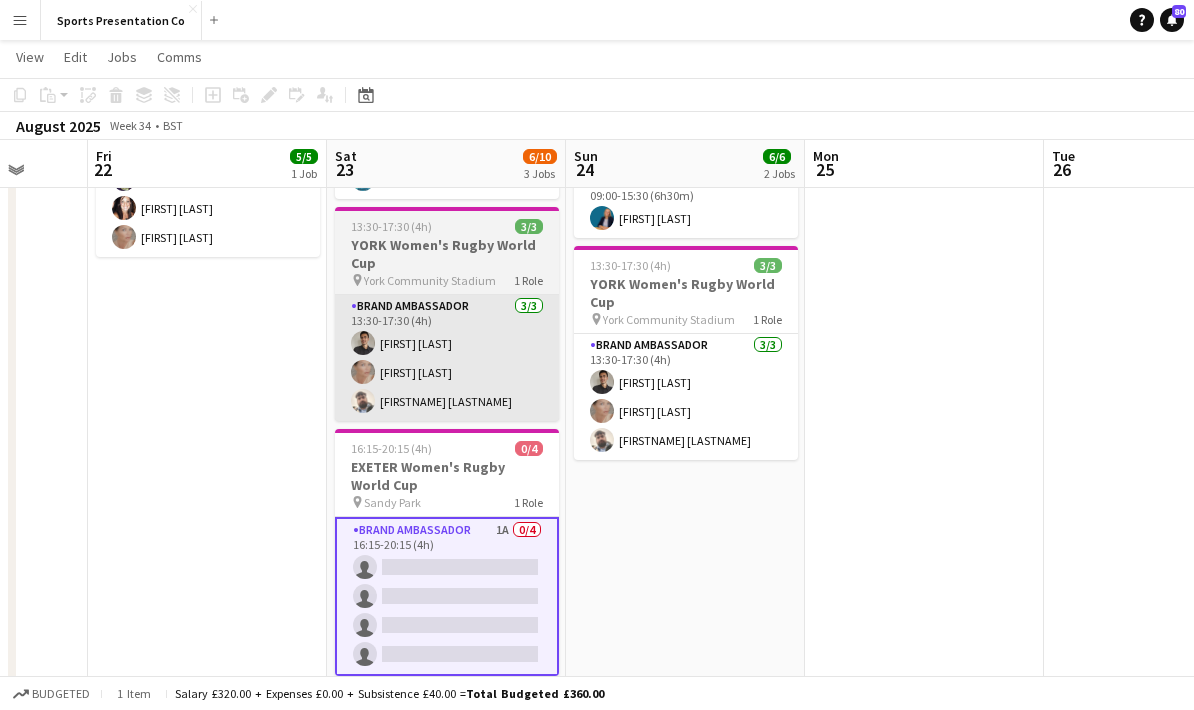 click on "Adam Carless Nicola Graham Daniel Jenkins" at bounding box center [447, 358] 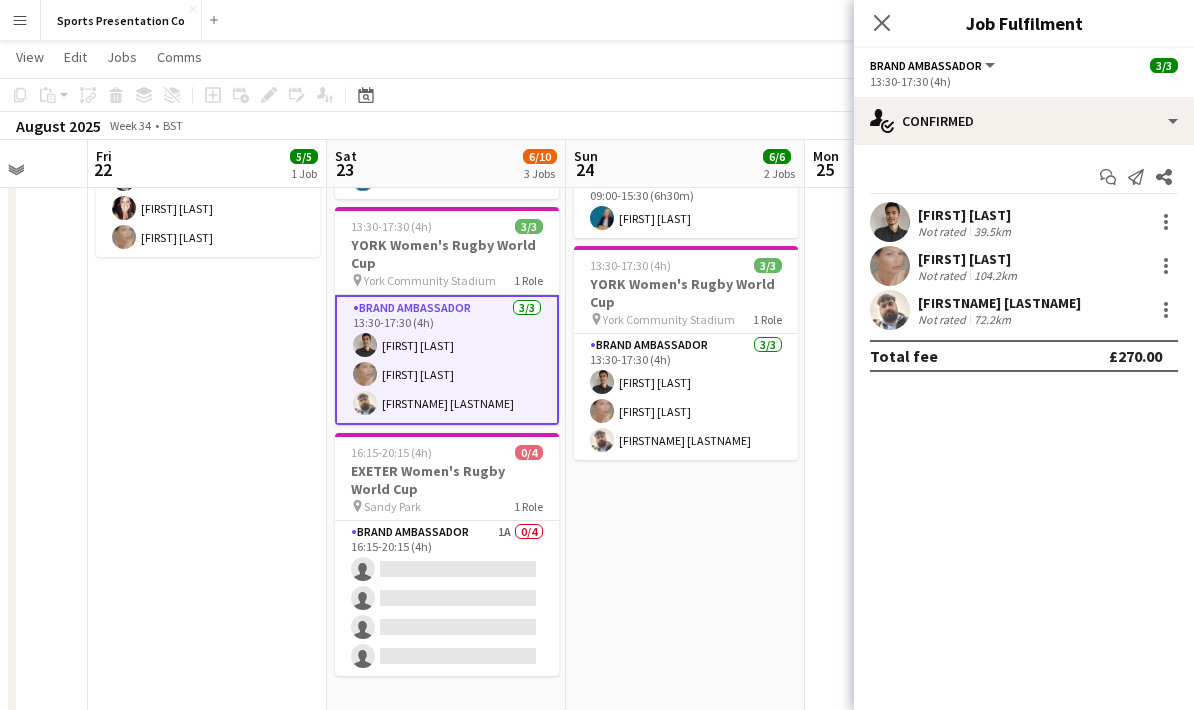 click on "[FIRST] [LAST]" at bounding box center [966, 215] 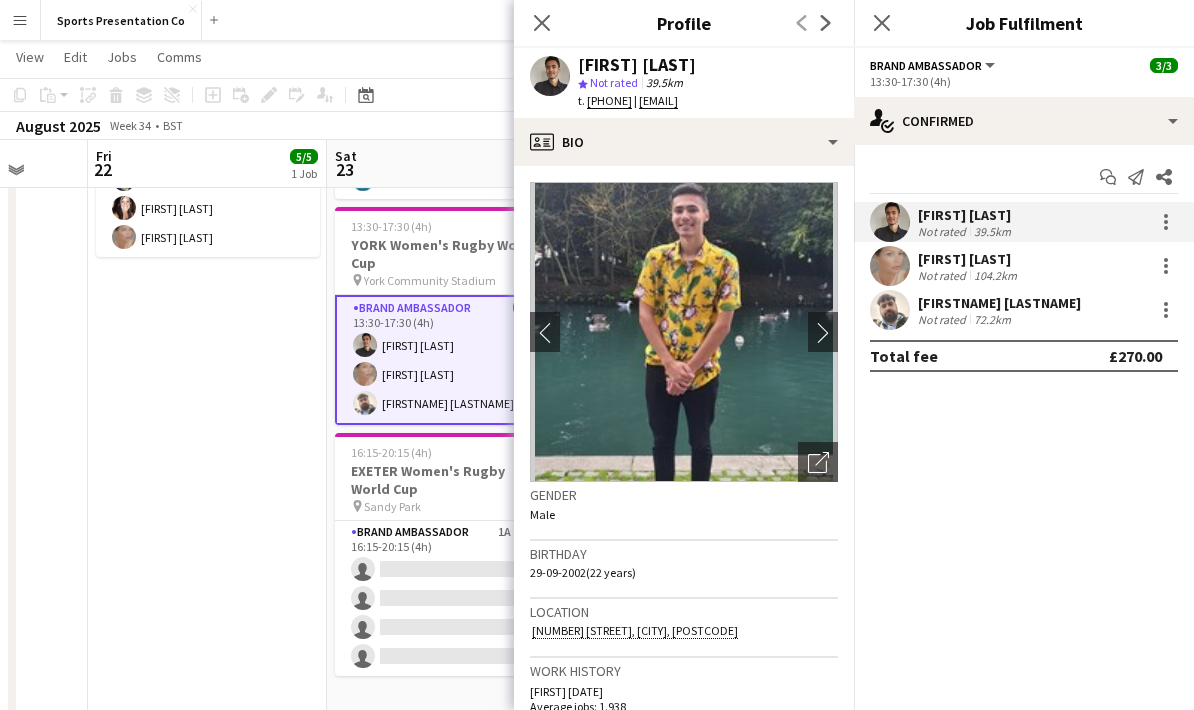 click on "Next" 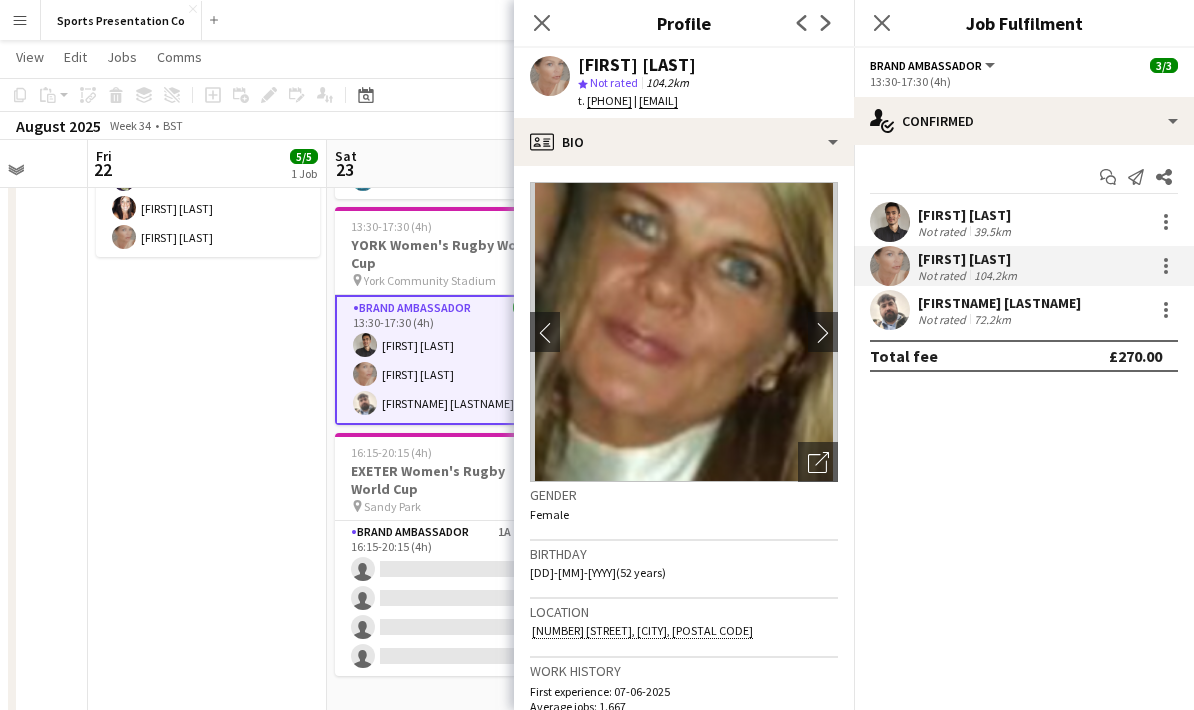 click on "Previous" 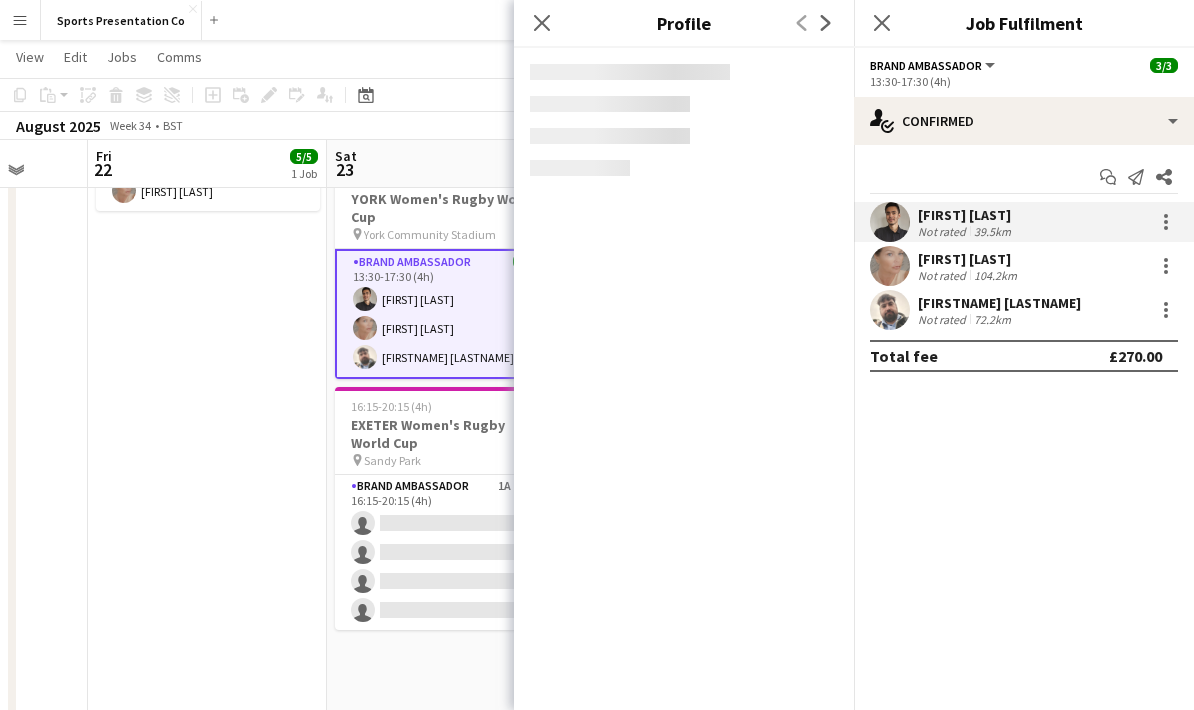 scroll, scrollTop: 324, scrollLeft: 0, axis: vertical 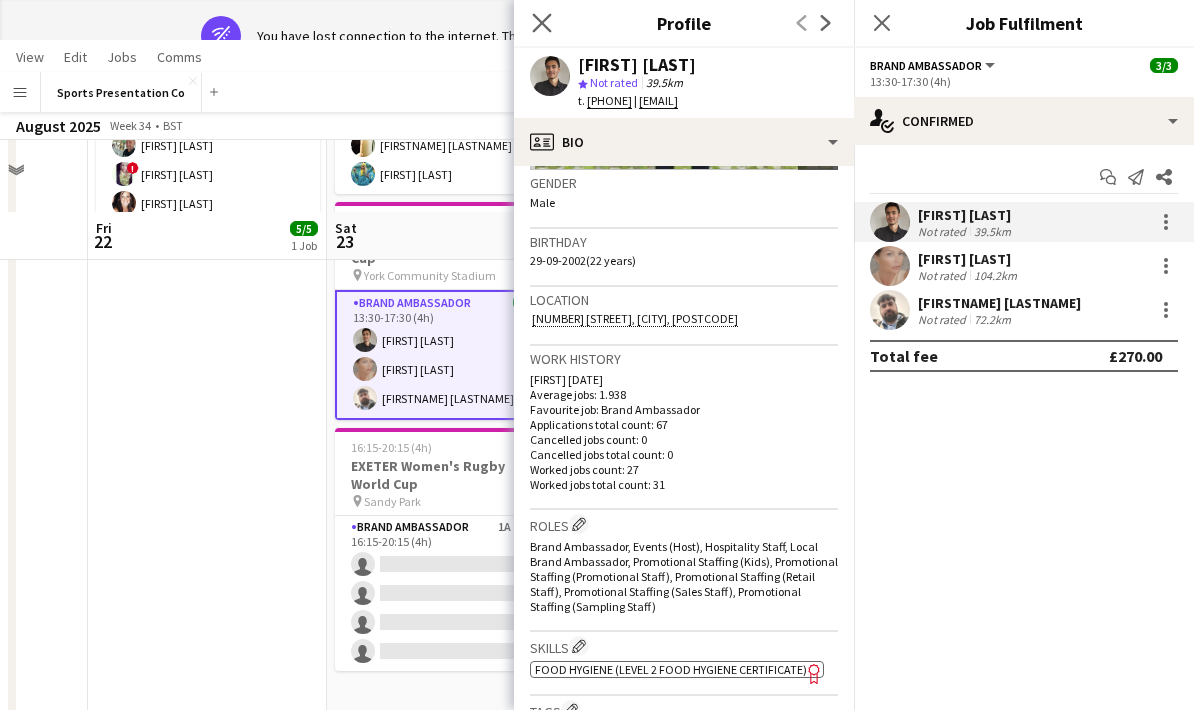 click on "Close pop-in" 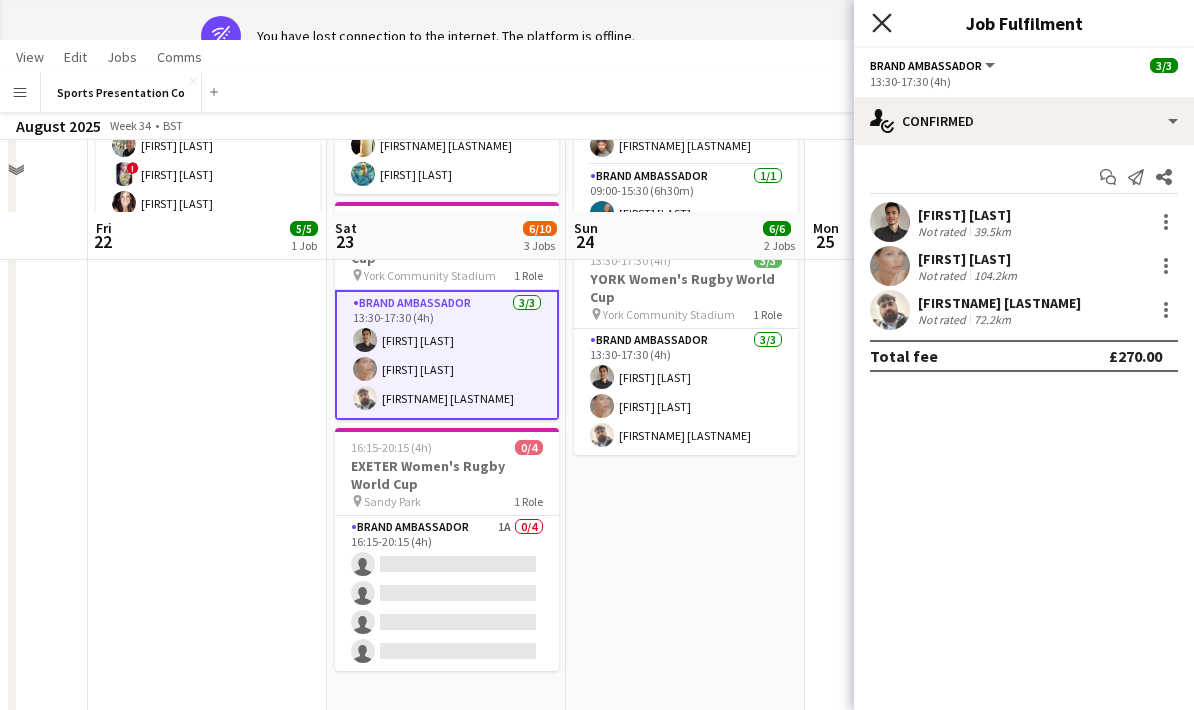 click on "Close pop-in" 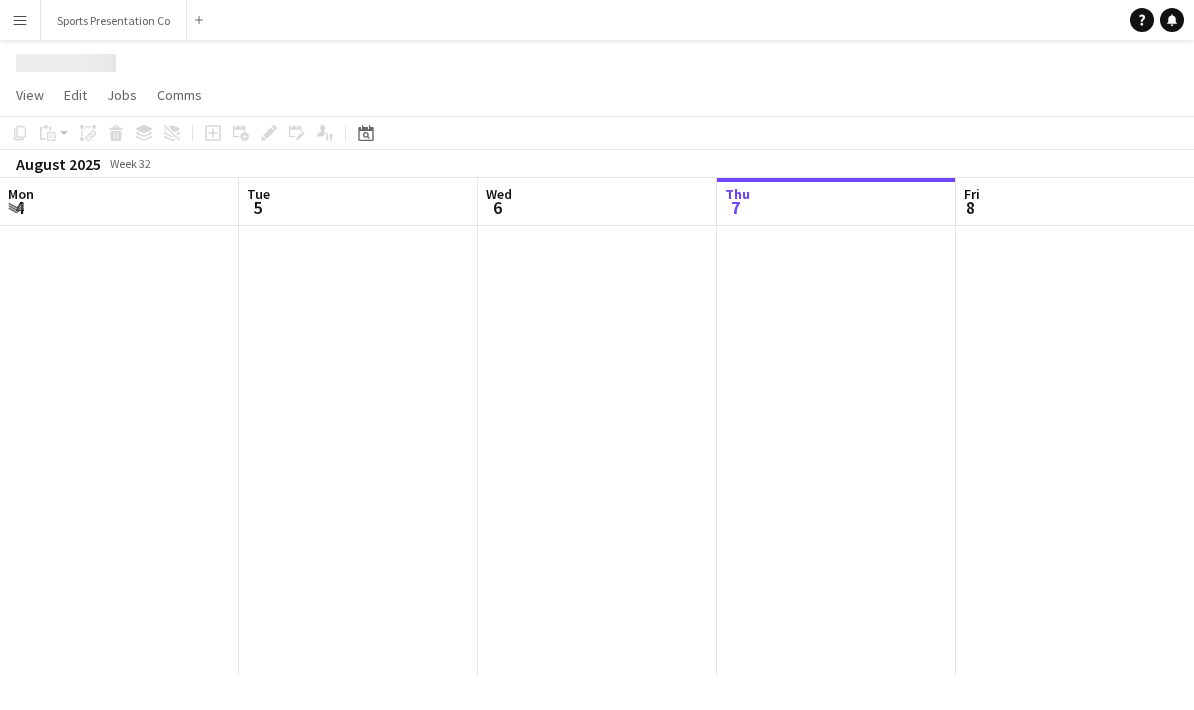 scroll, scrollTop: 0, scrollLeft: 0, axis: both 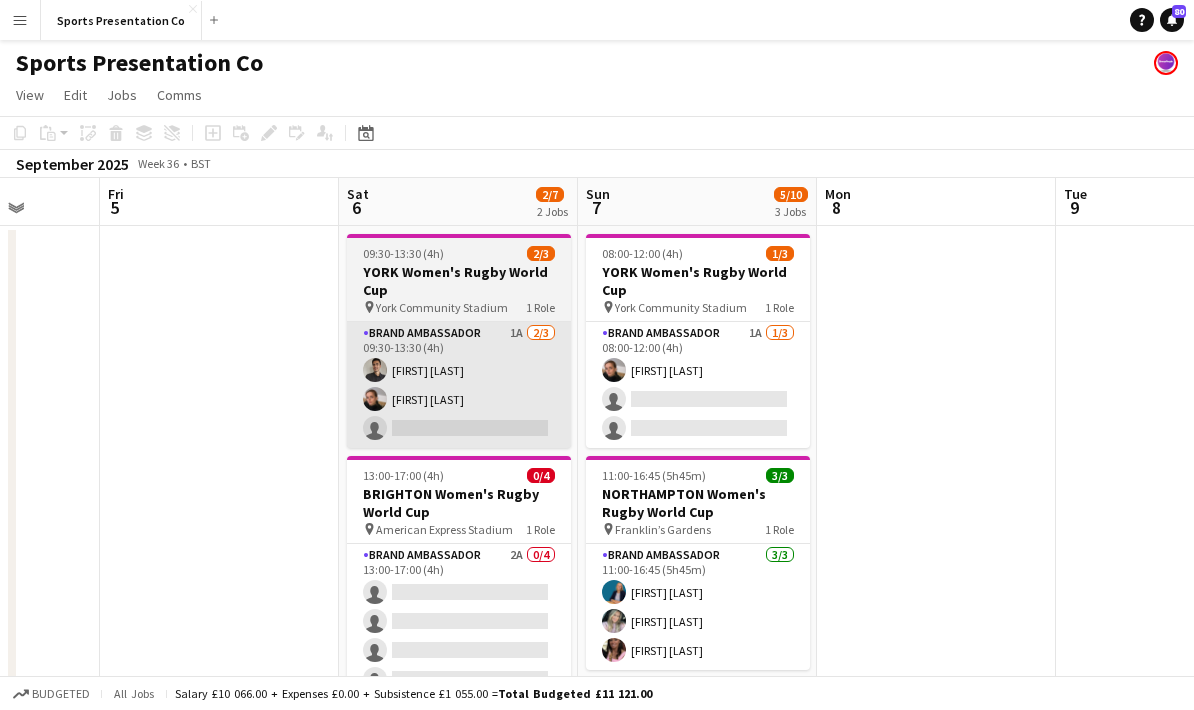 click on "Brand Ambassador   1A   2/3   09:30-13:30 (4h)
Adam Carless Lizzie Greenwood
single-neutral-actions" at bounding box center (459, 385) 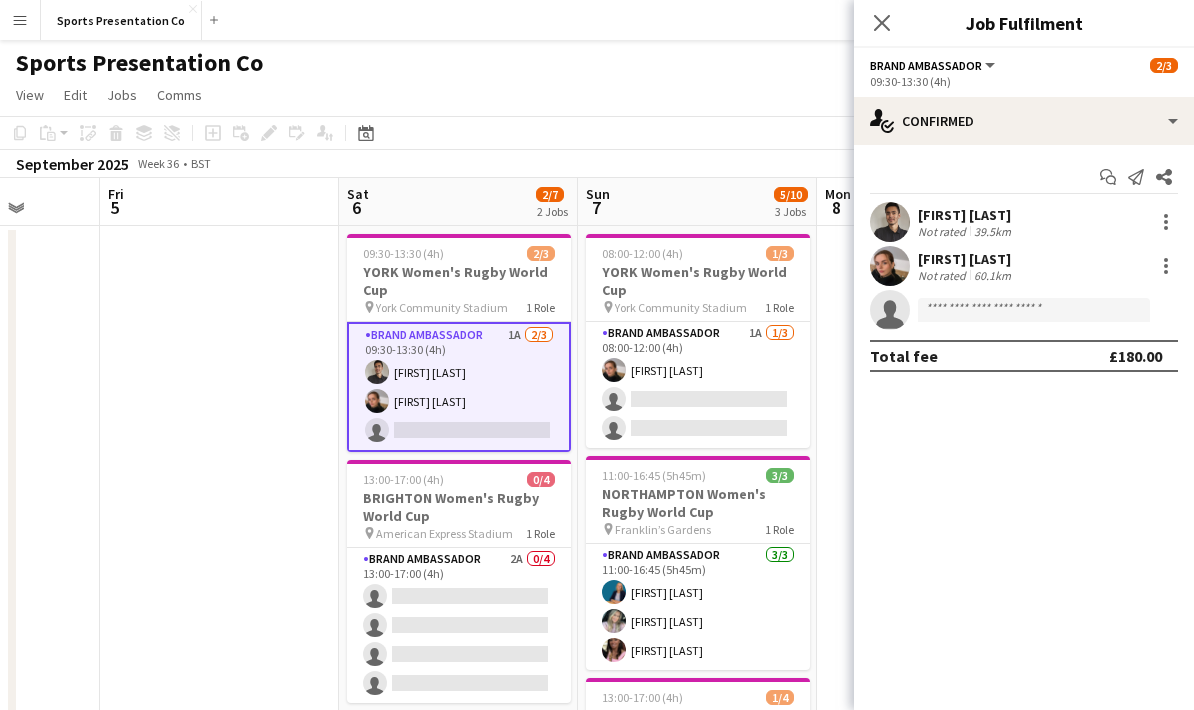 click on "09:30-13:30 (4h)" 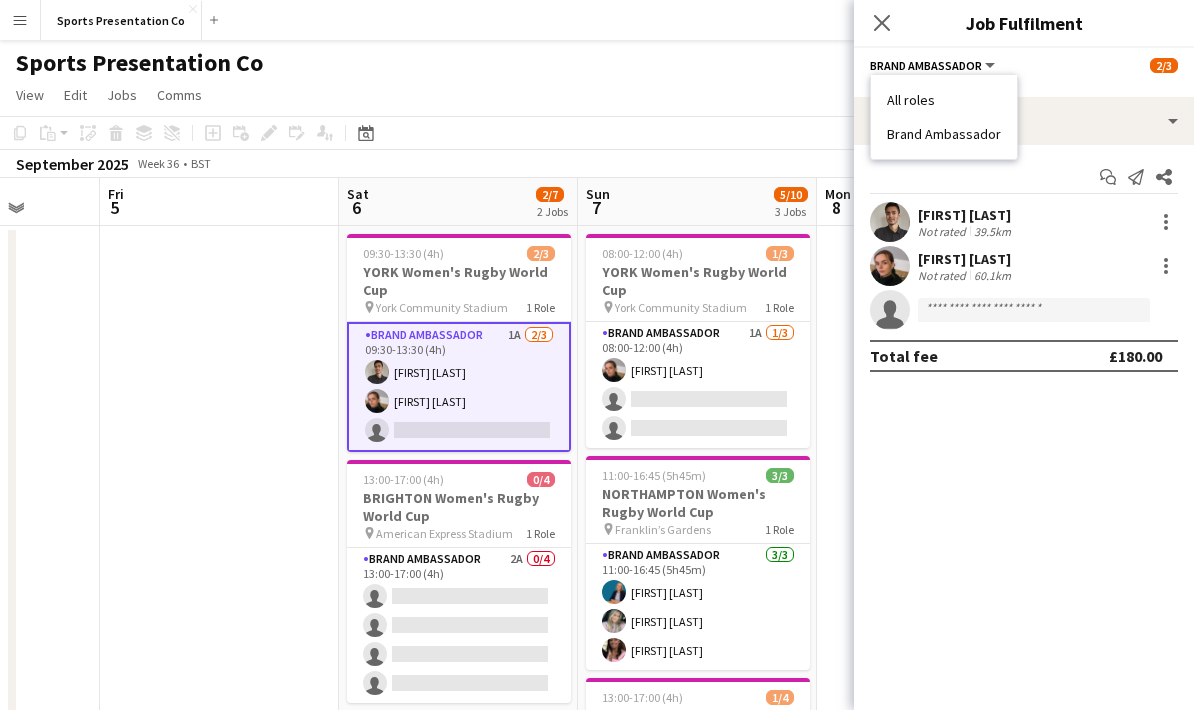 click on "Brand Ambassador   All roles   Brand Ambassador   2/3   09:30-13:30 (4h)" 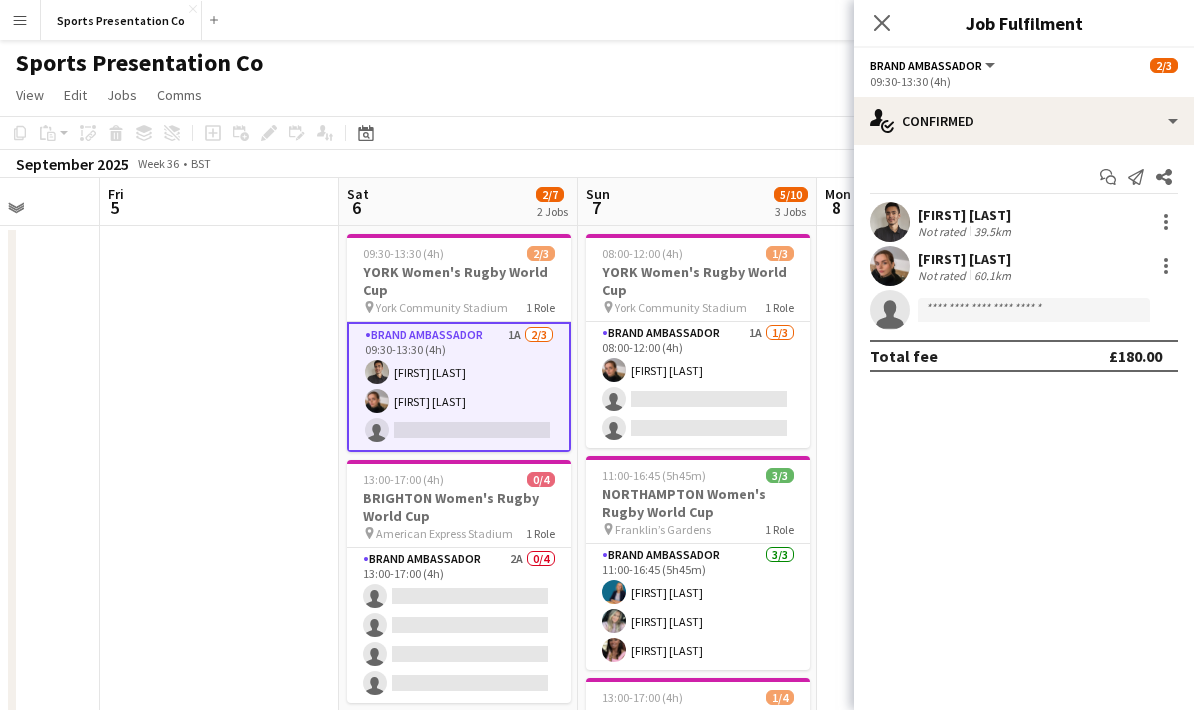 click on "Brand Ambassador   All roles   Brand Ambassador   2/3" 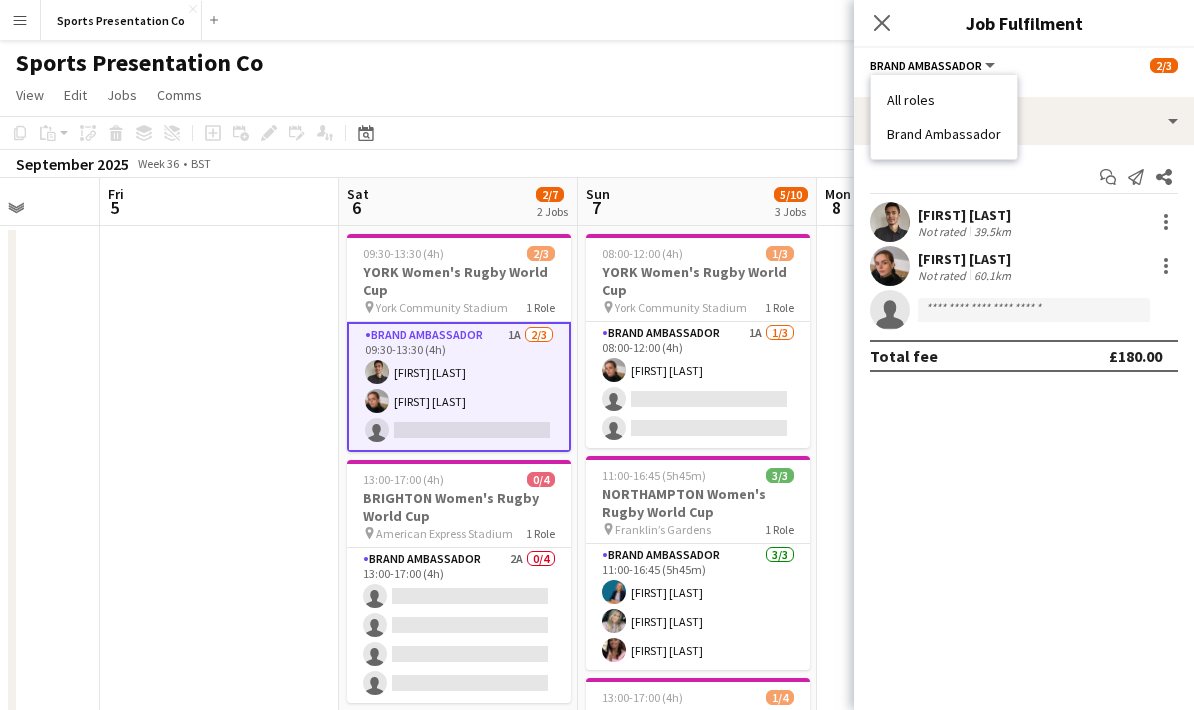 click on "09:30-13:30 (4h)" 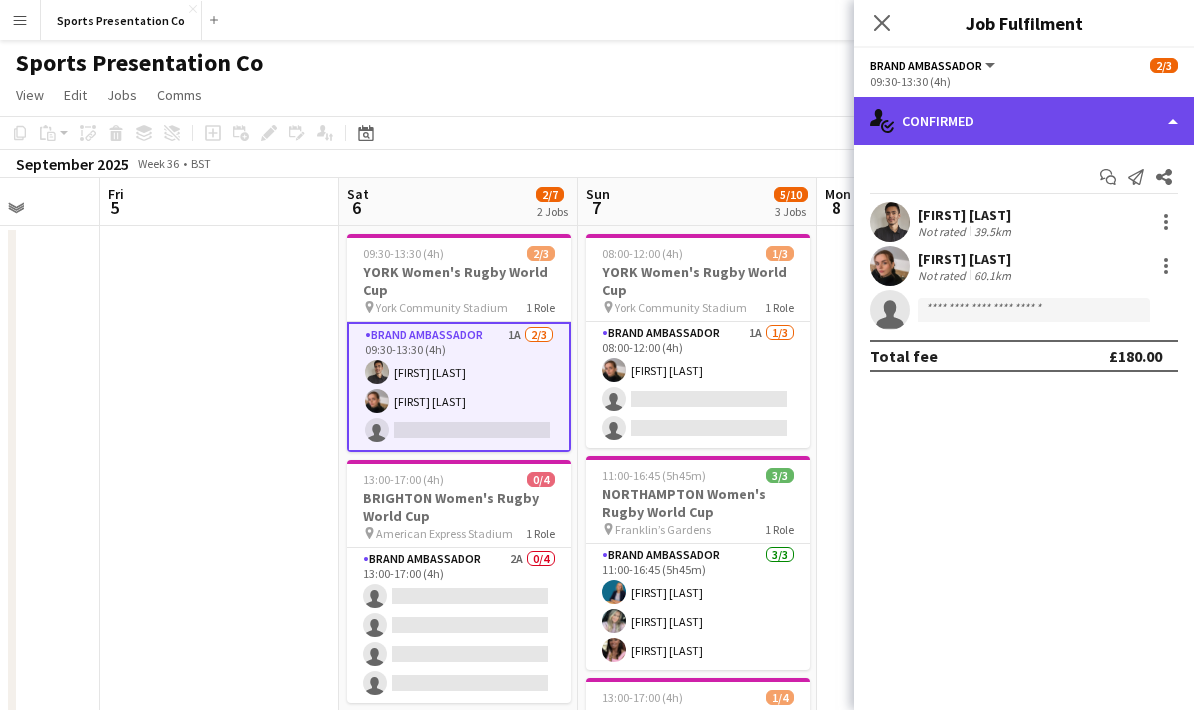 click on "single-neutral-actions-check-2
Confirmed" 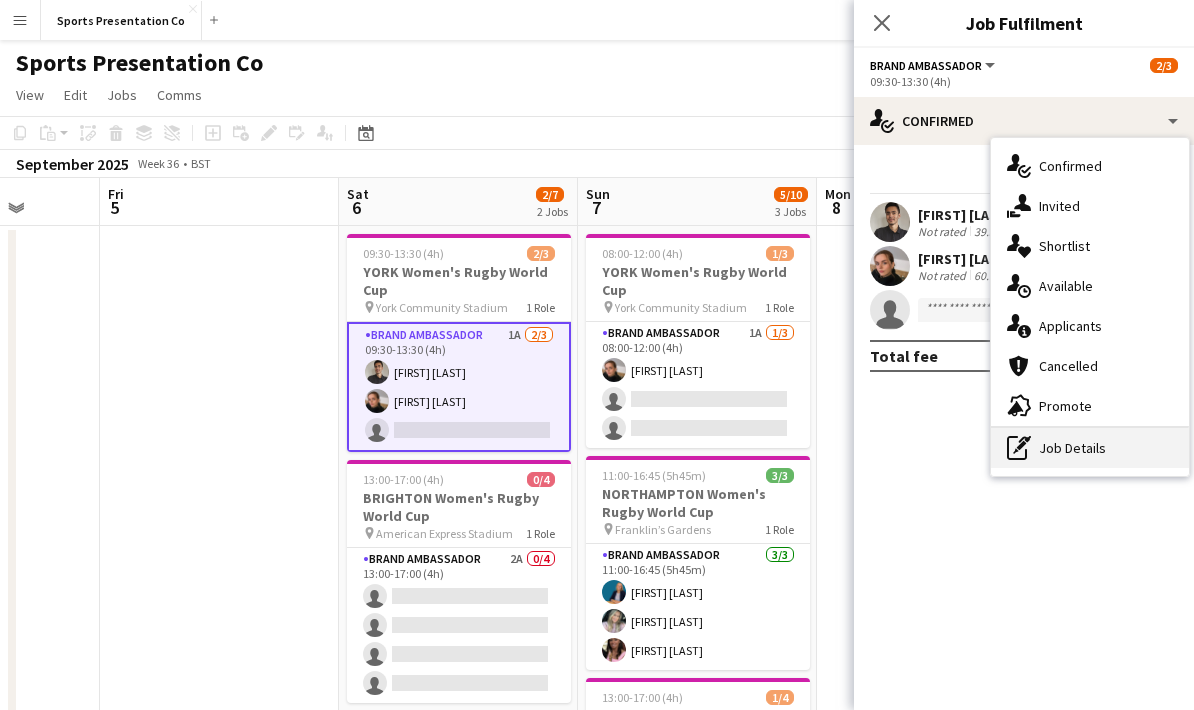 click on "pen-write
Job Details" at bounding box center (1090, 448) 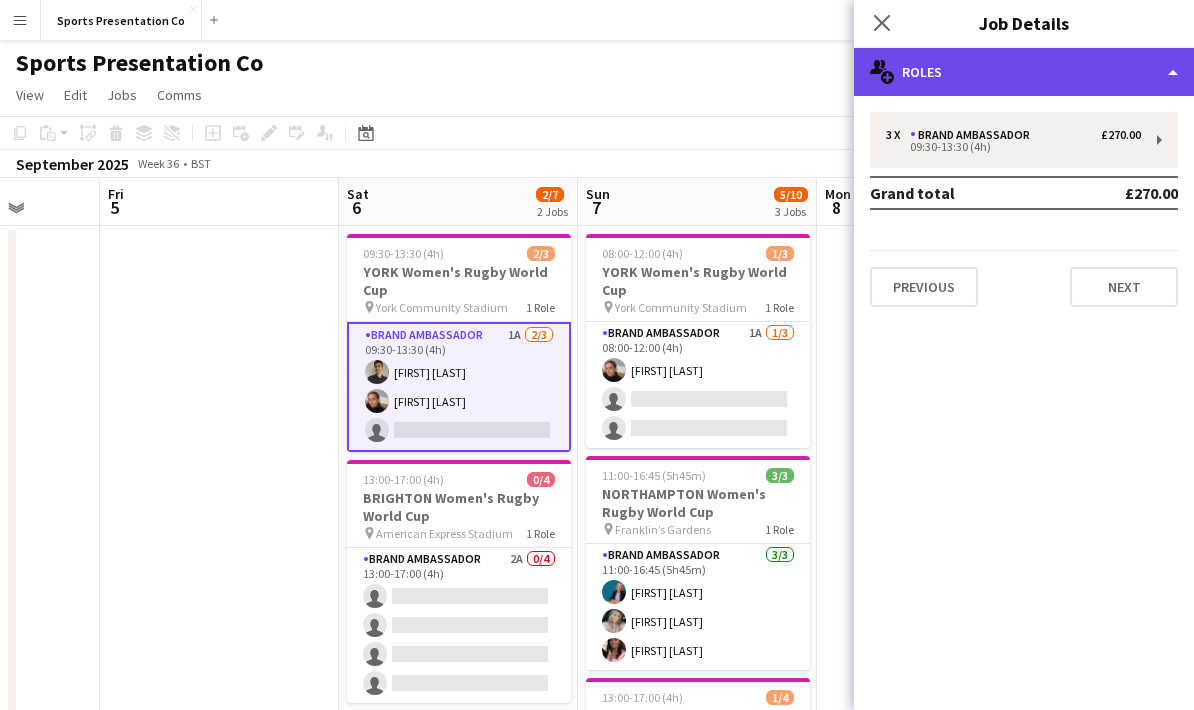 click on "multiple-users-add
Roles" 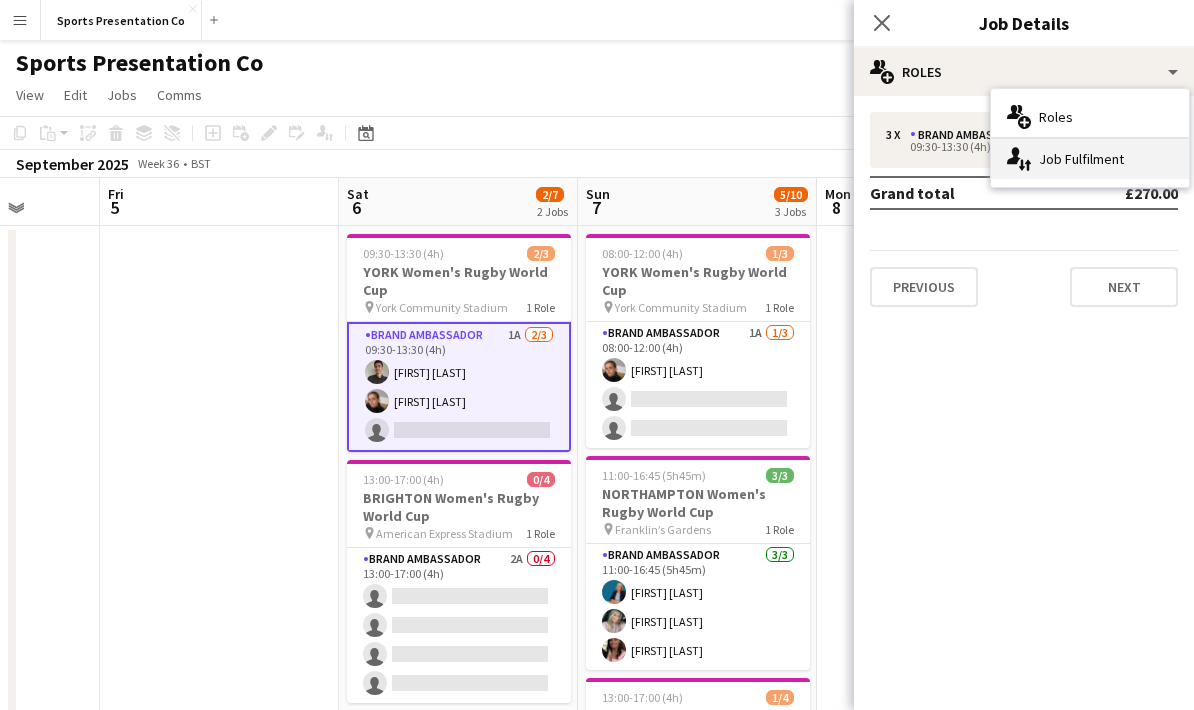 click on "single-neutral-actions-up-down
Job Fulfilment" at bounding box center (1090, 159) 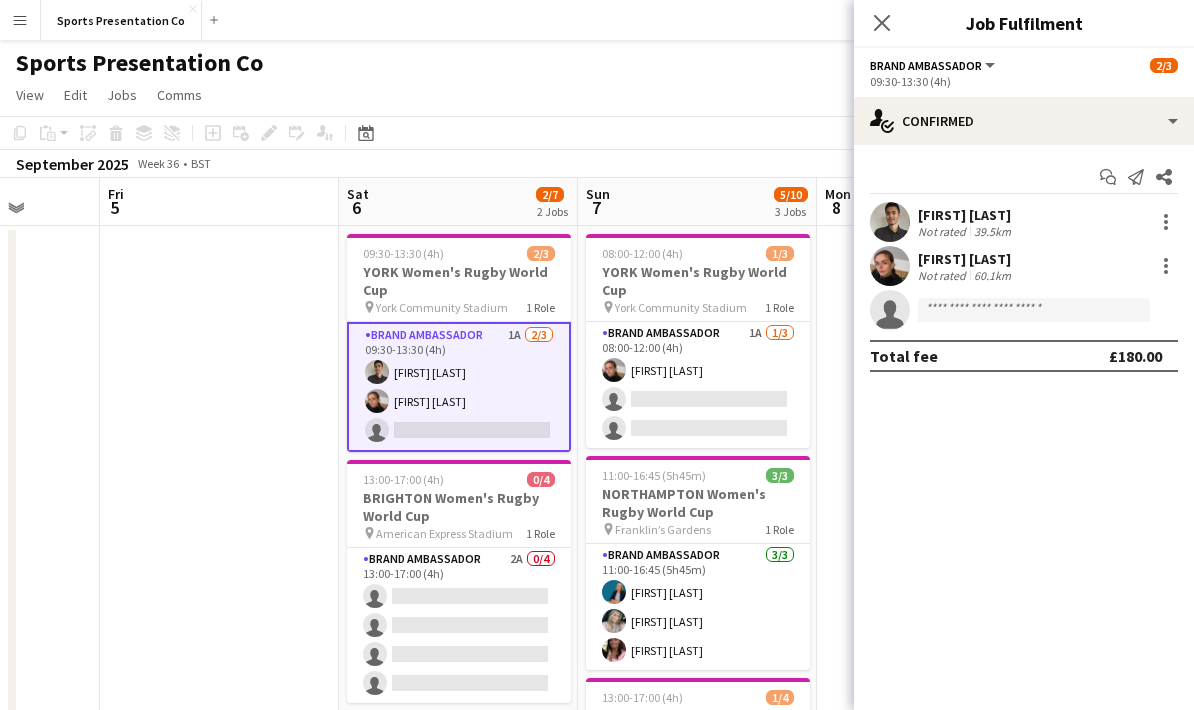 click on "Brand Ambassador" 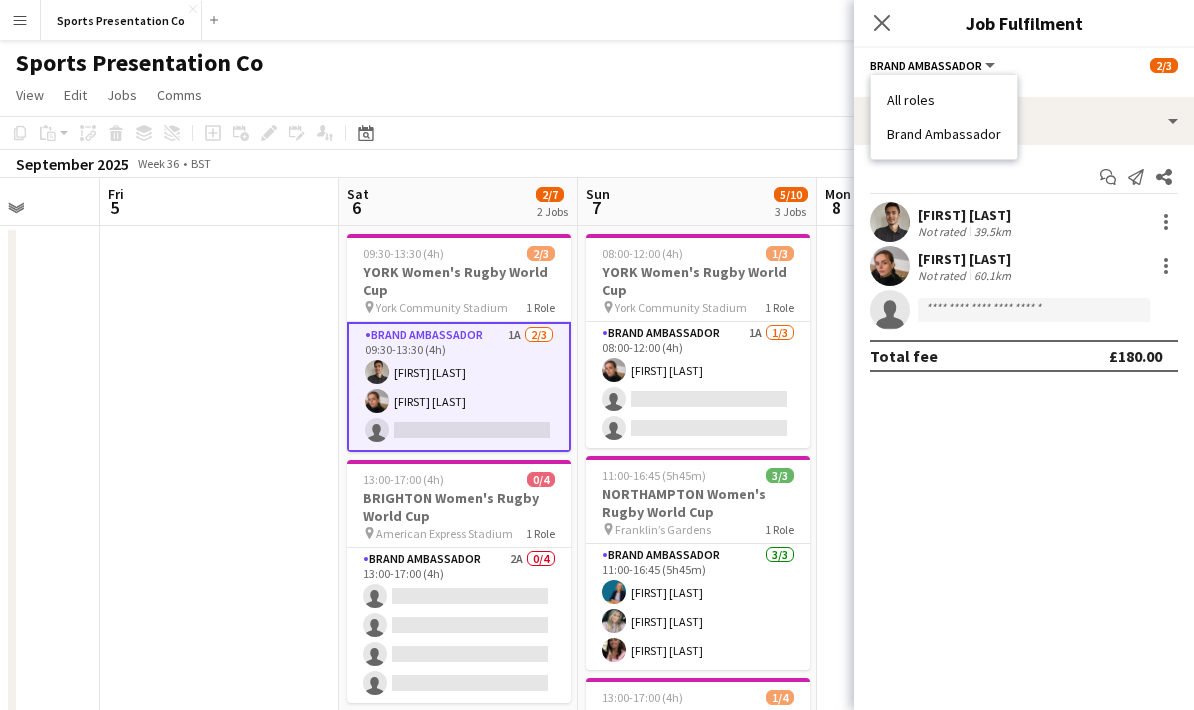 click on "check
Confirmed
Start chat
Send notification
Share
Adam Carless   Not rated   39.5km   Lizzie Greenwood   Not rated   60.1km
single-neutral-actions
Total fee   £180.00" 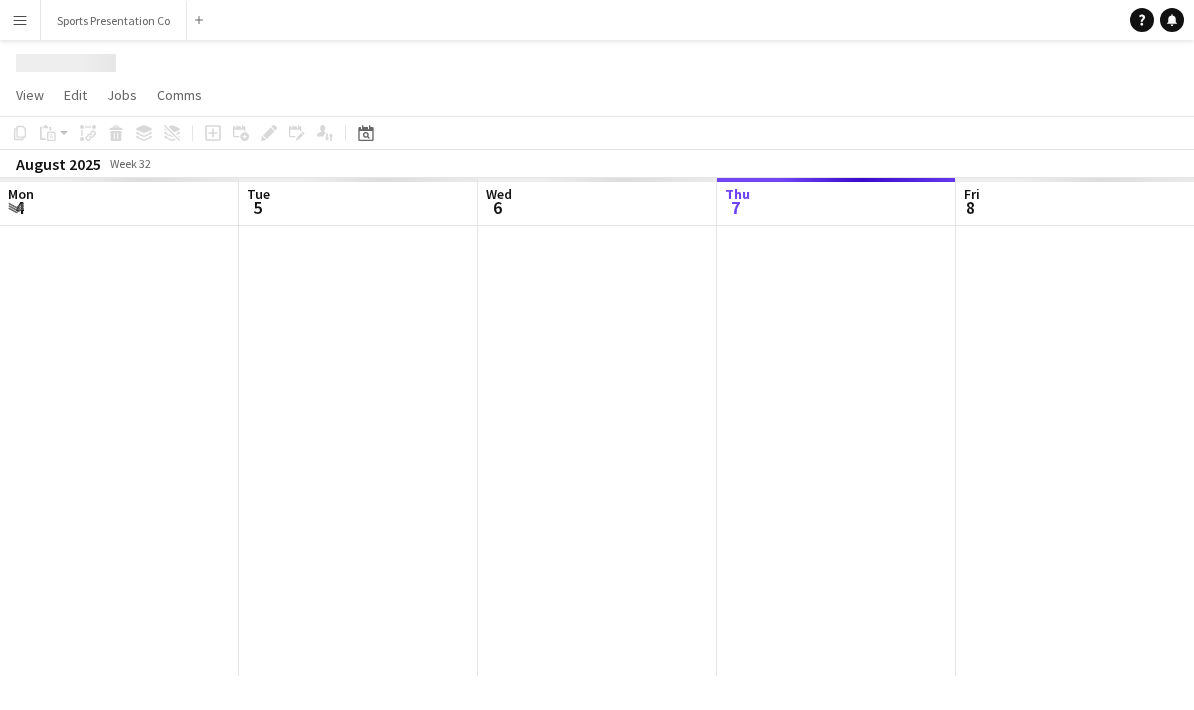 scroll, scrollTop: 0, scrollLeft: 0, axis: both 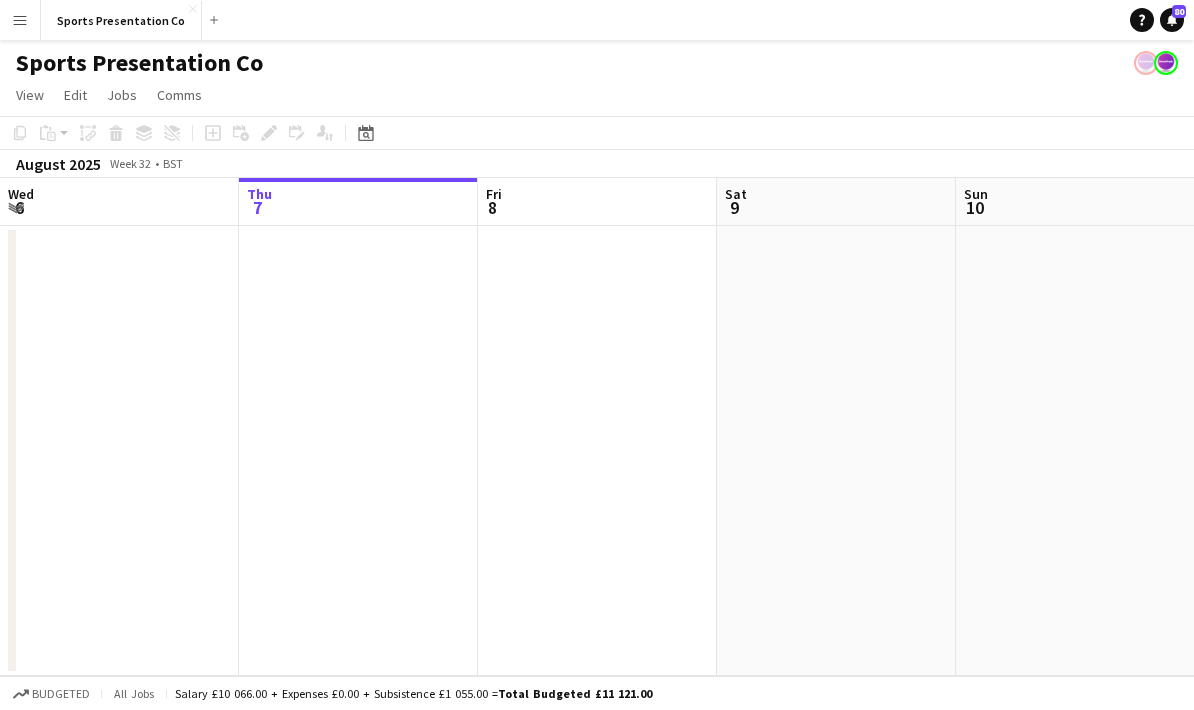 click on "Menu" at bounding box center [20, 20] 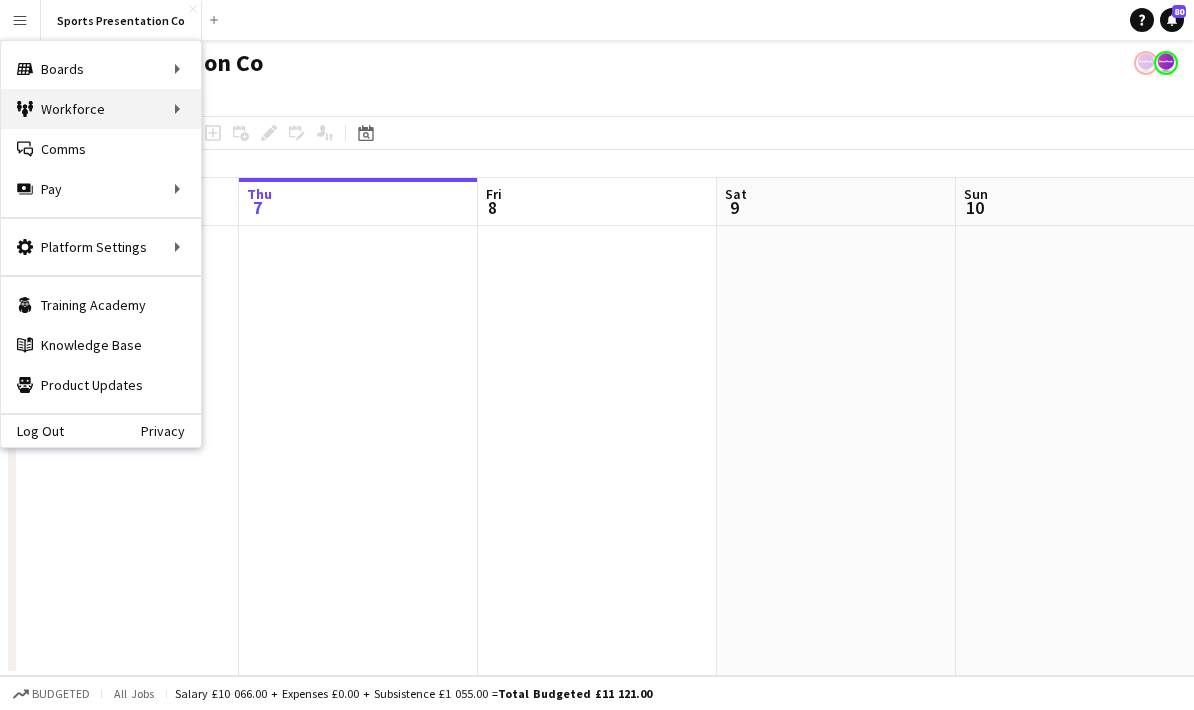 click on "Workforce
Workforce" at bounding box center (101, 109) 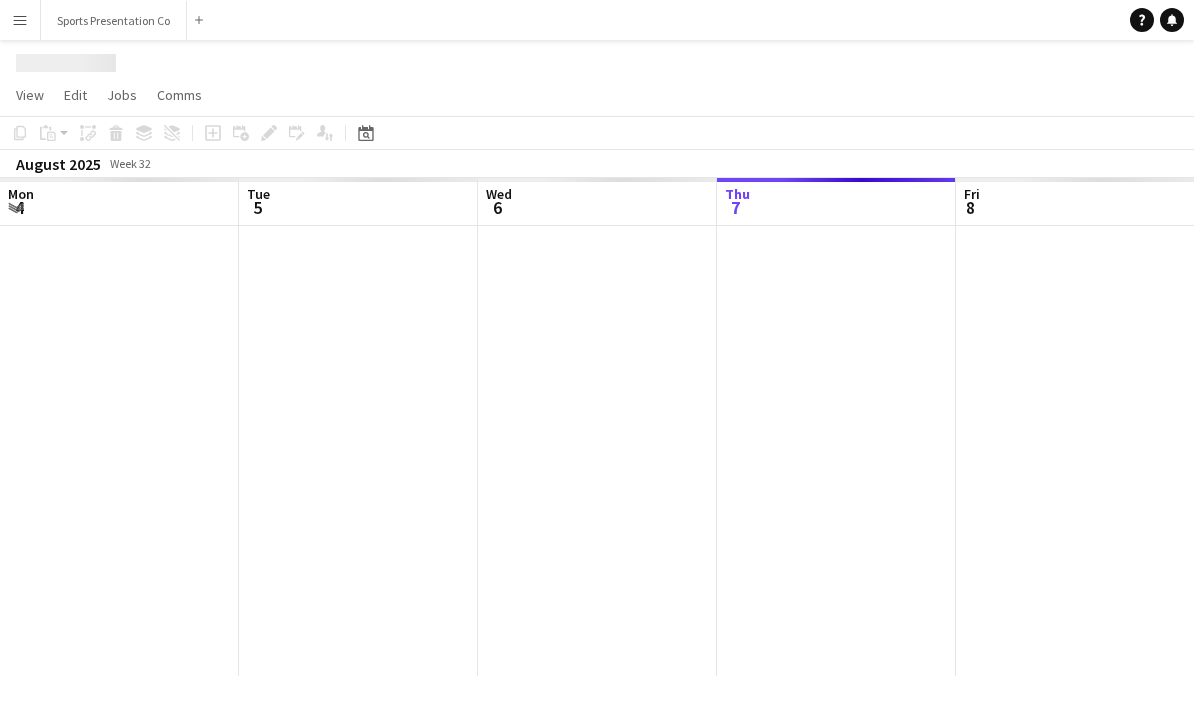 scroll, scrollTop: 0, scrollLeft: 0, axis: both 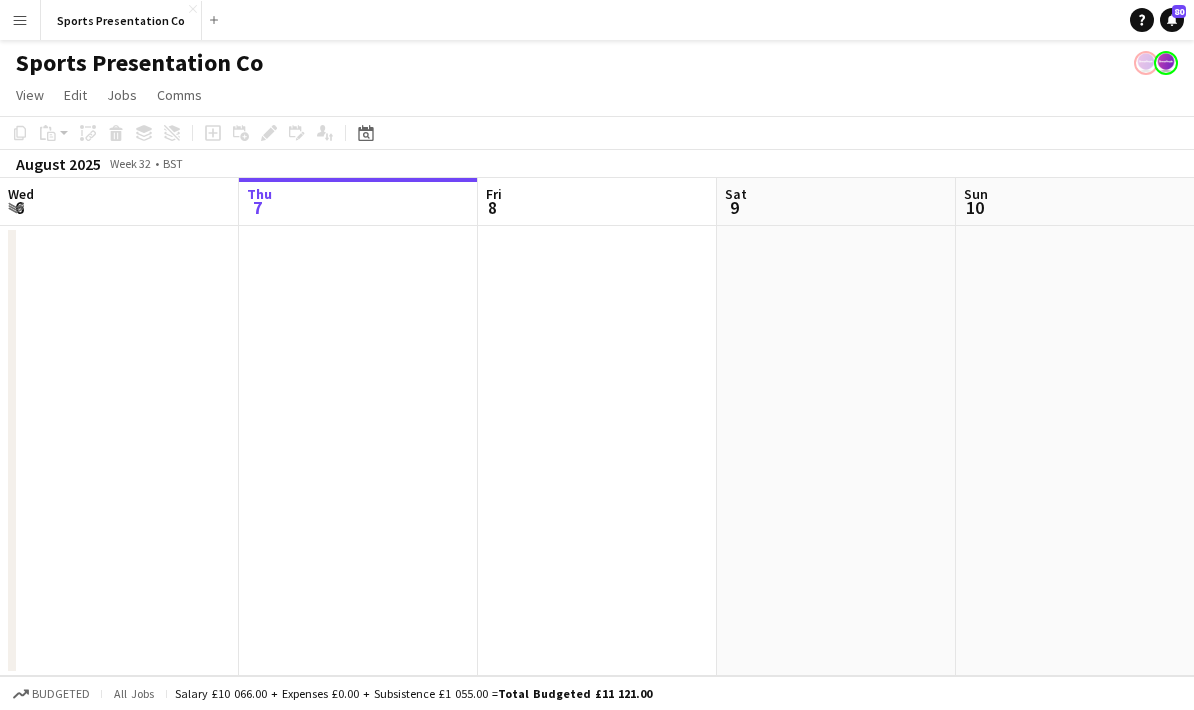 click on "Menu" at bounding box center [20, 20] 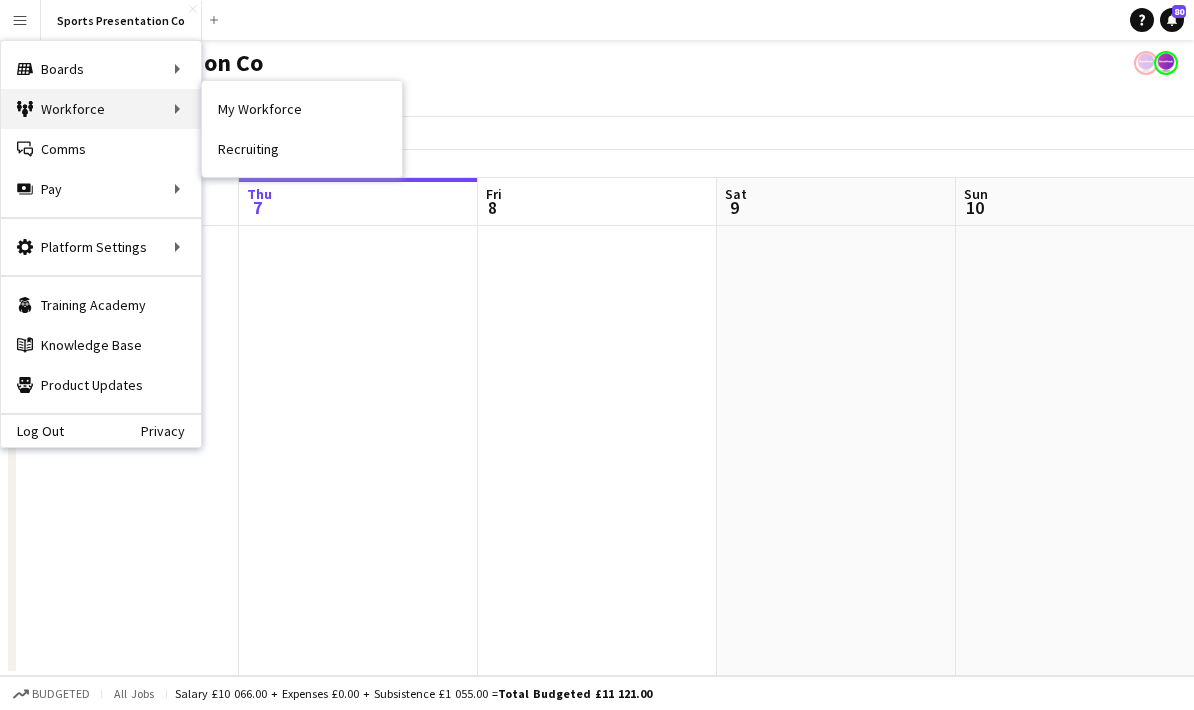 click on "Workforce
Workforce" at bounding box center [101, 109] 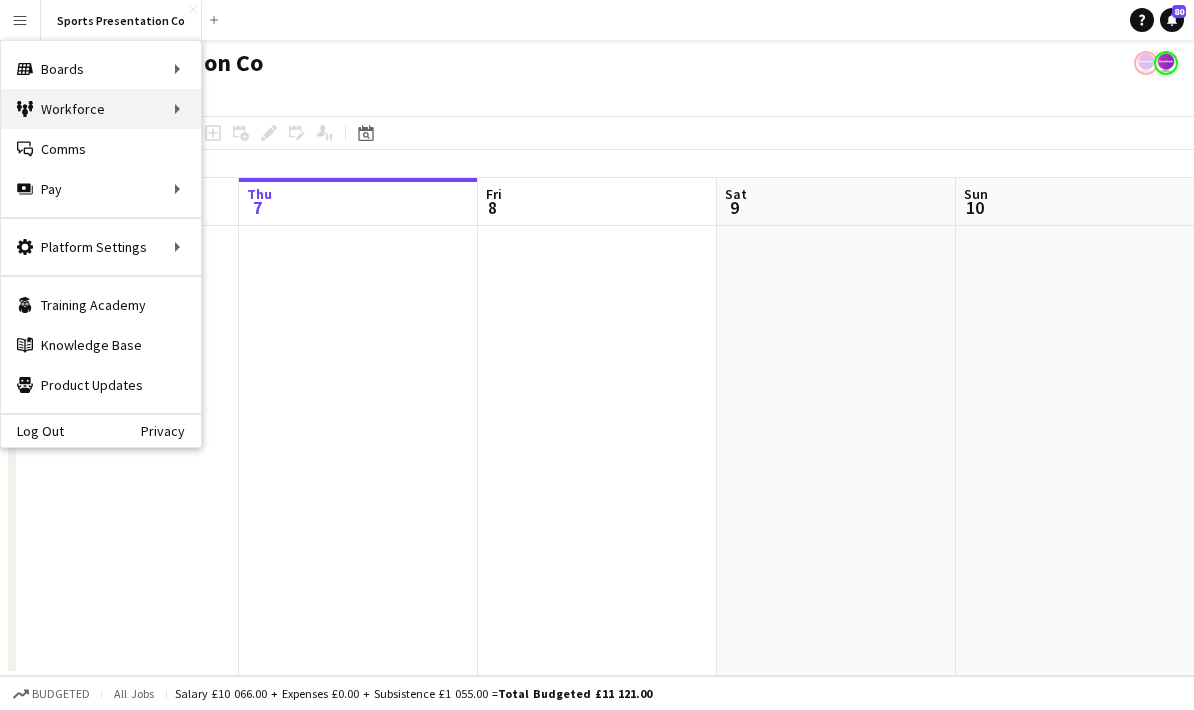 click on "Workforce
Workforce" at bounding box center [101, 109] 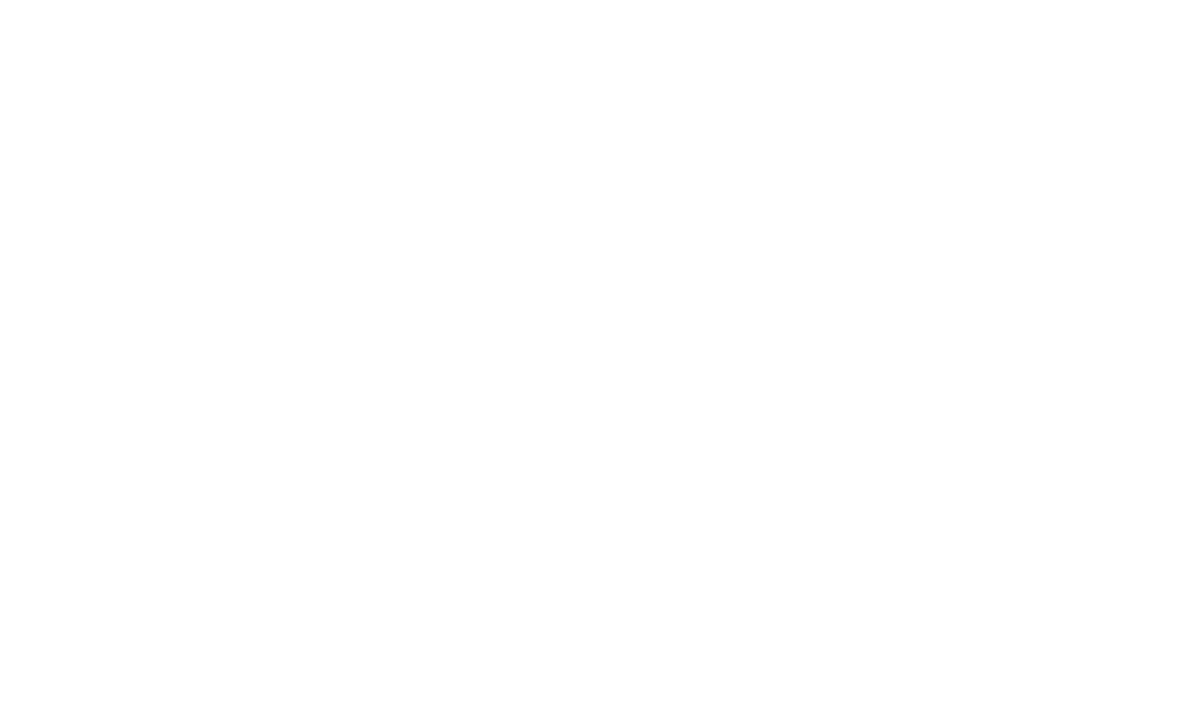 scroll, scrollTop: 0, scrollLeft: 0, axis: both 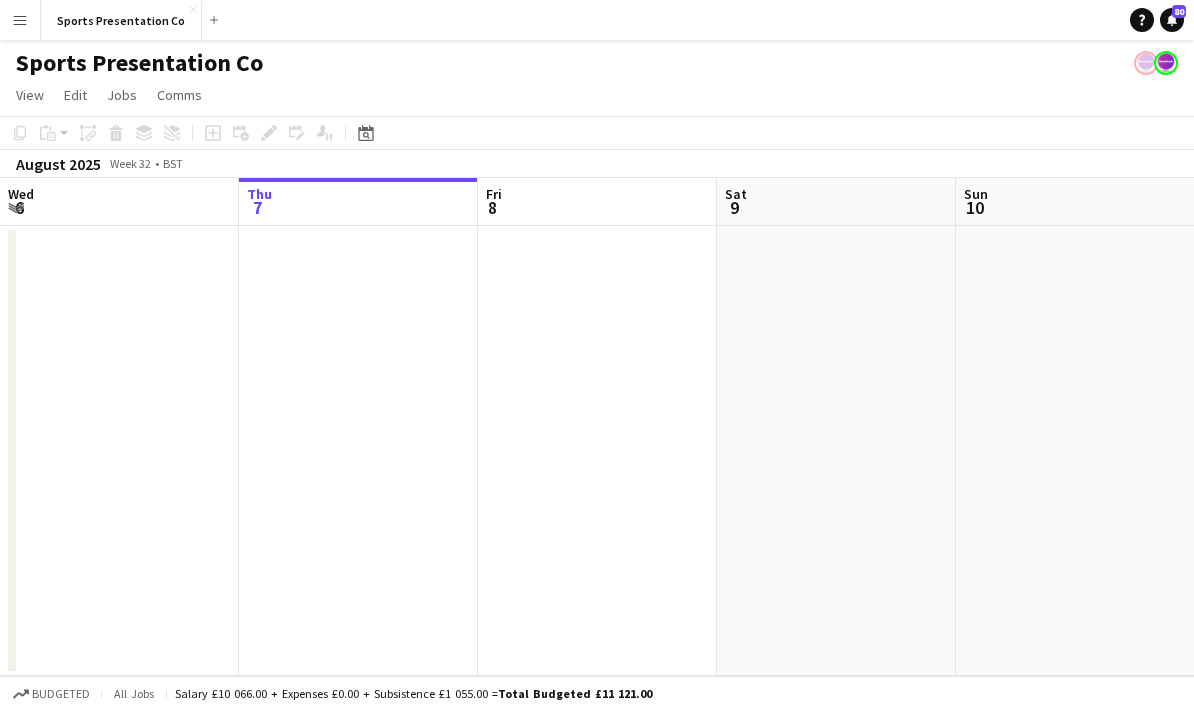click on "Menu" at bounding box center [20, 20] 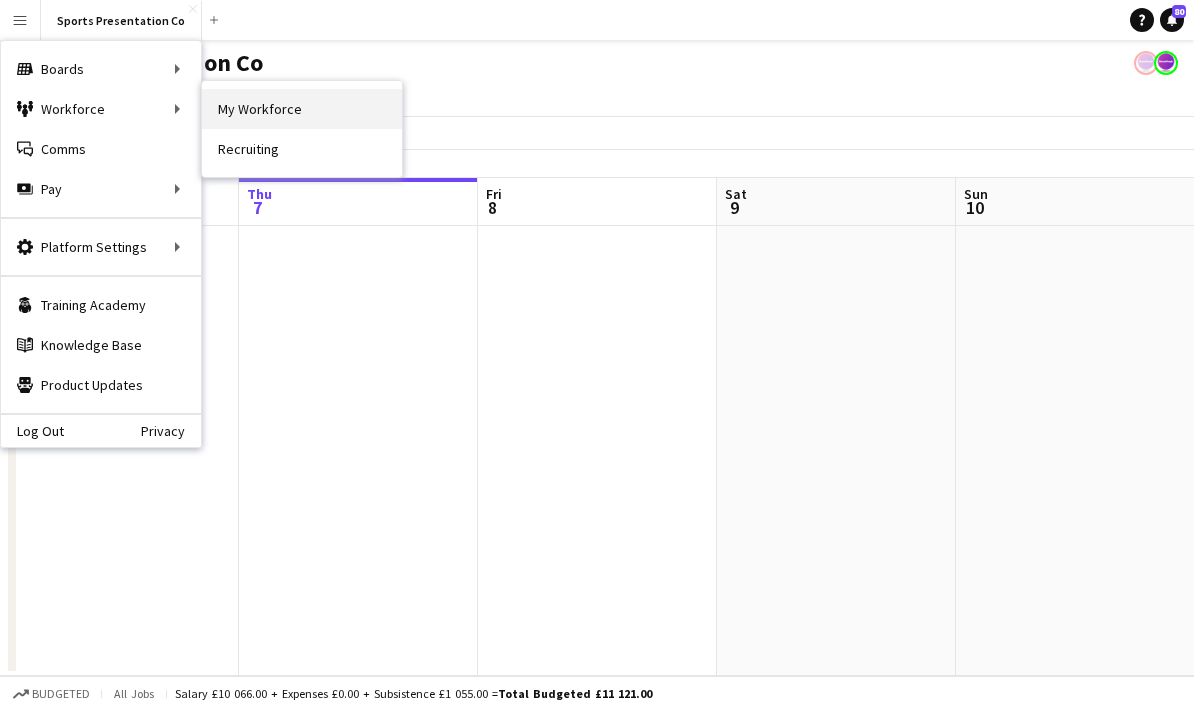 click on "My Workforce" at bounding box center [302, 109] 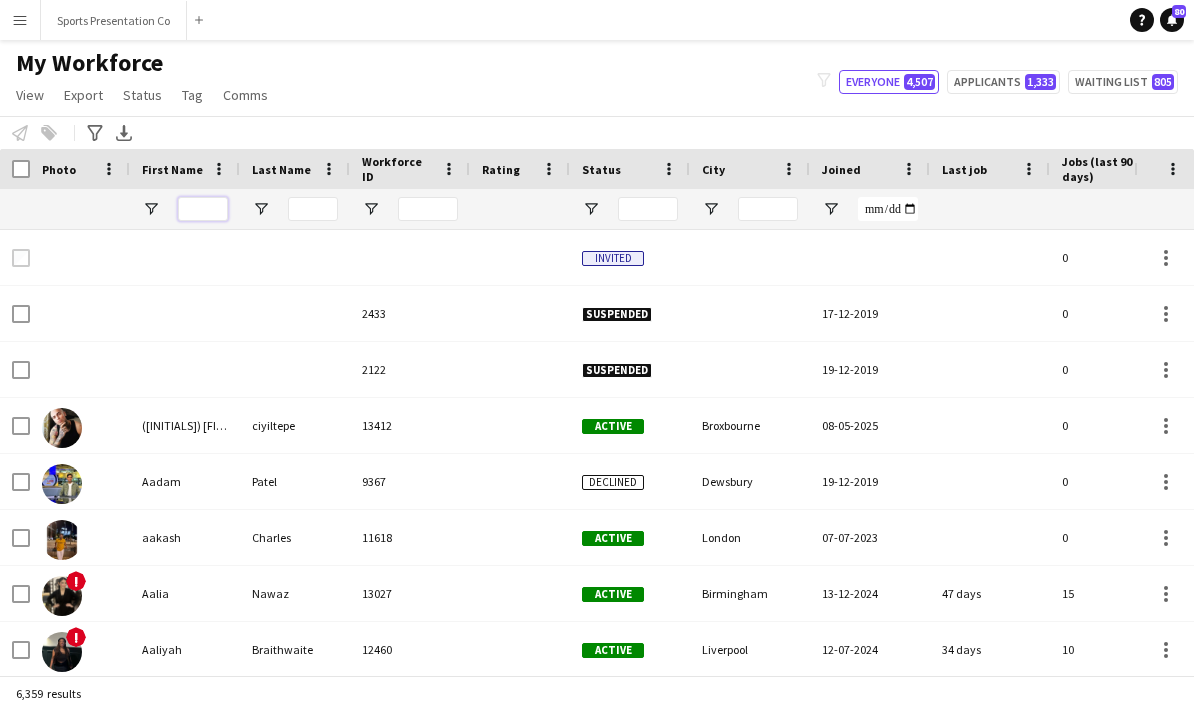 click at bounding box center (203, 209) 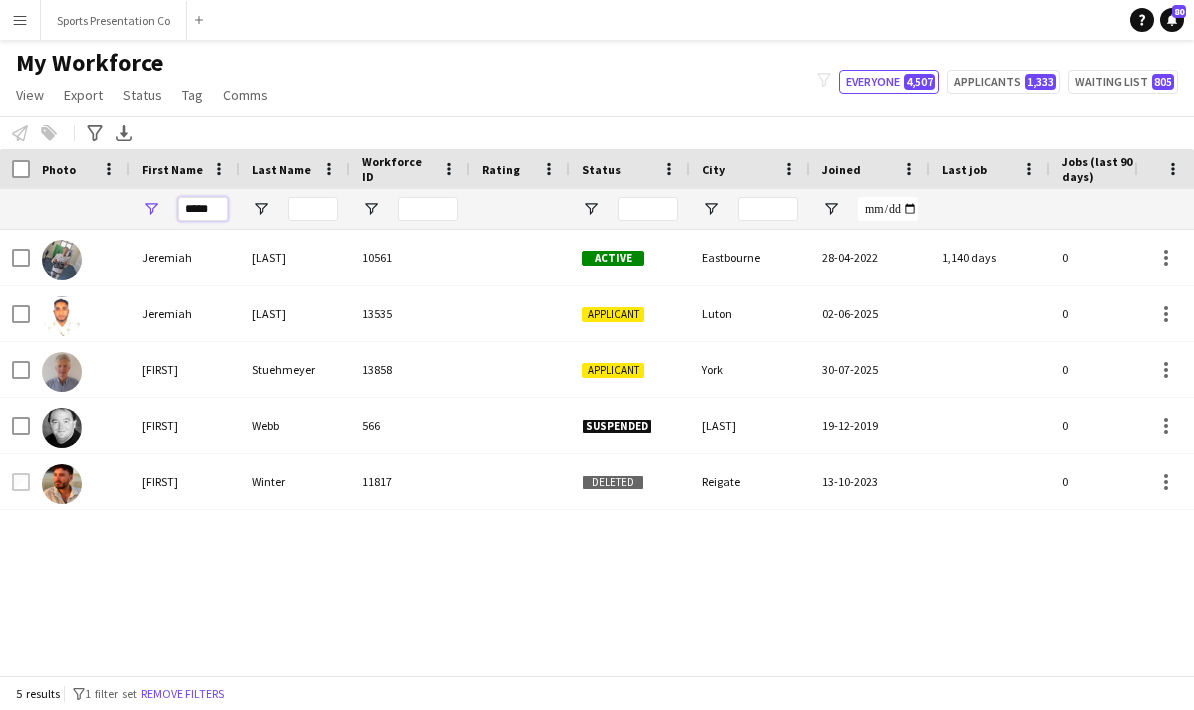 type on "*****" 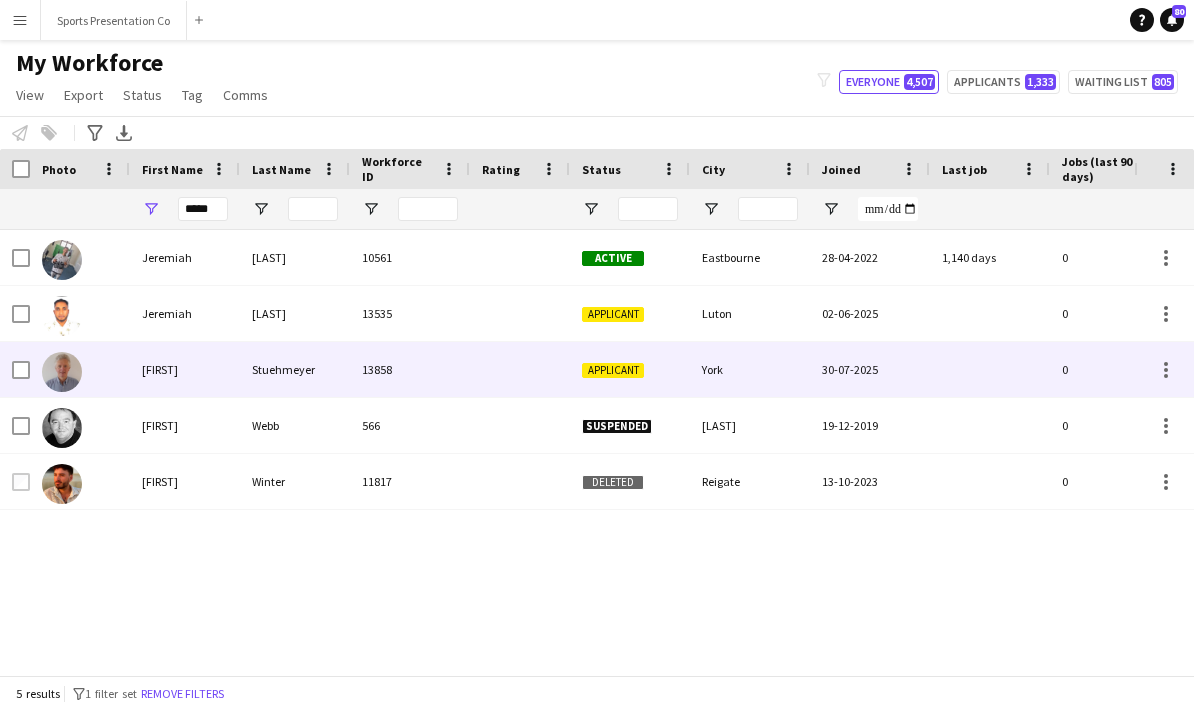 click on "Stuehmeyer" at bounding box center [295, 369] 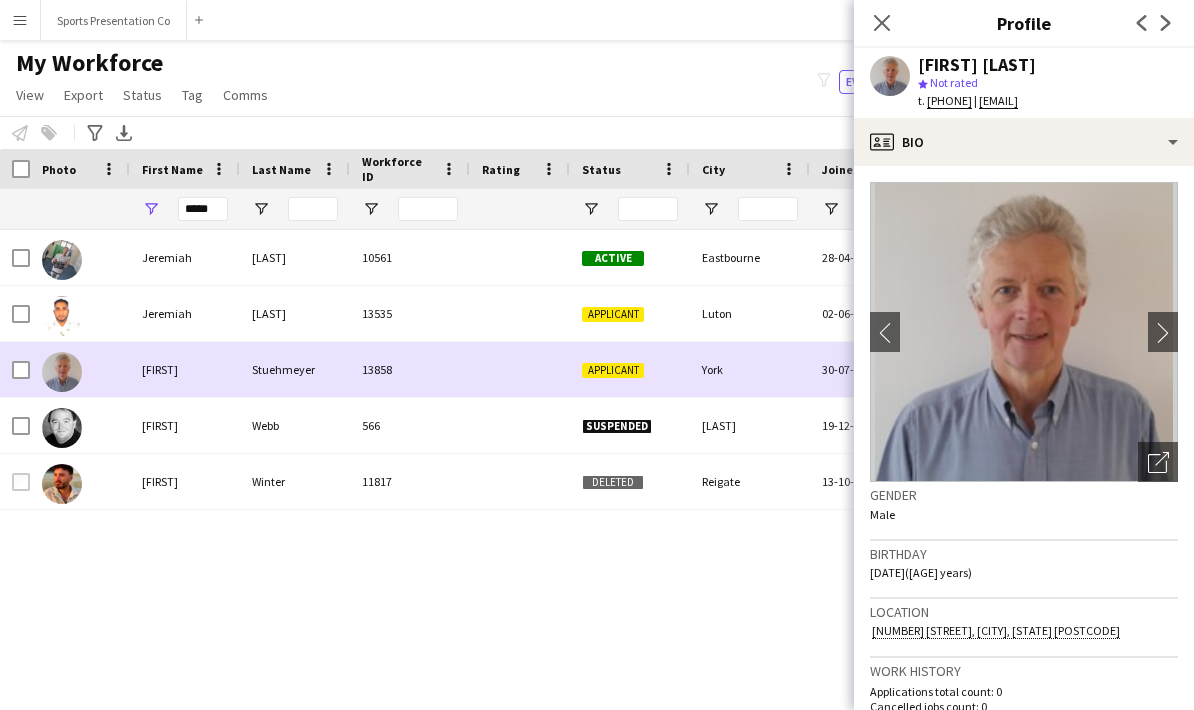 scroll, scrollTop: 0, scrollLeft: 0, axis: both 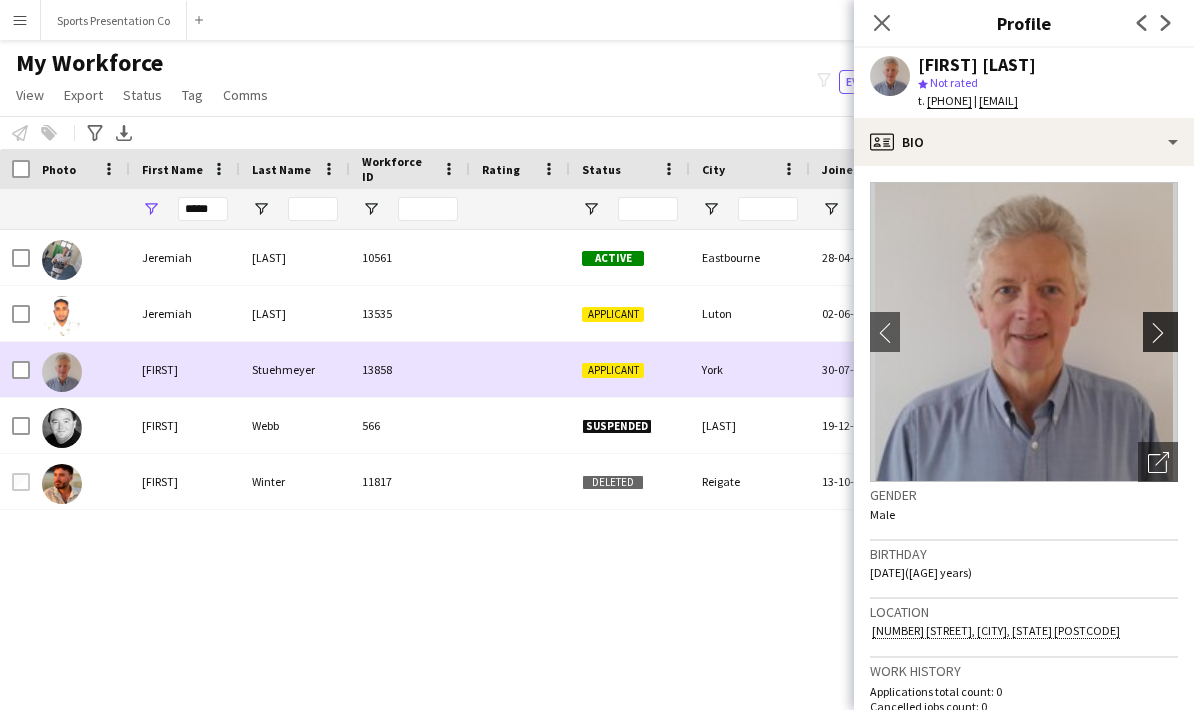 click on "chevron-right" 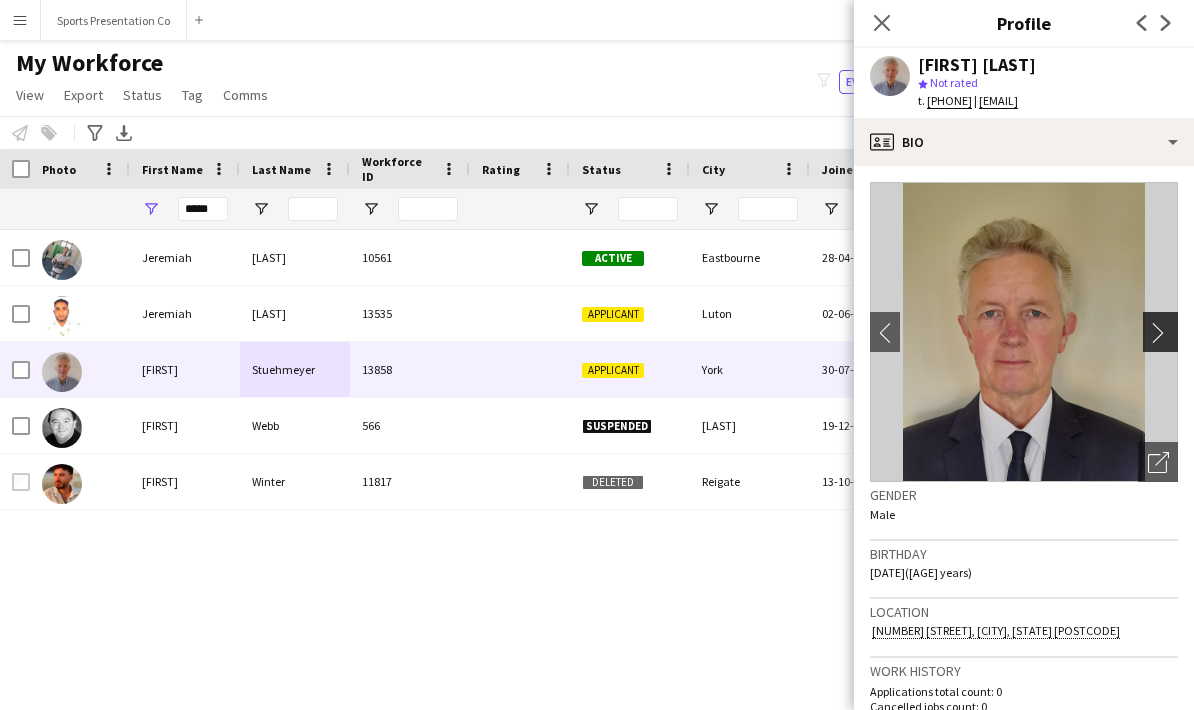 click on "chevron-right" 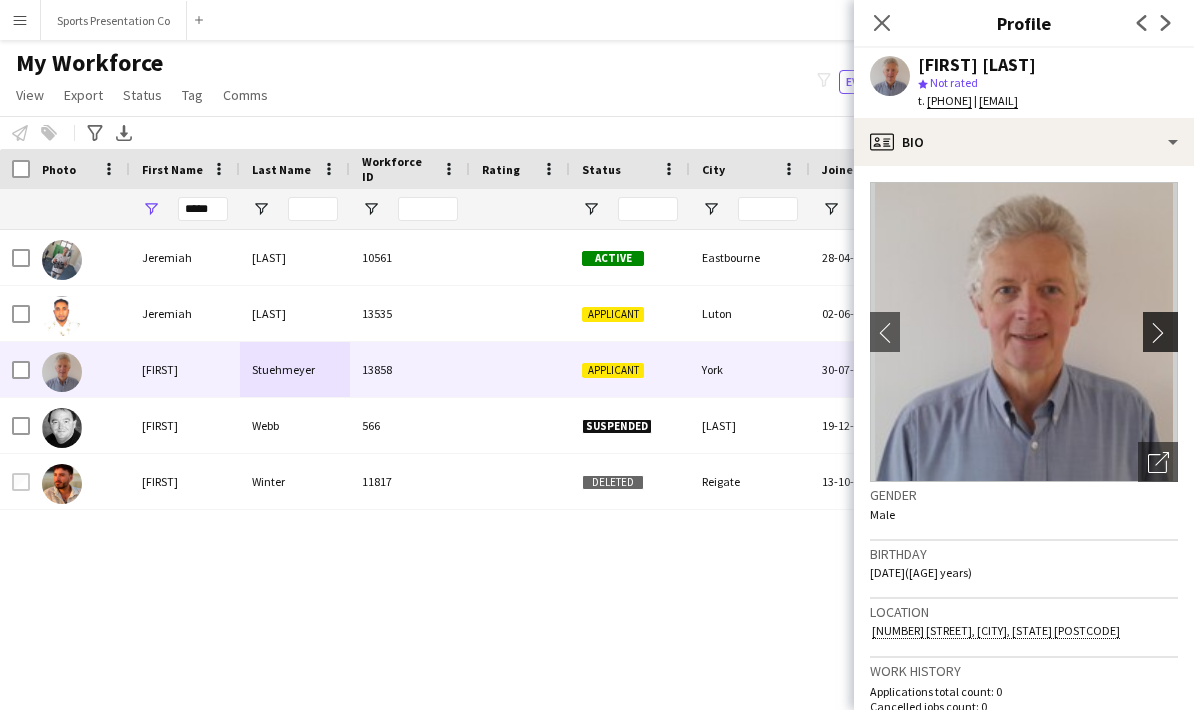 click on "chevron-right" 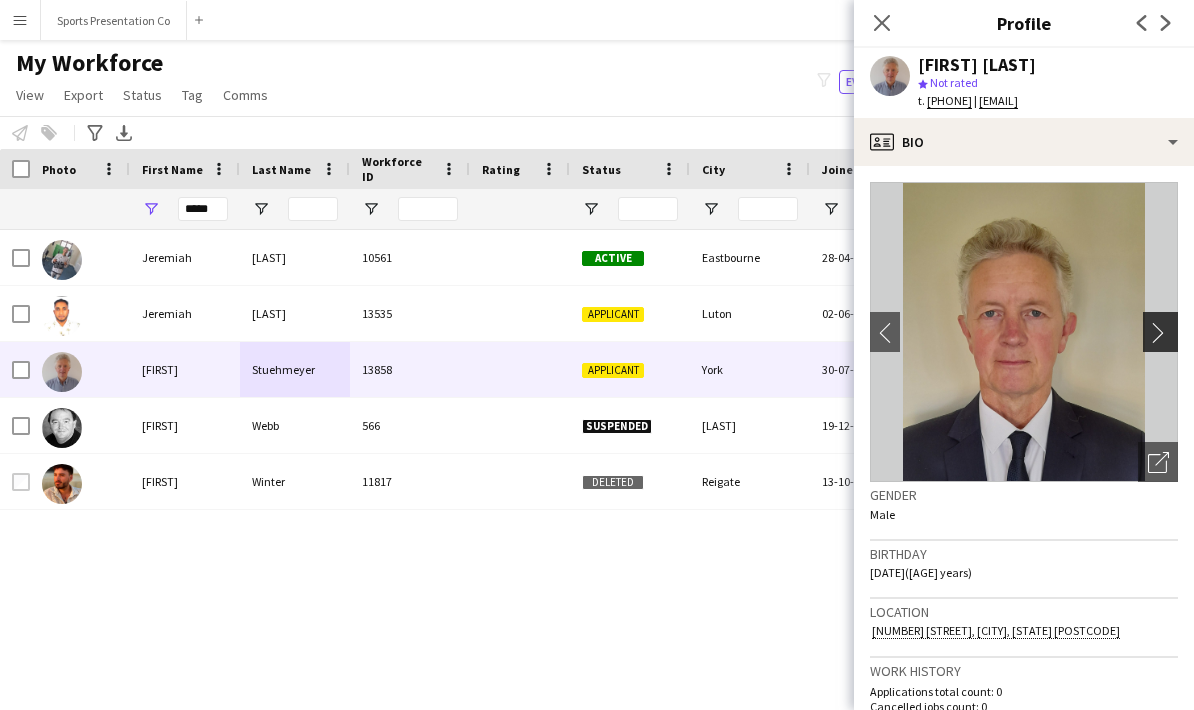 click on "chevron-right" 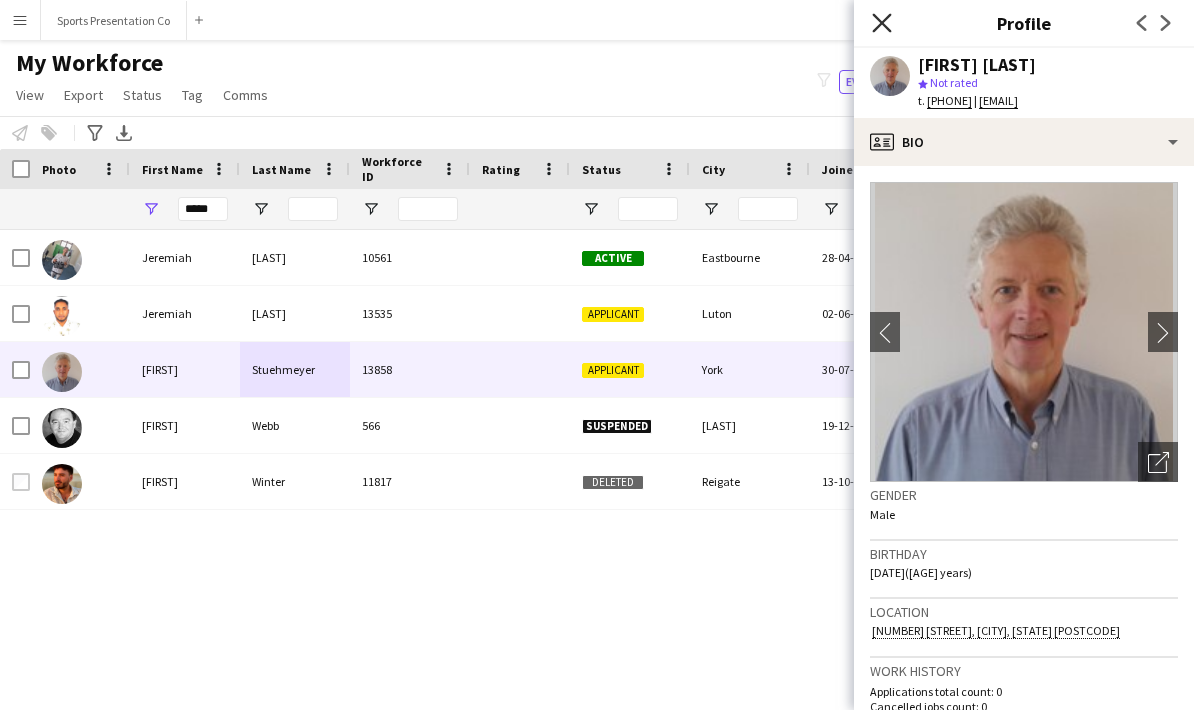 click on "Close pop-in" 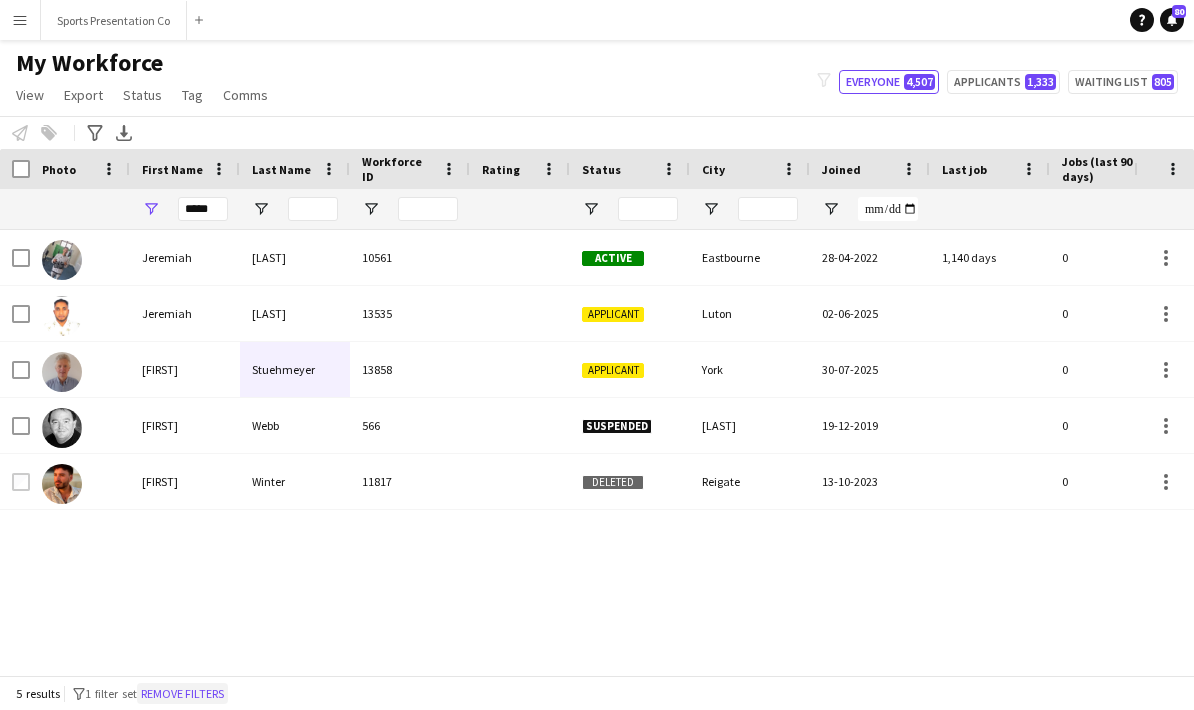 click on "Remove filters" 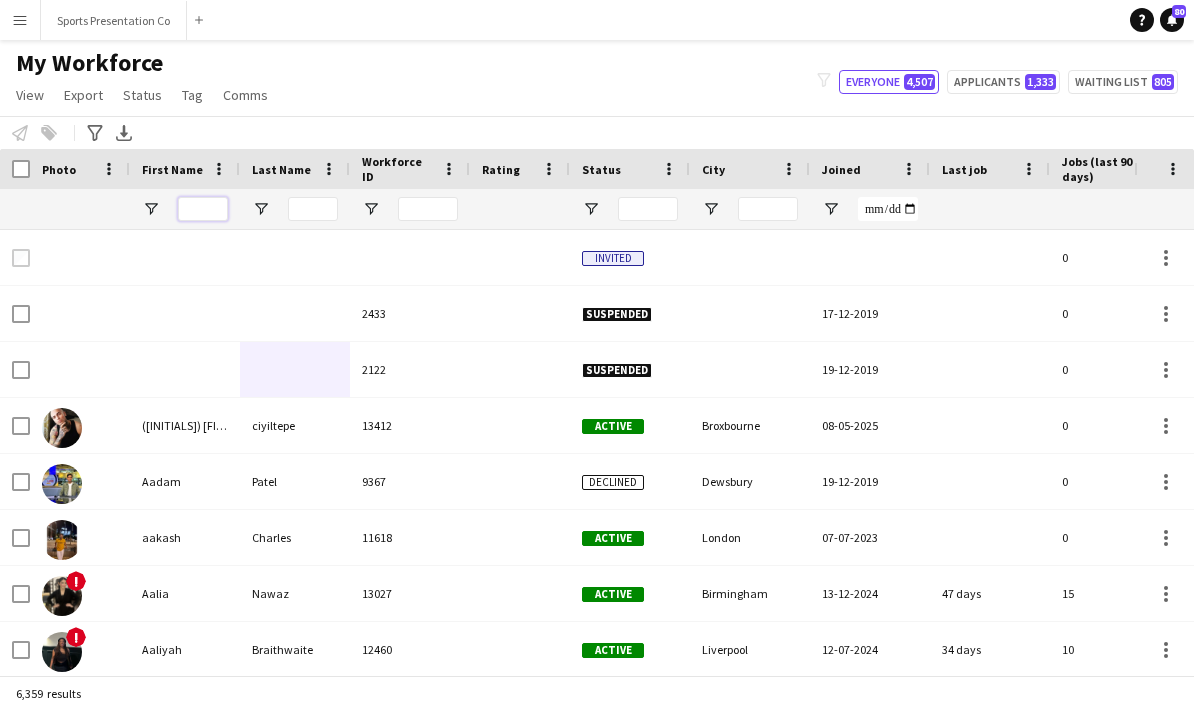 click at bounding box center [203, 209] 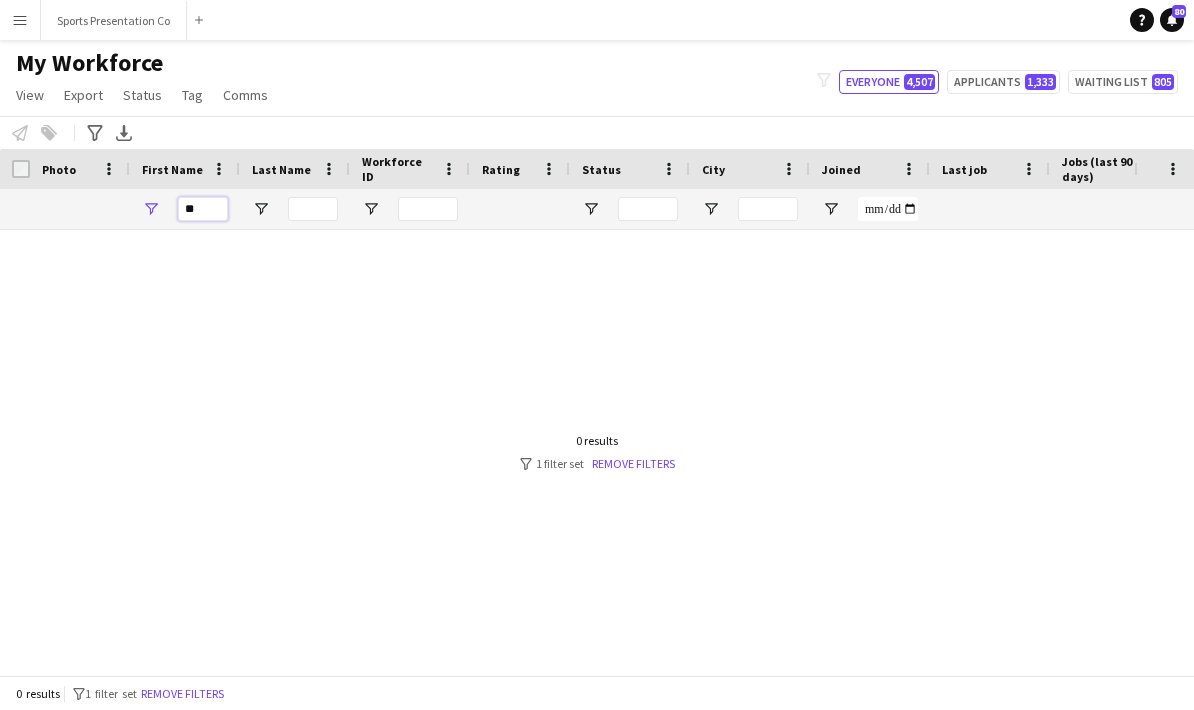 type on "*" 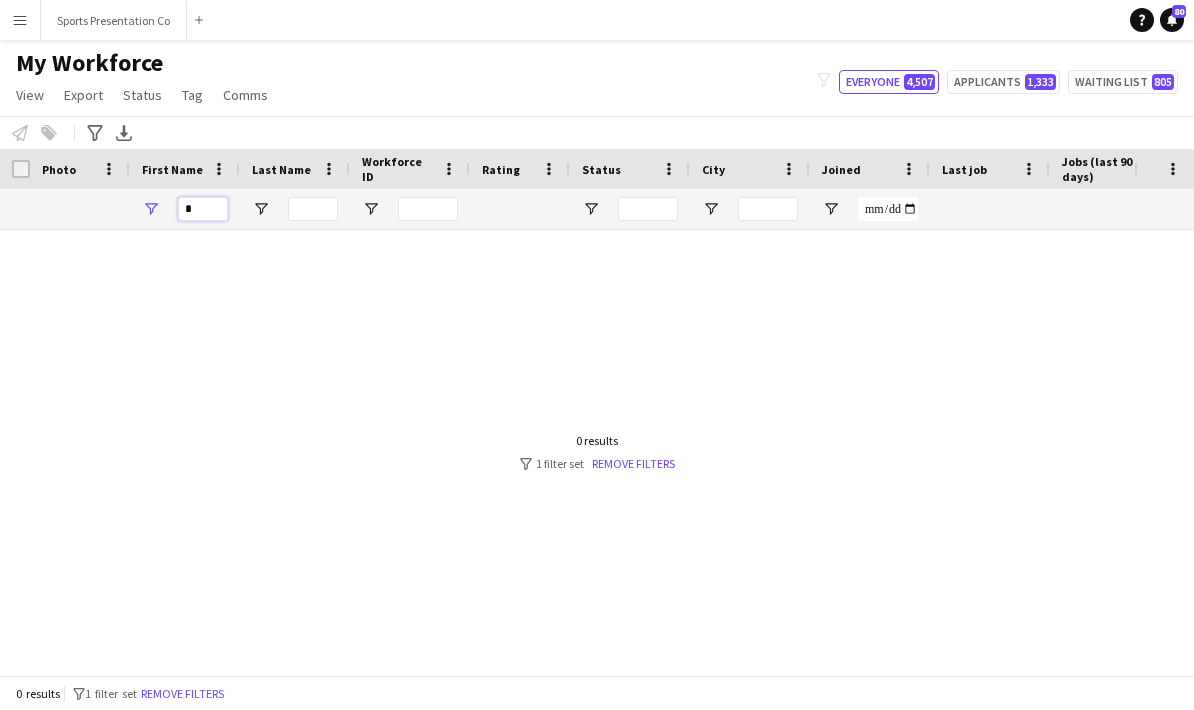 type 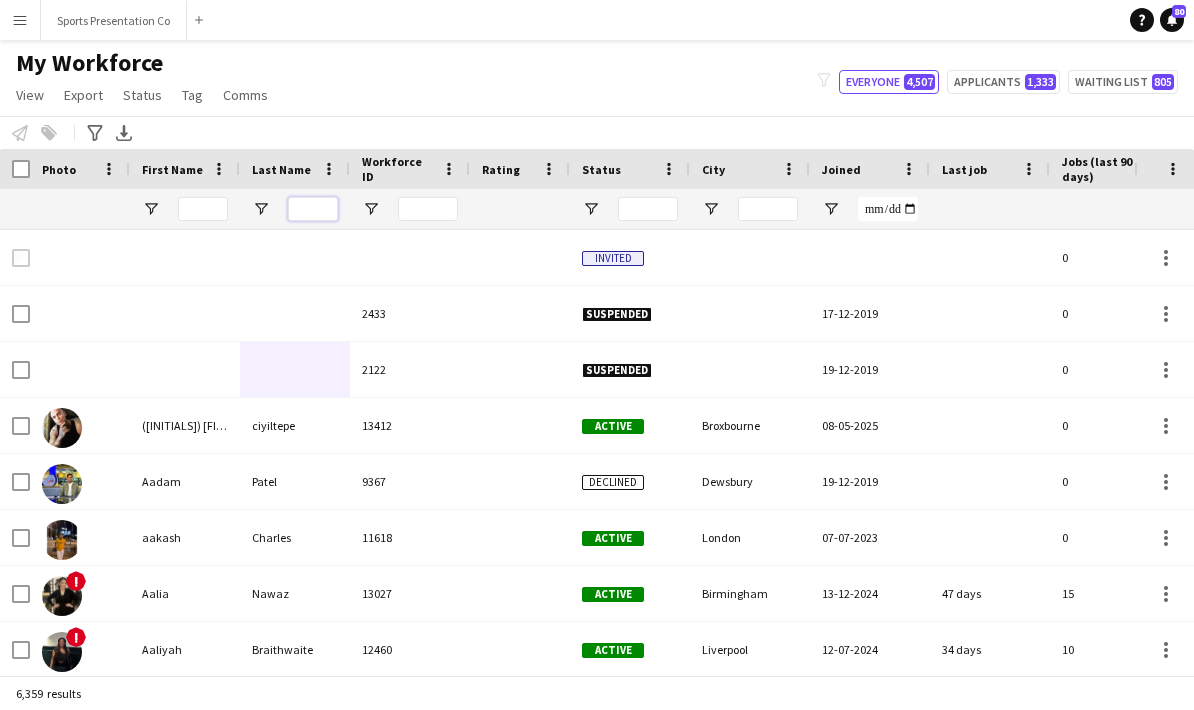 click at bounding box center (313, 209) 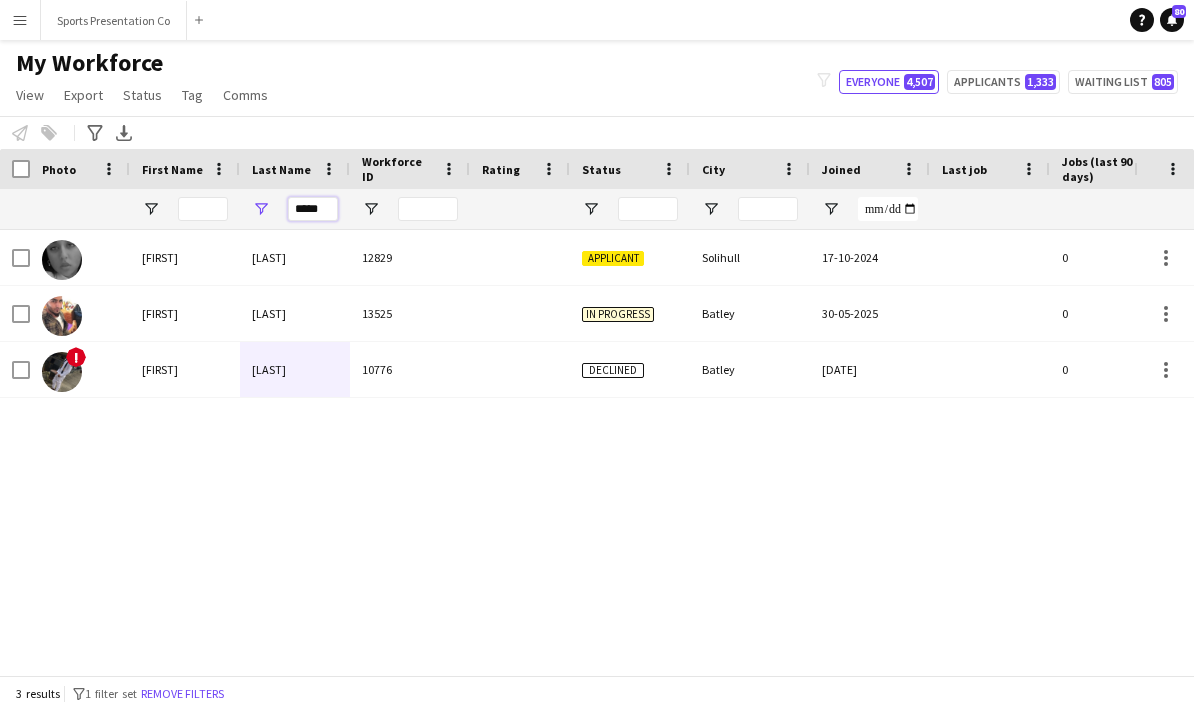 type on "*****" 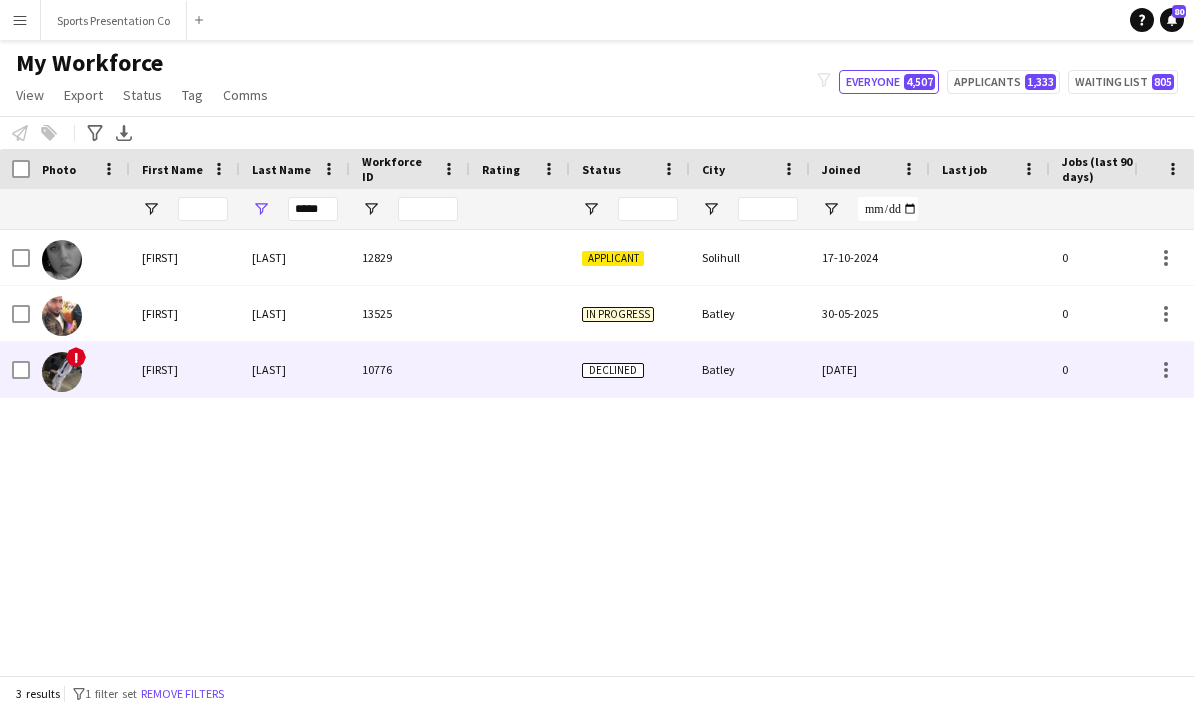 click at bounding box center (62, 372) 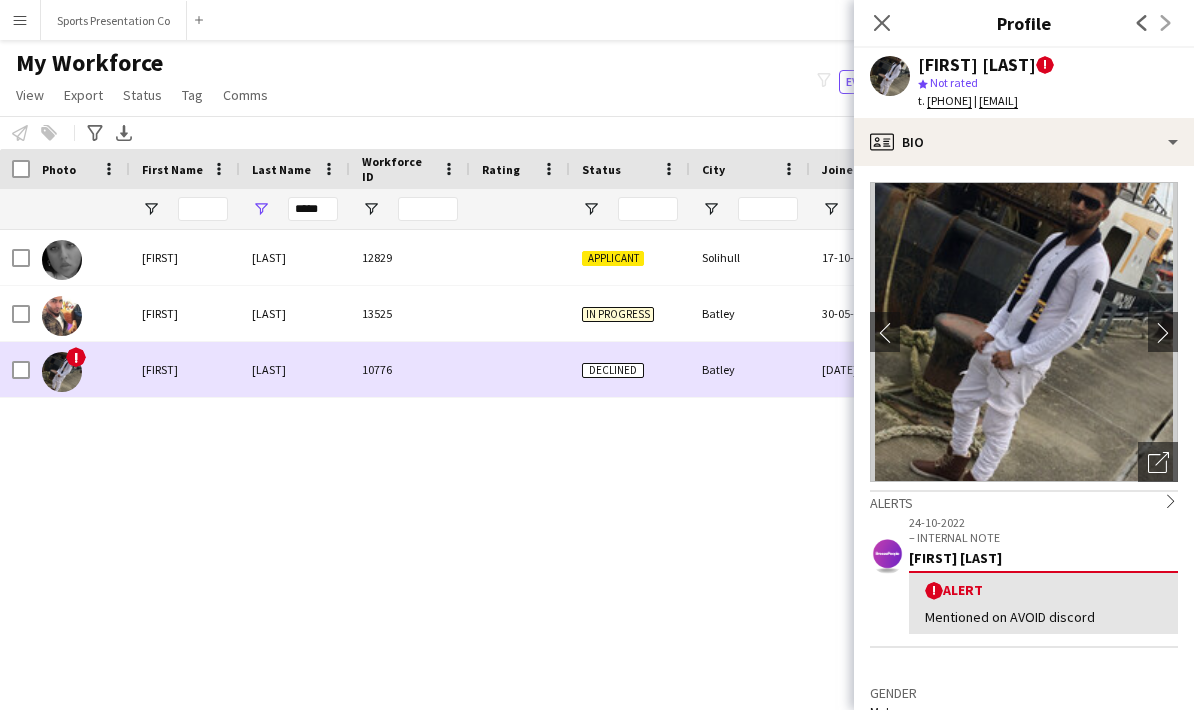 scroll, scrollTop: 0, scrollLeft: 0, axis: both 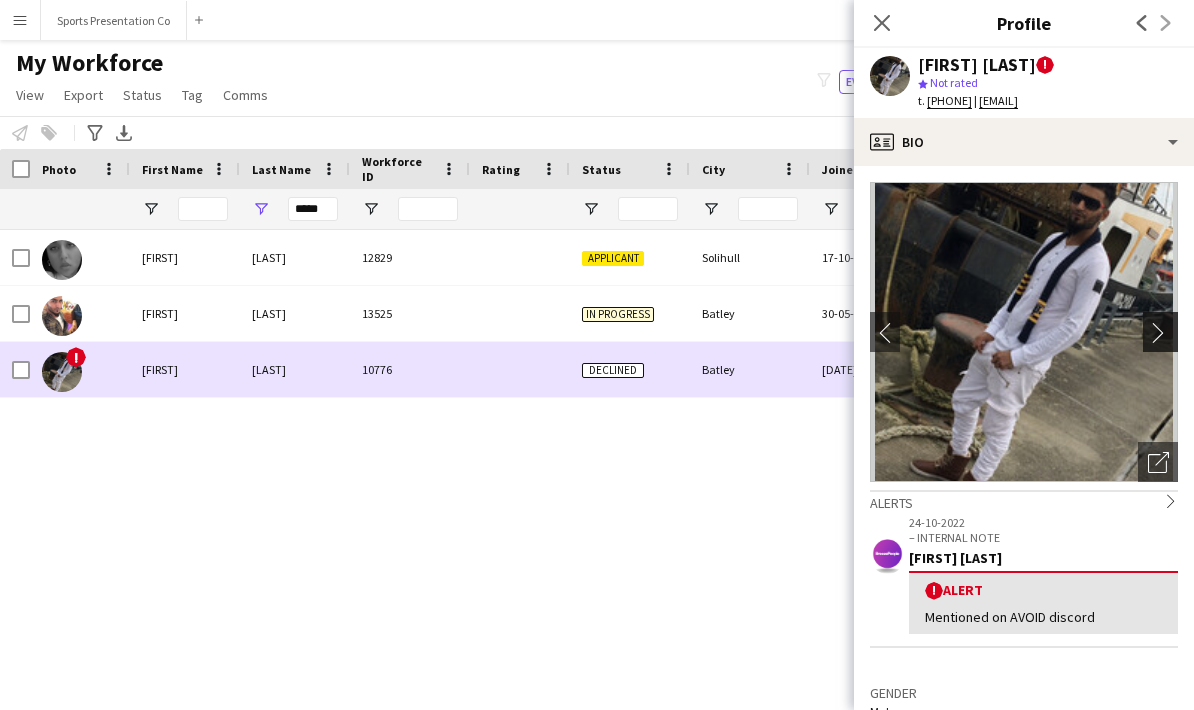 click on "chevron-right" 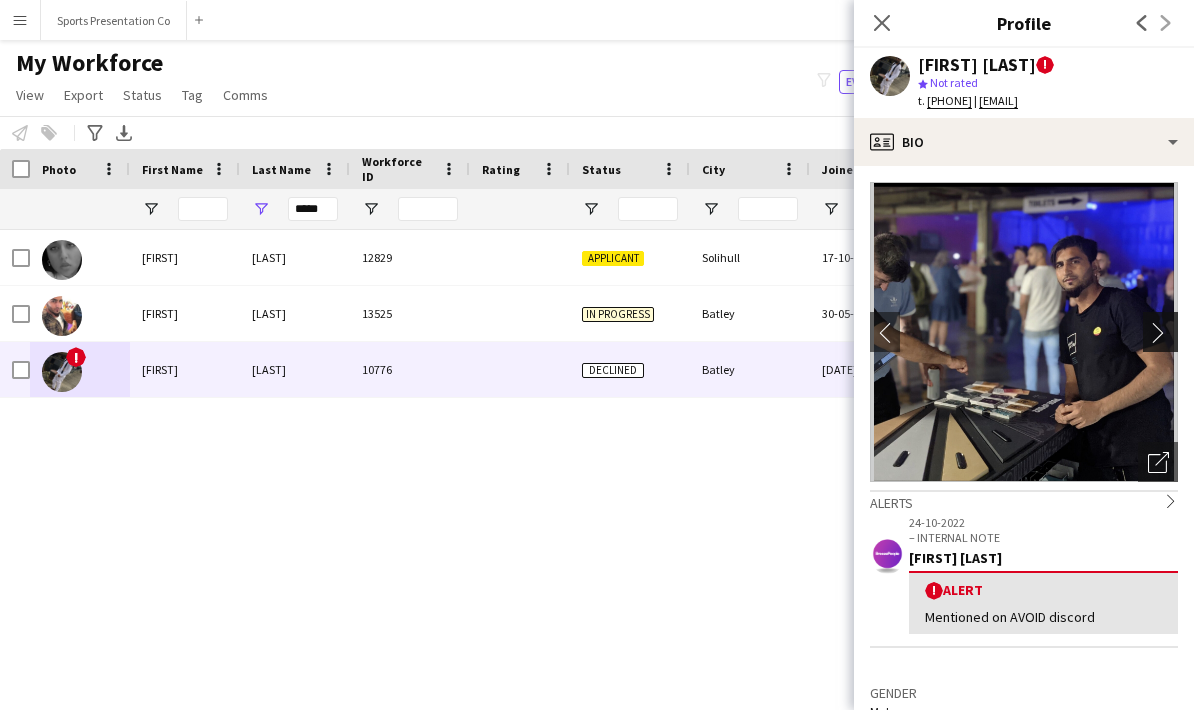 click on "chevron-right" 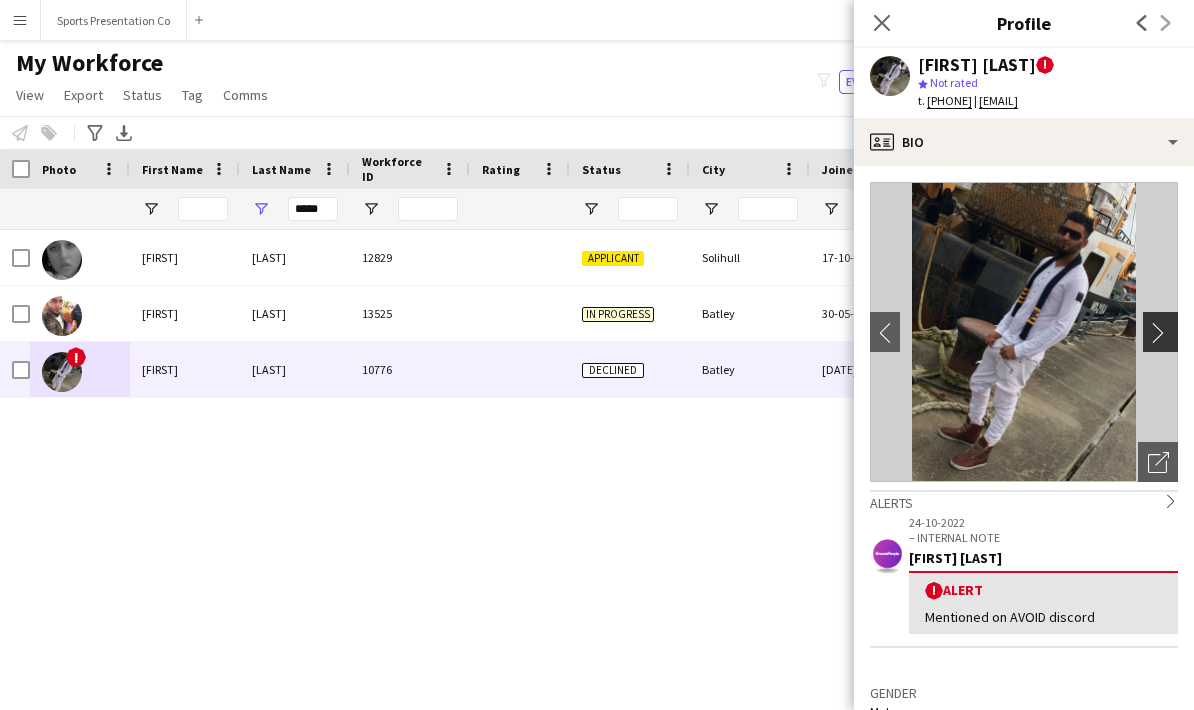 click on "chevron-right" 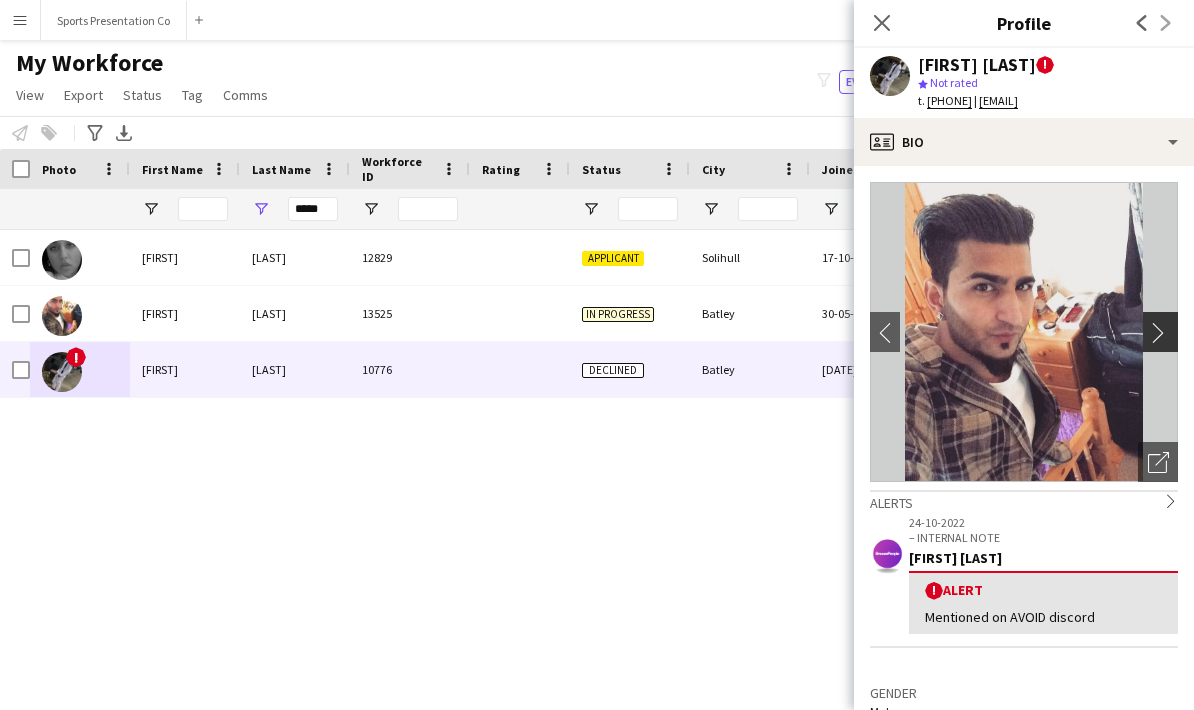 scroll, scrollTop: 0, scrollLeft: 0, axis: both 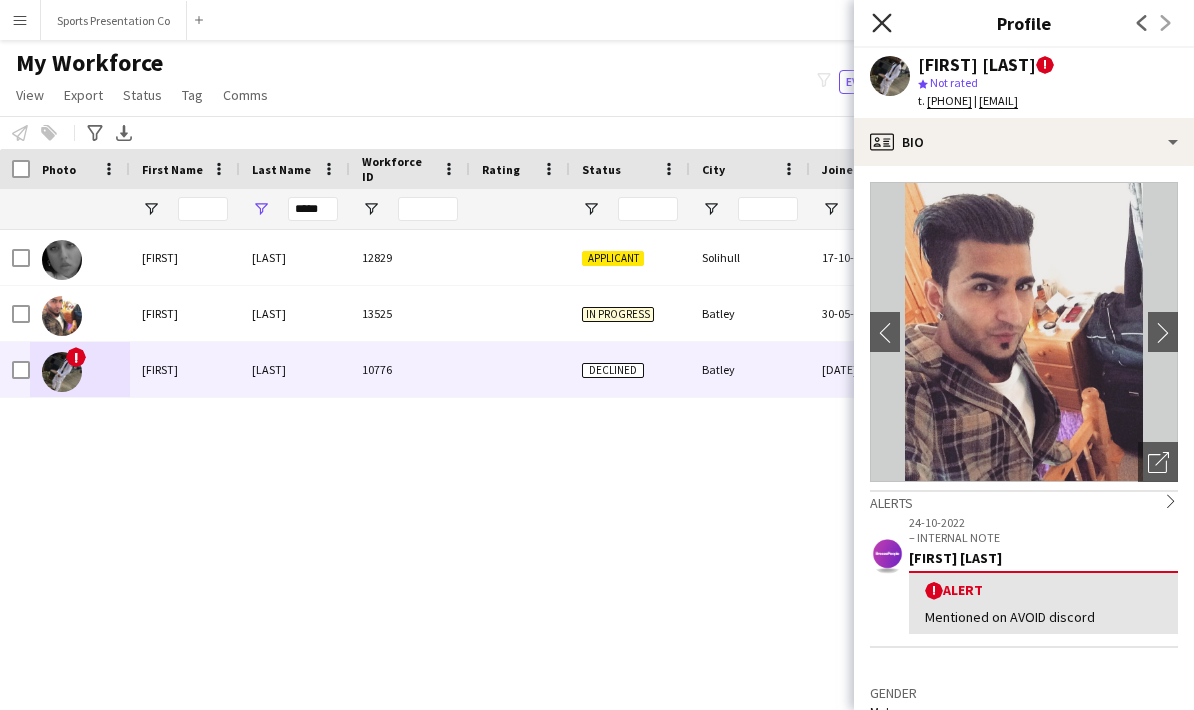 click on "Close pop-in" 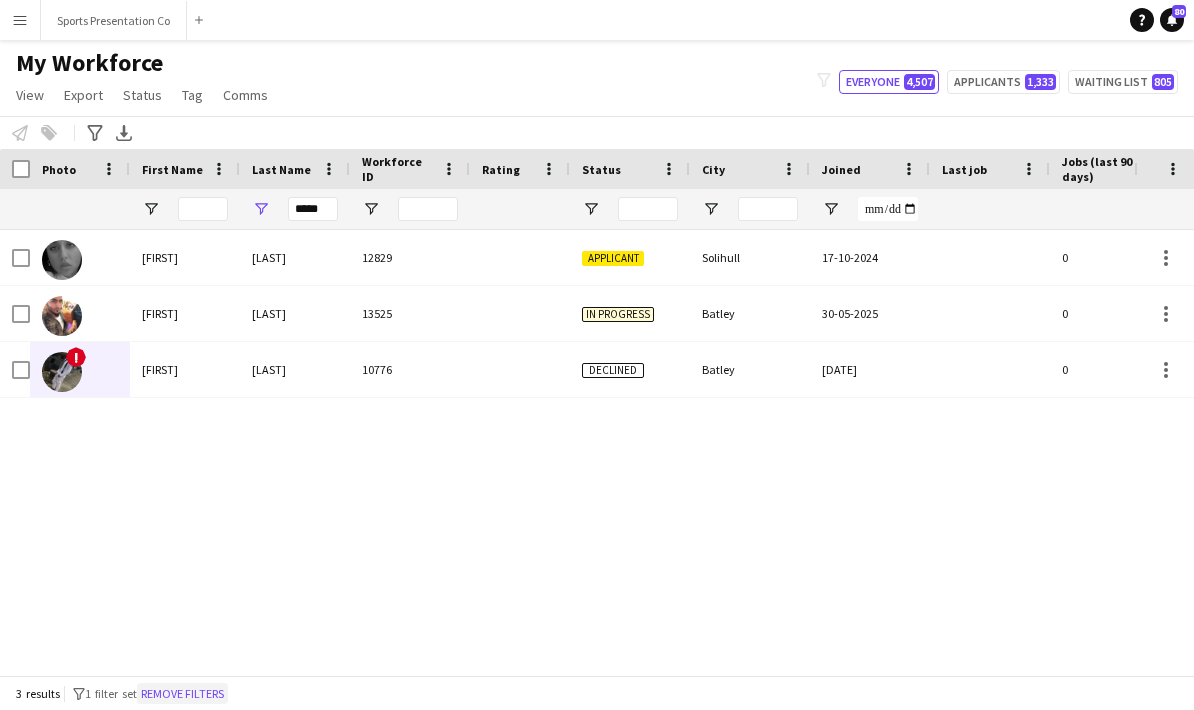 click on "Remove filters" 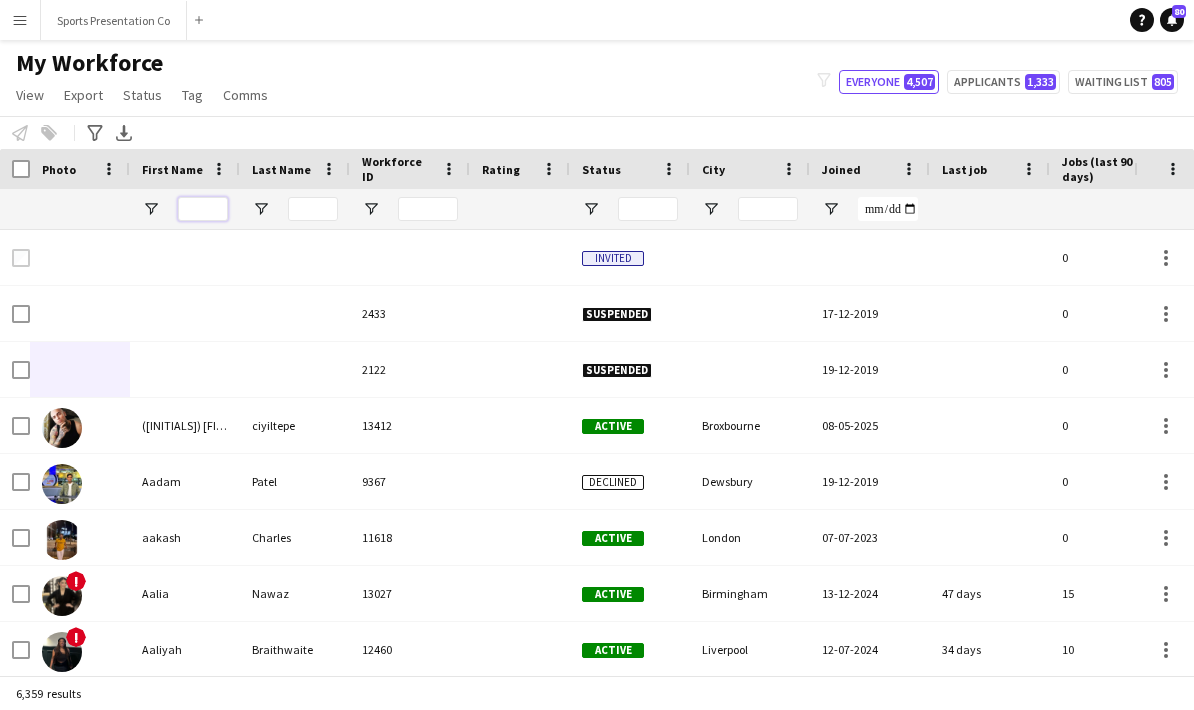 click at bounding box center (203, 209) 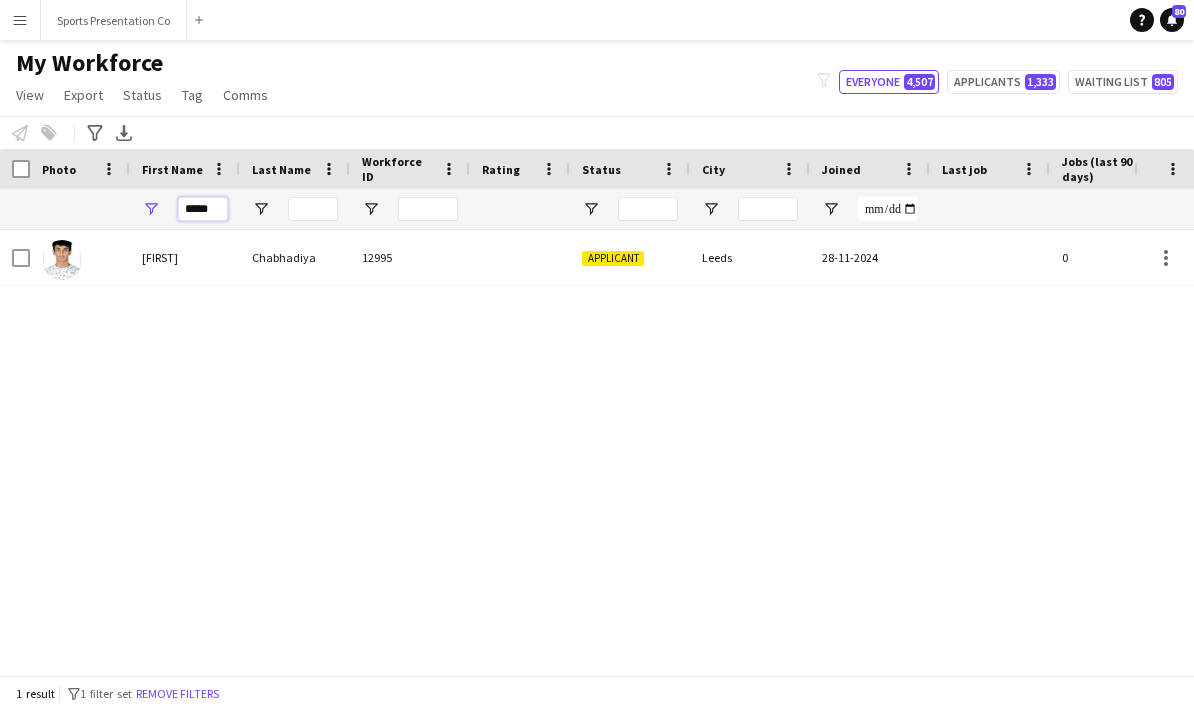 type on "*****" 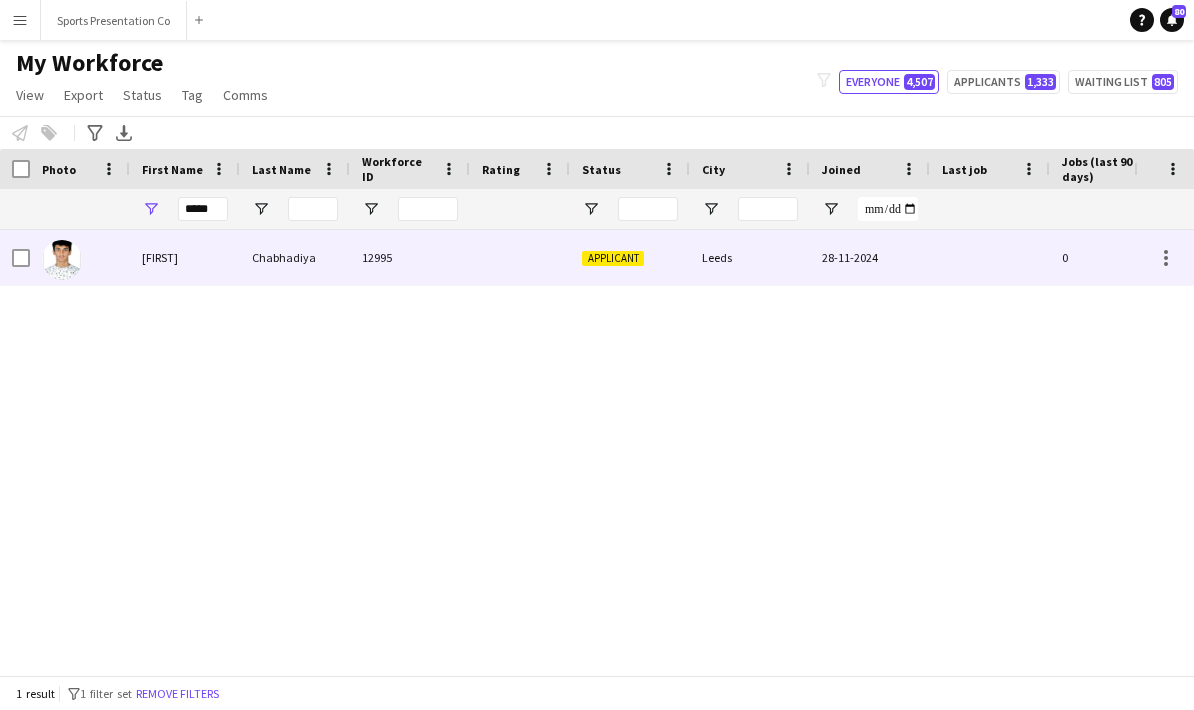 click on "Parth" at bounding box center (185, 257) 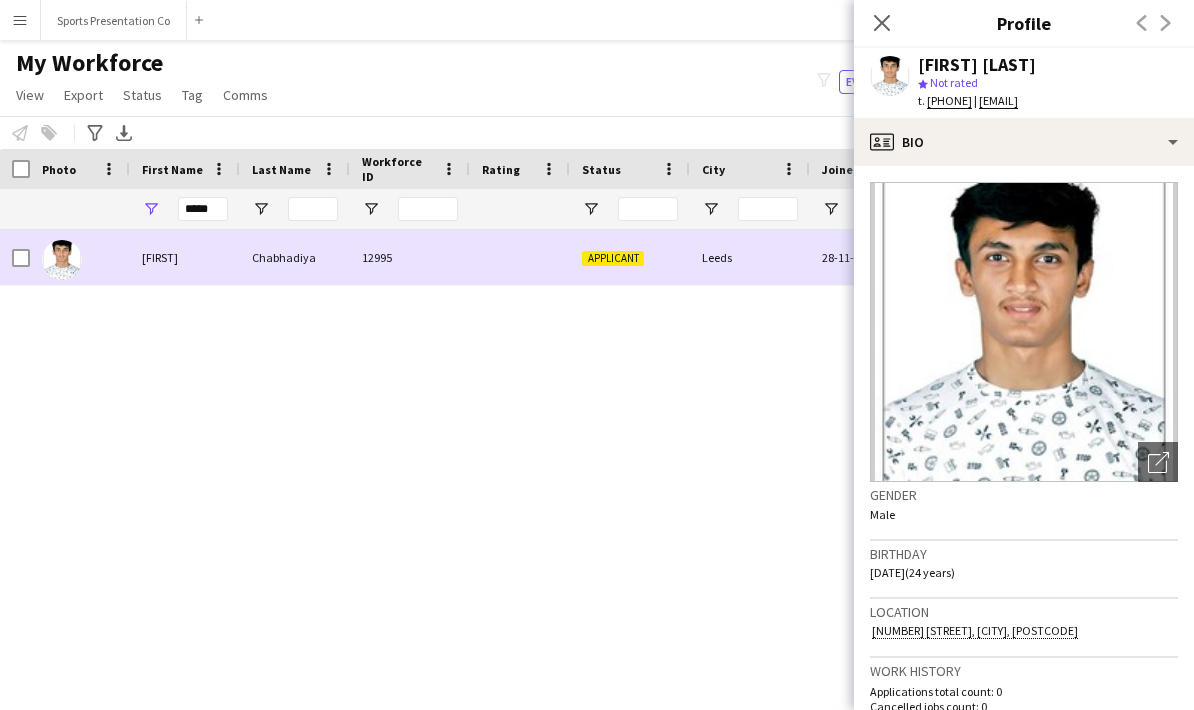 scroll, scrollTop: 0, scrollLeft: 0, axis: both 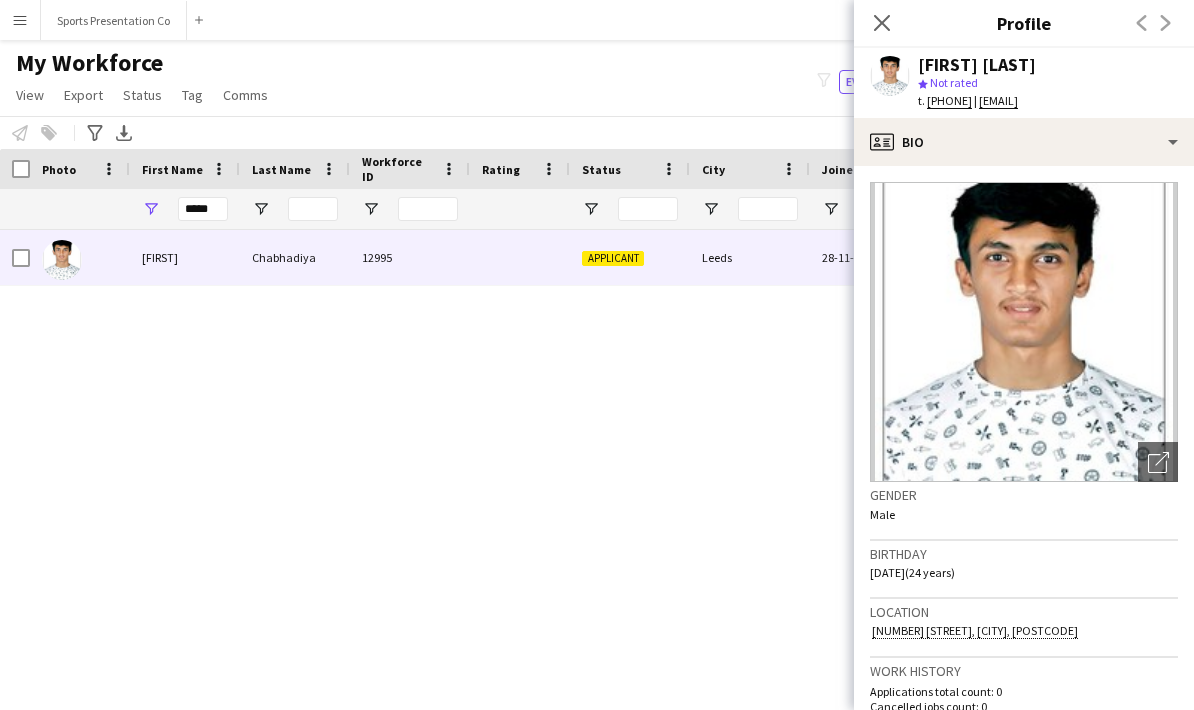 click 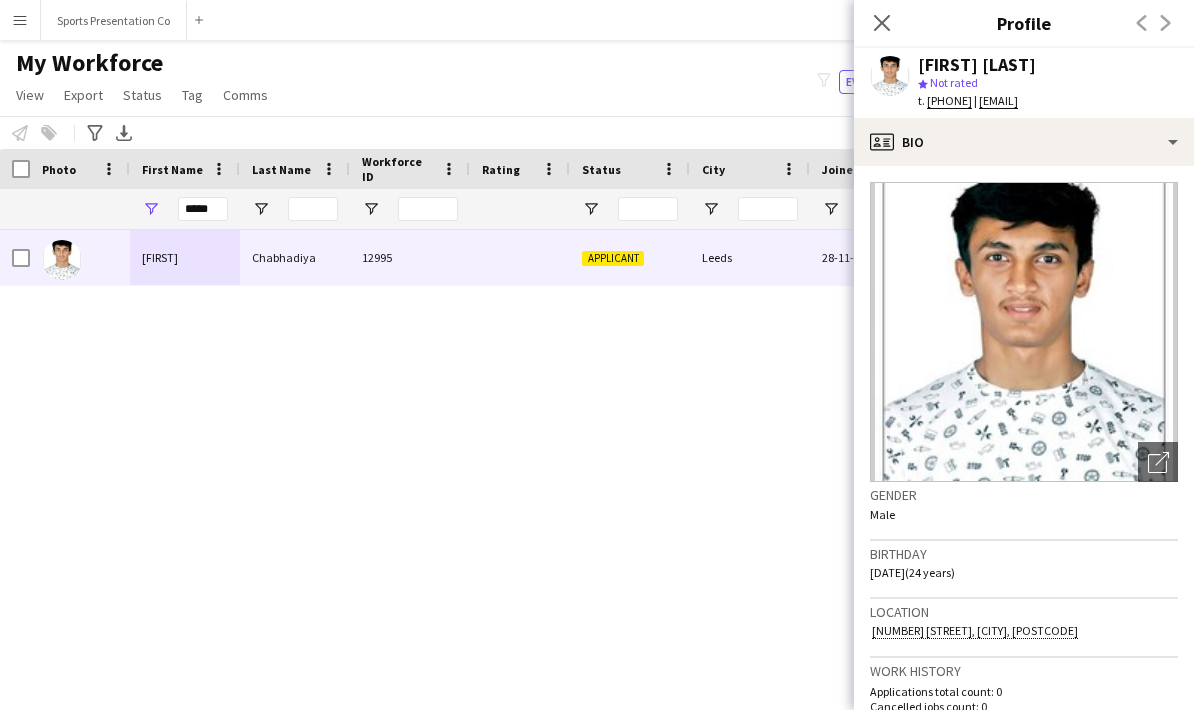 scroll, scrollTop: 0, scrollLeft: 0, axis: both 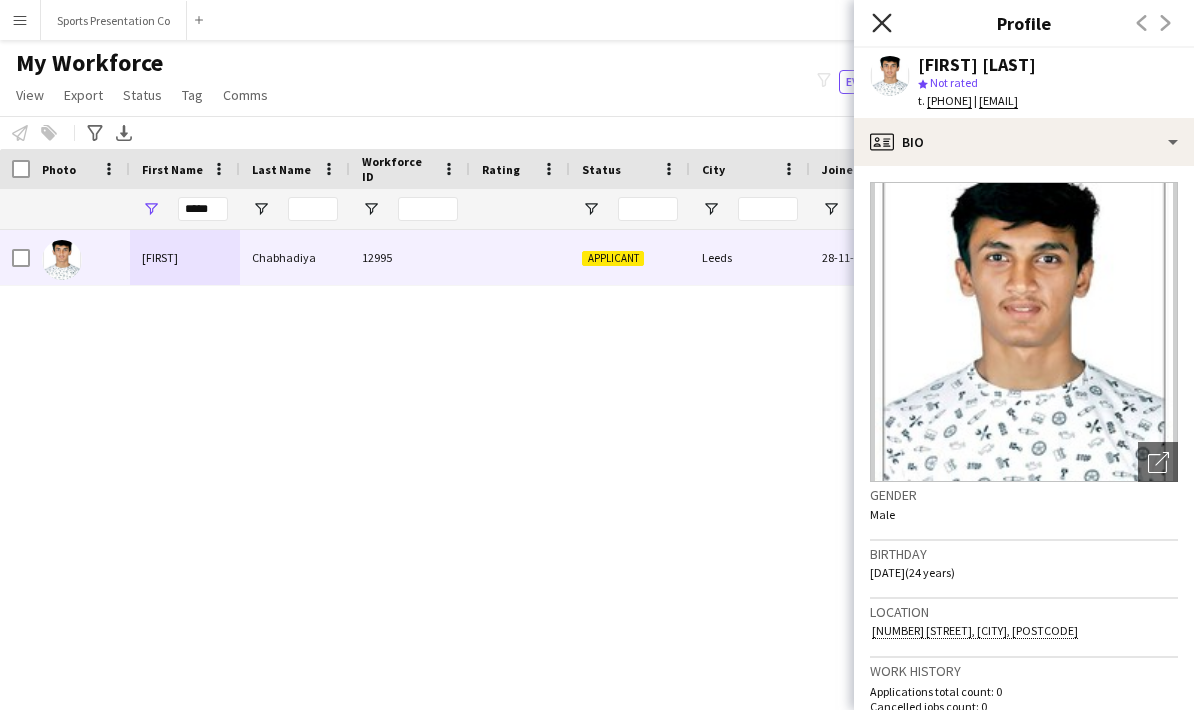 click on "Close pop-in" 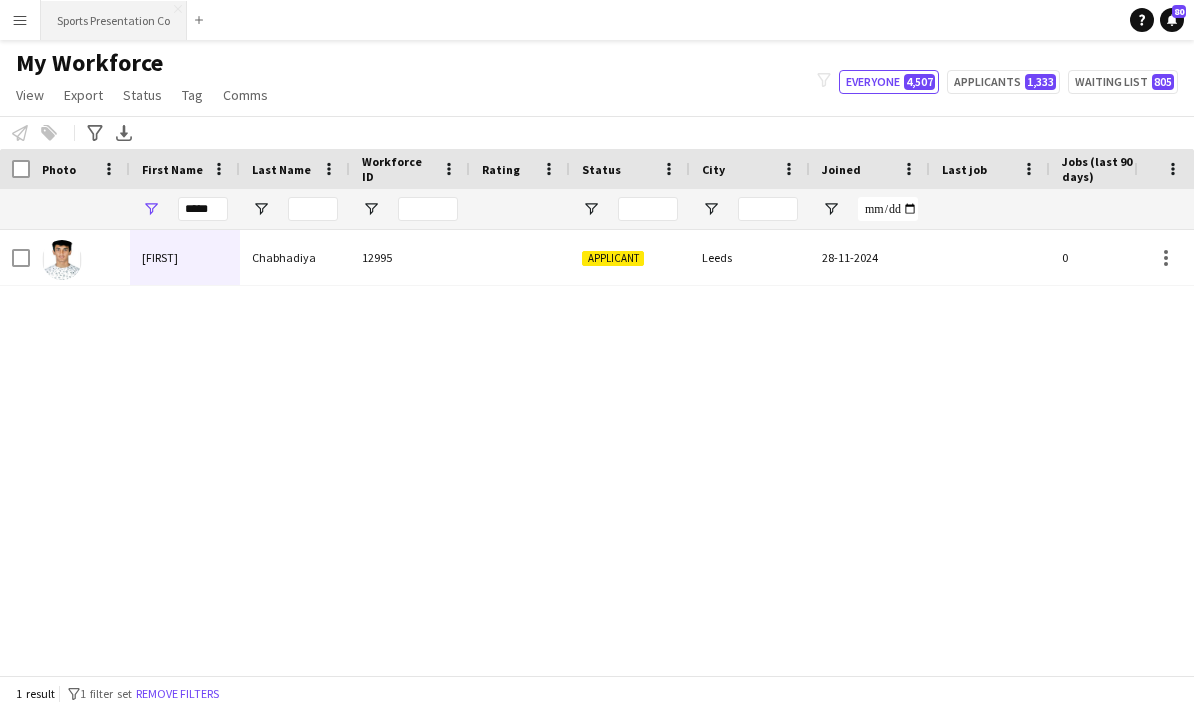 click on "Sports Presentation Co
Close" at bounding box center [114, 20] 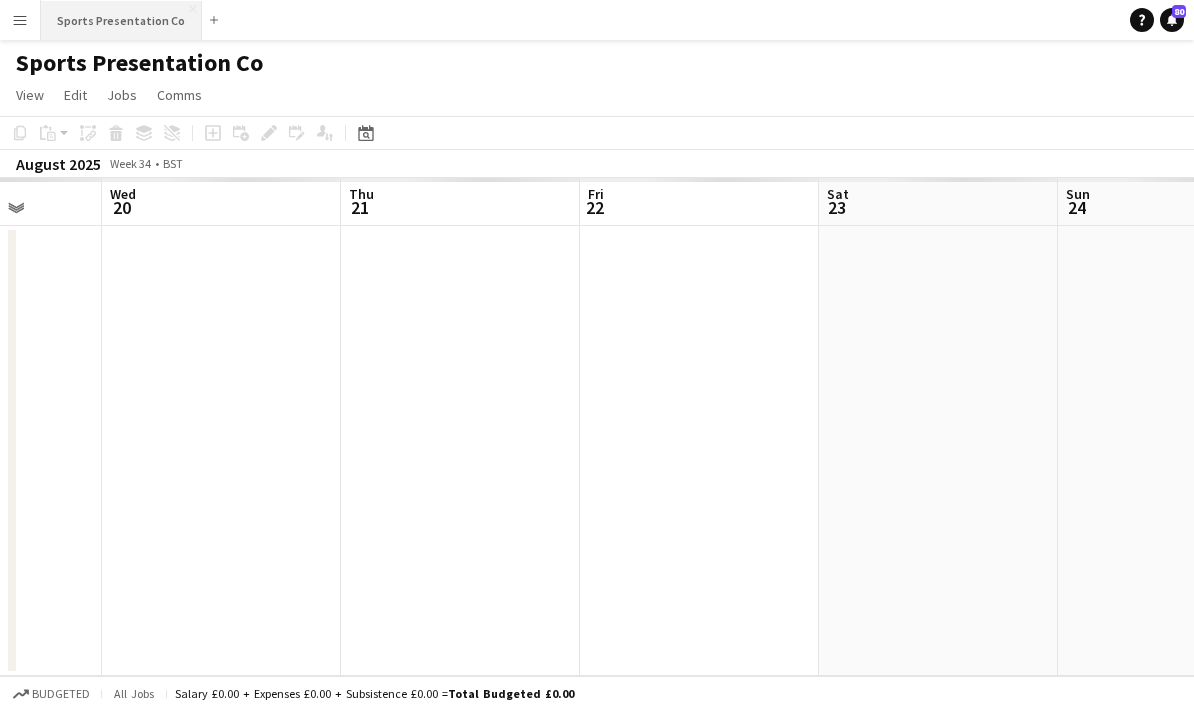 scroll, scrollTop: 0, scrollLeft: 643, axis: horizontal 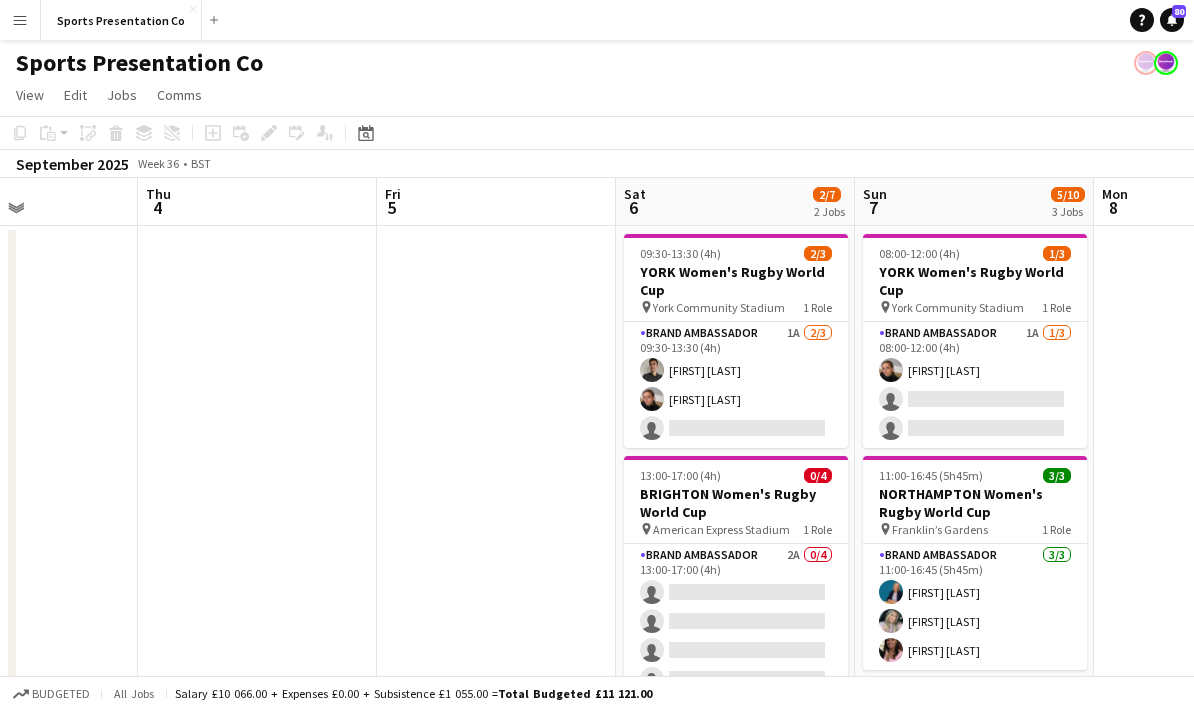 click on "Menu" at bounding box center [20, 20] 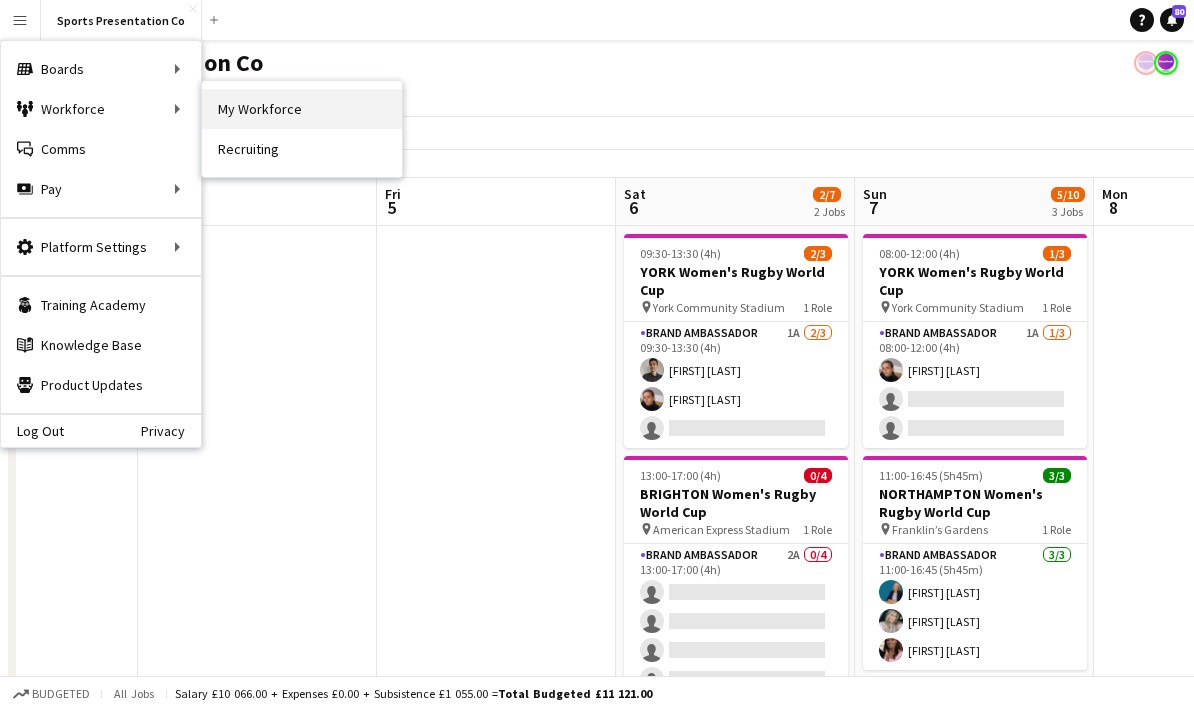 click on "My Workforce" at bounding box center (302, 109) 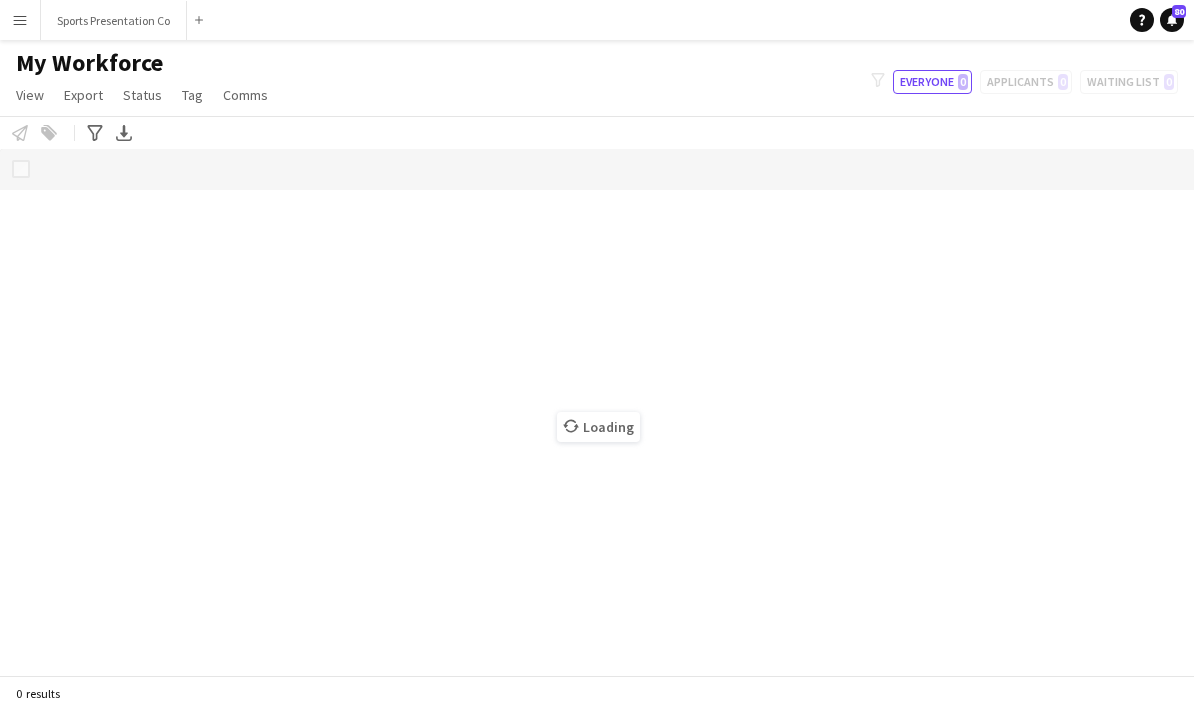 scroll, scrollTop: 80, scrollLeft: 0, axis: vertical 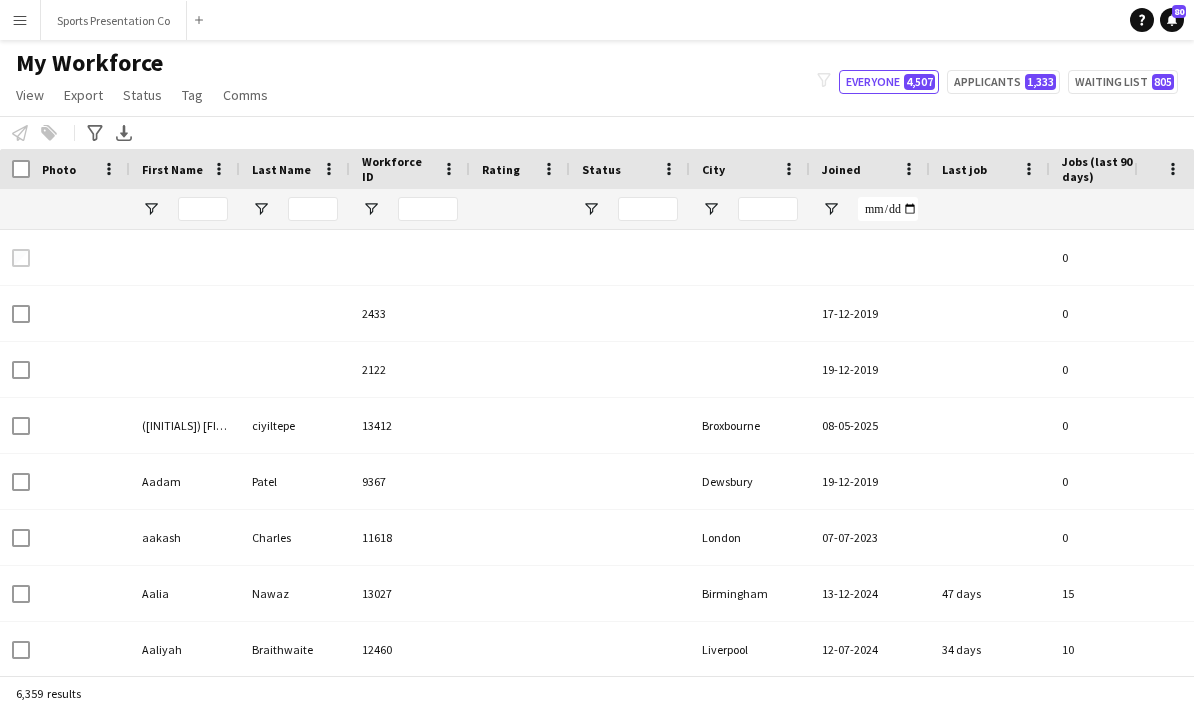 type on "*****" 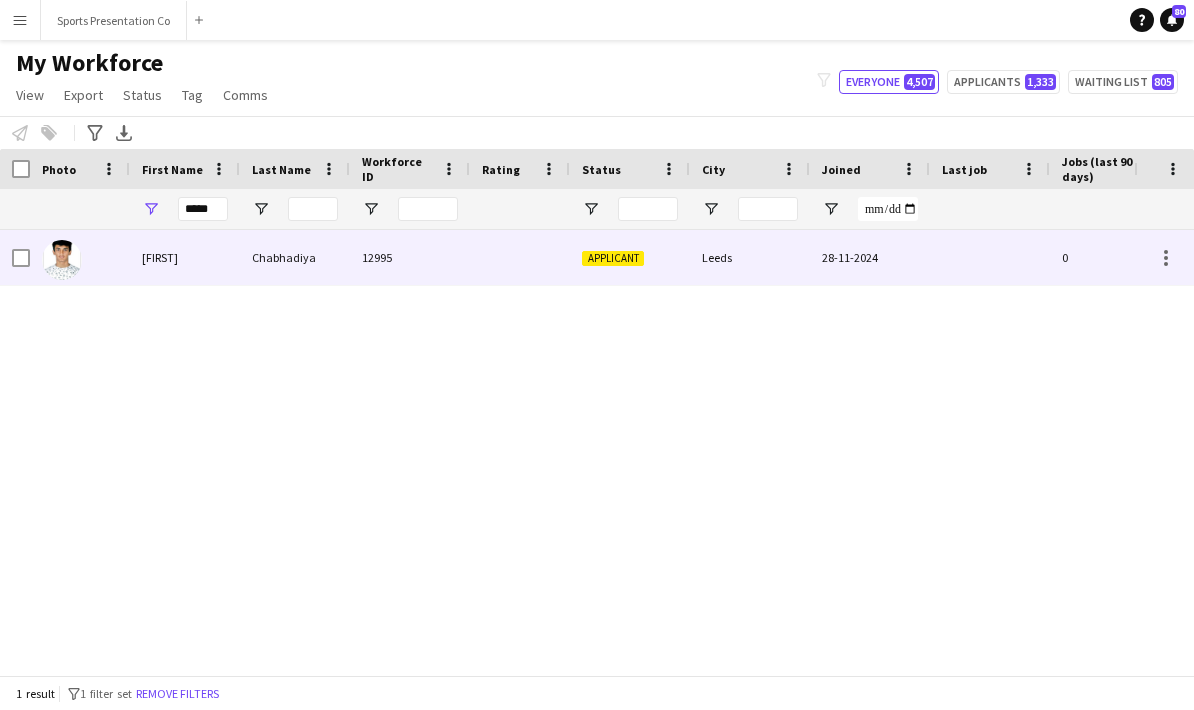 click at bounding box center (520, 257) 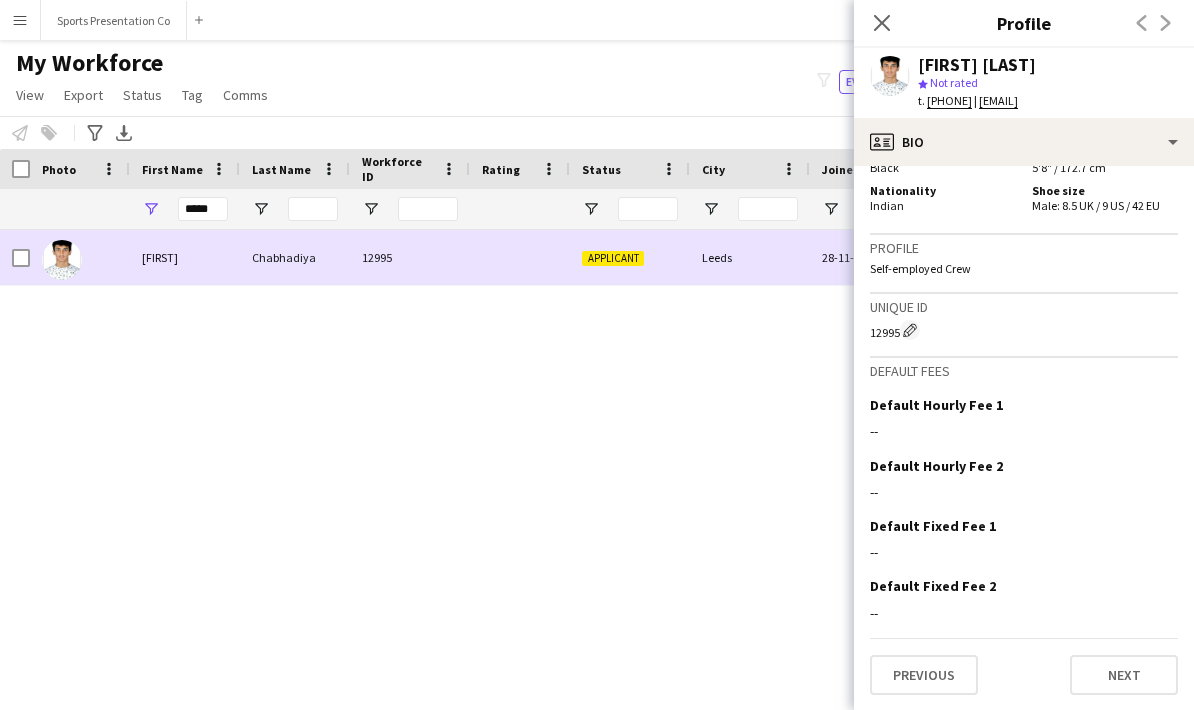 scroll, scrollTop: 1113, scrollLeft: 0, axis: vertical 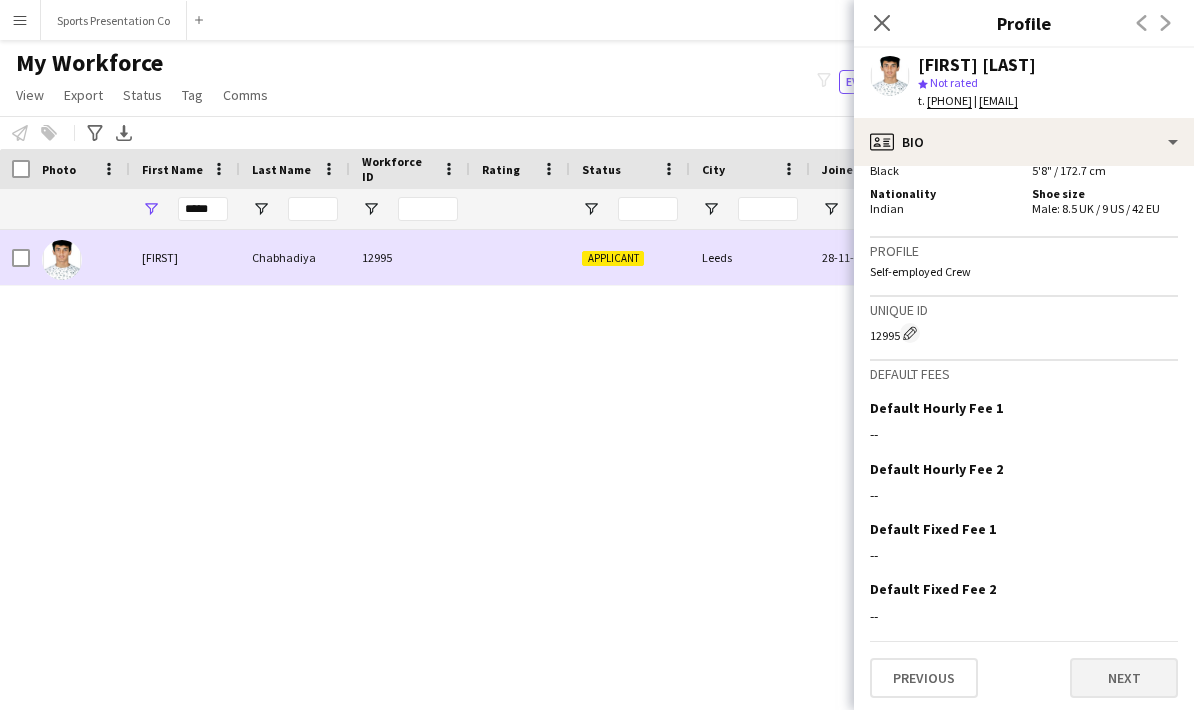 click on "Next" 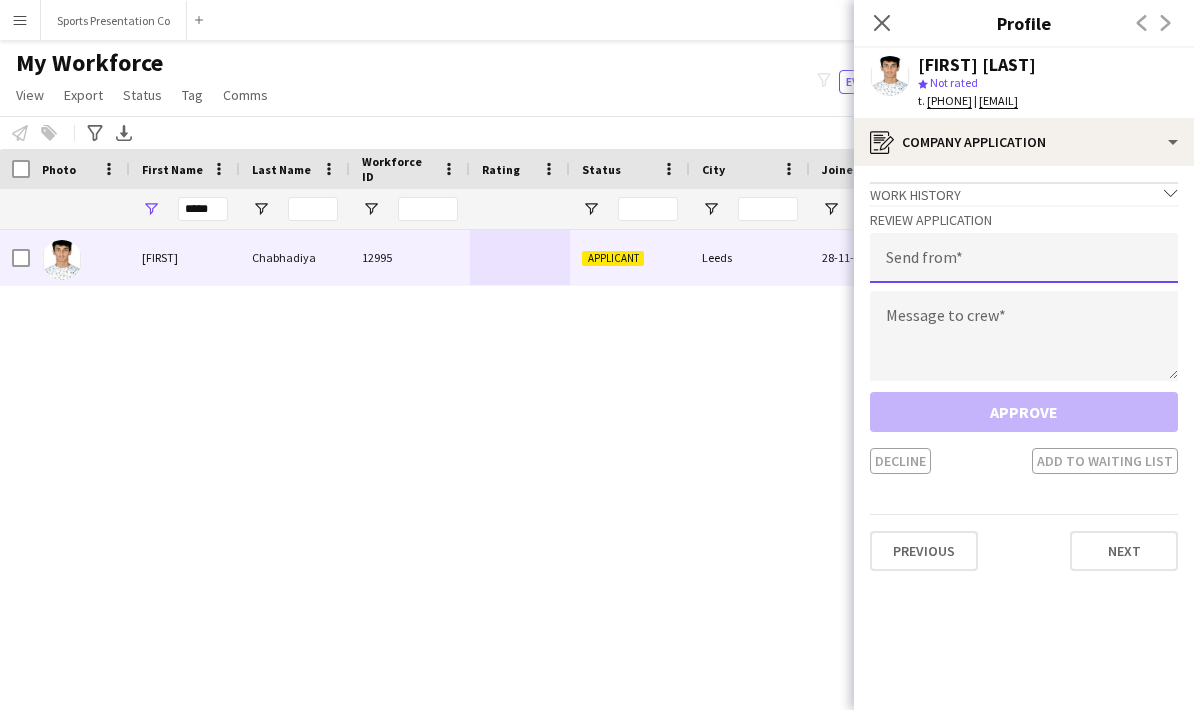 click 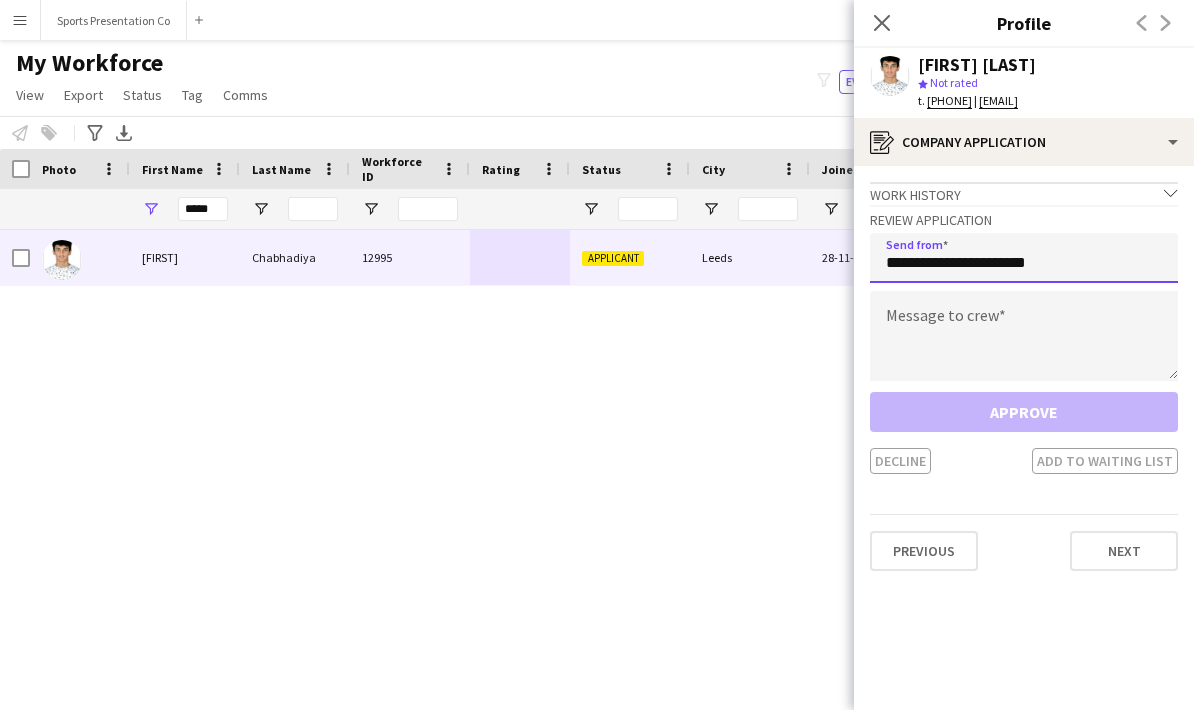 type on "**********" 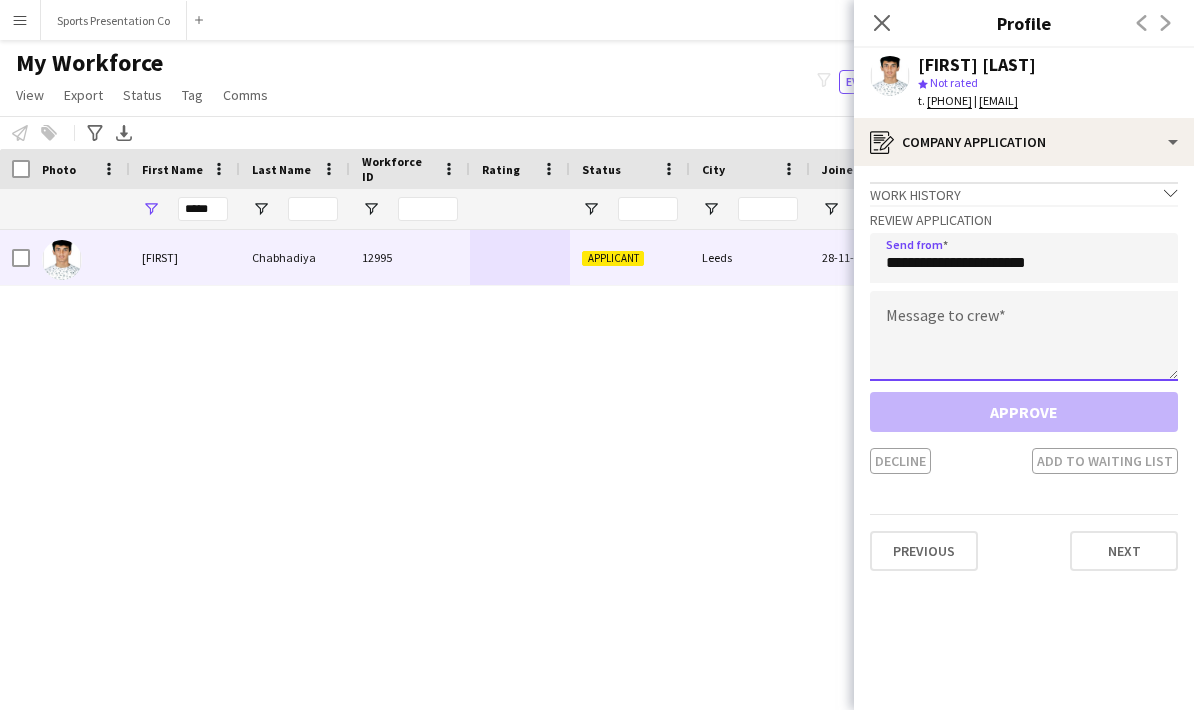 click 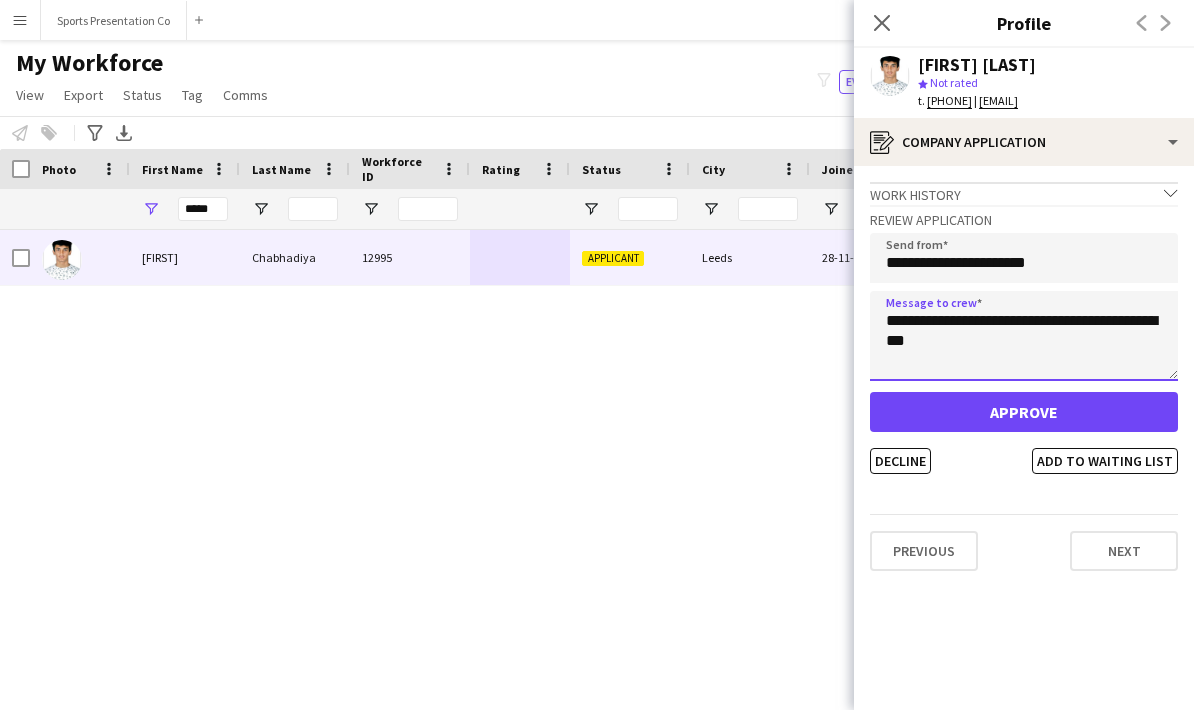 type on "**********" 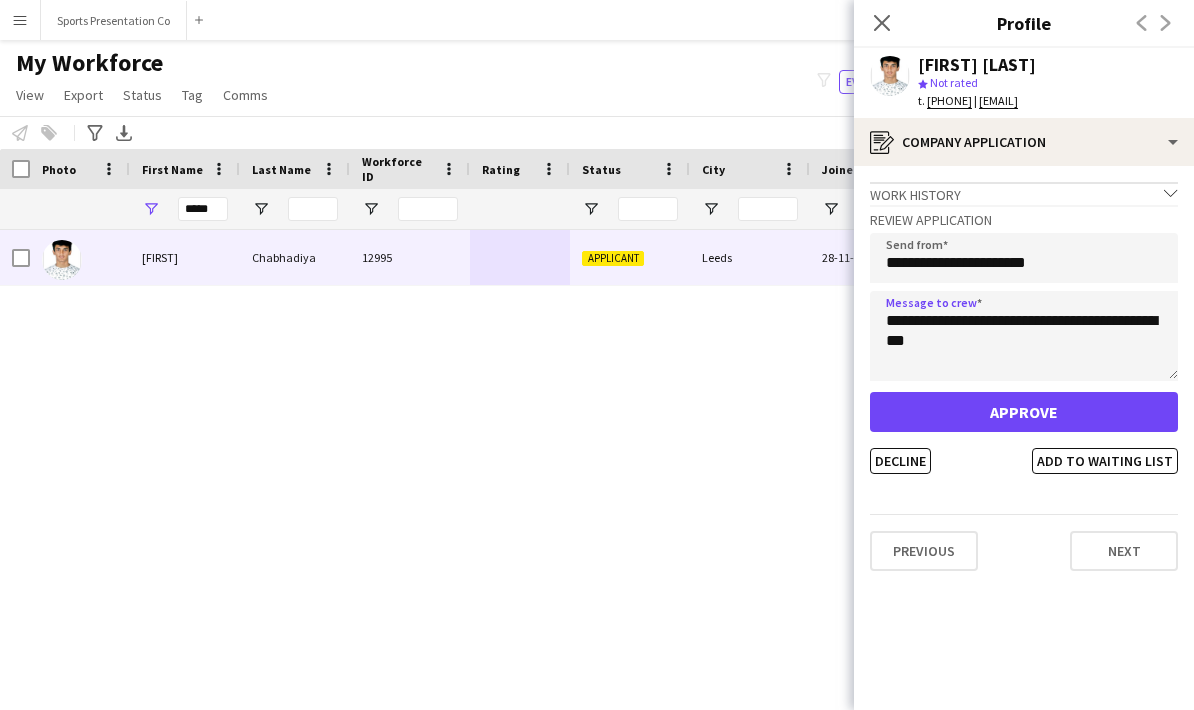 click on "Approve" 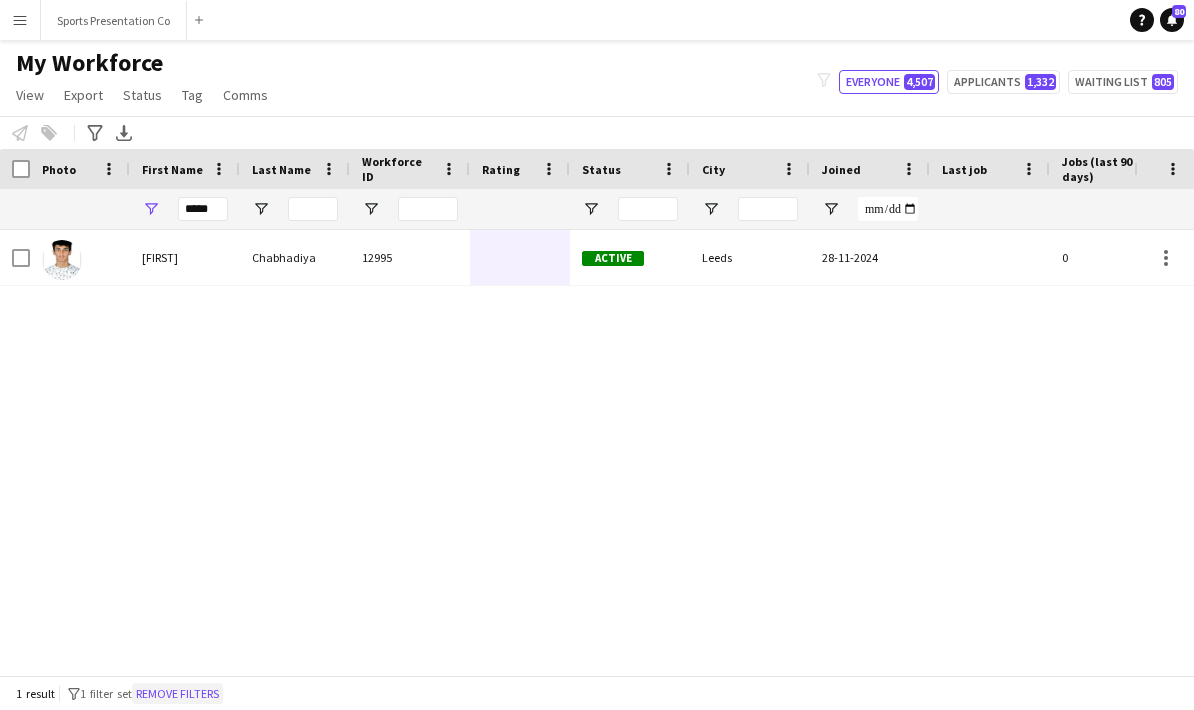 click on "Remove filters" 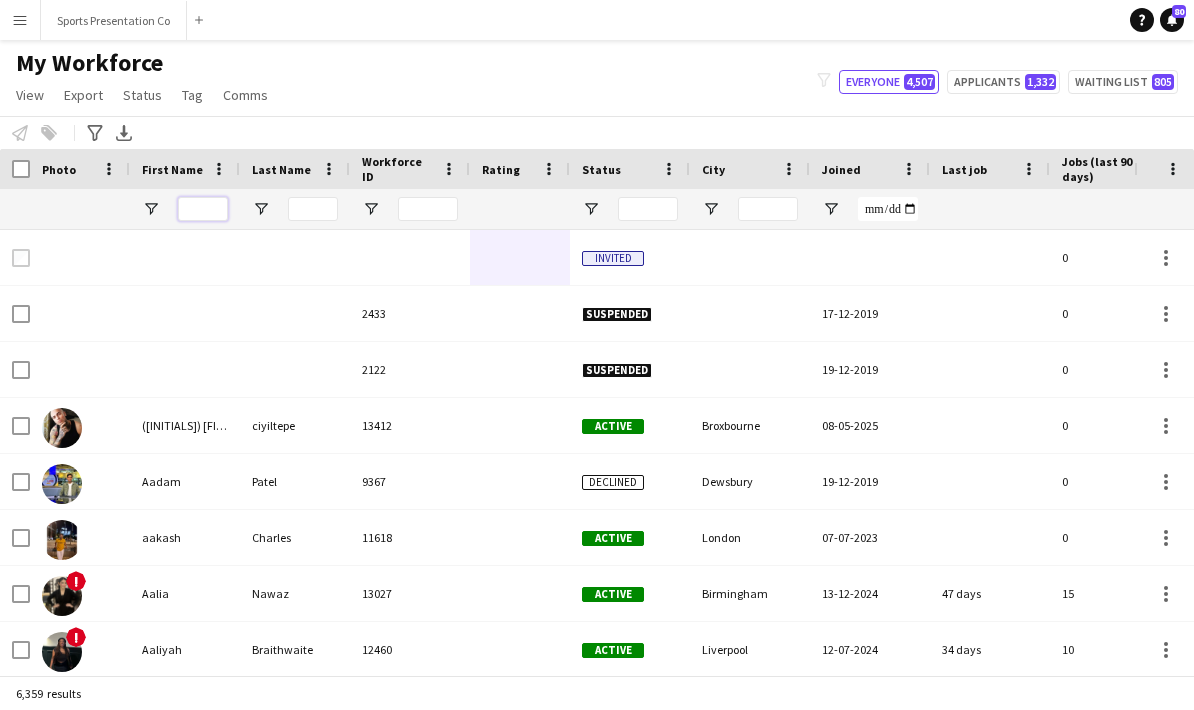 click at bounding box center (203, 209) 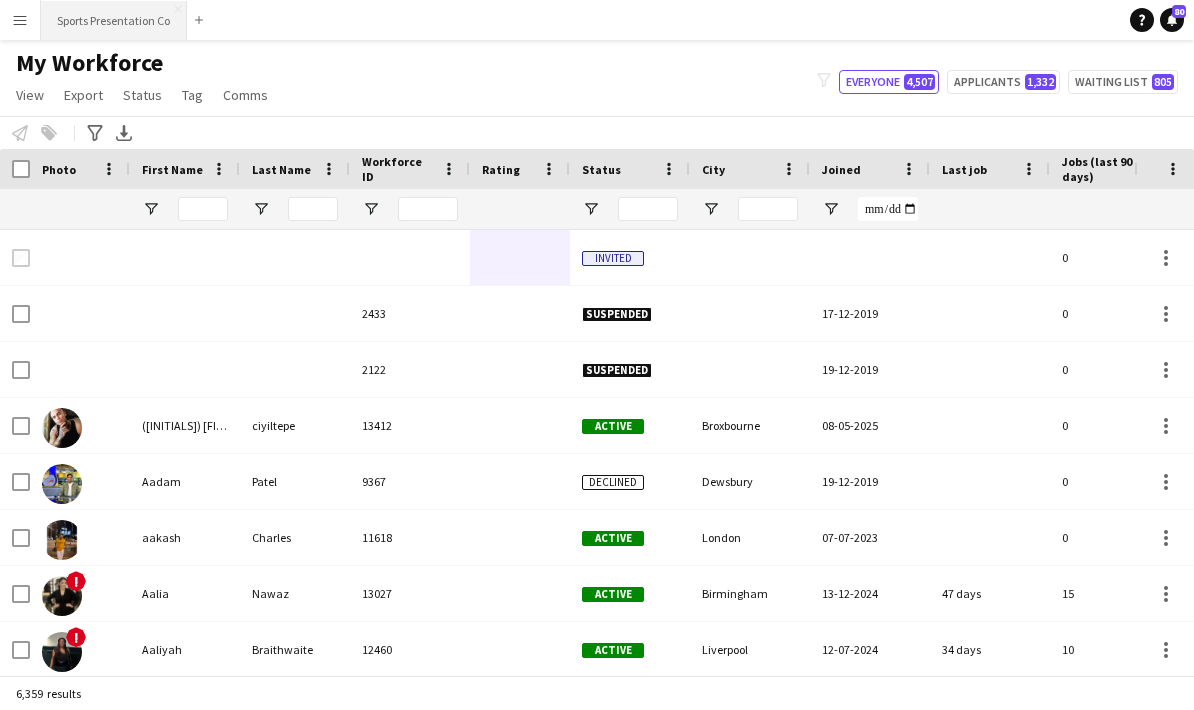 click on "Sports Presentation Co
Close" at bounding box center [114, 20] 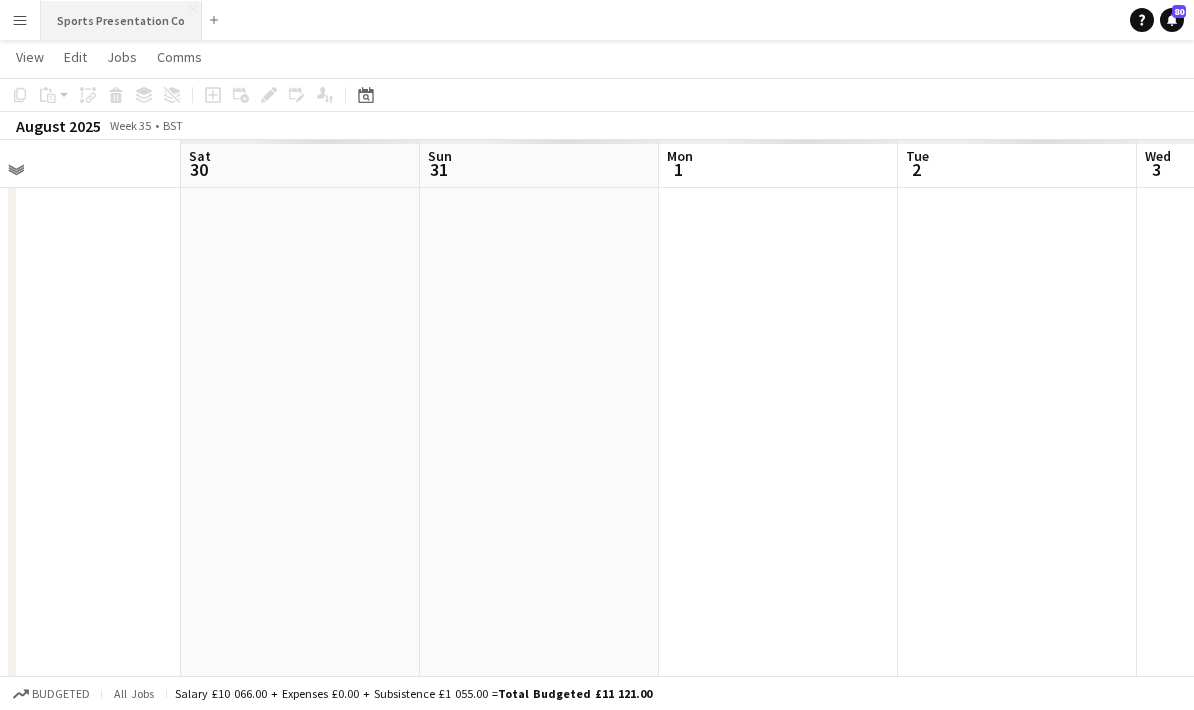scroll, scrollTop: 0, scrollLeft: 567, axis: horizontal 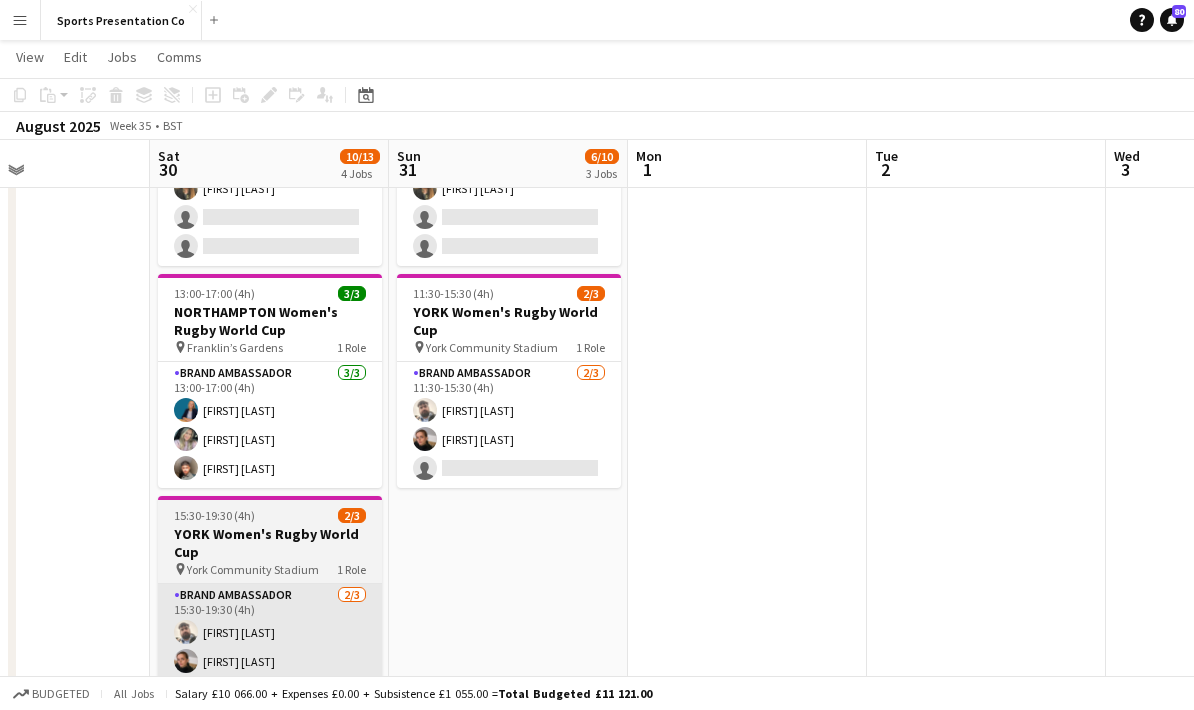 click on "Brand Ambassador   2/3   15:30-19:30 (4h)
Daniel Jenkins Lizzie Greenwood
single-neutral-actions" at bounding box center [270, 647] 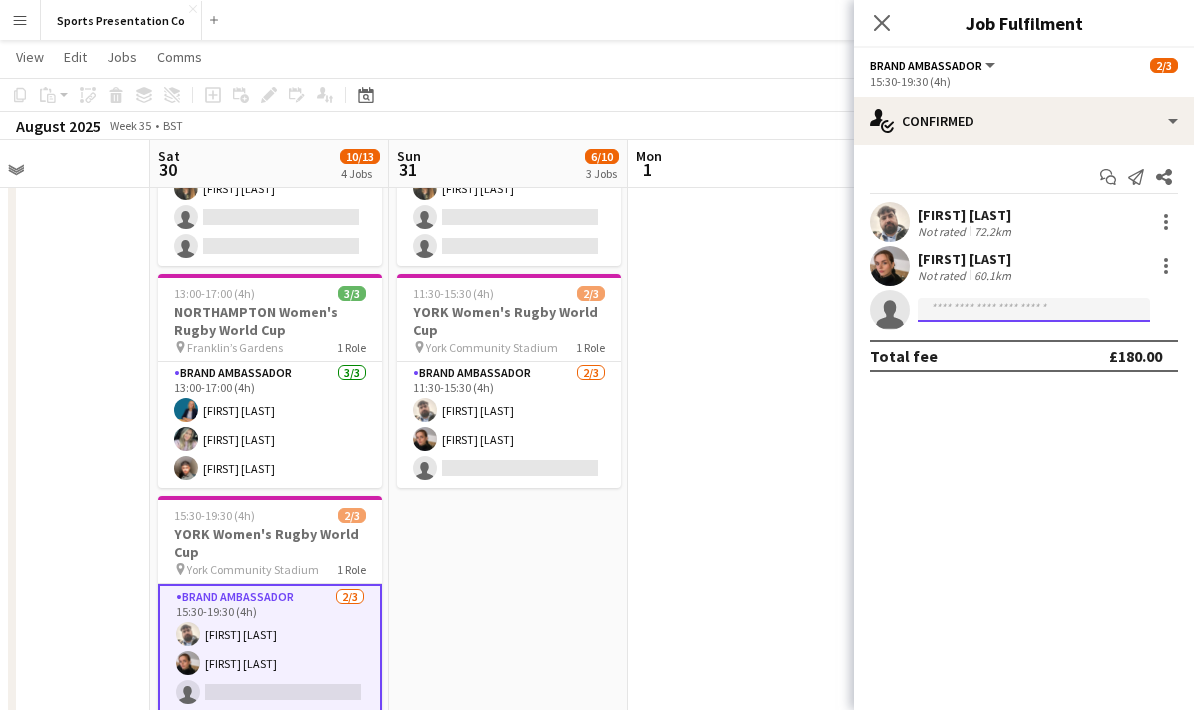 click 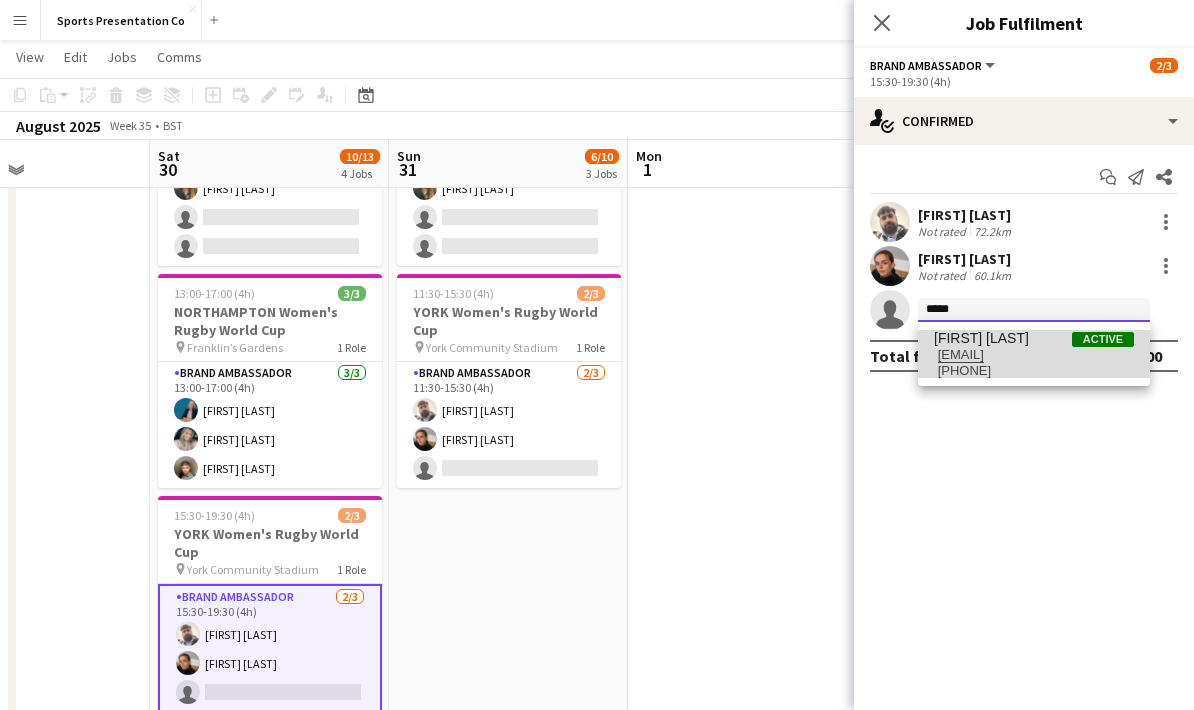 type on "*****" 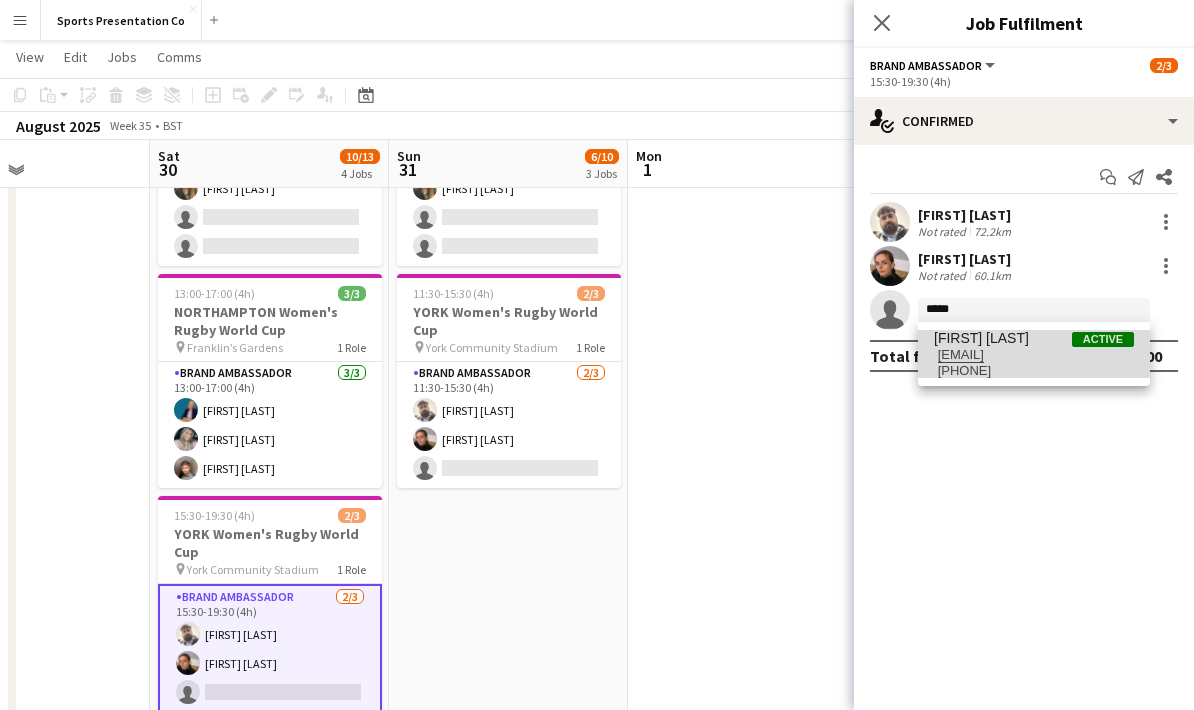 click on "[EMAIL]" at bounding box center [1034, 355] 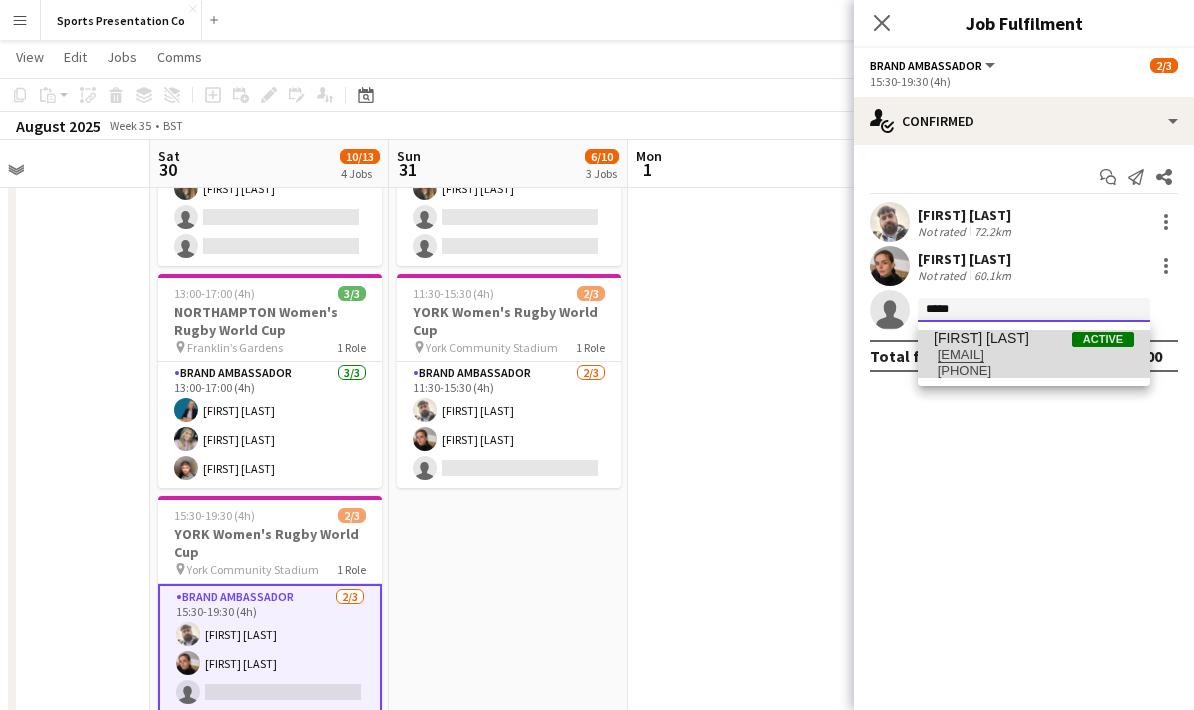 type 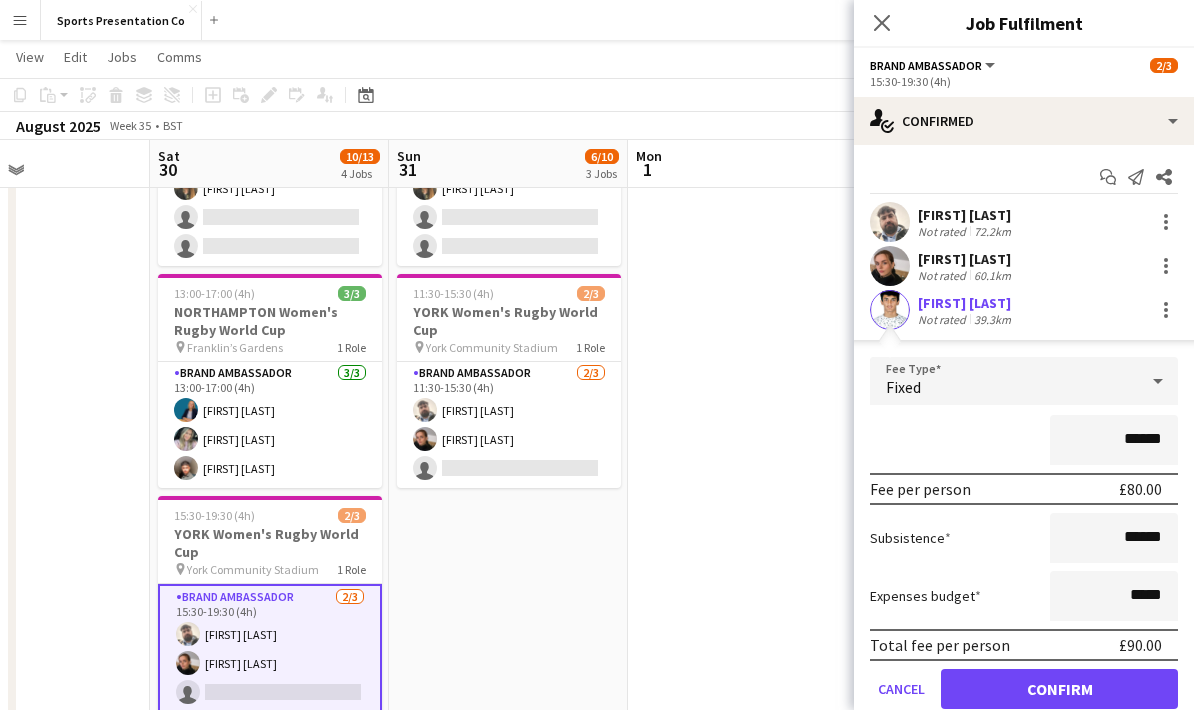 click on "******" at bounding box center (1024, 440) 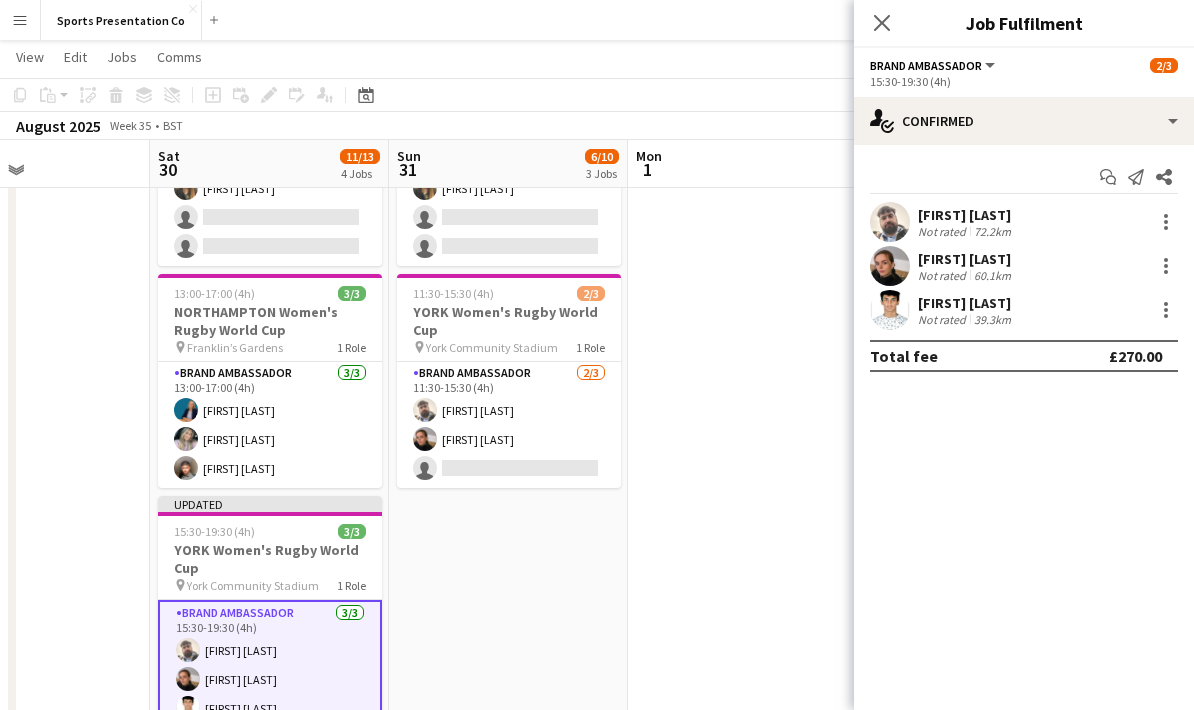 click at bounding box center [747, 274] 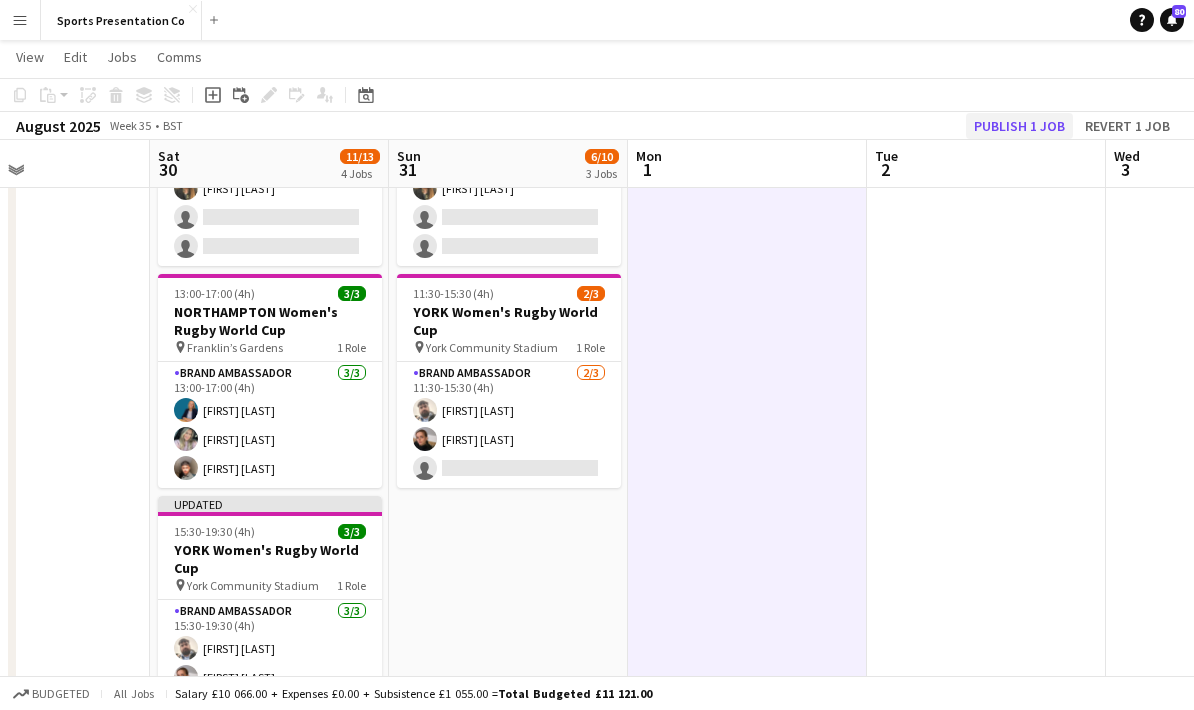 click on "Publish 1 job" 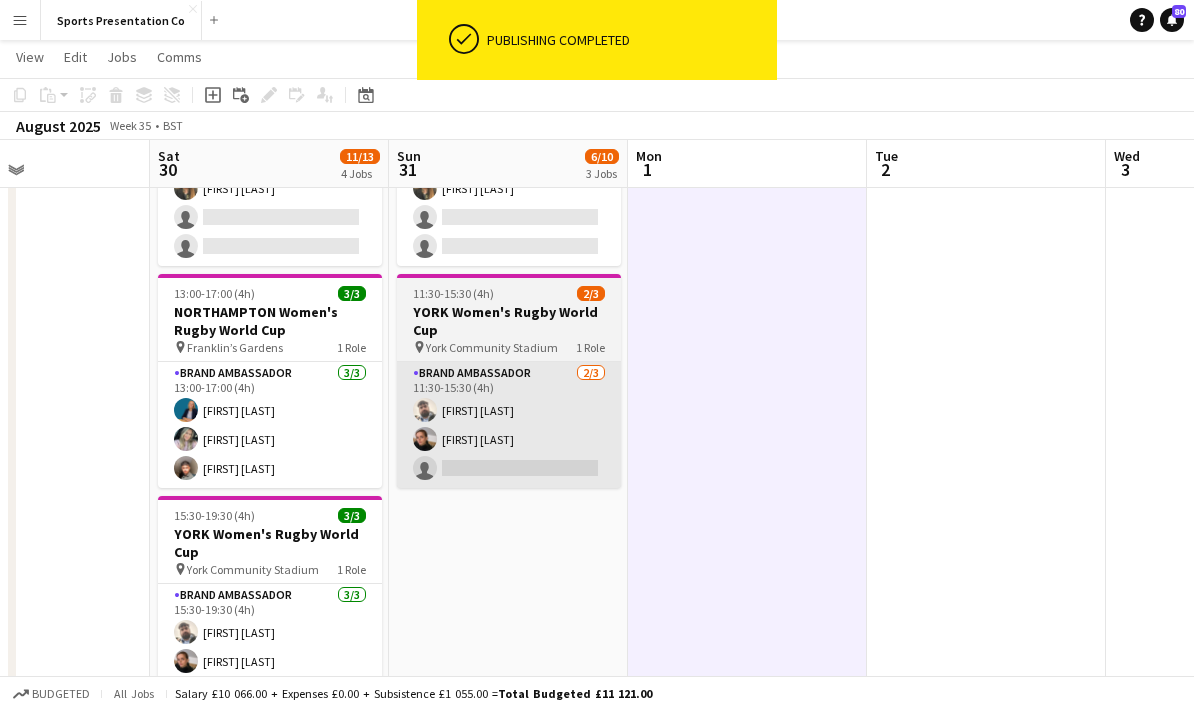 click on "Brand Ambassador   2/3   11:30-15:30 (4h)
Daniel Jenkins Lizzie Greenwood
single-neutral-actions" at bounding box center (509, 425) 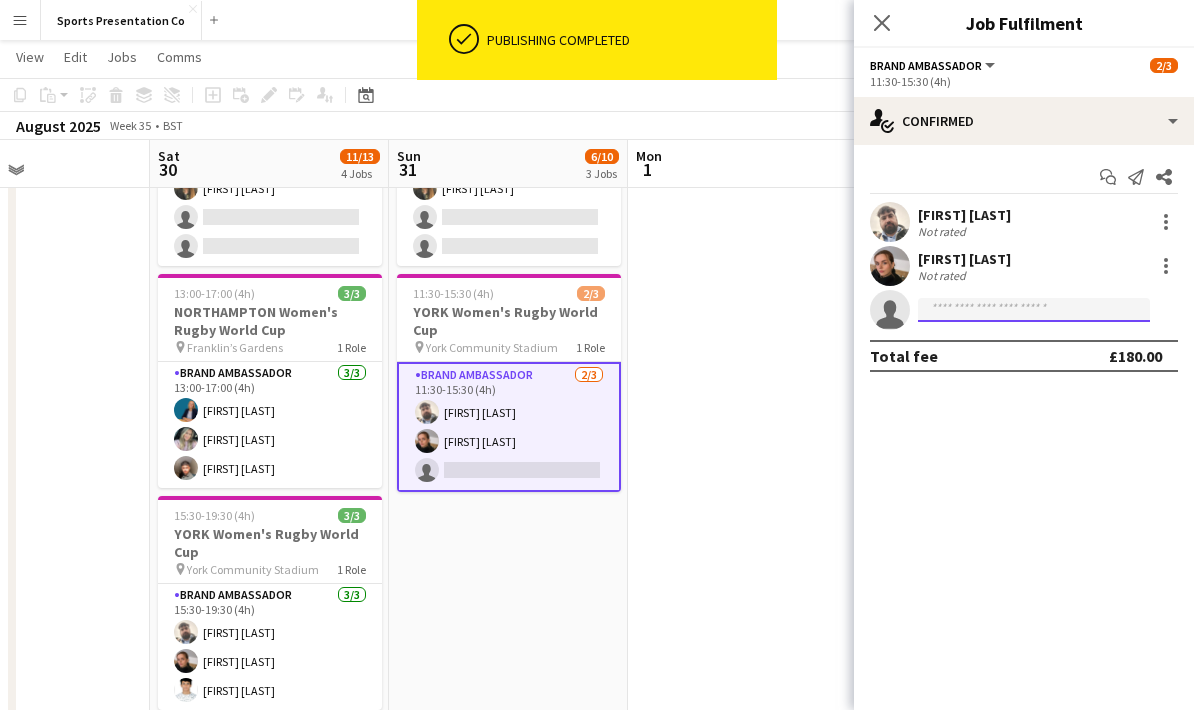 click 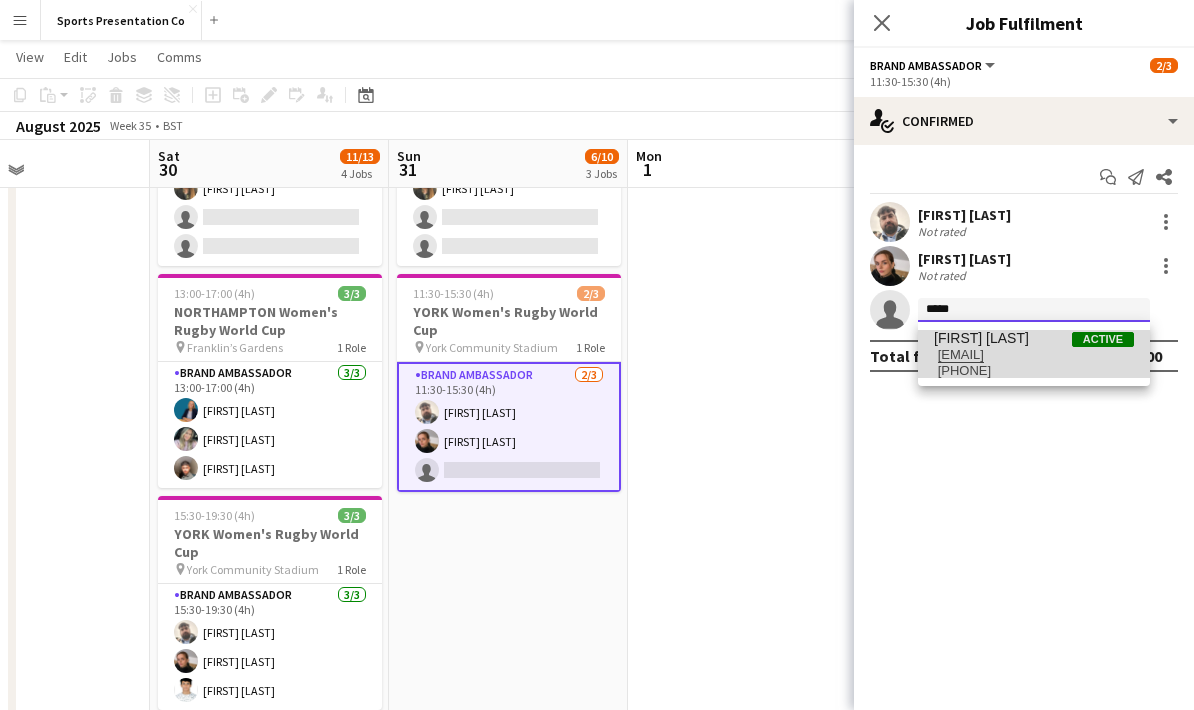 type on "*****" 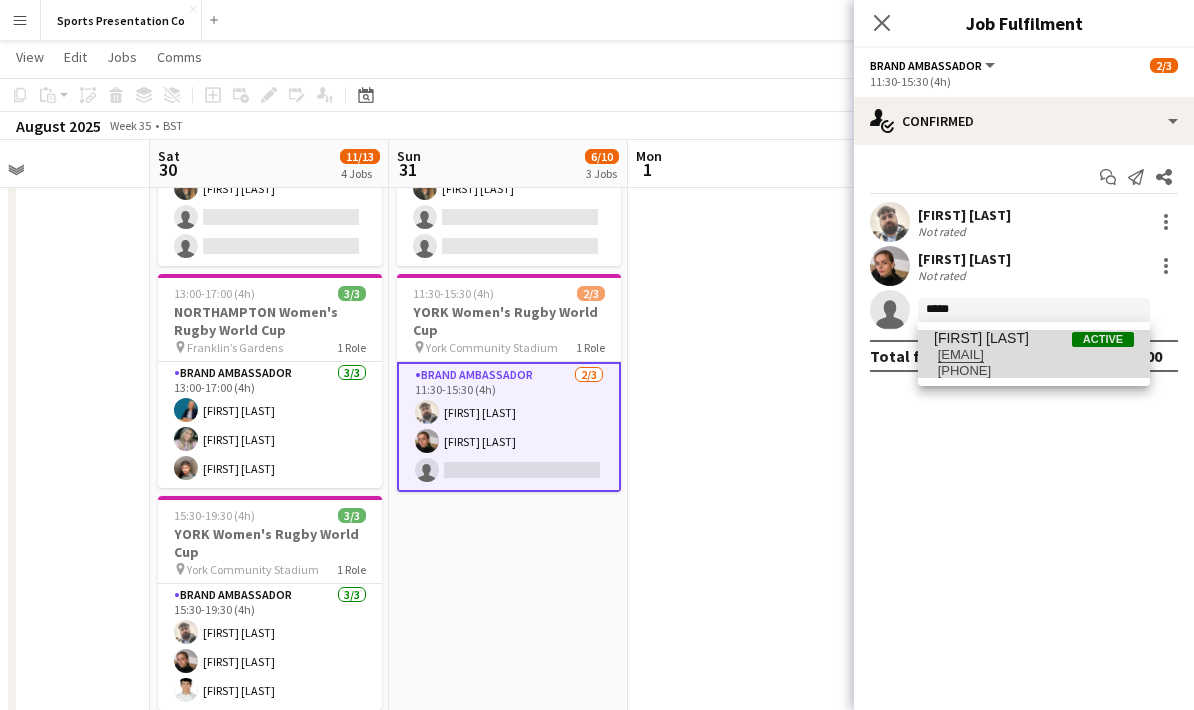 click on "[EMAIL]" at bounding box center (1034, 355) 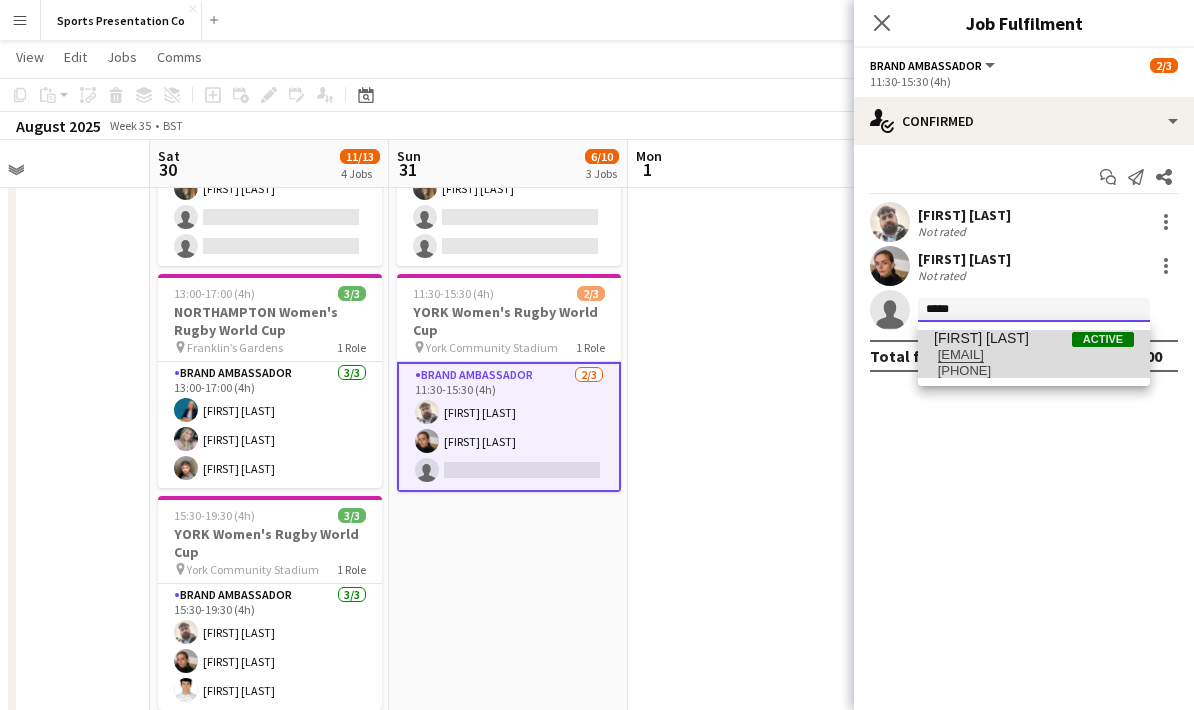 type 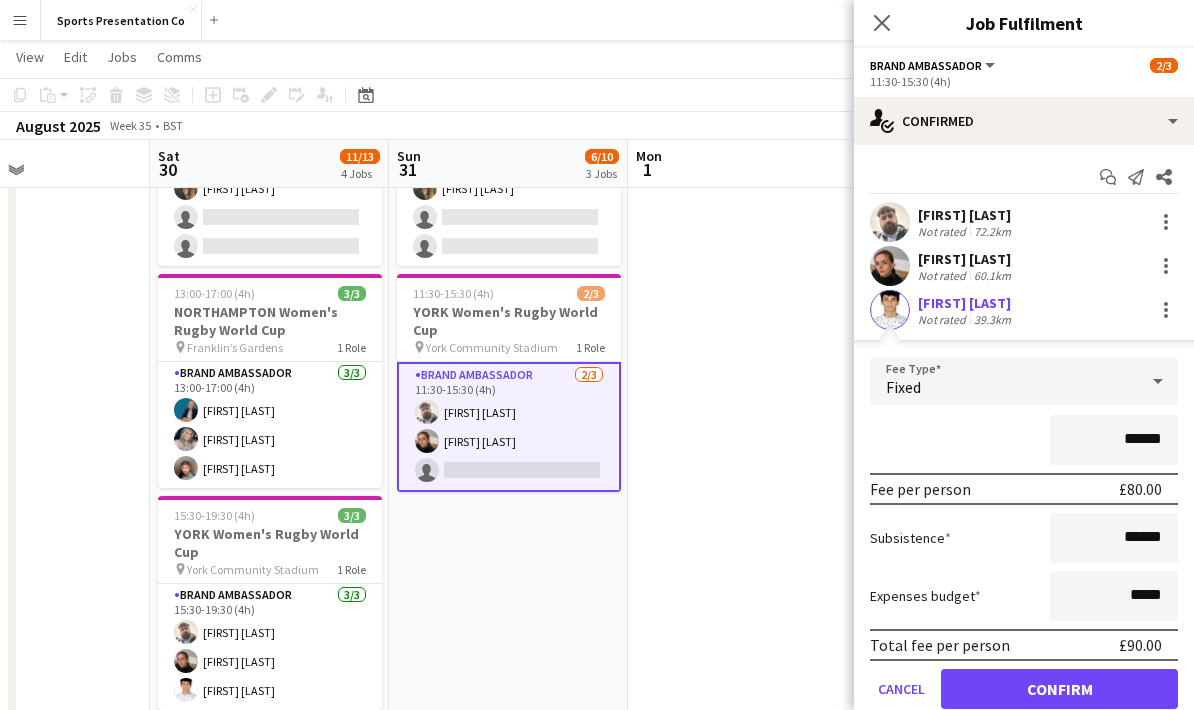 click on "******" at bounding box center (1024, 440) 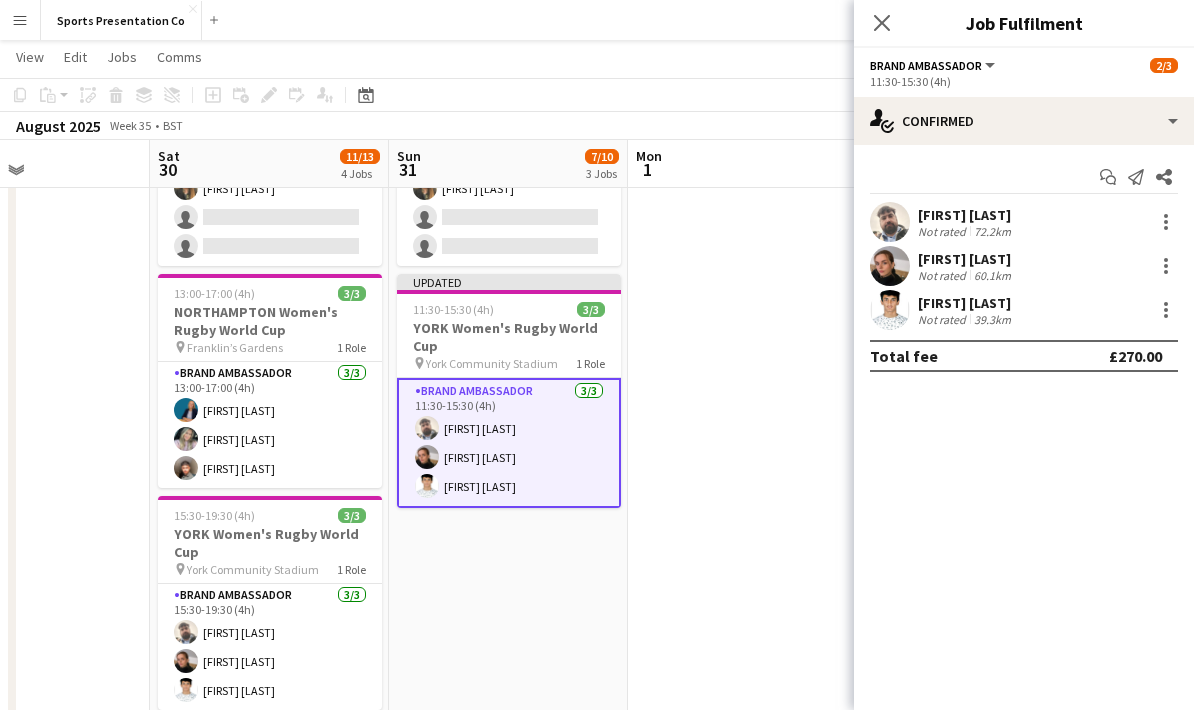 click at bounding box center [747, 274] 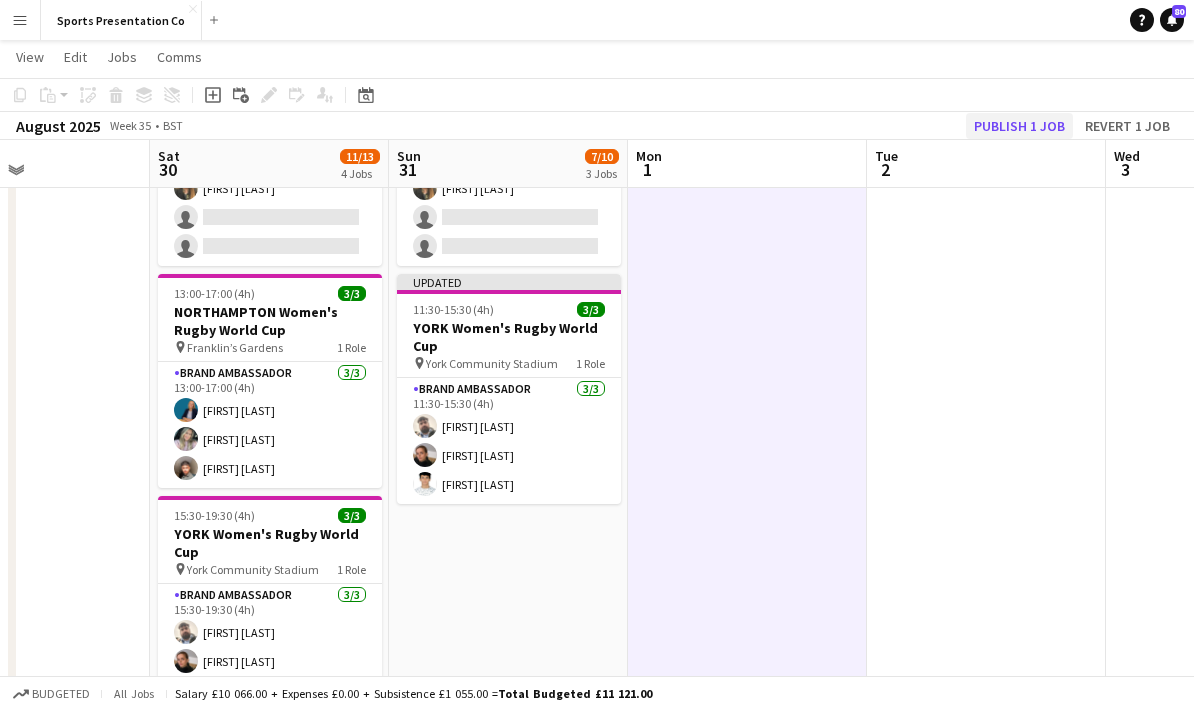 click on "Publish 1 job" 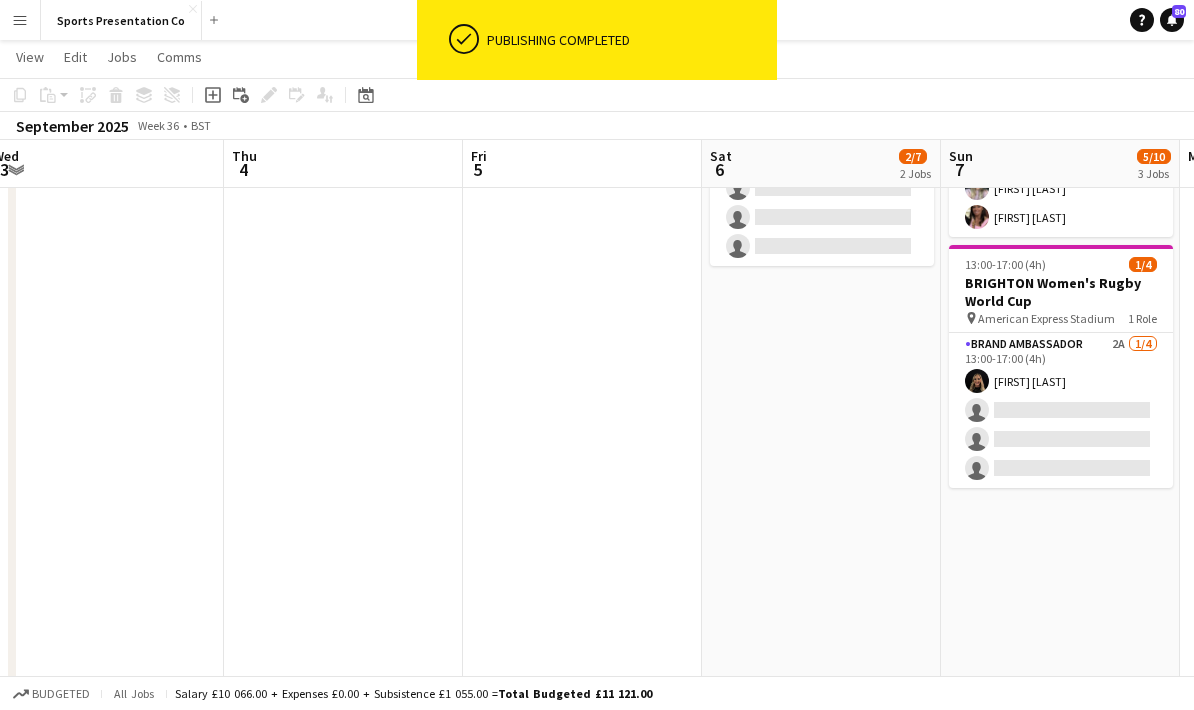 scroll, scrollTop: 0, scrollLeft: 732, axis: horizontal 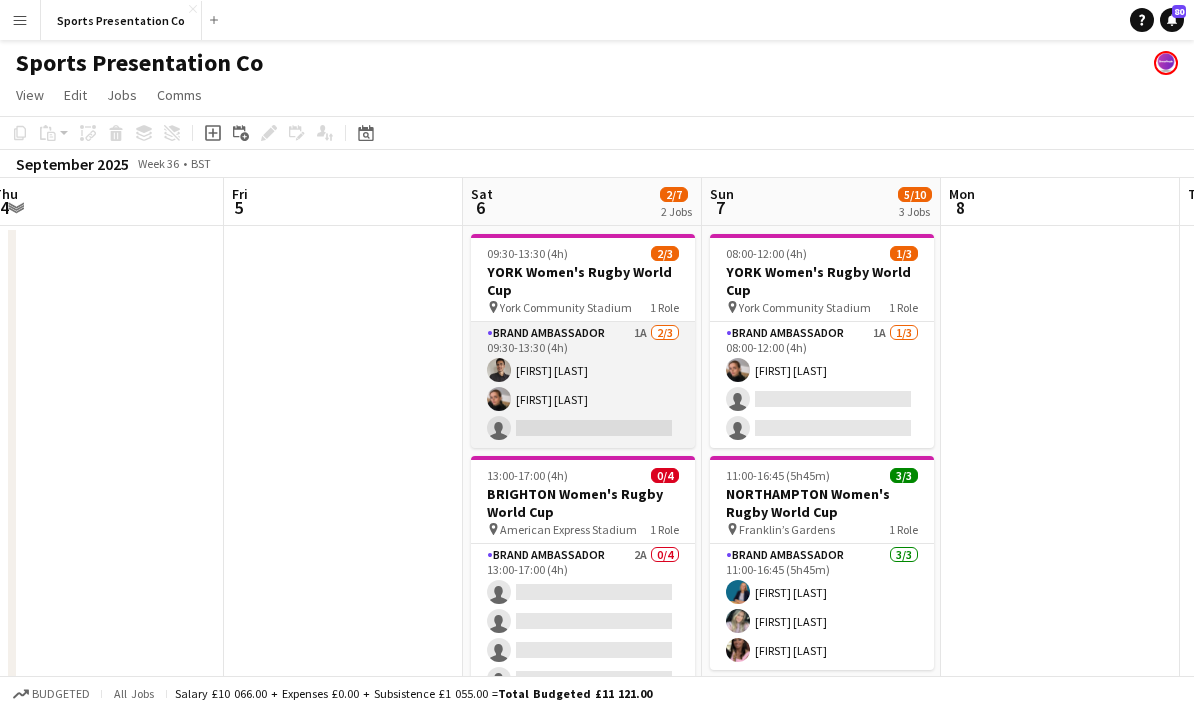 click on "Brand Ambassador   1A   2/3   09:30-13:30 (4h)
Adam Carless Lizzie Greenwood
single-neutral-actions" at bounding box center (583, 385) 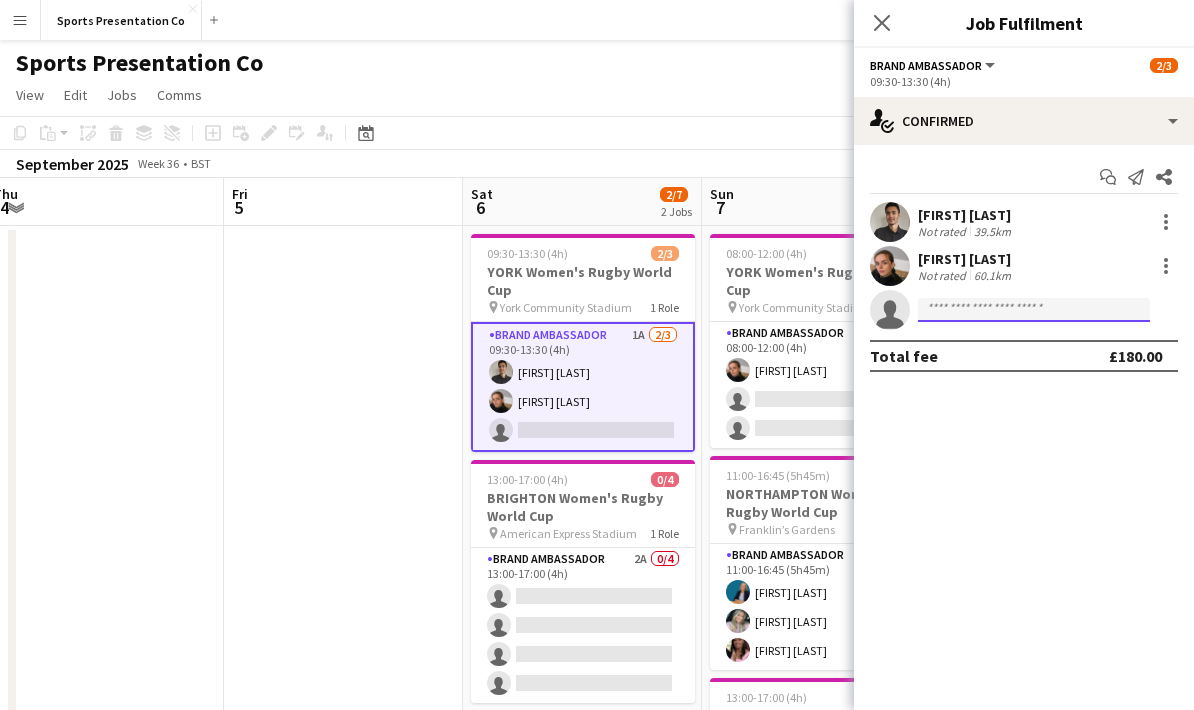 click 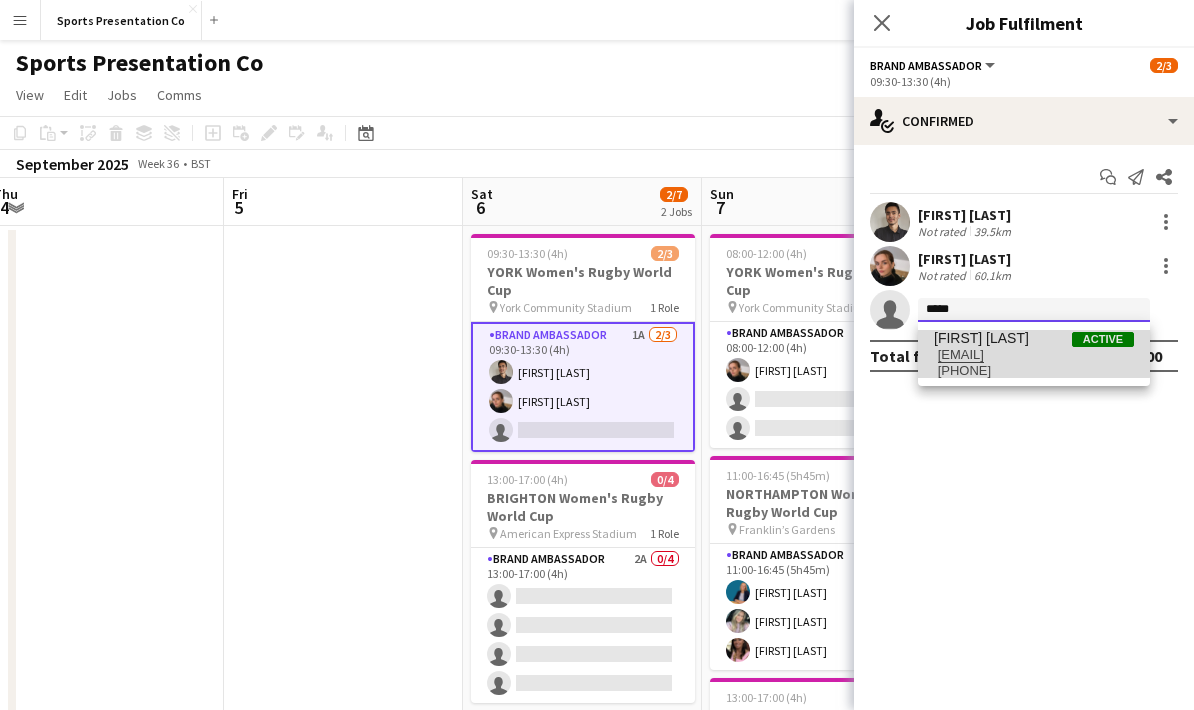 type on "*****" 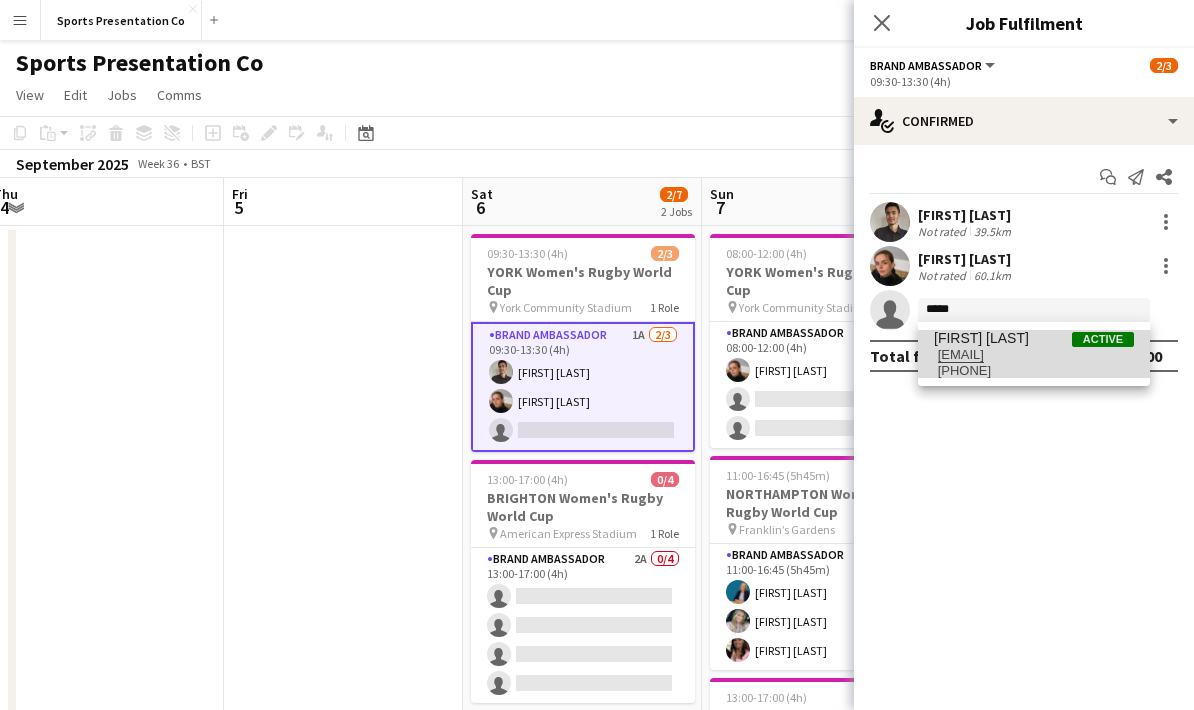 click on "[EMAIL]" at bounding box center [1034, 355] 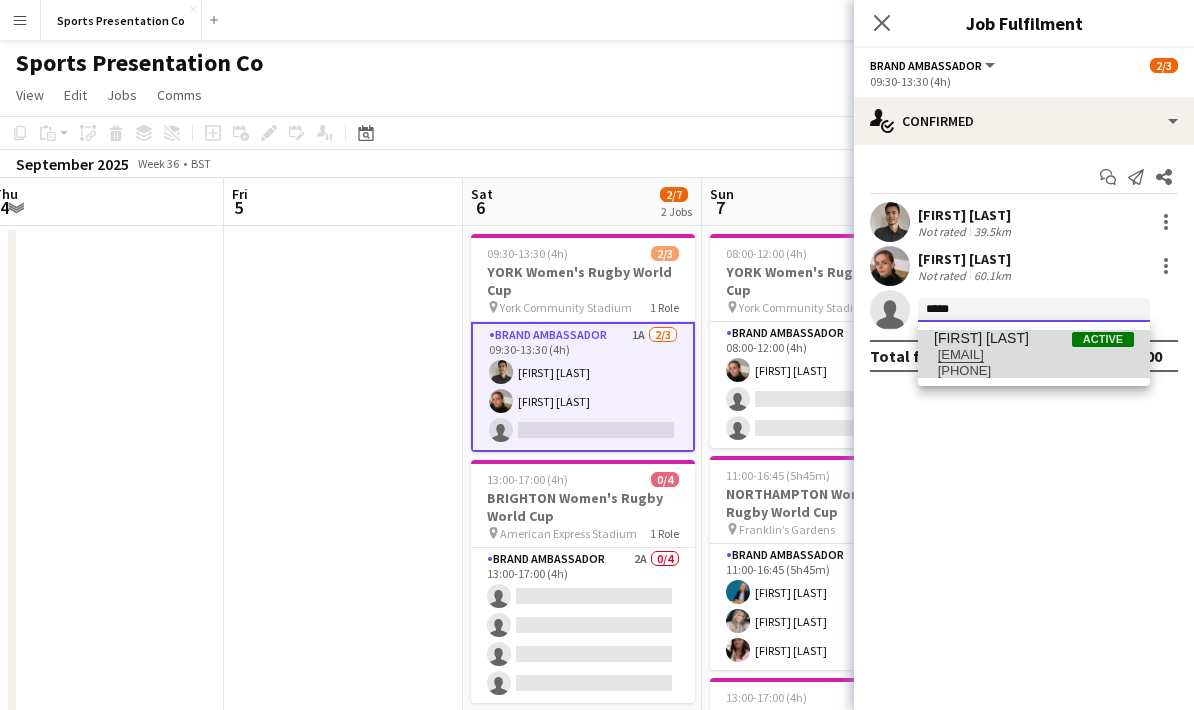 type 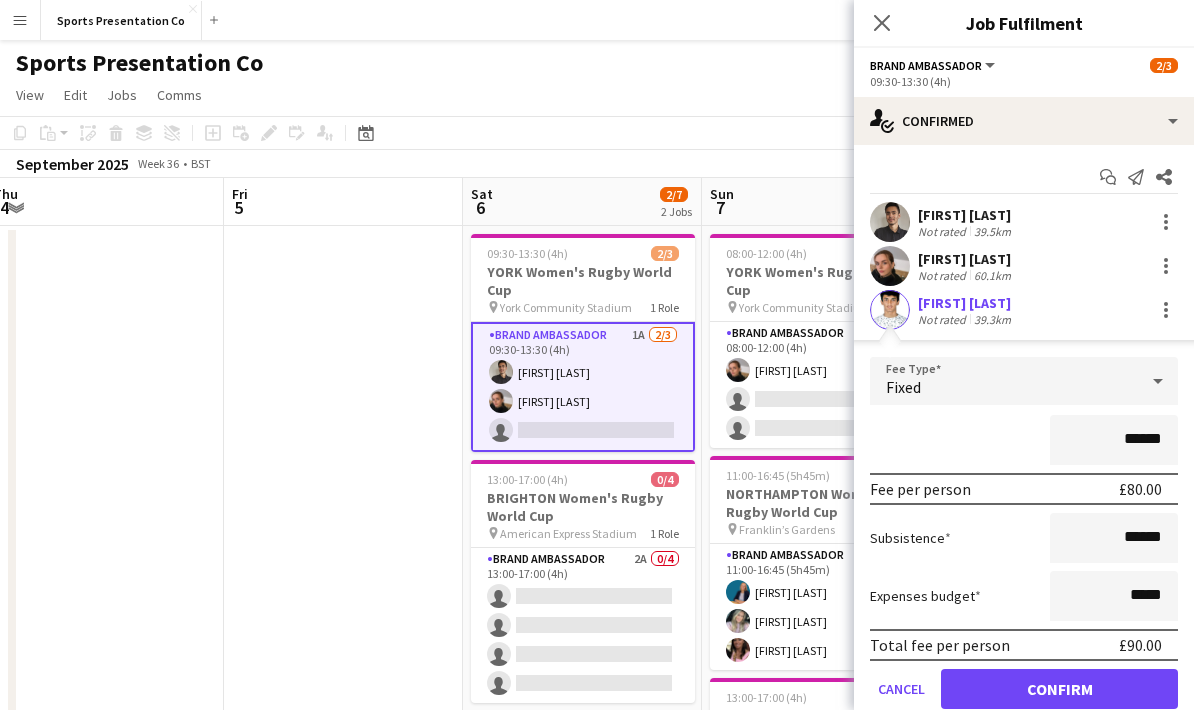 click at bounding box center [343, 707] 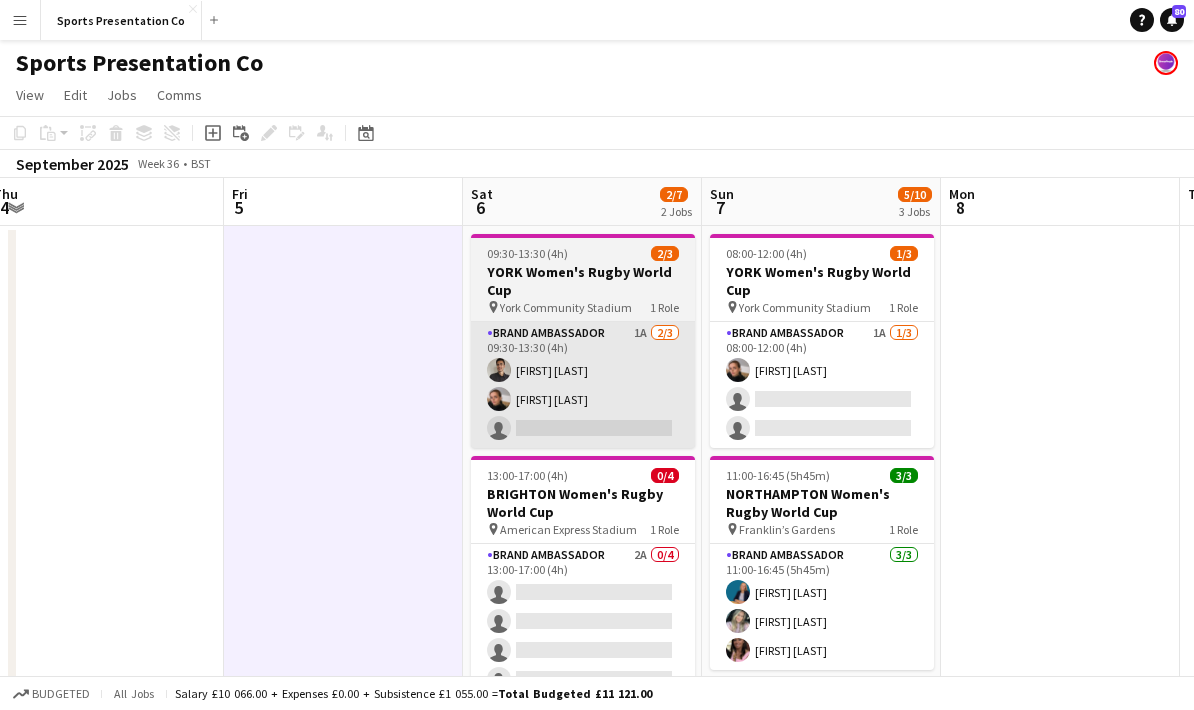click on "Brand Ambassador   1A   2/3   09:30-13:30 (4h)
Adam Carless Lizzie Greenwood
single-neutral-actions" at bounding box center (583, 385) 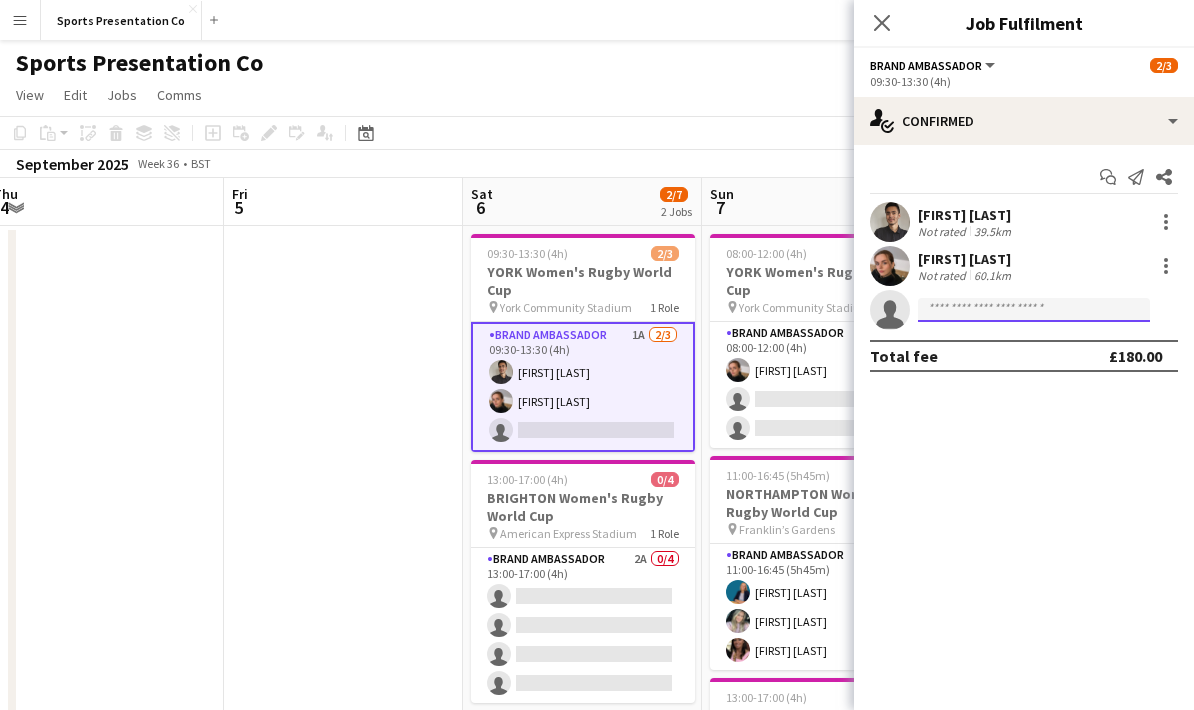 click 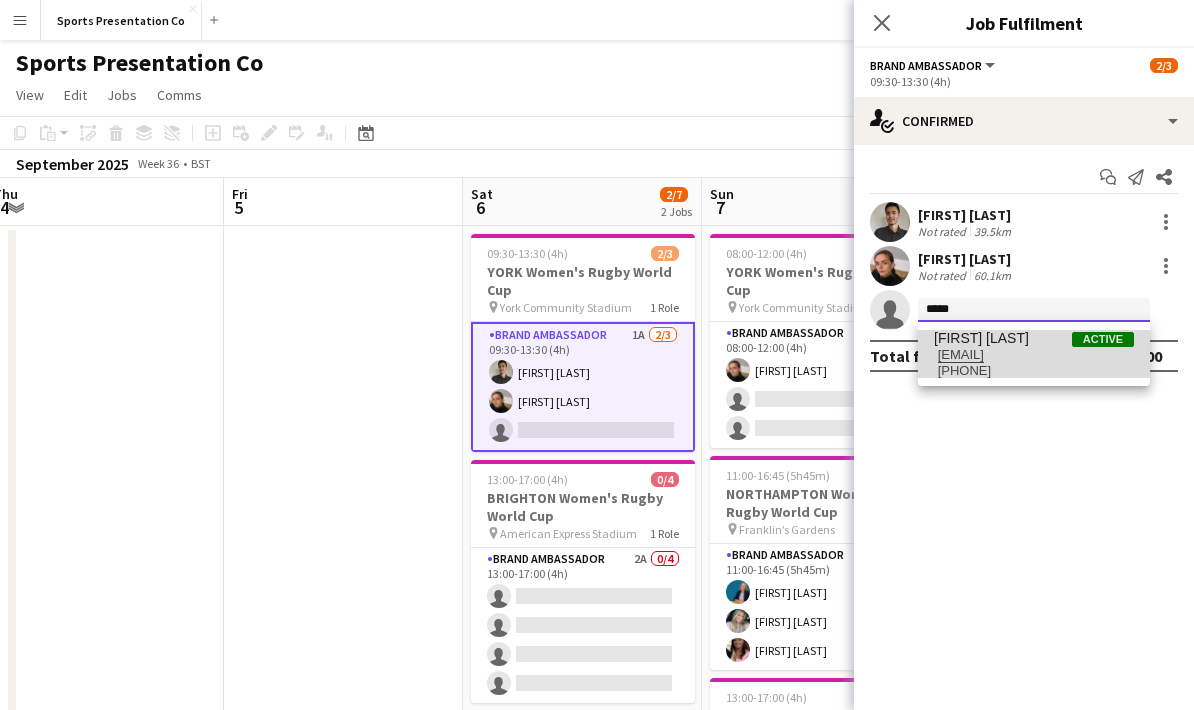 type on "*****" 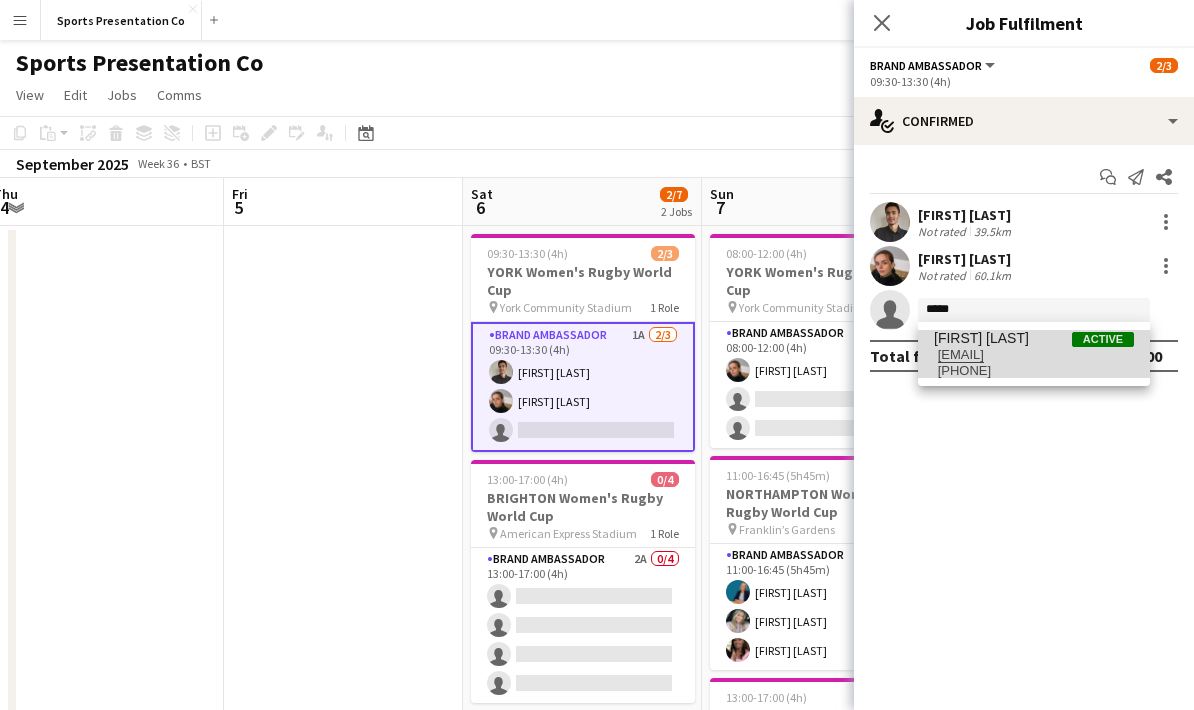 click on "[FIRST] [LAST]" at bounding box center (981, 338) 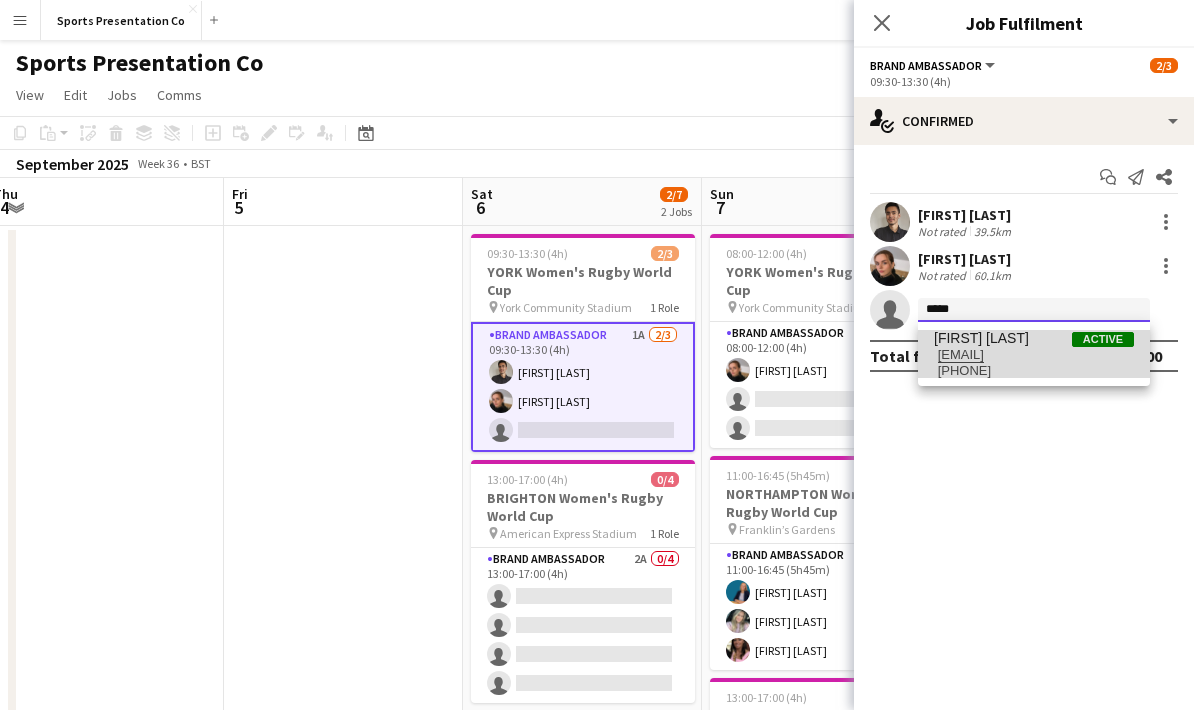 type 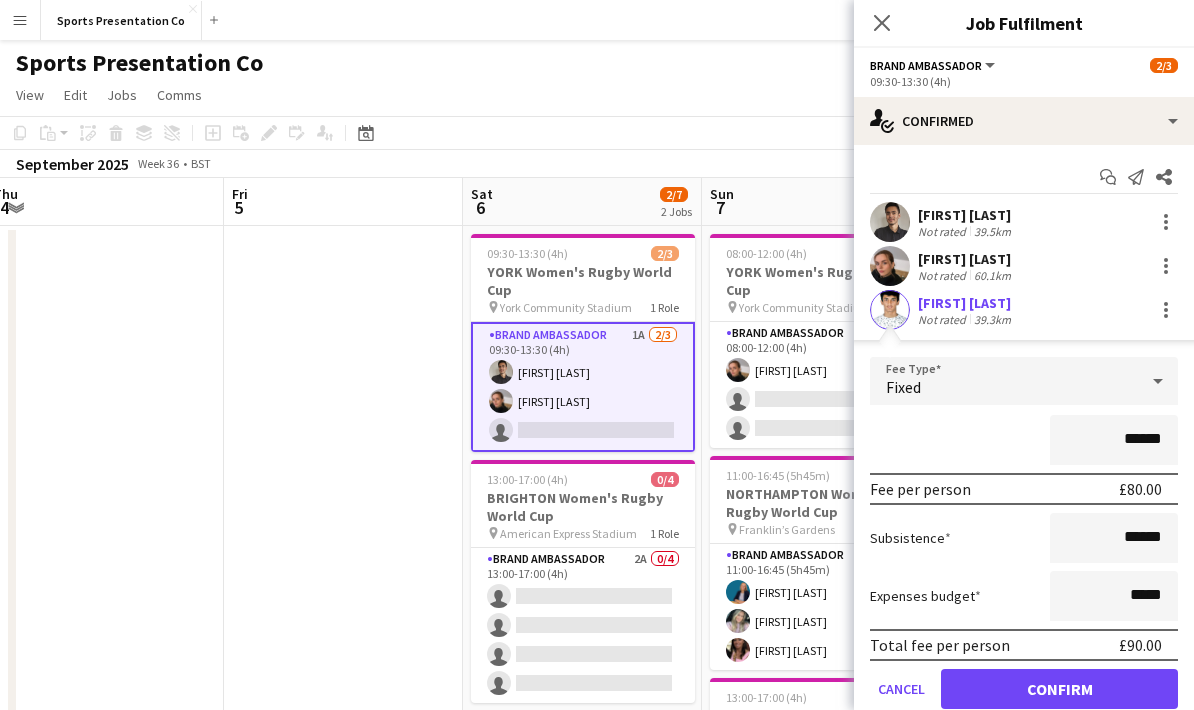click on "******" at bounding box center (1024, 440) 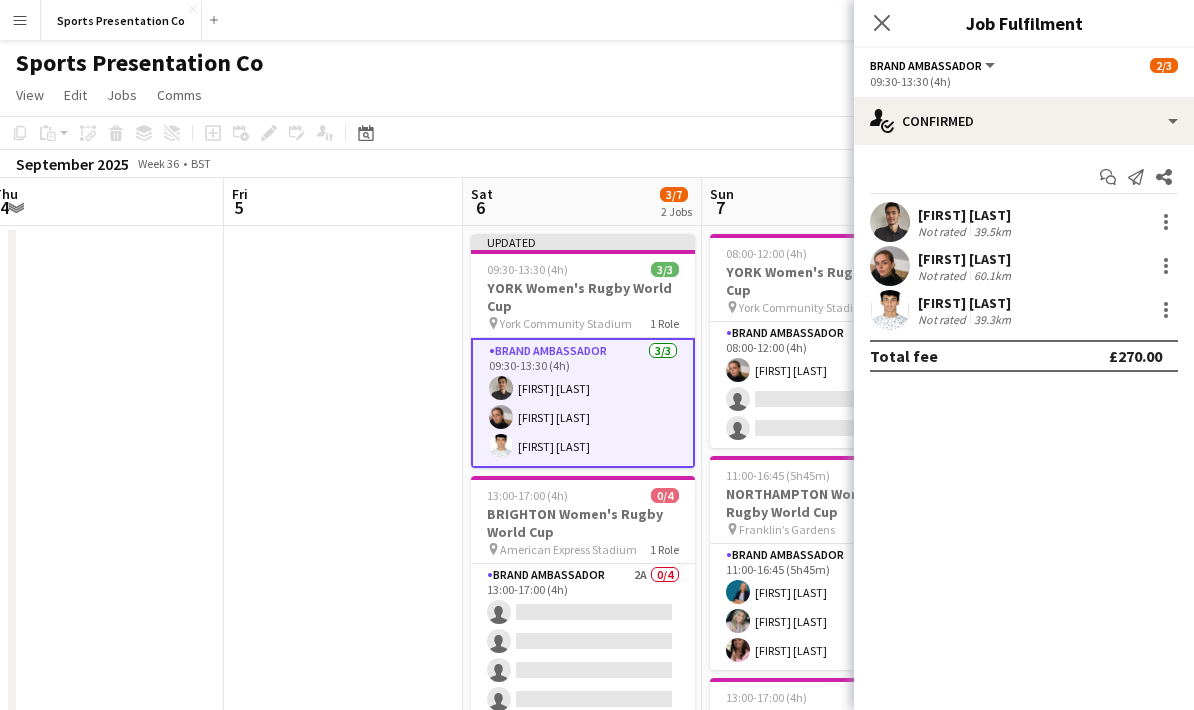 click on "Copy
Paste
Paste   Ctrl+V Paste with crew  Ctrl+Shift+V
Paste linked Job
Delete
Group
Ungroup
Add job
Add linked Job
Edit
Edit linked Job
Applicants
Date picker
AUG 2025 AUG 2025 Monday M Tuesday T Wednesday W Thursday T Friday F Saturday S Sunday S  AUG   1   2   3   4   5   6   7   8   9   10   11   12   13   14   15   16   17   18   19   20   21   22   23   24   25   26   27   28   29   30   31
Comparison range
Comparison range
Today" 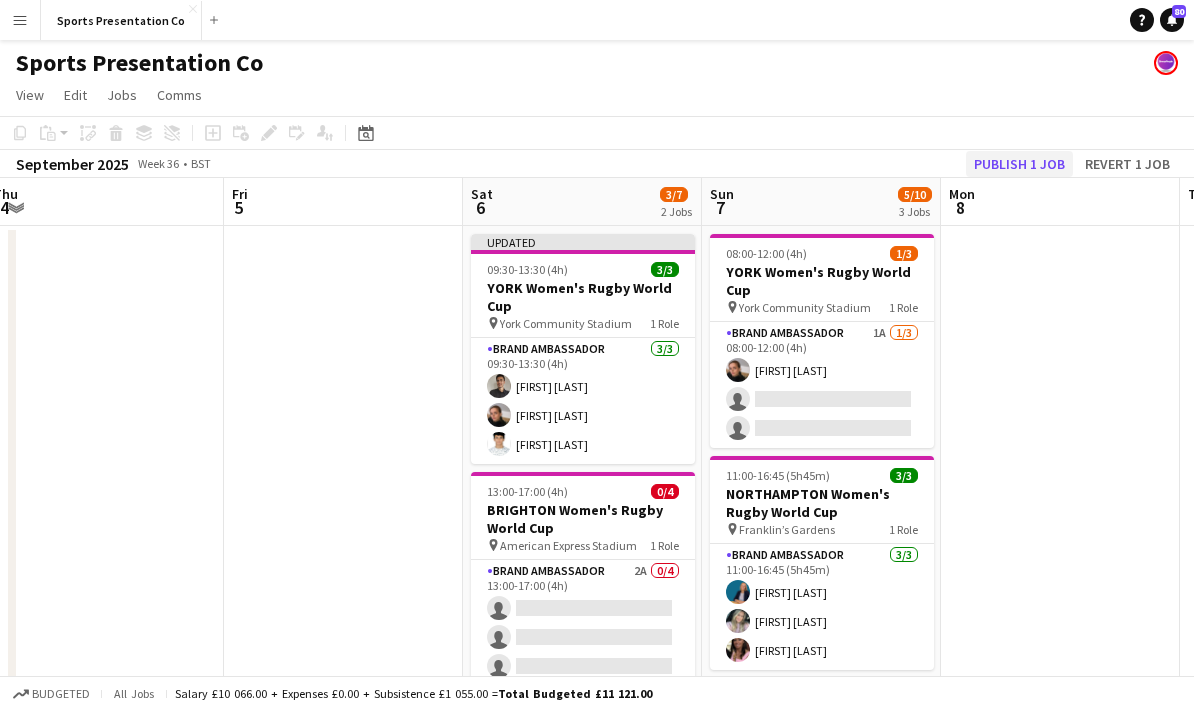 click on "Publish 1 job" 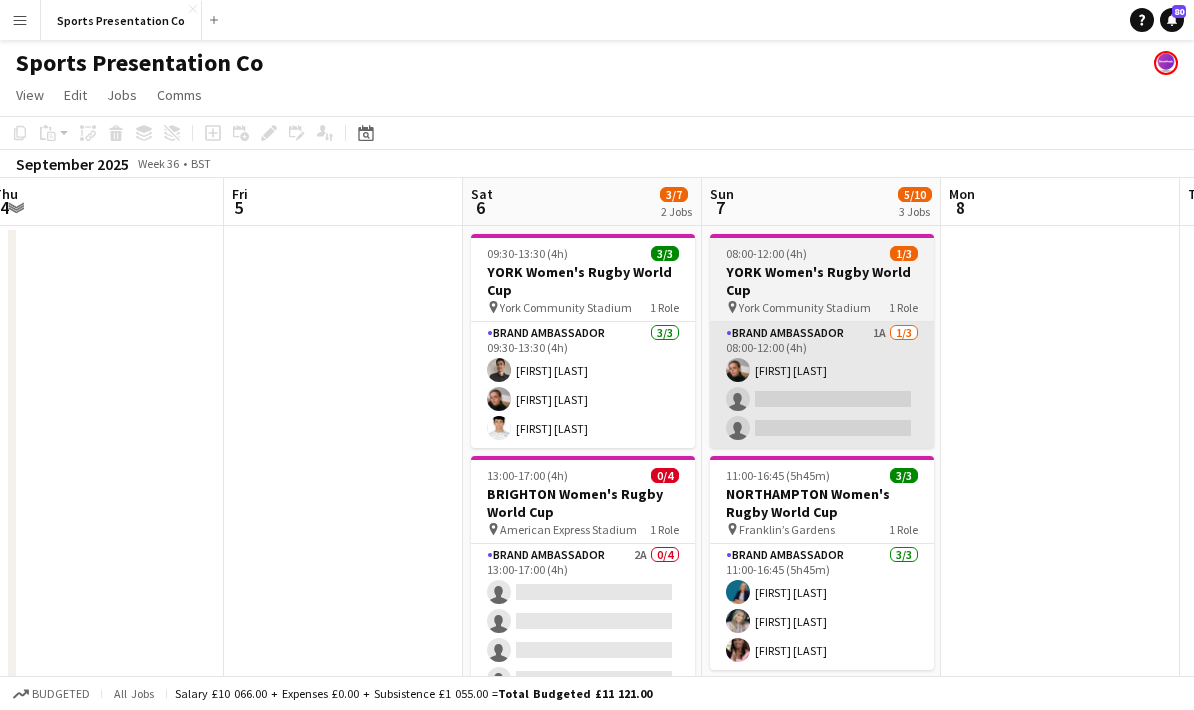 click on "Brand Ambassador   1A   1/3   08:00-12:00 (4h)
Lizzie Greenwood
single-neutral-actions
single-neutral-actions" at bounding box center [822, 385] 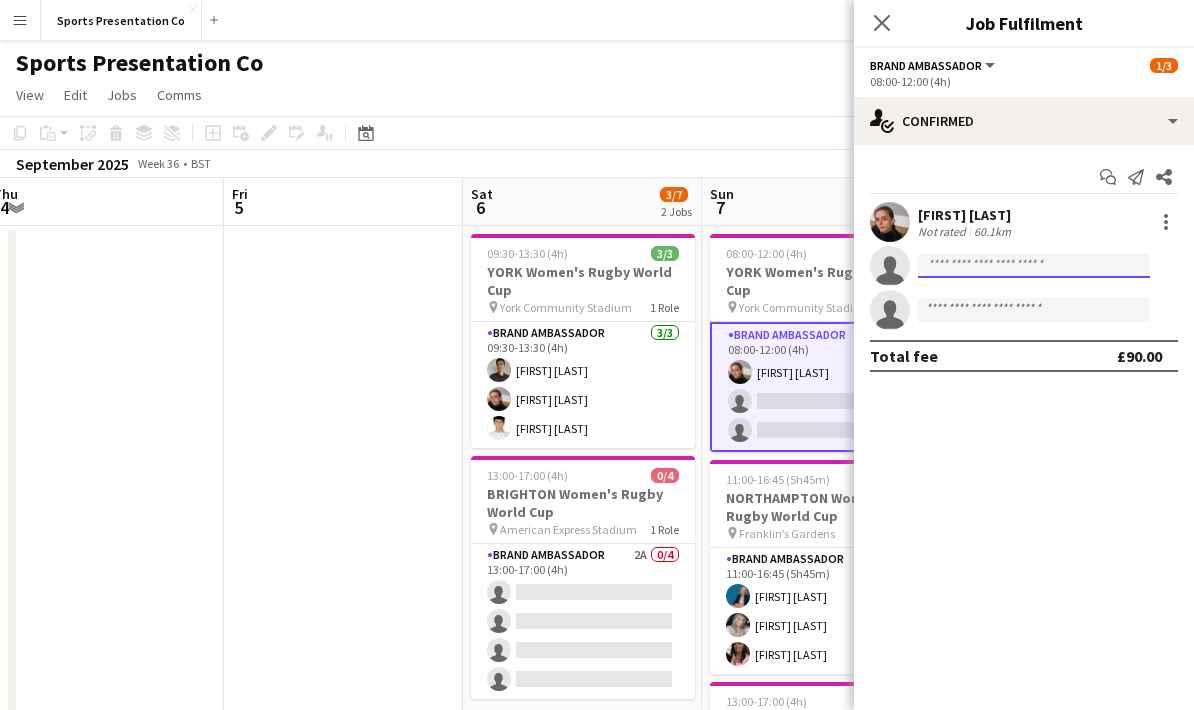 click at bounding box center (1034, 310) 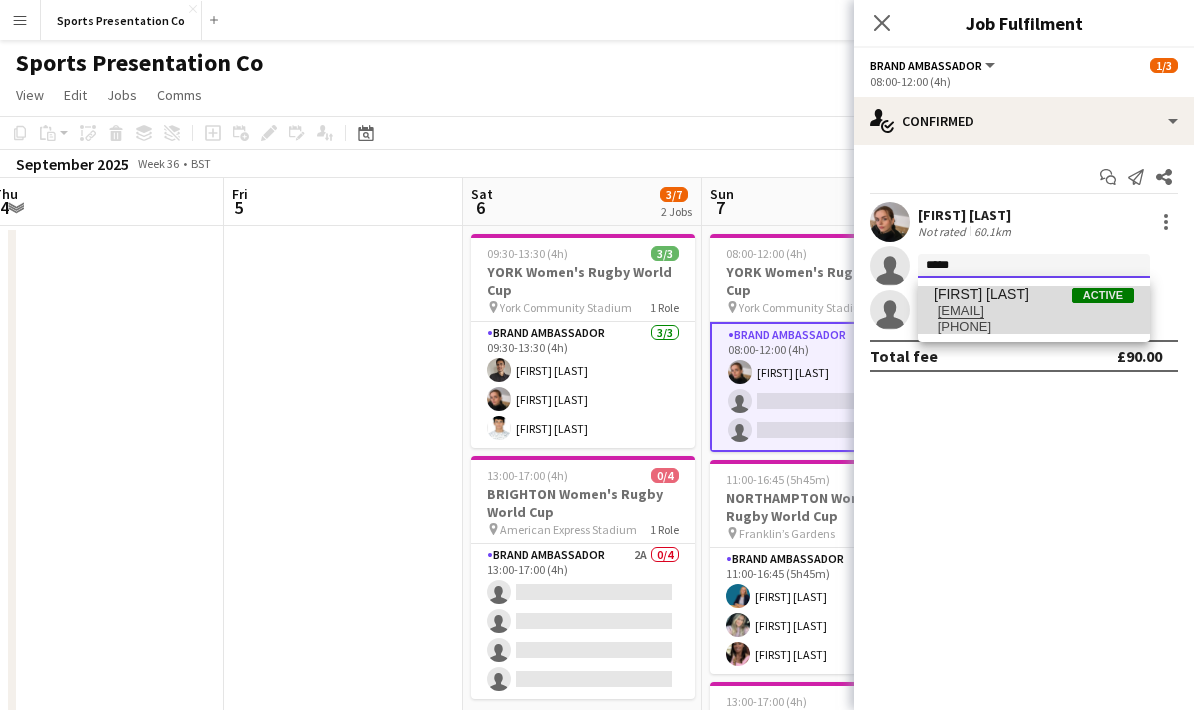 type on "*****" 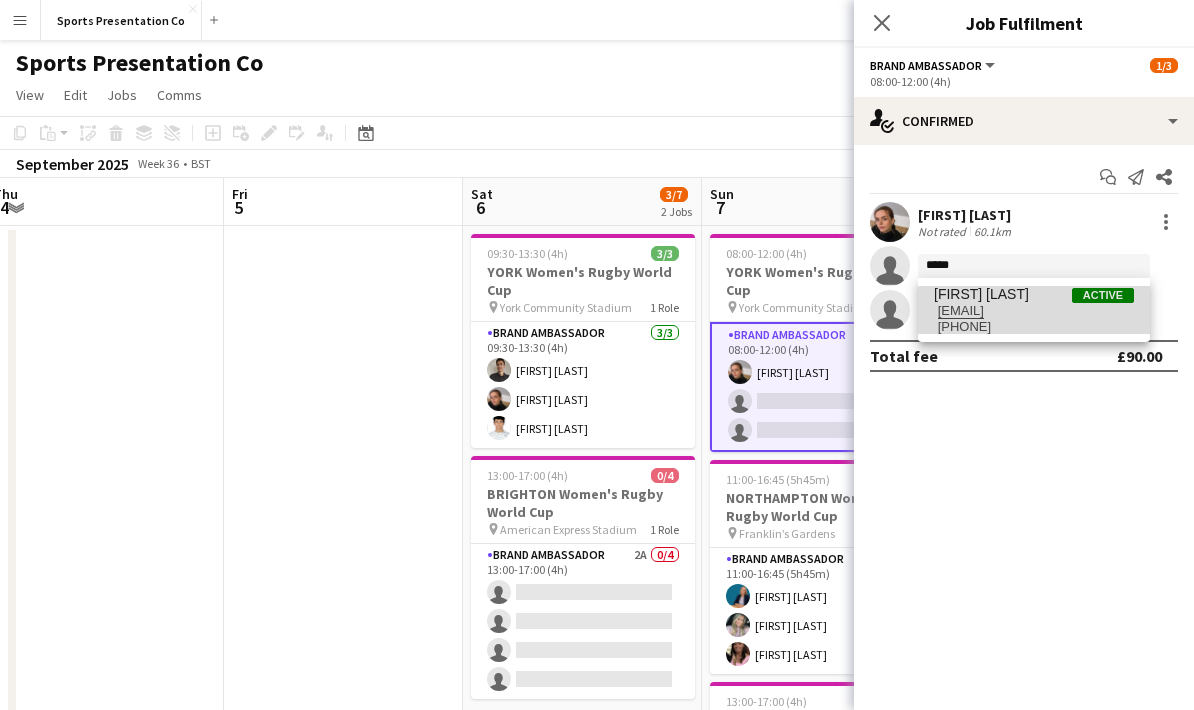 click on "[FIRST] [LAST]" at bounding box center (981, 294) 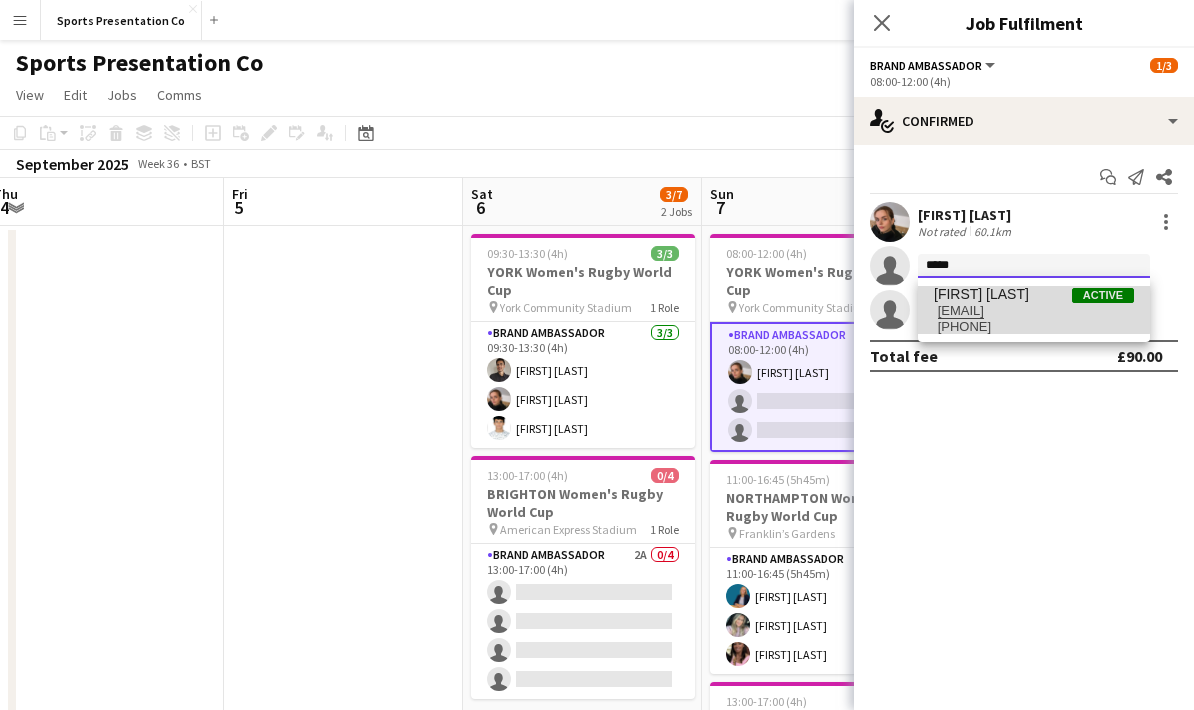 type 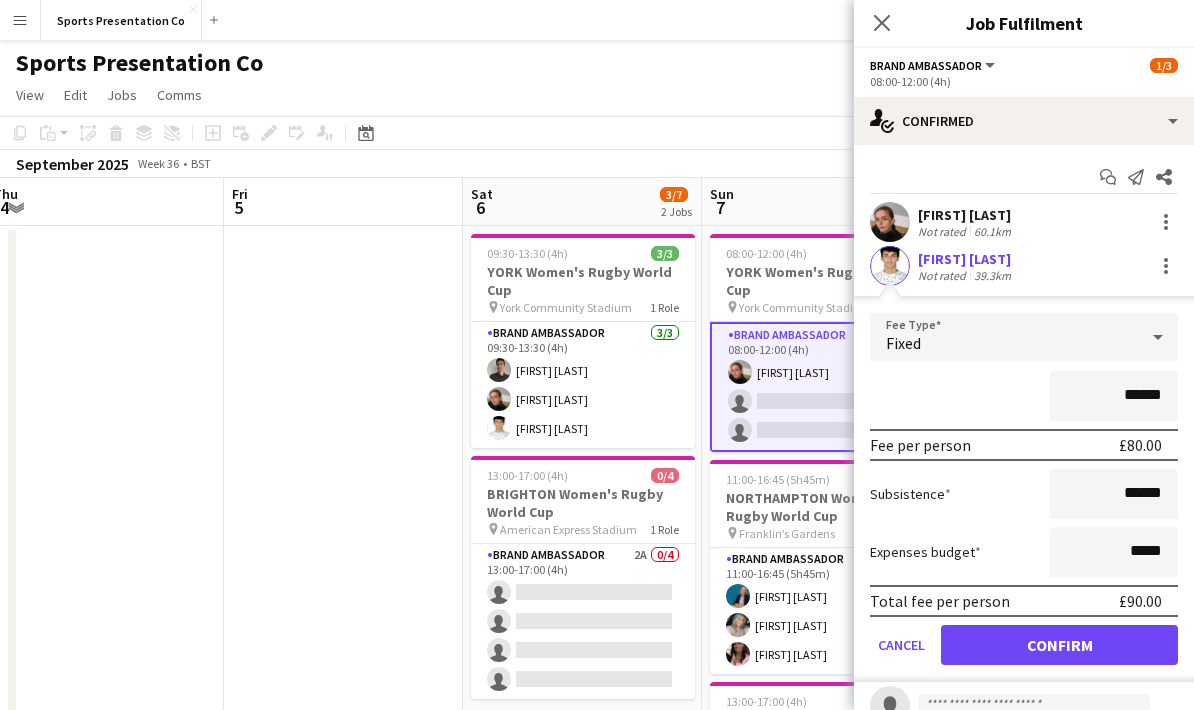 click on "******" at bounding box center (1024, 396) 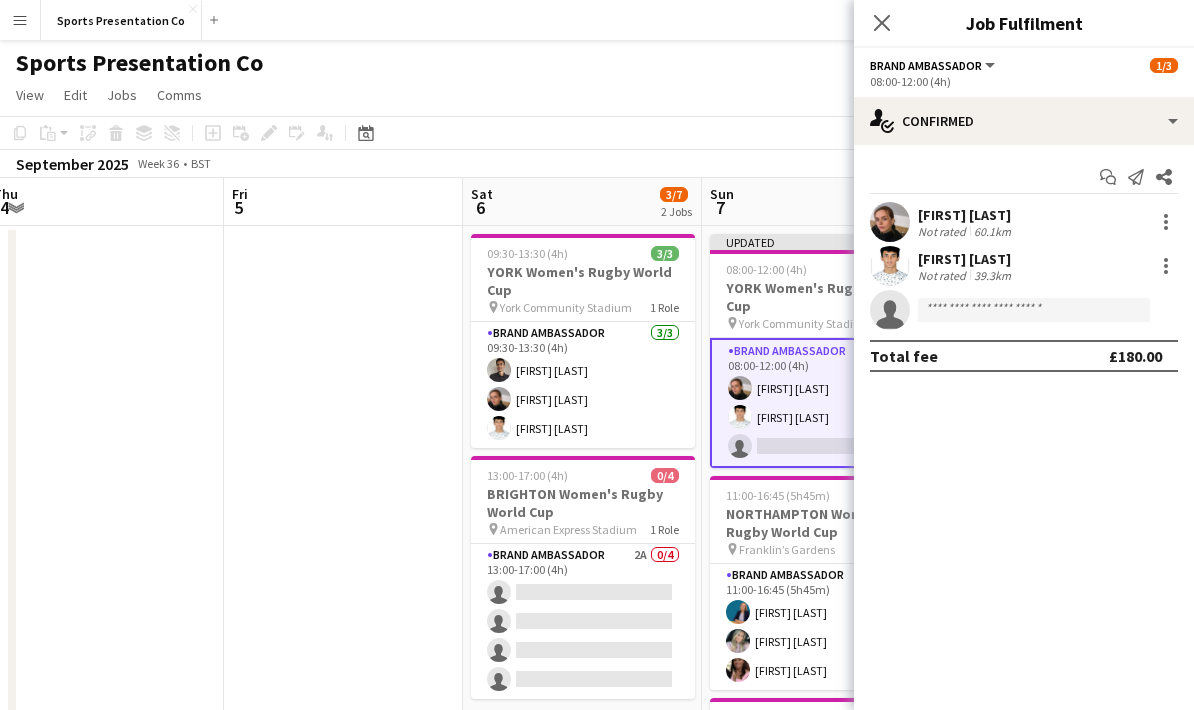 click at bounding box center (343, 707) 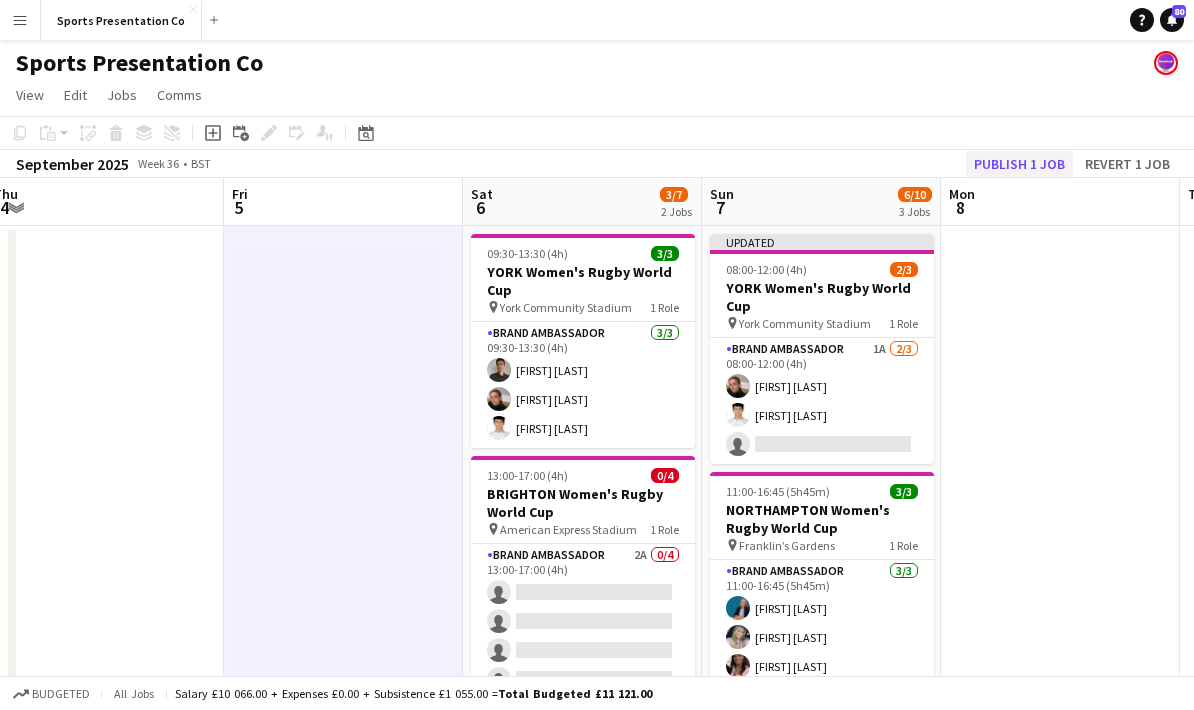 click on "Publish 1 job" 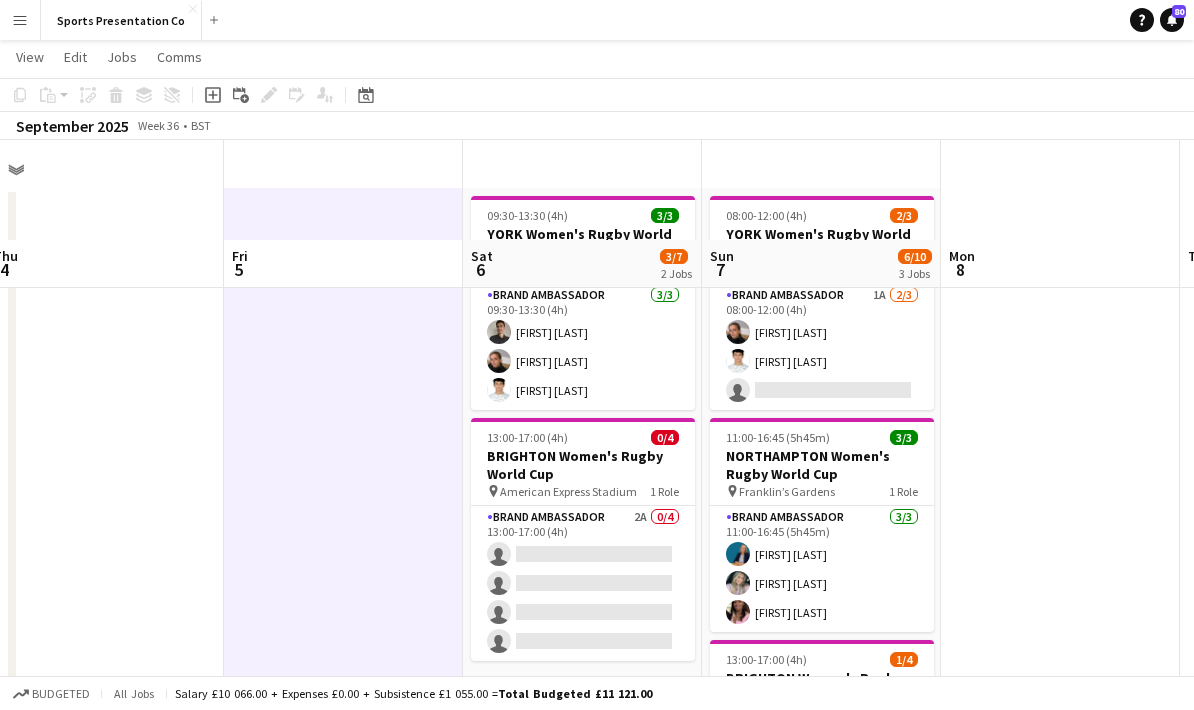 scroll, scrollTop: 0, scrollLeft: 0, axis: both 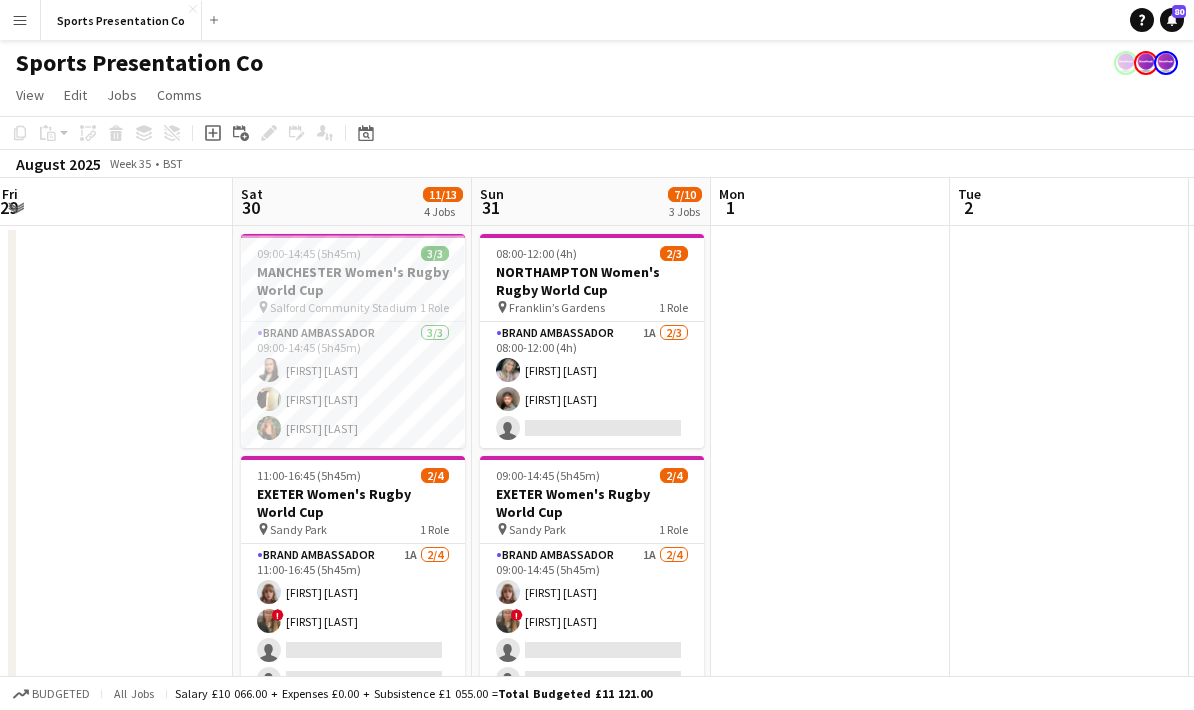 click at bounding box center (830, 707) 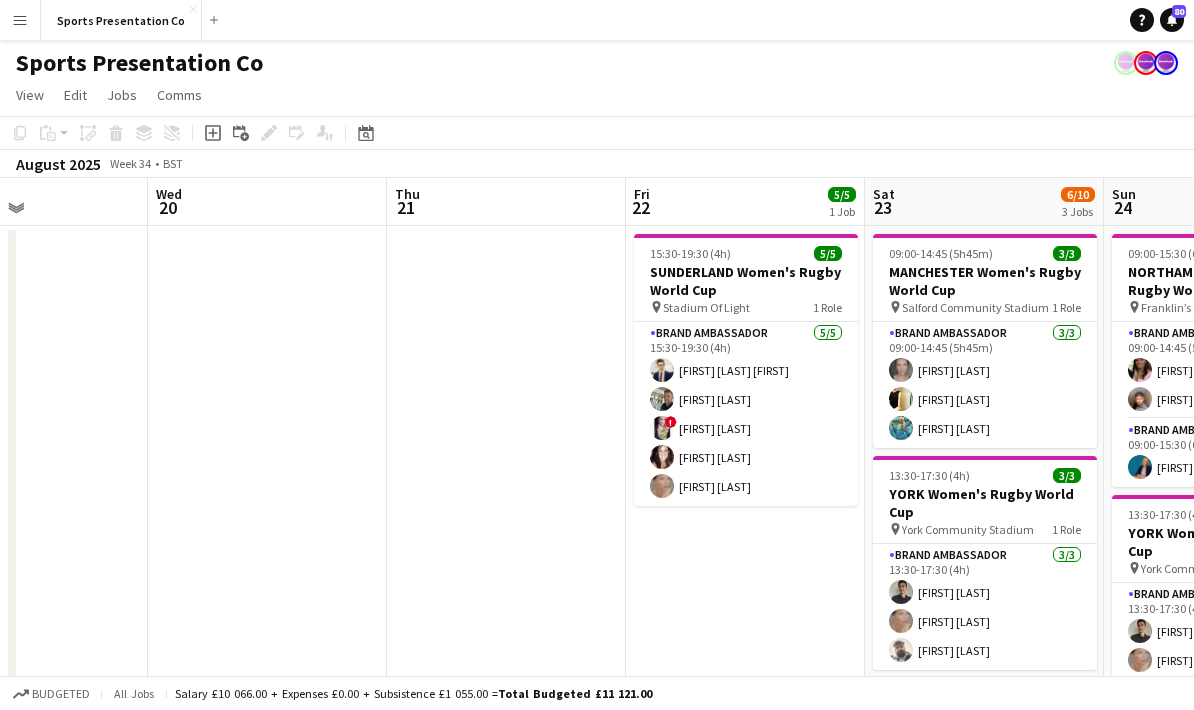 scroll, scrollTop: 0, scrollLeft: 569, axis: horizontal 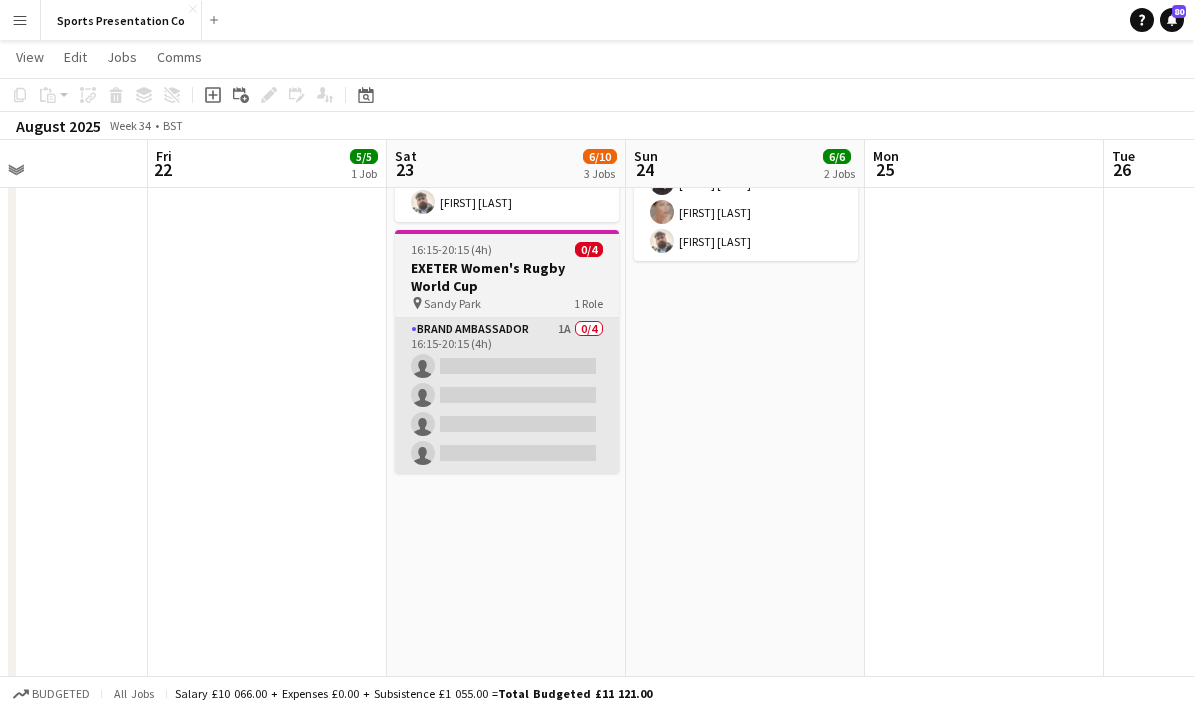 click on "Brand Ambassador   1A   0/4   16:15-20:15 (4h)
single-neutral-actions
single-neutral-actions
single-neutral-actions
single-neutral-actions" at bounding box center (507, 395) 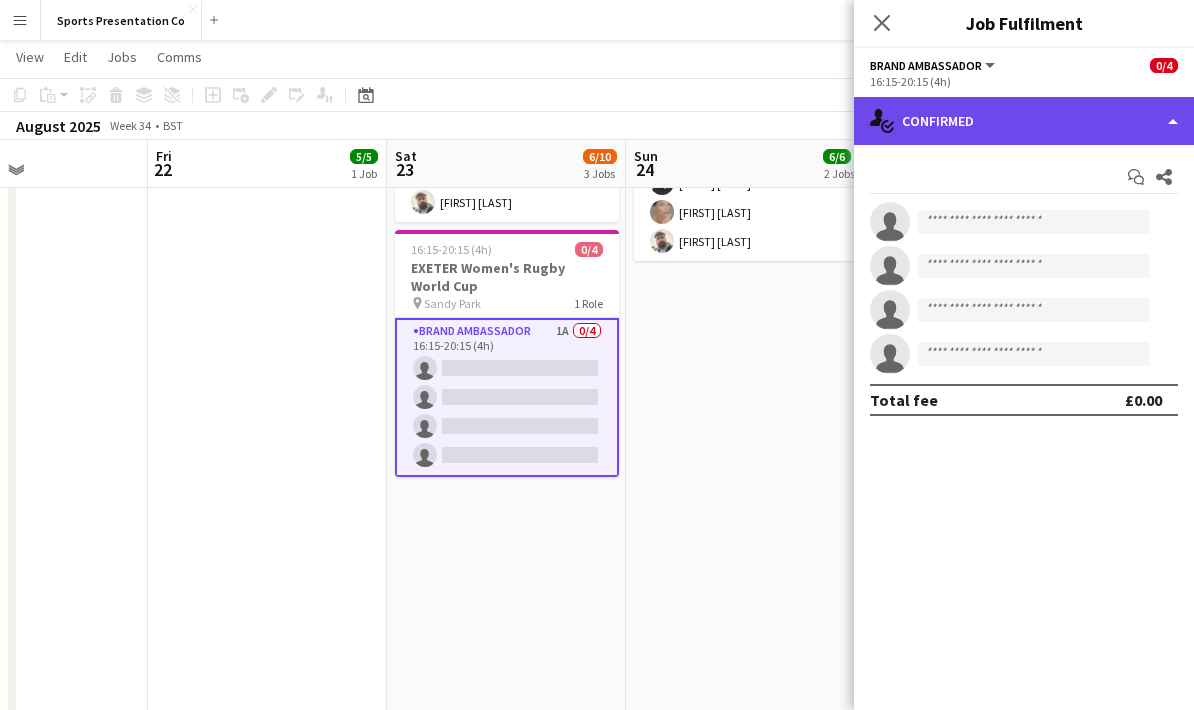 click on "single-neutral-actions-check-2
Confirmed" 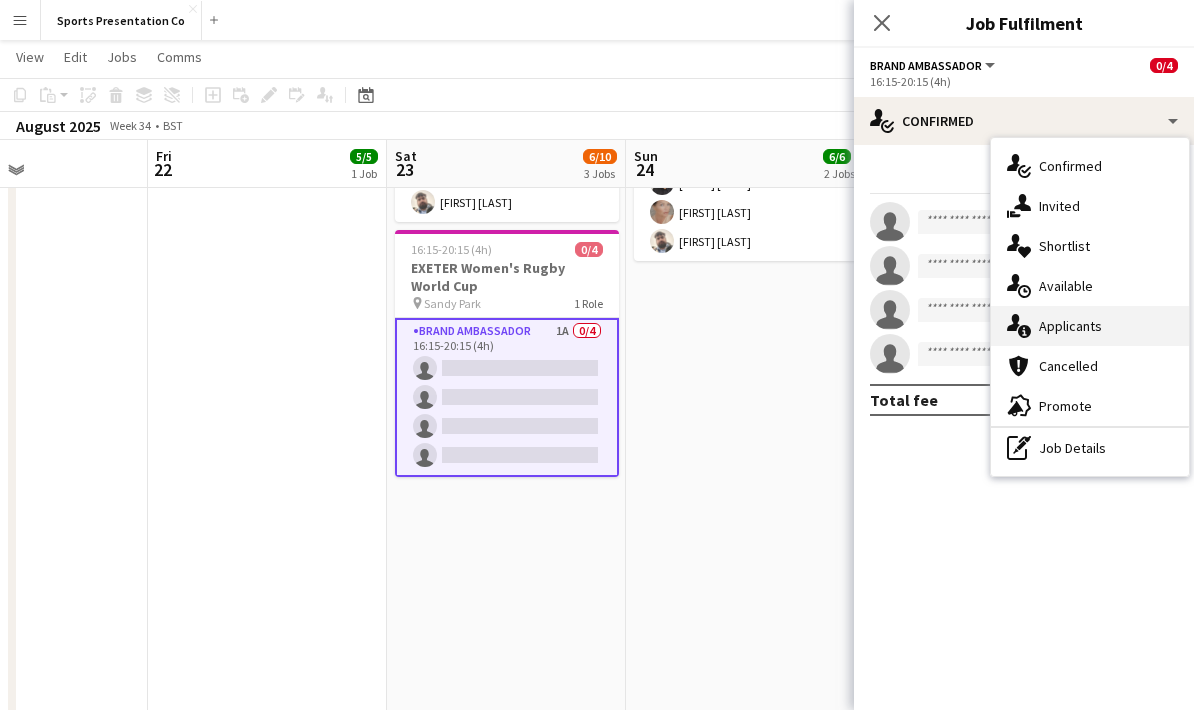 click on "single-neutral-actions-information
Applicants" at bounding box center [1090, 326] 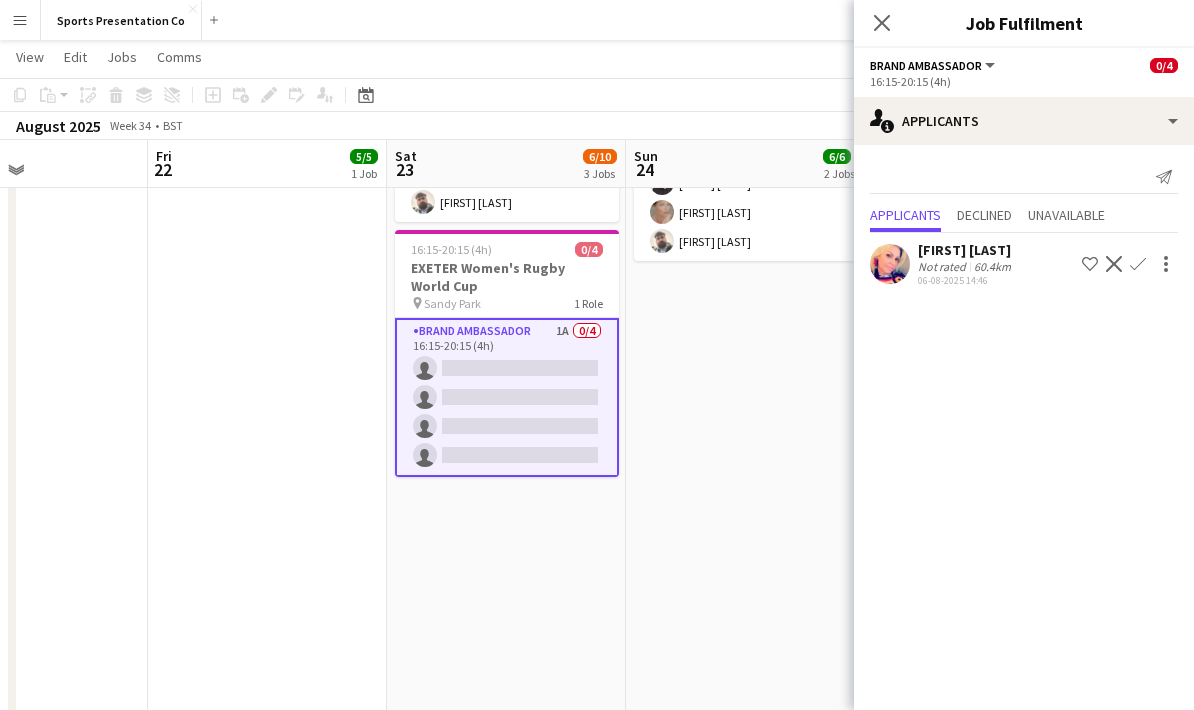 click on "60.4km" 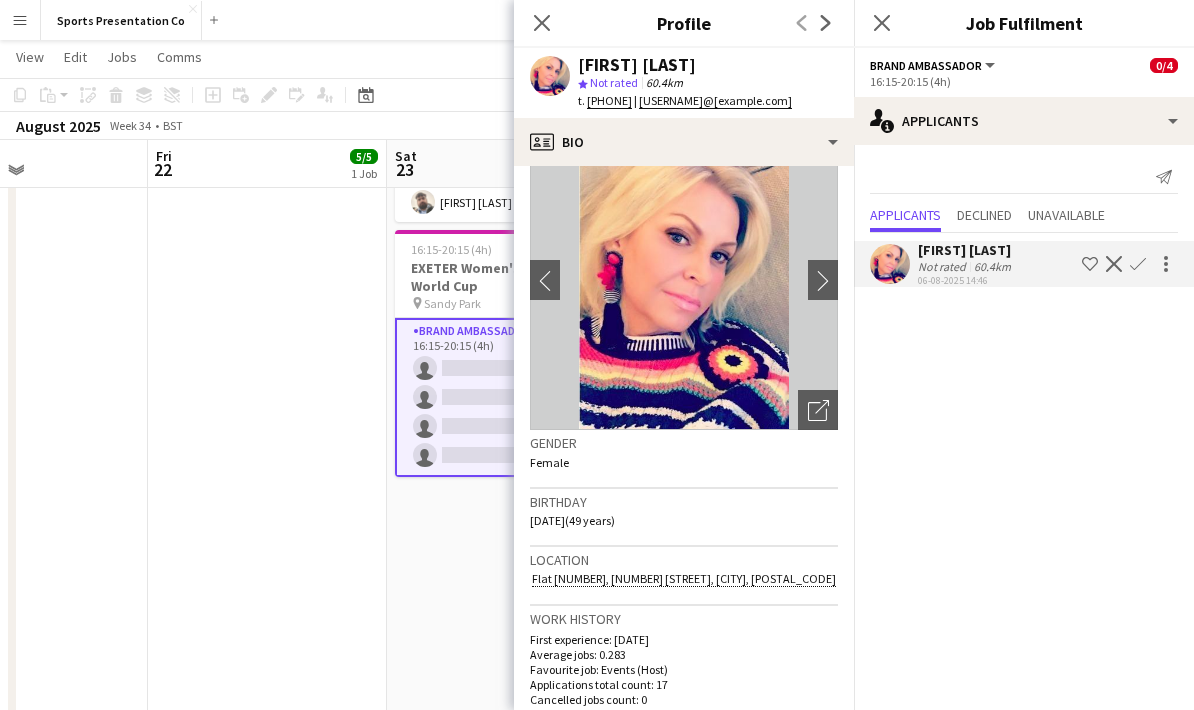scroll, scrollTop: 51, scrollLeft: 0, axis: vertical 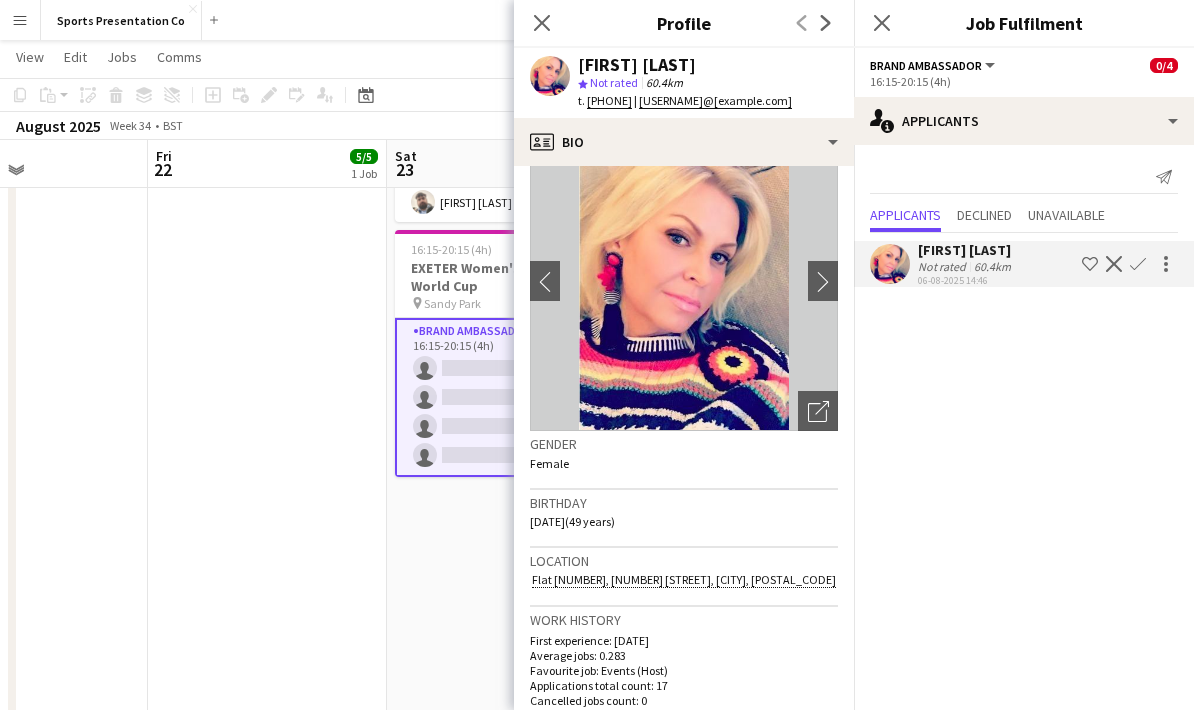 click on "Confirm" 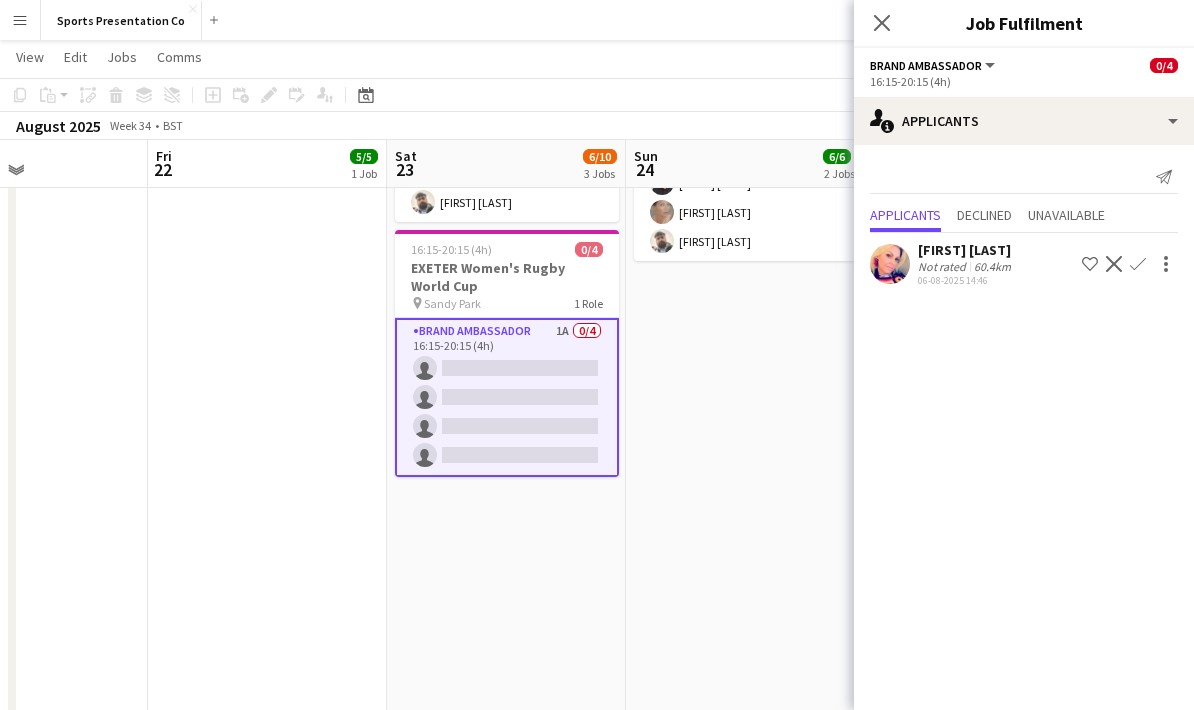click on "Confirm" 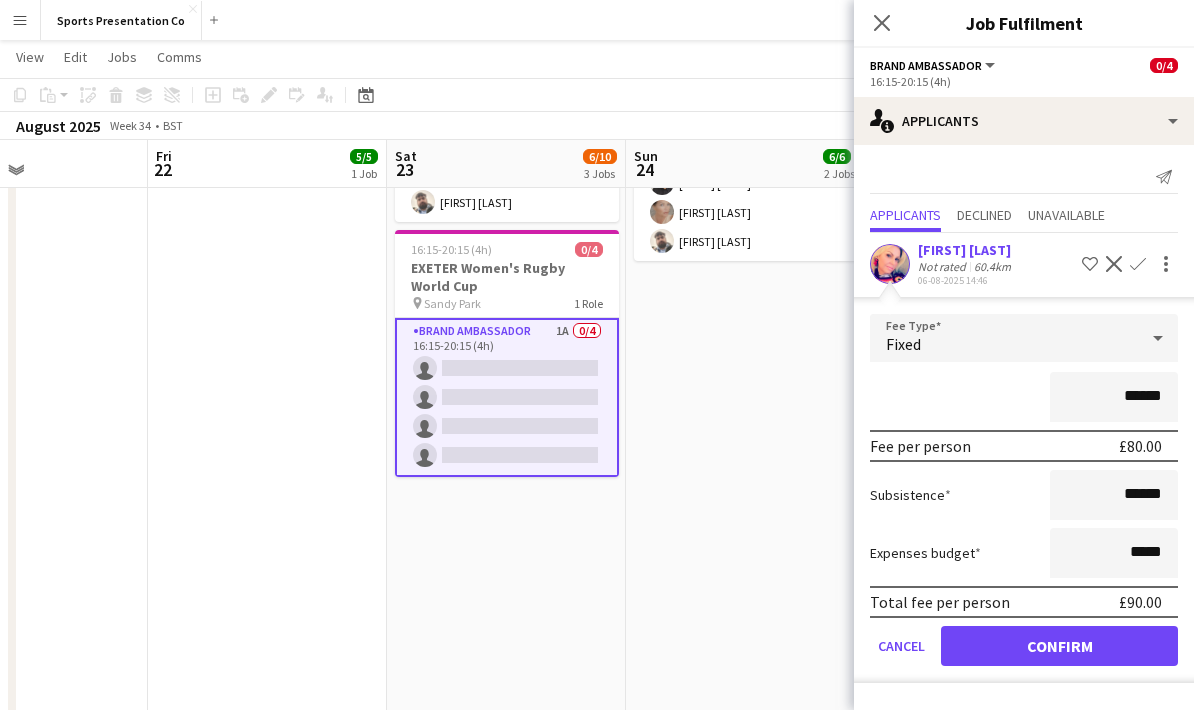 scroll, scrollTop: 445, scrollLeft: 0, axis: vertical 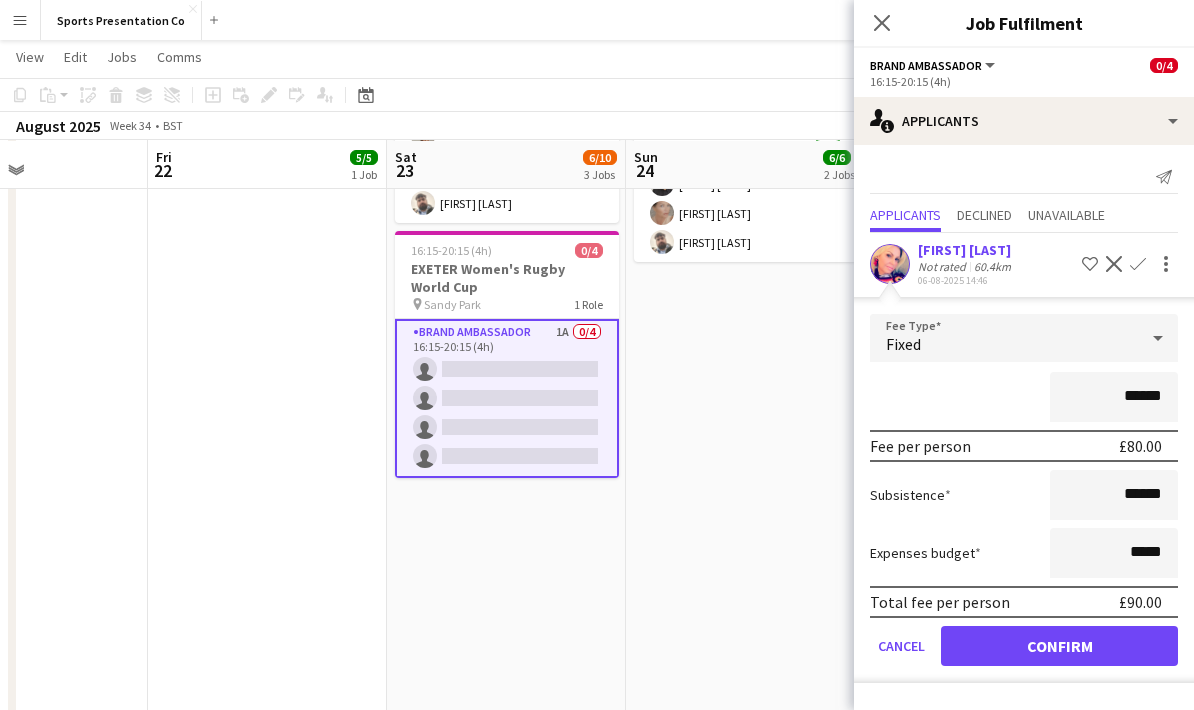 click on "09:00-15:30 (6h30m)    3/3   NORTHAMPTON Women's Rugby World Cup
pin
Franklin’s Gardens   2 Roles   Brand Ambassador   2/2   09:00-14:45 (5h45m)
Carla Alexander Kalam Mohammed  Brand Ambassador   1/1   09:00-15:30 (6h30m)
Anna Geary     13:30-17:30 (4h)    3/3   YORK Women's Rugby World Cup
pin
York Community Stadium   1 Role   Brand Ambassador   3/3   13:30-17:30 (4h)
Adam Carless Nicola Graham Daniel Jenkins" at bounding box center (745, 260) 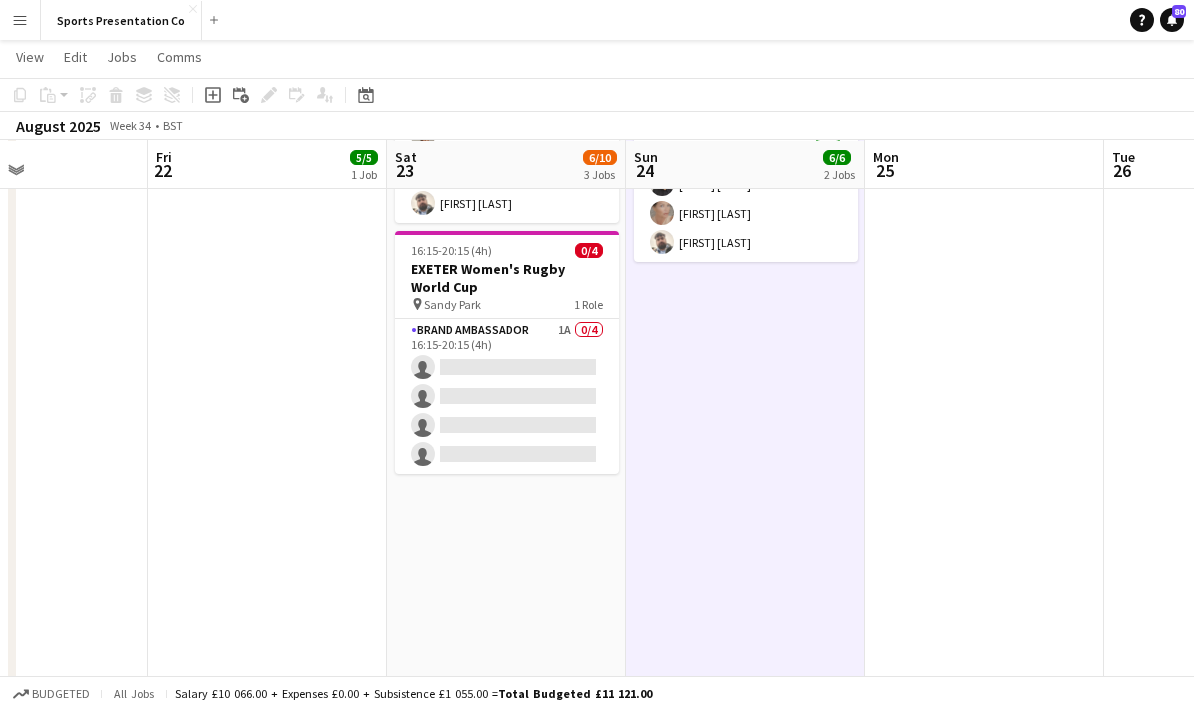 click at bounding box center (984, 260) 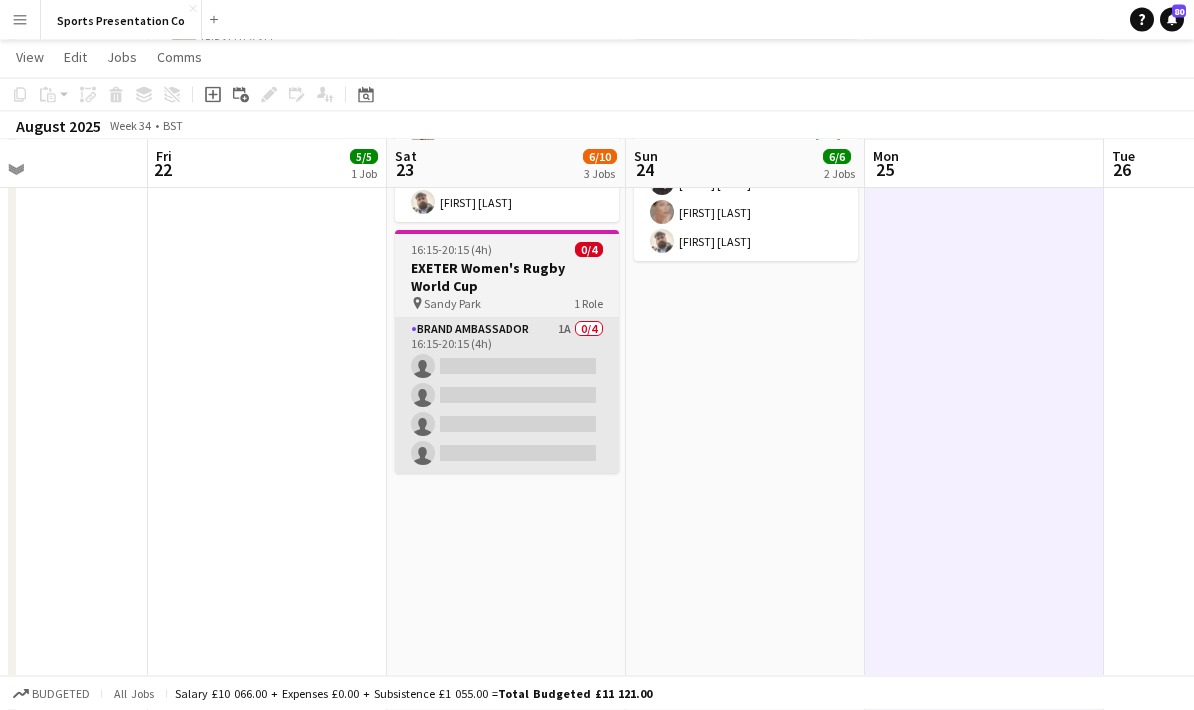 click on "Brand Ambassador   1A   0/4   16:15-20:15 (4h)
single-neutral-actions
single-neutral-actions
single-neutral-actions
single-neutral-actions" at bounding box center (507, 396) 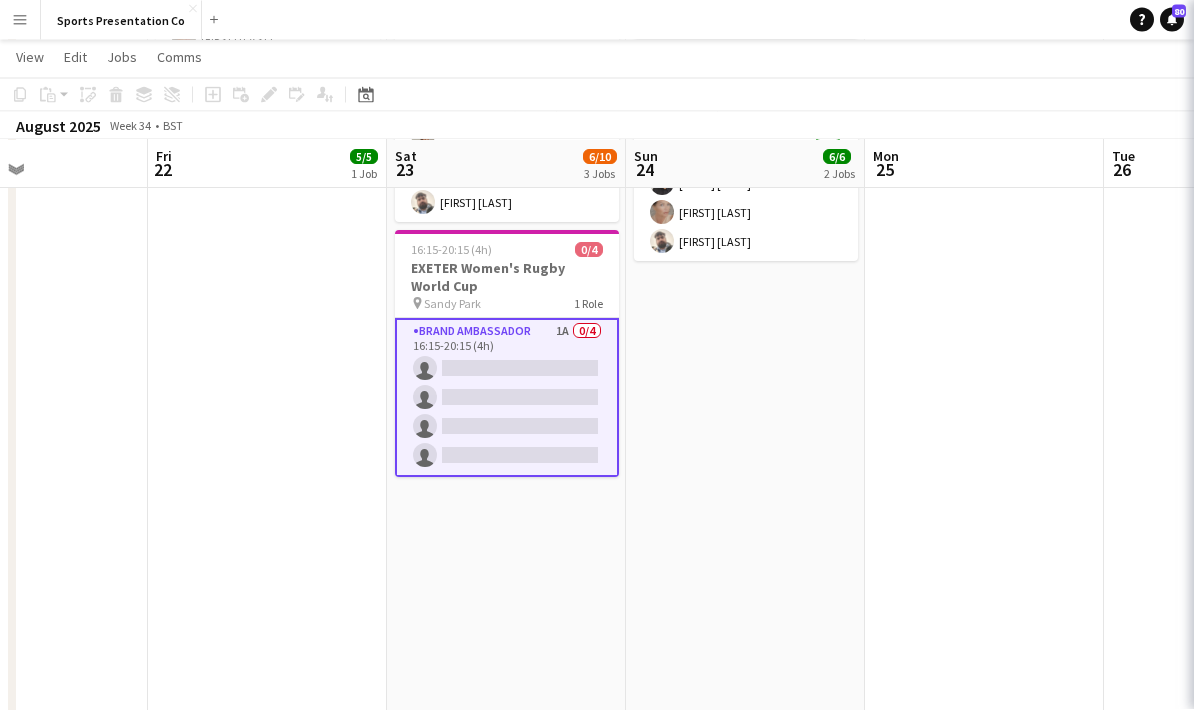 scroll, scrollTop: 446, scrollLeft: 0, axis: vertical 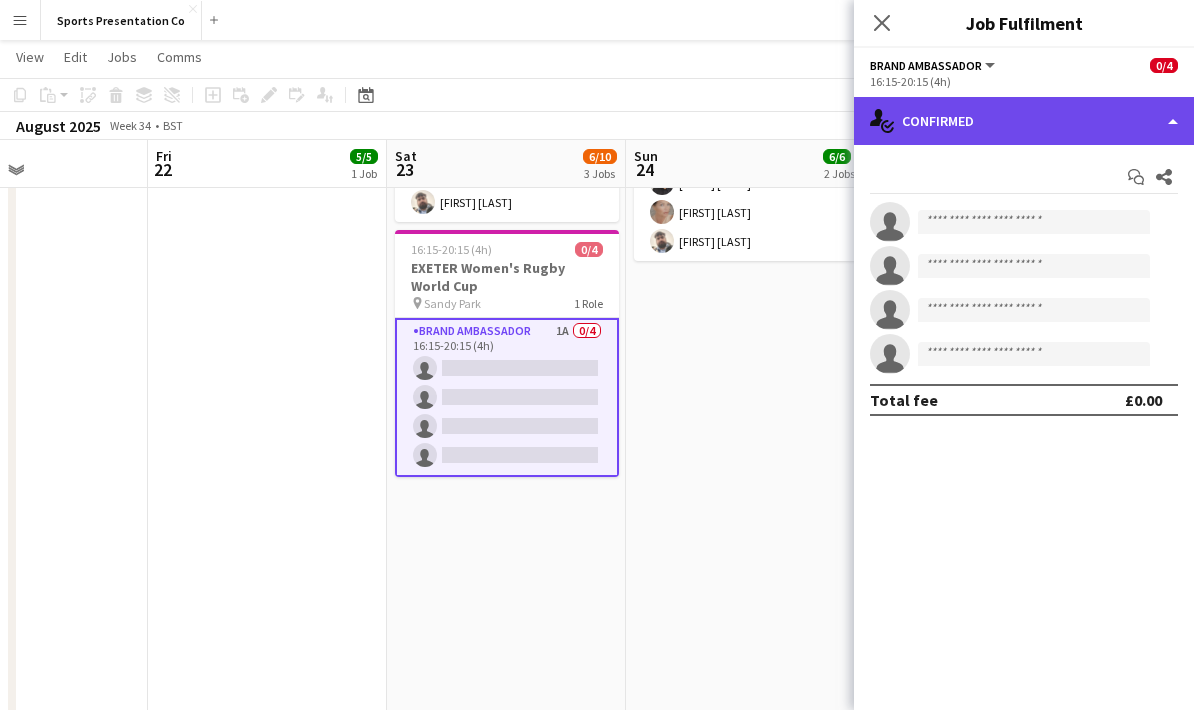 click on "single-neutral-actions-check-2
Confirmed" 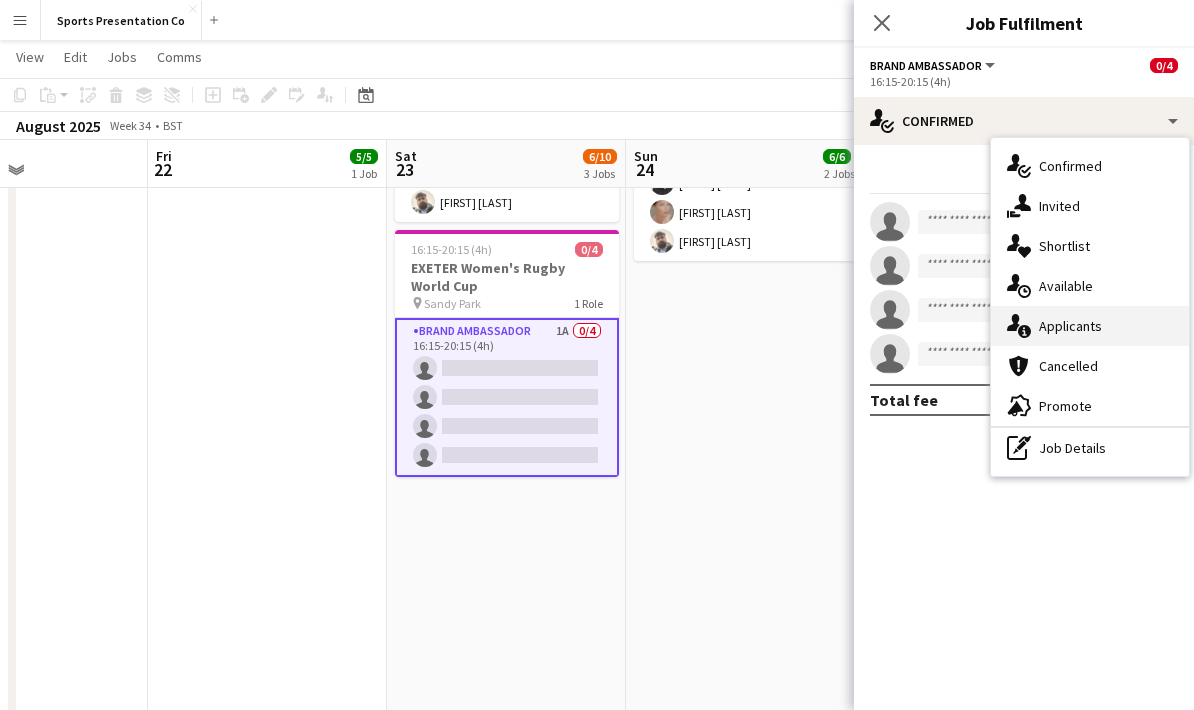 click on "single-neutral-actions-information
Applicants" at bounding box center (1090, 326) 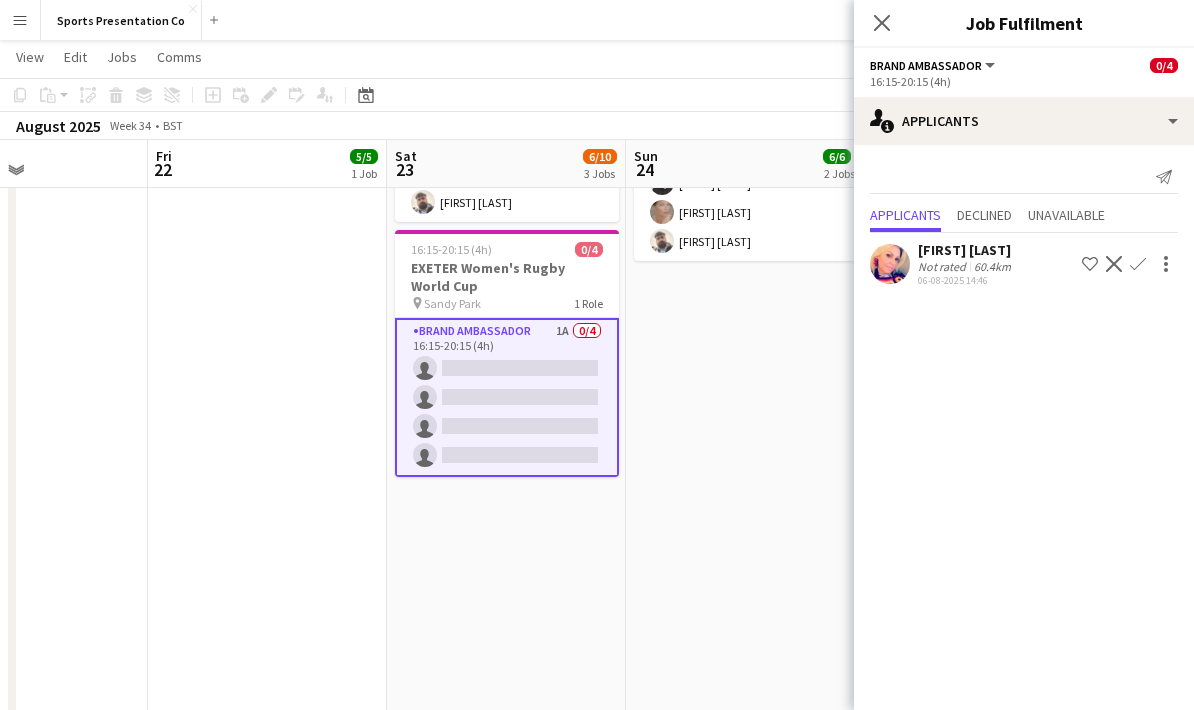 click on "Confirm" 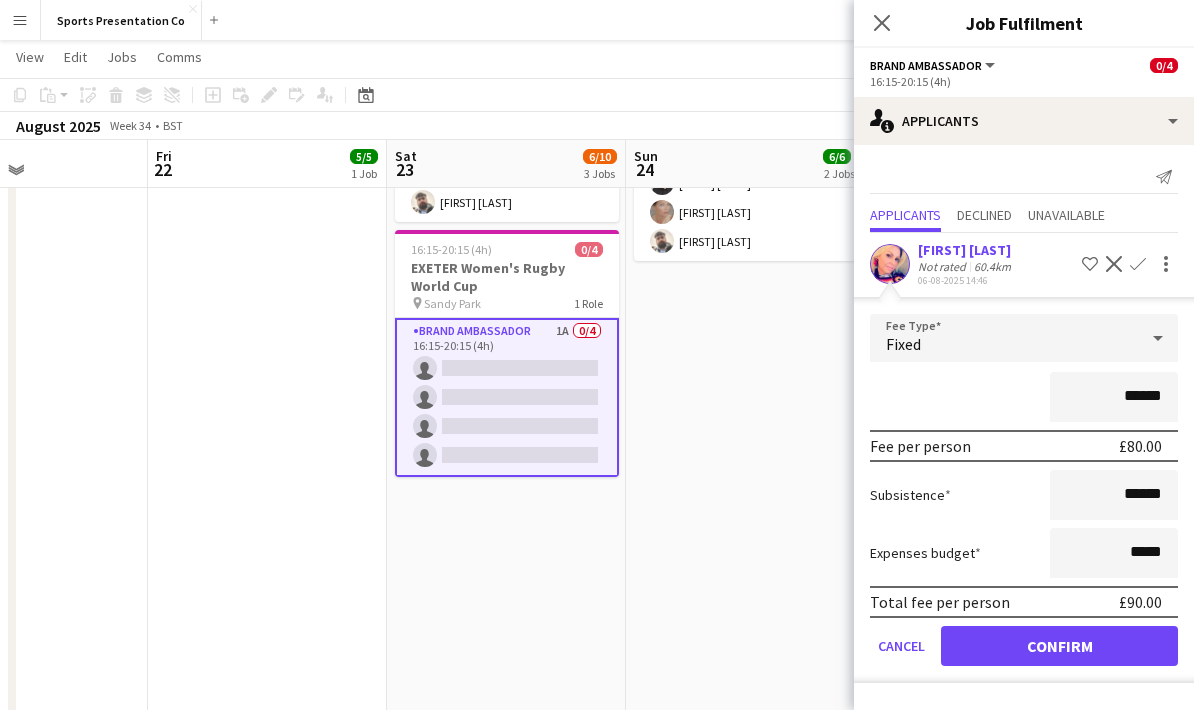 scroll, scrollTop: 445, scrollLeft: 0, axis: vertical 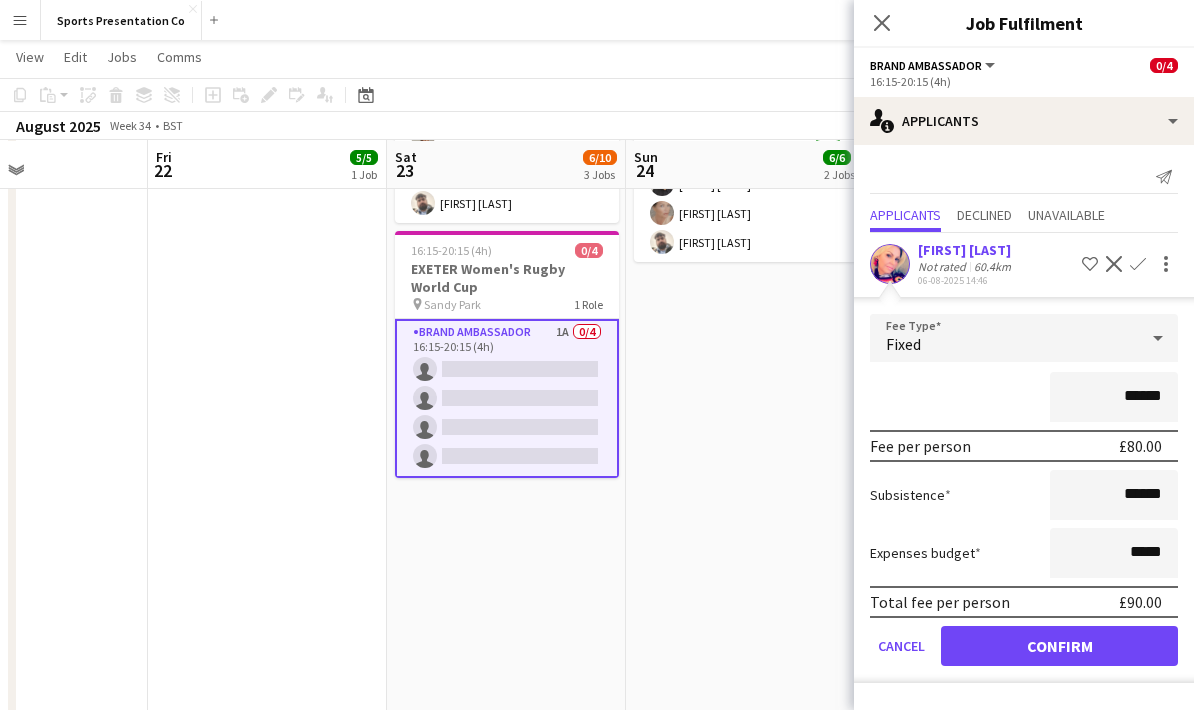 click on "Subsistence  ******" 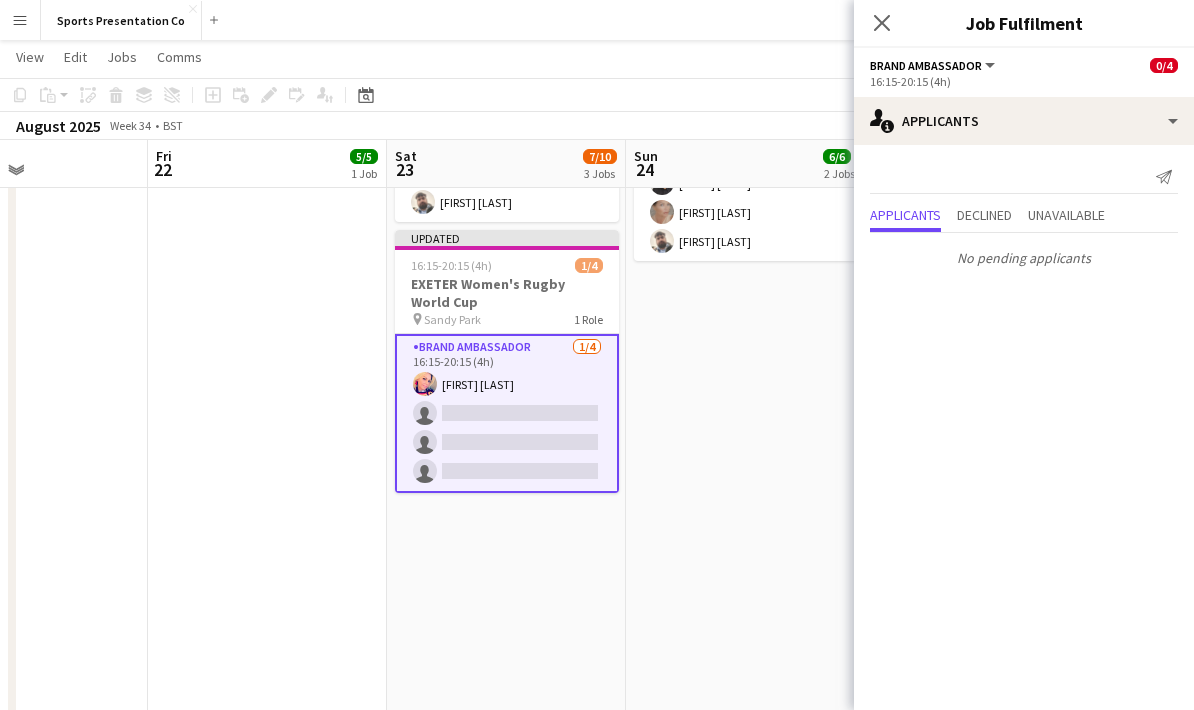 click on "09:00-15:30 (6h30m)    3/3   NORTHAMPTON Women's Rugby World Cup
pin
Franklin’s Gardens   2 Roles   Brand Ambassador   2/2   09:00-14:45 (5h45m)
Carla Alexander Kalam Mohammed  Brand Ambassador   1/1   09:00-15:30 (6h30m)
Anna Geary     13:30-17:30 (4h)    3/3   YORK Women's Rugby World Cup
pin
York Community Stadium   1 Role   Brand Ambassador   3/3   13:30-17:30 (4h)
Adam Carless Nicola Graham Daniel Jenkins" at bounding box center [745, 259] 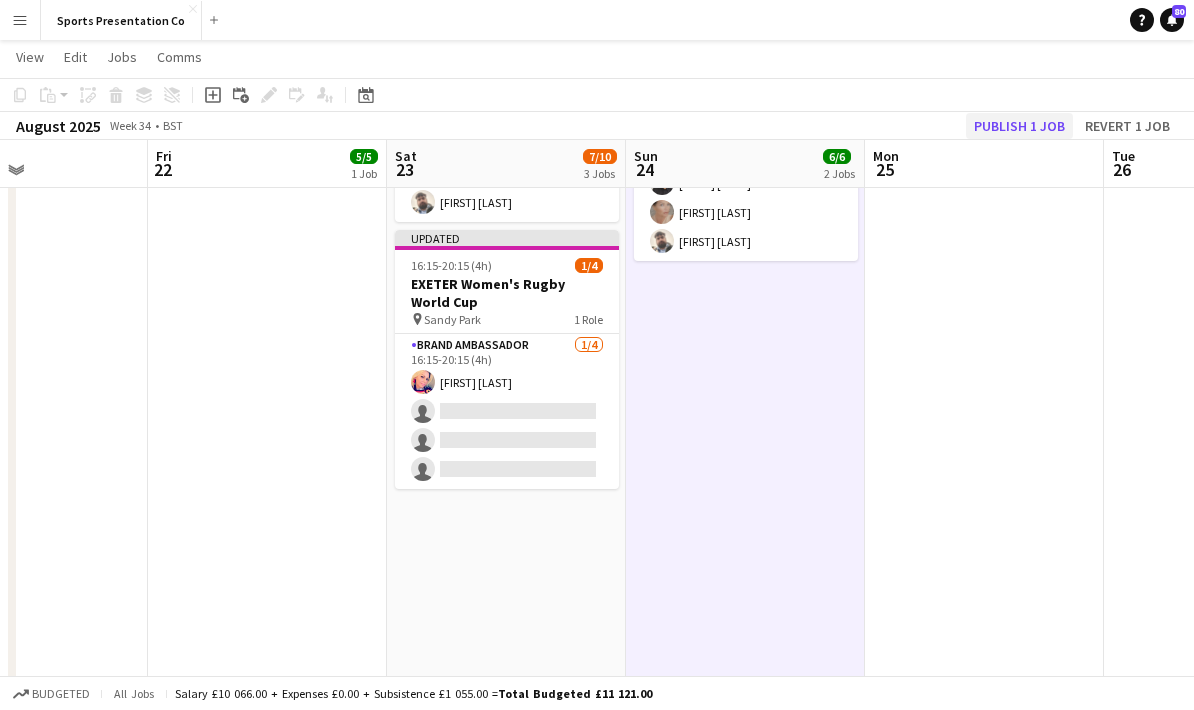 click on "Publish 1 job" 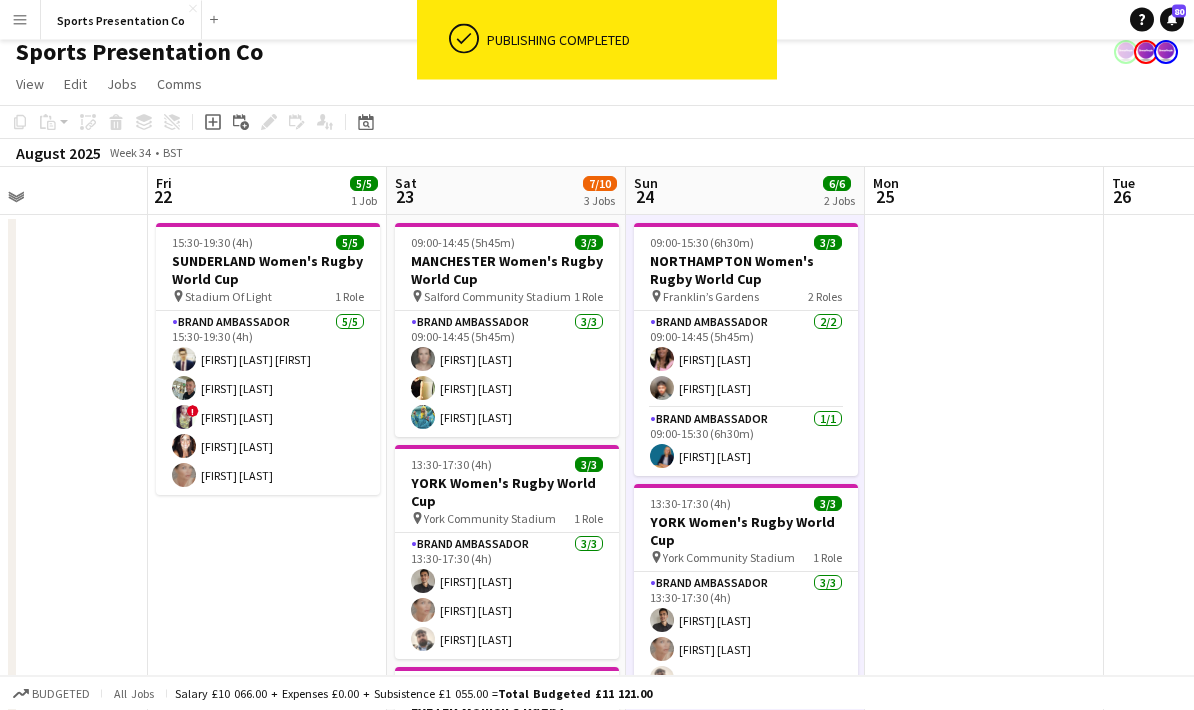 scroll, scrollTop: 0, scrollLeft: 0, axis: both 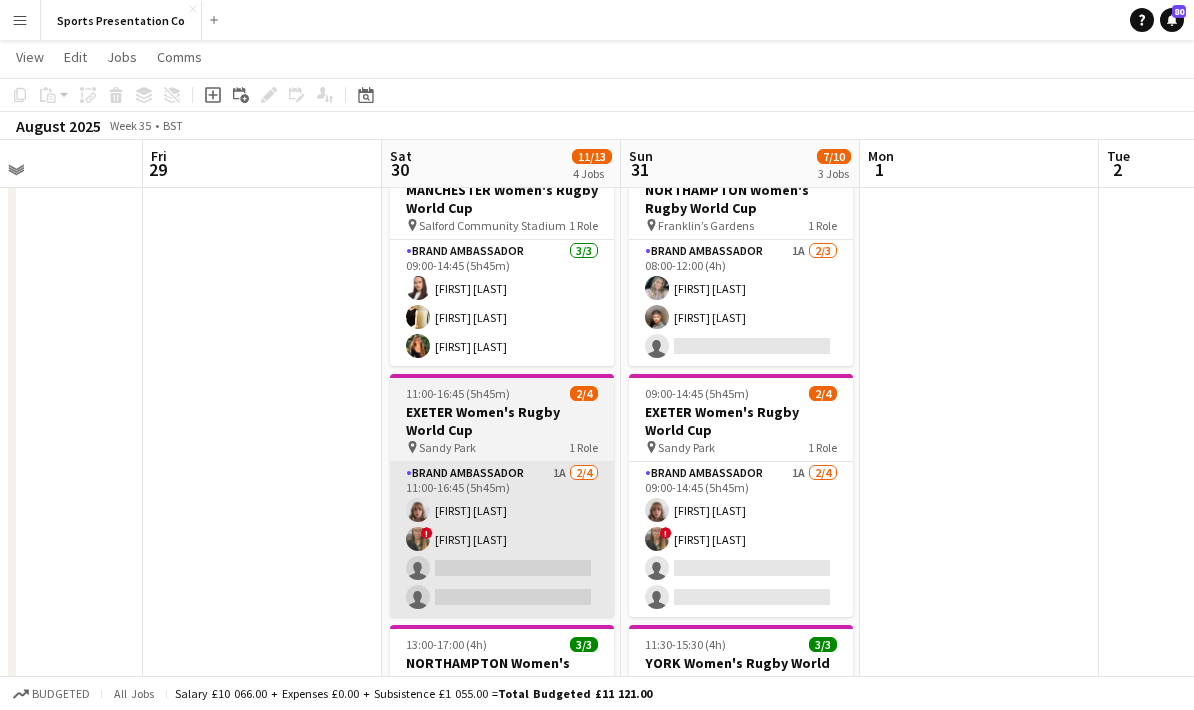 click on "Brand Ambassador   1A   2/4   11:00-16:45 (5h45m)
Caitlyn Chapman ! Stephanie Louise Knight
single-neutral-actions
single-neutral-actions" at bounding box center [502, 539] 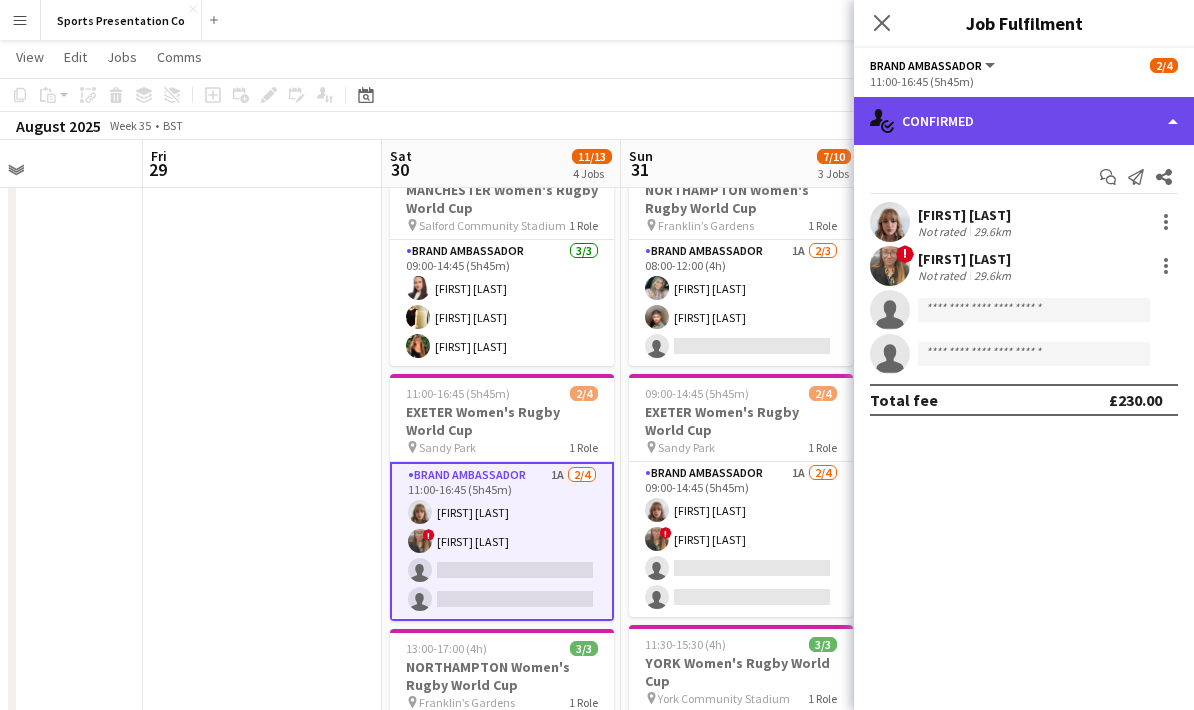 click on "single-neutral-actions-check-2
Confirmed" 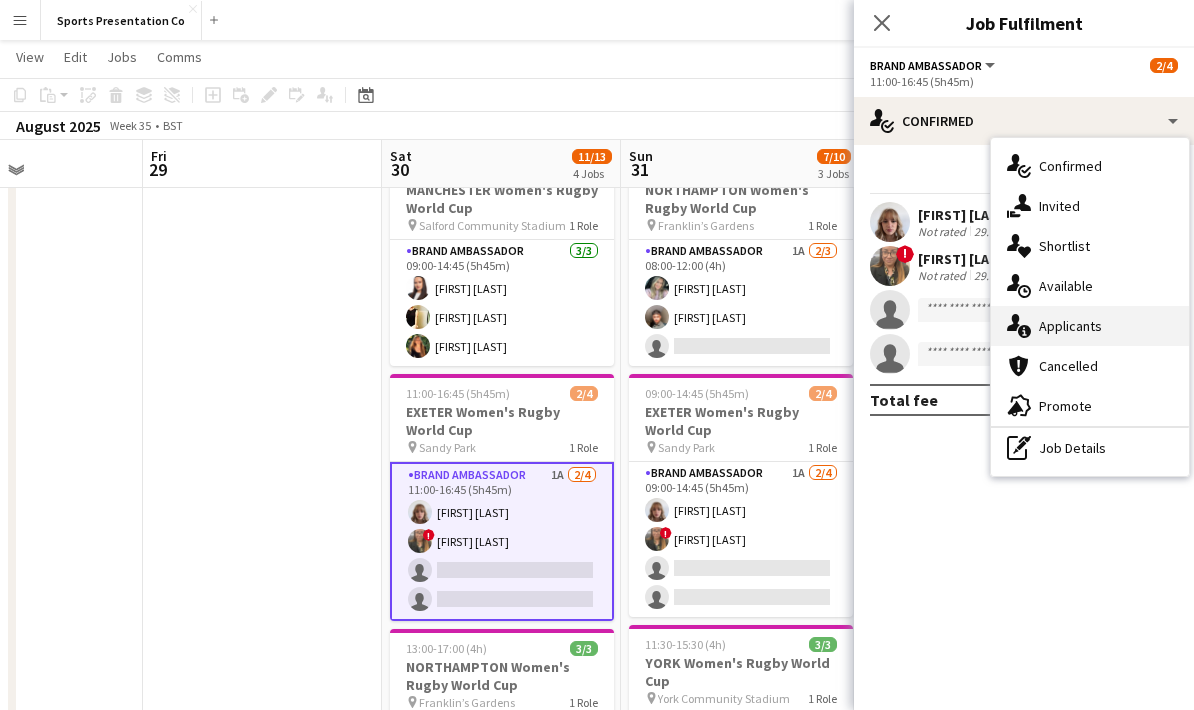click on "single-neutral-actions-information
Applicants" at bounding box center [1090, 326] 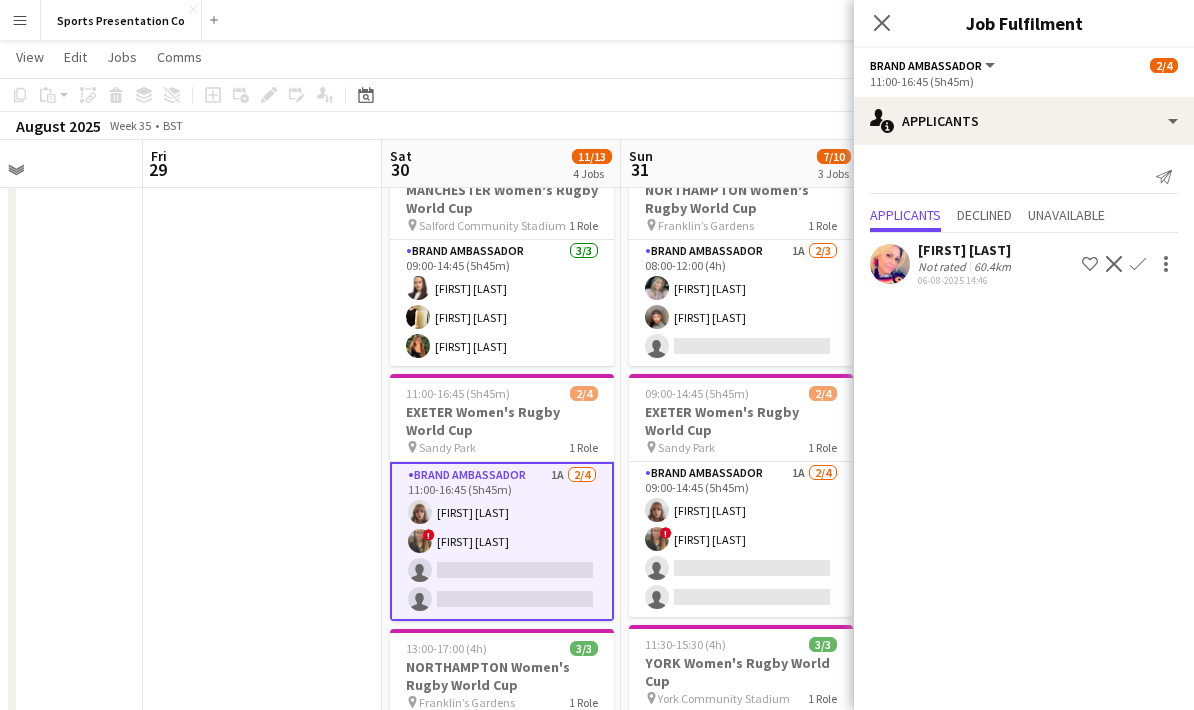 click on "Confirm" 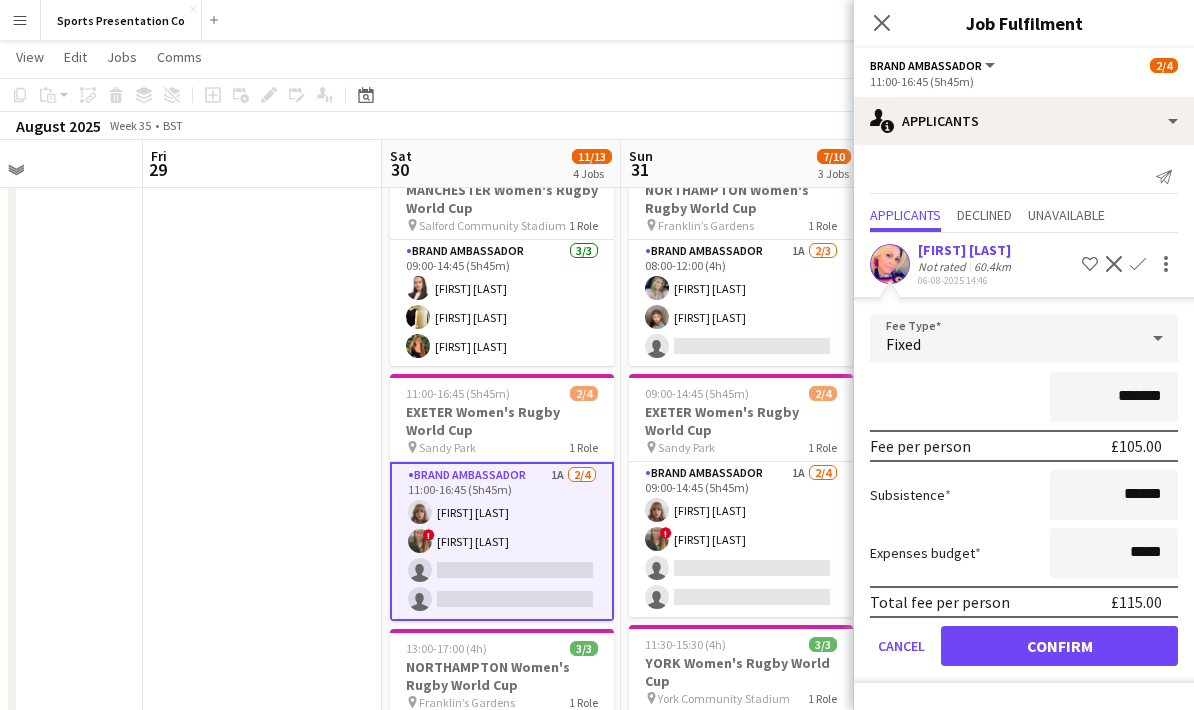 click on "*******" 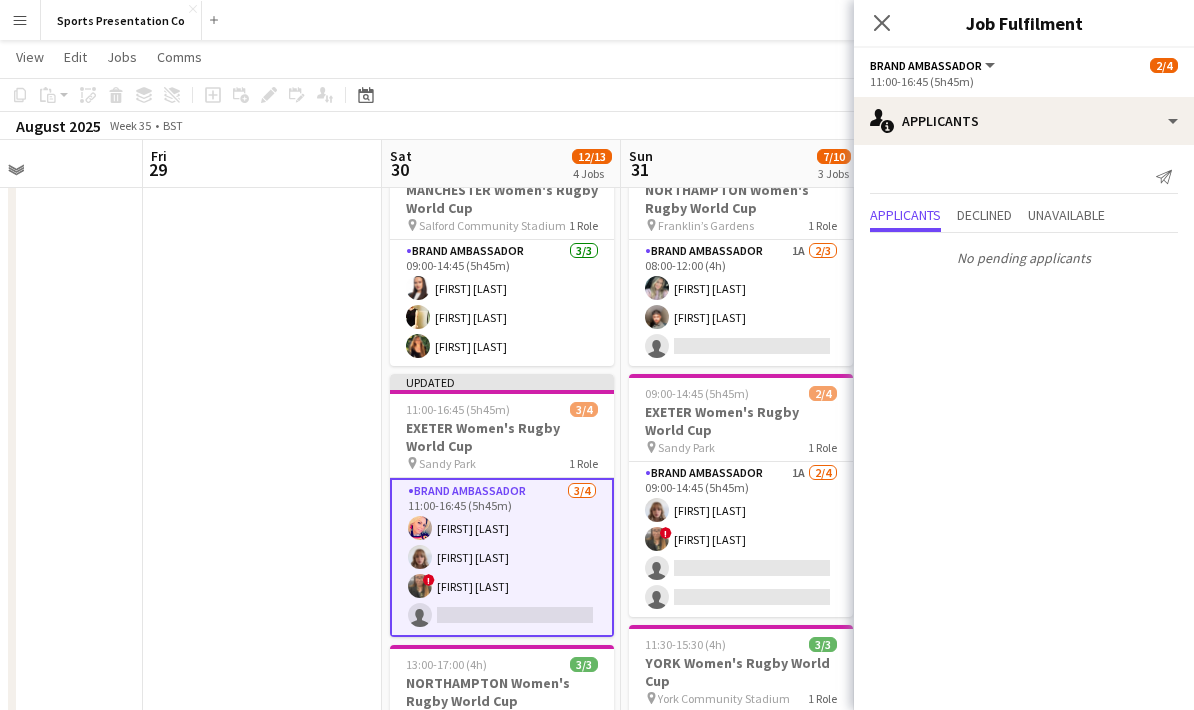click at bounding box center [262, 625] 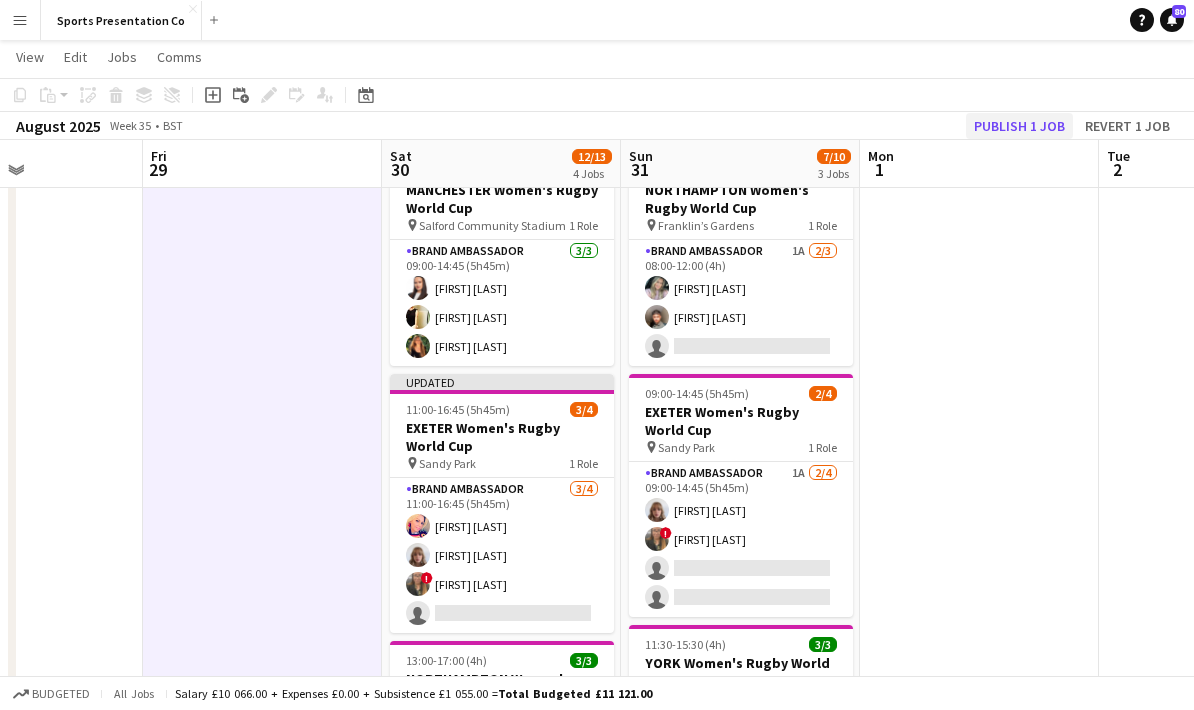 click on "Publish 1 job" 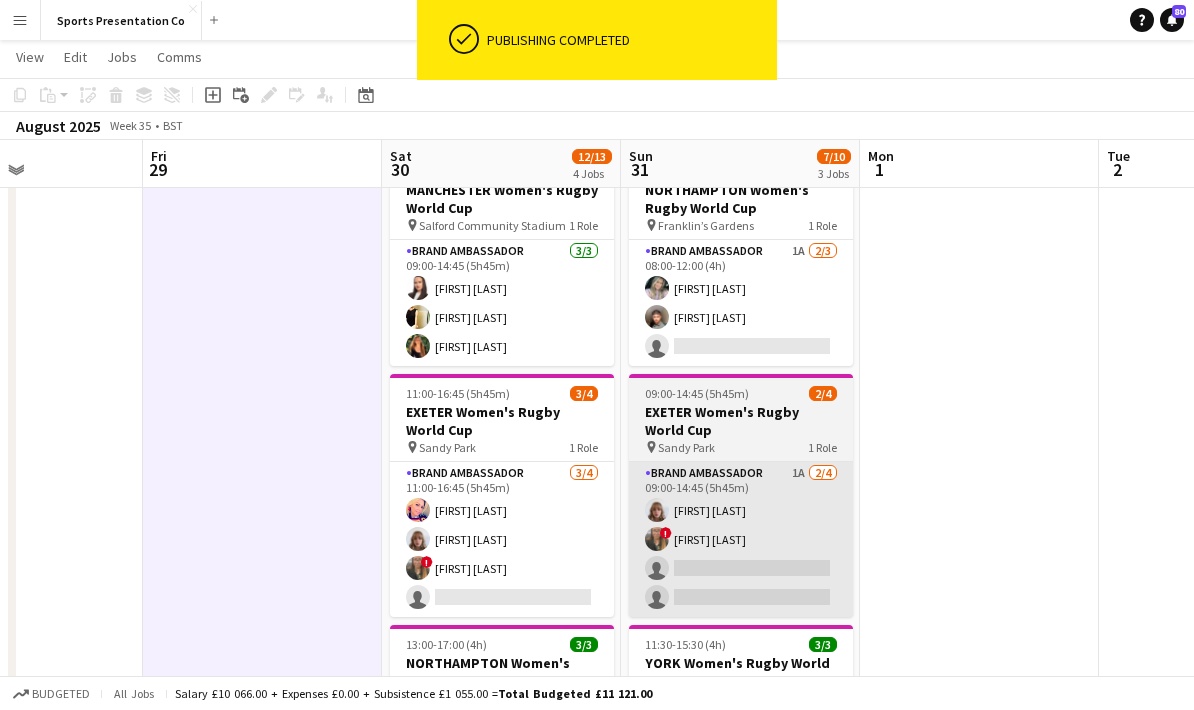 click on "Brand Ambassador   1A   2/4   09:00-14:45 (5h45m)
Caitlyn Chapman ! Stephanie Louise Knight
single-neutral-actions
single-neutral-actions" at bounding box center [741, 539] 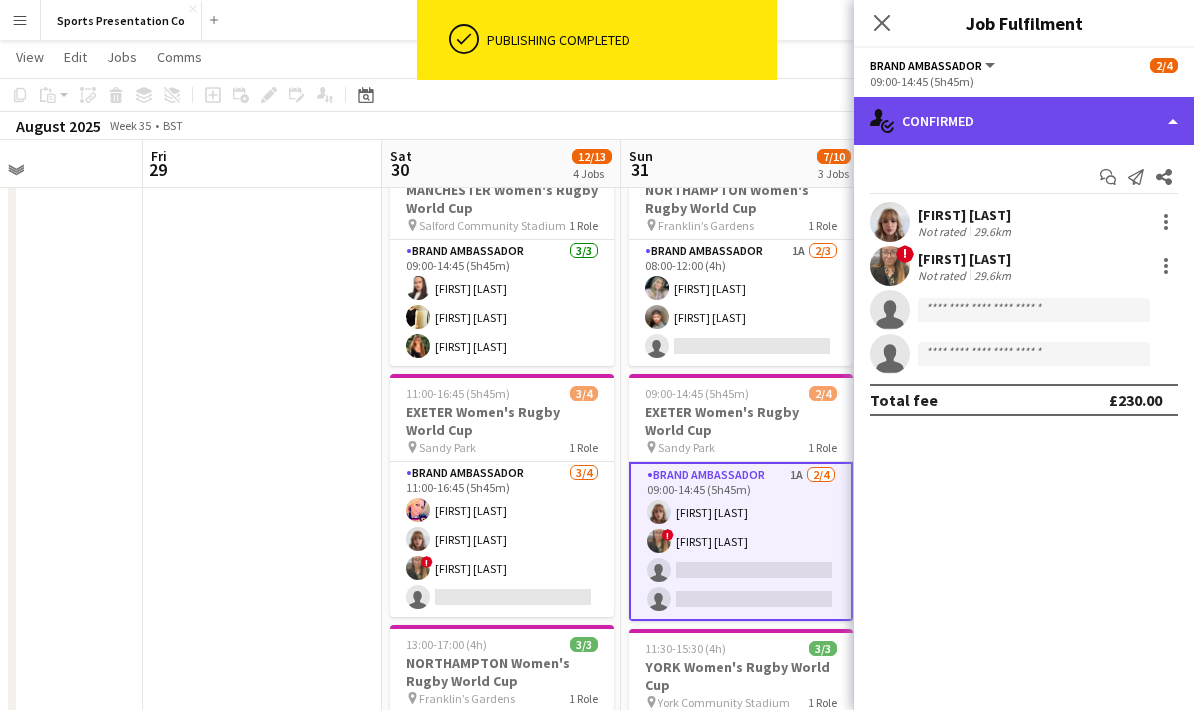 click on "single-neutral-actions-check-2
Confirmed" 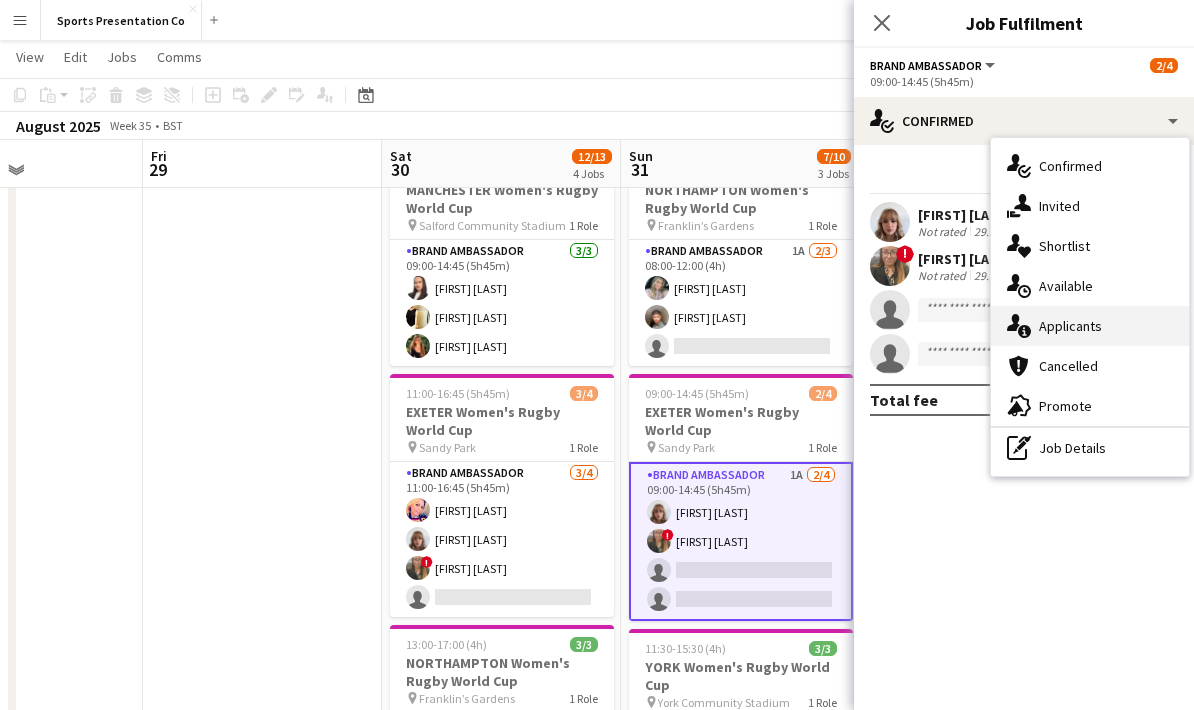 click on "single-neutral-actions-information
Applicants" at bounding box center (1090, 326) 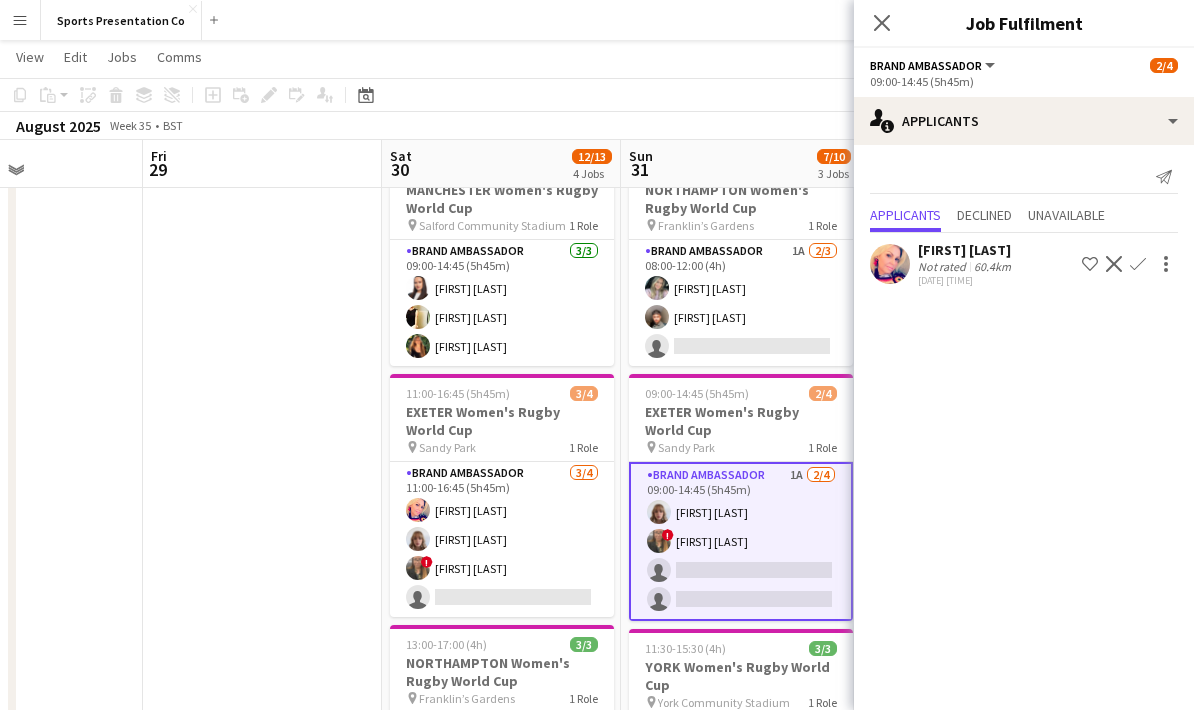click on "Confirm" 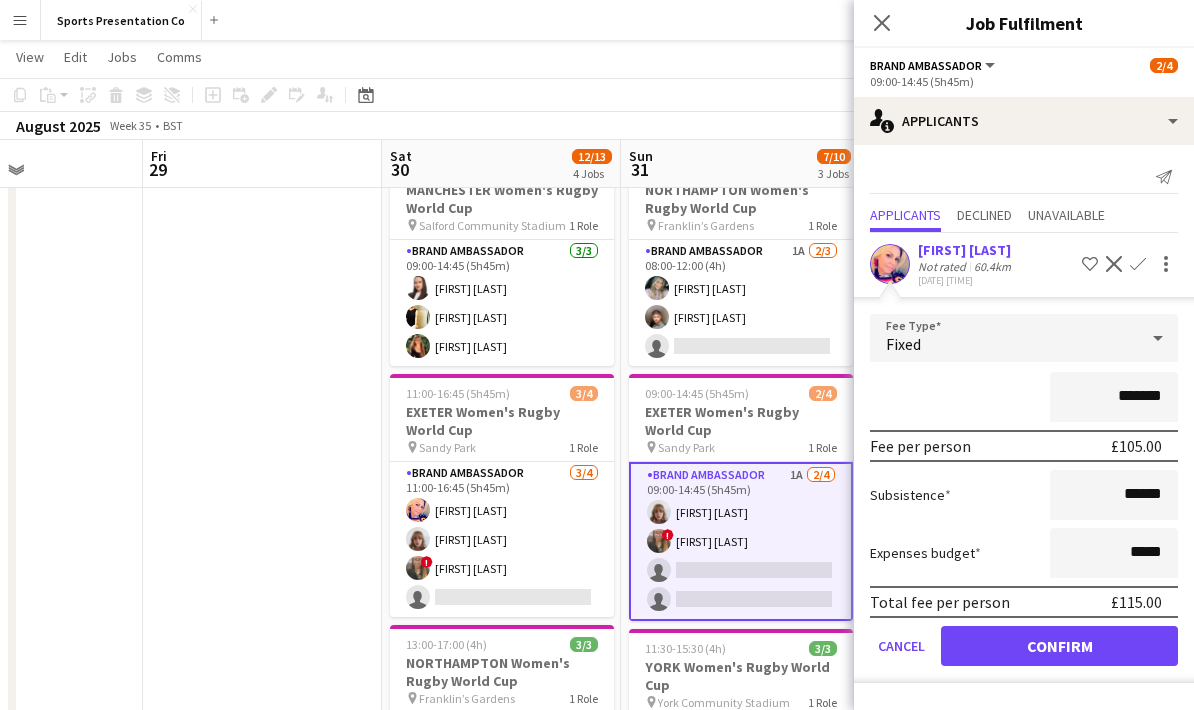 click on "Confirm" 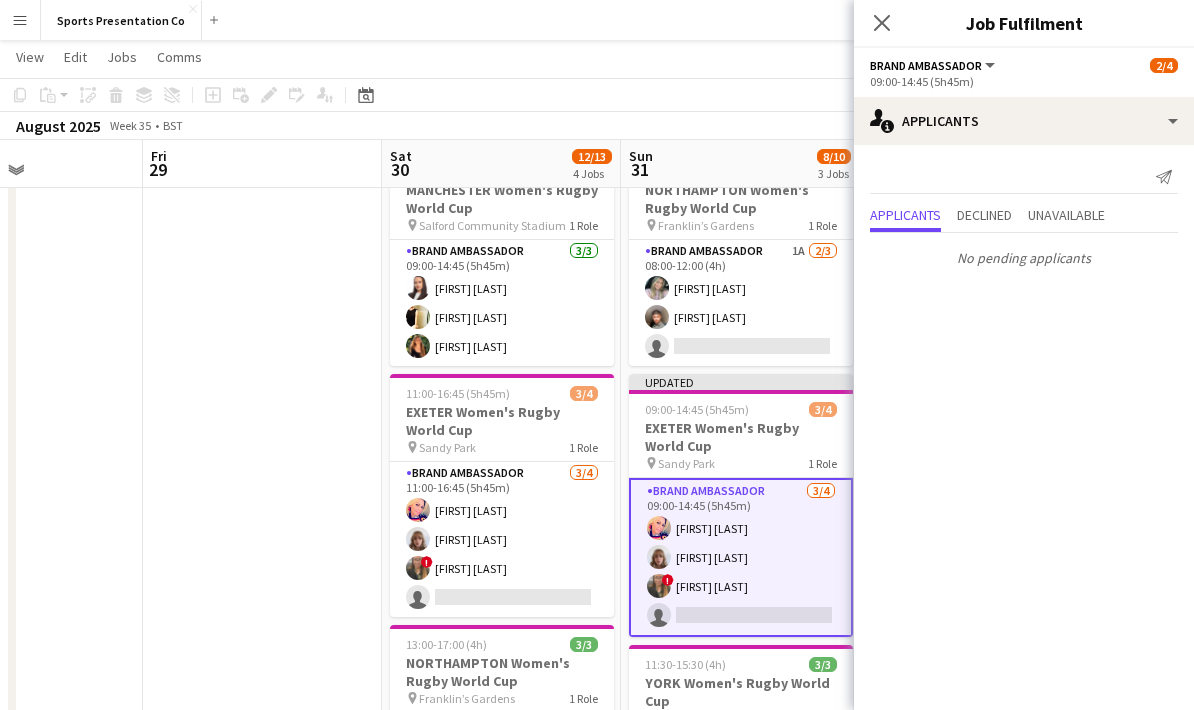 click at bounding box center [262, 625] 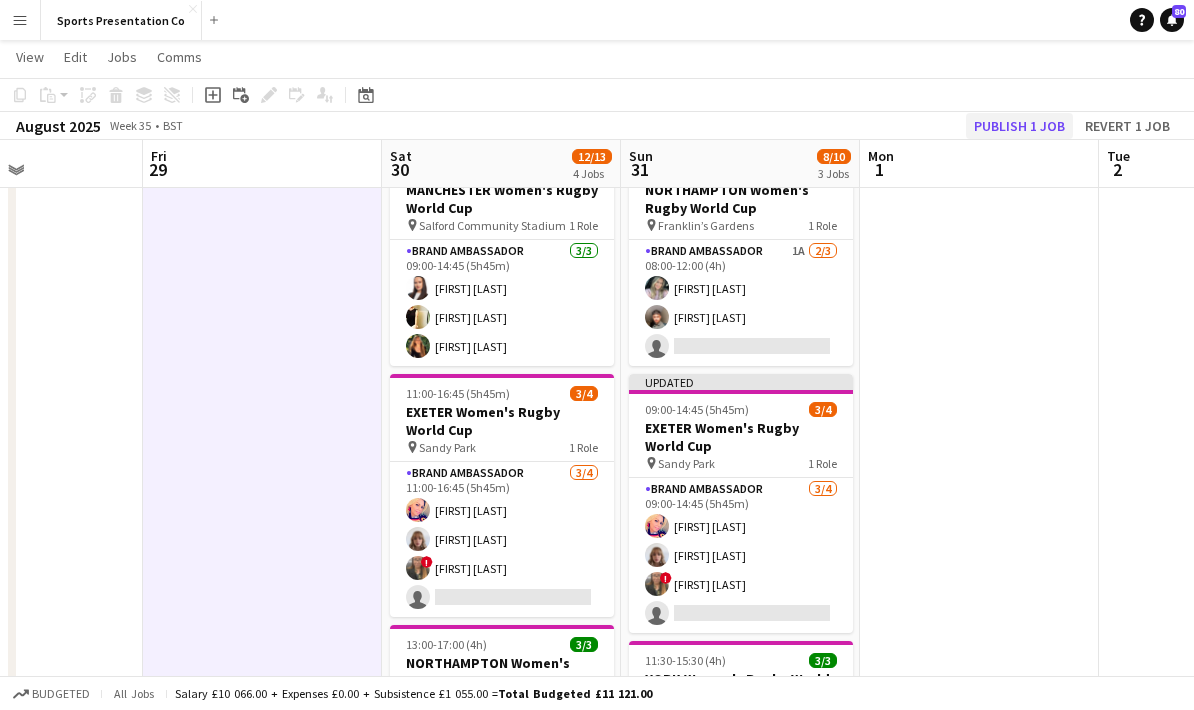 click on "Publish 1 job" 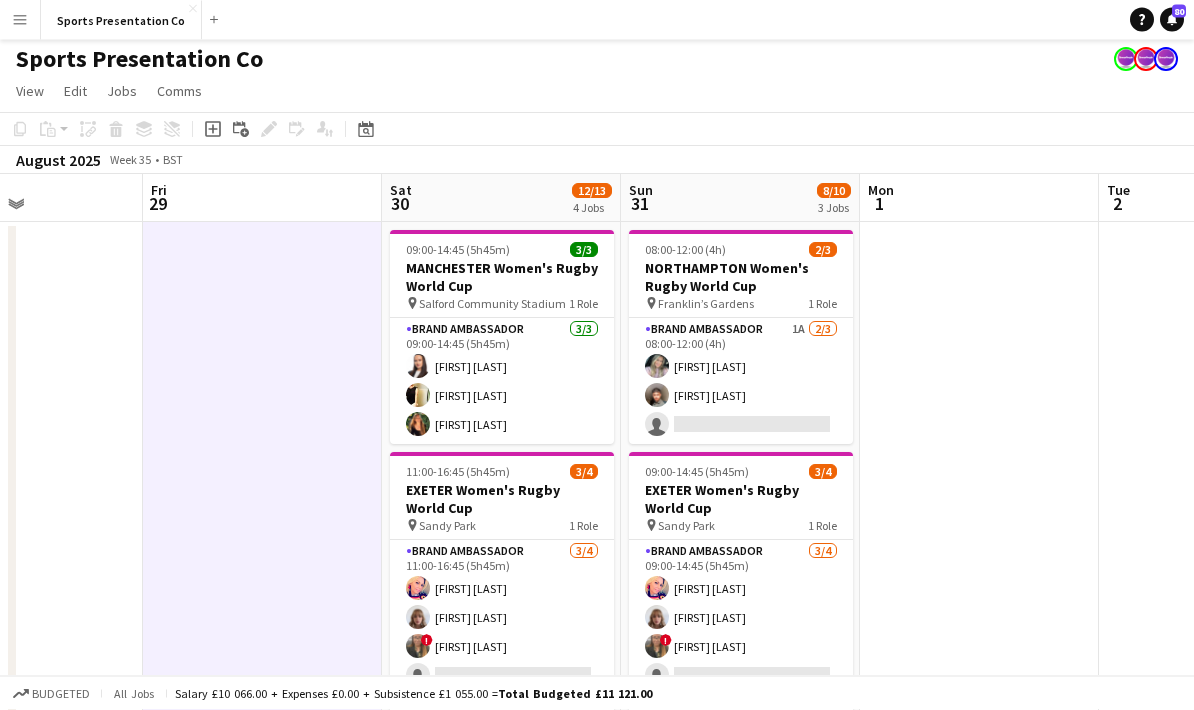 scroll, scrollTop: 0, scrollLeft: 0, axis: both 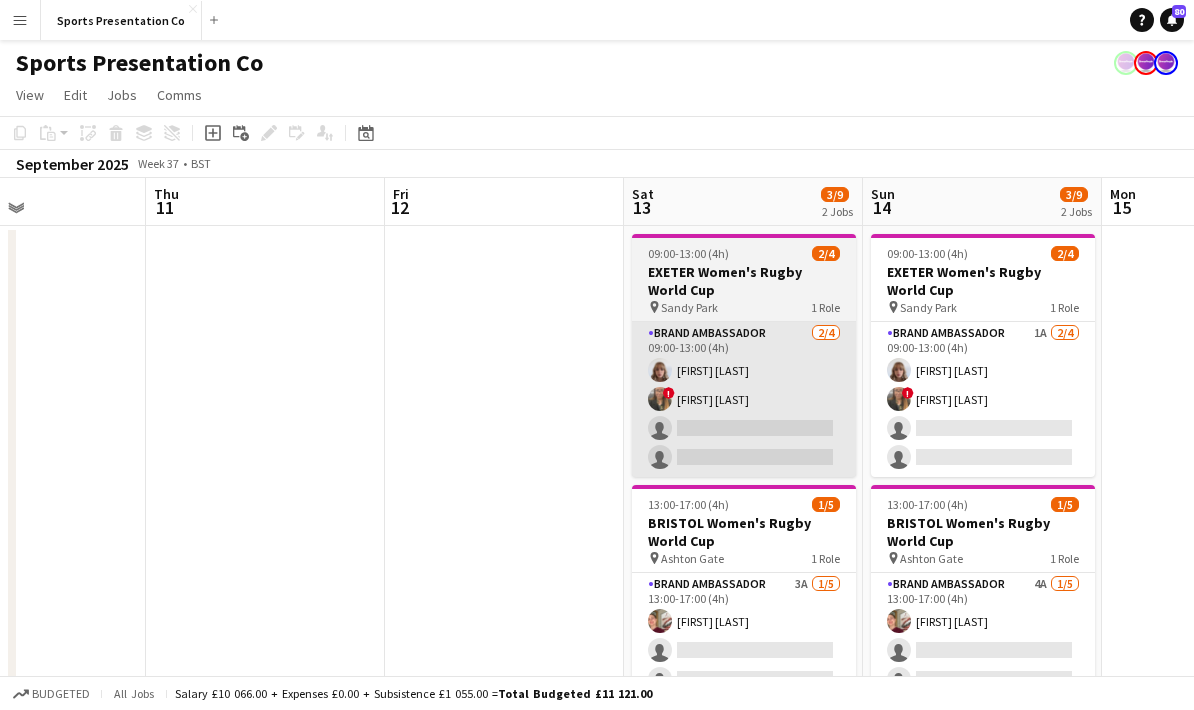 click on "Brand Ambassador   2/4   09:00-13:00 (4h)
Caitlyn Chapman ! Stephanie Louise Knight
single-neutral-actions
single-neutral-actions" at bounding box center (744, 399) 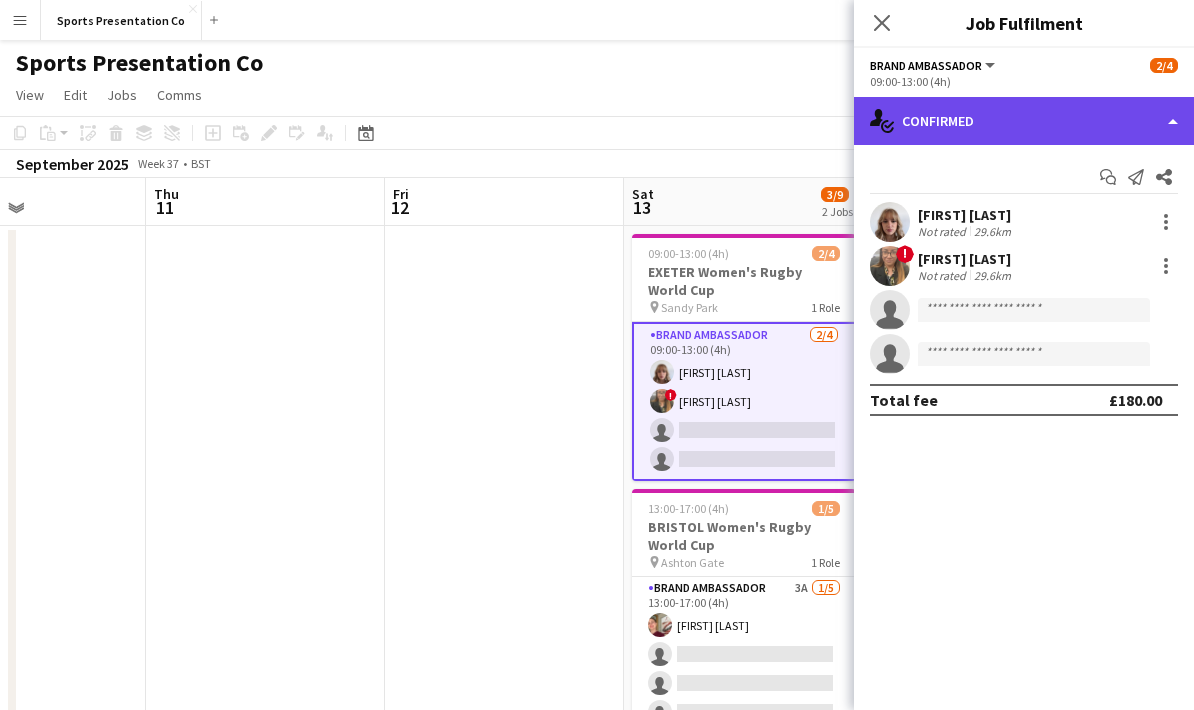 click on "single-neutral-actions-check-2
Confirmed" 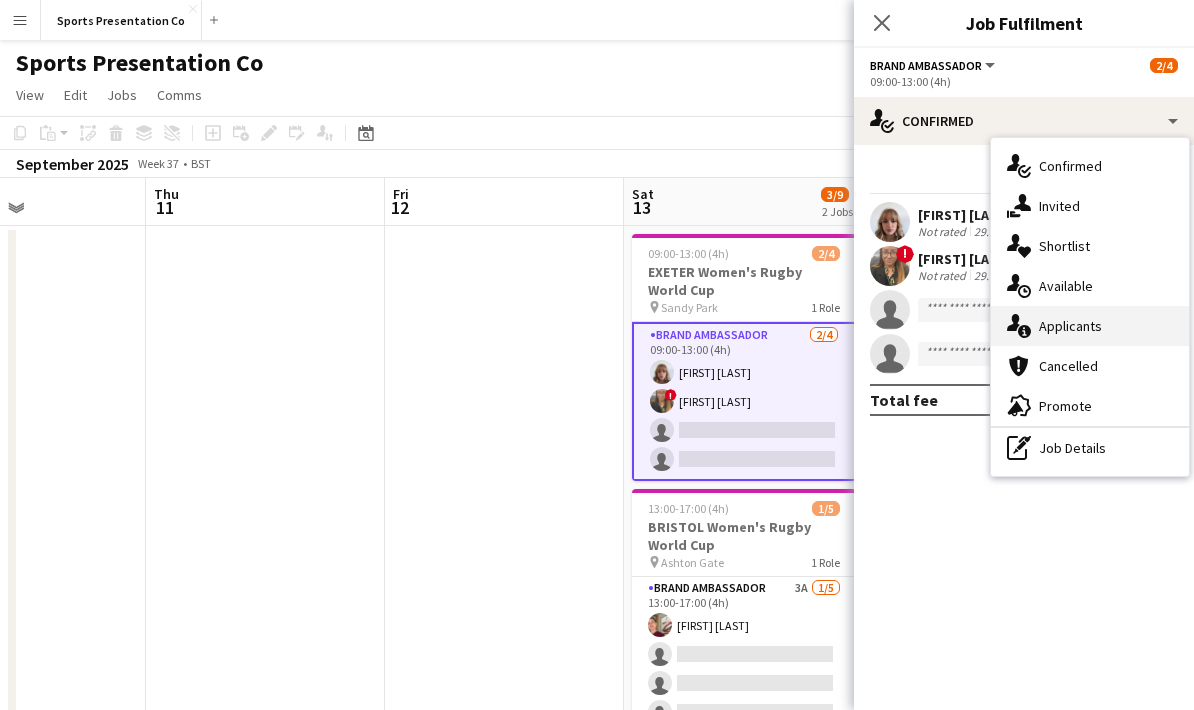 click on "single-neutral-actions-information
Applicants" at bounding box center (1090, 326) 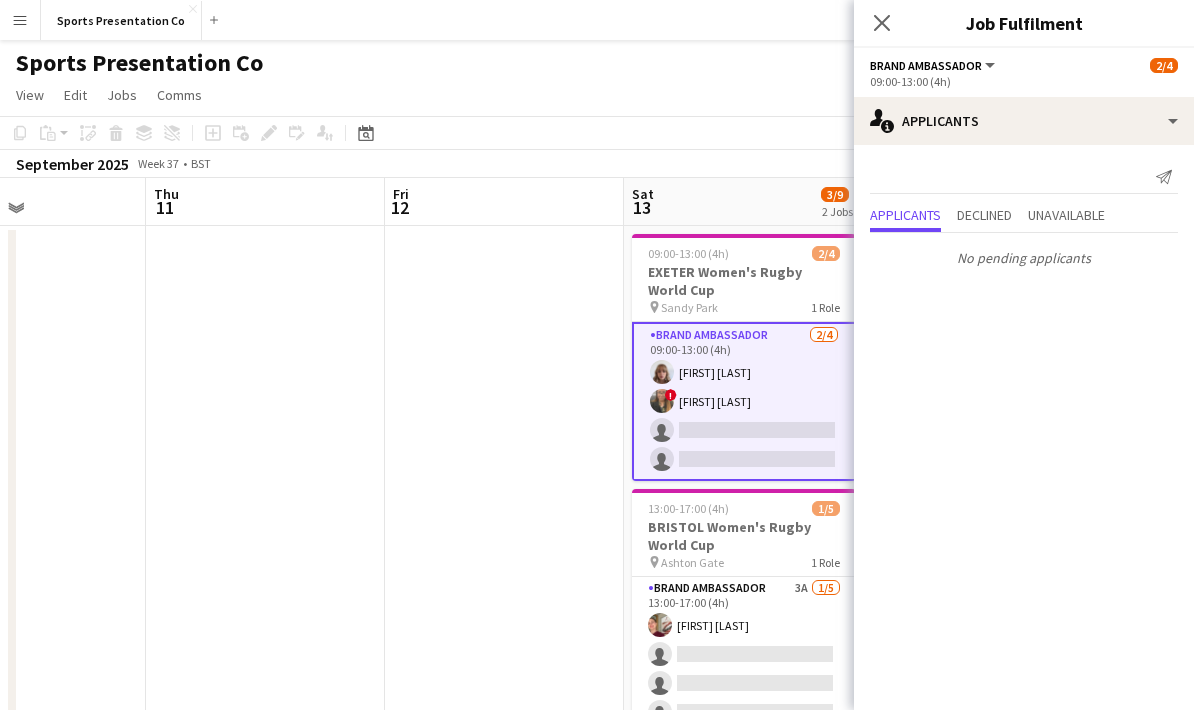 click at bounding box center [504, 707] 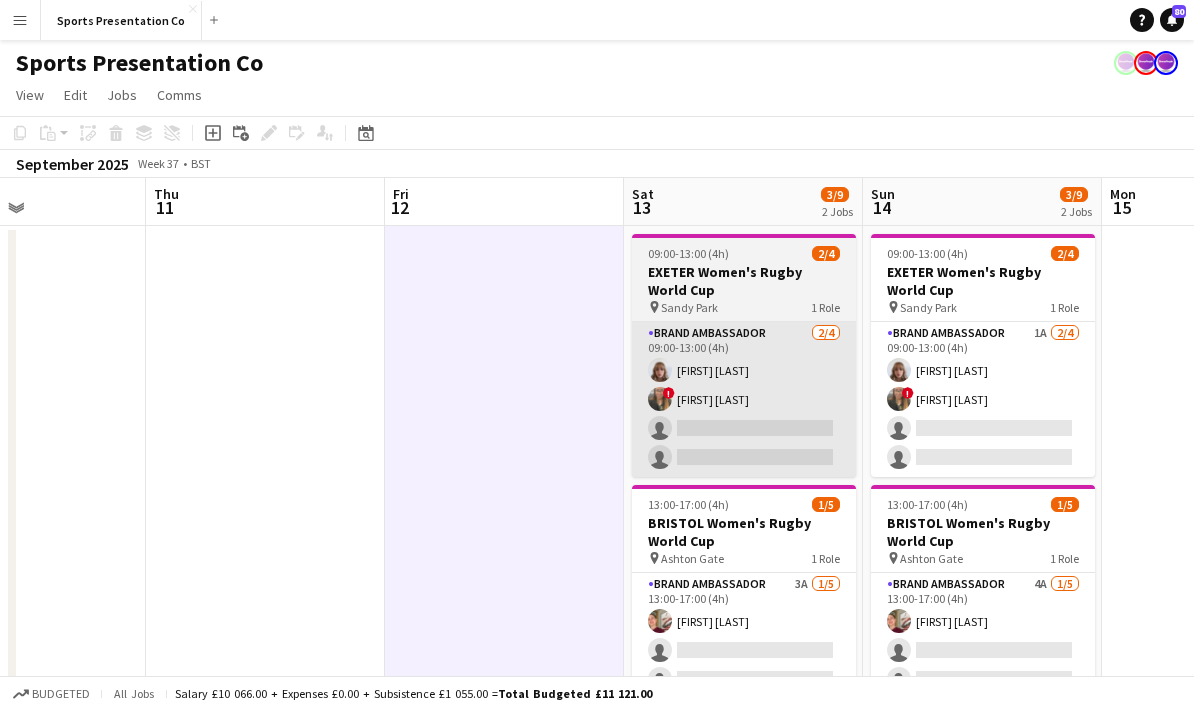 click on "Brand Ambassador   2/4   09:00-13:00 (4h)
Caitlyn Chapman ! Stephanie Louise Knight
single-neutral-actions
single-neutral-actions" at bounding box center [744, 399] 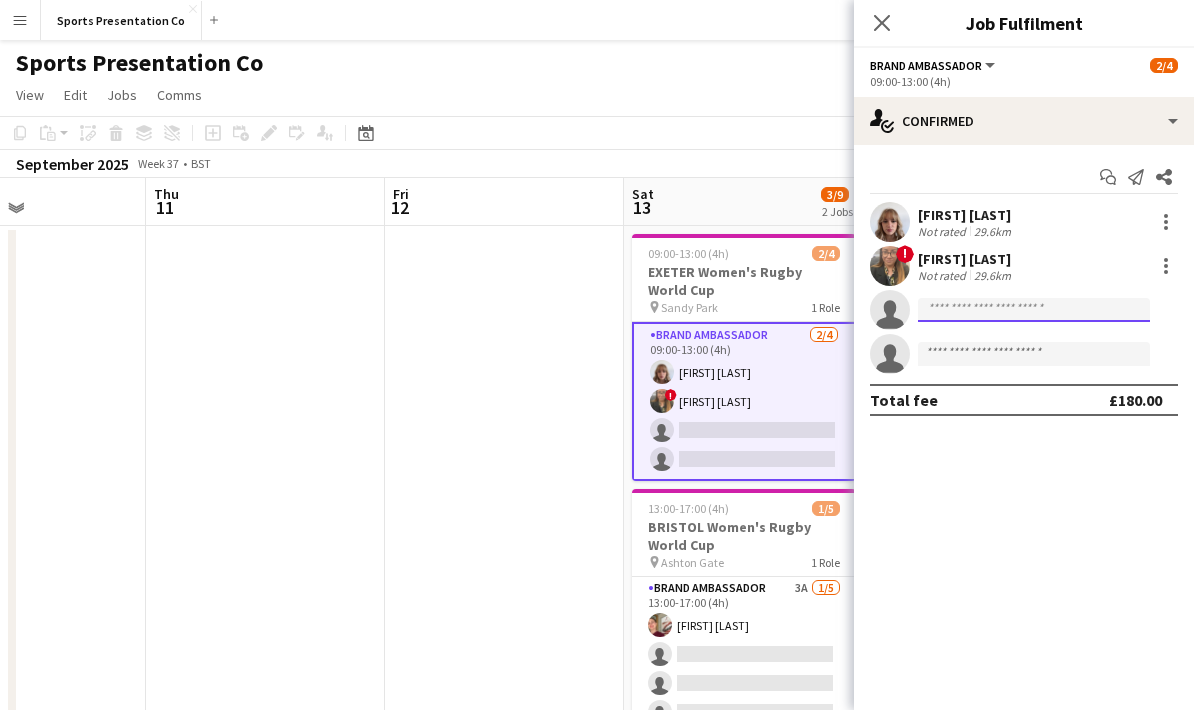 click 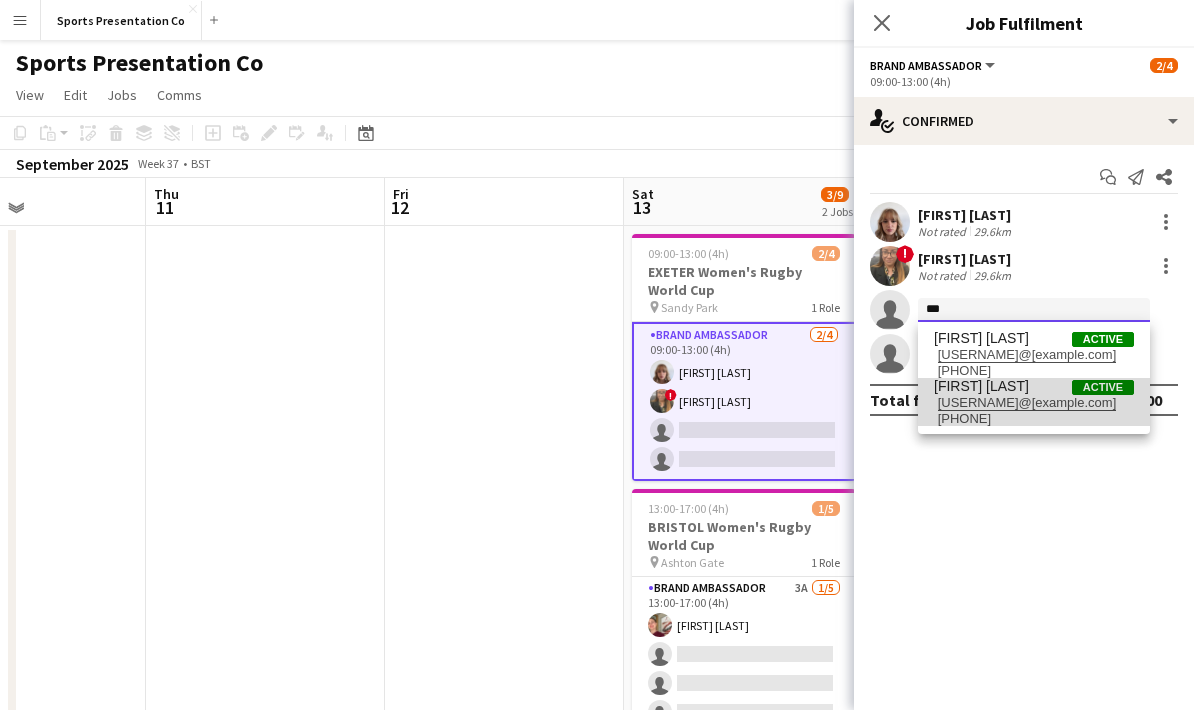 type on "***" 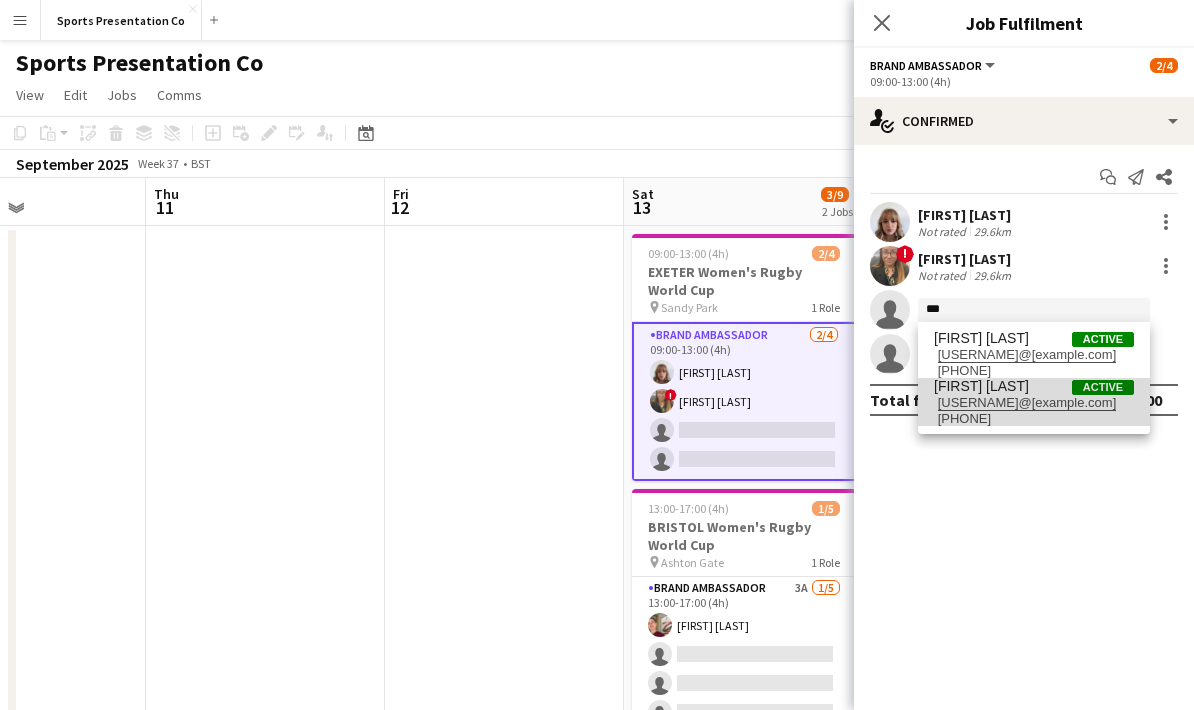 click on "+44[PHONE]" at bounding box center (1034, 419) 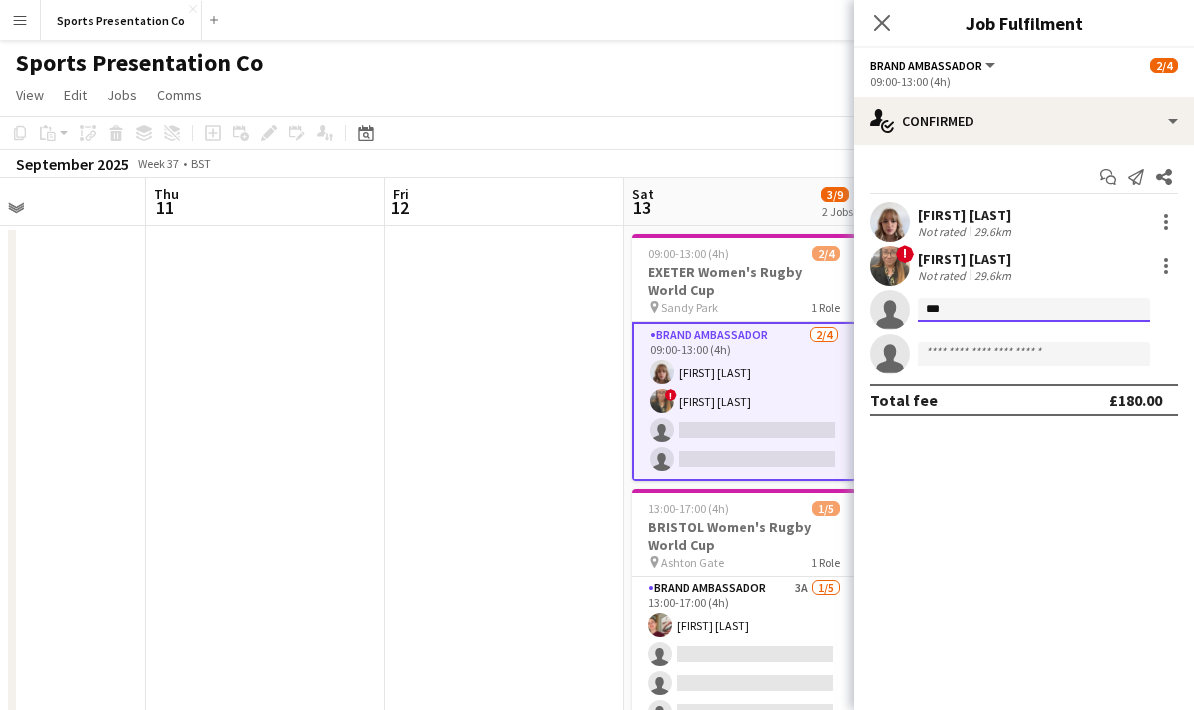 type 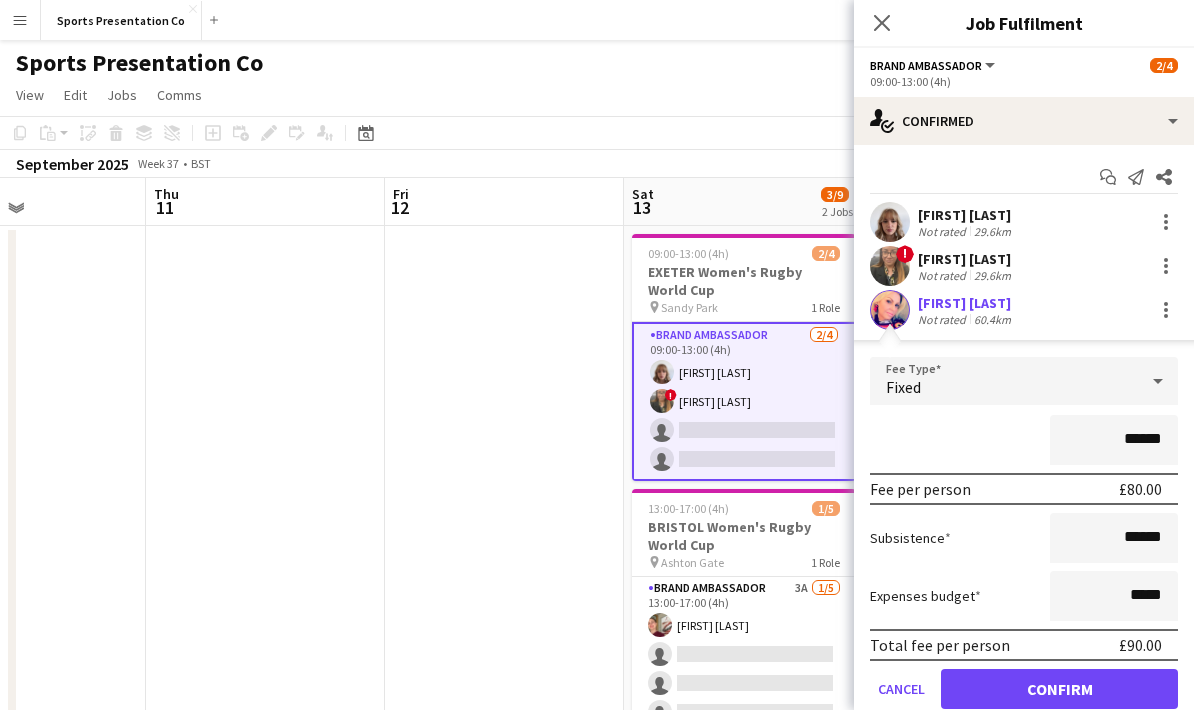 click on "******" at bounding box center [1024, 440] 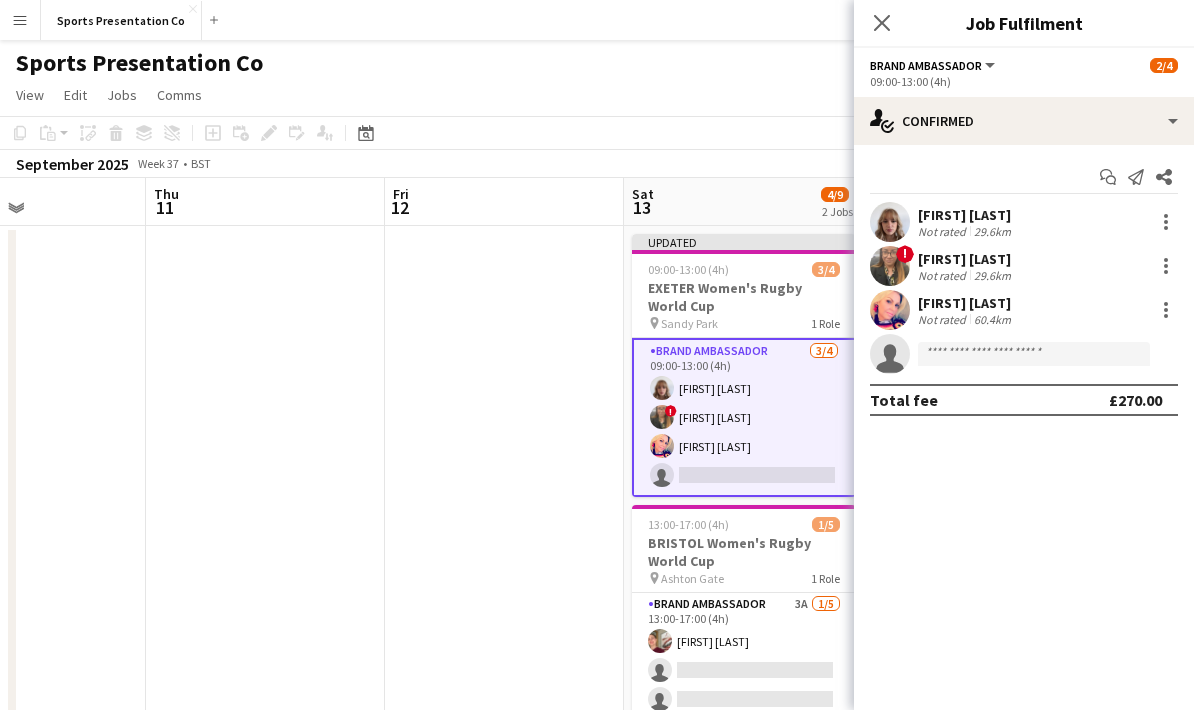 click at bounding box center (504, 707) 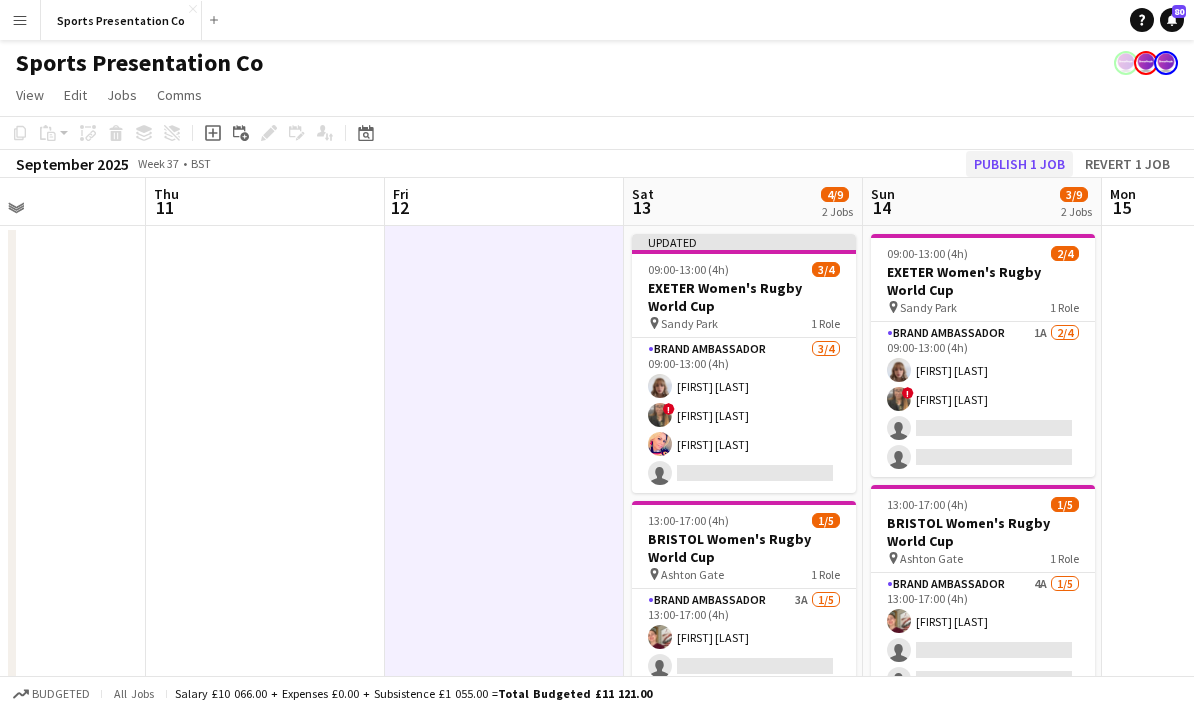 click on "Publish 1 job" 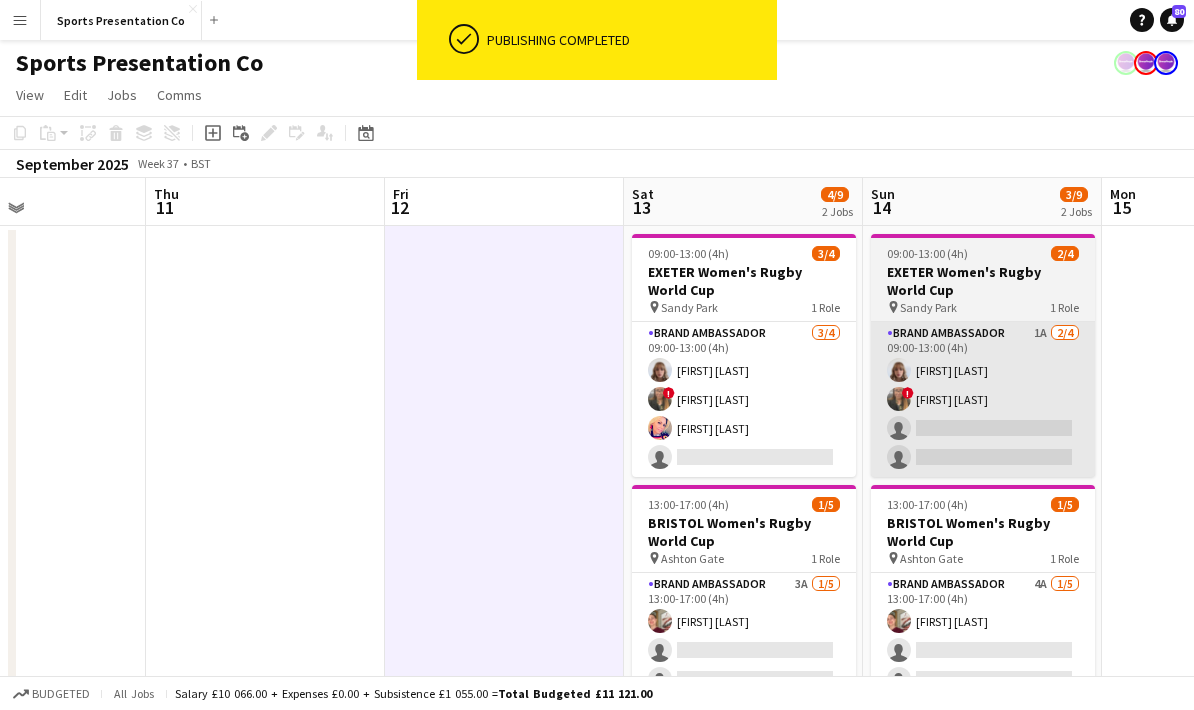 click on "Brand Ambassador   1A   2/4   09:00-13:00 (4h)
Caitlyn Chapman ! Stephanie Louise Knight
single-neutral-actions
single-neutral-actions" at bounding box center (983, 399) 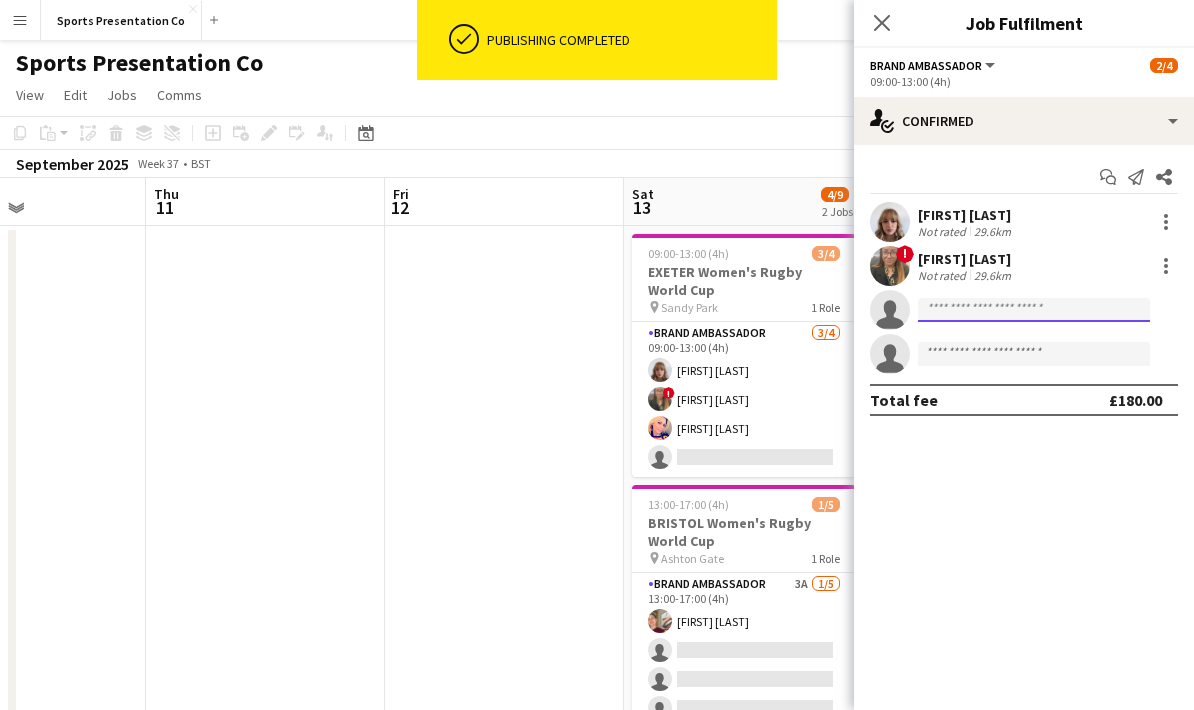 click 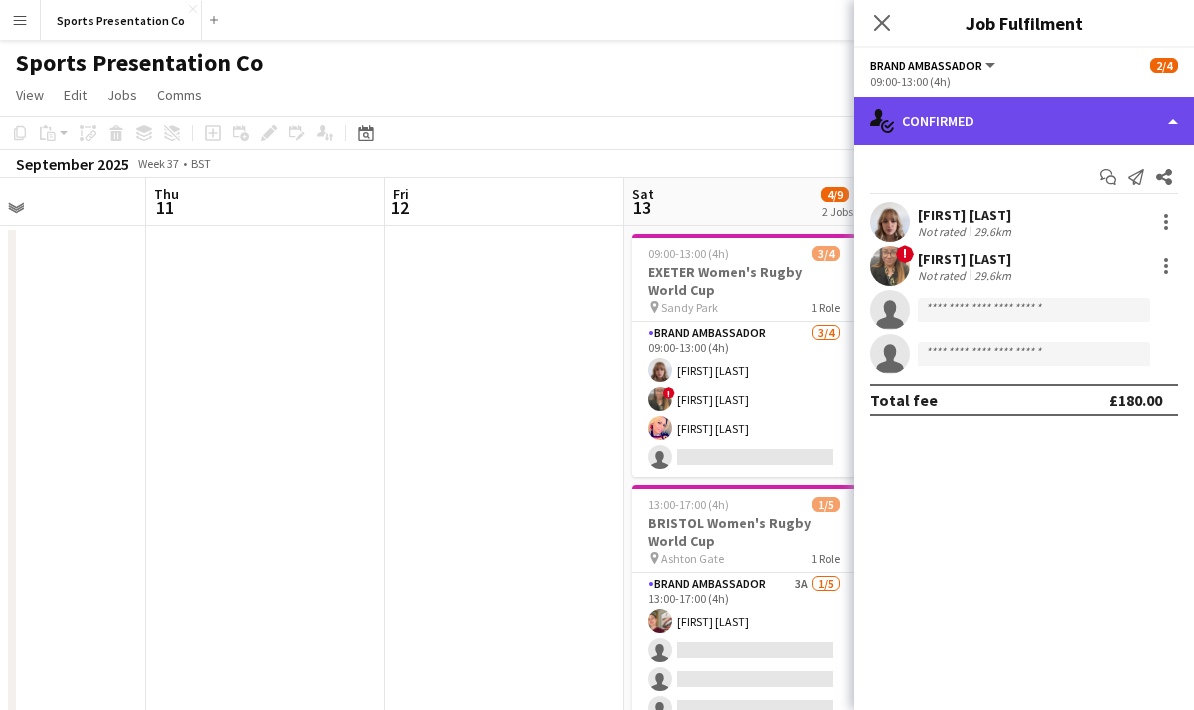 click on "single-neutral-actions-check-2
Confirmed" 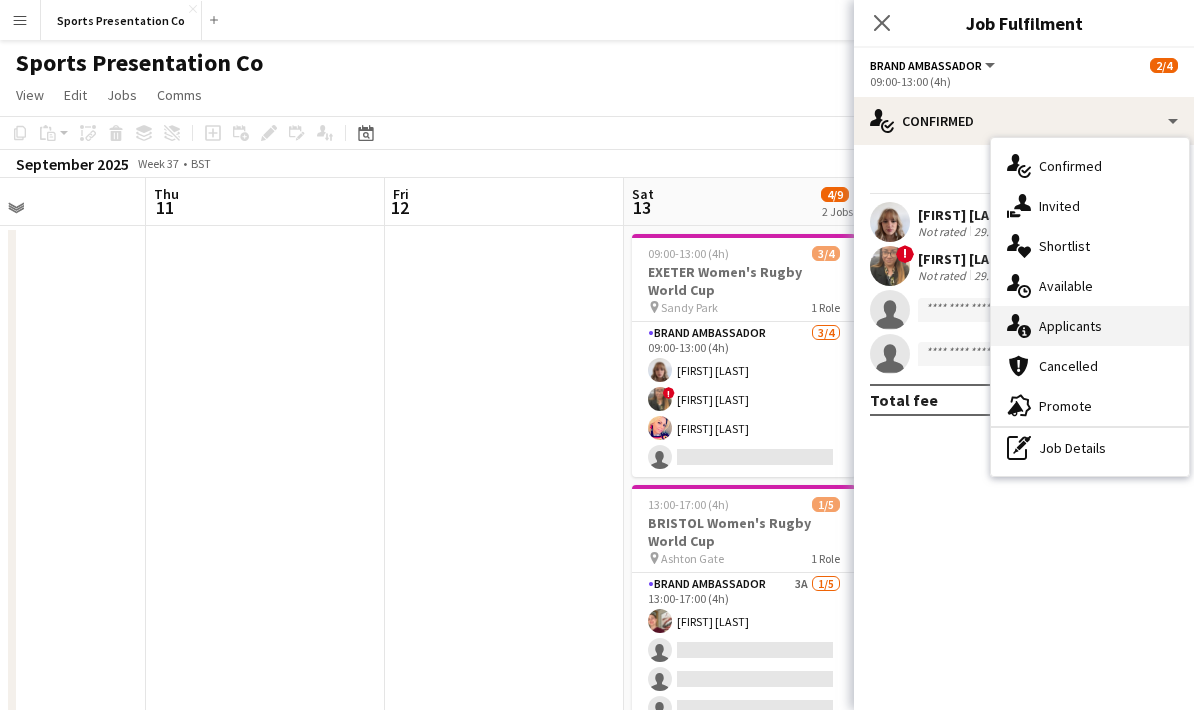 click on "single-neutral-actions-information
Applicants" at bounding box center (1090, 326) 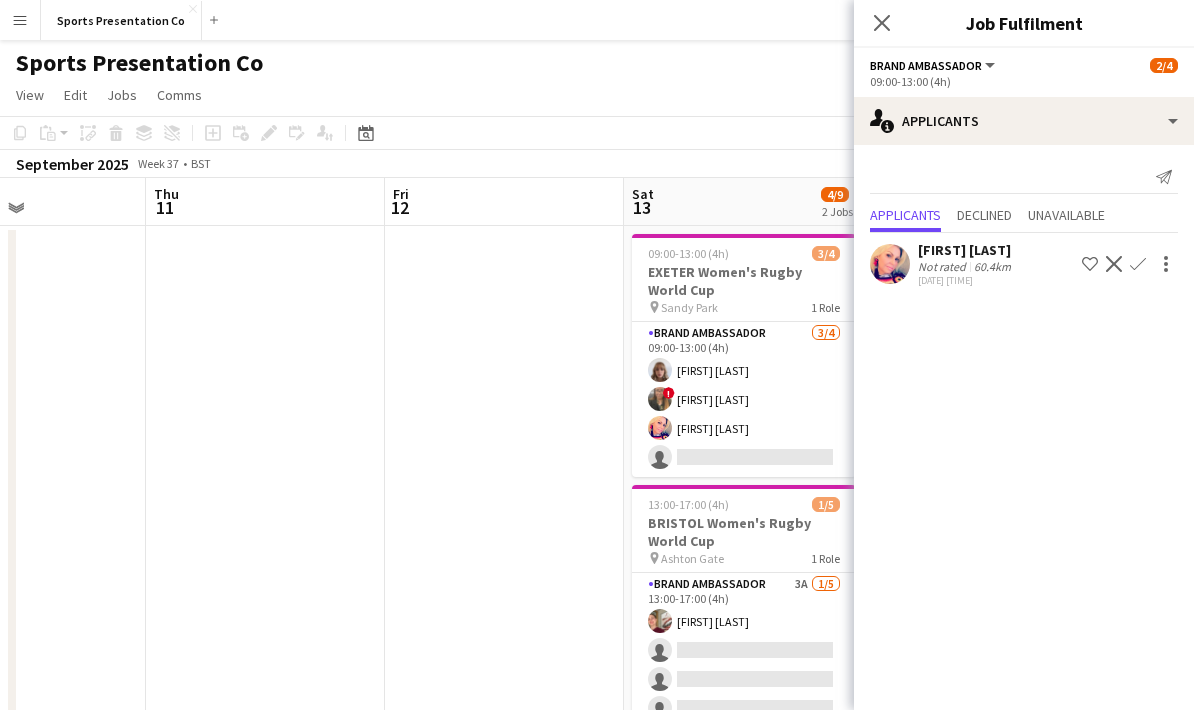 click on "Confirm" 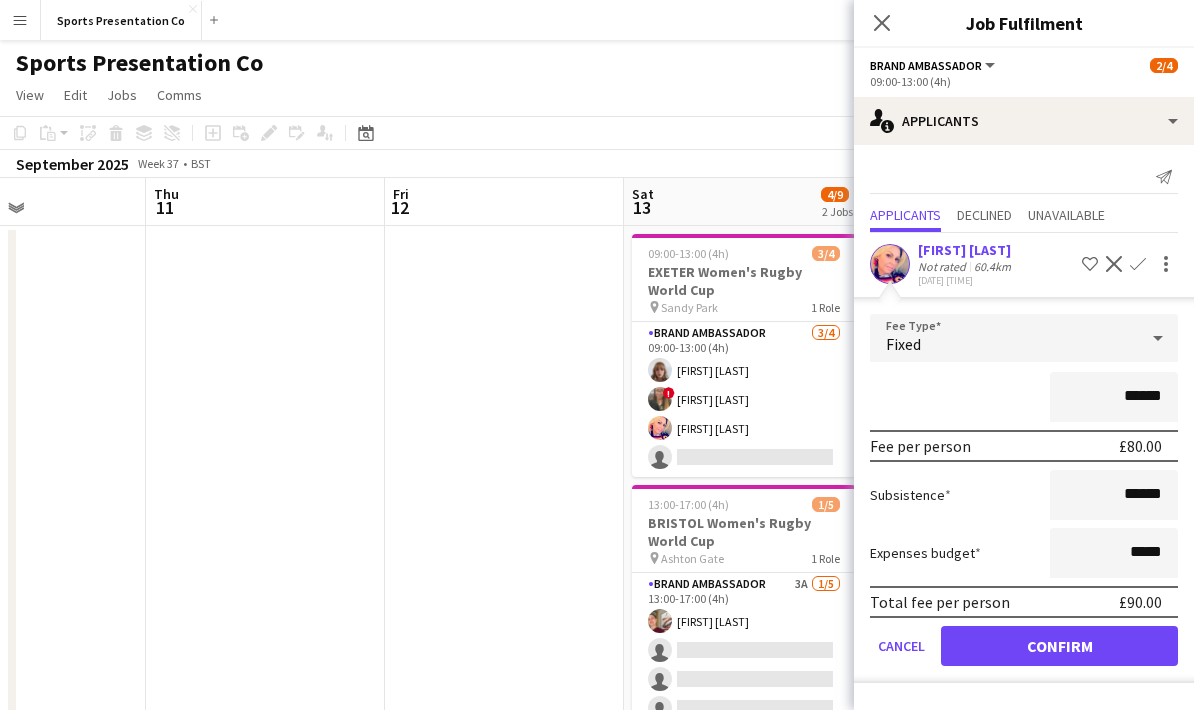 click on "Fee Type  Fixed ******  Fee per person   £80.00   Subsistence  ******  Expenses budget  *****  Total fee per person   £90.00   Cancel   Confirm" 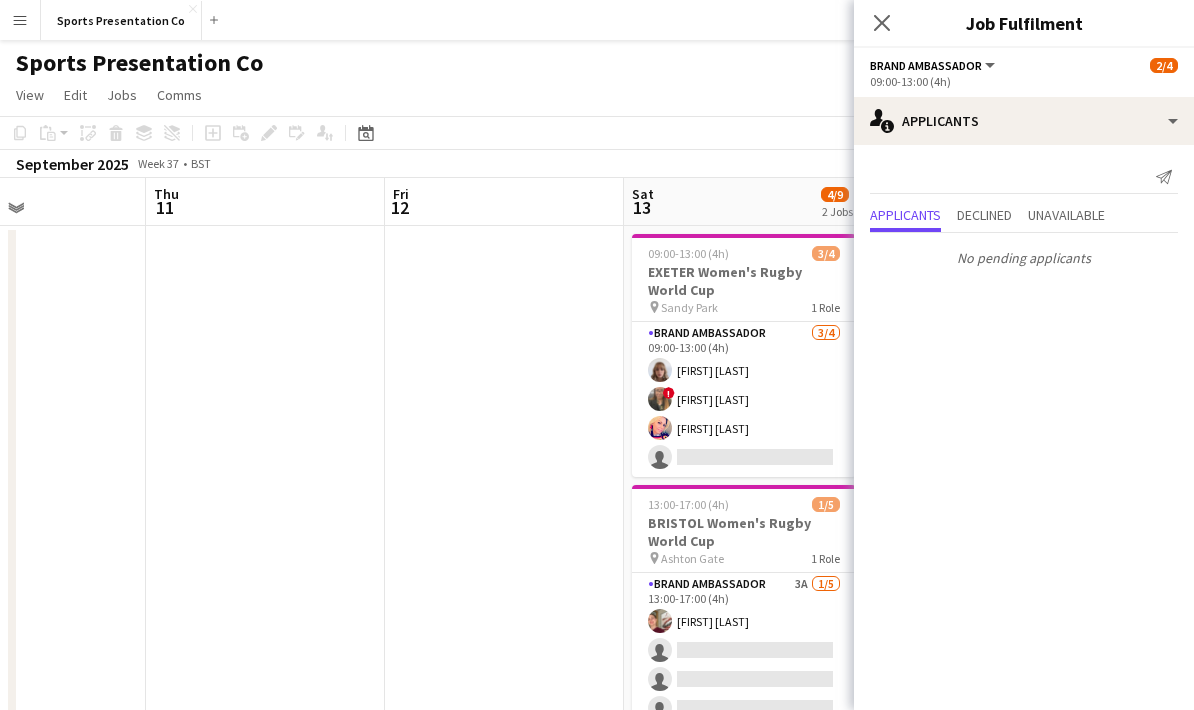 click at bounding box center (504, 707) 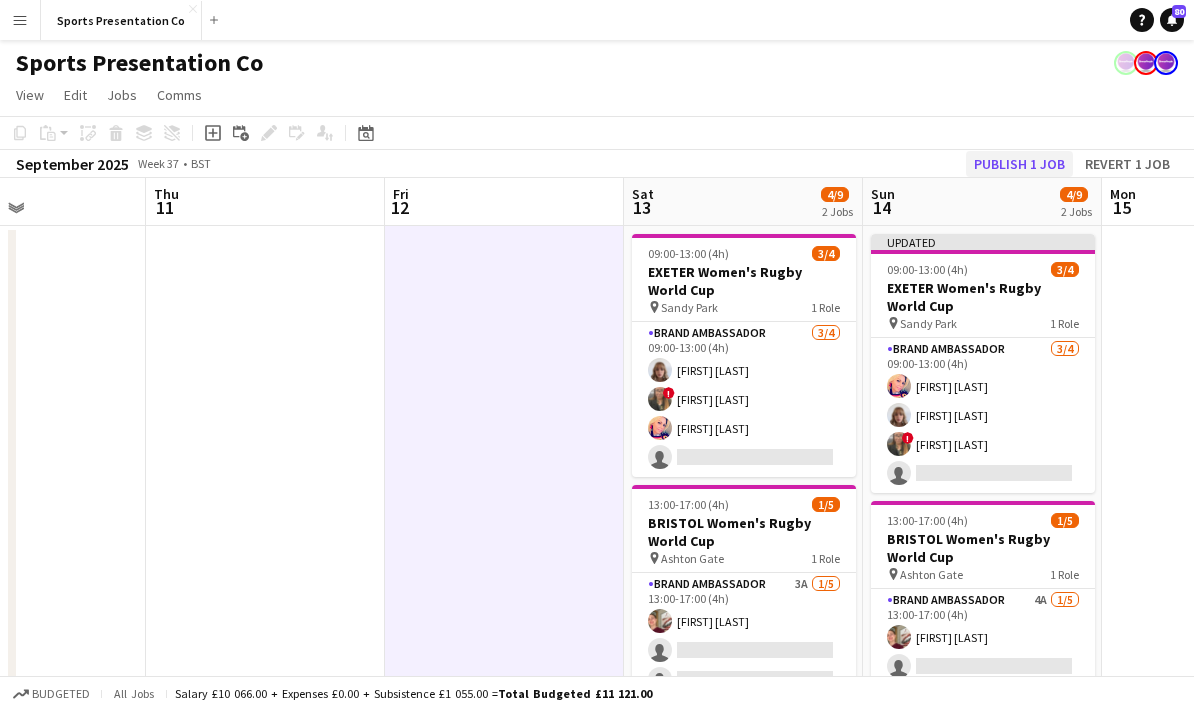 click on "Publish 1 job" 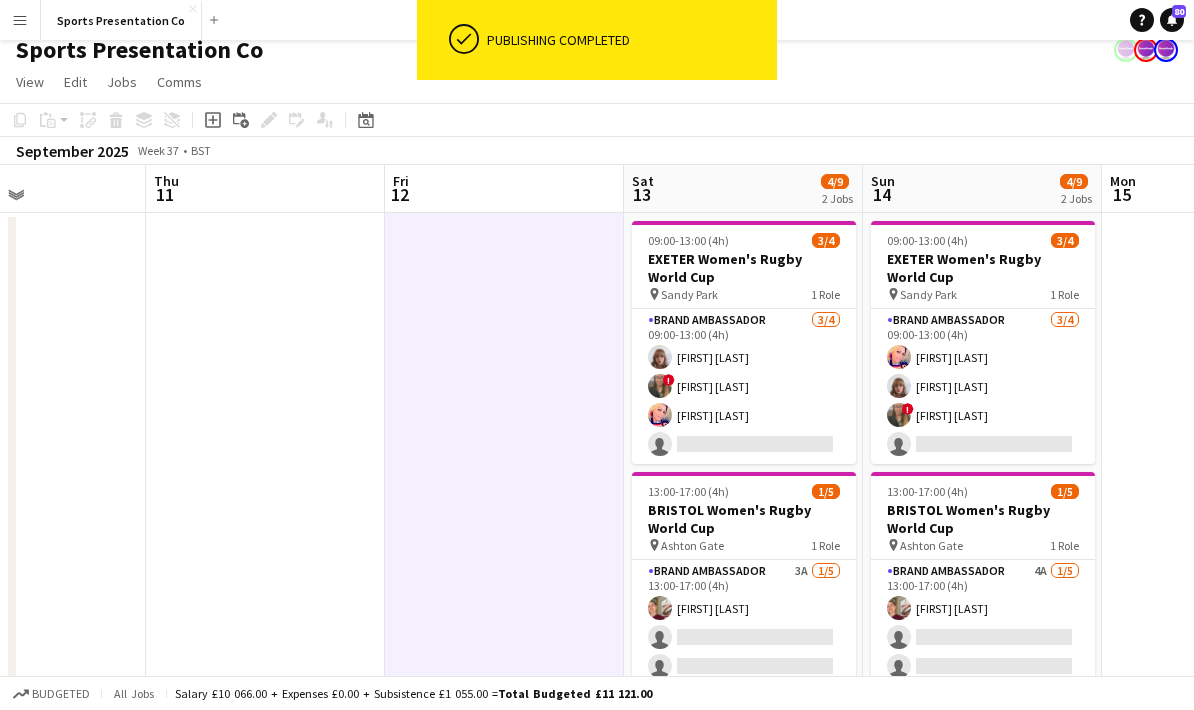 scroll, scrollTop: 0, scrollLeft: 0, axis: both 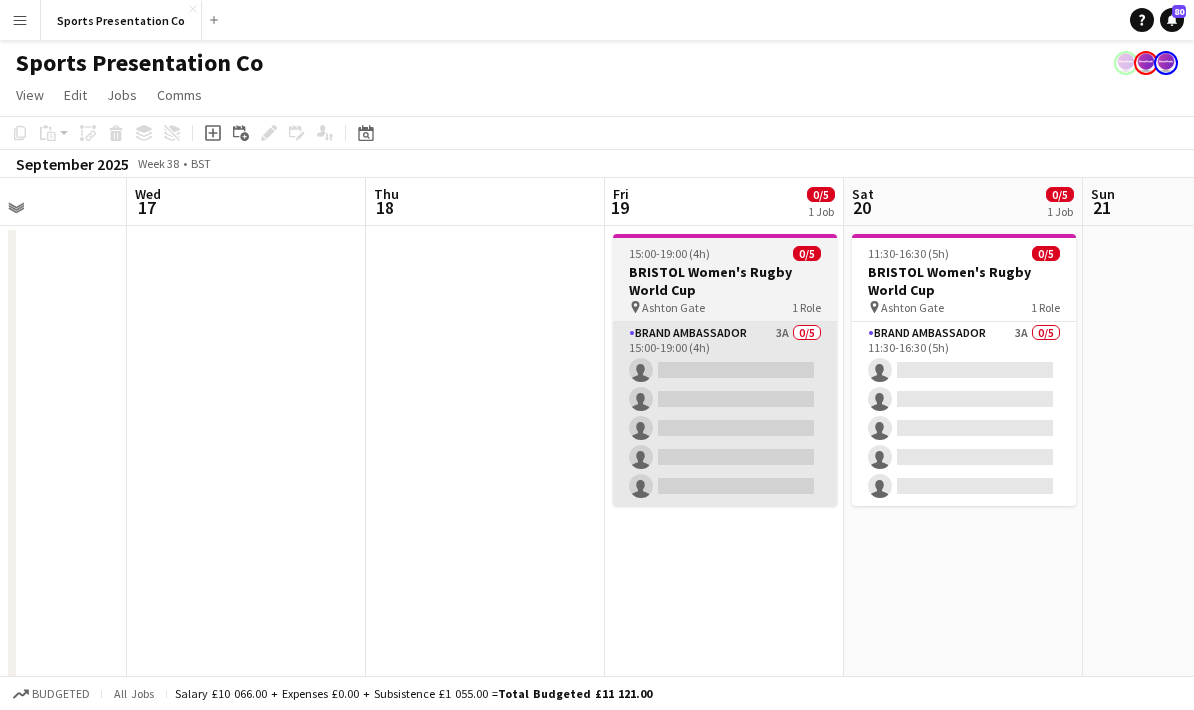 click on "Brand Ambassador   3A   0/5   15:00-19:00 (4h)
single-neutral-actions
single-neutral-actions
single-neutral-actions
single-neutral-actions
single-neutral-actions" at bounding box center (725, 414) 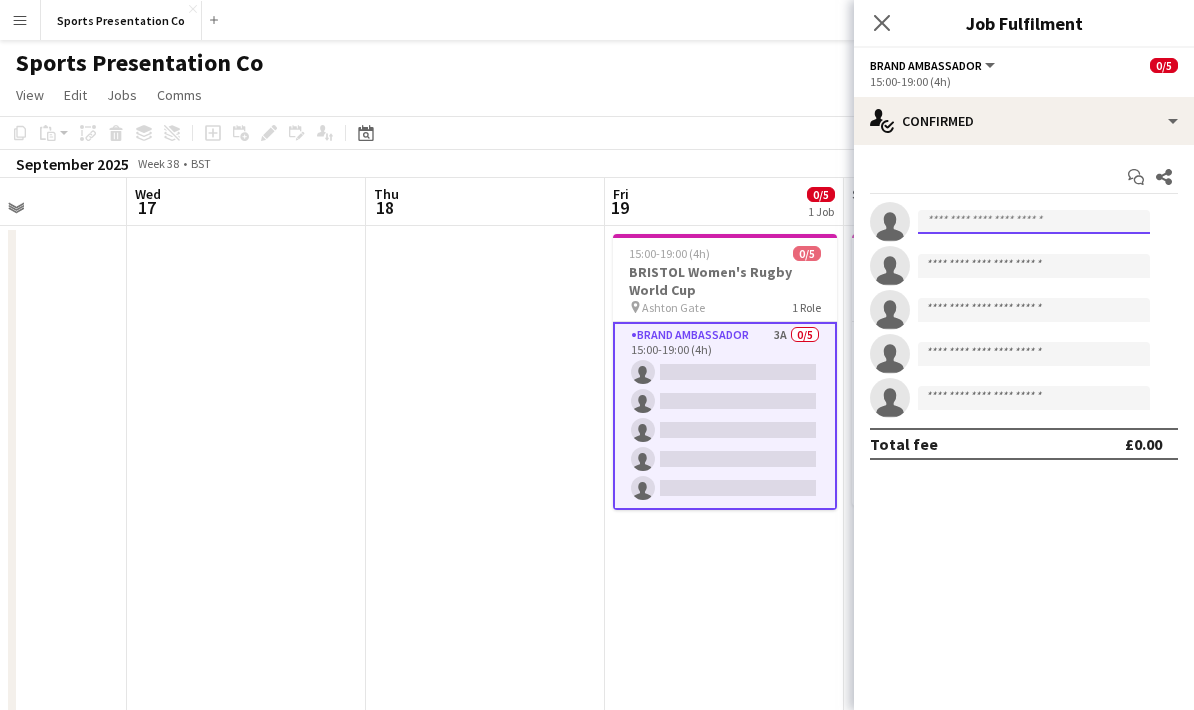 click at bounding box center [1034, 222] 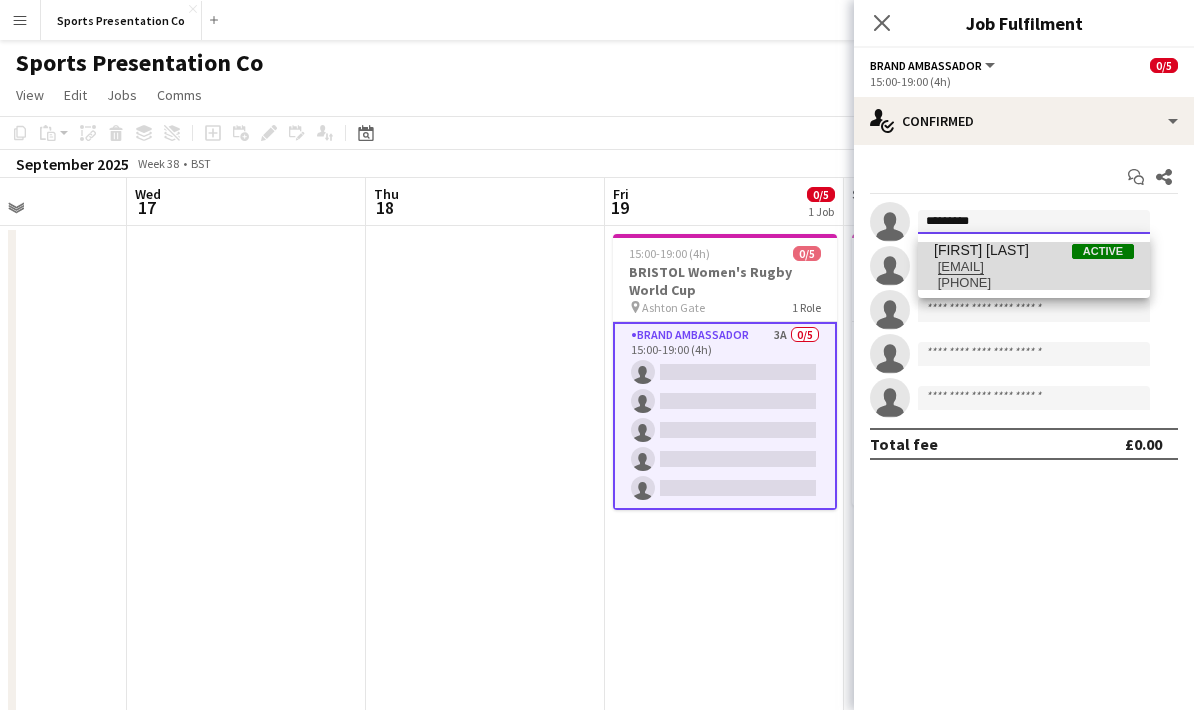 type on "*********" 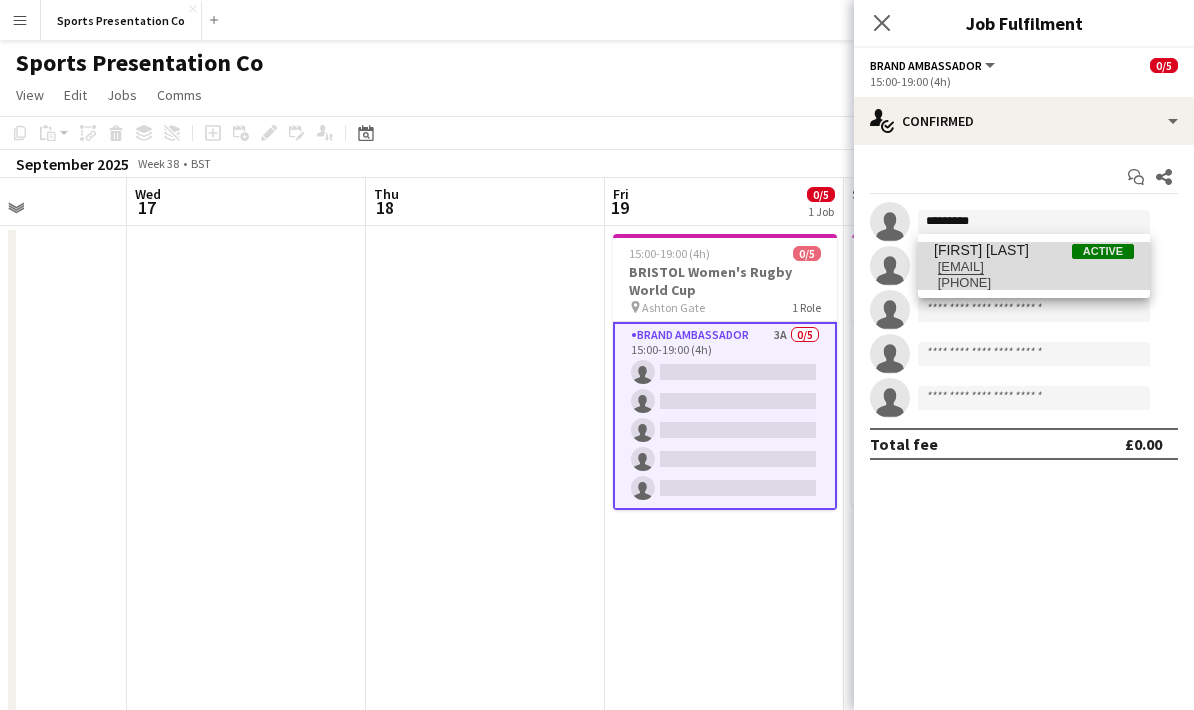 click on "+44[PHONE]" at bounding box center [1034, 283] 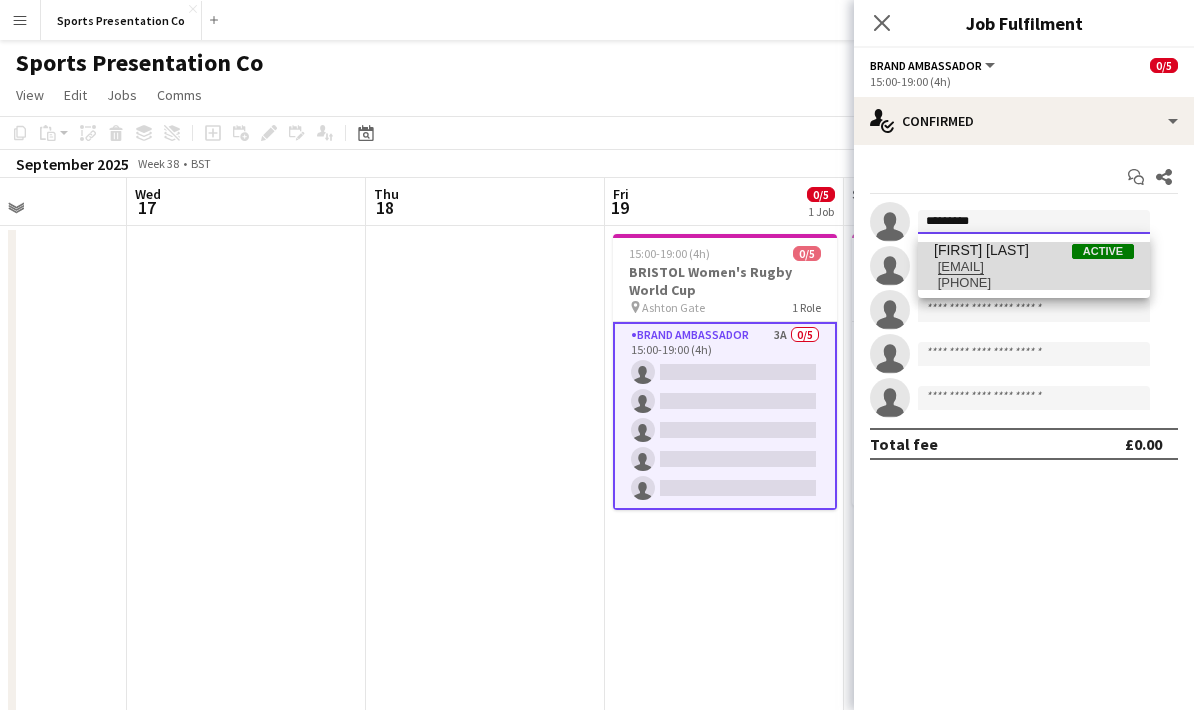 type 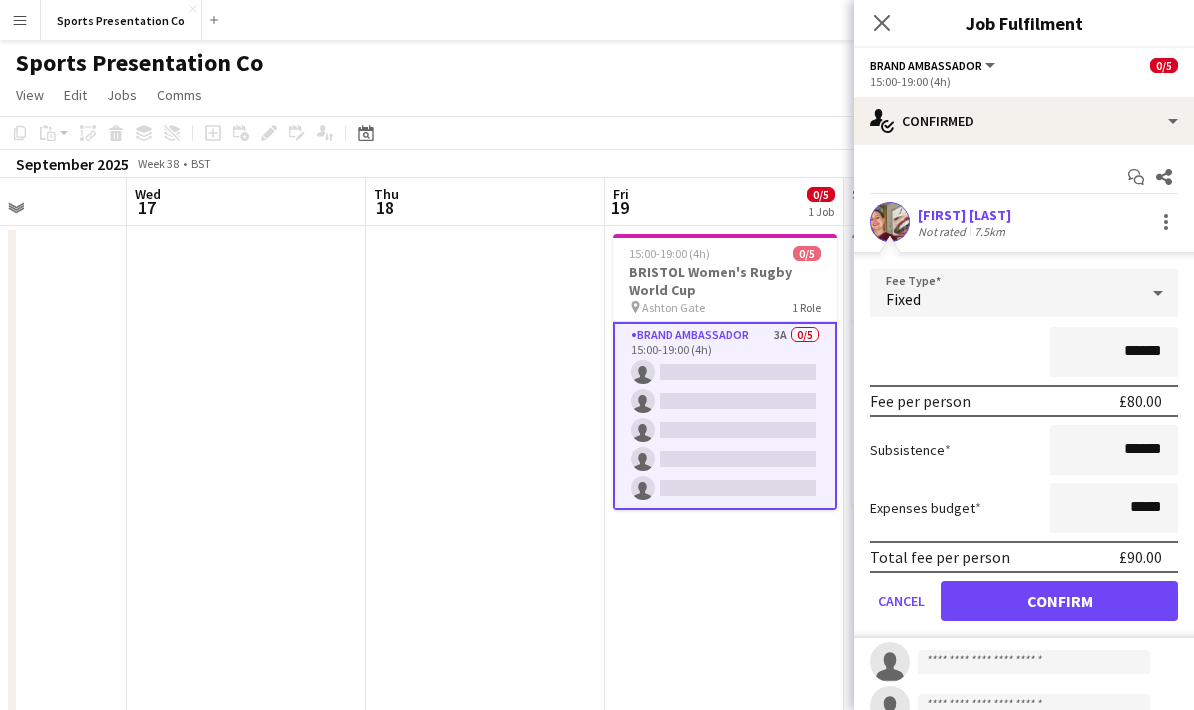 click on "******" at bounding box center (1024, 352) 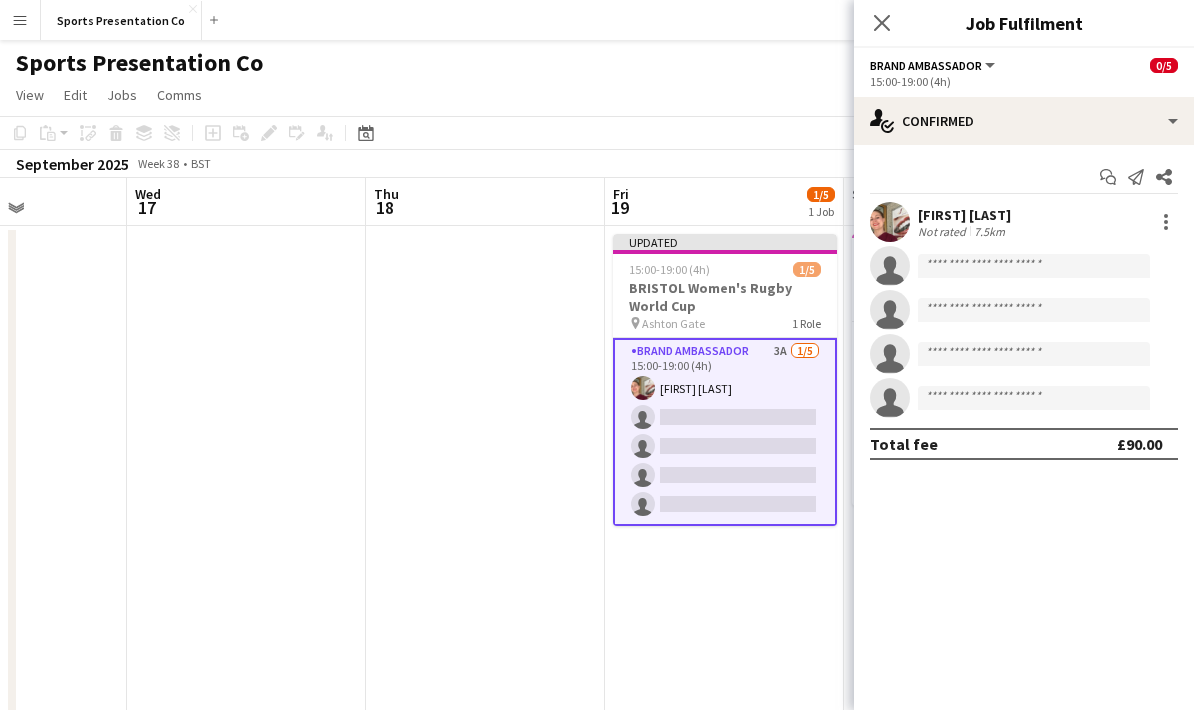 click on "Updated   15:00-19:00 (4h)    1/5   BRISTOL Women's Rugby World Cup
pin
Ashton Gate   1 Role   Brand Ambassador   3A   1/5   15:00-19:00 (4h)
Gemma Farr
single-neutral-actions
single-neutral-actions
single-neutral-actions
single-neutral-actions" at bounding box center (724, 707) 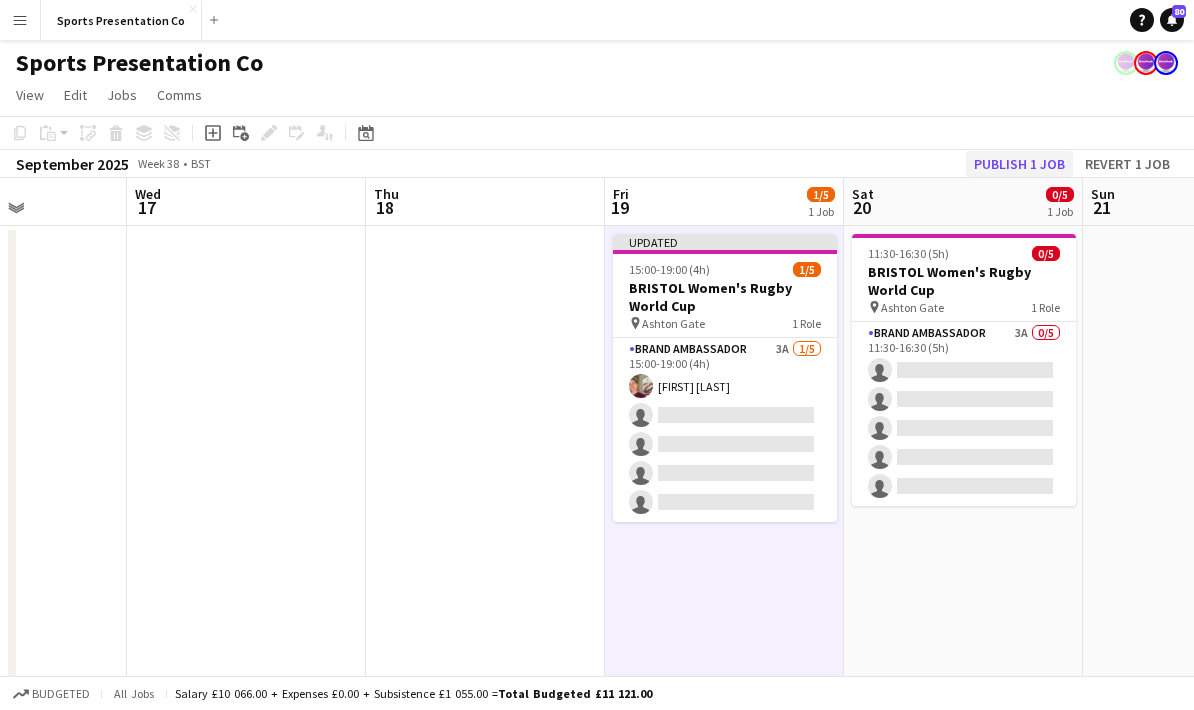 click on "Publish 1 job" 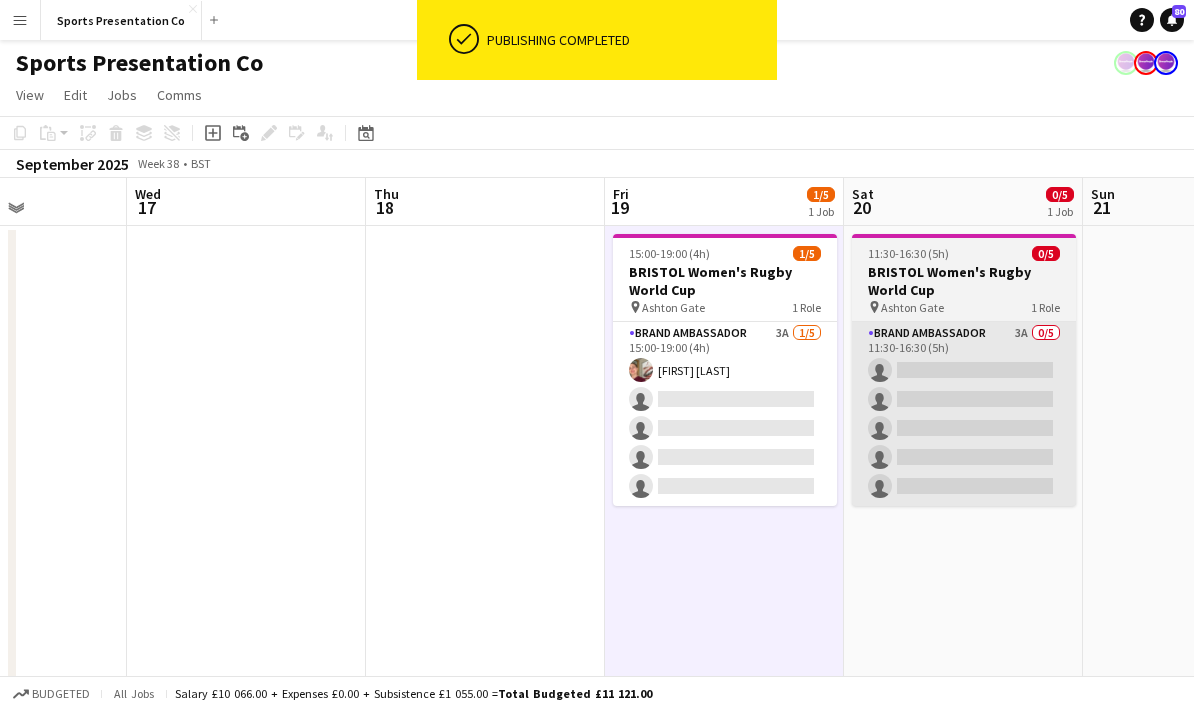 click on "Brand Ambassador   3A   0/5   11:30-16:30 (5h)
single-neutral-actions
single-neutral-actions
single-neutral-actions
single-neutral-actions
single-neutral-actions" at bounding box center (964, 414) 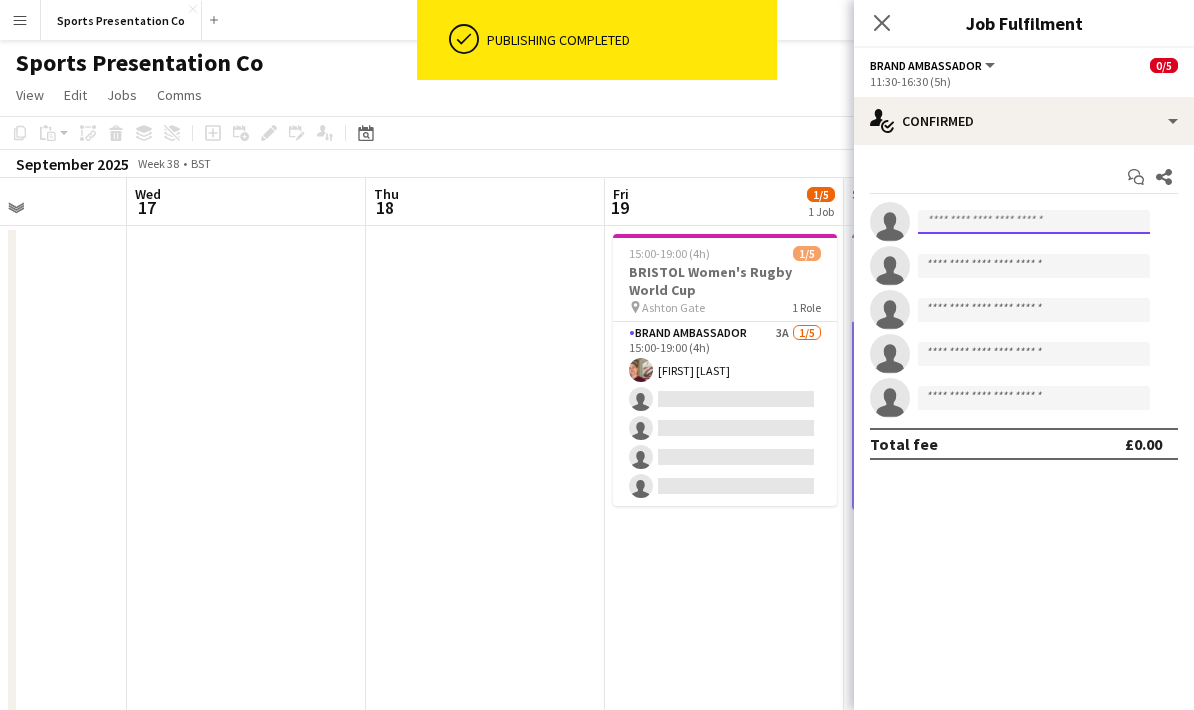 click at bounding box center (1034, 222) 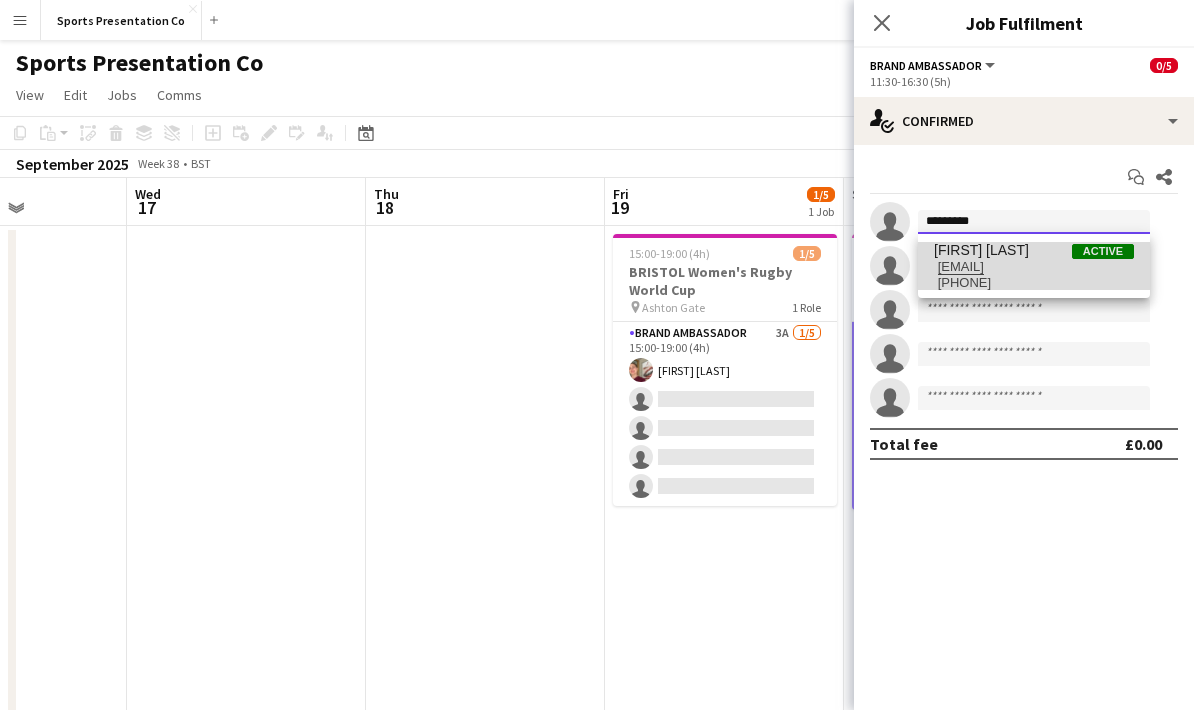 type on "*********" 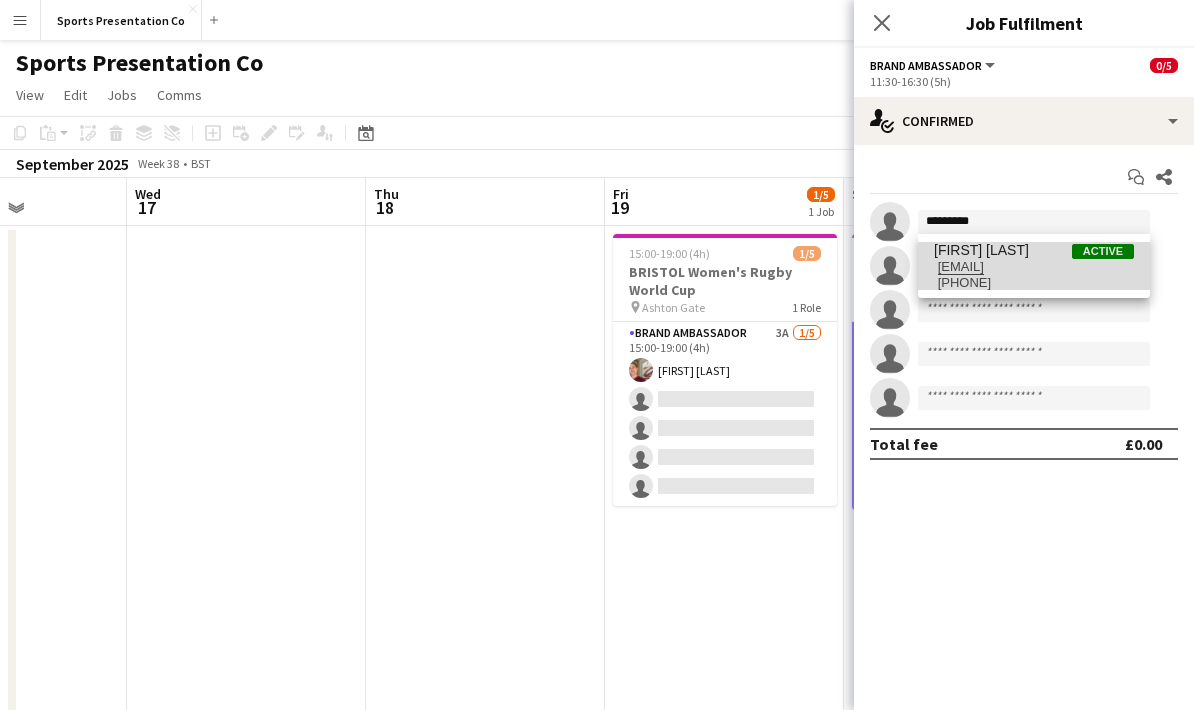 click on "[EMAIL]" at bounding box center (1034, 267) 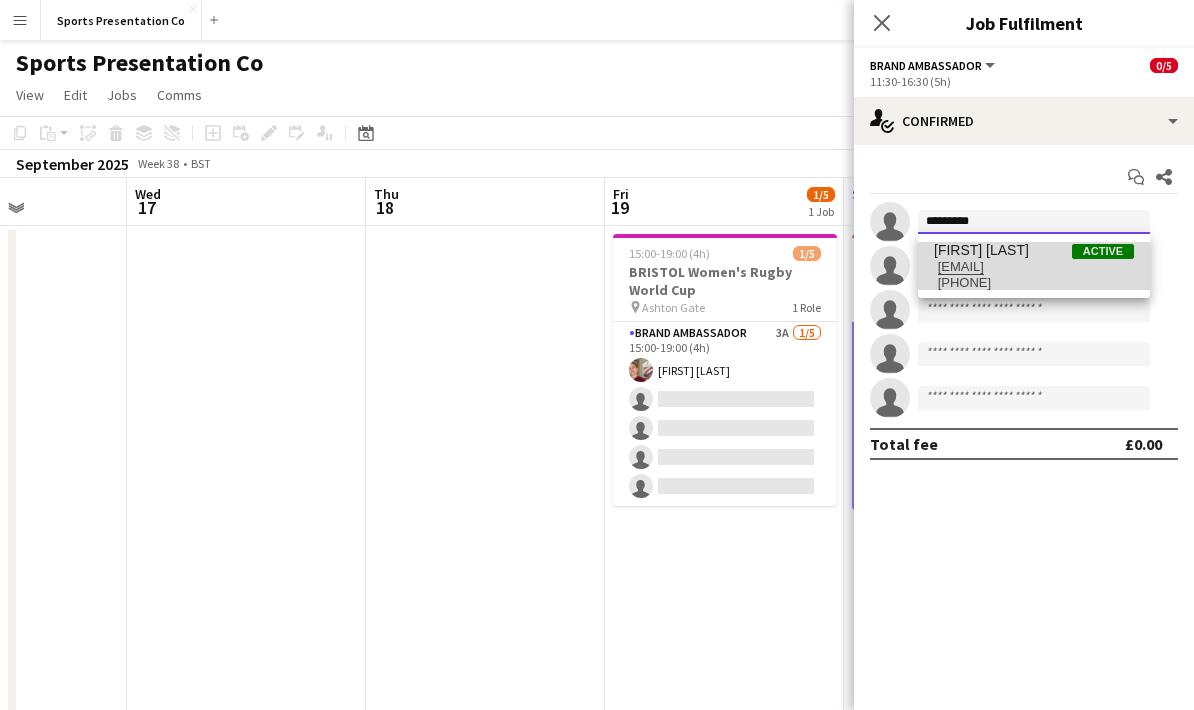 type 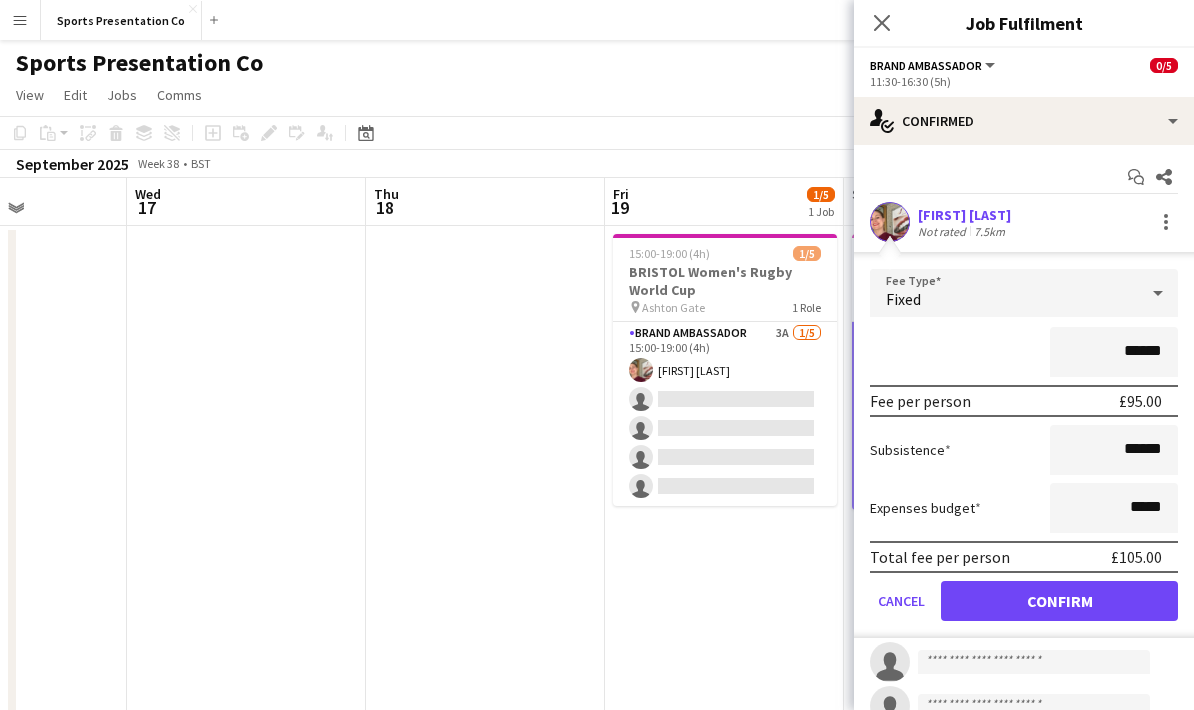 click on "Subsistence  ******" at bounding box center (1024, 450) 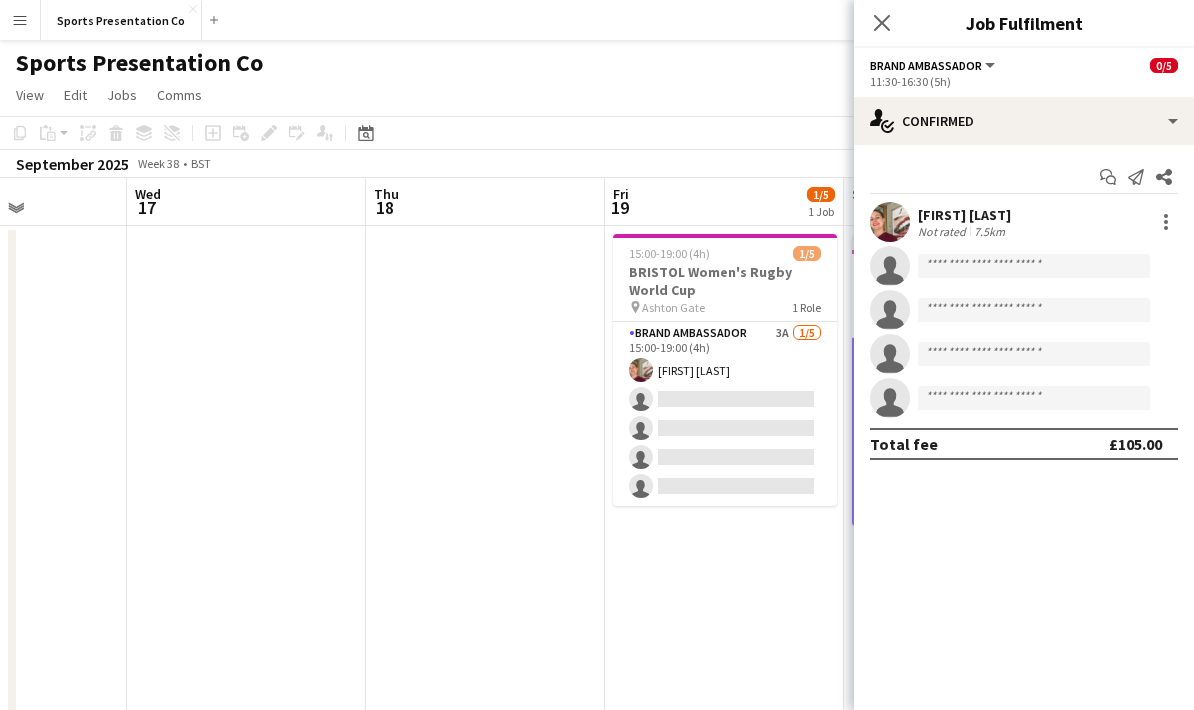 click on "15:00-19:00 (4h)    1/5   BRISTOL Women's Rugby World Cup
pin
Ashton Gate   1 Role   Brand Ambassador   3A   1/5   15:00-19:00 (4h)
Gemma Farr
single-neutral-actions
single-neutral-actions
single-neutral-actions
single-neutral-actions" at bounding box center [724, 707] 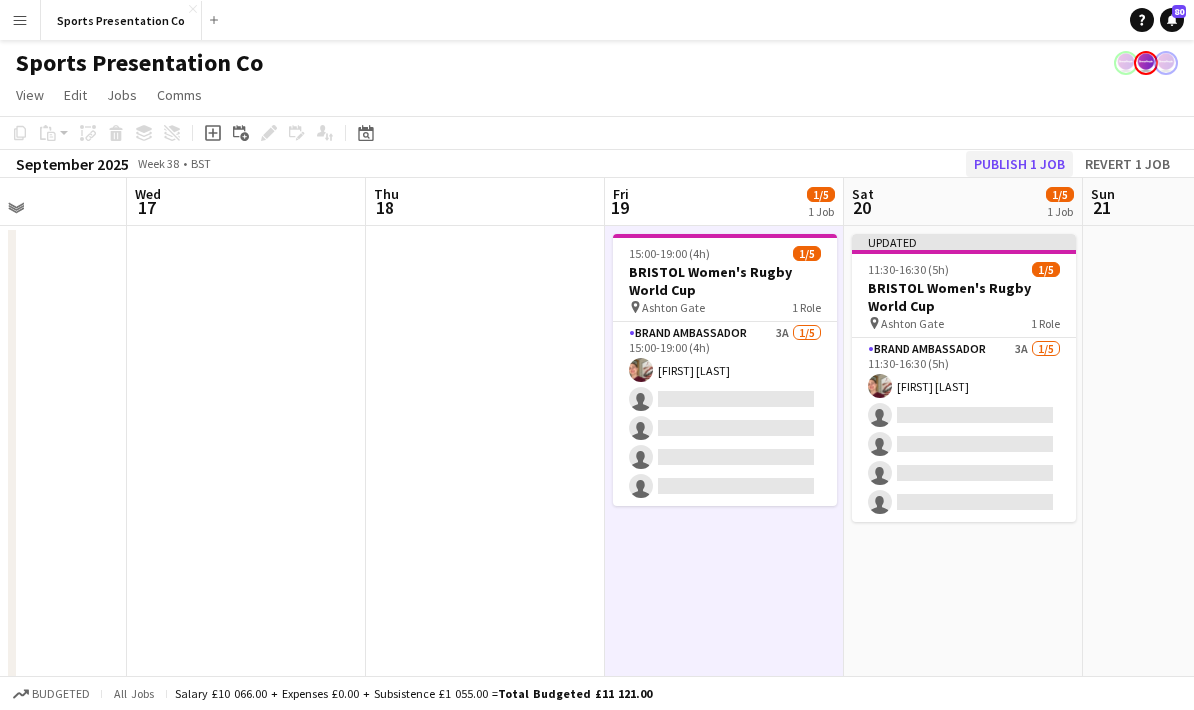 click on "Publish 1 job" 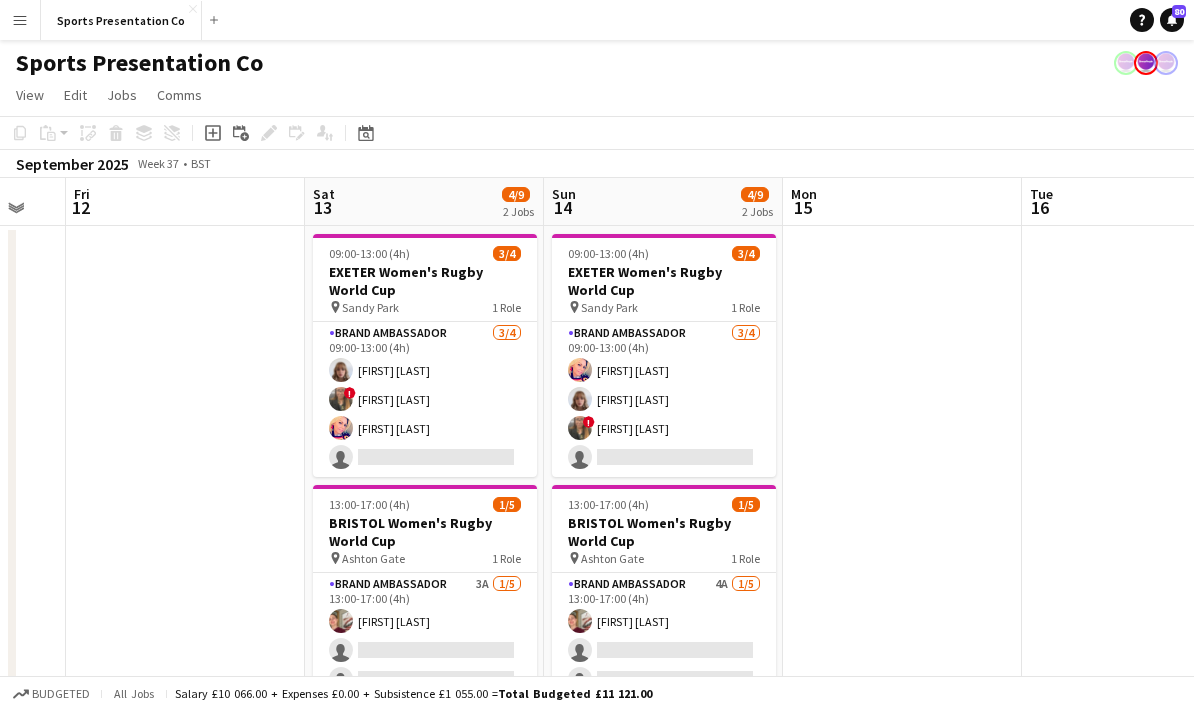 scroll, scrollTop: 0, scrollLeft: 633, axis: horizontal 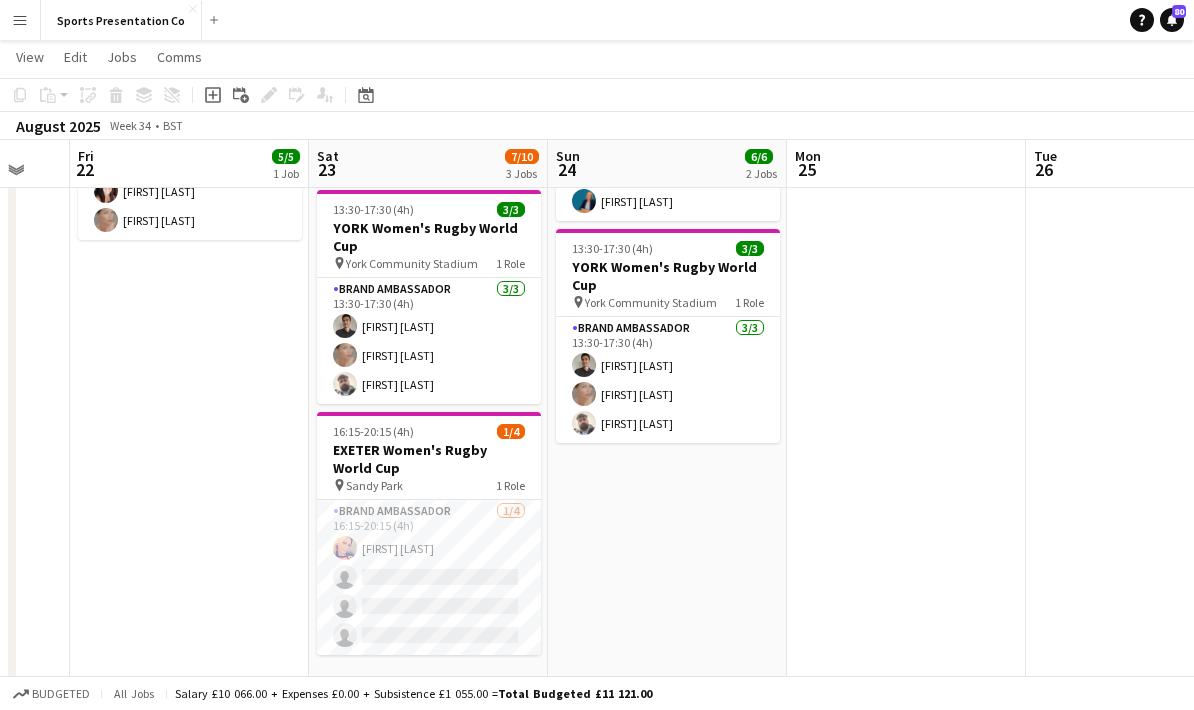 click at bounding box center (906, 441) 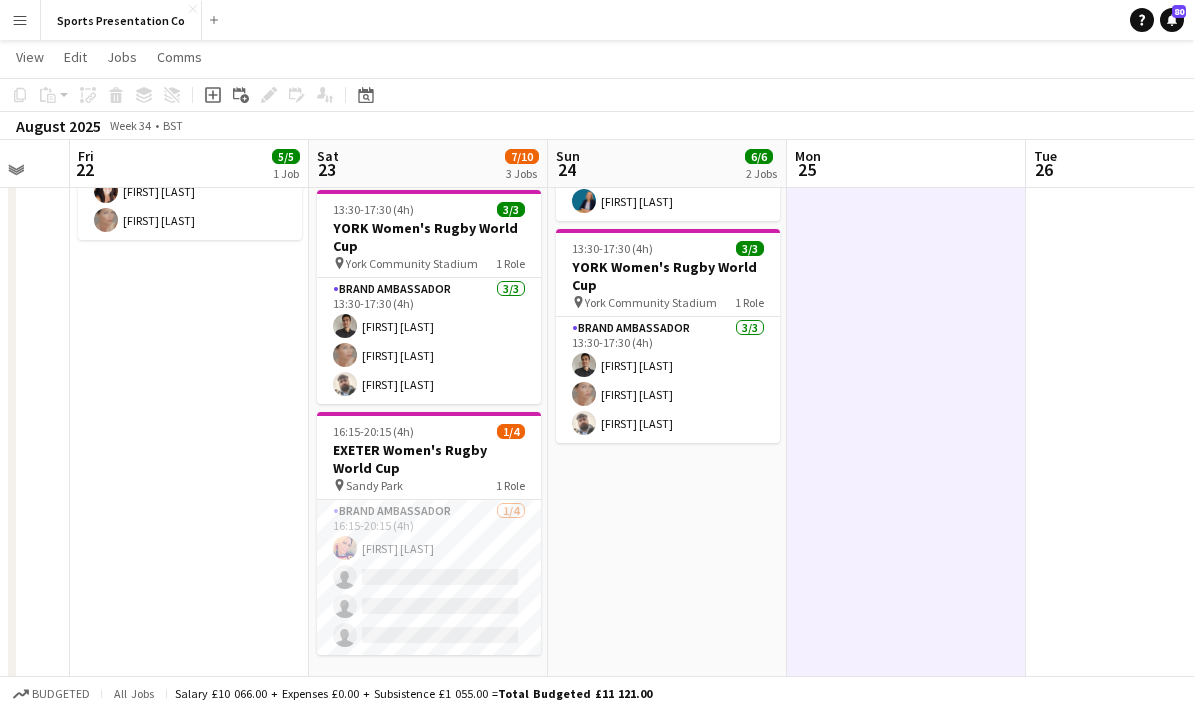 click on "09:00-15:30 (6h30m)    3/3   NORTHAMPTON Women's Rugby World Cup
pin
Franklin’s Gardens   2 Roles   Brand Ambassador   2/2   09:00-14:45 (5h45m)
Carla Alexander Kalam Mohammed  Brand Ambassador   1/1   09:00-15:30 (6h30m)
Anna Geary     13:30-17:30 (4h)    3/3   YORK Women's Rugby World Cup
pin
York Community Stadium   1 Role   Brand Ambassador   3/3   13:30-17:30 (4h)
Adam Carless Nicola Graham Daniel Jenkins" at bounding box center (667, 441) 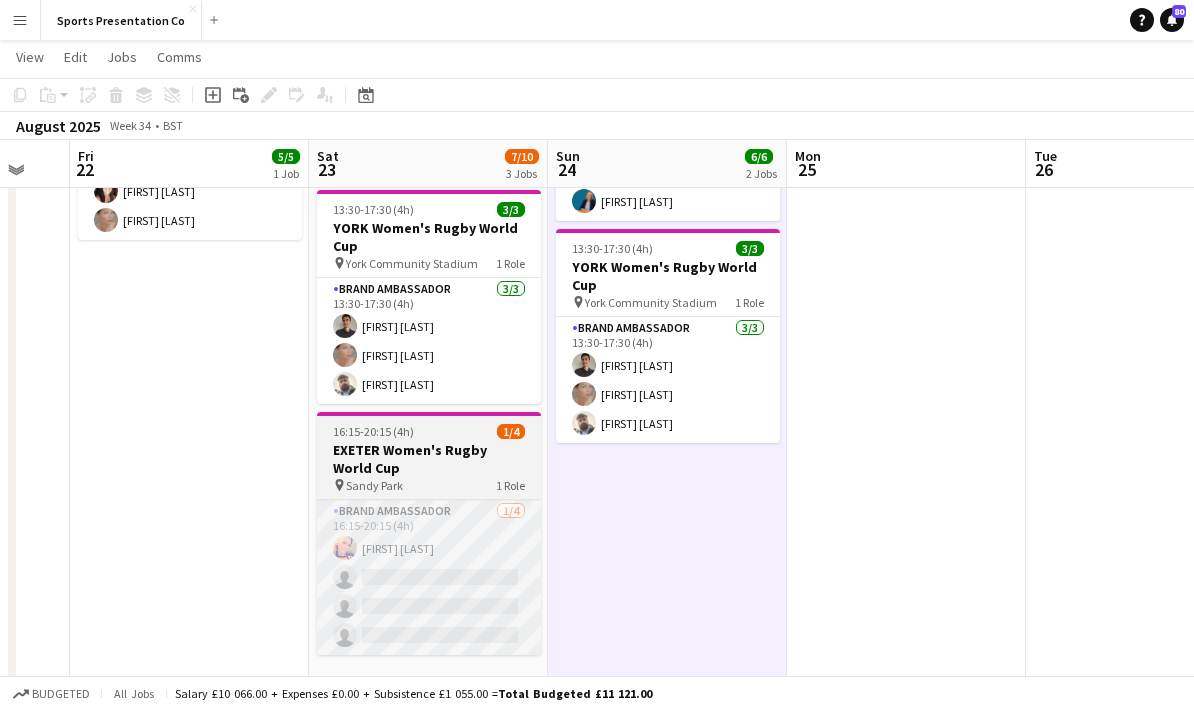 click on "Brand Ambassador   1/4   16:15-20:15 (4h)
Volha Zhylach
single-neutral-actions
single-neutral-actions
single-neutral-actions" at bounding box center (429, 577) 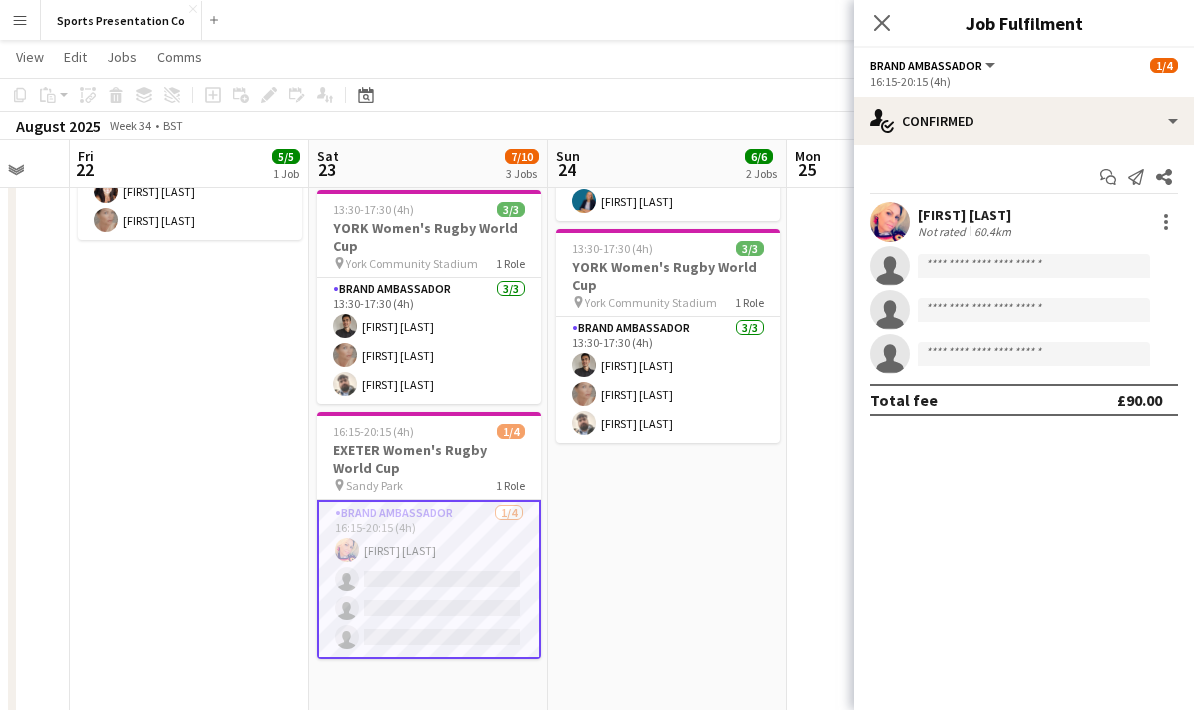 scroll, scrollTop: 276, scrollLeft: 0, axis: vertical 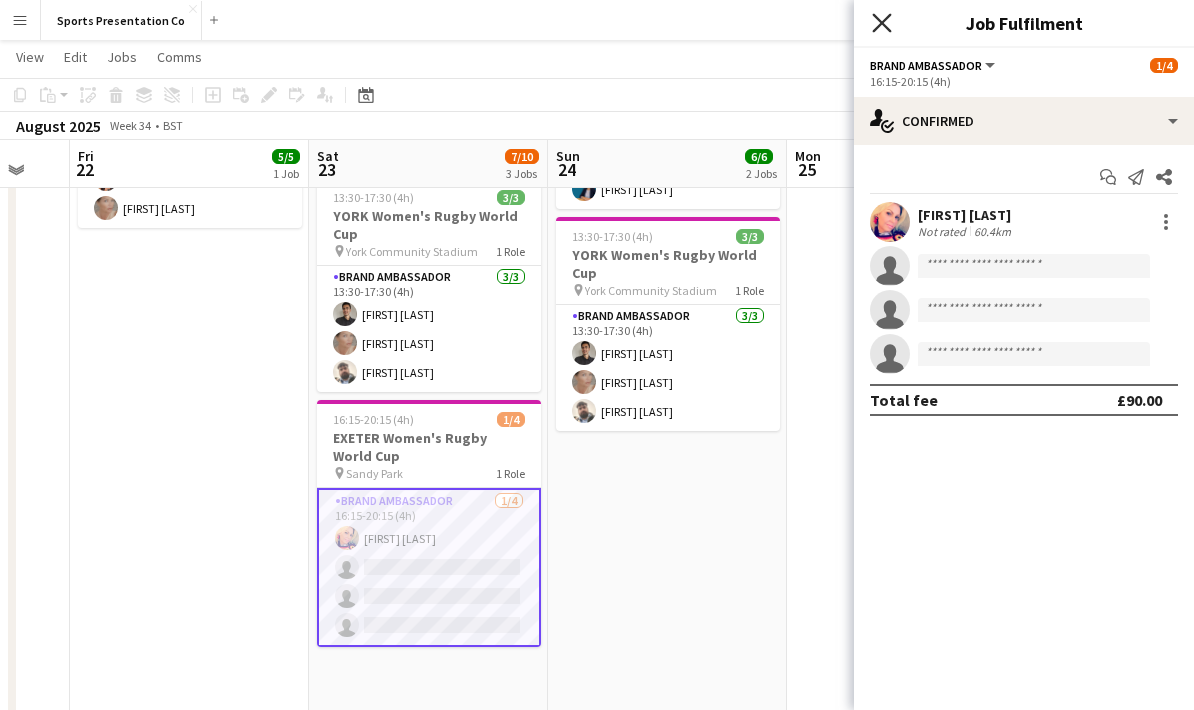 click 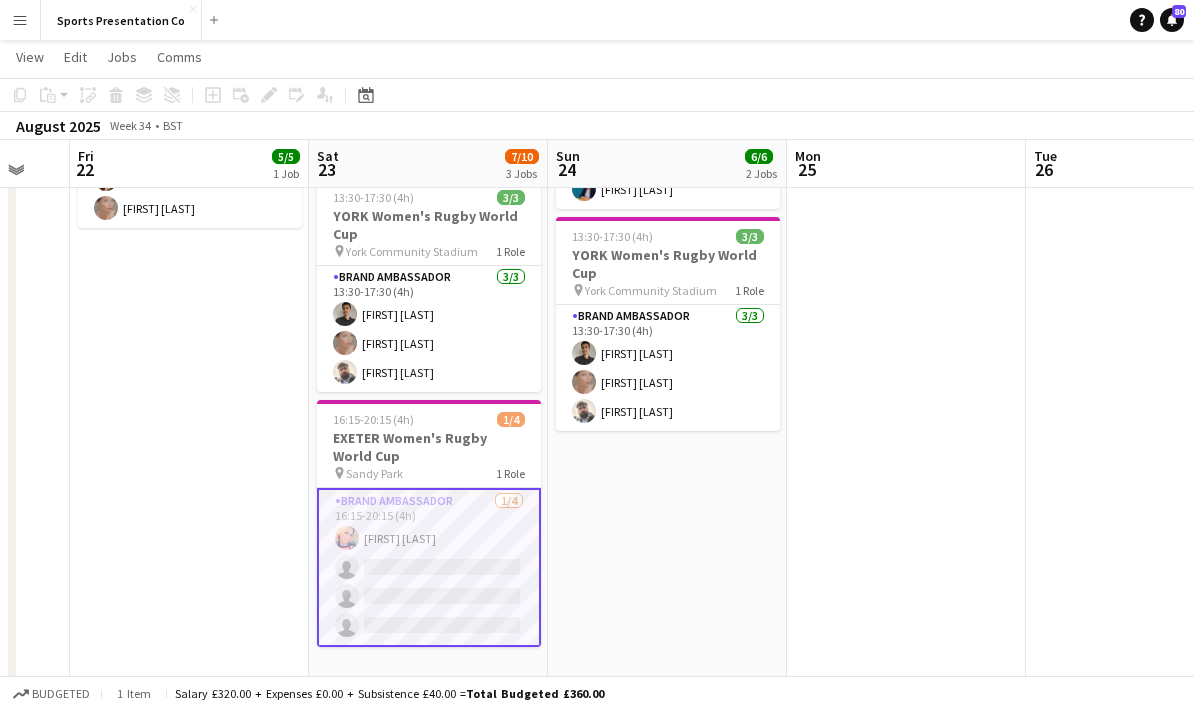 click at bounding box center (906, 429) 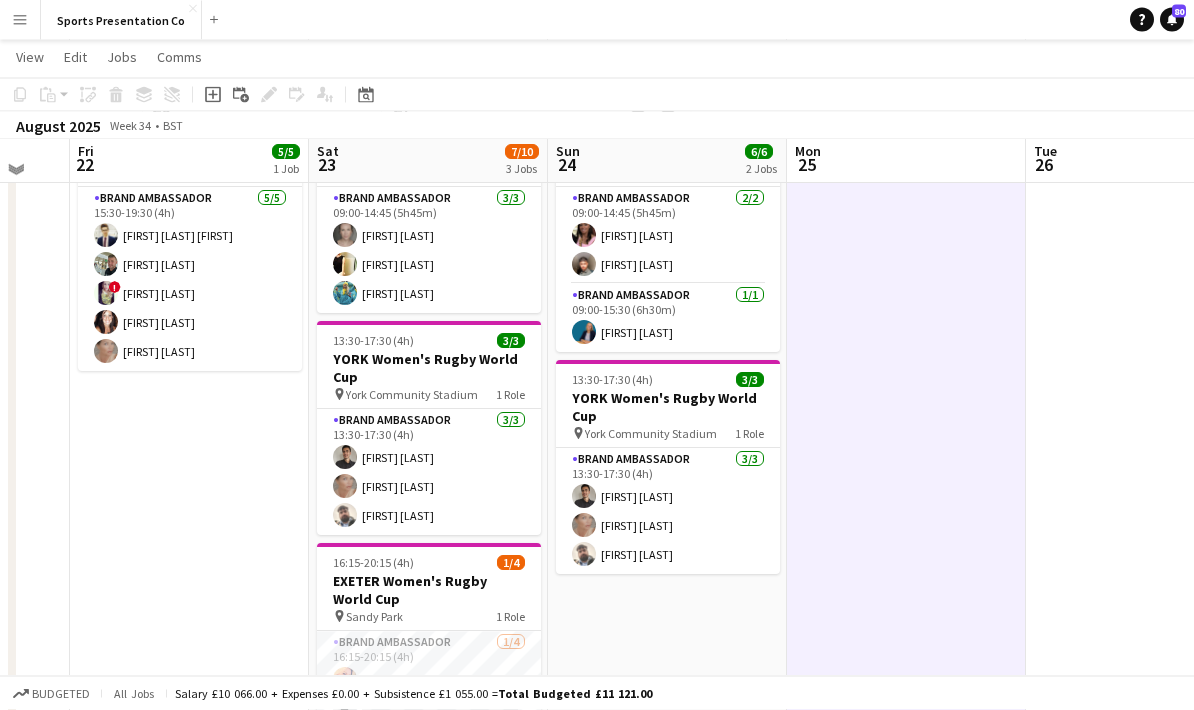 scroll, scrollTop: 128, scrollLeft: 0, axis: vertical 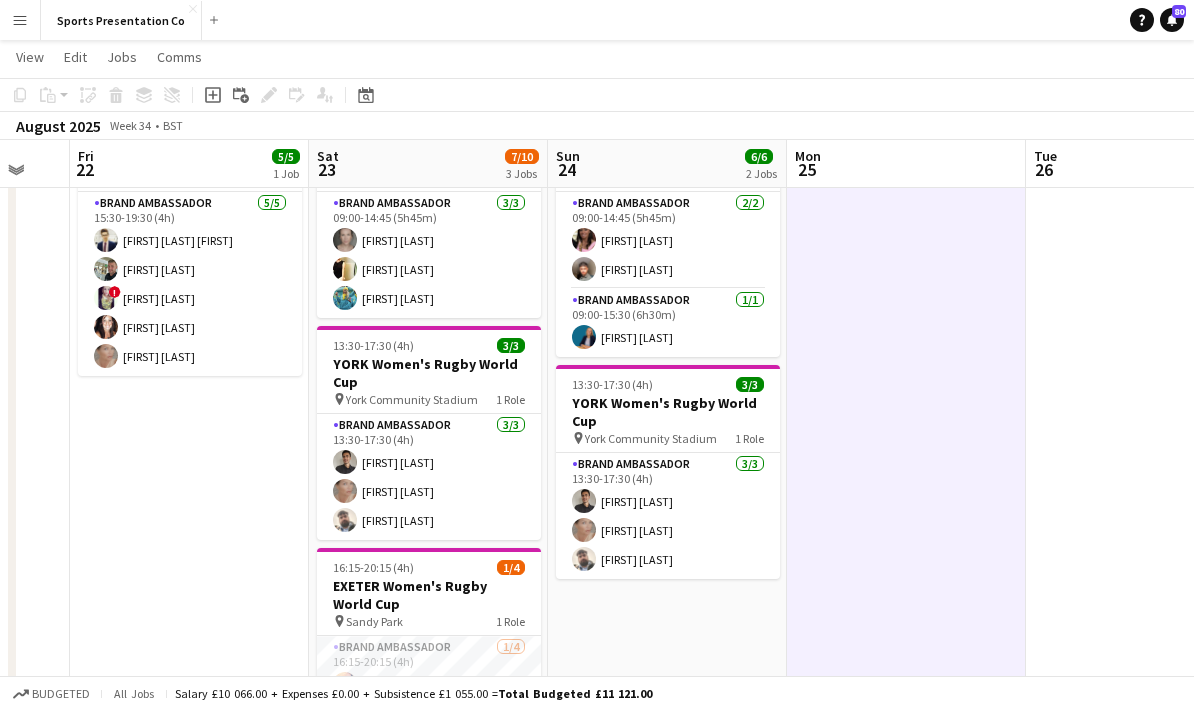 click on "Menu" at bounding box center [20, 20] 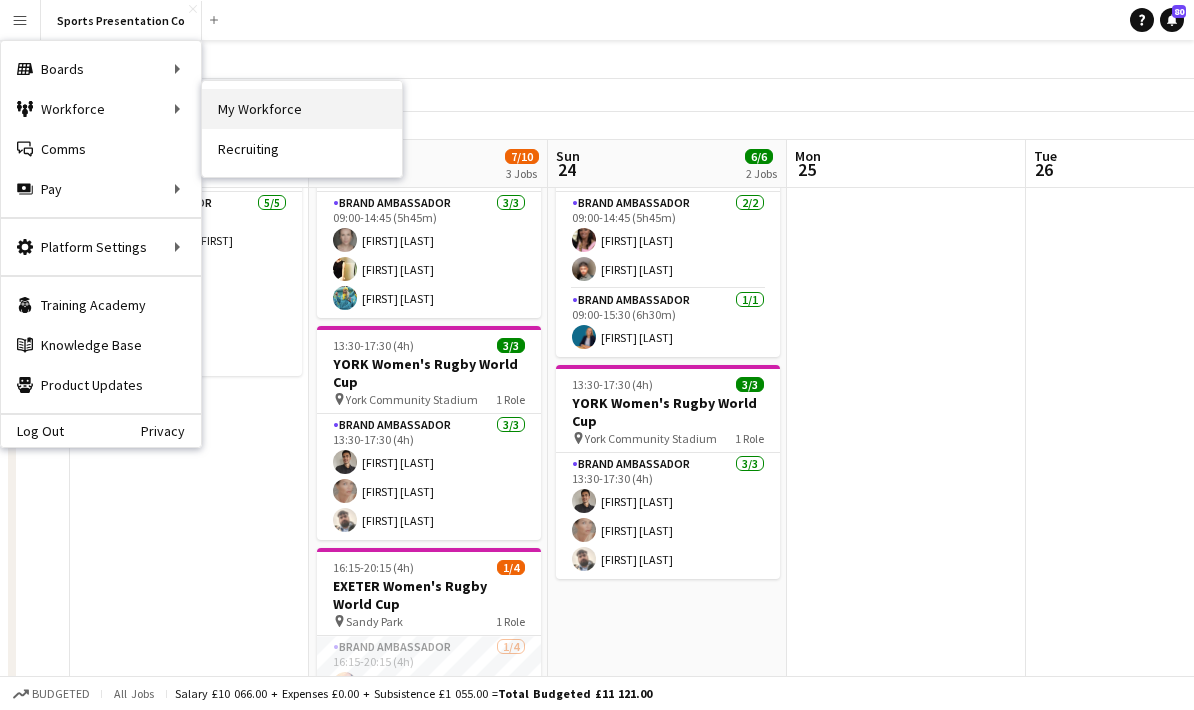 click on "My Workforce" at bounding box center [302, 109] 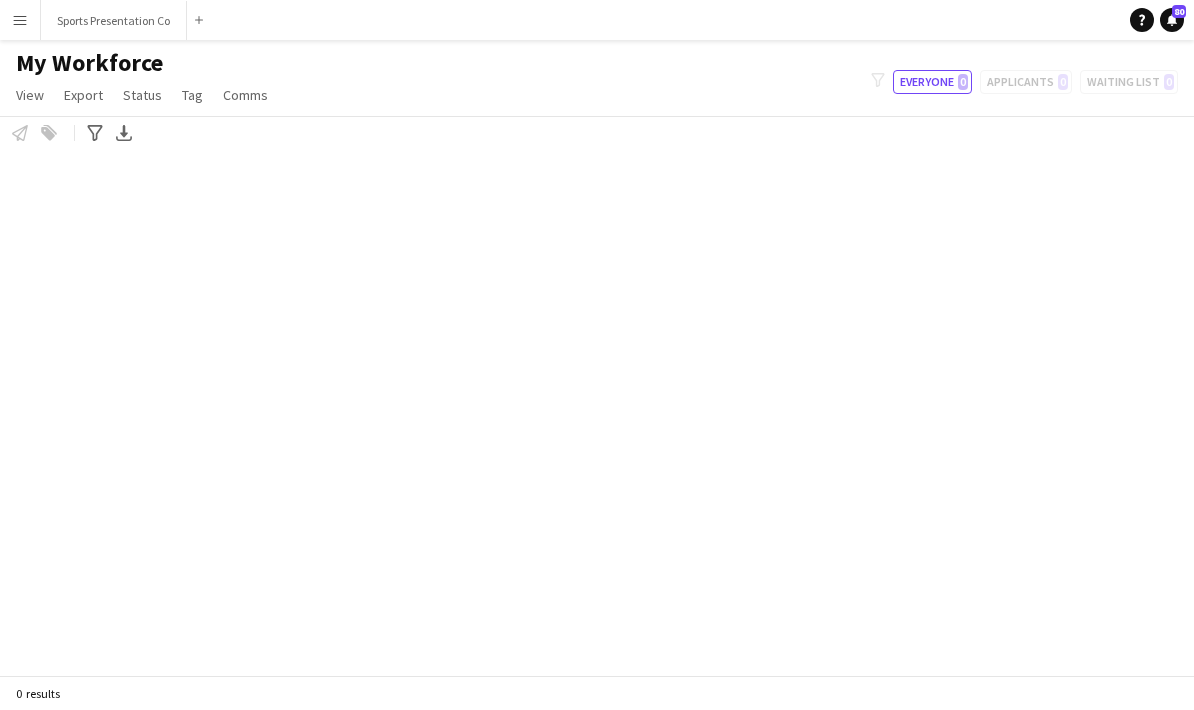 scroll, scrollTop: 80, scrollLeft: 0, axis: vertical 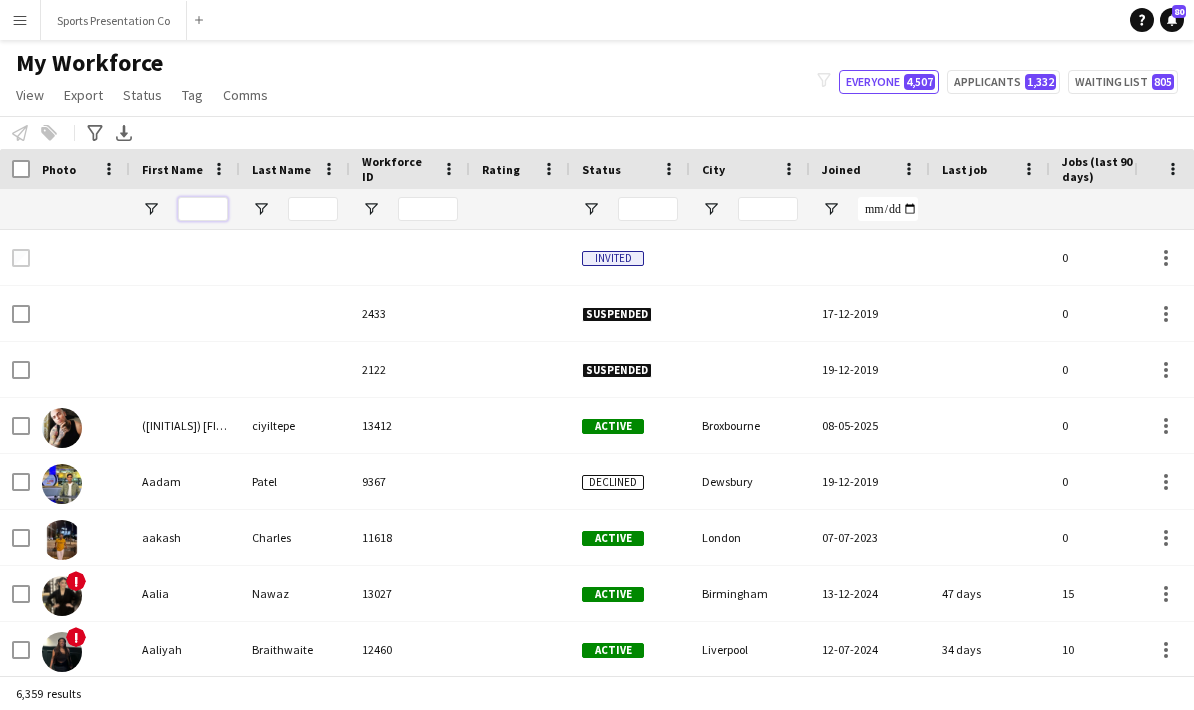 click at bounding box center [203, 209] 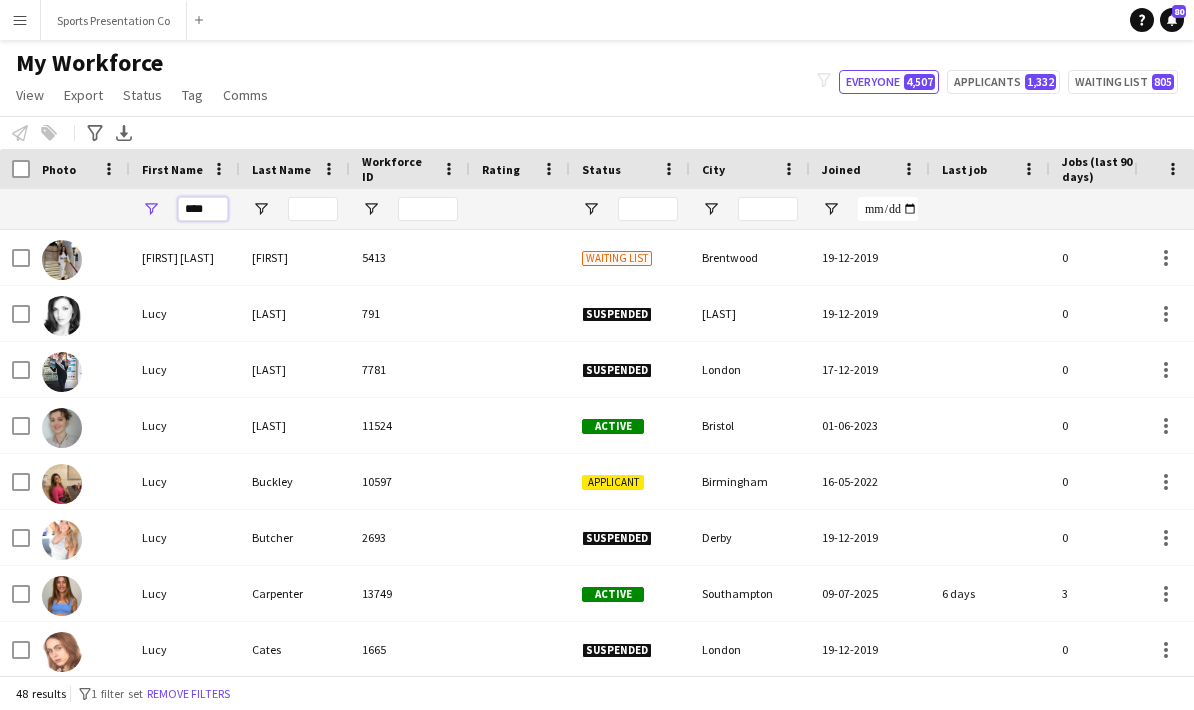 type on "****" 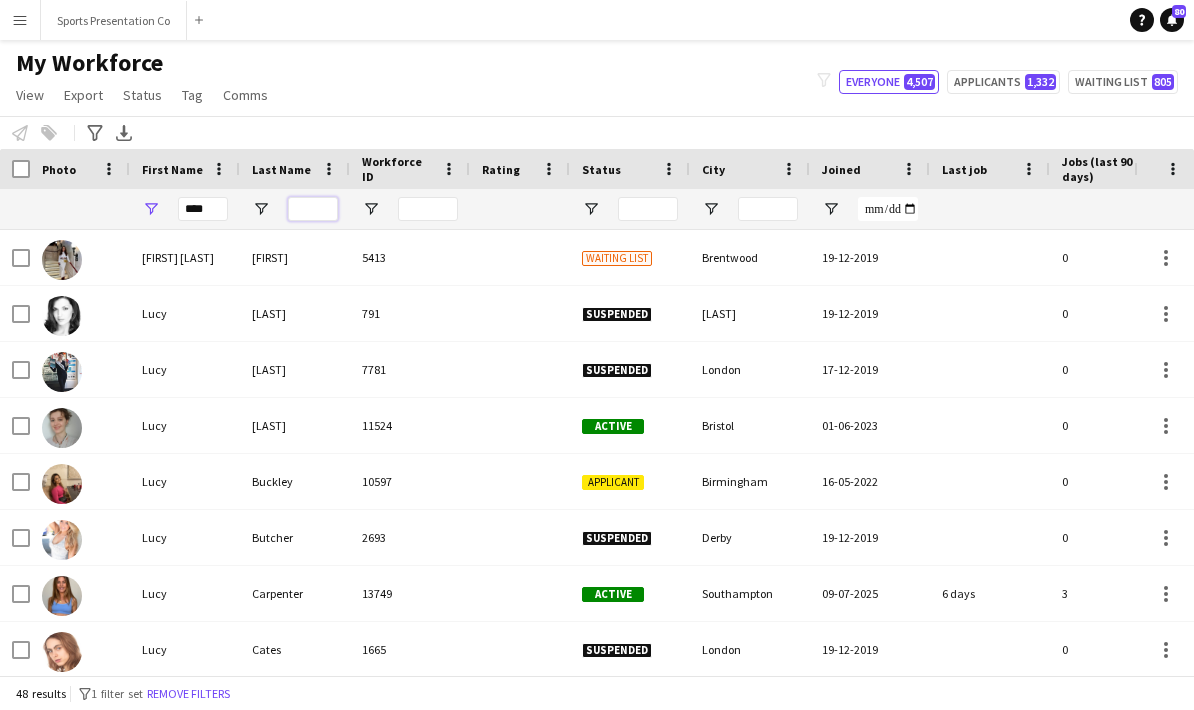 click at bounding box center [313, 209] 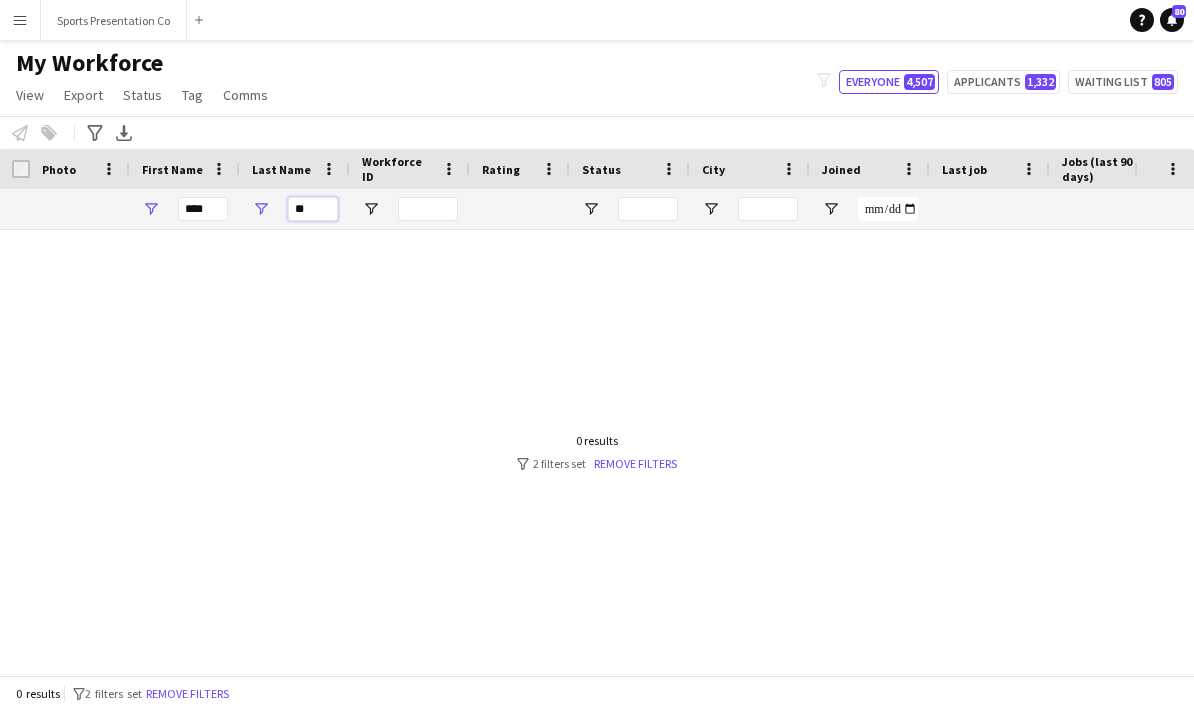 type on "*" 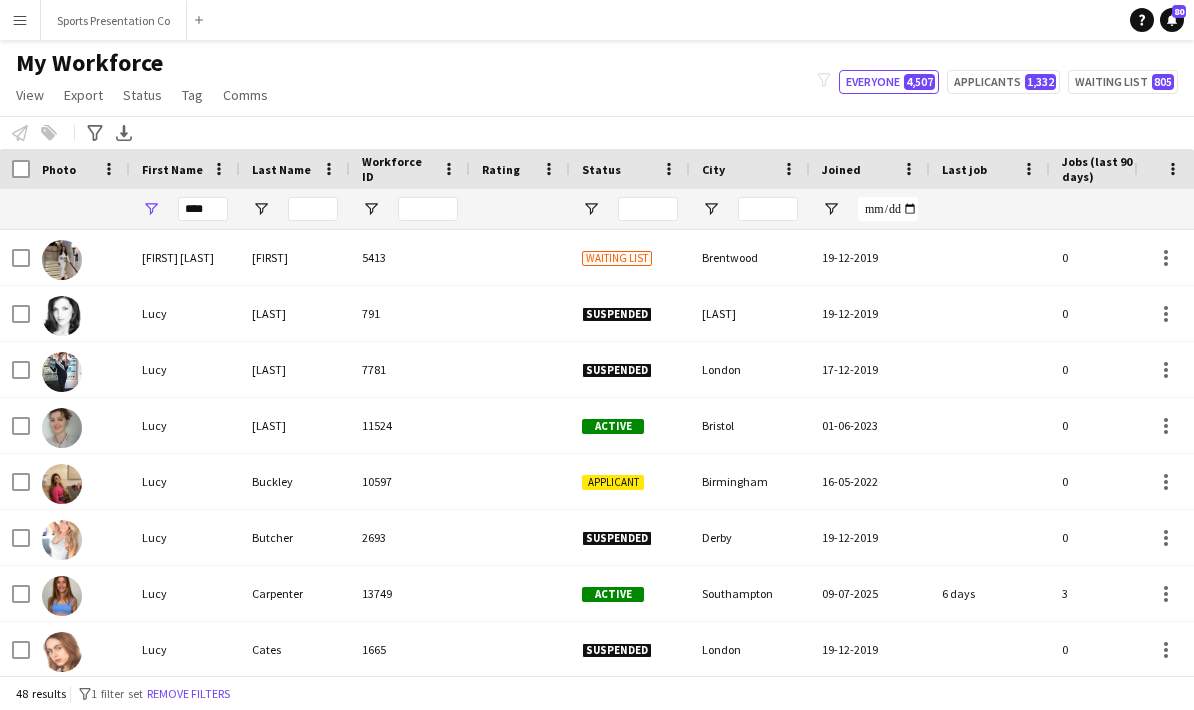 scroll, scrollTop: 32, scrollLeft: 0, axis: vertical 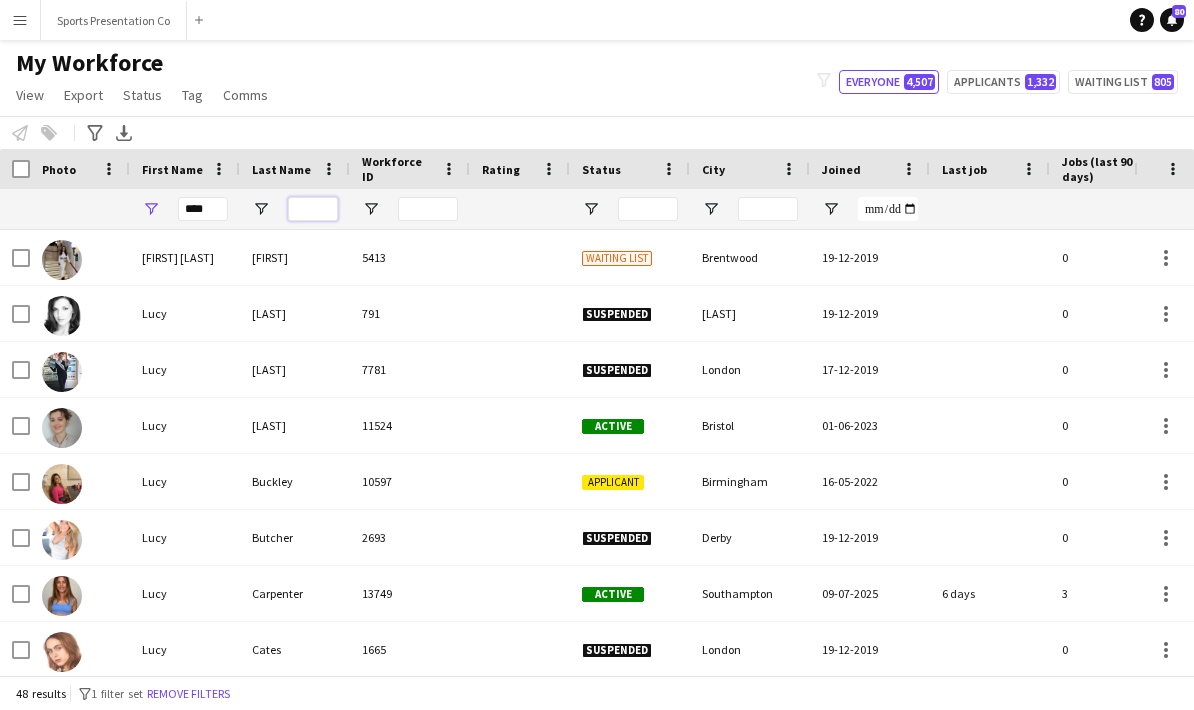 click at bounding box center (313, 209) 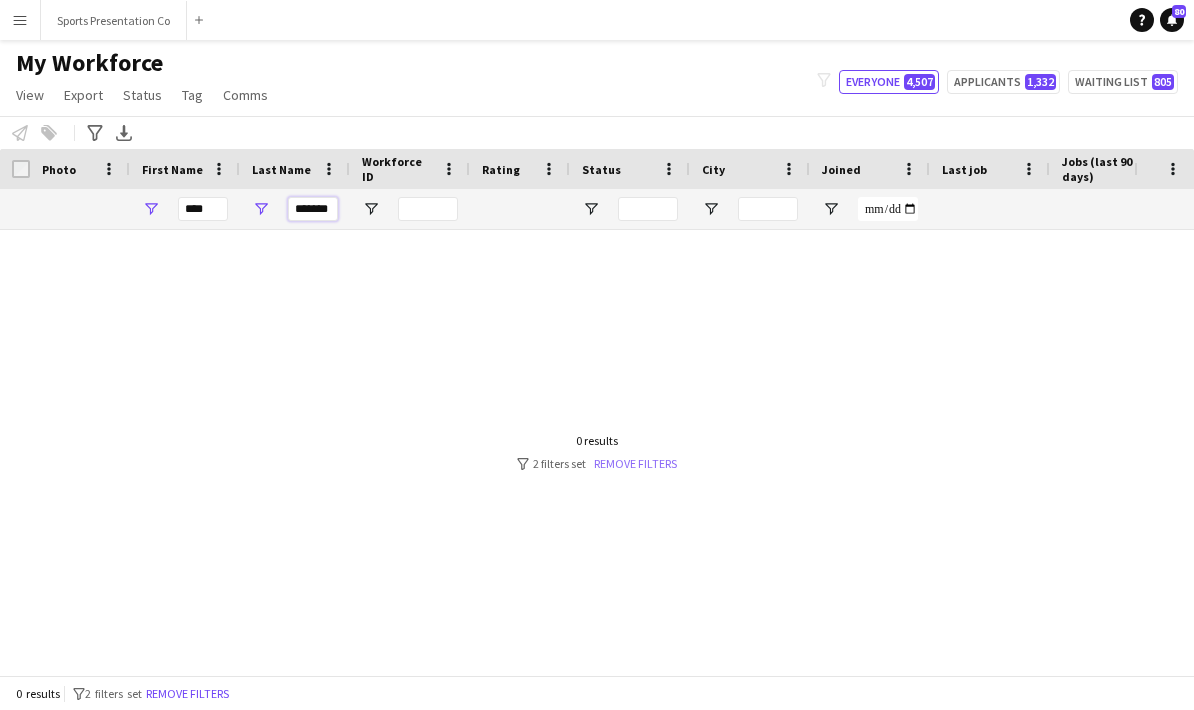 type on "*******" 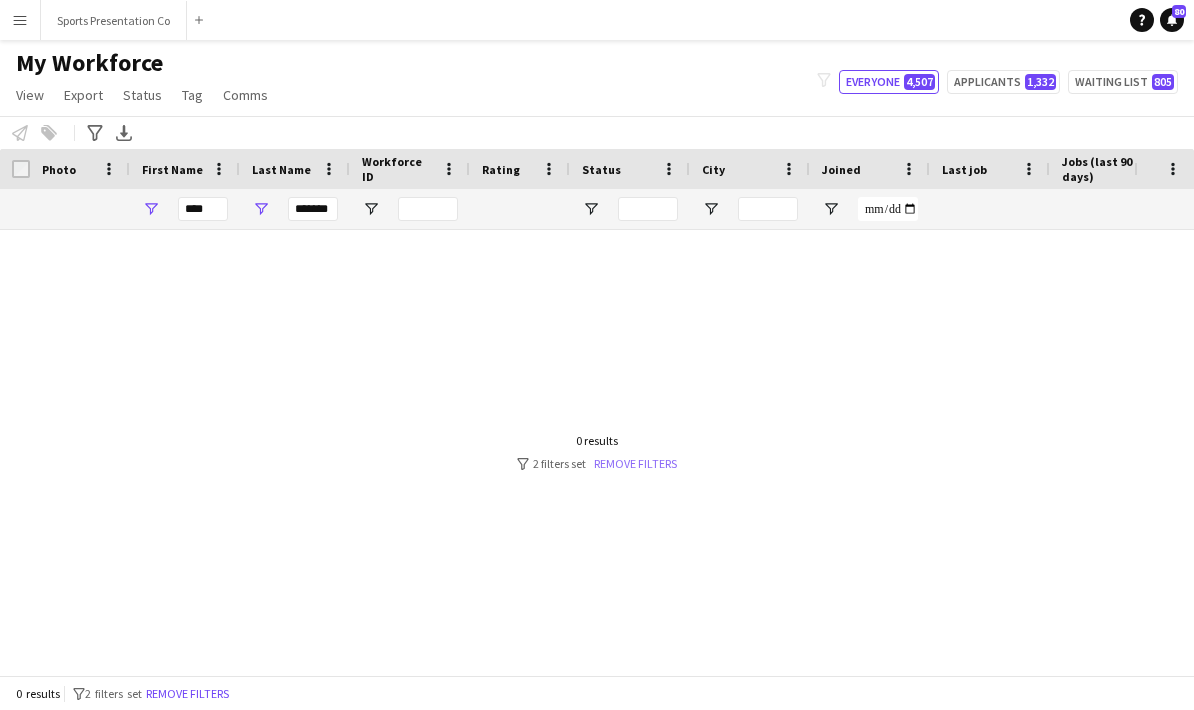 click on "Remove filters" at bounding box center (635, 463) 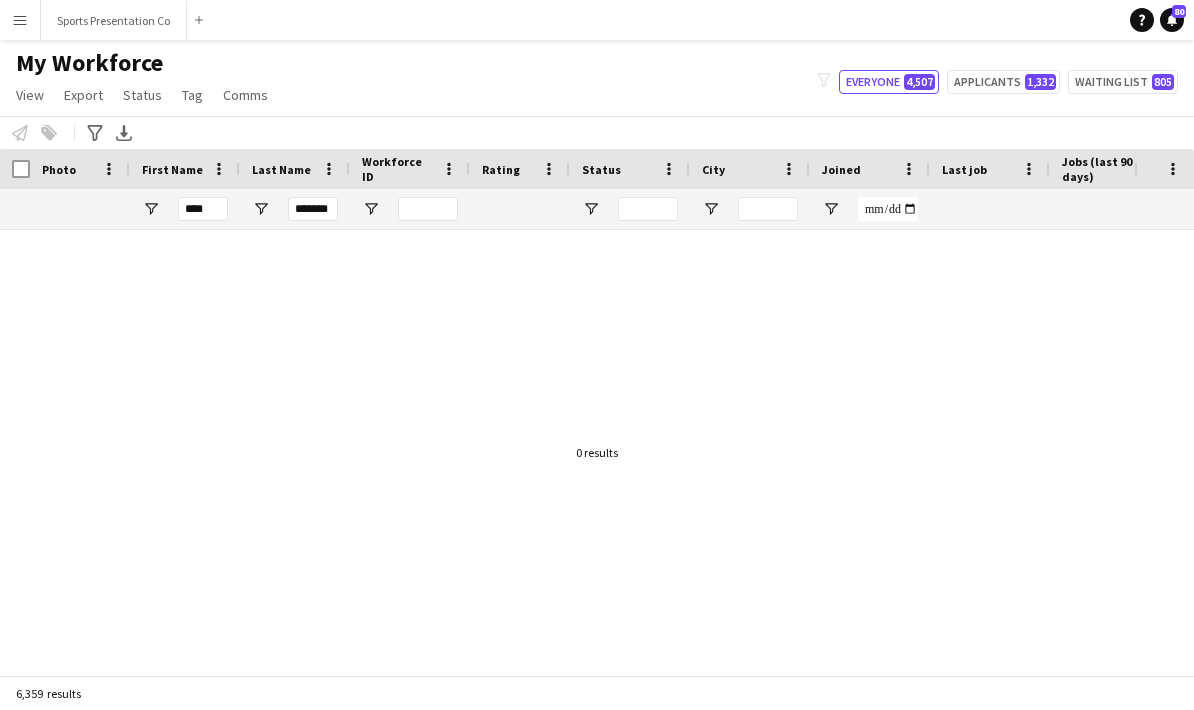 type 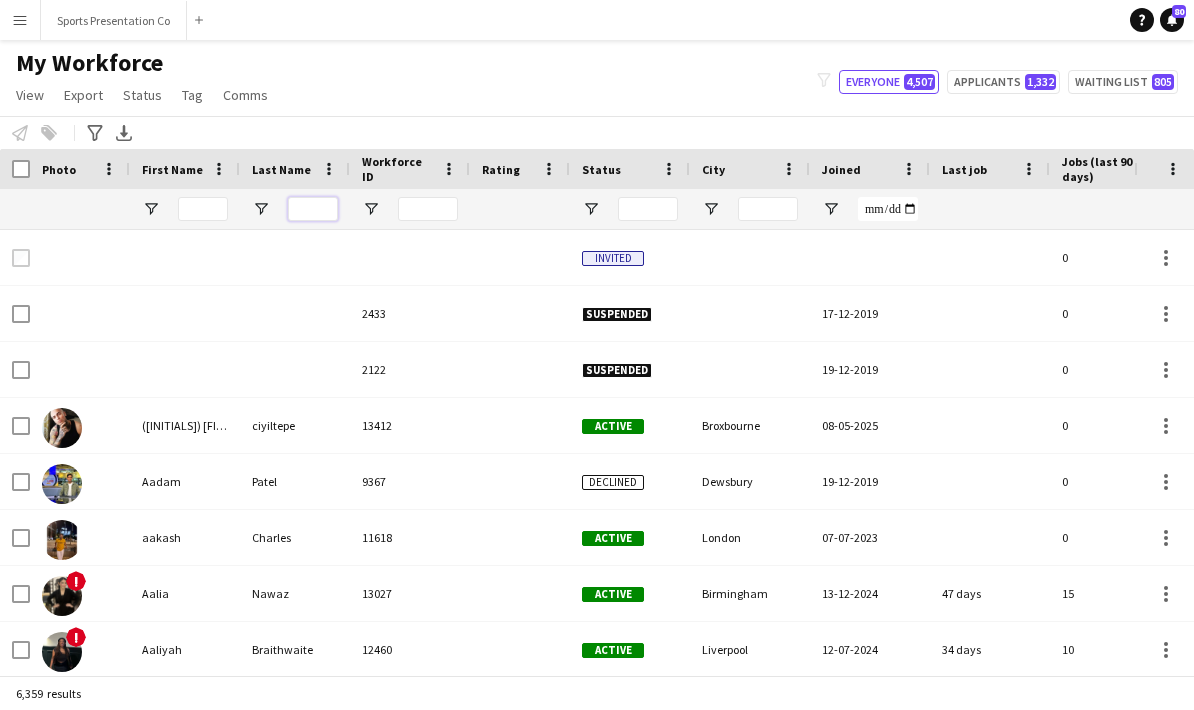 click at bounding box center [313, 209] 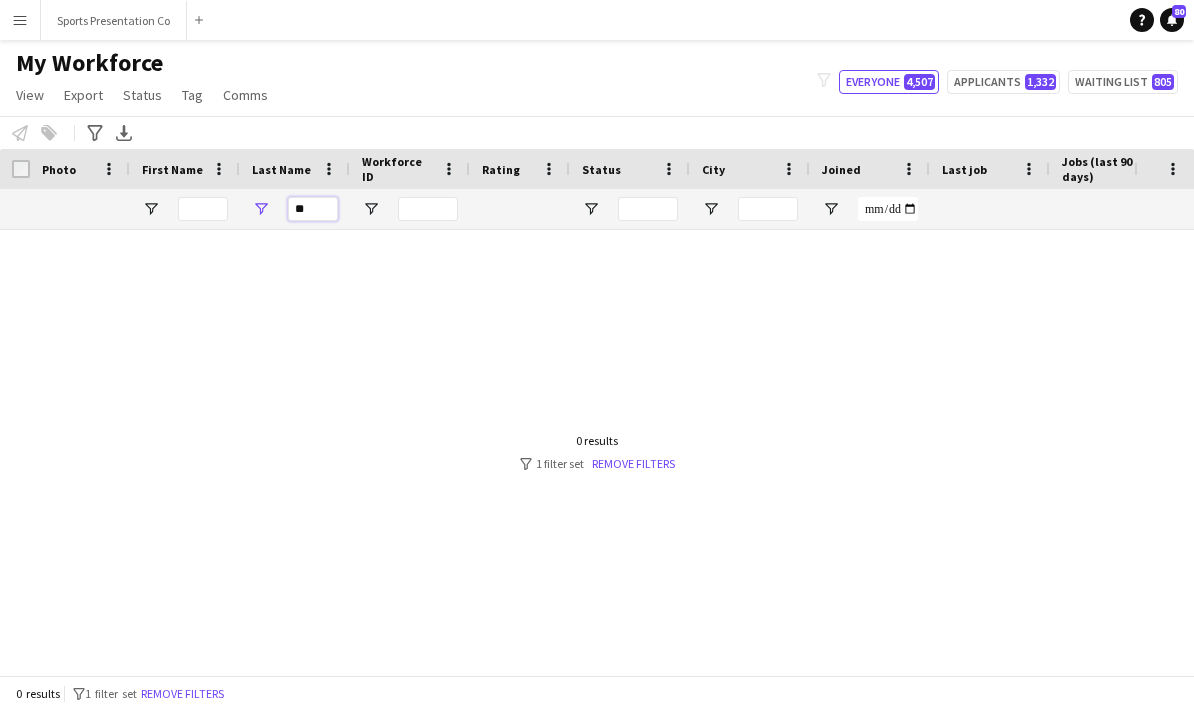 type on "*" 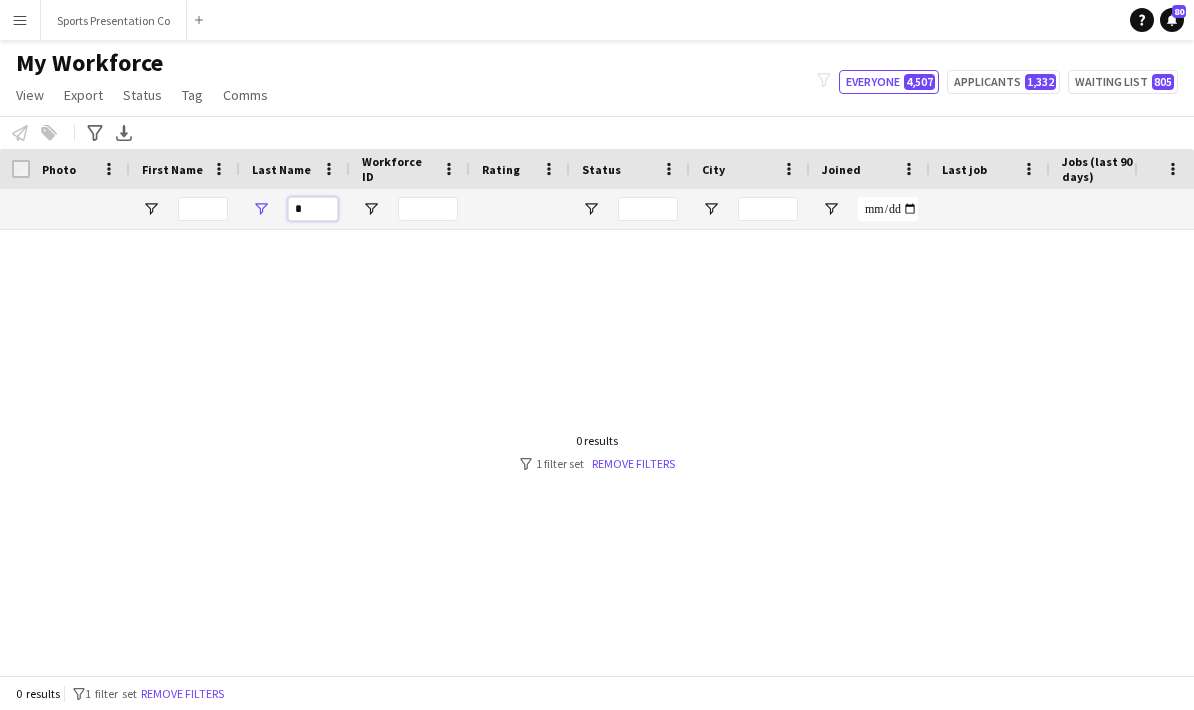 type 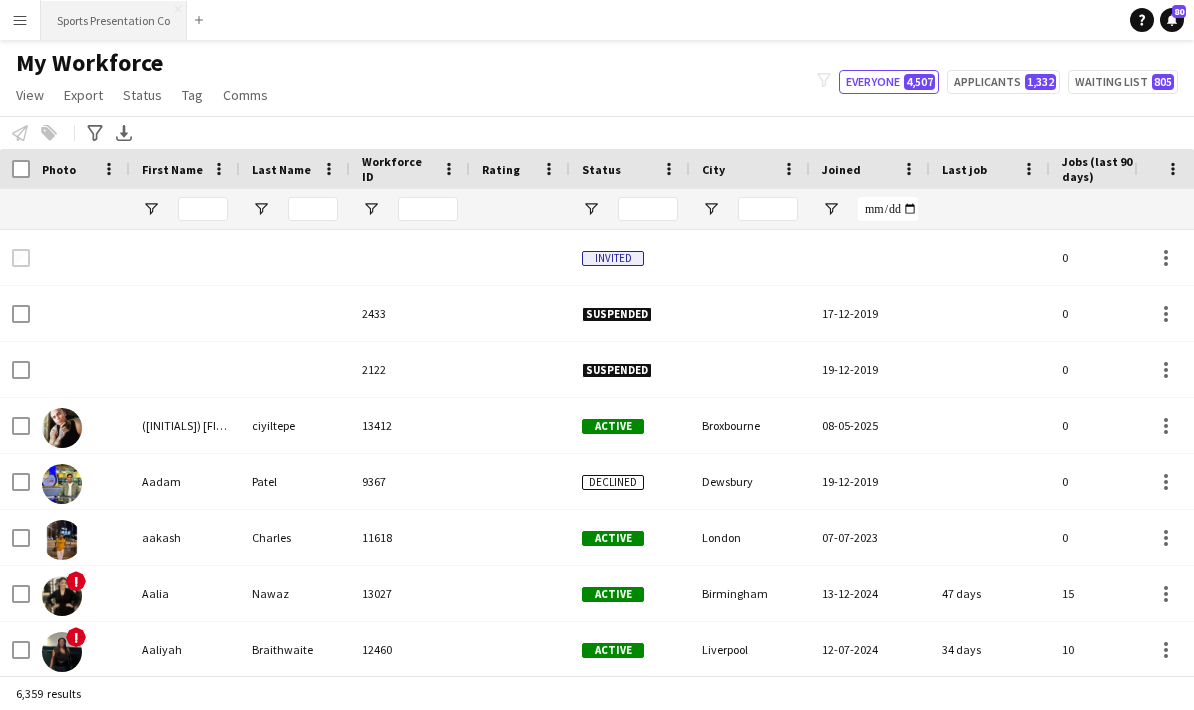 click on "Sports Presentation Co
Close" at bounding box center [114, 20] 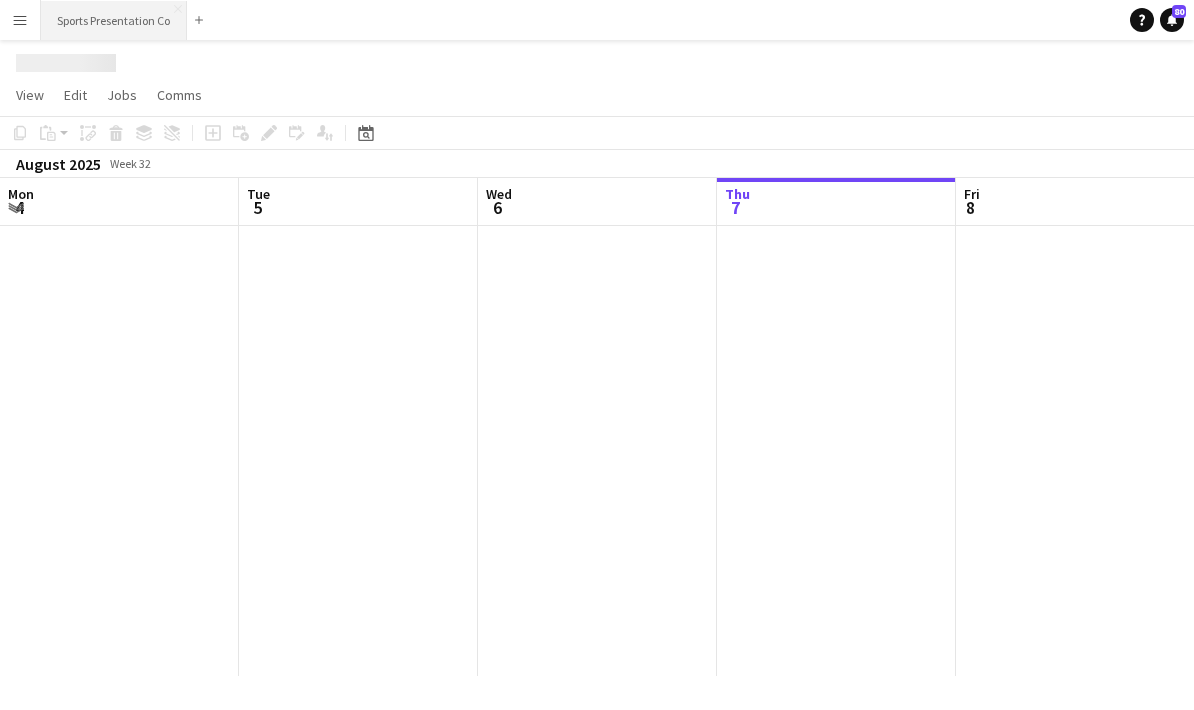 scroll, scrollTop: 0, scrollLeft: 0, axis: both 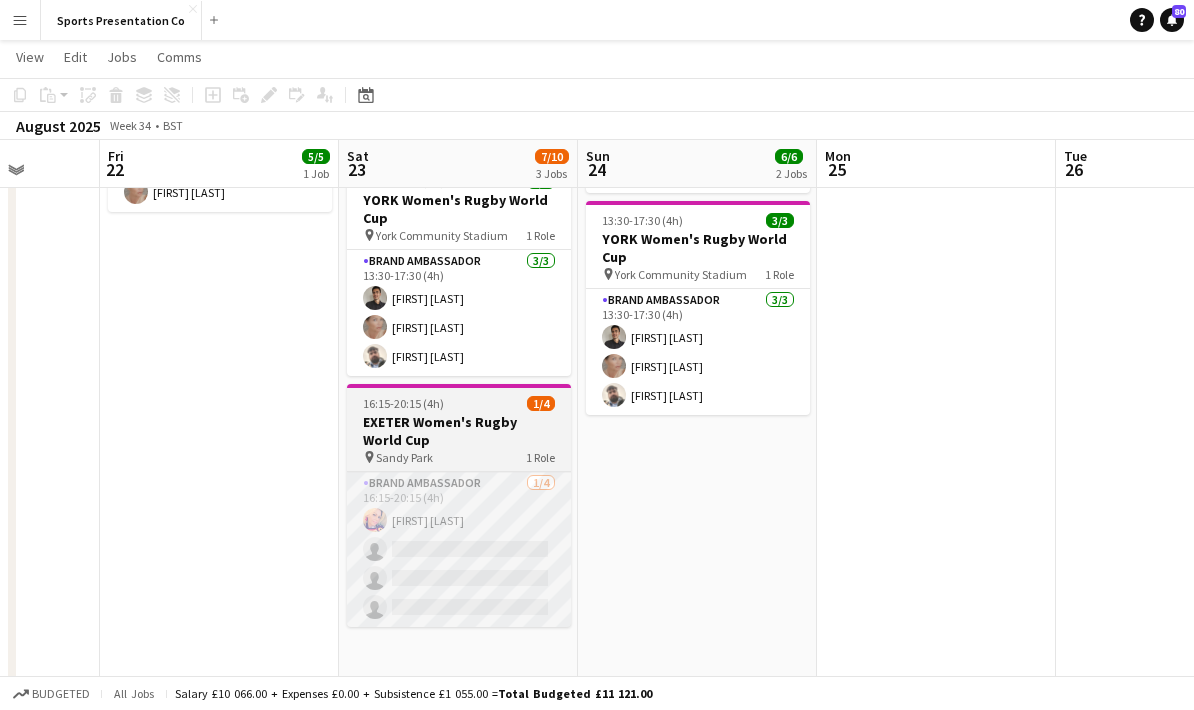 click on "Brand Ambassador   1/4   16:15-20:15 (4h)
Volha Zhylach
single-neutral-actions
single-neutral-actions
single-neutral-actions" at bounding box center (459, 549) 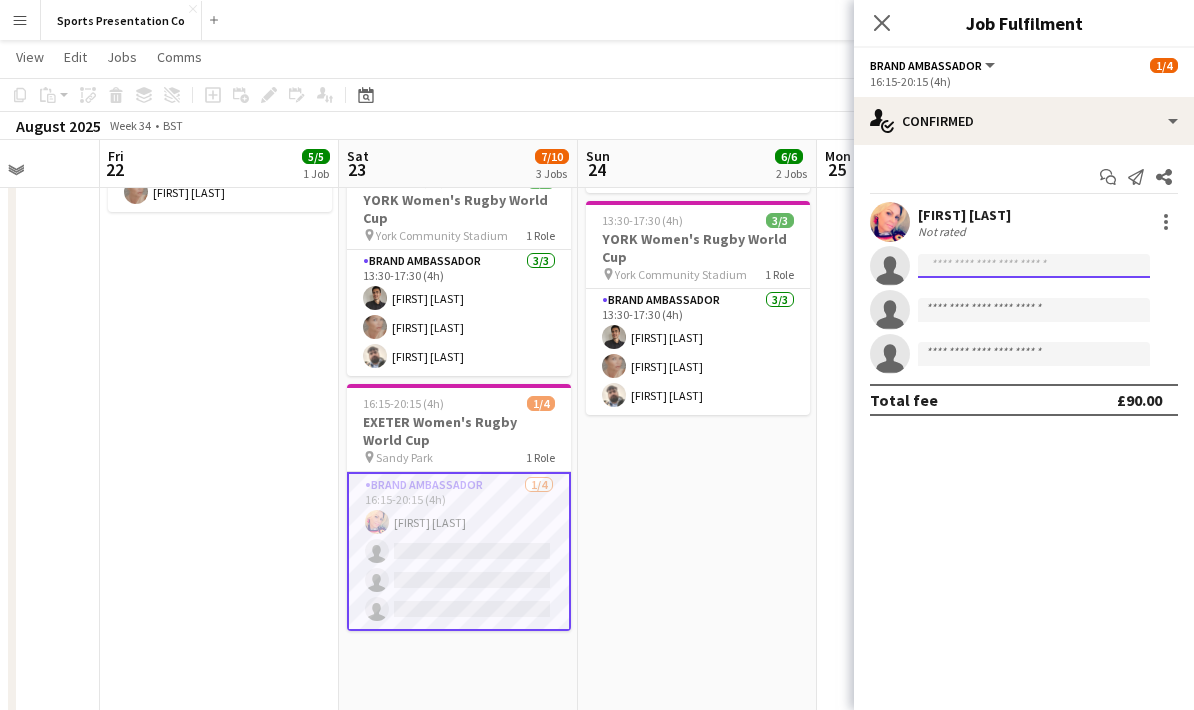 click at bounding box center [1034, 310] 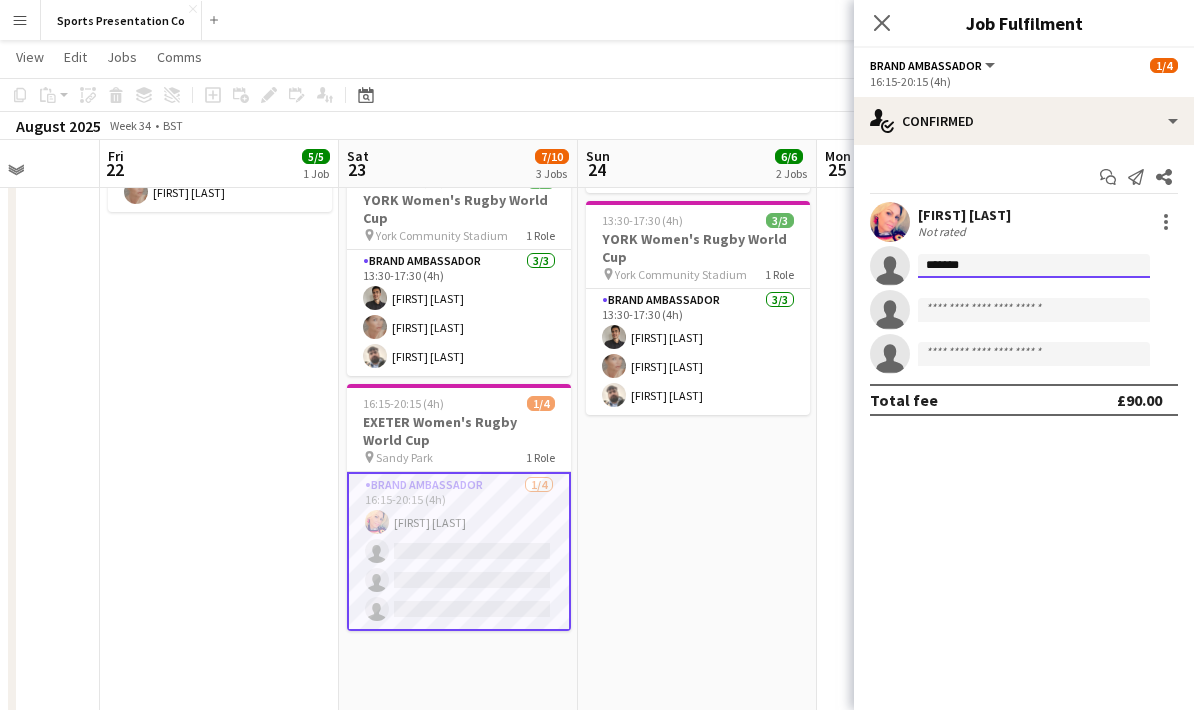 type on "********" 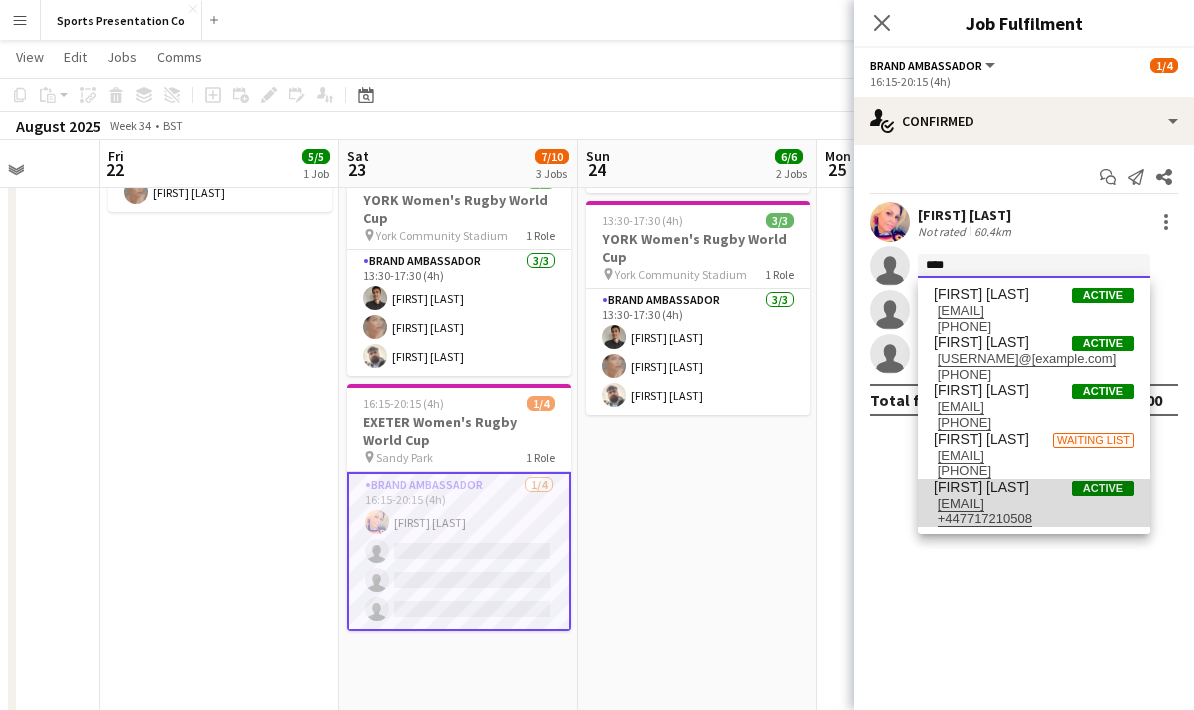type on "****" 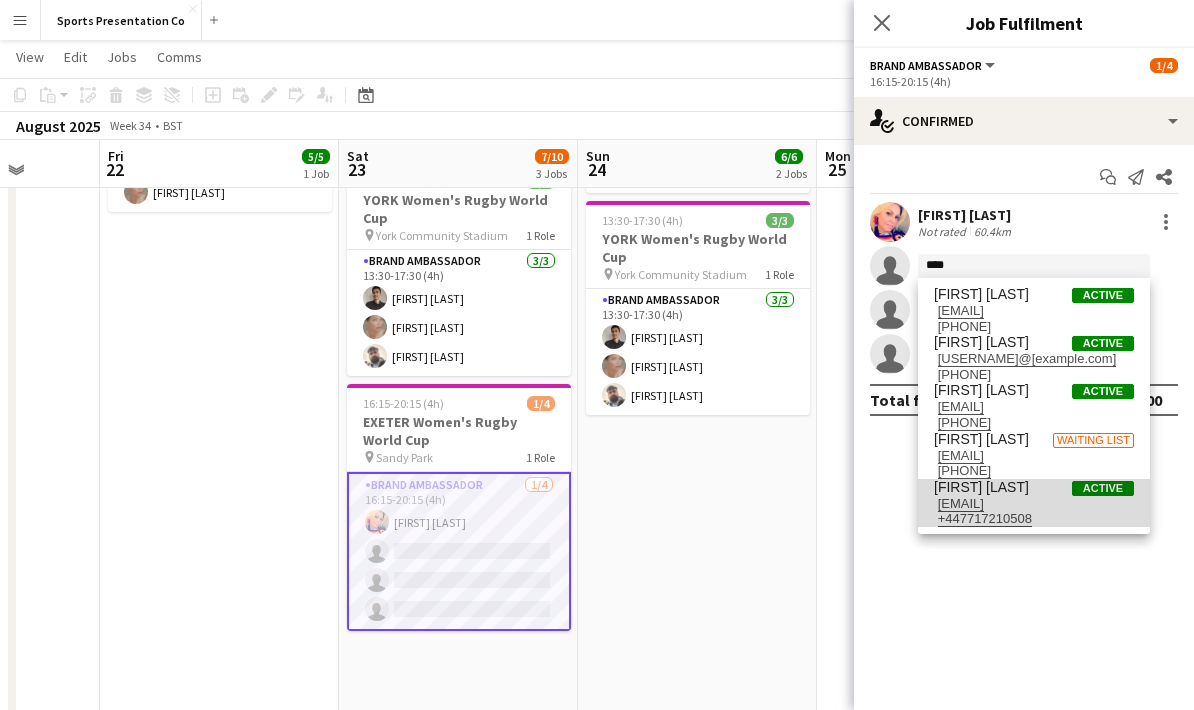 click on "+447717210508" at bounding box center (1034, 519) 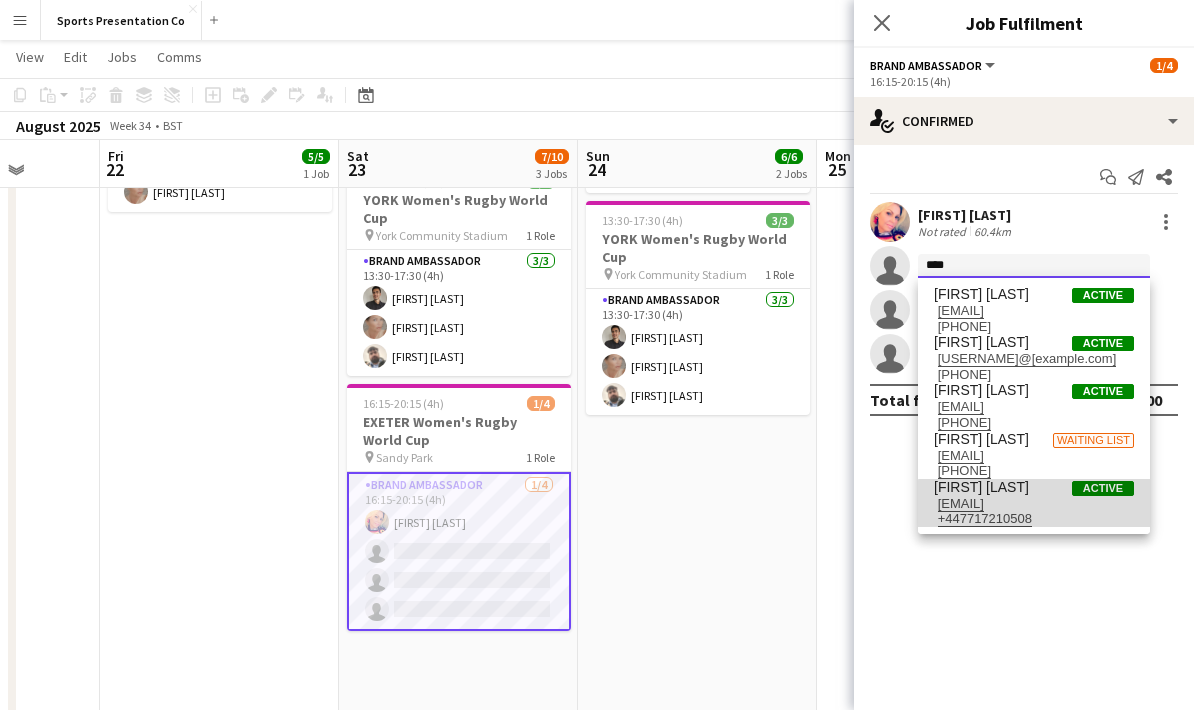 type 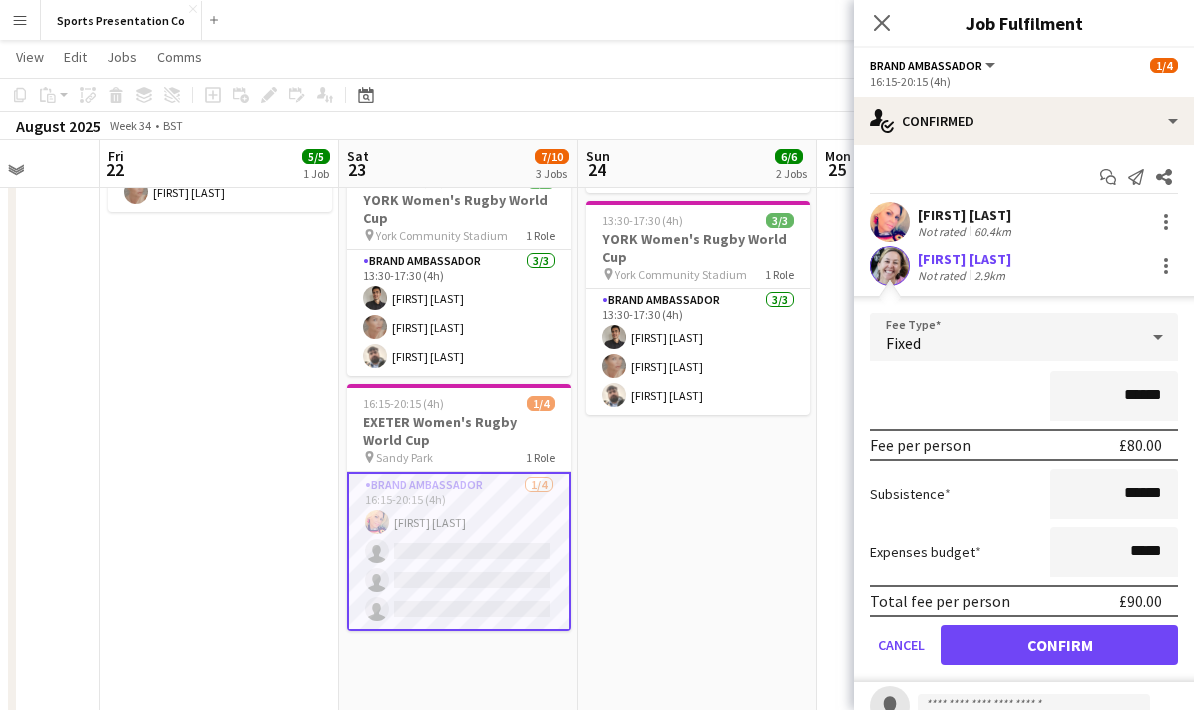 click on "Fixed" at bounding box center [1004, 337] 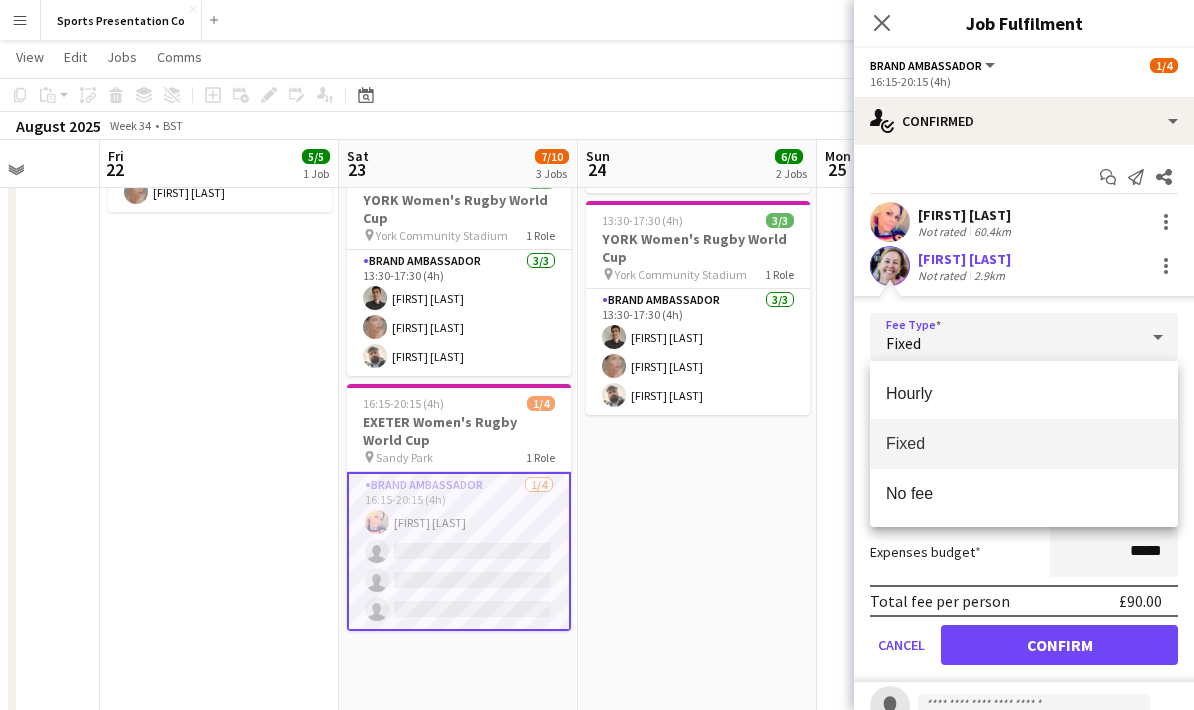click at bounding box center [597, 355] 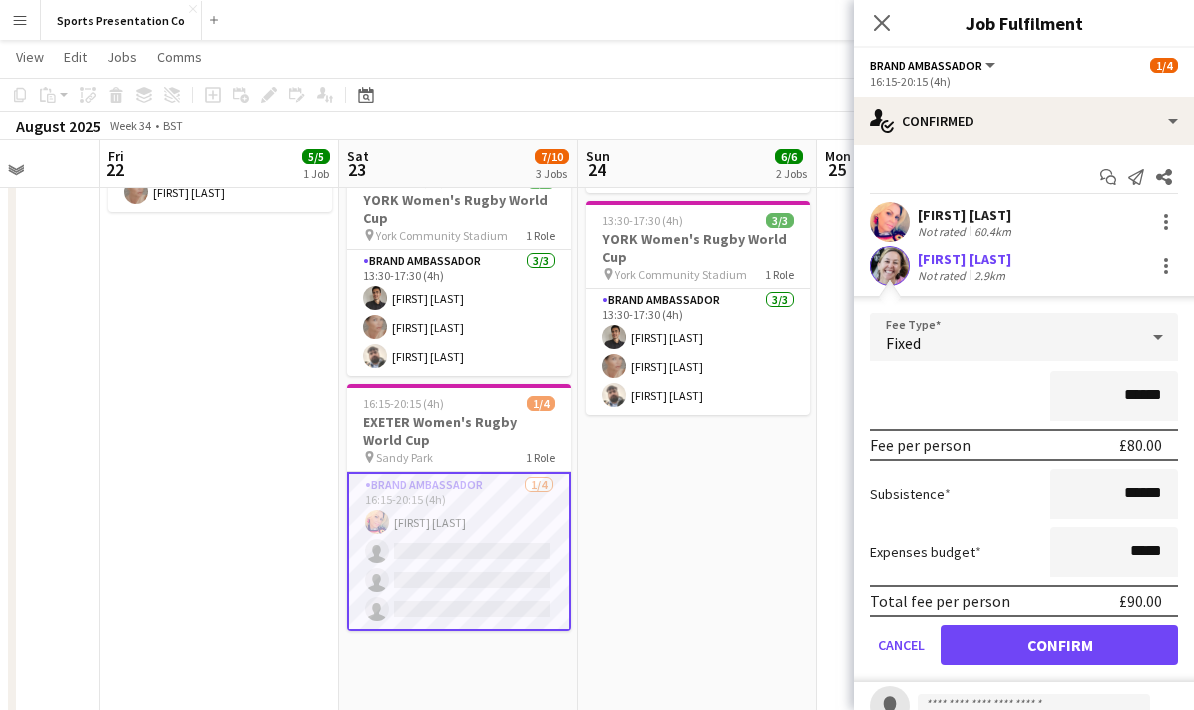click on "Lucy Davies" at bounding box center (964, 259) 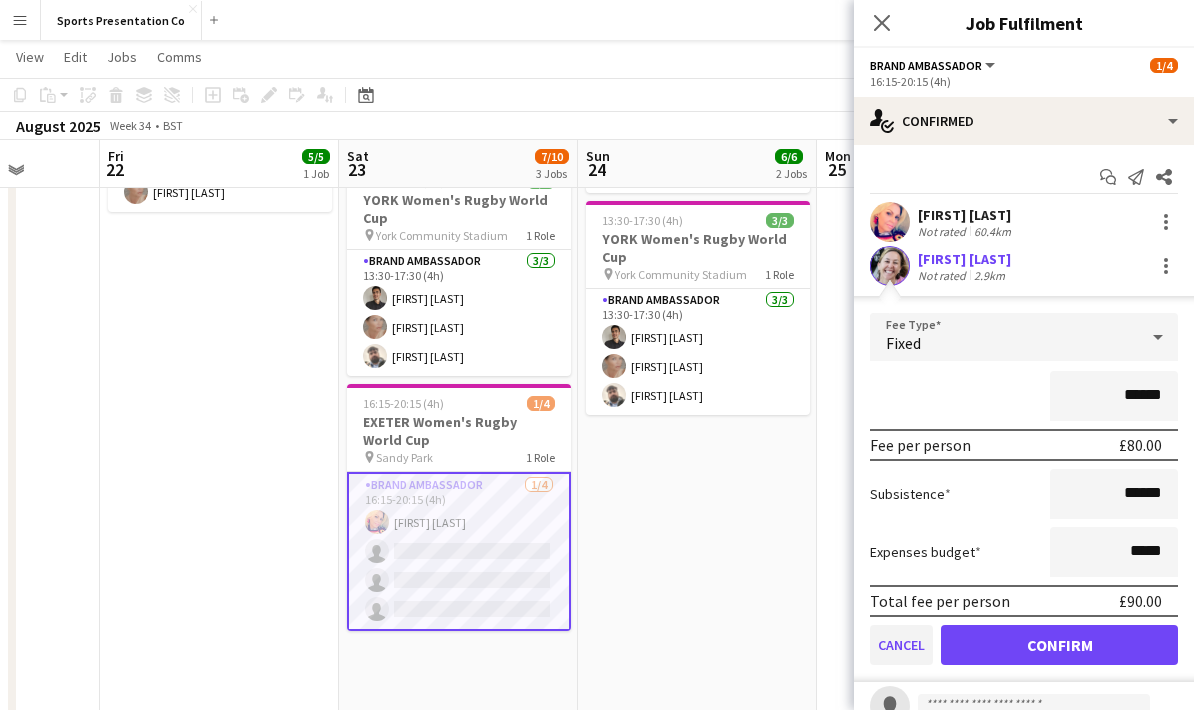 click on "Cancel" at bounding box center (901, 645) 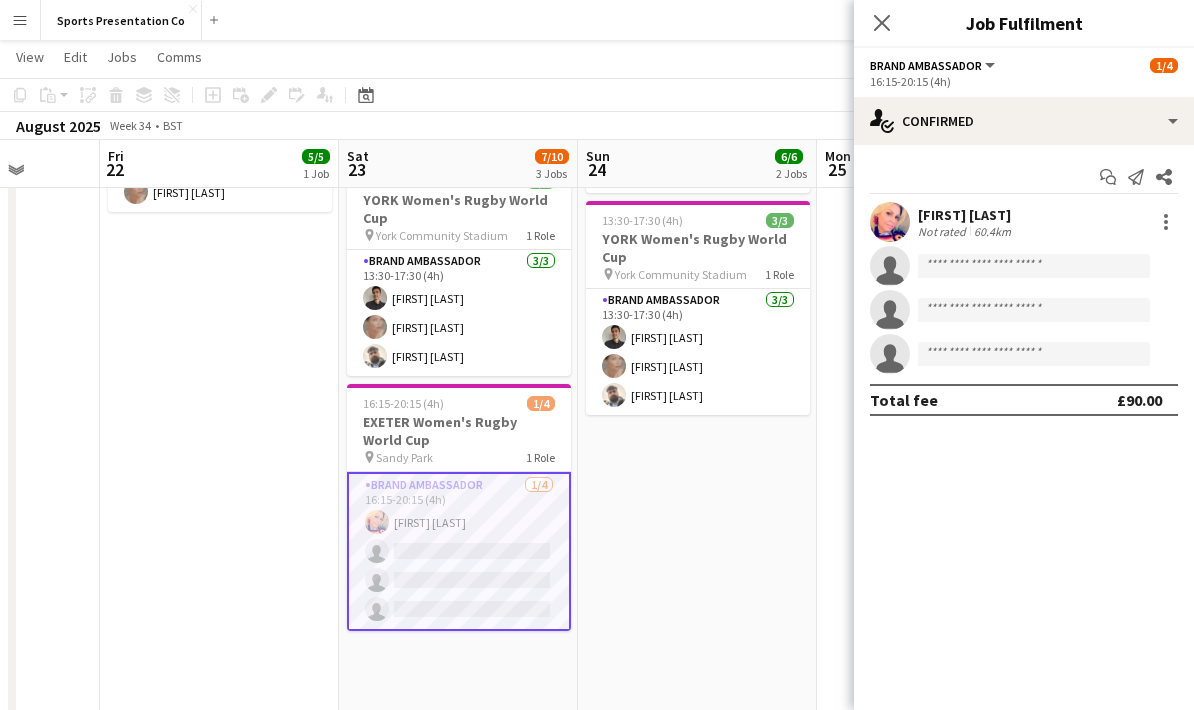 click on "check
Confirmed
Start chat
Send notification
Share
Volha Zhylach   Not rated   60.4km
single-neutral-actions
single-neutral-actions
single-neutral-actions
Total fee   £90.00" 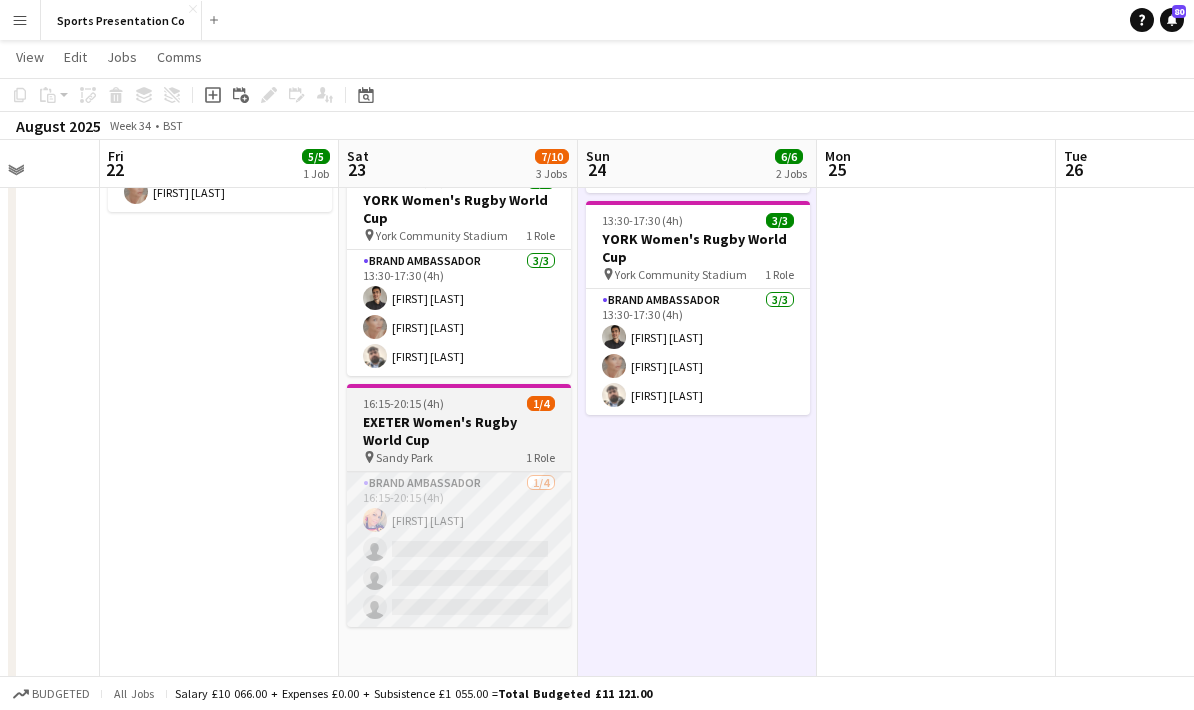 click on "Brand Ambassador   1/4   16:15-20:15 (4h)
Volha Zhylach
single-neutral-actions
single-neutral-actions
single-neutral-actions" at bounding box center (459, 549) 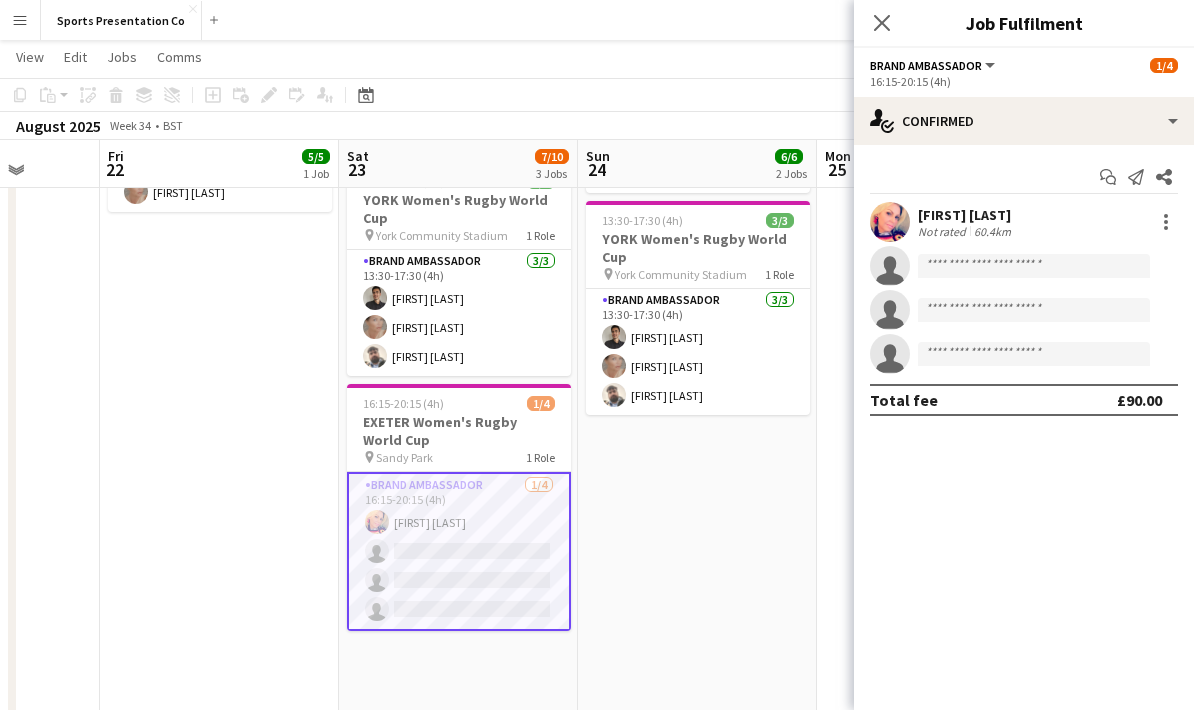 click on "Menu" at bounding box center (20, 20) 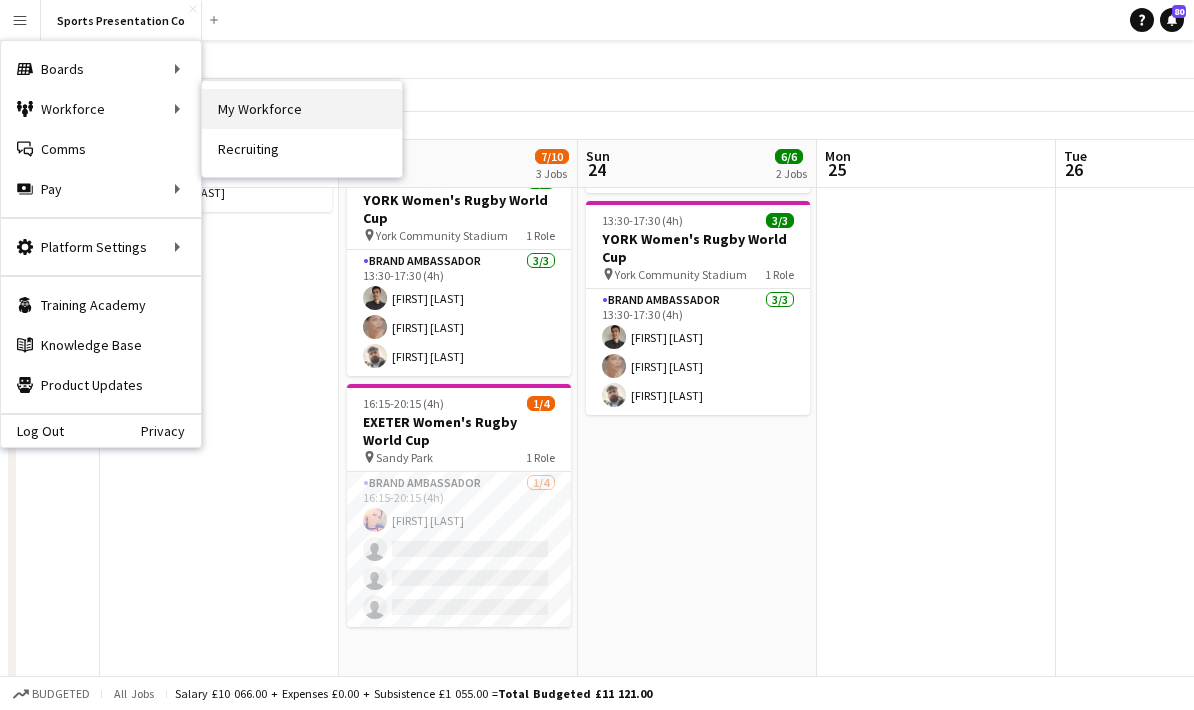 click on "My Workforce" at bounding box center [302, 109] 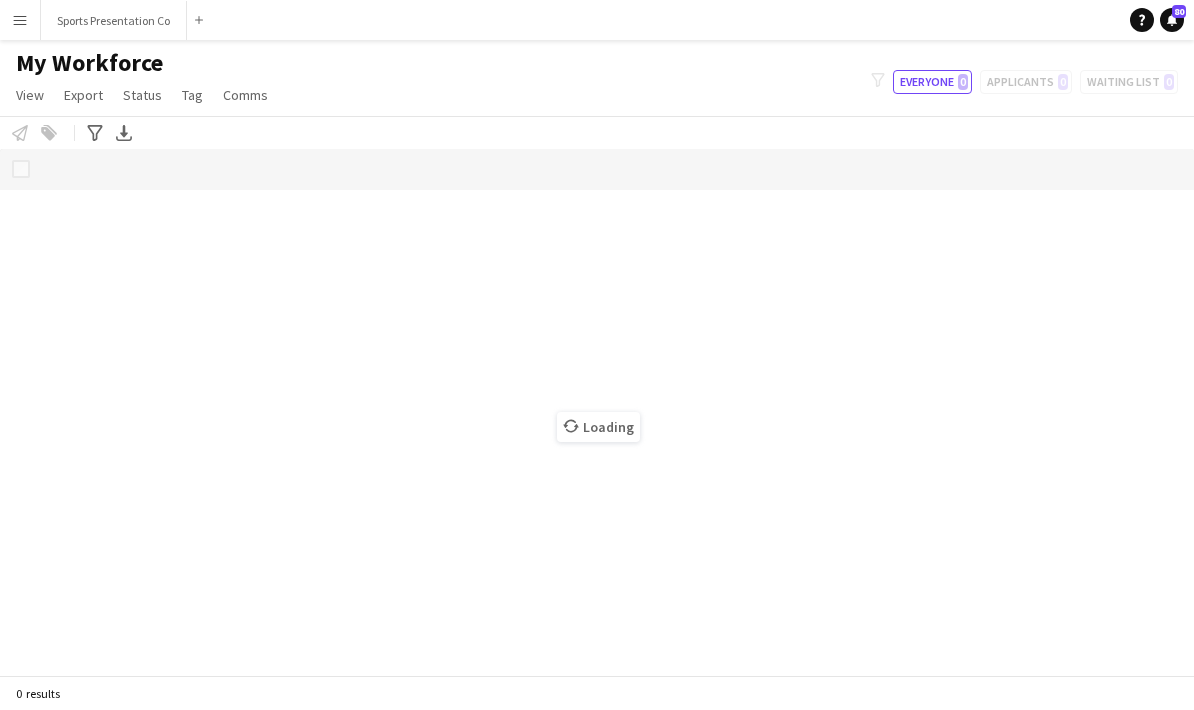 scroll, scrollTop: 80, scrollLeft: 0, axis: vertical 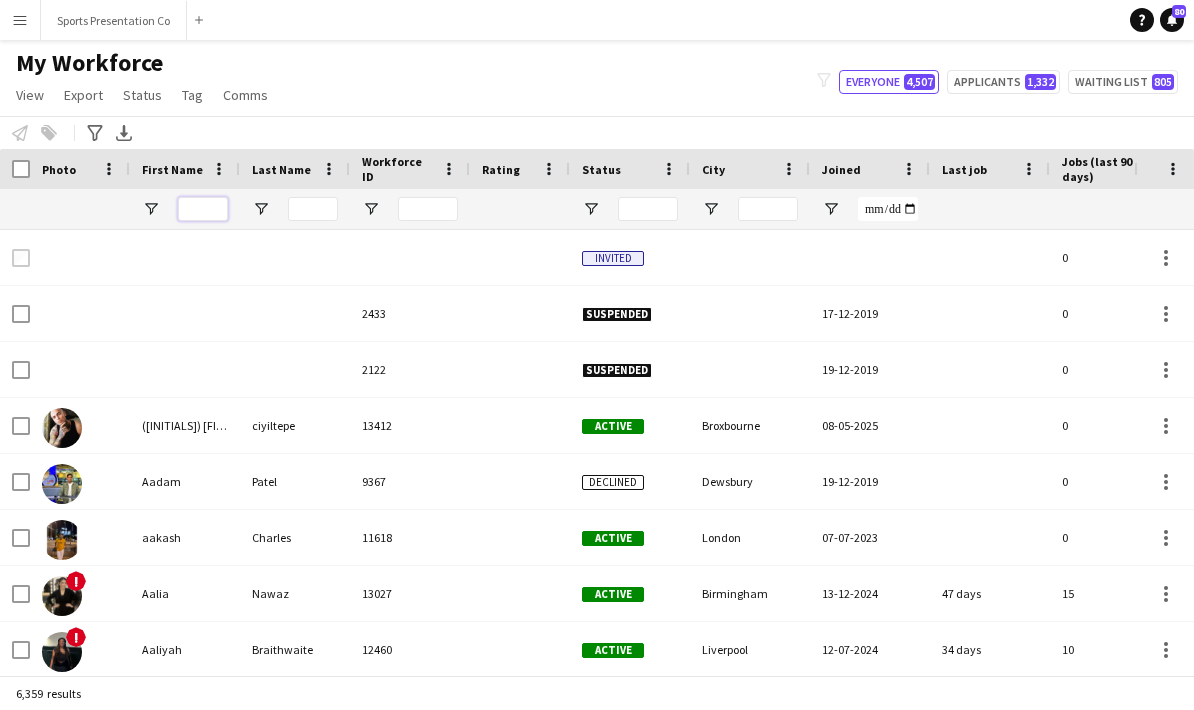 click at bounding box center [203, 209] 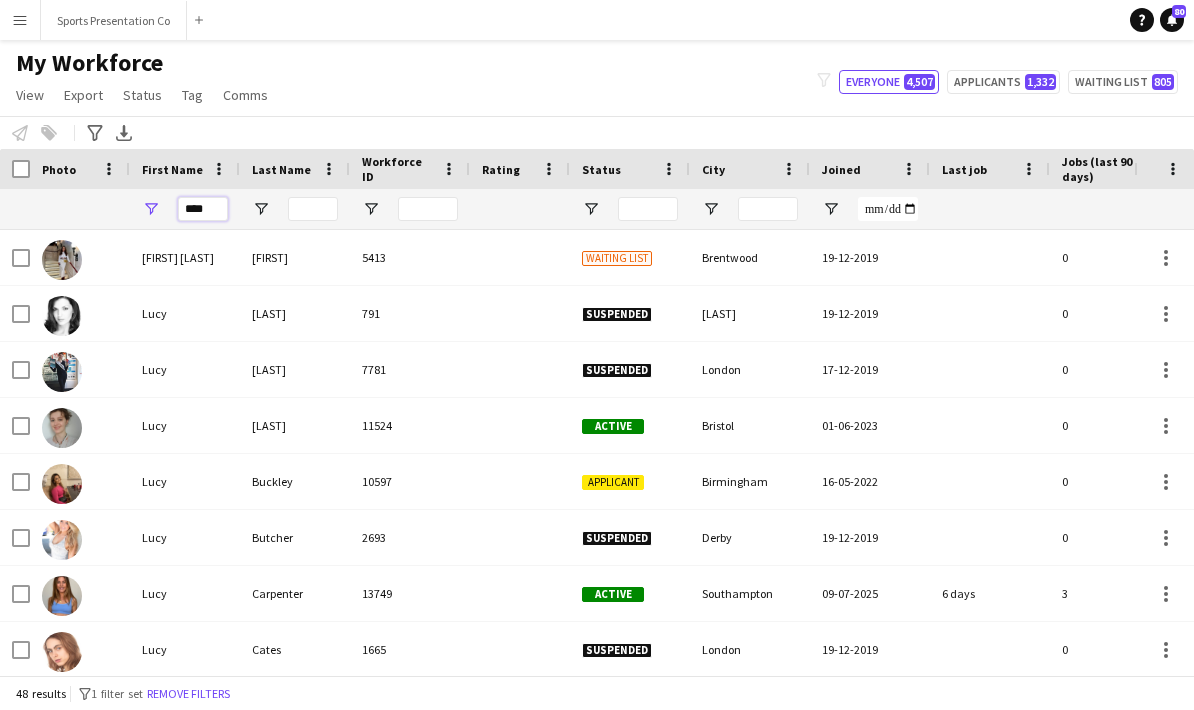 type on "****" 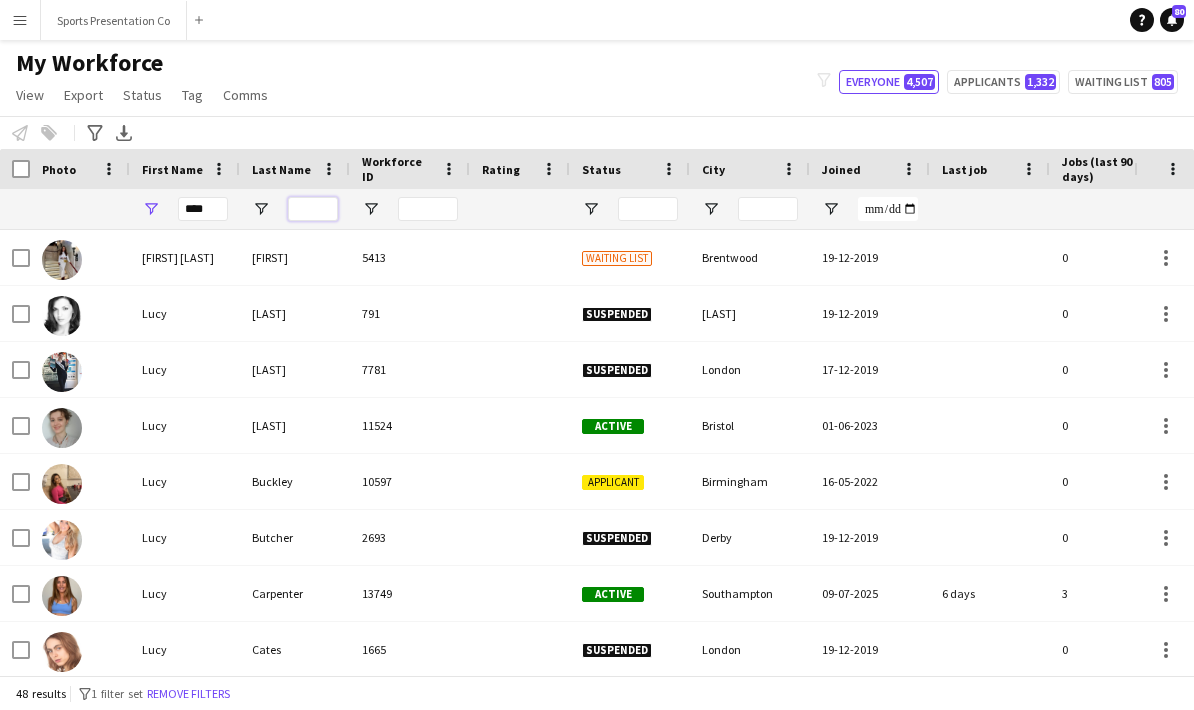 click at bounding box center (313, 209) 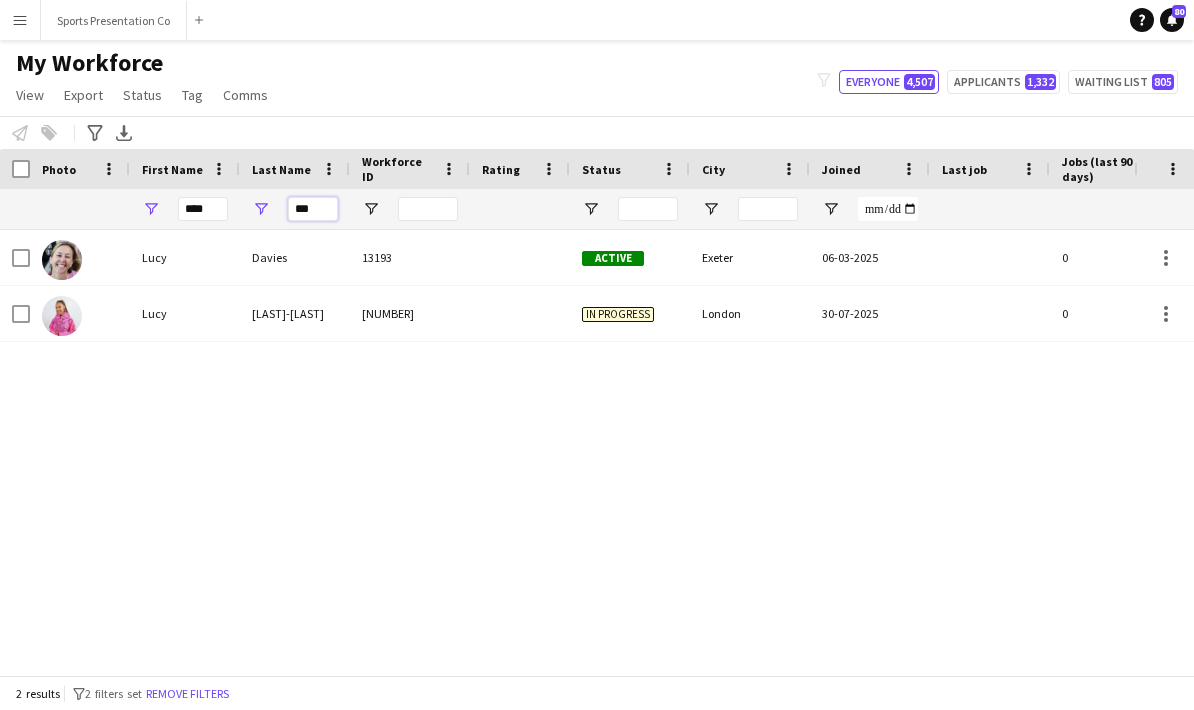 type on "***" 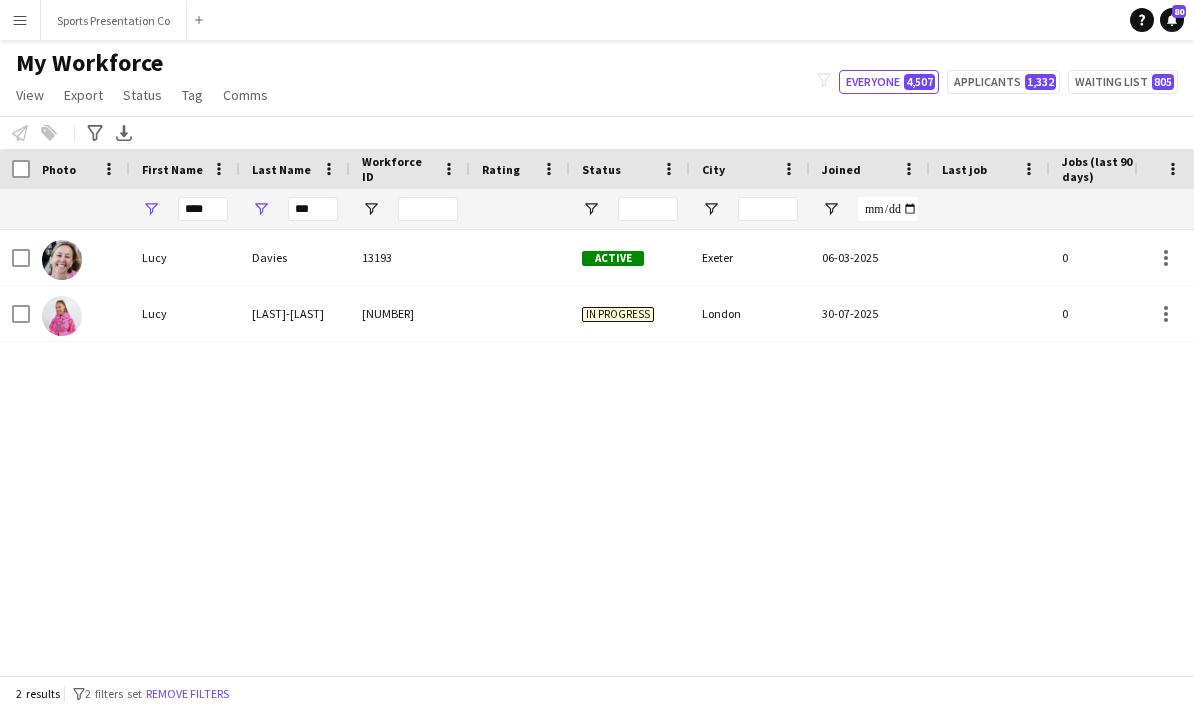 click on "Davies" at bounding box center [295, 257] 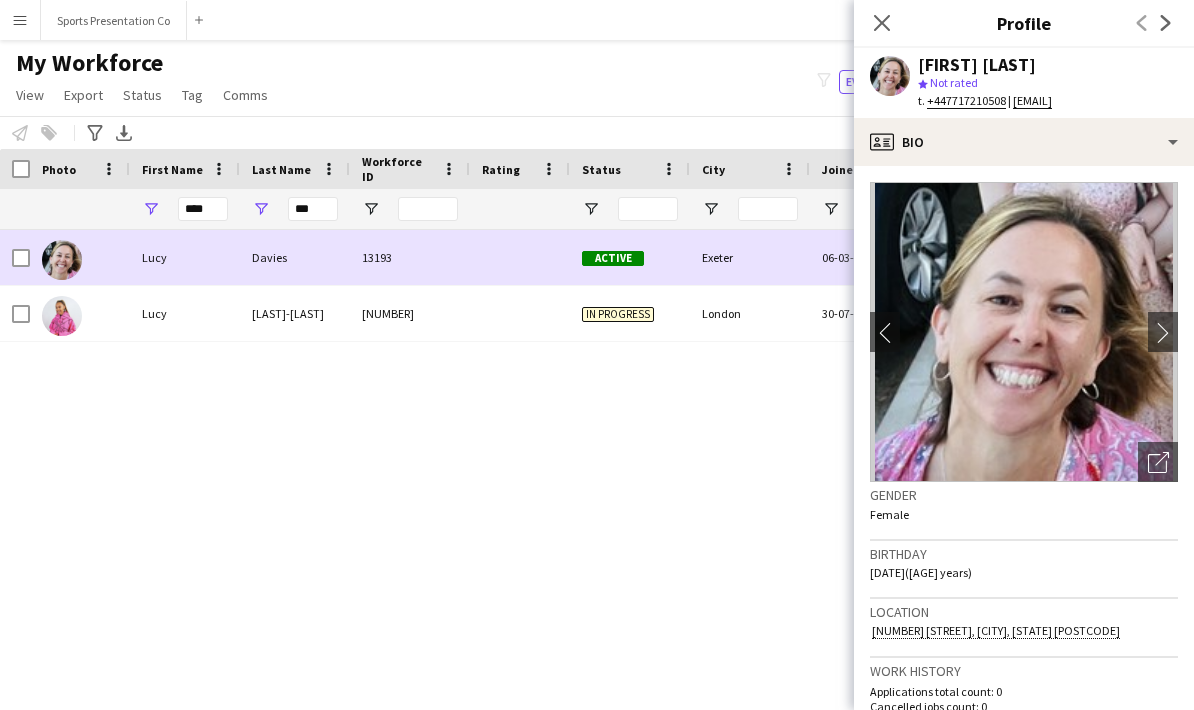 scroll, scrollTop: 0, scrollLeft: 0, axis: both 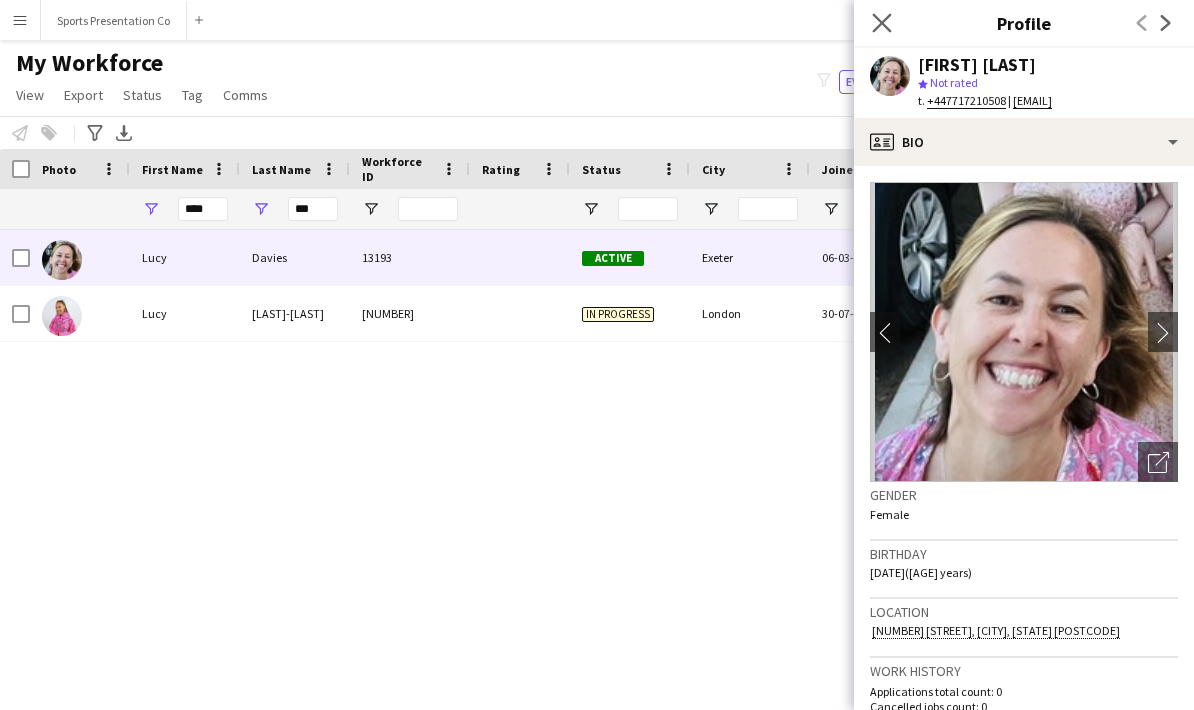 click on "Close pop-in" 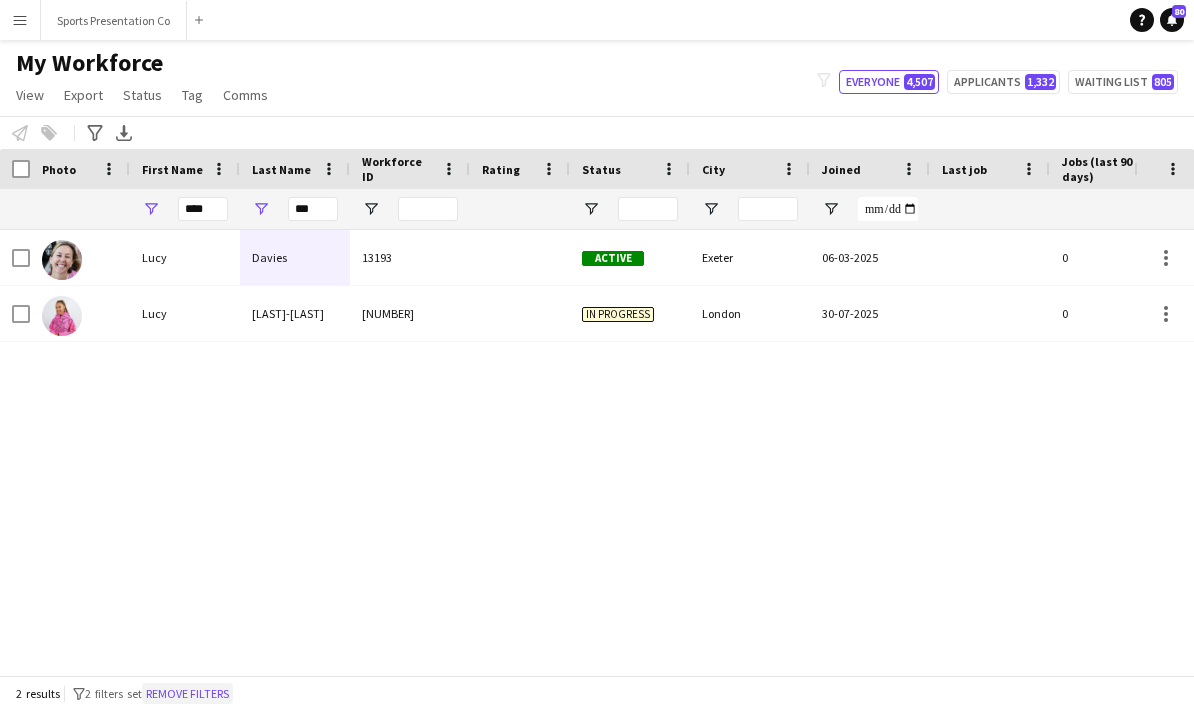 click on "Remove filters" 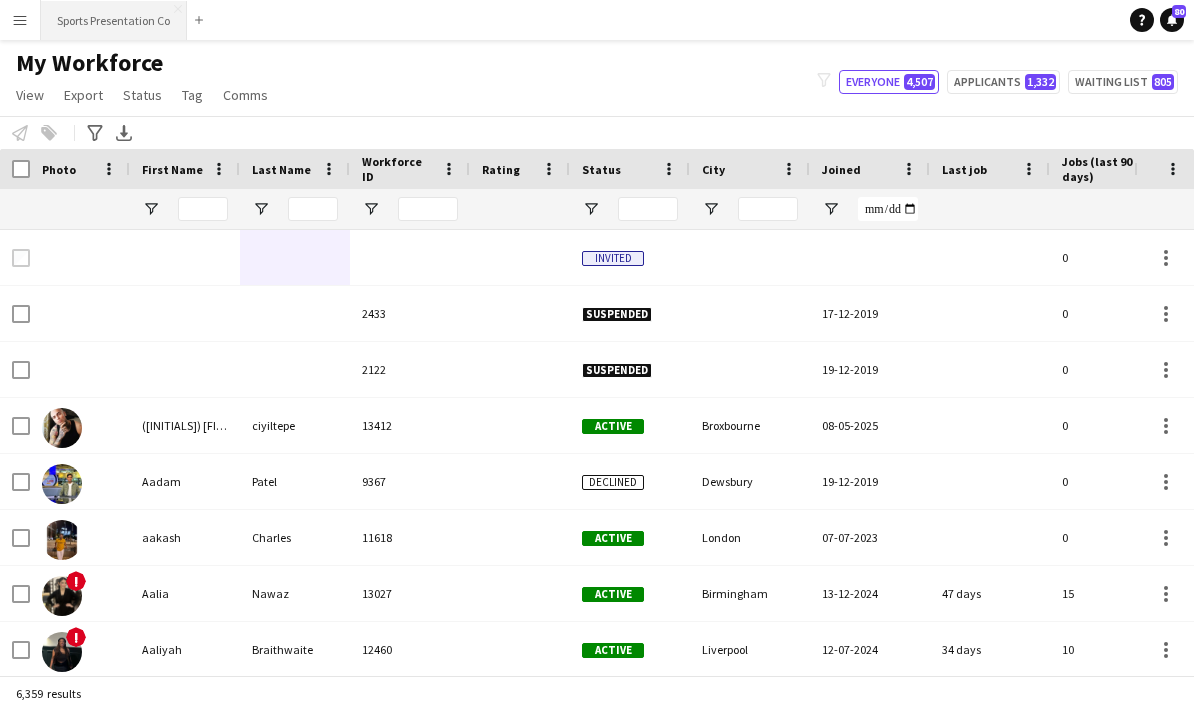 click on "Sports Presentation Co
Close" at bounding box center (114, 20) 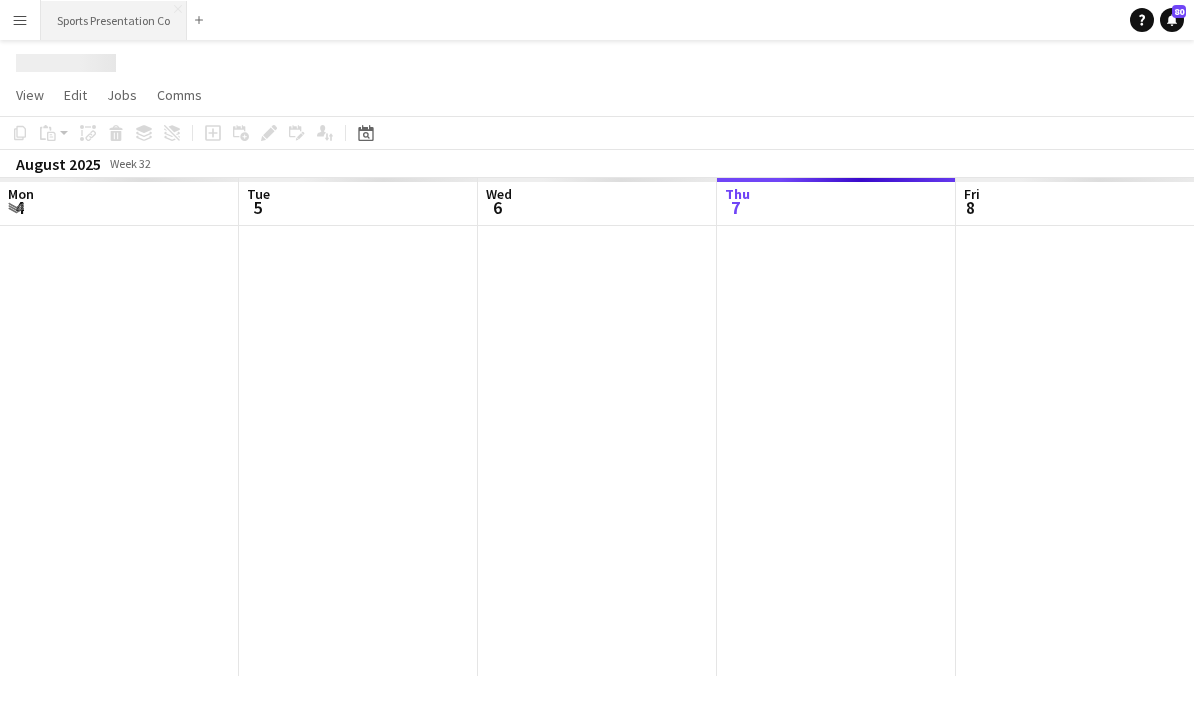 scroll, scrollTop: 0, scrollLeft: 0, axis: both 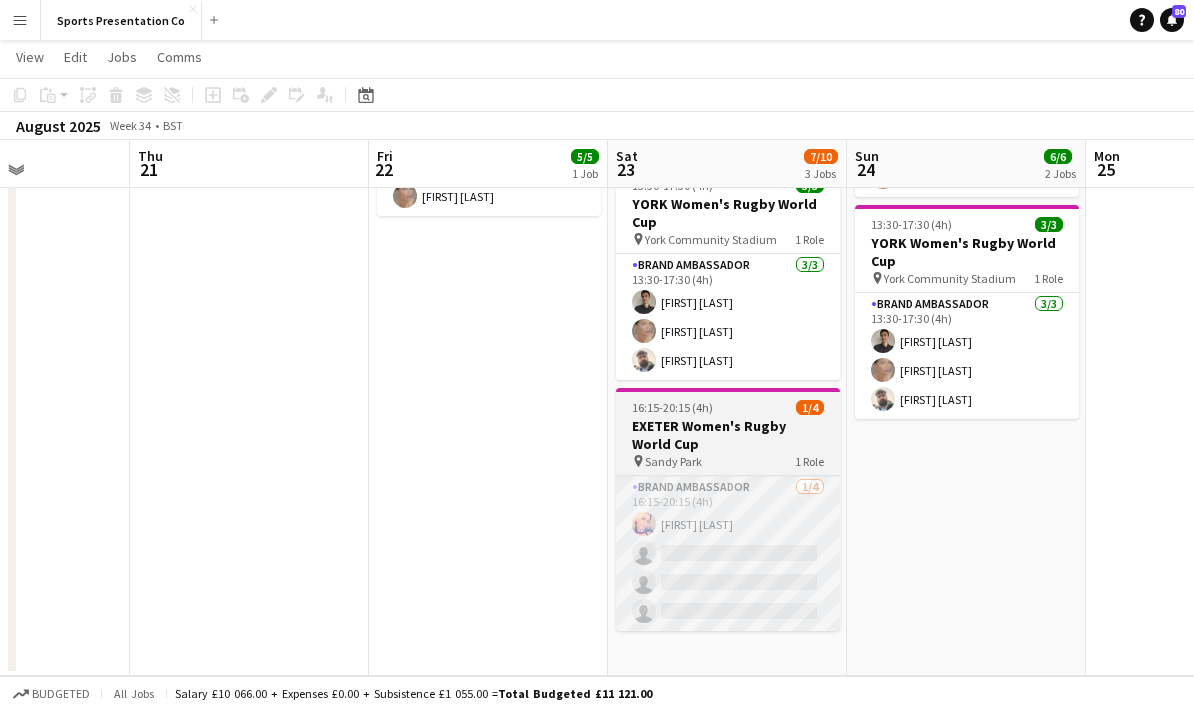 click on "Brand Ambassador   1/4   16:15-20:15 (4h)
Volha Zhylach
single-neutral-actions
single-neutral-actions
single-neutral-actions" at bounding box center [728, 553] 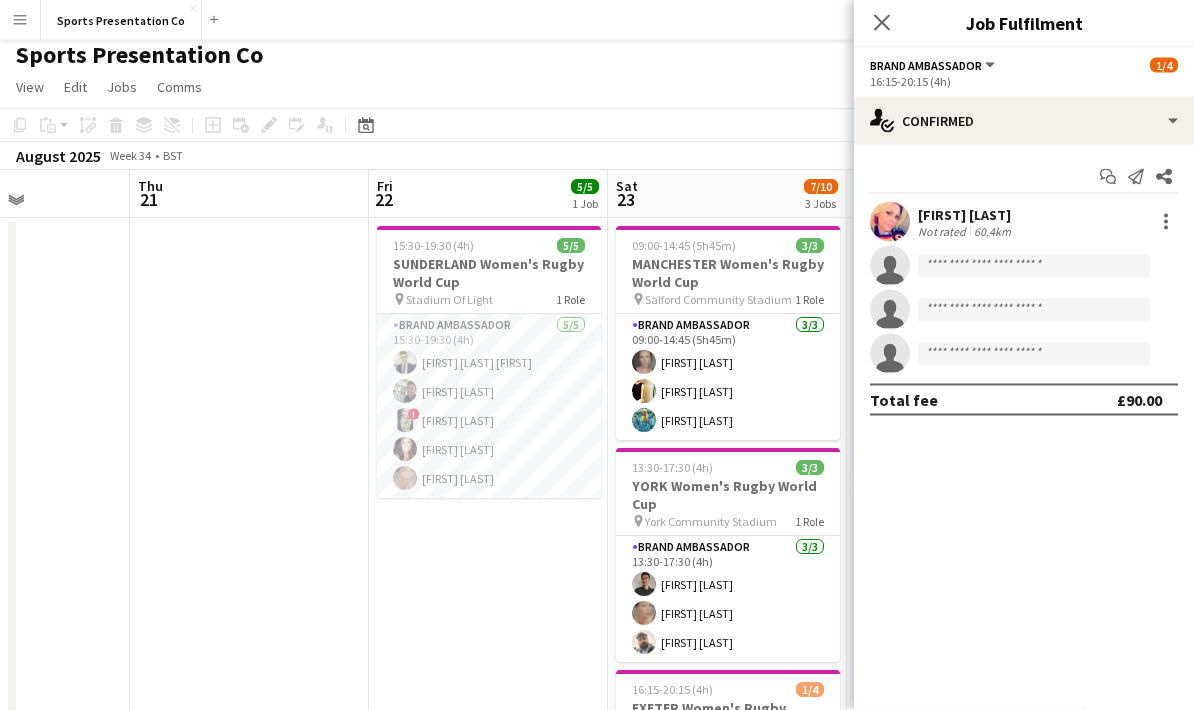 scroll, scrollTop: 0, scrollLeft: 0, axis: both 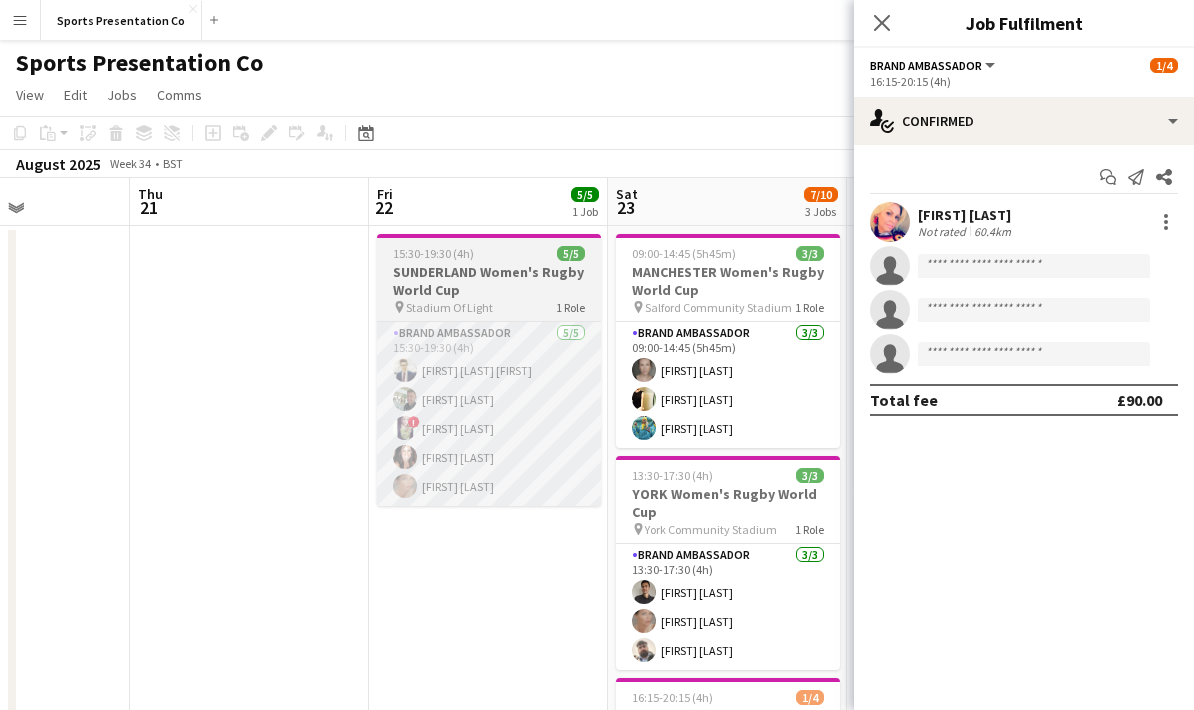 click on "Brand Ambassador   5/5   15:30-19:30 (4h)
[FIRST] [LAST] [FIRST] [LAST] ! [FIRST] [LAST] [FIRST] [LAST]" at bounding box center (489, 414) 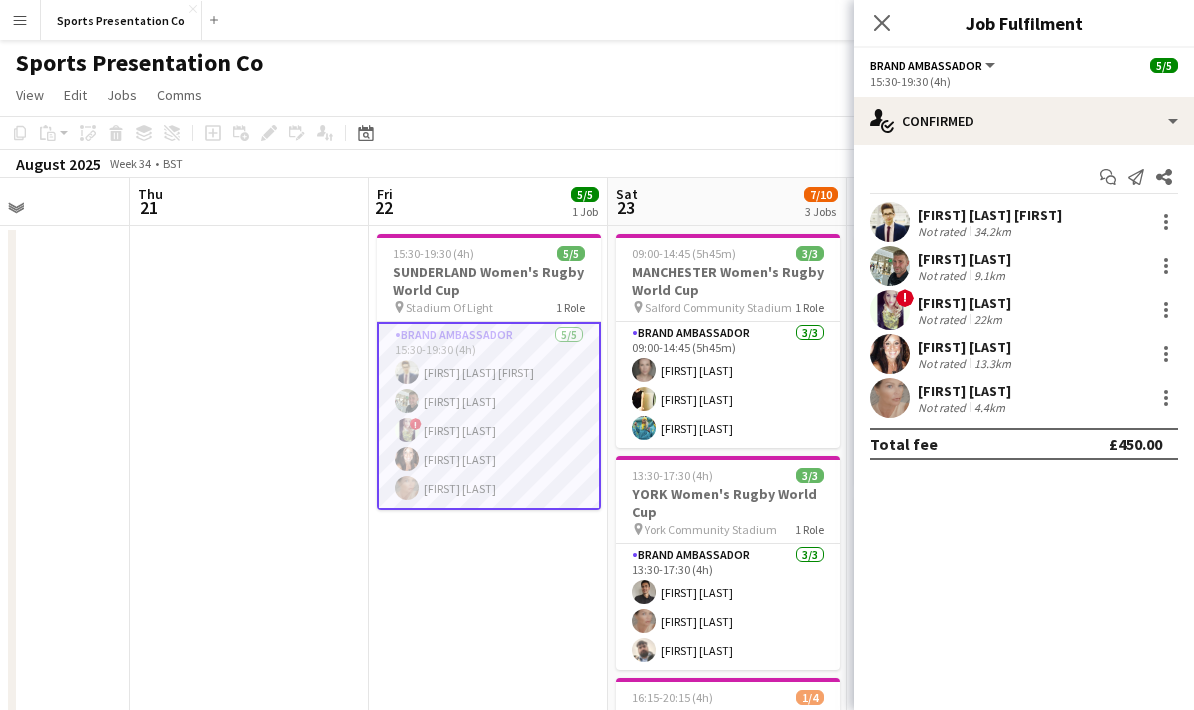 click on "[FIRST] [LAST]   Not rated   34.2km" at bounding box center (1024, 222) 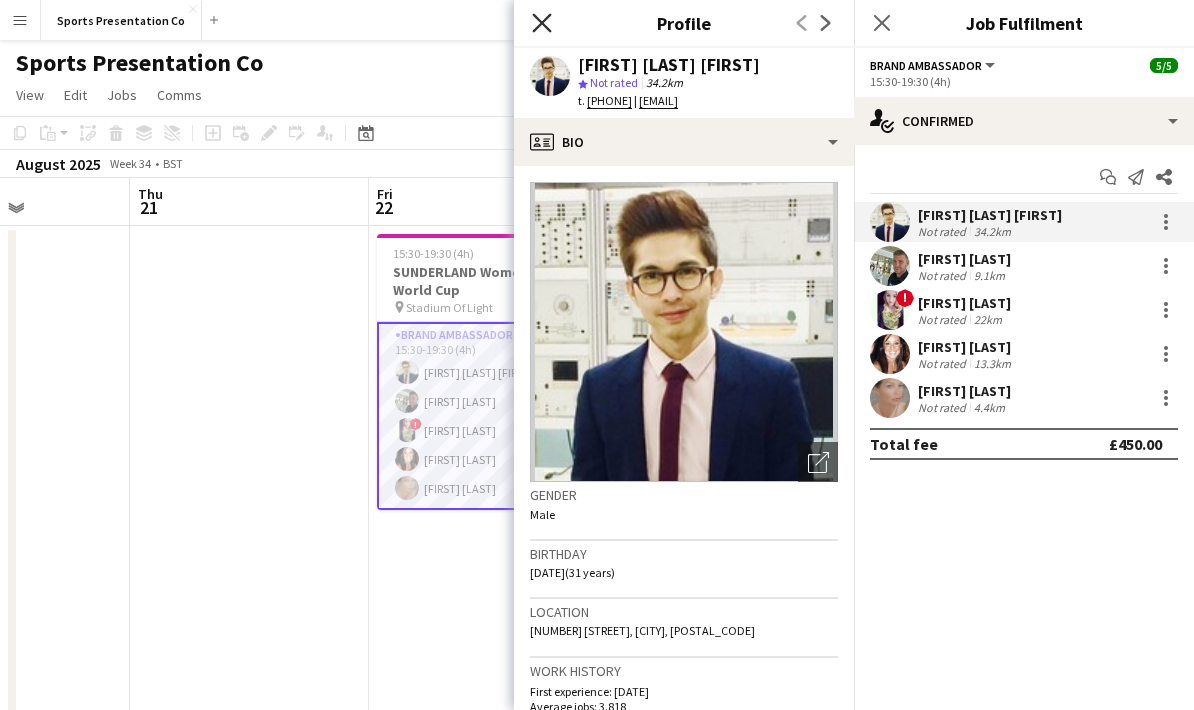 click on "Close pop-in" 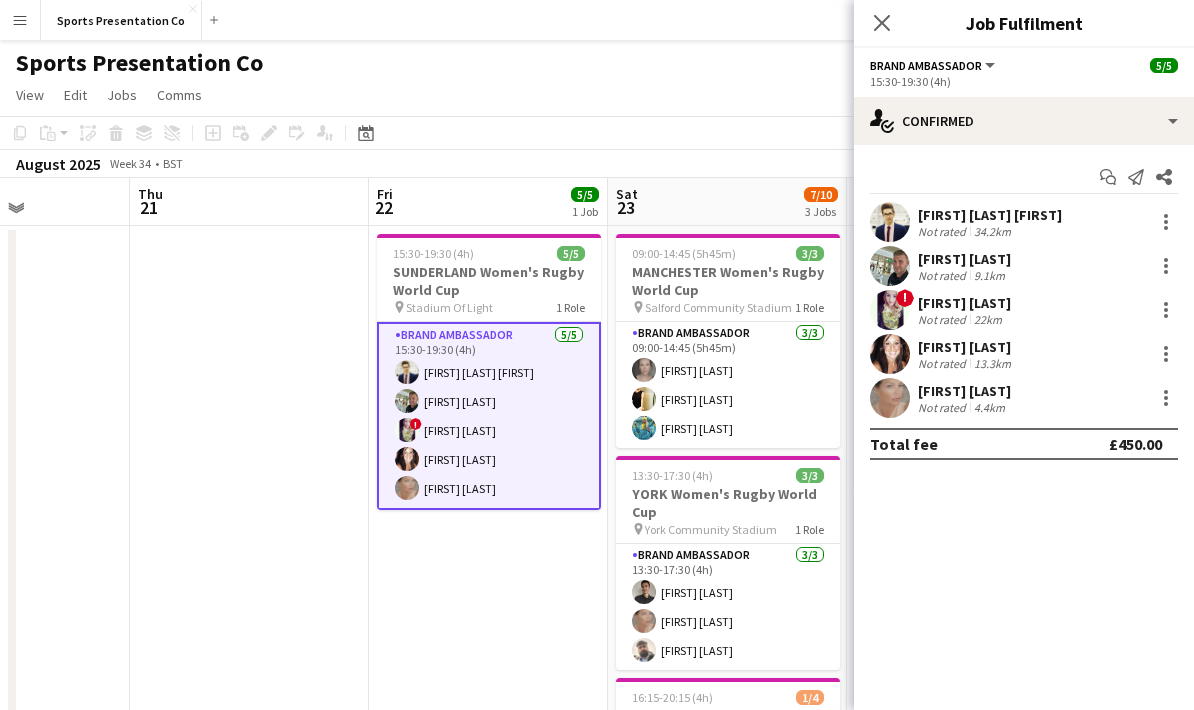 click on "15:30-19:30 (4h)    5/5   SUNDERLAND Women's Rugby World Cup
pin
Stadium Of Light   1 Role   Brand Ambassador   5/5   15:30-19:30 (4h)
Mohamad Khairul Mohamad Ali Paul McDonald ! Lucy Mercel Lisa Matthews Nicola Graham" at bounding box center (488, 596) 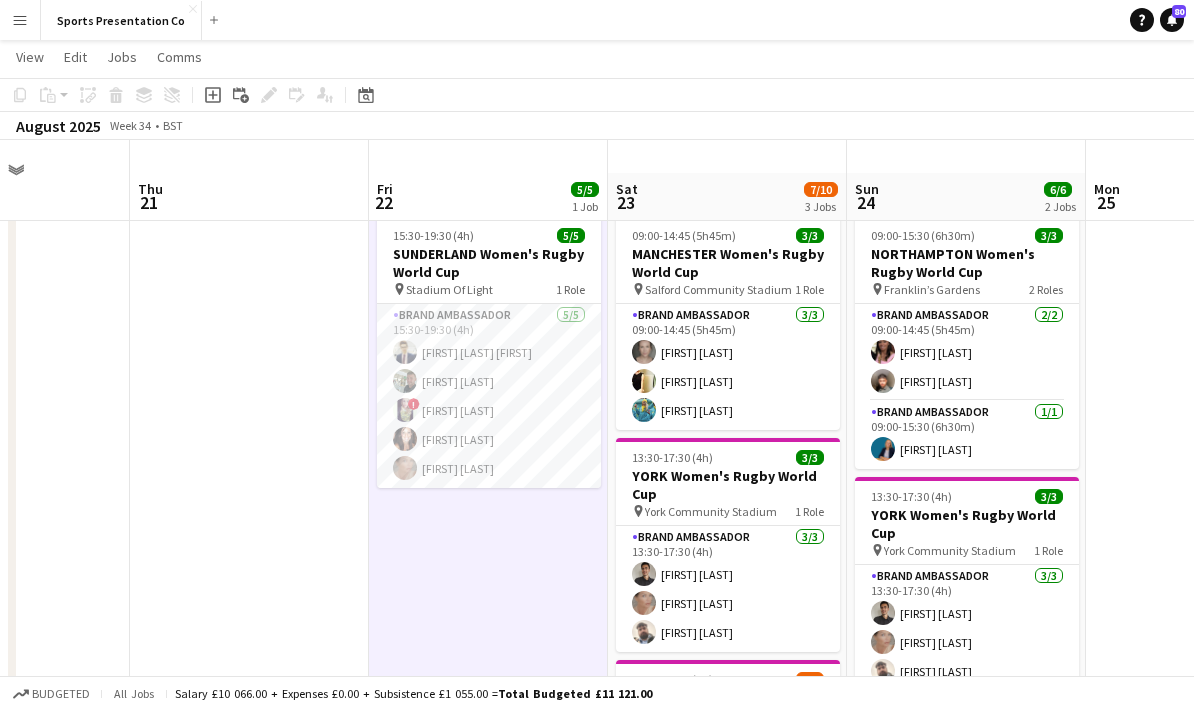 scroll, scrollTop: 0, scrollLeft: 0, axis: both 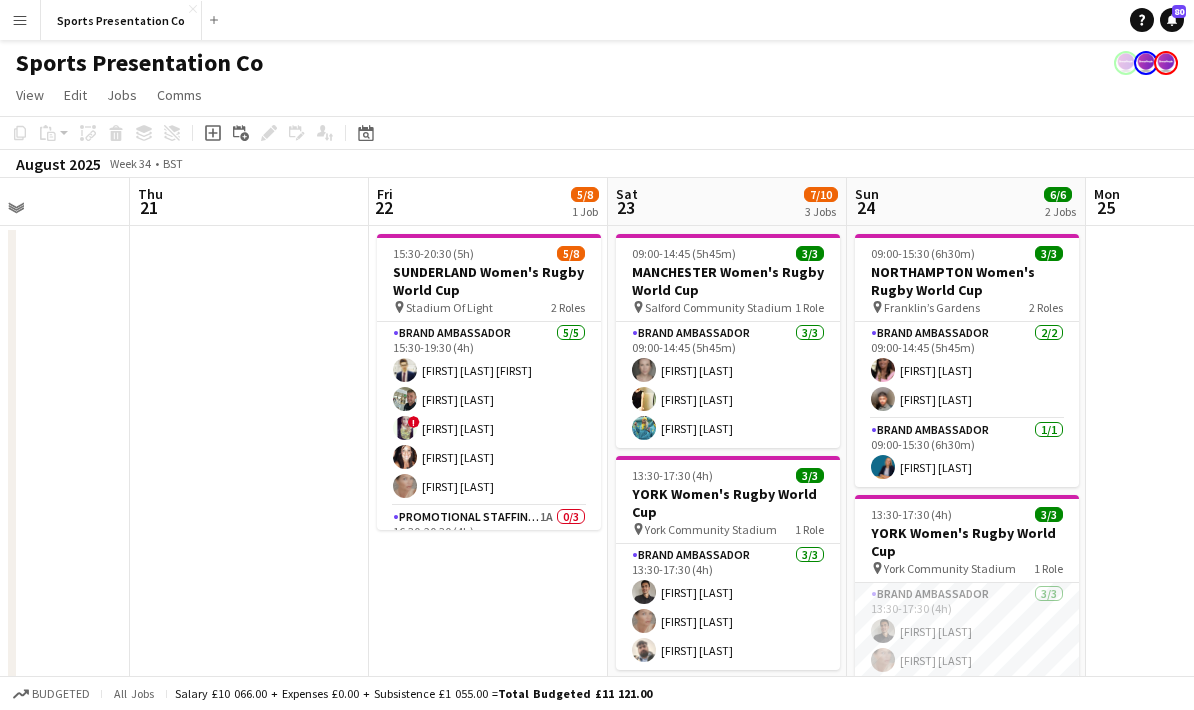 click on "Menu" at bounding box center (20, 20) 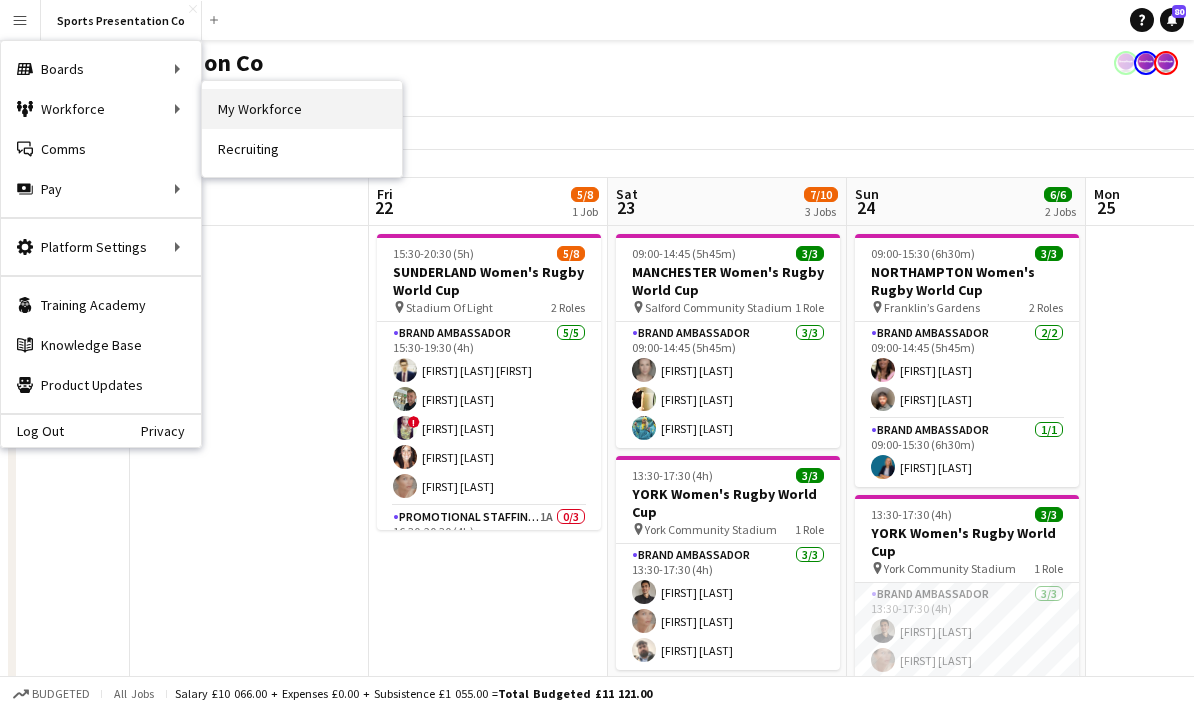 click on "My Workforce" at bounding box center [302, 109] 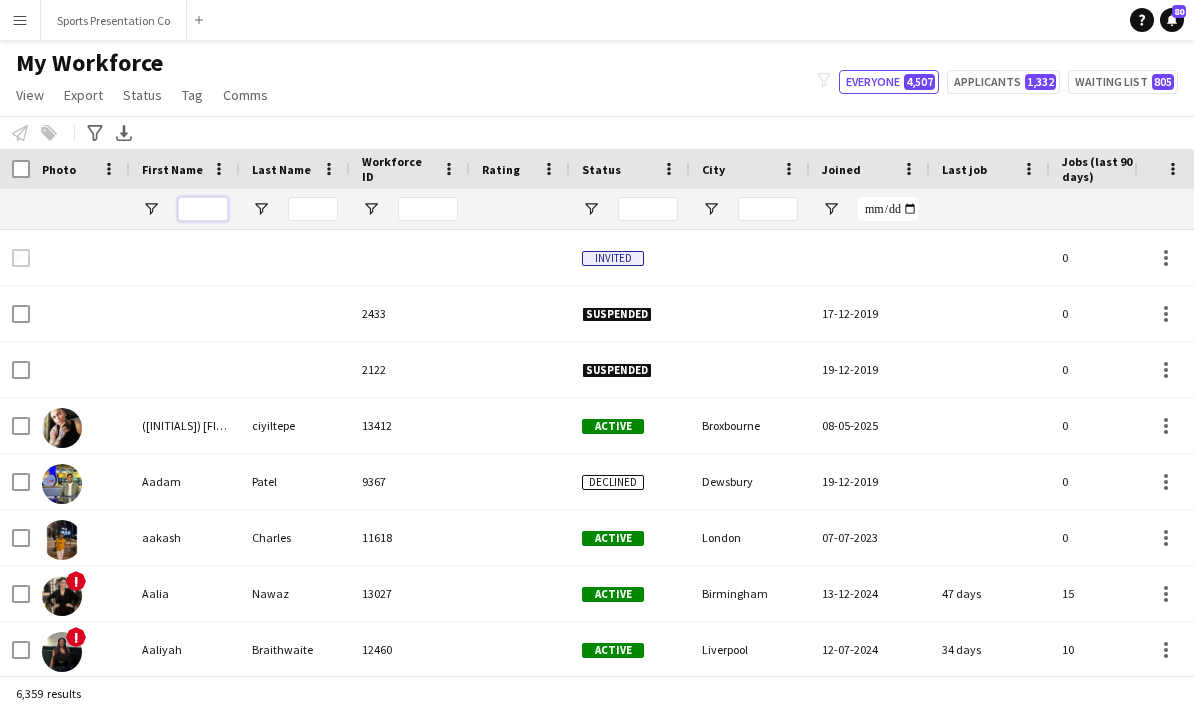 click at bounding box center (203, 209) 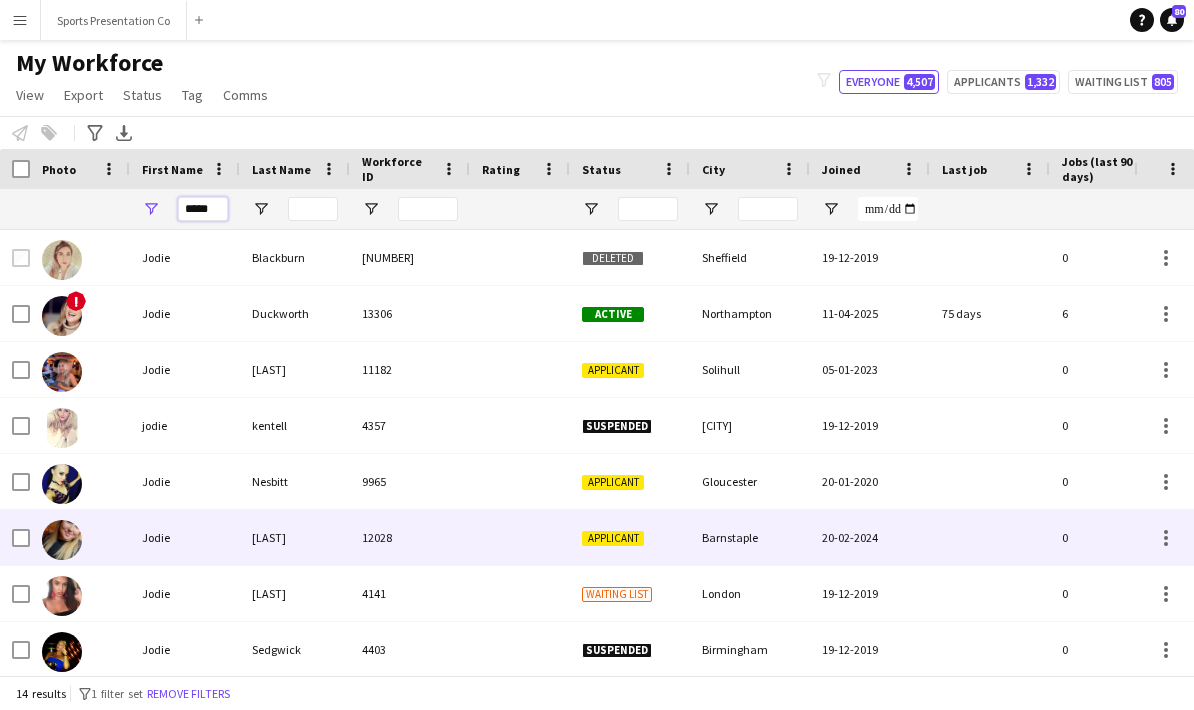 type on "*****" 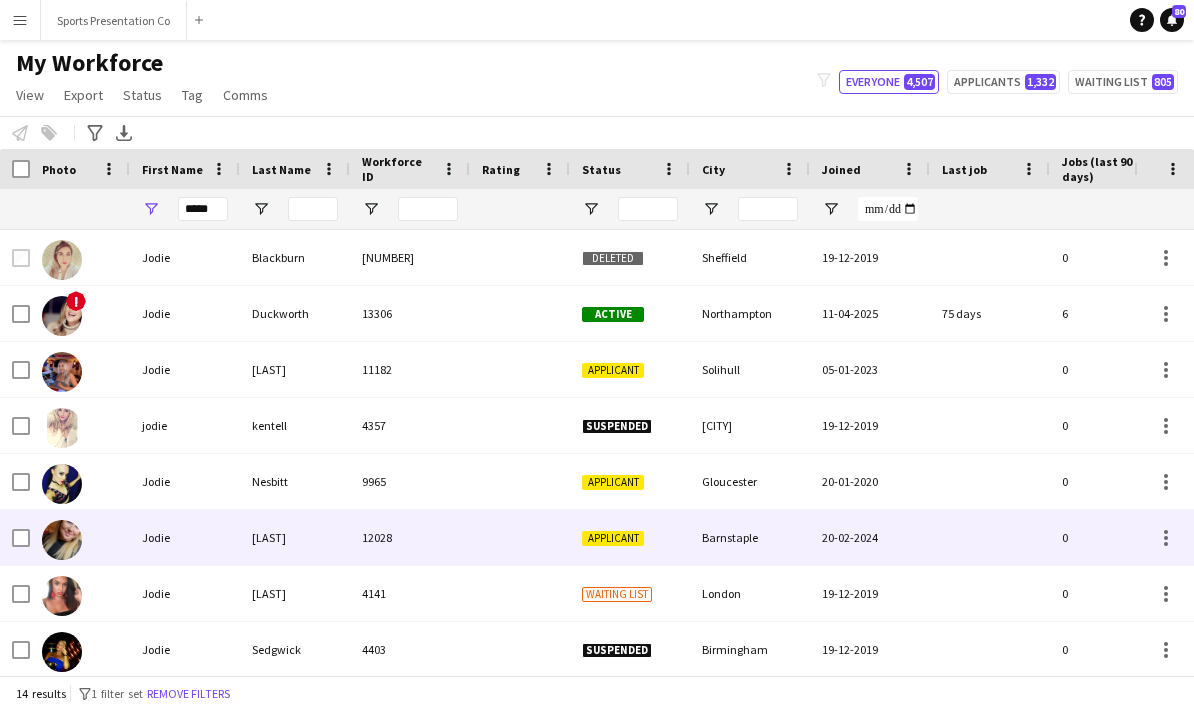 click on "Sanders" at bounding box center [295, 537] 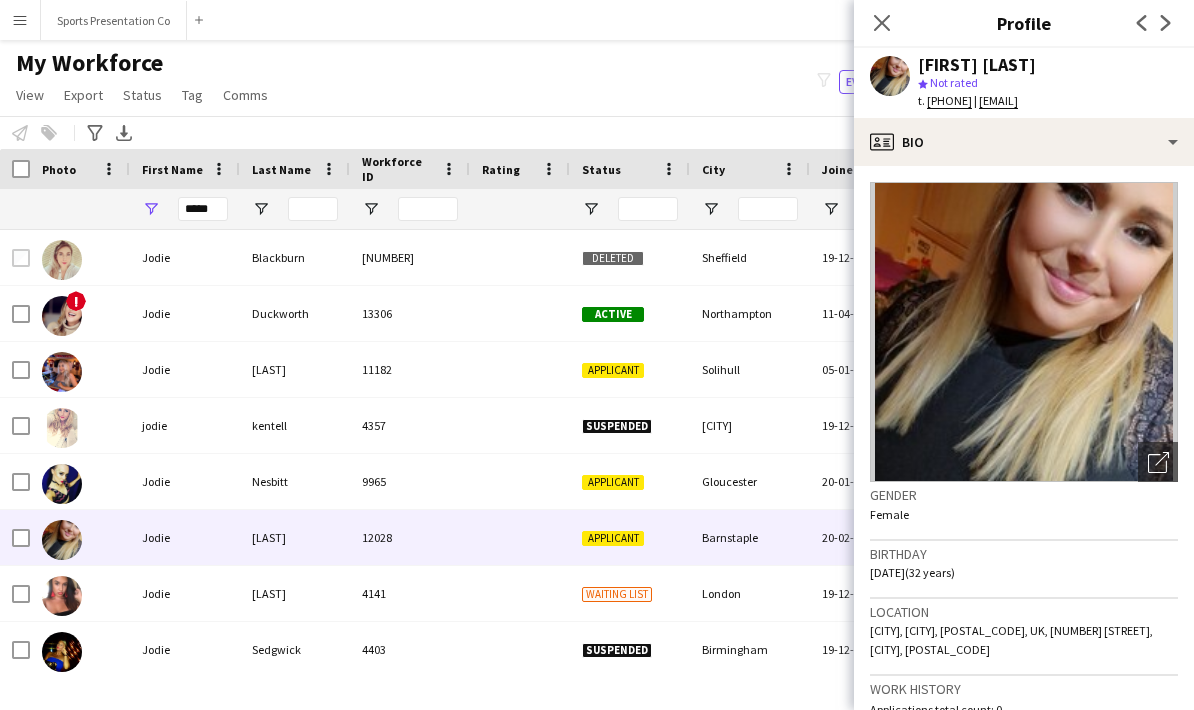 click 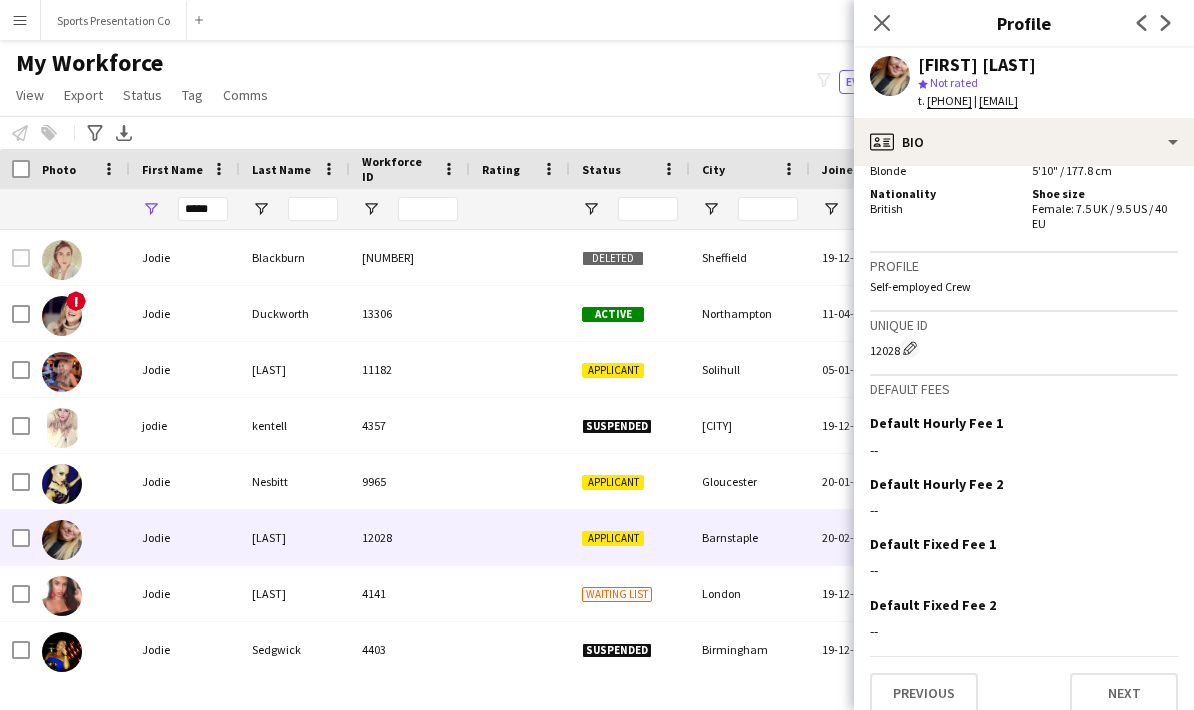 scroll, scrollTop: 1026, scrollLeft: 0, axis: vertical 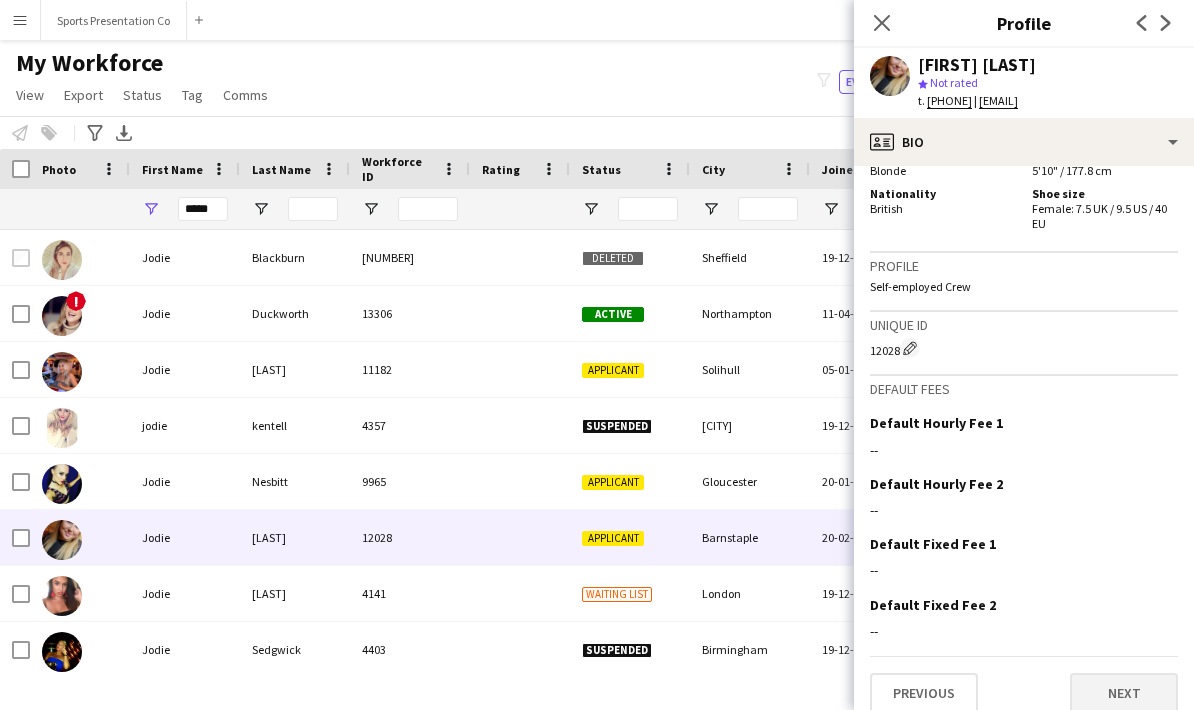 click on "Next" 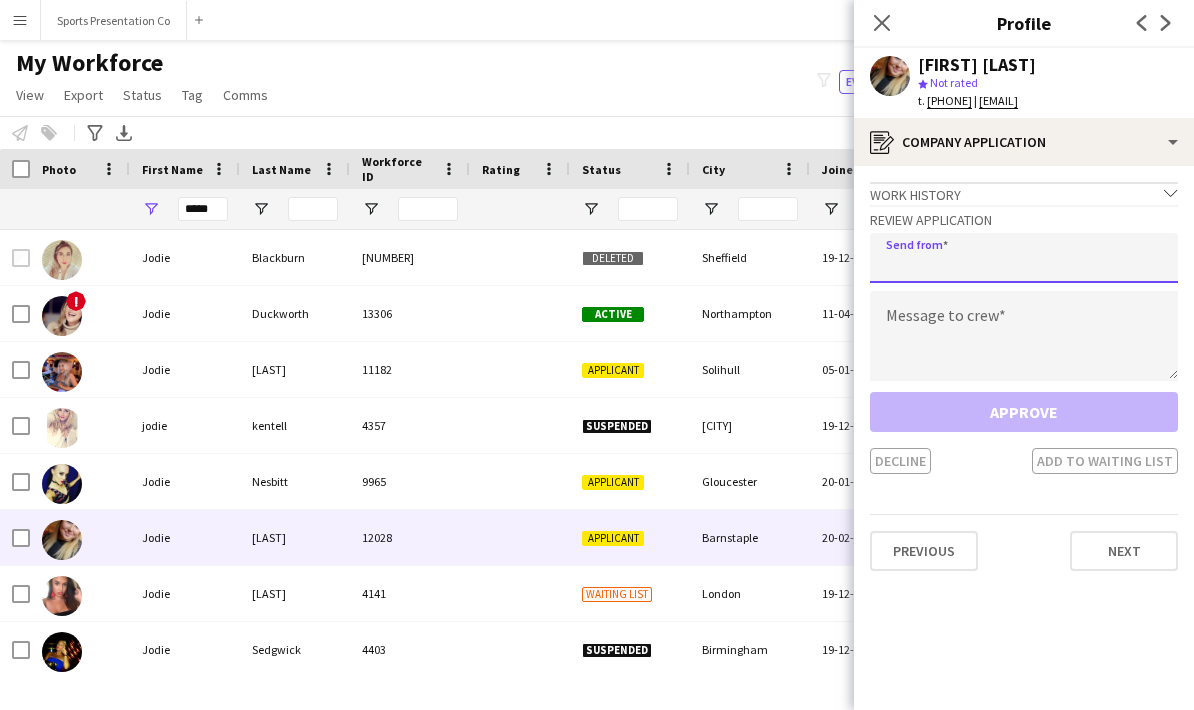 click 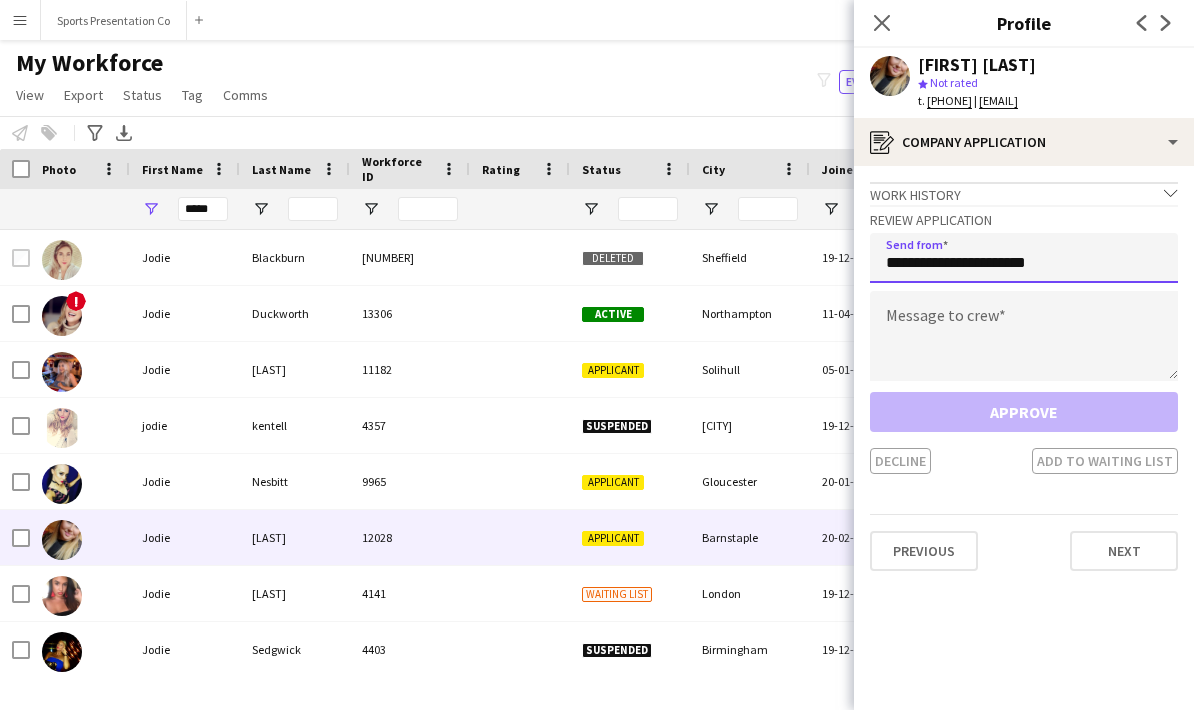 type on "**********" 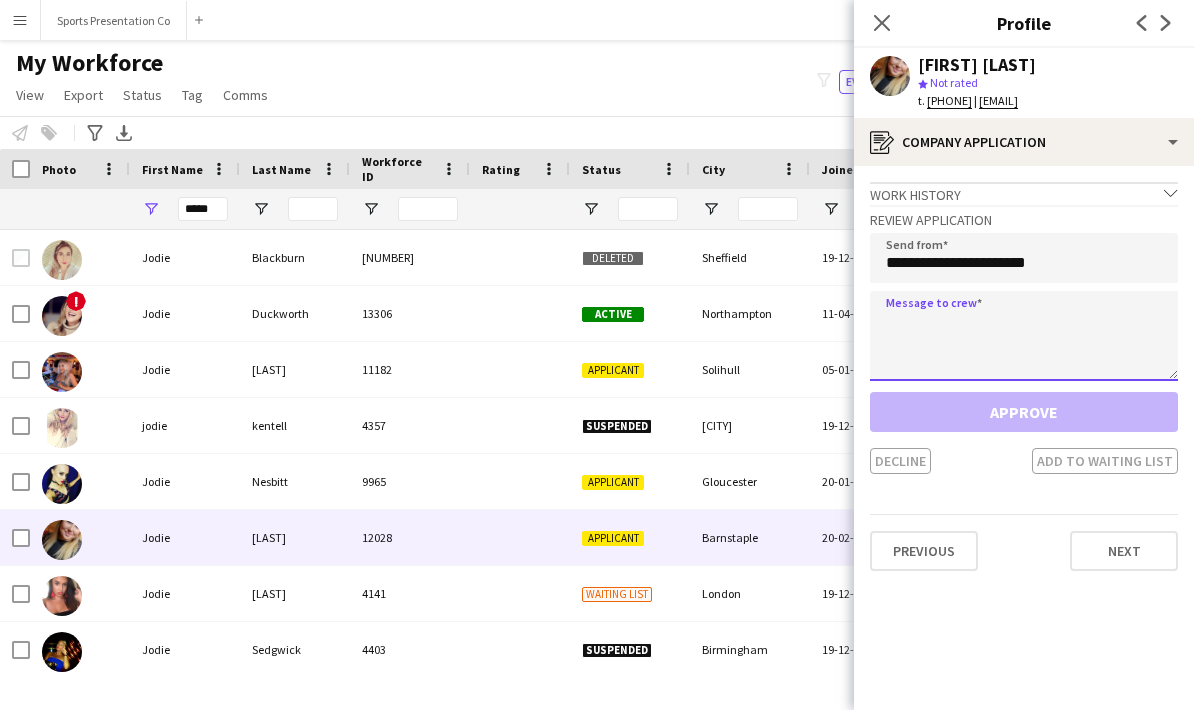 click 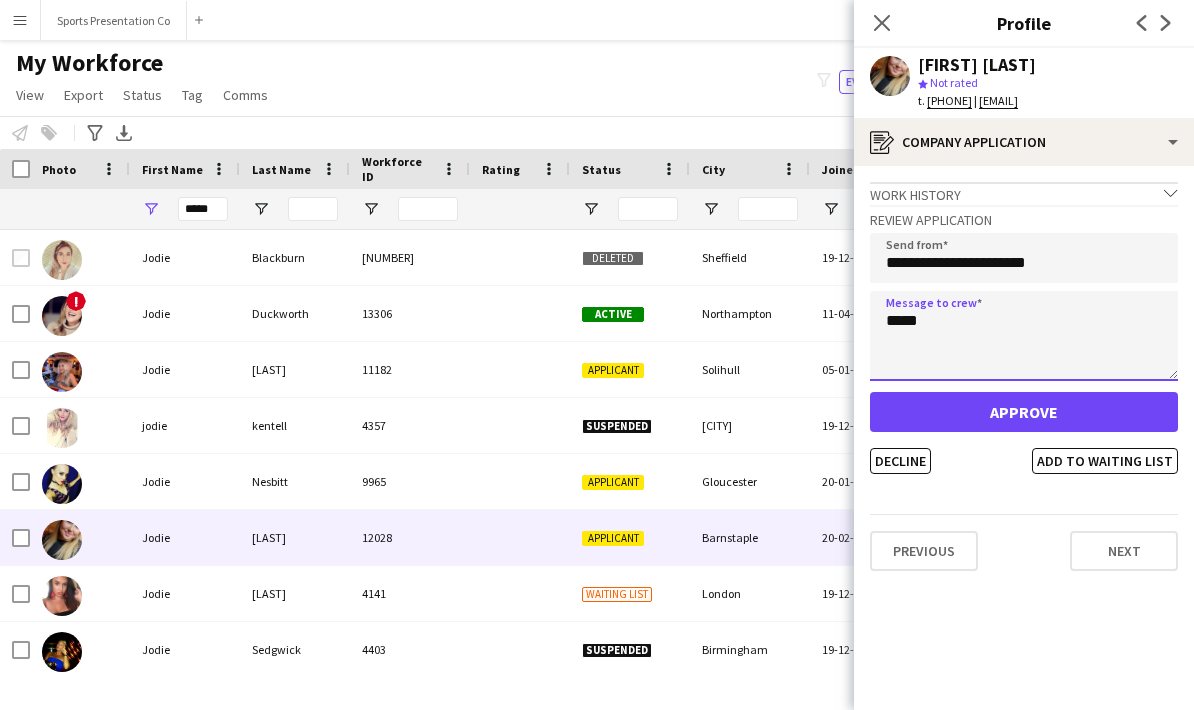 click on "****" 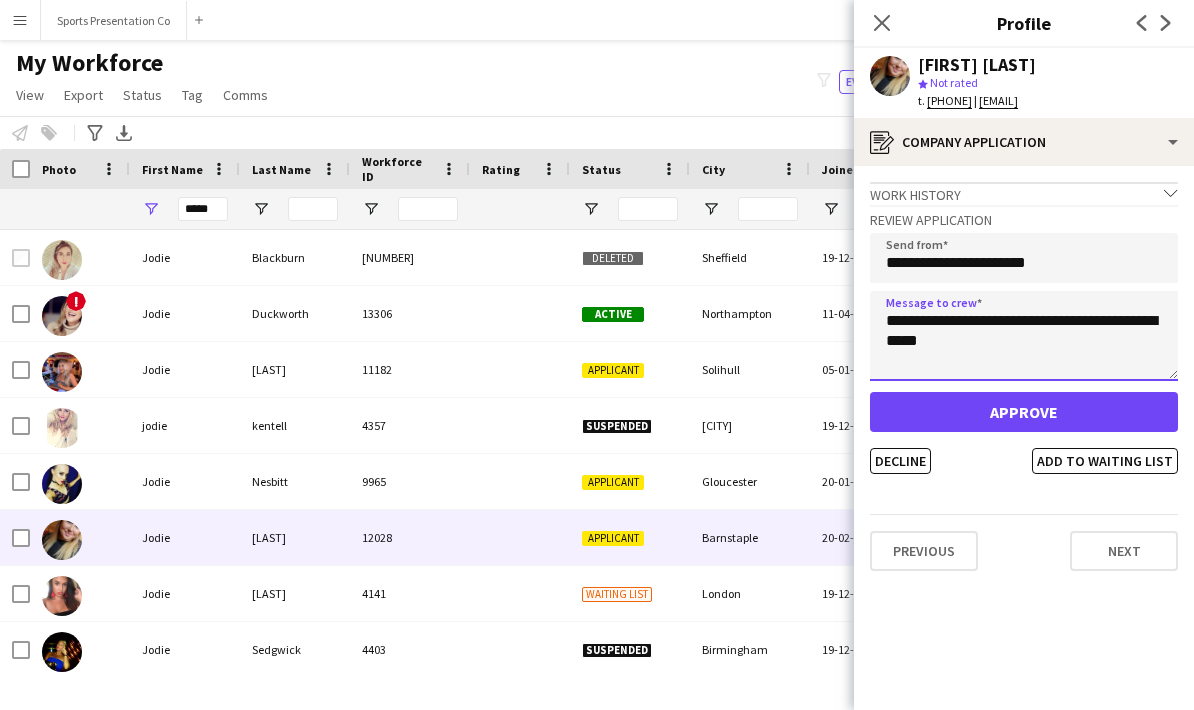 type on "**********" 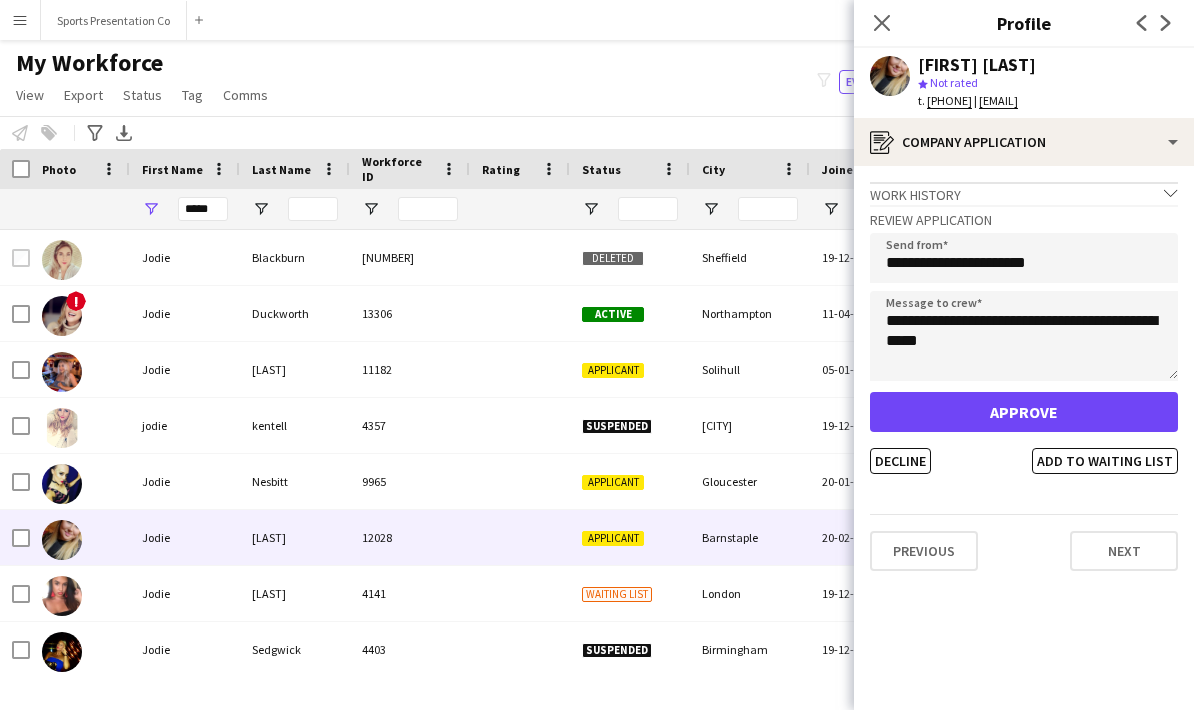 click on "Approve" 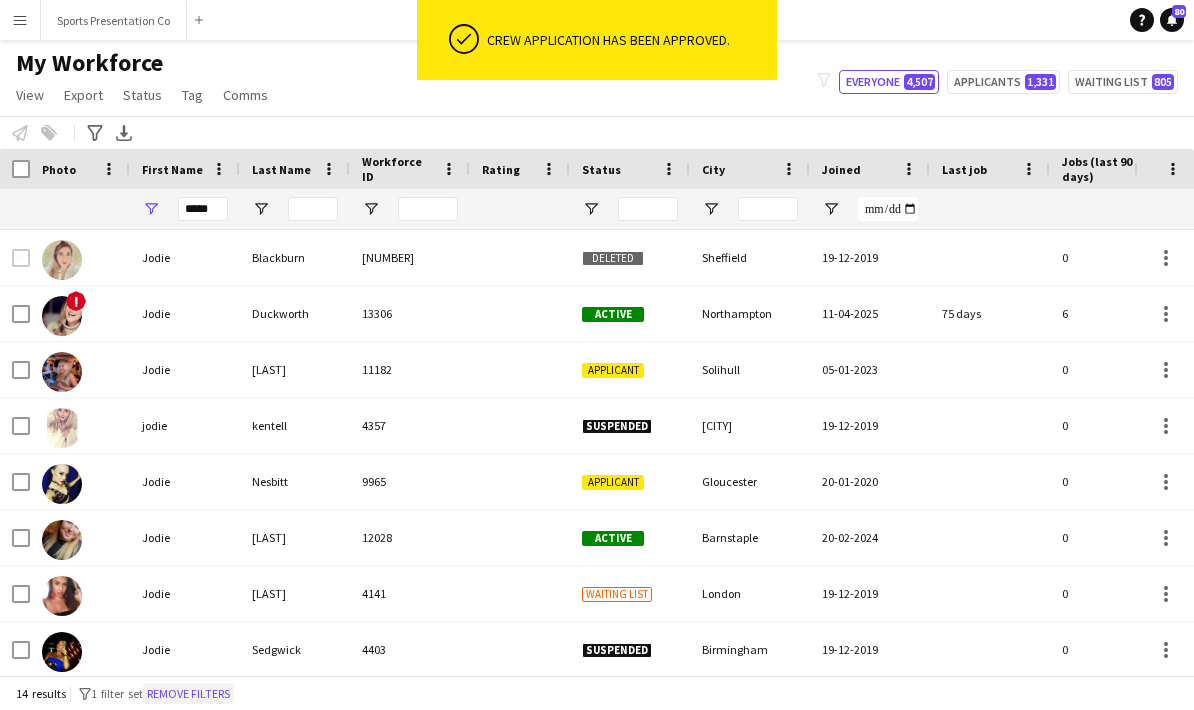 click on "Remove filters" 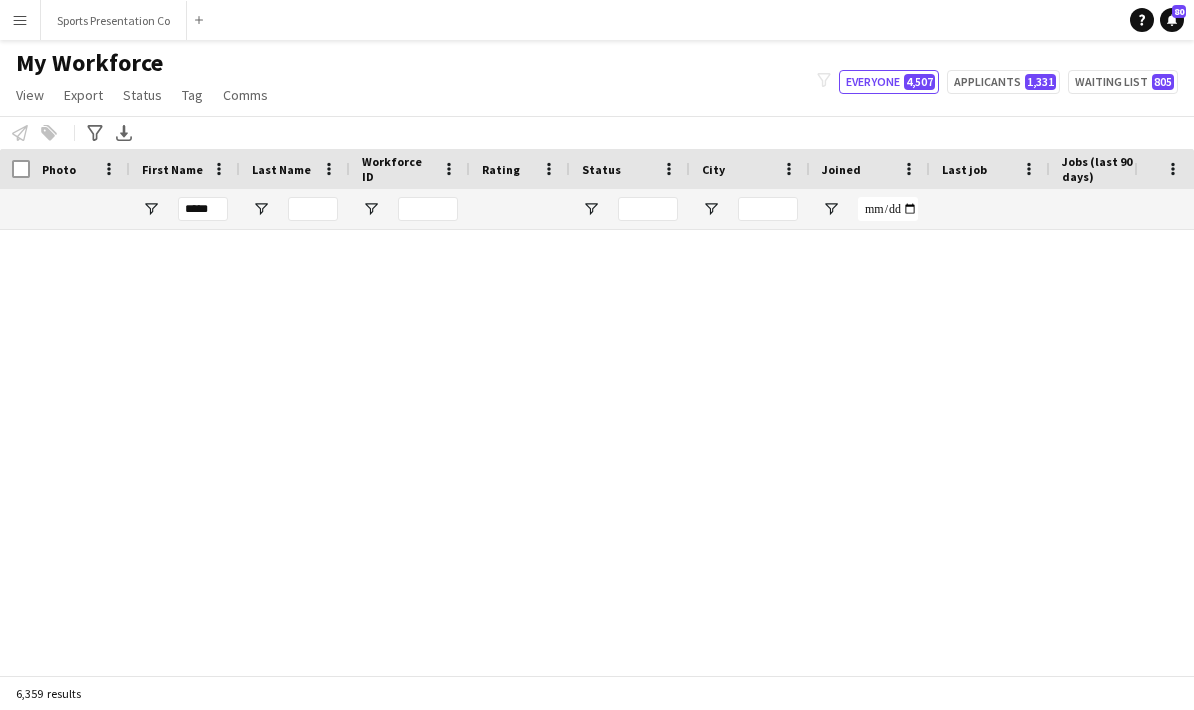 type 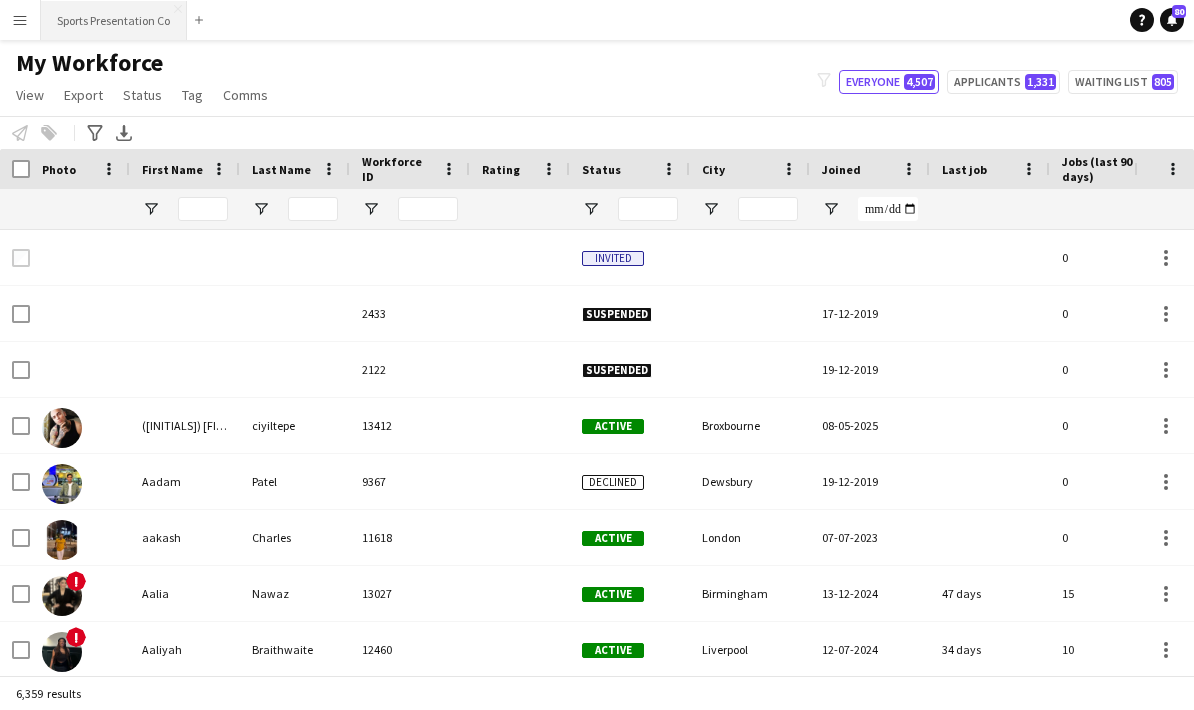 click on "Sports Presentation Co
Close" at bounding box center (114, 20) 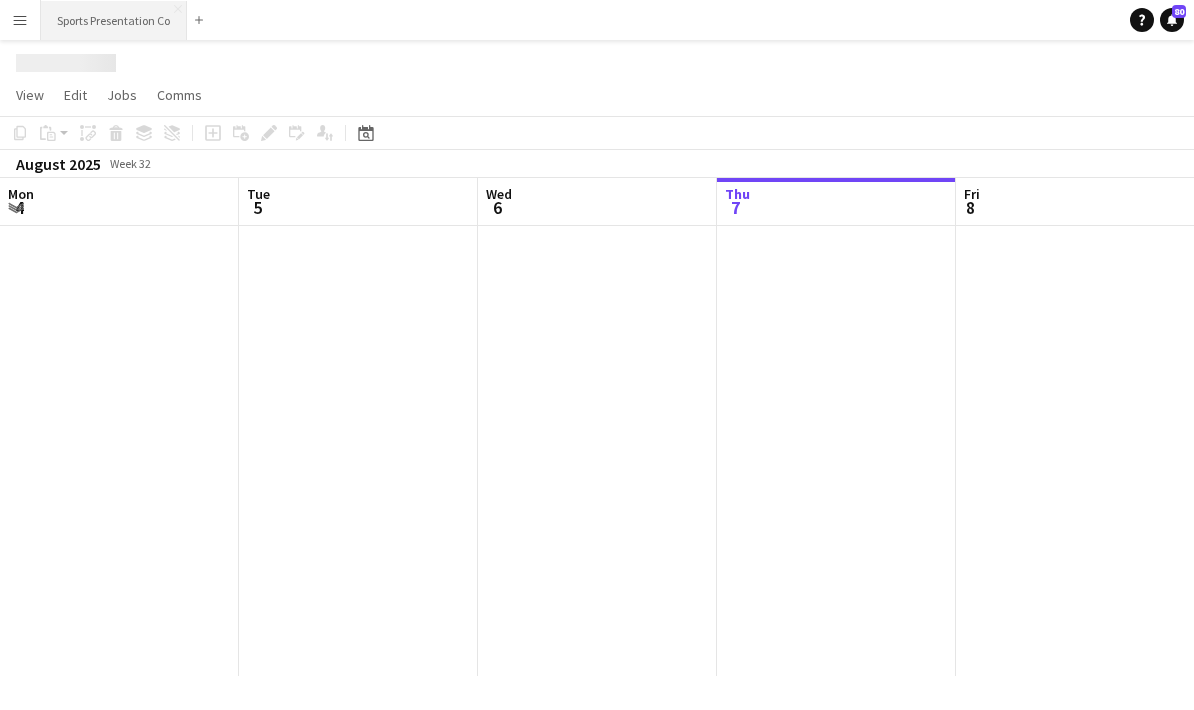scroll, scrollTop: 0, scrollLeft: 478, axis: horizontal 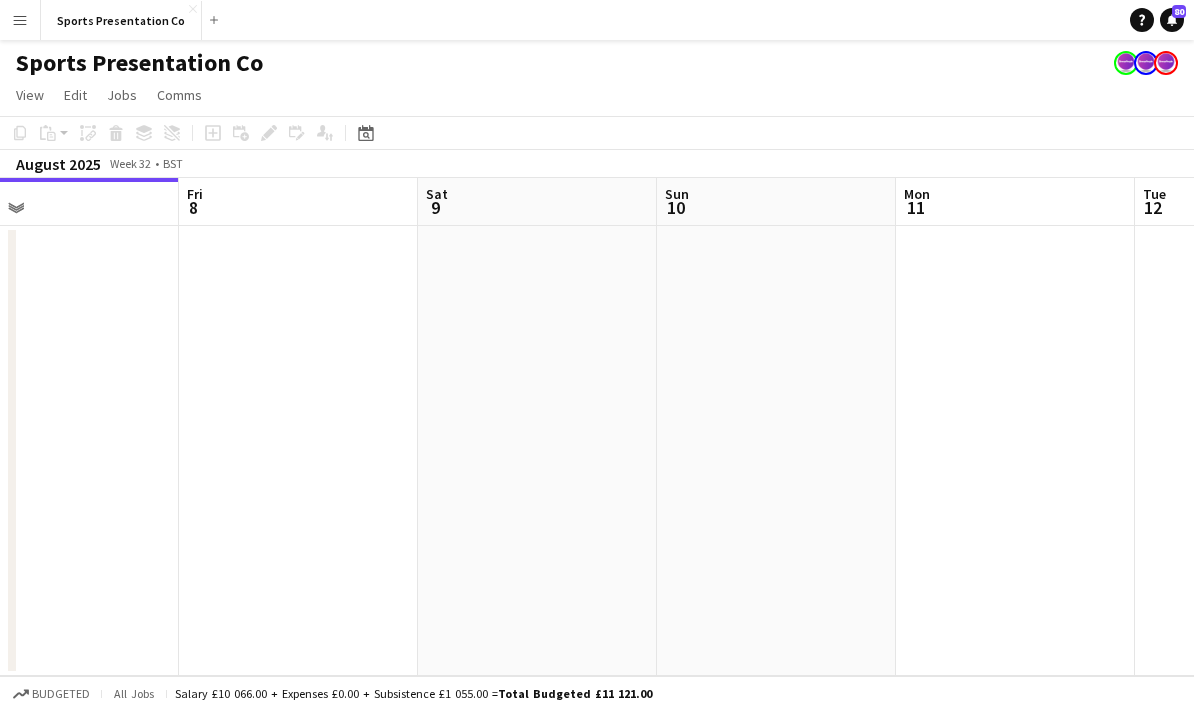 click on "Mon   4   Tue   5   Wed   6   Thu   7   Fri   8   Sat   9   Sun   10   Mon   11   Tue   12   Wed   13" at bounding box center (597, 427) 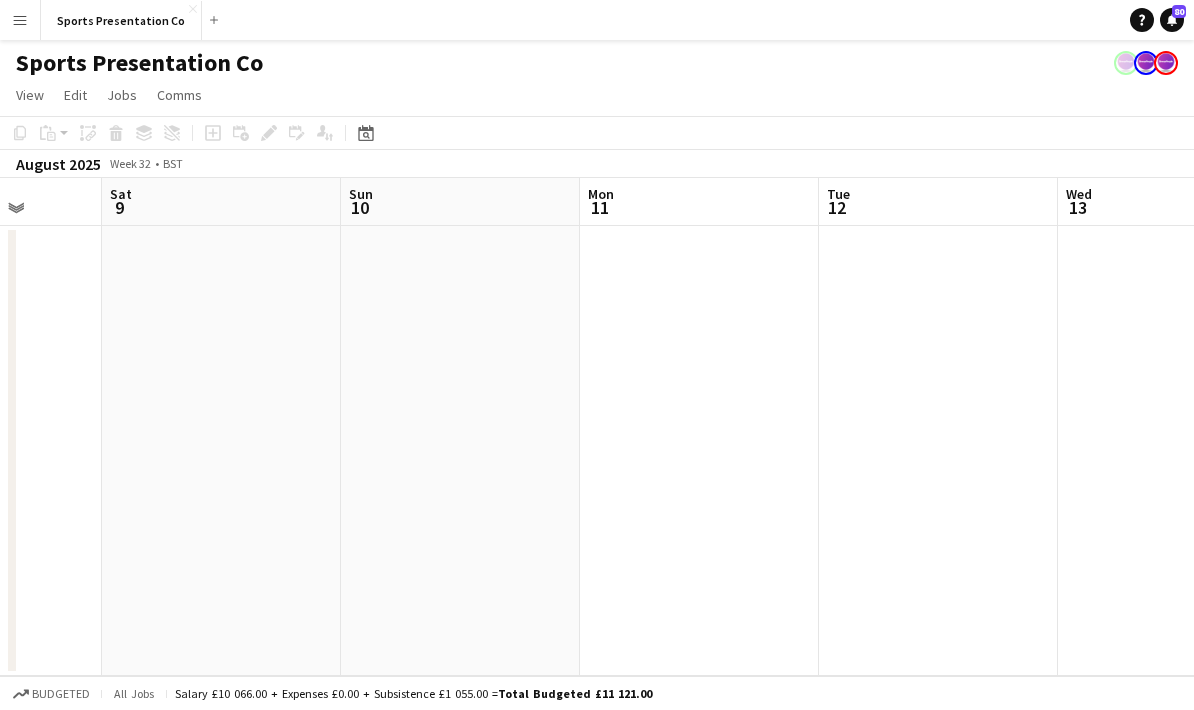 drag, startPoint x: 737, startPoint y: 430, endPoint x: 567, endPoint y: 433, distance: 170.02647 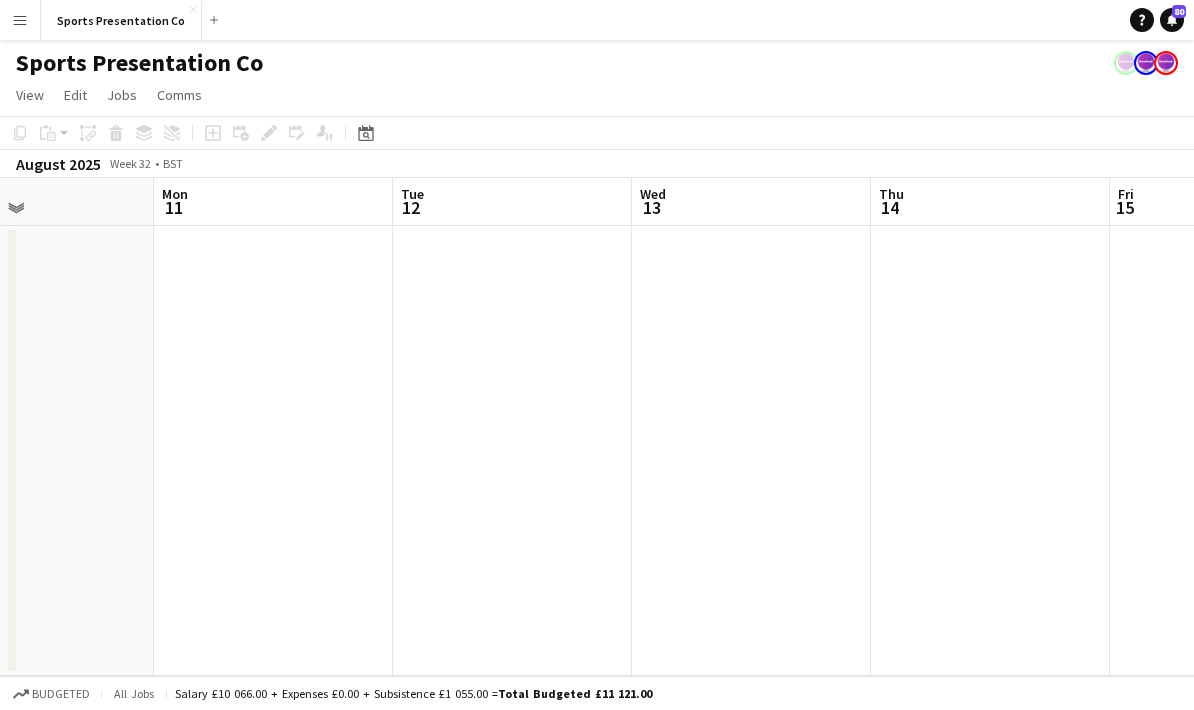 drag, startPoint x: 900, startPoint y: 426, endPoint x: 474, endPoint y: 460, distance: 427.35464 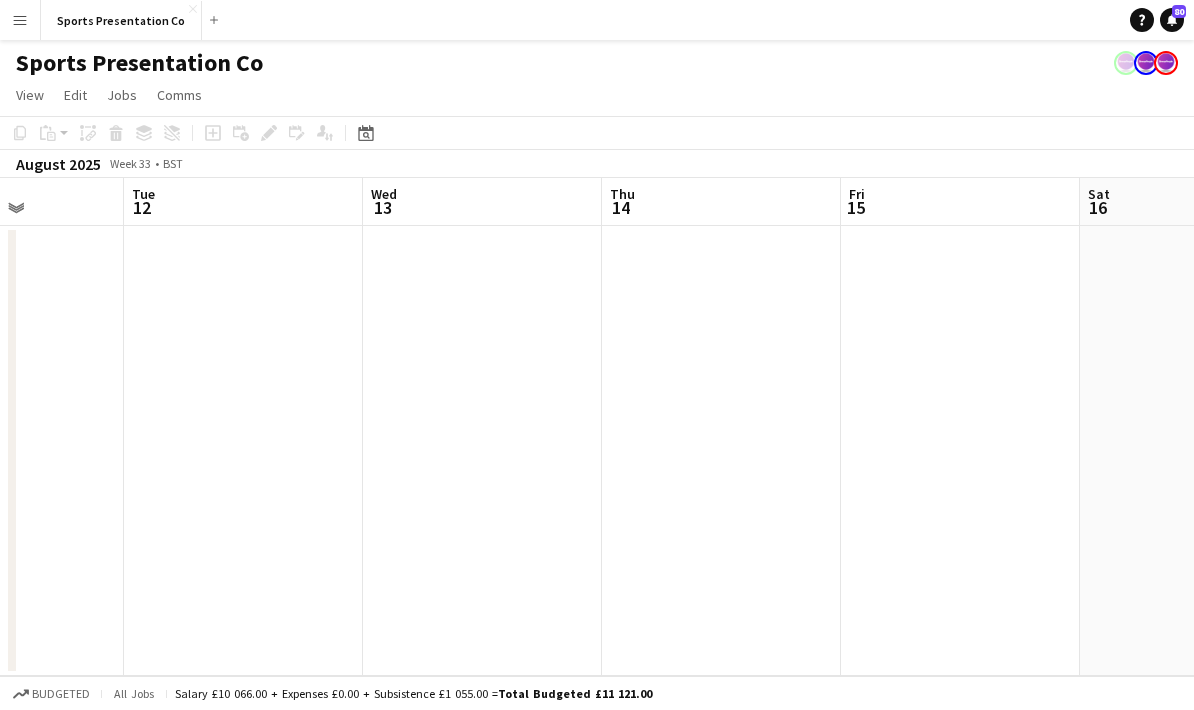 drag, startPoint x: 972, startPoint y: 416, endPoint x: 703, endPoint y: 426, distance: 269.18582 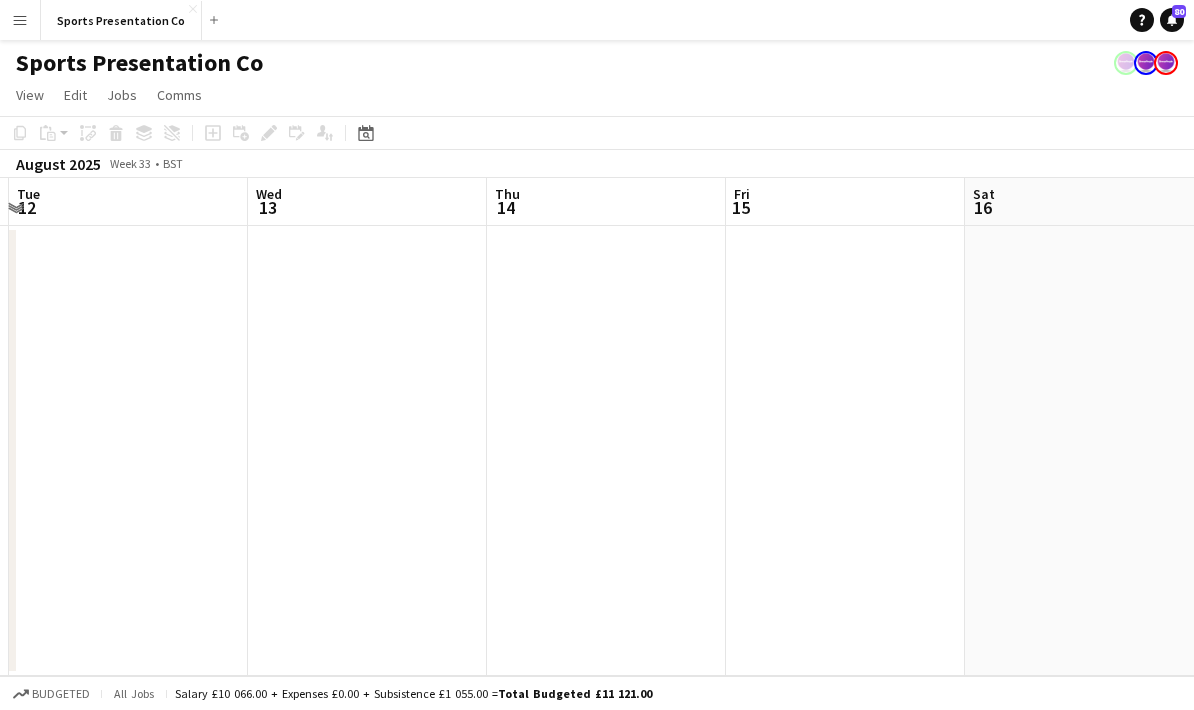 drag, startPoint x: 886, startPoint y: 417, endPoint x: 623, endPoint y: 443, distance: 264.28204 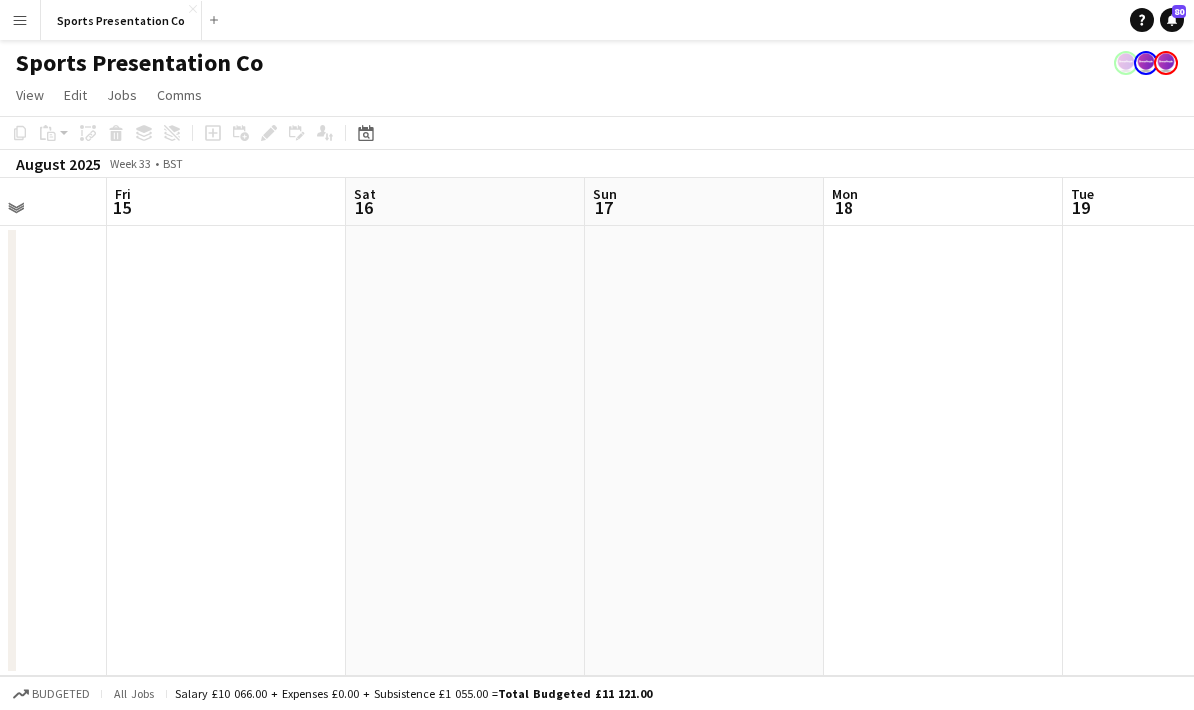 drag, startPoint x: 962, startPoint y: 436, endPoint x: 584, endPoint y: 465, distance: 379.1108 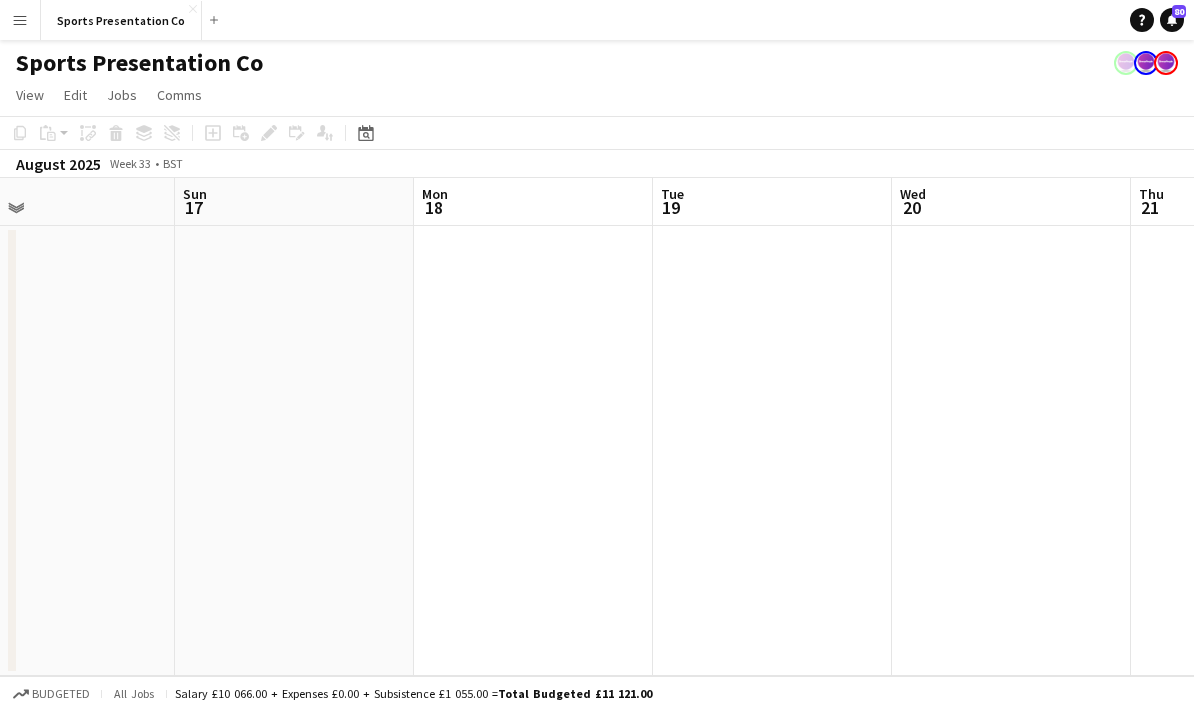 drag, startPoint x: 871, startPoint y: 451, endPoint x: 458, endPoint y: 483, distance: 414.23785 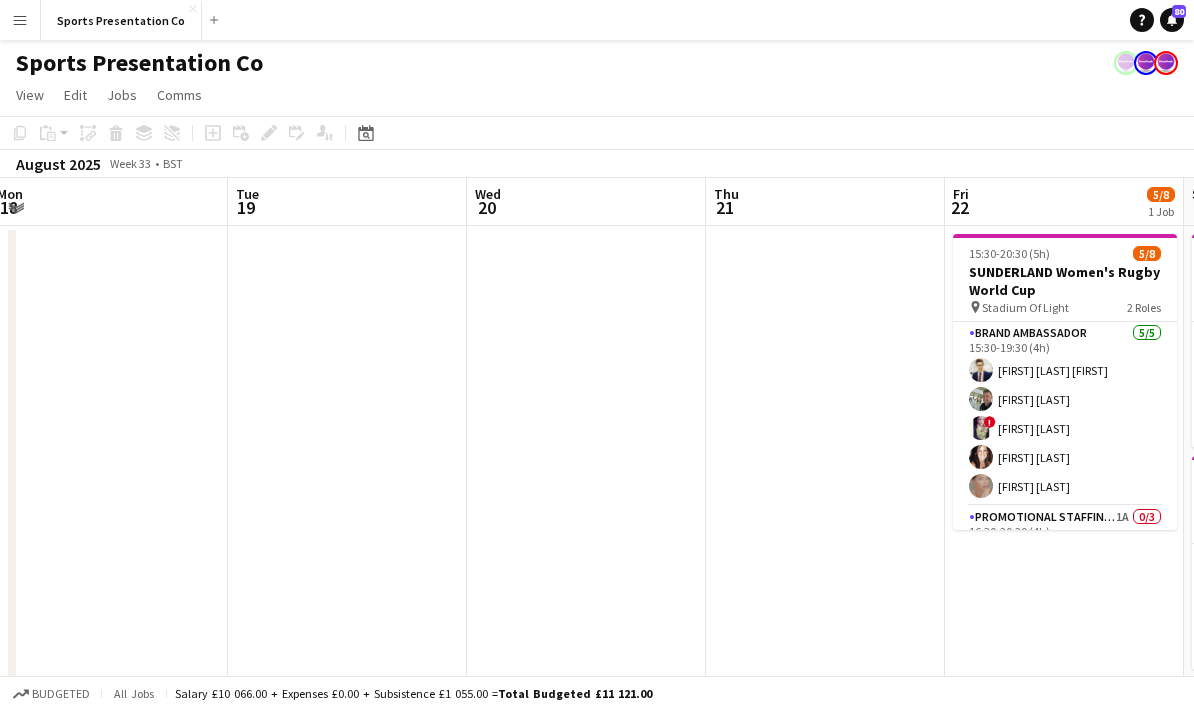 drag, startPoint x: 804, startPoint y: 442, endPoint x: 498, endPoint y: 472, distance: 307.46707 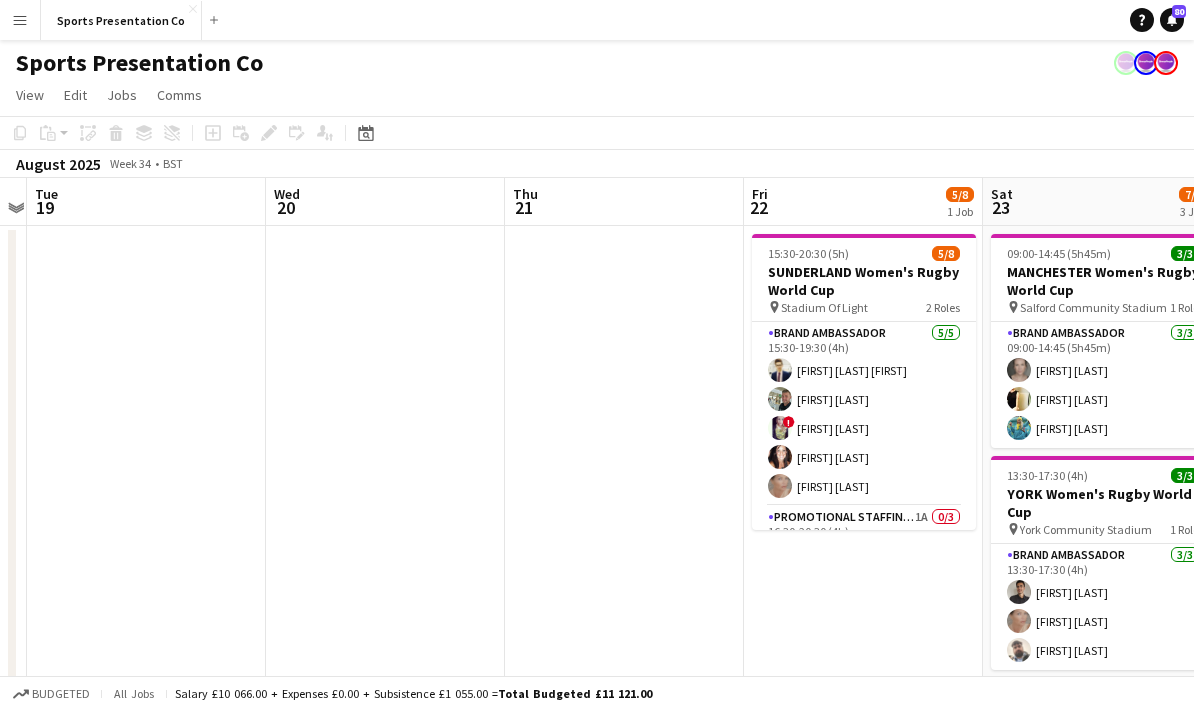 scroll, scrollTop: 0, scrollLeft: 636, axis: horizontal 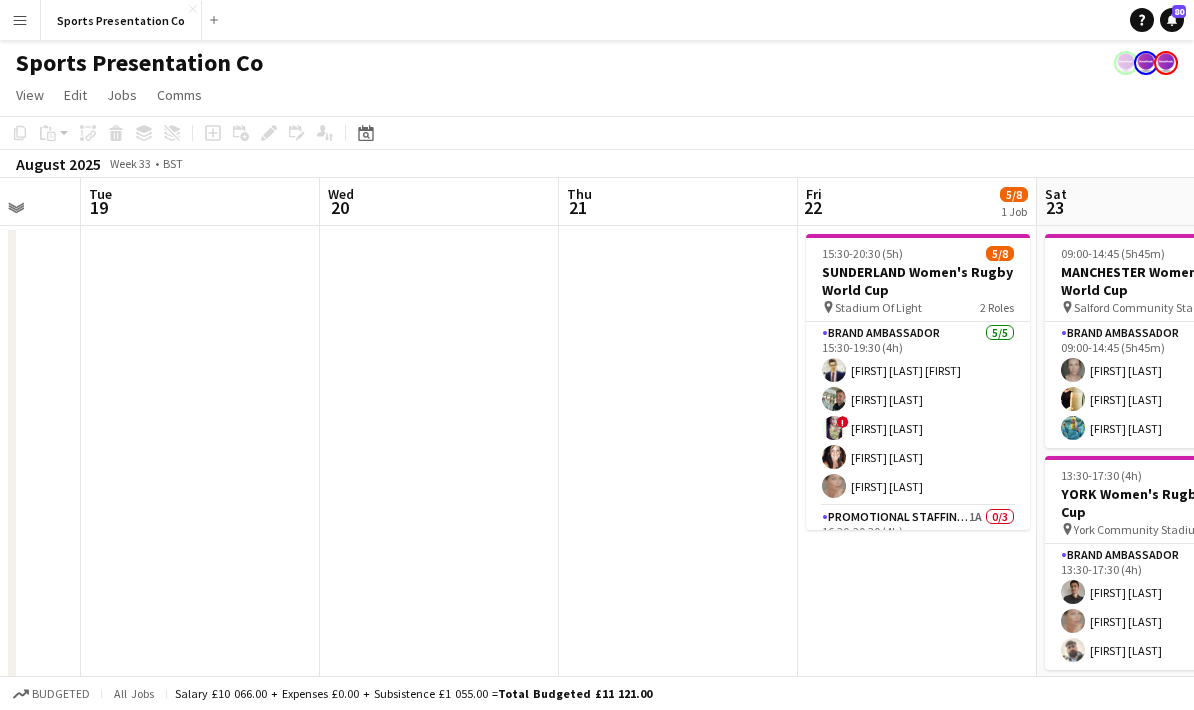 drag, startPoint x: 918, startPoint y: 435, endPoint x: 657, endPoint y: 460, distance: 262.19458 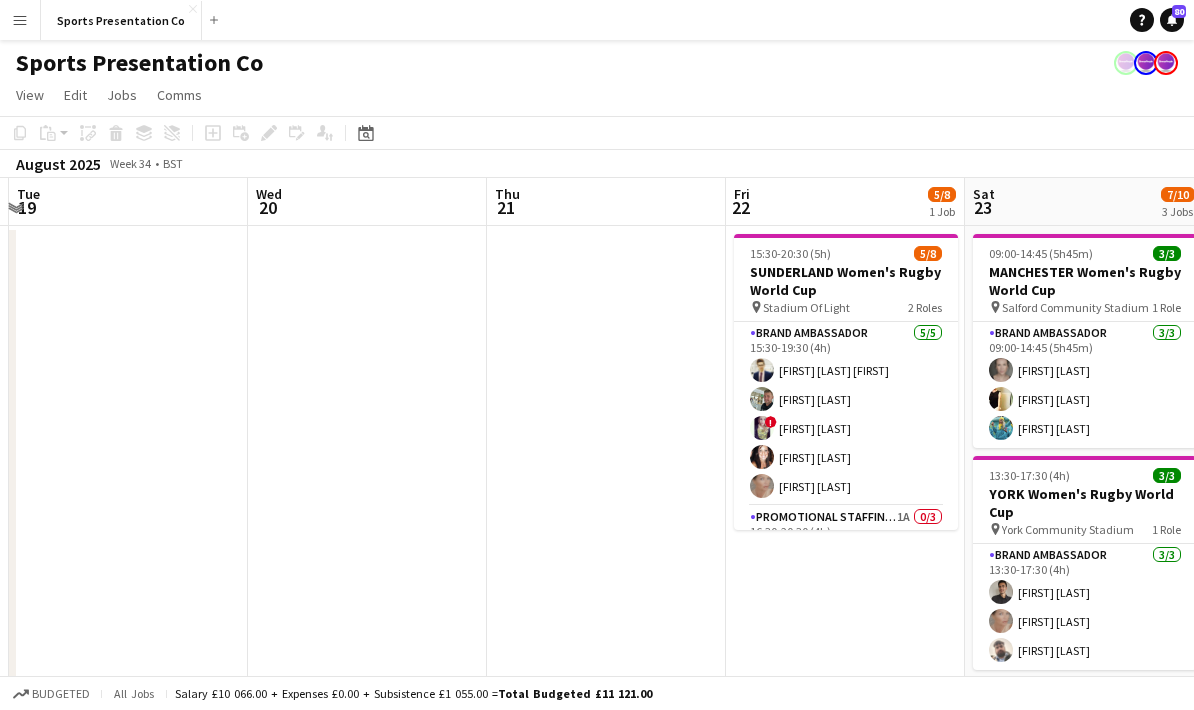 scroll, scrollTop: 0, scrollLeft: 624, axis: horizontal 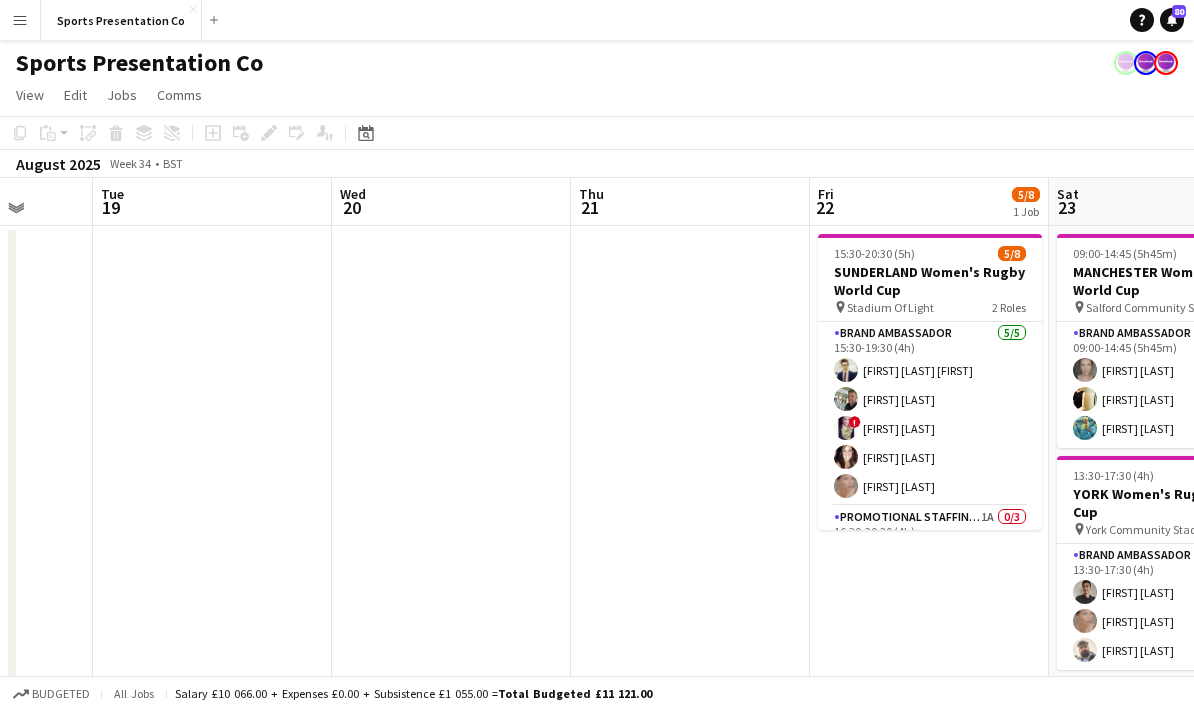 drag, startPoint x: 887, startPoint y: 592, endPoint x: 660, endPoint y: 585, distance: 227.10791 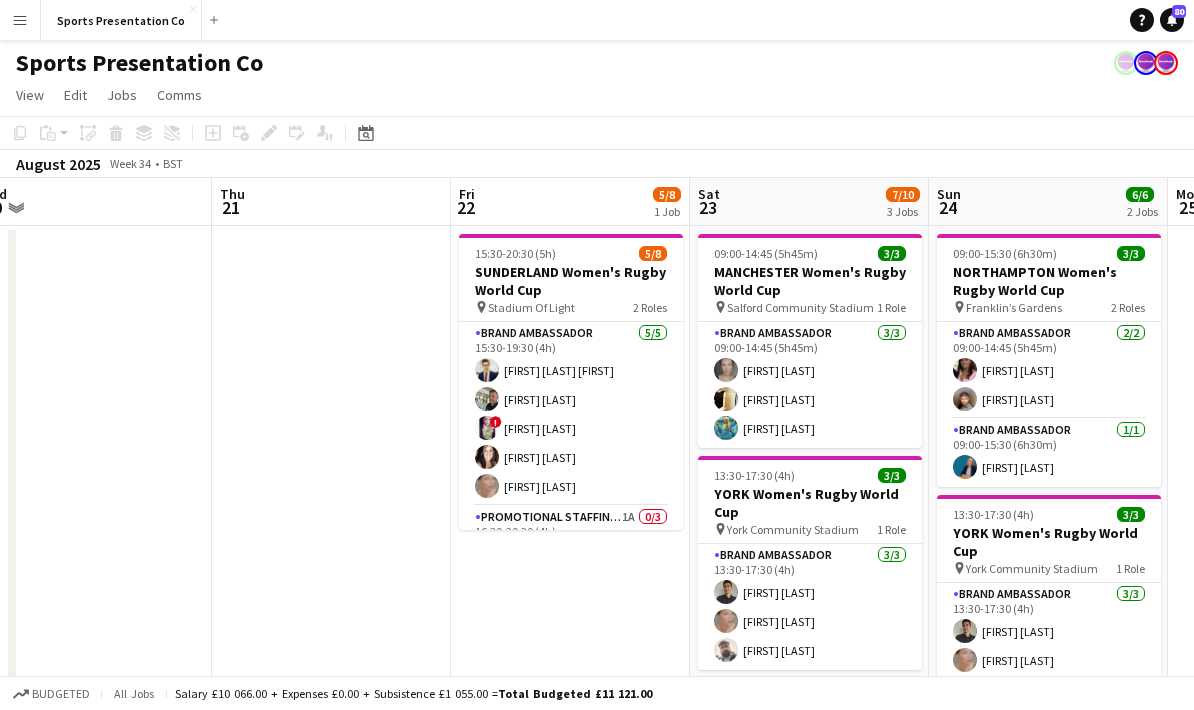 scroll, scrollTop: 0, scrollLeft: 746, axis: horizontal 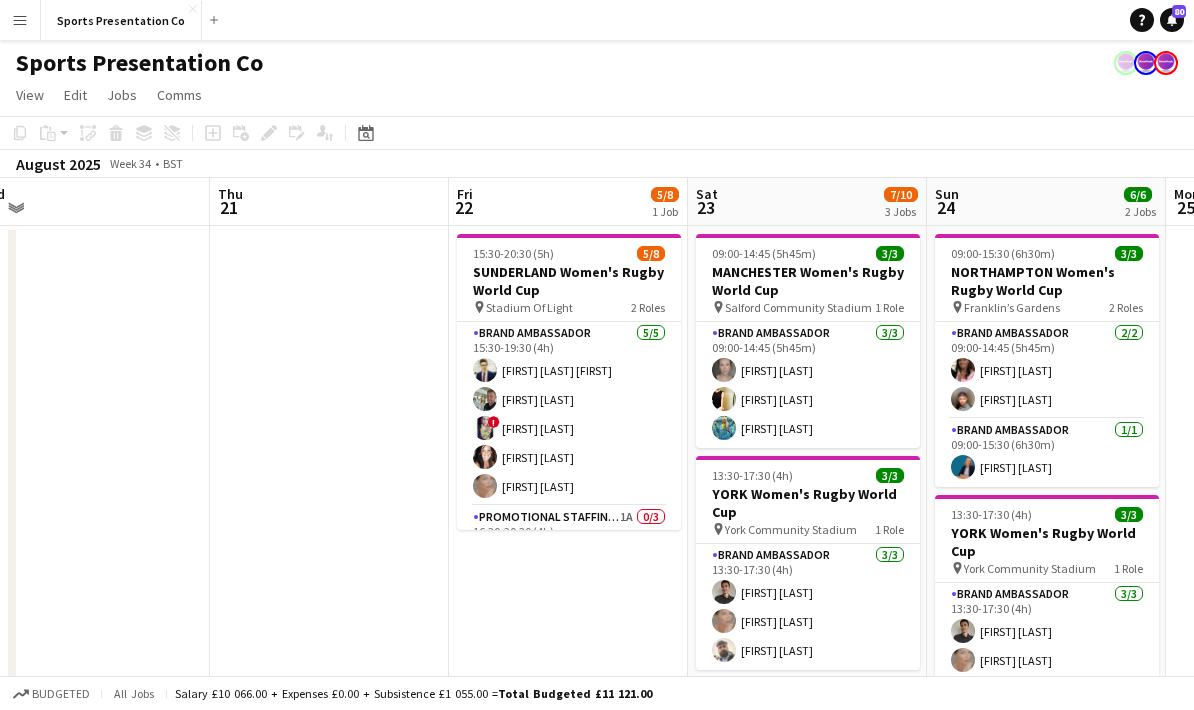 drag, startPoint x: 692, startPoint y: 580, endPoint x: 570, endPoint y: 581, distance: 122.0041 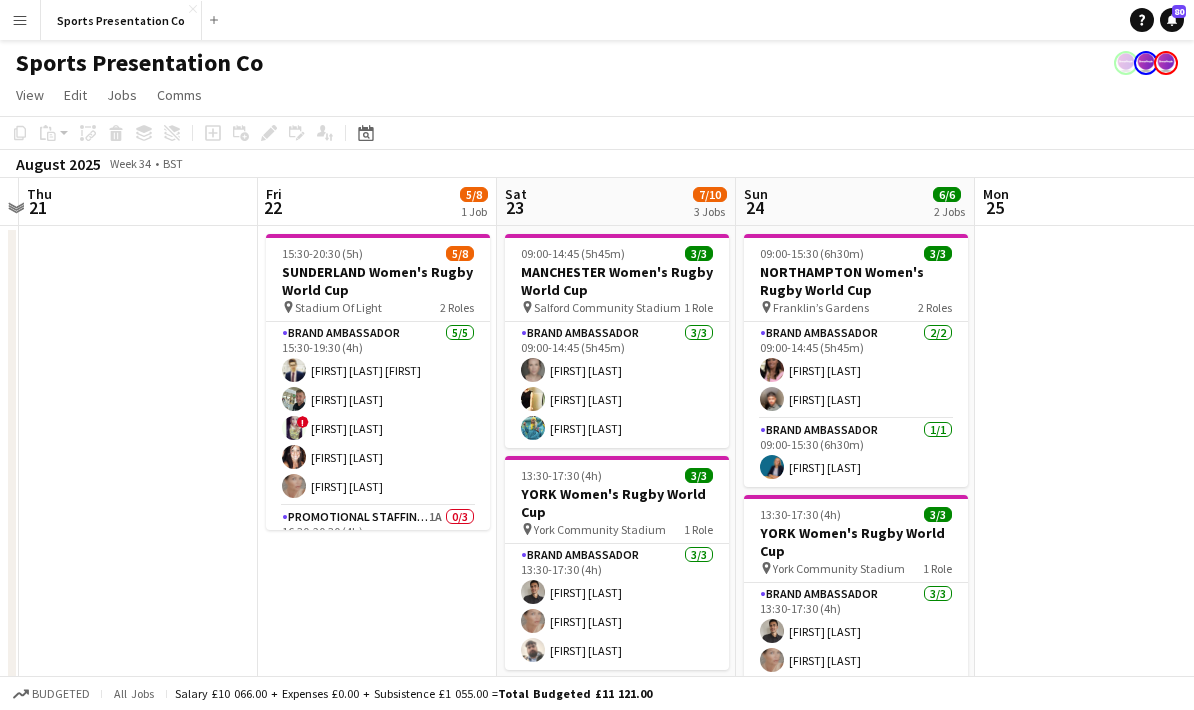 scroll, scrollTop: 0, scrollLeft: 700, axis: horizontal 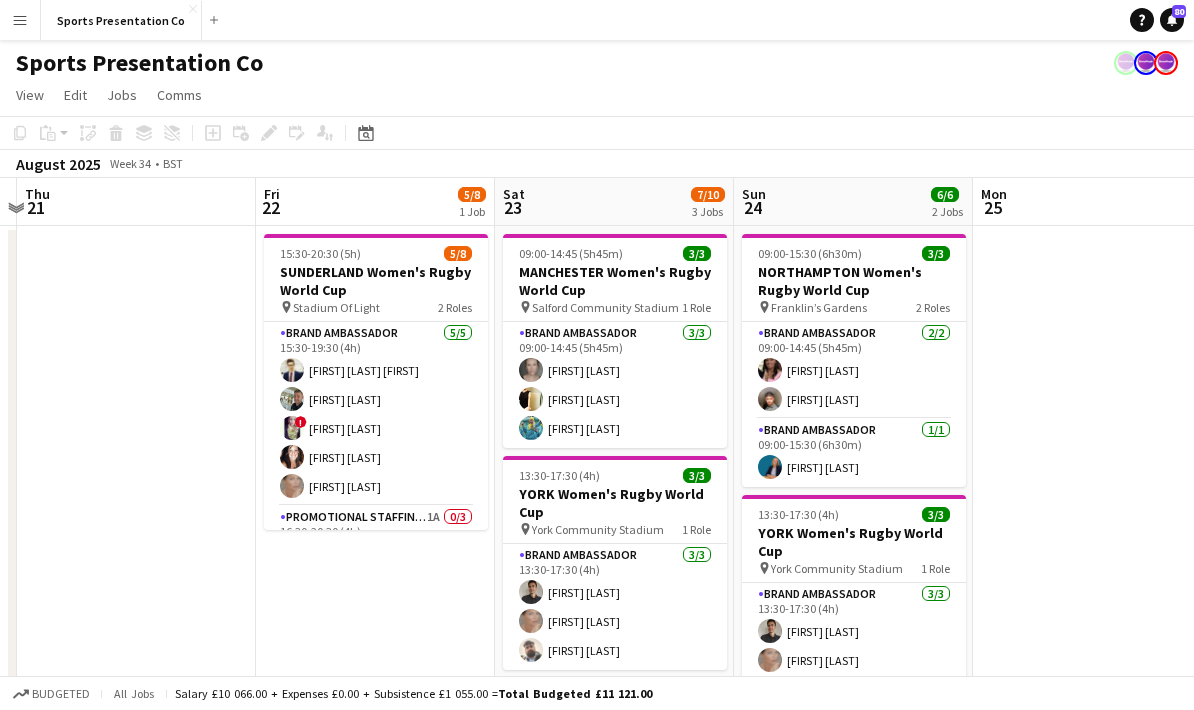 drag, startPoint x: 815, startPoint y: 523, endPoint x: 622, endPoint y: 530, distance: 193.1269 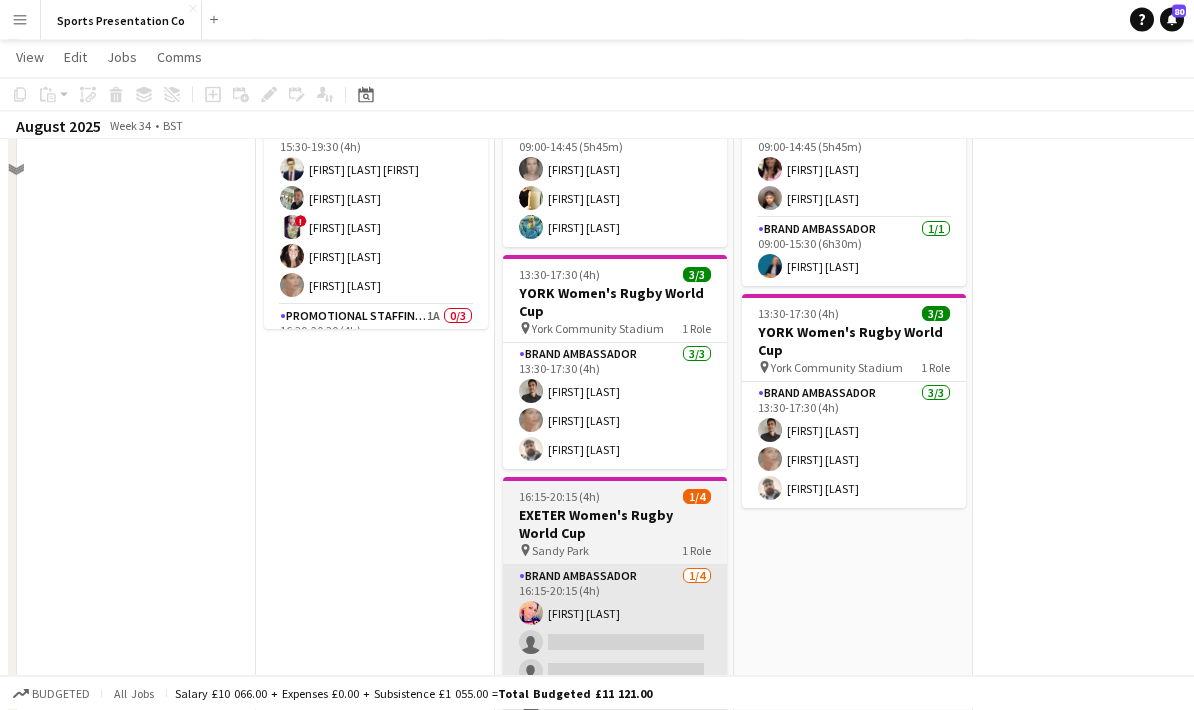 scroll, scrollTop: 208, scrollLeft: 0, axis: vertical 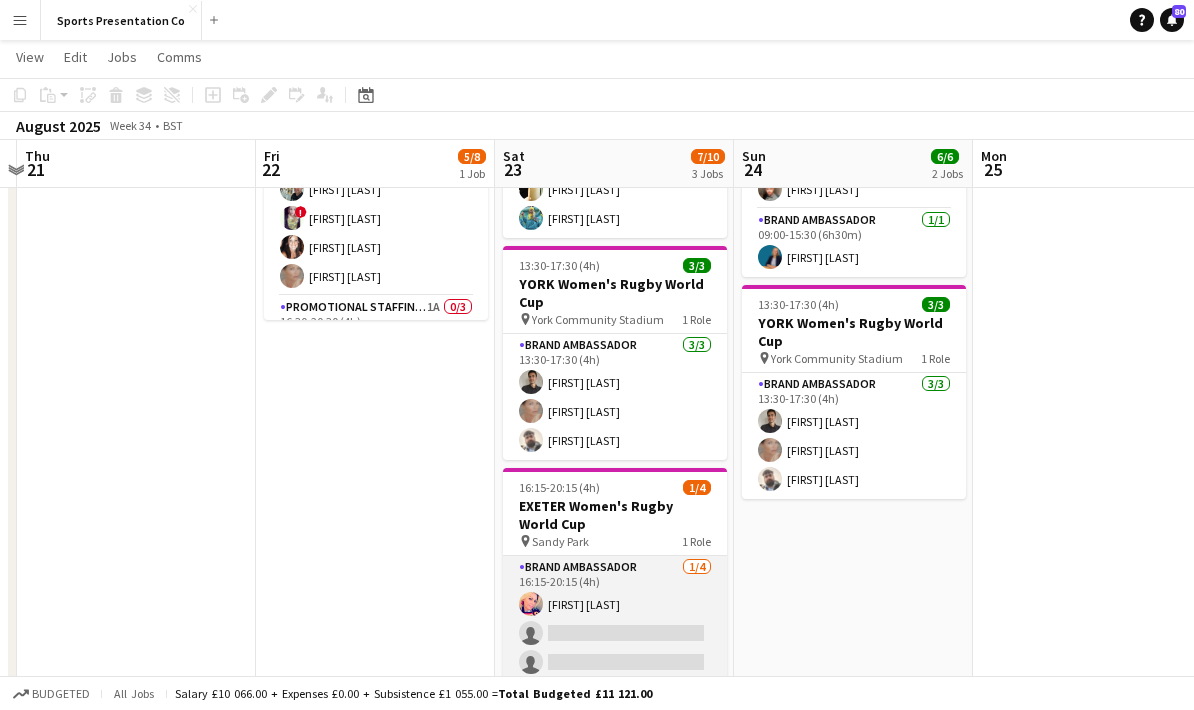 click on "Brand Ambassador   1/4   16:15-20:15 (4h)
Volha Zhylach
single-neutral-actions
single-neutral-actions
single-neutral-actions" at bounding box center [615, 633] 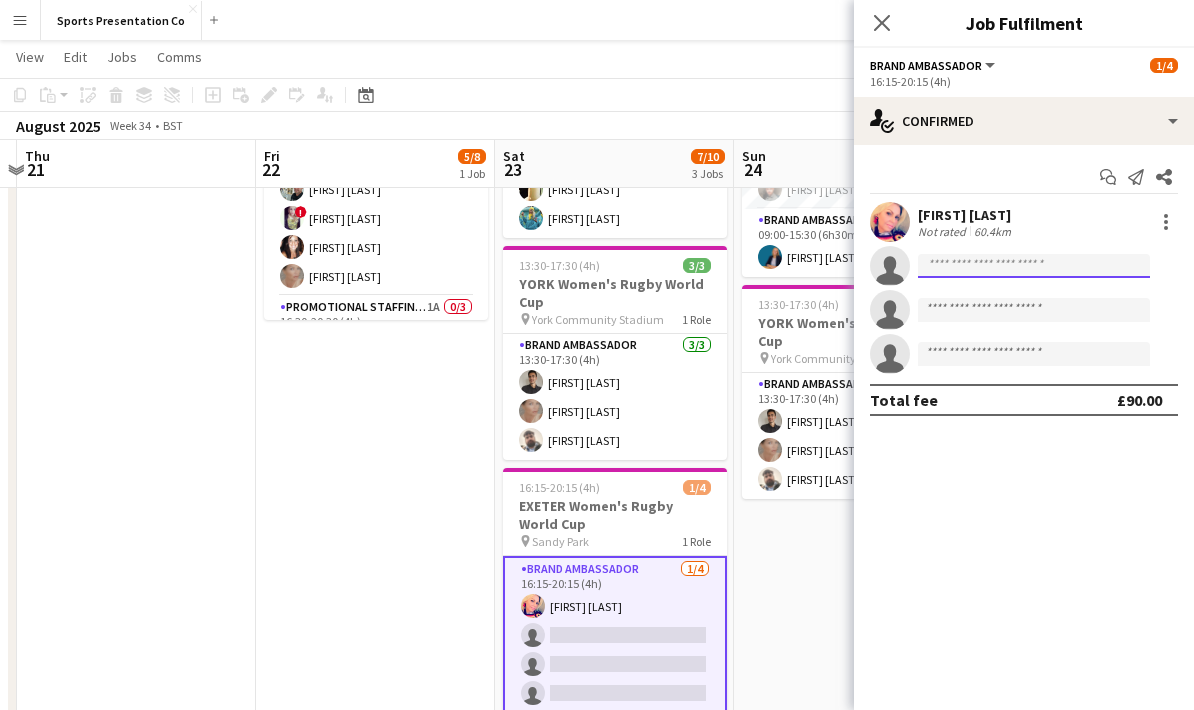 click at bounding box center (1034, 310) 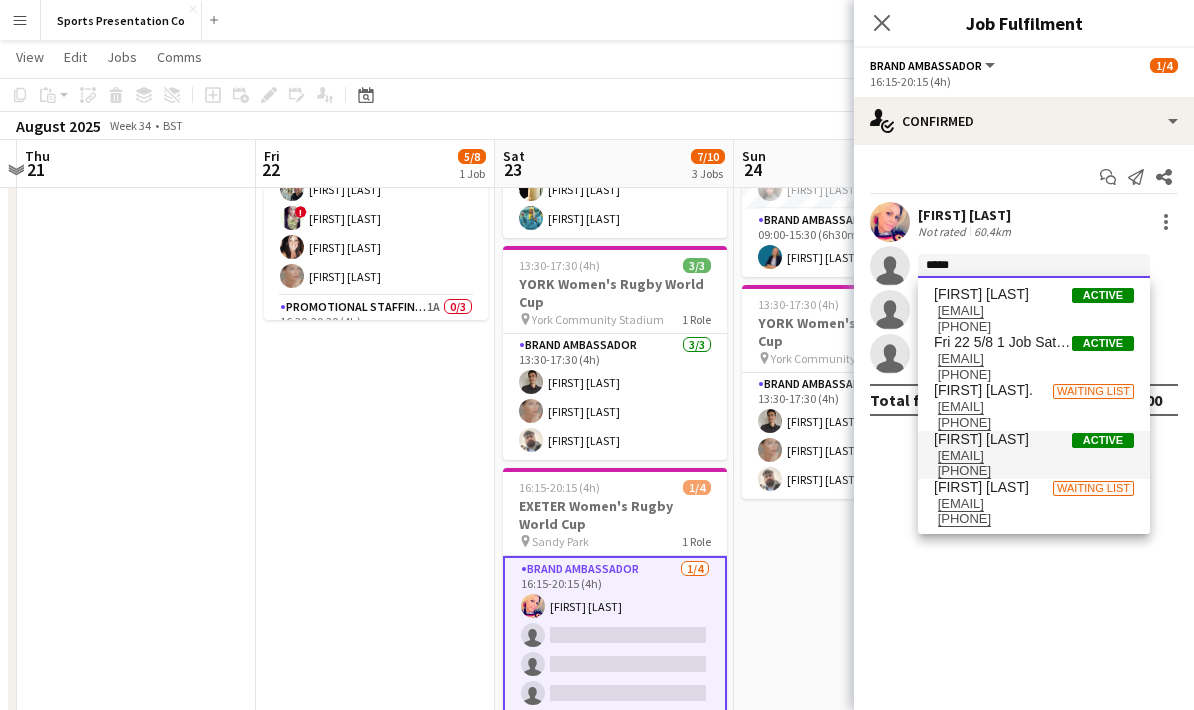 type on "*****" 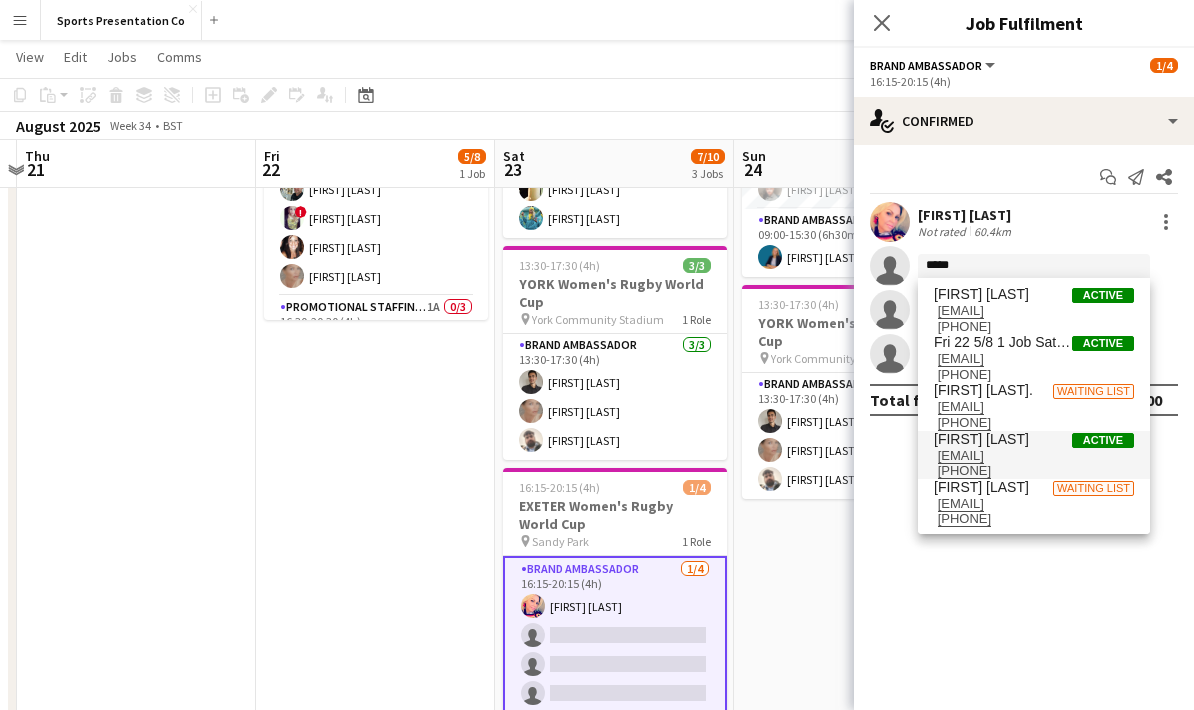 click on "[EMAIL]" at bounding box center (1034, 456) 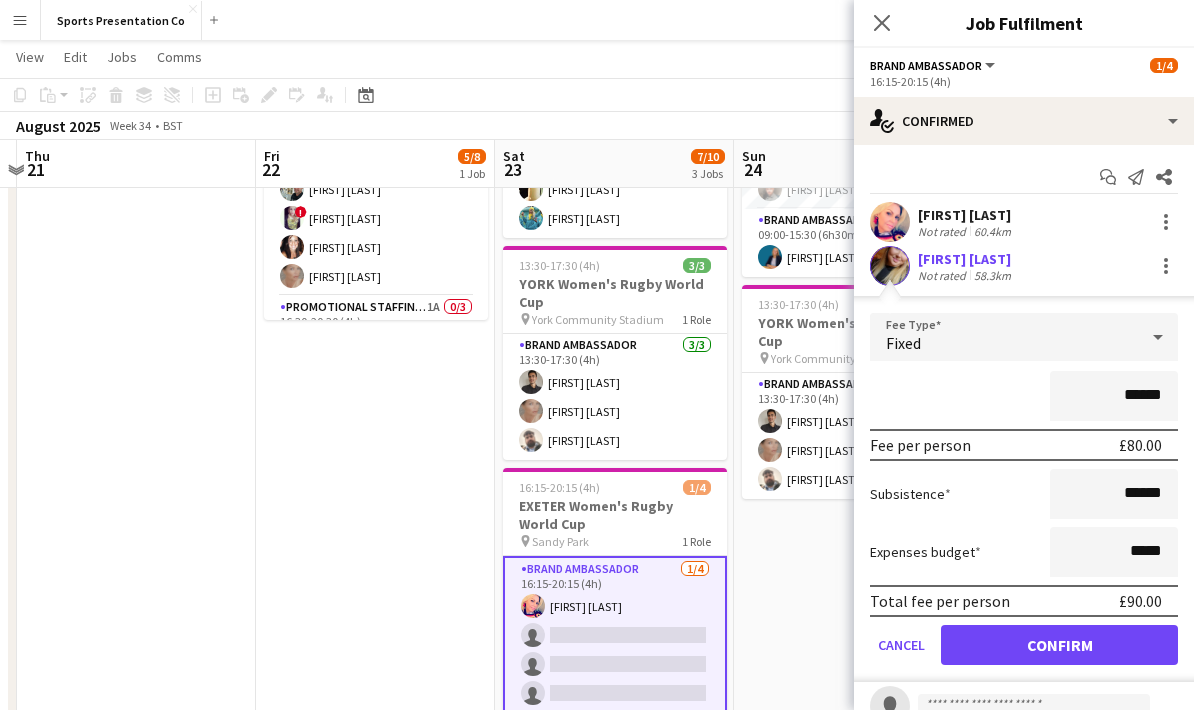 click on "******" at bounding box center (1024, 396) 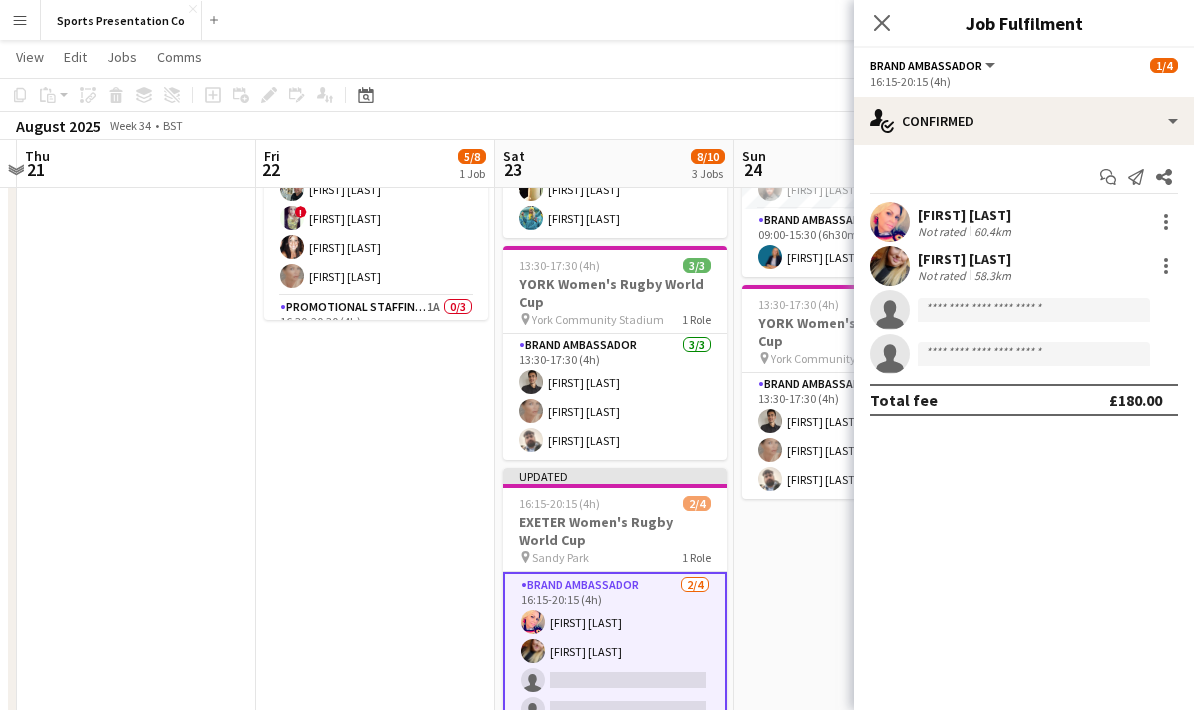 click on "09:00-15:30 (6h30m)    3/3   NORTHAMPTON Women's Rugby World Cup
pin
Franklin’s Gardens   2 Roles   Brand Ambassador   2/2   09:00-14:45 (5h45m)
Carla Alexander Kalam Mohammed  Brand Ambassador   1/1   09:00-15:30 (6h30m)
Anna Geary     13:30-17:30 (4h)    3/3   YORK Women's Rugby World Cup
pin
York Community Stadium   1 Role   Brand Ambassador   3/3   13:30-17:30 (4h)
Adam Carless Nicola Graham Daniel Jenkins" at bounding box center [853, 386] 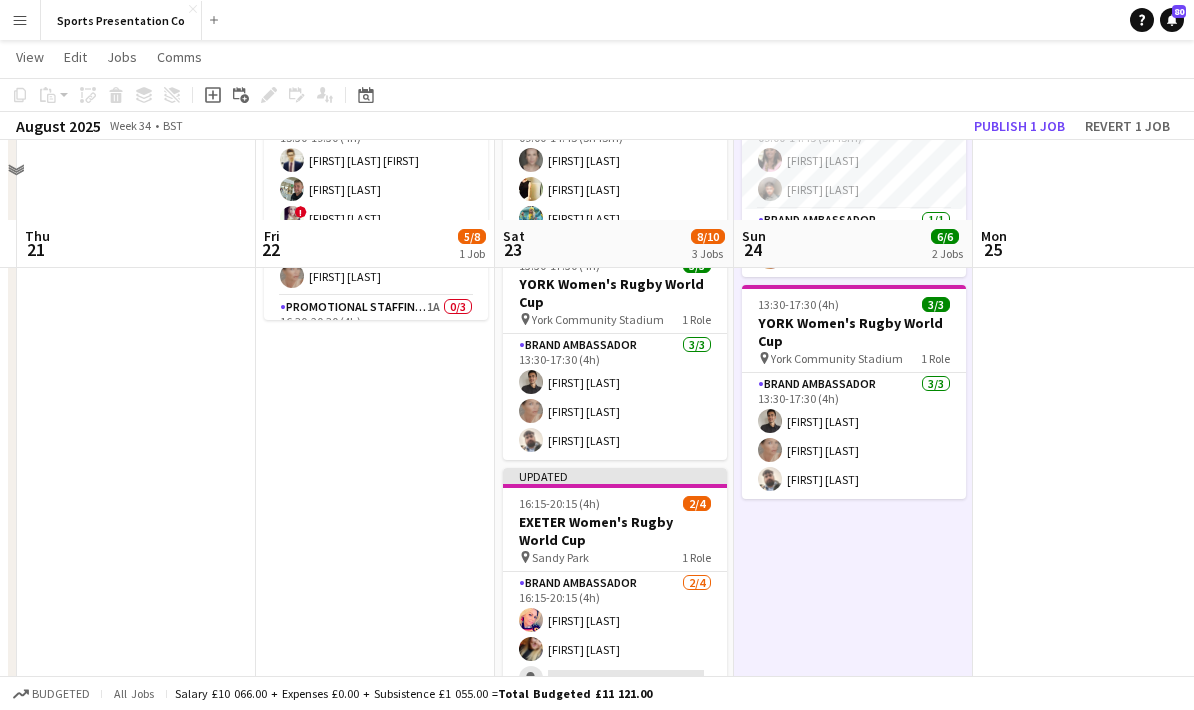 scroll, scrollTop: 288, scrollLeft: 0, axis: vertical 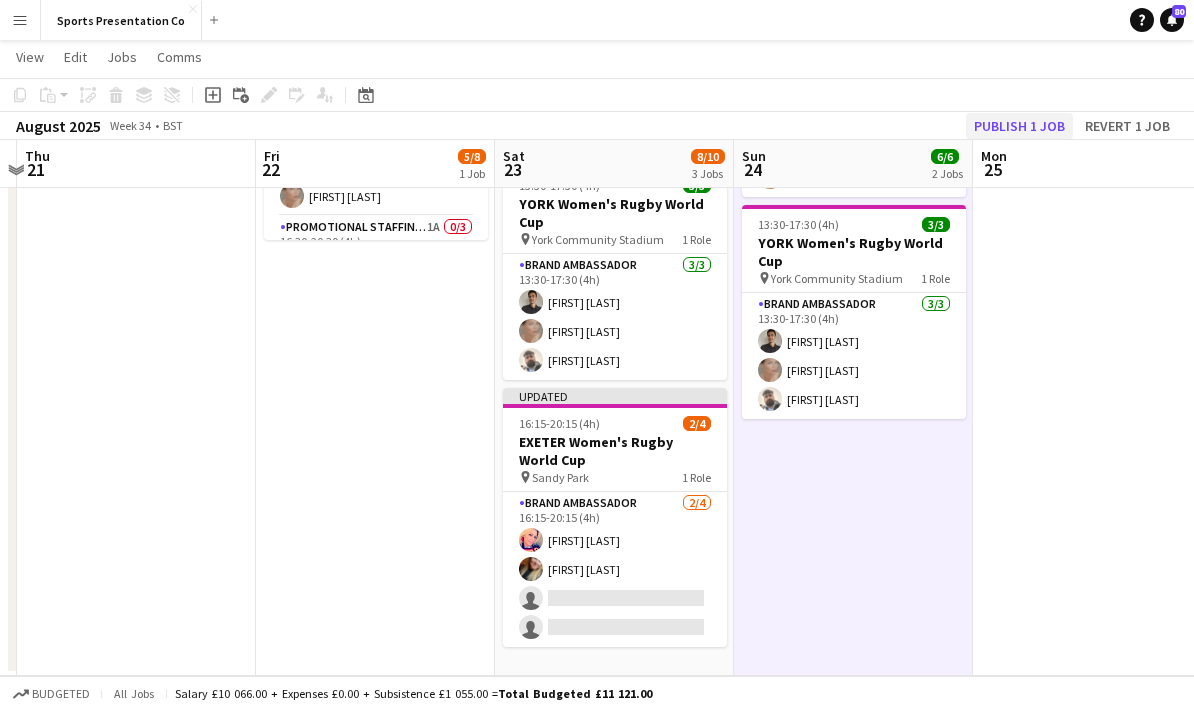click on "Publish 1 job" 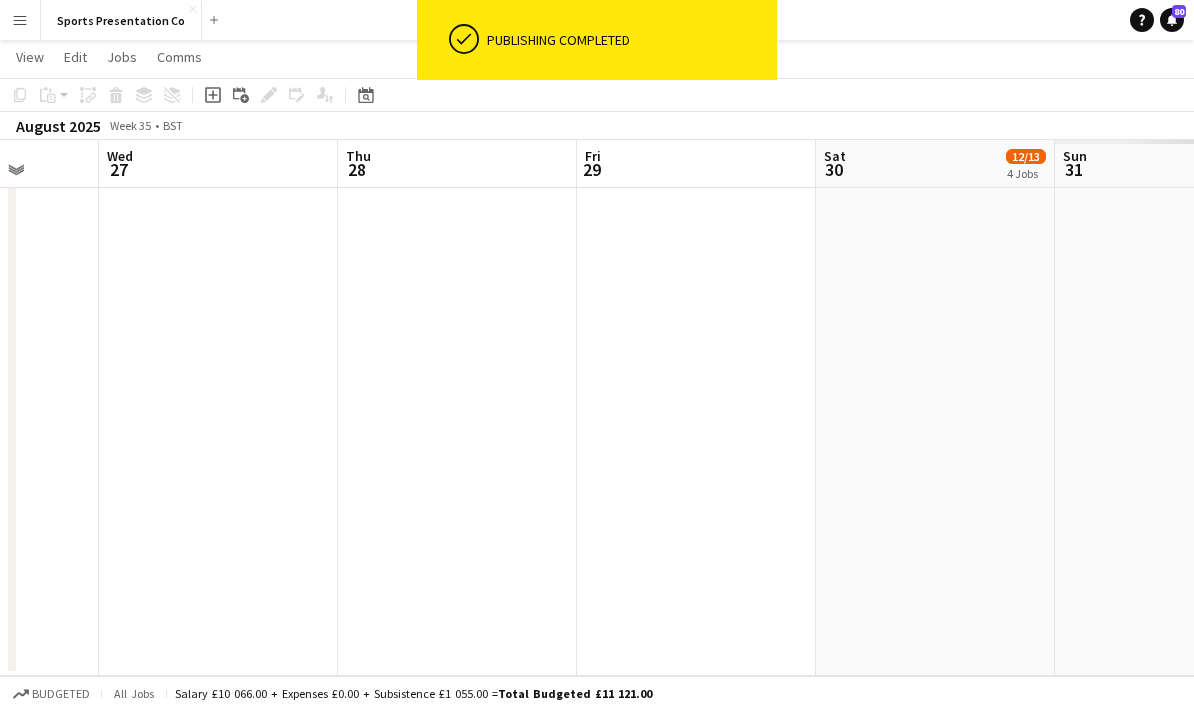 scroll, scrollTop: 0, scrollLeft: 643, axis: horizontal 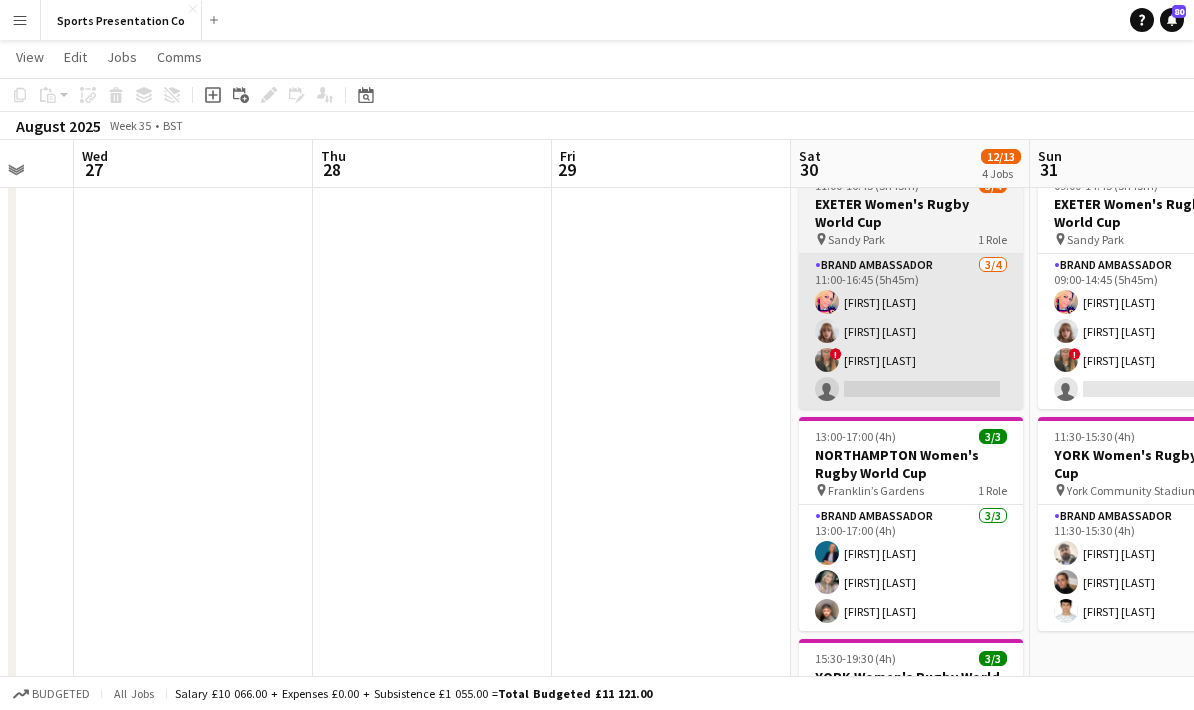 click on "Brand Ambassador   3/4   11:00-16:45 (5h45m)
Volha Zhylach Caitlyn Chapman ! Stephanie Louise Knight
single-neutral-actions" at bounding box center (911, 331) 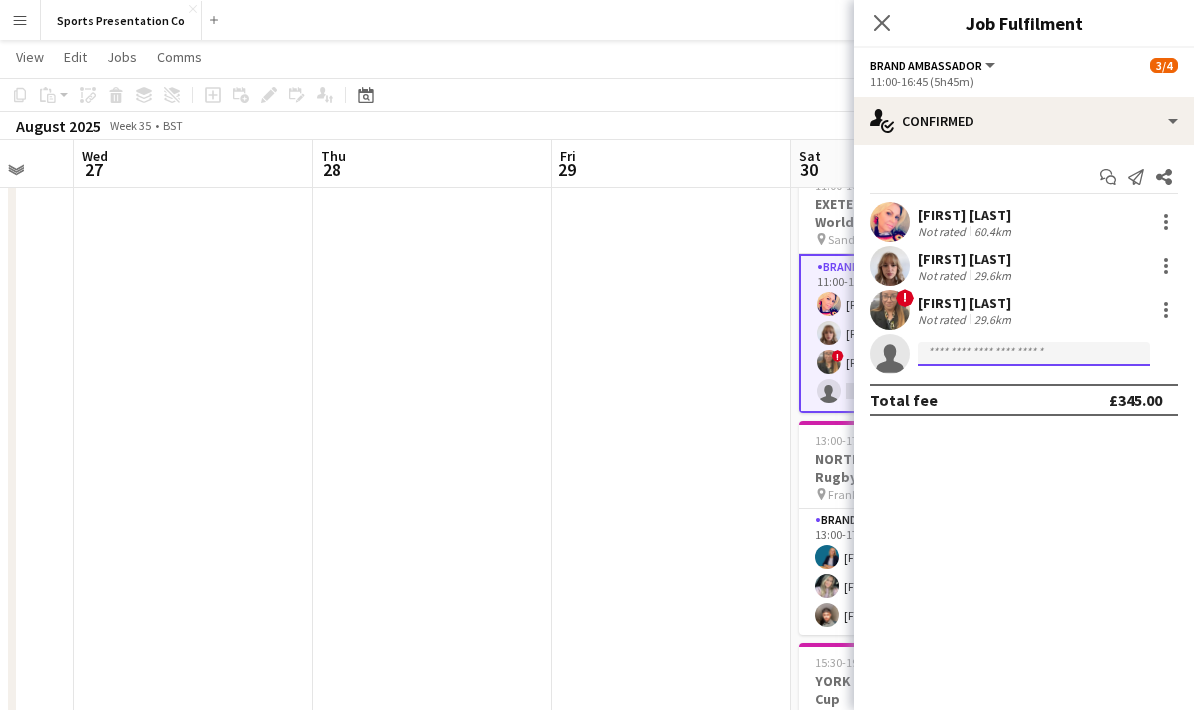 click 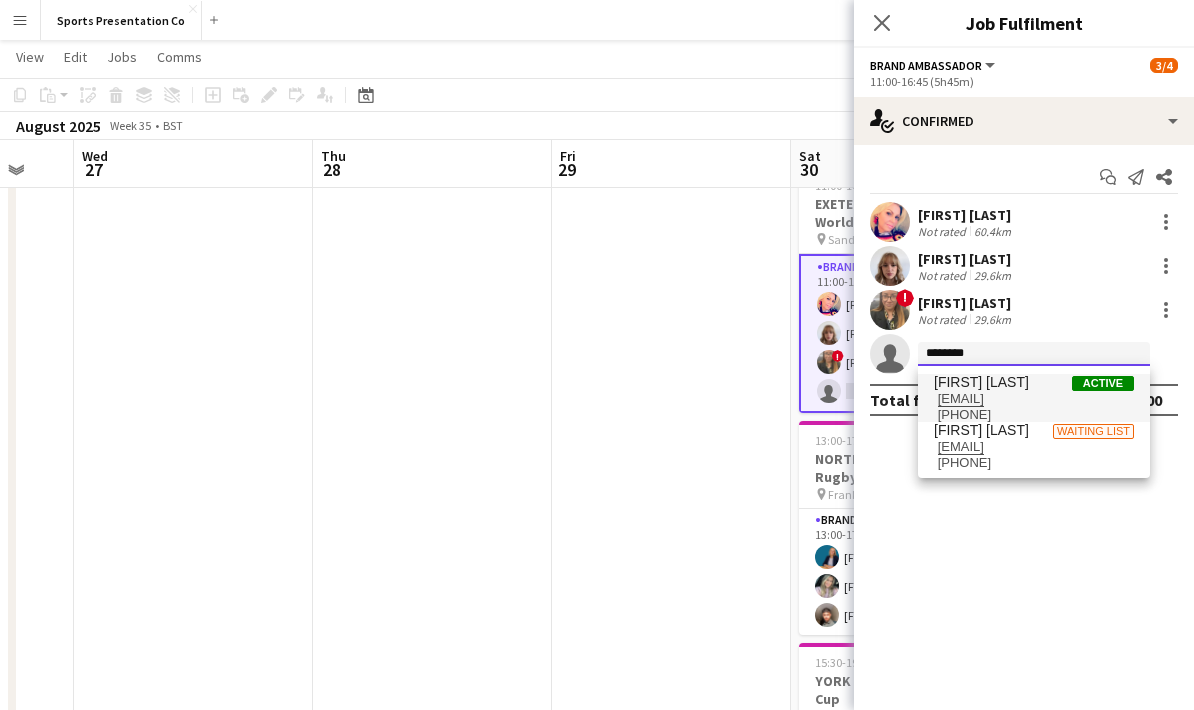 type on "********" 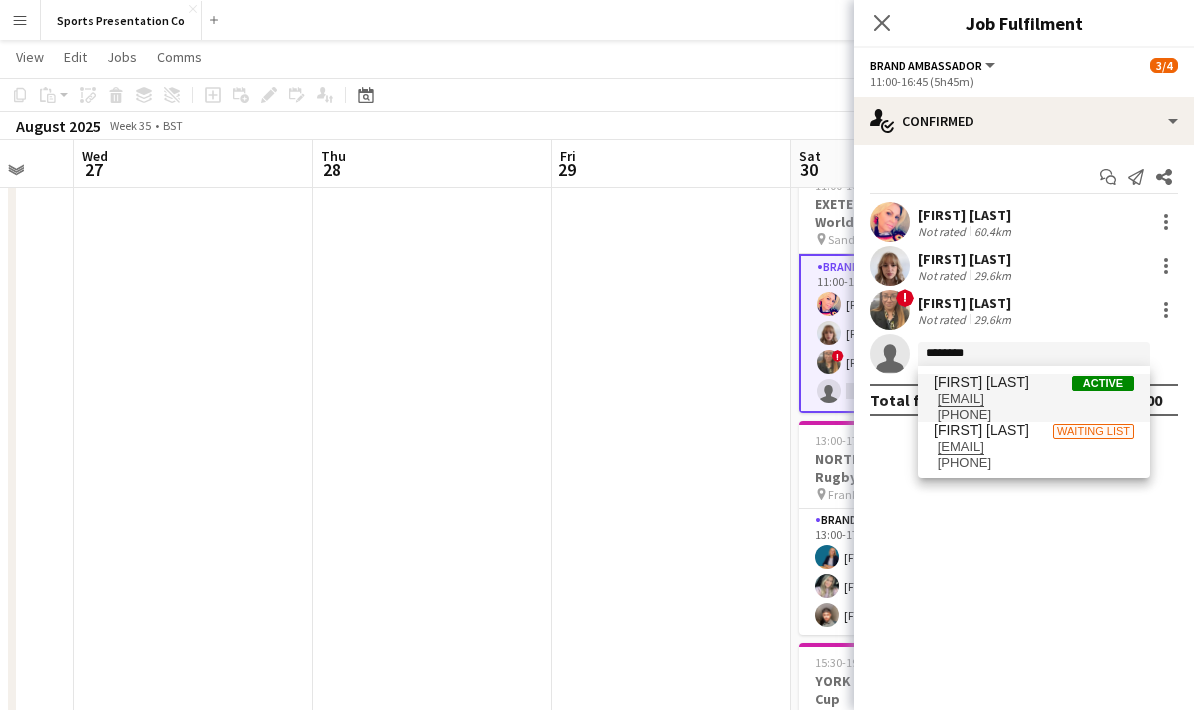 click on "Jodie Sanders  Active" at bounding box center [1034, 382] 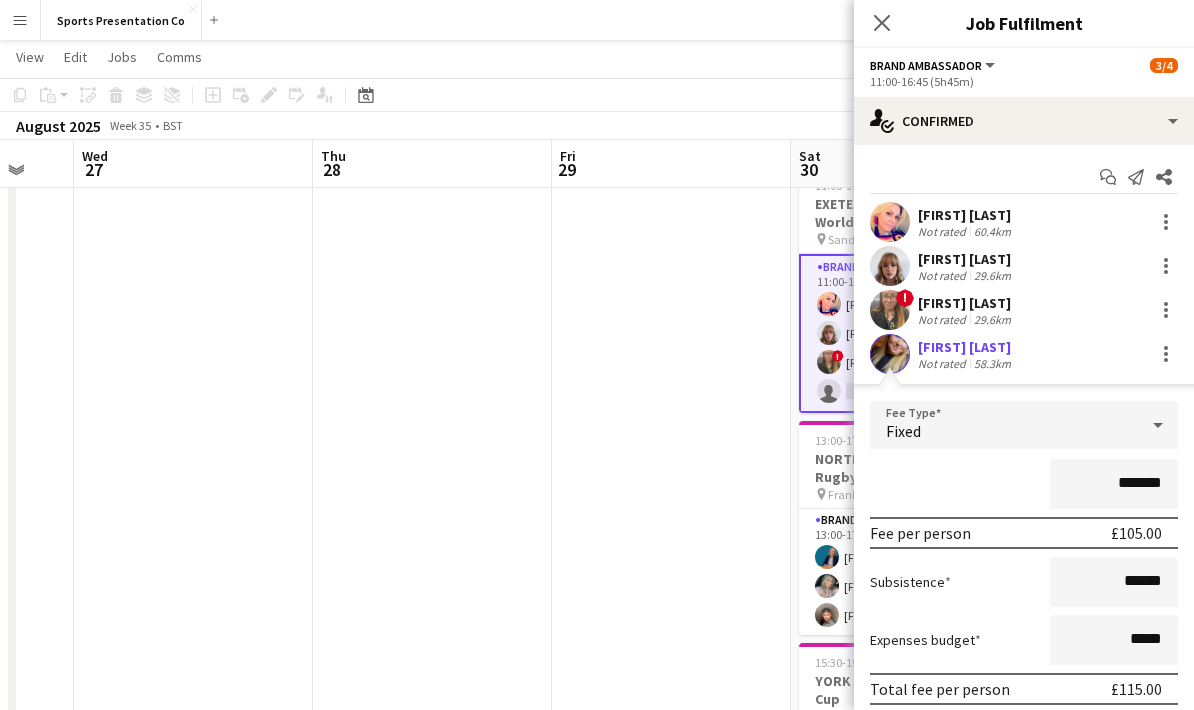 click on "*******" at bounding box center (1024, 484) 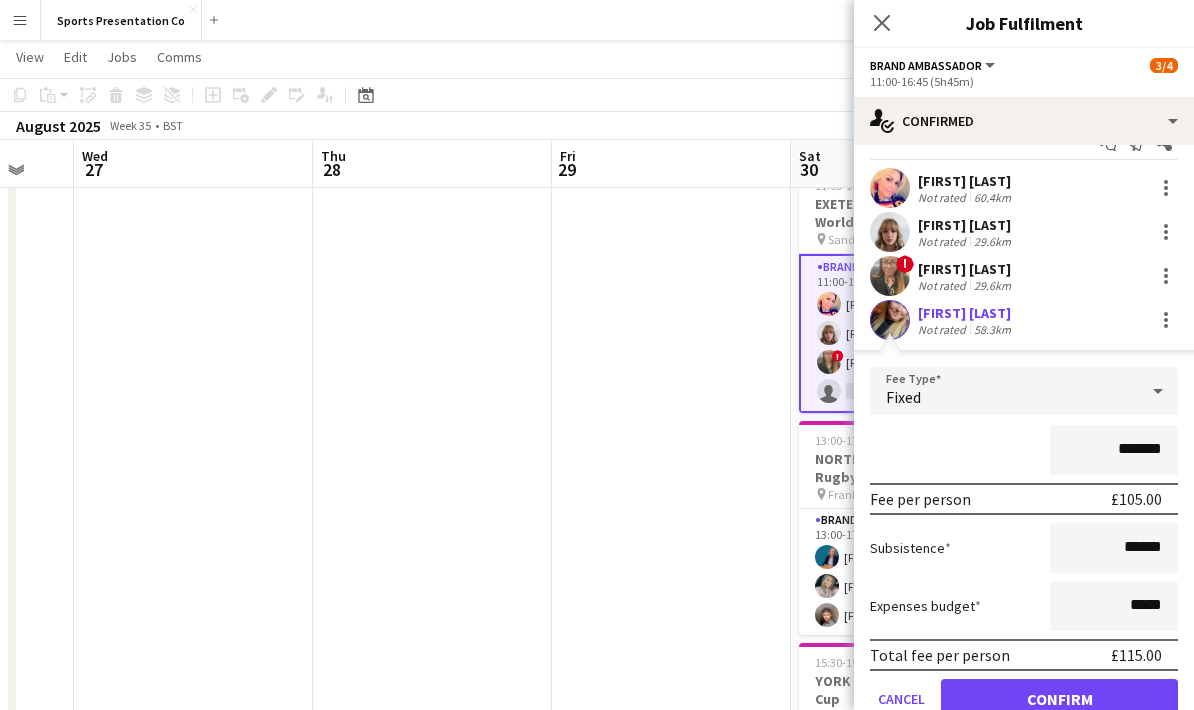 scroll, scrollTop: 53, scrollLeft: 0, axis: vertical 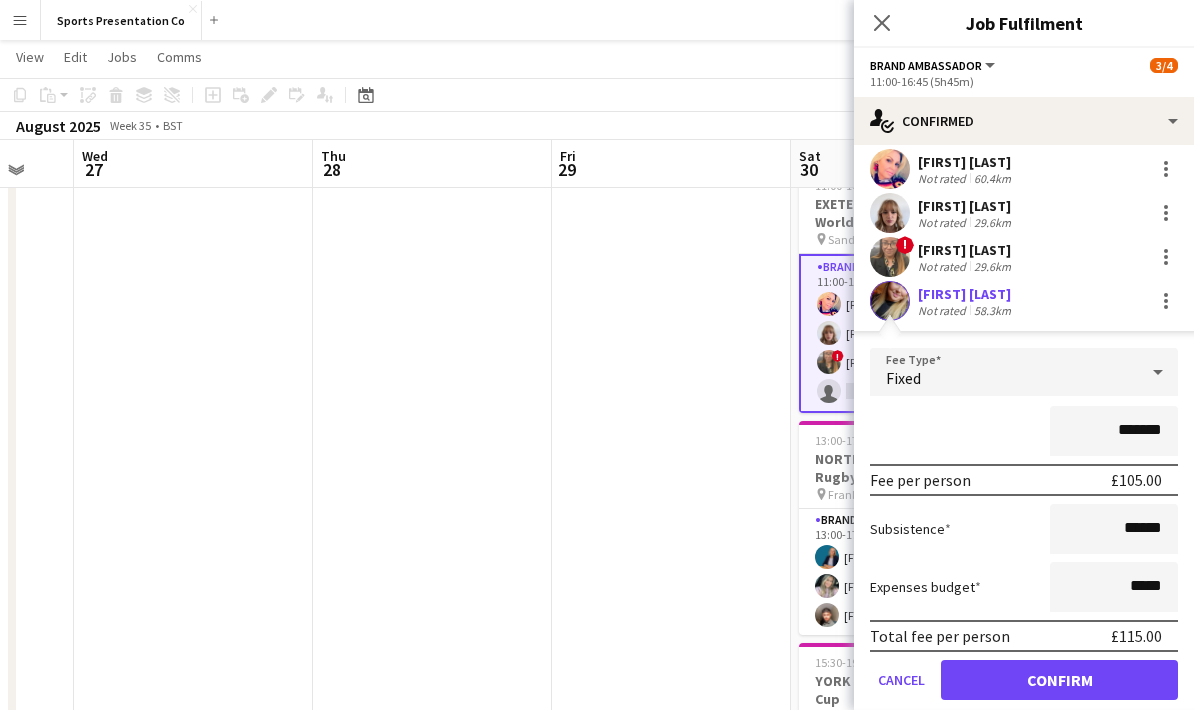 click on "Confirm" at bounding box center (1059, 680) 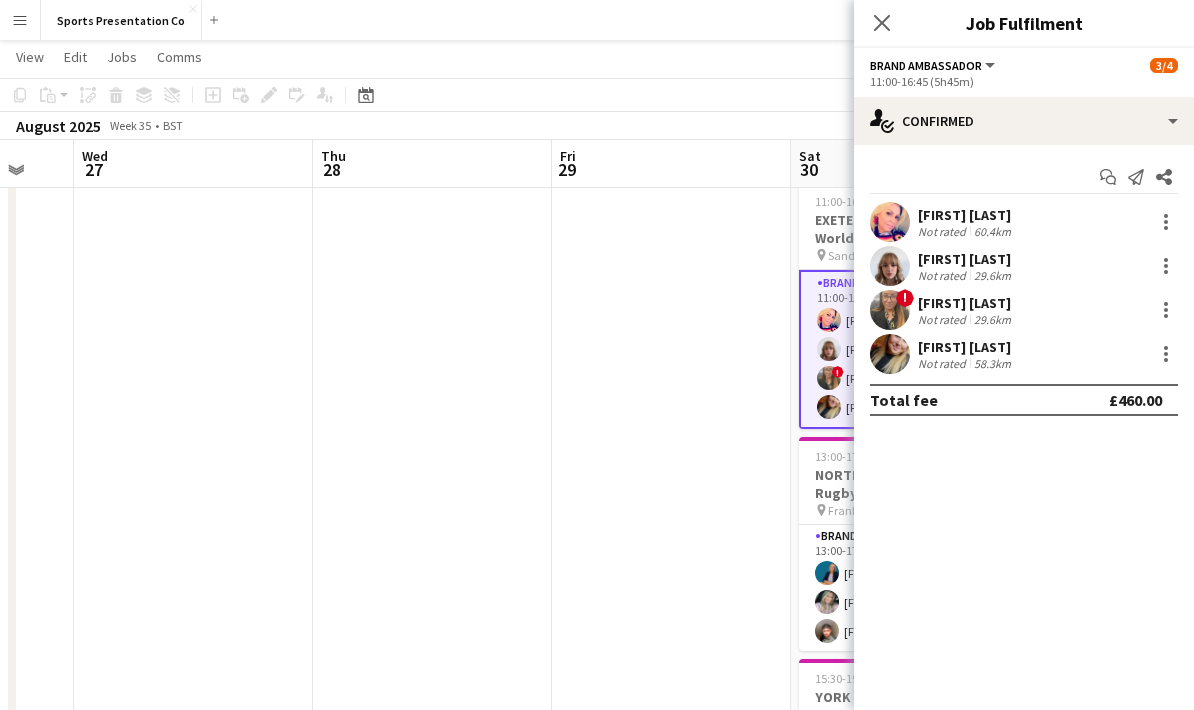 scroll, scrollTop: 0, scrollLeft: 0, axis: both 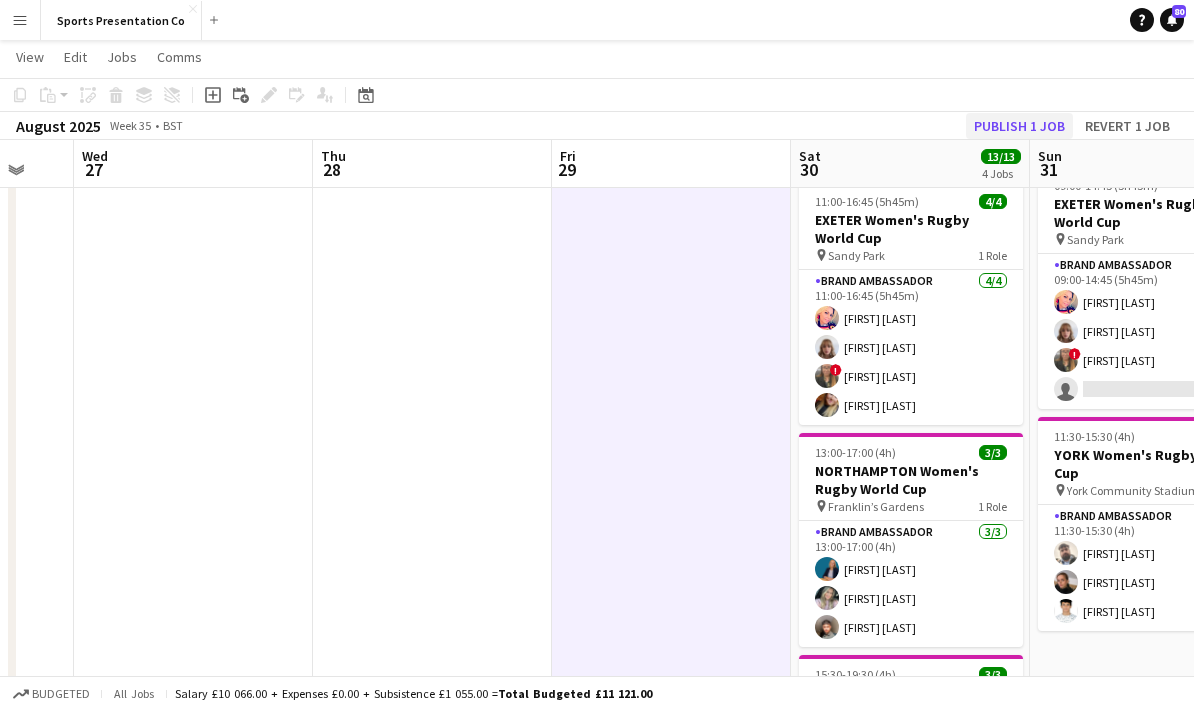 click on "Publish 1 job" 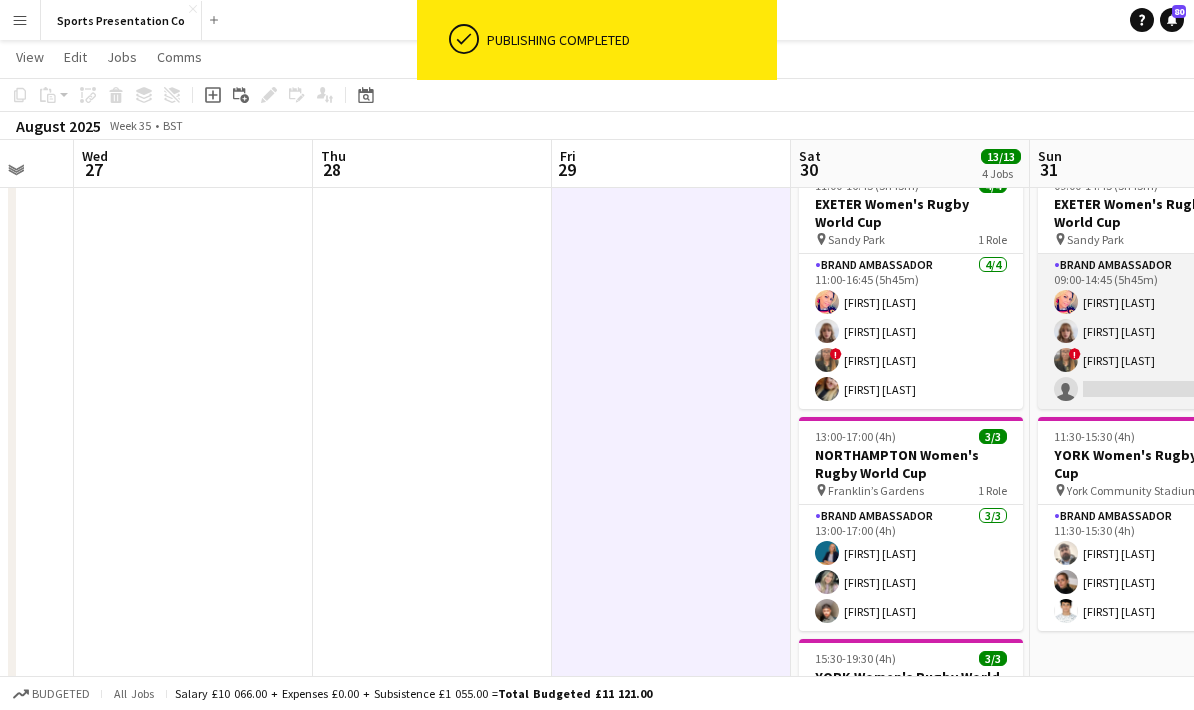 click on "Brand Ambassador   3/4   09:00-14:45 (5h45m)
Volha Zhylach Caitlyn Chapman ! Stephanie Louise Knight
single-neutral-actions" at bounding box center (1150, 331) 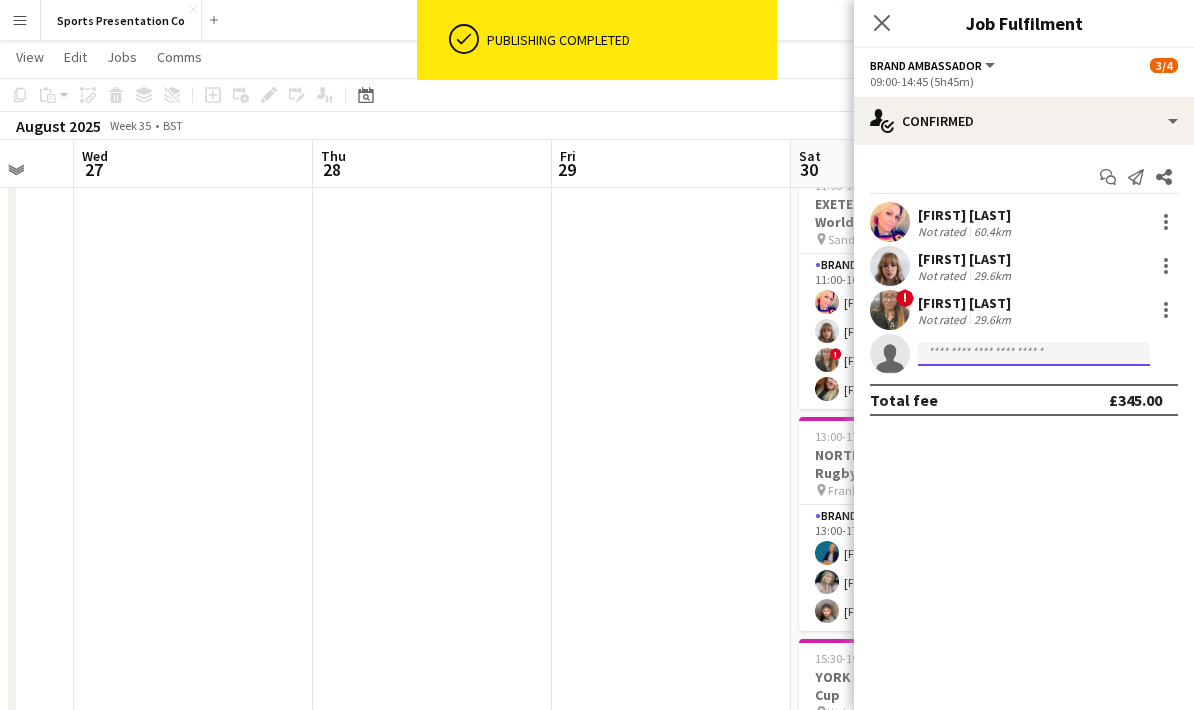 click 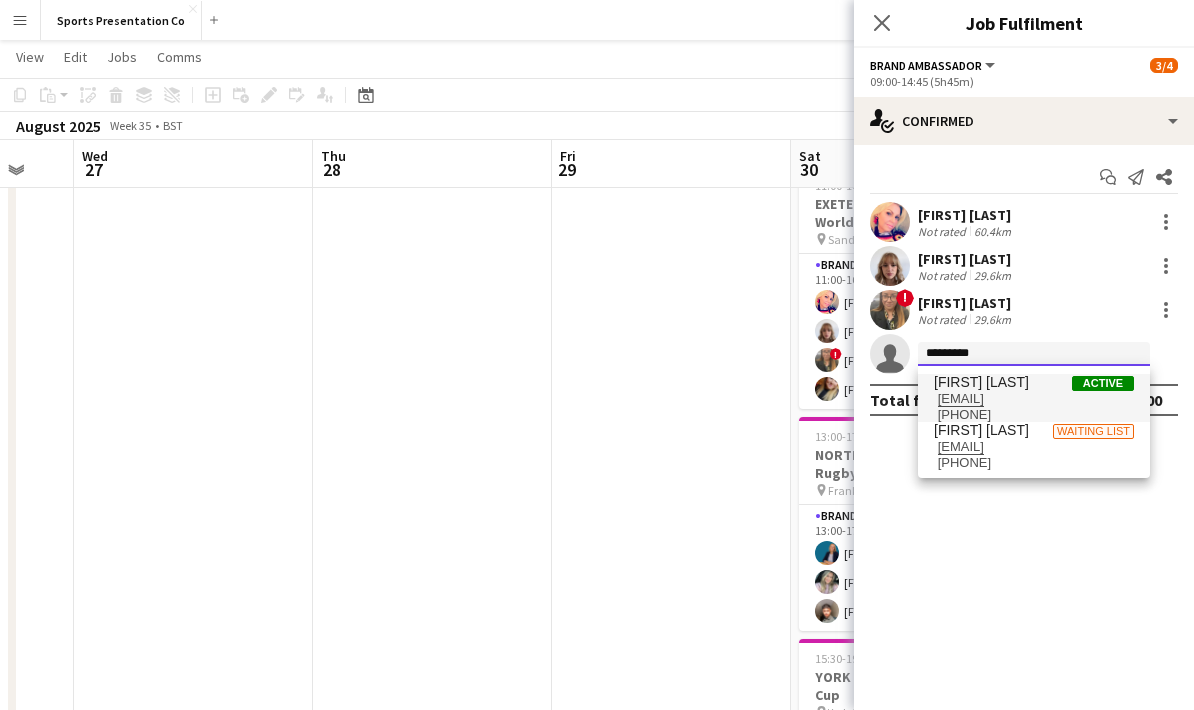 type on "*********" 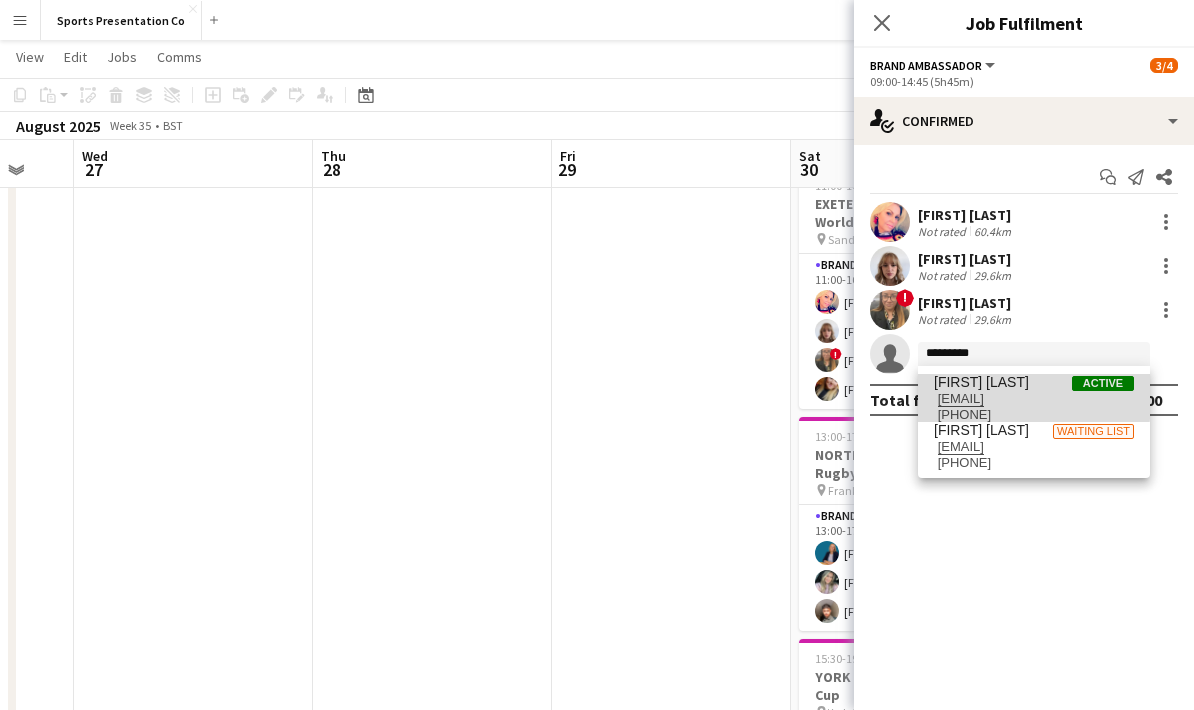 click on "[FIRST] [LAST]" at bounding box center (981, 382) 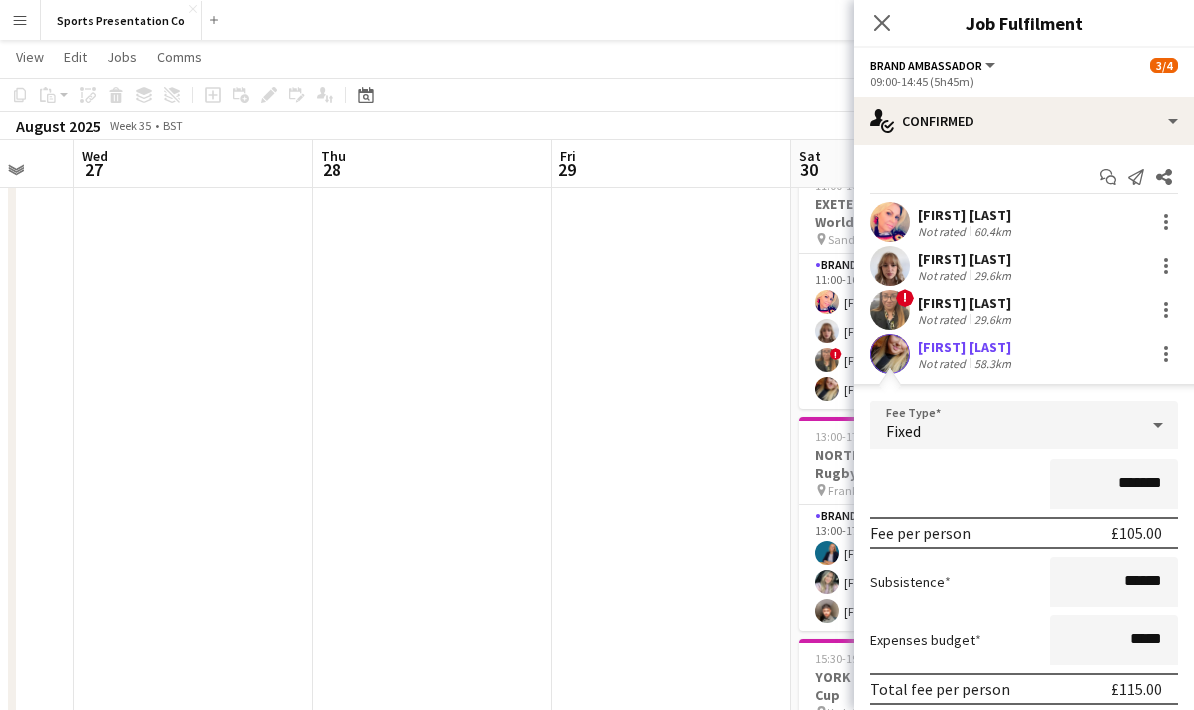 click on "*******" at bounding box center [1024, 484] 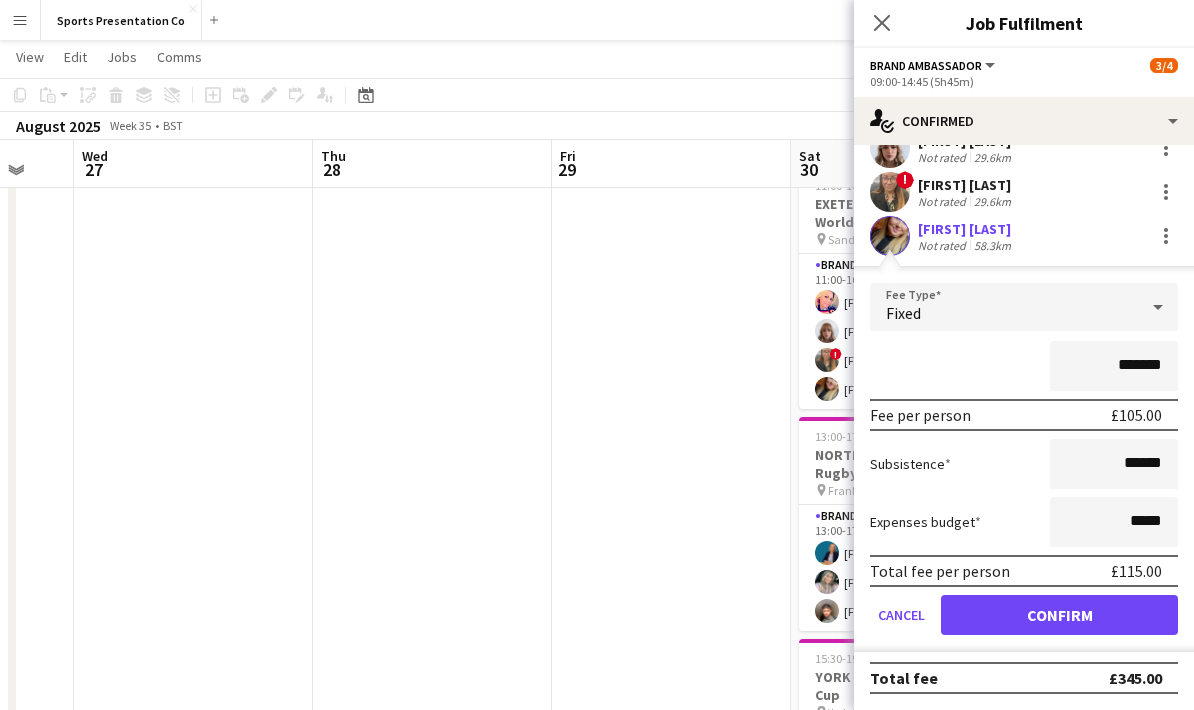 scroll, scrollTop: 121, scrollLeft: 0, axis: vertical 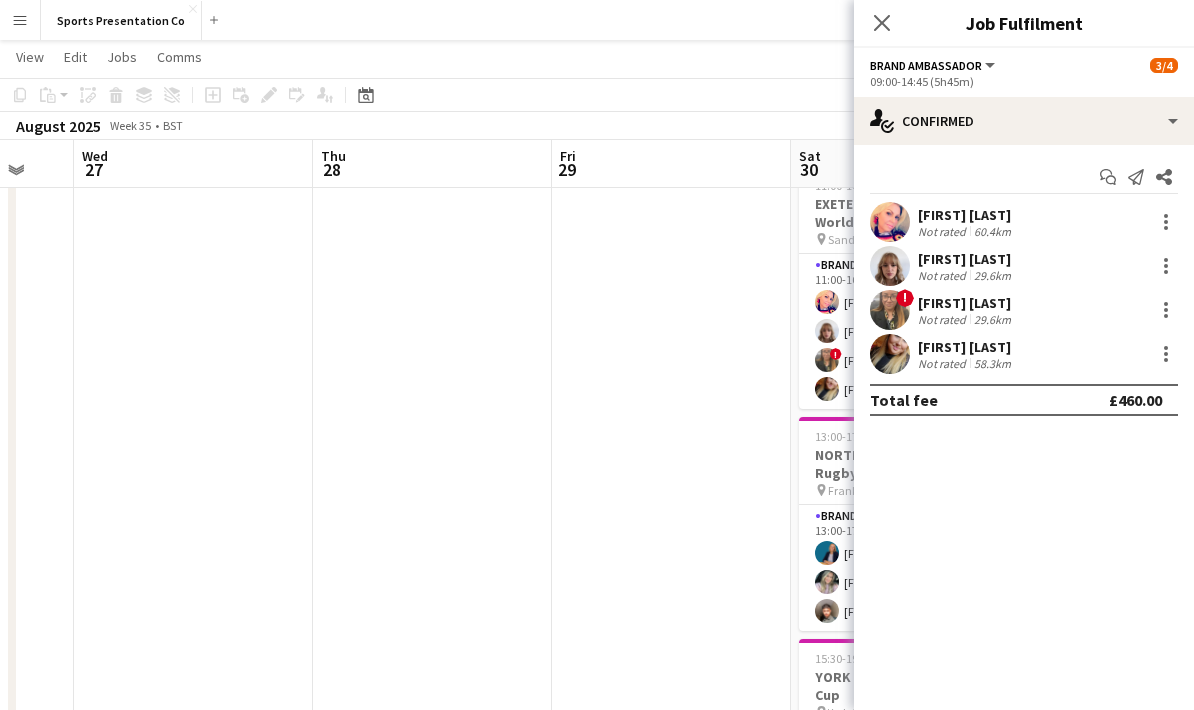 click at bounding box center [671, 417] 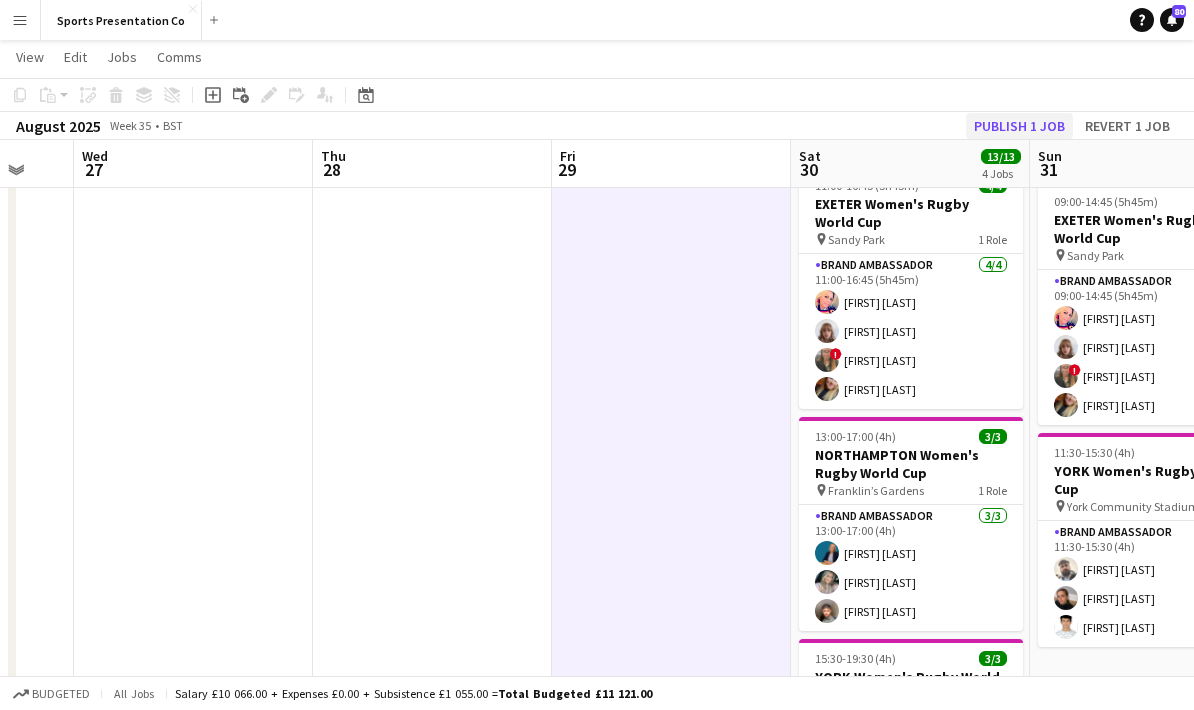 click on "Publish 1 job" 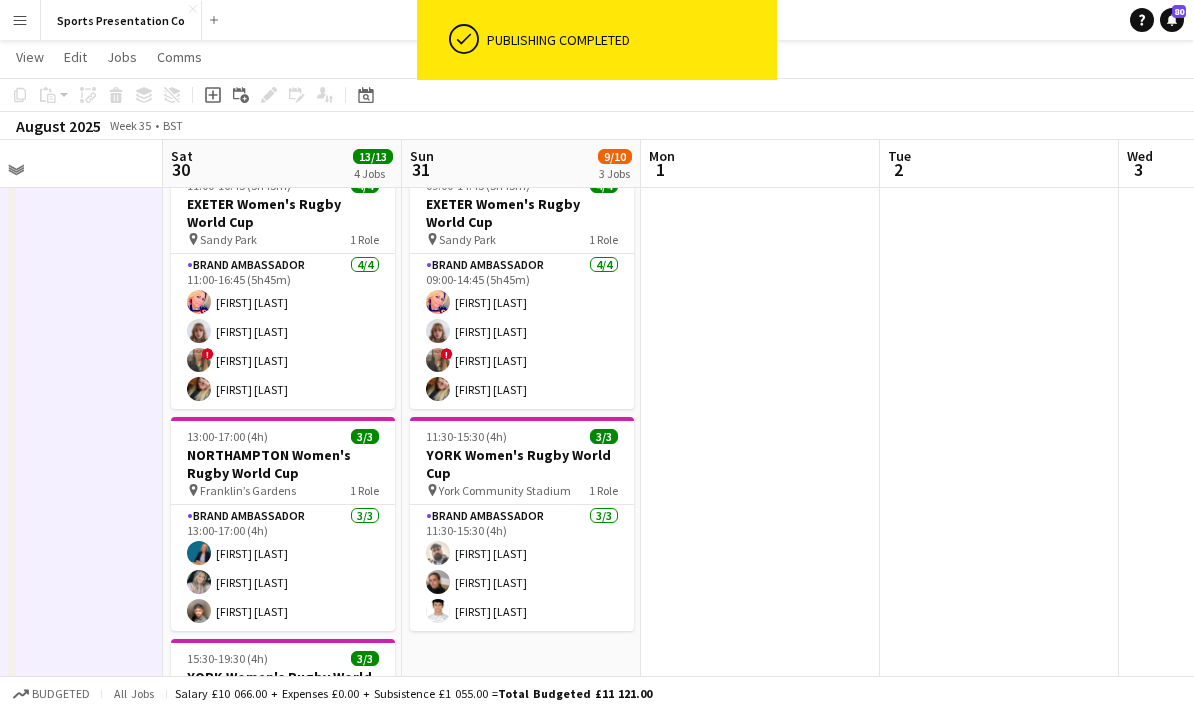 scroll, scrollTop: 0, scrollLeft: 589, axis: horizontal 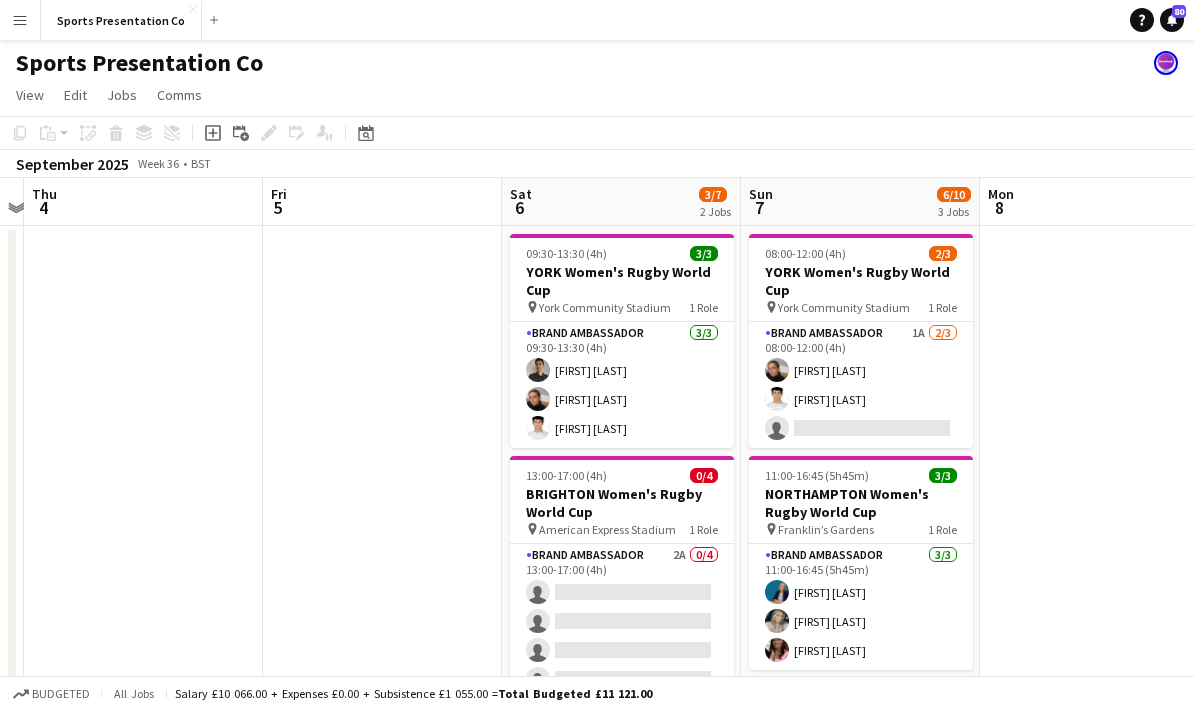 drag, startPoint x: 863, startPoint y: 521, endPoint x: 283, endPoint y: 479, distance: 581.5187 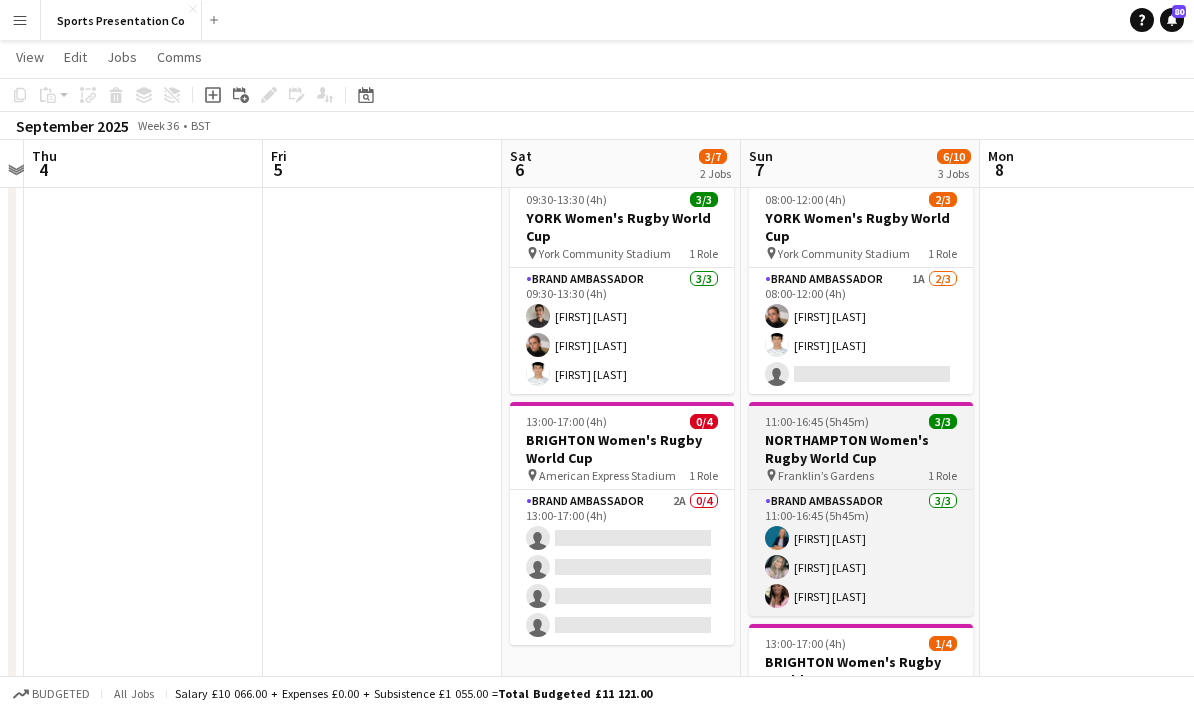 scroll, scrollTop: 0, scrollLeft: 0, axis: both 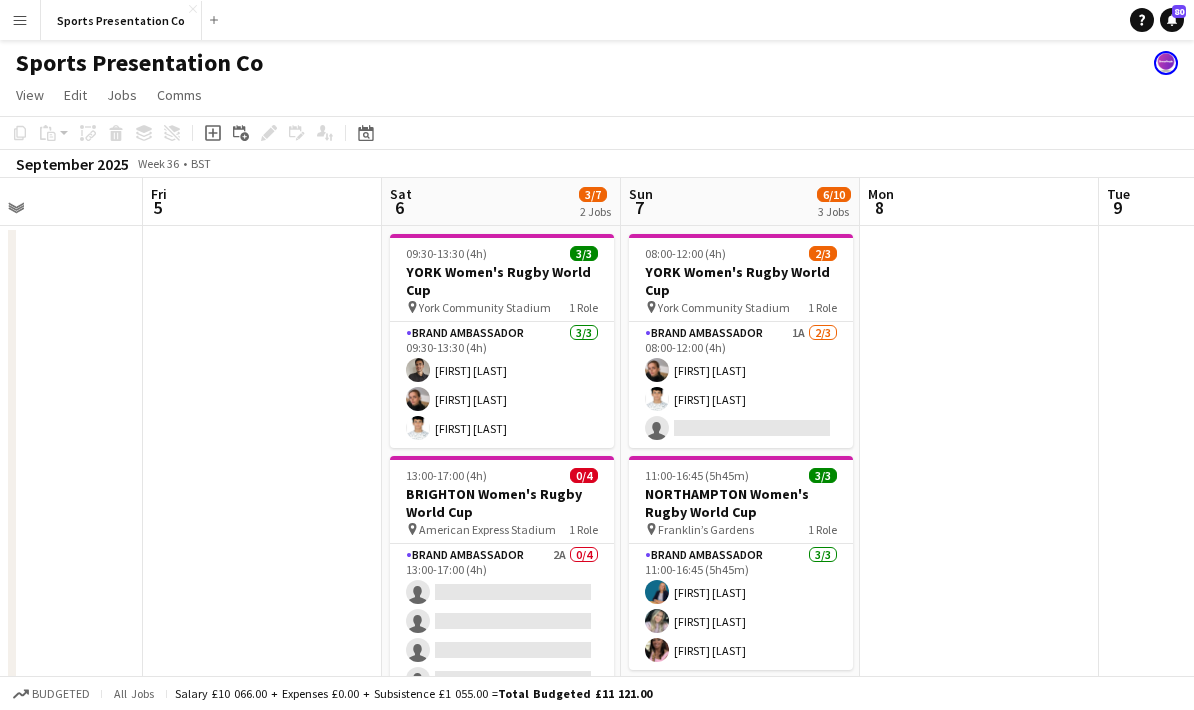 drag, startPoint x: 1067, startPoint y: 489, endPoint x: 708, endPoint y: 493, distance: 359.02228 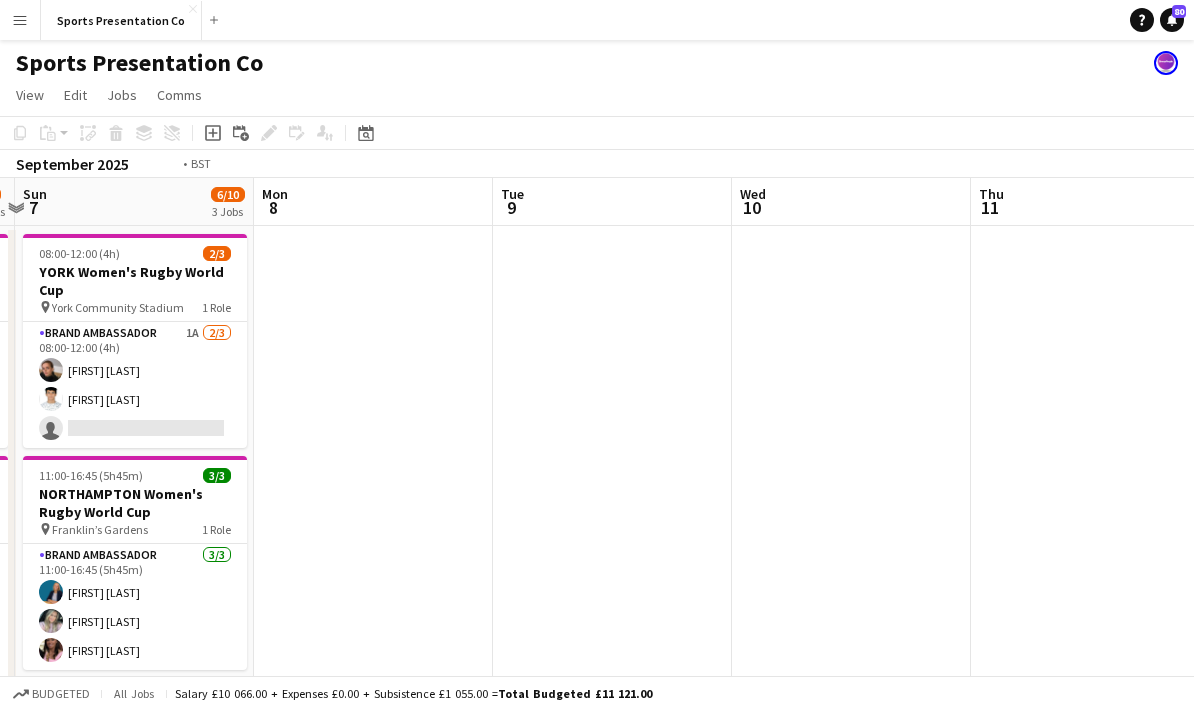 drag, startPoint x: 881, startPoint y: 485, endPoint x: 349, endPoint y: 542, distance: 535.04486 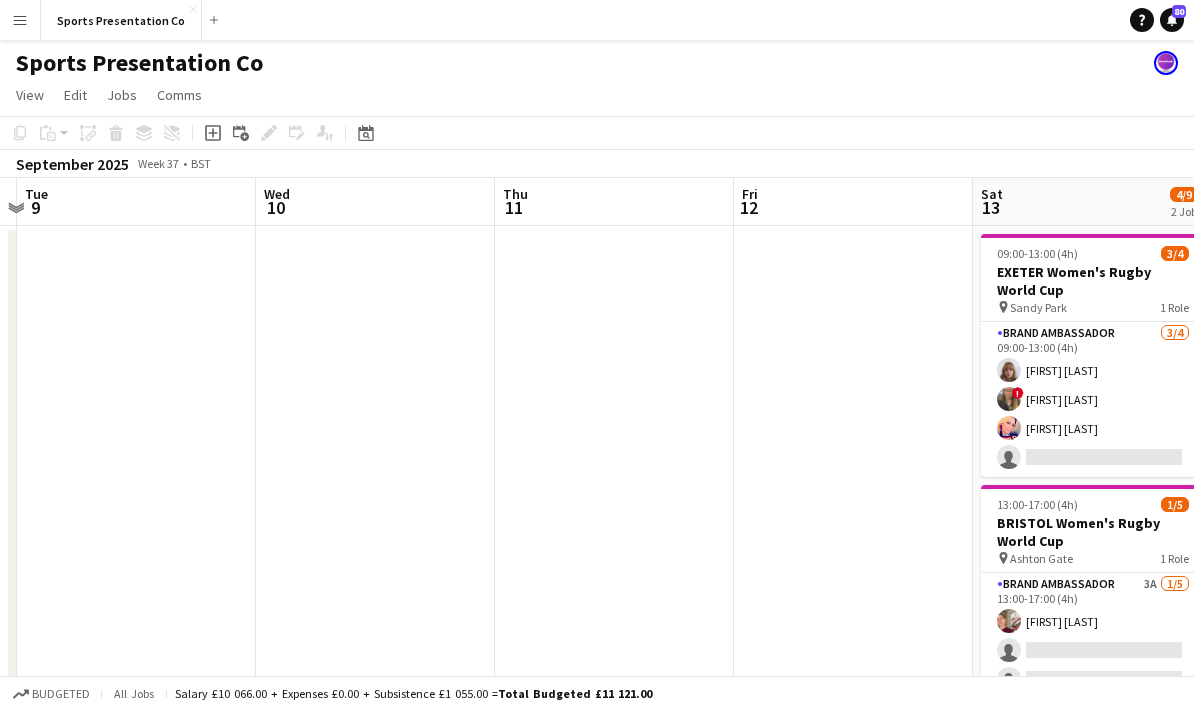 drag, startPoint x: 739, startPoint y: 514, endPoint x: 522, endPoint y: 500, distance: 217.45114 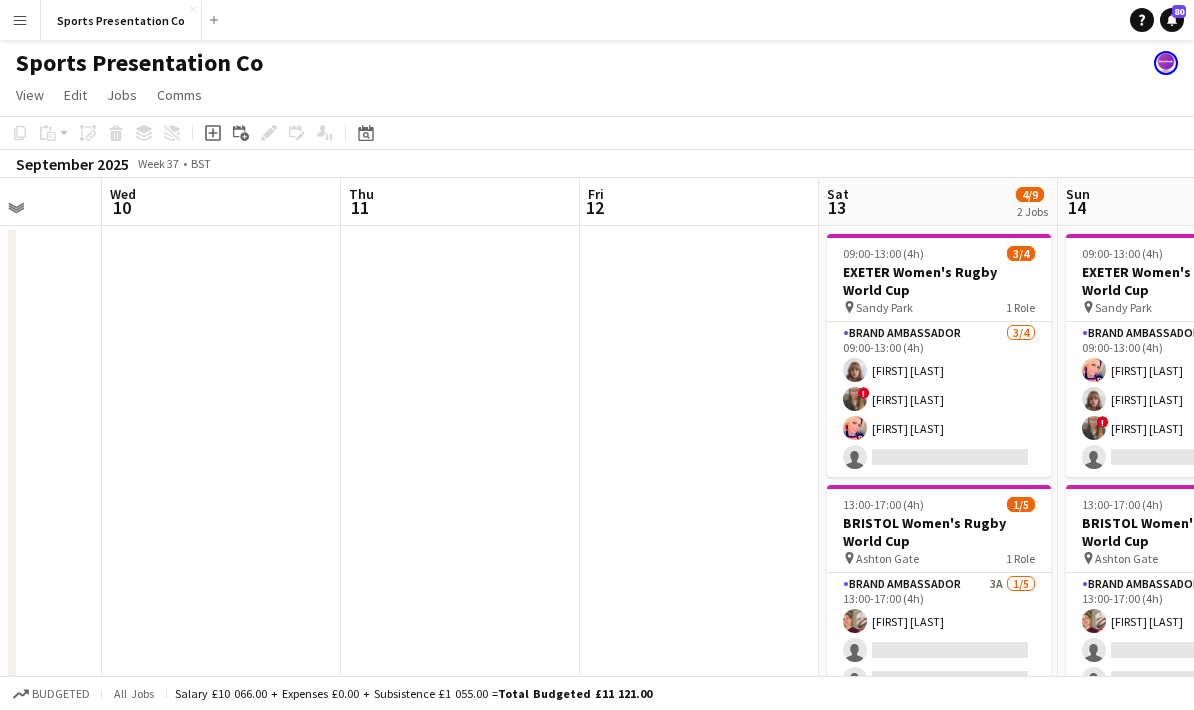 scroll, scrollTop: 0, scrollLeft: 583, axis: horizontal 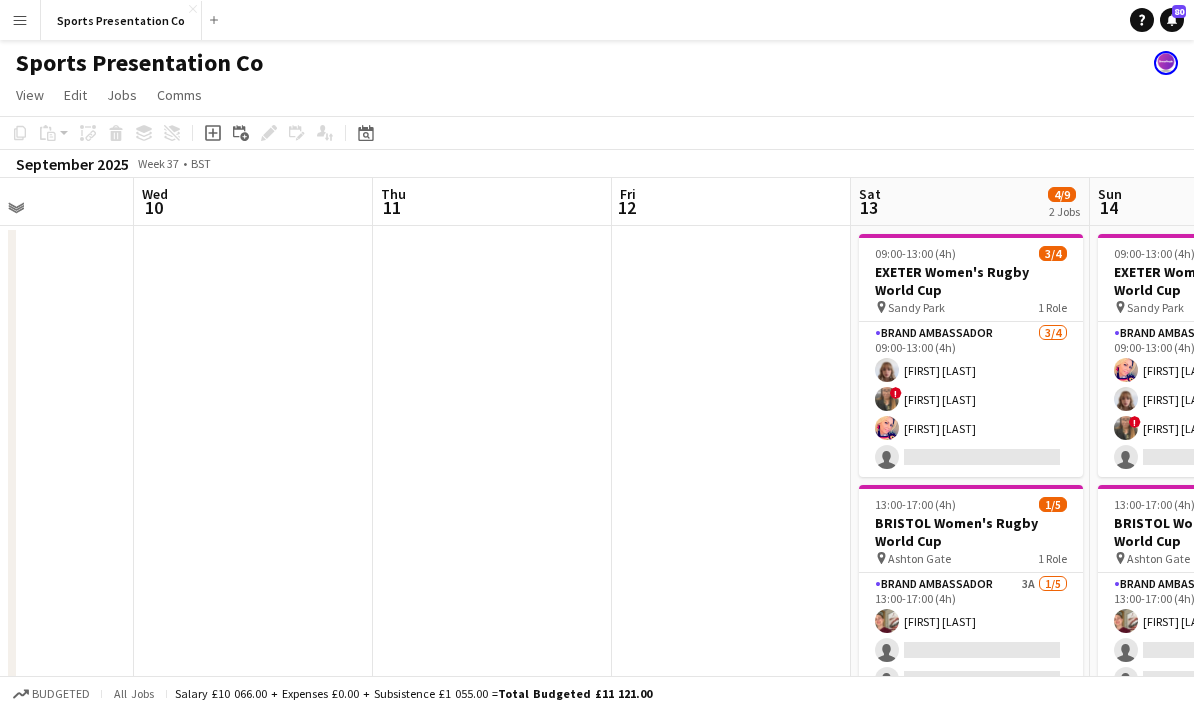 drag, startPoint x: 748, startPoint y: 515, endPoint x: 388, endPoint y: 503, distance: 360.19995 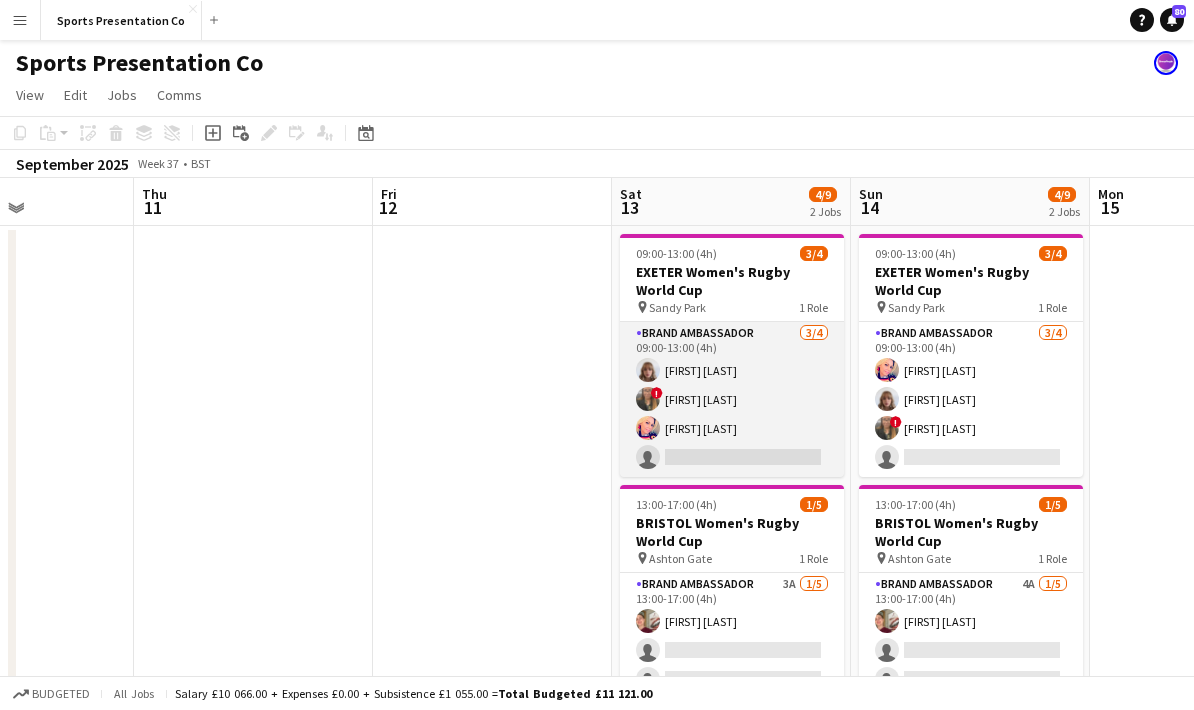 click on "Brand Ambassador   3/4   09:00-13:00 (4h)
Caitlyn Chapman ! Stephanie Louise Knight Volha Zhylach
single-neutral-actions" at bounding box center (732, 399) 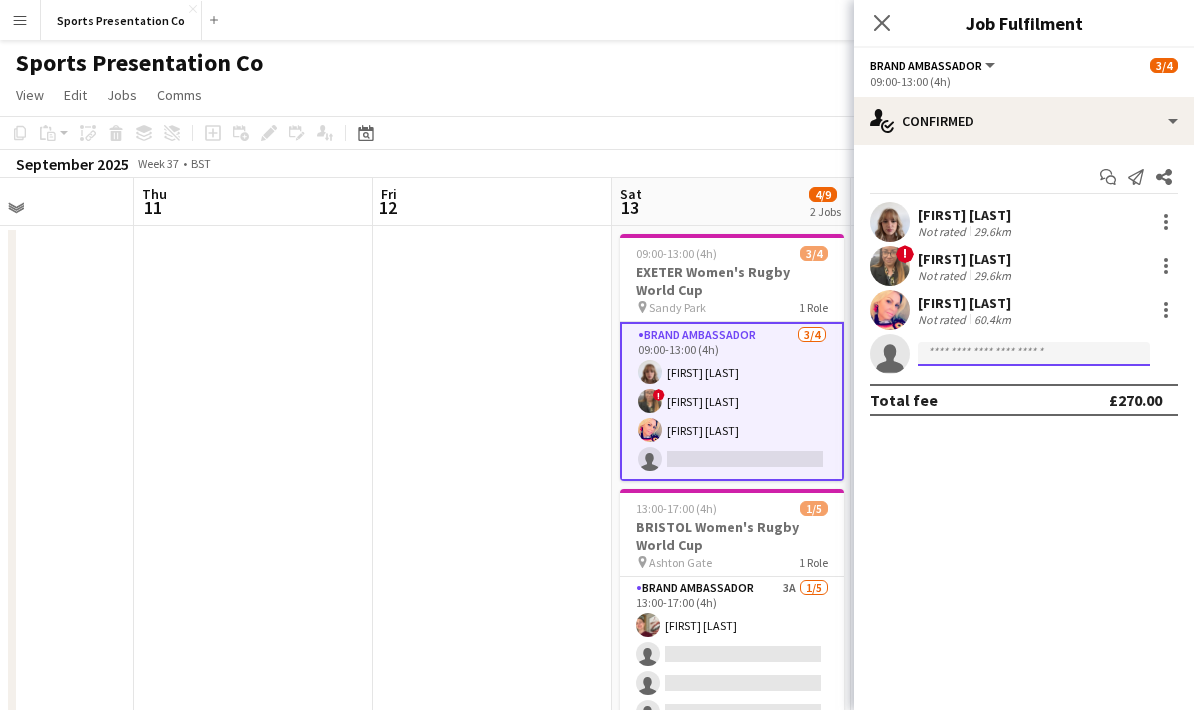 click 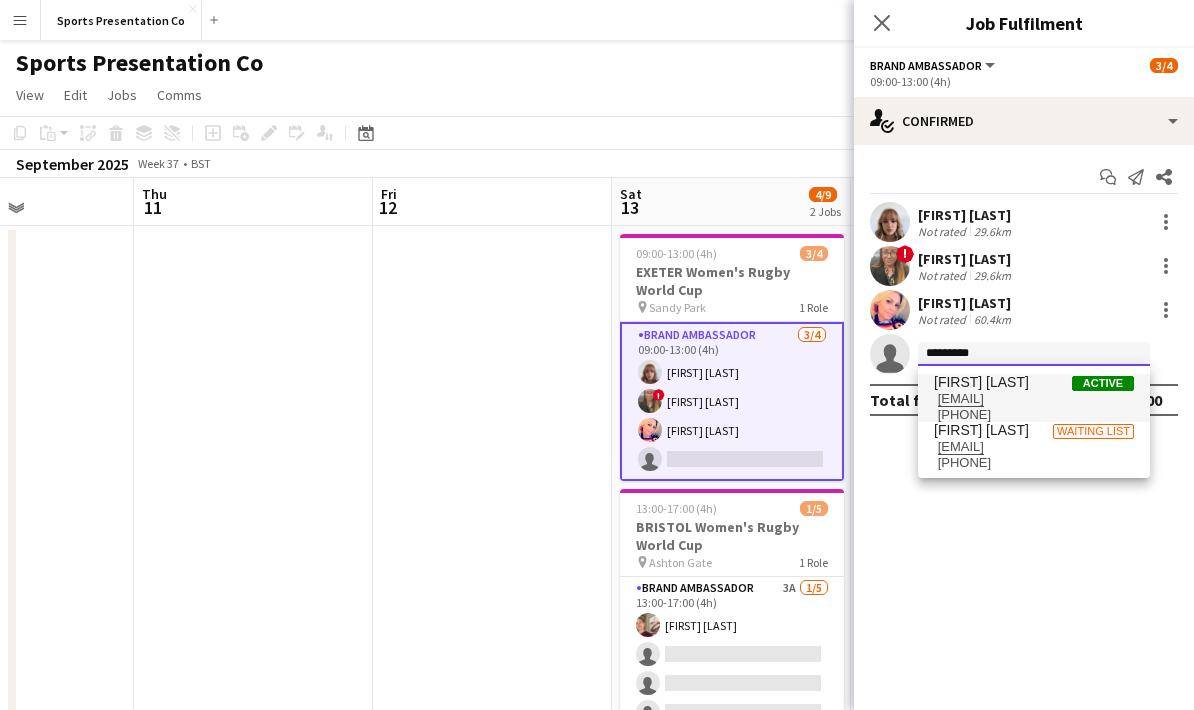 type on "*********" 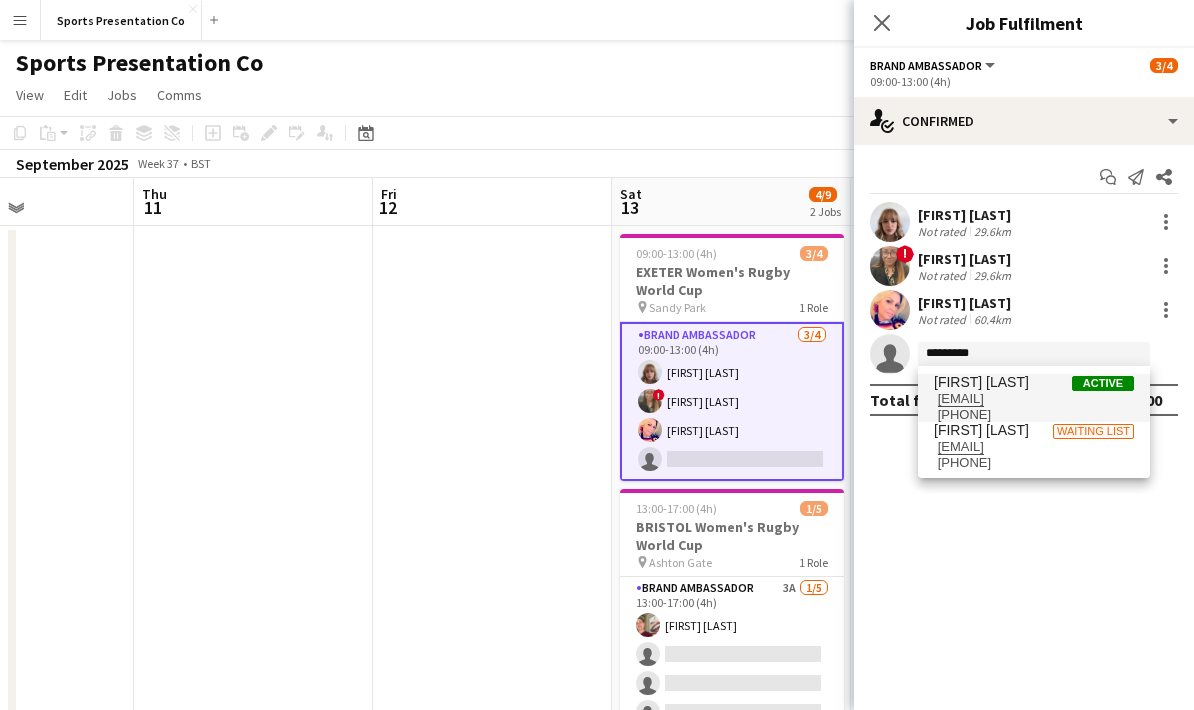 click on "[EMAIL]" at bounding box center (1034, 399) 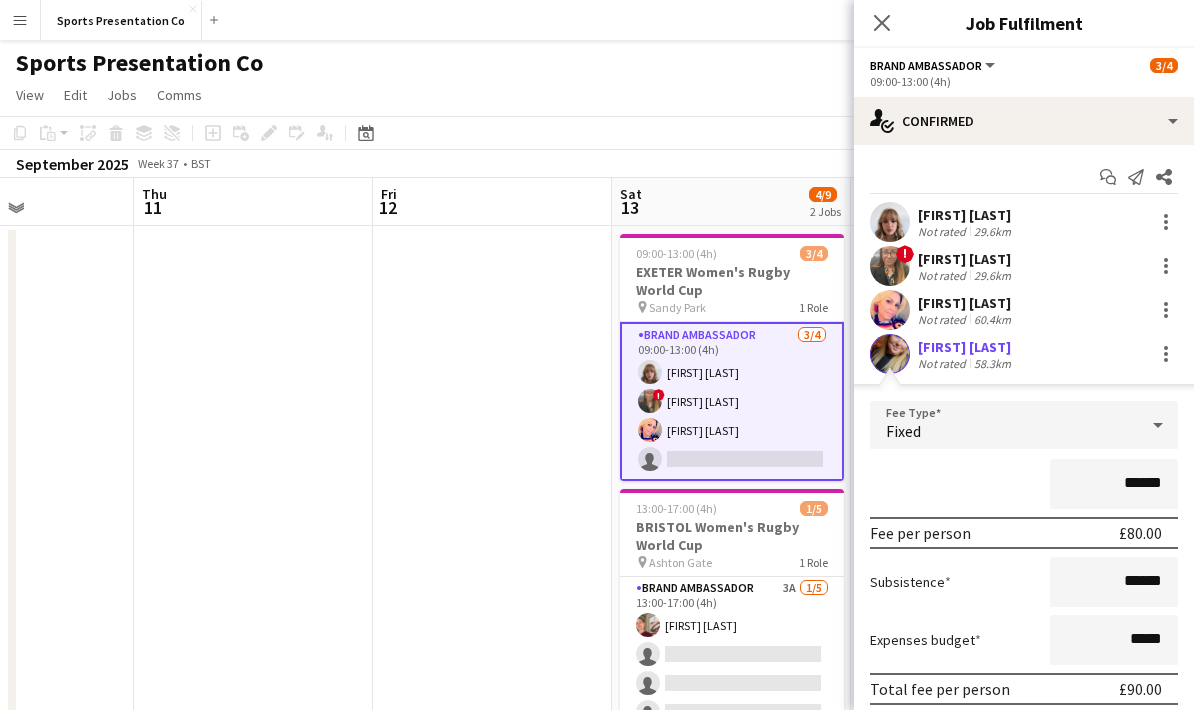 click on "******" at bounding box center [1024, 484] 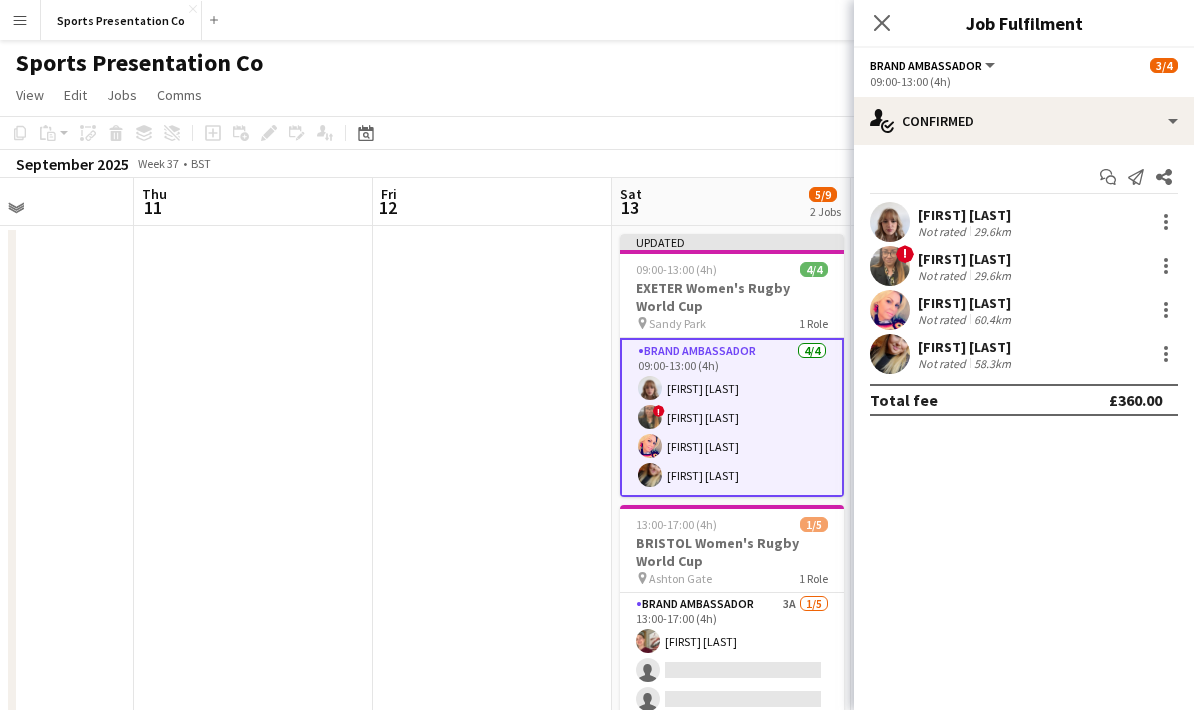 click at bounding box center (492, 707) 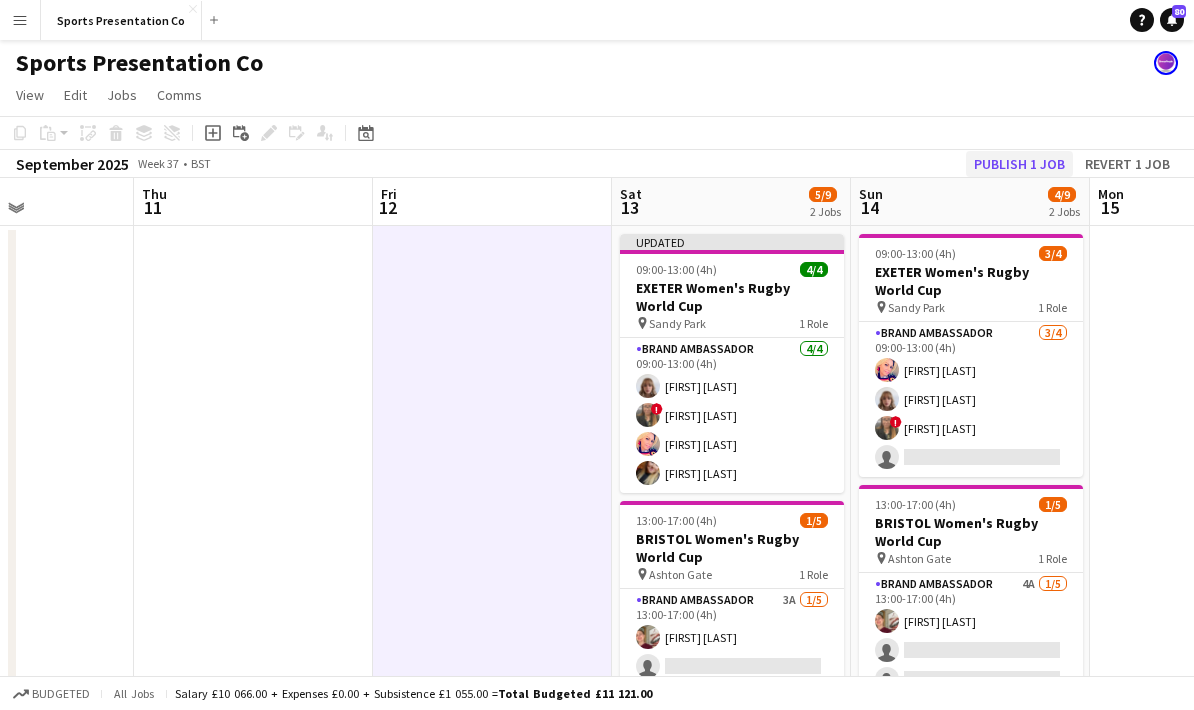 click on "Publish 1 job" 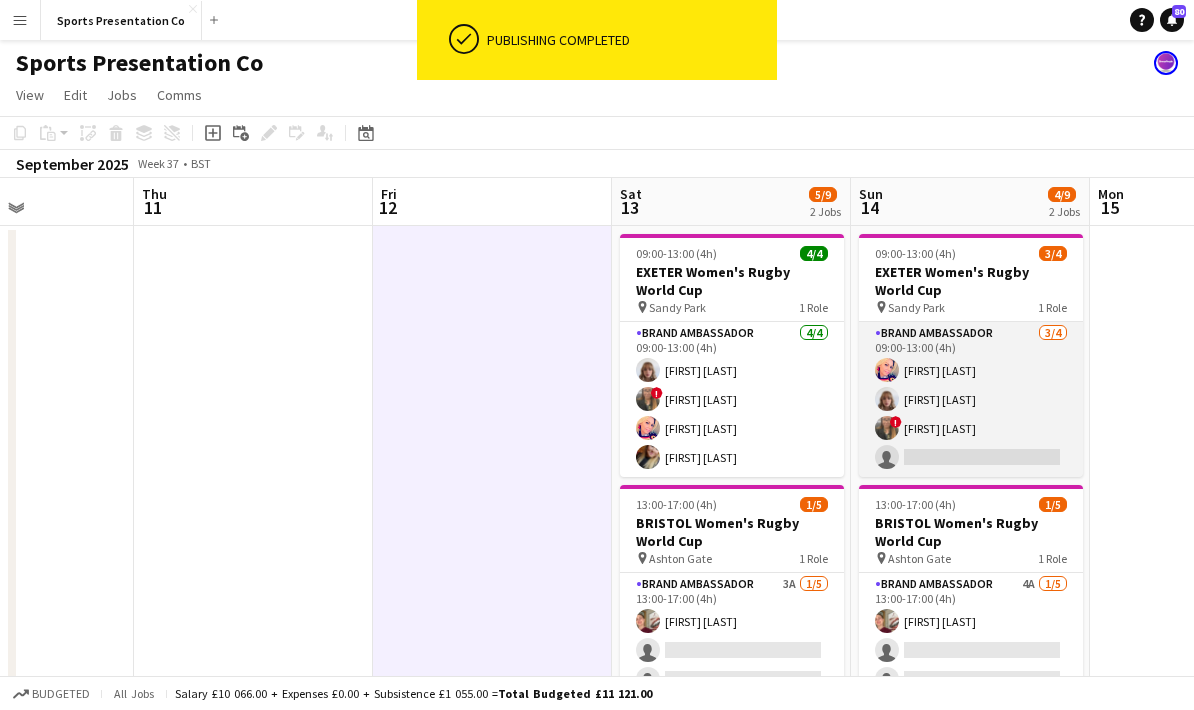 click on "Brand Ambassador   3/4   09:00-13:00 (4h)
Volha Zhylach Caitlyn Chapman ! Stephanie Louise Knight
single-neutral-actions" at bounding box center [971, 399] 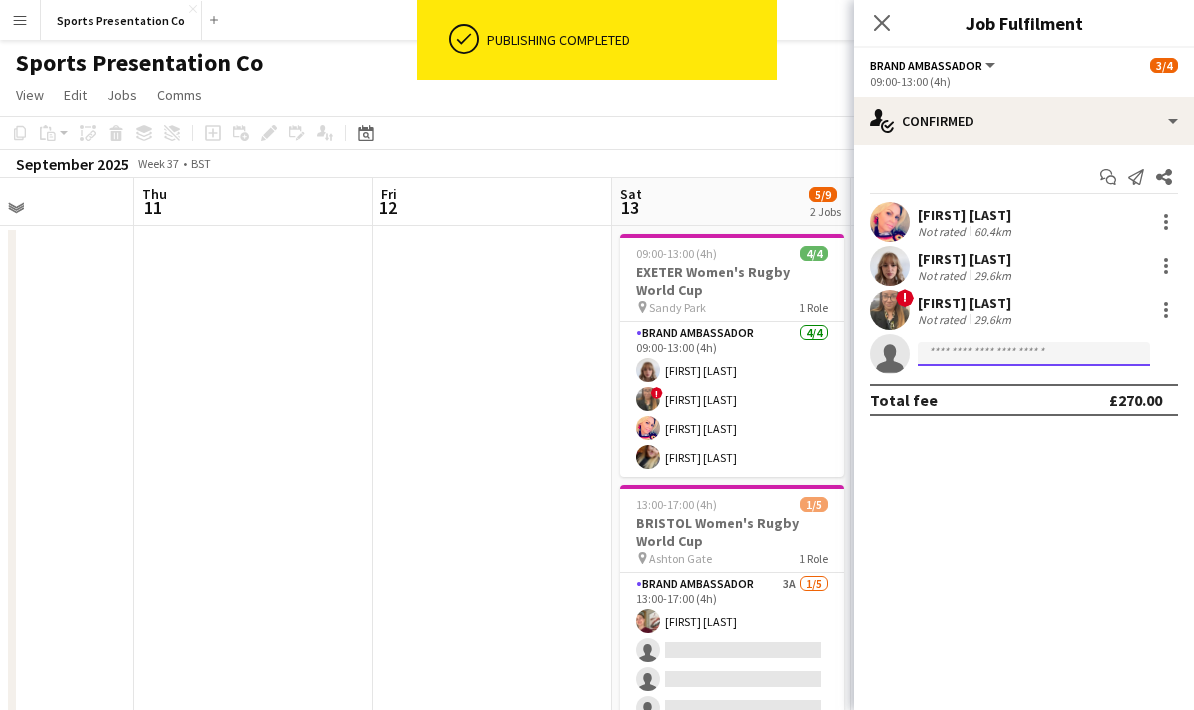 click 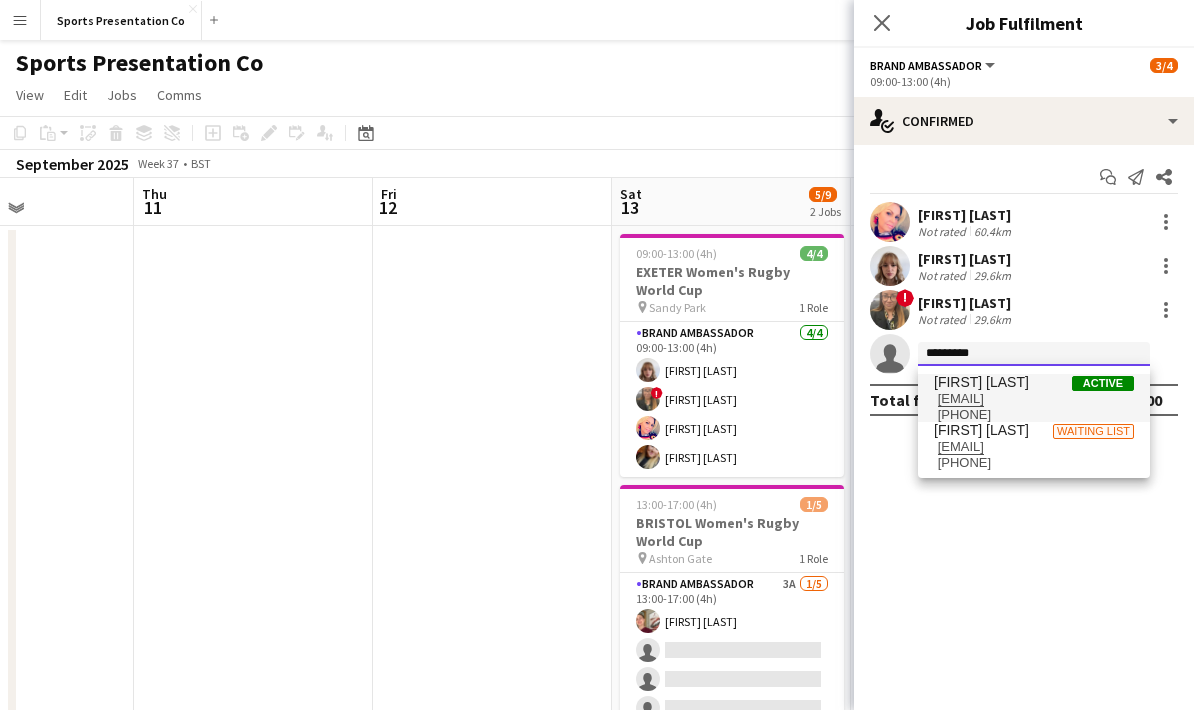 type on "*********" 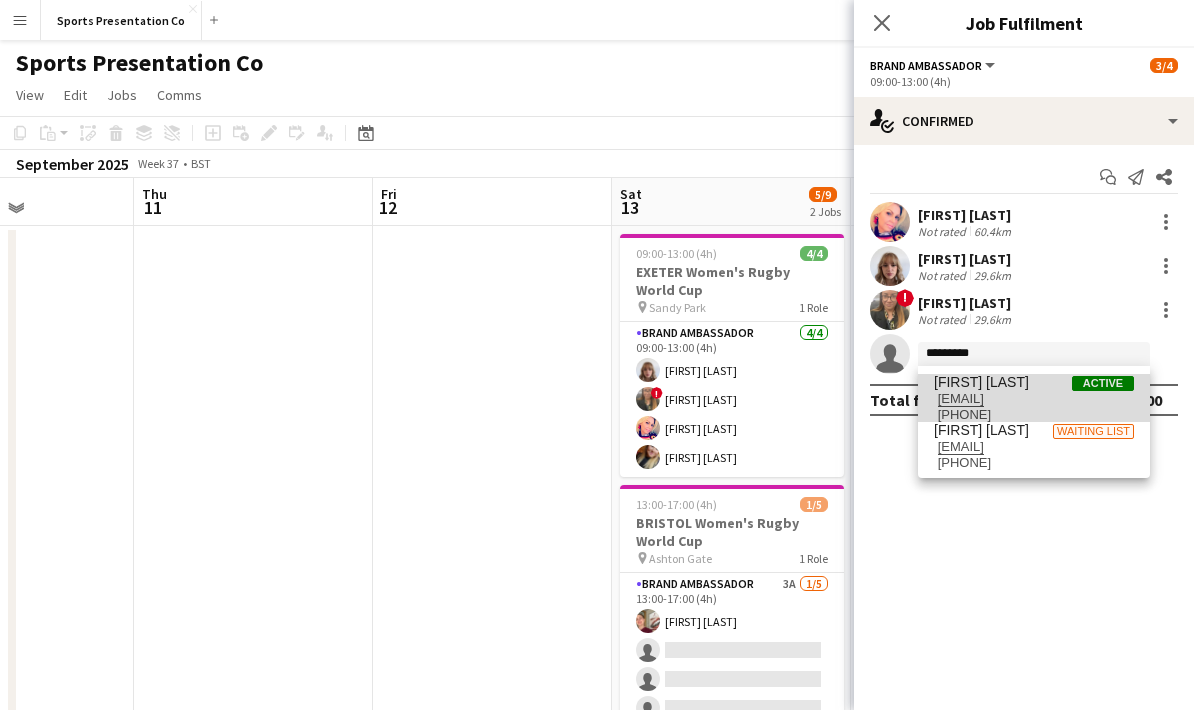 click on "[FIRST] [LAST]" at bounding box center (981, 382) 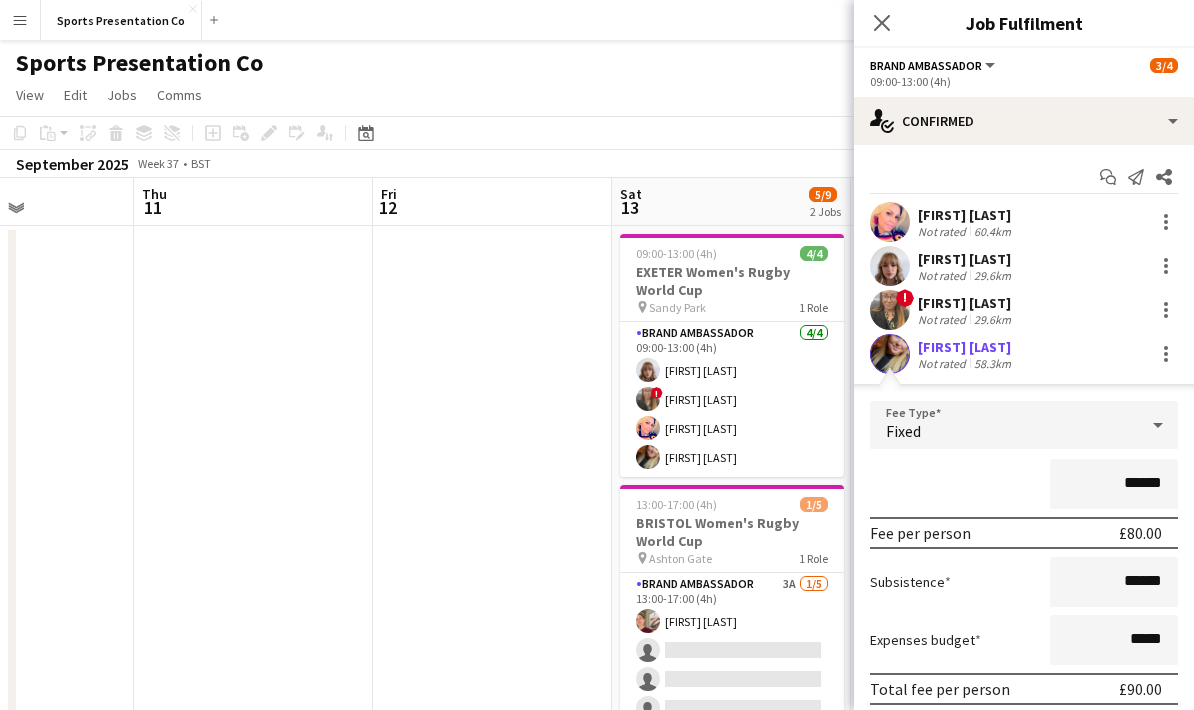 click on "******" at bounding box center (1024, 484) 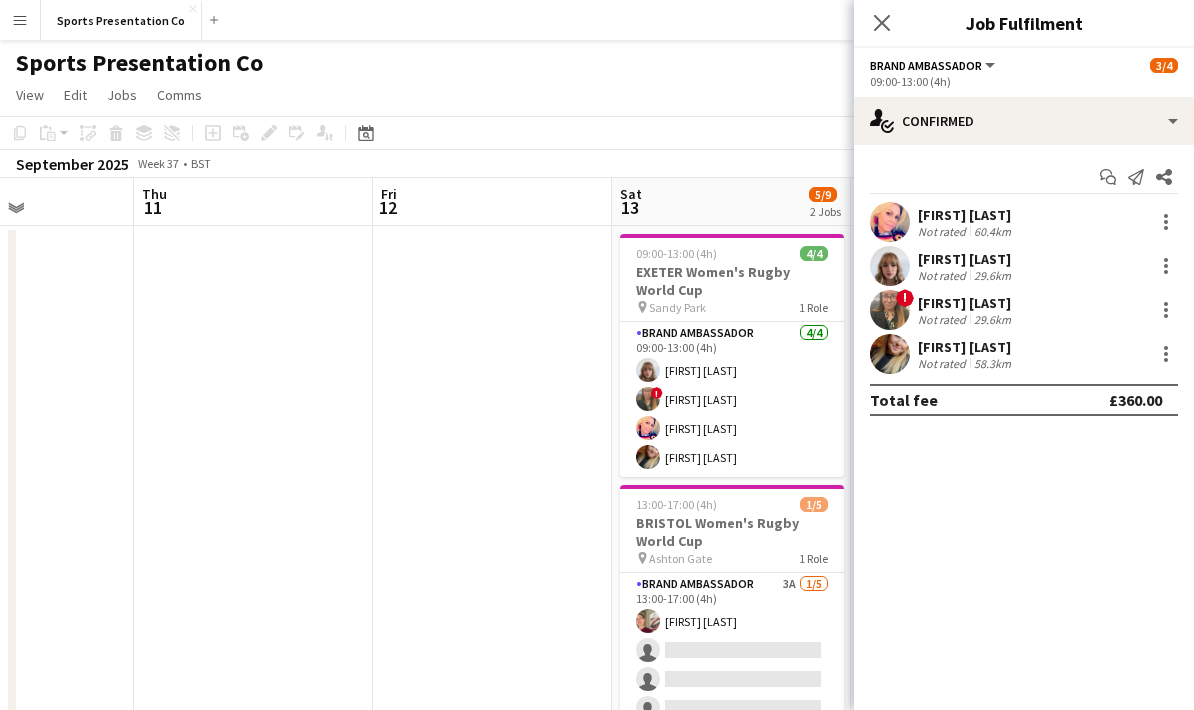 click at bounding box center [253, 707] 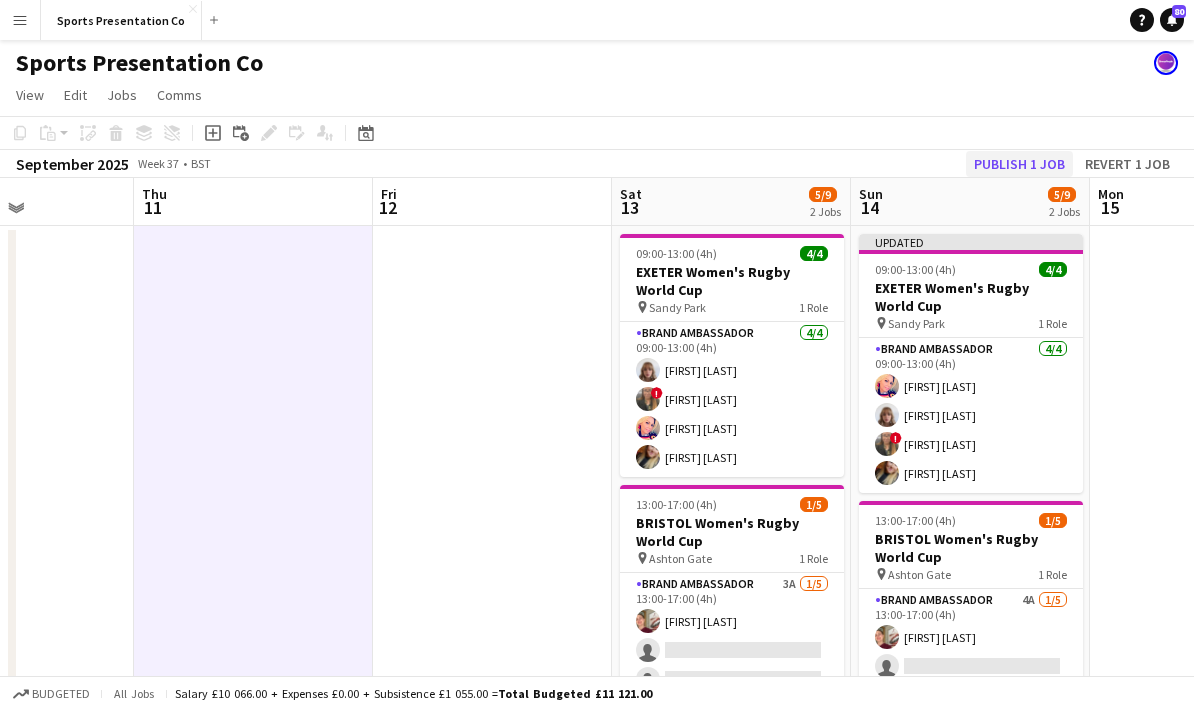 click on "Publish 1 job" 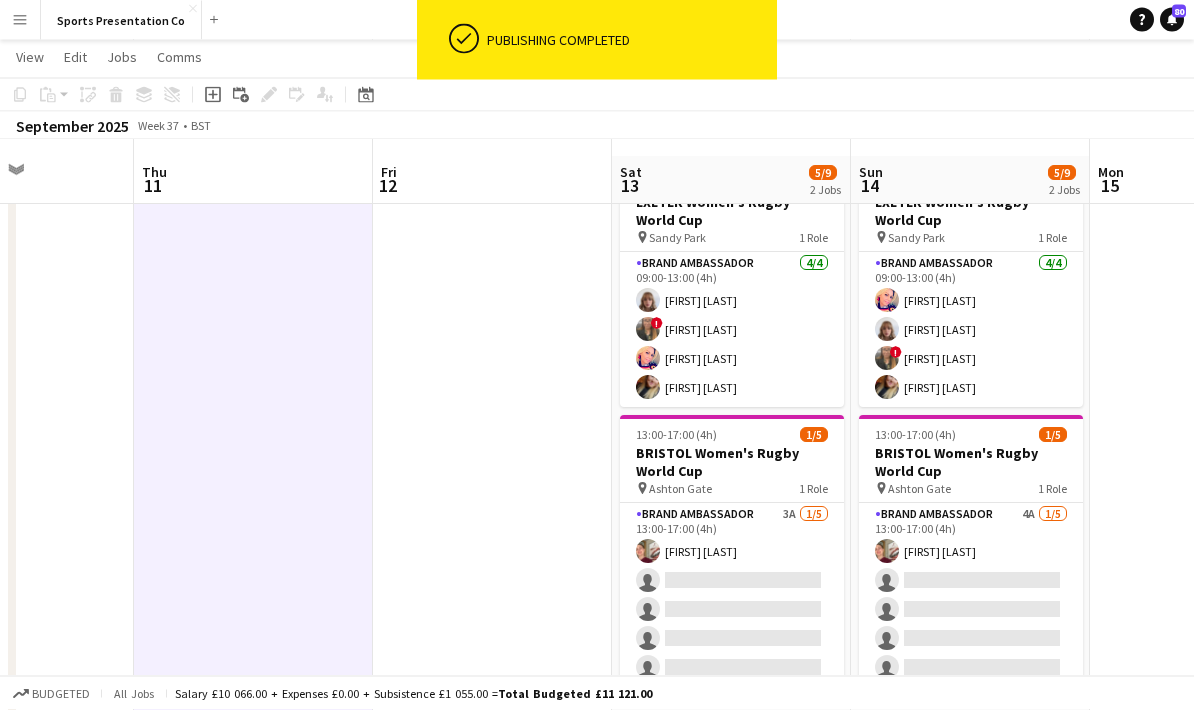 scroll, scrollTop: 52, scrollLeft: 0, axis: vertical 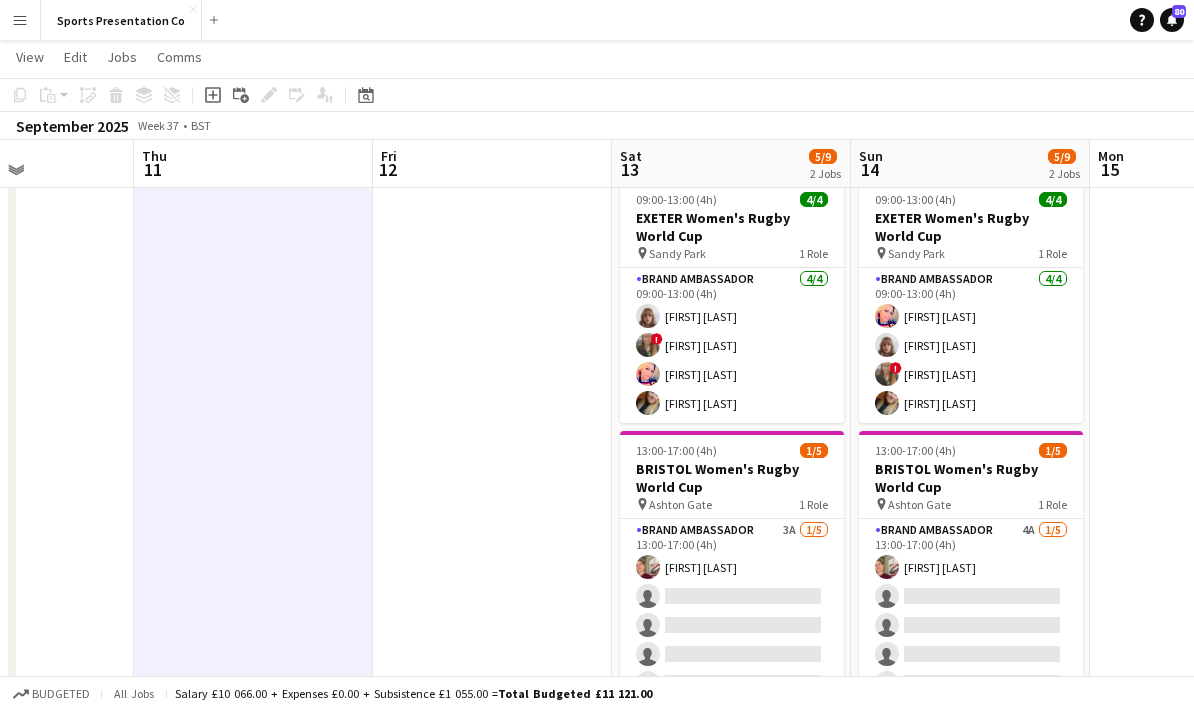 click at bounding box center (1209, 653) 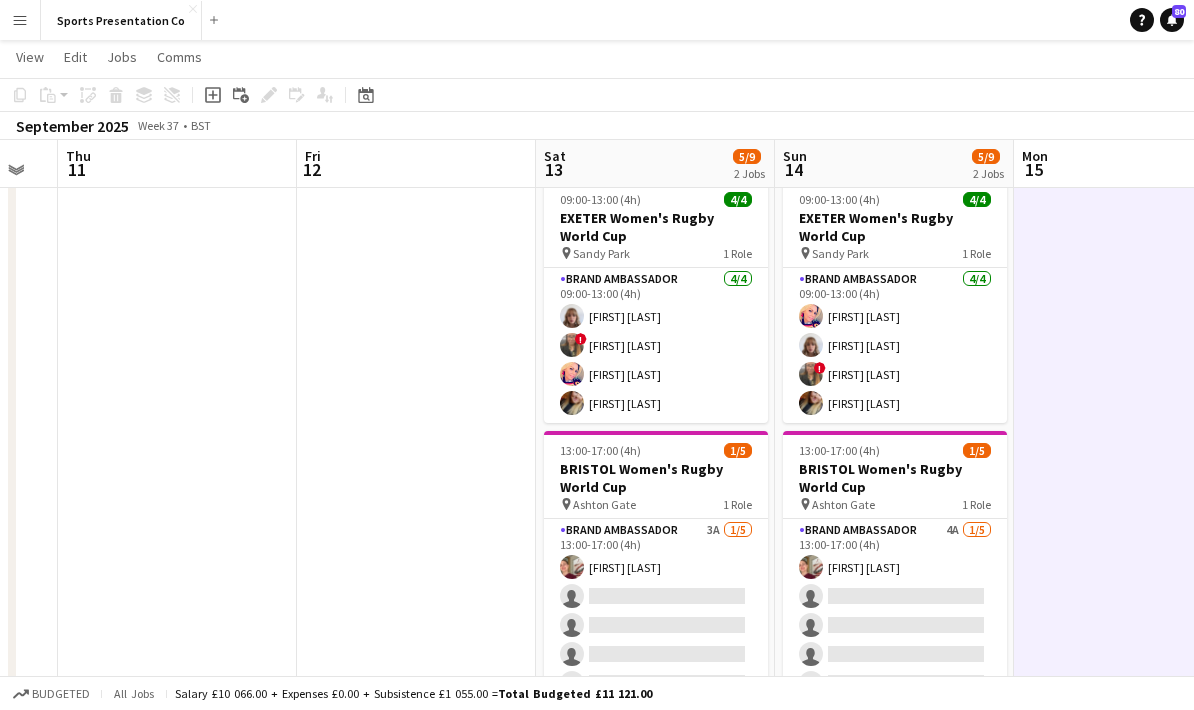 drag, startPoint x: 1139, startPoint y: 440, endPoint x: 802, endPoint y: 471, distance: 338.42282 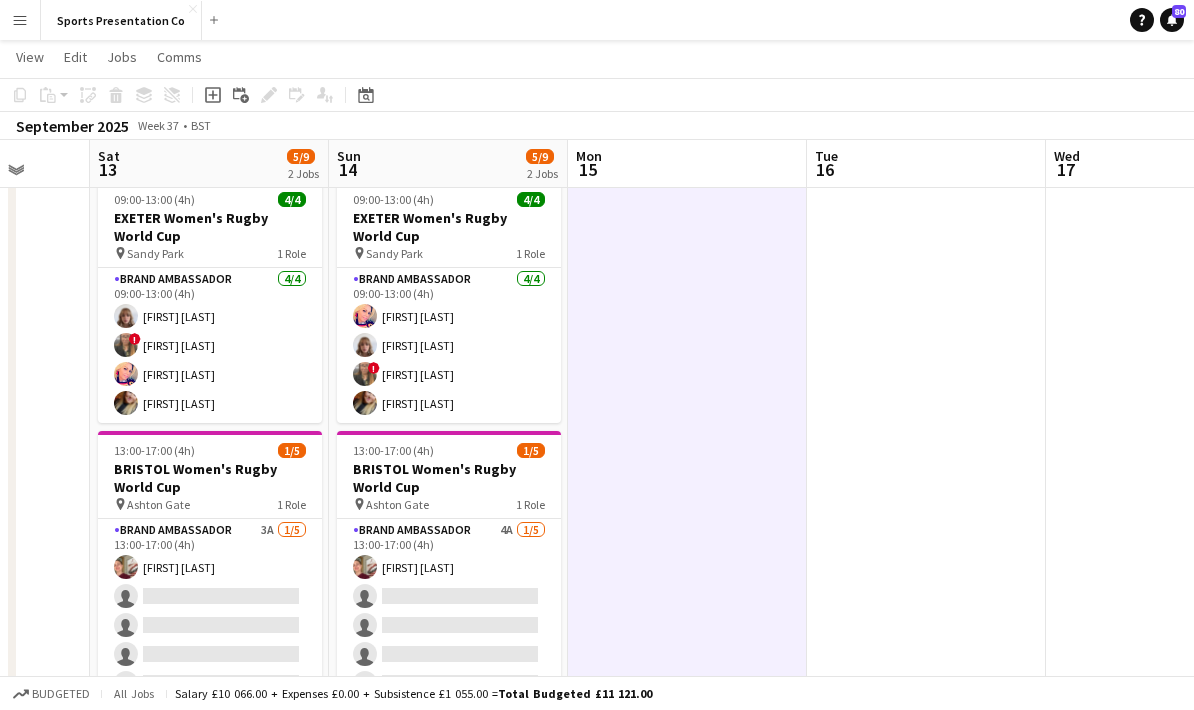 drag, startPoint x: 931, startPoint y: 460, endPoint x: 734, endPoint y: 465, distance: 197.06345 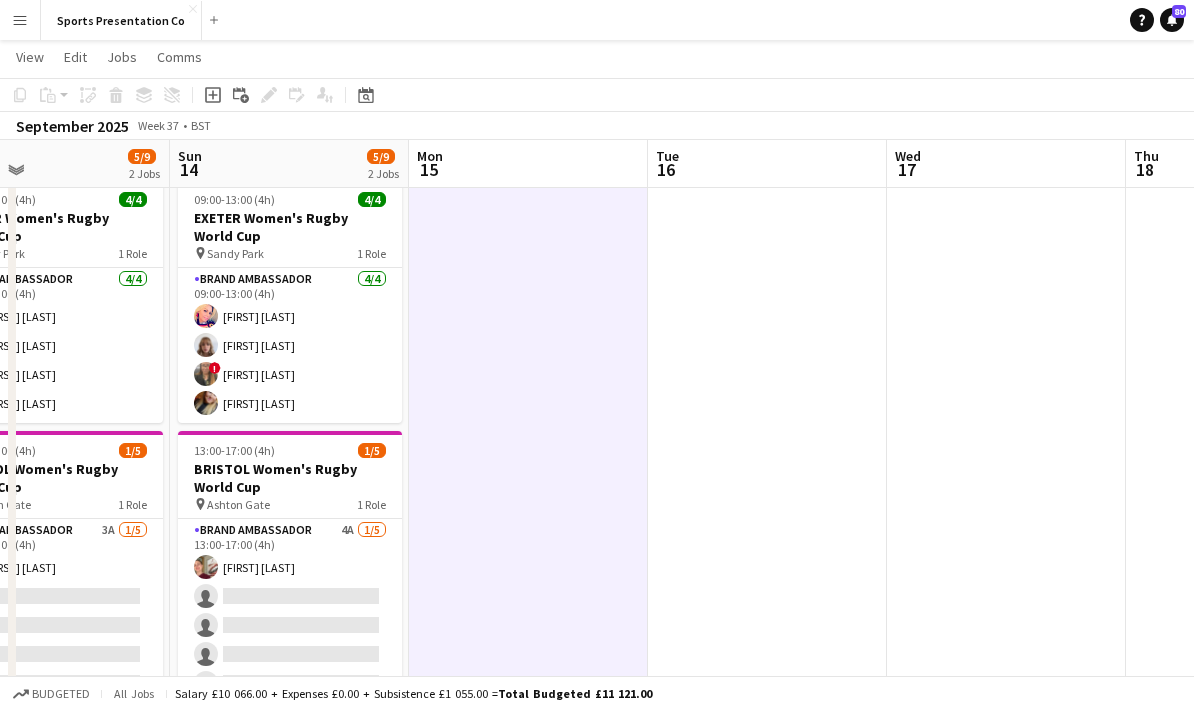 drag, startPoint x: 1076, startPoint y: 478, endPoint x: 724, endPoint y: 476, distance: 352.00568 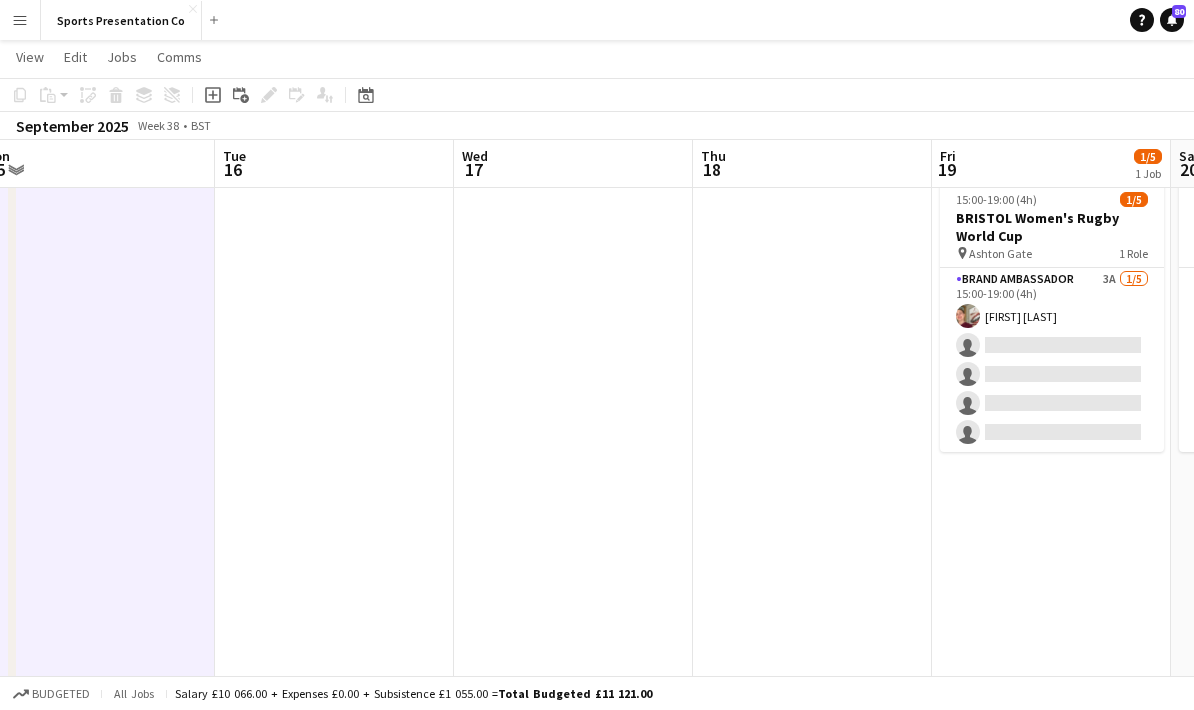 drag, startPoint x: 843, startPoint y: 471, endPoint x: 647, endPoint y: 486, distance: 196.57314 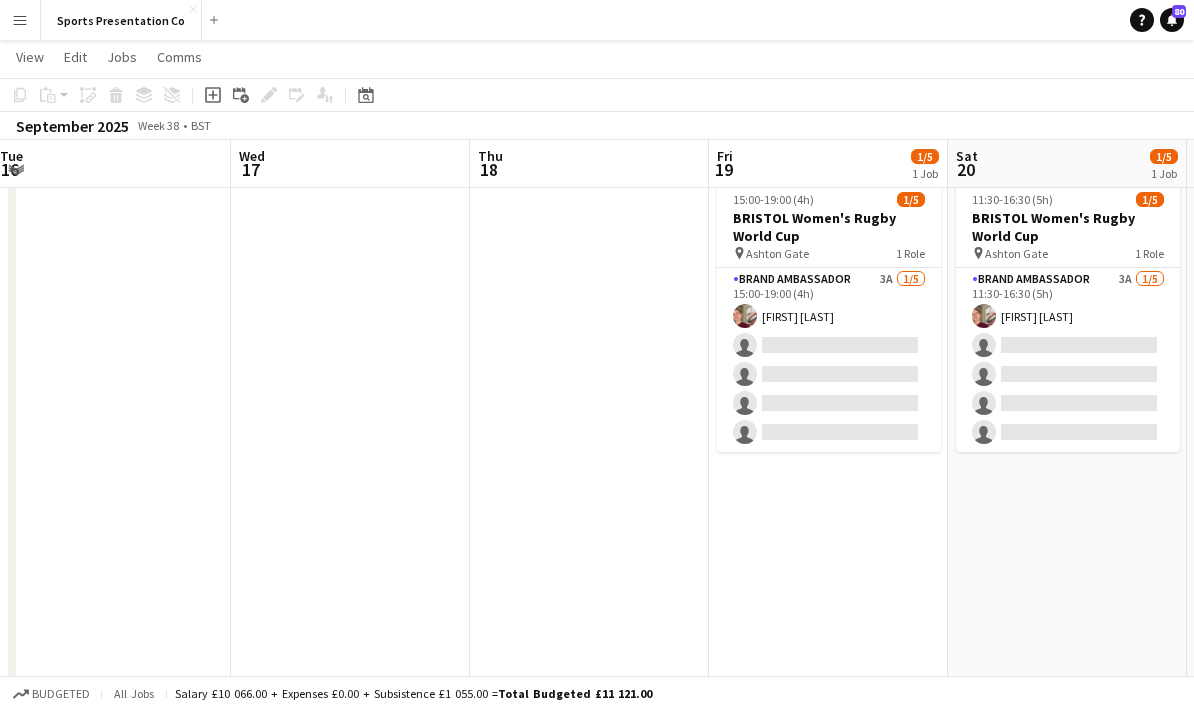 drag, startPoint x: 817, startPoint y: 520, endPoint x: 563, endPoint y: 509, distance: 254.23808 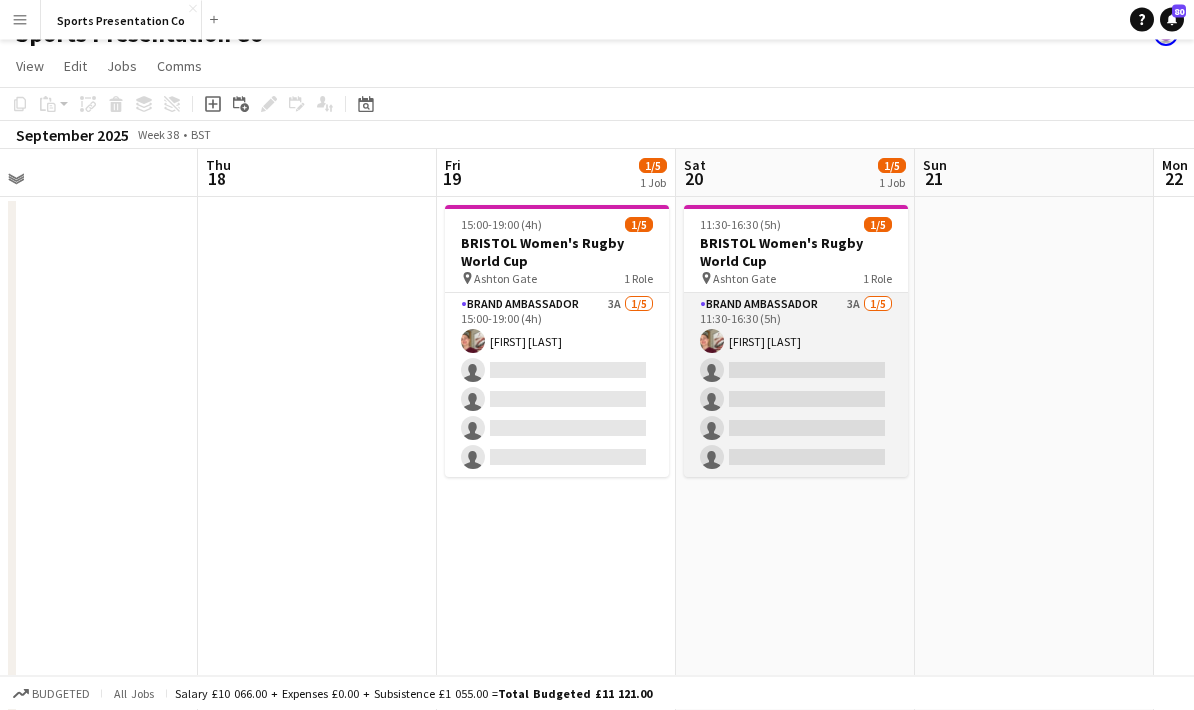 scroll, scrollTop: 0, scrollLeft: 0, axis: both 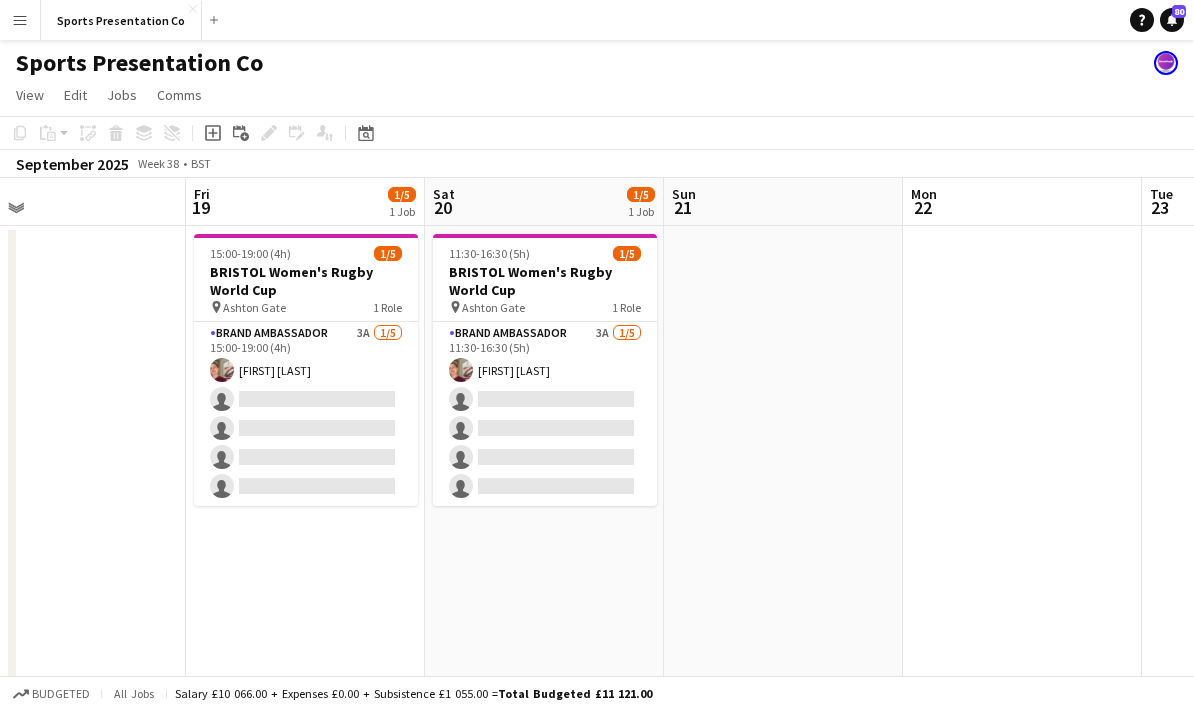 drag, startPoint x: 1061, startPoint y: 415, endPoint x: 746, endPoint y: 436, distance: 315.69922 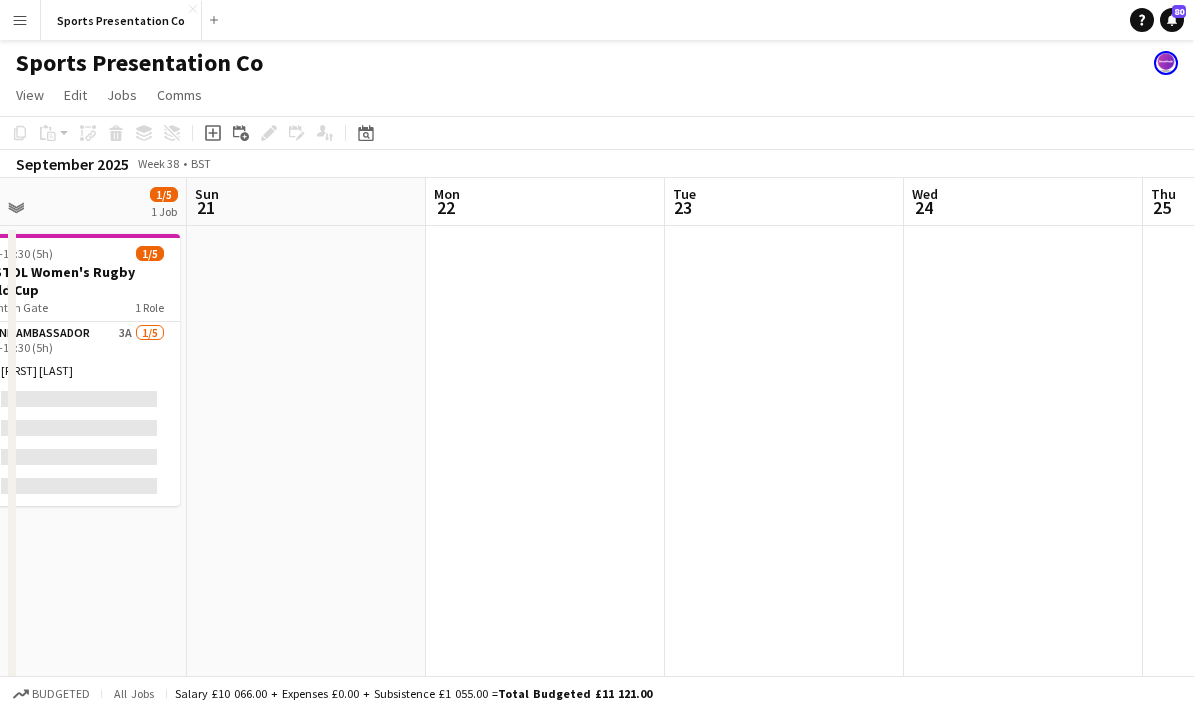 drag, startPoint x: 885, startPoint y: 419, endPoint x: 515, endPoint y: 444, distance: 370.84363 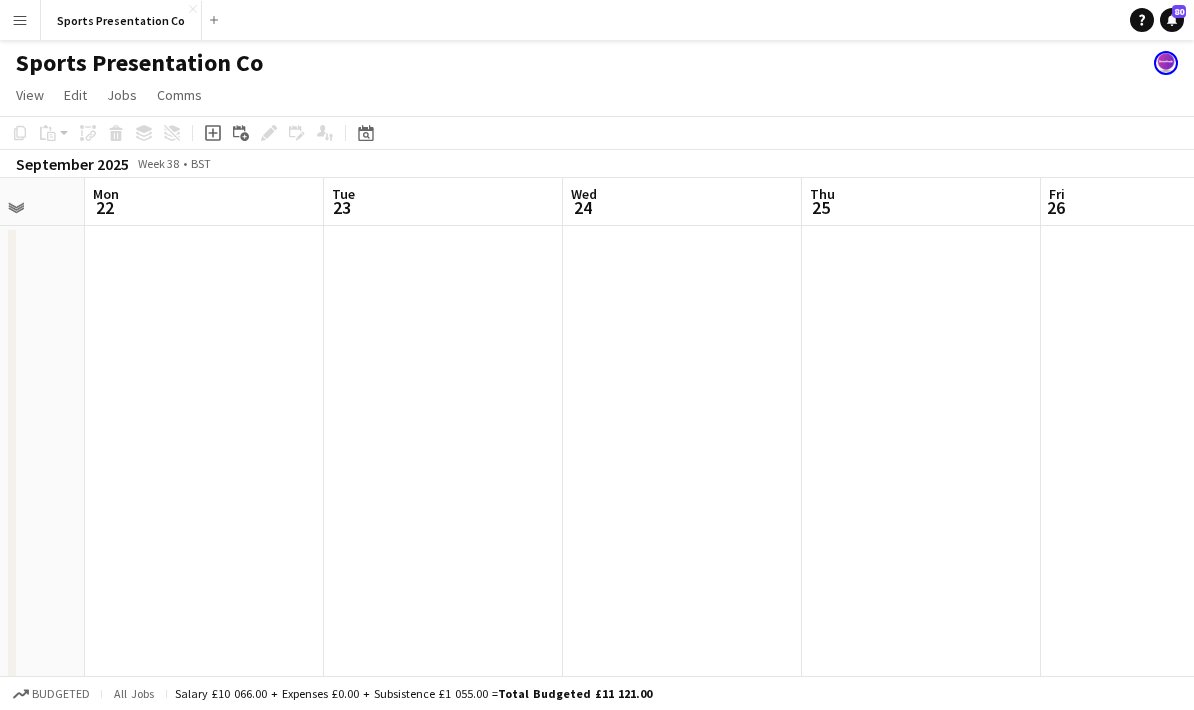 drag, startPoint x: 878, startPoint y: 436, endPoint x: 567, endPoint y: 453, distance: 311.4643 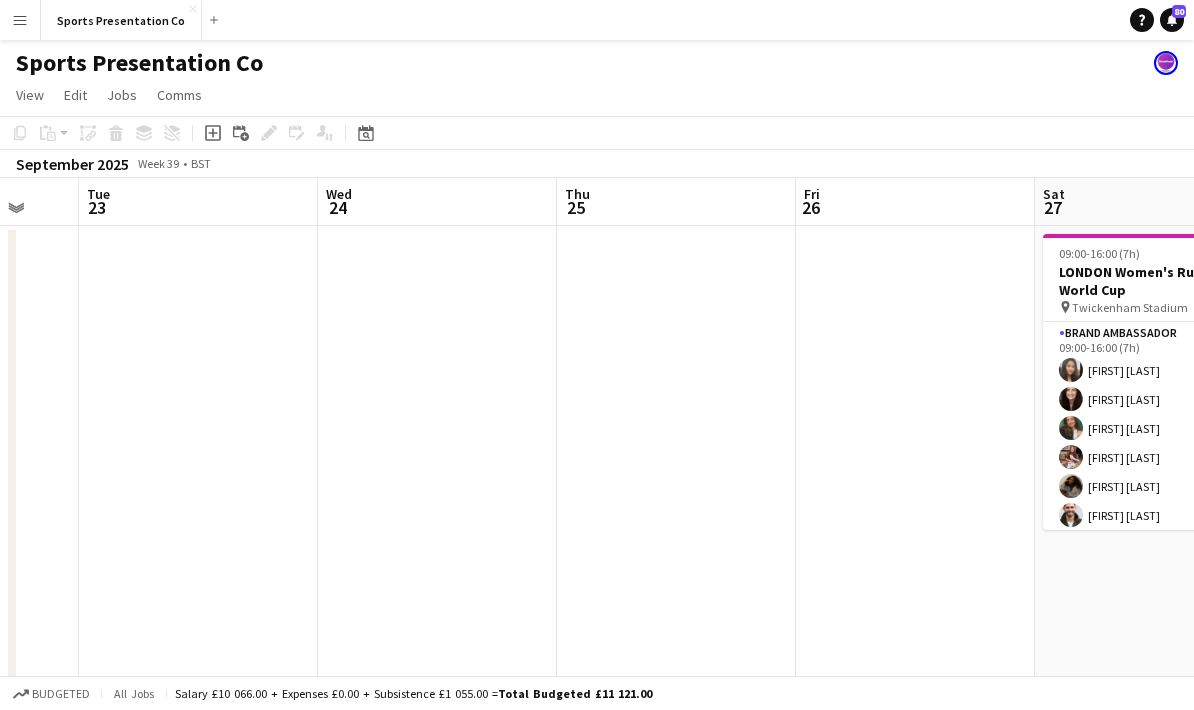 drag, startPoint x: 978, startPoint y: 436, endPoint x: 702, endPoint y: 456, distance: 276.7237 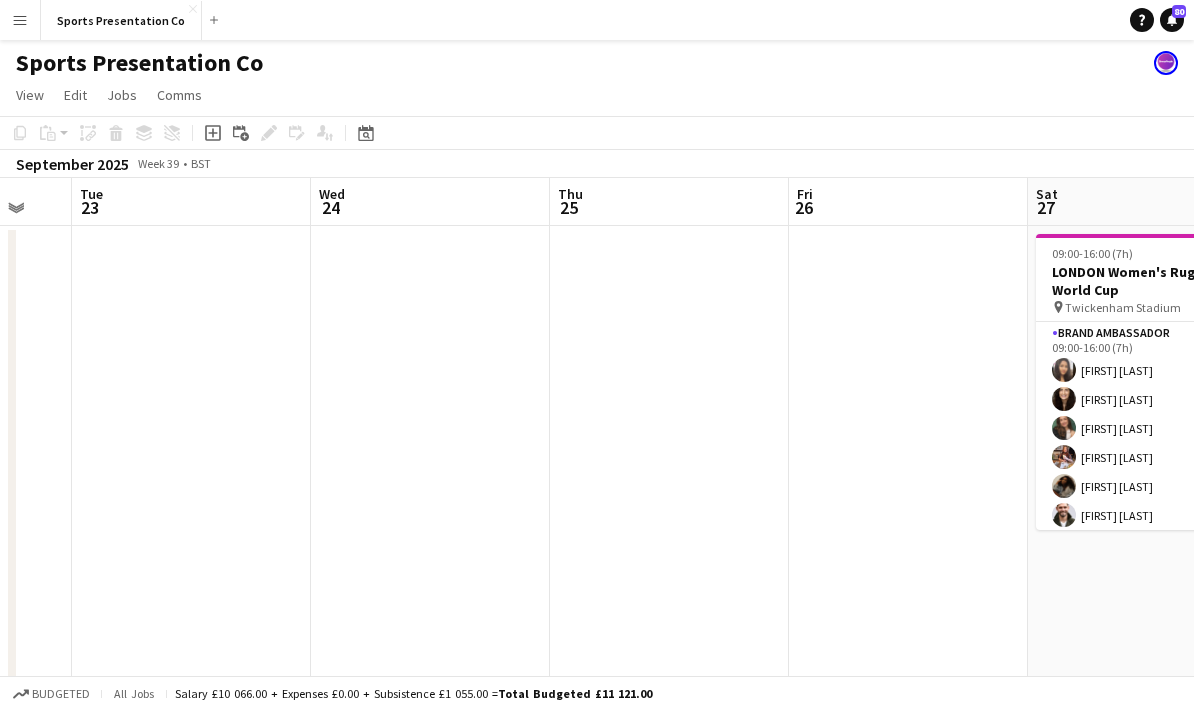 drag, startPoint x: 822, startPoint y: 452, endPoint x: 566, endPoint y: 459, distance: 256.09567 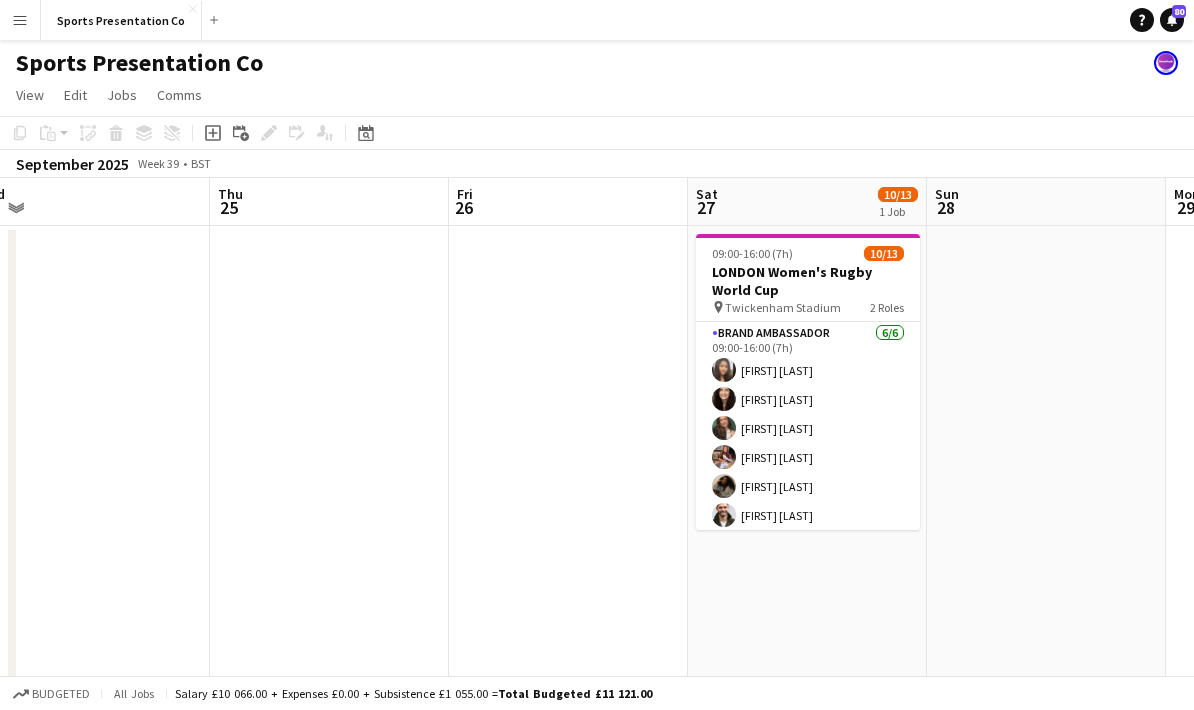 drag, startPoint x: 1097, startPoint y: 449, endPoint x: 974, endPoint y: 459, distance: 123.40584 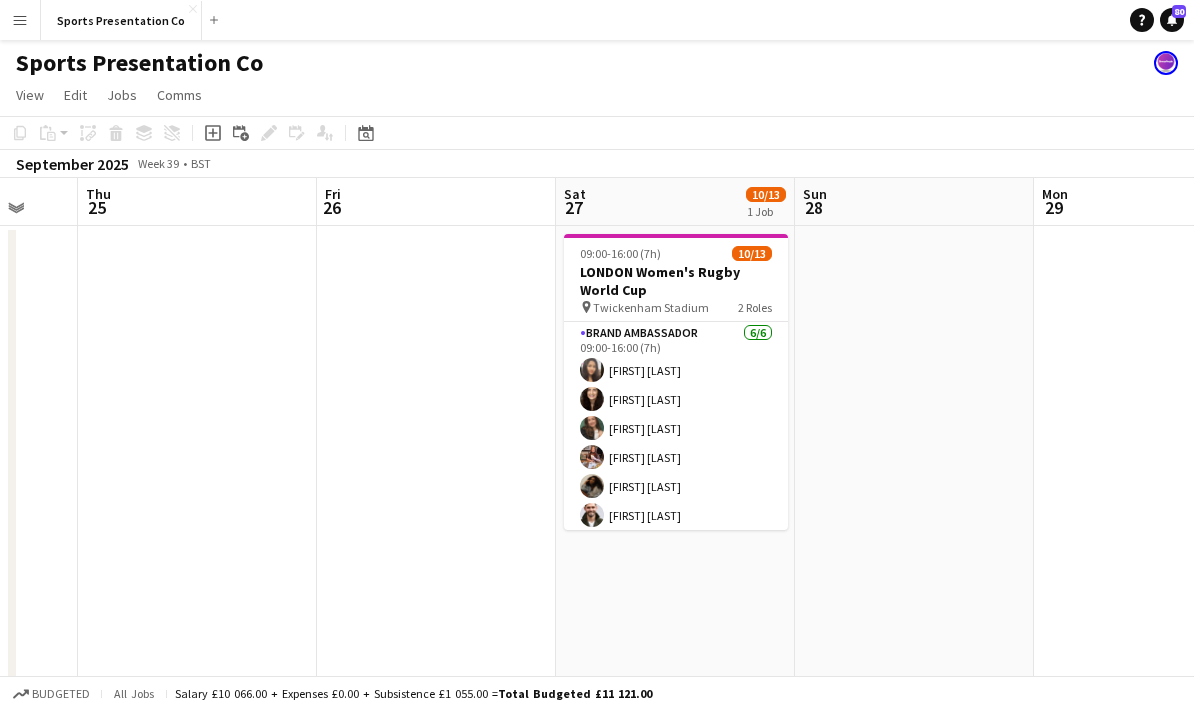 drag, startPoint x: 1081, startPoint y: 468, endPoint x: 748, endPoint y: 483, distance: 333.33768 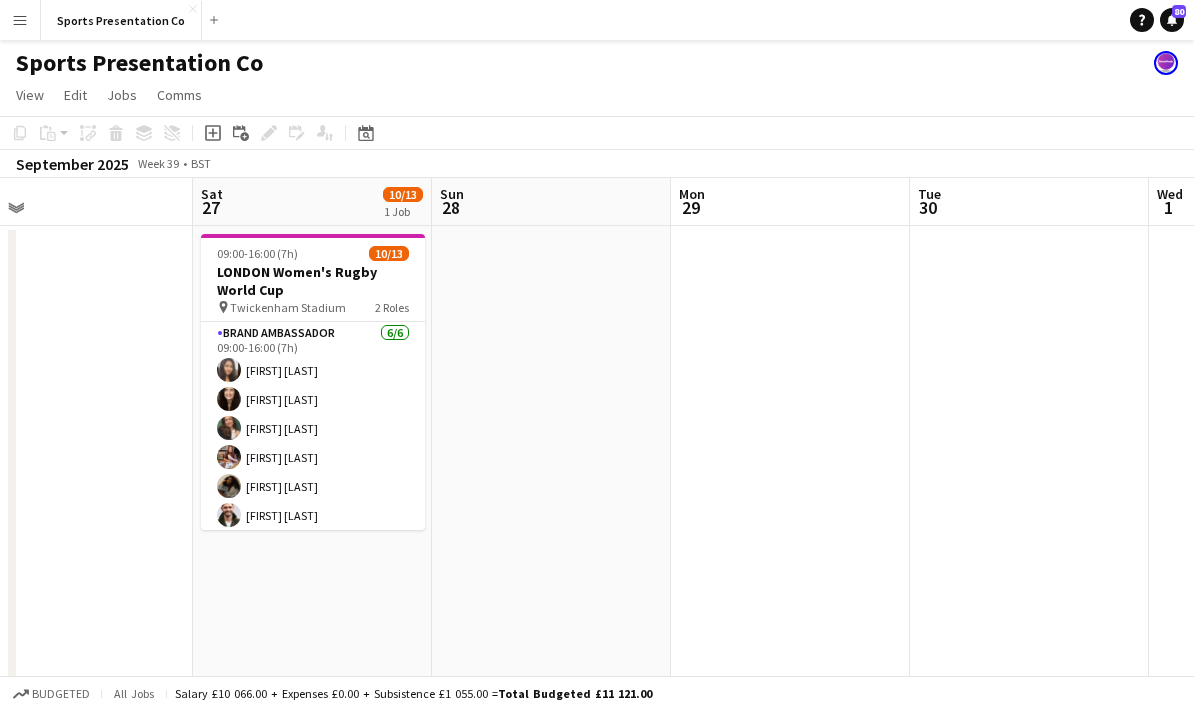 drag, startPoint x: 915, startPoint y: 472, endPoint x: 639, endPoint y: 497, distance: 277.12994 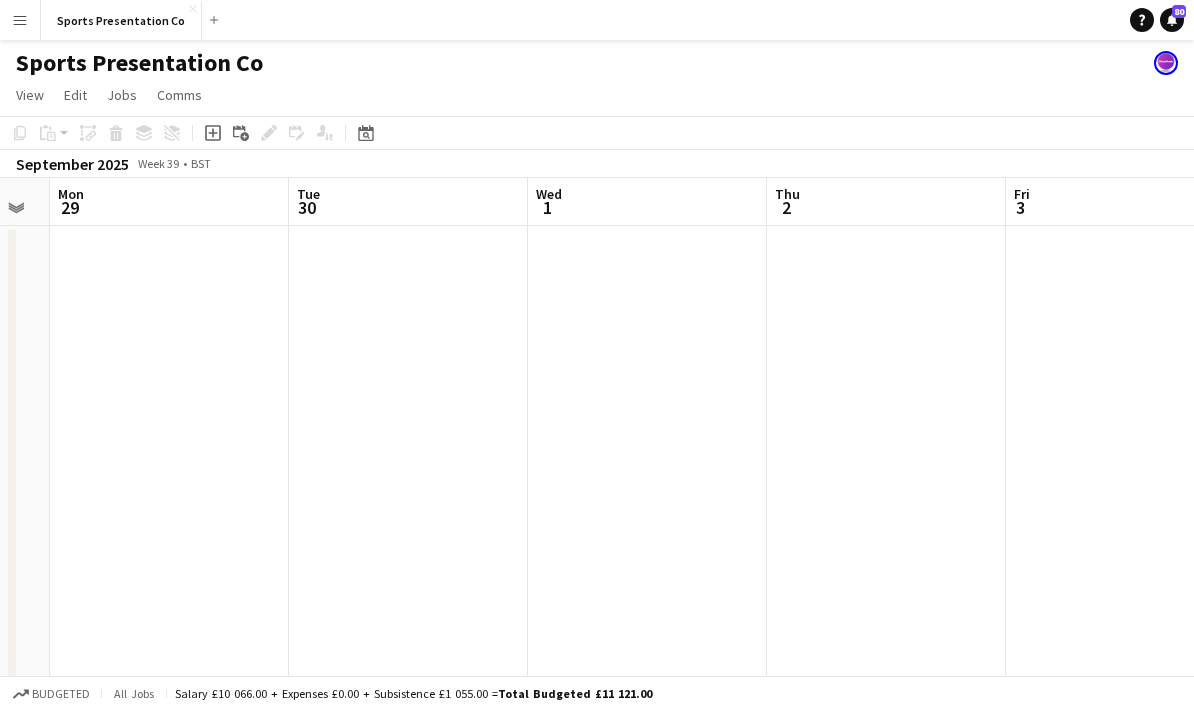drag, startPoint x: 991, startPoint y: 484, endPoint x: 841, endPoint y: 489, distance: 150.08331 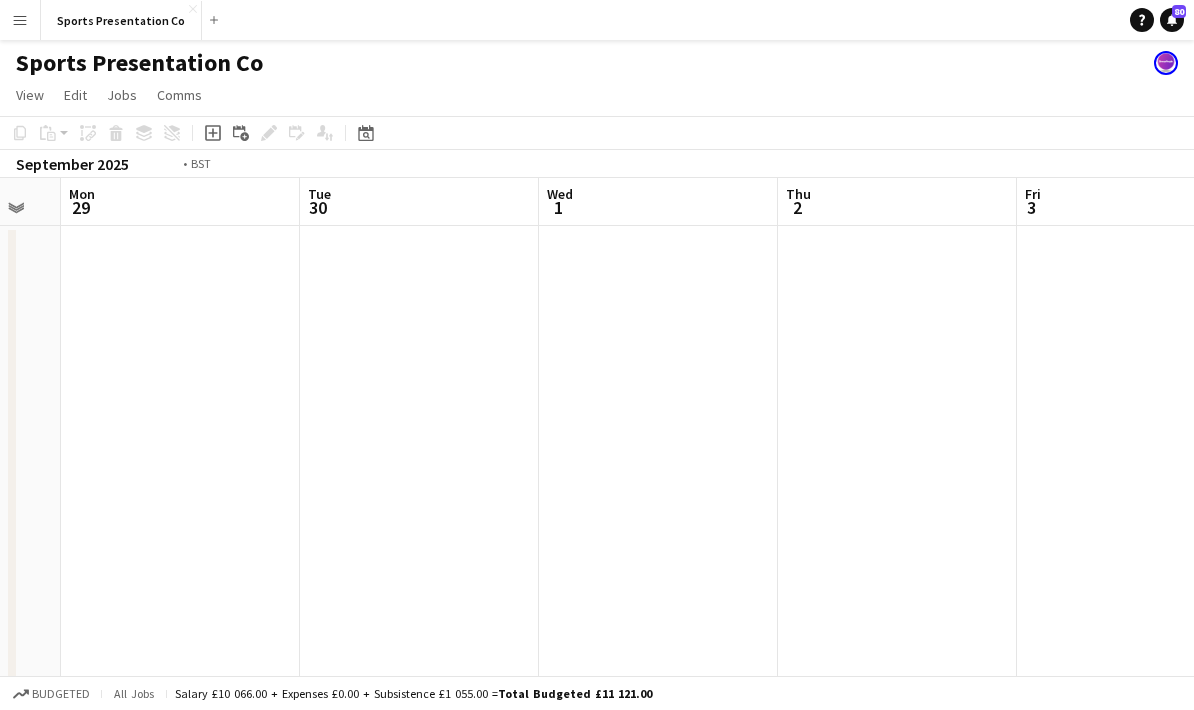 drag, startPoint x: 1047, startPoint y: 483, endPoint x: 576, endPoint y: 475, distance: 471.06793 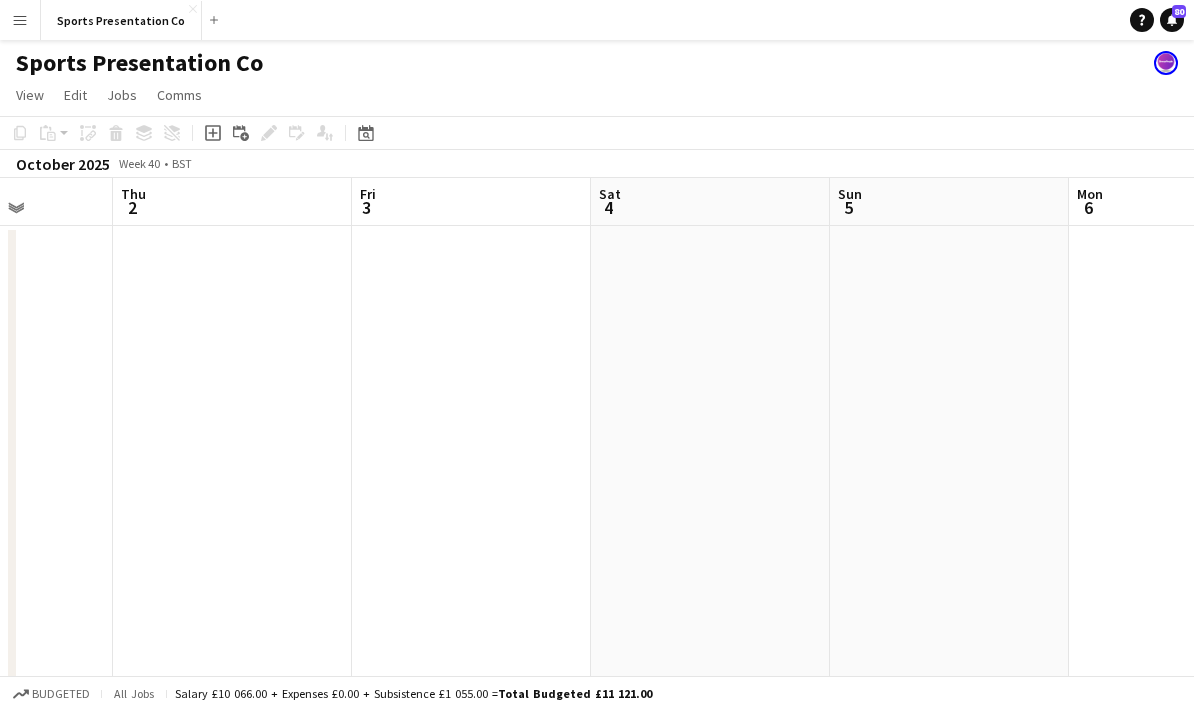 drag, startPoint x: 914, startPoint y: 472, endPoint x: 611, endPoint y: 480, distance: 303.1056 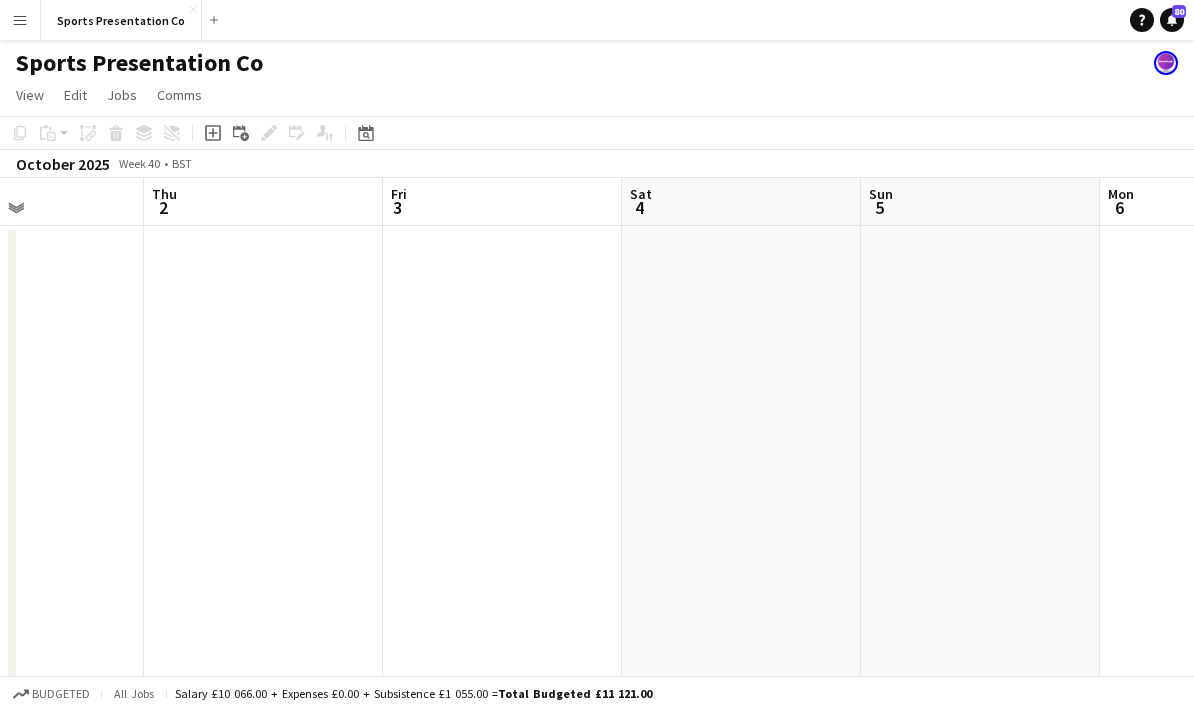 drag, startPoint x: 594, startPoint y: 481, endPoint x: 867, endPoint y: 471, distance: 273.18307 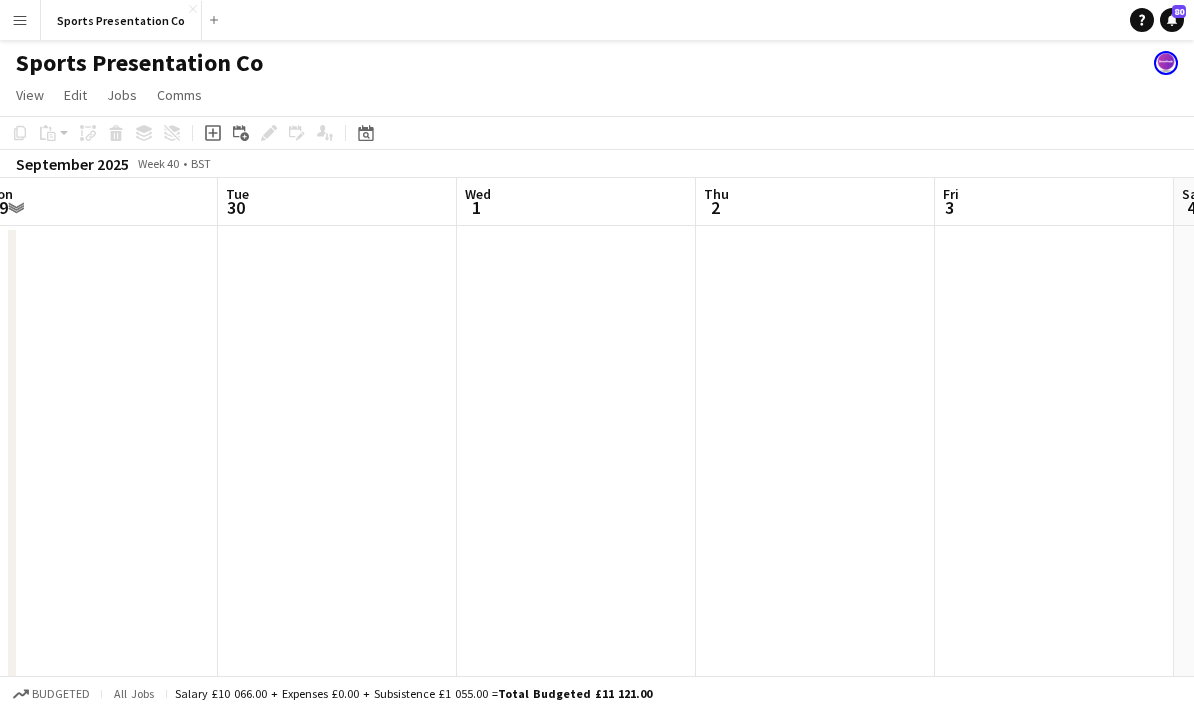drag, startPoint x: 367, startPoint y: 466, endPoint x: 481, endPoint y: 453, distance: 114.73883 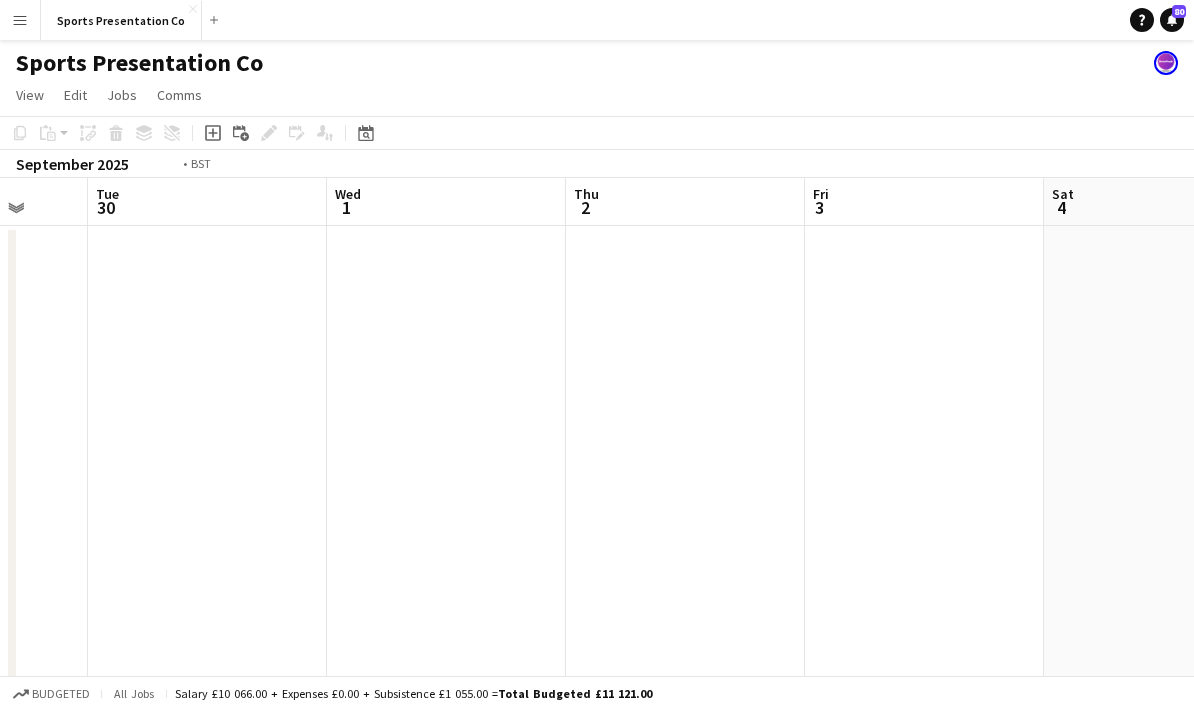 drag, startPoint x: 444, startPoint y: 450, endPoint x: 977, endPoint y: 462, distance: 533.1351 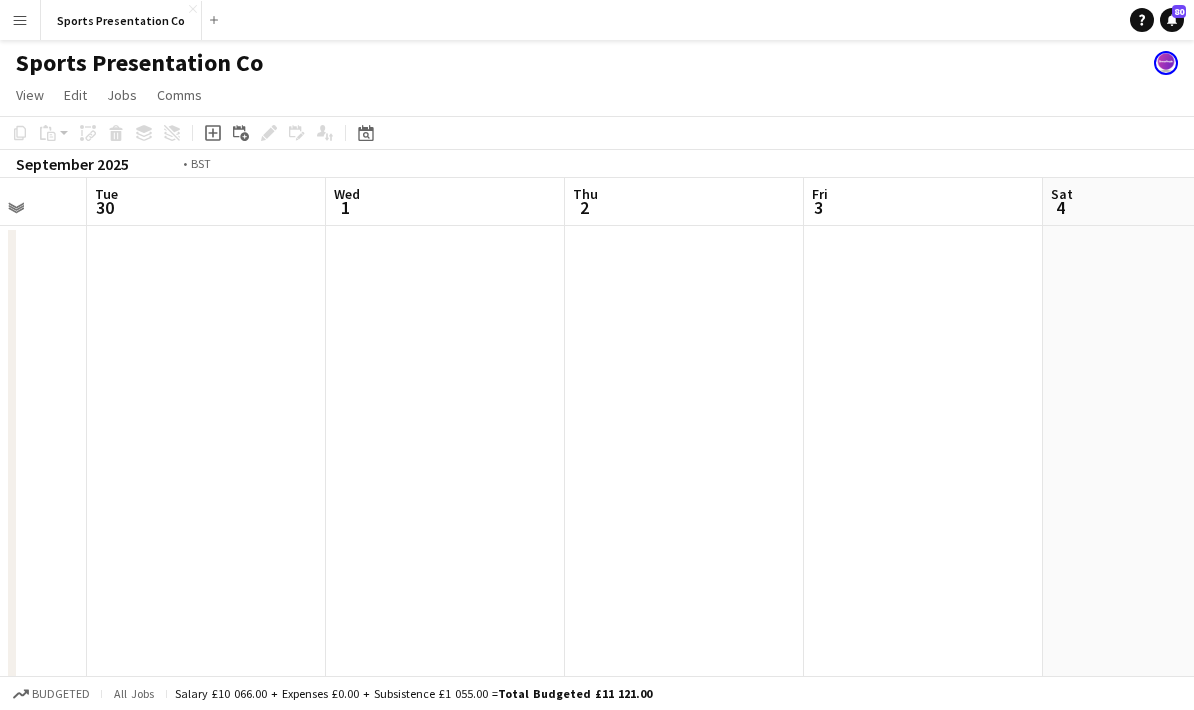 click on "Sat   27   10/13   1 Job   Sun   28   Mon   29   Tue   30   Wed   1   Thu   2   Fri   3   Sat   4   Sun   5   Mon   6      09:00-16:00 (7h)    10/13   LONDON Women's Rugby World Cup
pin
Twickenham Stadium   2 Roles   Brand Ambassador   6/6   09:00-16:00 (7h)
Eymi Ajax Helen Karadoruk Rebecca Cilento Megan Burrows Odilia Egyiawan Nathan Sears  Brand Ambassador   3A   4/7   09:30-16:00 (6h30m)
Kelly Darcy Victoria Khmeleva Isaac Olorunfemi Jade Willis
single-neutral-actions
single-neutral-actions
single-neutral-actions" at bounding box center [597, 683] 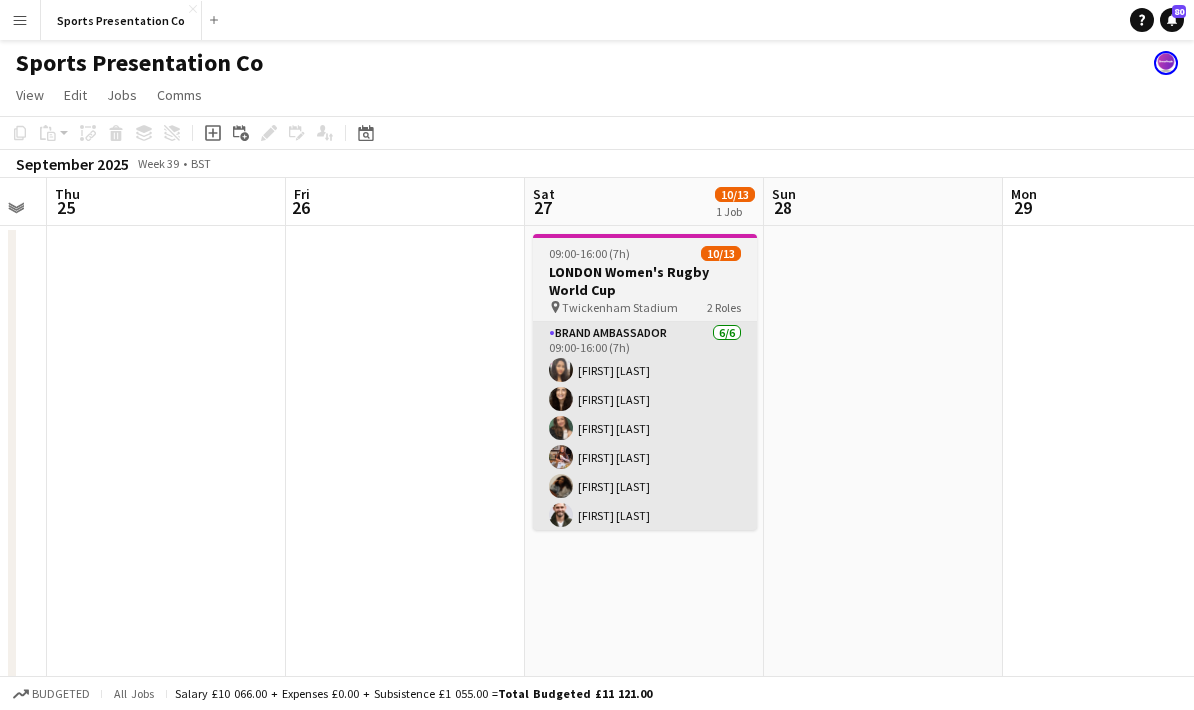 drag, startPoint x: 672, startPoint y: 449, endPoint x: 563, endPoint y: 448, distance: 109.004585 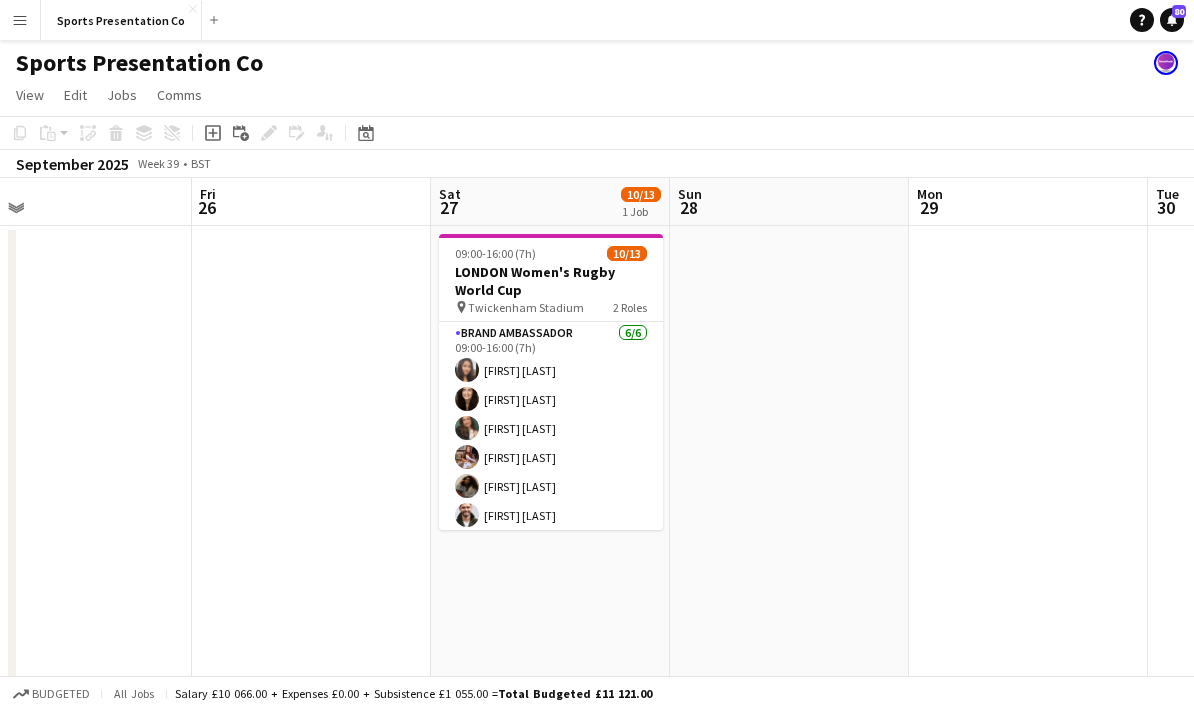 drag, startPoint x: 261, startPoint y: 453, endPoint x: 819, endPoint y: 426, distance: 558.65283 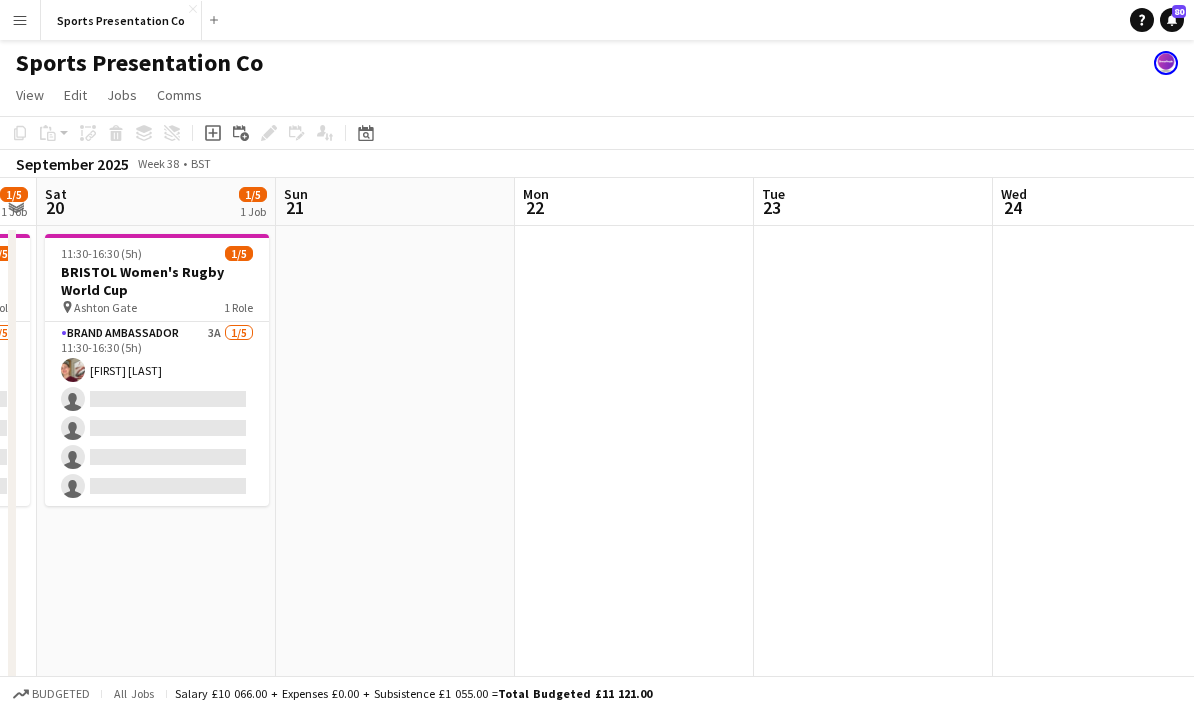 drag, startPoint x: 492, startPoint y: 427, endPoint x: 994, endPoint y: 416, distance: 502.1205 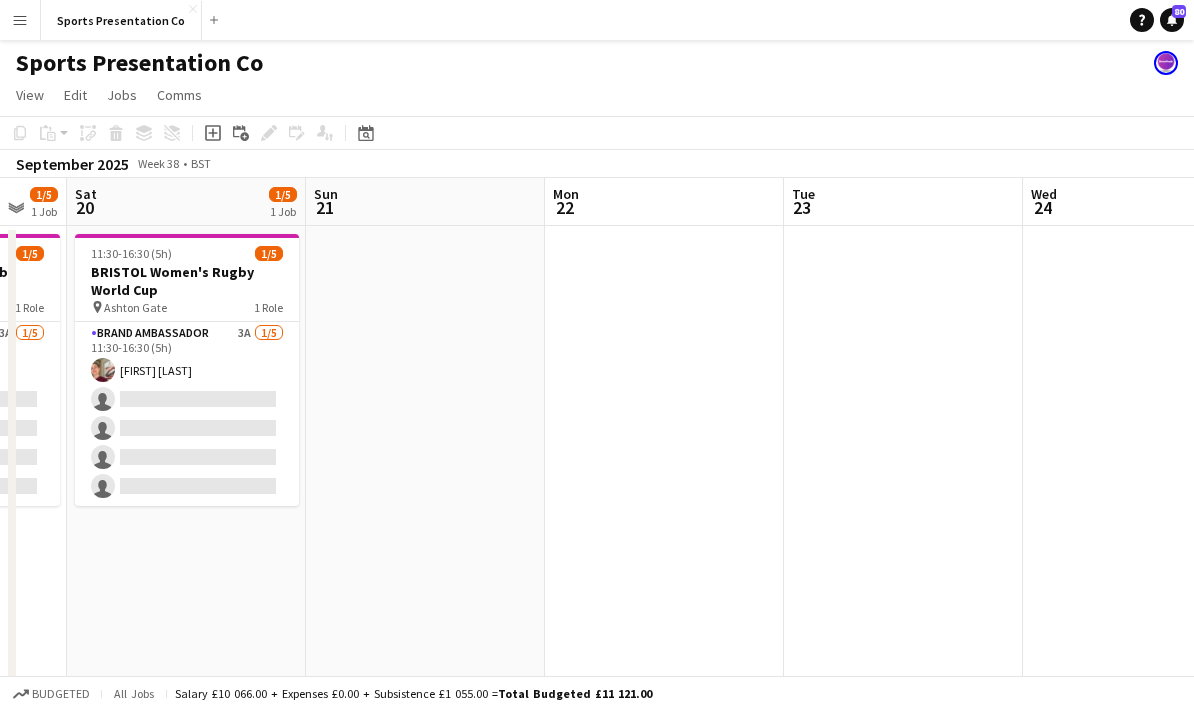 scroll, scrollTop: 0, scrollLeft: 595, axis: horizontal 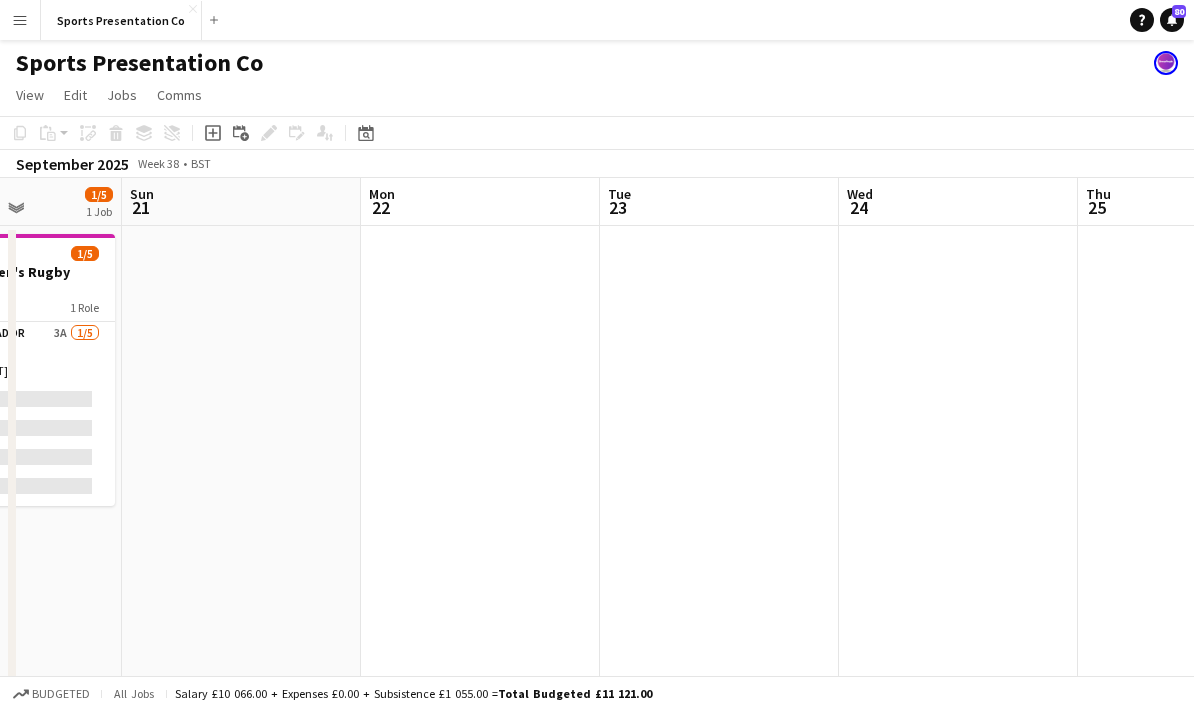 drag, startPoint x: 444, startPoint y: 444, endPoint x: 889, endPoint y: 453, distance: 445.091 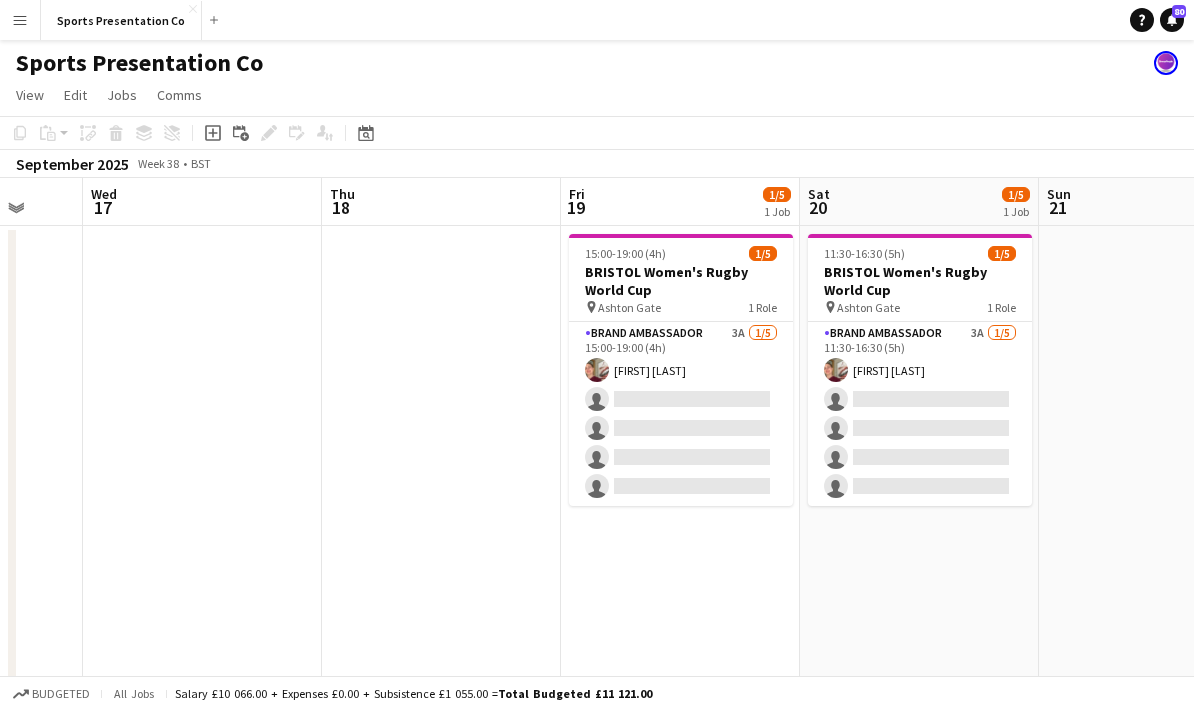 drag, startPoint x: 288, startPoint y: 550, endPoint x: 966, endPoint y: 503, distance: 679.6271 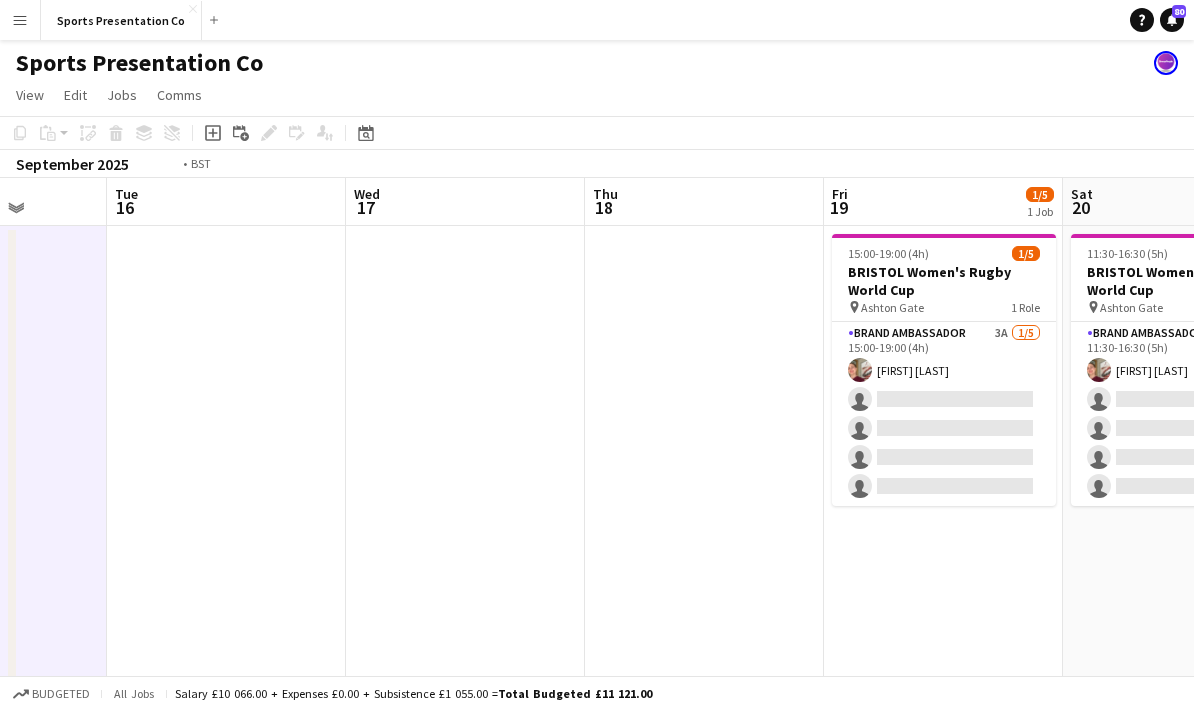 drag, startPoint x: 501, startPoint y: 492, endPoint x: 956, endPoint y: 503, distance: 455.13293 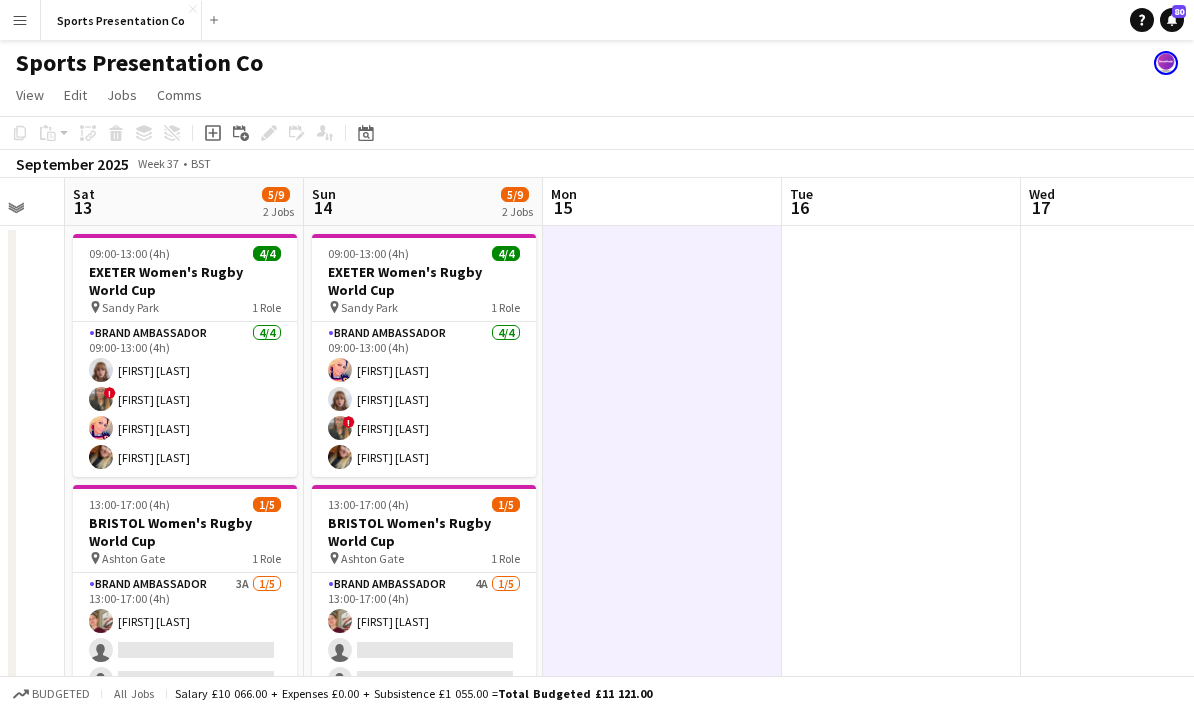 drag, startPoint x: 487, startPoint y: 482, endPoint x: 931, endPoint y: 476, distance: 444.04053 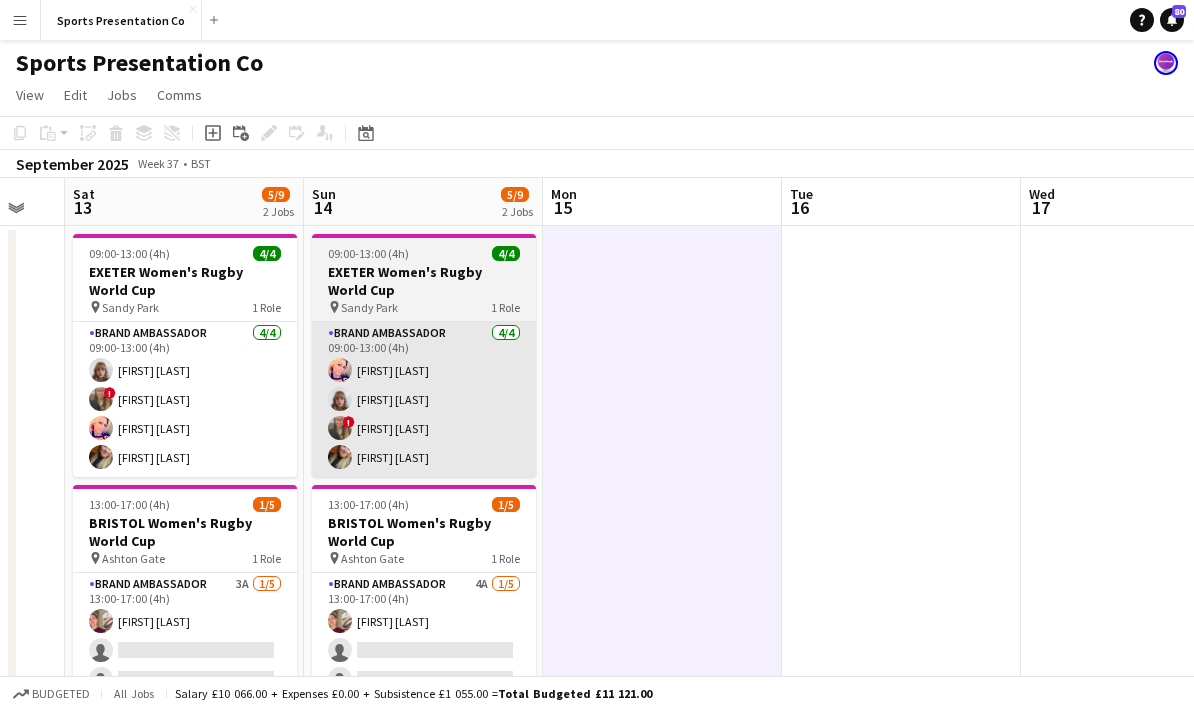 scroll, scrollTop: 0, scrollLeft: 634, axis: horizontal 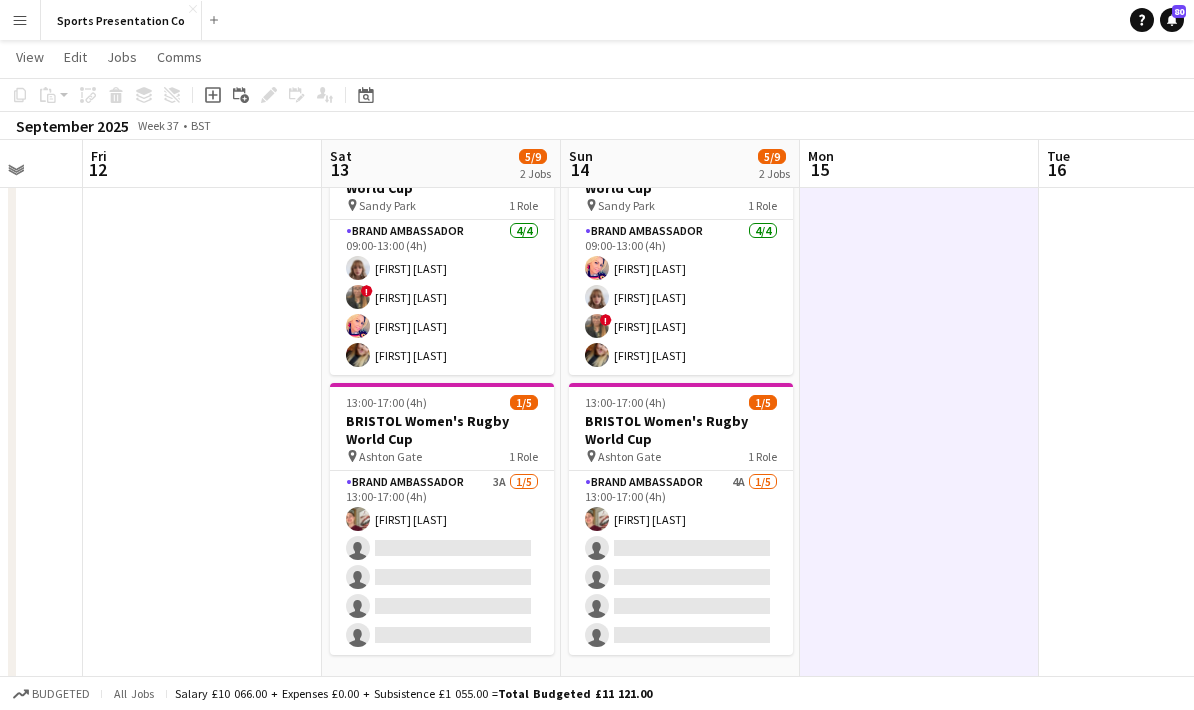 click at bounding box center [202, 605] 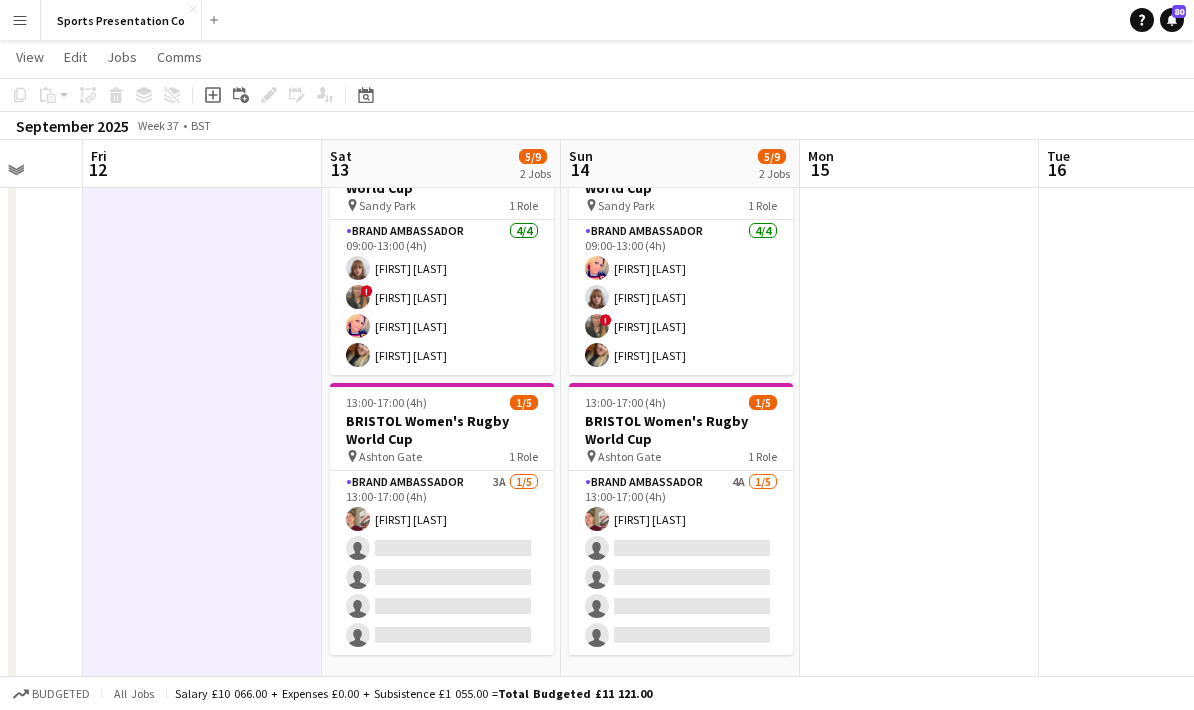 click at bounding box center (202, 605) 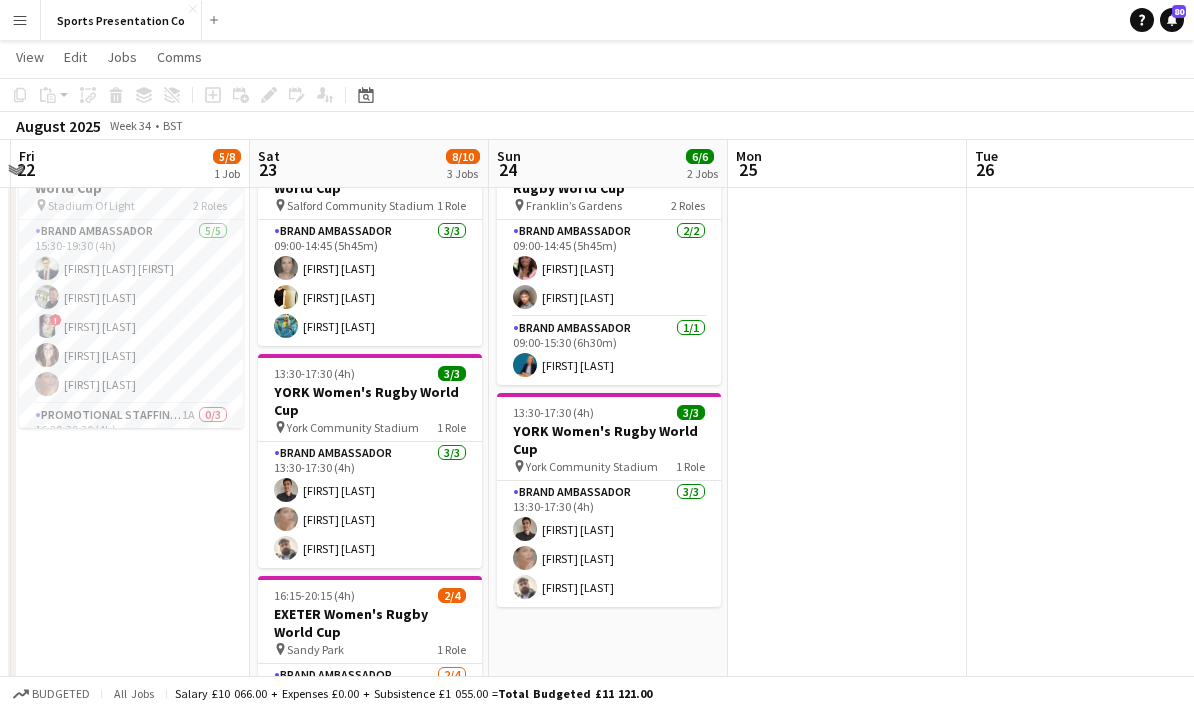 scroll, scrollTop: 0, scrollLeft: 466, axis: horizontal 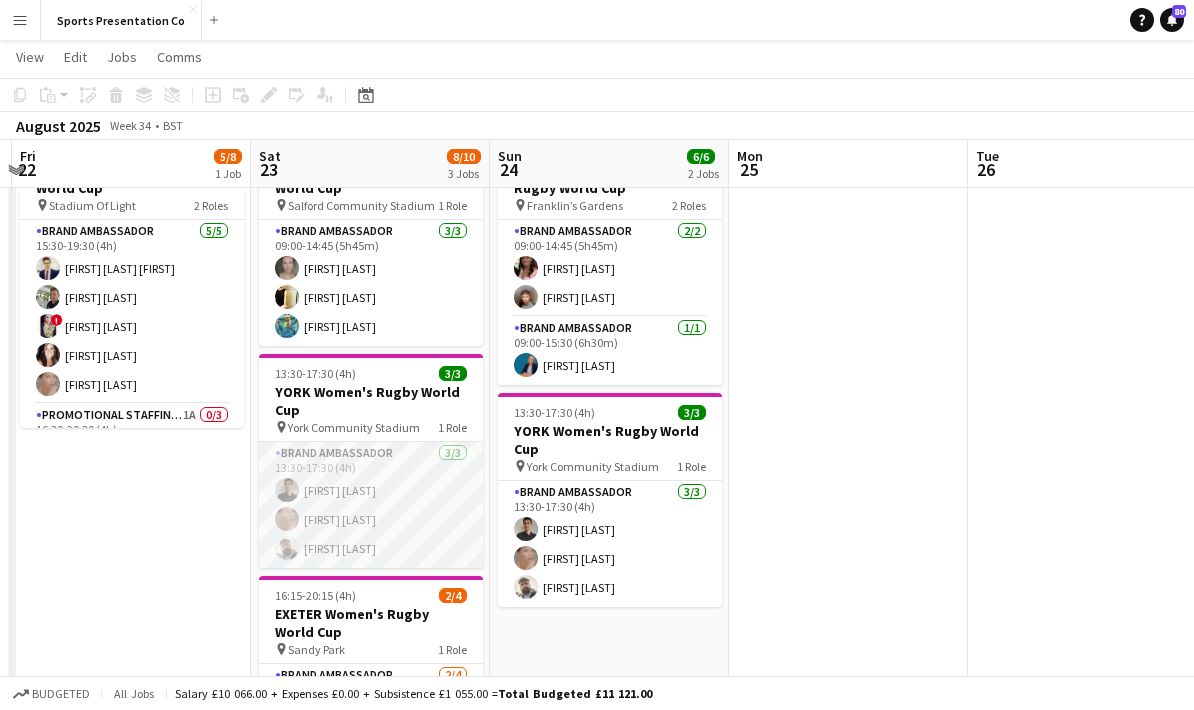 click on "Adam Carless Nicola Graham Daniel Jenkins" at bounding box center [371, 505] 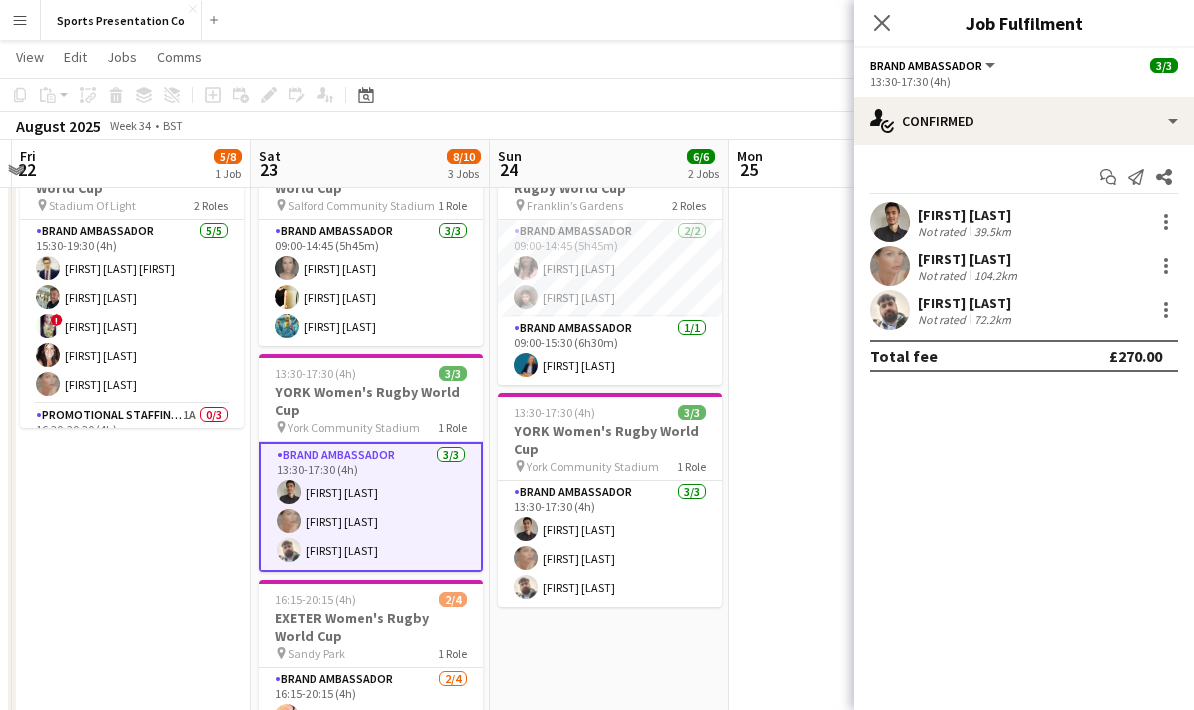 click at bounding box center [848, 605] 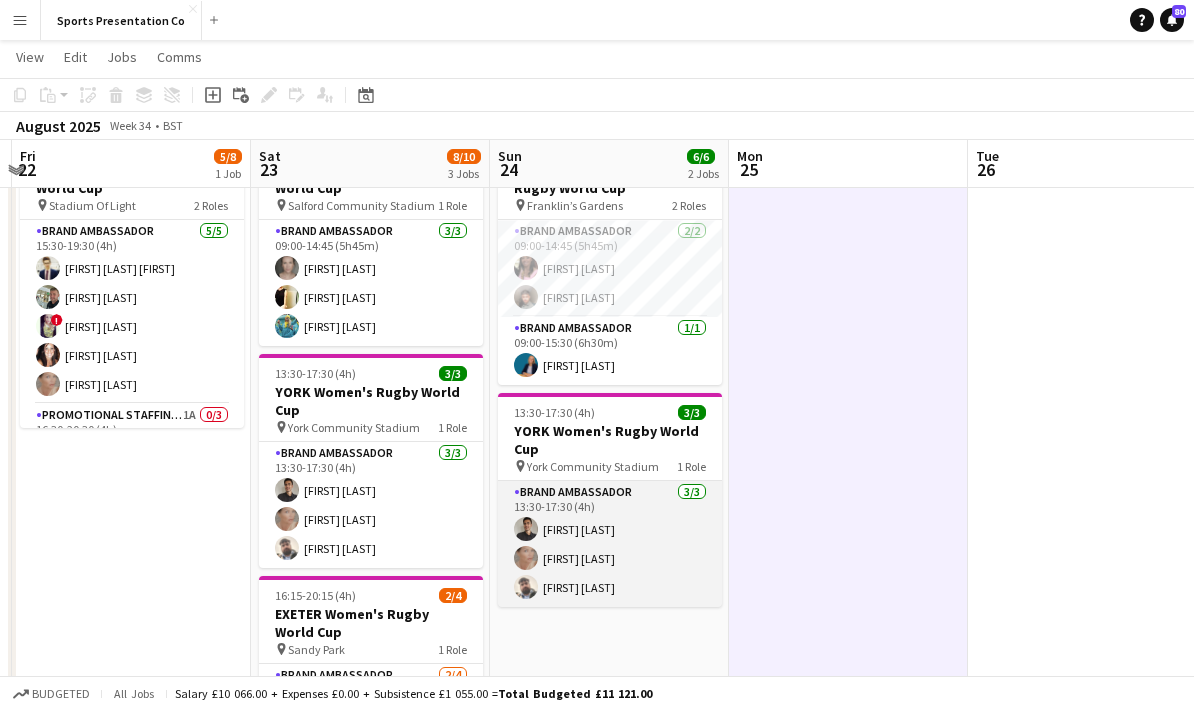 click on "Adam Carless Nicola Graham Daniel Jenkins" at bounding box center (610, 544) 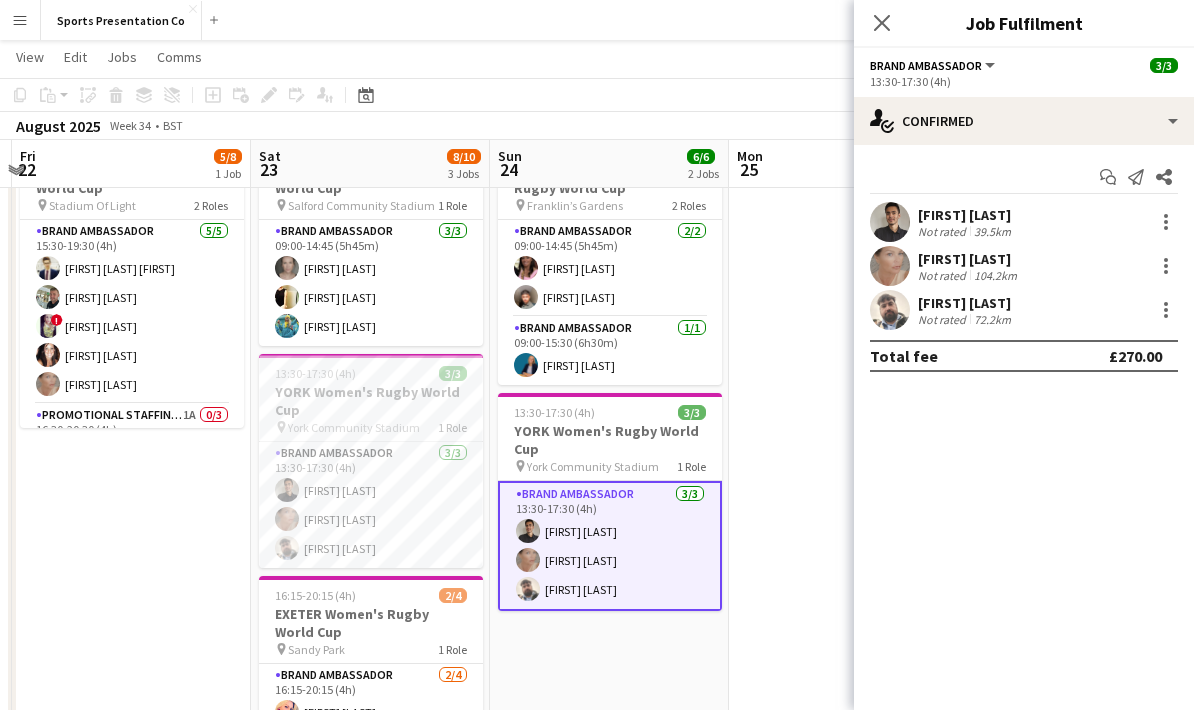 scroll, scrollTop: 180, scrollLeft: 0, axis: vertical 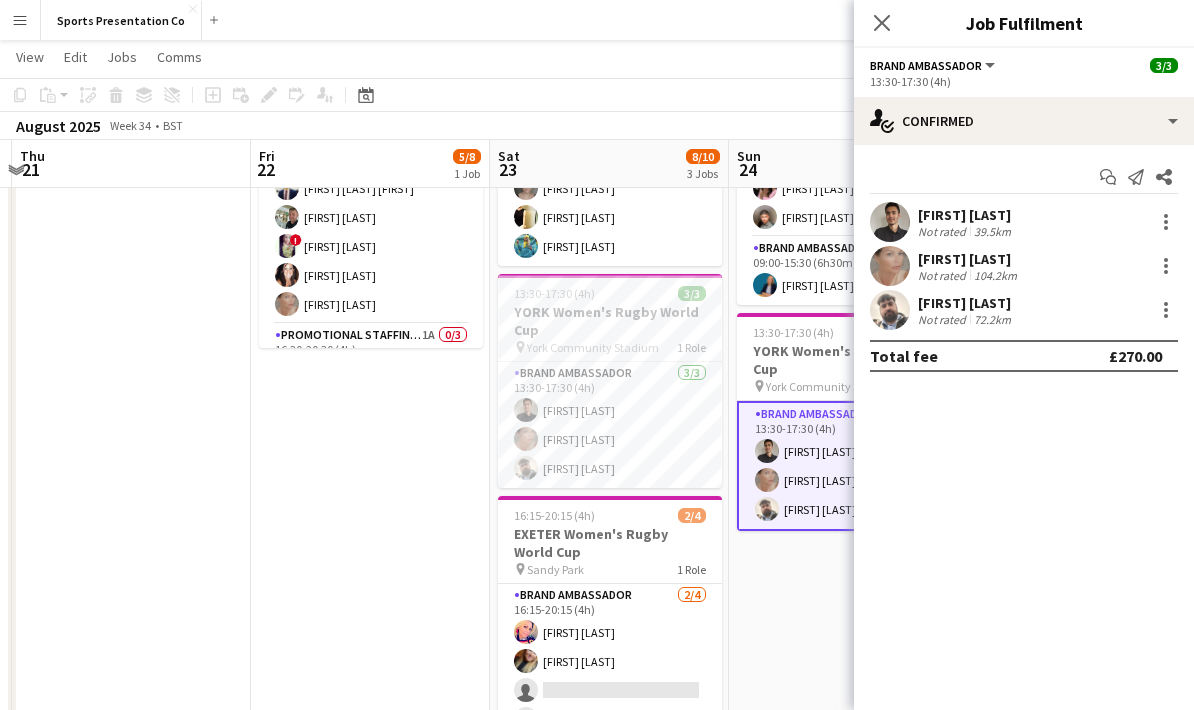 click on "Not rated" at bounding box center (944, 275) 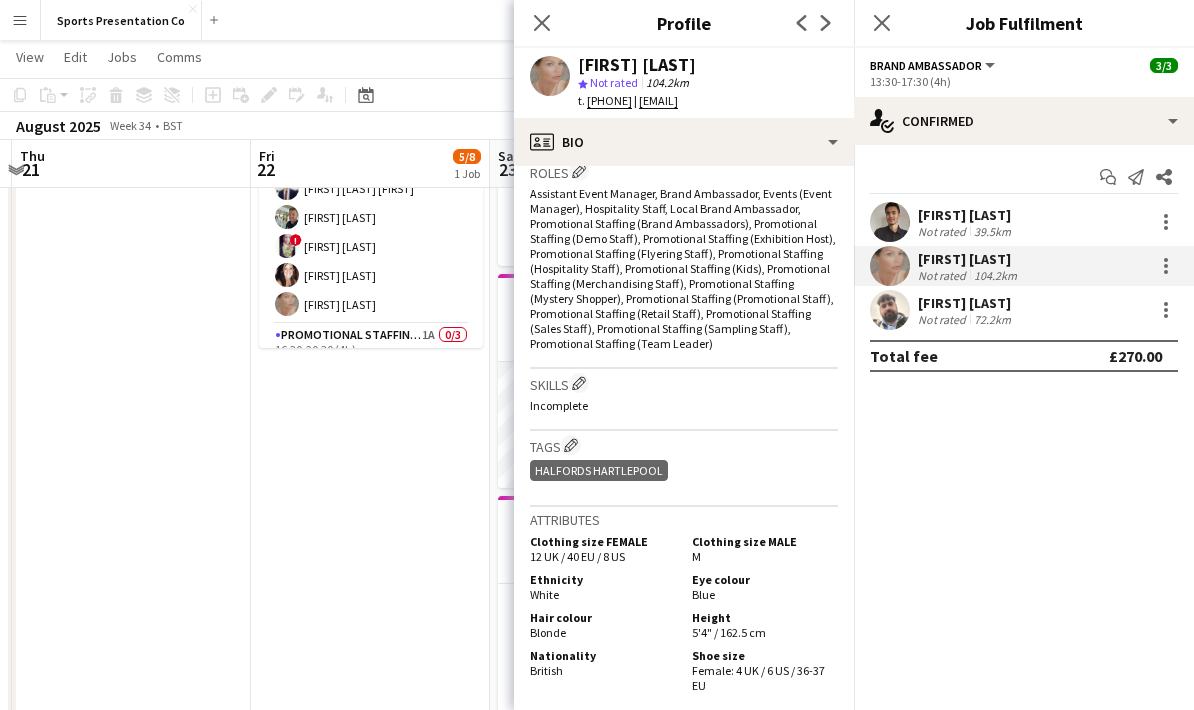 scroll, scrollTop: 583, scrollLeft: 0, axis: vertical 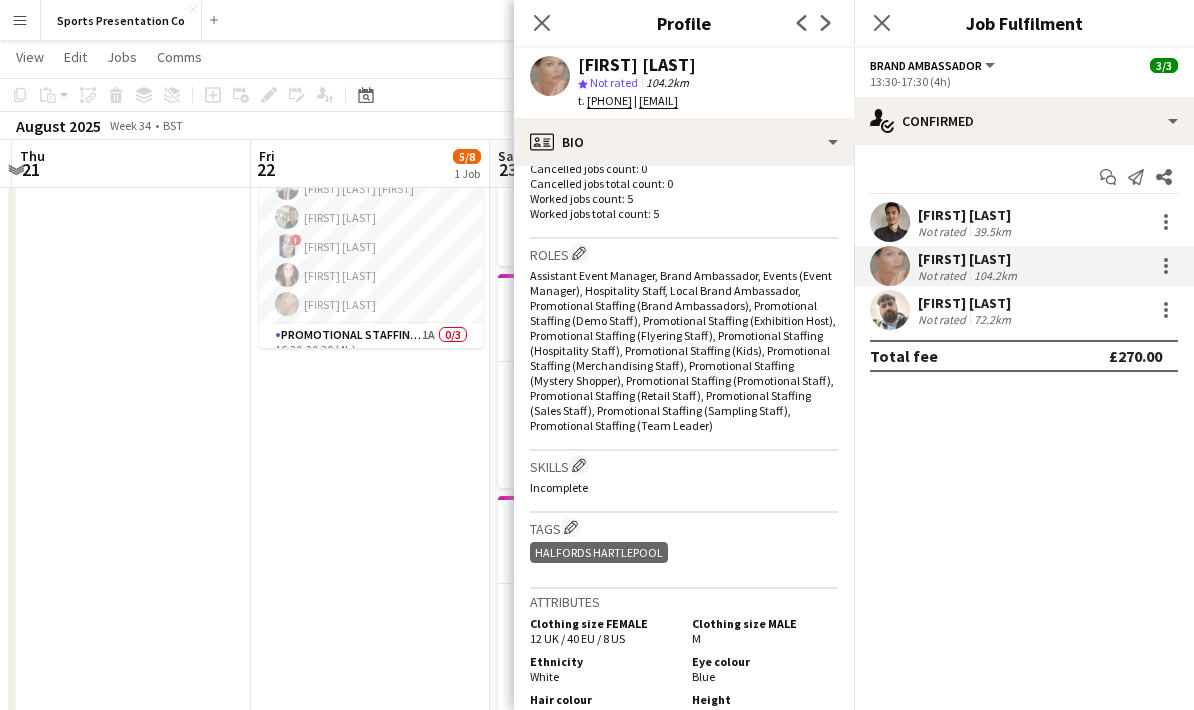 click on "Brand Ambassador   All roles   Brand Ambassador   3/3" 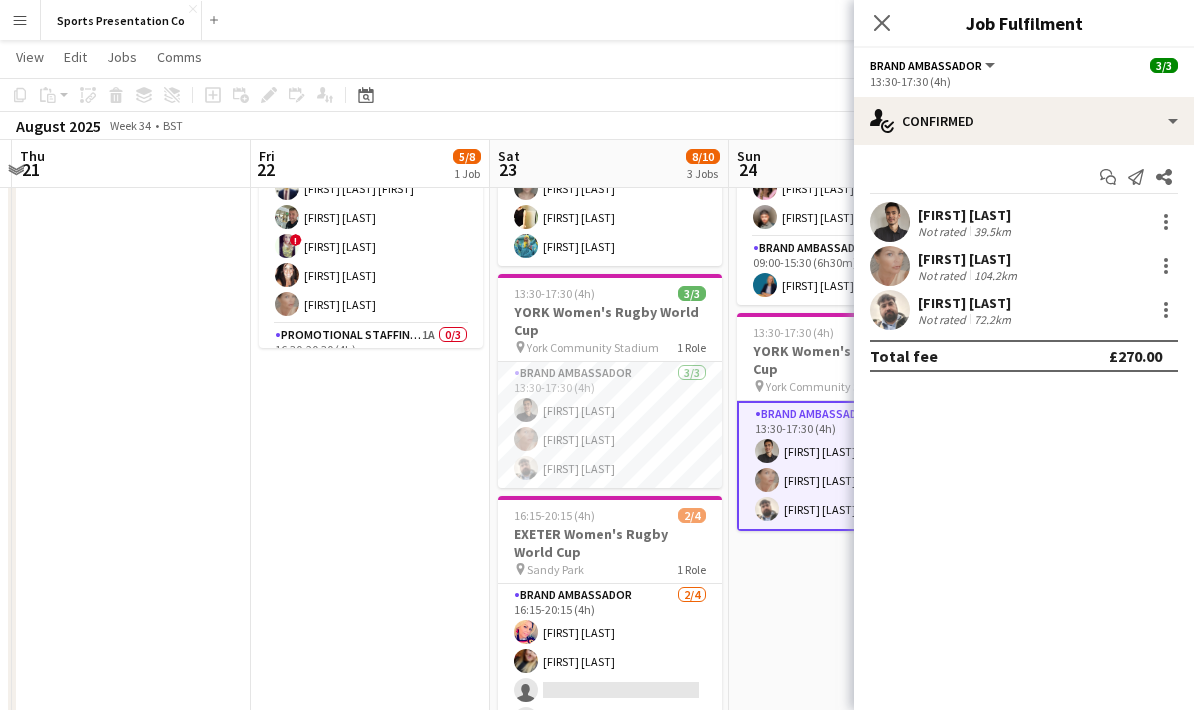 click on "Brand Ambassador" 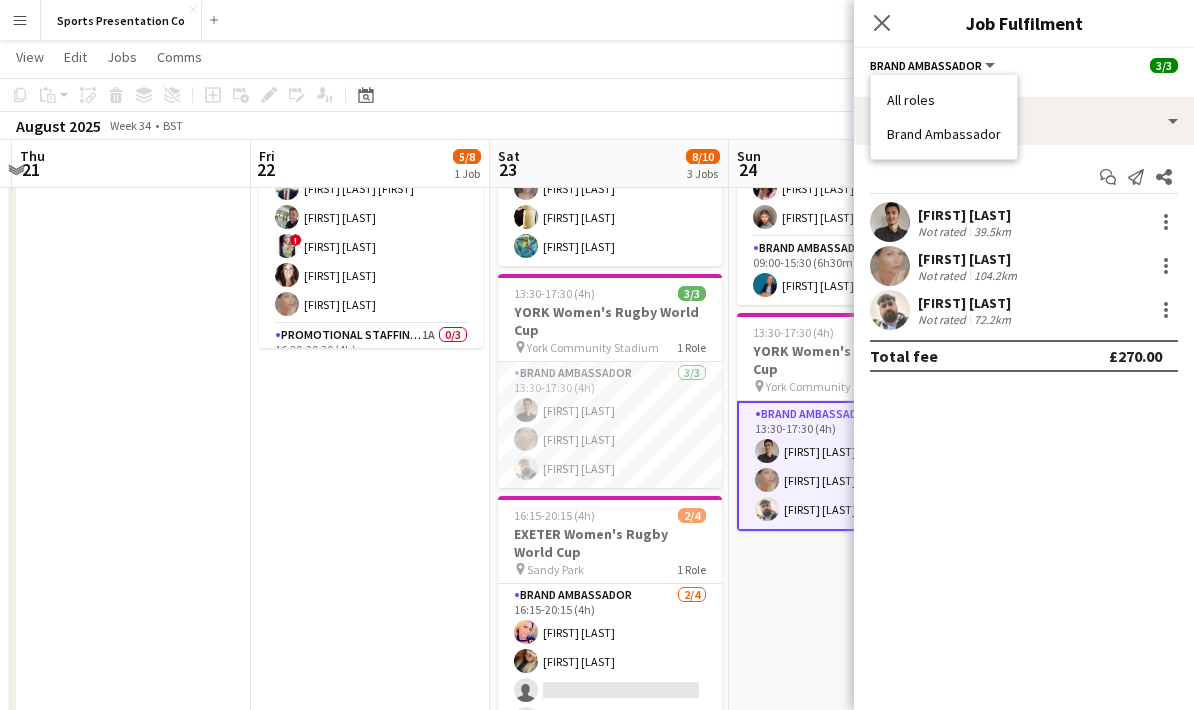 click on "Brand Ambassador   All roles   Brand Ambassador   3/3" 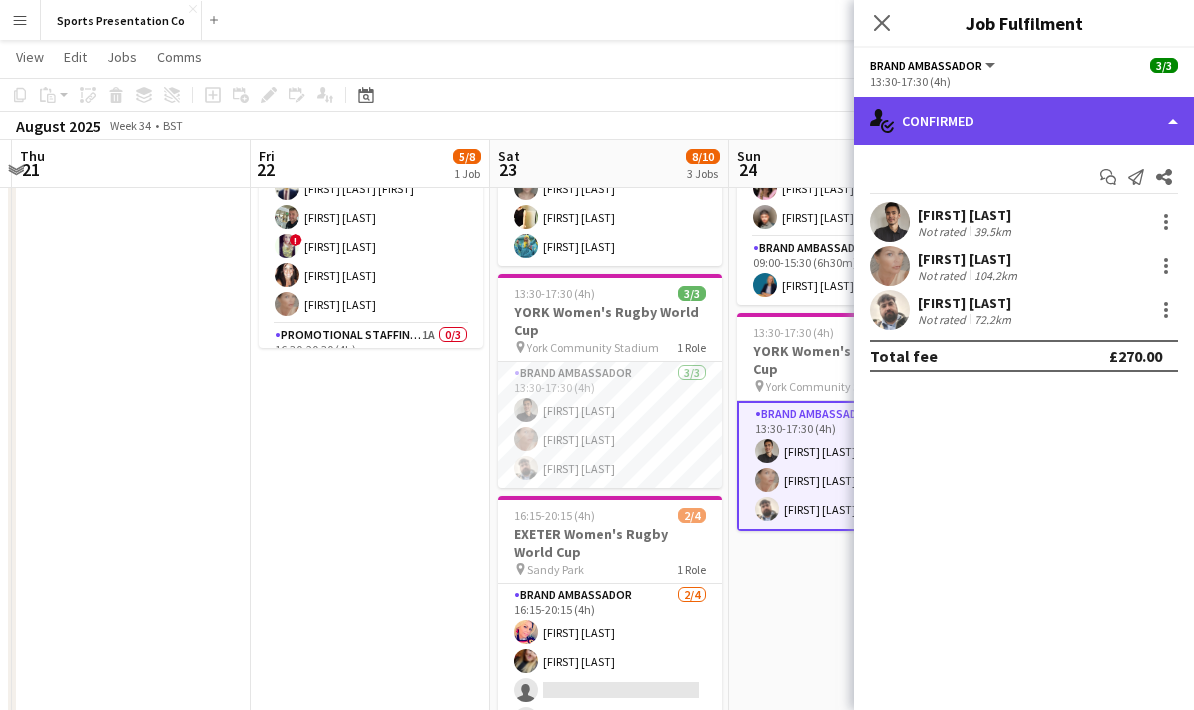 click on "single-neutral-actions-check-2
Confirmed" 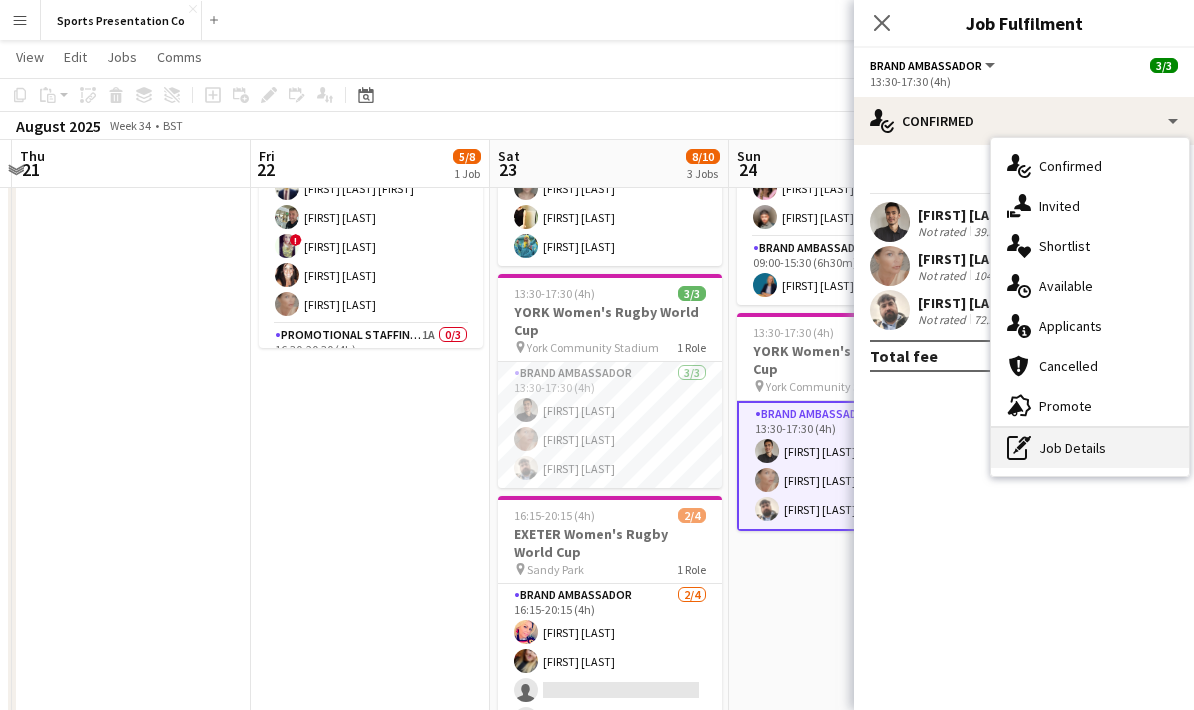 click on "pen-write
Job Details" at bounding box center (1090, 448) 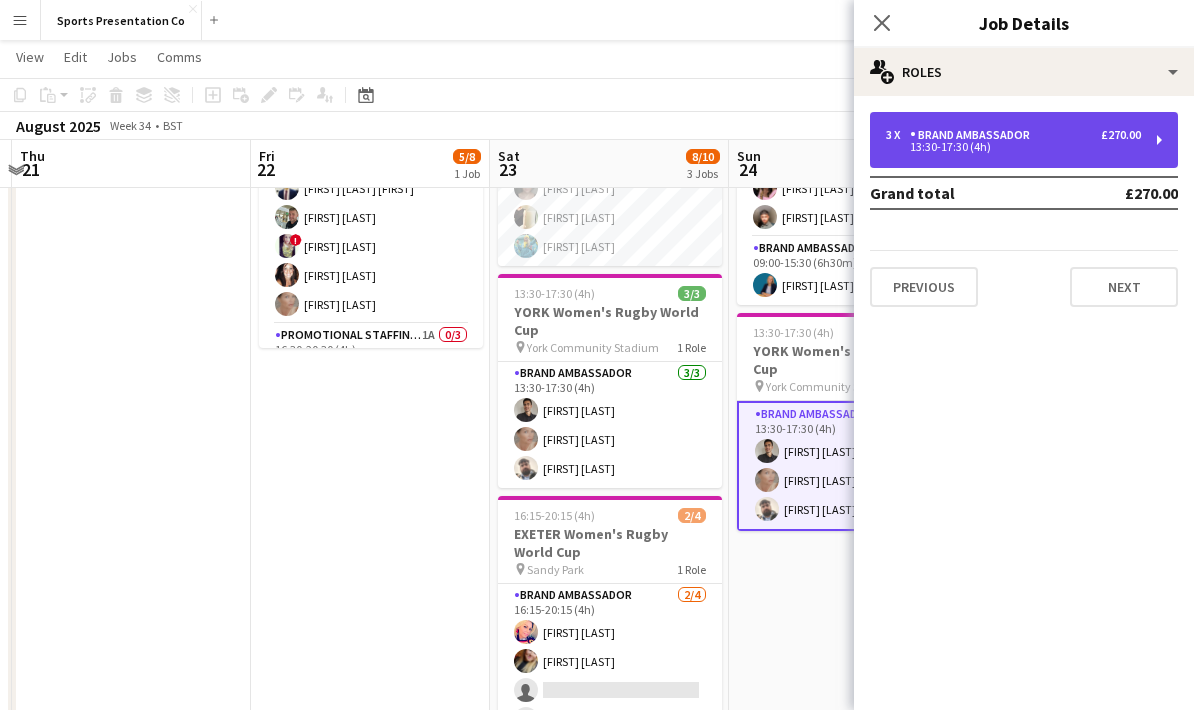 click on "13:30-17:30 (4h)" at bounding box center [1013, 147] 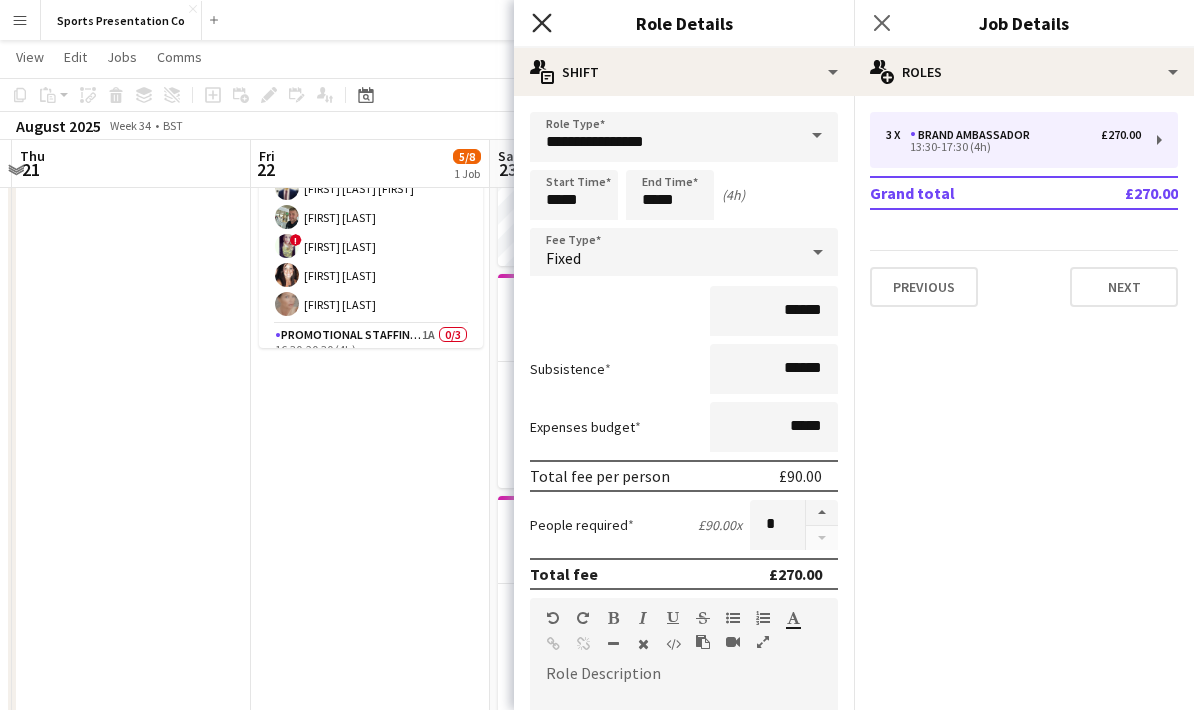 click on "Close pop-in" 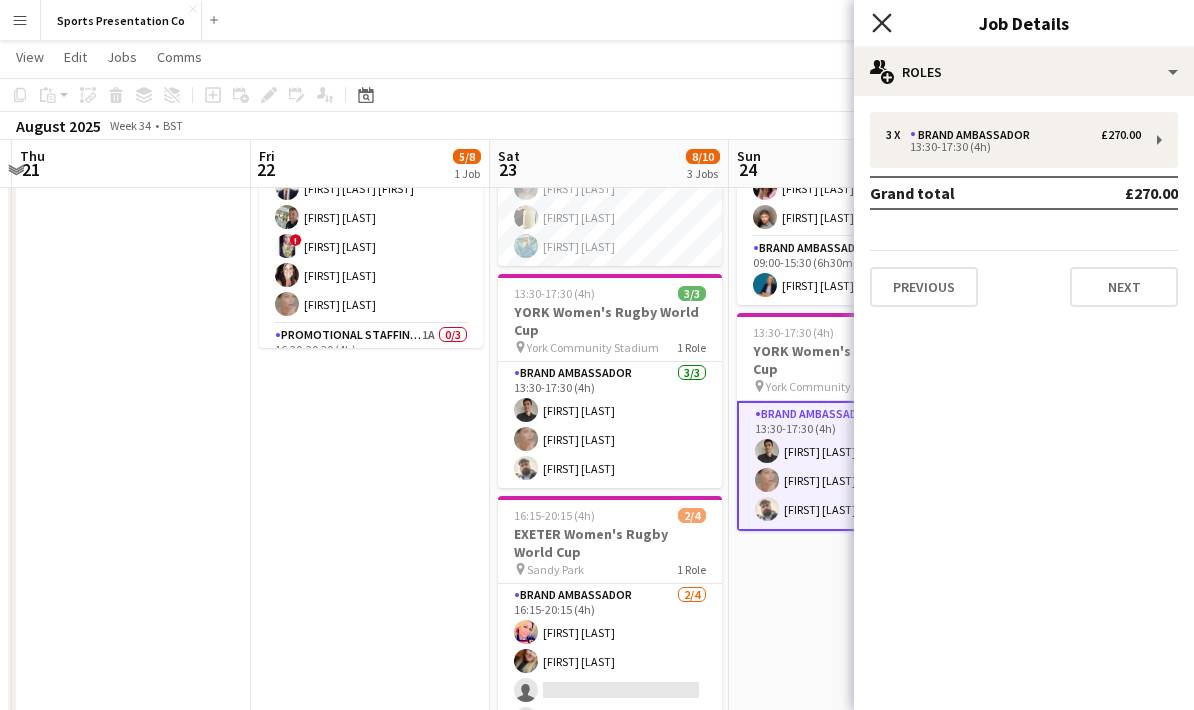 click on "Close pop-in" 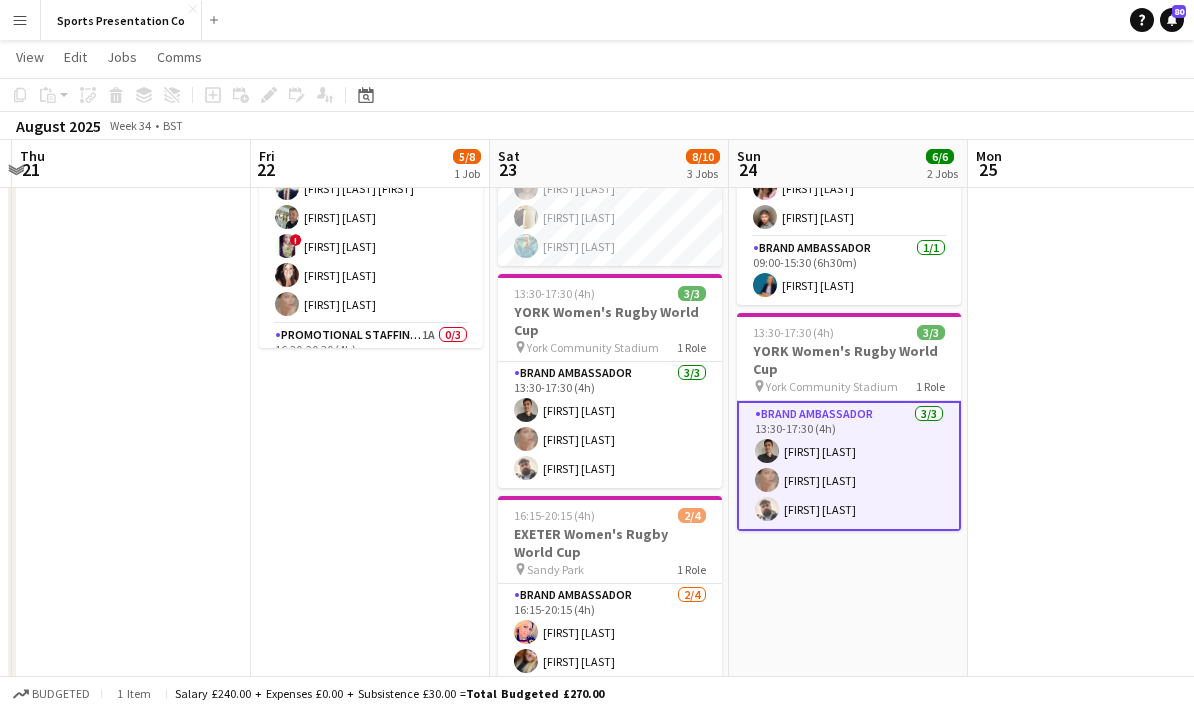 click at bounding box center [1087, 525] 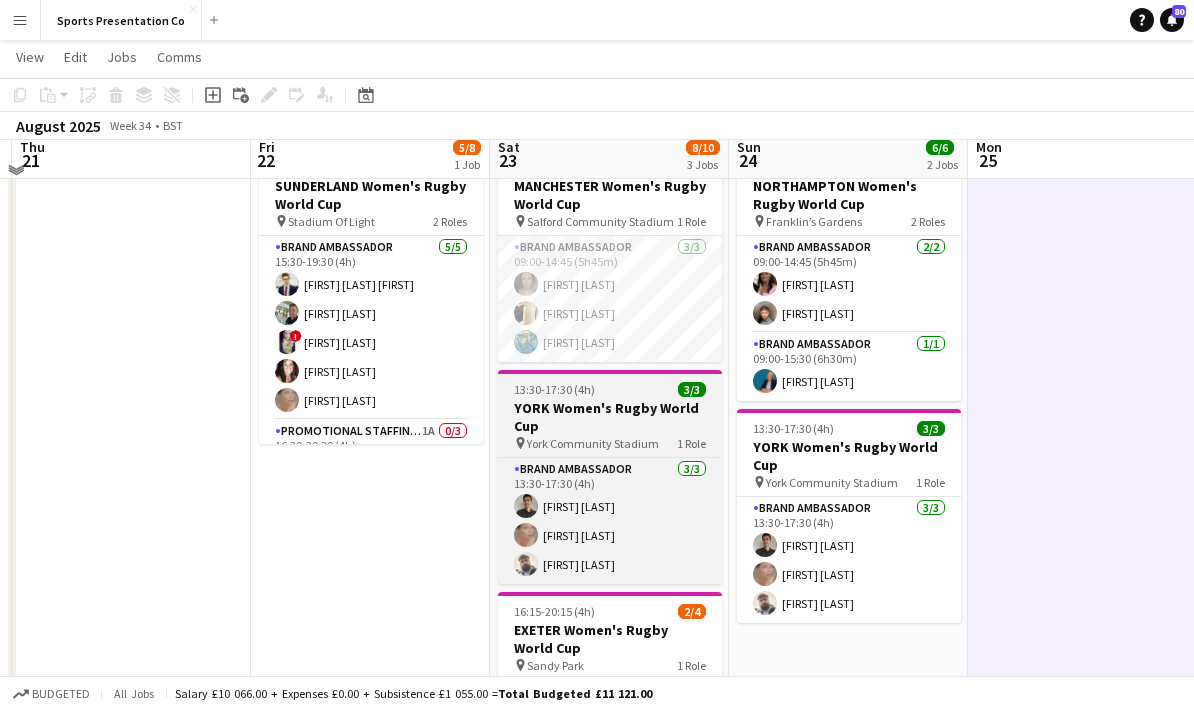 scroll, scrollTop: 0, scrollLeft: 0, axis: both 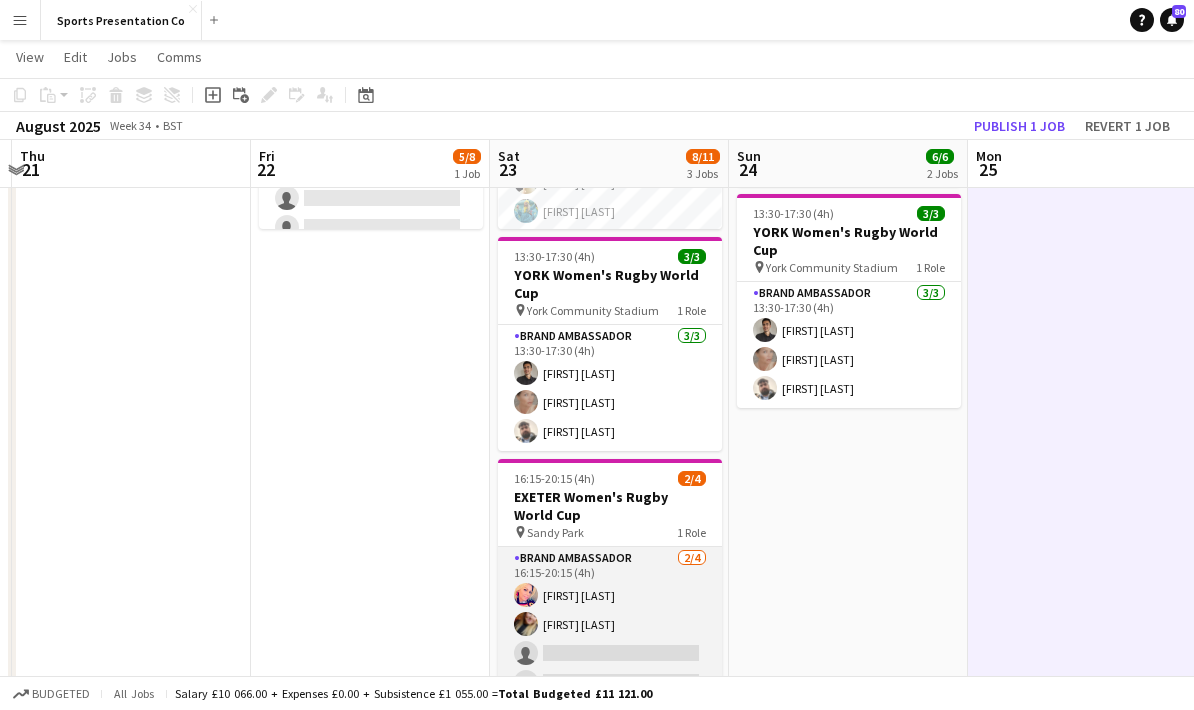 click on "Brand Ambassador   2/4   16:15-20:15 (4h)
[FIRST] [LAST] [FIRST] [LAST]
single-neutral-actions
single-neutral-actions" at bounding box center (610, 624) 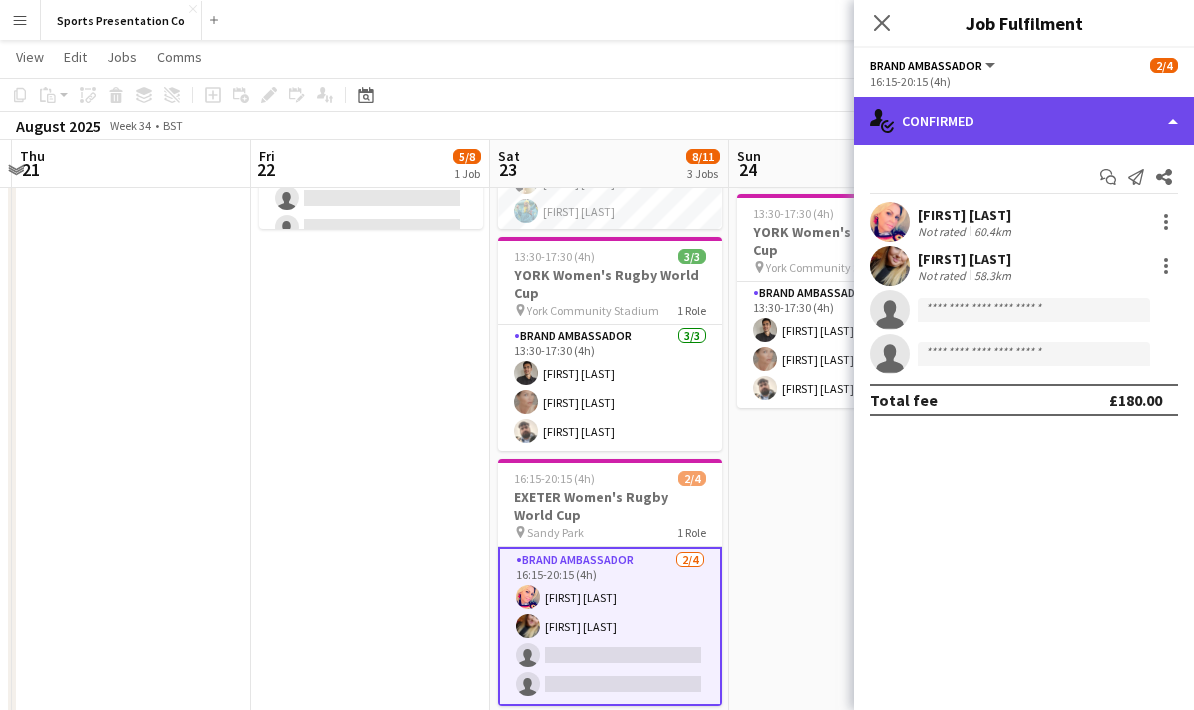 click on "single-neutral-actions-check-2
Confirmed" 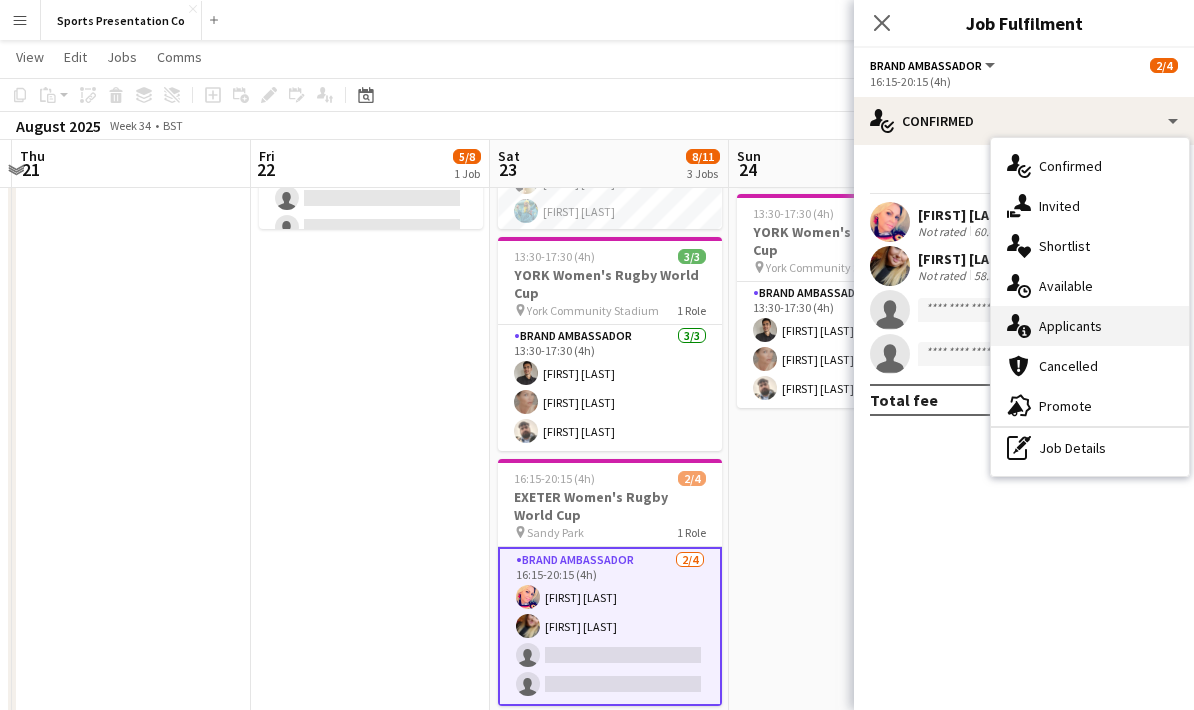 click on "single-neutral-actions-information
Applicants" at bounding box center (1090, 326) 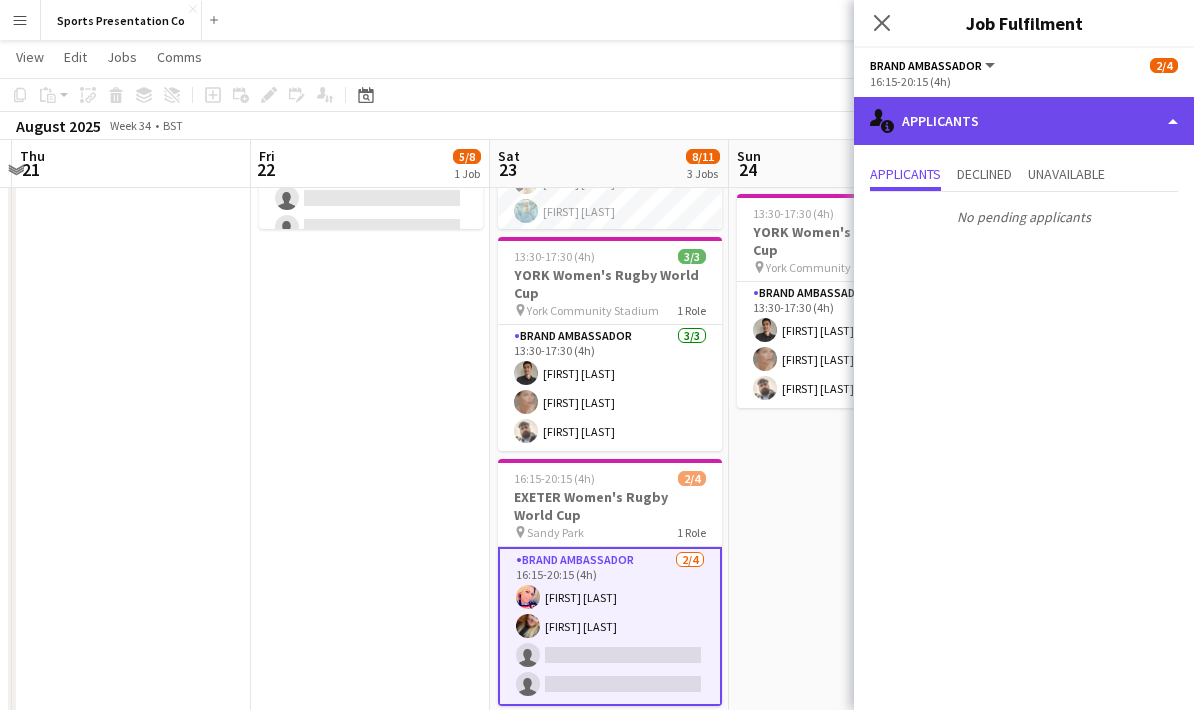 click on "single-neutral-actions-information
Applicants" 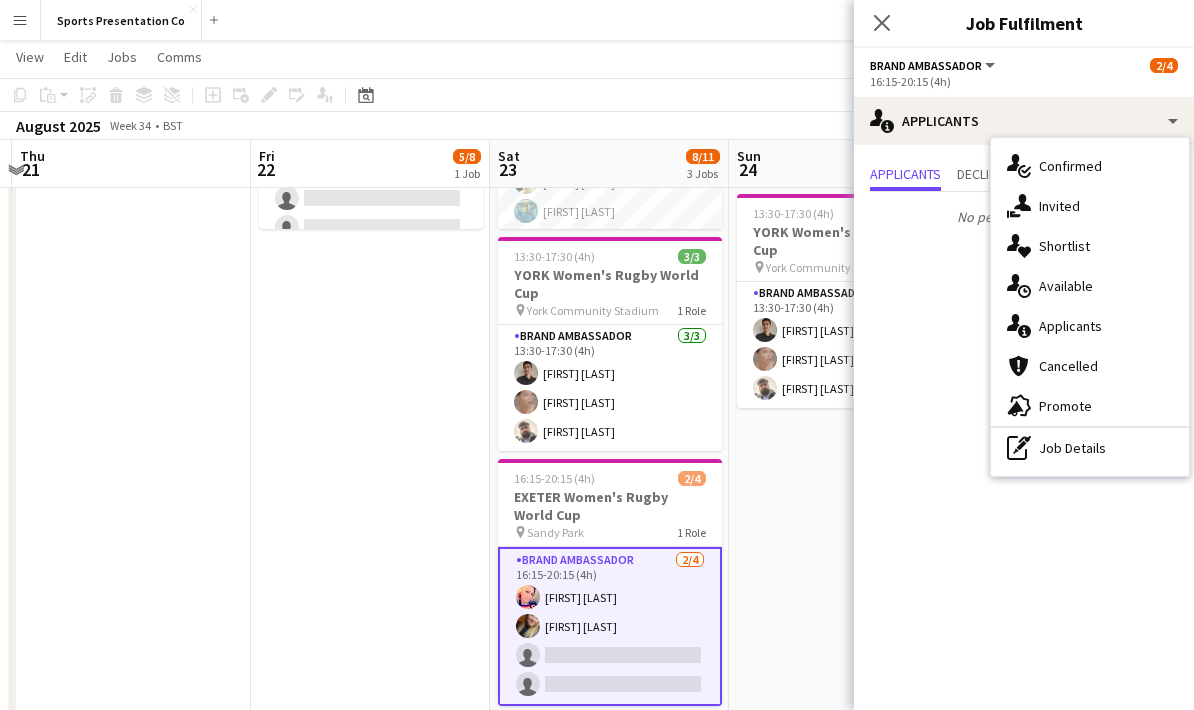 click on "Mohamad Khairul Mohamad Ali Paul McDonald ! Lucy Mercel Lisa Matthews Nicola Graham  Promotional Staffing (Brand Ambassadors)   1A   0/3   16:30-20:30 (4h)
single-neutral-actions
single-neutral-actions
single-neutral-actions" at bounding box center [370, 406] 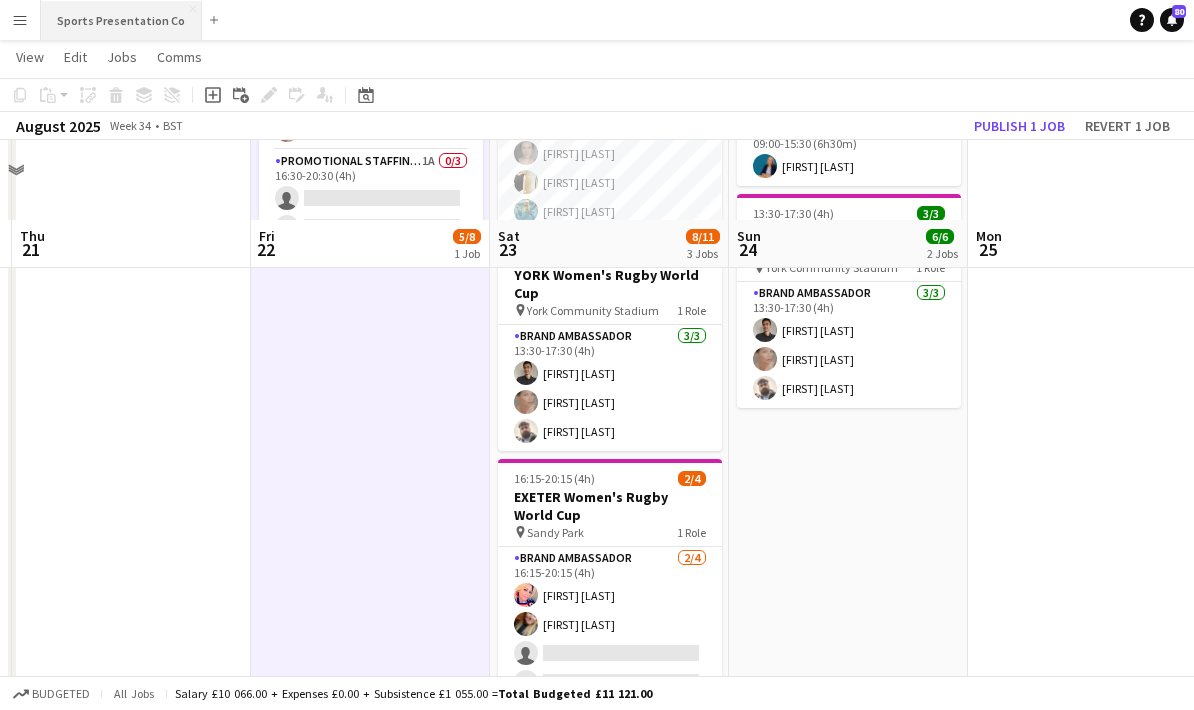 scroll, scrollTop: 379, scrollLeft: 0, axis: vertical 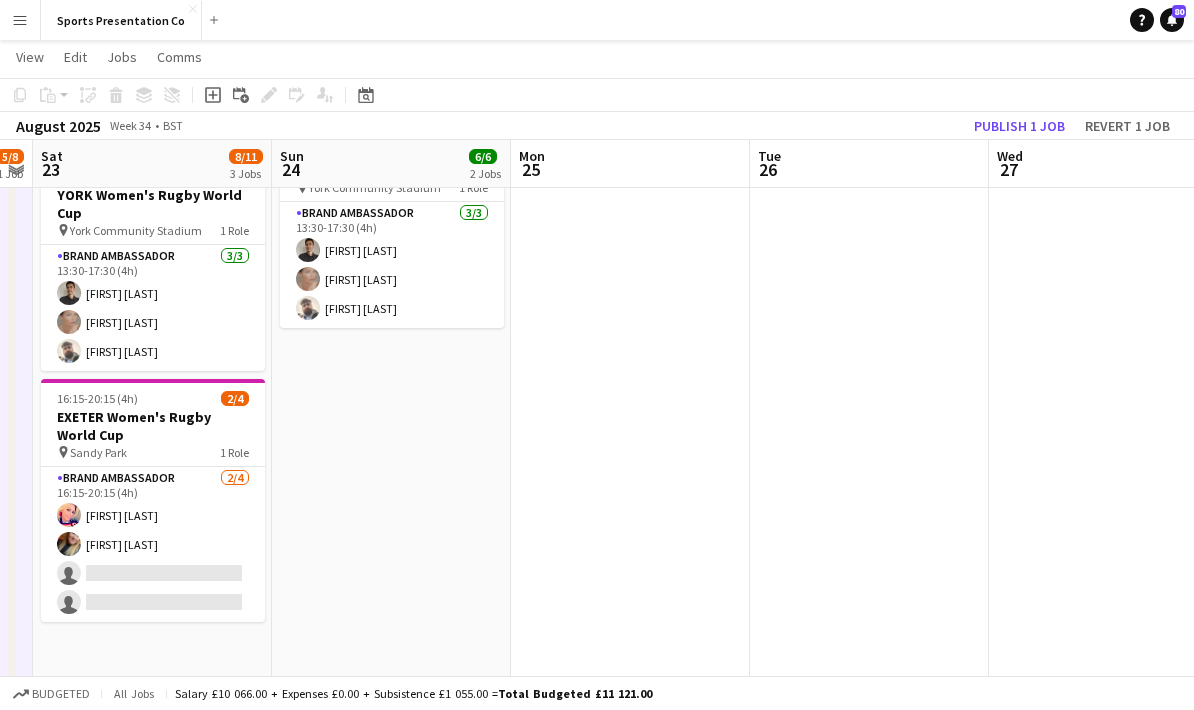 drag, startPoint x: 913, startPoint y: 506, endPoint x: 455, endPoint y: 537, distance: 459.0479 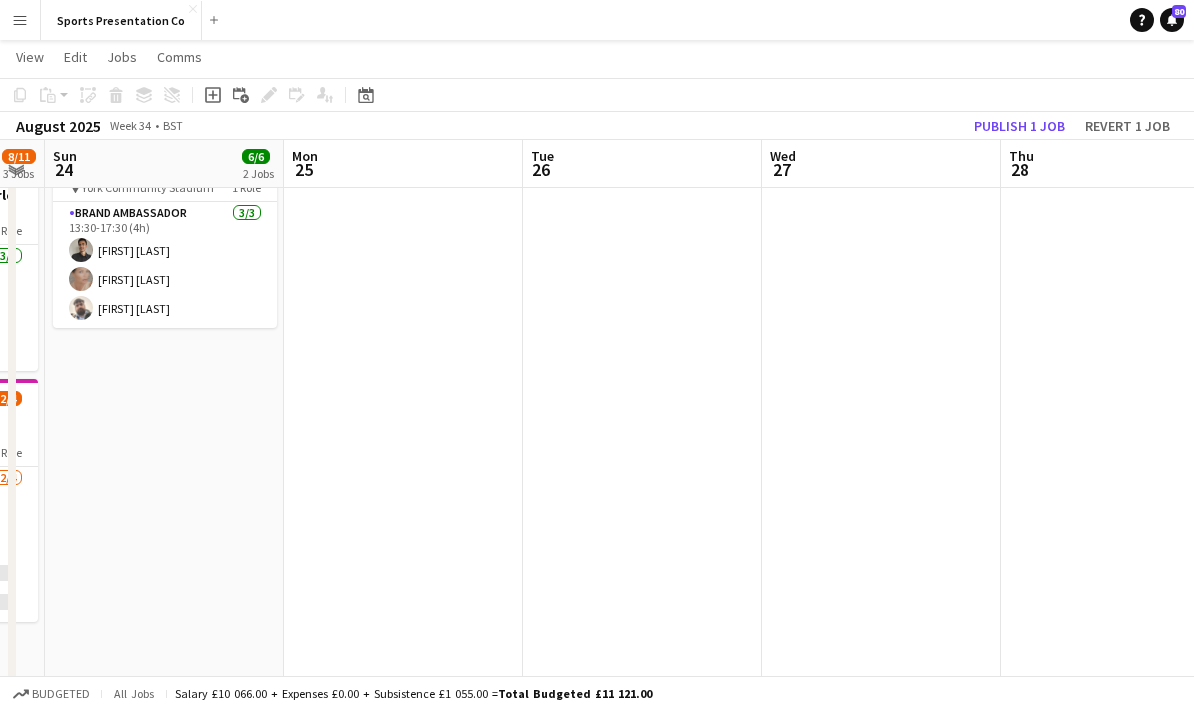 drag, startPoint x: 888, startPoint y: 402, endPoint x: 504, endPoint y: 436, distance: 385.50226 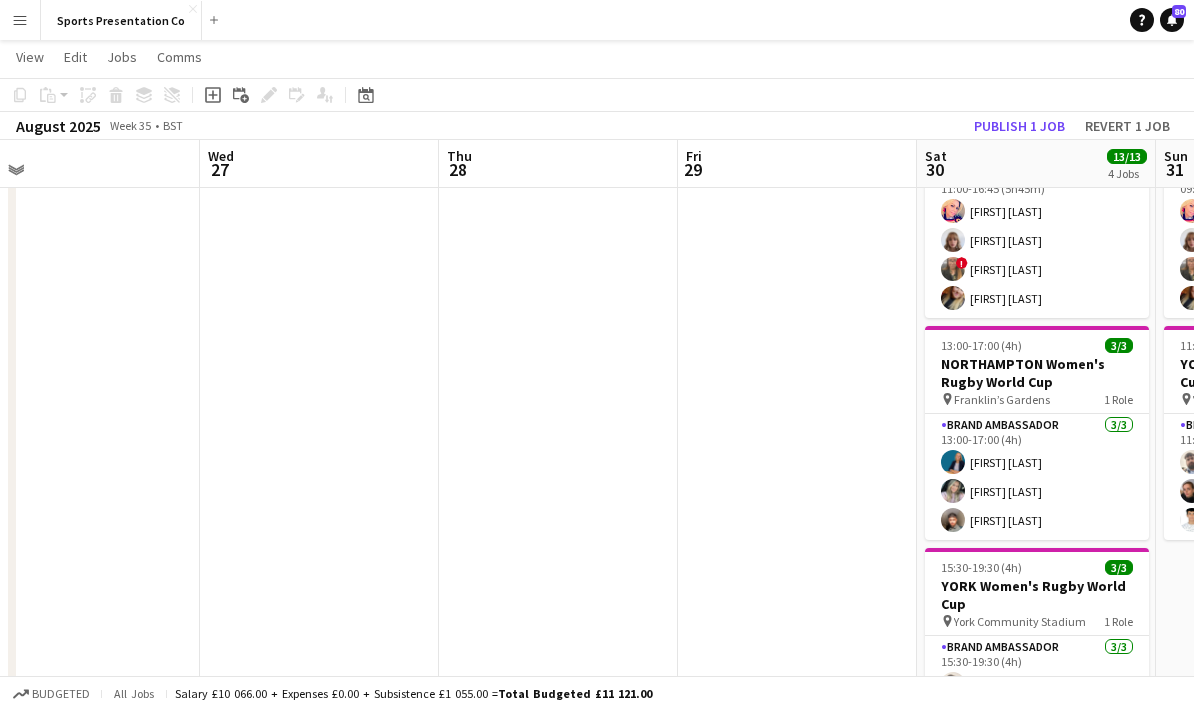 drag, startPoint x: 737, startPoint y: 425, endPoint x: 333, endPoint y: 430, distance: 404.03094 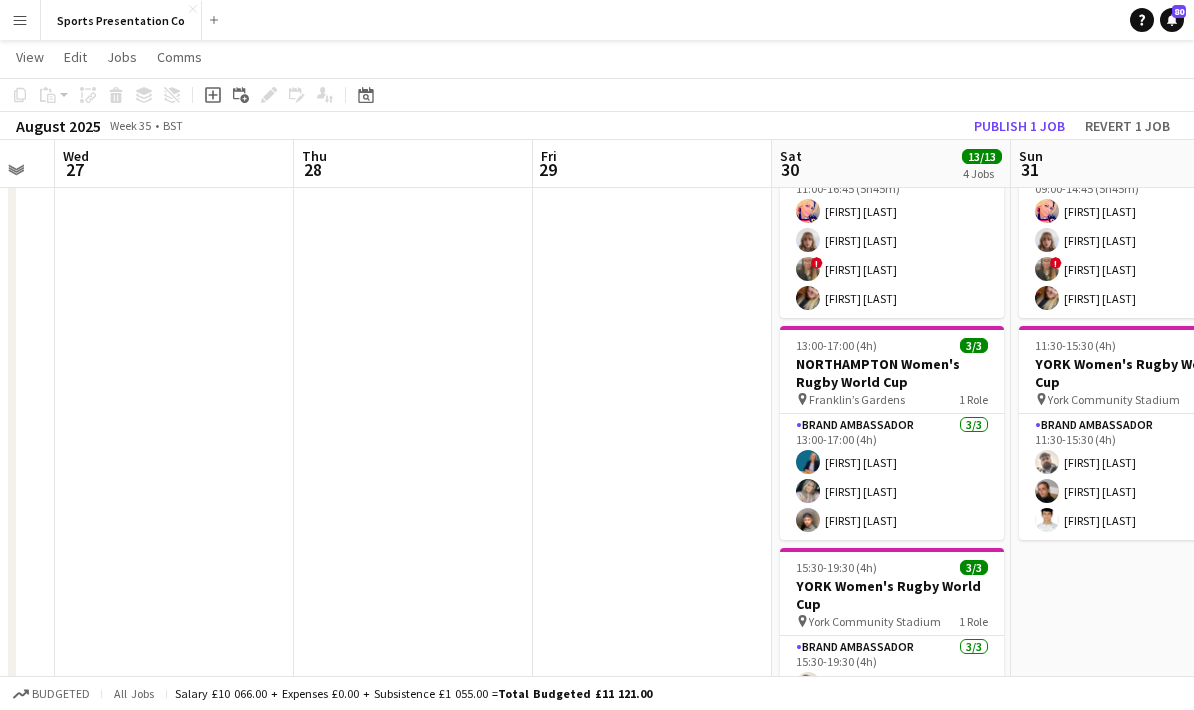 drag, startPoint x: 601, startPoint y: 447, endPoint x: 455, endPoint y: 450, distance: 146.03082 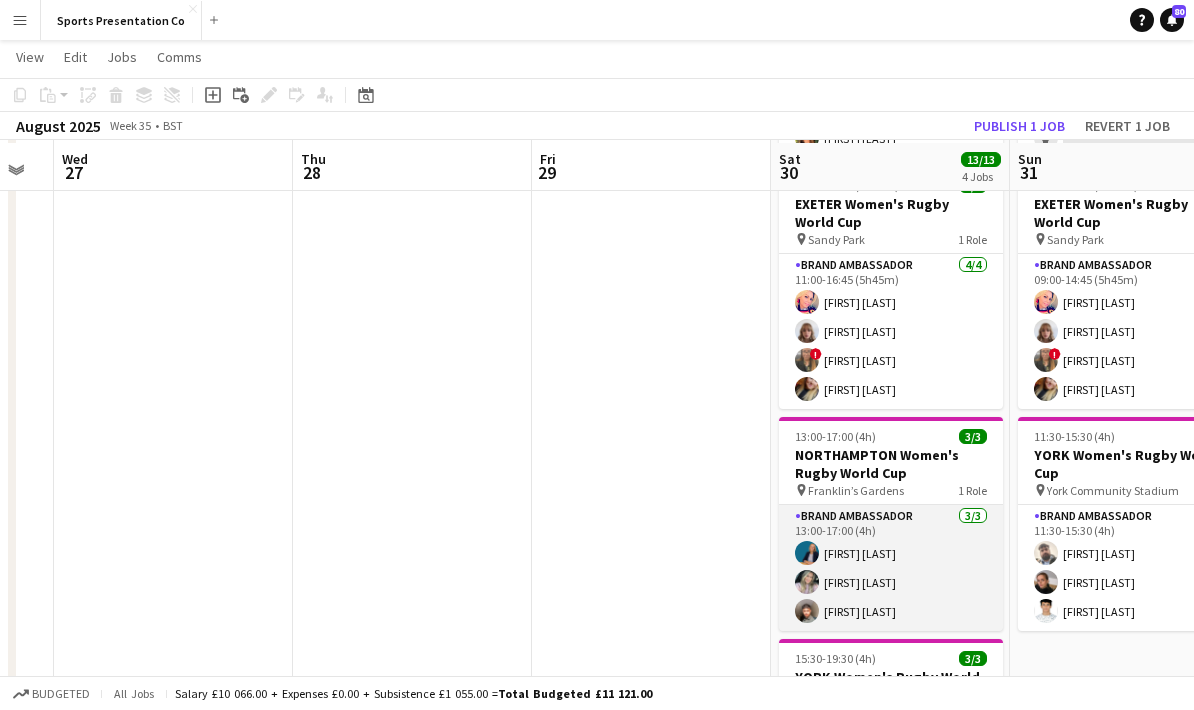scroll, scrollTop: 303, scrollLeft: 0, axis: vertical 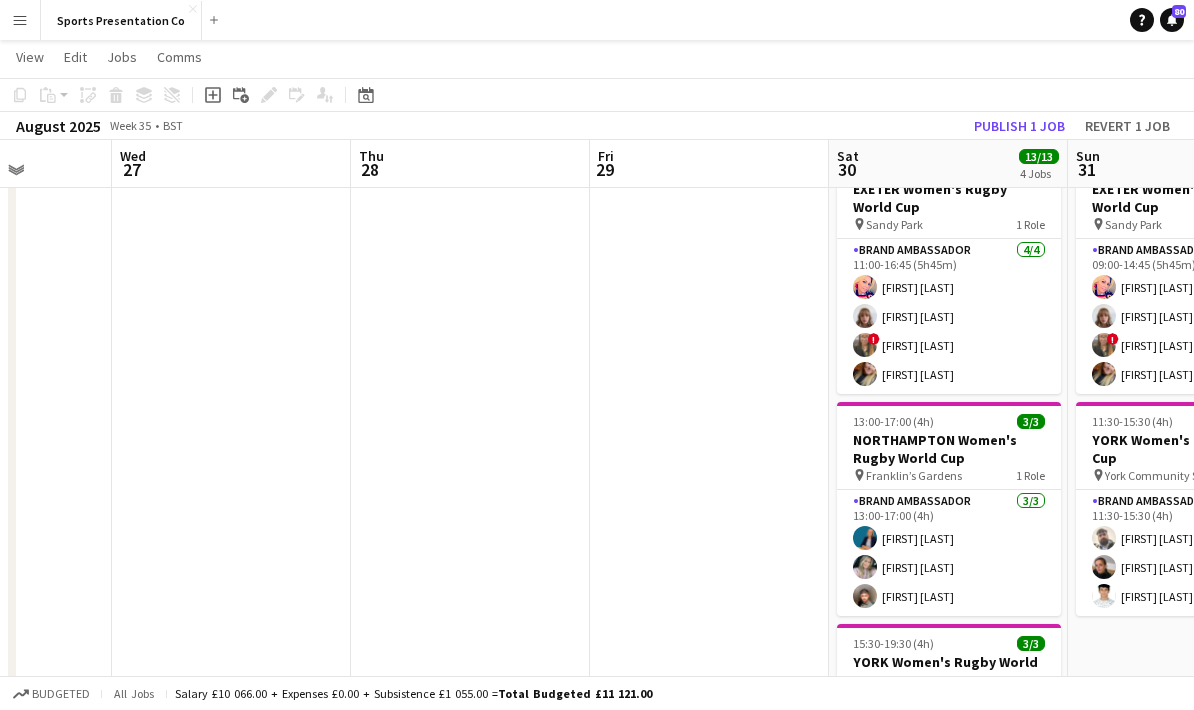 drag, startPoint x: 454, startPoint y: 536, endPoint x: 760, endPoint y: 537, distance: 306.00165 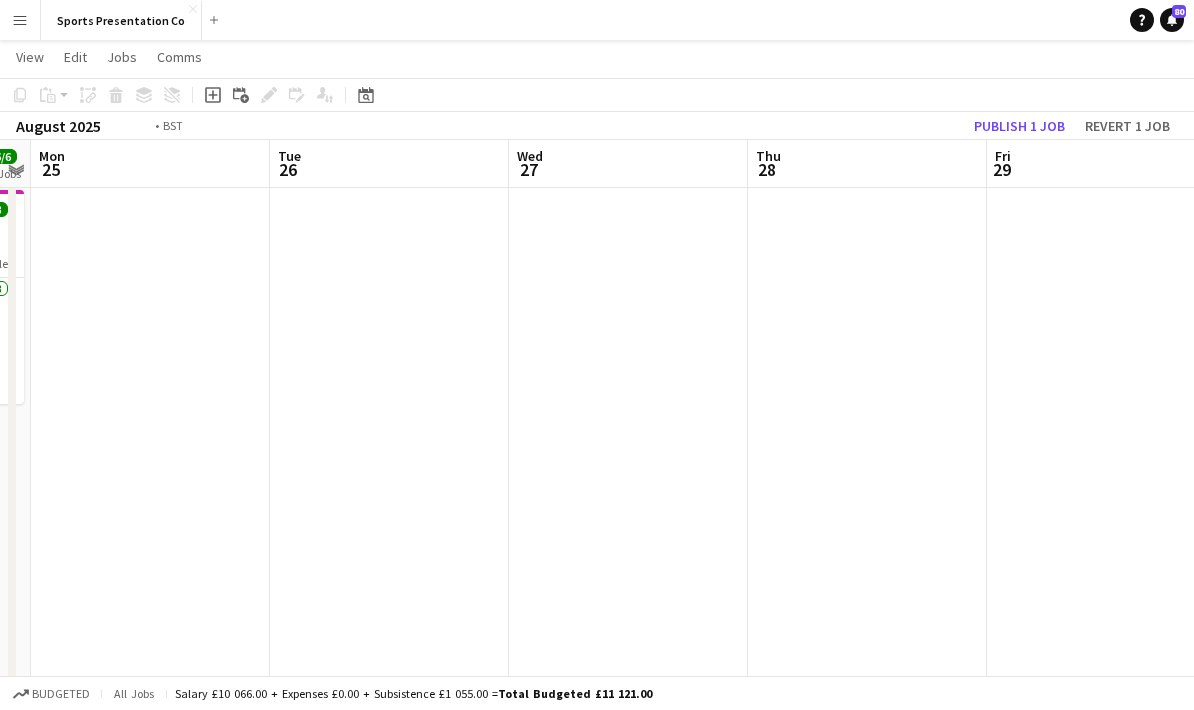 drag, startPoint x: 337, startPoint y: 514, endPoint x: 672, endPoint y: 511, distance: 335.01343 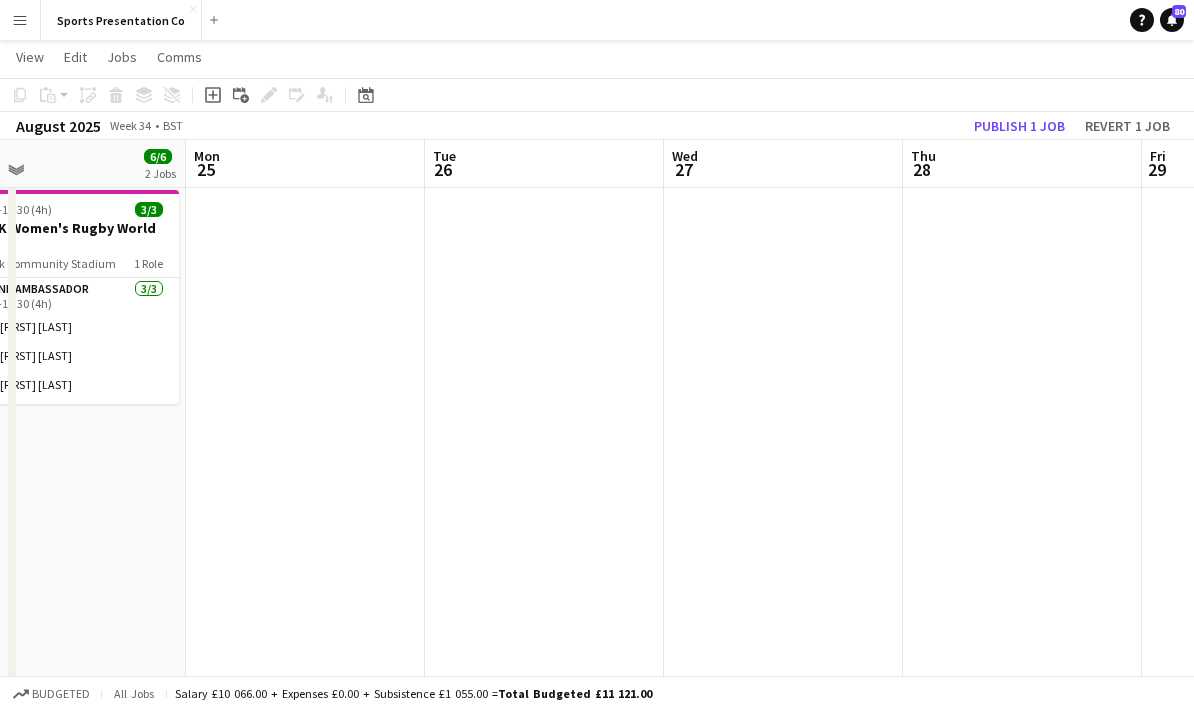 drag, startPoint x: 421, startPoint y: 490, endPoint x: 789, endPoint y: 506, distance: 368.34766 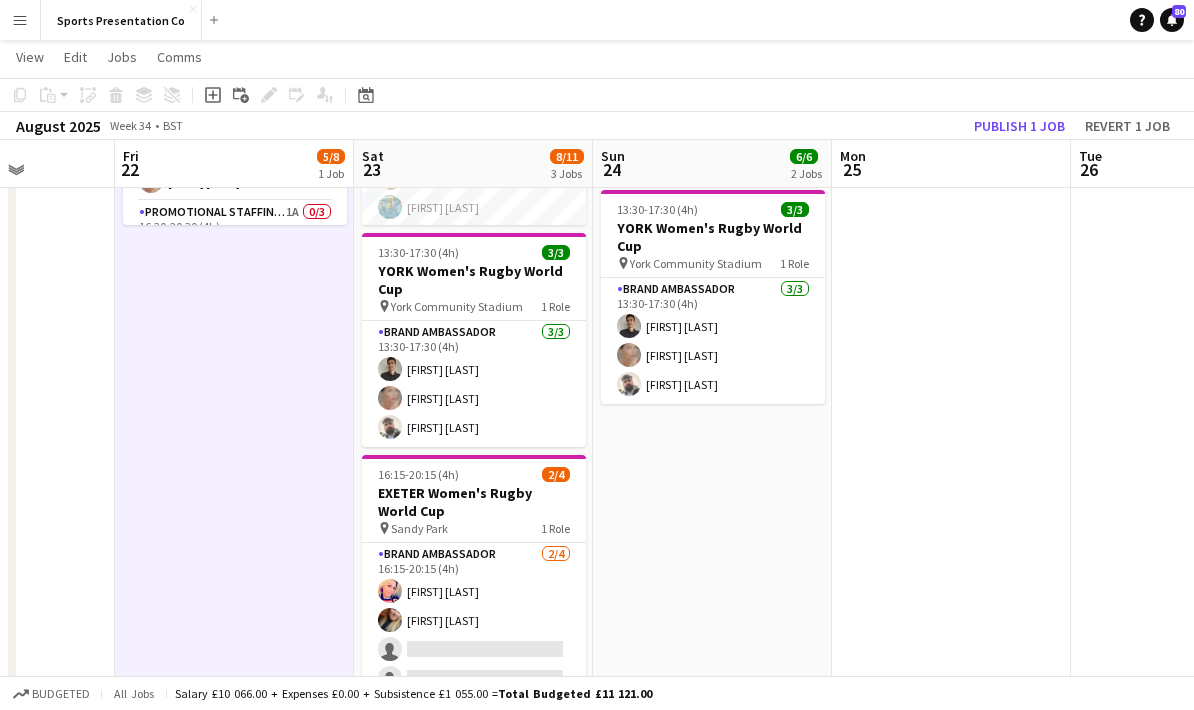 scroll, scrollTop: 0, scrollLeft: 601, axis: horizontal 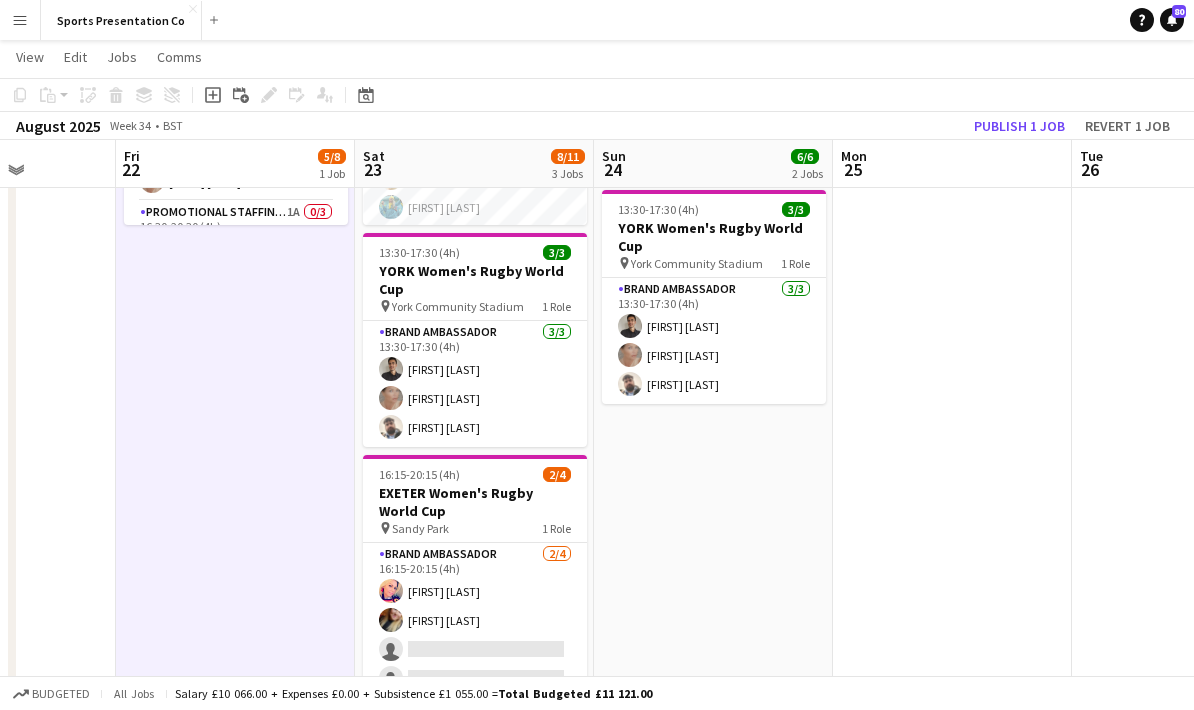 drag, startPoint x: 565, startPoint y: 532, endPoint x: 794, endPoint y: 537, distance: 229.05458 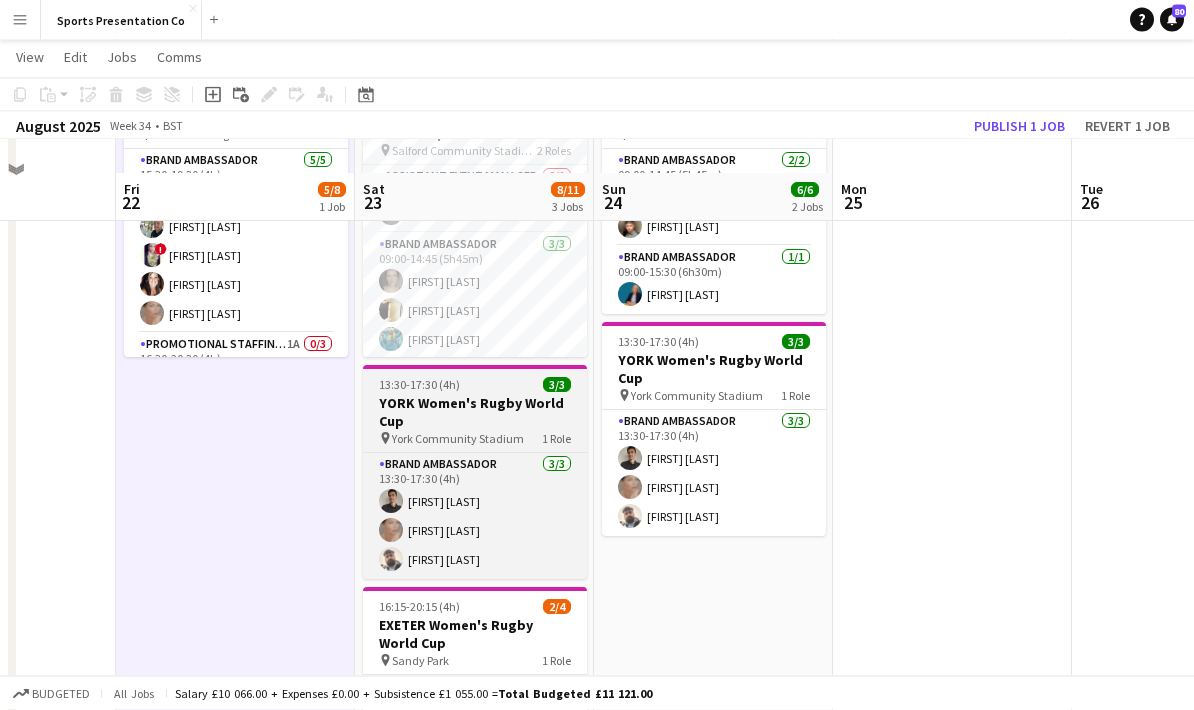 scroll, scrollTop: 163, scrollLeft: 0, axis: vertical 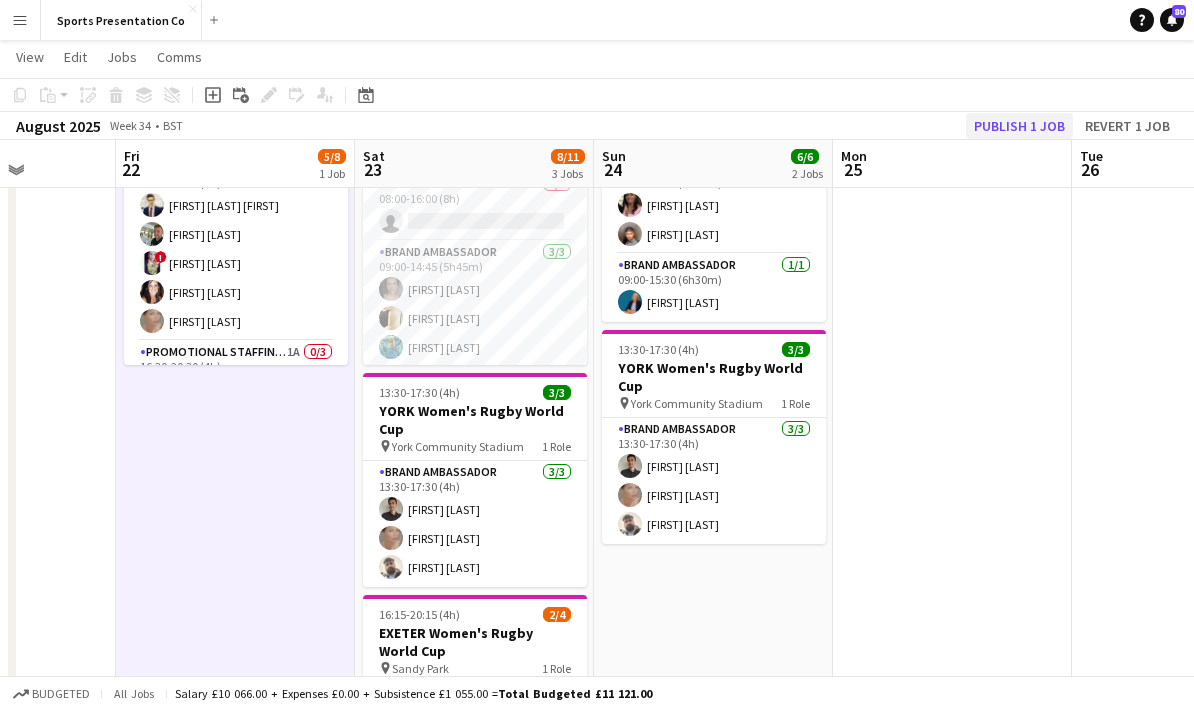click on "Publish 1 job" 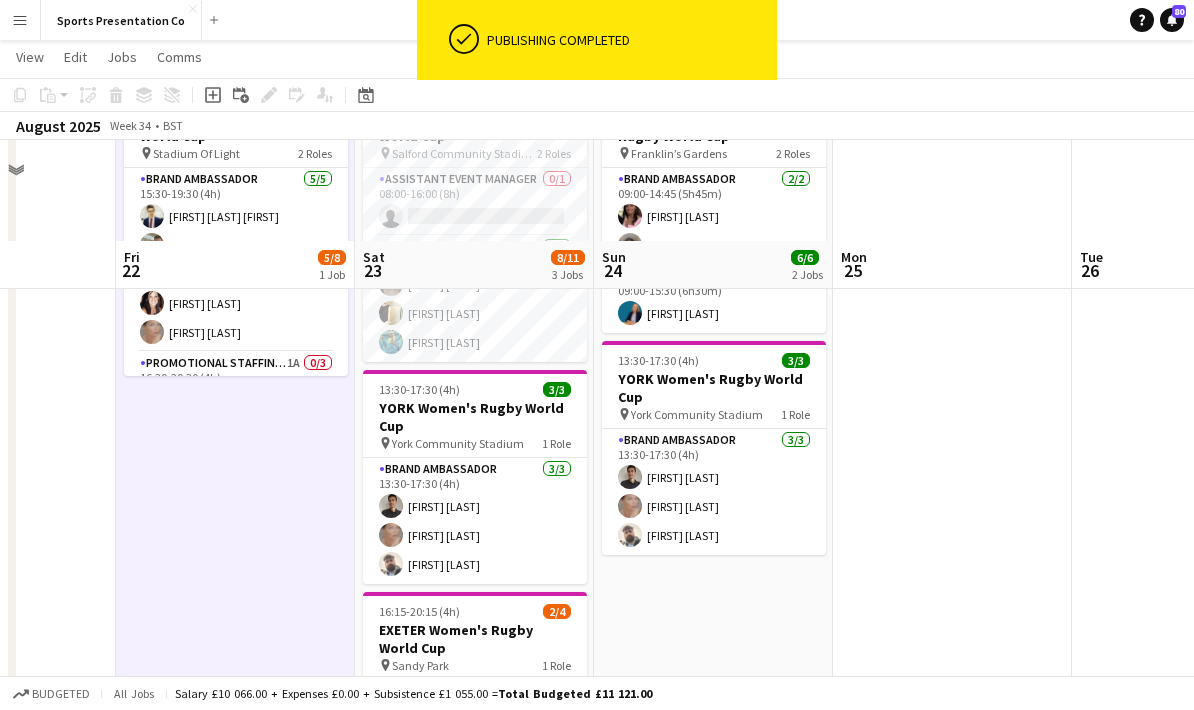 scroll, scrollTop: 318, scrollLeft: 0, axis: vertical 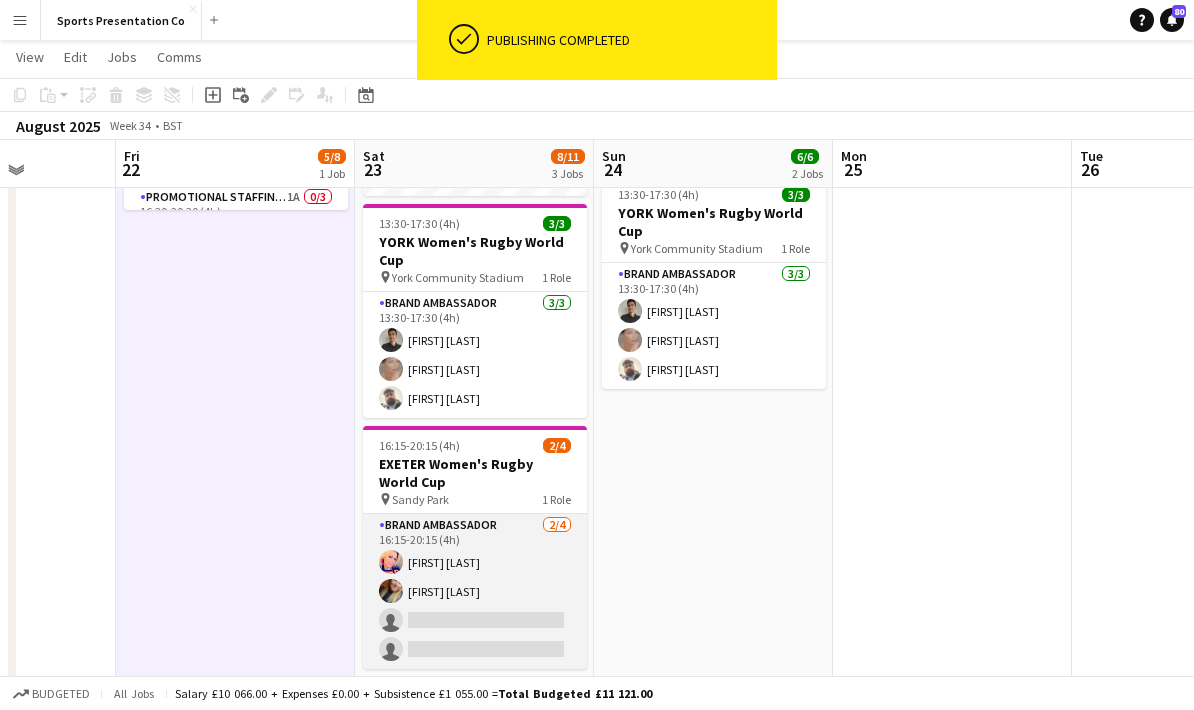 click on "Brand Ambassador   2/4   16:15-20:15 (4h)
[FIRST] [LAST] [FIRST] [LAST]
single-neutral-actions
single-neutral-actions" at bounding box center [475, 591] 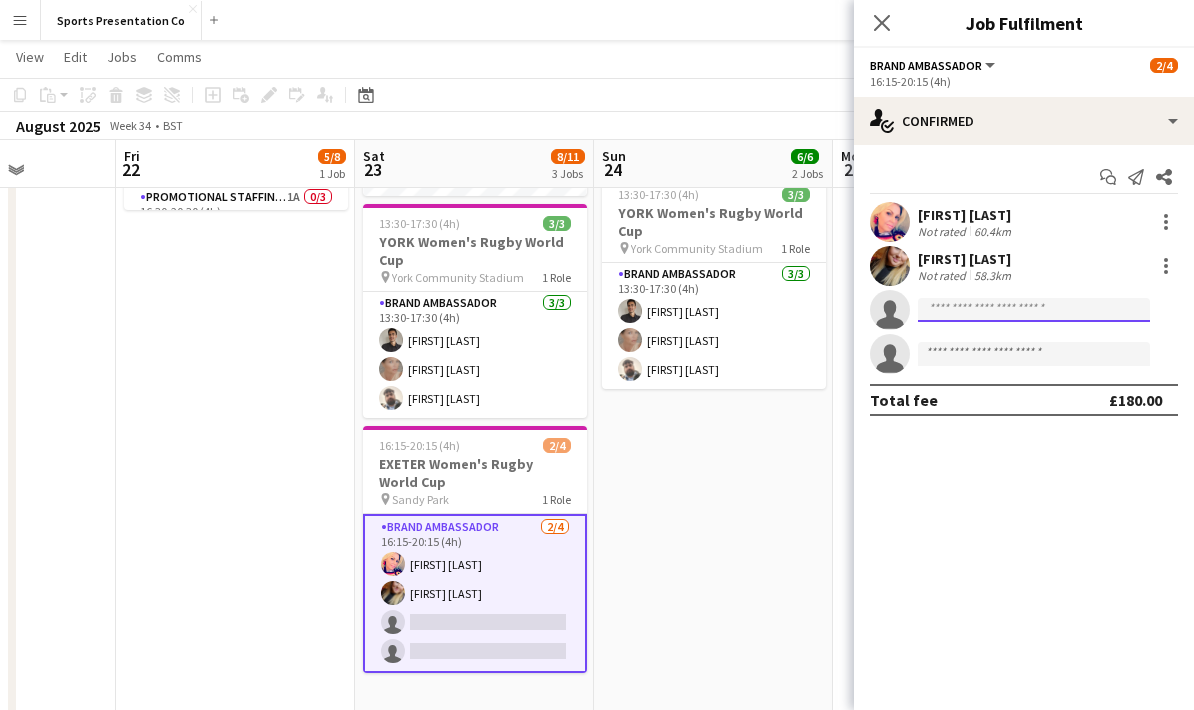 click 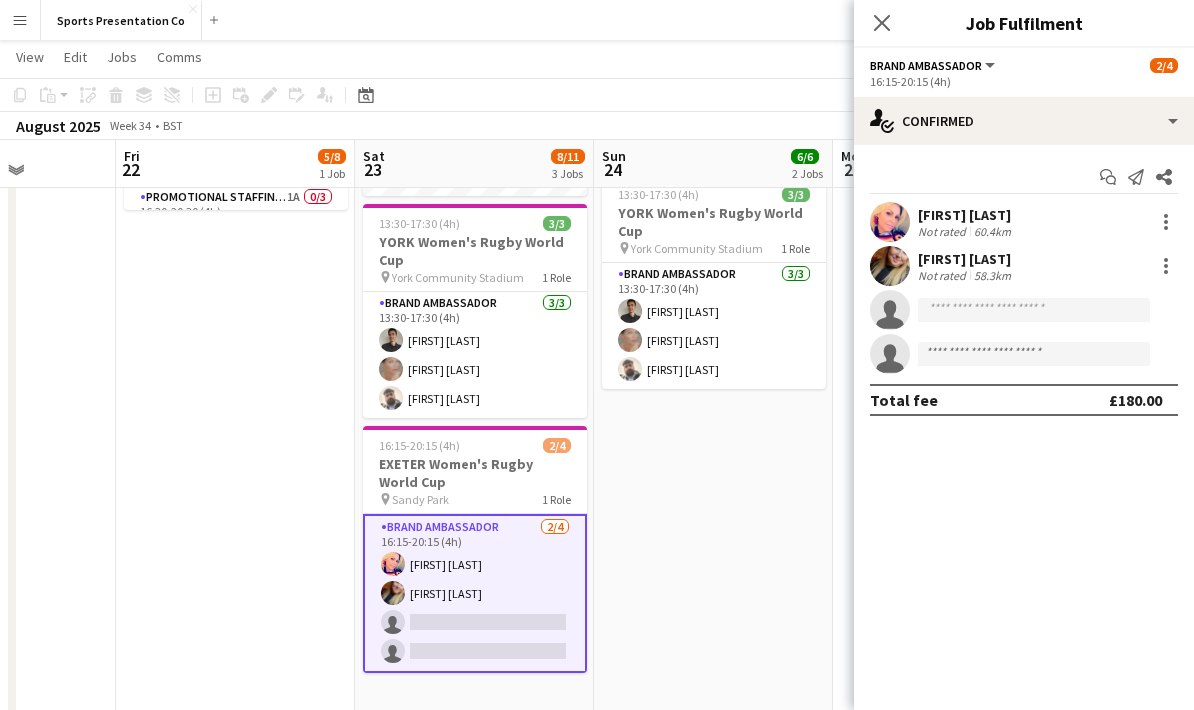 click on "09:00-15:30 (6h30m)    3/3   NORTHAMPTON Women's Rugby World Cup
pin
Franklin’s Gardens   2 Roles   Brand Ambassador   2/2   09:00-14:45 (5h45m)
Carla Alexander Kalam Mohammed  Brand Ambassador   1/1   09:00-15:30 (6h30m)
Anna Geary     13:30-17:30 (4h)    3/3   YORK Women's Rugby World Cup
pin
York Community Stadium   1 Role   Brand Ambassador   3/3   13:30-17:30 (4h)
Adam Carless Nicola Graham Daniel Jenkins" at bounding box center (713, 387) 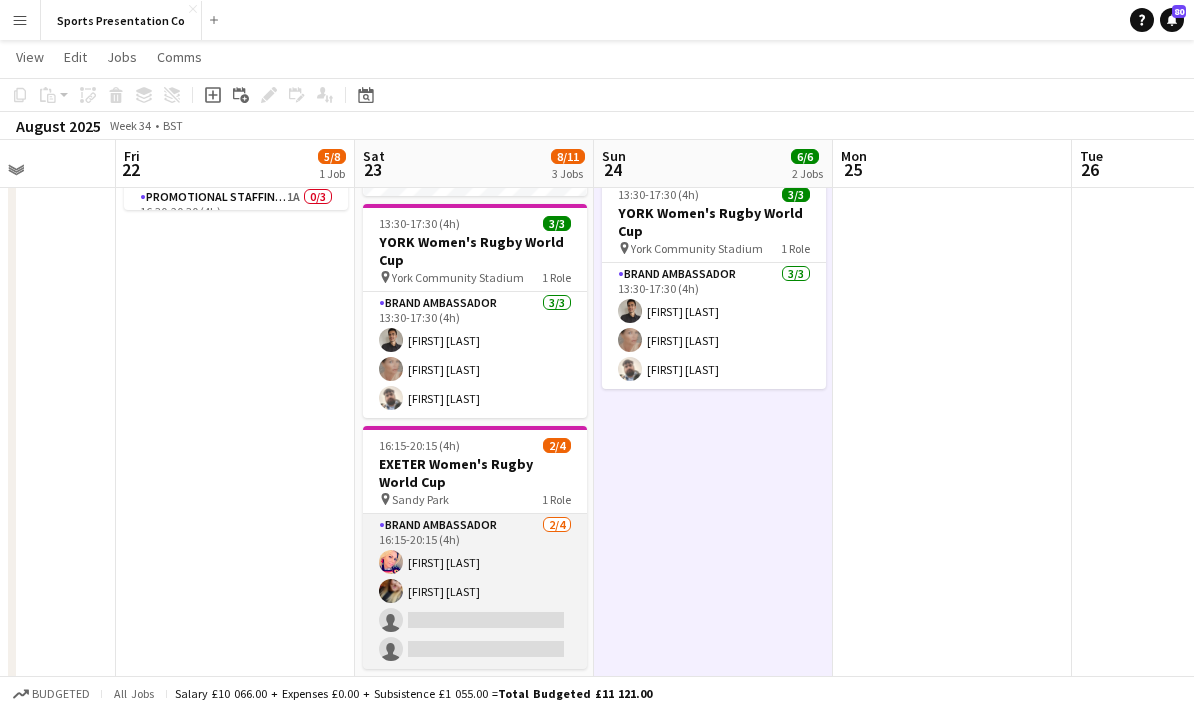 click on "Brand Ambassador   2/4   16:15-20:15 (4h)
[FIRST] [LAST] [FIRST] [LAST]
single-neutral-actions
single-neutral-actions" at bounding box center [475, 591] 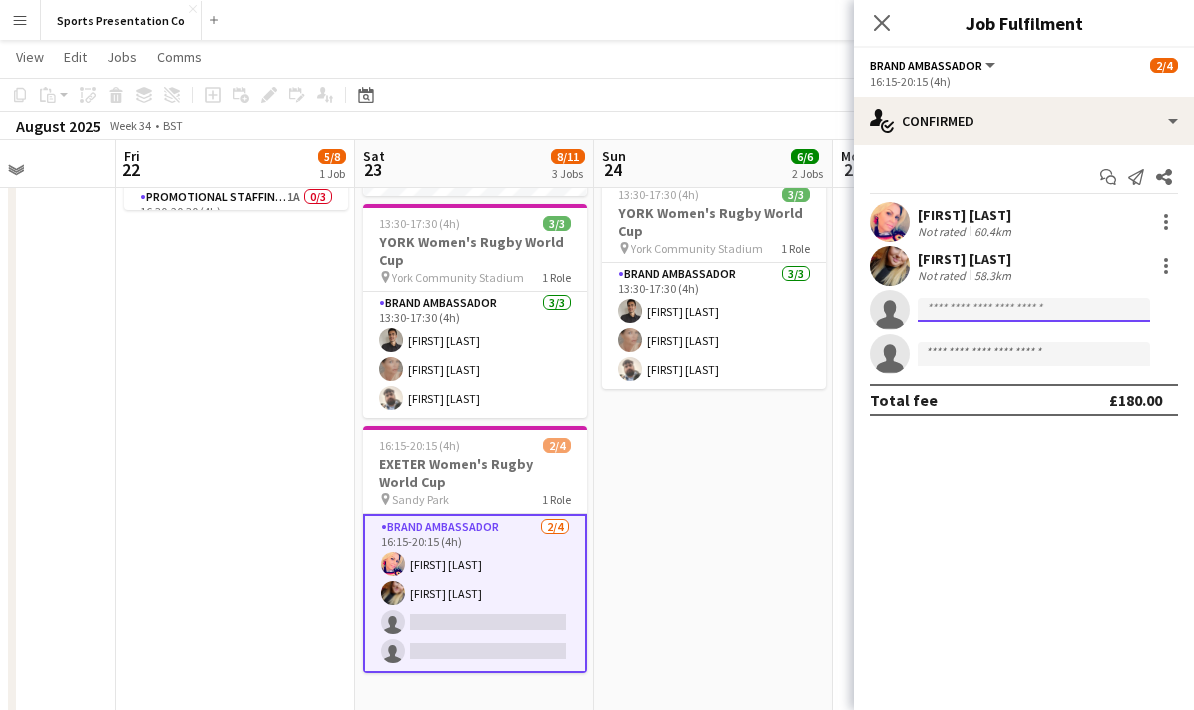click 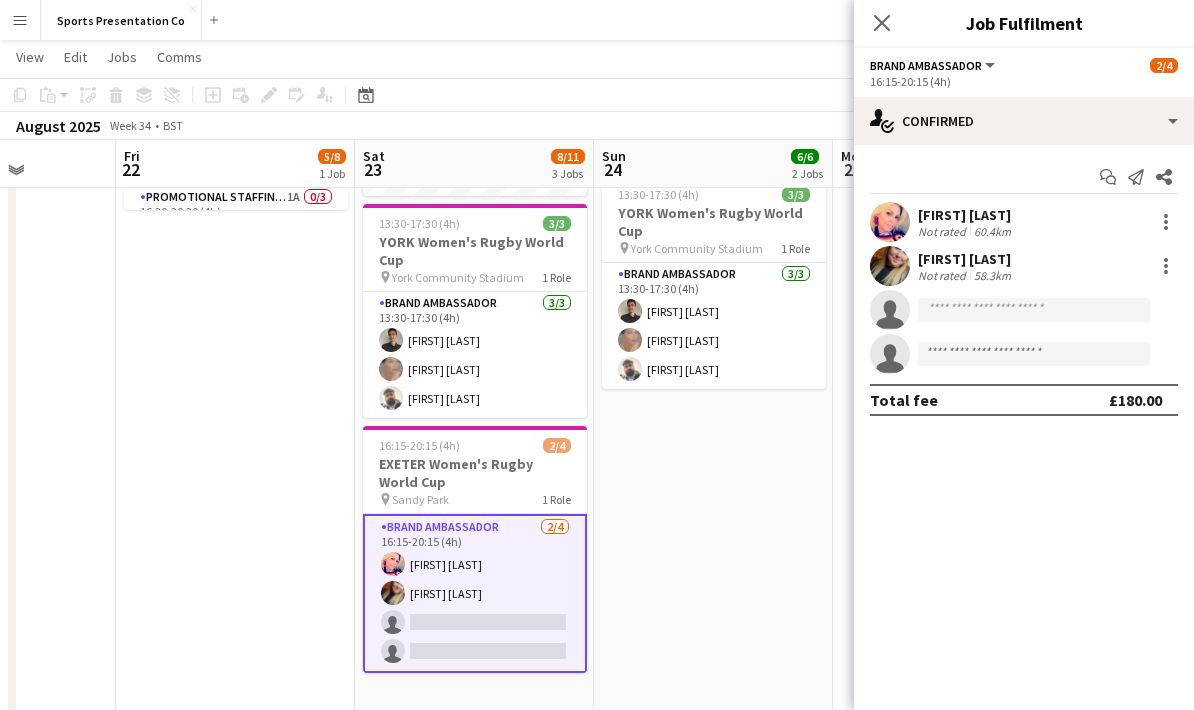 click on "09:00-15:30 (6h30m)    3/3   NORTHAMPTON Women's Rugby World Cup
pin
Franklin’s Gardens   2 Roles   Brand Ambassador   2/2   09:00-14:45 (5h45m)
Carla Alexander Kalam Mohammed  Brand Ambassador   1/1   09:00-15:30 (6h30m)
Anna Geary     13:30-17:30 (4h)    3/3   YORK Women's Rugby World Cup
pin
York Community Stadium   1 Role   Brand Ambassador   3/3   13:30-17:30 (4h)
Adam Carless Nicola Graham Daniel Jenkins" at bounding box center (713, 387) 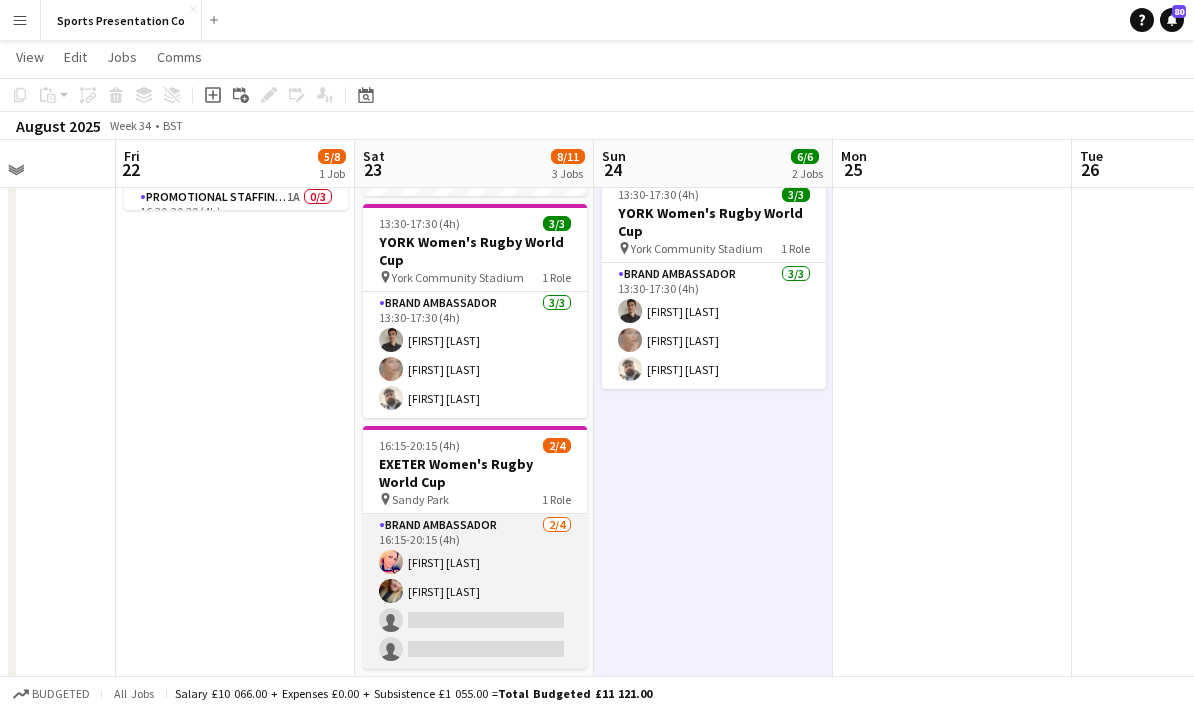 click on "Brand Ambassador   2/4   16:15-20:15 (4h)
[FIRST] [LAST] [FIRST] [LAST]
single-neutral-actions
single-neutral-actions" at bounding box center [475, 591] 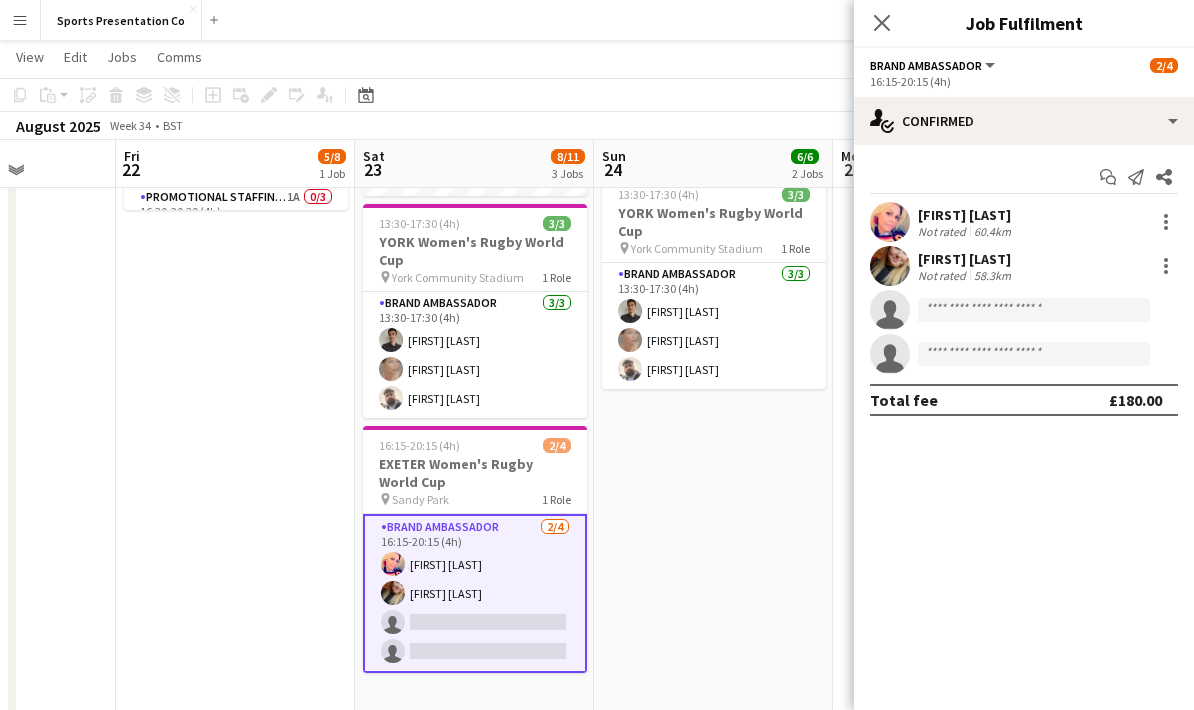 click on "Mohamad Khairul Mohamad Ali Paul McDonald ! Lucy Mercel Lisa Matthews Nicola Graham  Promotional Staffing (Brand Ambassadors)   1A   0/3   16:30-20:30 (4h)
single-neutral-actions
single-neutral-actions
single-neutral-actions" at bounding box center (235, 387) 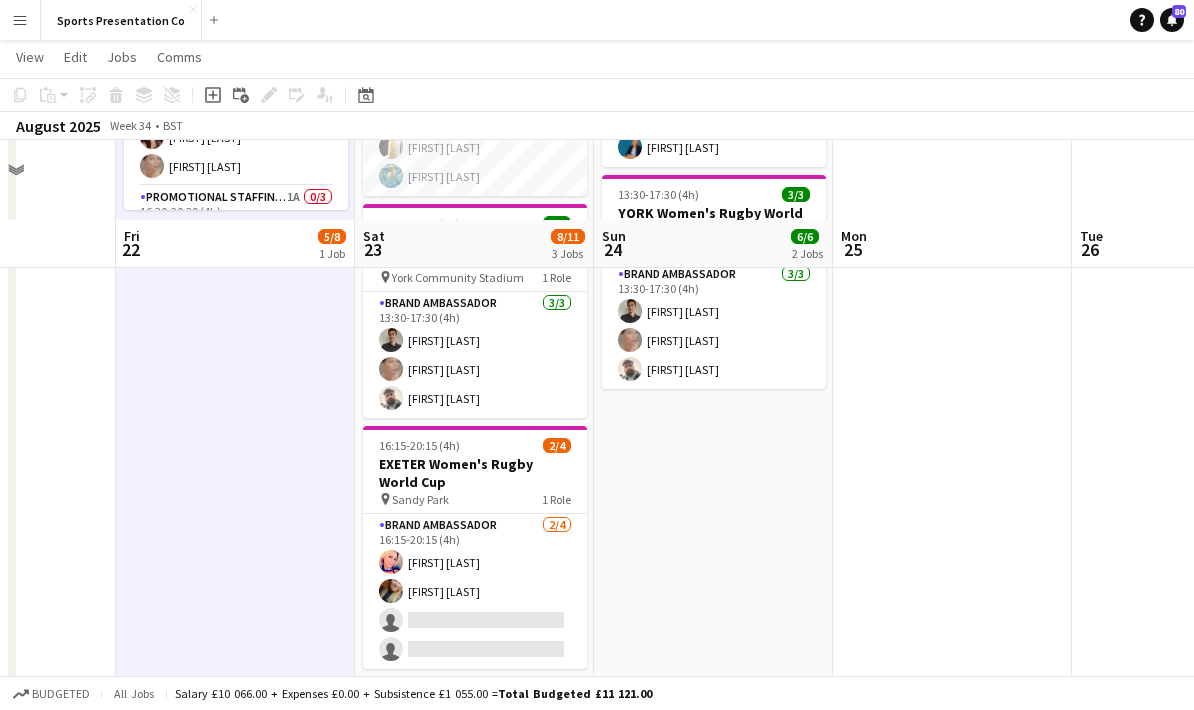 scroll, scrollTop: 398, scrollLeft: 0, axis: vertical 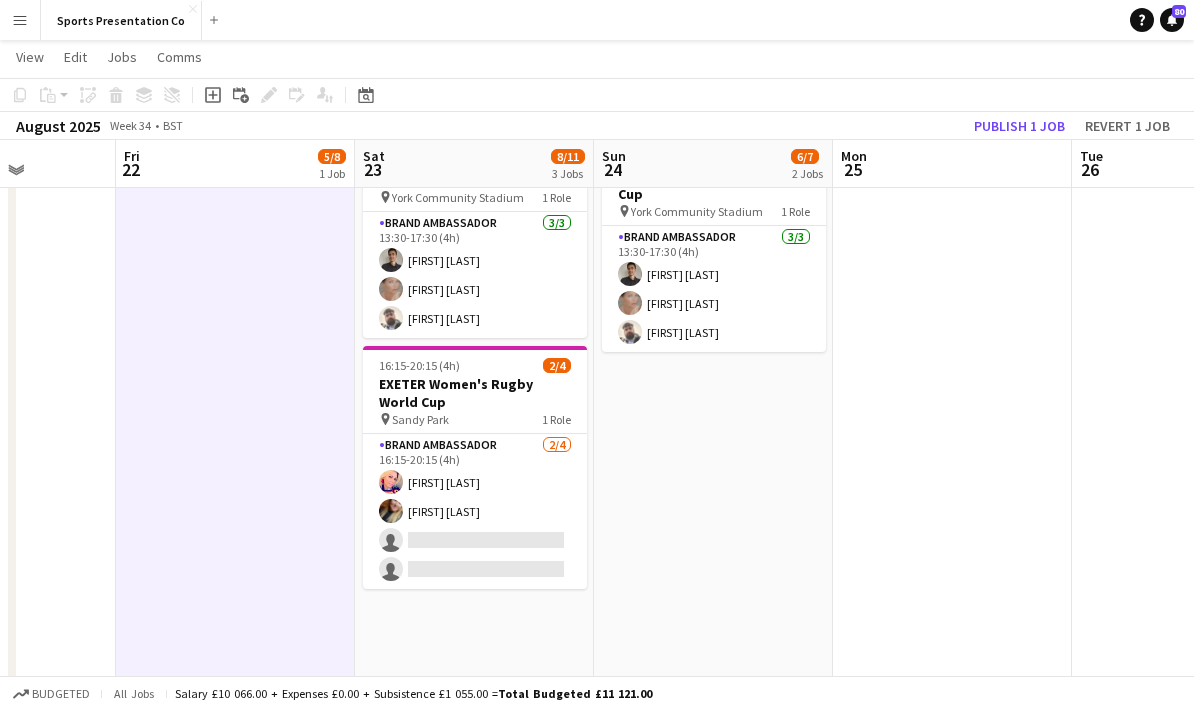 click on "Menu" at bounding box center [20, 20] 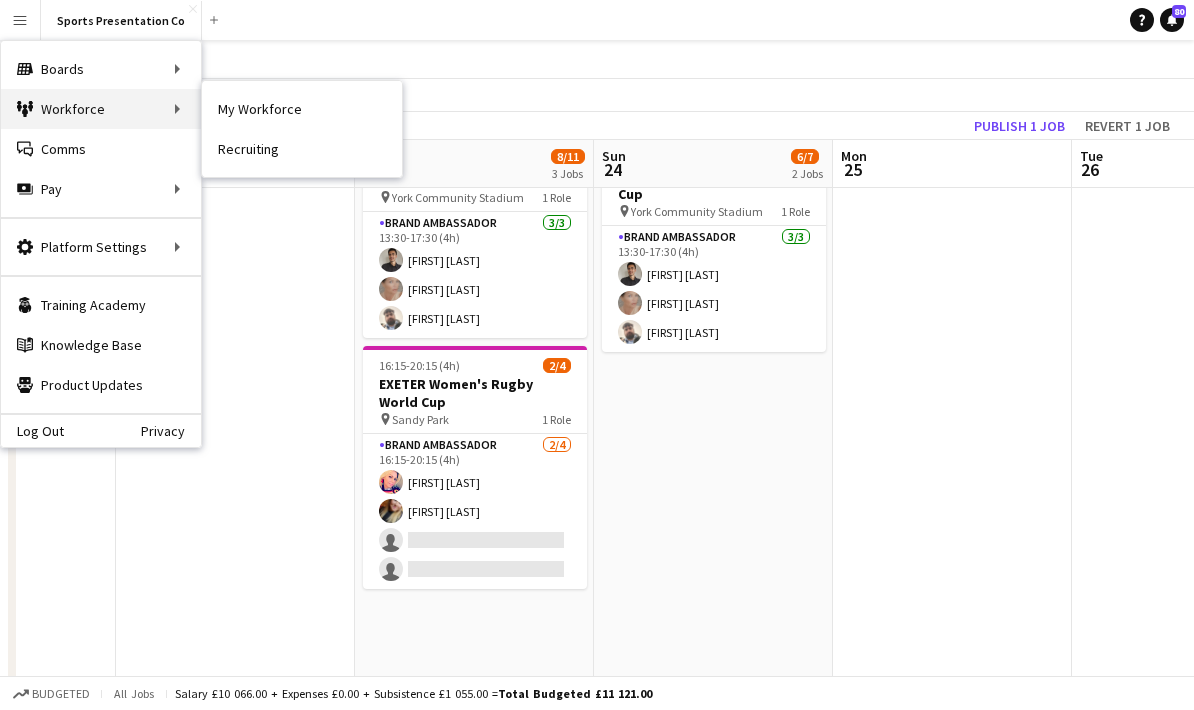 click on "Workforce
Workforce" at bounding box center (101, 109) 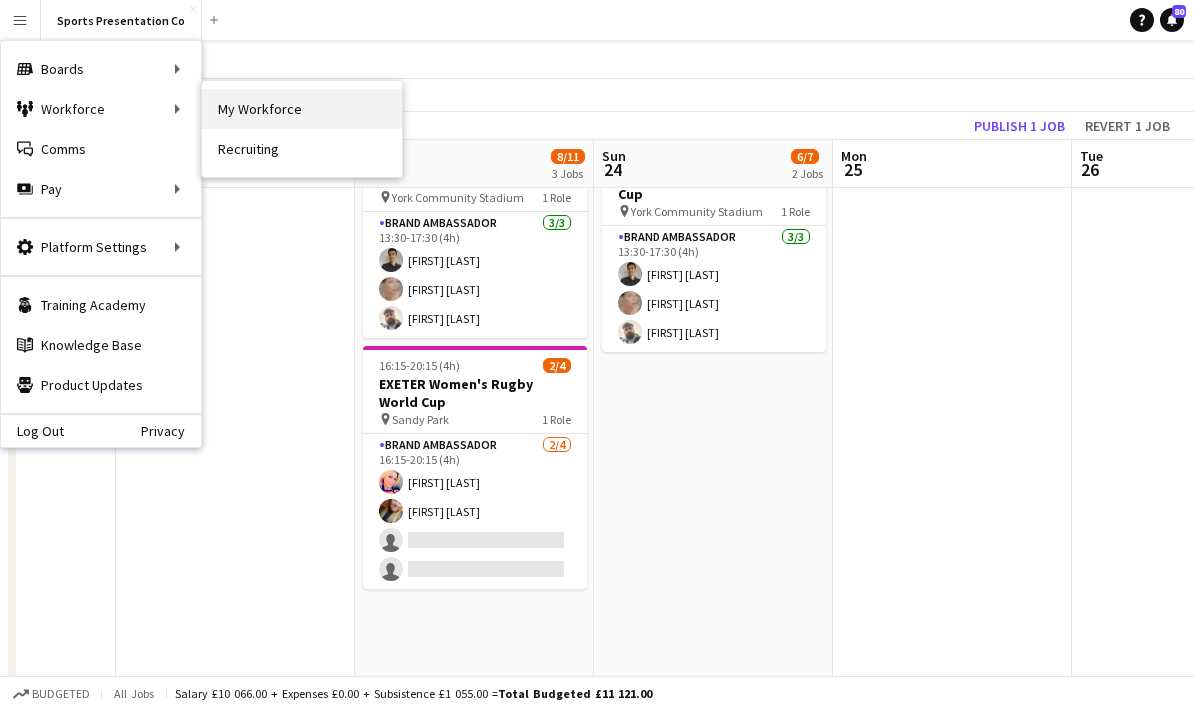 click on "My Workforce" at bounding box center [302, 109] 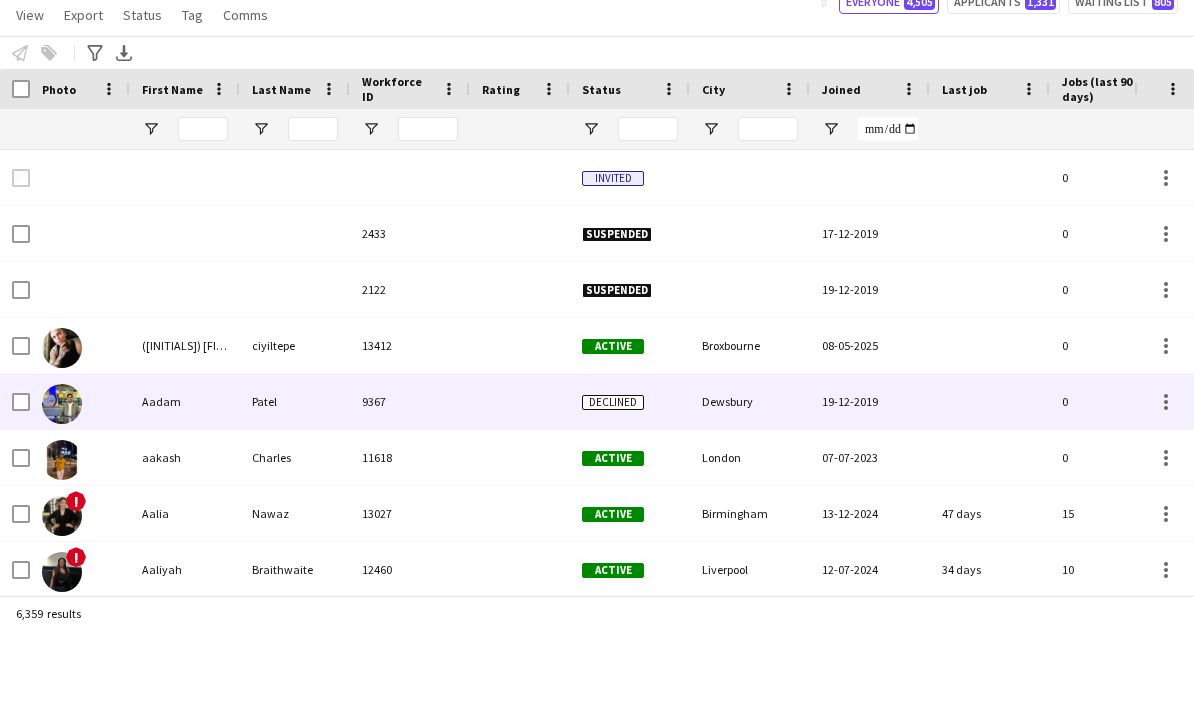 scroll, scrollTop: 80, scrollLeft: 0, axis: vertical 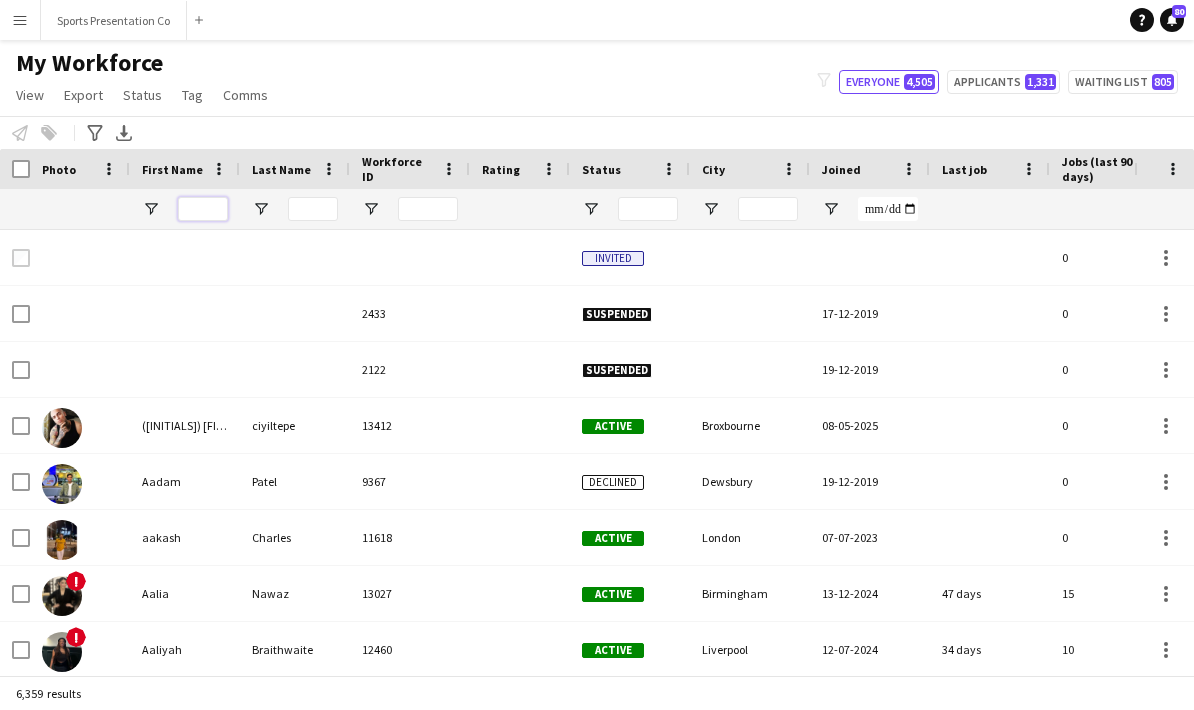click at bounding box center (203, 209) 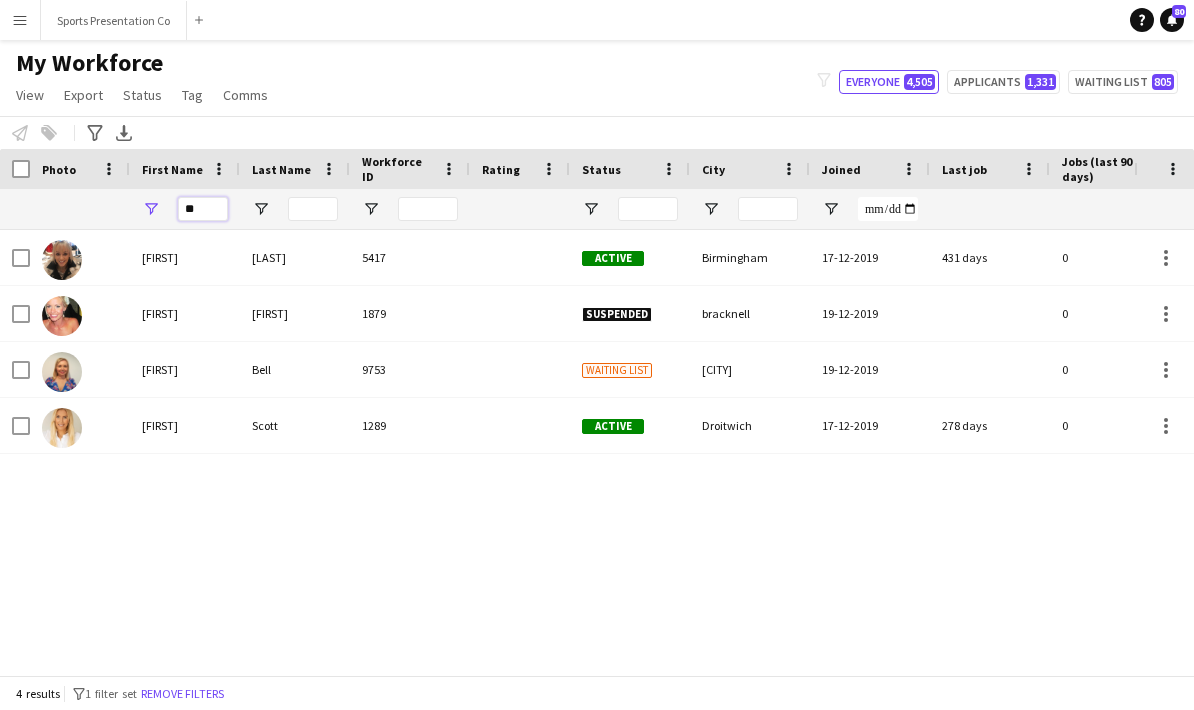 type on "*" 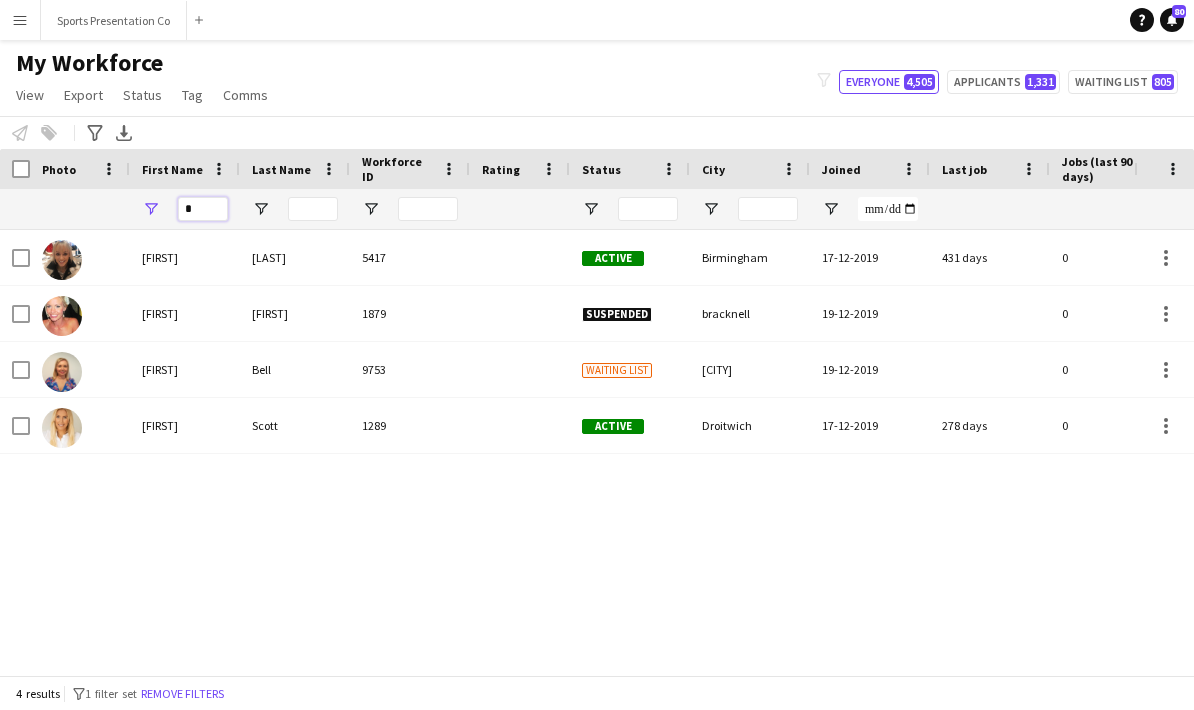 type 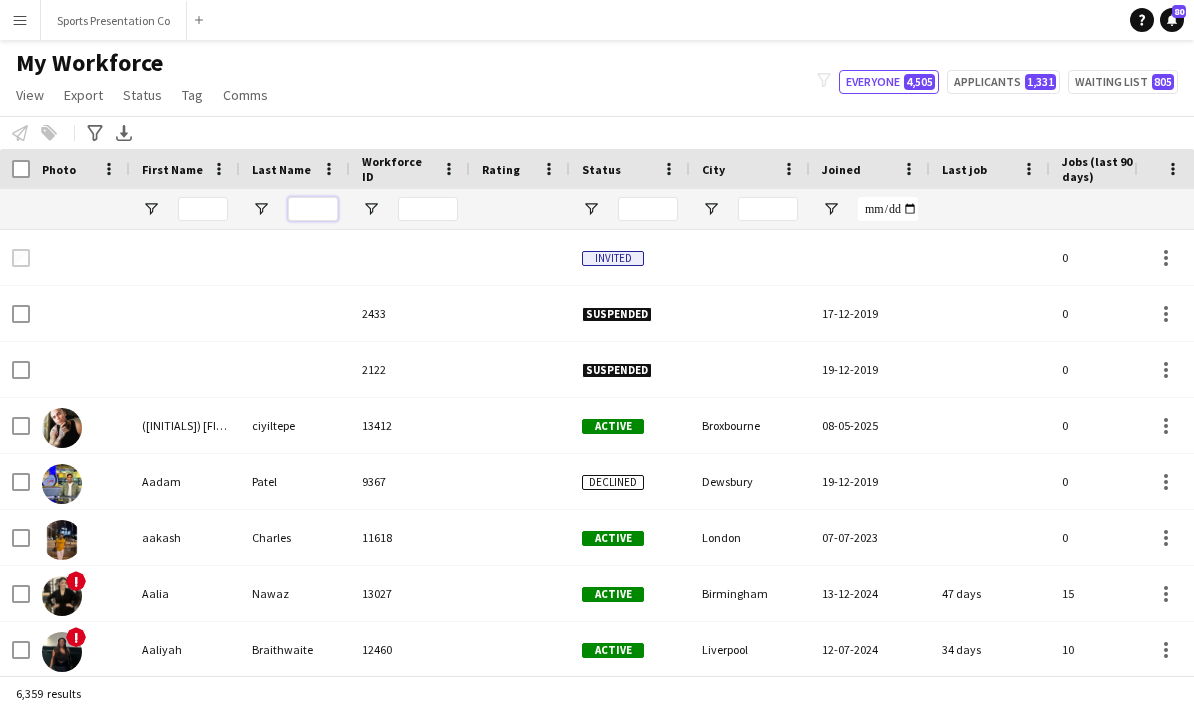 click at bounding box center [313, 209] 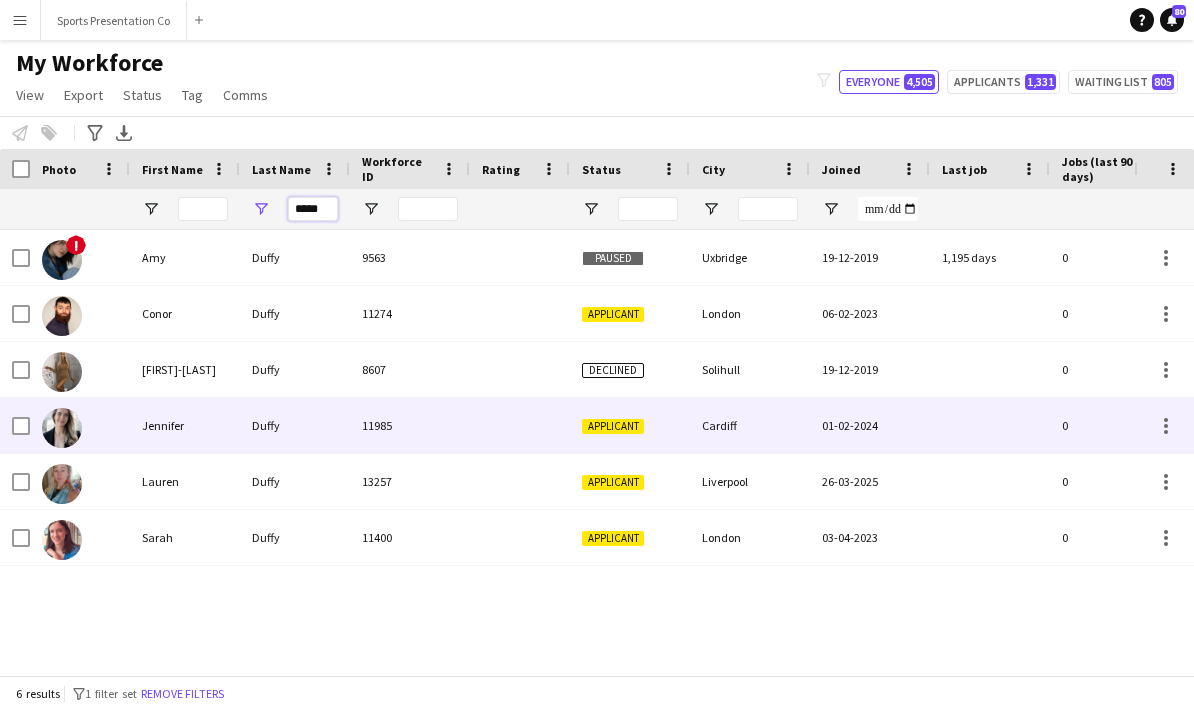 type on "*****" 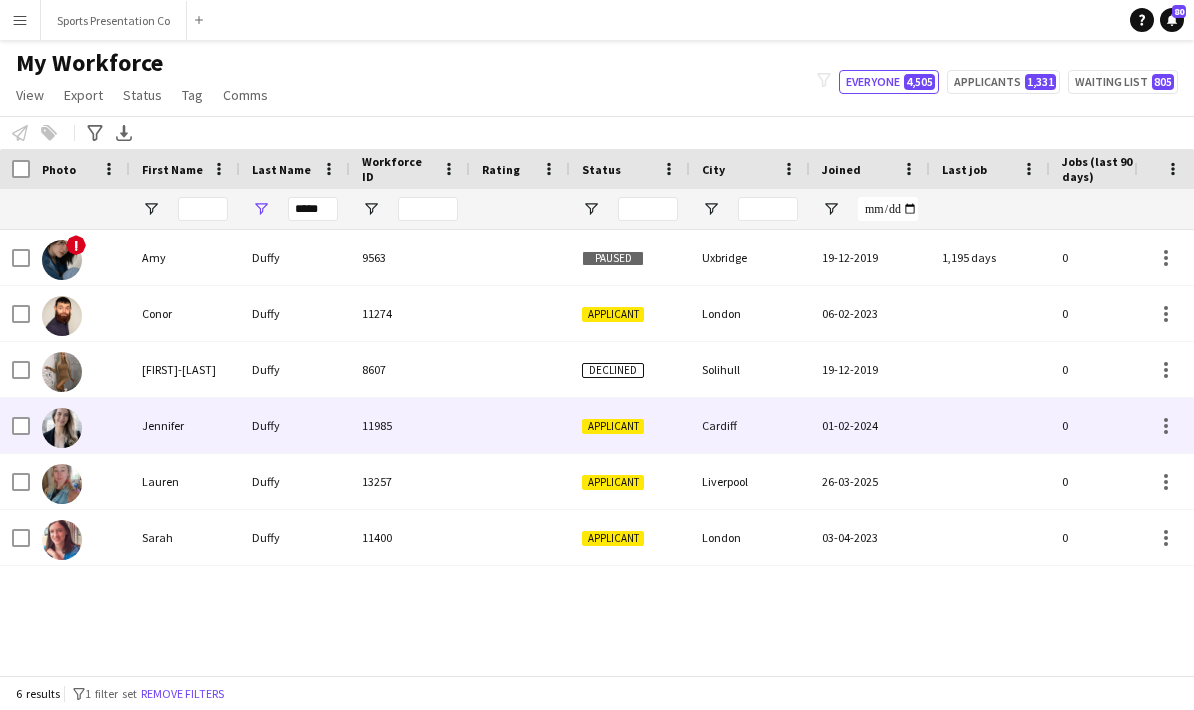click on "Duffy" at bounding box center (295, 425) 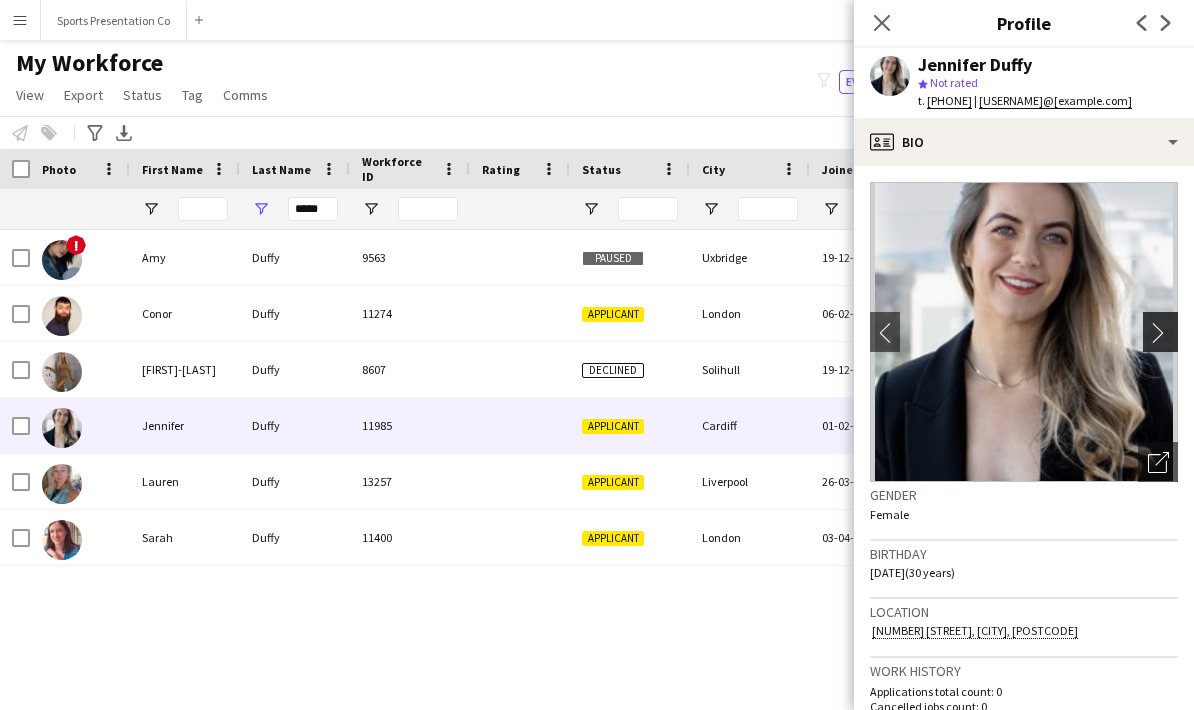 click on "chevron-right" 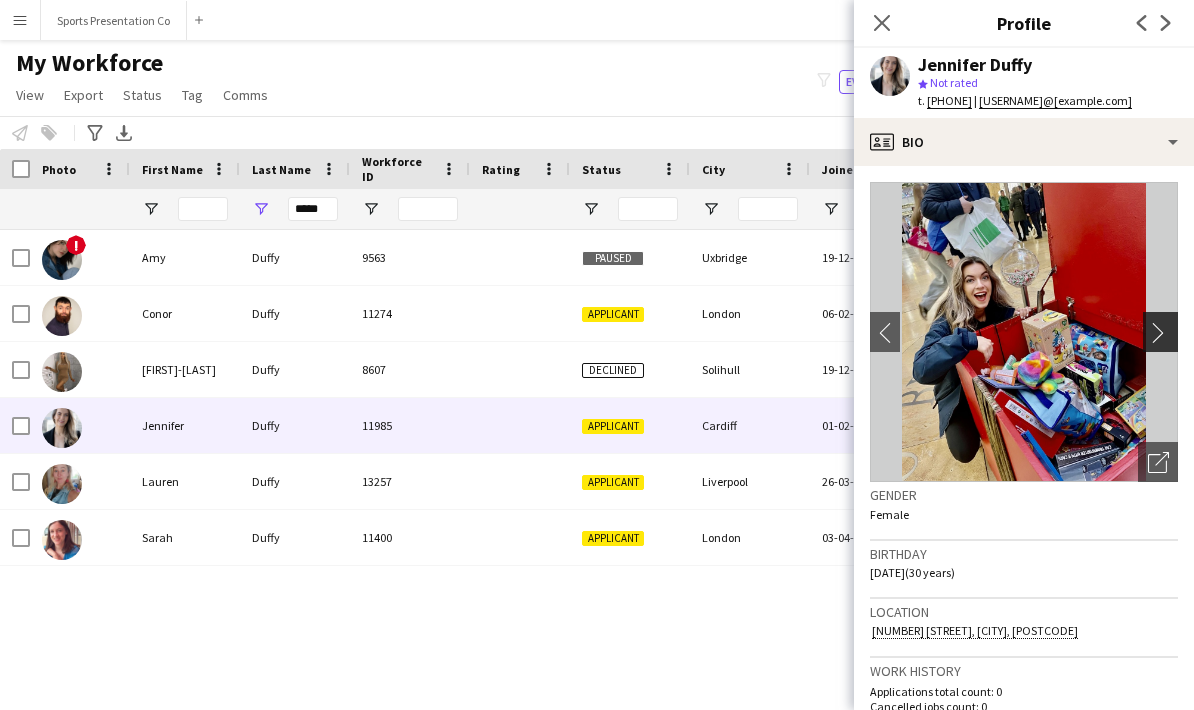 click on "chevron-right" 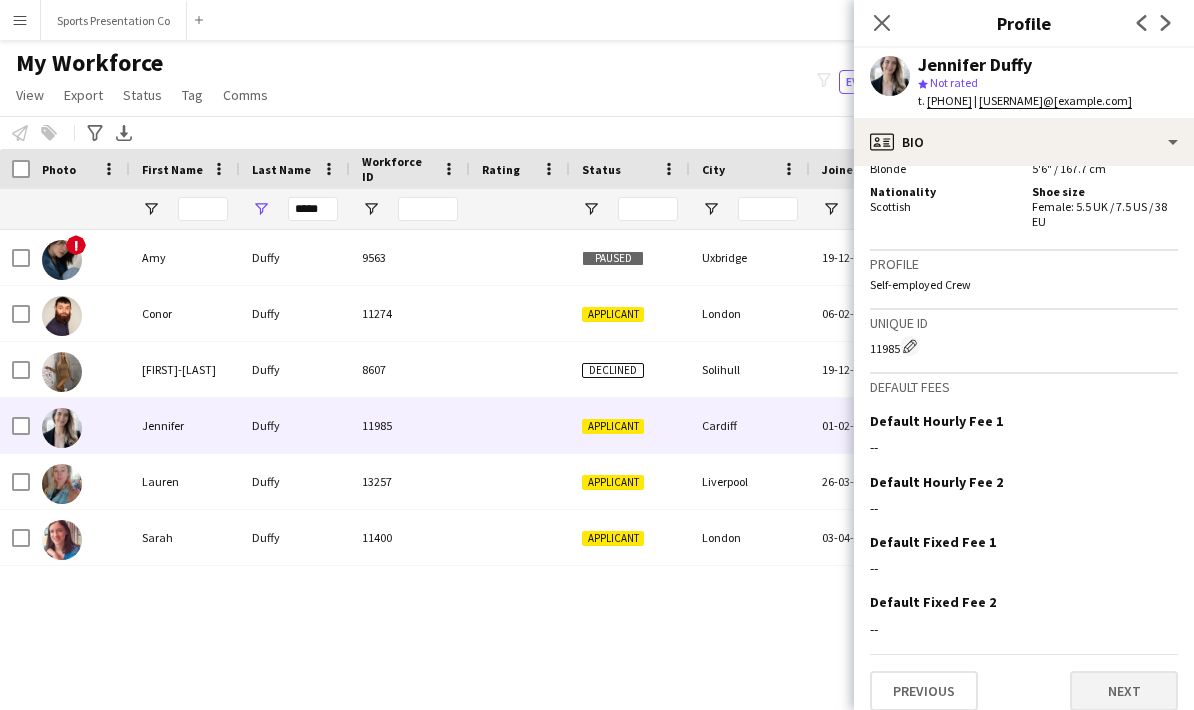 scroll, scrollTop: 1146, scrollLeft: 0, axis: vertical 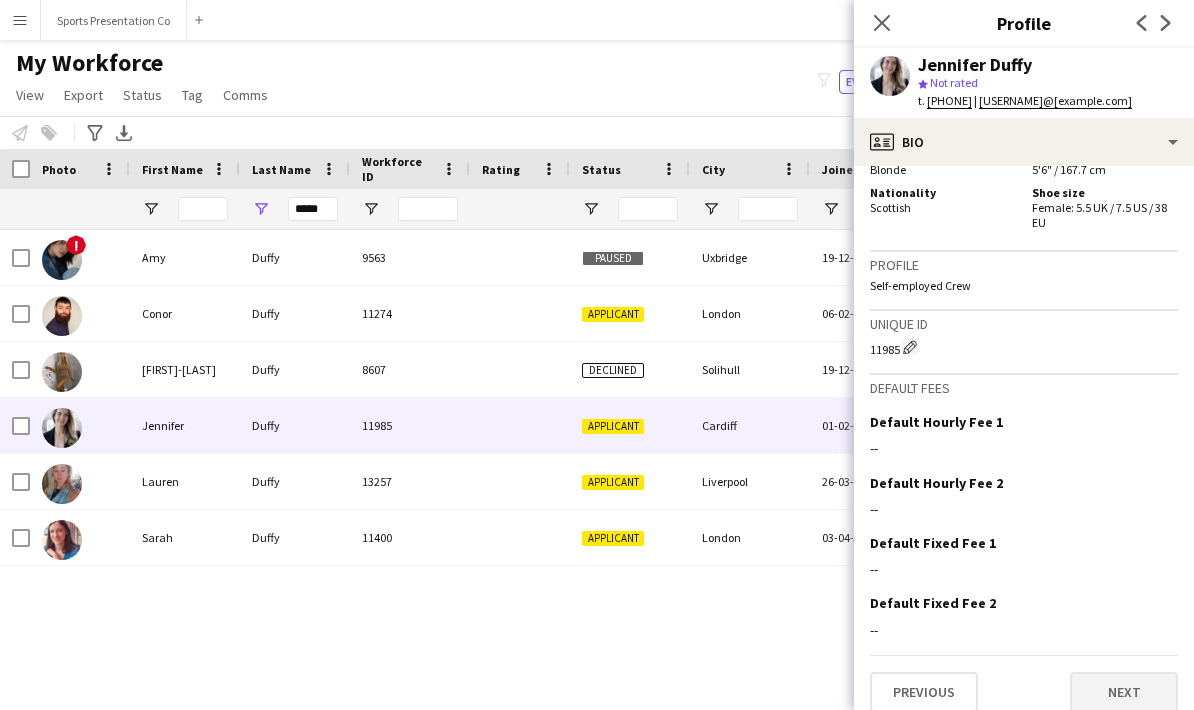 click on "Next" 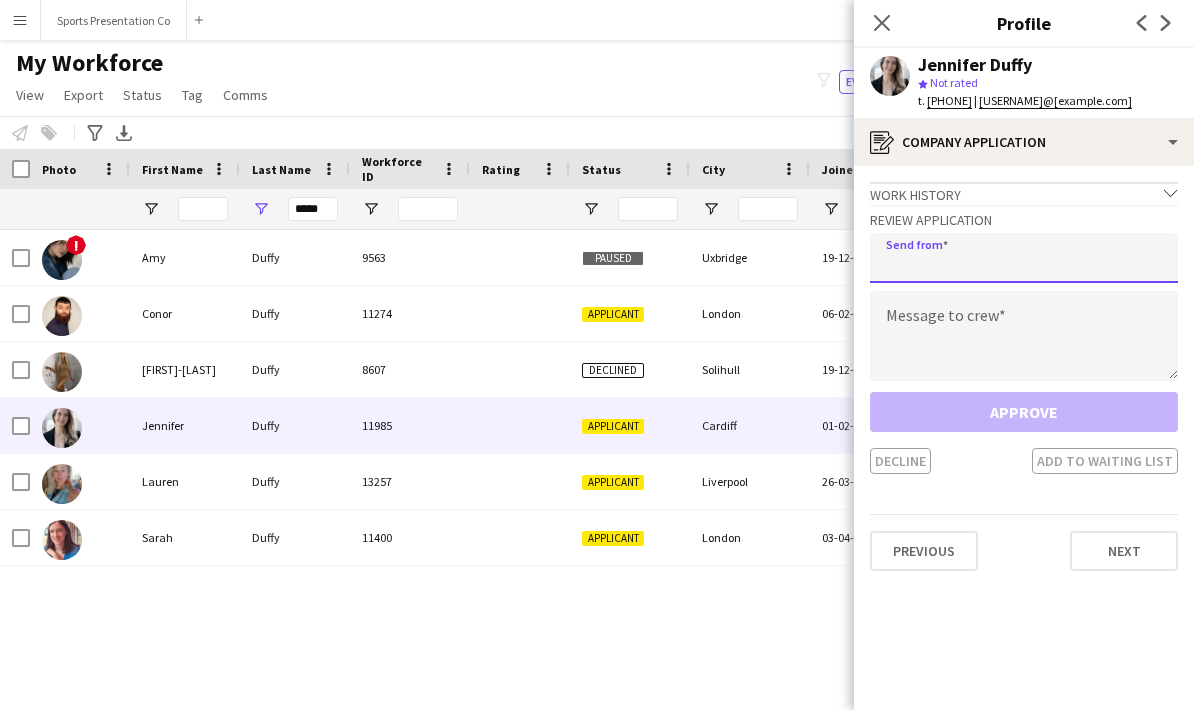 click 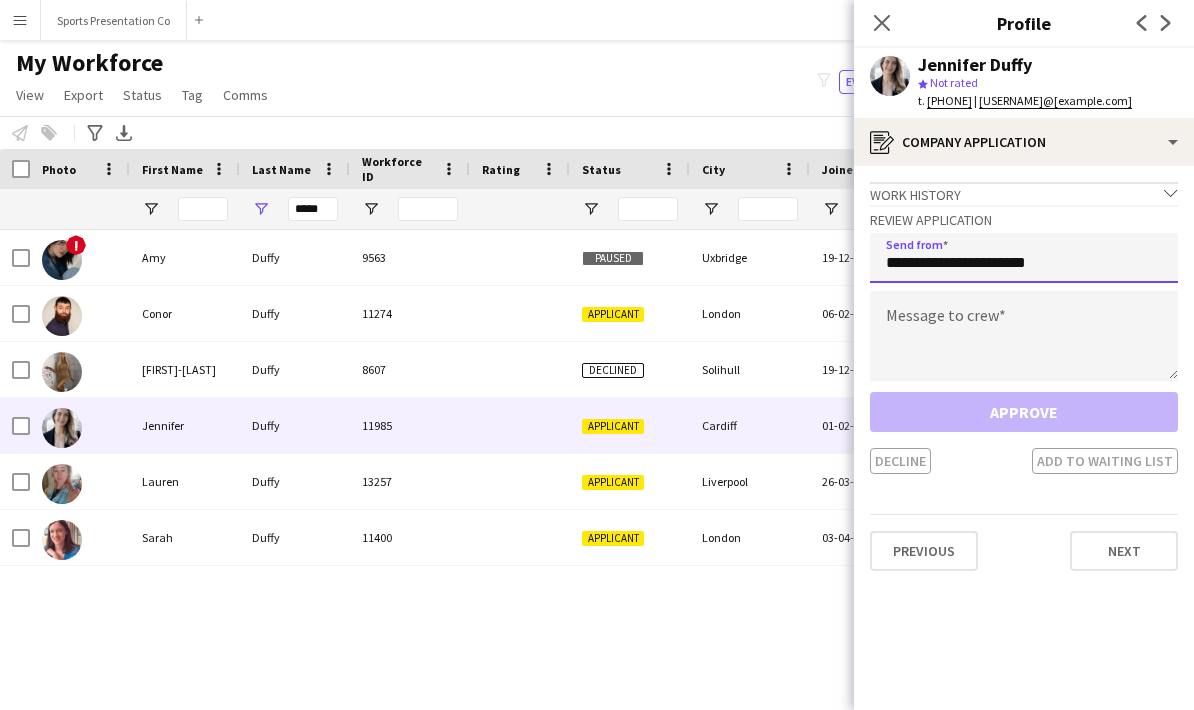 type on "**********" 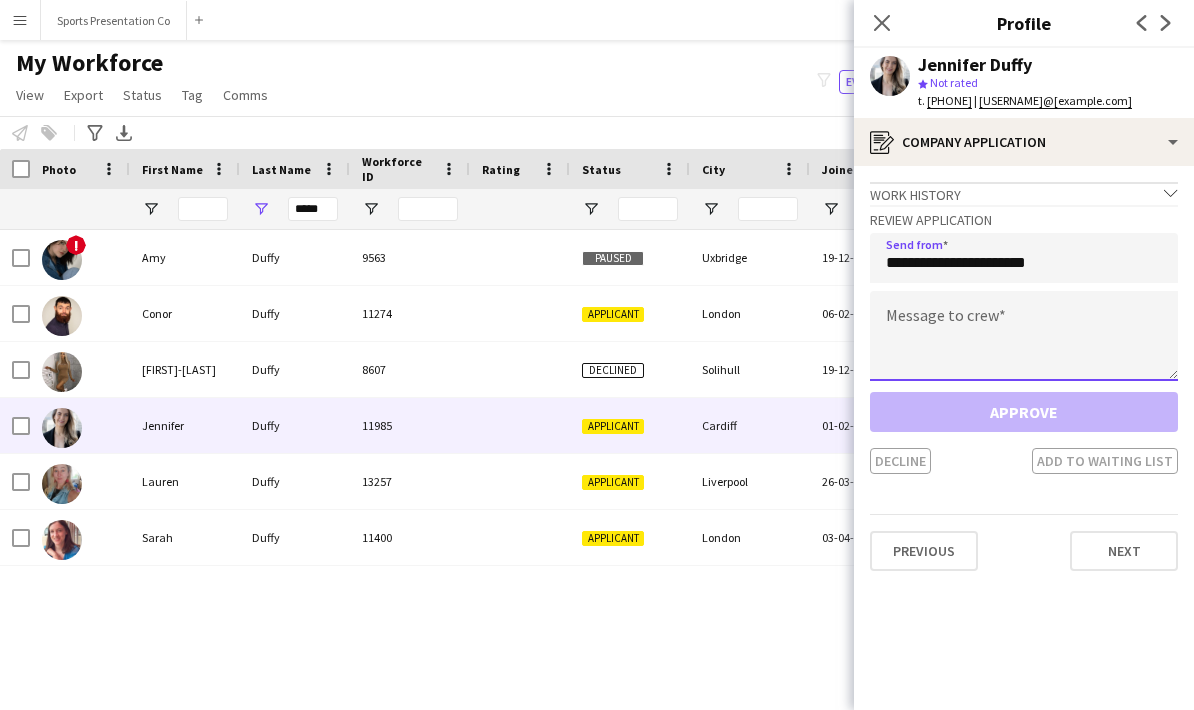 click 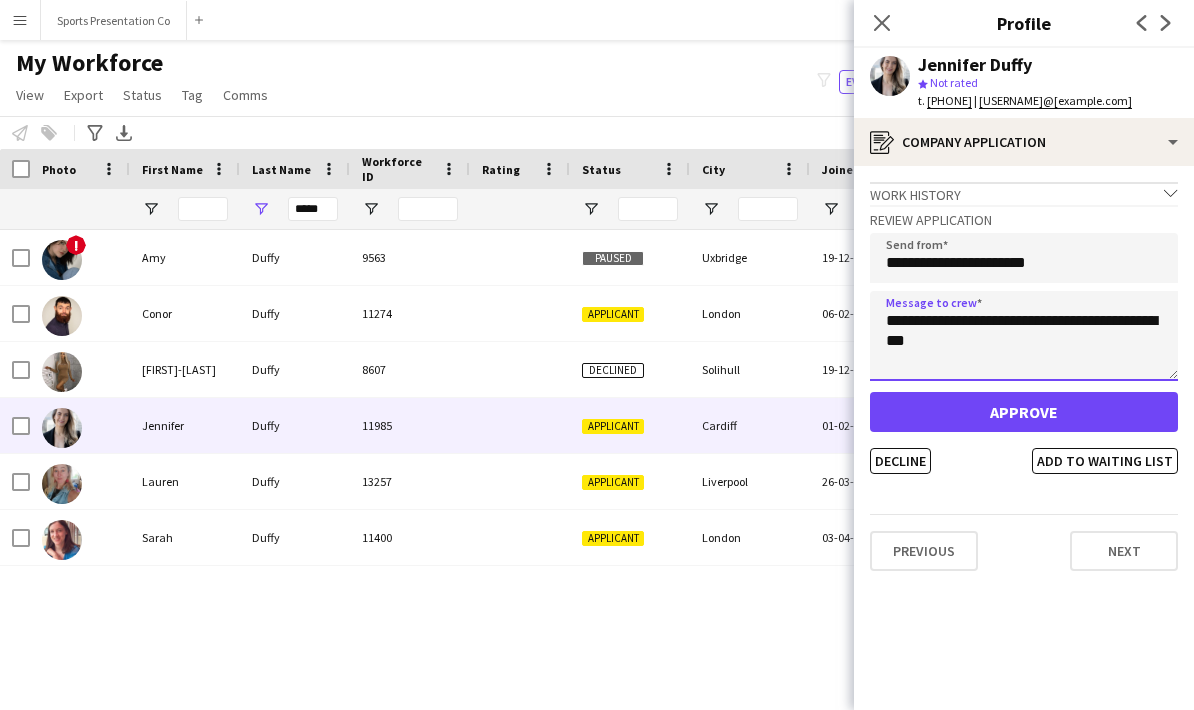type on "**********" 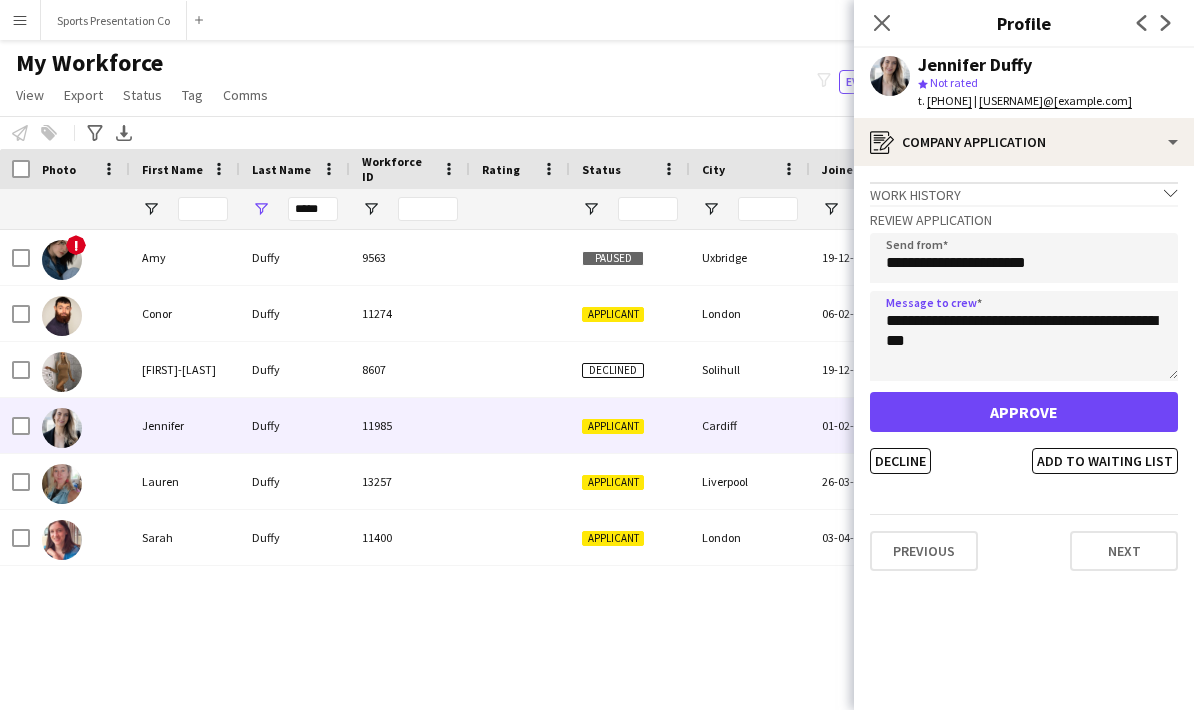 click on "Approve" 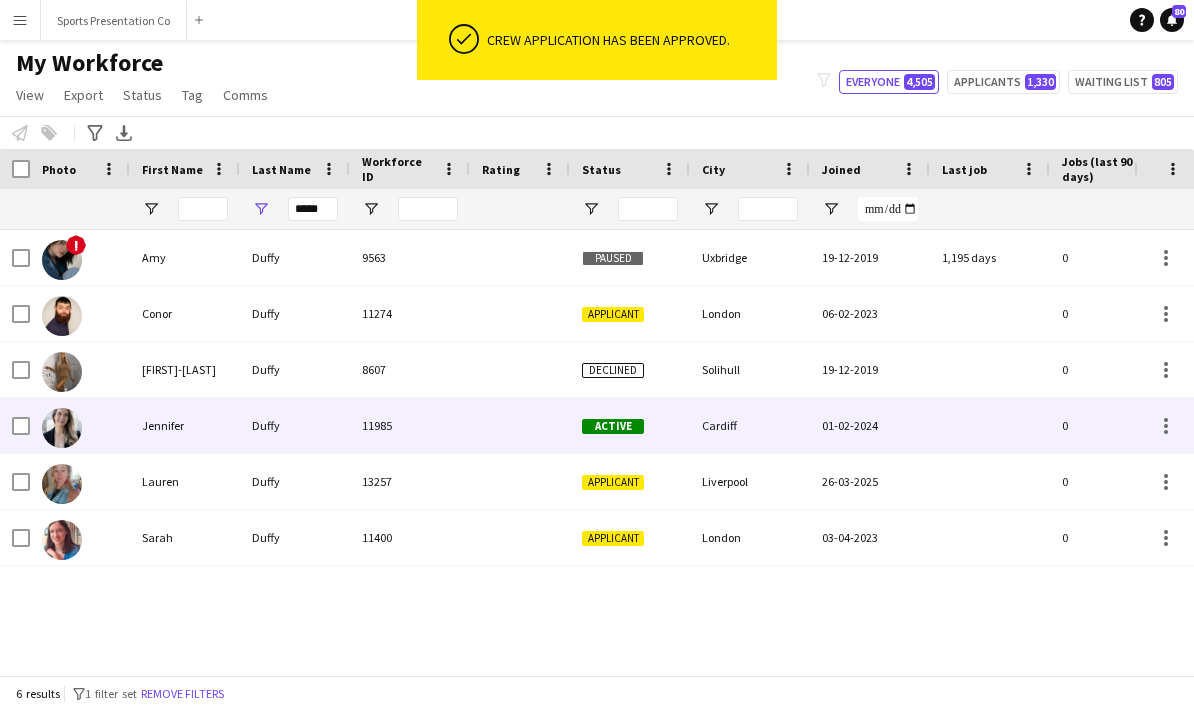 click on "11985" at bounding box center [410, 425] 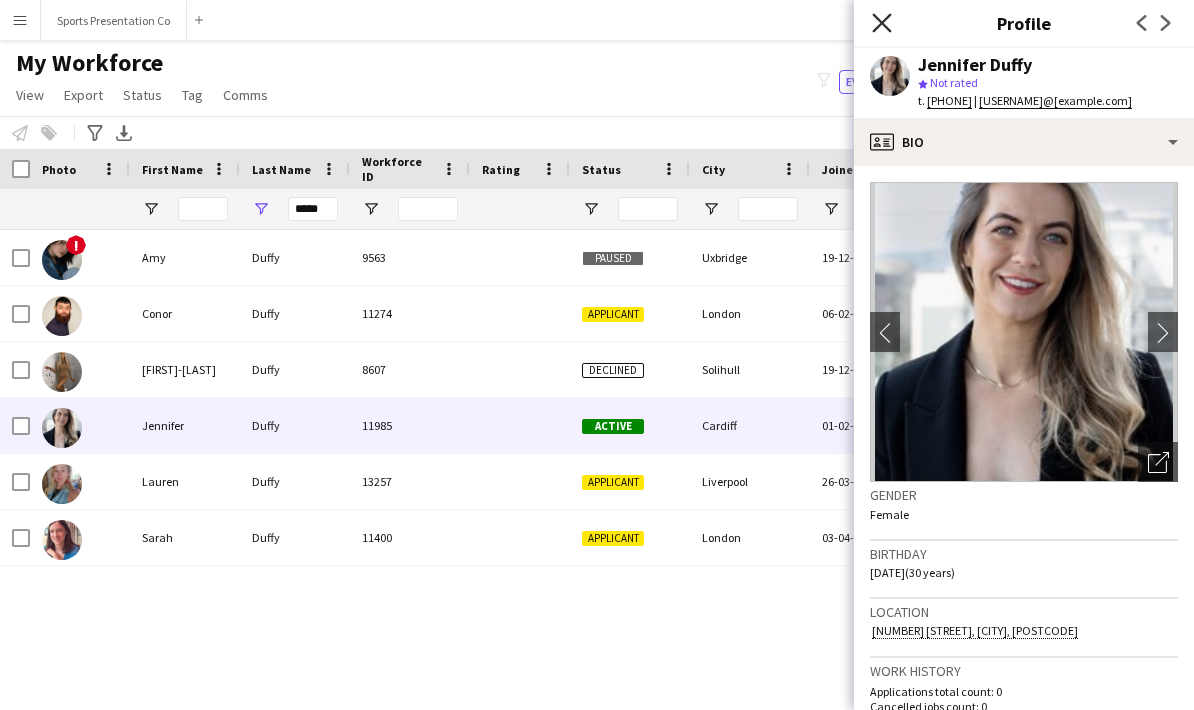 click on "Close pop-in" 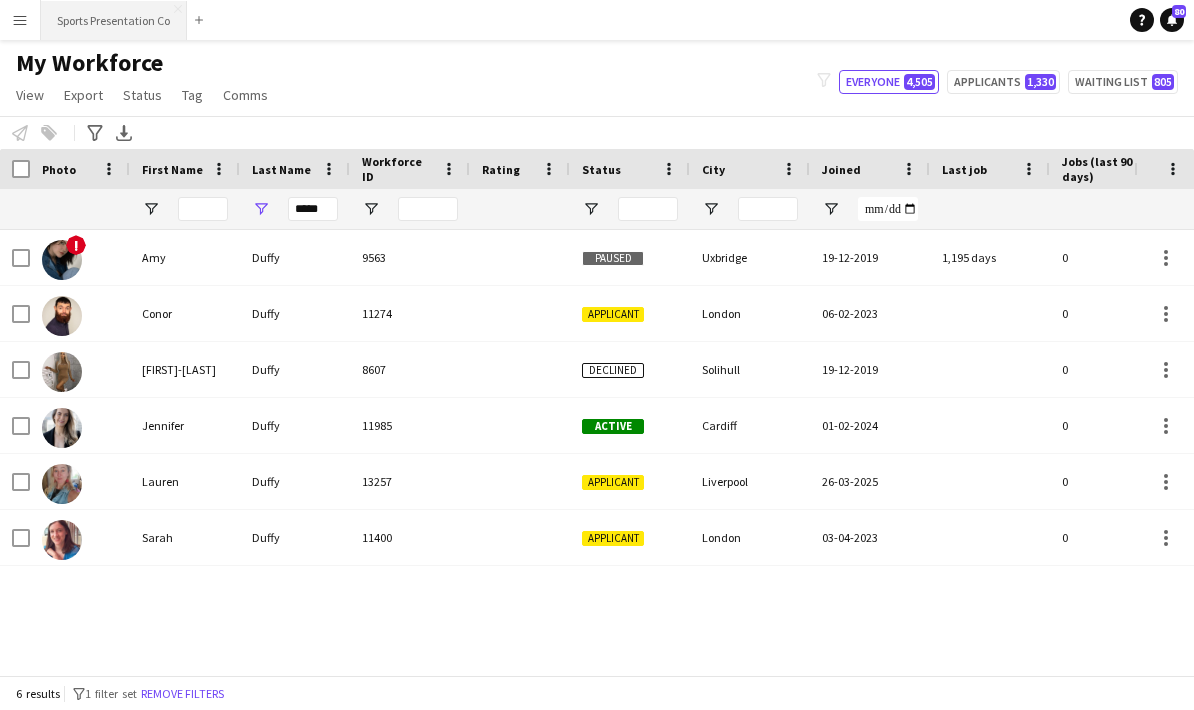 click on "Sports Presentation Co
Close" at bounding box center [114, 20] 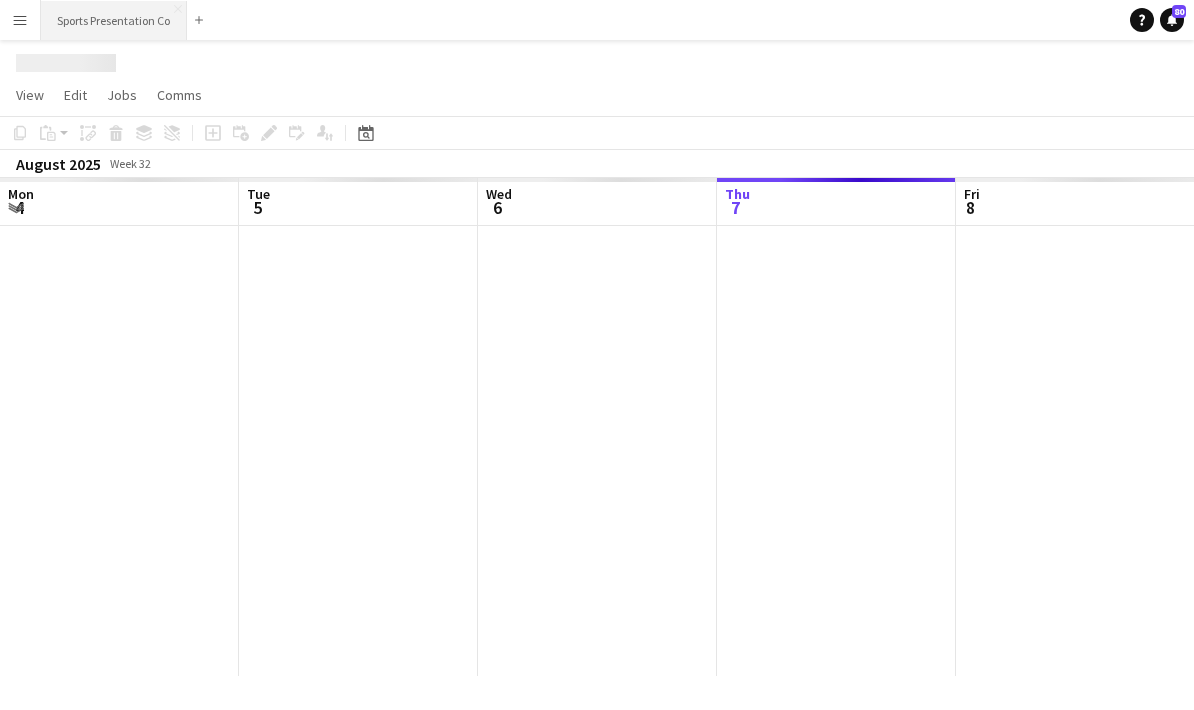 scroll, scrollTop: 0, scrollLeft: 0, axis: both 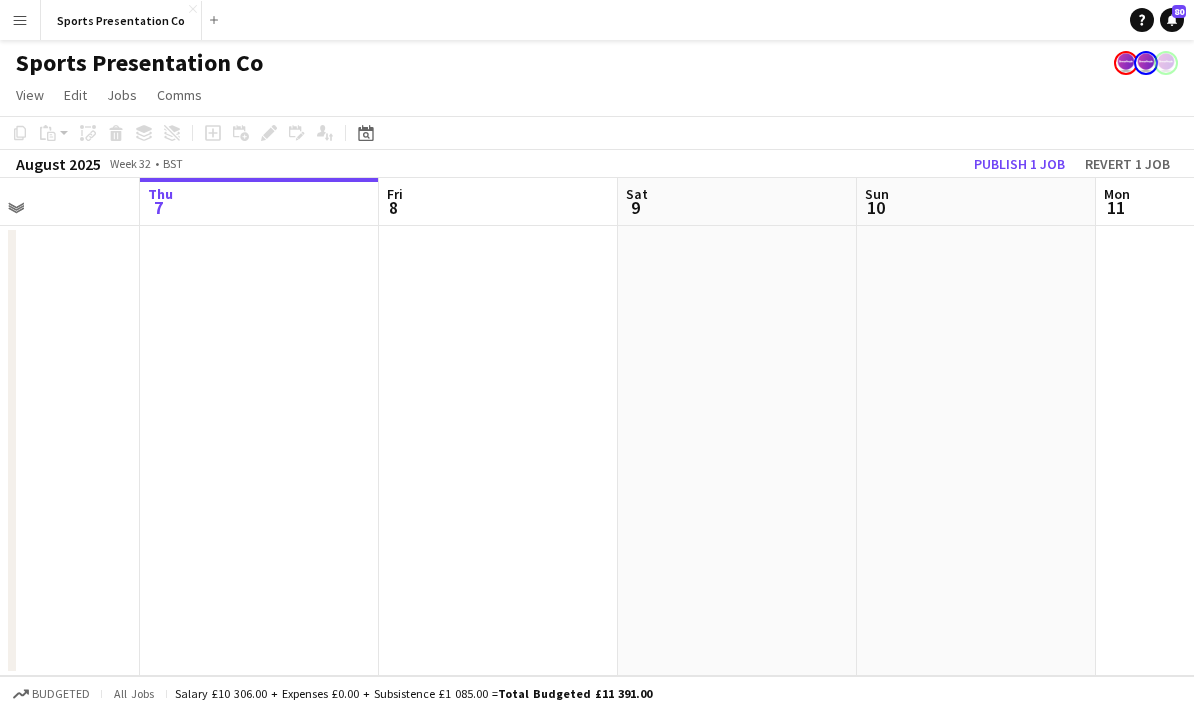 drag, startPoint x: 774, startPoint y: 524, endPoint x: 428, endPoint y: 549, distance: 346.902 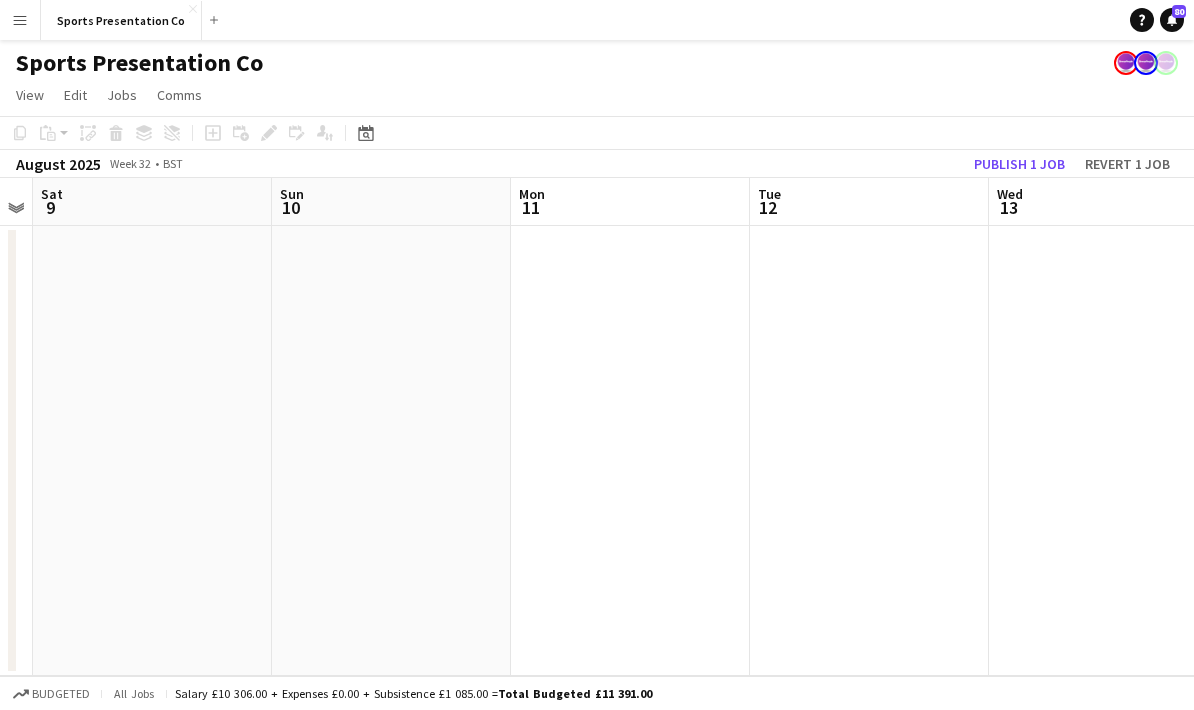 drag, startPoint x: 824, startPoint y: 495, endPoint x: 467, endPoint y: 531, distance: 358.81055 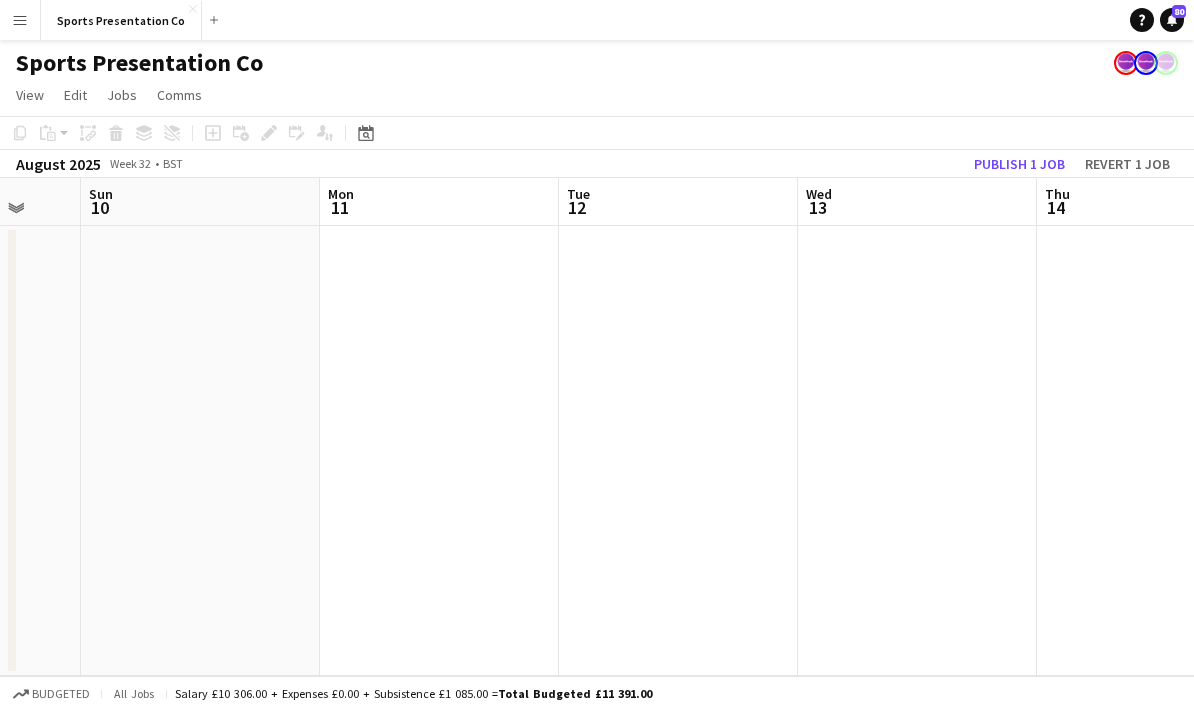 drag, startPoint x: 701, startPoint y: 516, endPoint x: 584, endPoint y: 530, distance: 117.83463 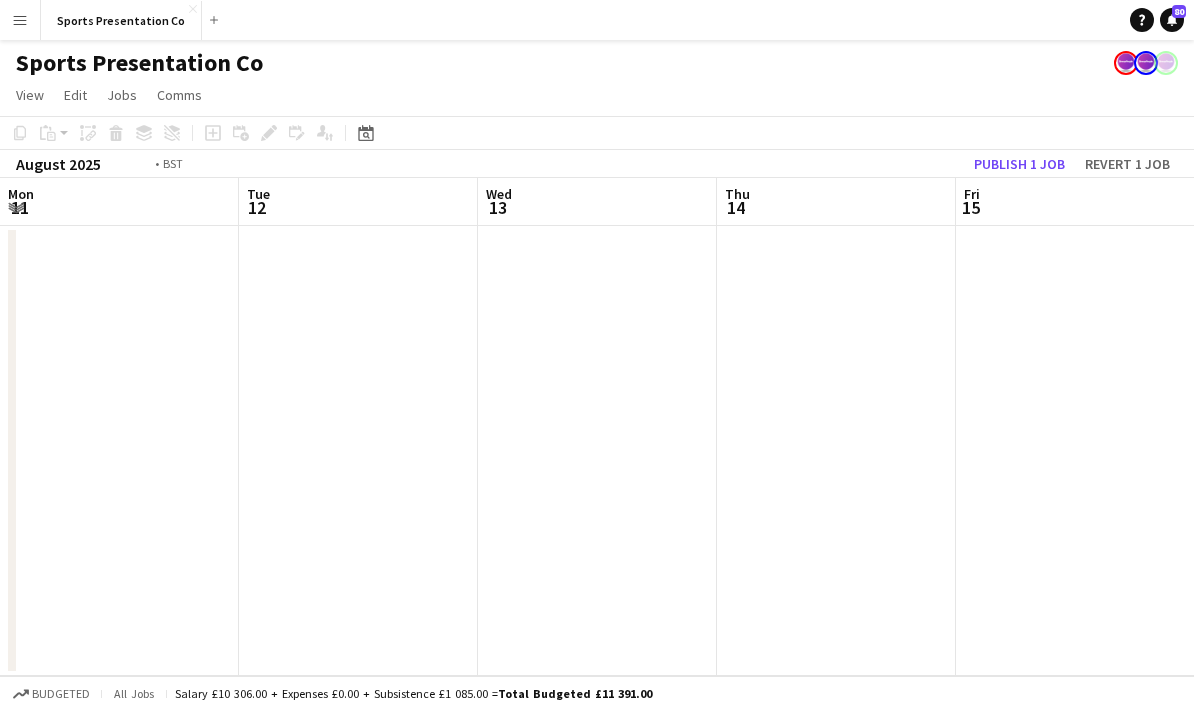 drag, startPoint x: 746, startPoint y: 465, endPoint x: 402, endPoint y: 505, distance: 346.31778 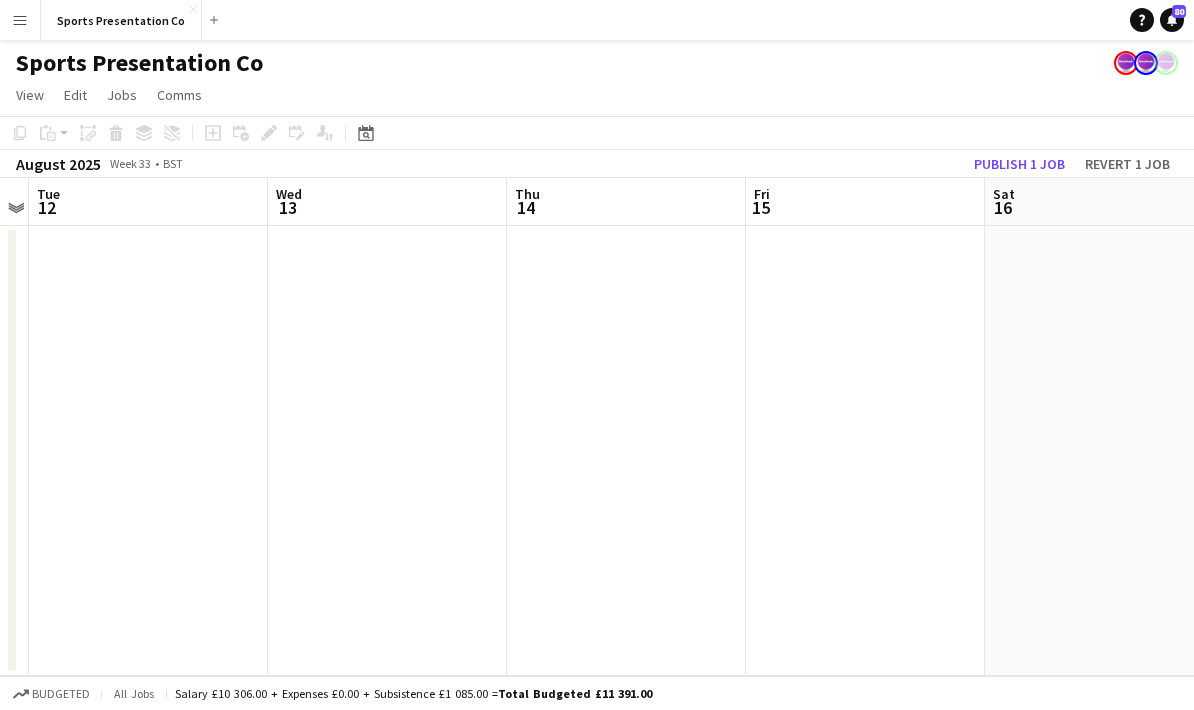 drag, startPoint x: 816, startPoint y: 522, endPoint x: 385, endPoint y: 562, distance: 432.85217 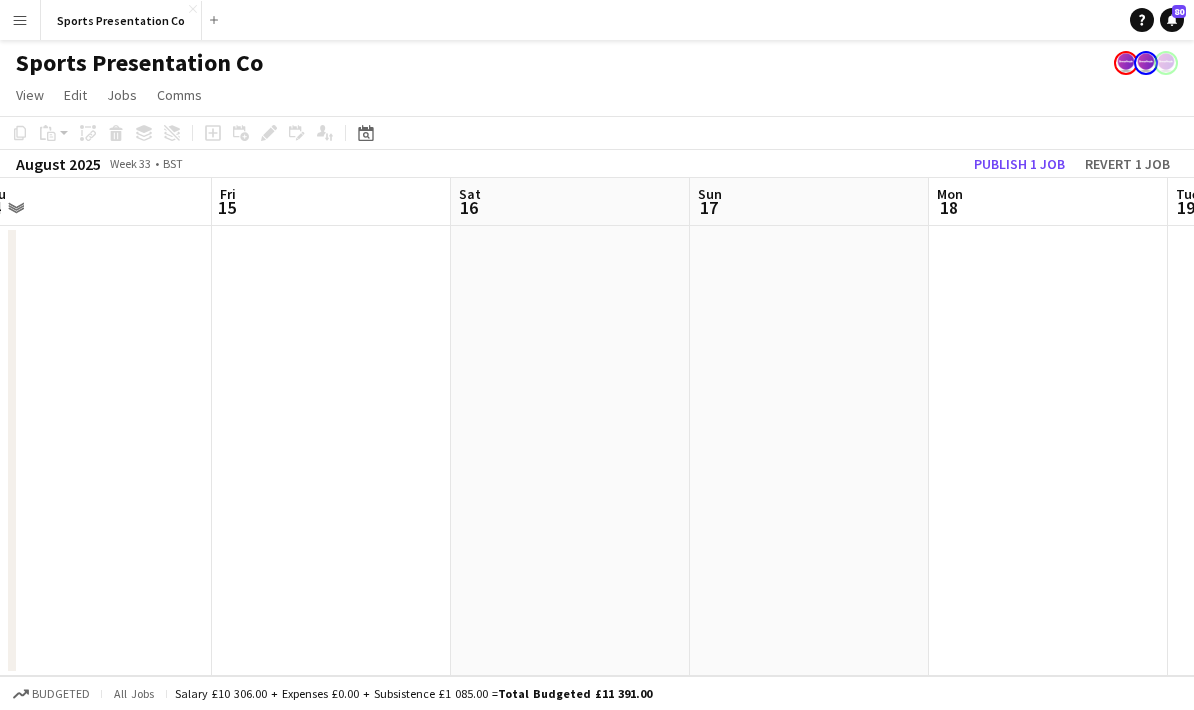 drag, startPoint x: 722, startPoint y: 513, endPoint x: 422, endPoint y: 525, distance: 300.2399 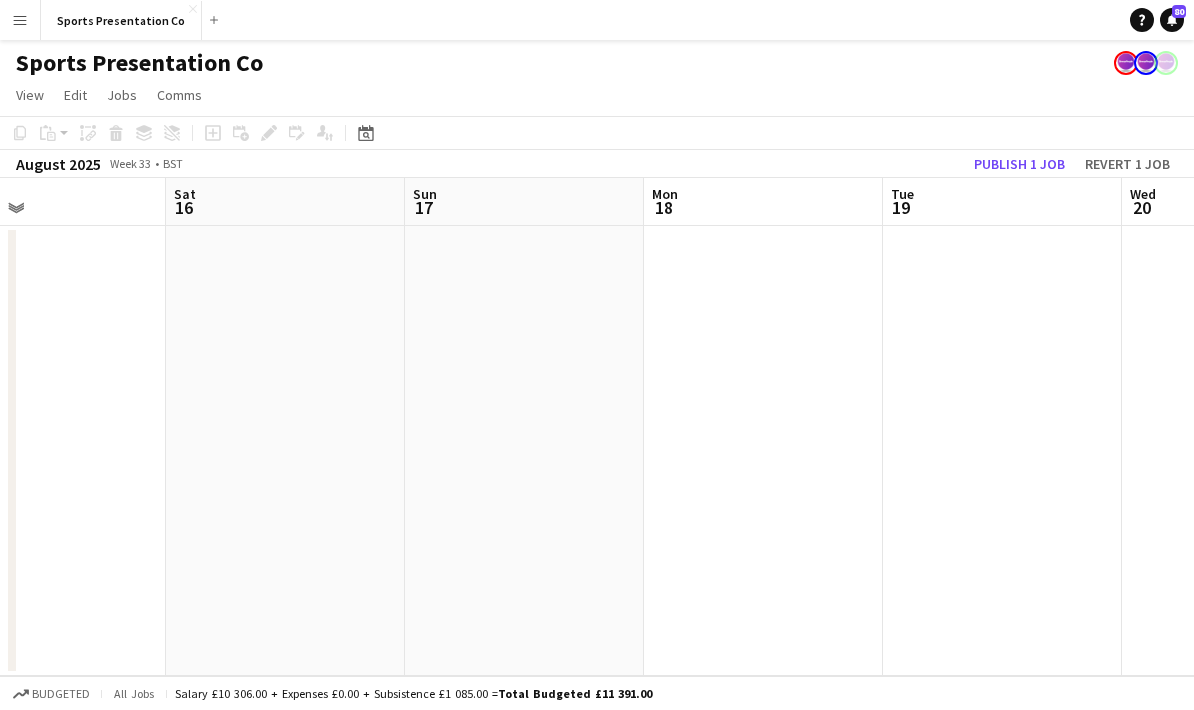 drag, startPoint x: 656, startPoint y: 493, endPoint x: 372, endPoint y: 524, distance: 285.6869 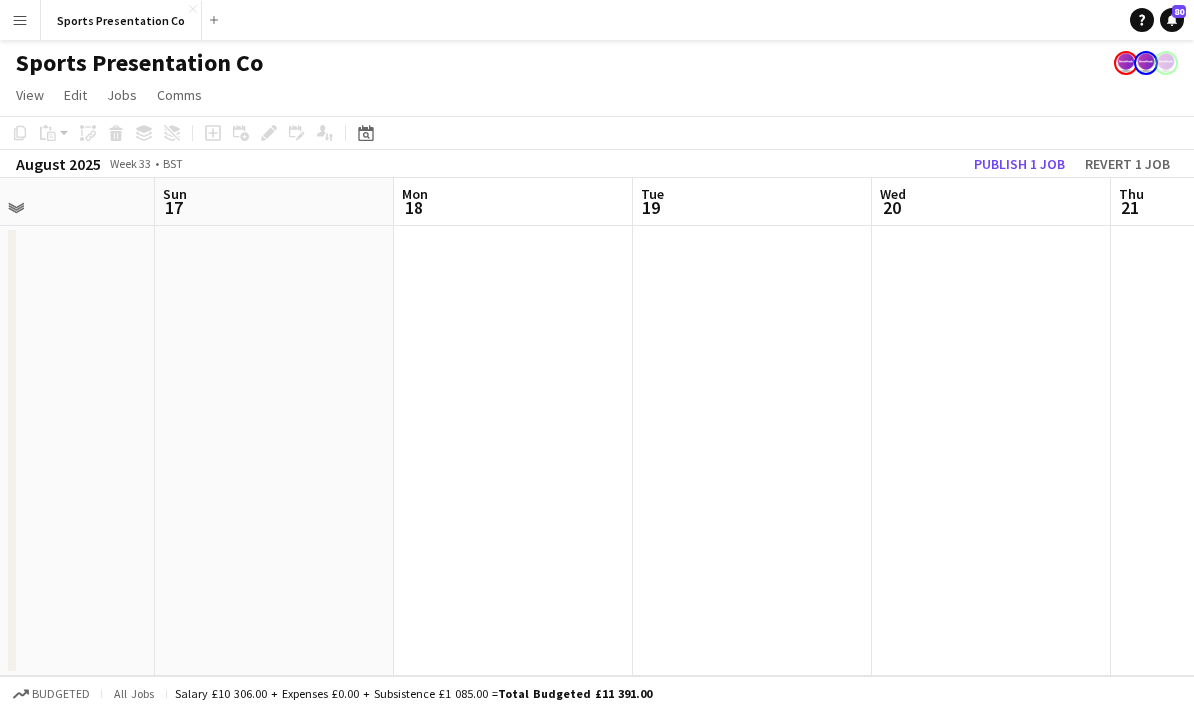 drag, startPoint x: 639, startPoint y: 504, endPoint x: 521, endPoint y: 507, distance: 118.03813 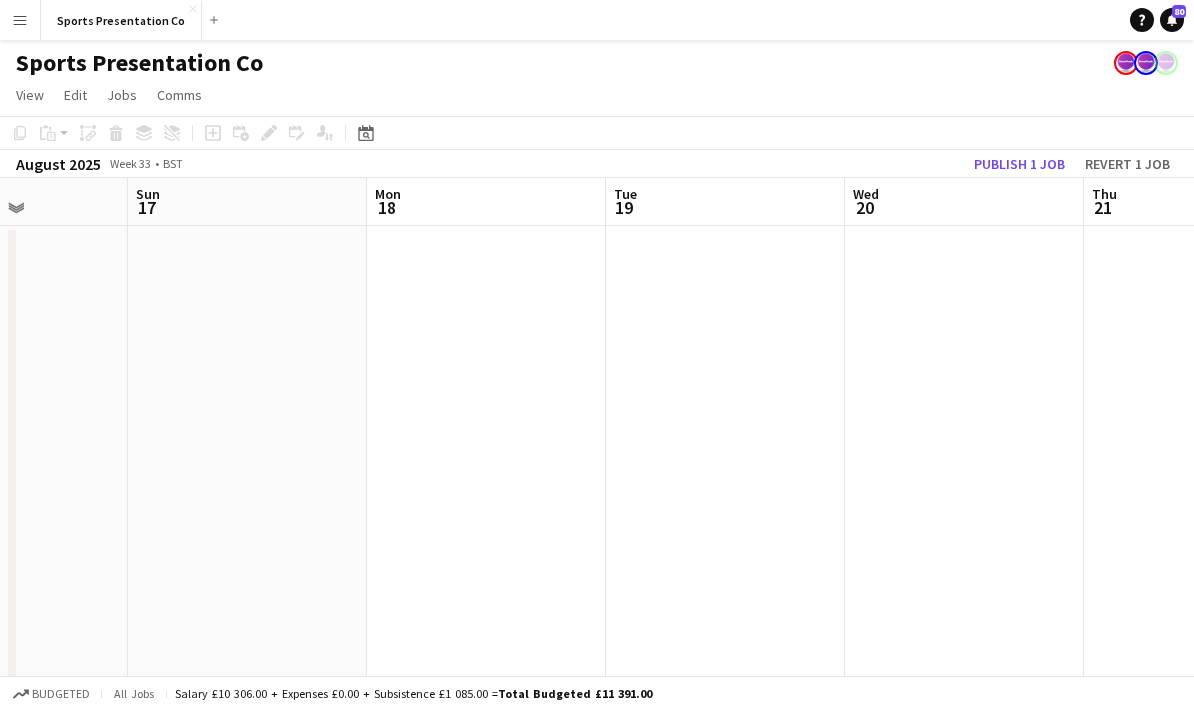 click at bounding box center (725, 630) 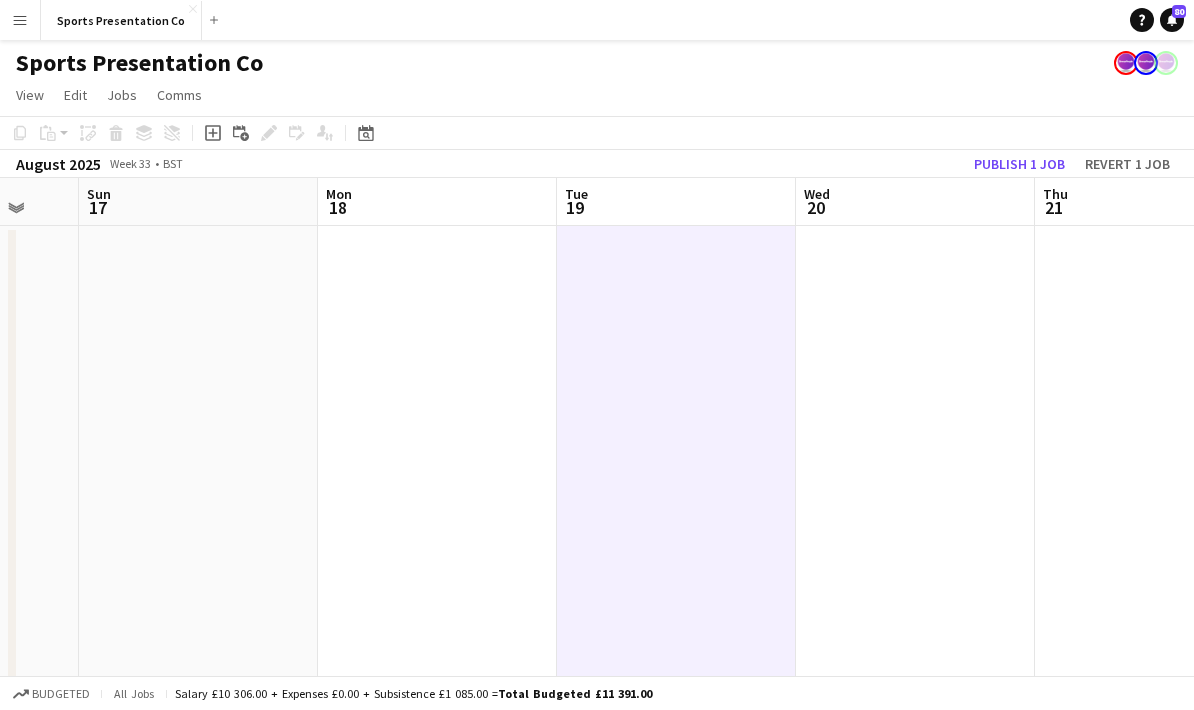 drag, startPoint x: 852, startPoint y: 516, endPoint x: 562, endPoint y: 532, distance: 290.44104 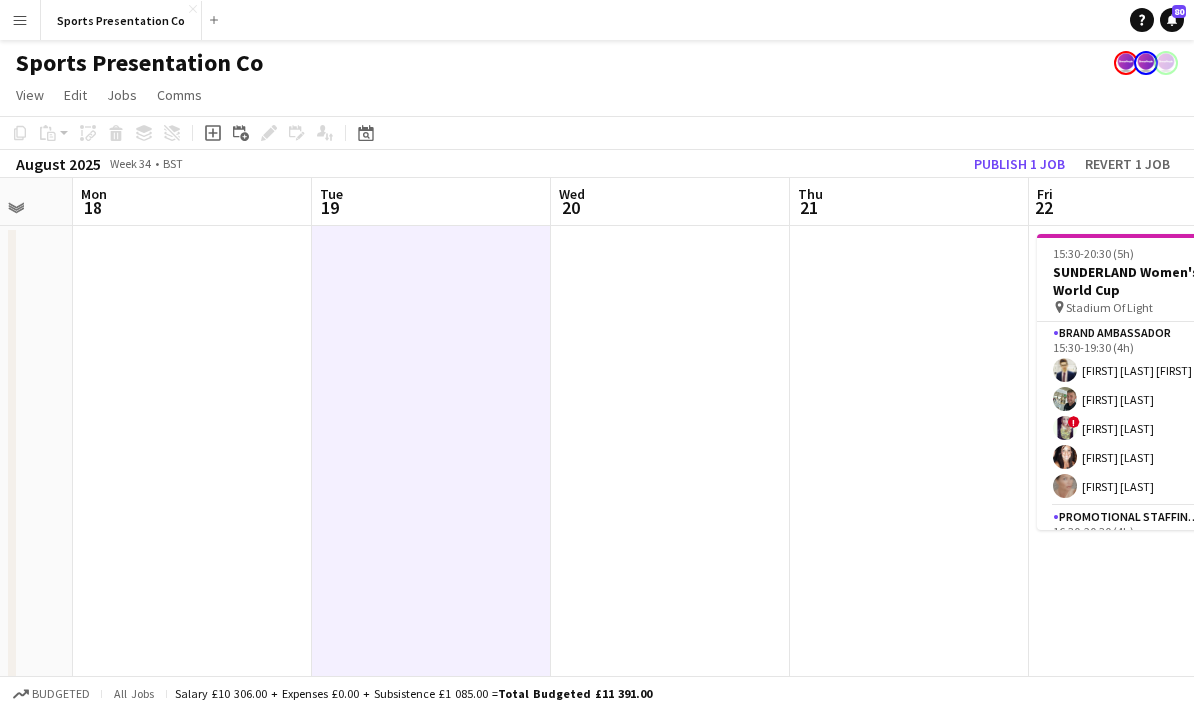 scroll, scrollTop: 0, scrollLeft: 662, axis: horizontal 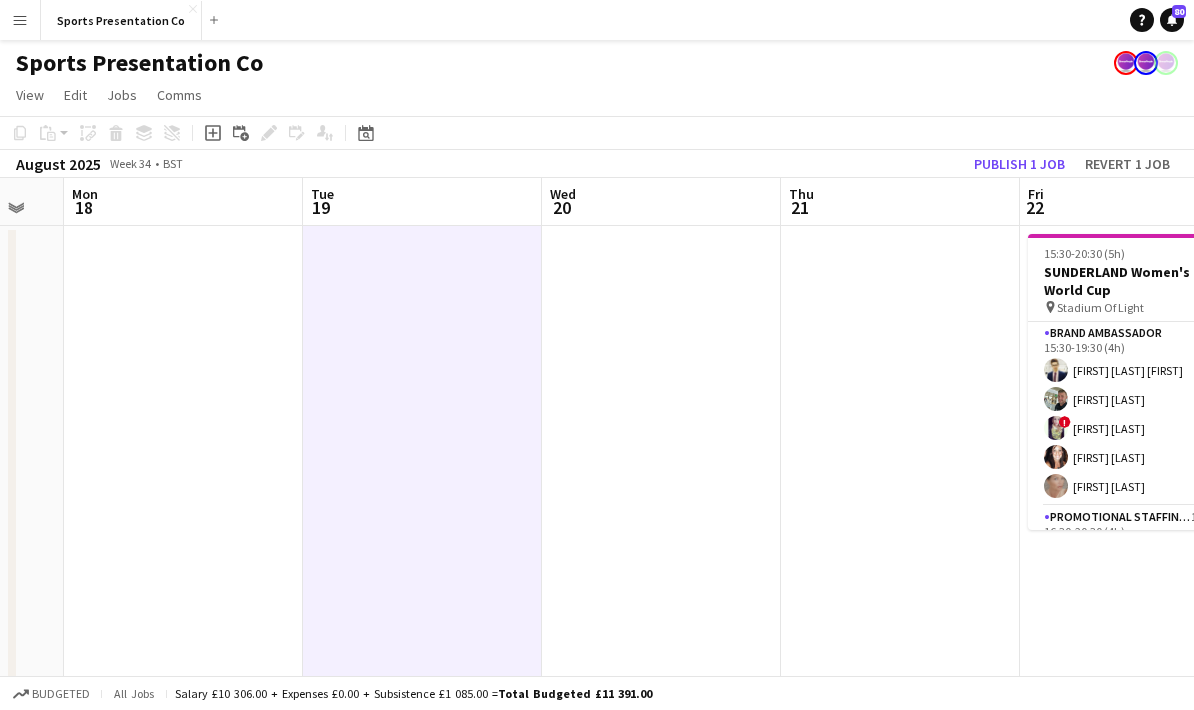 drag, startPoint x: 886, startPoint y: 504, endPoint x: 626, endPoint y: 515, distance: 260.23257 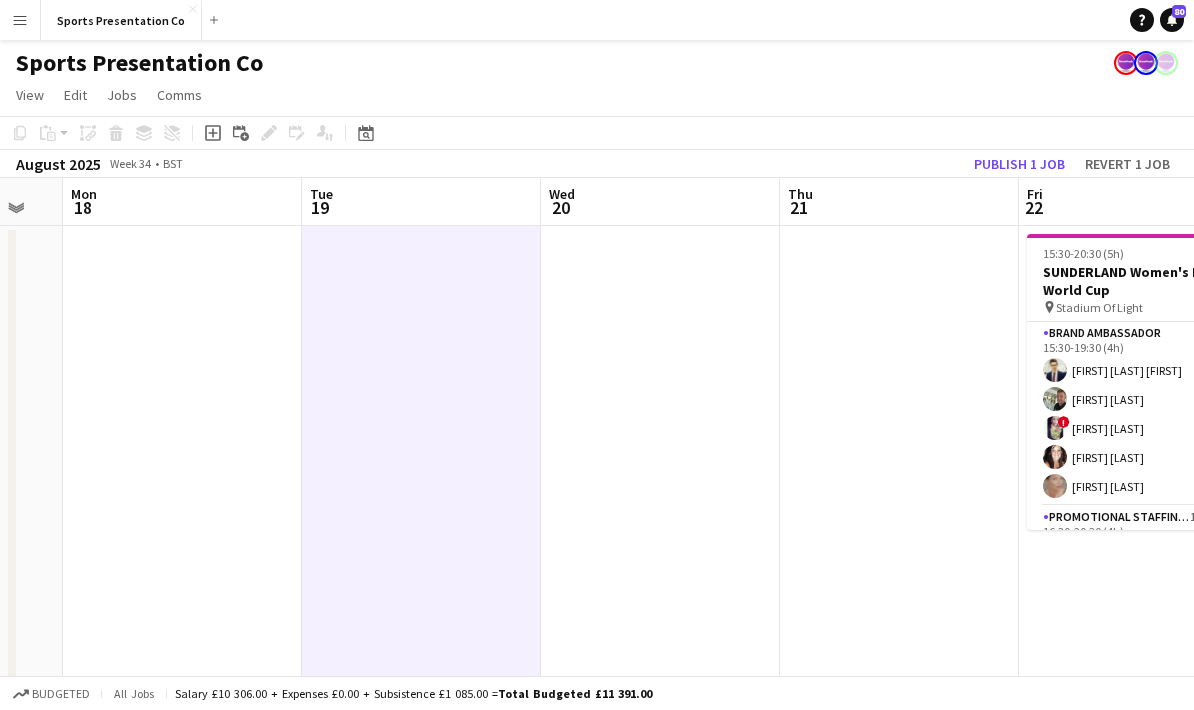 click on "Fri   15   Sat   16   Sun   17   Mon   18   Tue   19   Wed   20   Thu   21   Fri   22   5/8   1 Job   Sat   23   8/11   3 Jobs   Sun   24   6/8   2 Jobs      15:30-20:30 (5h)    5/8   SUNDERLAND Women's Rugby World Cup
pin
Stadium Of Light   2 Roles   Brand Ambassador   5/5   15:30-19:30 (4h)
Mohamad Khairul Mohamad Ali Paul McDonald ! Lucy Mercel Lisa Matthews Nicola Graham  Promotional Staffing (Brand Ambassadors)   1A   0/3   16:30-20:30 (4h)
single-neutral-actions
single-neutral-actions
single-neutral-actions
08:00-16:00 (8h)    3/4   MANCHESTER Women's Rugby World Cup
pin
Salford Community Stadium   2 Roles   Assistant Event Manager   0/1   08:00-16:00 (8h)
single-neutral-actions
Brand Ambassador   3/3   09:00-14:45 (5h45m)
Samantha Vaughan Gemma Hayden georgia komar     3/3" at bounding box center [597, 606] 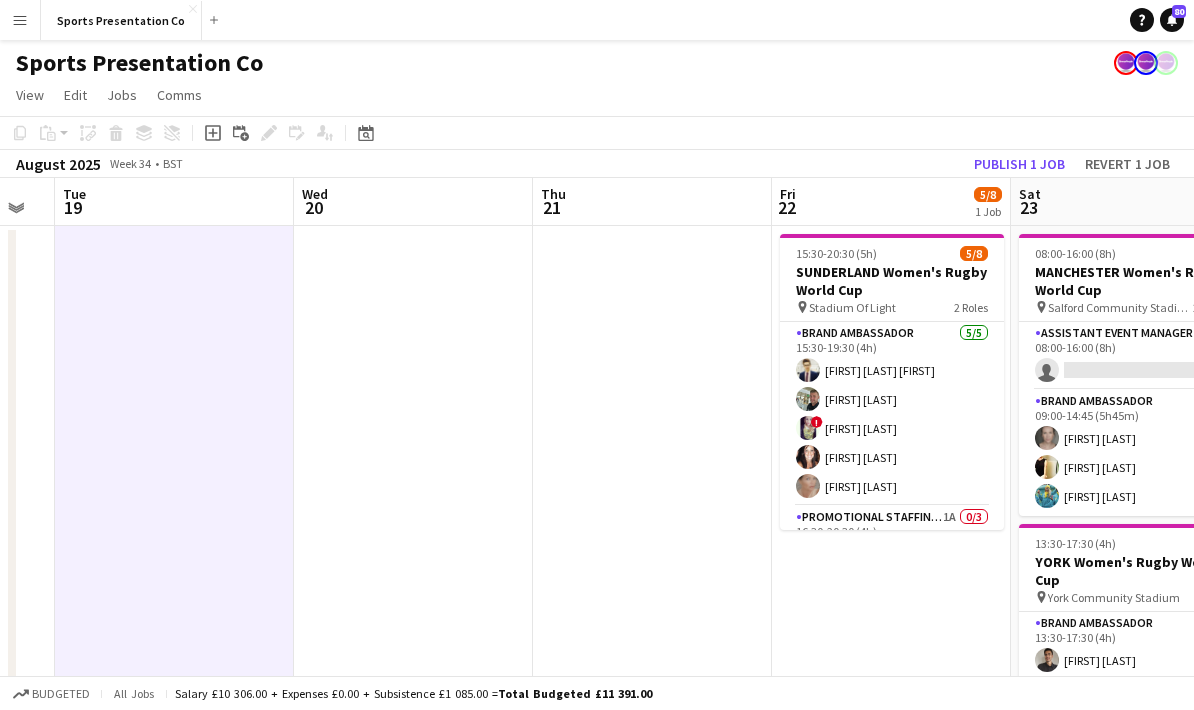 click on "Mohamad Khairul Mohamad Ali Paul McDonald ! Lucy Mercel Lisa Matthews Nicola Graham  Promotional Staffing (Brand Ambassadors)   1A   0/3   16:30-20:30 (4h)
single-neutral-actions
single-neutral-actions
single-neutral-actions" at bounding box center (891, 630) 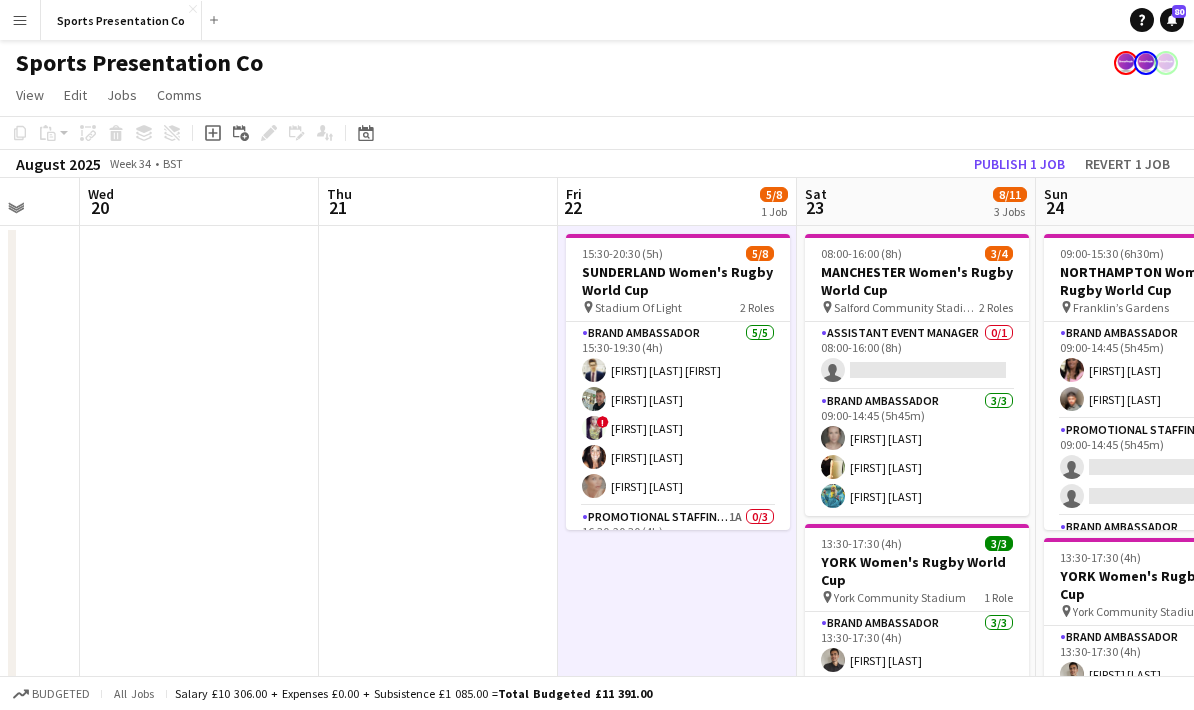 drag, startPoint x: 655, startPoint y: 625, endPoint x: 413, endPoint y: 632, distance: 242.10121 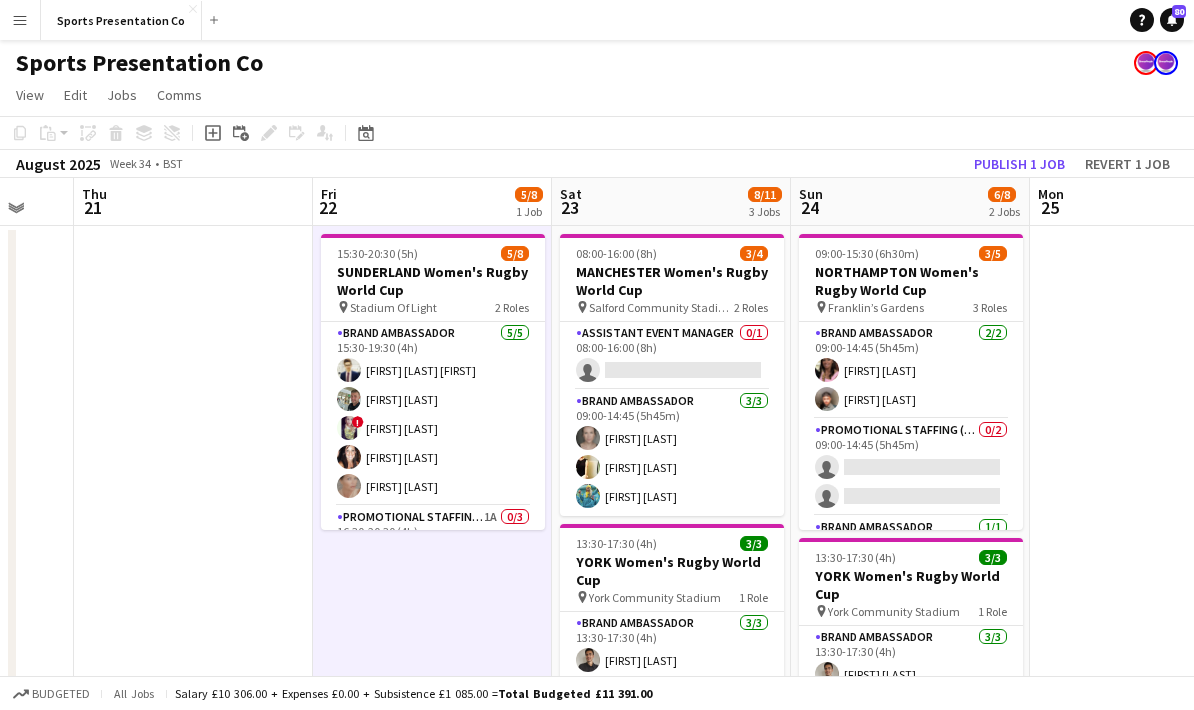 scroll, scrollTop: 0, scrollLeft: 630, axis: horizontal 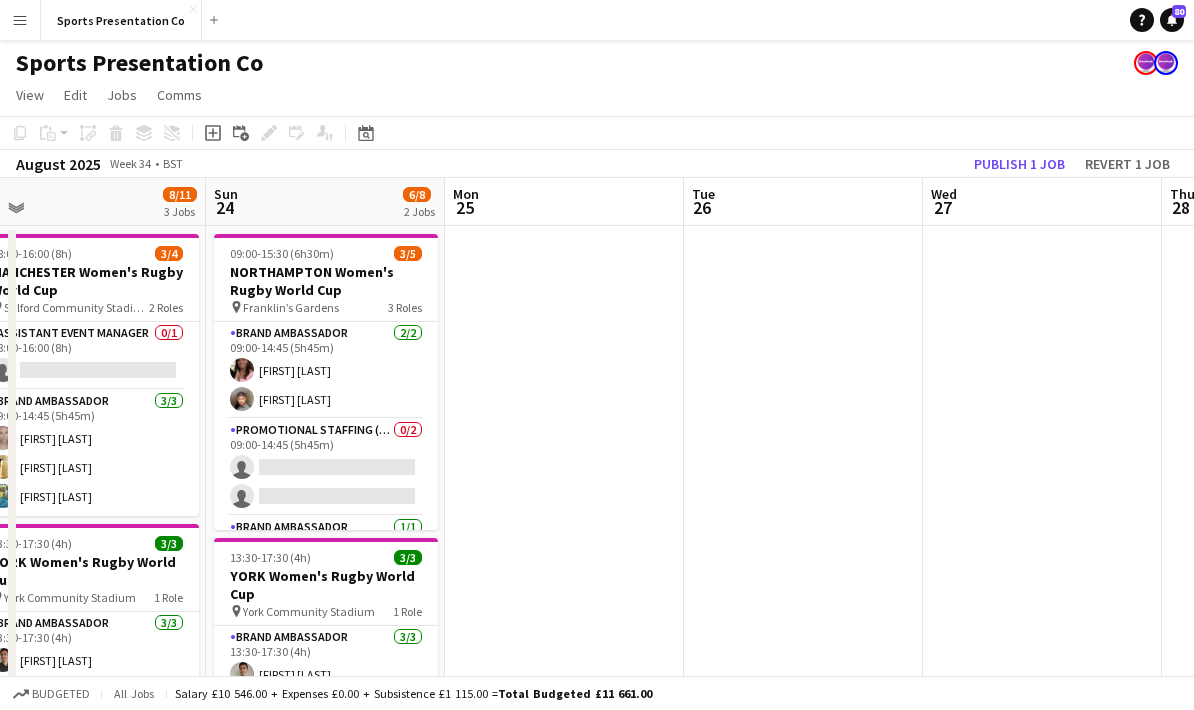 drag, startPoint x: 935, startPoint y: 450, endPoint x: 546, endPoint y: 459, distance: 389.1041 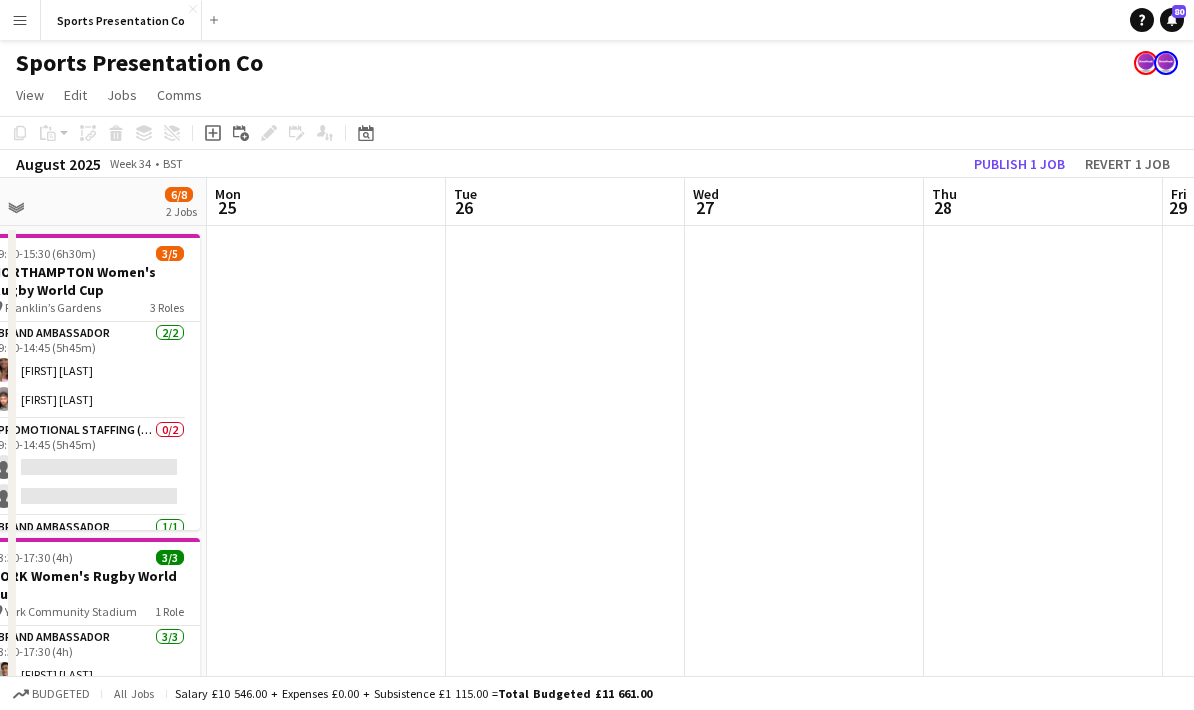 scroll, scrollTop: 0, scrollLeft: 776, axis: horizontal 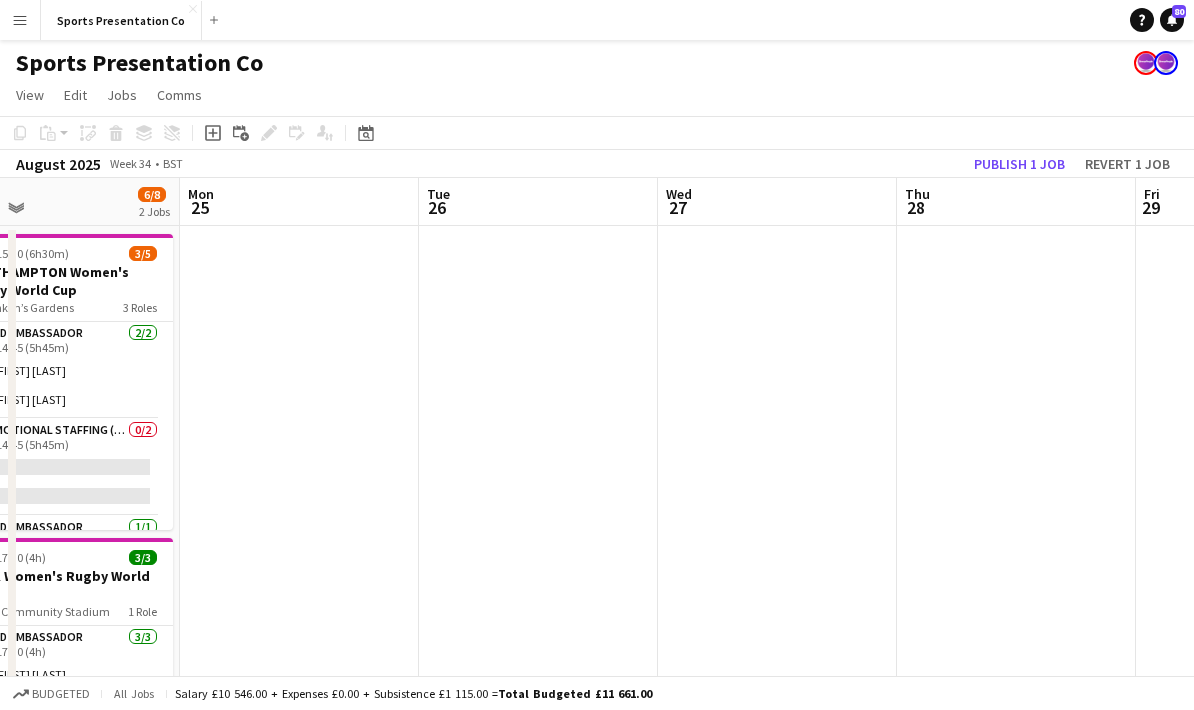 drag, startPoint x: 796, startPoint y: 442, endPoint x: 561, endPoint y: 448, distance: 235.07658 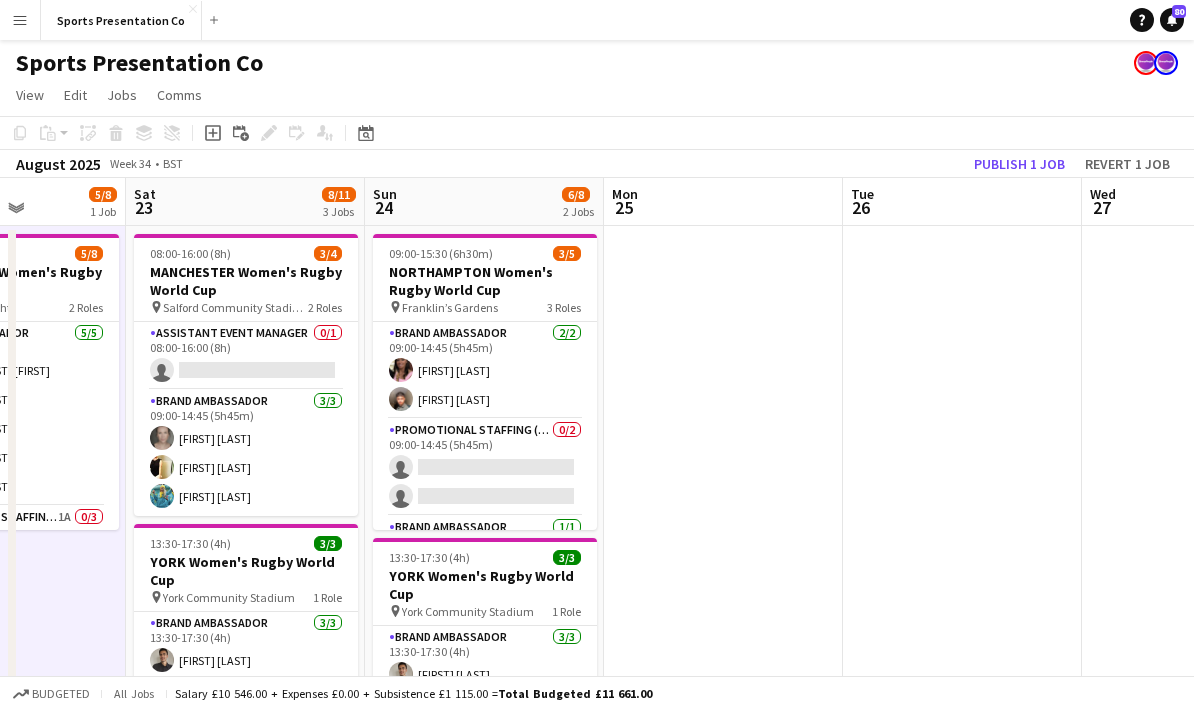 drag, startPoint x: 377, startPoint y: 471, endPoint x: 724, endPoint y: 448, distance: 347.7614 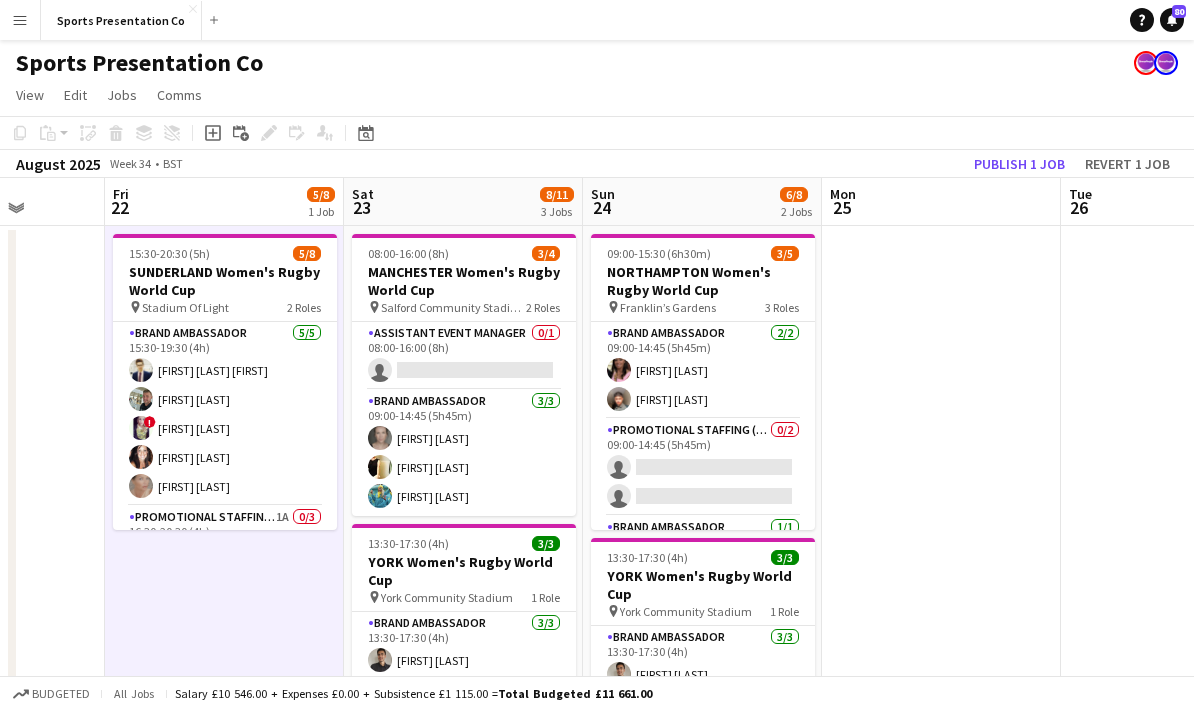 drag, startPoint x: 189, startPoint y: 434, endPoint x: 671, endPoint y: 436, distance: 482.00415 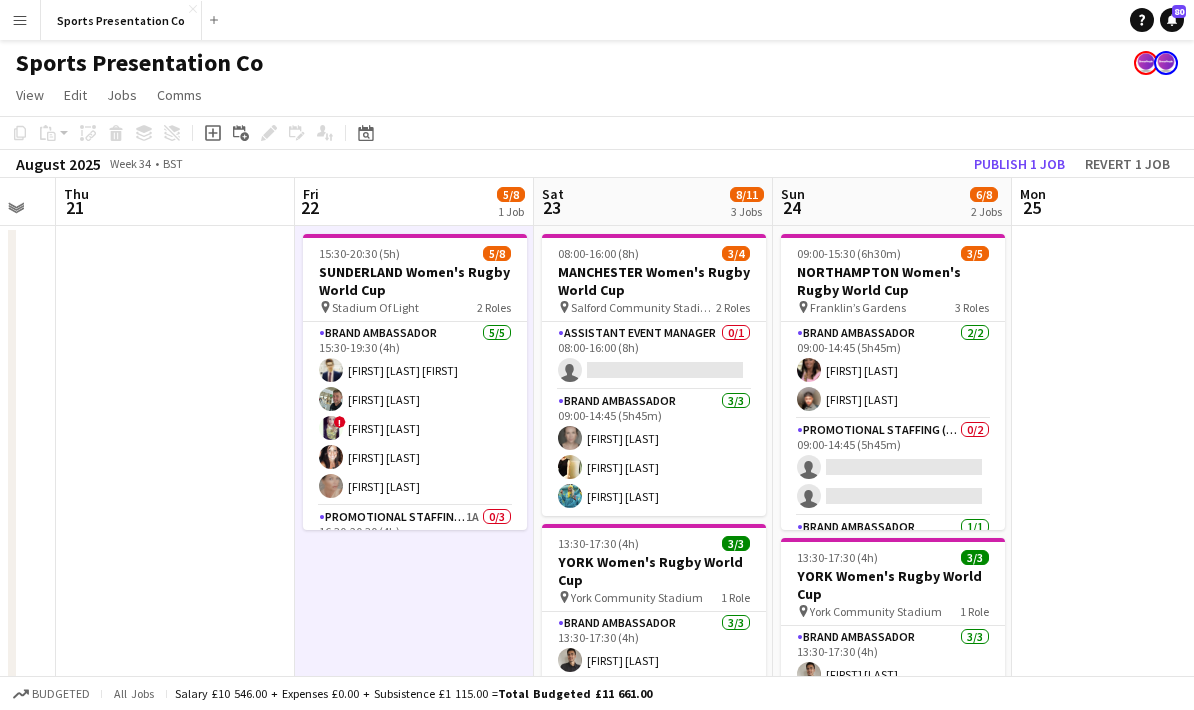 drag, startPoint x: 256, startPoint y: 425, endPoint x: 175, endPoint y: 419, distance: 81.22192 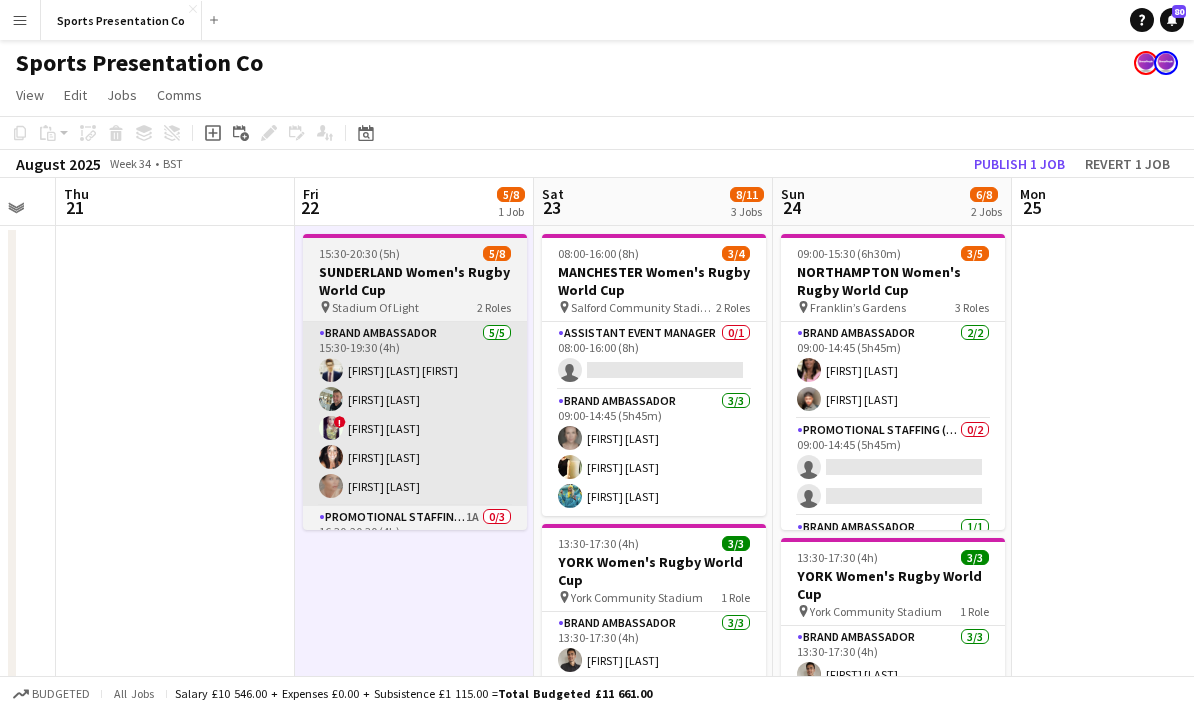 scroll, scrollTop: 0, scrollLeft: 668, axis: horizontal 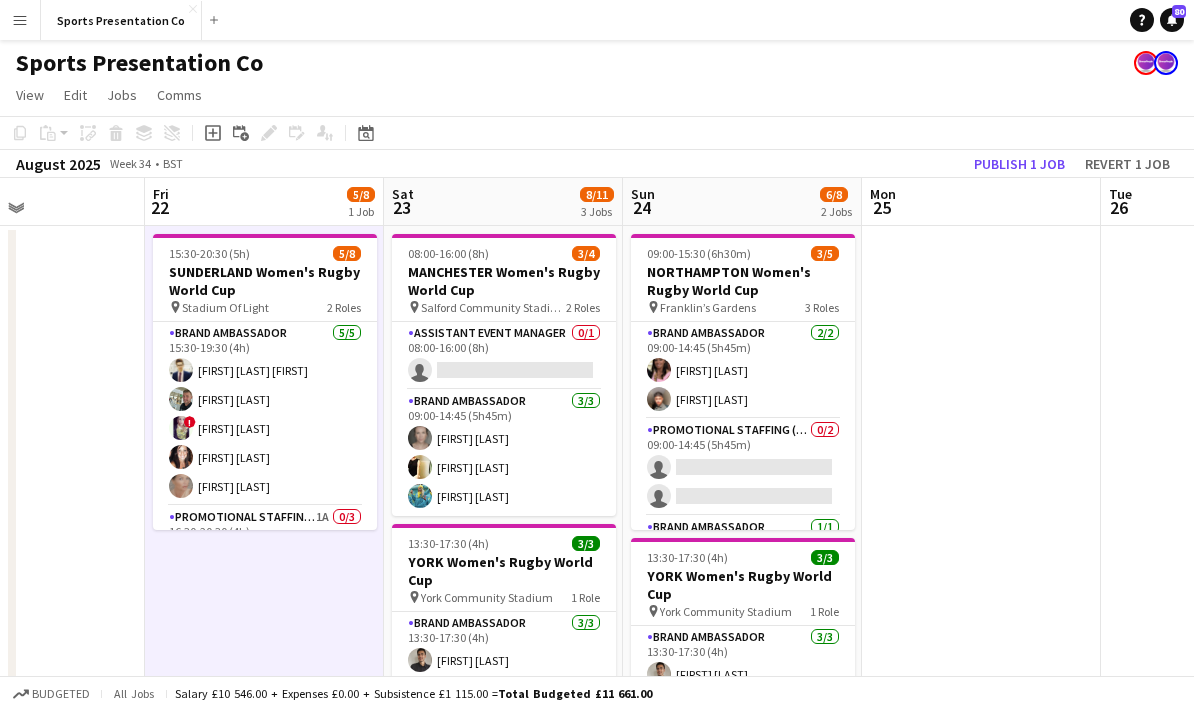 drag, startPoint x: 1046, startPoint y: 432, endPoint x: 648, endPoint y: 414, distance: 398.40683 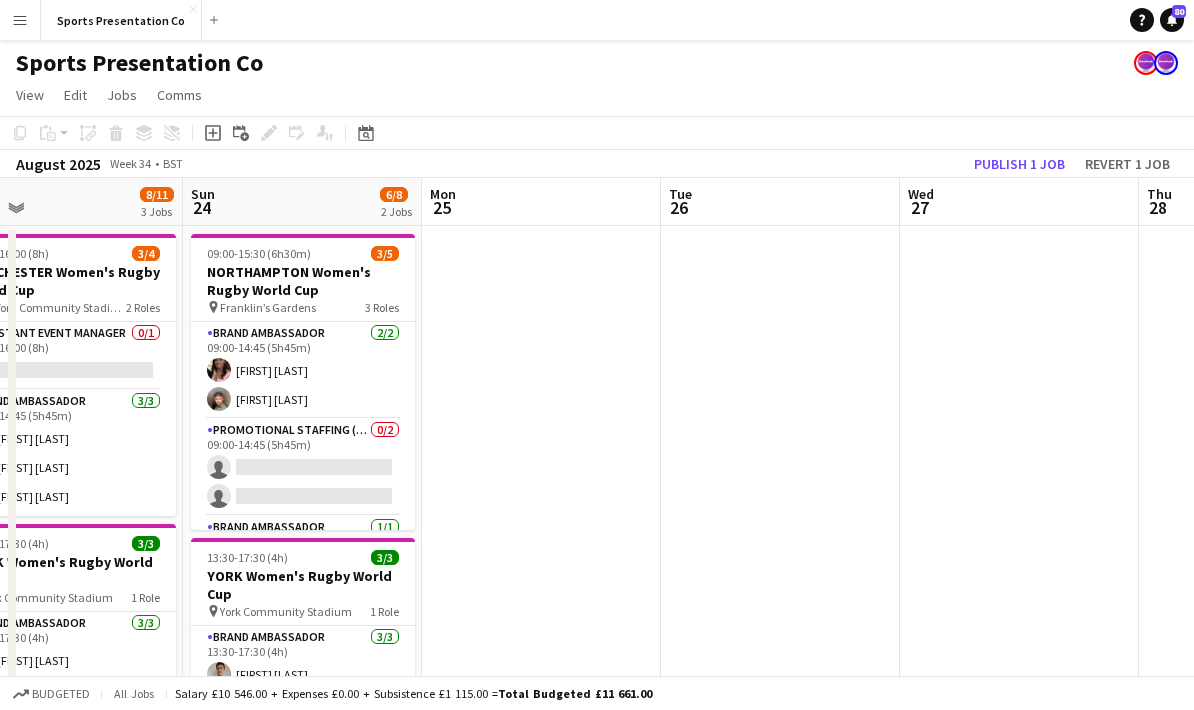 drag, startPoint x: 843, startPoint y: 411, endPoint x: 479, endPoint y: 408, distance: 364.01236 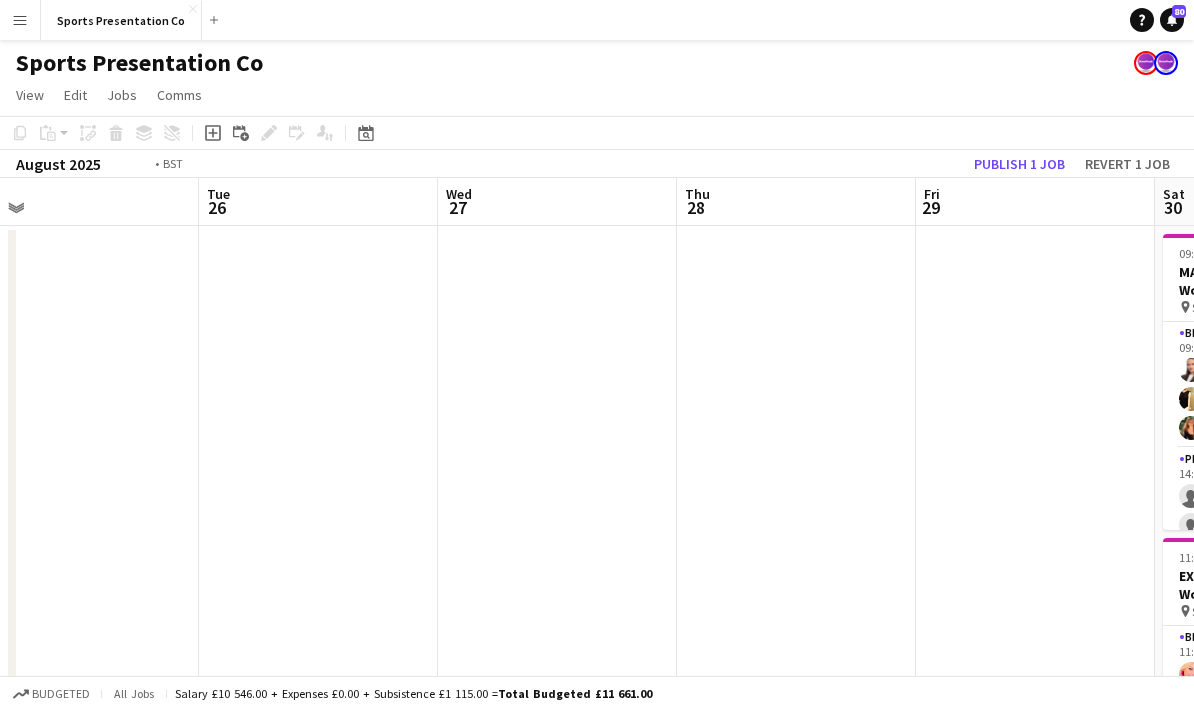 drag, startPoint x: 794, startPoint y: 440, endPoint x: 398, endPoint y: 443, distance: 396.01135 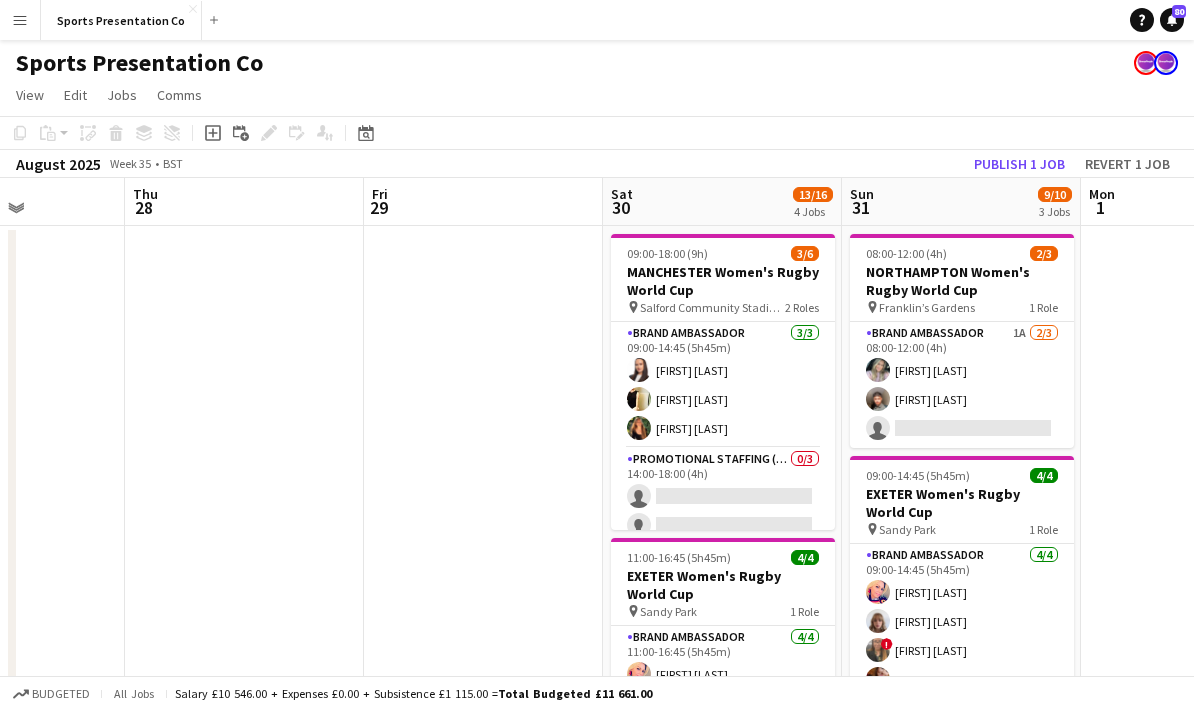 scroll, scrollTop: 0, scrollLeft: 605, axis: horizontal 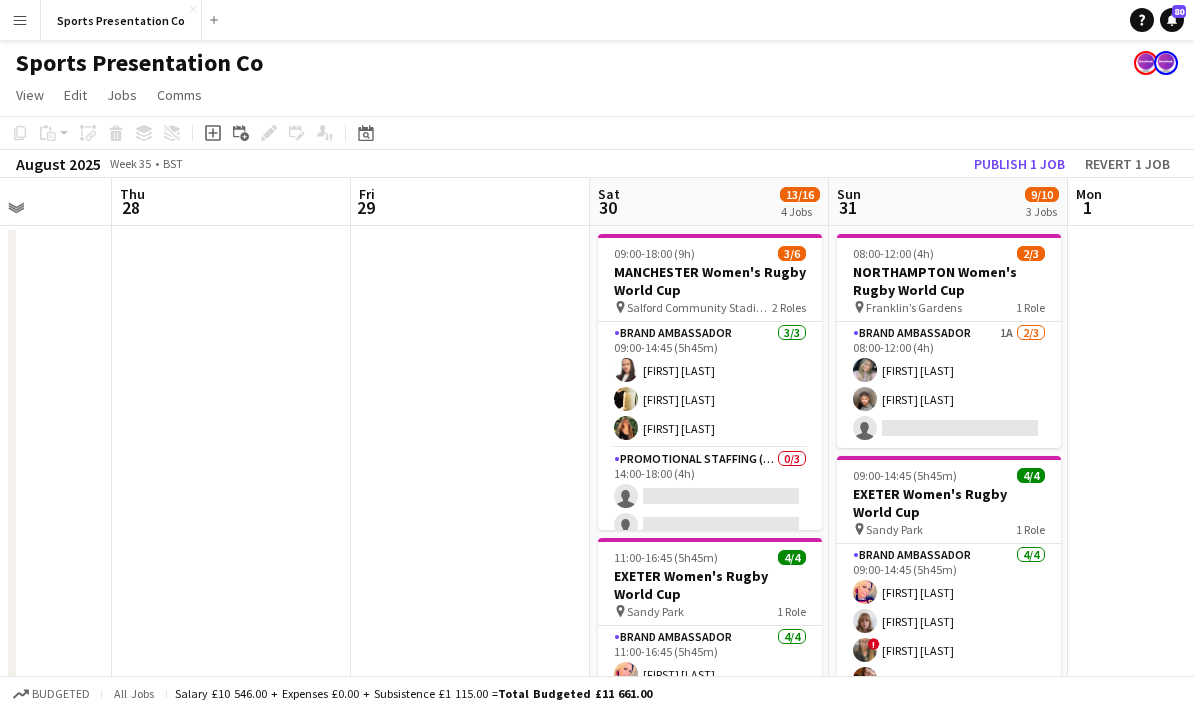 drag, startPoint x: 790, startPoint y: 440, endPoint x: 471, endPoint y: 455, distance: 319.35248 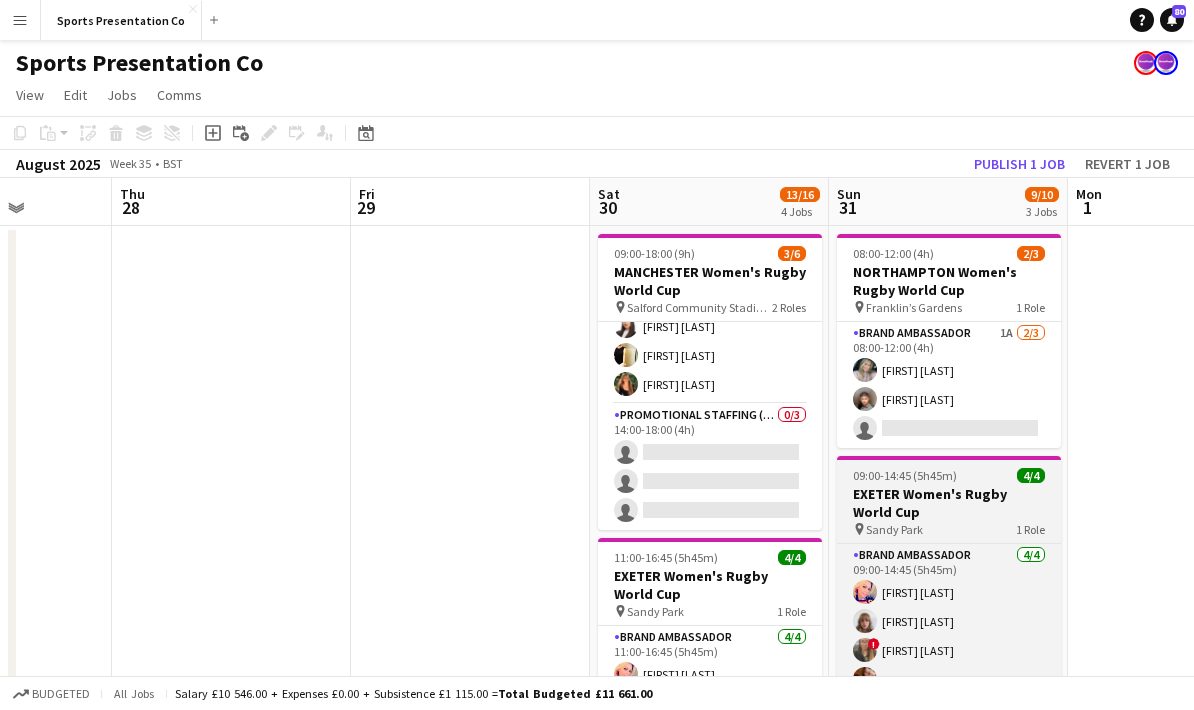 scroll, scrollTop: 44, scrollLeft: 0, axis: vertical 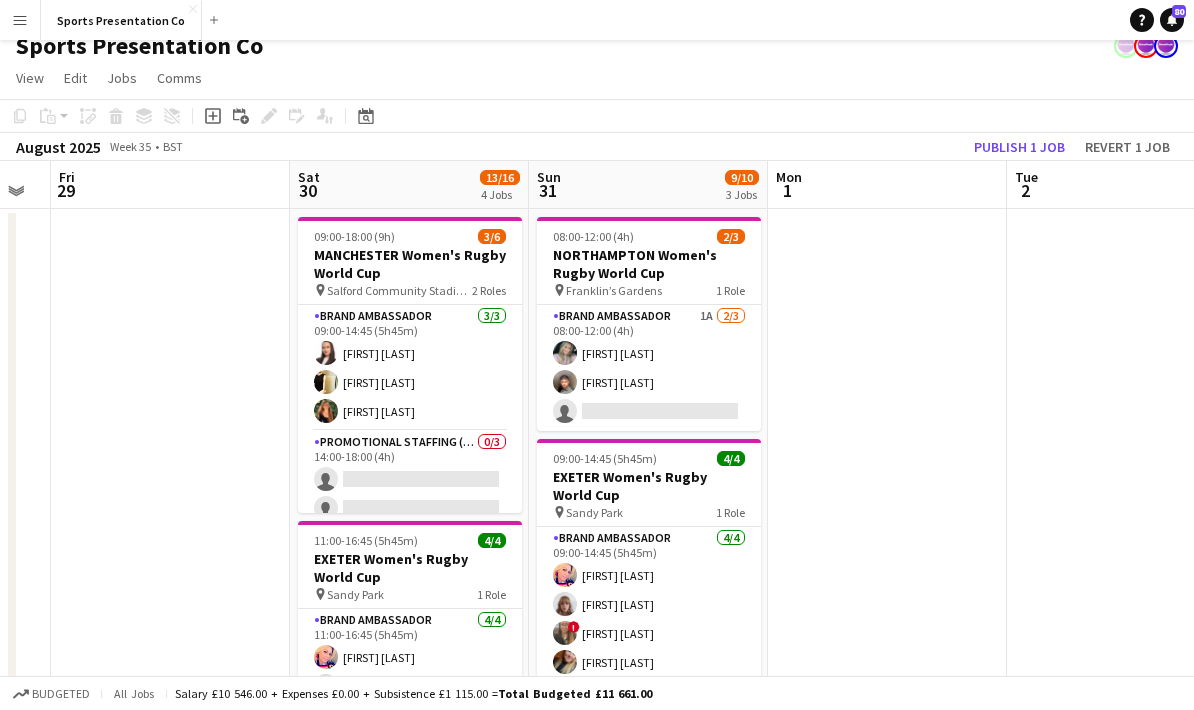 drag, startPoint x: 1121, startPoint y: 470, endPoint x: 828, endPoint y: 477, distance: 293.08362 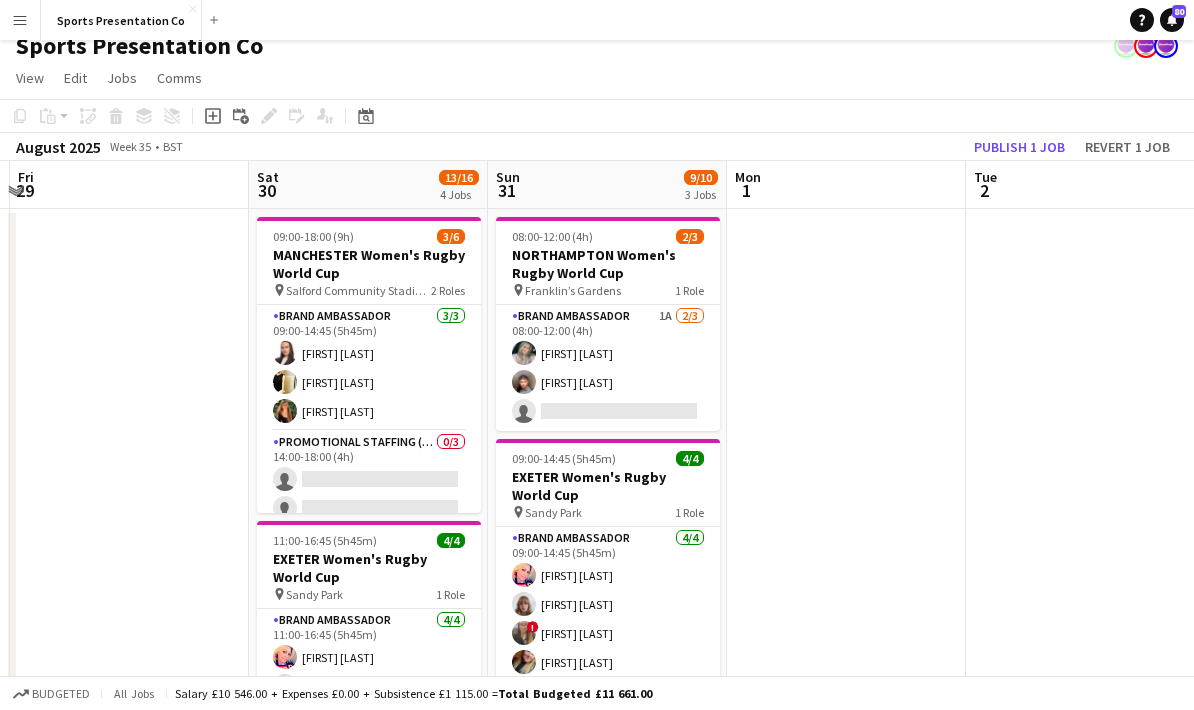 drag, startPoint x: 775, startPoint y: 478, endPoint x: 600, endPoint y: 478, distance: 175 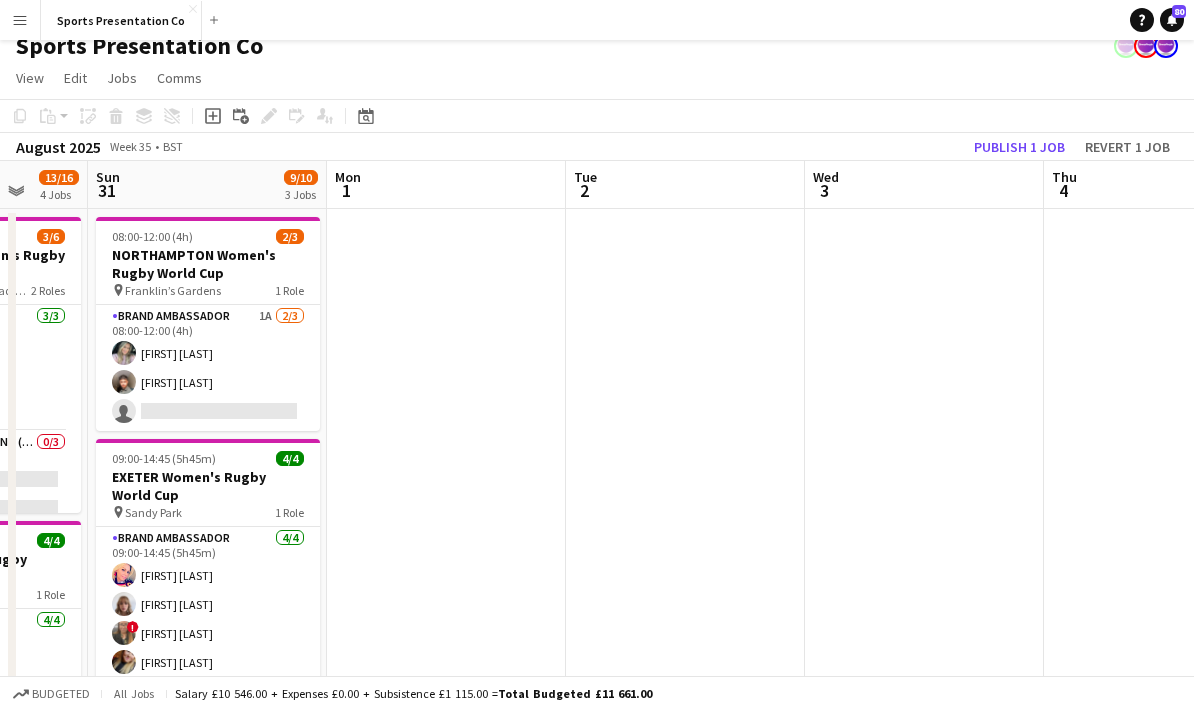 drag, startPoint x: 798, startPoint y: 459, endPoint x: 511, endPoint y: 473, distance: 287.34125 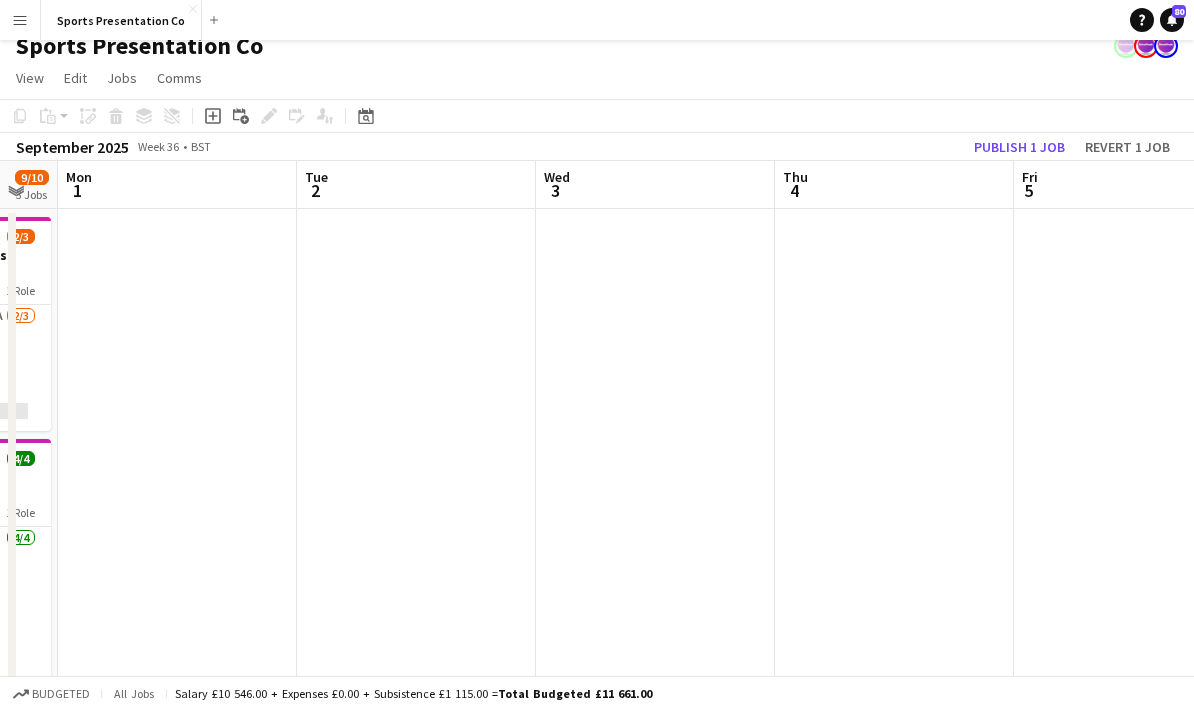 drag, startPoint x: 941, startPoint y: 438, endPoint x: 674, endPoint y: 458, distance: 267.74802 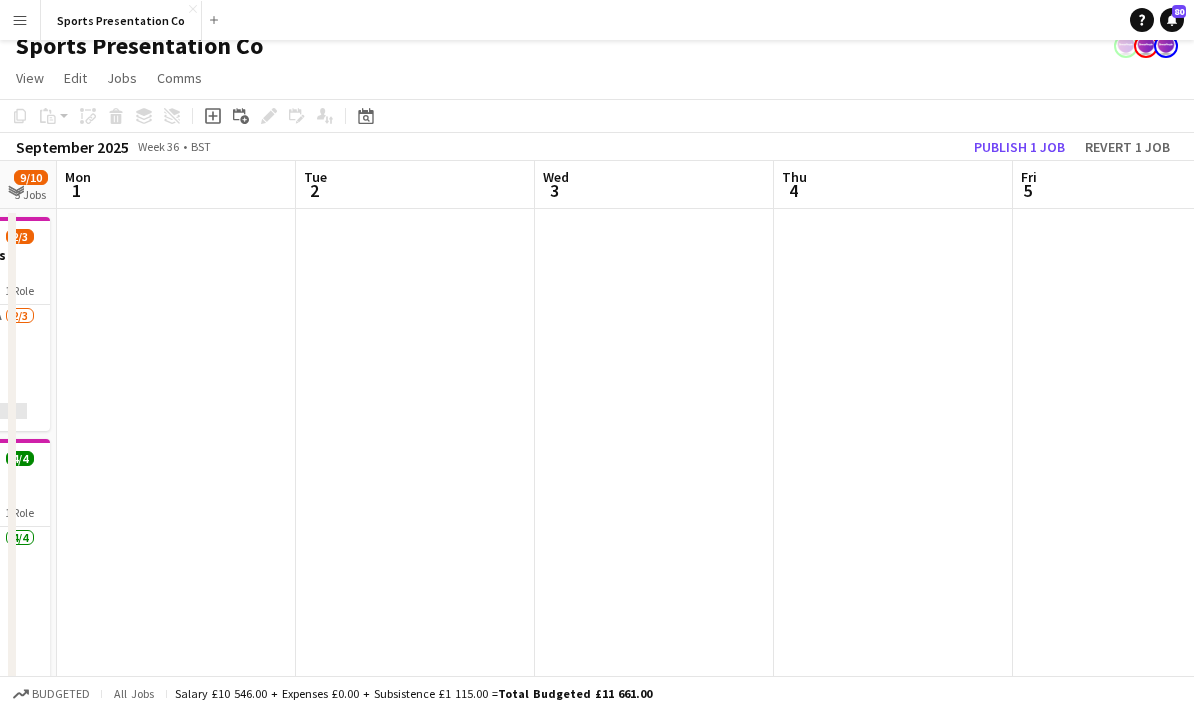 click on "Fri   29   Sat   30   13/16   4 Jobs   Sun   31   9/10   3 Jobs   Mon   1   Tue   2   Wed   3   Thu   4   Fri   5   Sat   6   3/7   2 Jobs   Sun   7   6/11   3 Jobs      09:00-18:00 (9h)    3/6   MANCHESTER Women's Rugby World Cup
pin
Salford Community Stadium   2 Roles   Brand Ambassador   3/3   09:00-14:45 (5h45m)
Lillie Howes Gemma Hayden jodie wallis  Promotional Staffing (Brand Ambassadors)   0/3   14:00-18:00 (4h)
single-neutral-actions
single-neutral-actions
single-neutral-actions
11:00-16:45 (5h45m)    4/4   EXETER Women's Rugby World Cup
pin
Sandy Park   1 Role   Brand Ambassador   4/4   11:00-16:45 (5h45m)
Volha Zhylach Caitlyn Chapman ! Stephanie Louise Knight Jodie Sanders     13:00-17:00 (4h)    3/3   NORTHAMPTON Women's Rugby World Cup
pin
Franklin’s Gardens   1 Role" at bounding box center [597, 707] 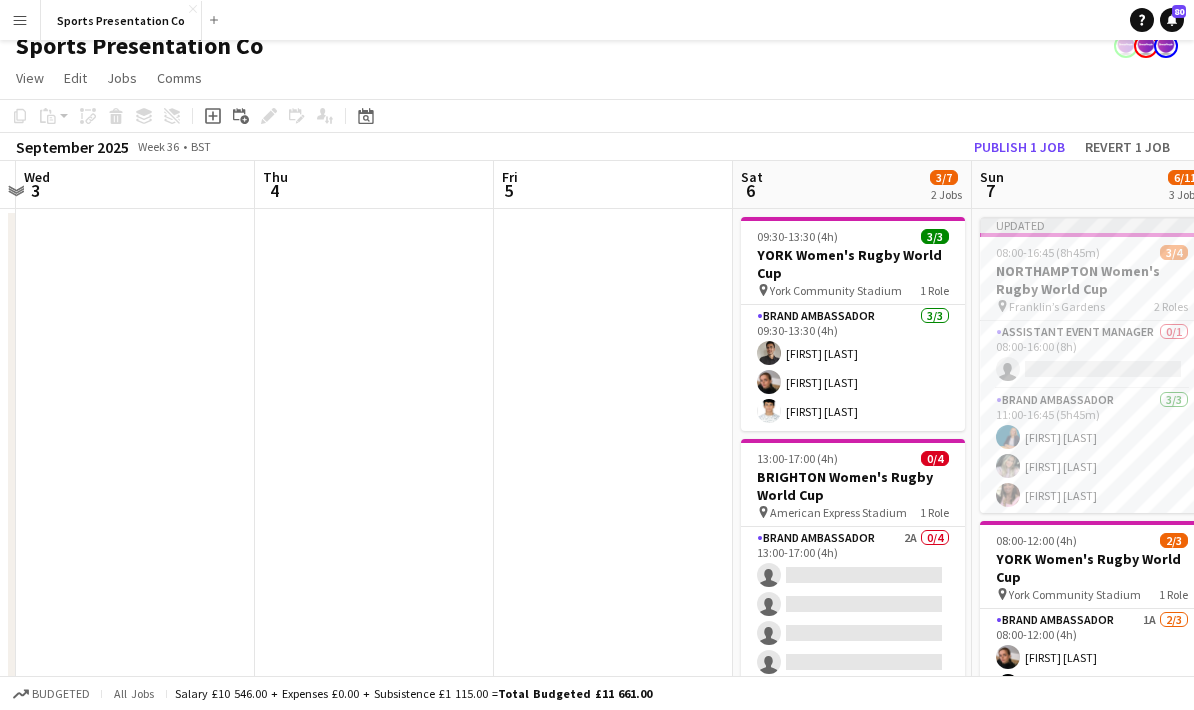 drag, startPoint x: 871, startPoint y: 453, endPoint x: 617, endPoint y: 446, distance: 254.09644 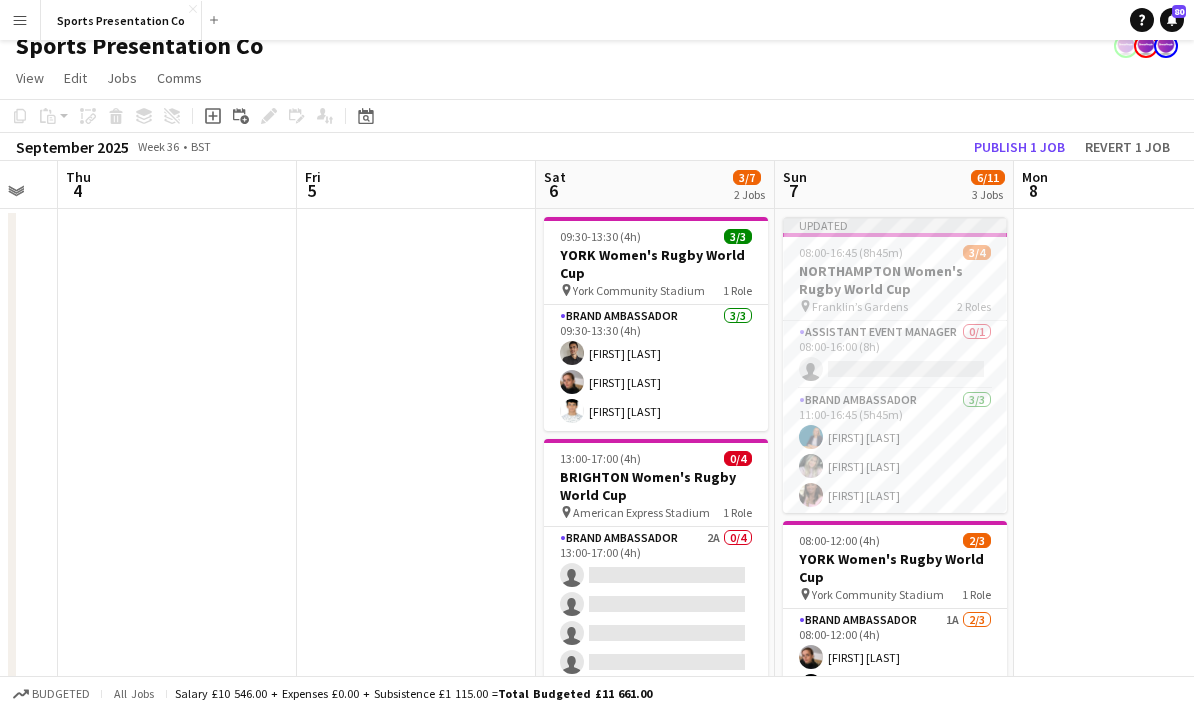 scroll, scrollTop: 0, scrollLeft: 690, axis: horizontal 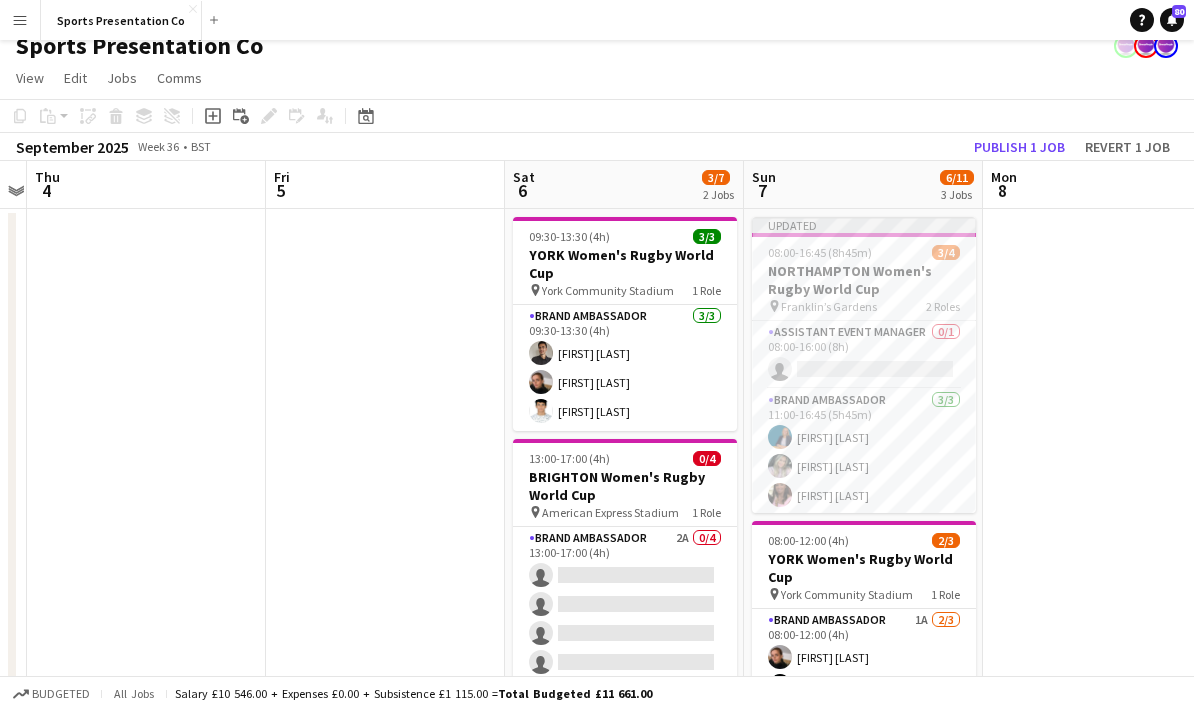 drag, startPoint x: 646, startPoint y: 442, endPoint x: 418, endPoint y: 441, distance: 228.0022 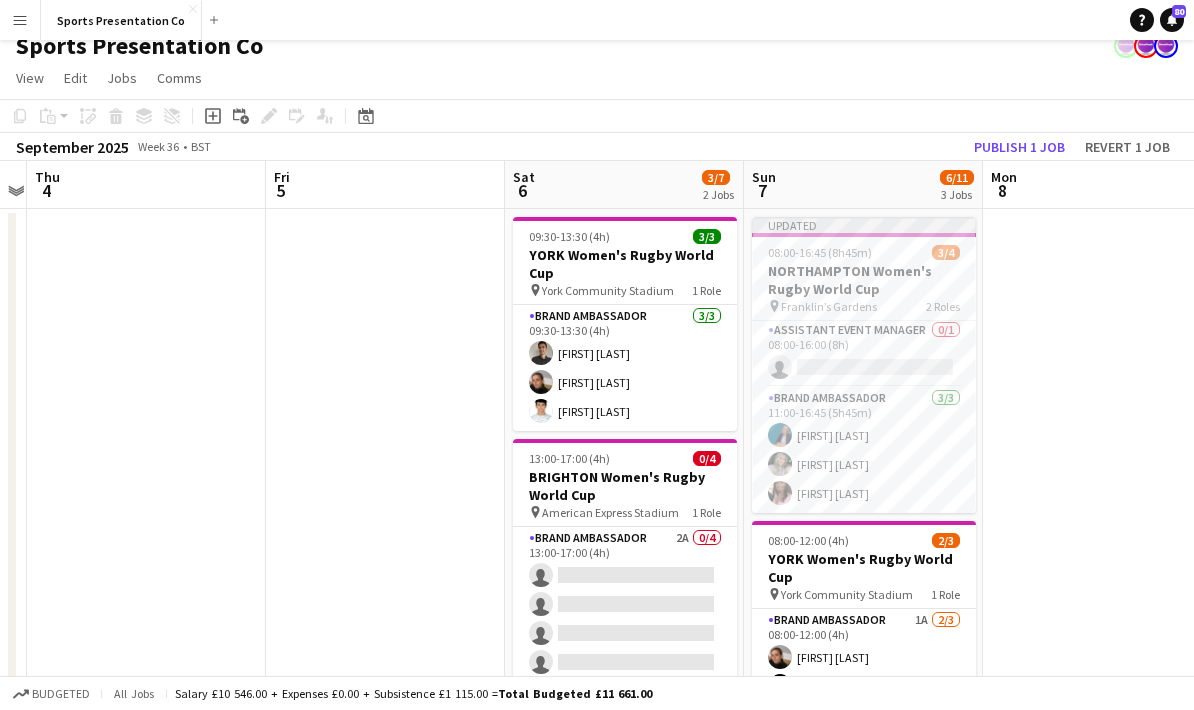 scroll, scrollTop: 2, scrollLeft: 0, axis: vertical 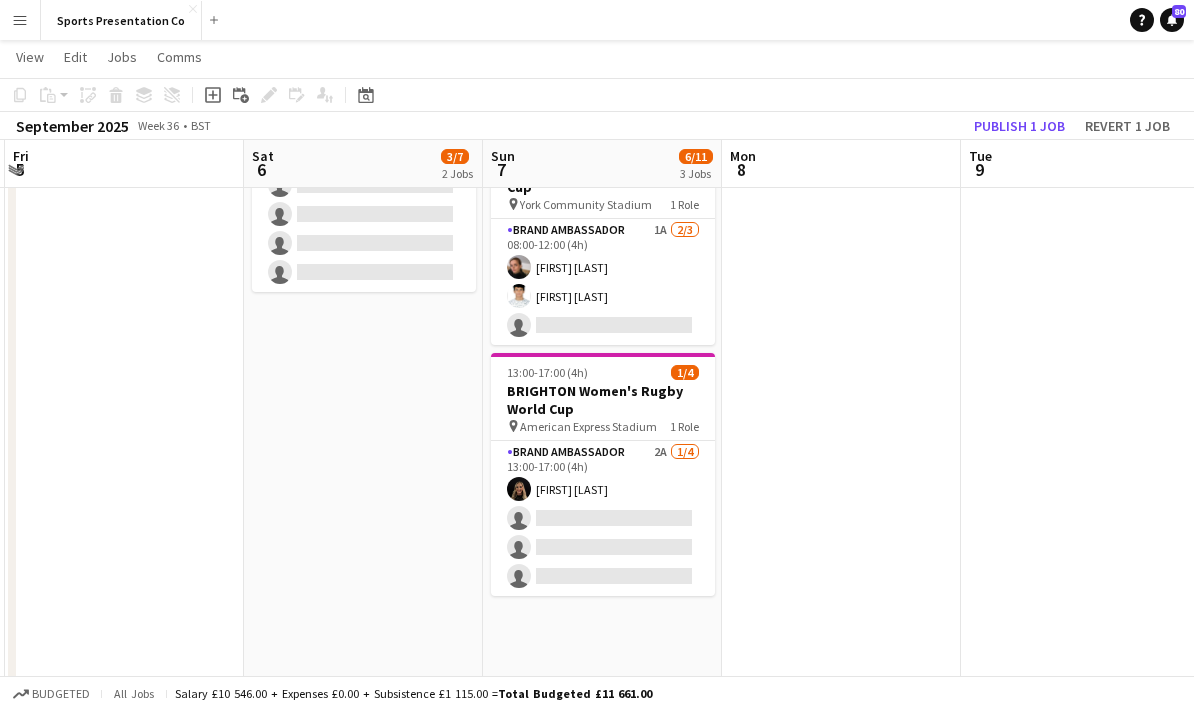 drag, startPoint x: 1066, startPoint y: 525, endPoint x: 809, endPoint y: 551, distance: 258.31183 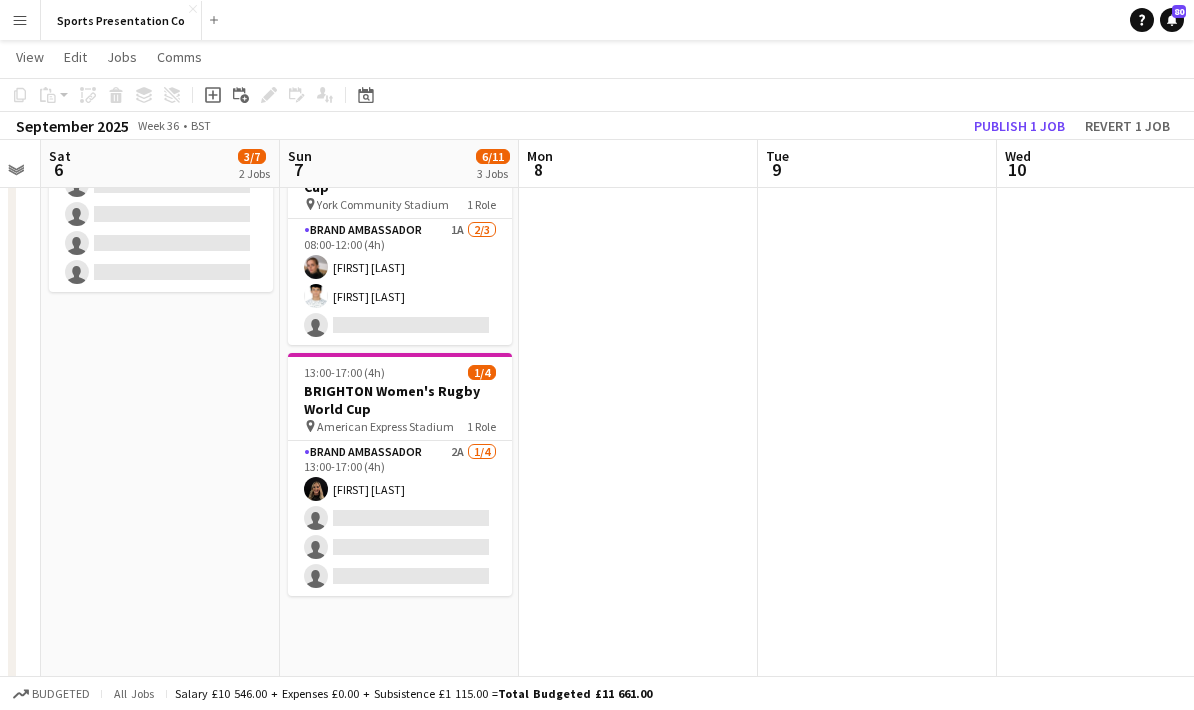 drag, startPoint x: 979, startPoint y: 526, endPoint x: 634, endPoint y: 556, distance: 346.30188 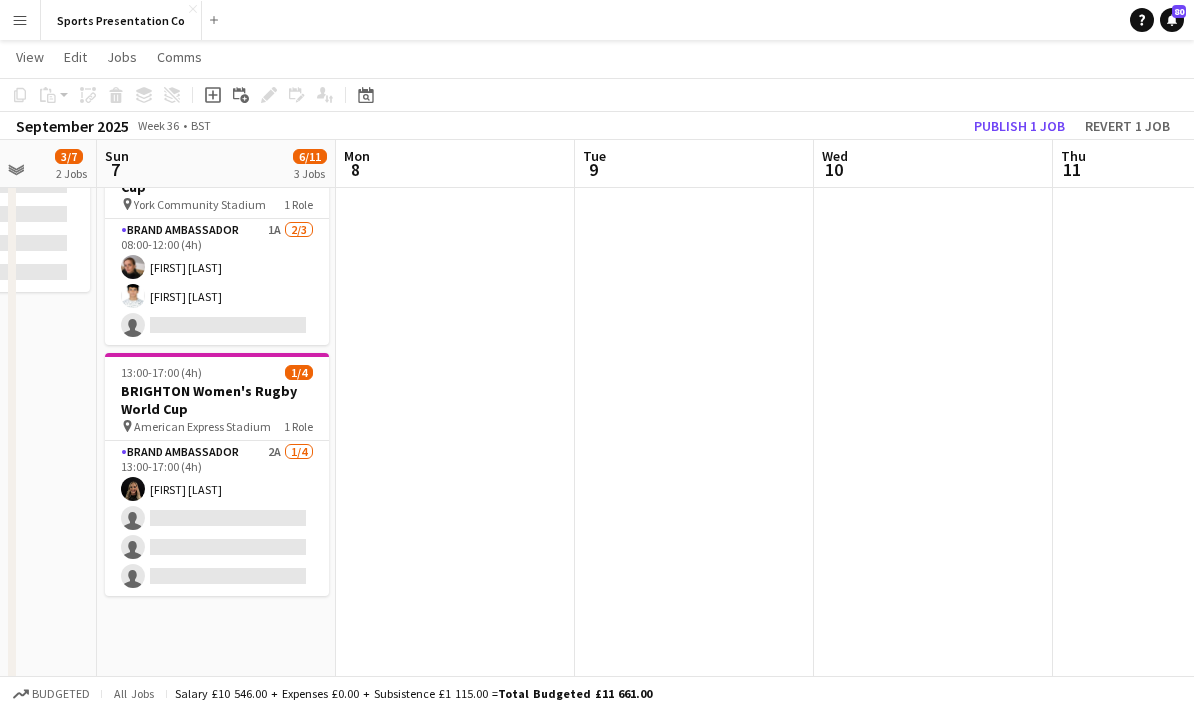 drag, startPoint x: 965, startPoint y: 532, endPoint x: 678, endPoint y: 556, distance: 288.00174 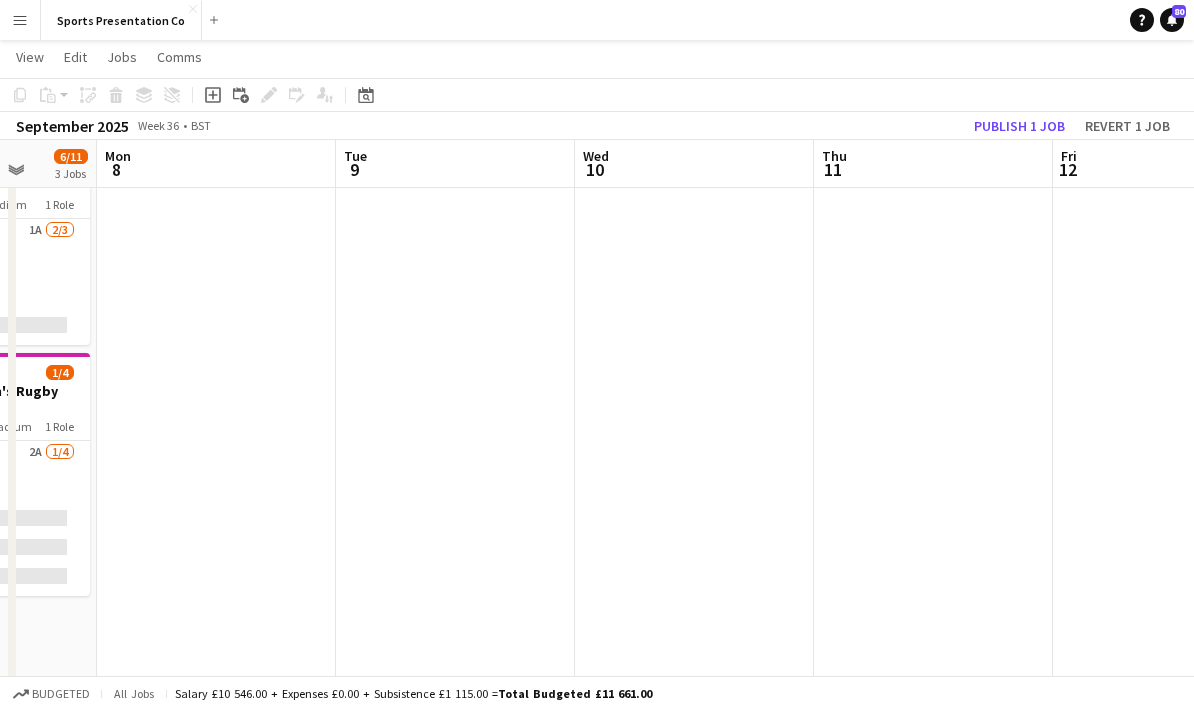 drag, startPoint x: 957, startPoint y: 520, endPoint x: 882, endPoint y: 531, distance: 75.802376 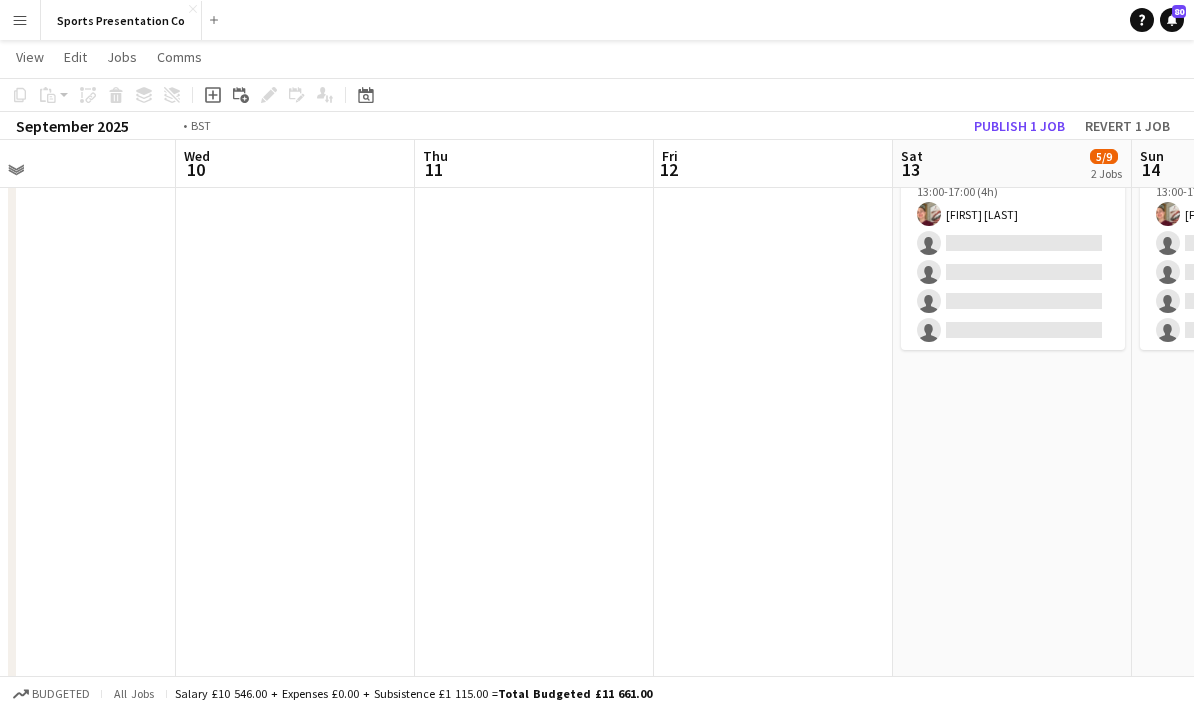 scroll, scrollTop: 0, scrollLeft: 541, axis: horizontal 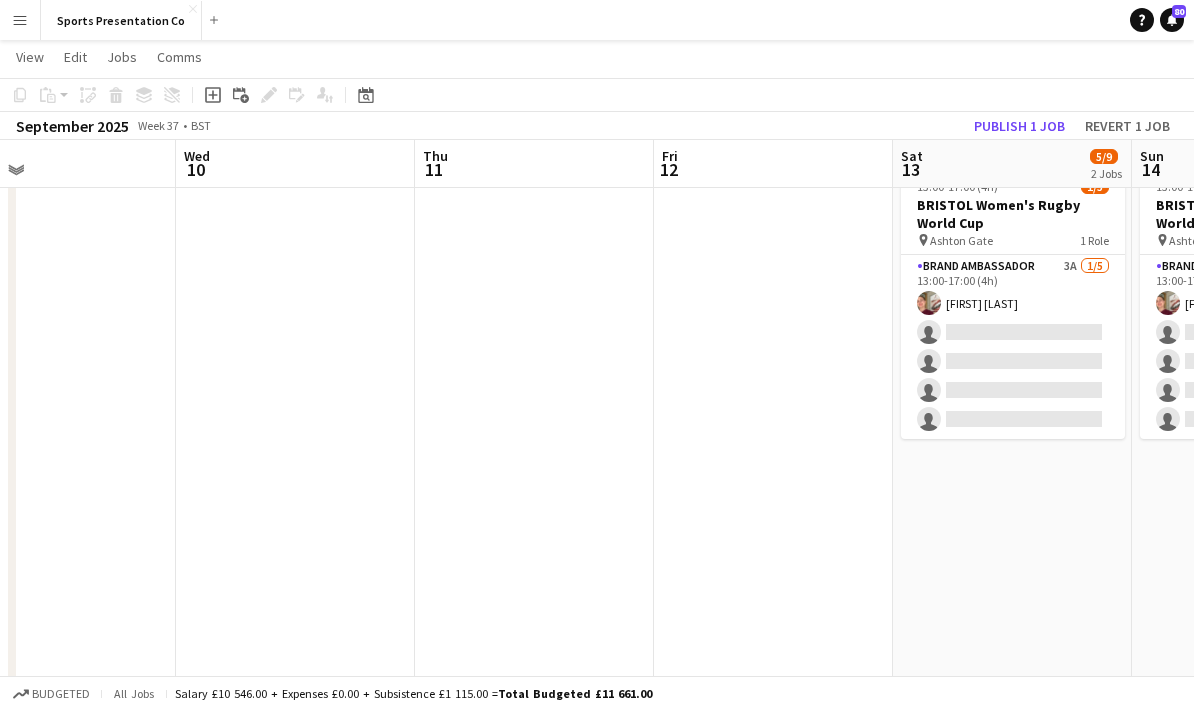 click at bounding box center (773, 430) 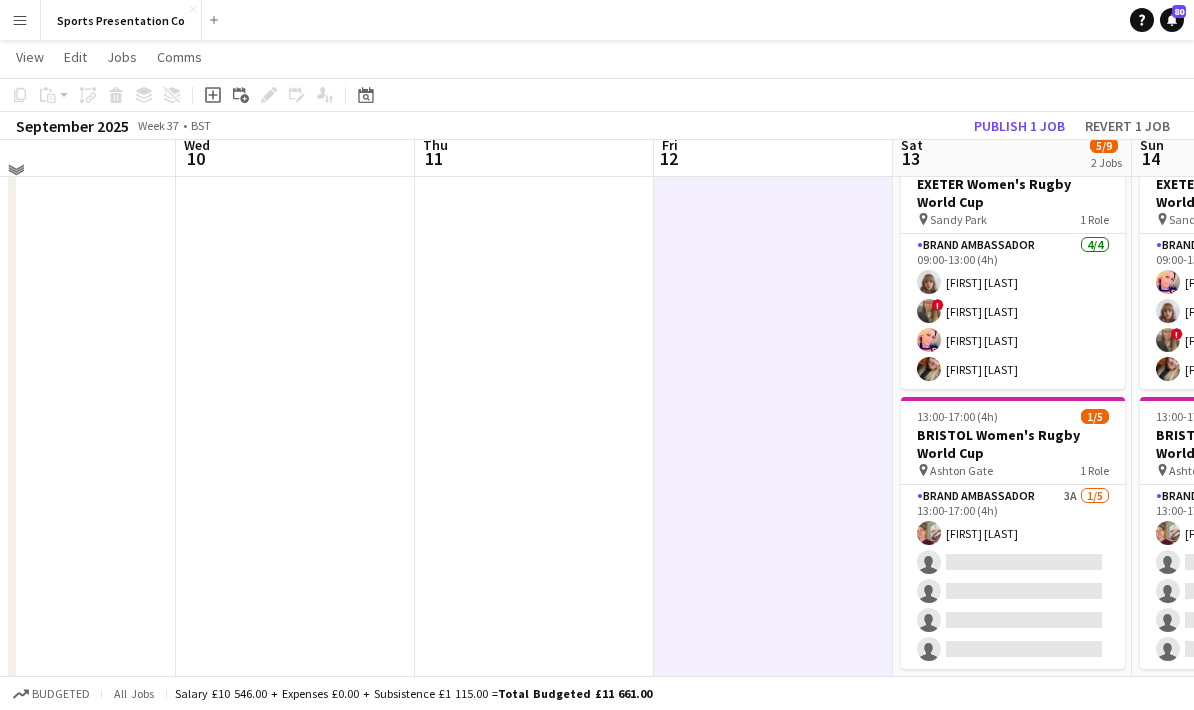 scroll, scrollTop: 21, scrollLeft: 0, axis: vertical 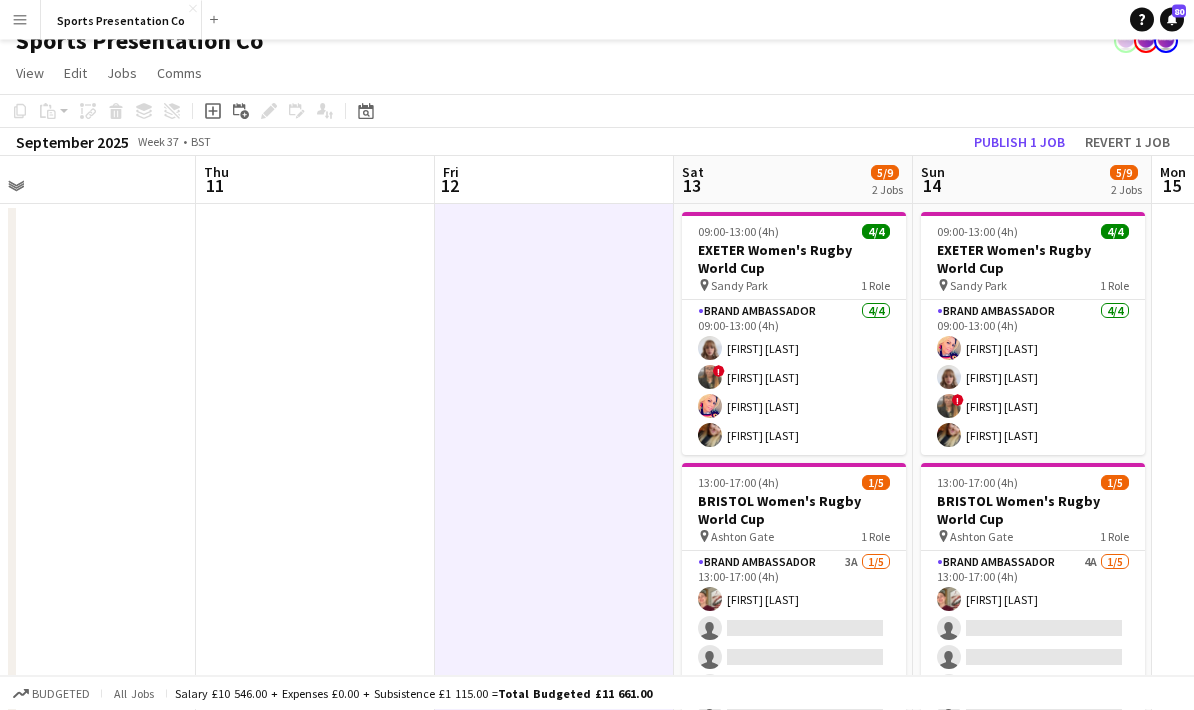 drag, startPoint x: 826, startPoint y: 463, endPoint x: 608, endPoint y: 477, distance: 218.44908 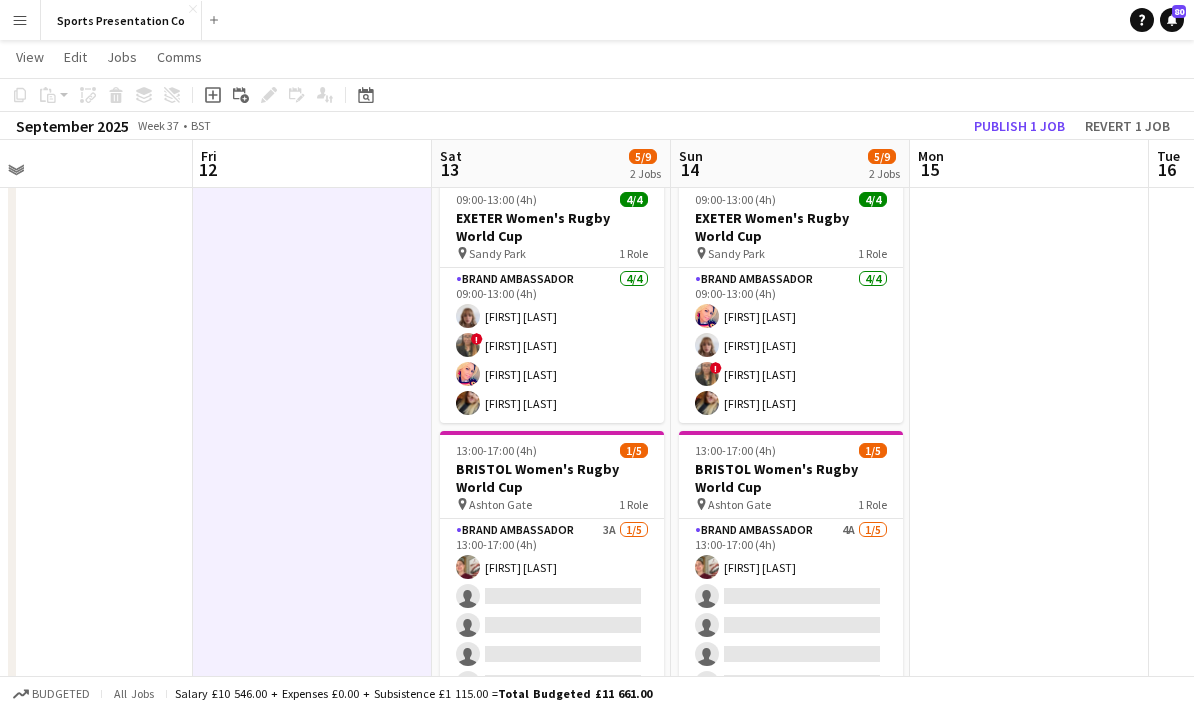 scroll, scrollTop: 60, scrollLeft: 0, axis: vertical 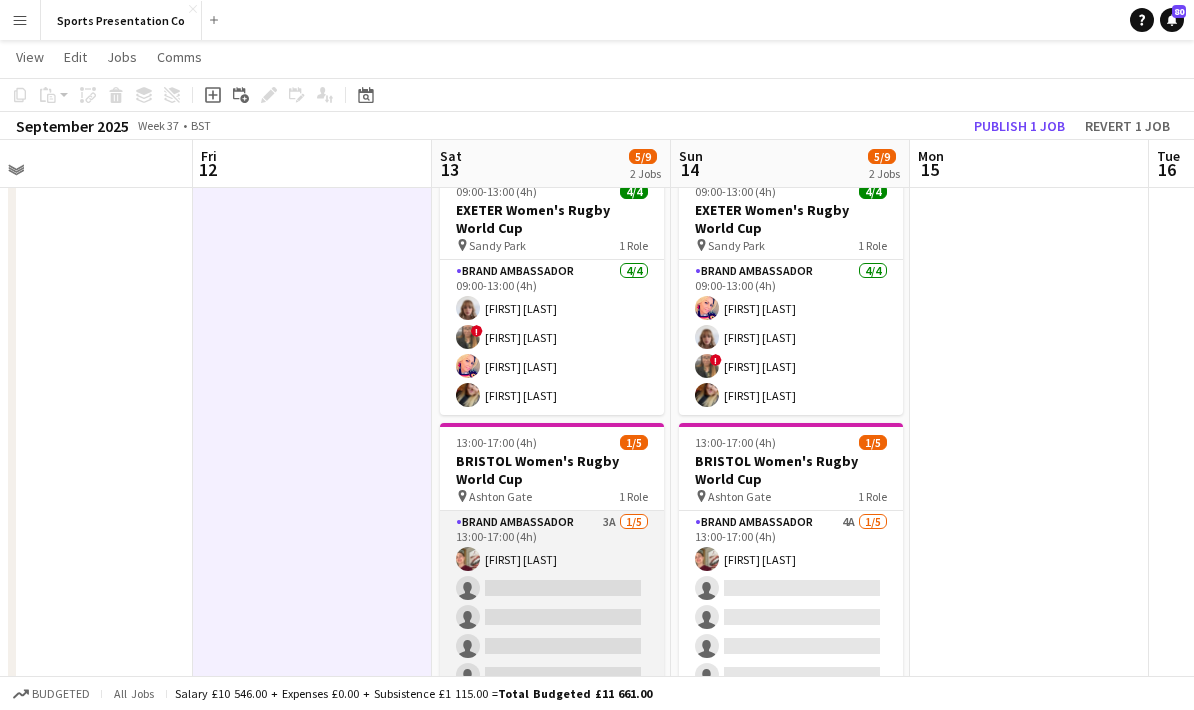 click on "Brand Ambassador   3A   1/5   13:00-17:00 (4h)
Gemma Farr
single-neutral-actions
single-neutral-actions
single-neutral-actions
single-neutral-actions" at bounding box center (552, 603) 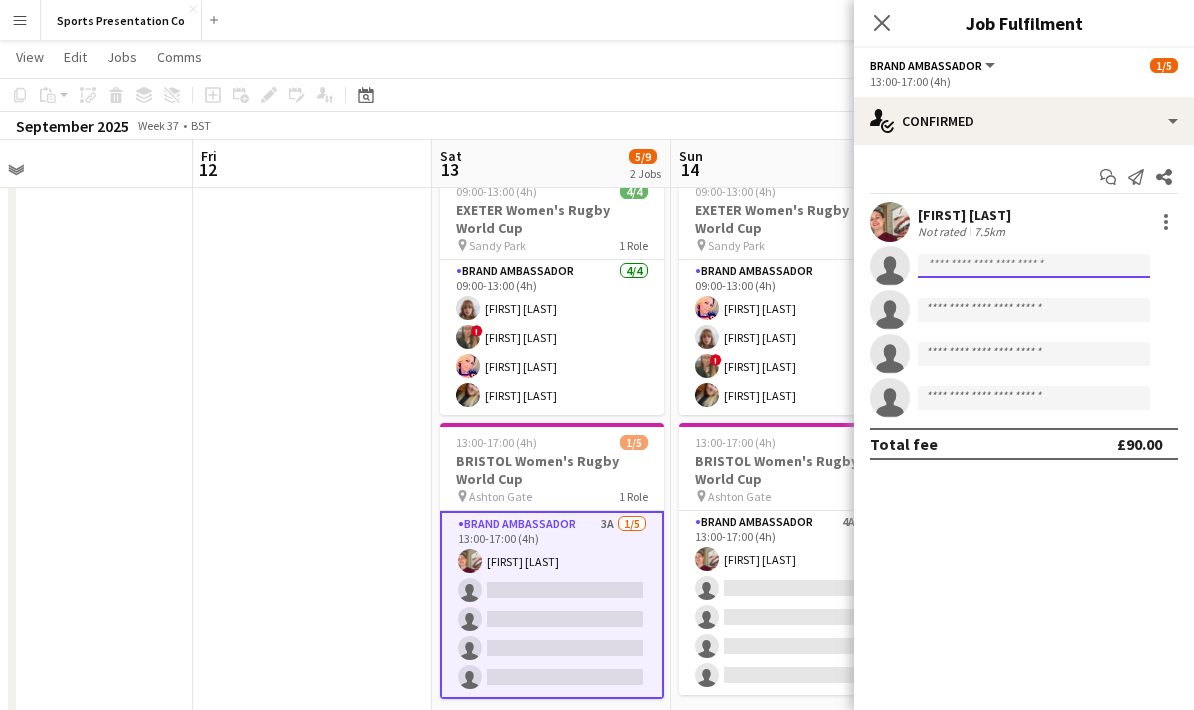 click at bounding box center [1034, 310] 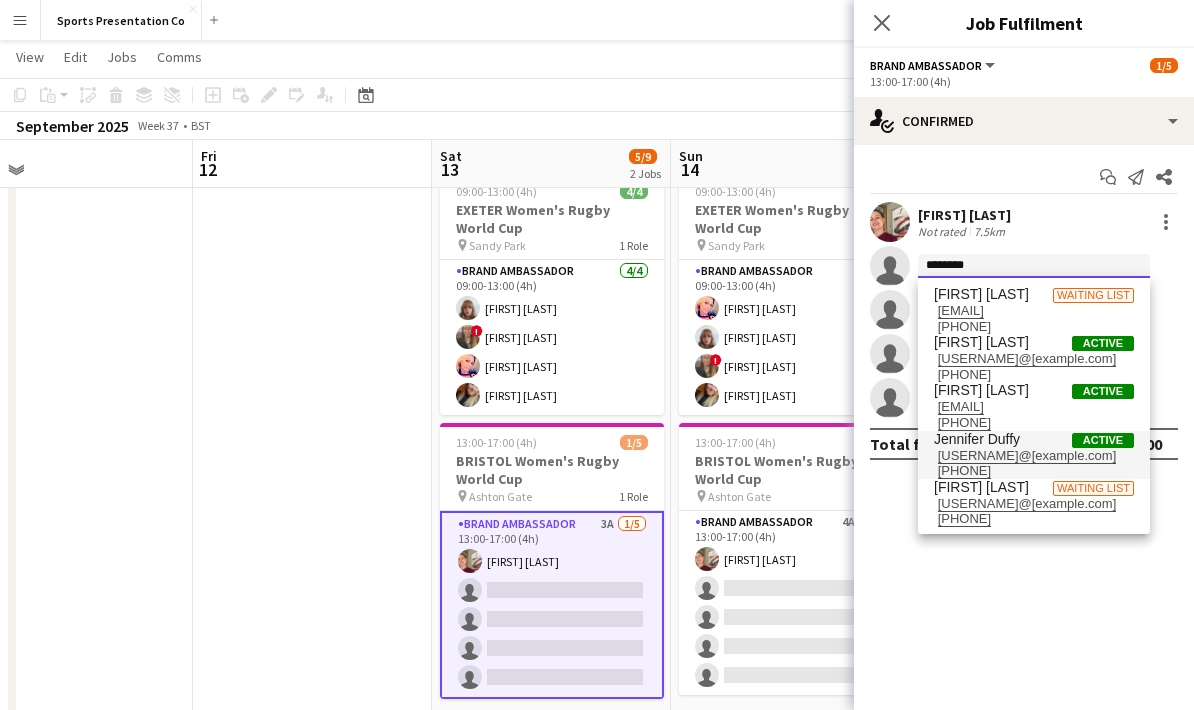type on "********" 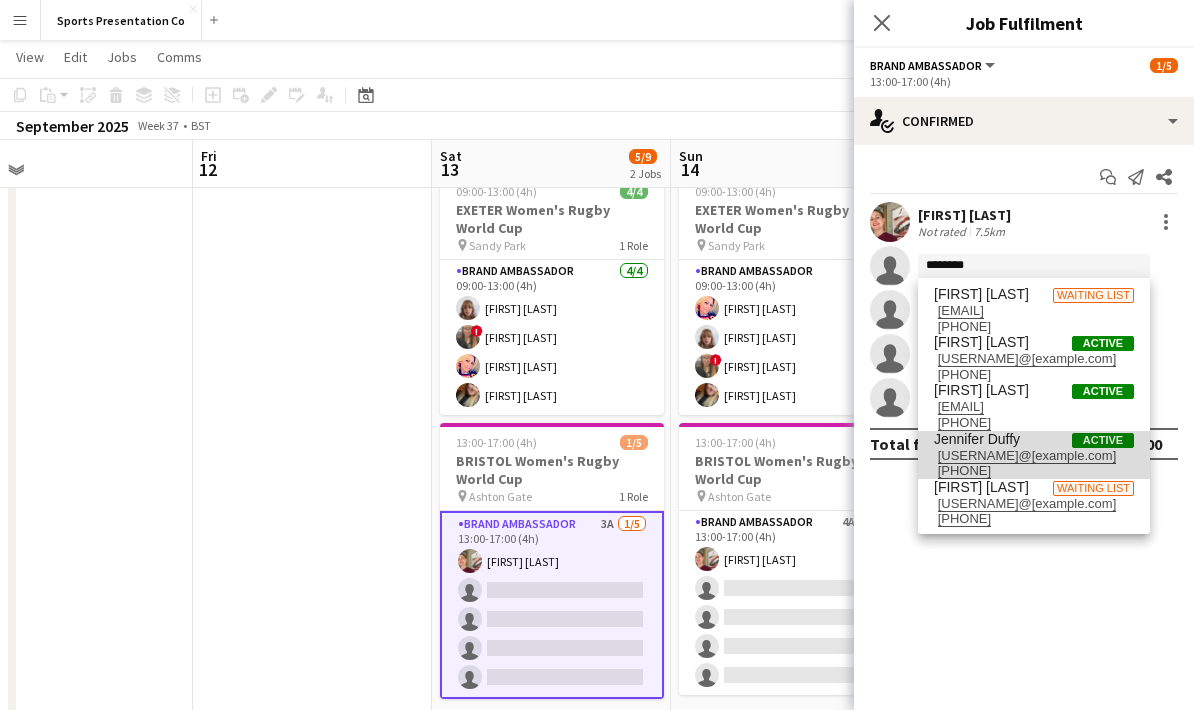 click on "[USERNAME]@example.com" at bounding box center (1034, 456) 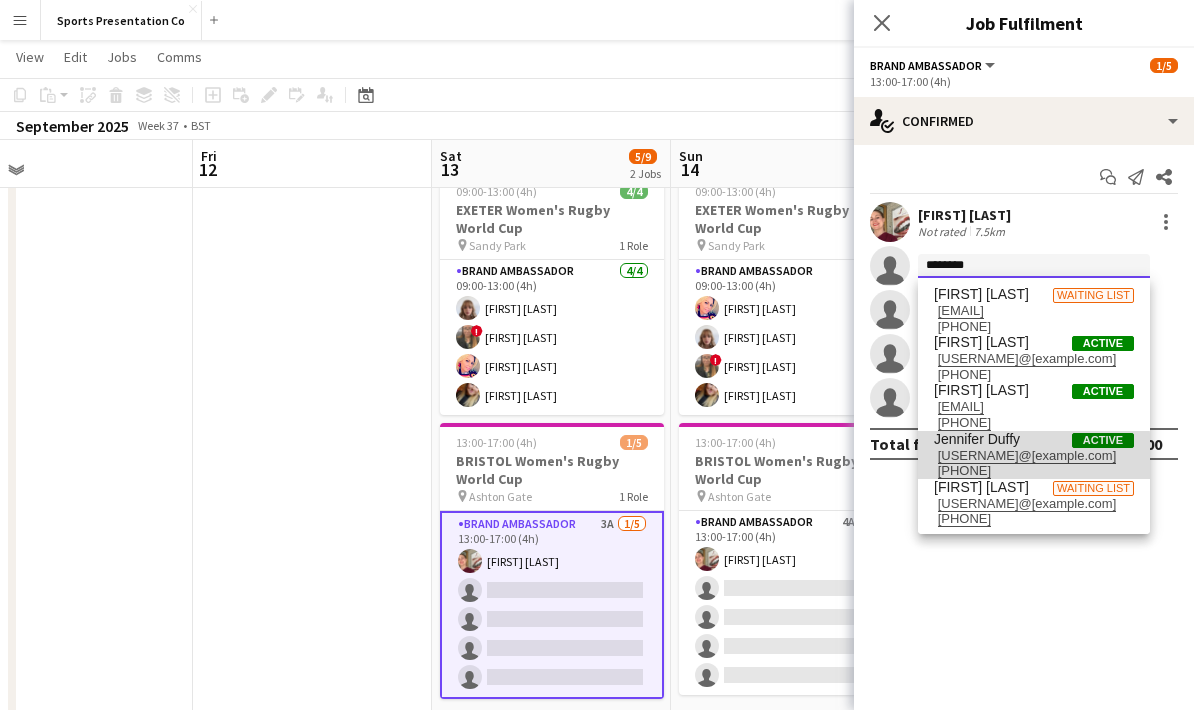 type 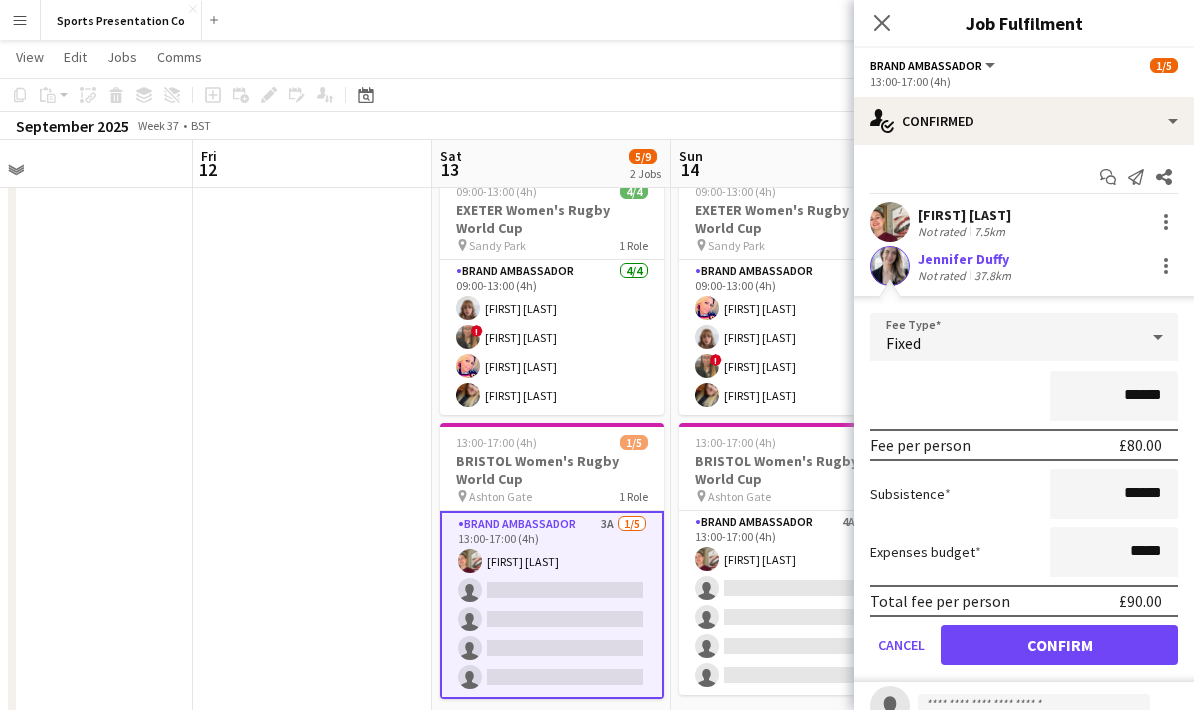 click on "******" at bounding box center (1024, 396) 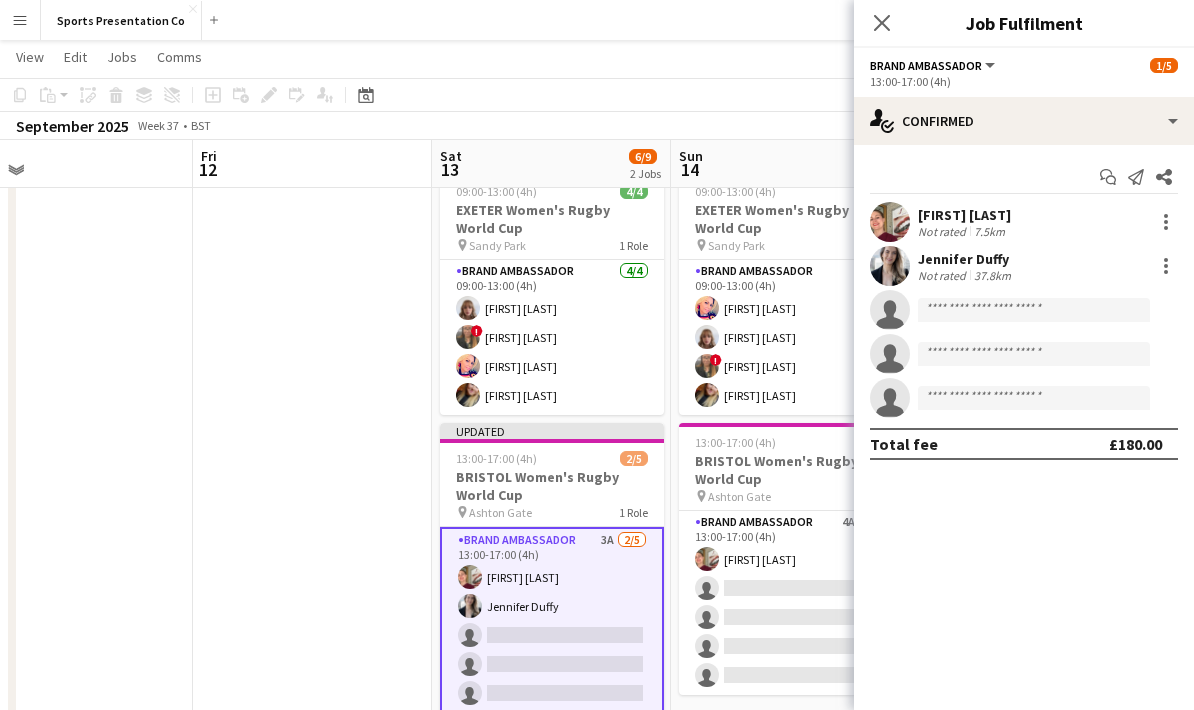click at bounding box center (312, 686) 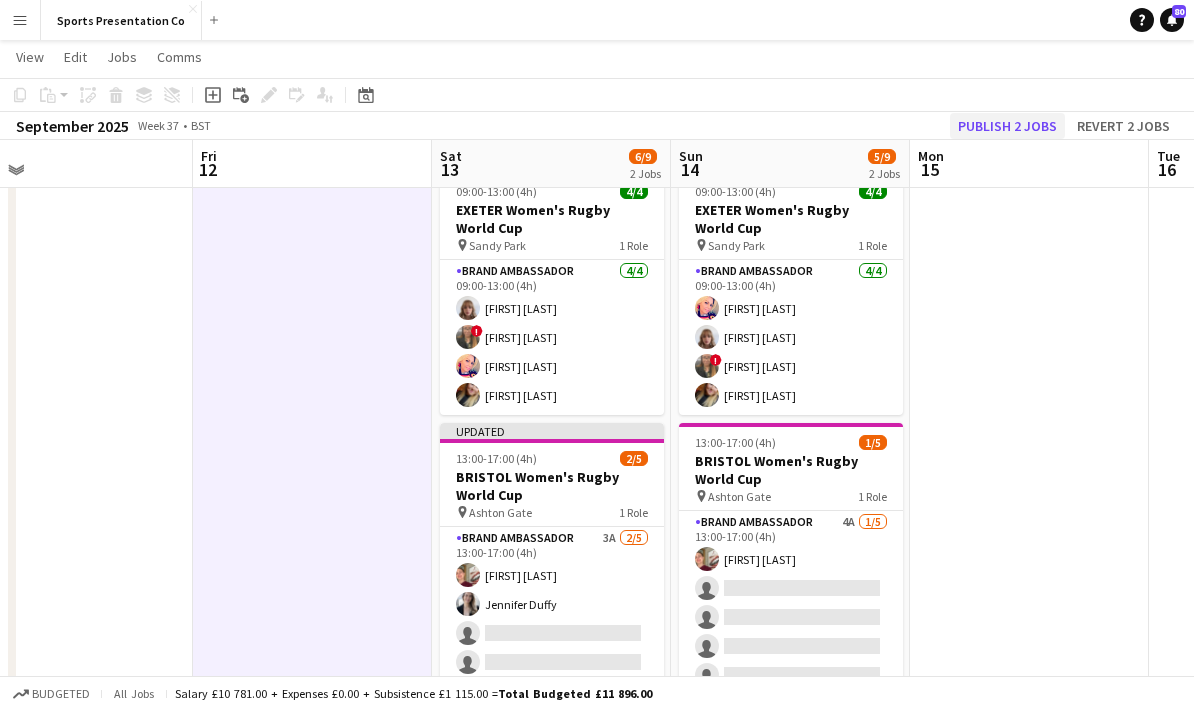 click on "Publish 2 jobs" 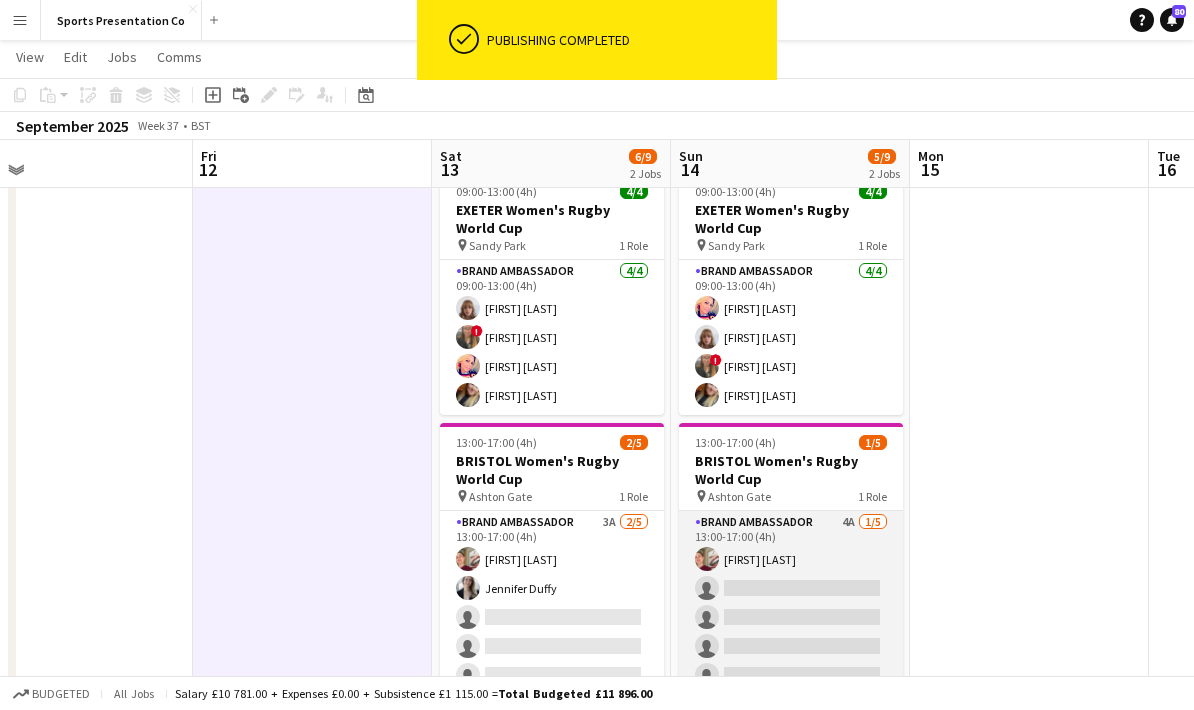 click on "Brand Ambassador   4A   1/5   13:00-17:00 (4h)
Gemma Farr
single-neutral-actions
single-neutral-actions
single-neutral-actions
single-neutral-actions" at bounding box center [791, 603] 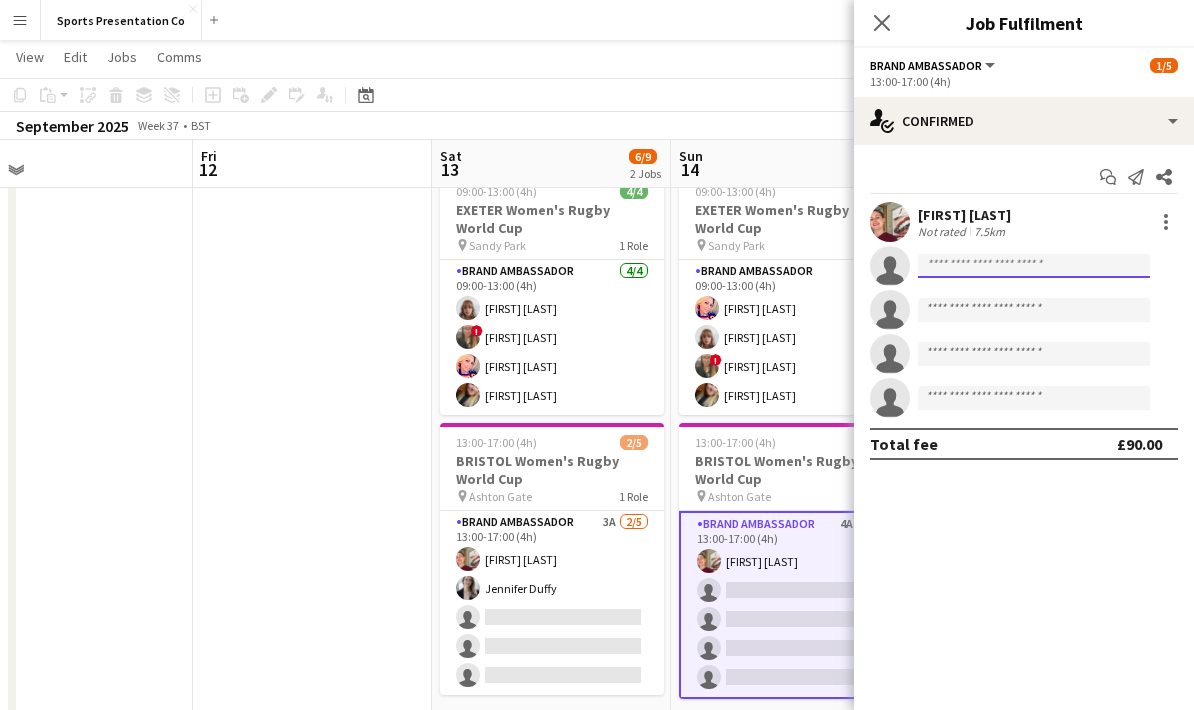click at bounding box center (1034, 310) 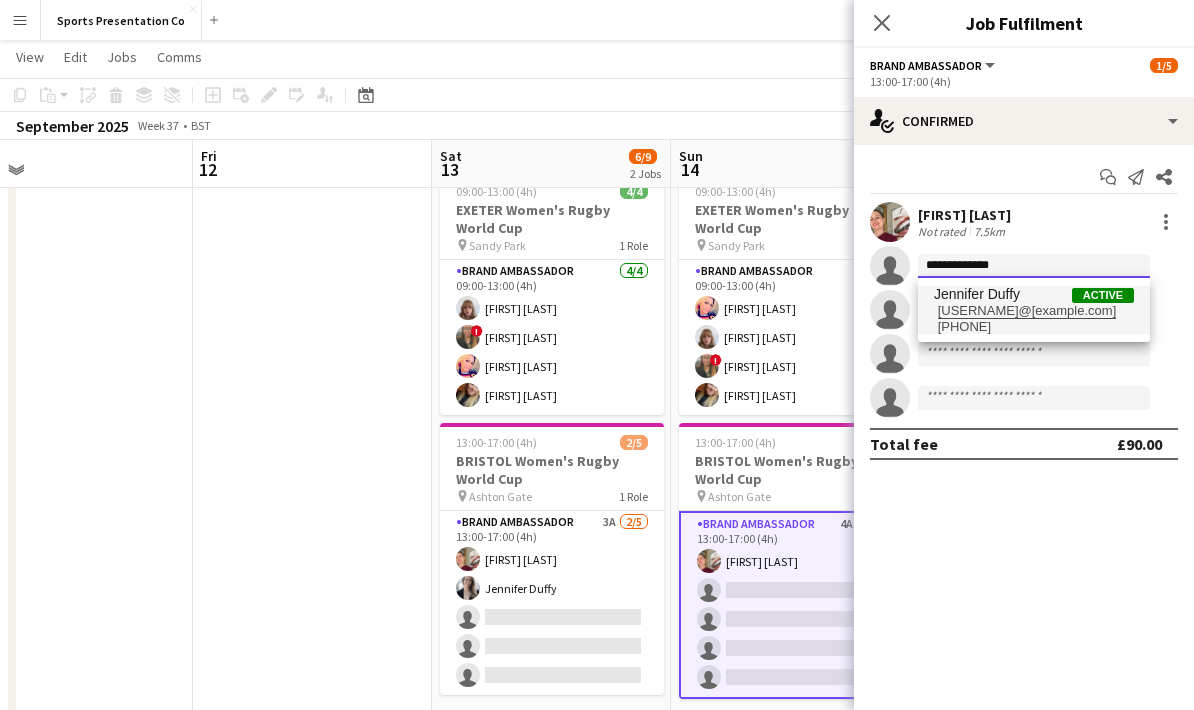 type on "**********" 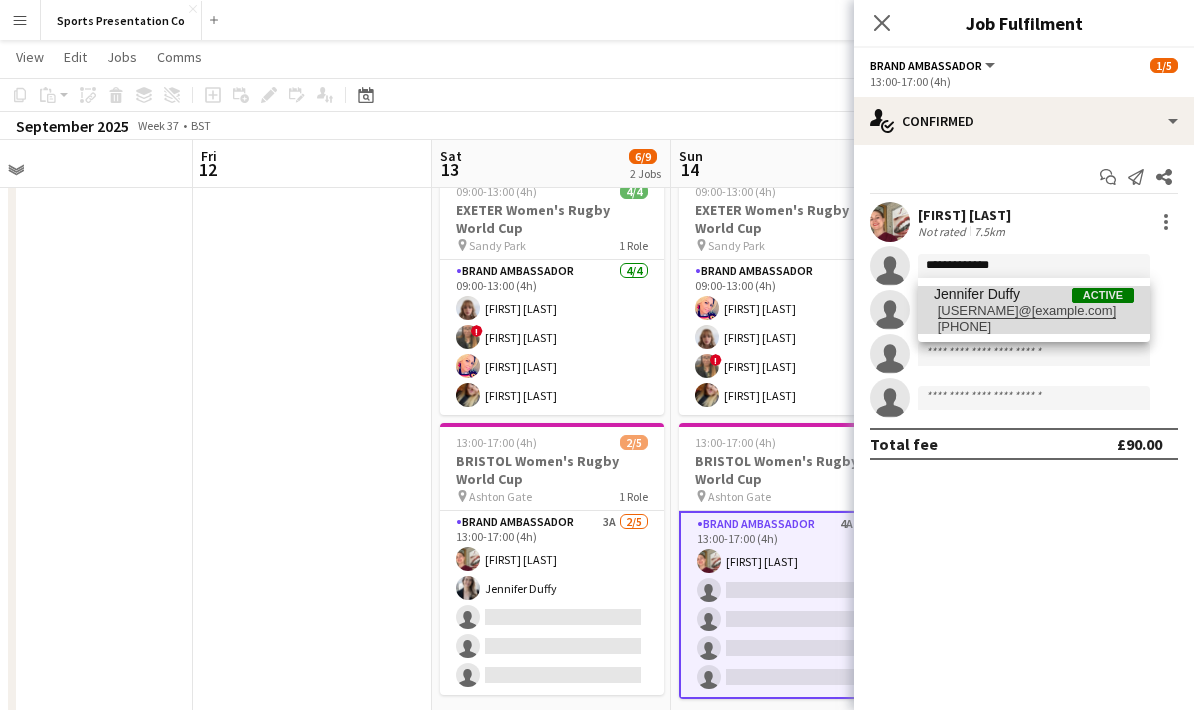 click on "[USERNAME]@example.com" at bounding box center [1034, 311] 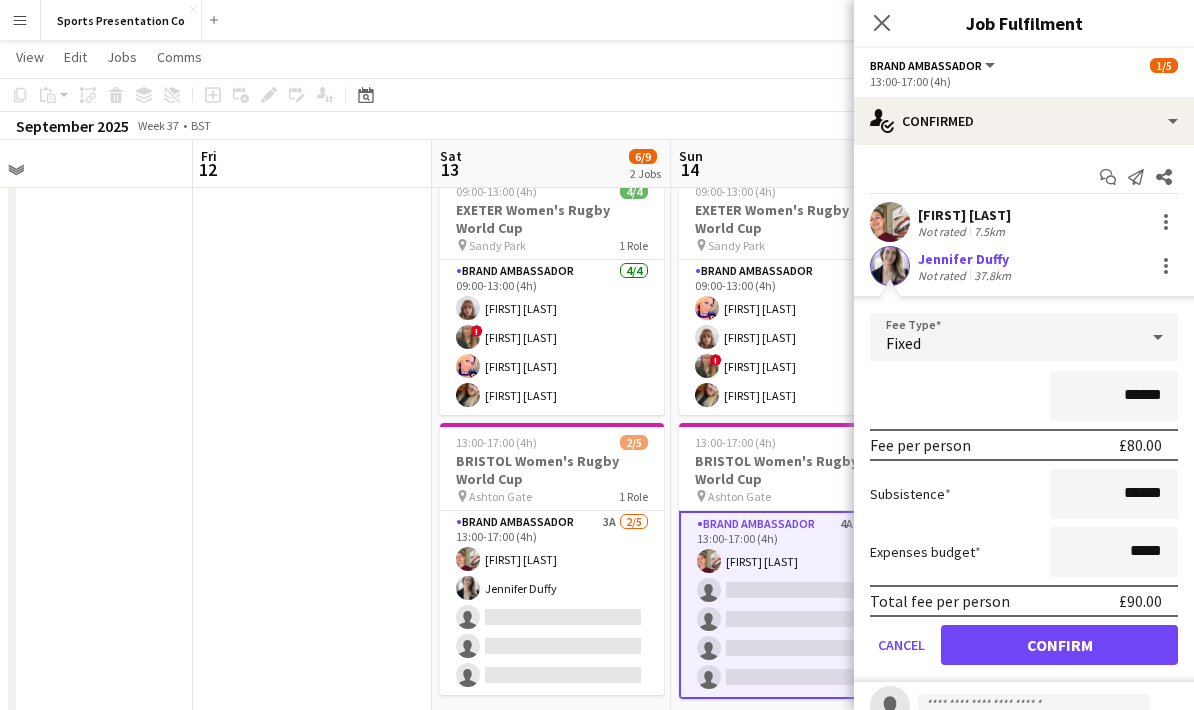 click on "******" at bounding box center [1024, 396] 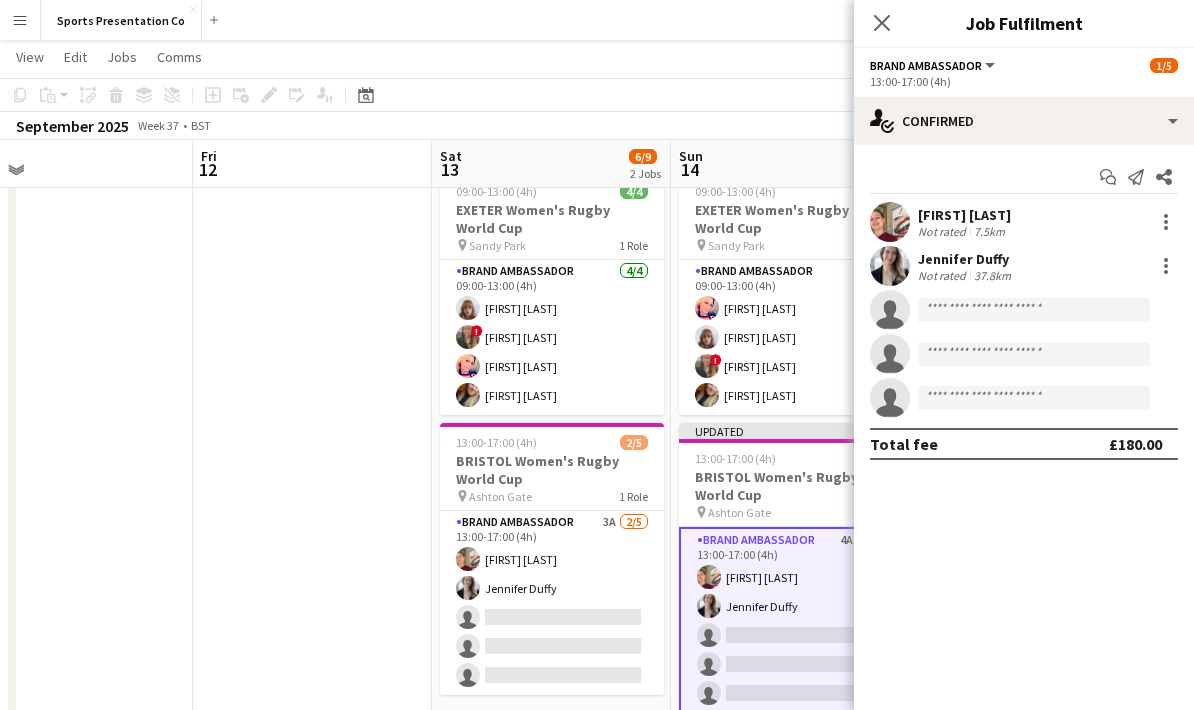 click at bounding box center (312, 686) 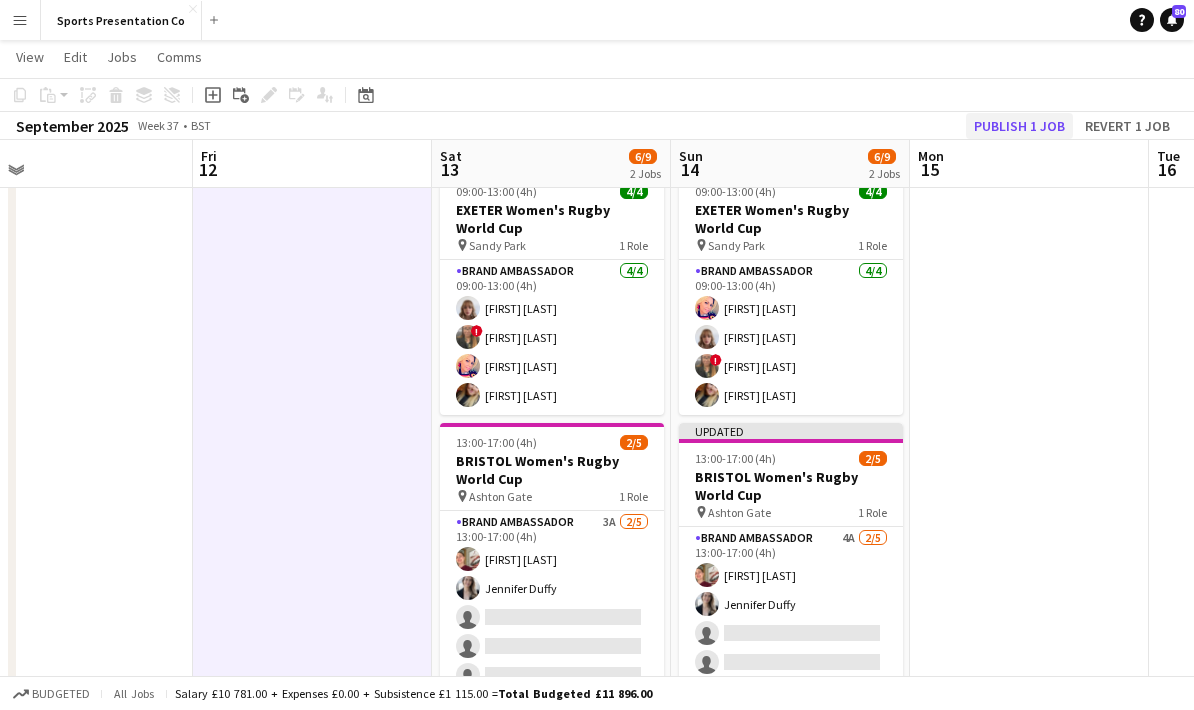 click on "Publish 1 job" 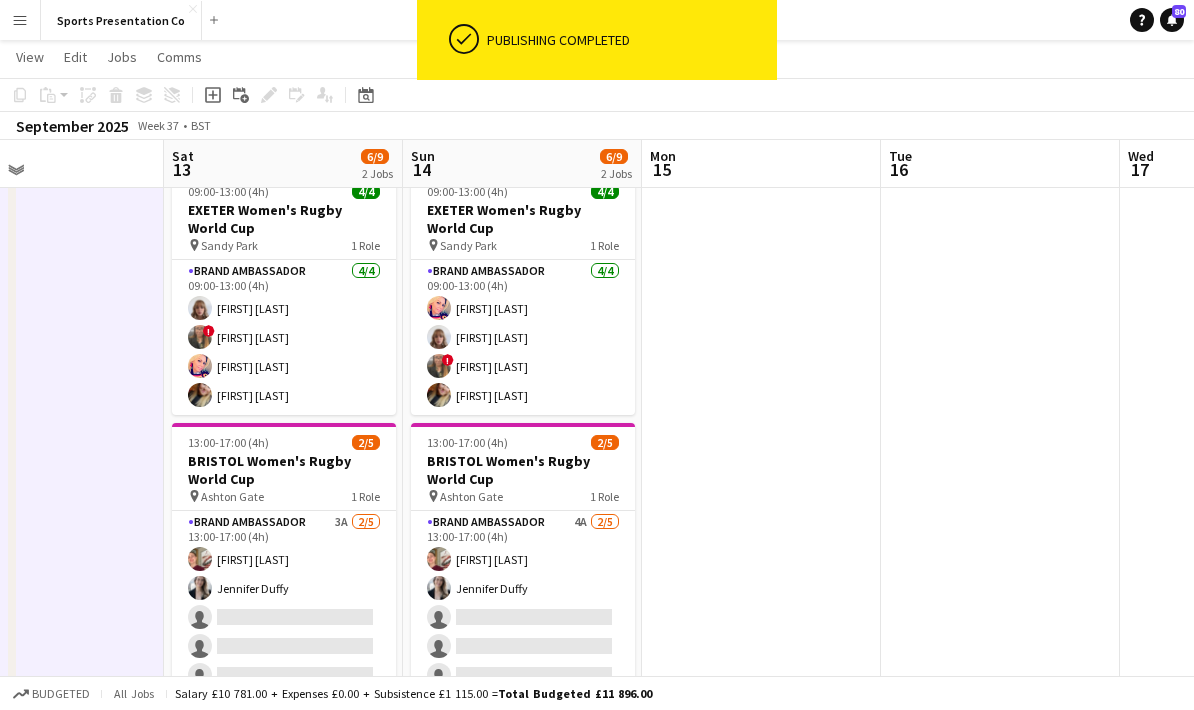 drag, startPoint x: 1066, startPoint y: 396, endPoint x: 557, endPoint y: 404, distance: 509.06287 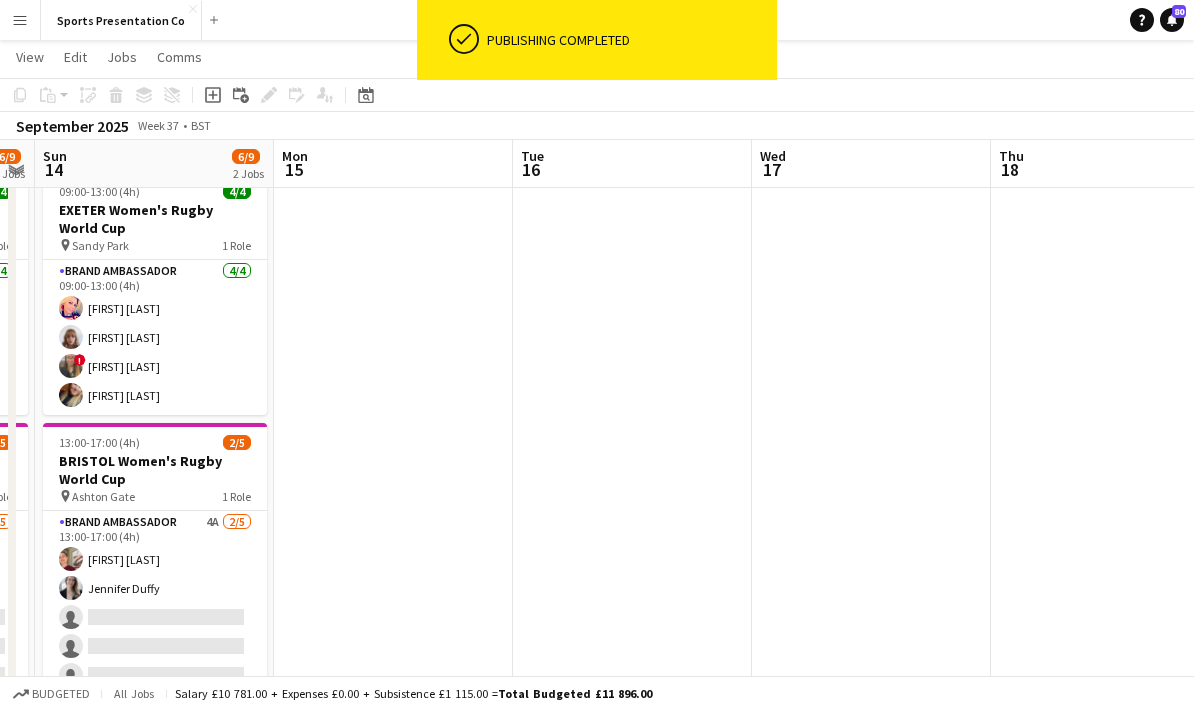 drag, startPoint x: 859, startPoint y: 389, endPoint x: 772, endPoint y: 375, distance: 88.11924 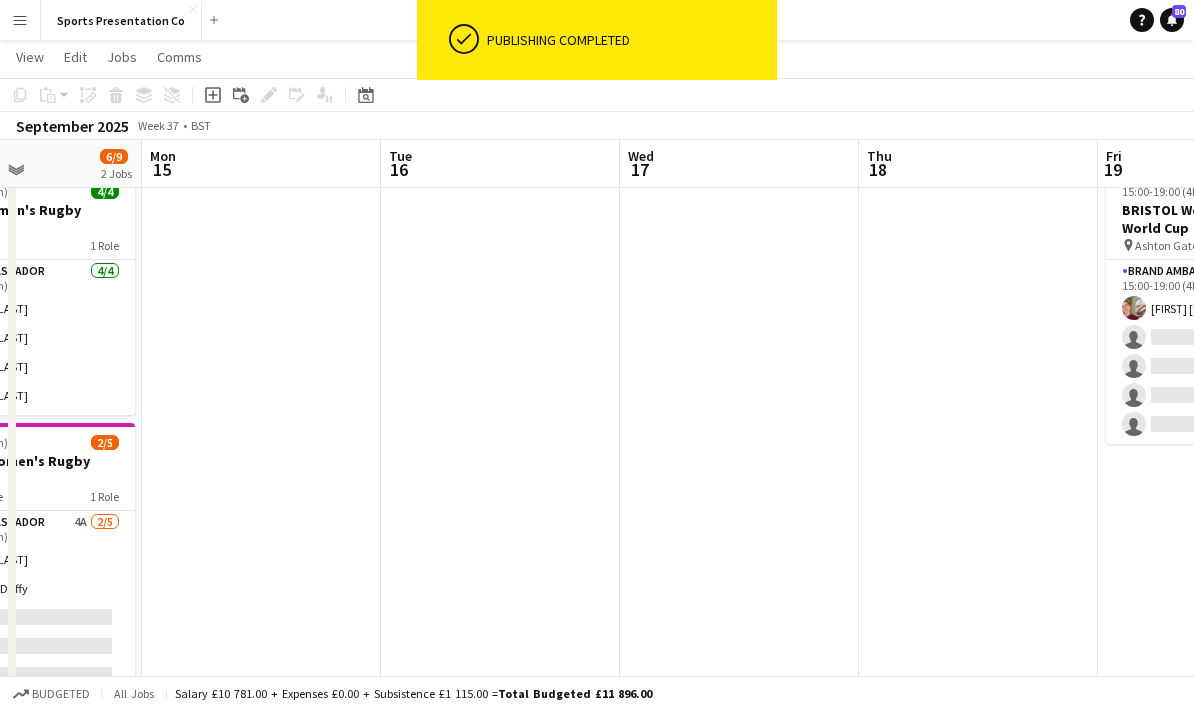 click at bounding box center (978, 686) 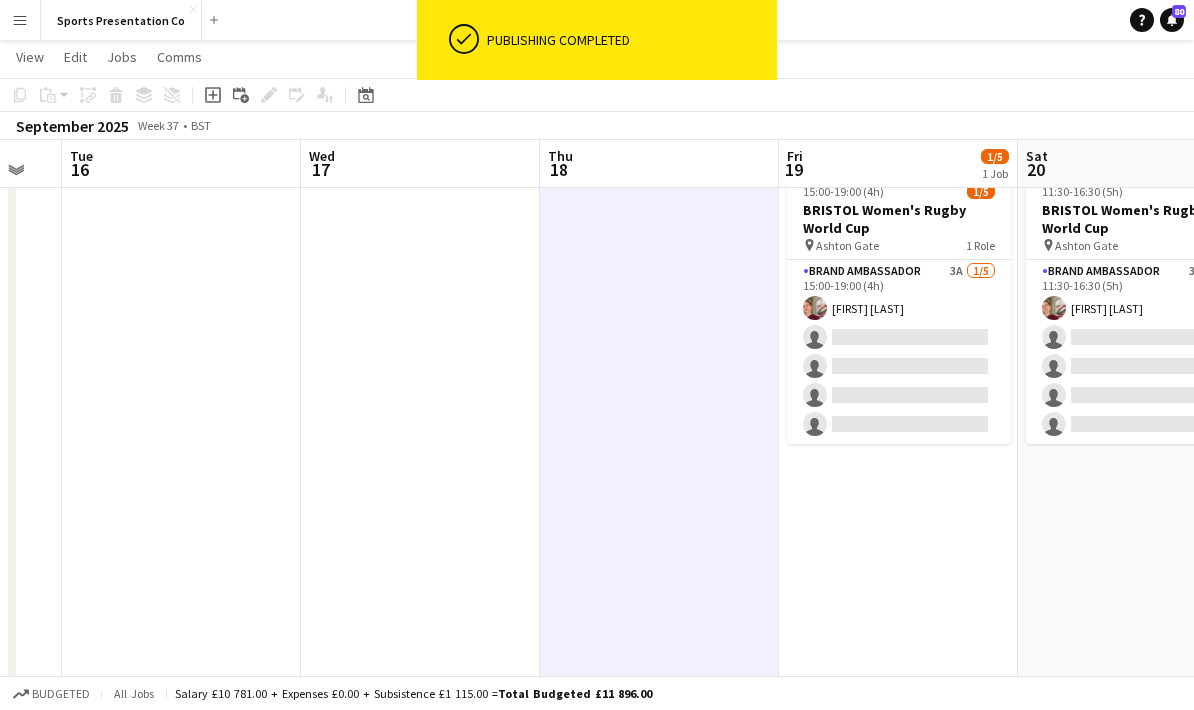 scroll, scrollTop: 0, scrollLeft: 685, axis: horizontal 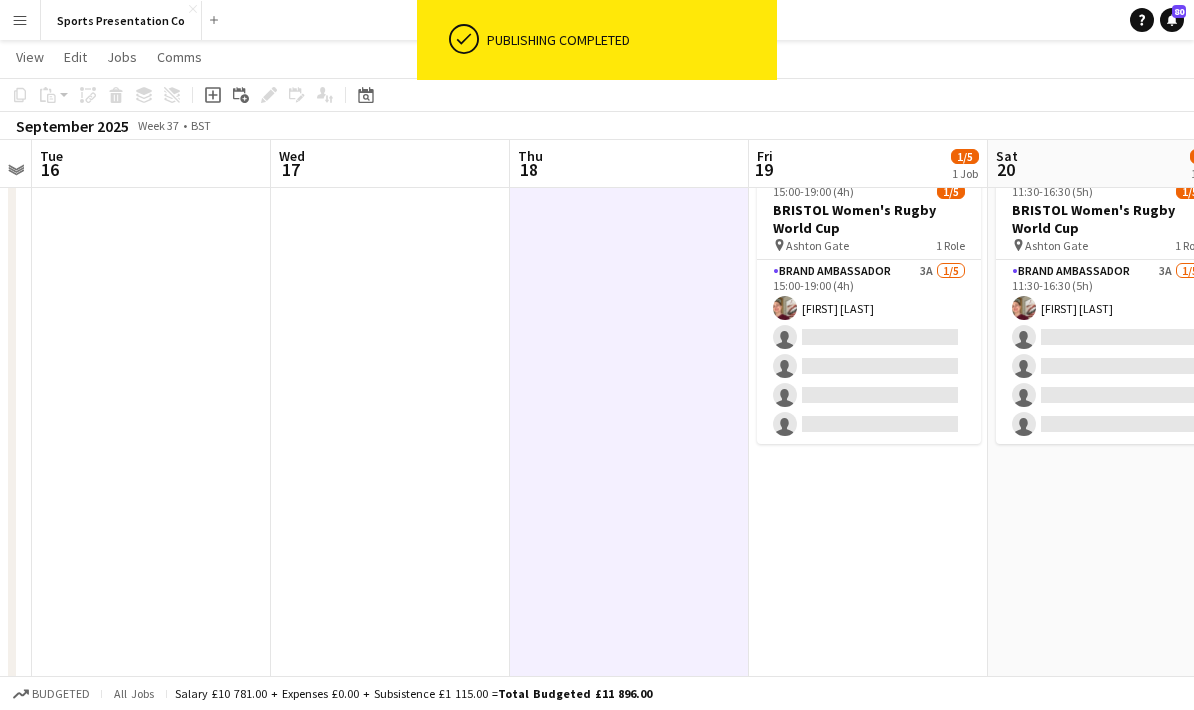 drag, startPoint x: 952, startPoint y: 332, endPoint x: 604, endPoint y: 357, distance: 348.89682 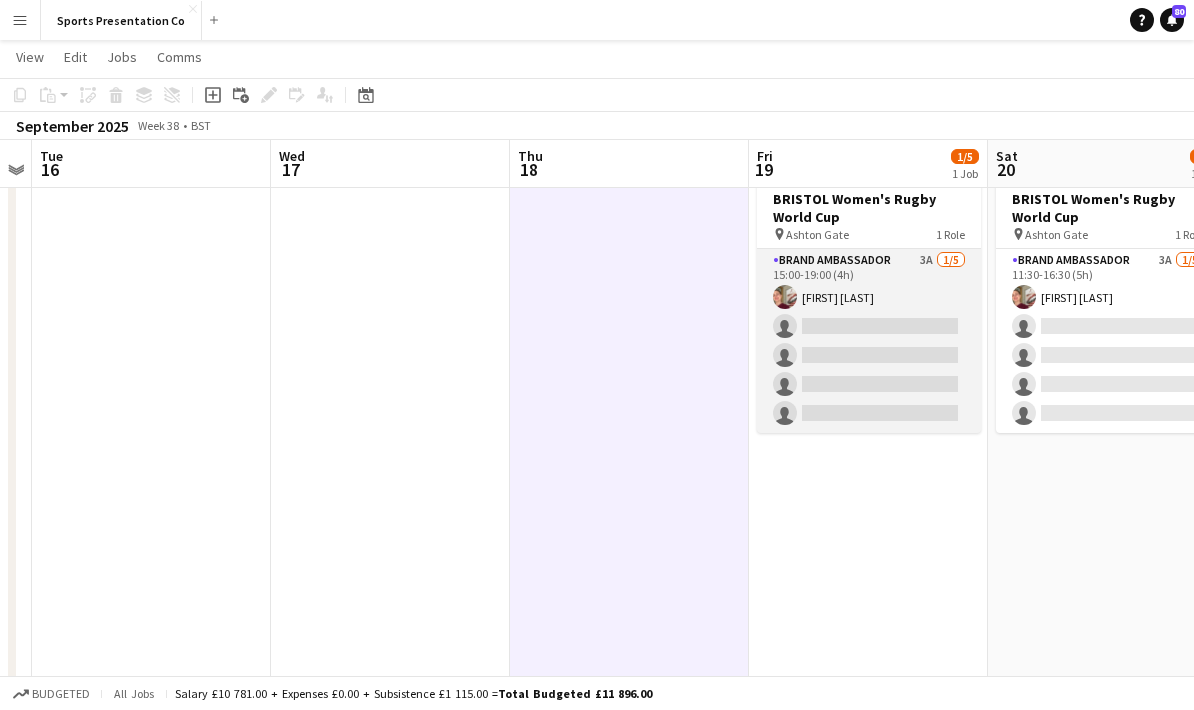 scroll, scrollTop: 70, scrollLeft: 0, axis: vertical 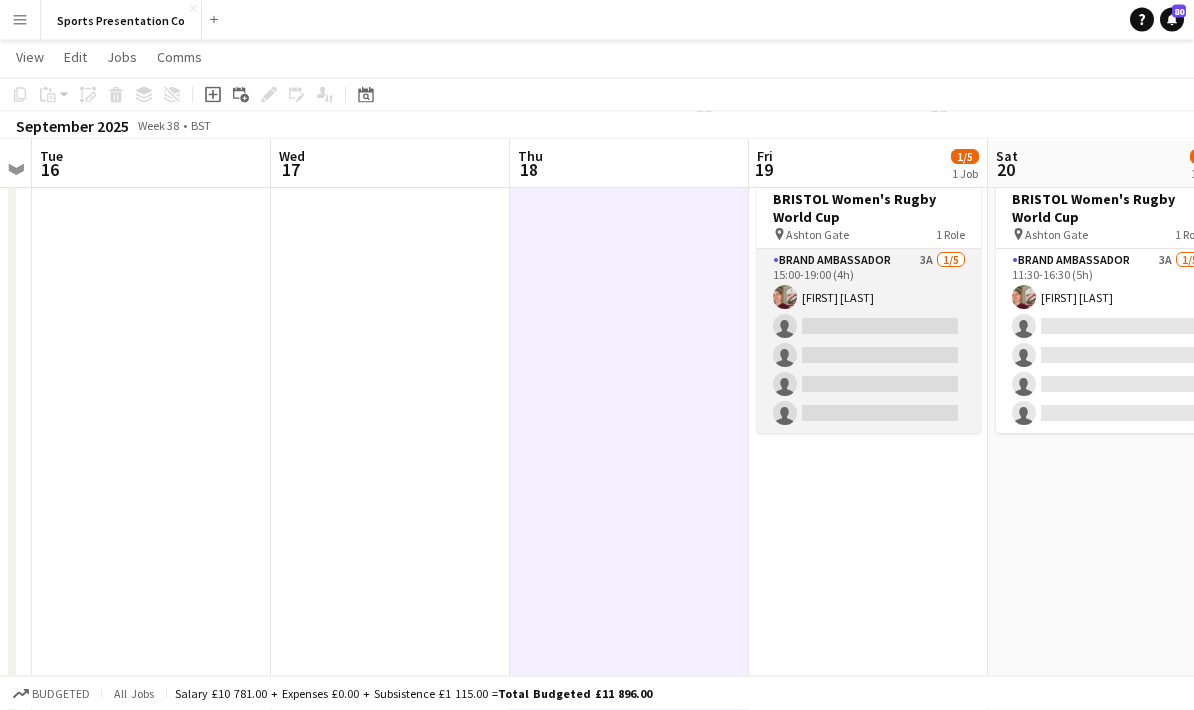 click on "Brand Ambassador   3A   1/5   15:00-19:00 (4h)
Gemma Farr
single-neutral-actions
single-neutral-actions
single-neutral-actions
single-neutral-actions" at bounding box center (869, 342) 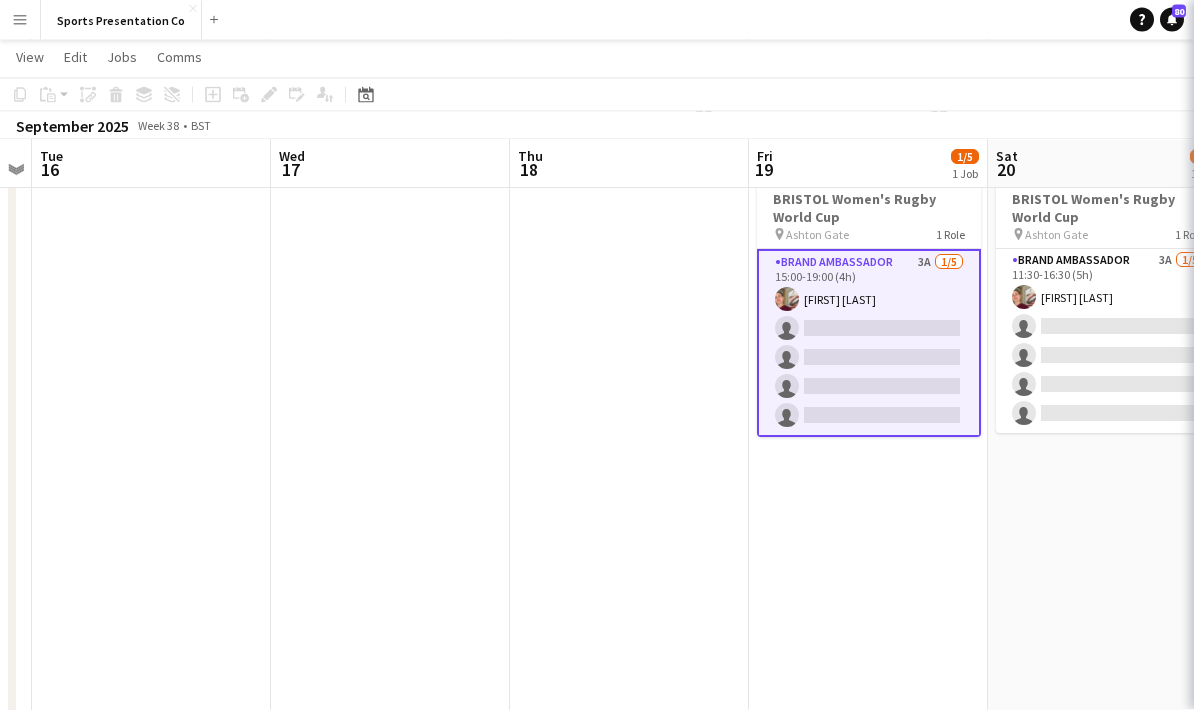 scroll, scrollTop: 71, scrollLeft: 0, axis: vertical 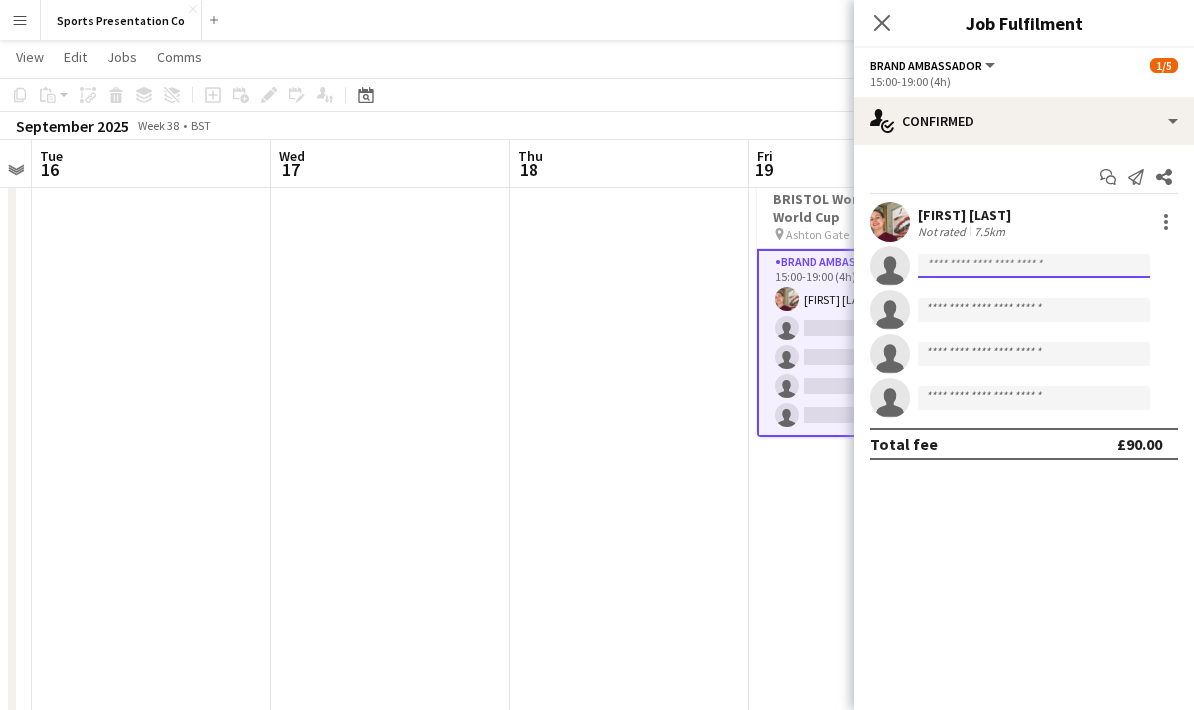 click at bounding box center (1034, 310) 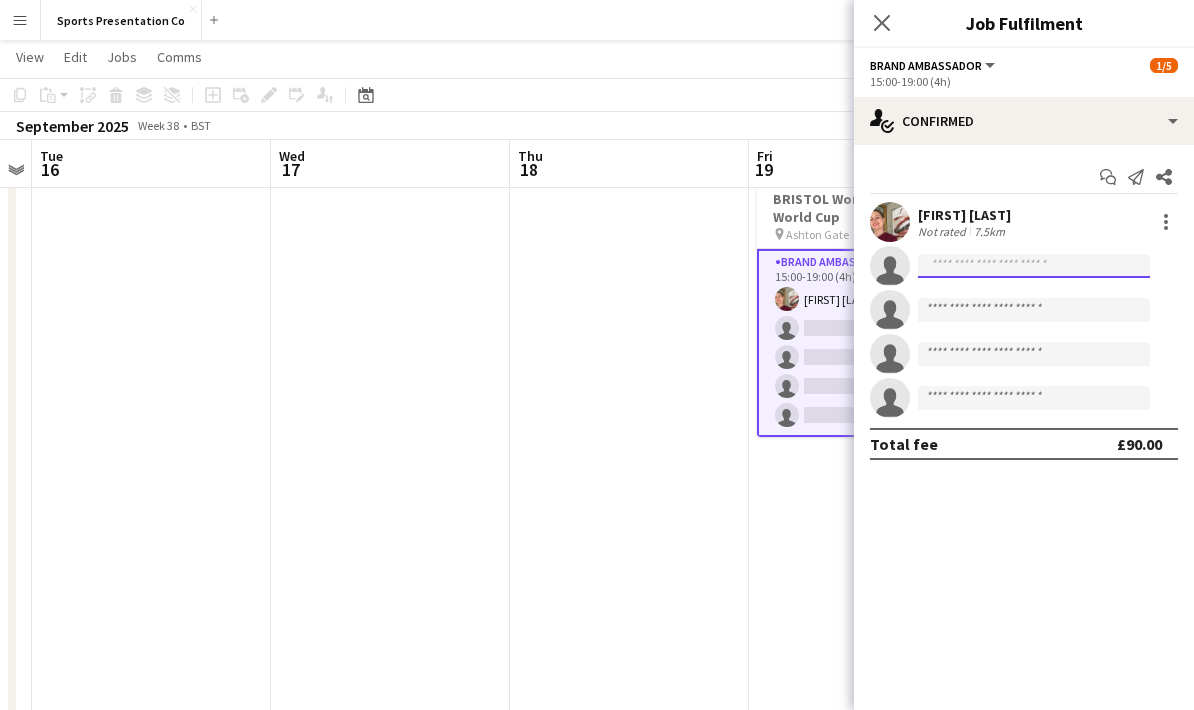 scroll, scrollTop: 70, scrollLeft: 0, axis: vertical 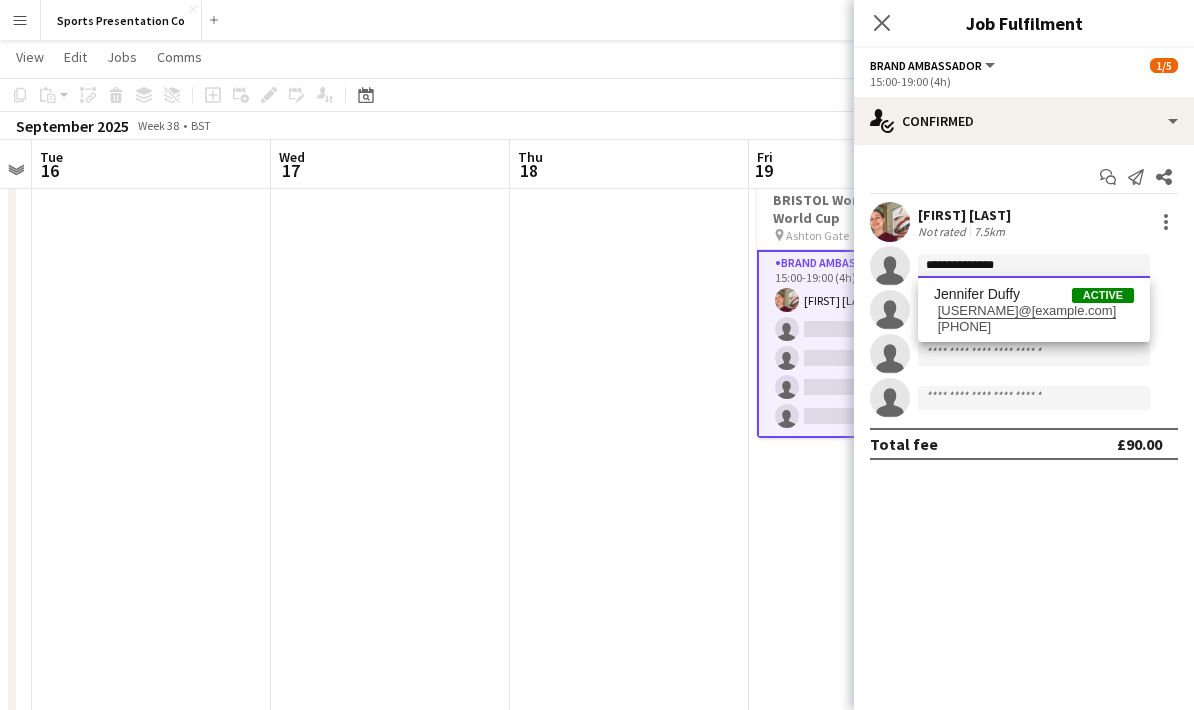 type on "**********" 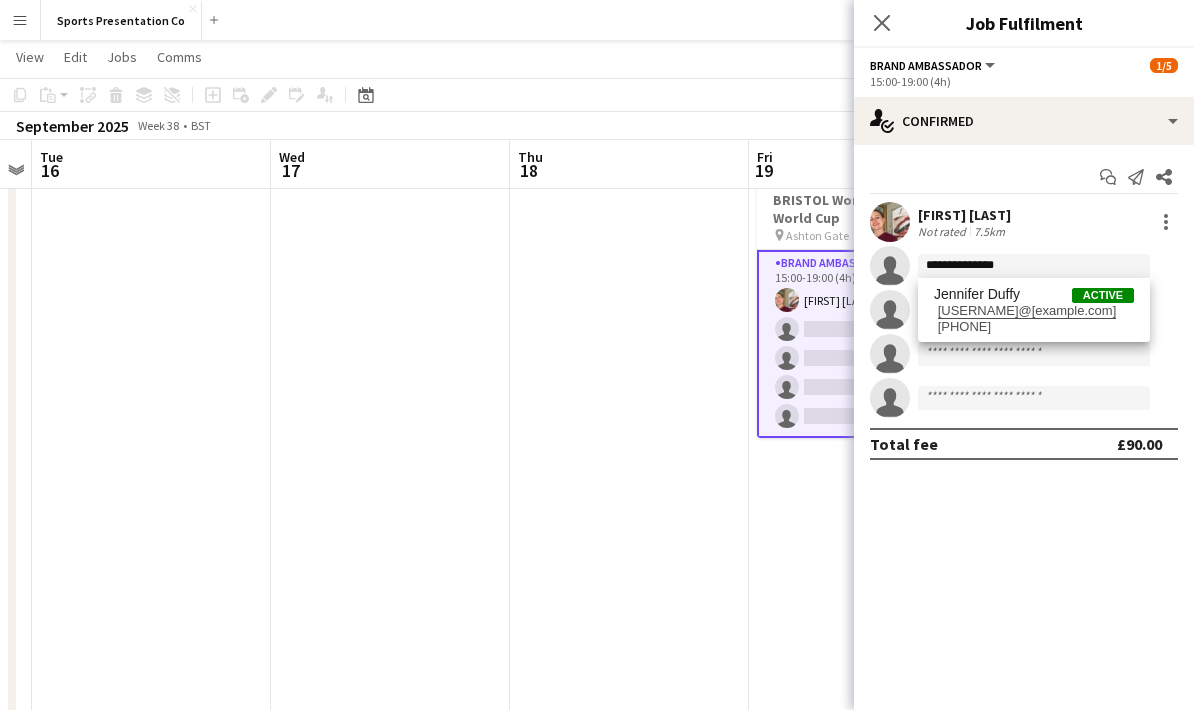 click on "Menu
Boards
Boards   Boards   All jobs   Status
Workforce
Workforce   My Workforce   Recruiting
Comms
Comms
Pay
Pay   Approvals   Payments   Reports   Invoices
Platform Settings
Platform Settings   App settings   Your settings   Profiles
Training Academy
Training Academy
Knowledge Base
Knowledge Base
Product Updates
Product Updates   Log Out   Privacy   Sports Presentation Co
Close
Add
Help
Notifications
80   Sports Presentation Co   View  Day view expanded Day view collapsed Month view Date picker Jump to today  Edit  Copy" at bounding box center [597, 581] 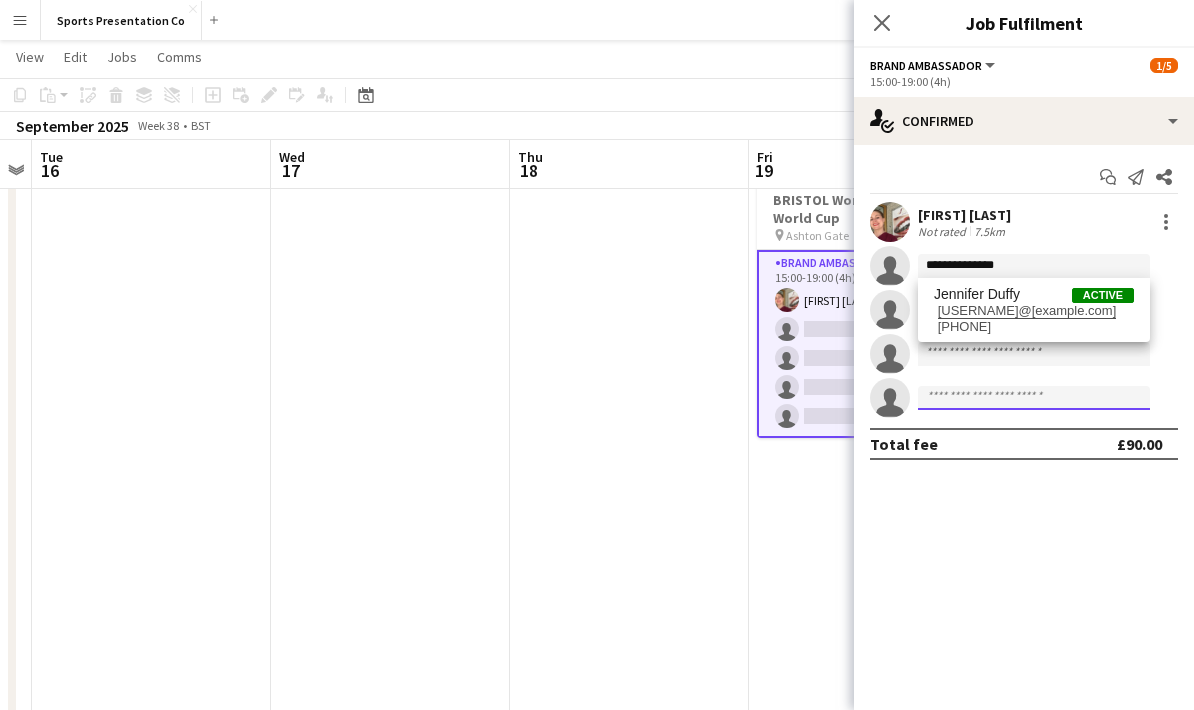 click 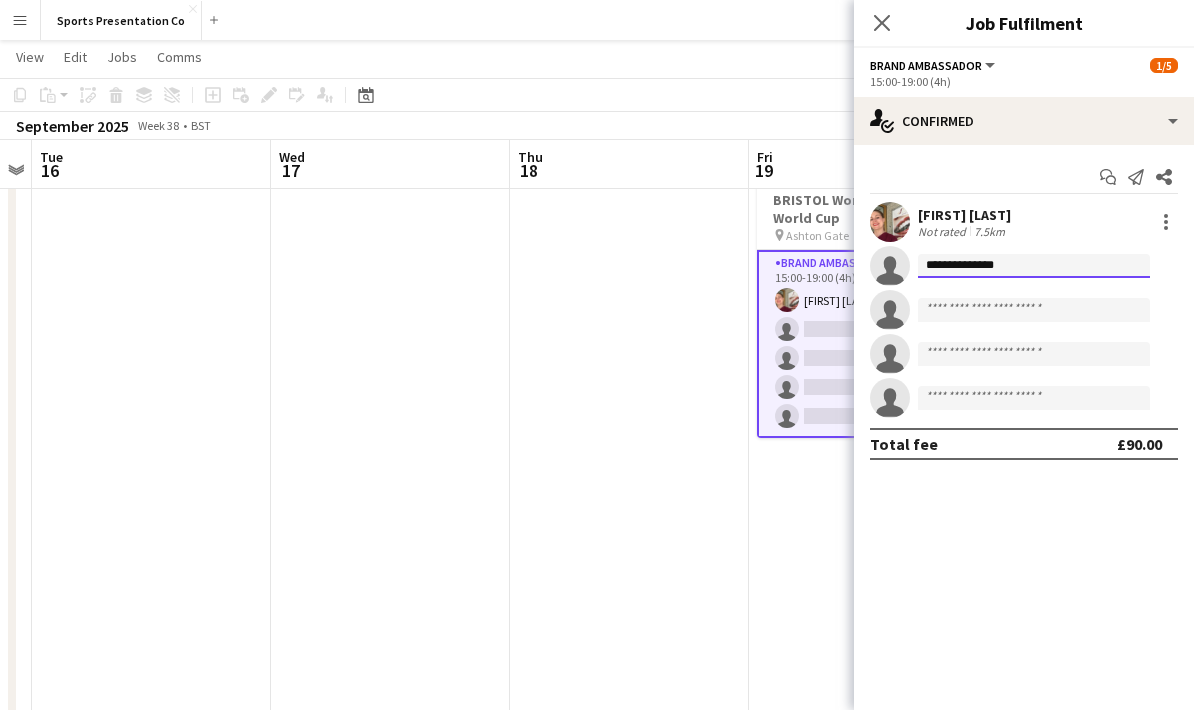click on "**********" 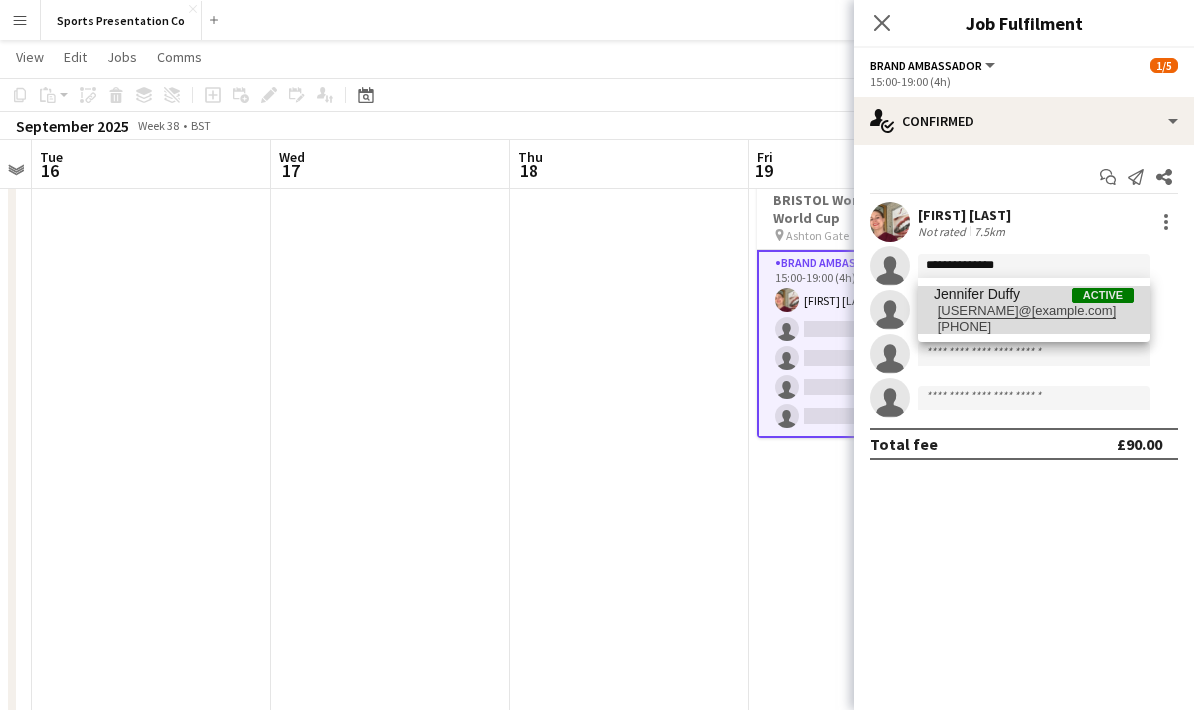 click on "[USERNAME]@example.com" at bounding box center (1034, 311) 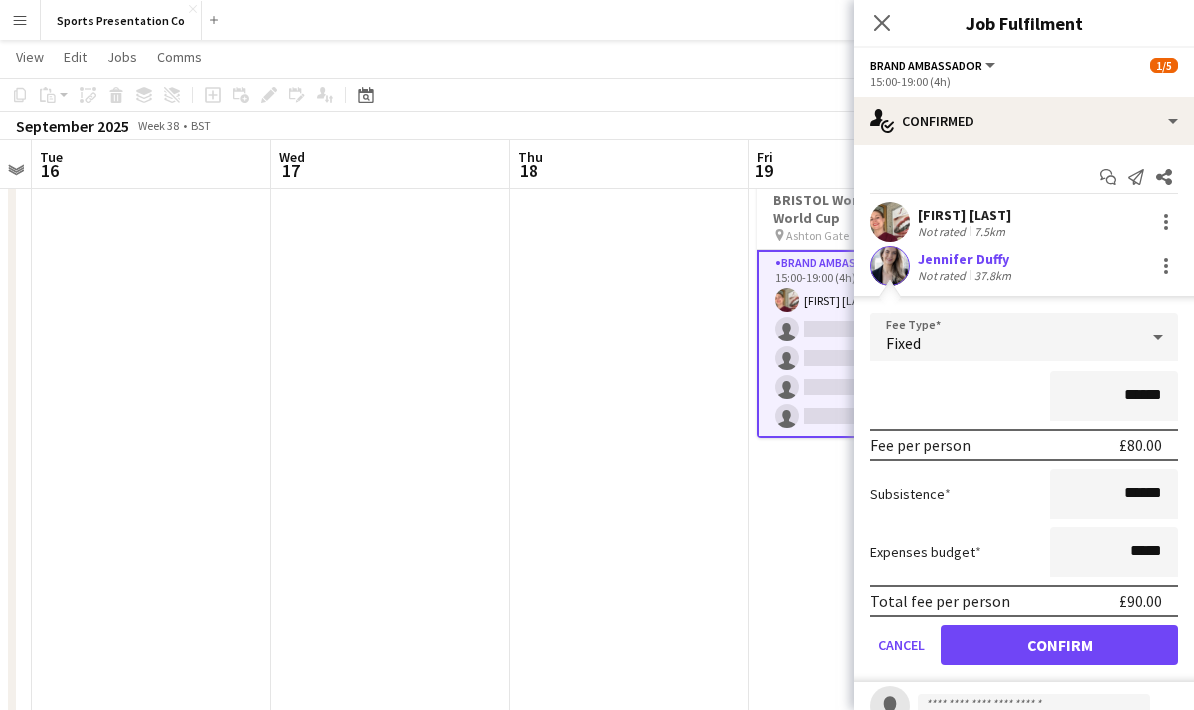 click on "******" at bounding box center (1024, 396) 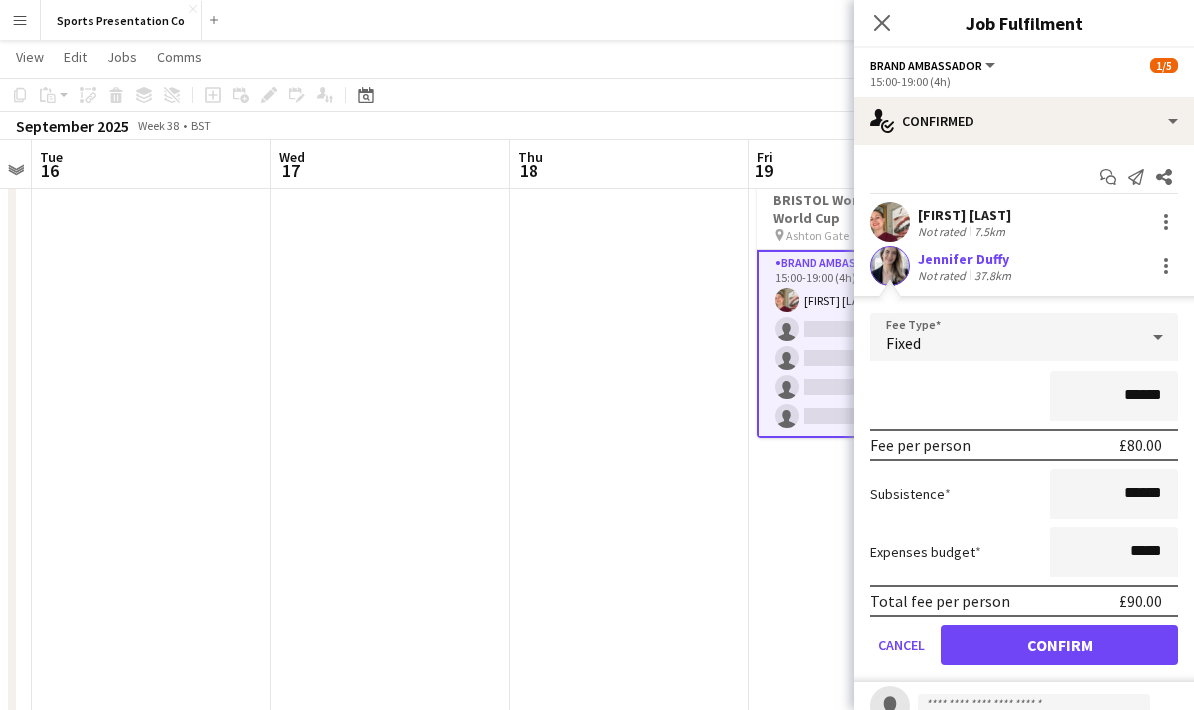 scroll, scrollTop: 71, scrollLeft: 0, axis: vertical 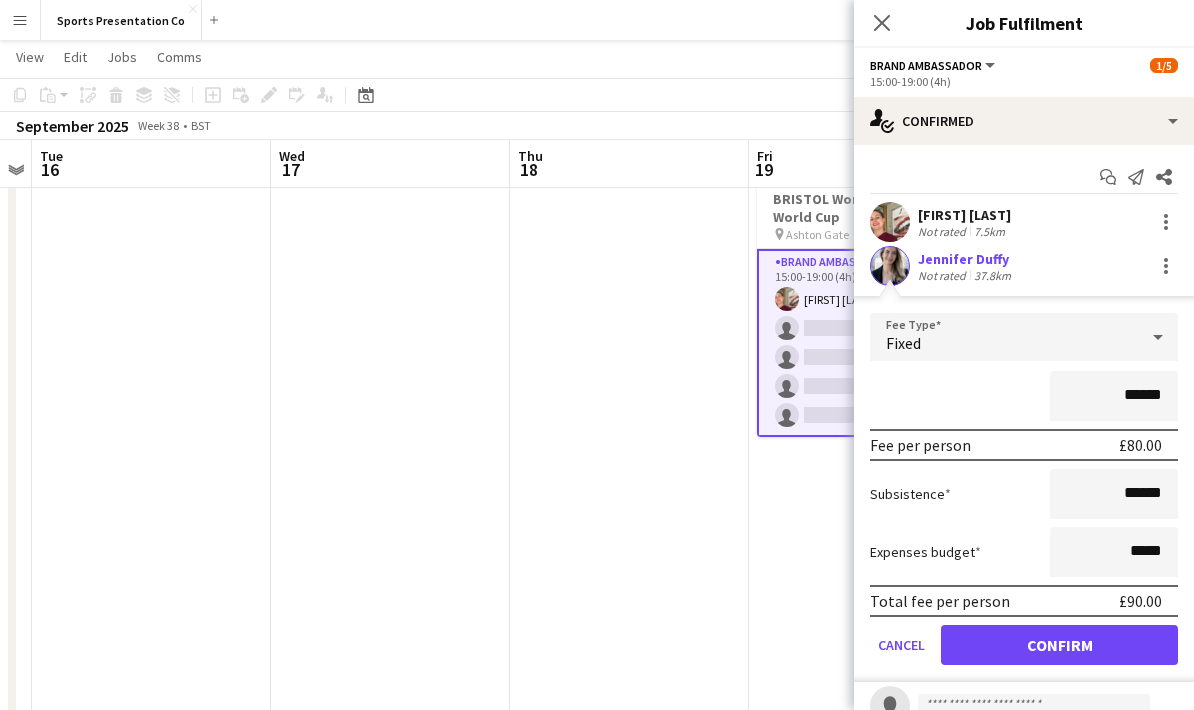 click on "Confirm" at bounding box center (1059, 645) 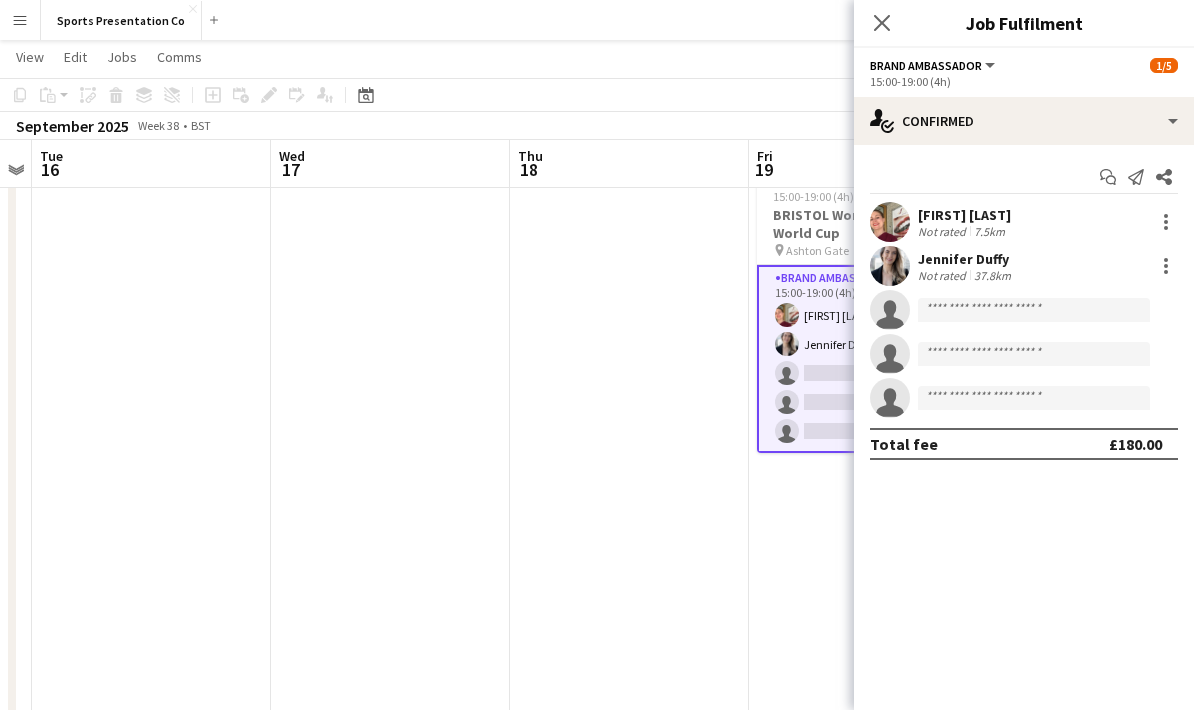 click on "Updated   15:00-19:00 (4h)    2/5   BRISTOL Women's Rugby World Cup
pin
Ashton Gate   1 Role   Brand Ambassador   3A   2/5   15:00-19:00 (4h)
Gemma Farr Jennifer Duffy
single-neutral-actions
single-neutral-actions
single-neutral-actions" at bounding box center (868, 675) 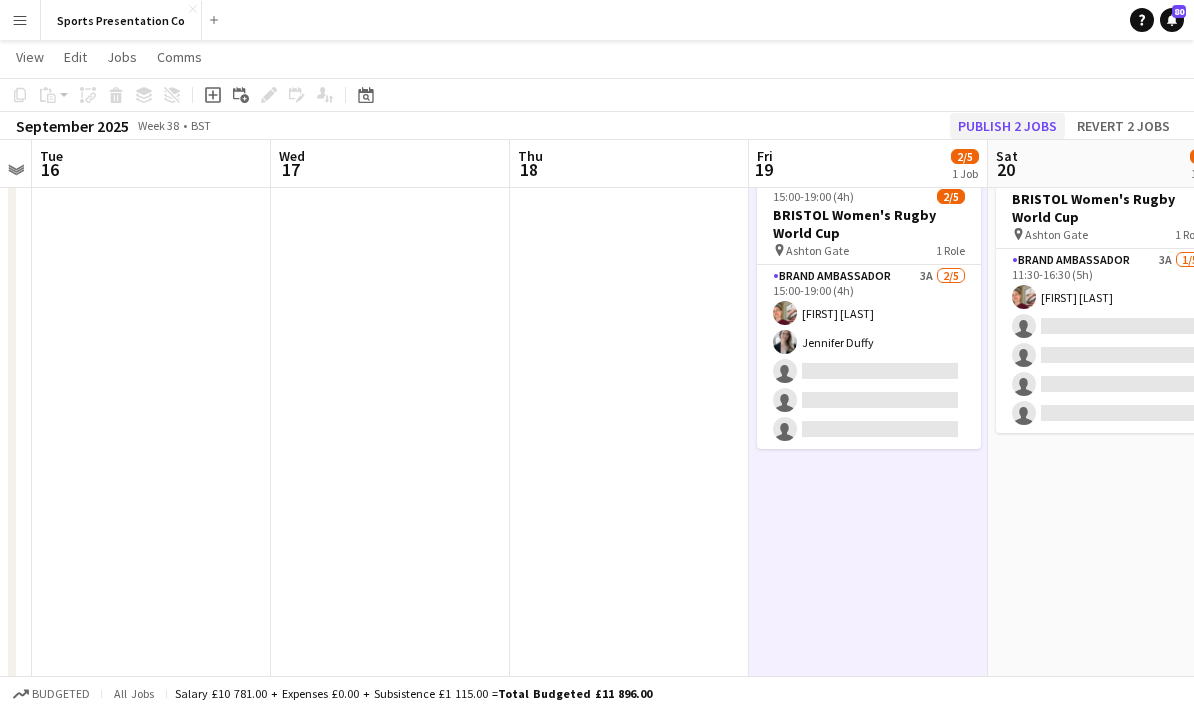 click on "Publish 2 jobs" 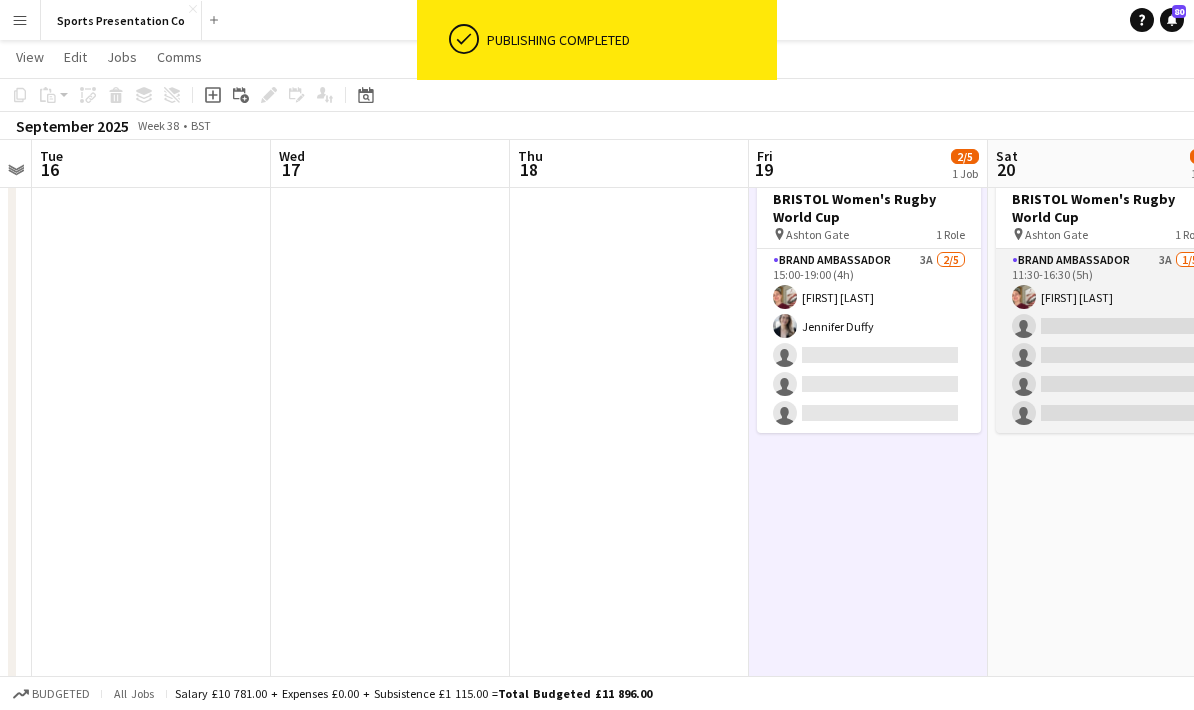 click on "Brand Ambassador   3A   1/5   11:30-16:30 (5h)
Gemma Farr
single-neutral-actions
single-neutral-actions
single-neutral-actions
single-neutral-actions" at bounding box center (1108, 341) 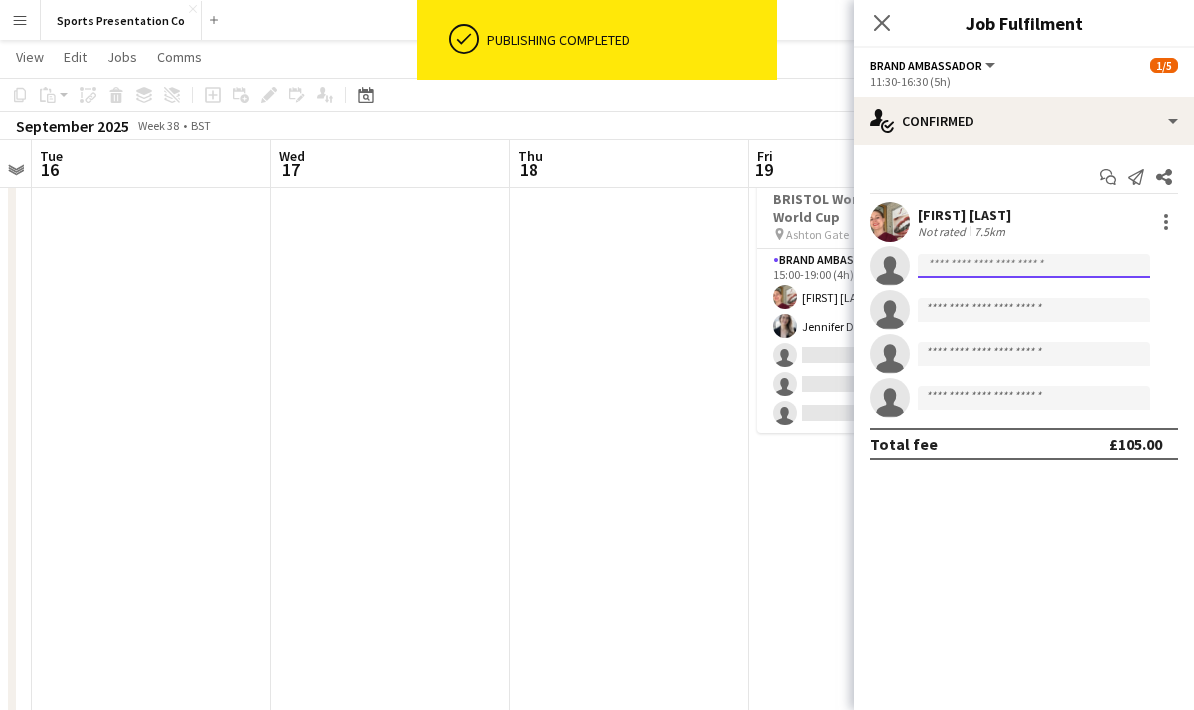 click at bounding box center (1034, 310) 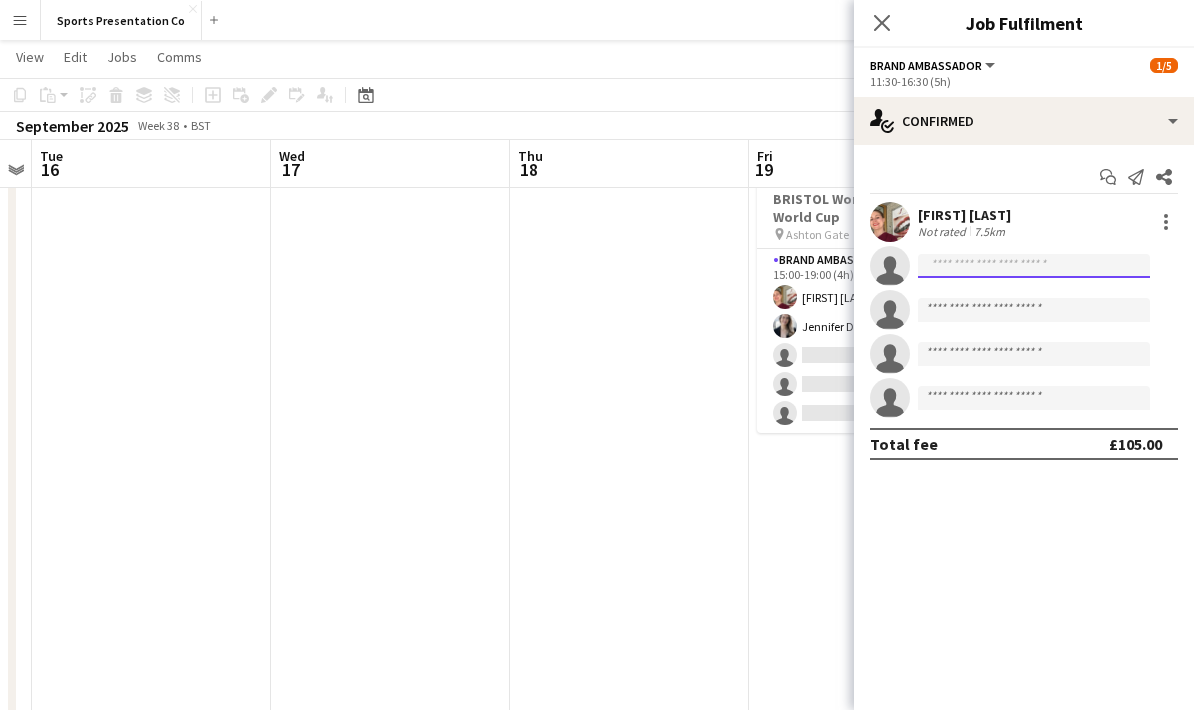 scroll, scrollTop: 70, scrollLeft: 0, axis: vertical 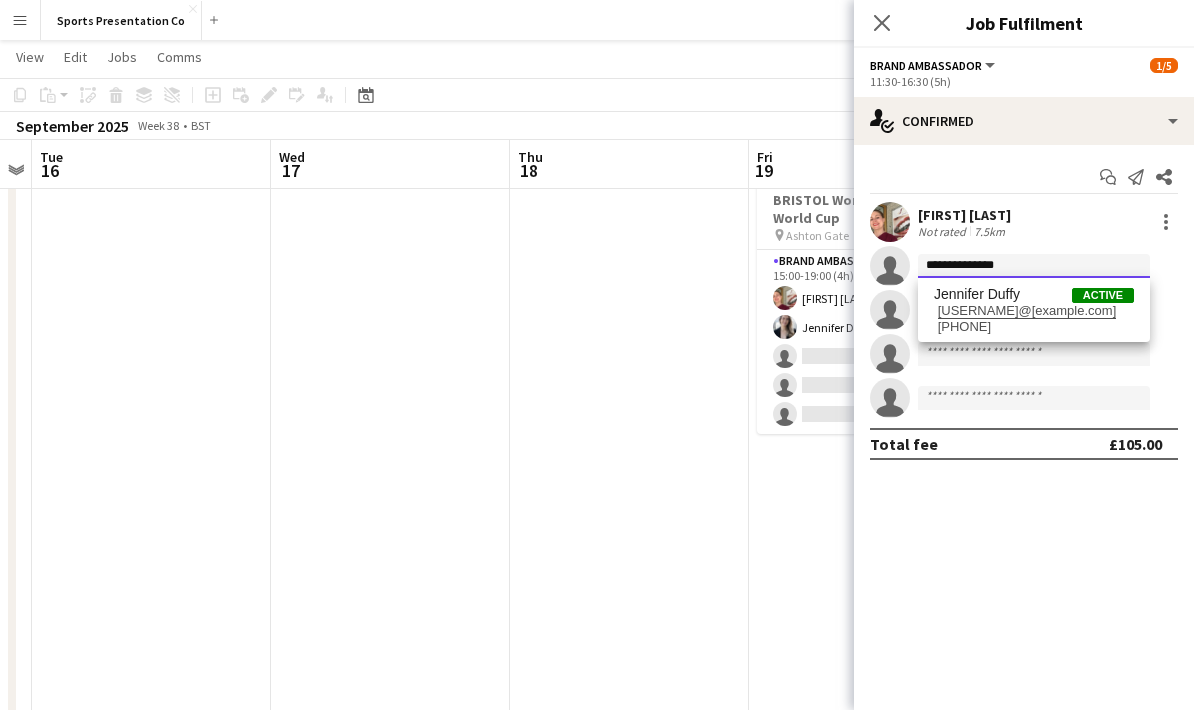 type on "**********" 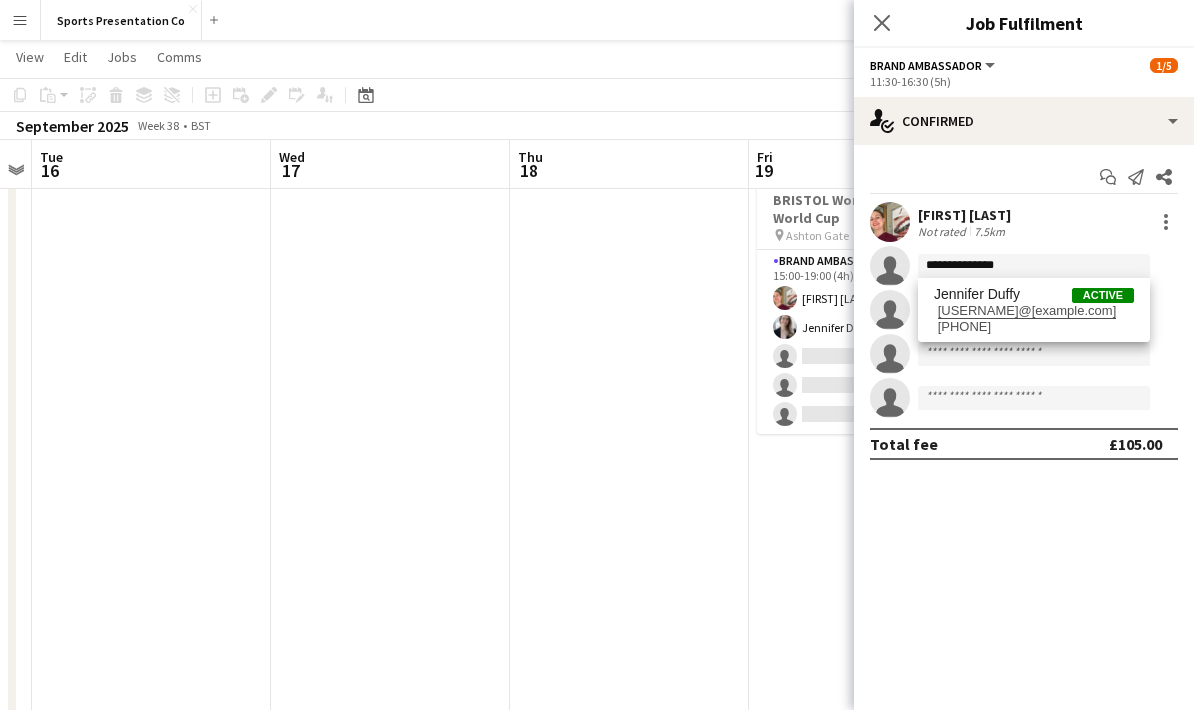 click on "Menu
Boards
Boards   Boards   All jobs   Status
Workforce
Workforce   My Workforce   Recruiting
Comms
Comms
Pay
Pay   Approvals   Payments   Reports   Invoices
Platform Settings
Platform Settings   App settings   Your settings   Profiles
Training Academy
Training Academy
Knowledge Base
Knowledge Base
Product Updates
Product Updates   Log Out   Privacy   Sports Presentation Co
Close
Add
Help
Notifications
80   Sports Presentation Co   View  Day view expanded Day view collapsed Month view Date picker Jump to today  Edit  Copy" at bounding box center (597, 581) 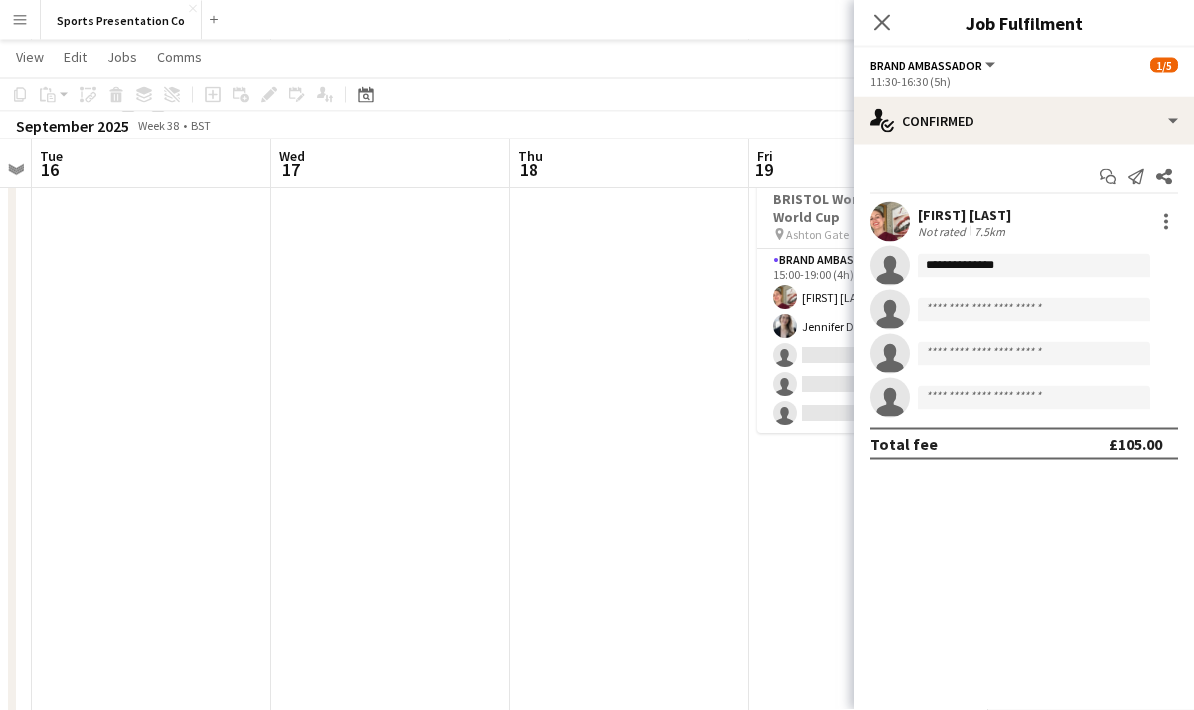 click at bounding box center (629, 676) 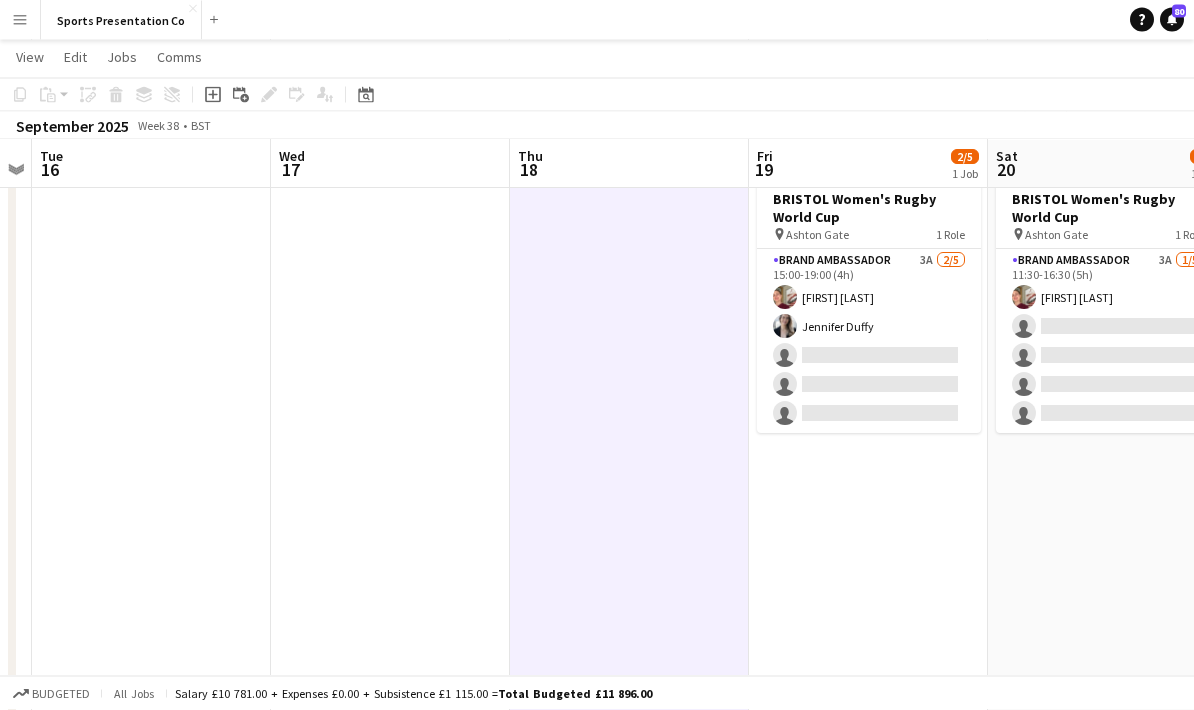 scroll, scrollTop: 71, scrollLeft: 0, axis: vertical 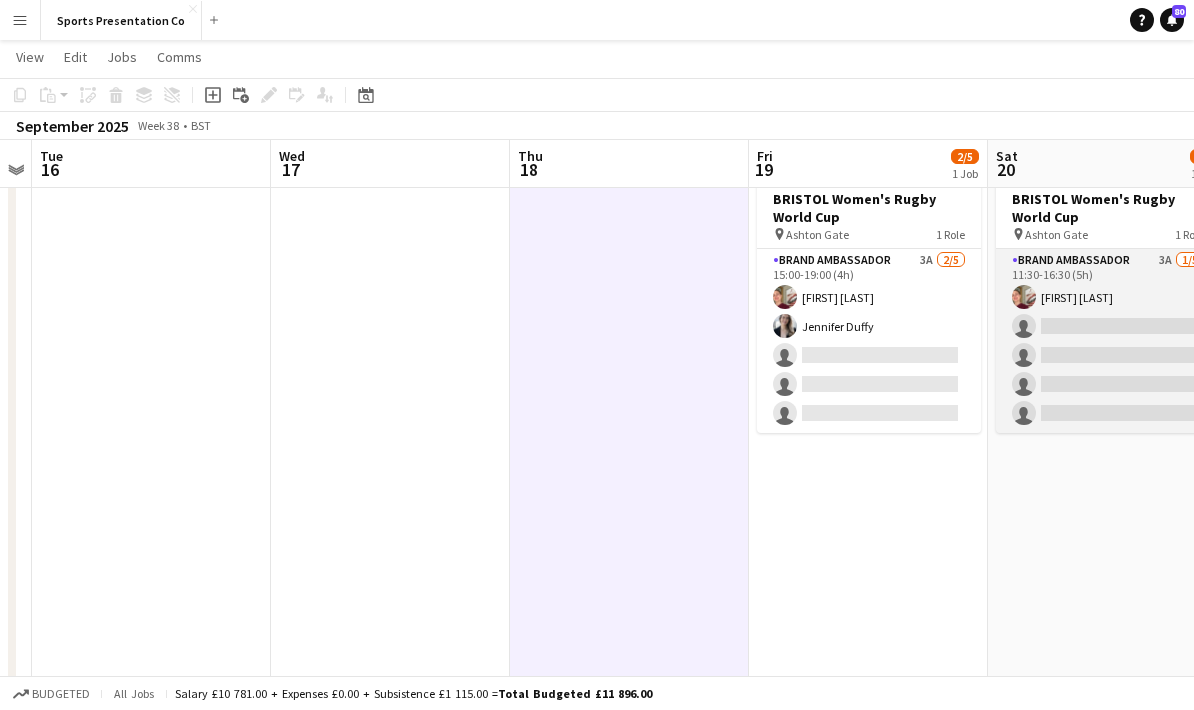 click on "Brand Ambassador   3A   1/5   11:30-16:30 (5h)
Gemma Farr
single-neutral-actions
single-neutral-actions
single-neutral-actions
single-neutral-actions" at bounding box center [1108, 341] 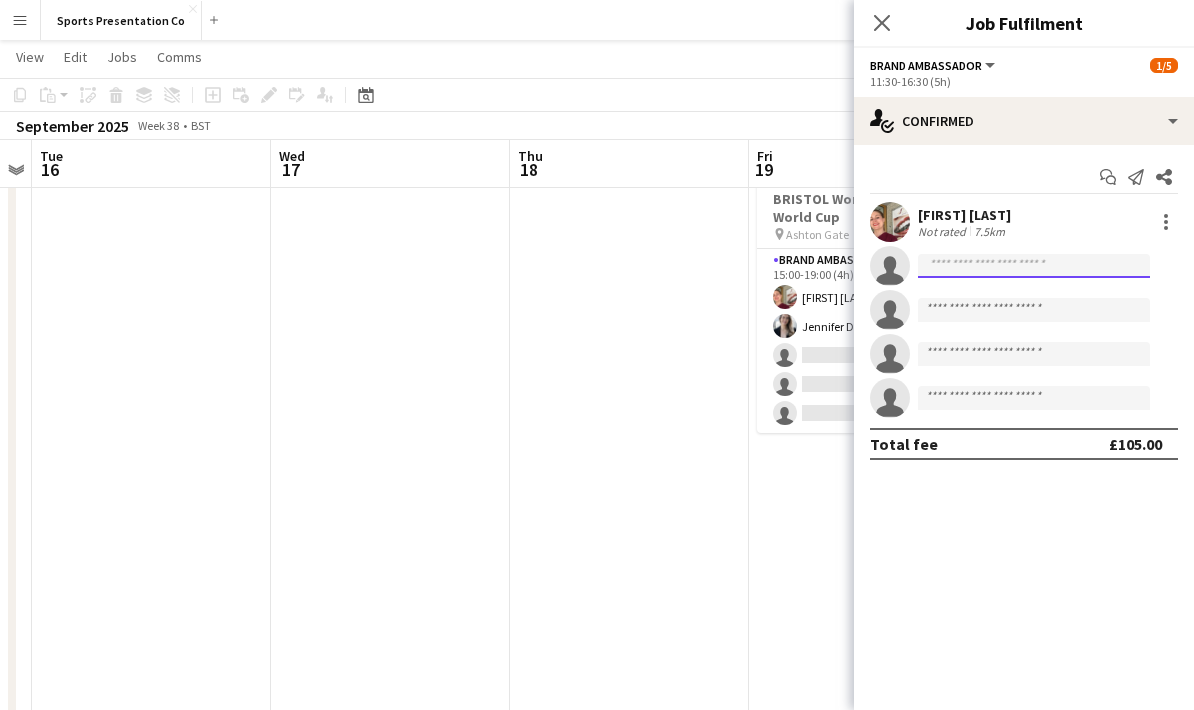 click at bounding box center (1034, 310) 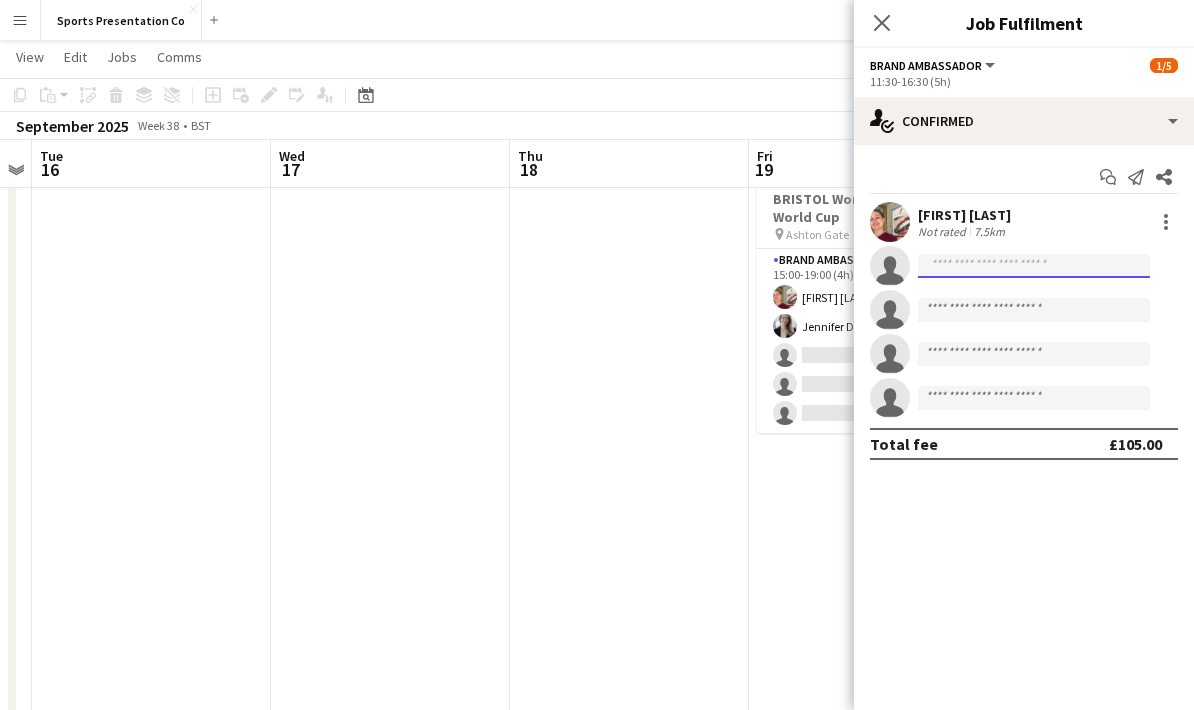 scroll, scrollTop: 70, scrollLeft: 0, axis: vertical 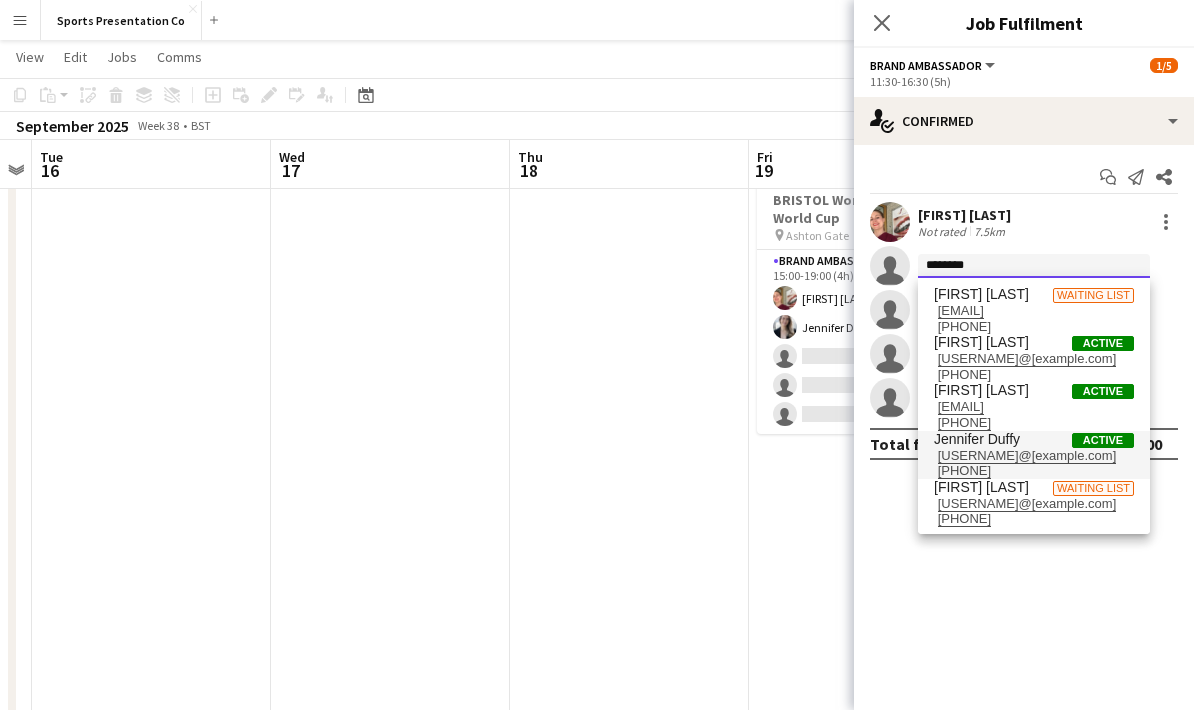 type on "********" 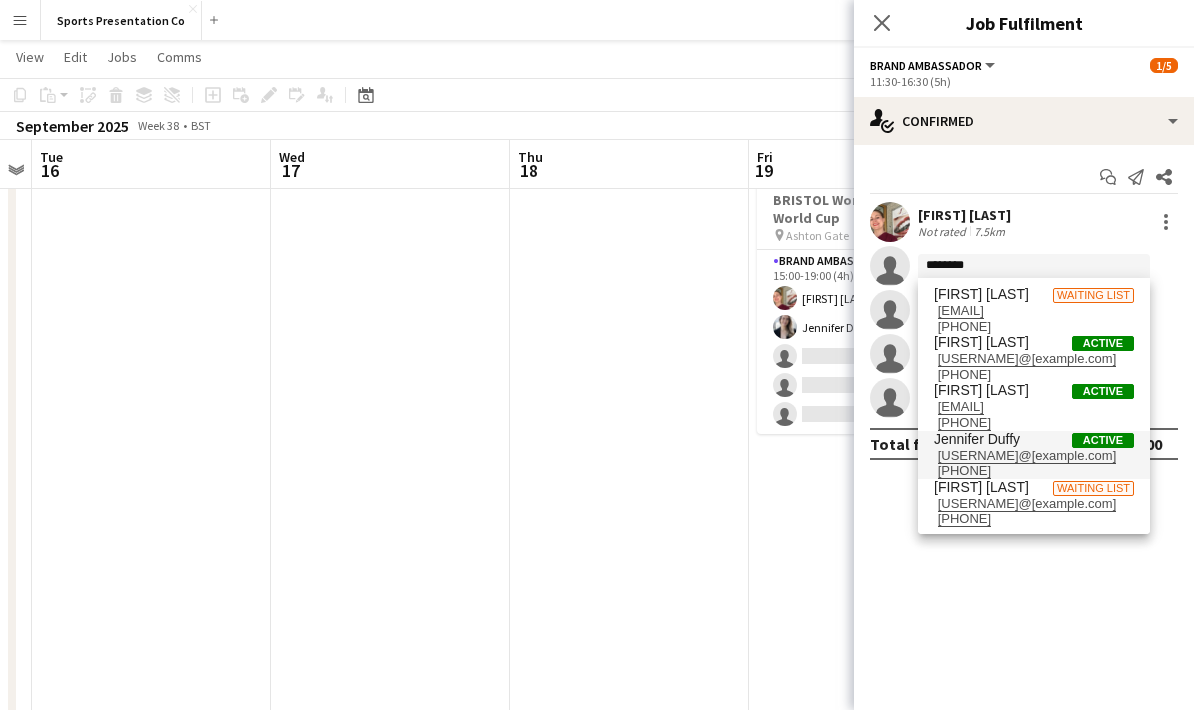 click on "[USERNAME]@example.com" at bounding box center (1034, 456) 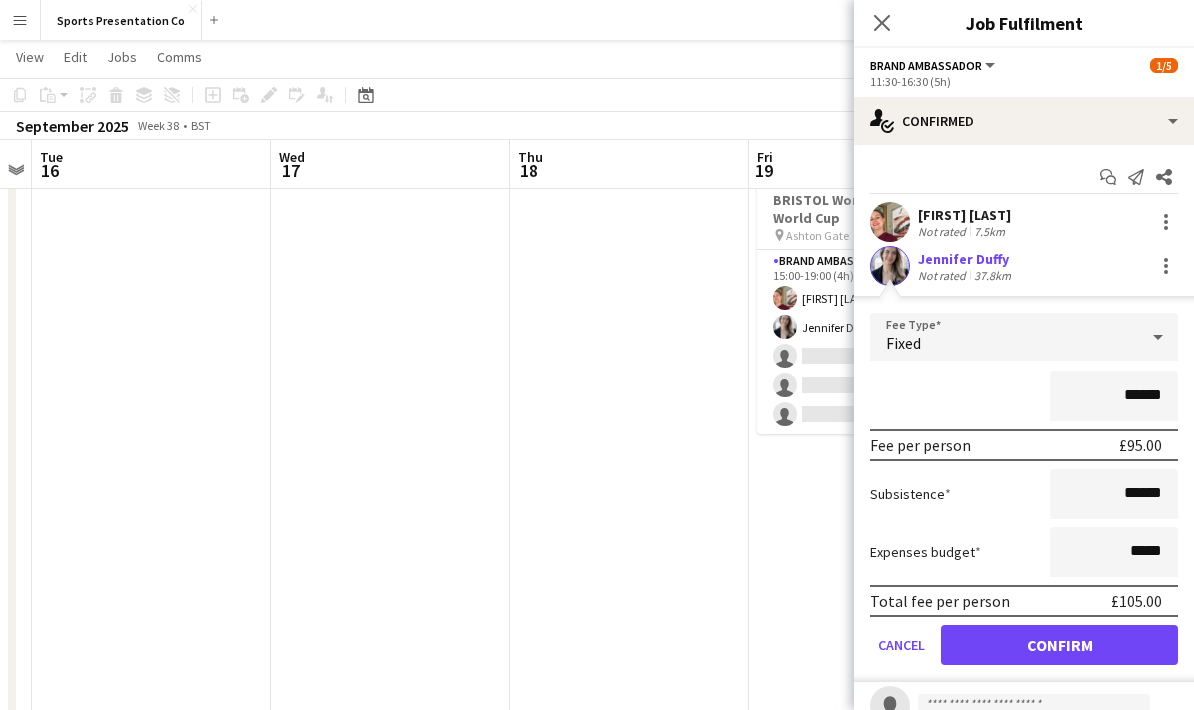 click on "******" at bounding box center (1024, 396) 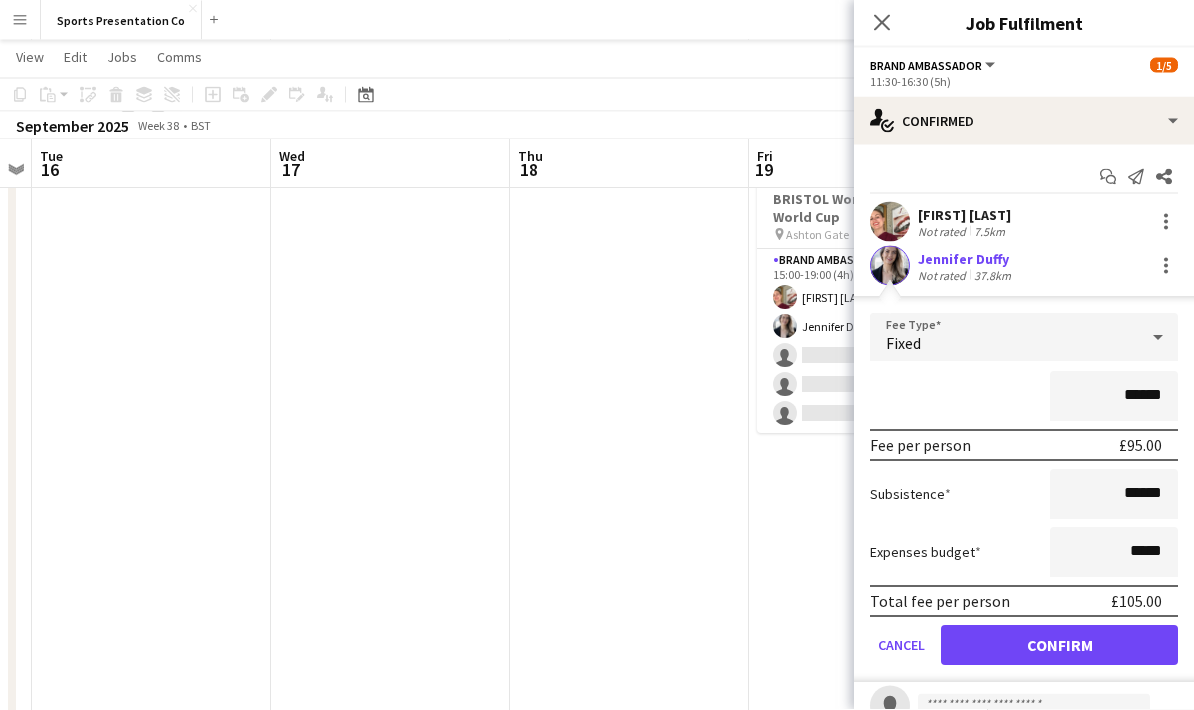 click on "Confirm" at bounding box center (1059, 645) 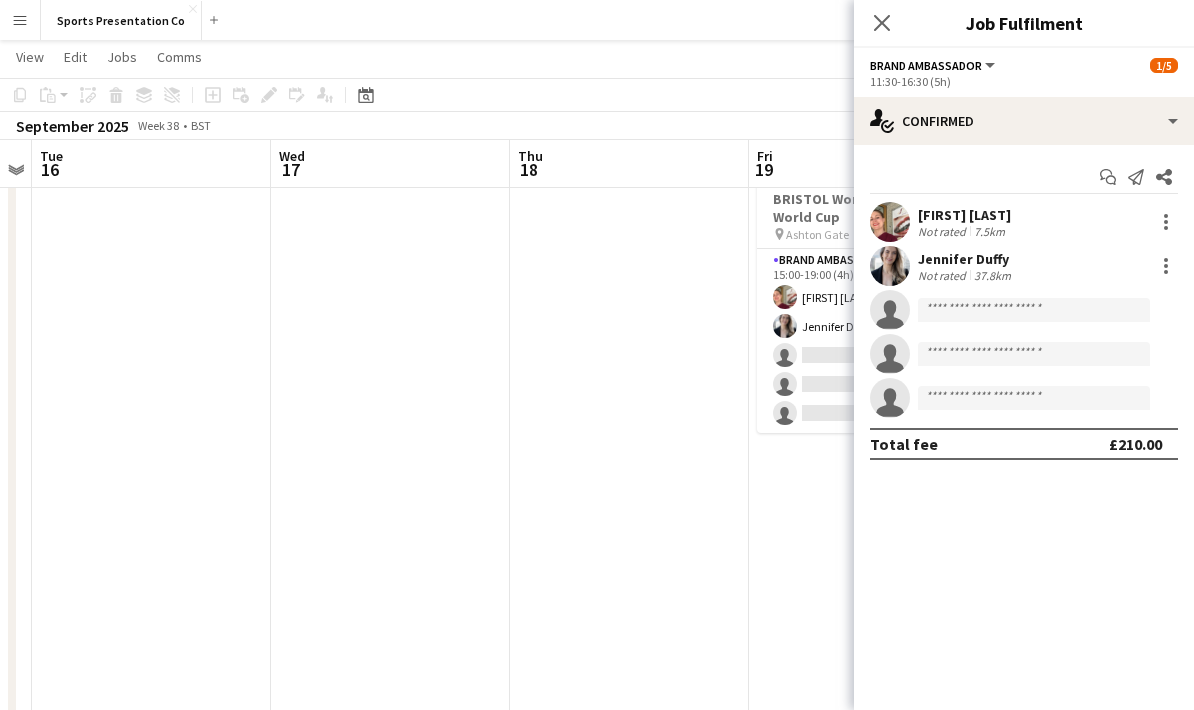 click on "15:00-19:00 (4h)    2/5   BRISTOL Women's Rugby World Cup
pin
Ashton Gate   1 Role   Brand Ambassador   3A   2/5   15:00-19:00 (4h)
Gemma Farr Jennifer Duffy
single-neutral-actions
single-neutral-actions
single-neutral-actions" at bounding box center (868, 675) 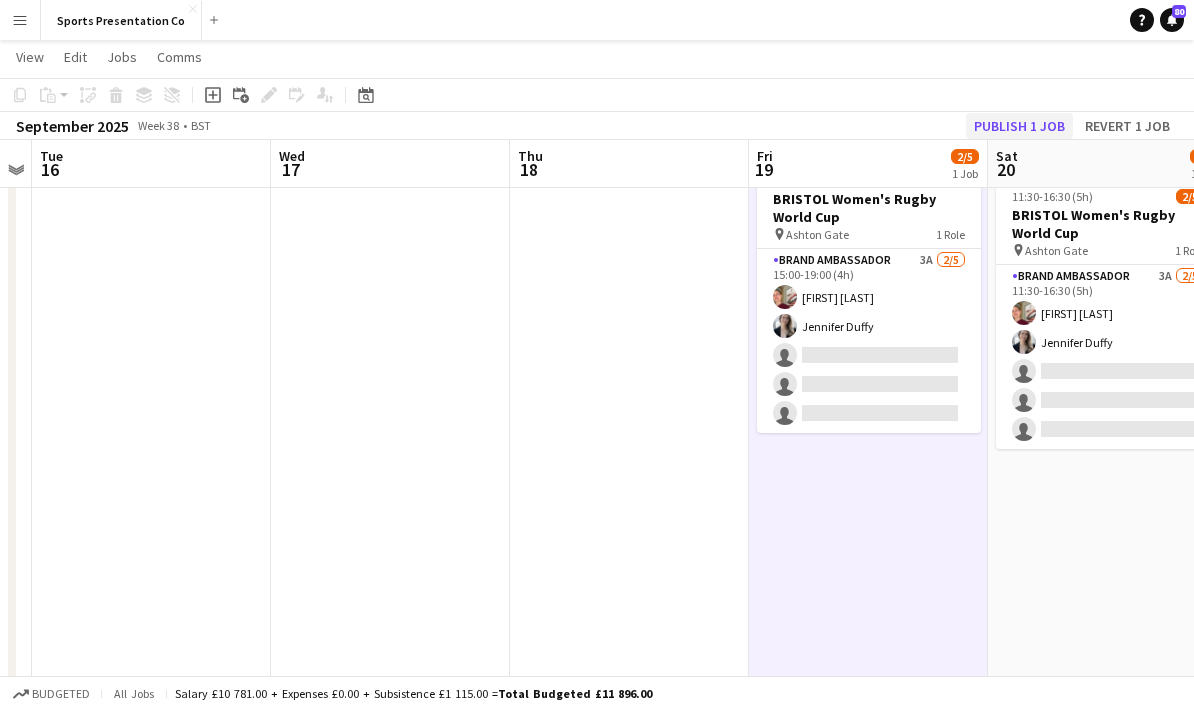 click on "Publish 1 job" 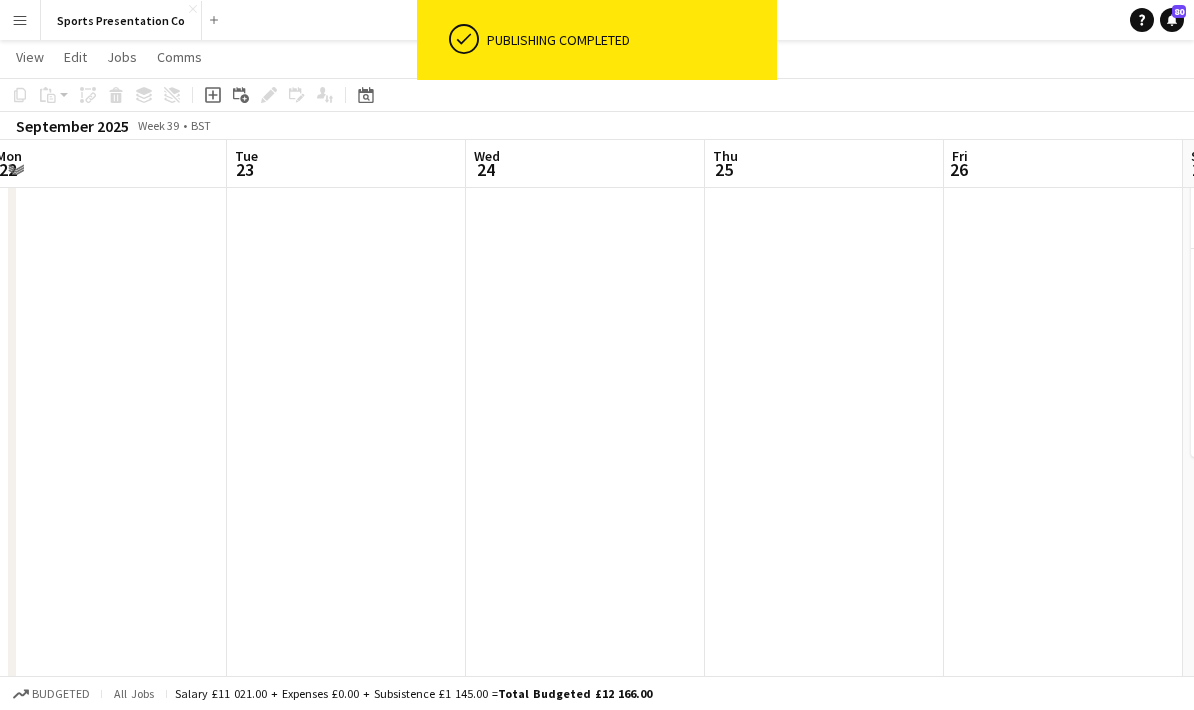 scroll, scrollTop: 0, scrollLeft: 603, axis: horizontal 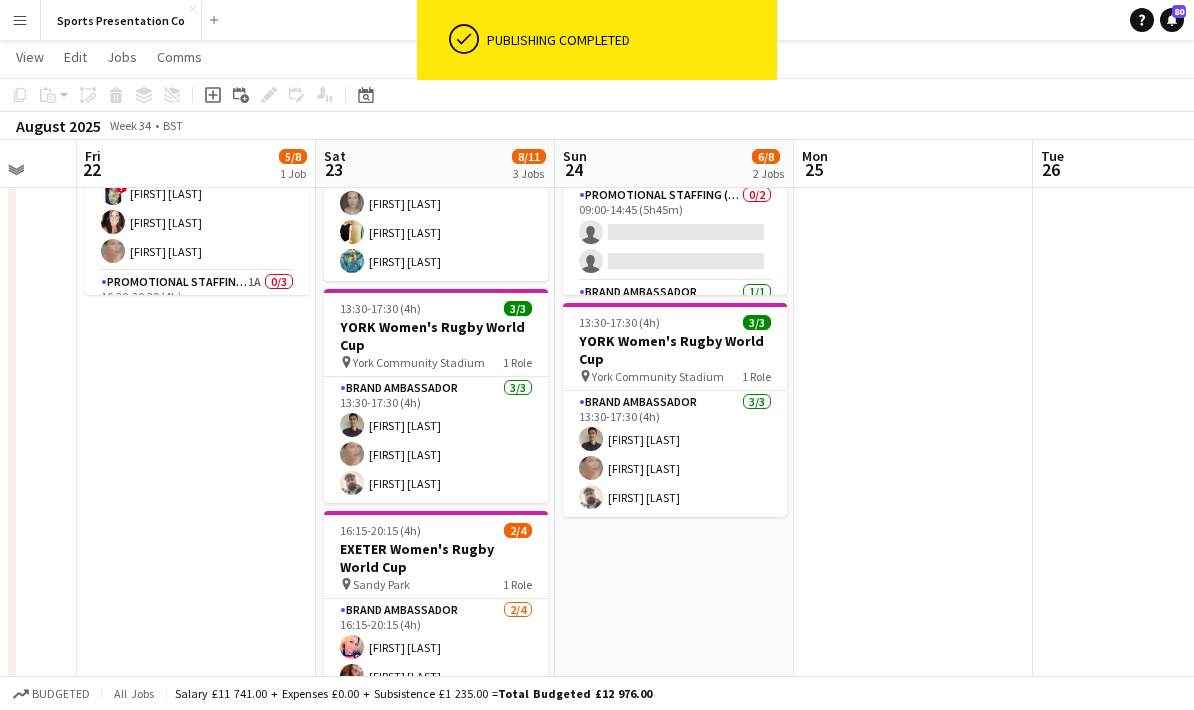 drag, startPoint x: 977, startPoint y: 599, endPoint x: 642, endPoint y: 612, distance: 335.25214 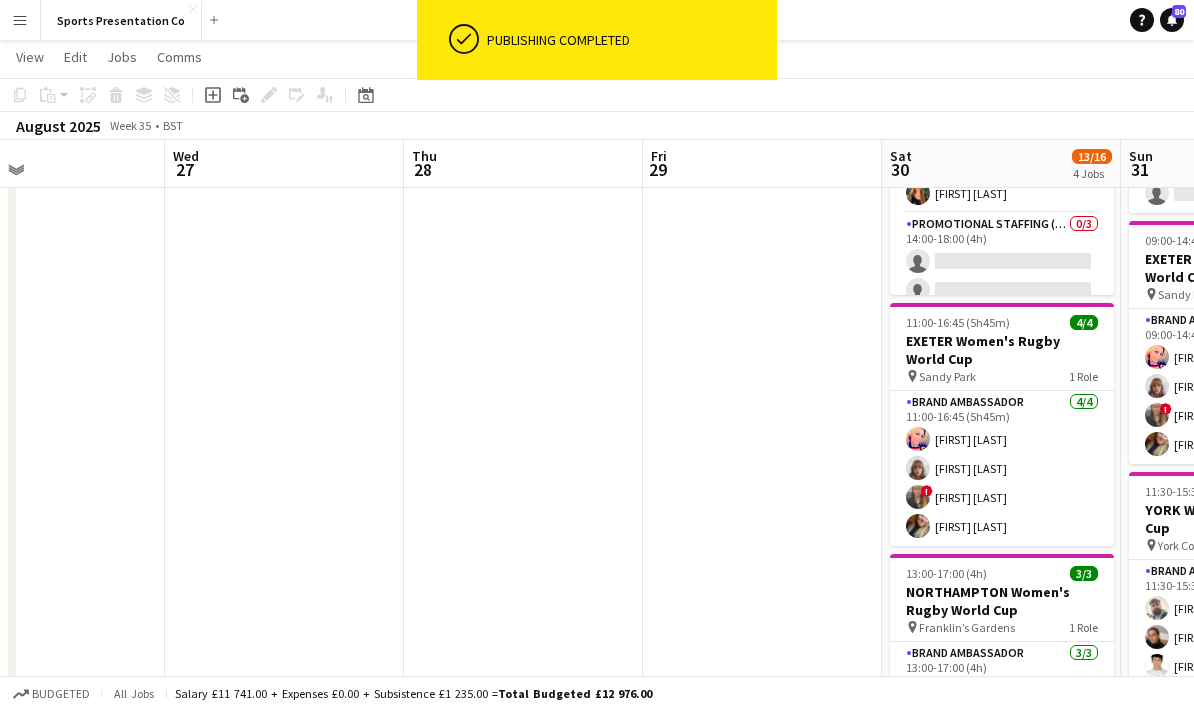 drag, startPoint x: 1042, startPoint y: 599, endPoint x: 508, endPoint y: 605, distance: 534.0337 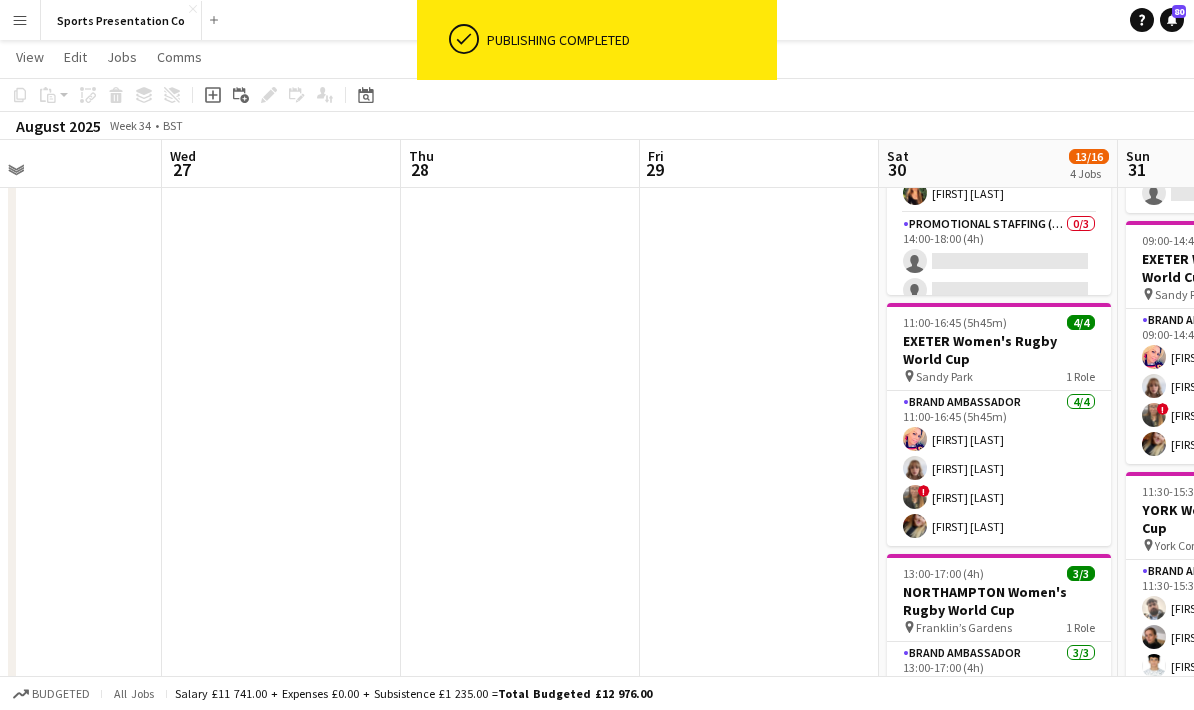 drag, startPoint x: 801, startPoint y: 591, endPoint x: 302, endPoint y: 588, distance: 499.00903 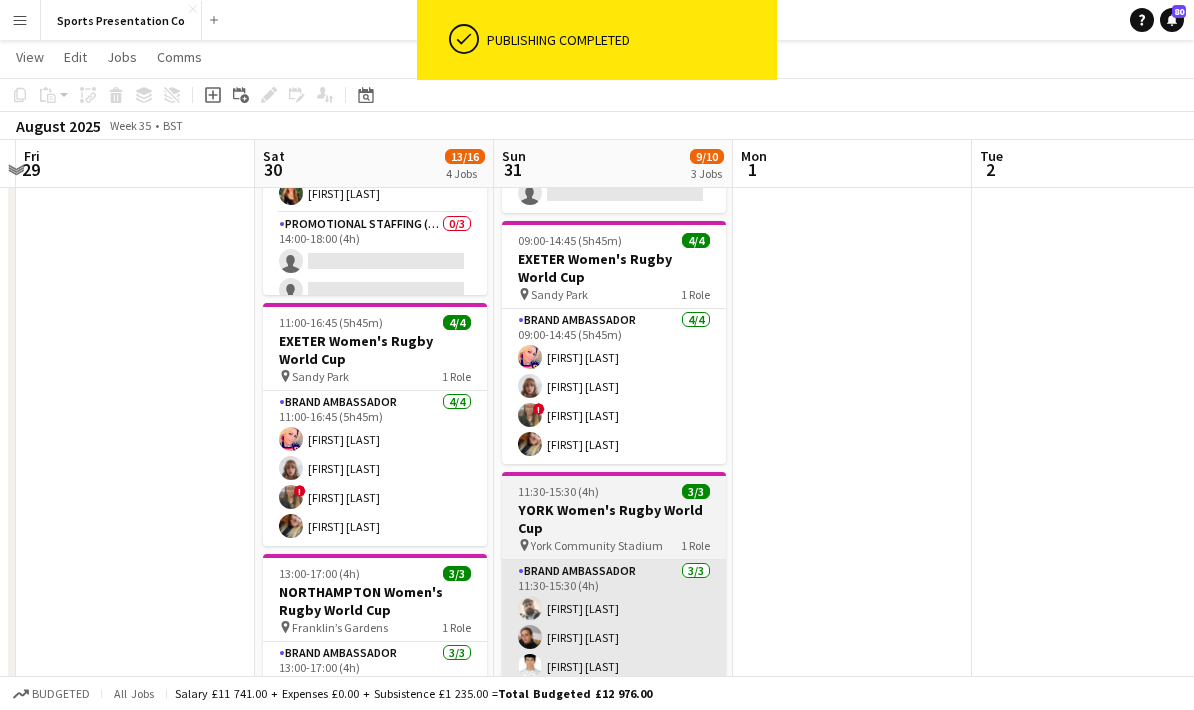 drag, startPoint x: 827, startPoint y: 579, endPoint x: 695, endPoint y: 568, distance: 132.45753 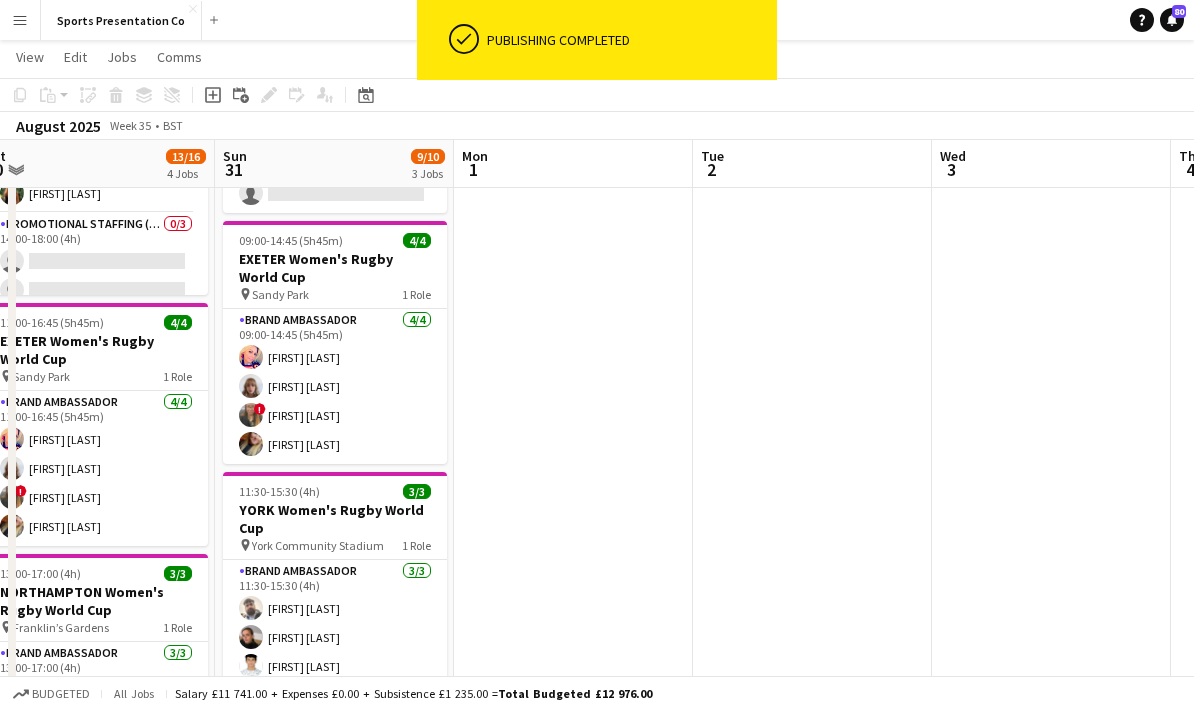 drag, startPoint x: 906, startPoint y: 559, endPoint x: 642, endPoint y: 567, distance: 264.1212 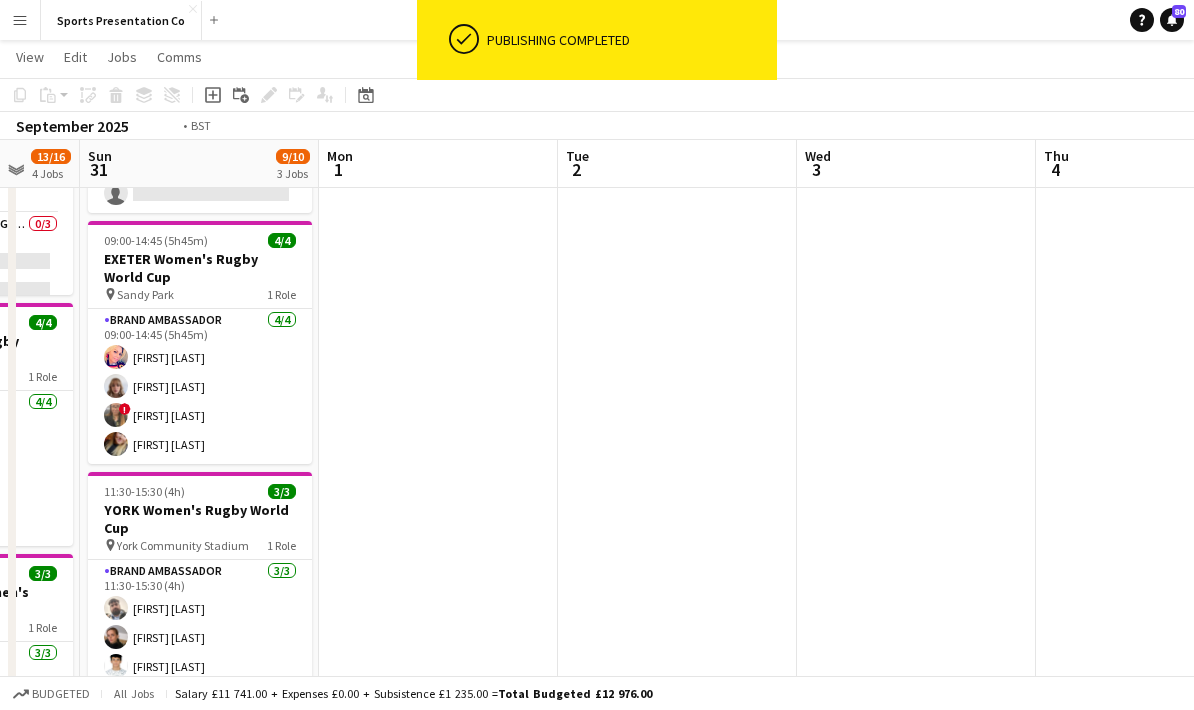 drag, startPoint x: 861, startPoint y: 560, endPoint x: 543, endPoint y: 546, distance: 318.308 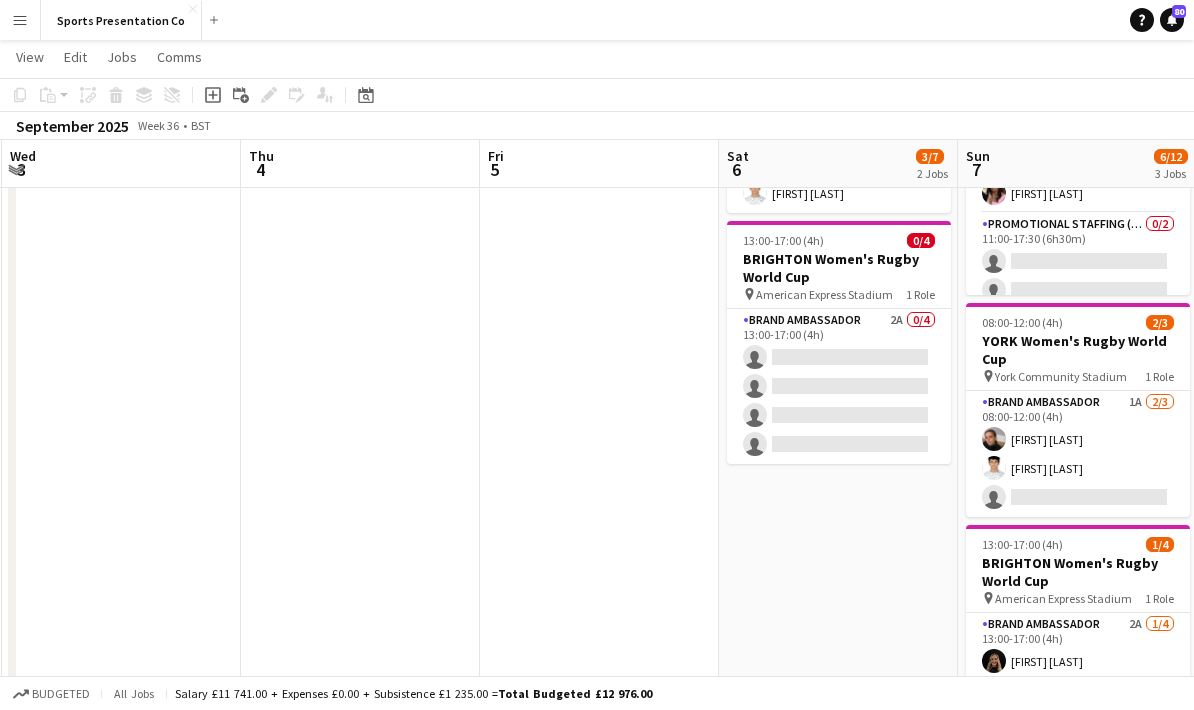 drag, startPoint x: 883, startPoint y: 555, endPoint x: 520, endPoint y: 535, distance: 363.55054 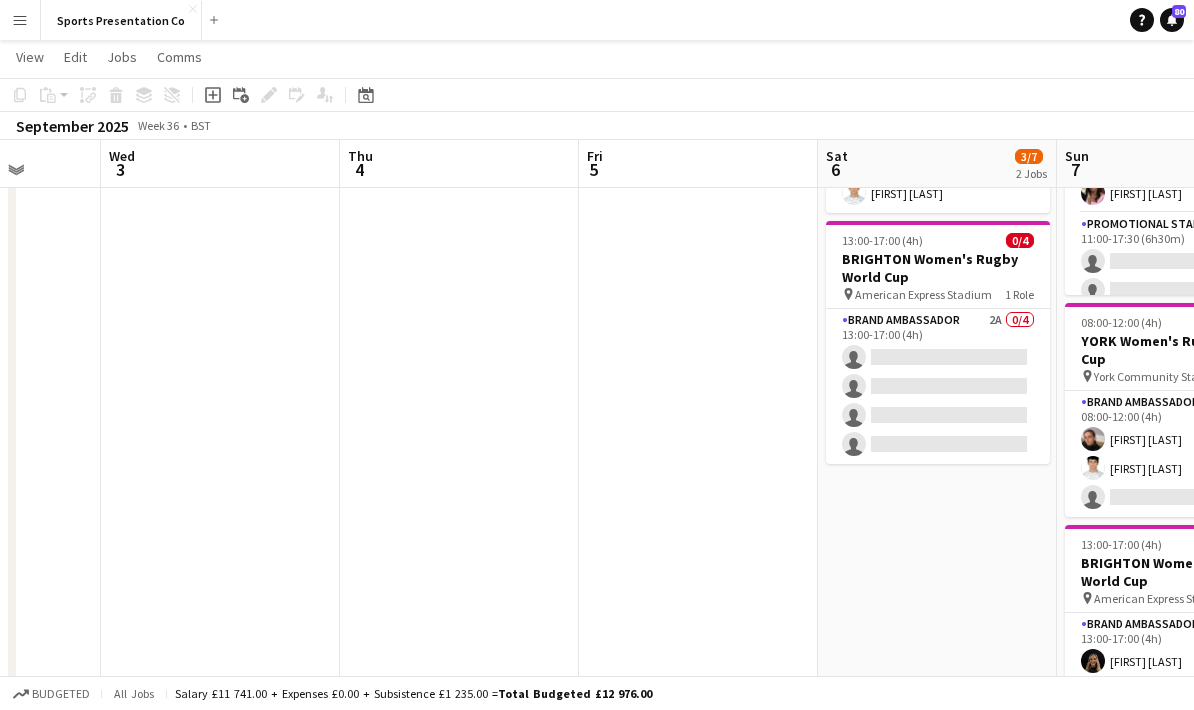 drag, startPoint x: 728, startPoint y: 546, endPoint x: 398, endPoint y: 526, distance: 330.6055 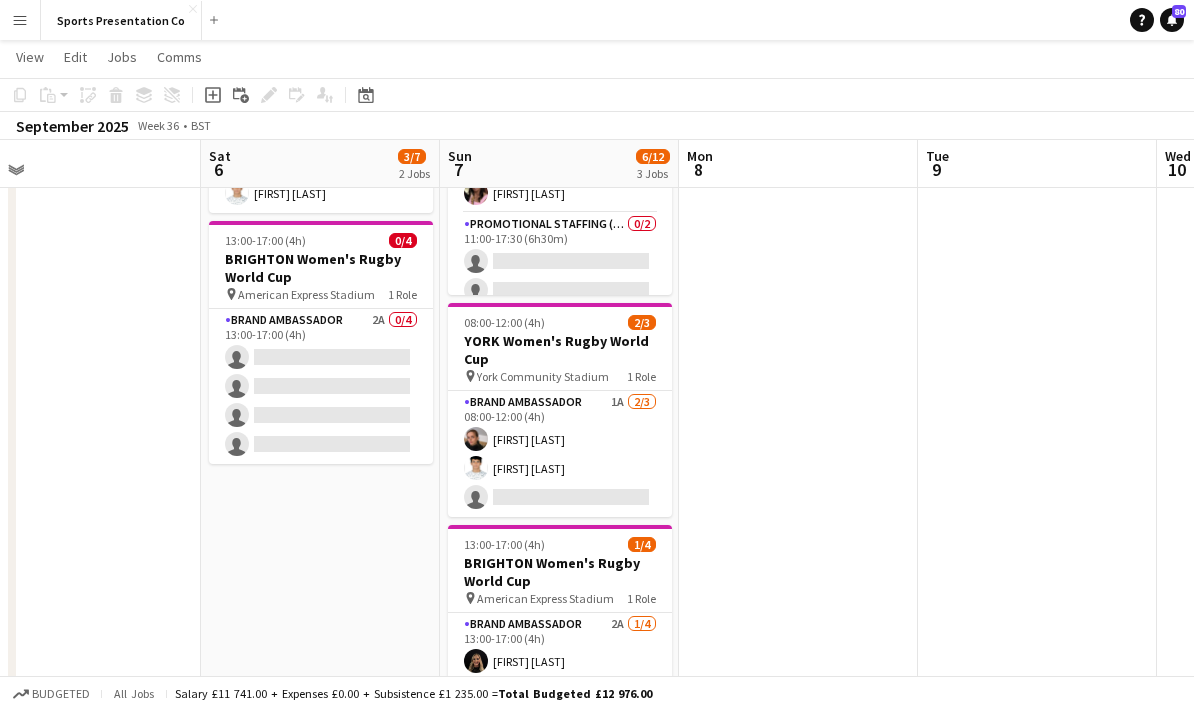 drag, startPoint x: 1056, startPoint y: 536, endPoint x: 462, endPoint y: 528, distance: 594.0539 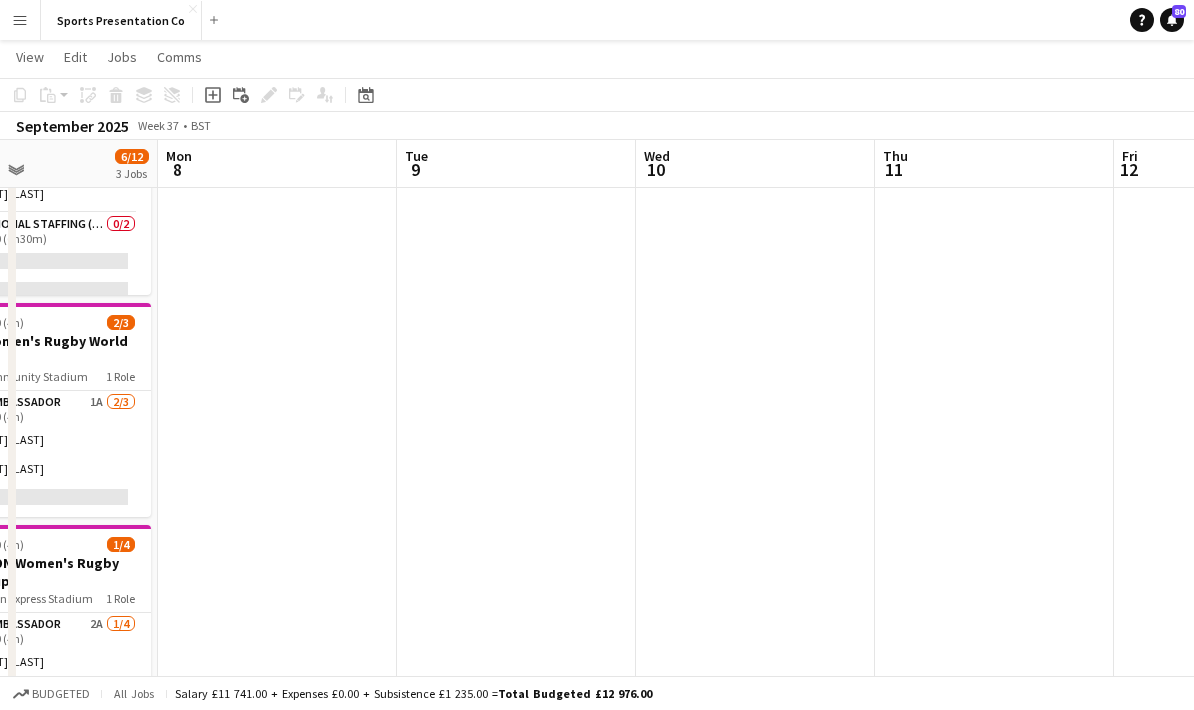 drag, startPoint x: 796, startPoint y: 545, endPoint x: 512, endPoint y: 536, distance: 284.14258 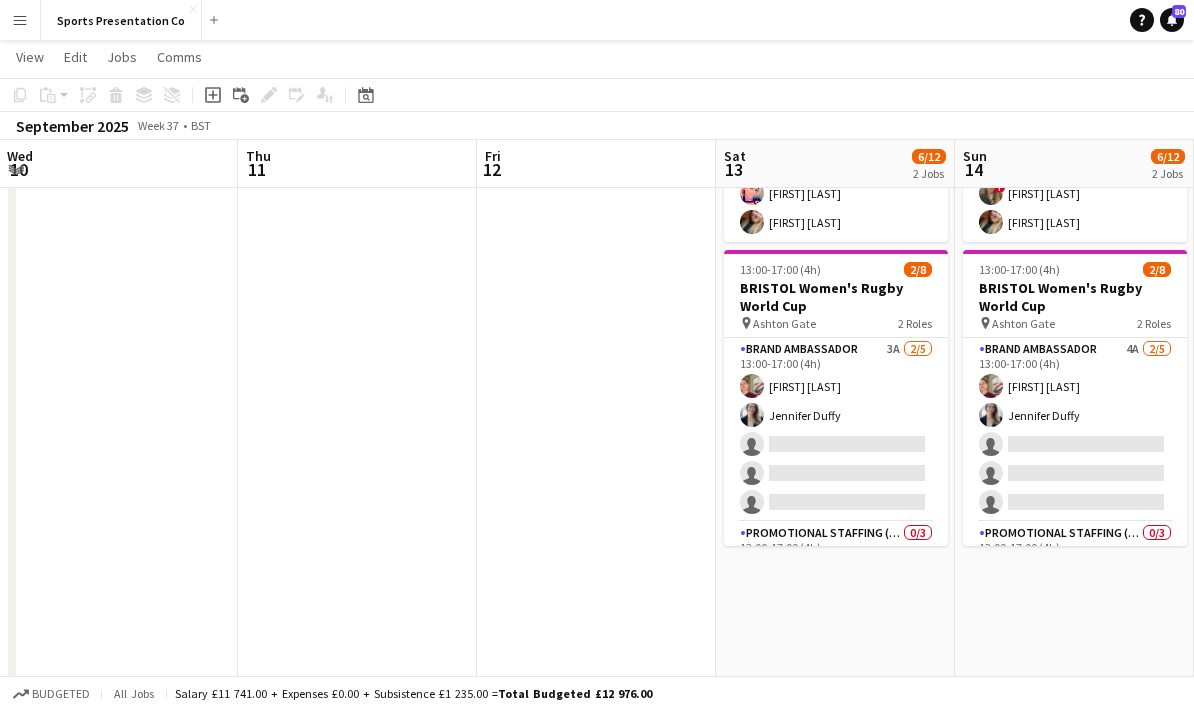 scroll, scrollTop: 0, scrollLeft: 719, axis: horizontal 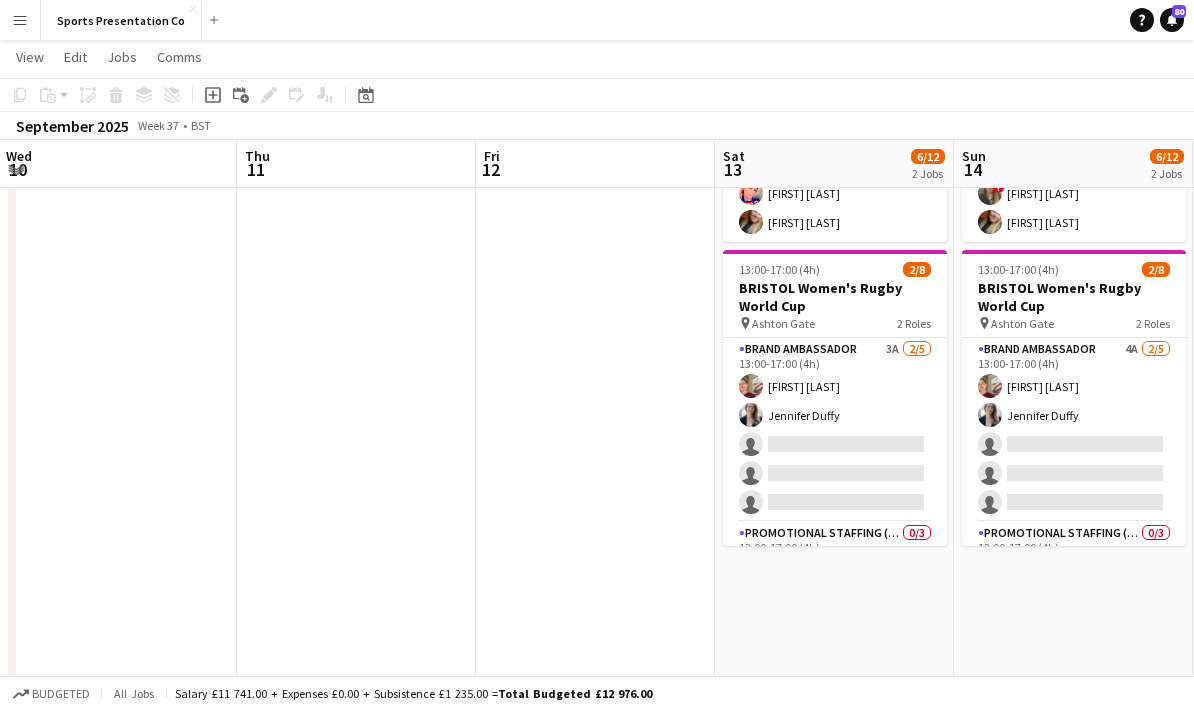 drag, startPoint x: 692, startPoint y: 474, endPoint x: 519, endPoint y: 461, distance: 173.48775 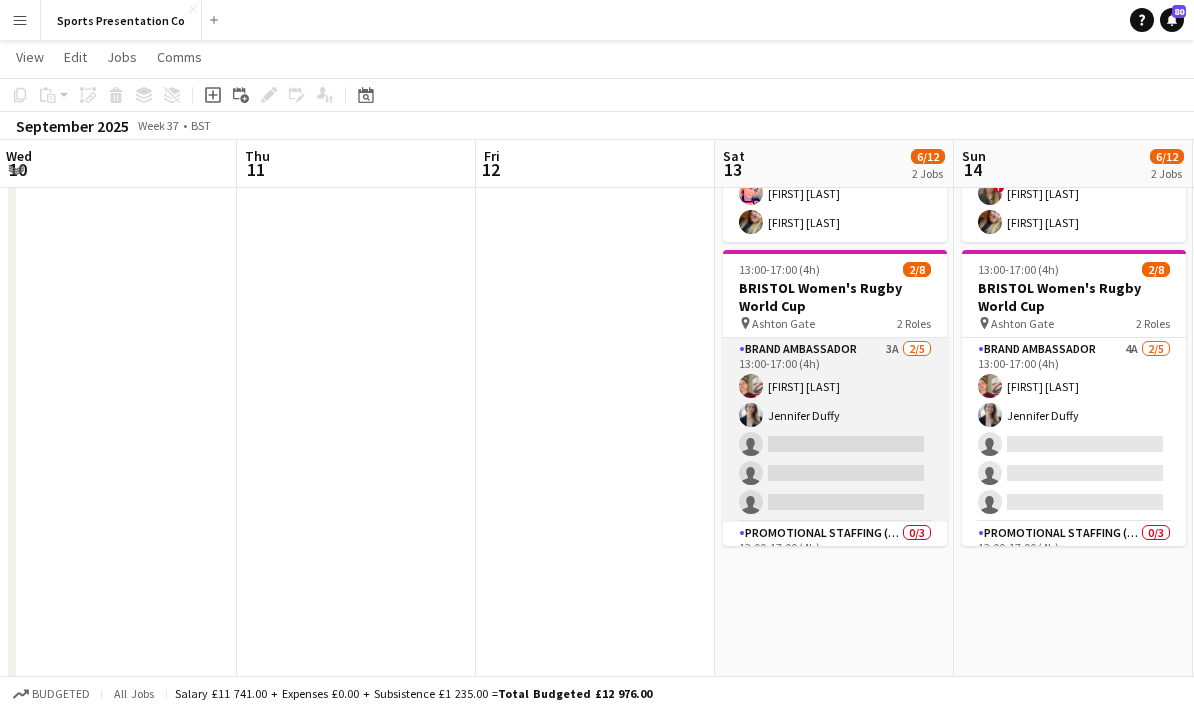click on "Brand Ambassador   3A   2/5   13:00-17:00 (4h)
Gemma Farr Jennifer Duffy
single-neutral-actions
single-neutral-actions
single-neutral-actions" at bounding box center [835, 430] 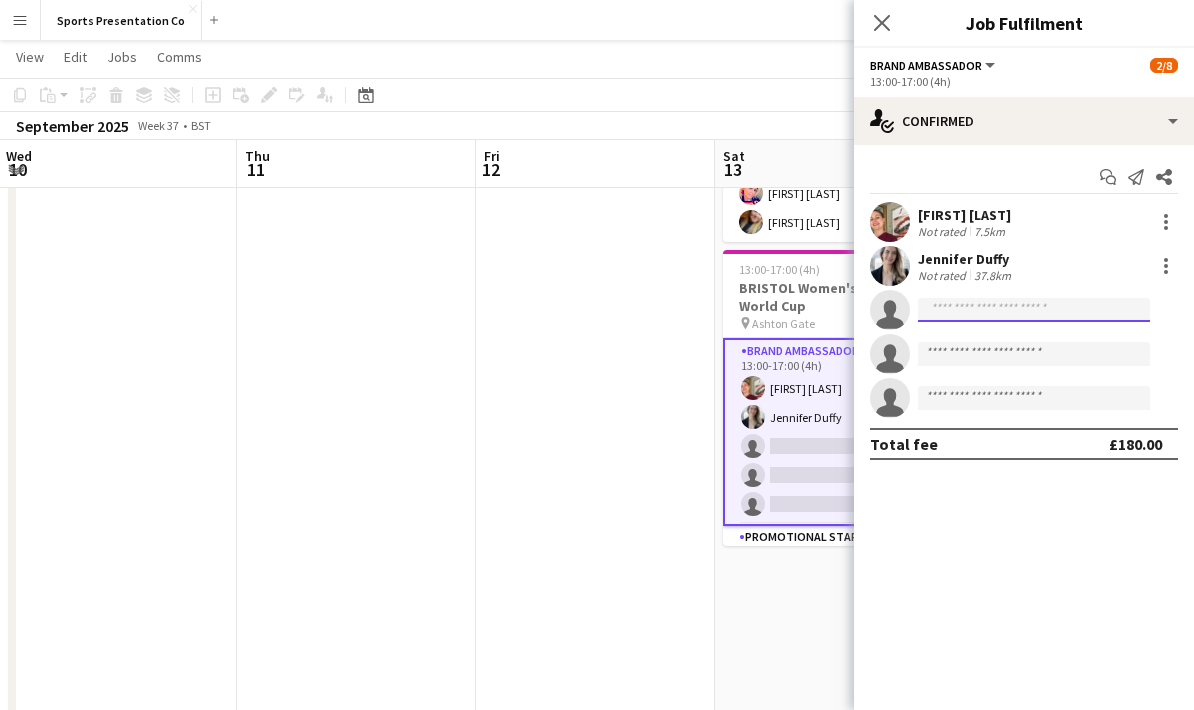 click at bounding box center [1034, 398] 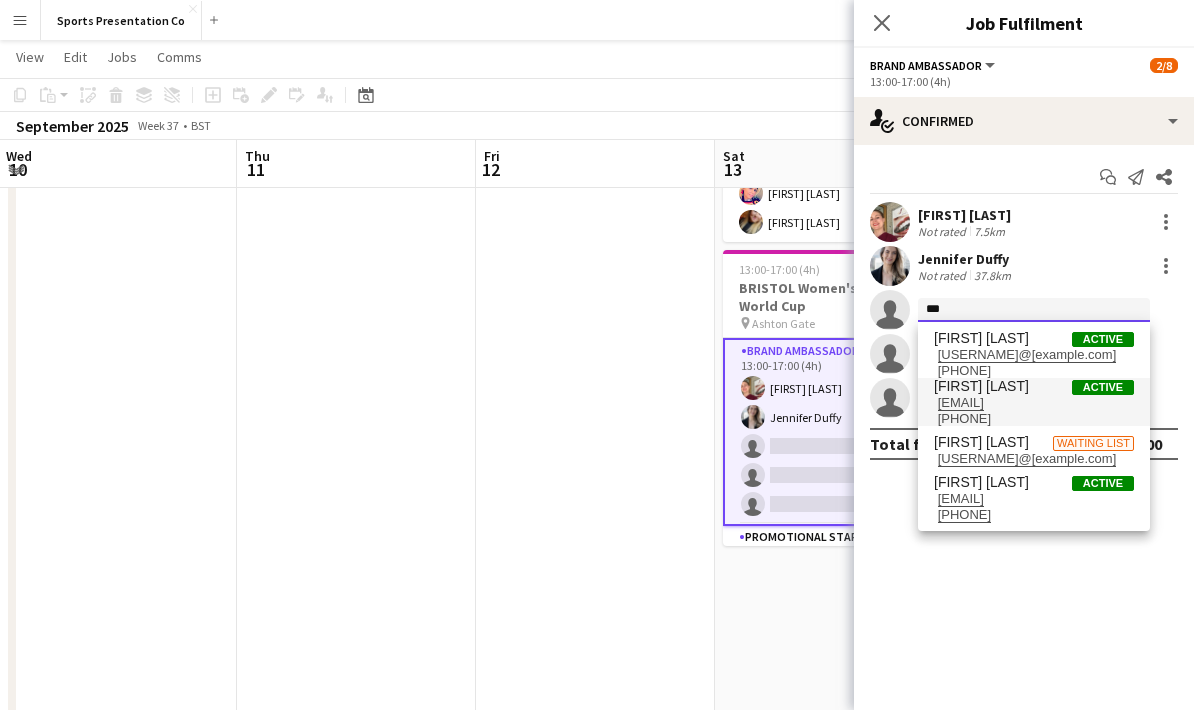 type on "***" 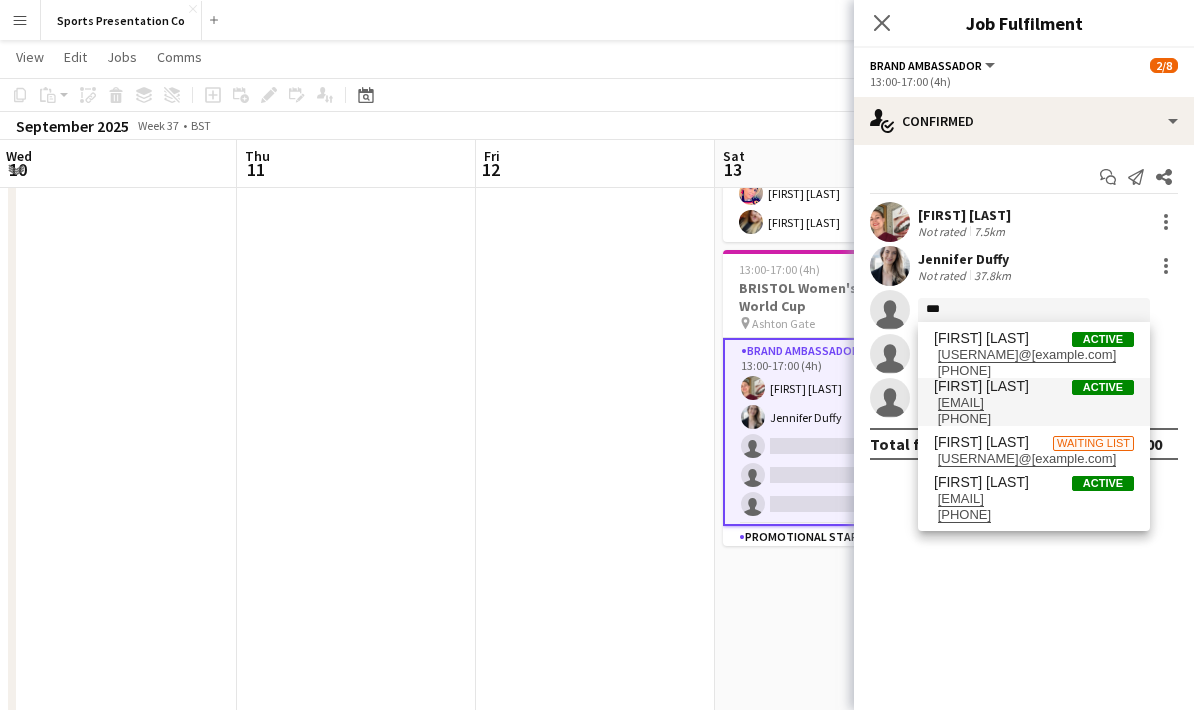 click on "[EMAIL]" at bounding box center [1034, 403] 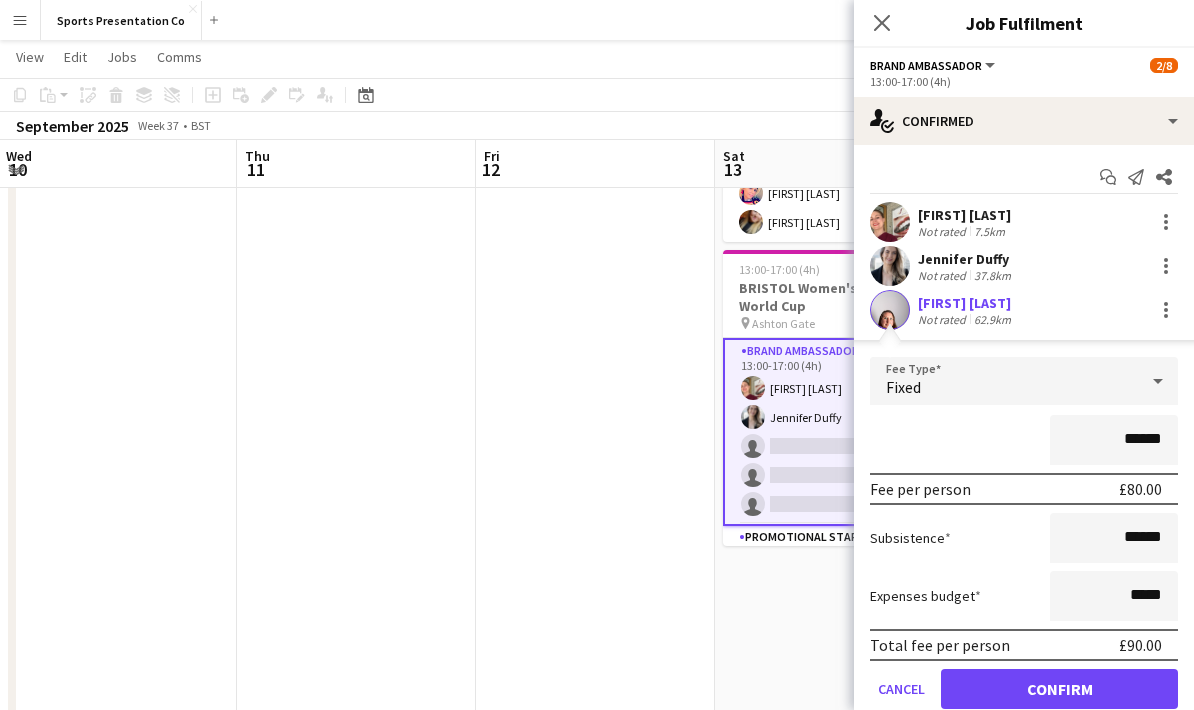 click on "******" at bounding box center (1024, 440) 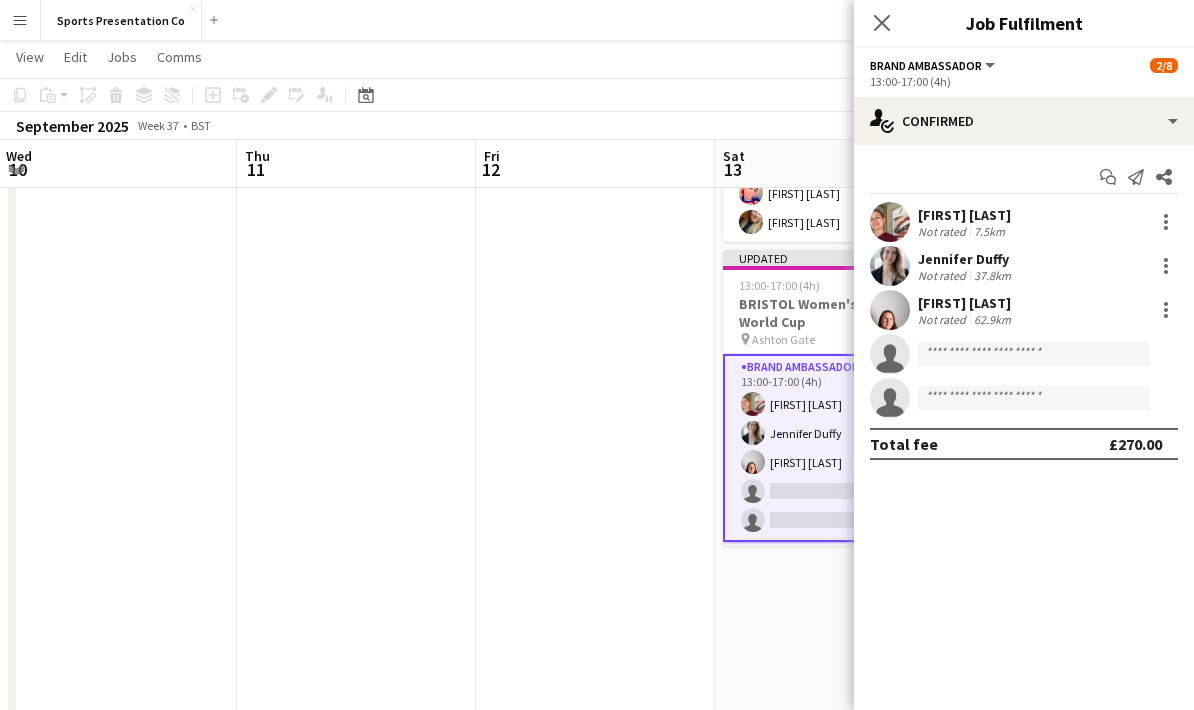 click on "09:00-13:00 (4h)    4/4   EXETER Women's Rugby World Cup
pin
Sandy Park   1 Role   Brand Ambassador   4/4   09:00-13:00 (4h)
Caitlyn Chapman ! Stephanie Louise Knight Volha Zhylach Jodie Sanders  Updated   13:00-17:00 (4h)    3/8   BRISTOL Women's Rugby World Cup
pin
Ashton Gate   2 Roles   Brand Ambassador   3A   3/5   13:00-17:00 (4h)
Gemma Farr Jennifer Duffy Genevieve Callander
single-neutral-actions
single-neutral-actions
Promotional Staffing (Brand Ambassadors)   0/3   13:00-17:00 (4h)
single-neutral-actions
single-neutral-actions
single-neutral-actions" at bounding box center (834, 513) 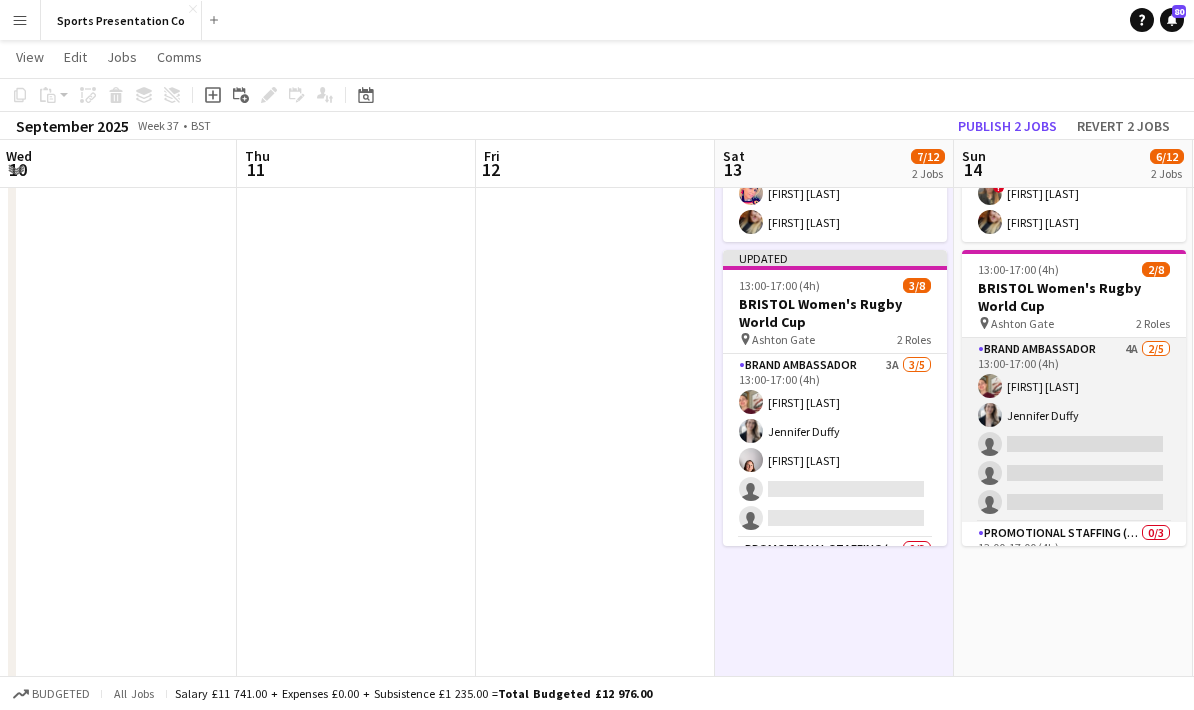 click on "Brand Ambassador   4A   2/5   13:00-17:00 (4h)
Gemma Farr Jennifer Duffy
single-neutral-actions
single-neutral-actions
single-neutral-actions" at bounding box center [1074, 430] 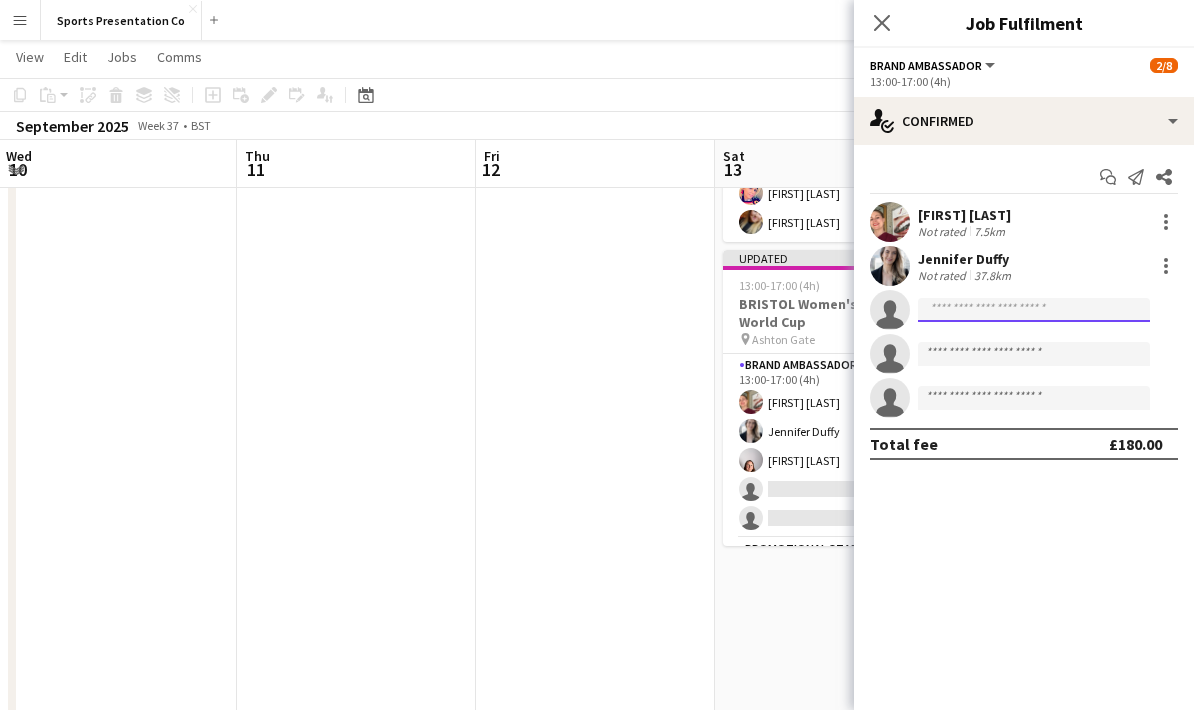 click at bounding box center [1034, 398] 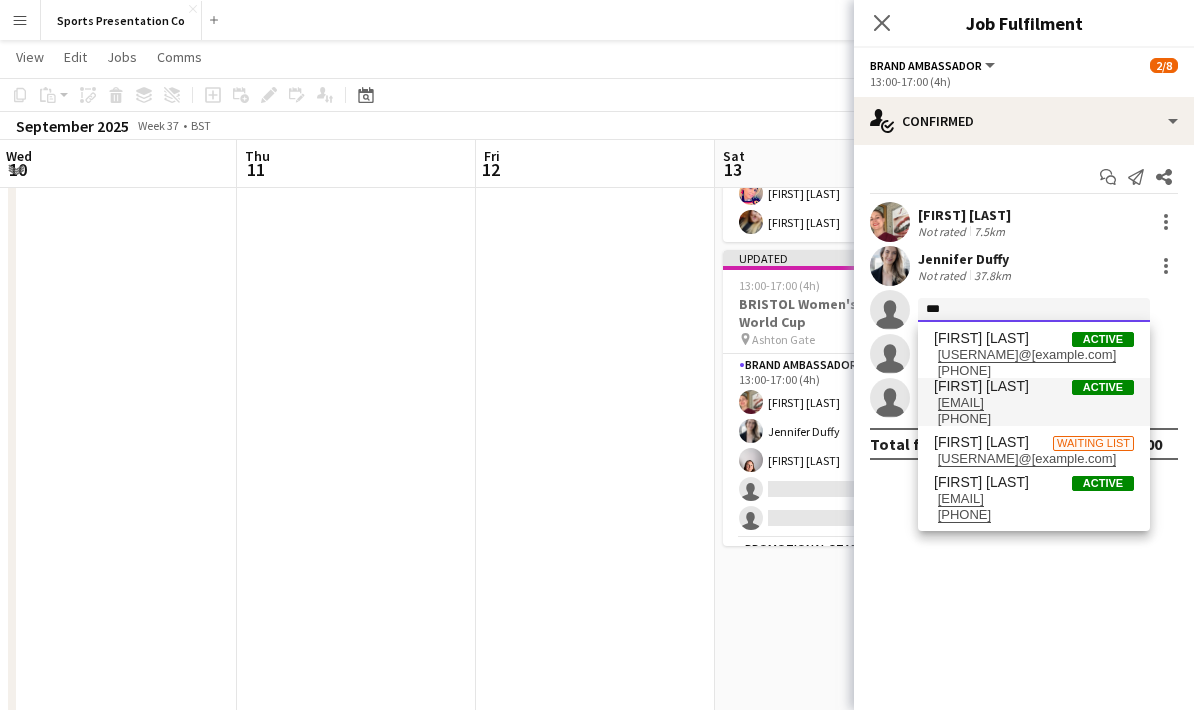 type on "***" 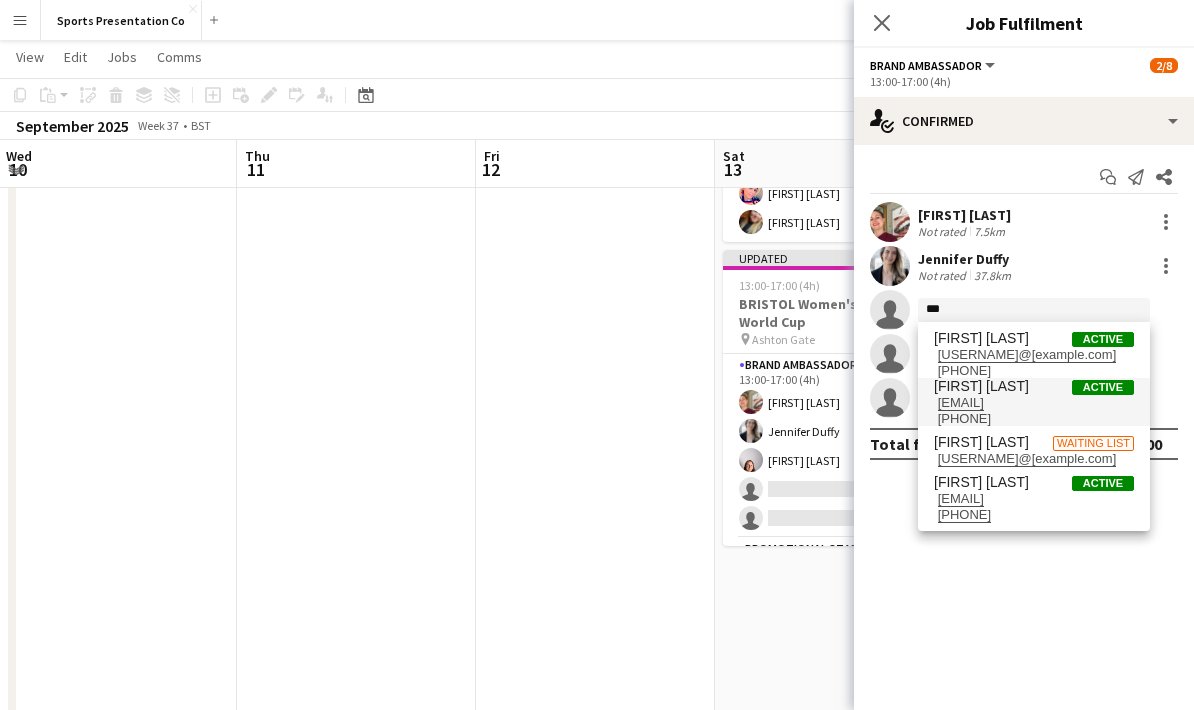 click on "[EMAIL]" at bounding box center [1034, 403] 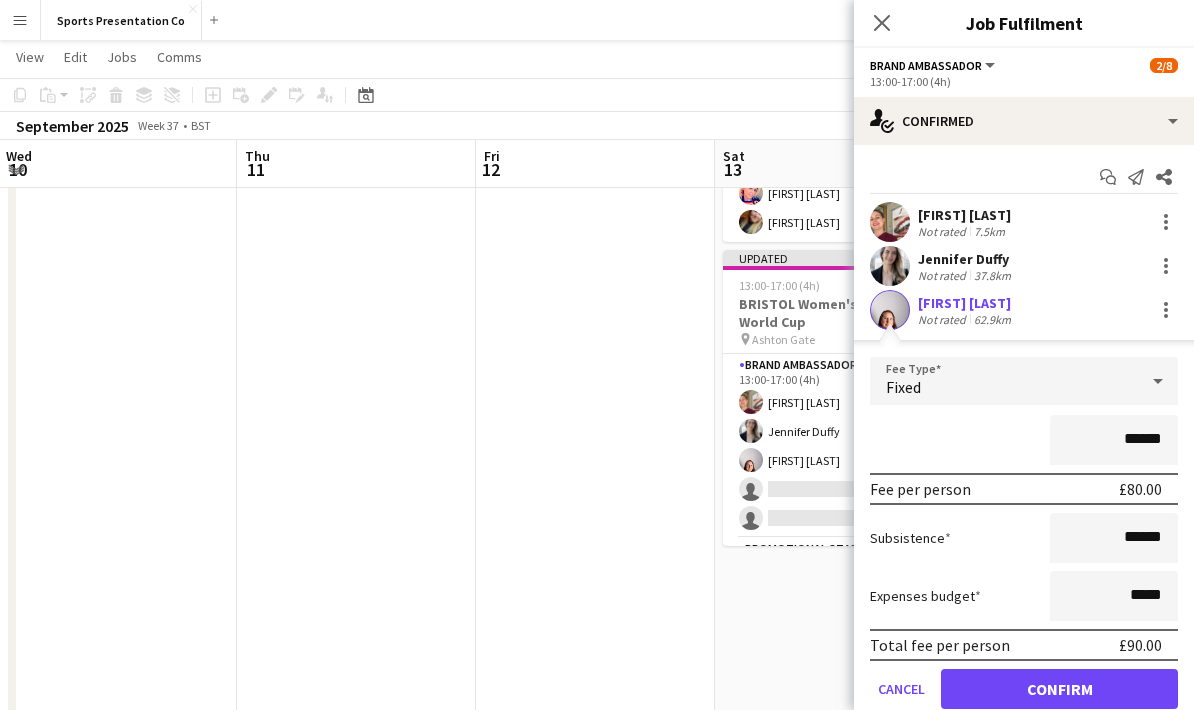 click on "******" at bounding box center (1024, 440) 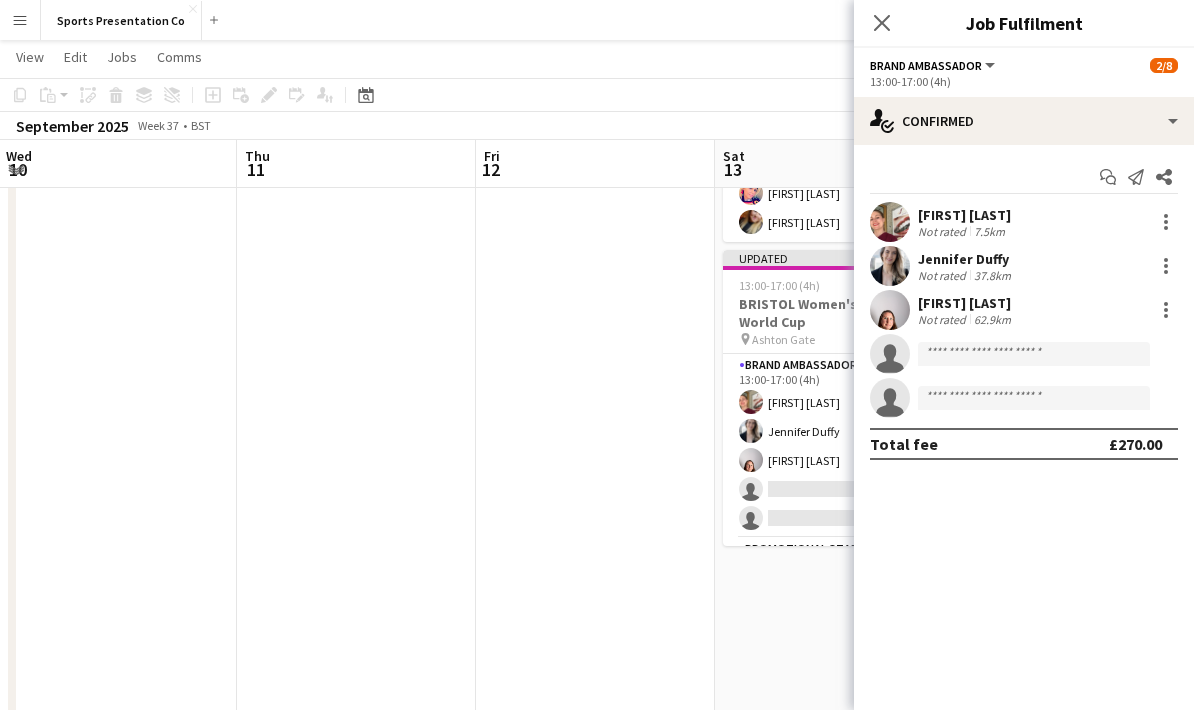 click on "09:00-13:00 (4h)    4/4   EXETER Women's Rugby World Cup
pin
Sandy Park   1 Role   Brand Ambassador   4/4   09:00-13:00 (4h)
Caitlyn Chapman ! Stephanie Louise Knight Volha Zhylach Jodie Sanders  Updated   13:00-17:00 (4h)    3/8   BRISTOL Women's Rugby World Cup
pin
Ashton Gate   2 Roles   Brand Ambassador   3A   3/5   13:00-17:00 (4h)
Gemma Farr Jennifer Duffy Genevieve Callander
single-neutral-actions
single-neutral-actions
Promotional Staffing (Brand Ambassadors)   0/3   13:00-17:00 (4h)
single-neutral-actions
single-neutral-actions
single-neutral-actions" at bounding box center (834, 513) 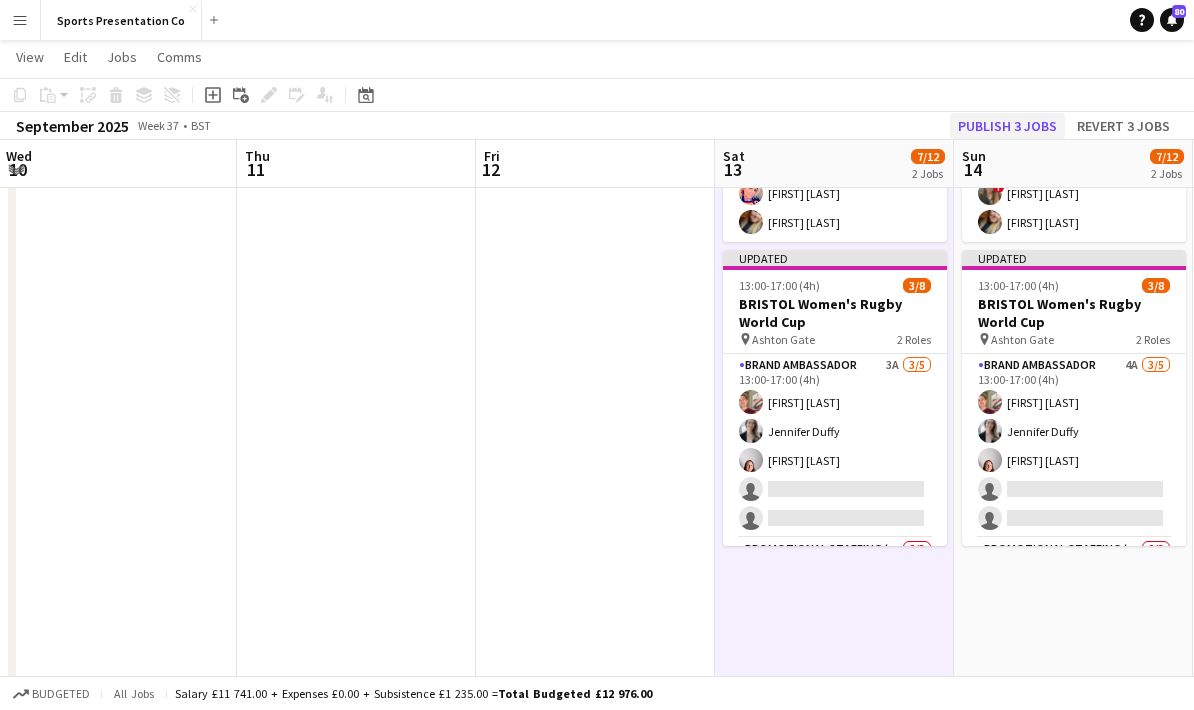 click on "Publish 3 jobs" 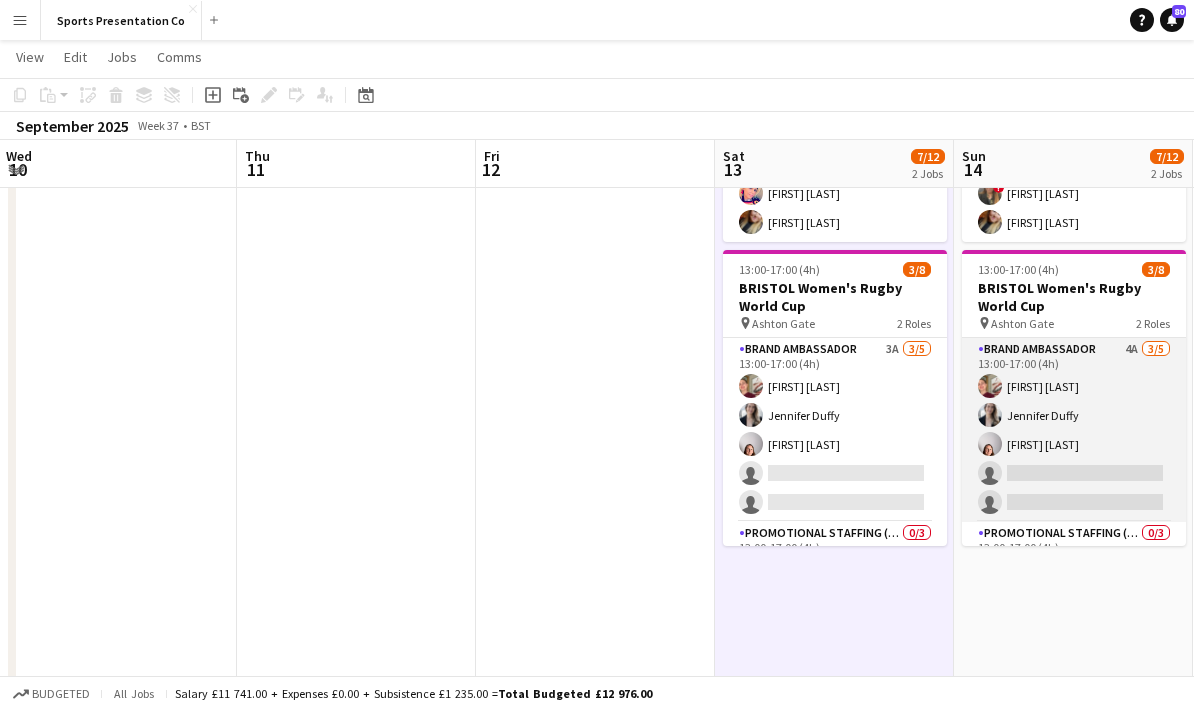 scroll, scrollTop: -1, scrollLeft: 0, axis: vertical 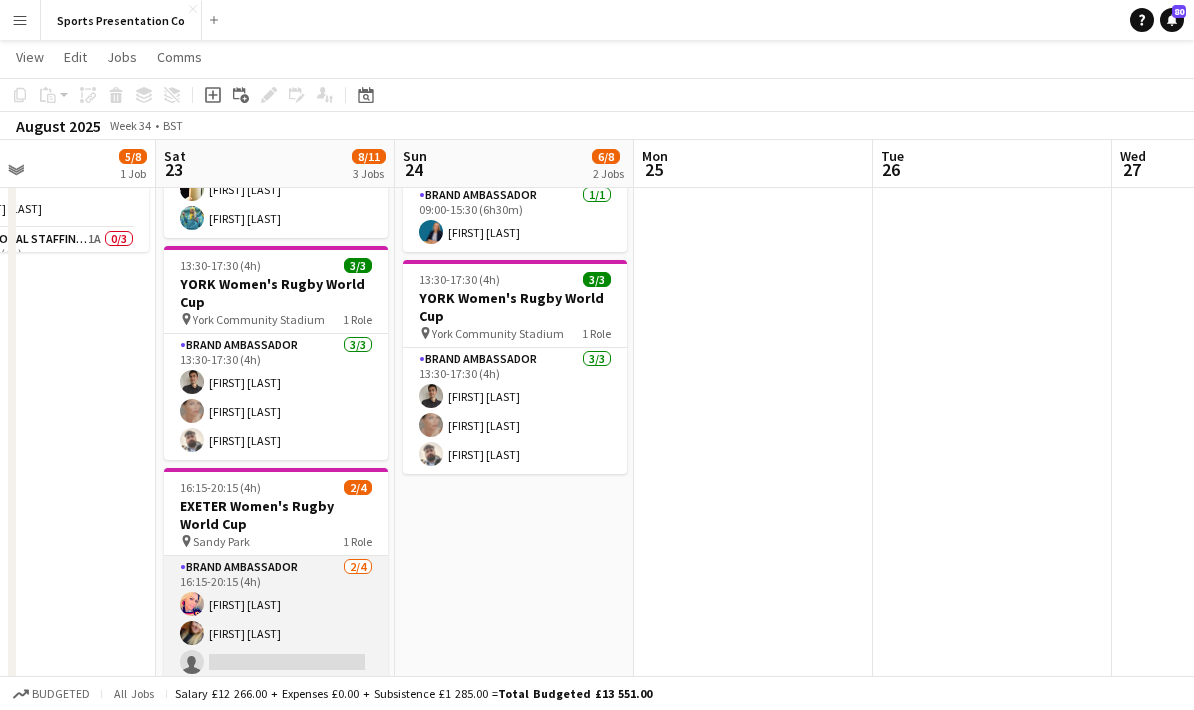 click on "Brand Ambassador   2/4   16:15-20:15 (4h)
[FIRST] [LAST] [FIRST] [LAST]
single-neutral-actions
single-neutral-actions" at bounding box center (276, 633) 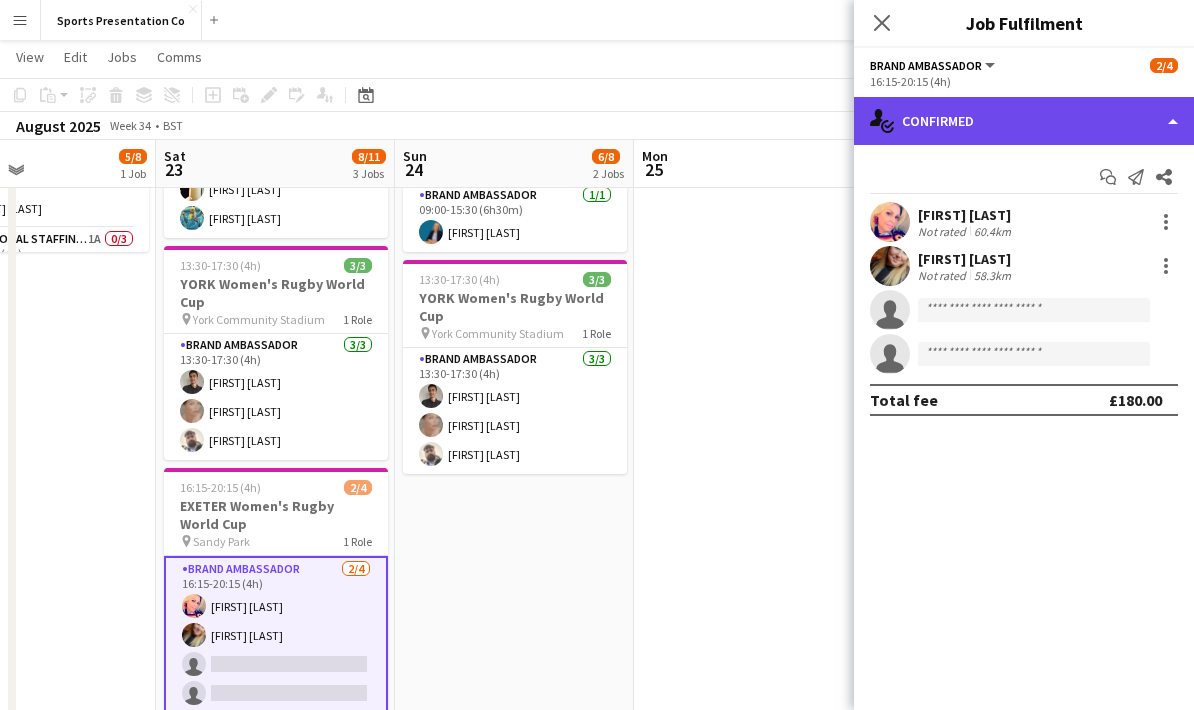 click on "single-neutral-actions-check-2
Confirmed" 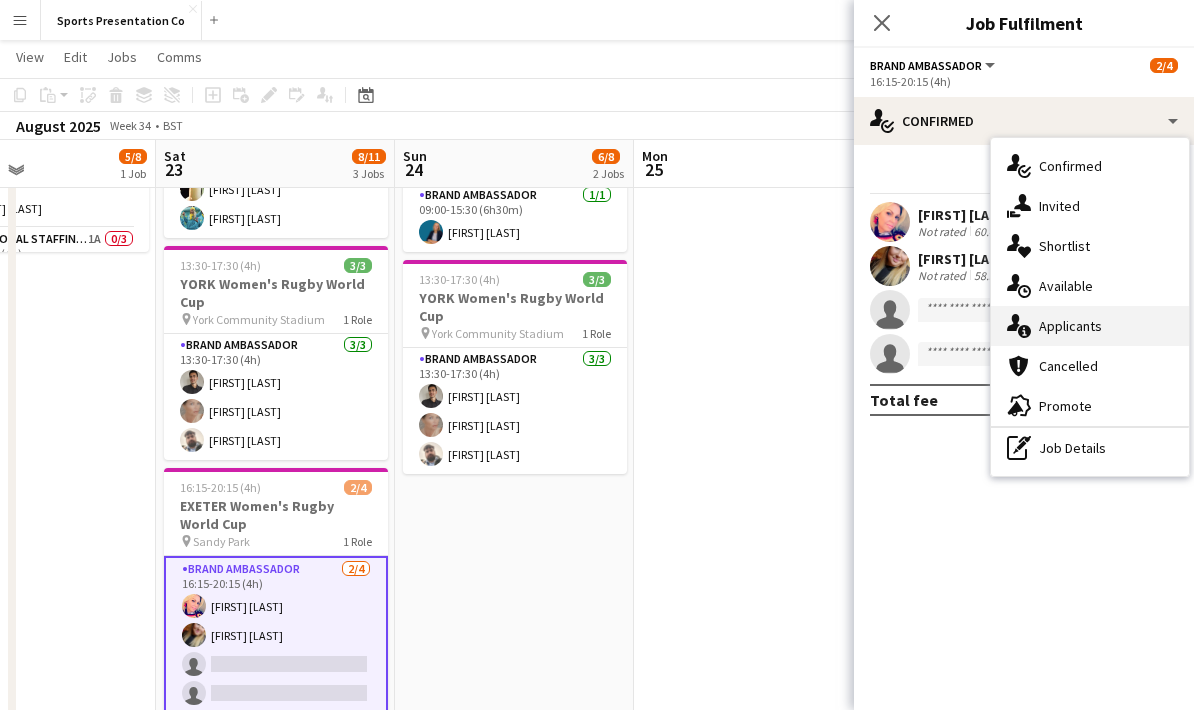 click on "single-neutral-actions-information
Applicants" at bounding box center (1090, 326) 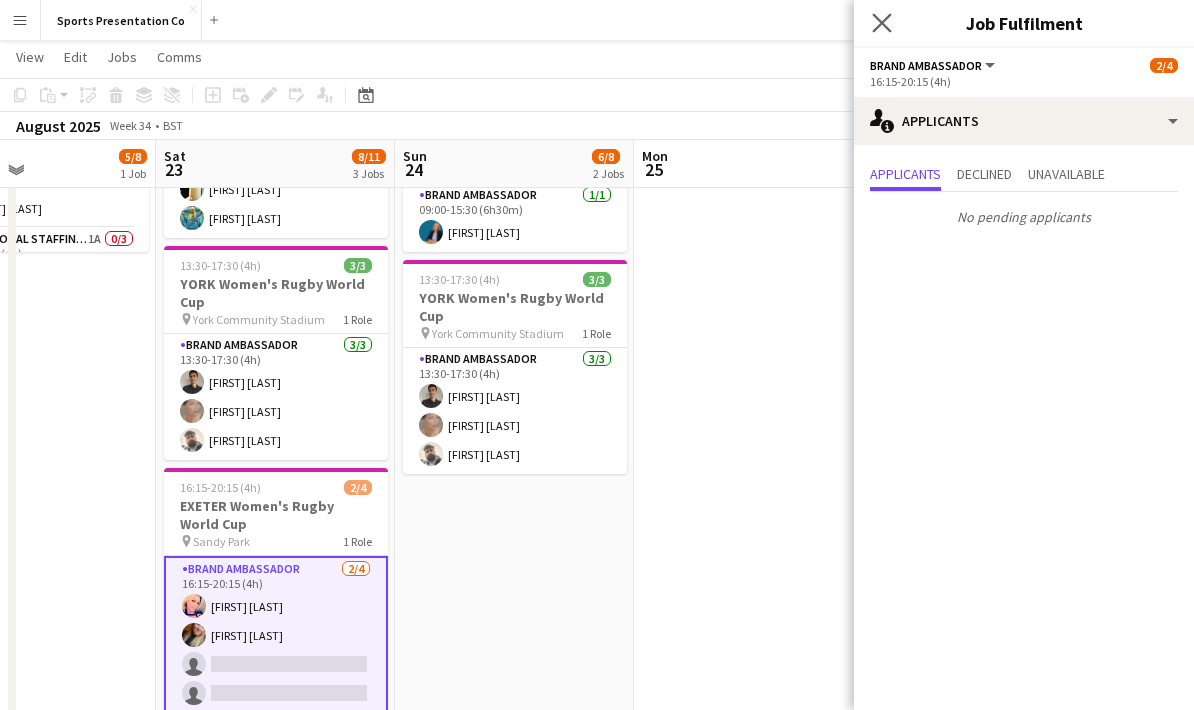 click on "Close pop-in" 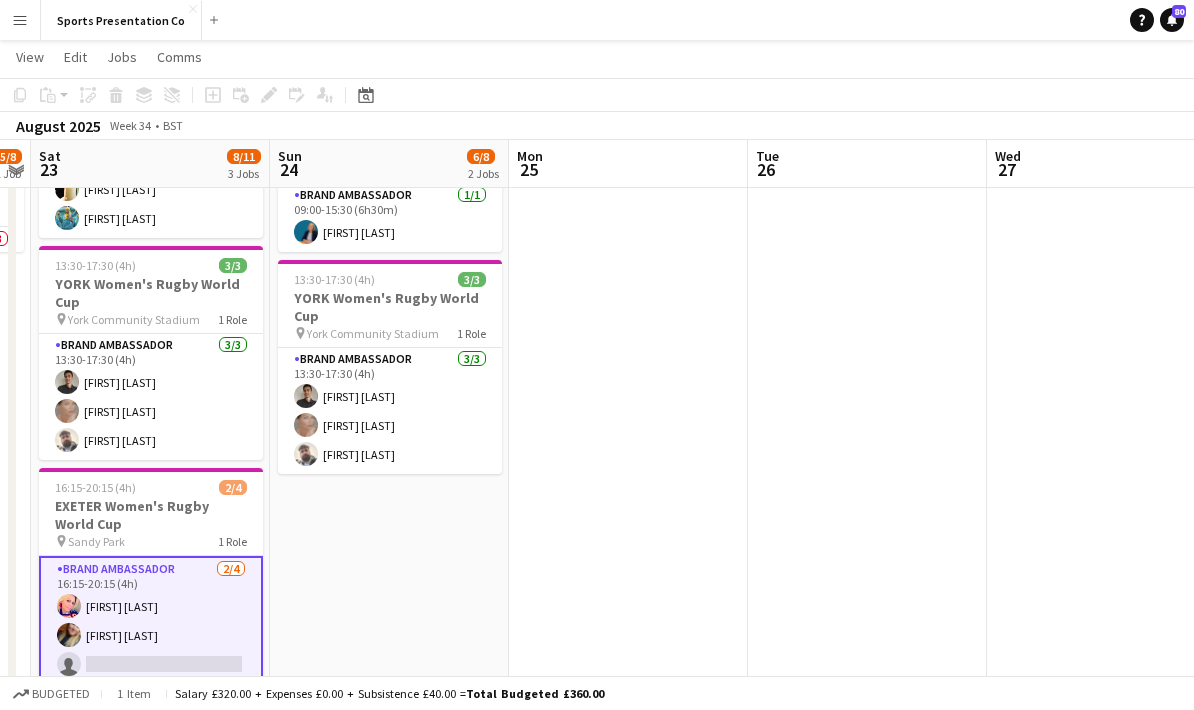 drag, startPoint x: 932, startPoint y: 373, endPoint x: 546, endPoint y: 362, distance: 386.1567 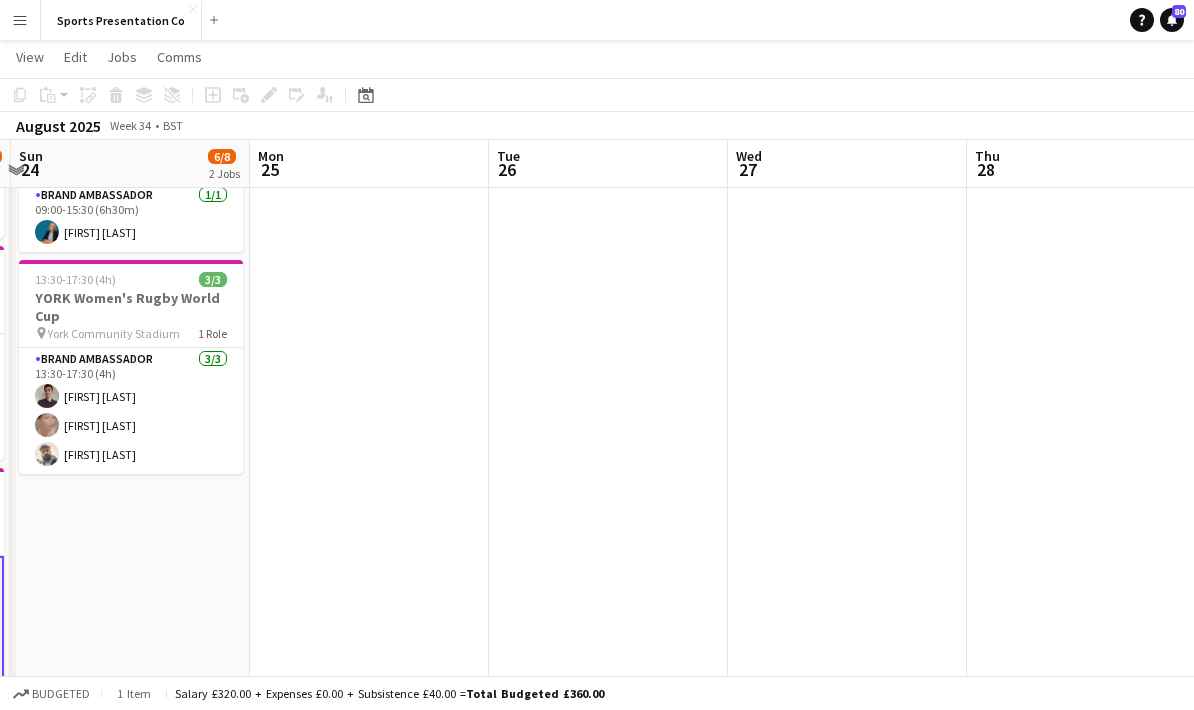 drag, startPoint x: 824, startPoint y: 384, endPoint x: 457, endPoint y: 436, distance: 370.66562 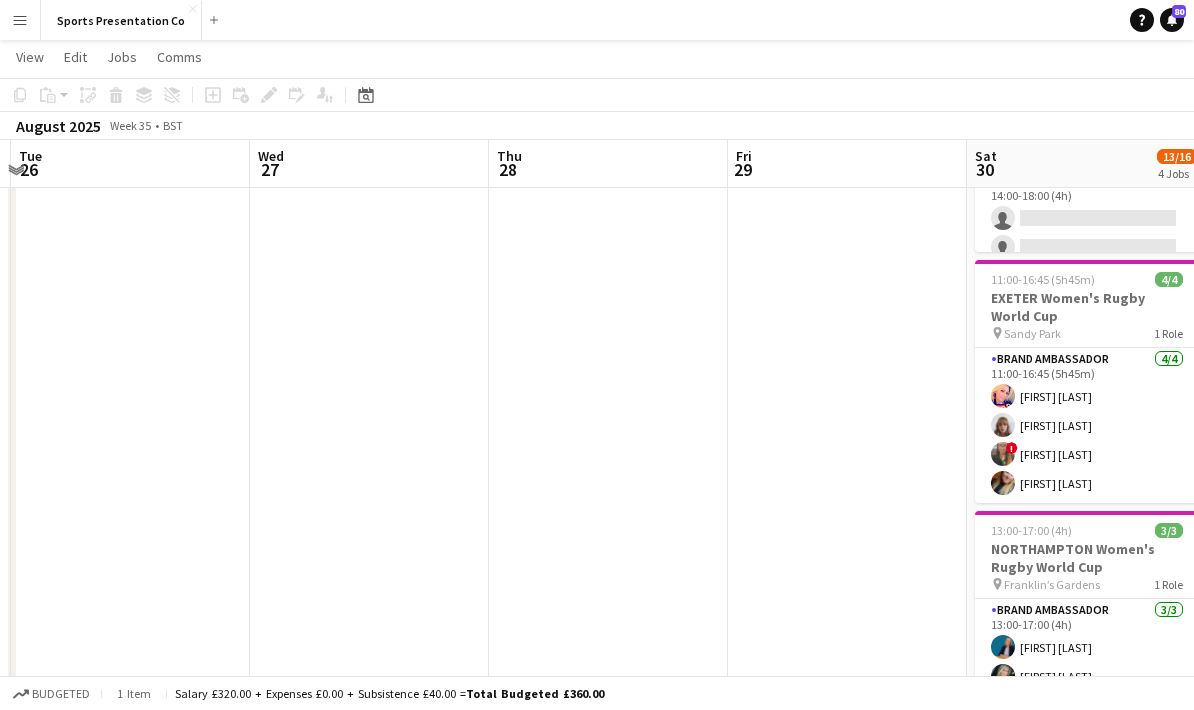scroll, scrollTop: 0, scrollLeft: 596, axis: horizontal 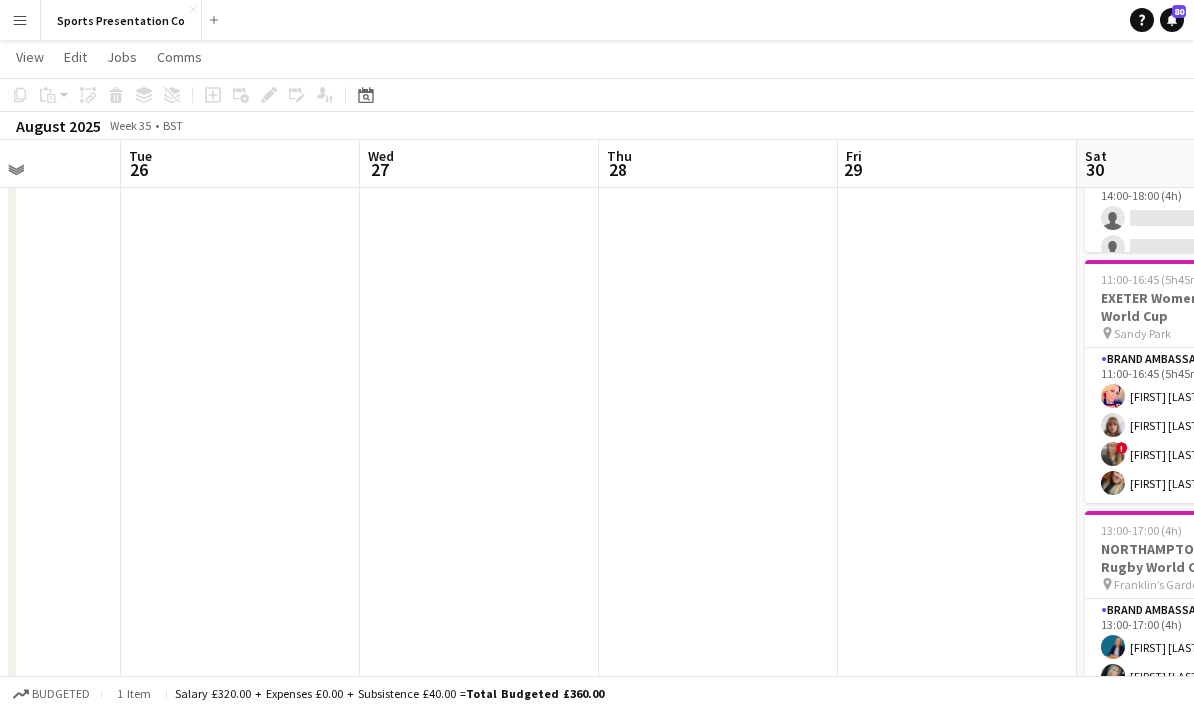 click at bounding box center (957, 470) 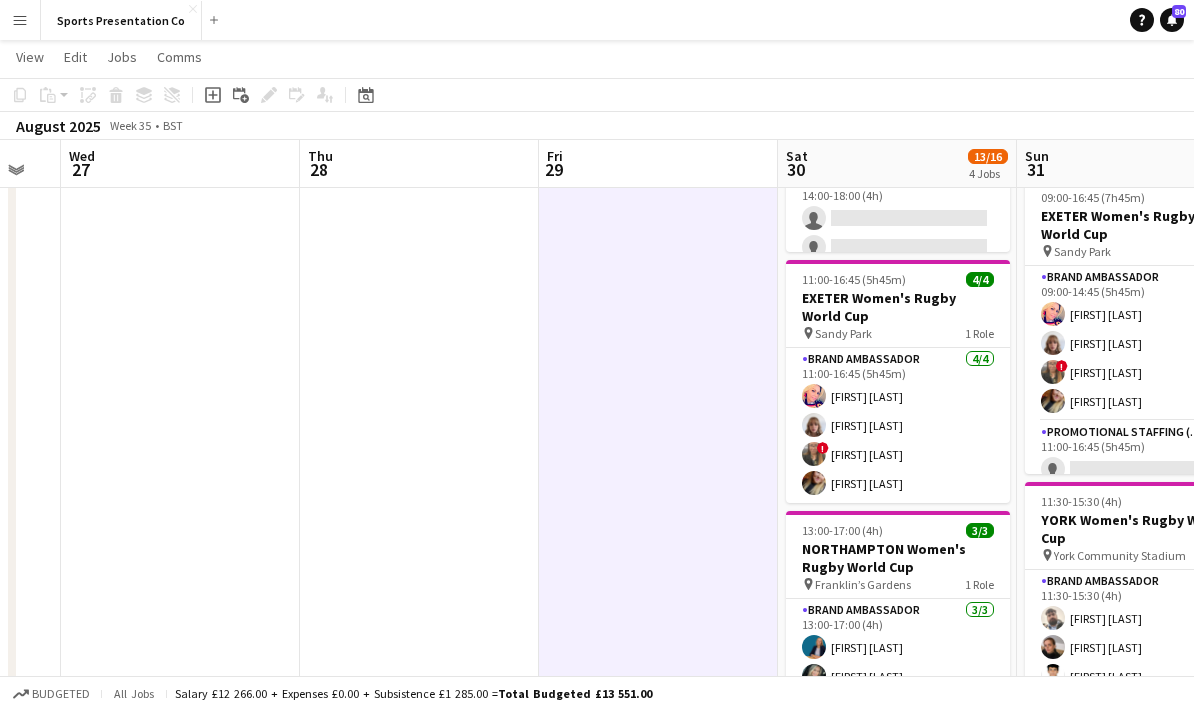 scroll, scrollTop: 0, scrollLeft: 664, axis: horizontal 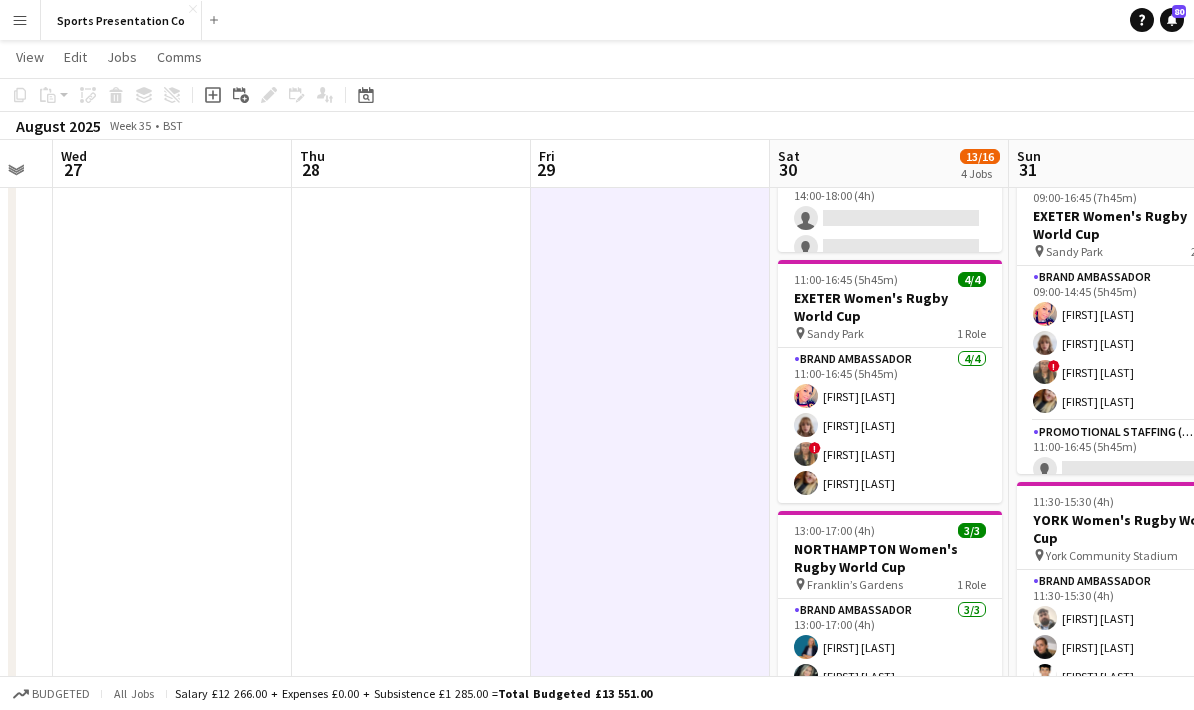 drag, startPoint x: 818, startPoint y: 411, endPoint x: 607, endPoint y: 437, distance: 212.59586 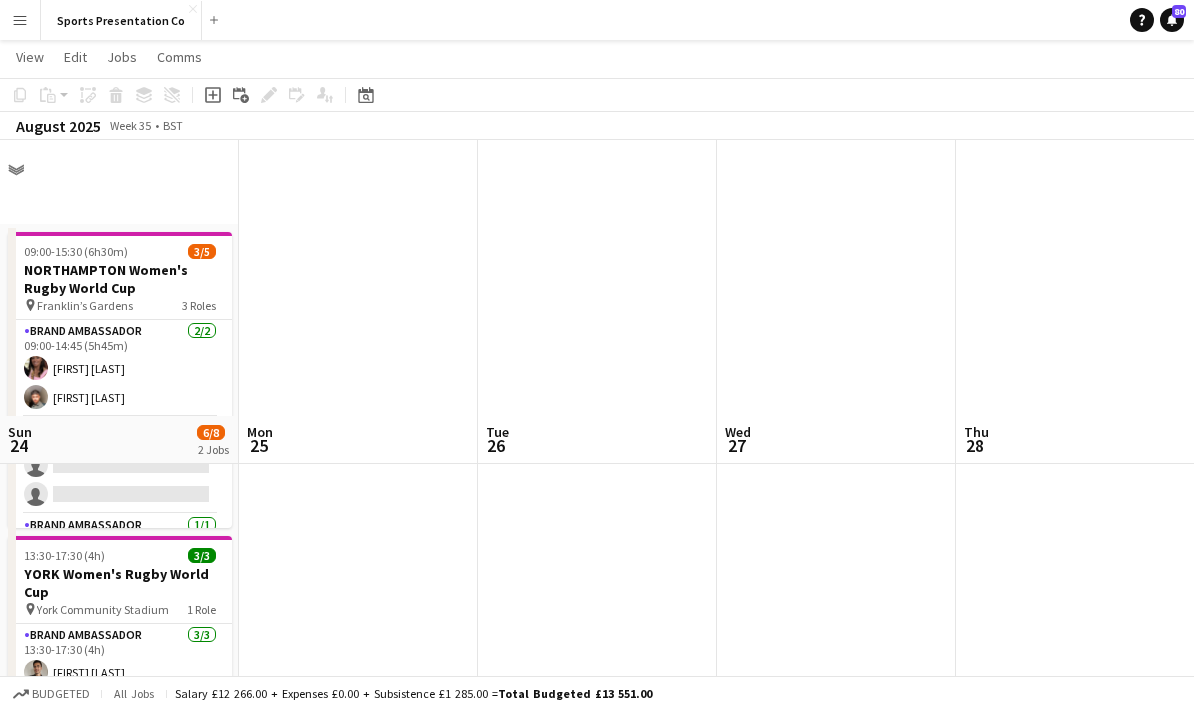 scroll, scrollTop: 276, scrollLeft: 0, axis: vertical 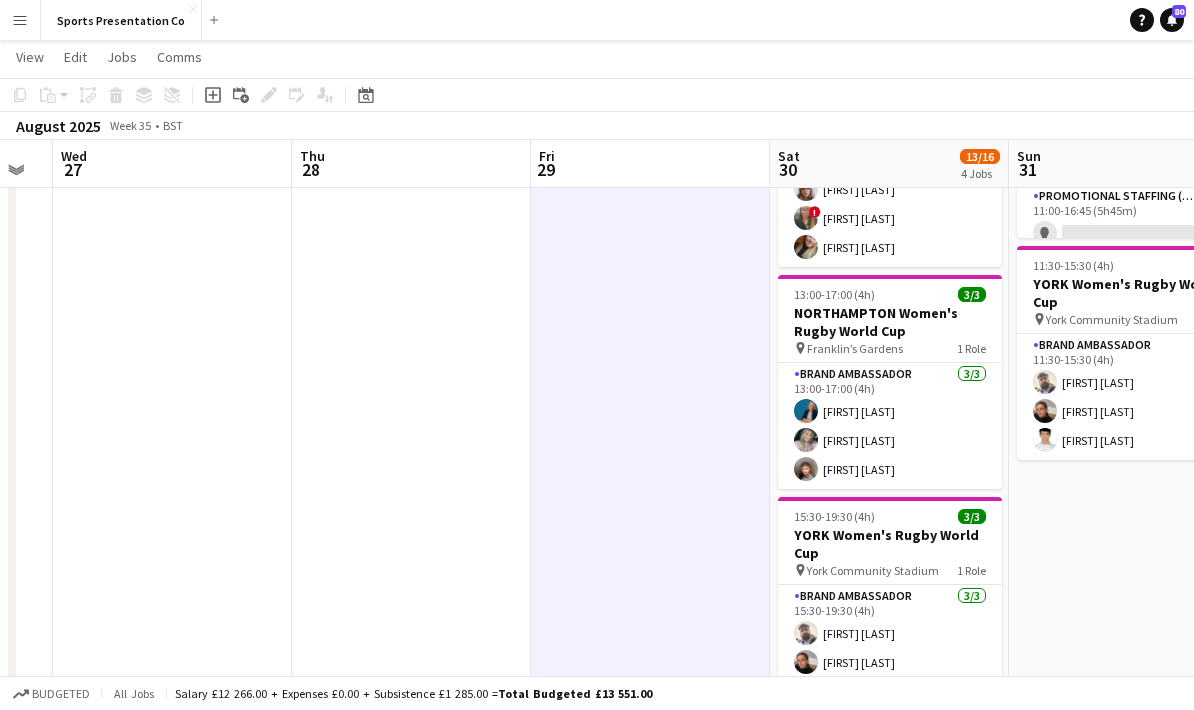 click at bounding box center [650, 234] 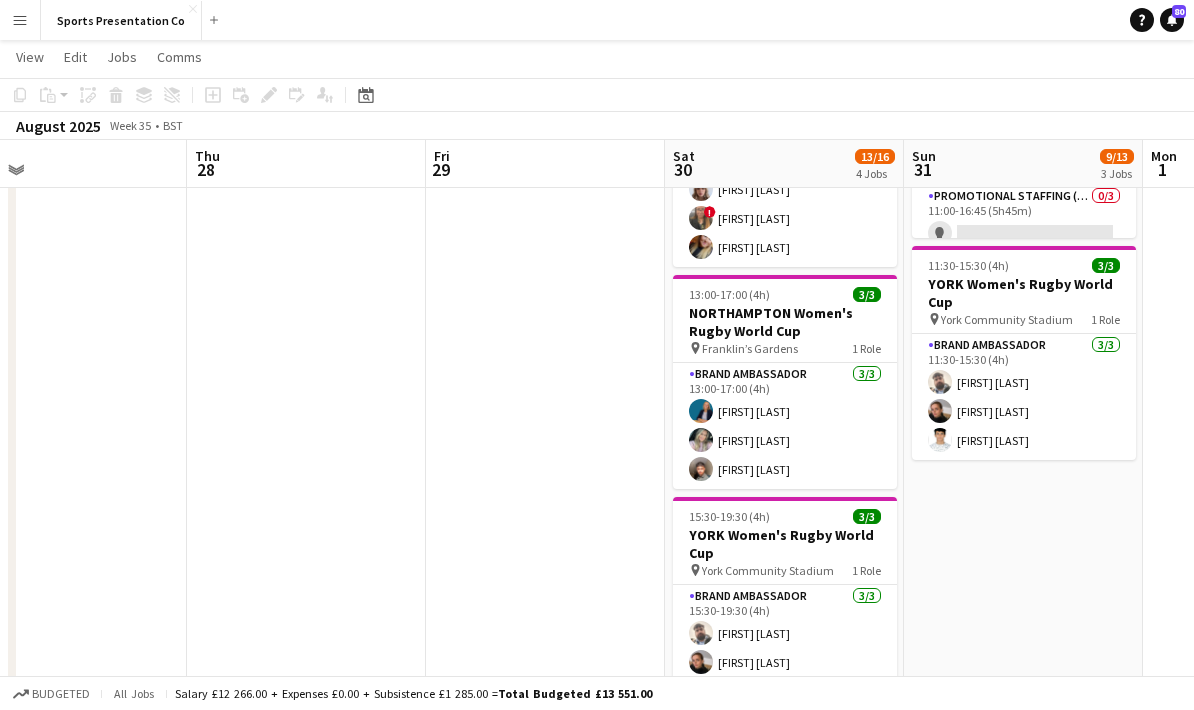 drag, startPoint x: 556, startPoint y: 550, endPoint x: 521, endPoint y: 564, distance: 37.696156 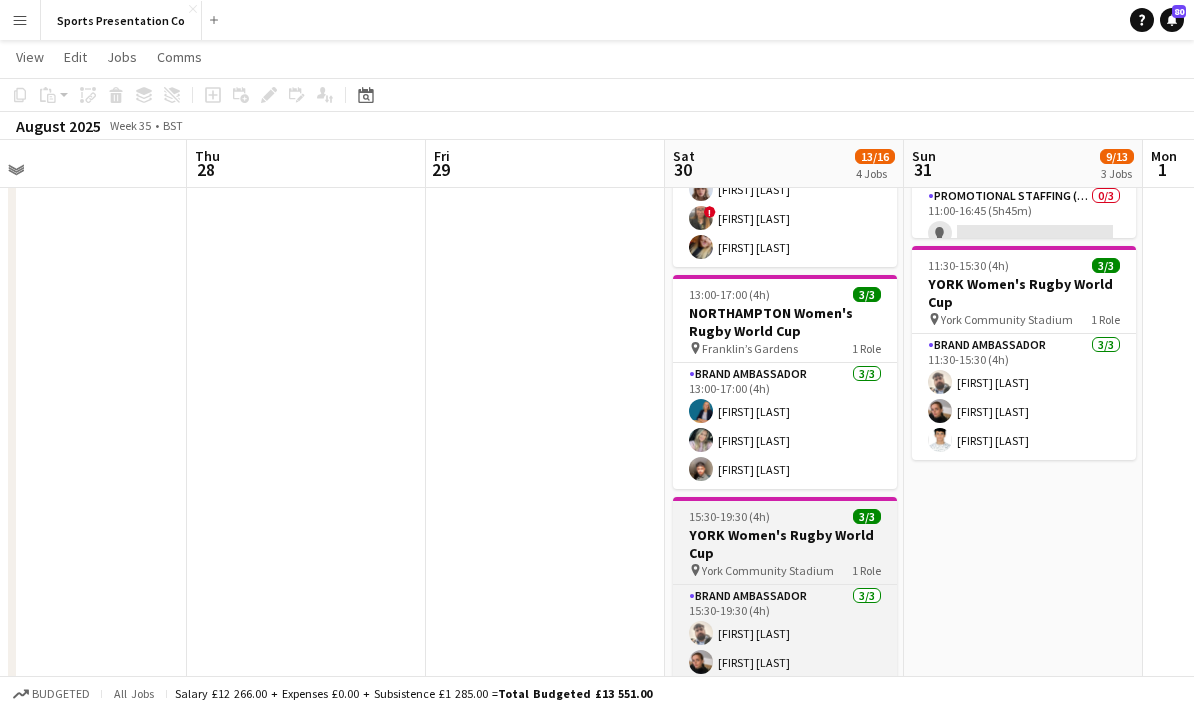 scroll, scrollTop: 0, scrollLeft: 790, axis: horizontal 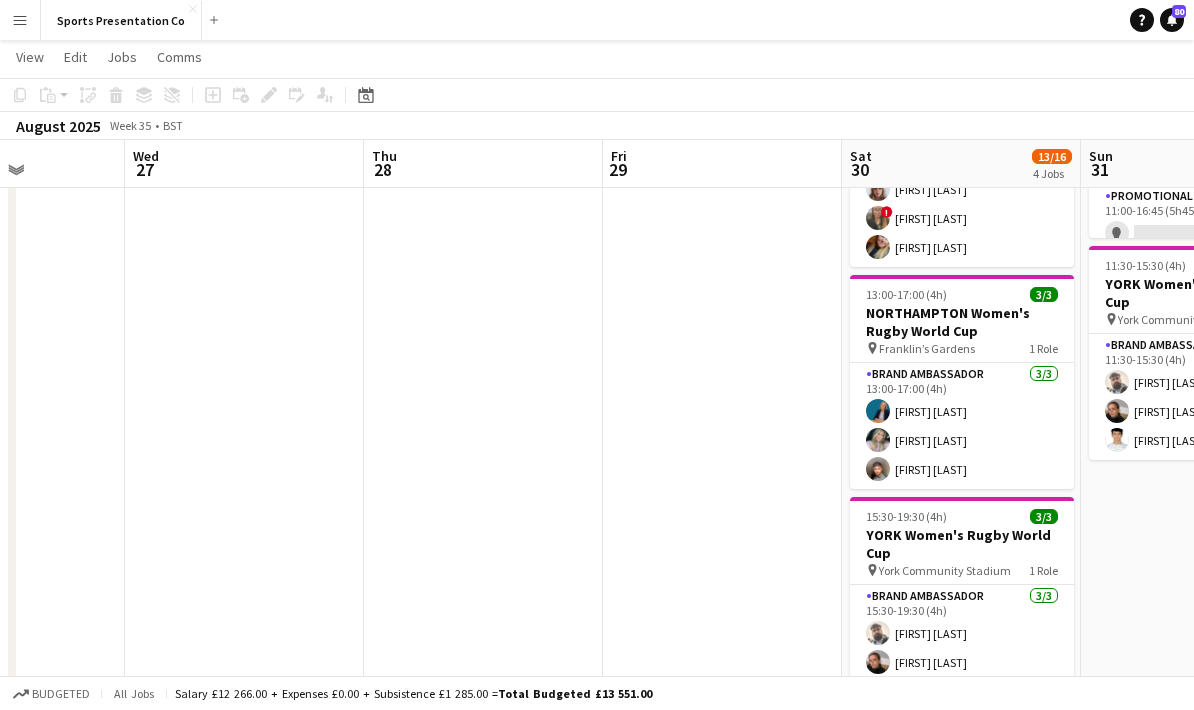 drag, startPoint x: 934, startPoint y: 551, endPoint x: 417, endPoint y: 593, distance: 518.7032 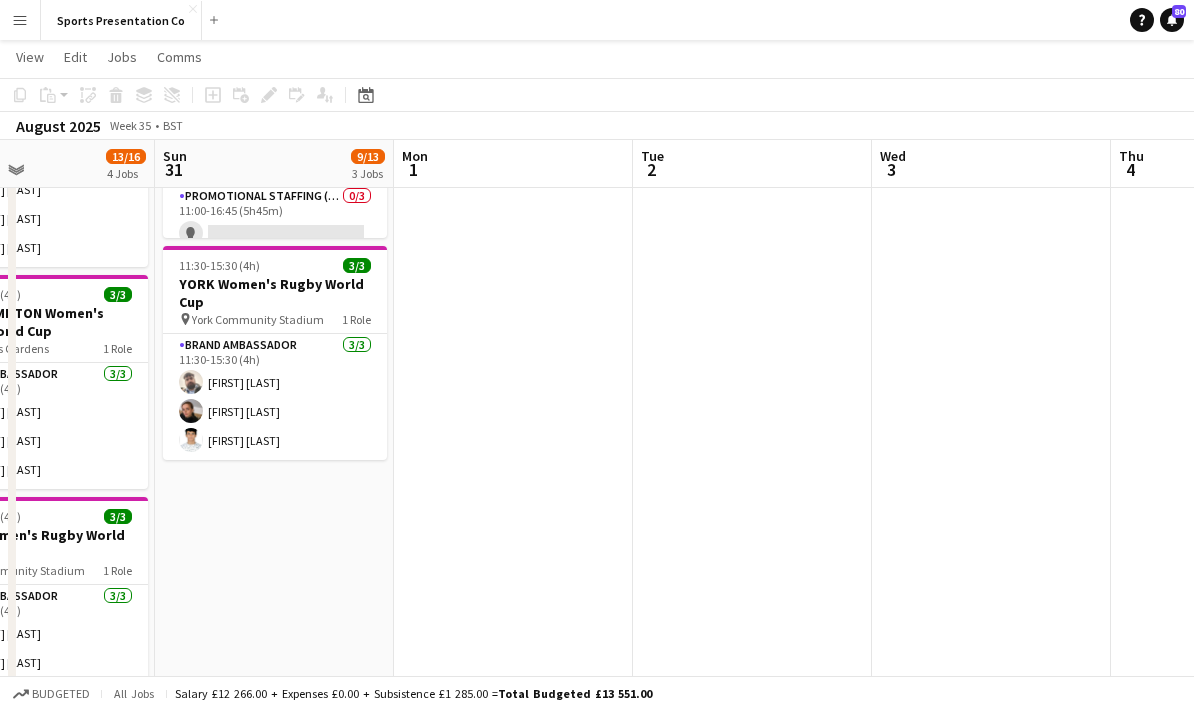 drag, startPoint x: 738, startPoint y: 549, endPoint x: 536, endPoint y: 571, distance: 203.19449 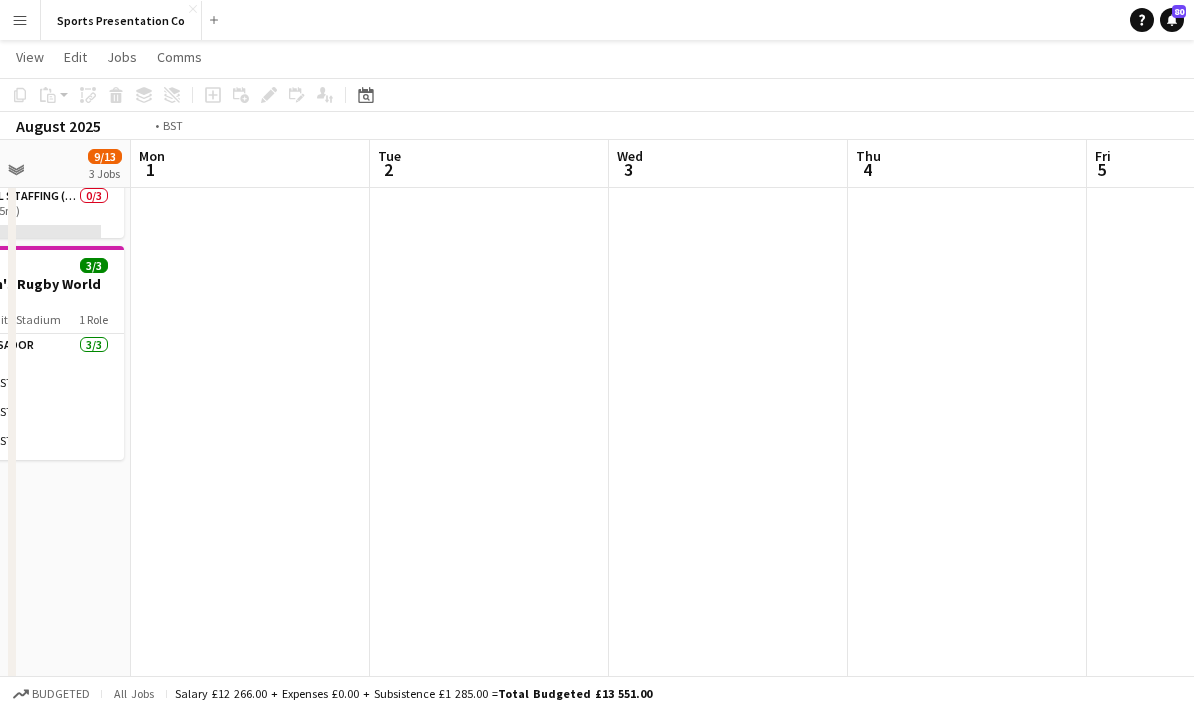 drag, startPoint x: 851, startPoint y: 549, endPoint x: 417, endPoint y: 590, distance: 435.93234 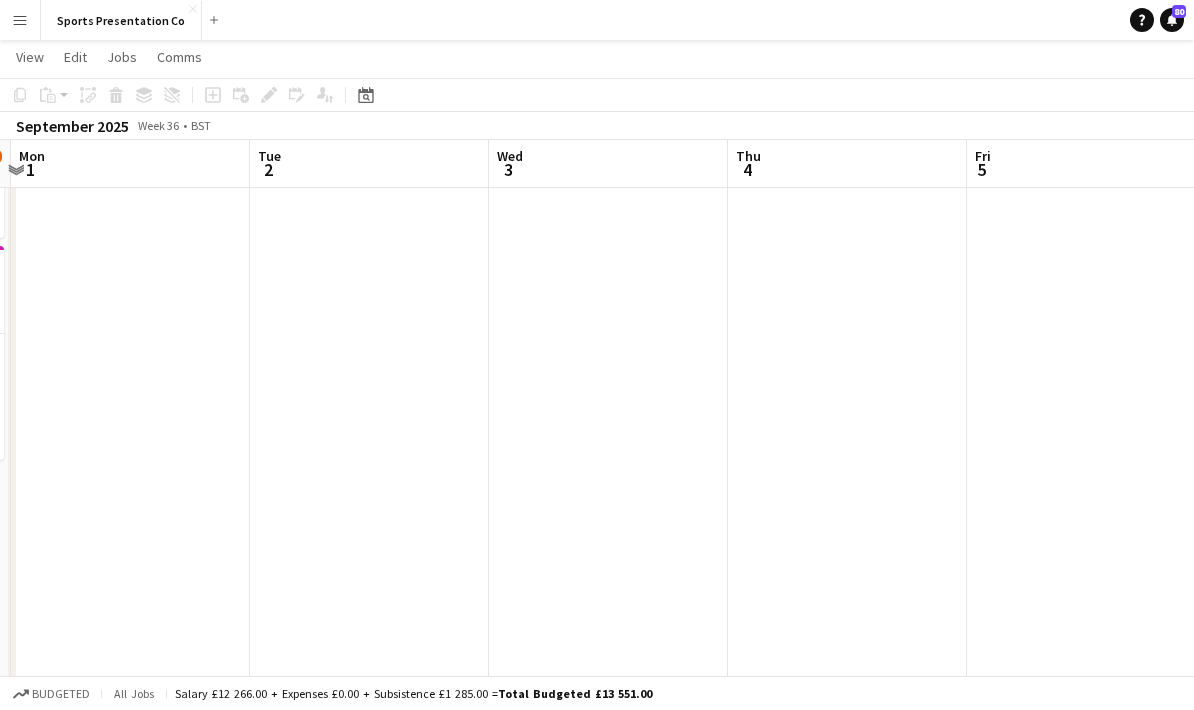 drag, startPoint x: 872, startPoint y: 561, endPoint x: 683, endPoint y: 576, distance: 189.5943 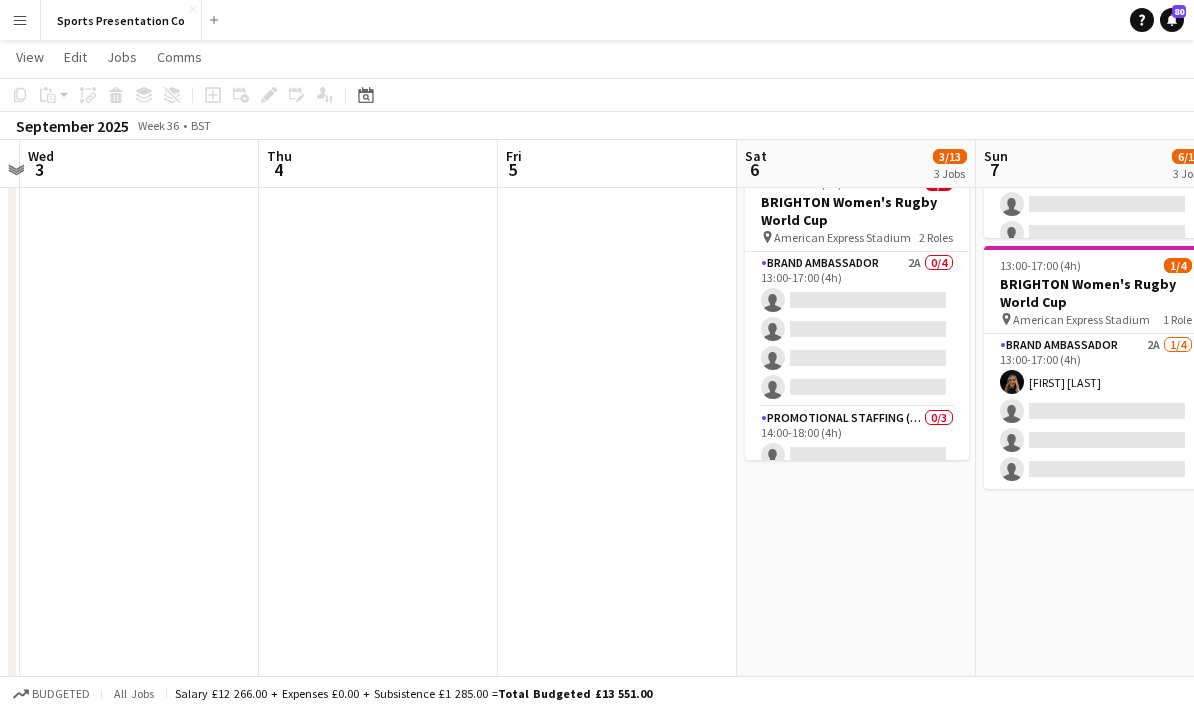 drag, startPoint x: 818, startPoint y: 550, endPoint x: 603, endPoint y: 596, distance: 219.86588 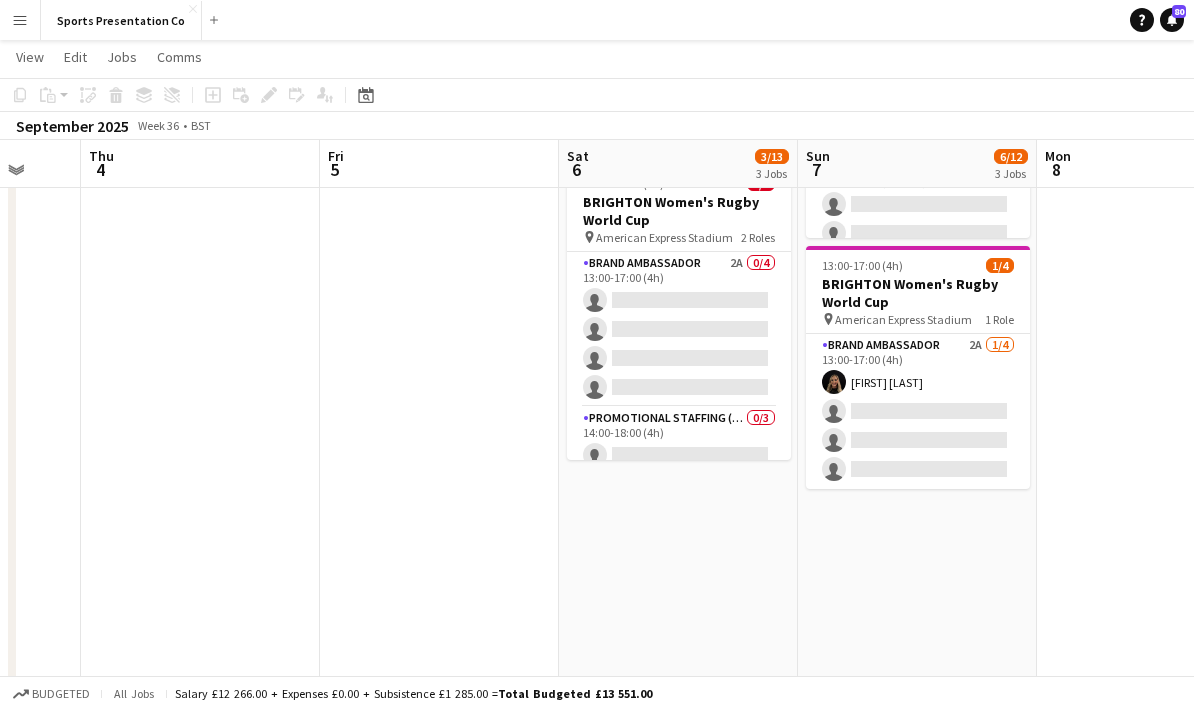 scroll, scrollTop: 0, scrollLeft: 644, axis: horizontal 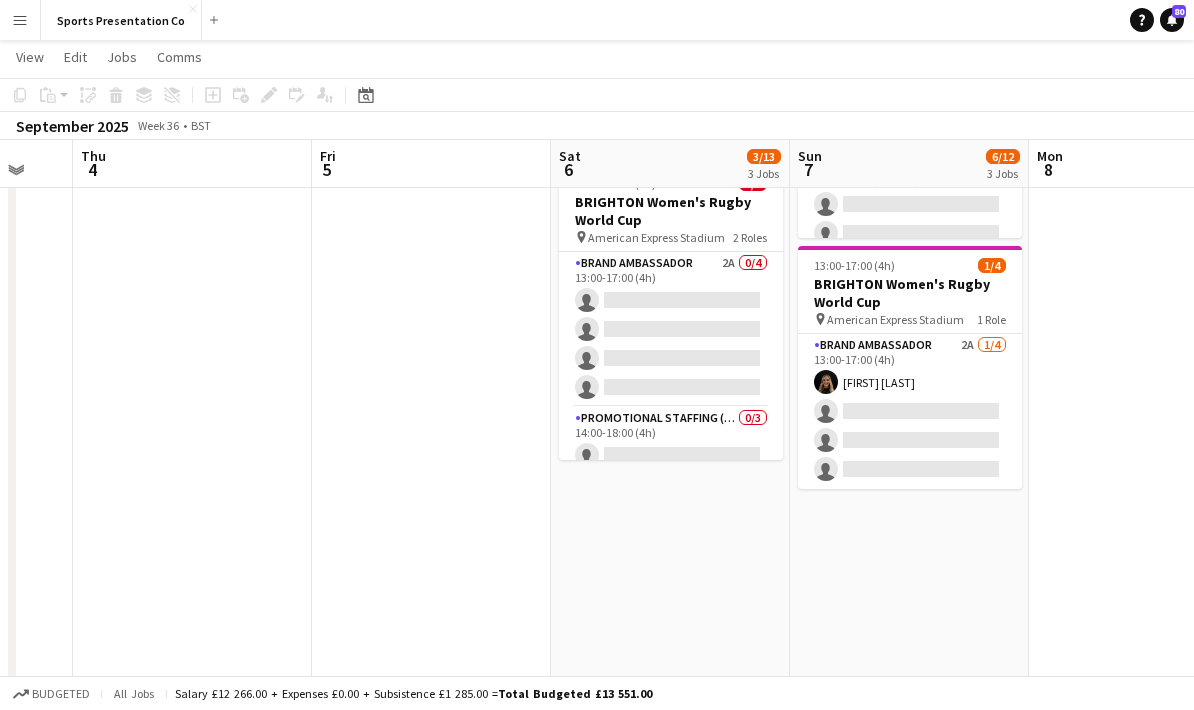 drag, startPoint x: 722, startPoint y: 582, endPoint x: 537, endPoint y: 600, distance: 185.87361 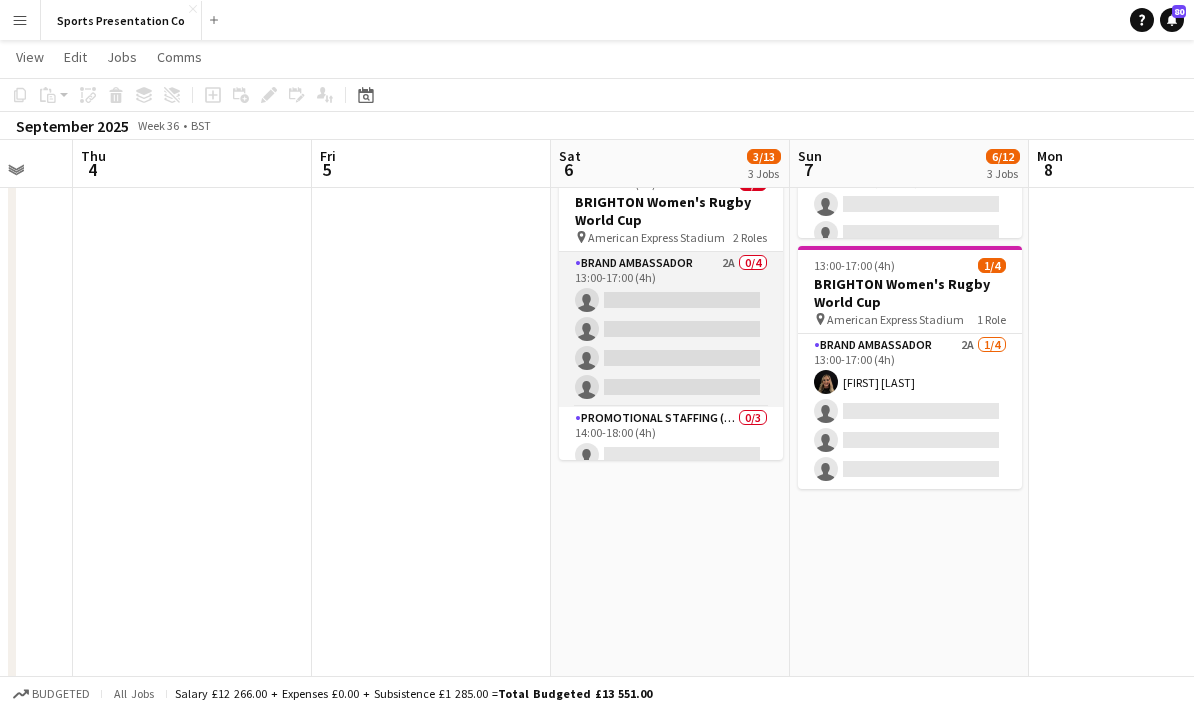 click on "Brand Ambassador   2A   0/4   13:00-17:00 (4h)
single-neutral-actions
single-neutral-actions
single-neutral-actions
single-neutral-actions" at bounding box center [671, 329] 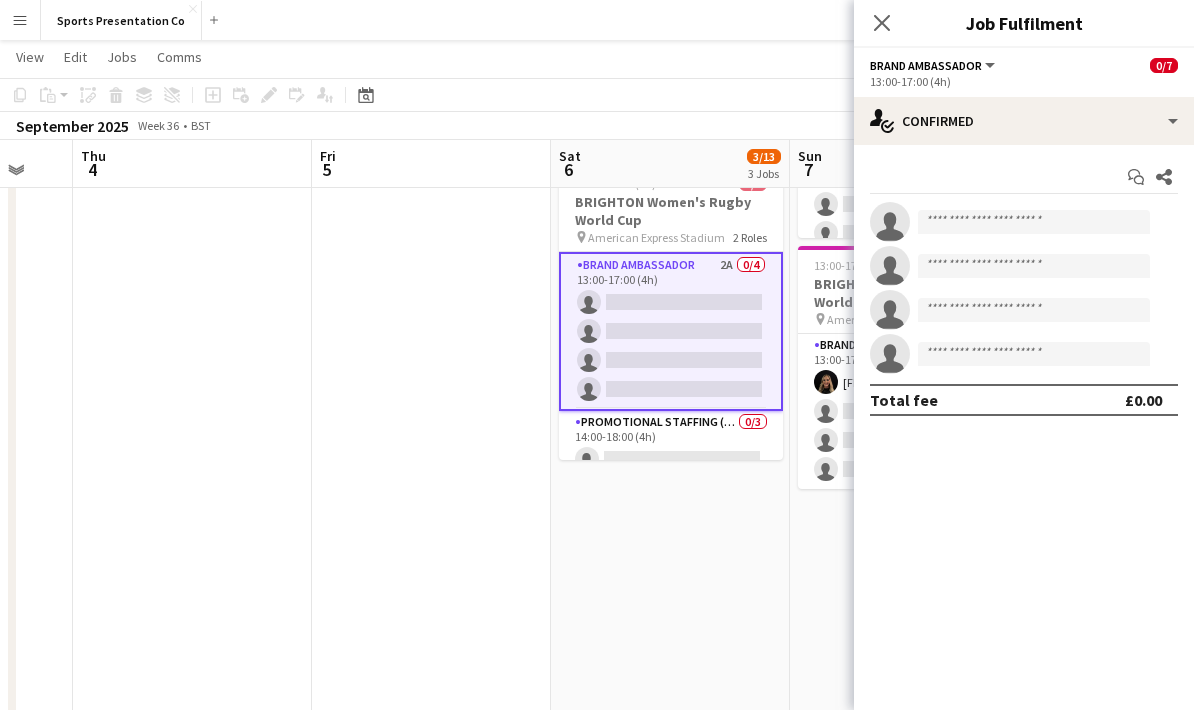 click on "13:00-17:00 (4h)" 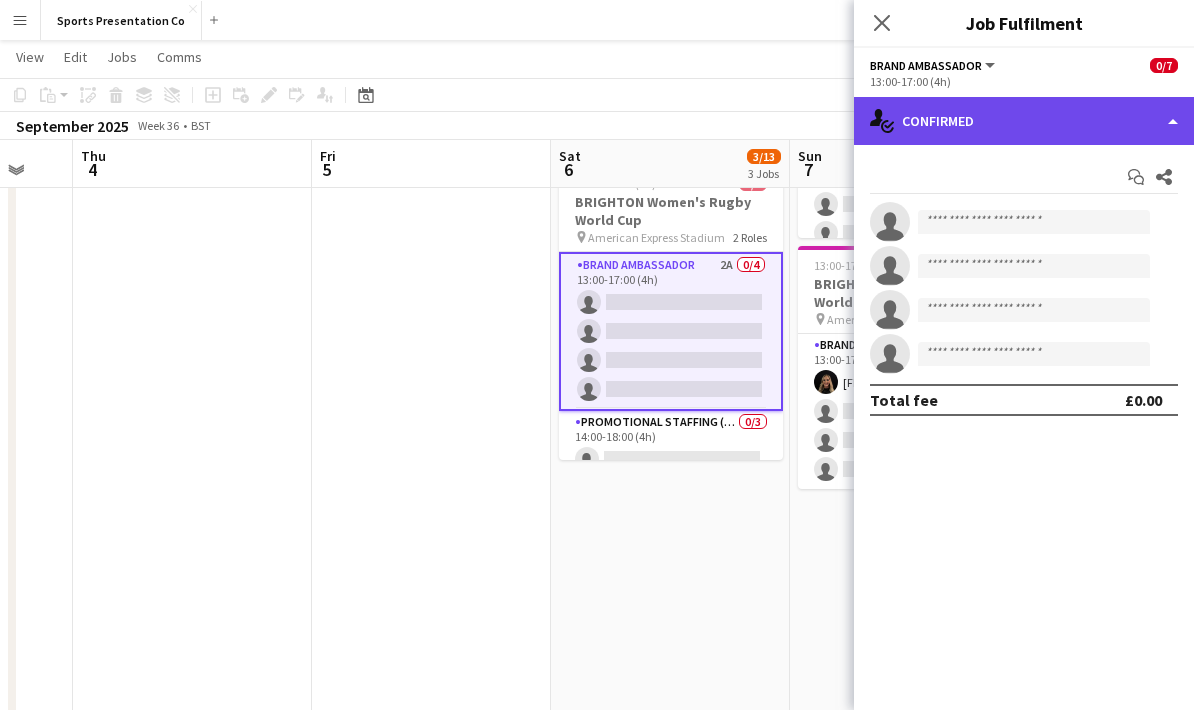click on "single-neutral-actions-check-2
Confirmed" 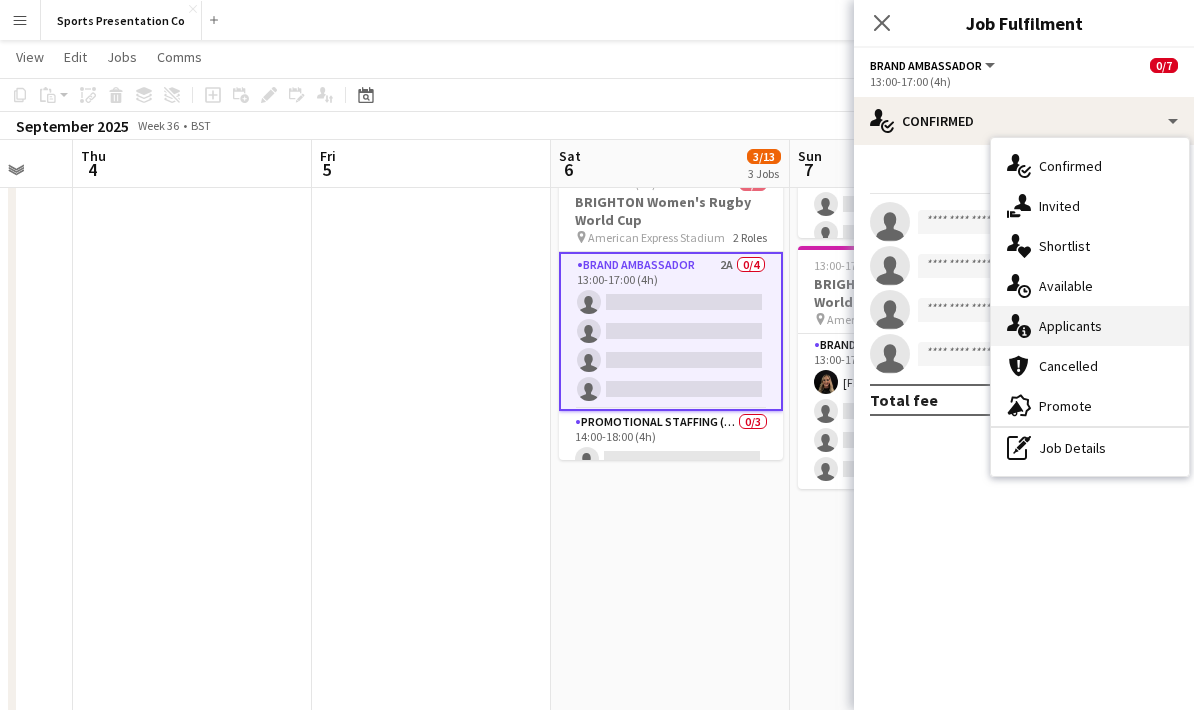 click on "single-neutral-actions-information
Applicants" at bounding box center (1090, 326) 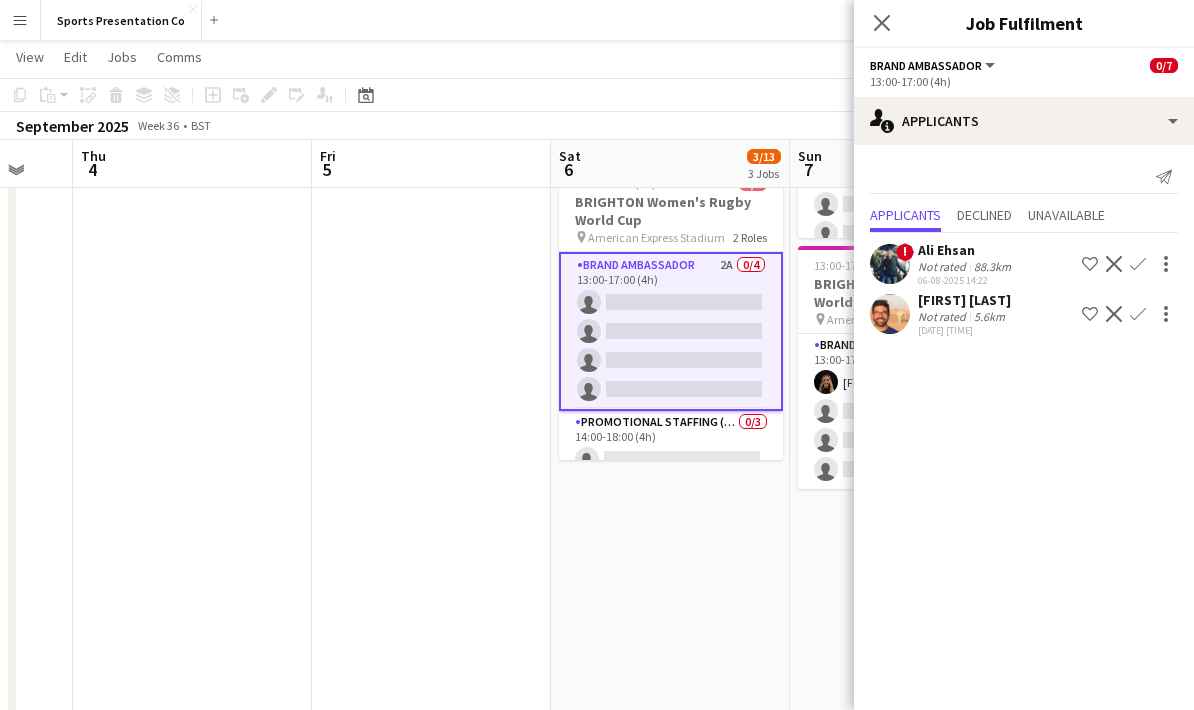 click on "[DATE] [TIME]" 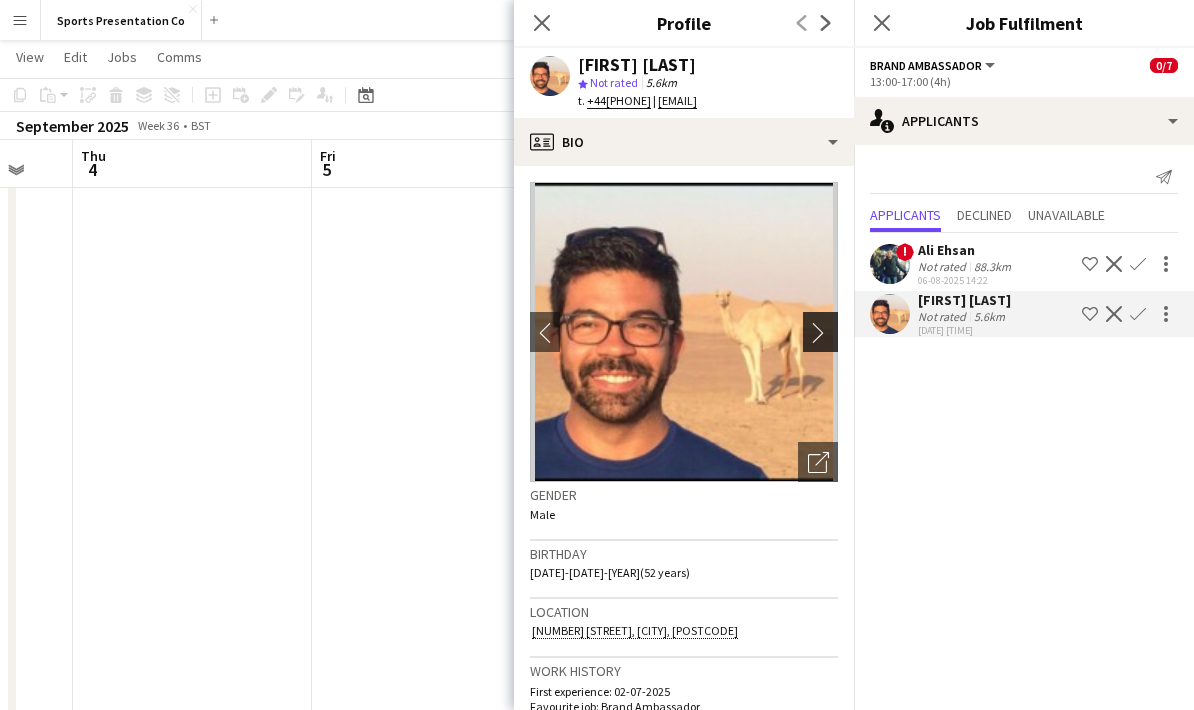 click on "chevron-right" 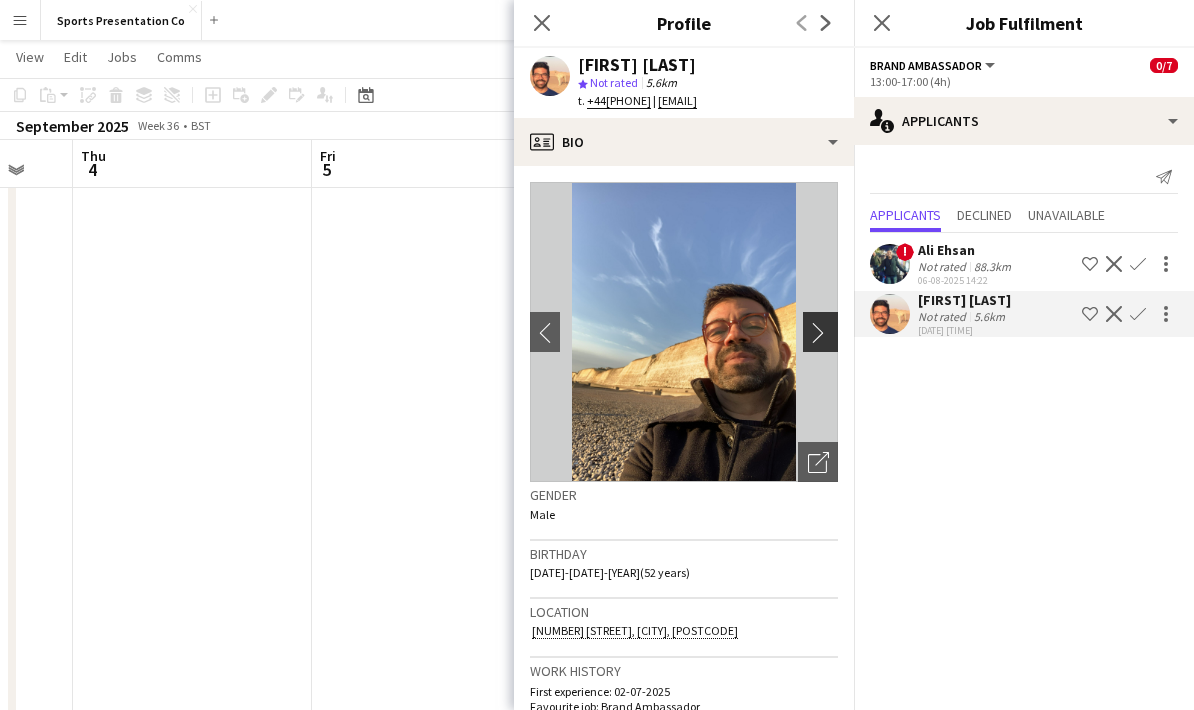 click on "chevron-right" 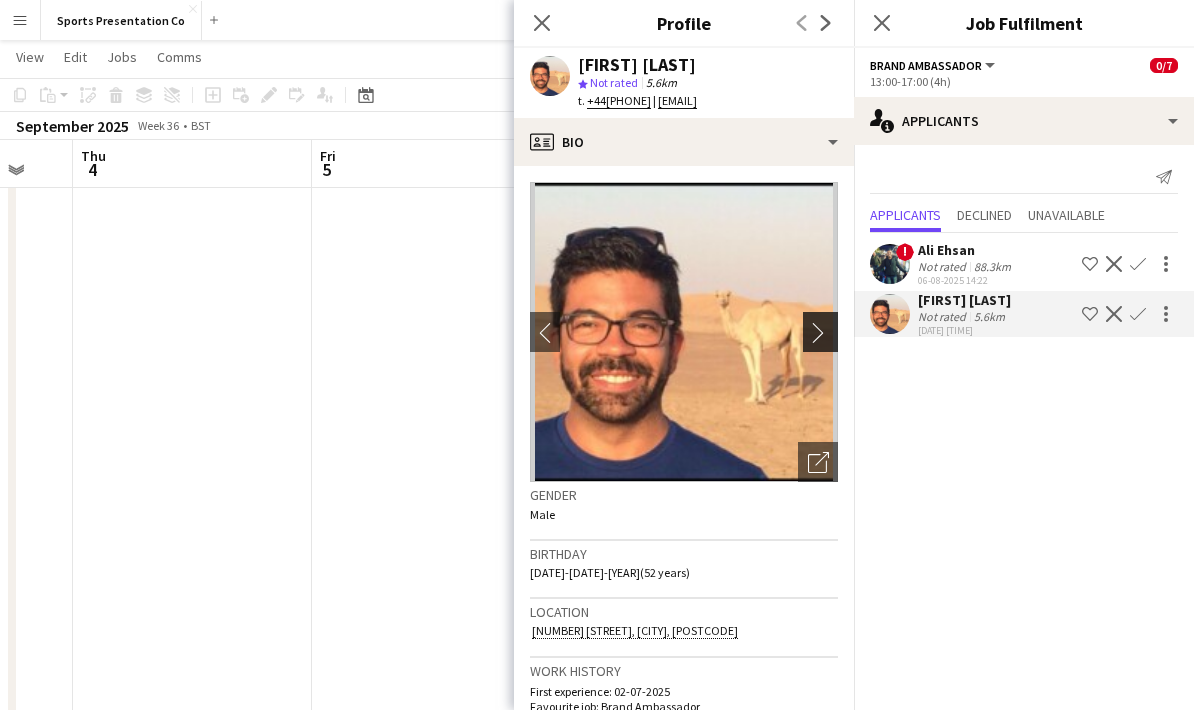 click on "chevron-right" 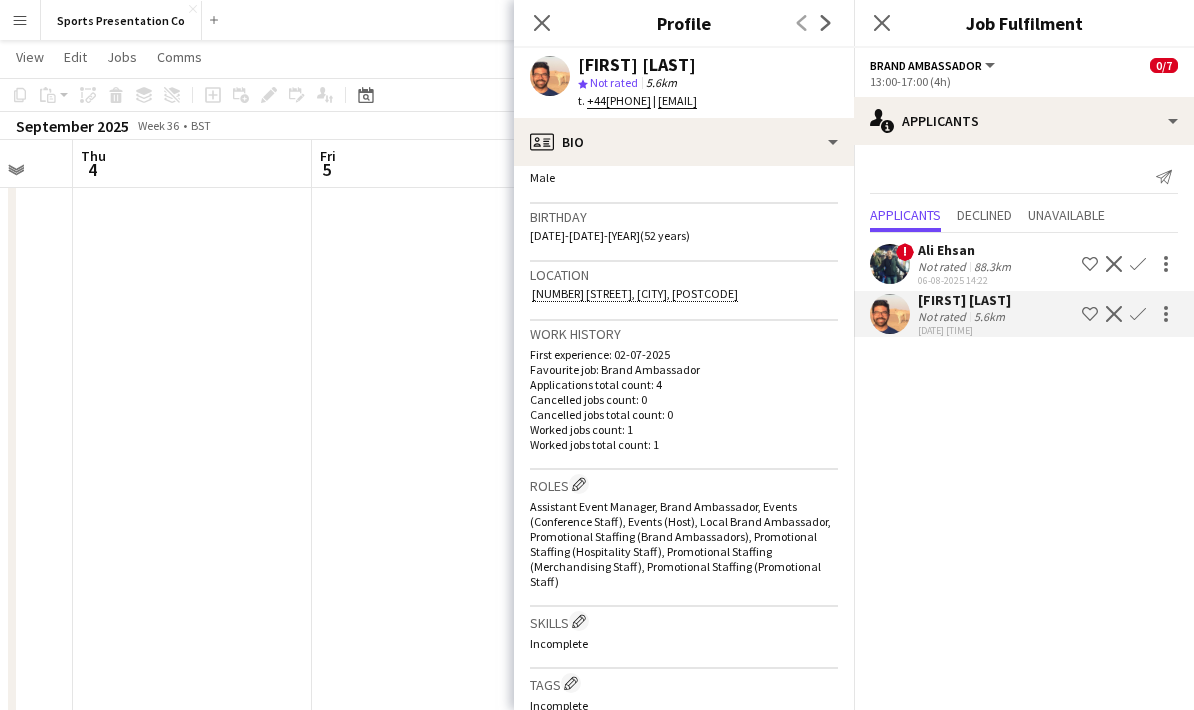 scroll, scrollTop: 271, scrollLeft: 0, axis: vertical 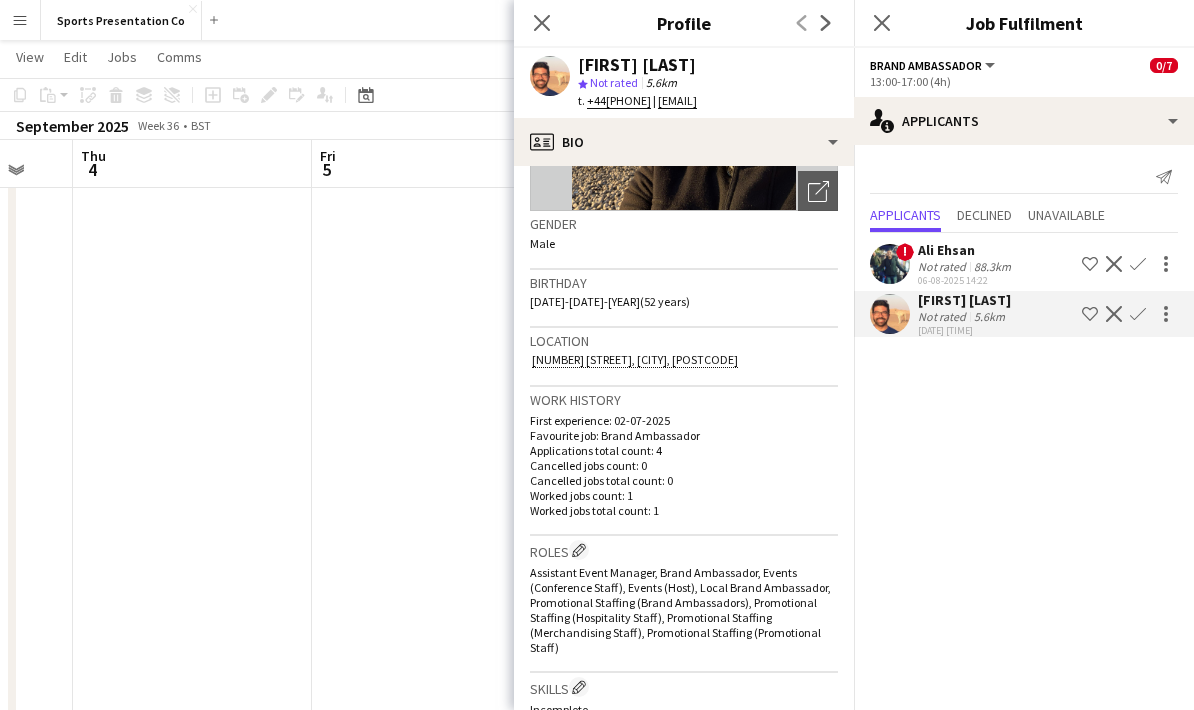 click on "88.3km" at bounding box center (989, 316) 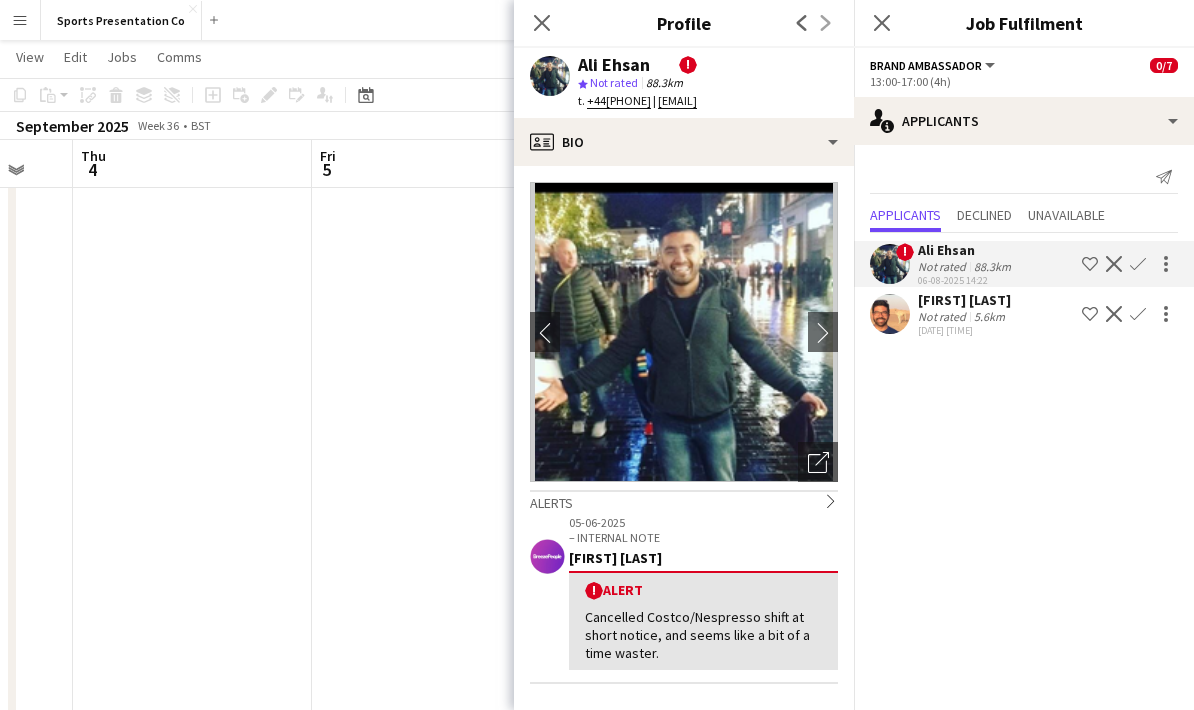 click on "Not rated" 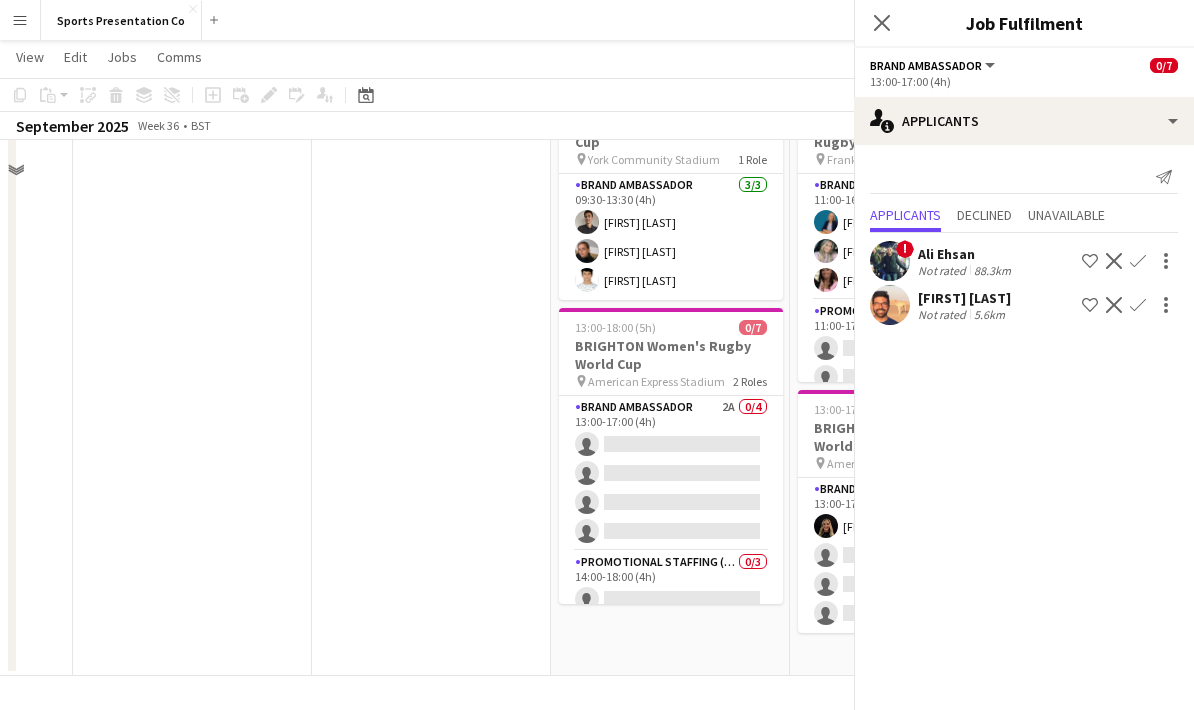 scroll, scrollTop: 80, scrollLeft: 0, axis: vertical 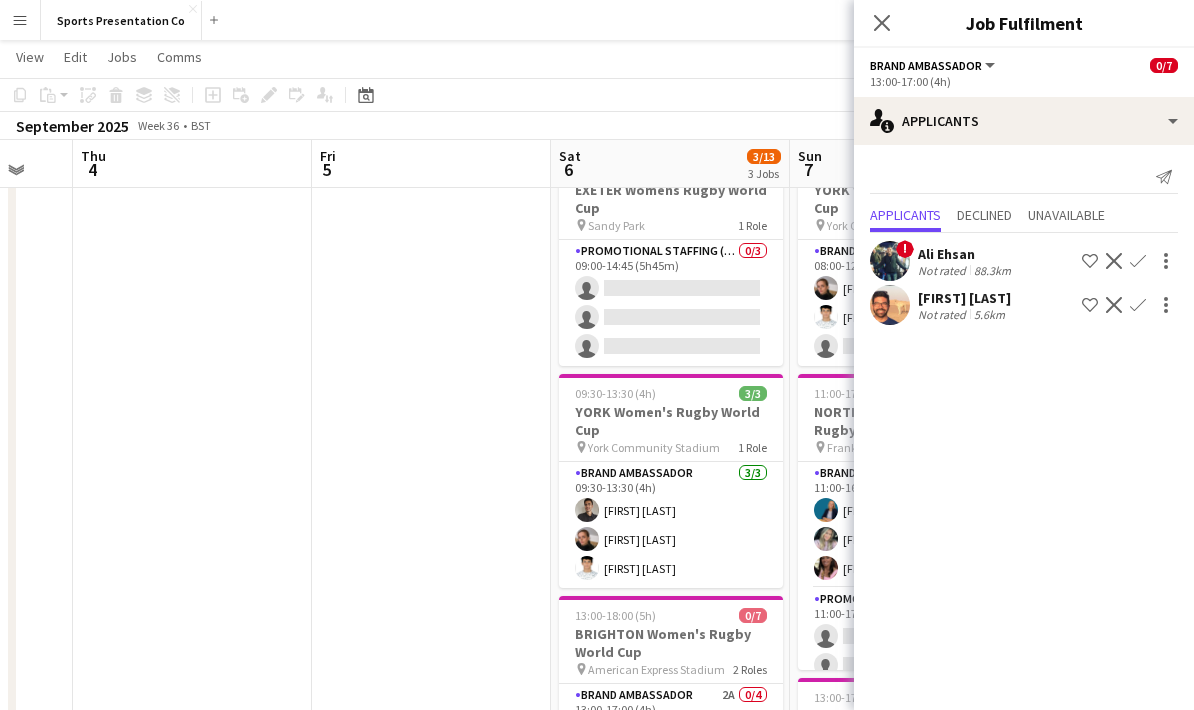 click on "Andre Cunha   Not rated   5.6km
Shortlist crew
Decline
Confirm" 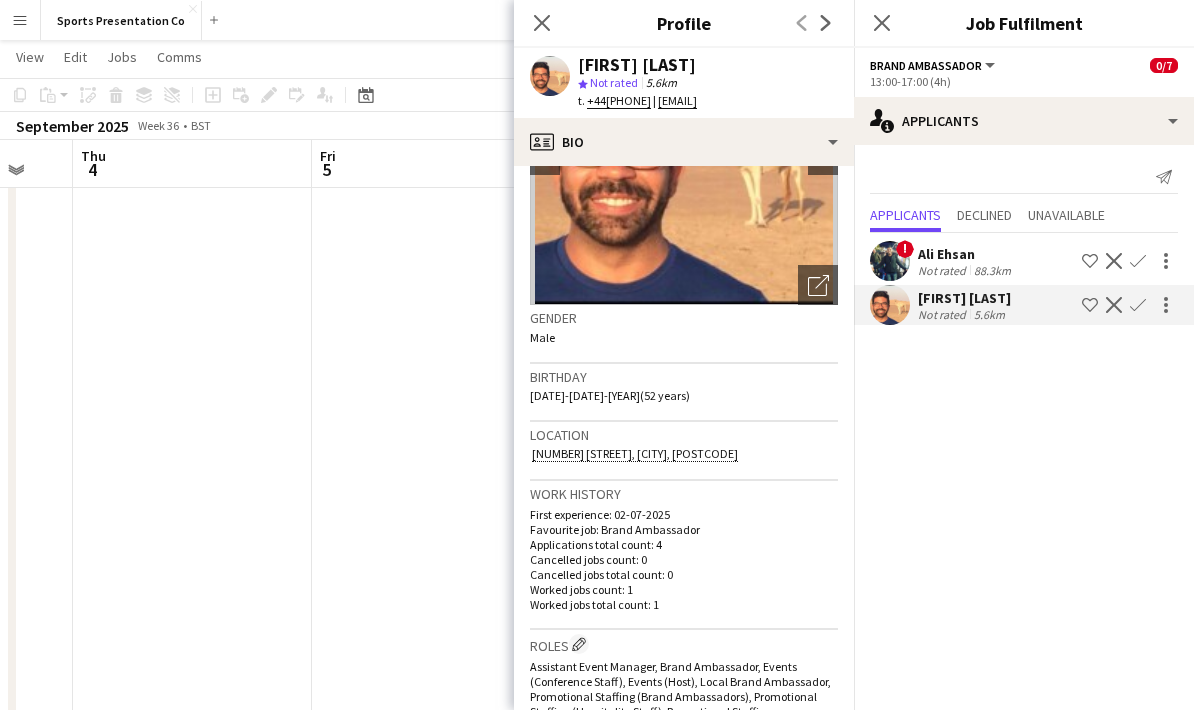scroll, scrollTop: 91, scrollLeft: 0, axis: vertical 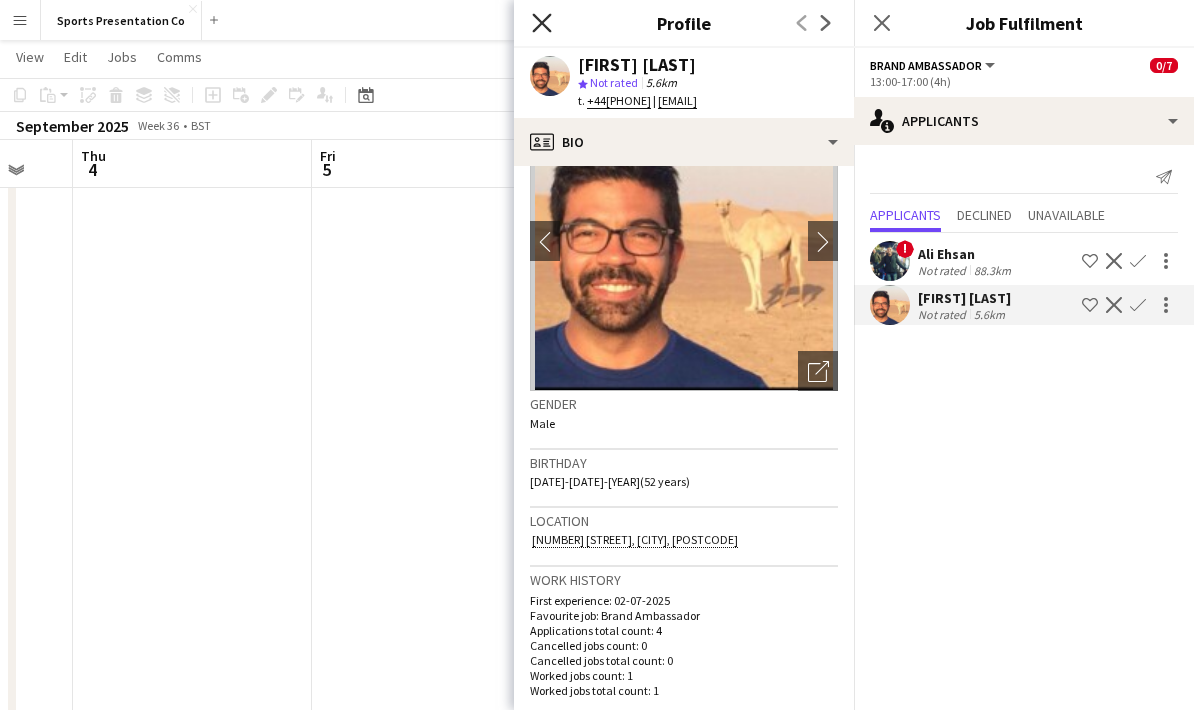 click 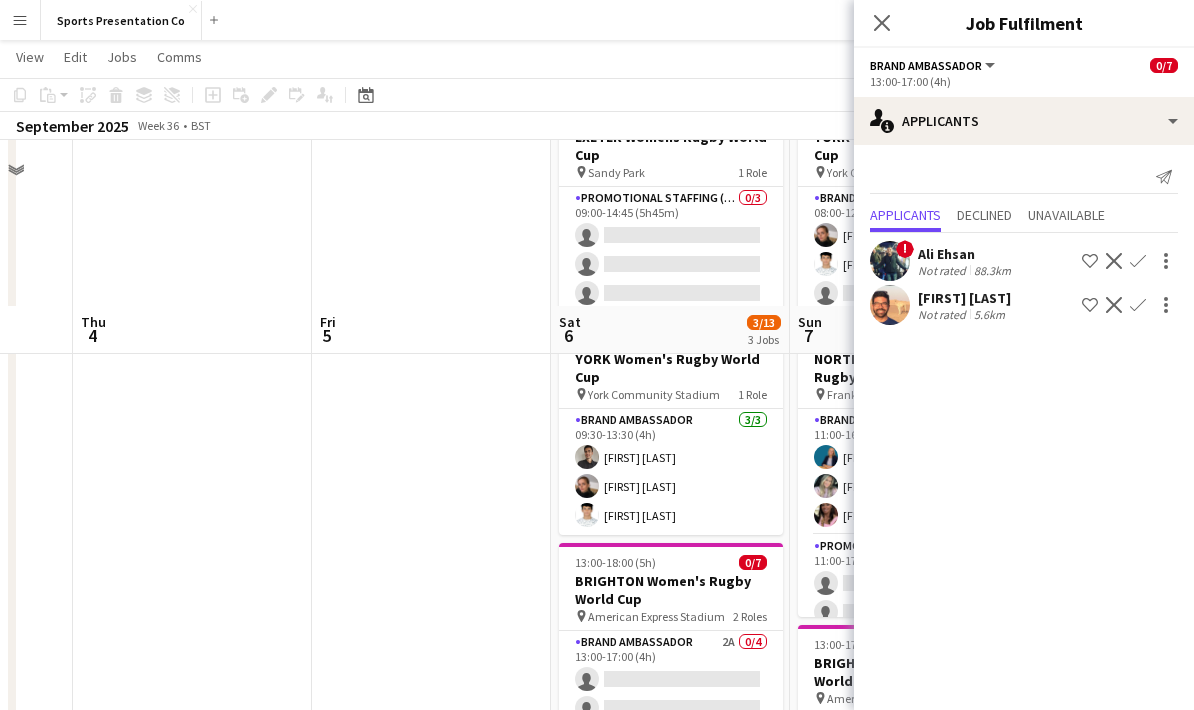 scroll, scrollTop: 288, scrollLeft: 0, axis: vertical 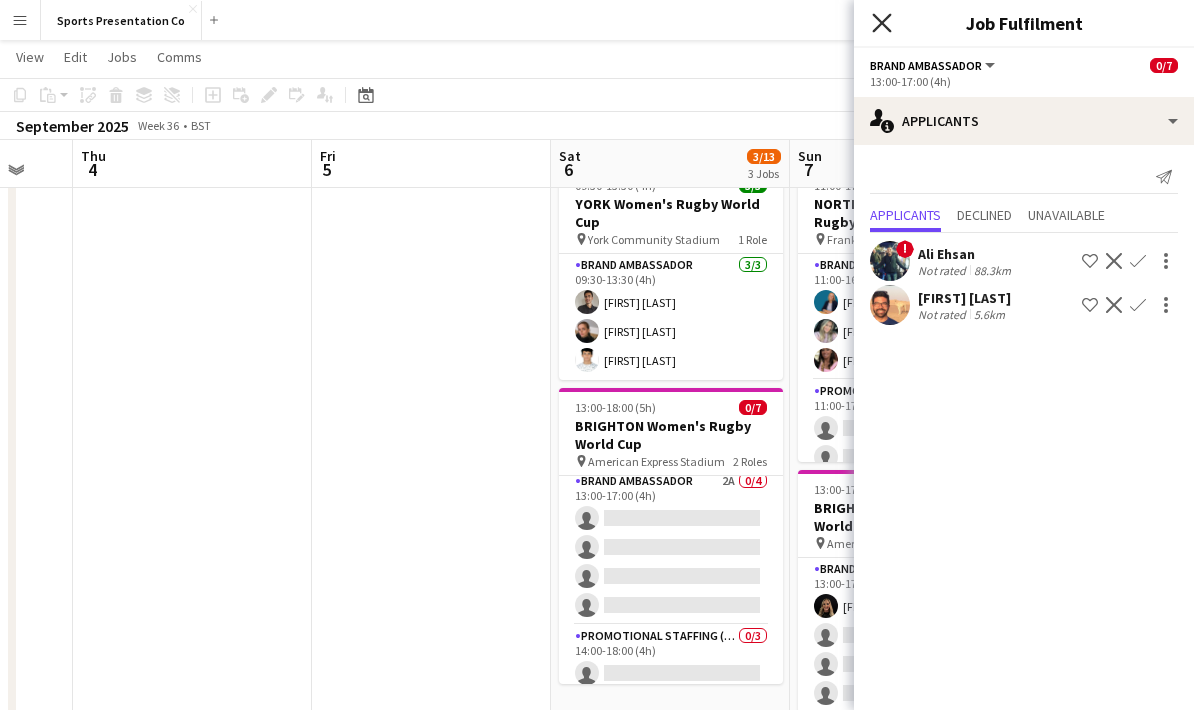 click 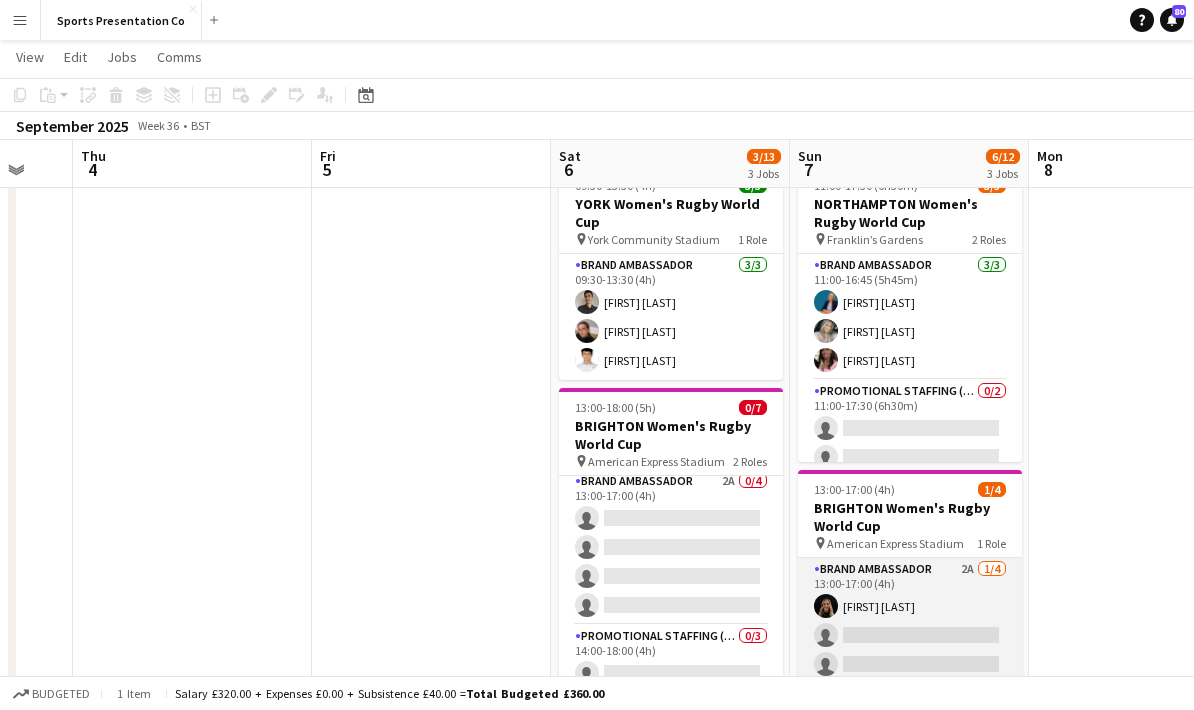 click on "Brand Ambassador   2A   1/4   13:00-17:00 (4h)
Ellie Harman
single-neutral-actions
single-neutral-actions
single-neutral-actions" at bounding box center [910, 635] 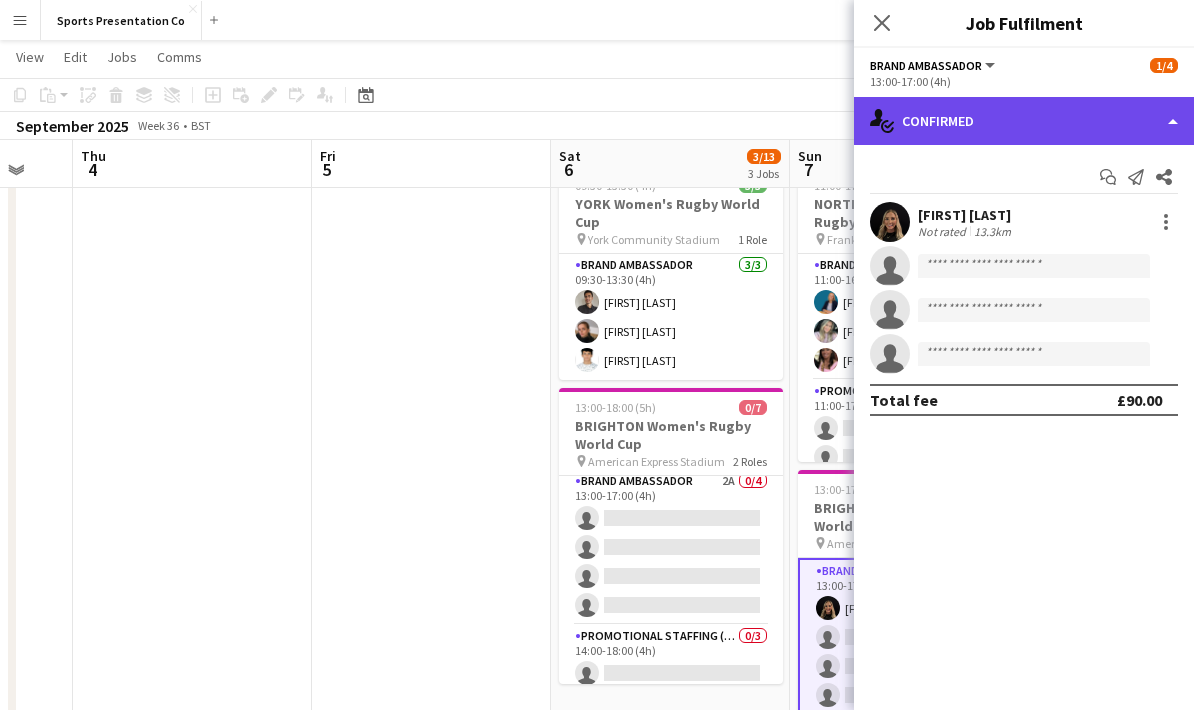 click on "single-neutral-actions-check-2
Confirmed" 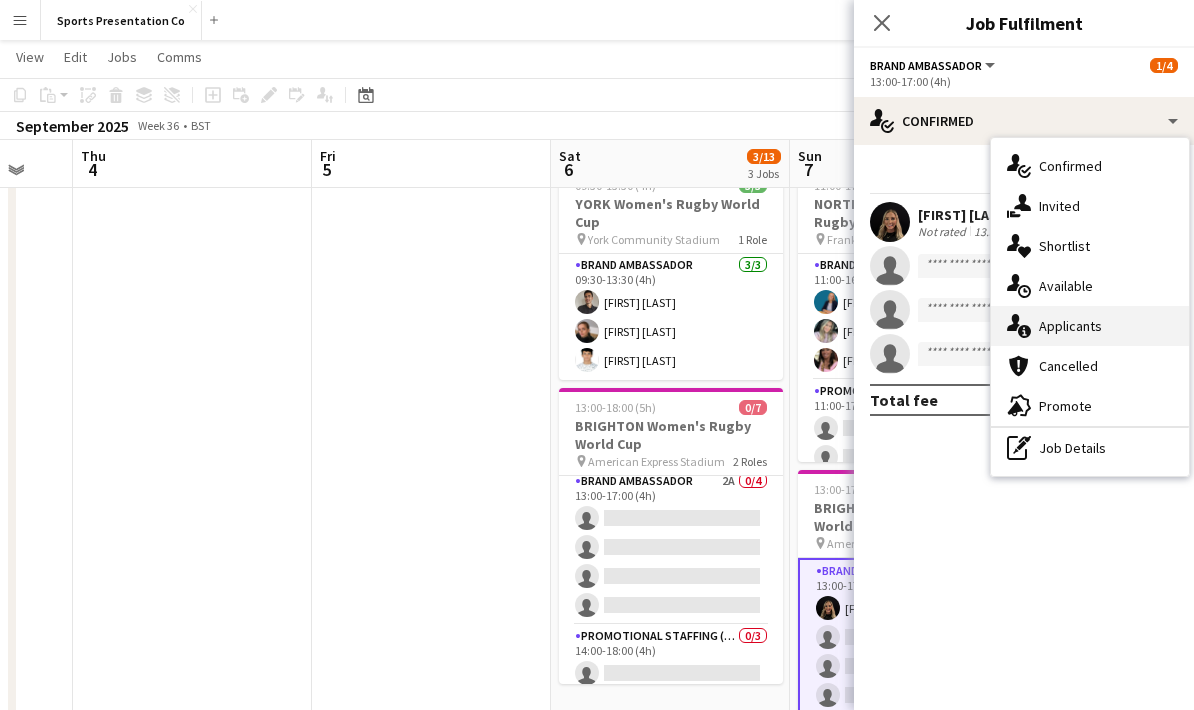 click on "single-neutral-actions-information
Applicants" at bounding box center (1090, 326) 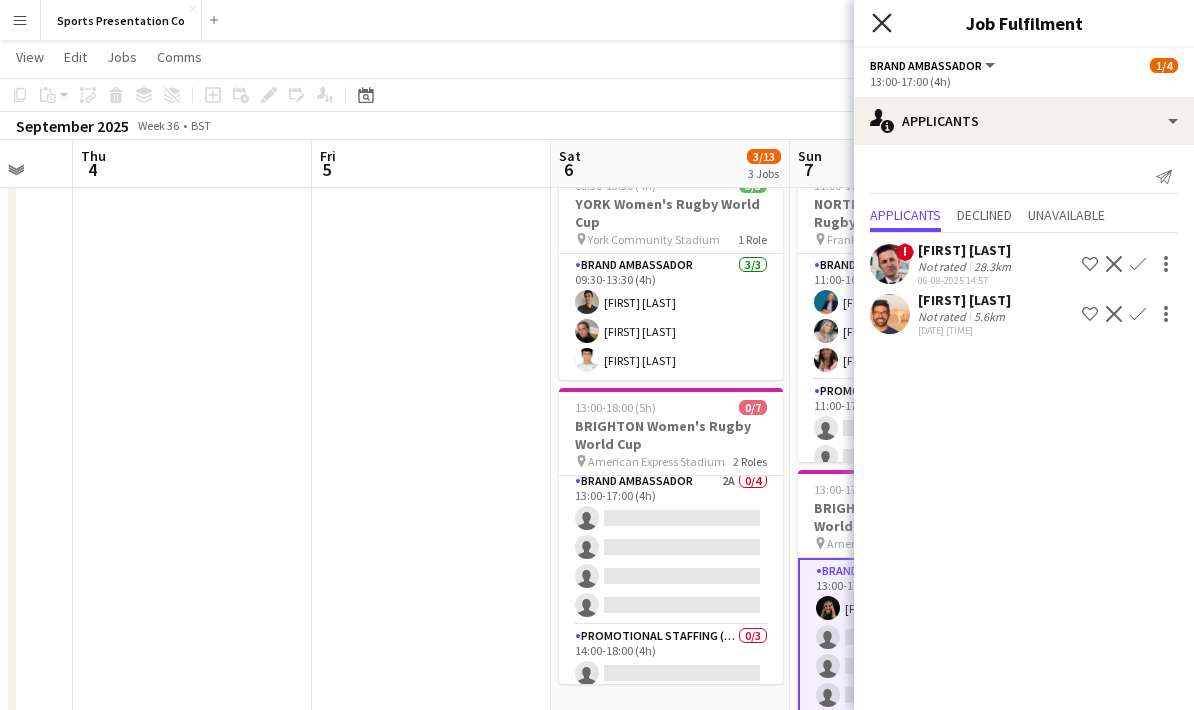 click 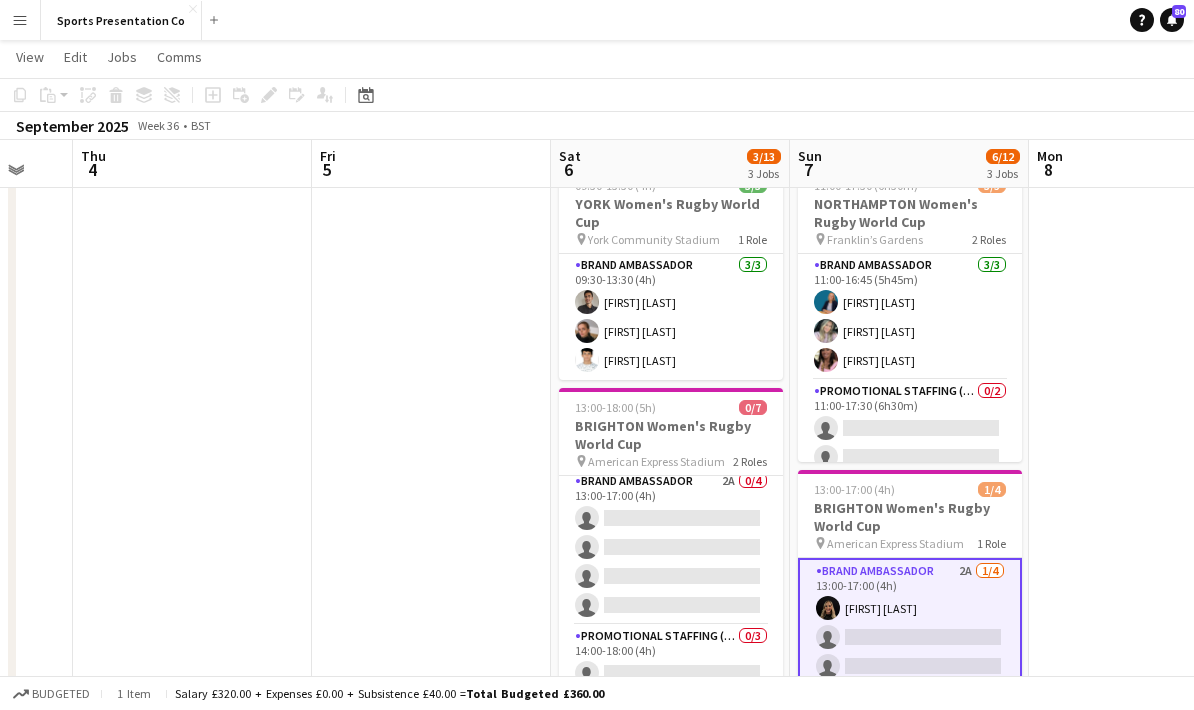 click at bounding box center [1148, 346] 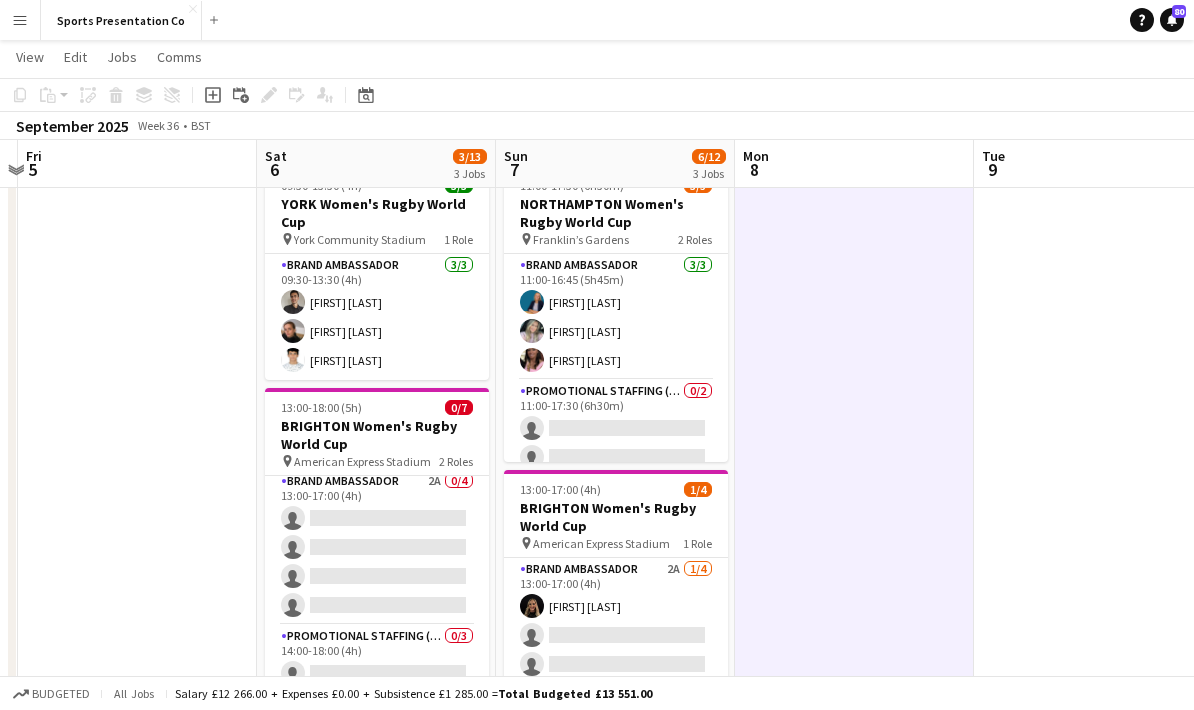 drag, startPoint x: 1078, startPoint y: 598, endPoint x: 702, endPoint y: 617, distance: 376.47974 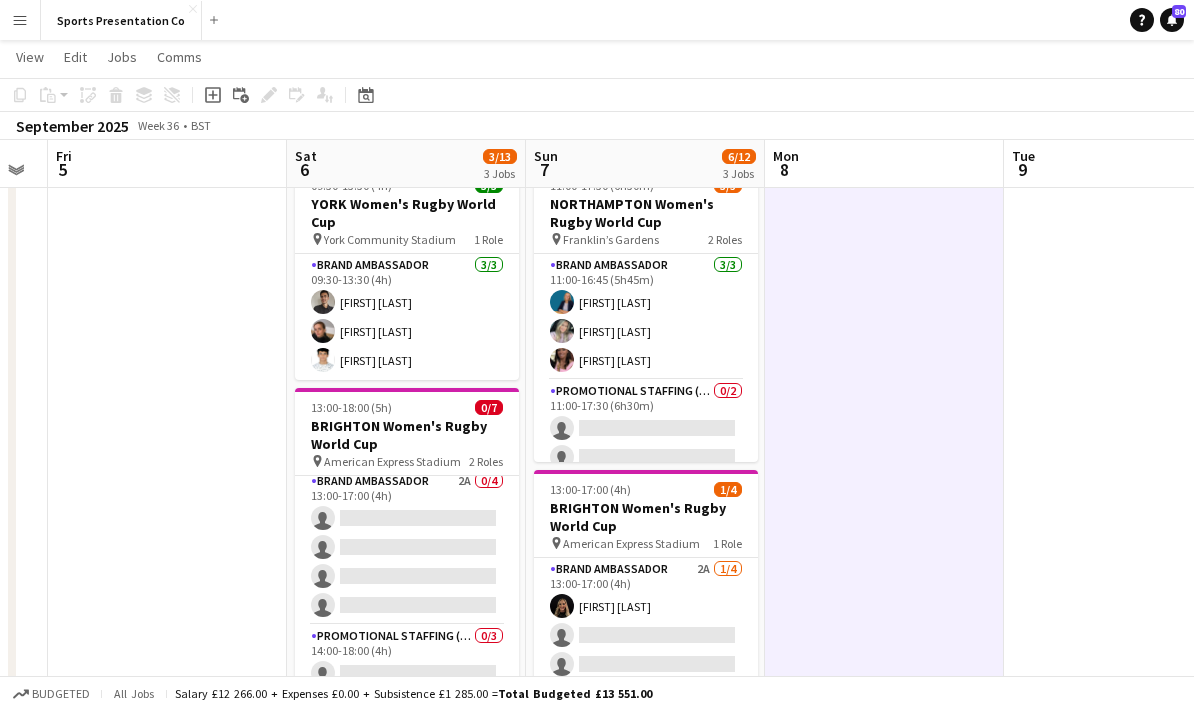 drag, startPoint x: 907, startPoint y: 575, endPoint x: 616, endPoint y: 585, distance: 291.17178 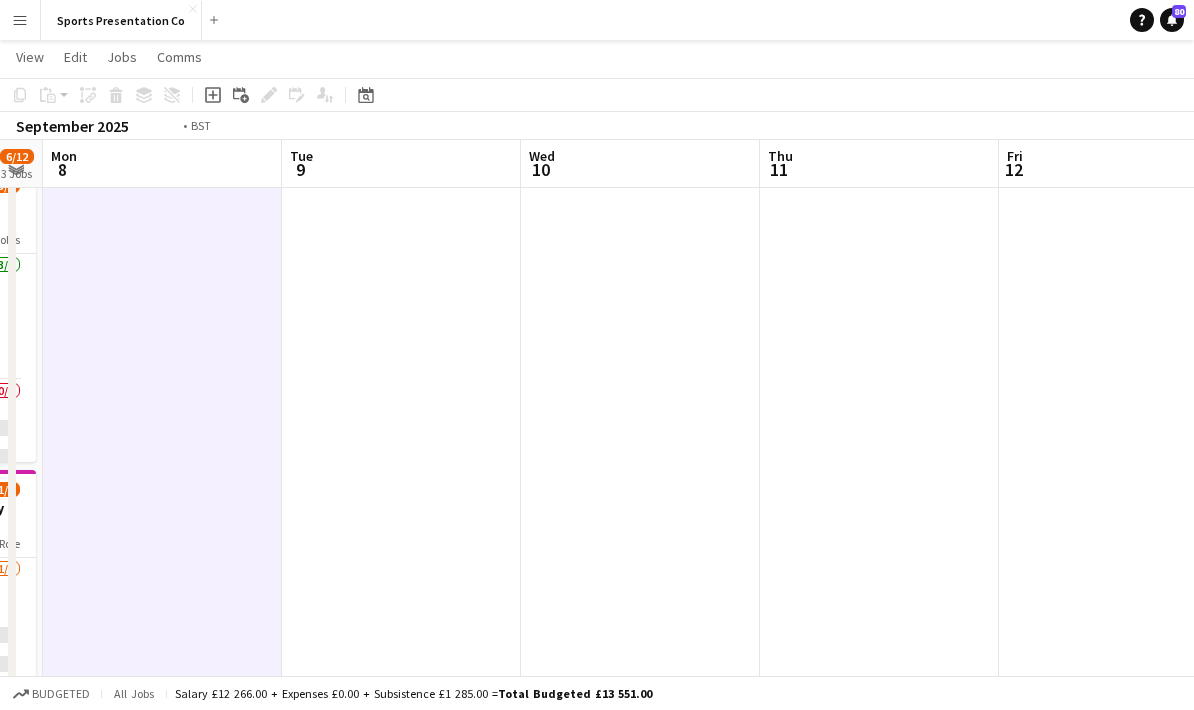 drag, startPoint x: 852, startPoint y: 526, endPoint x: 521, endPoint y: 569, distance: 333.78137 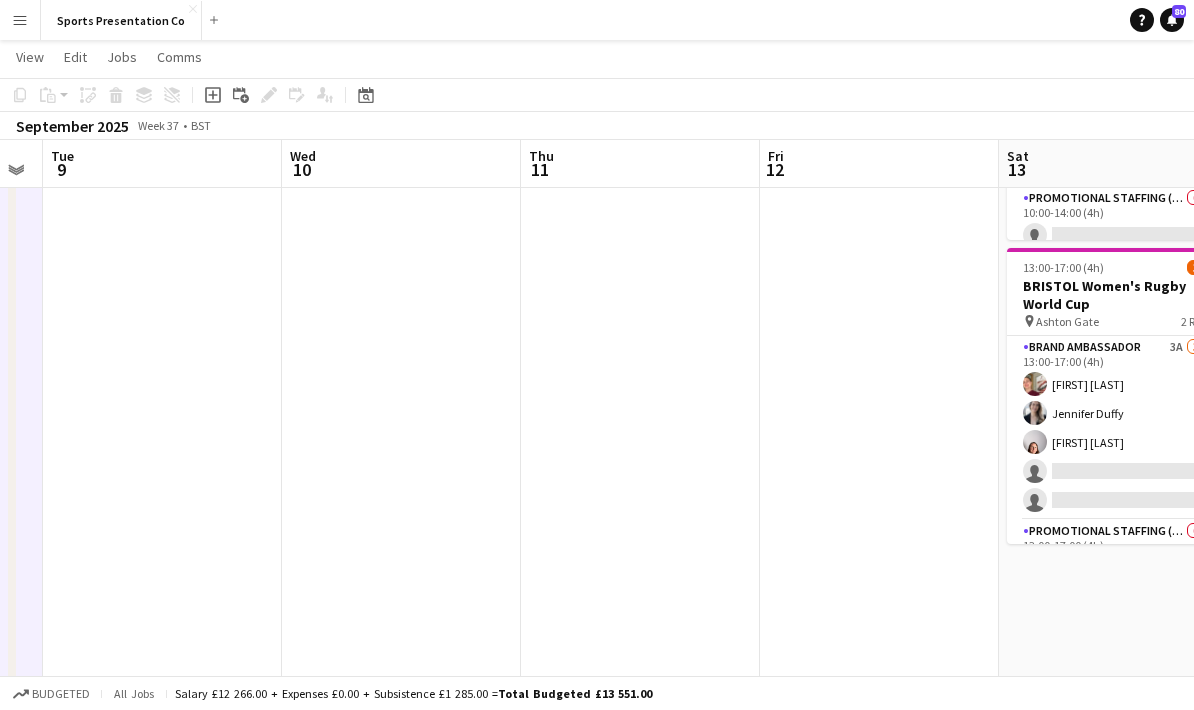 scroll, scrollTop: 0, scrollLeft: 759, axis: horizontal 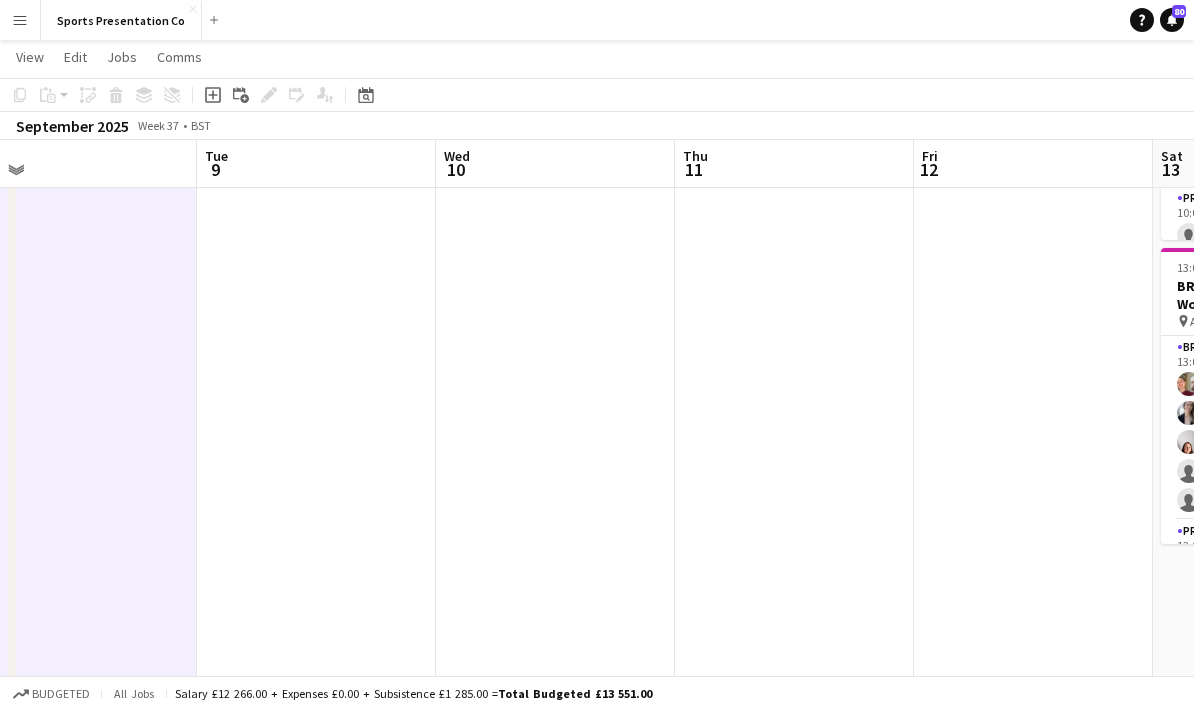 click at bounding box center [794, 346] 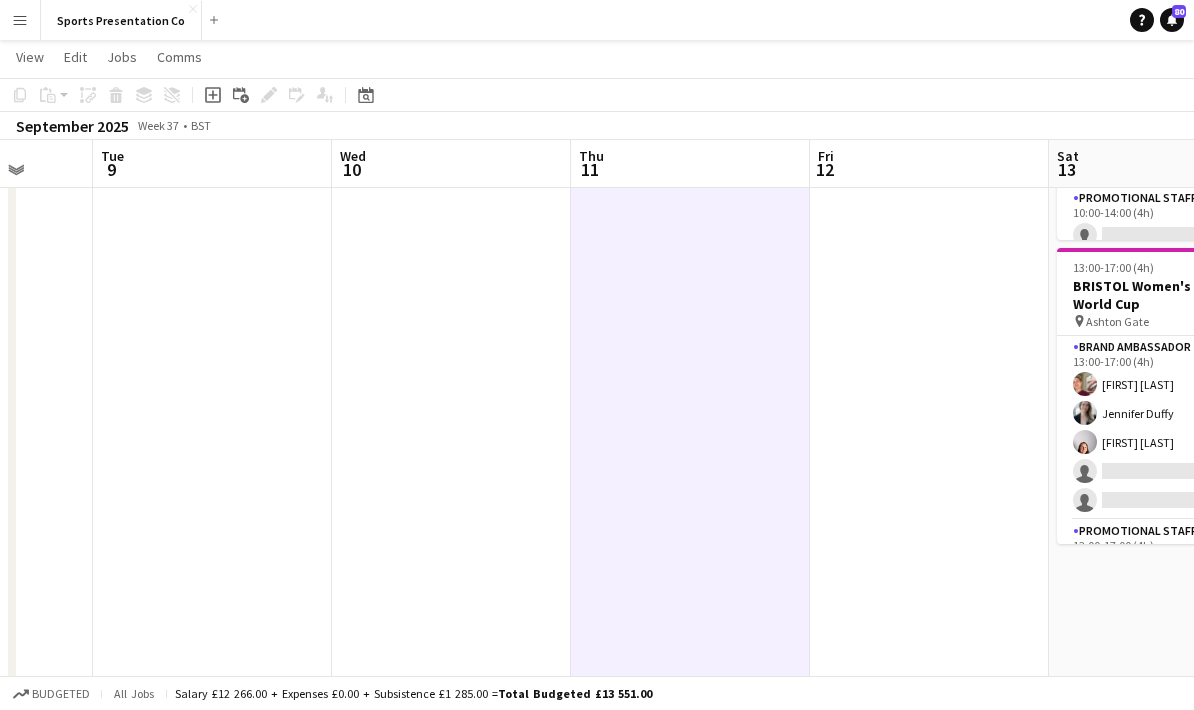 scroll, scrollTop: 0, scrollLeft: 721, axis: horizontal 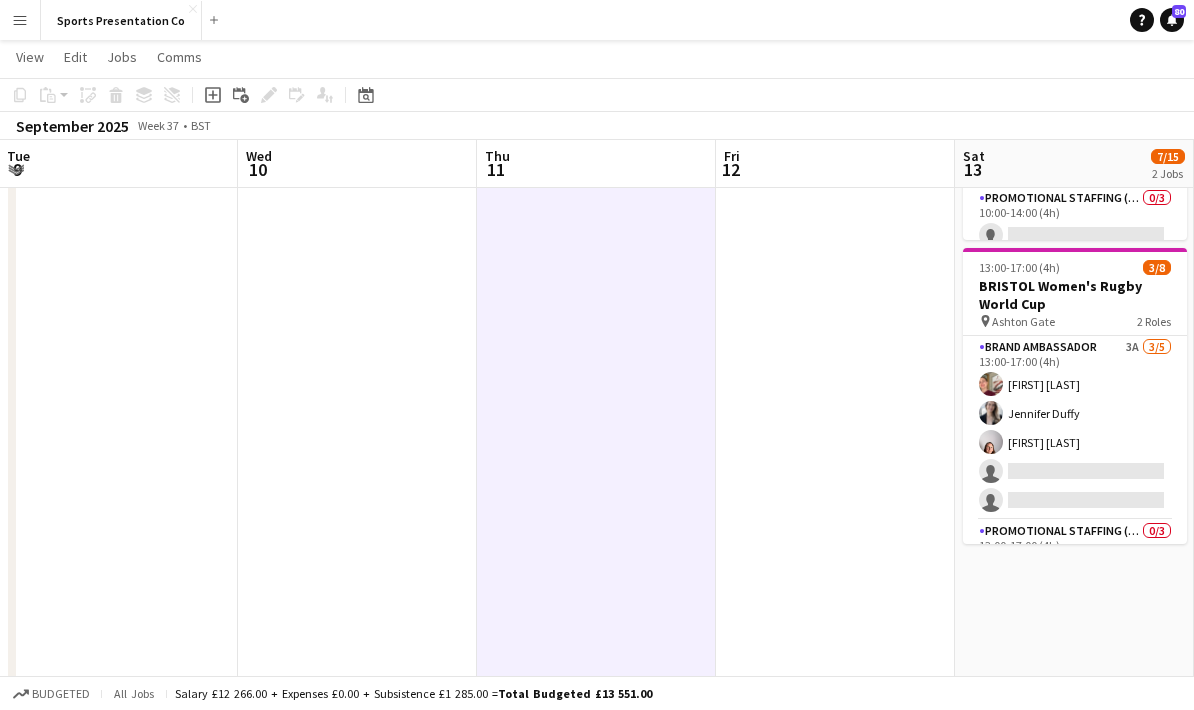 drag, startPoint x: 892, startPoint y: 413, endPoint x: 690, endPoint y: 443, distance: 204.21558 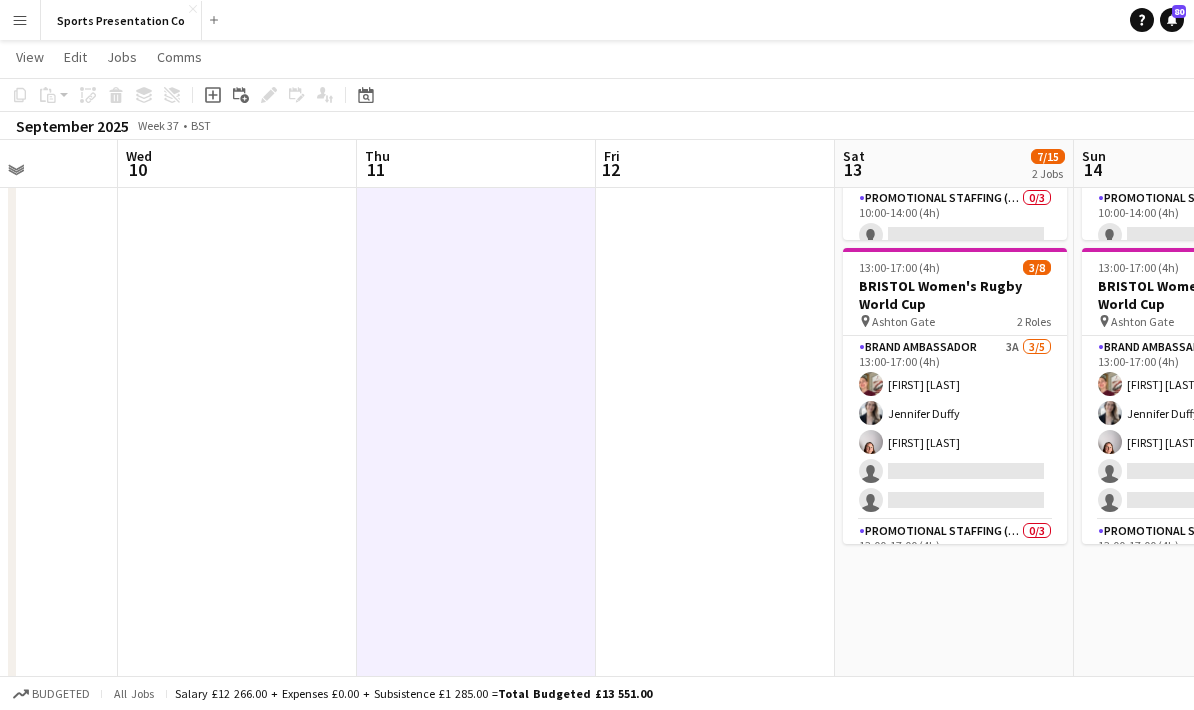 drag, startPoint x: 744, startPoint y: 460, endPoint x: 627, endPoint y: 476, distance: 118.08895 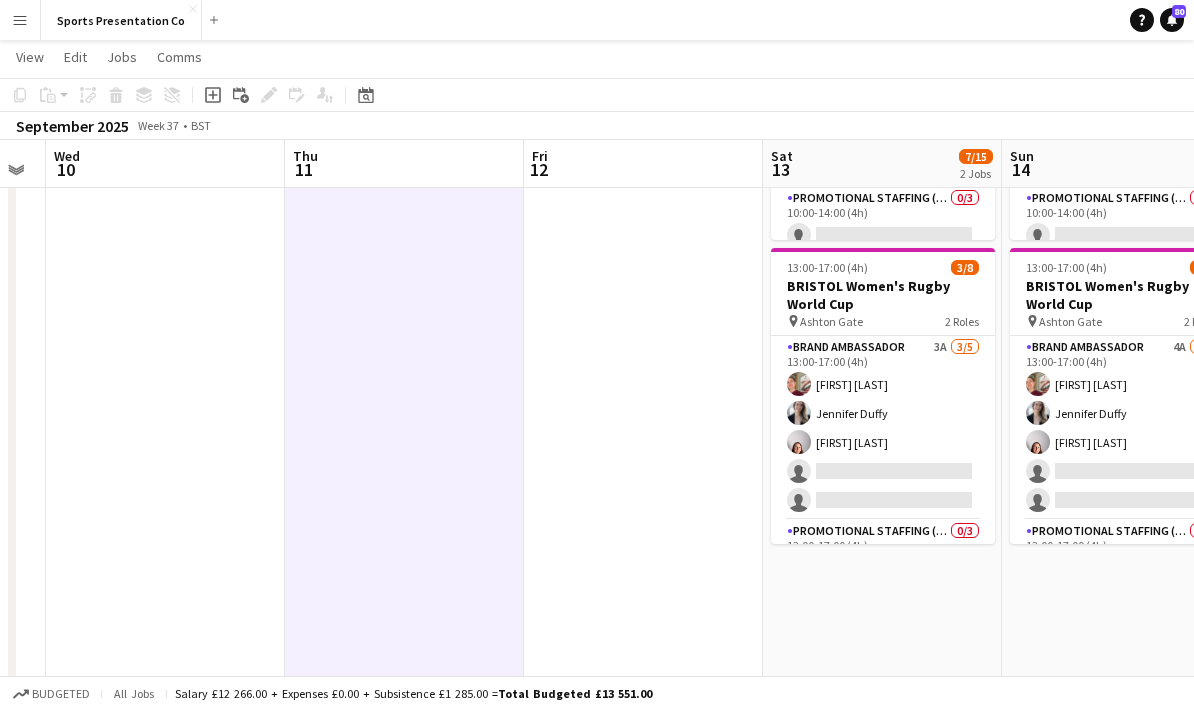 scroll, scrollTop: 0, scrollLeft: 730, axis: horizontal 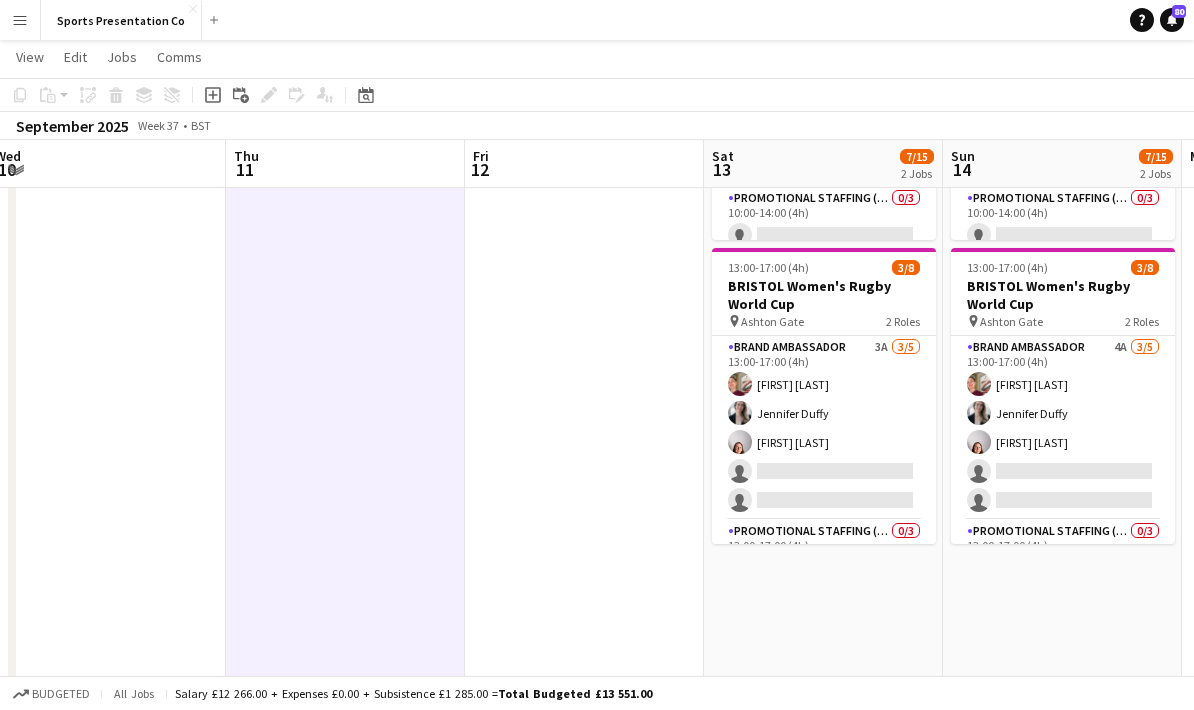 drag, startPoint x: 700, startPoint y: 481, endPoint x: 567, endPoint y: 487, distance: 133.13527 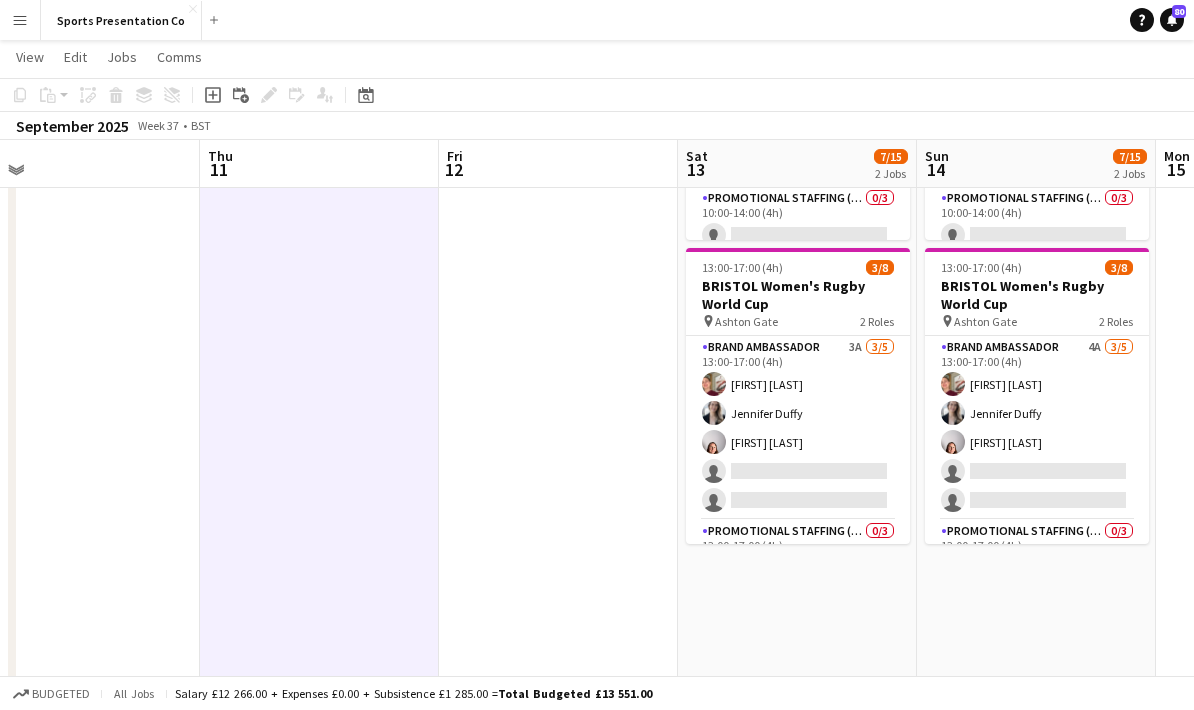 scroll, scrollTop: 0, scrollLeft: 762, axis: horizontal 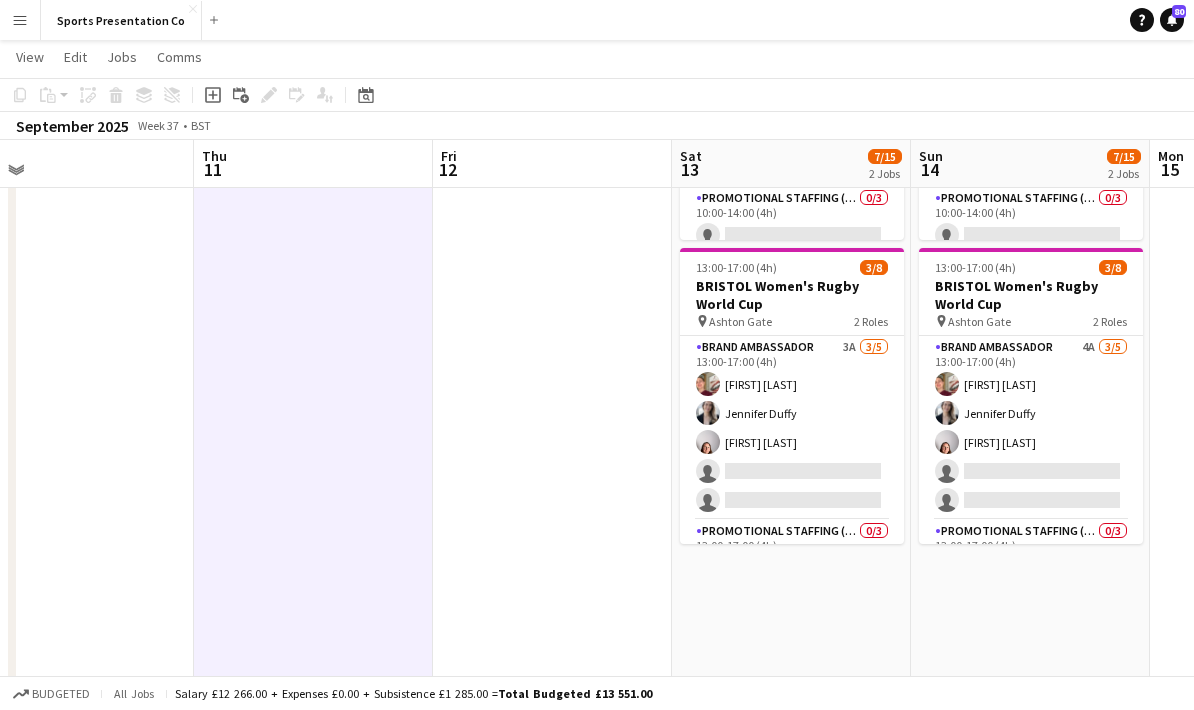drag, startPoint x: 590, startPoint y: 381, endPoint x: 558, endPoint y: 513, distance: 135.82341 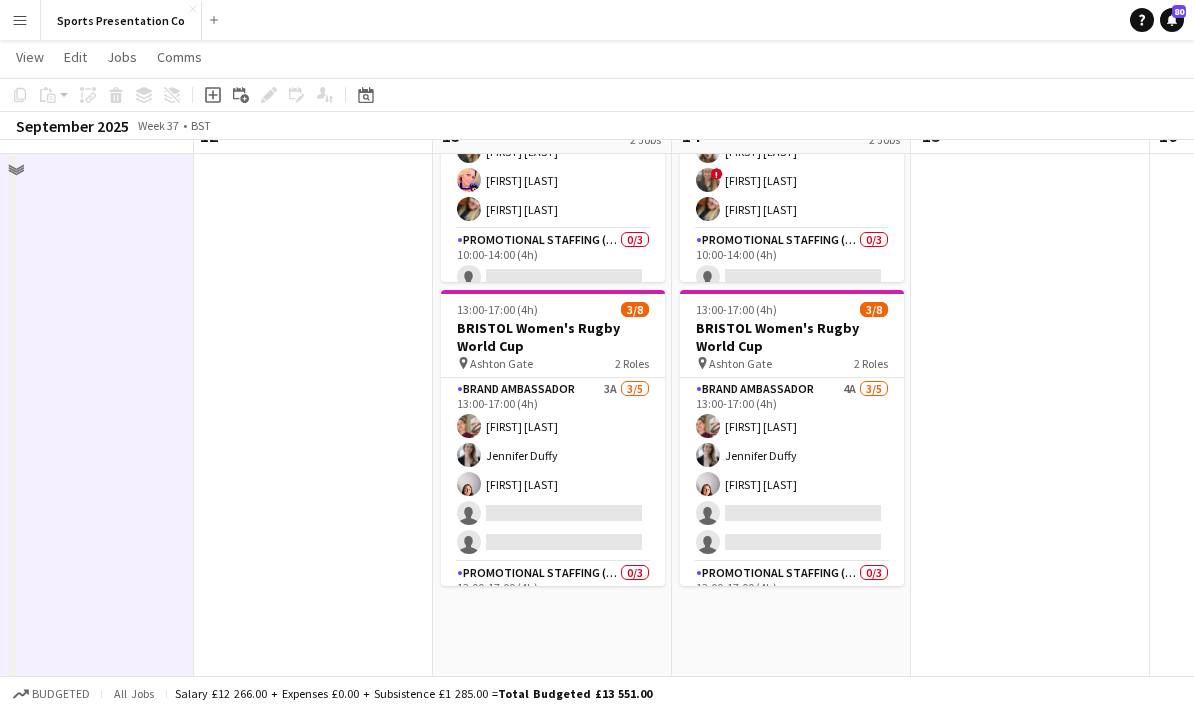 scroll, scrollTop: 265, scrollLeft: 0, axis: vertical 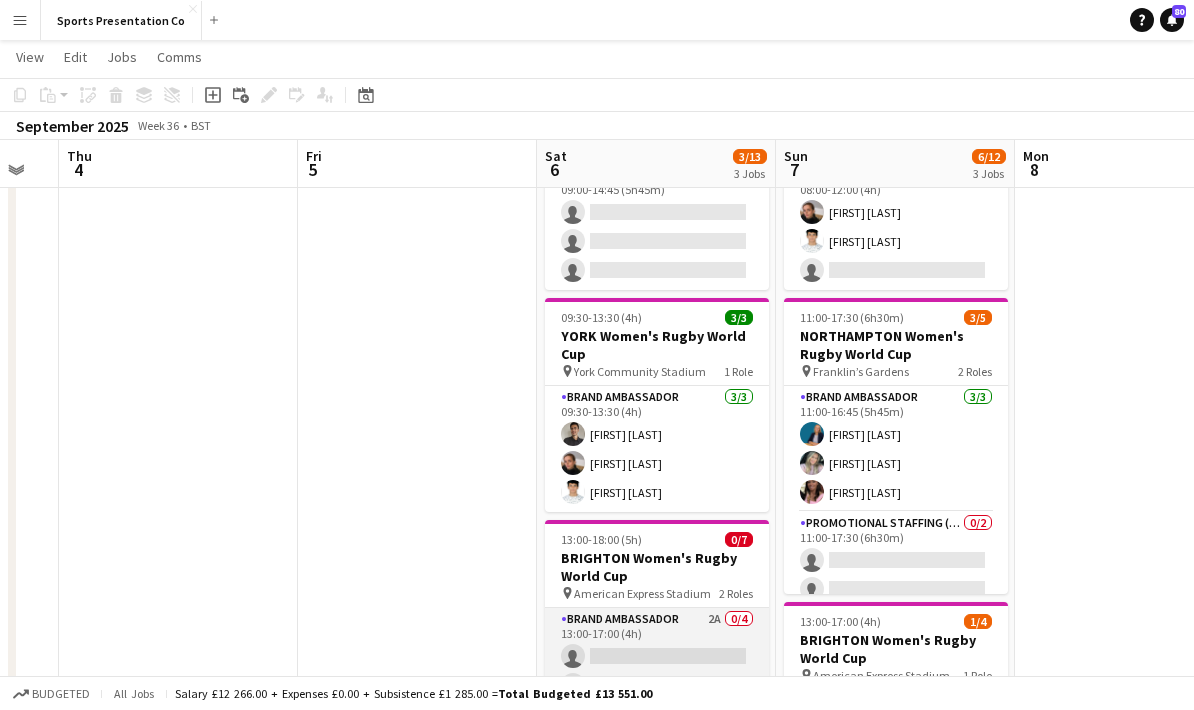 click on "Brand Ambassador   2A   0/4   13:00-17:00 (4h)
single-neutral-actions
single-neutral-actions
single-neutral-actions
single-neutral-actions" at bounding box center [657, 685] 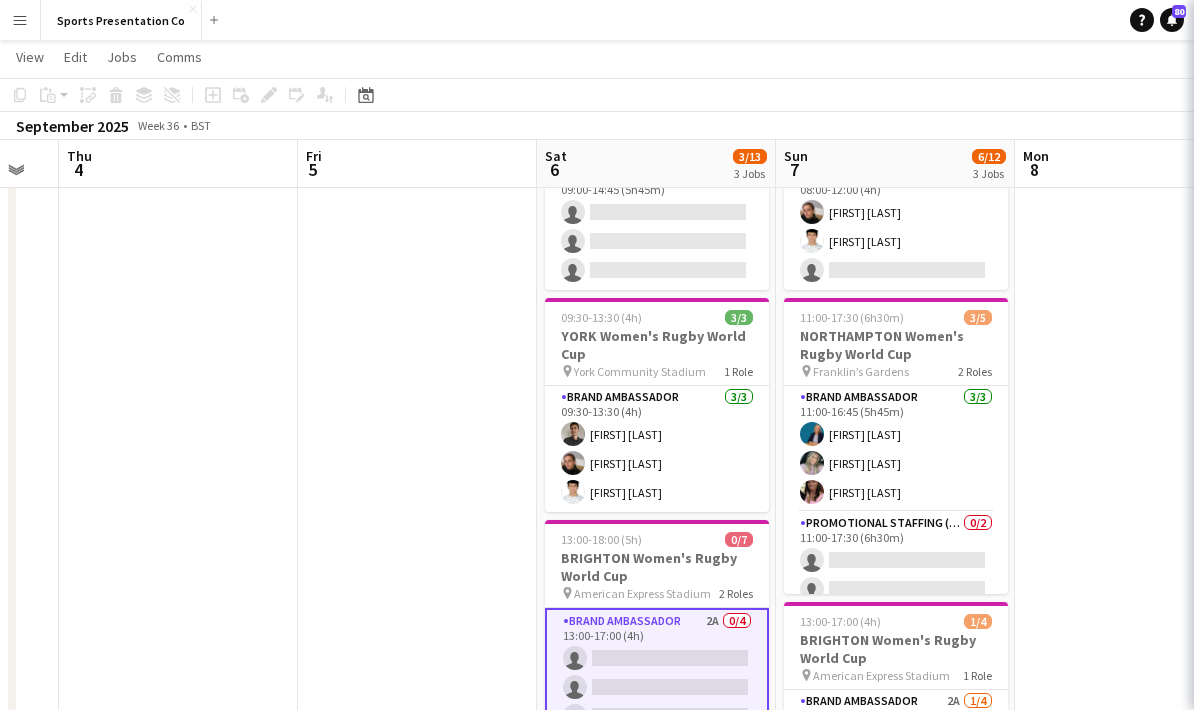 scroll, scrollTop: 0, scrollLeft: 659, axis: horizontal 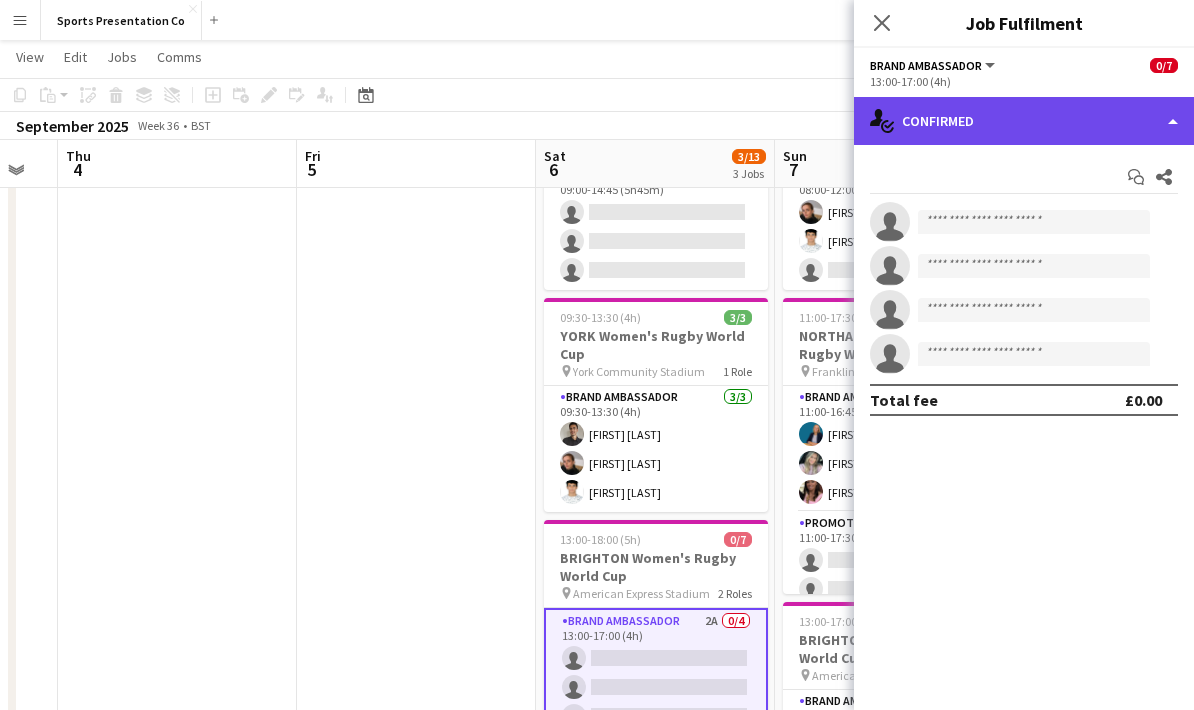 click on "single-neutral-actions-check-2
Confirmed" 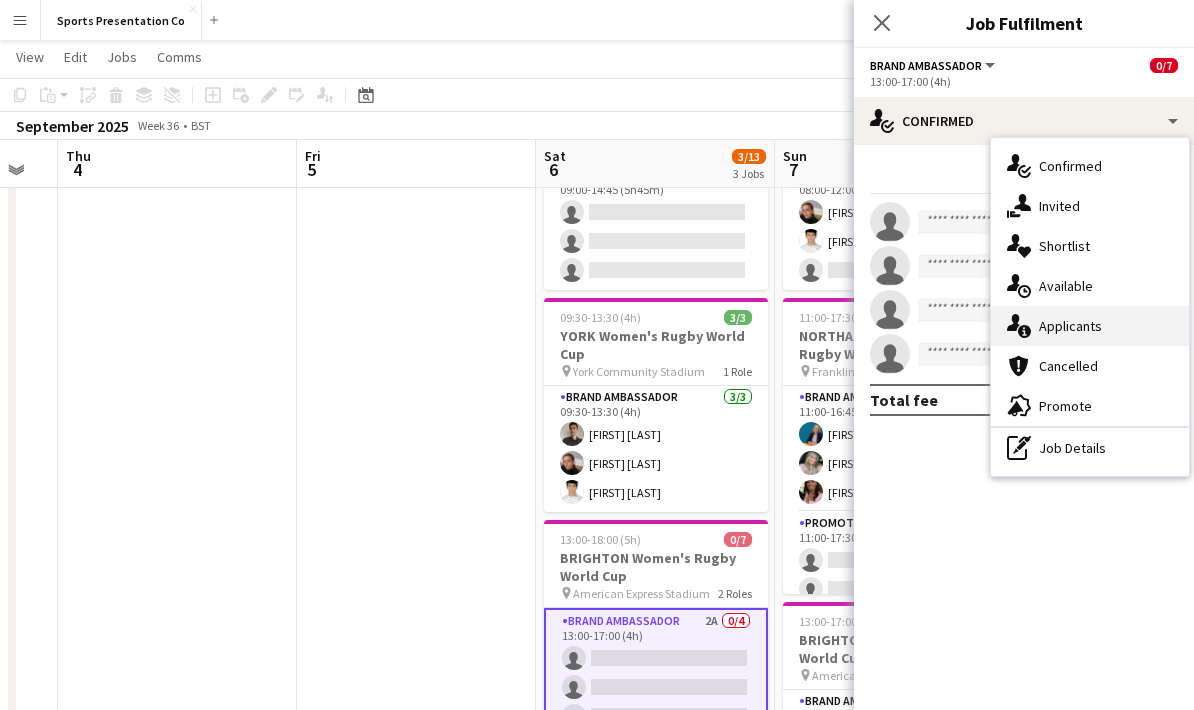 click on "single-neutral-actions-information
Applicants" at bounding box center (1090, 326) 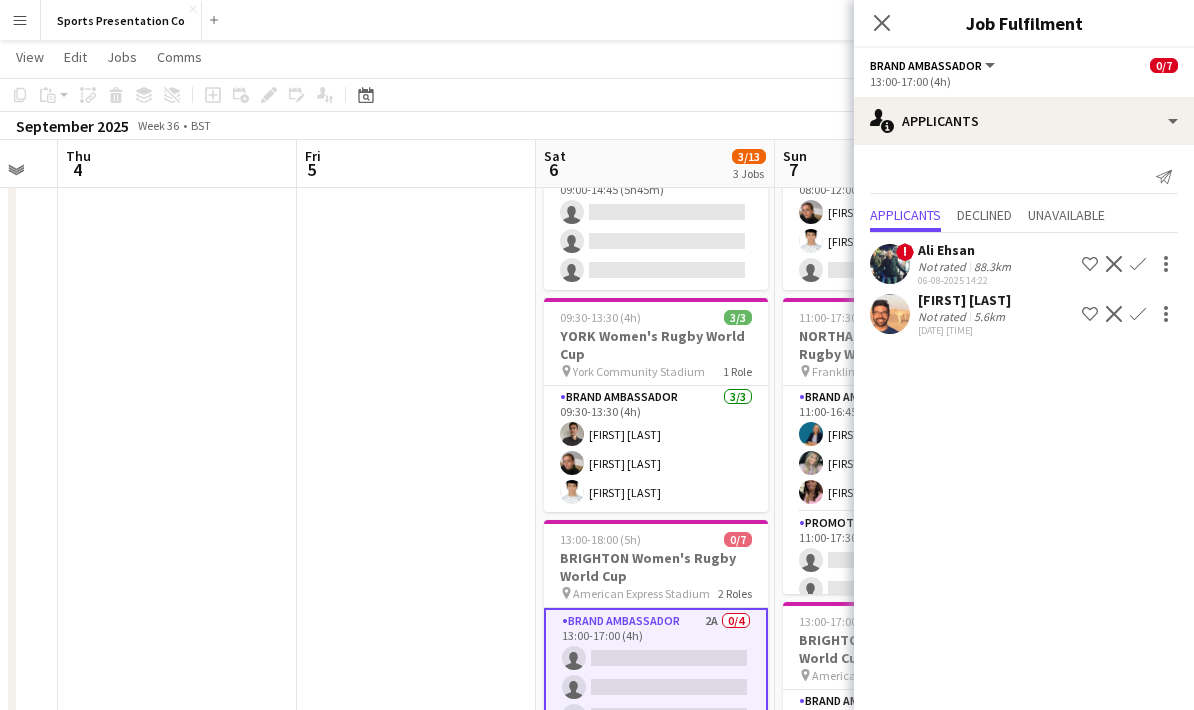 click on "[FIRST] [LAST]" 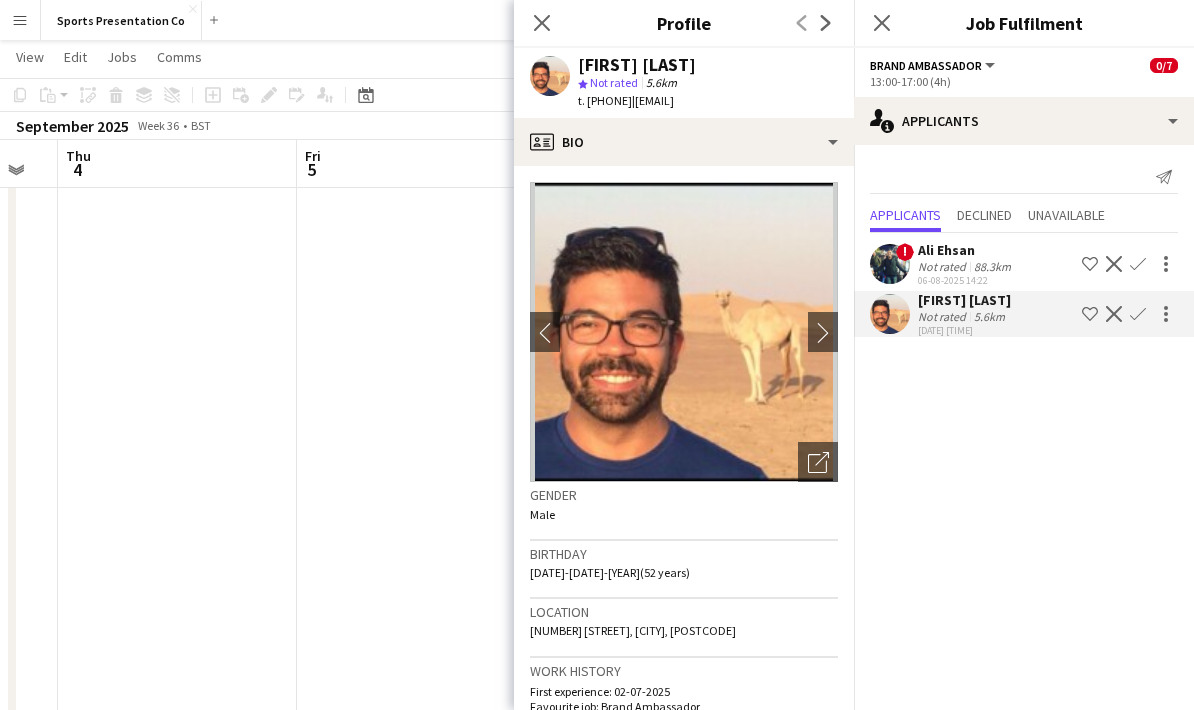 click on "Confirm" 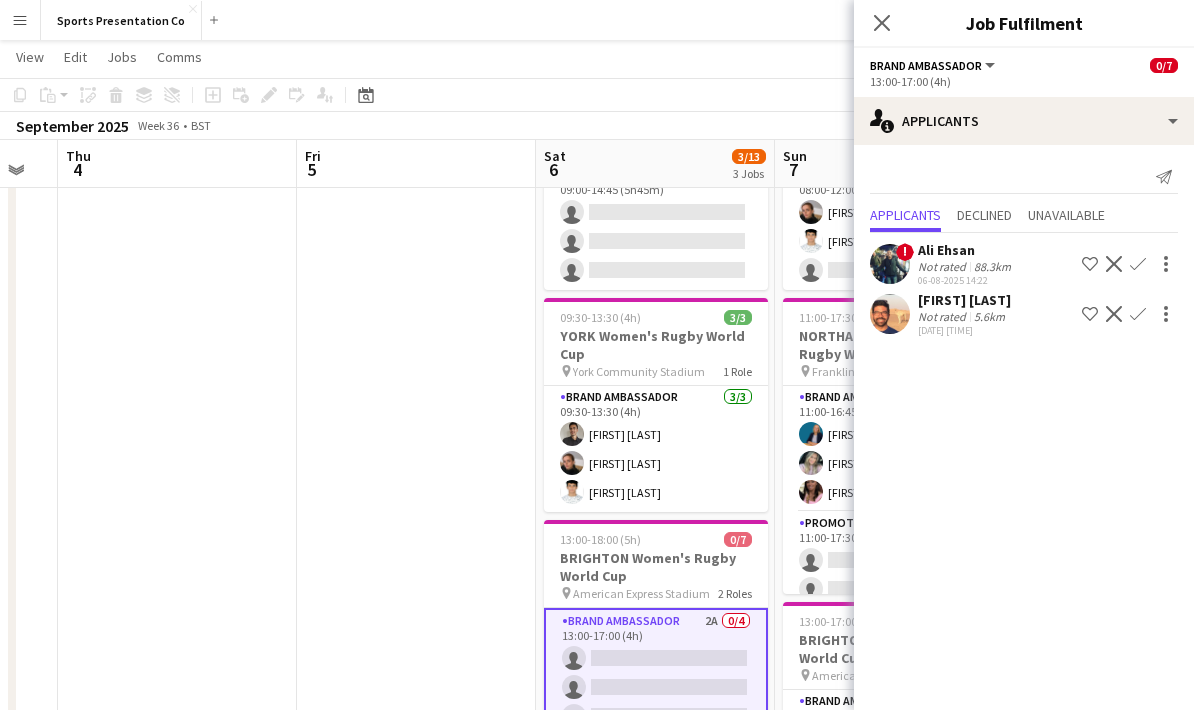click on "Confirm" 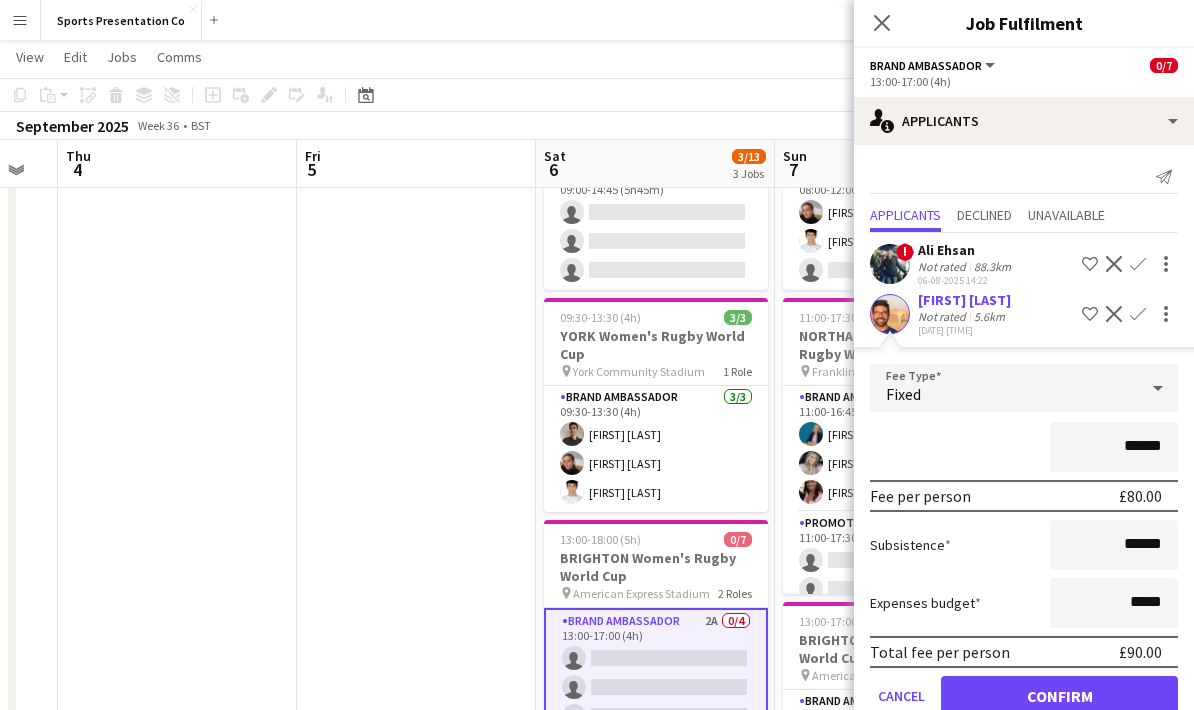 scroll, scrollTop: 155, scrollLeft: 0, axis: vertical 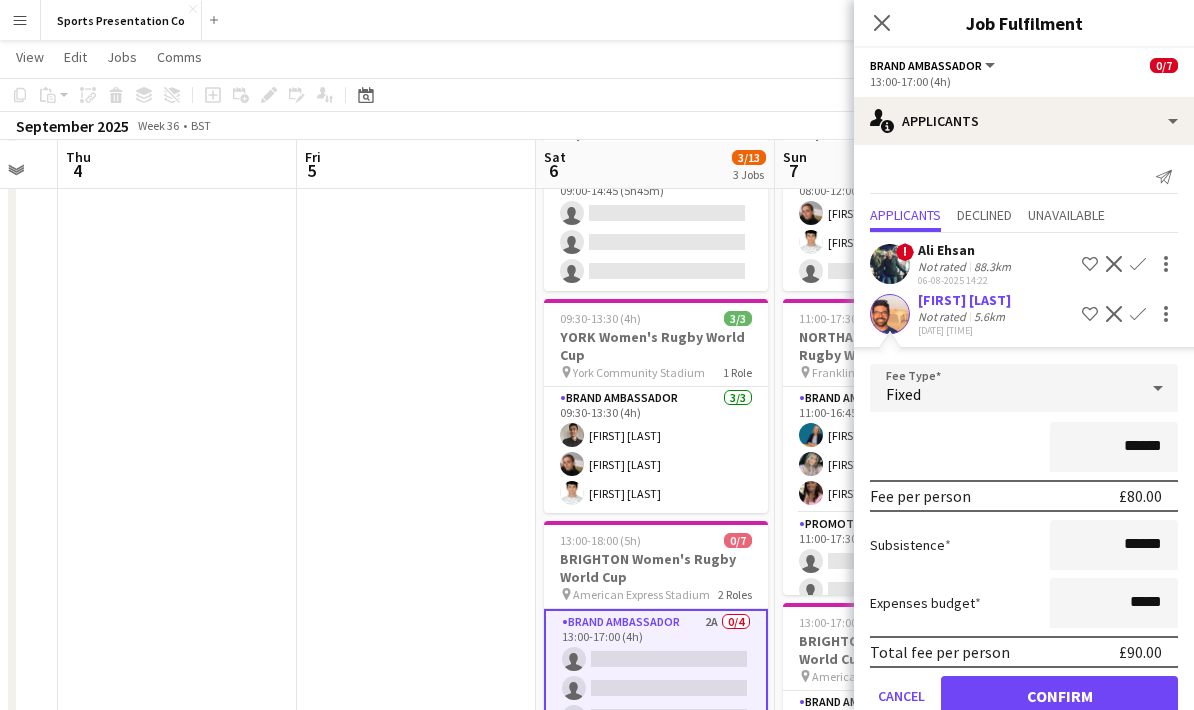 click on "Subsistence  ******" 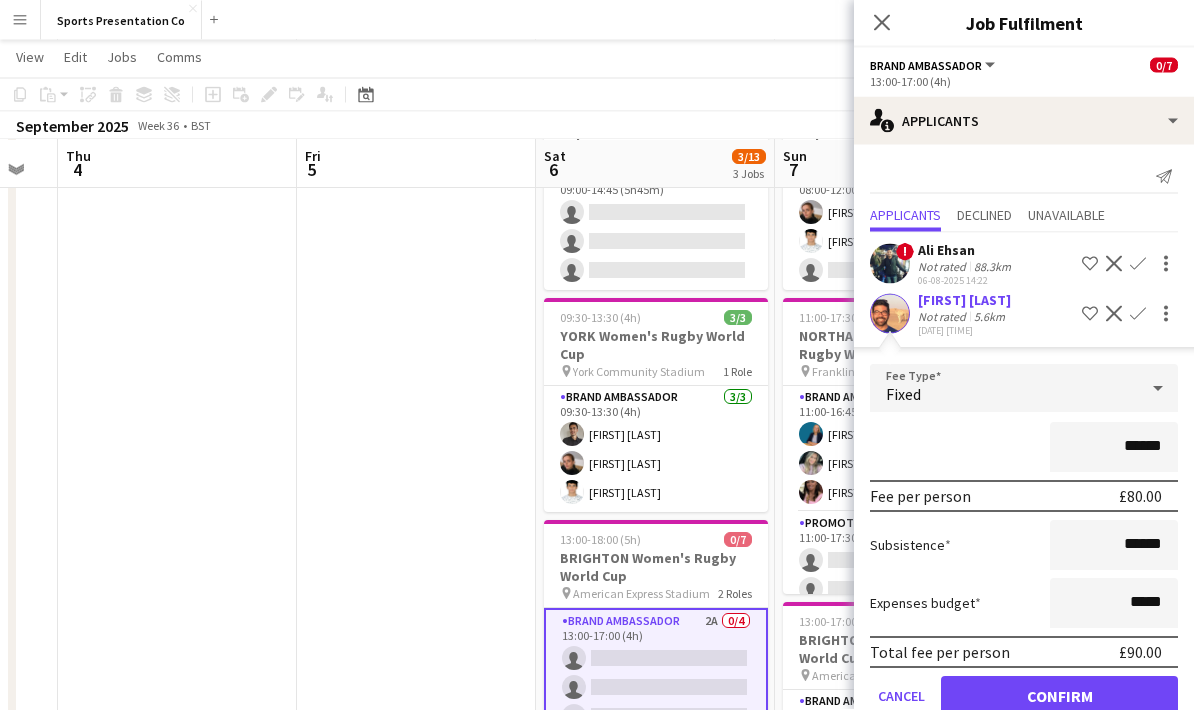 click on "Confirm" 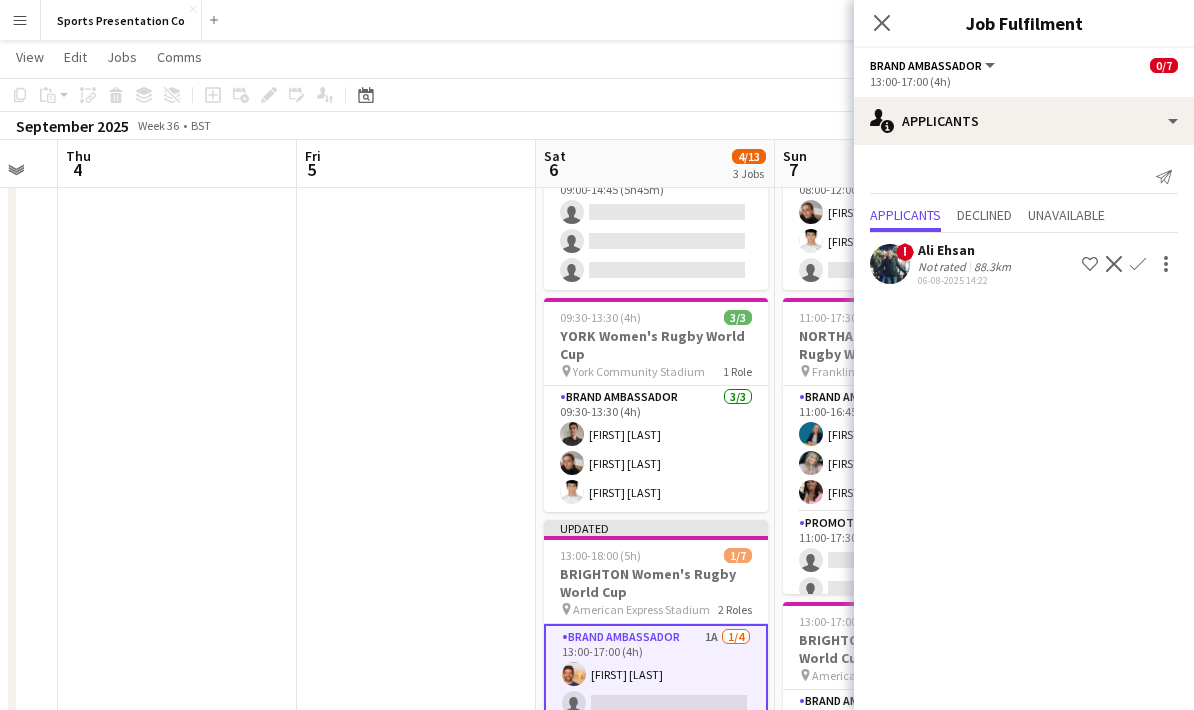 click at bounding box center (416, 590) 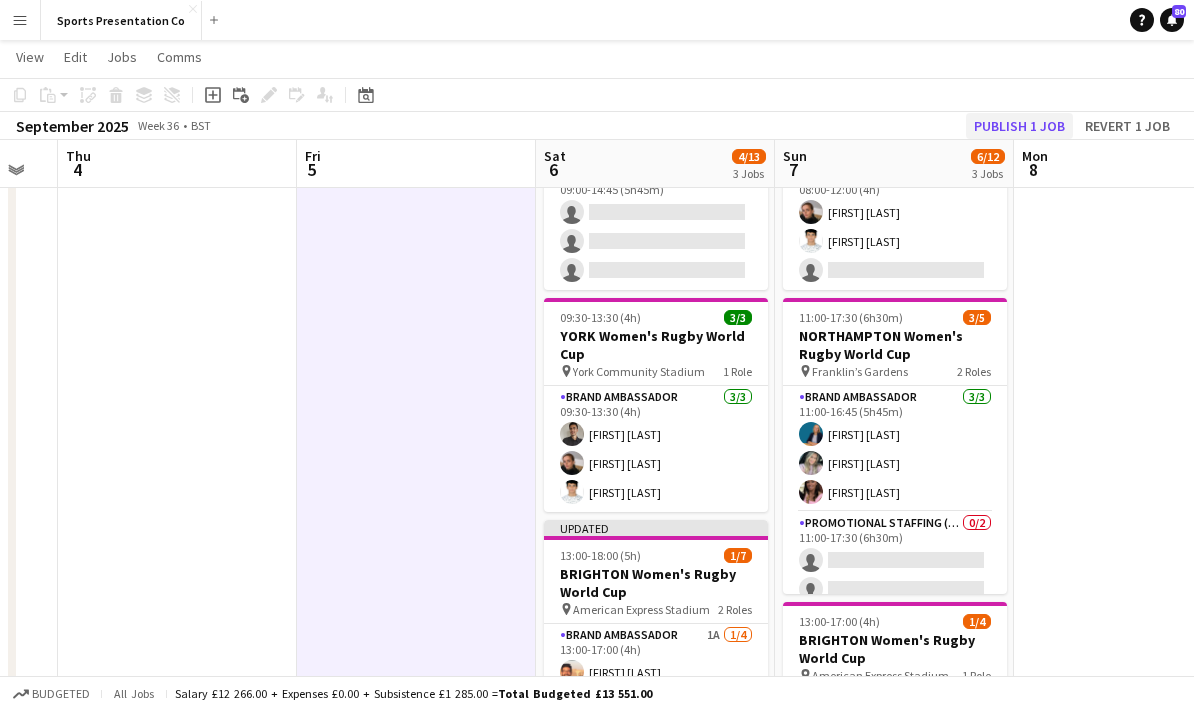 click on "Publish 1 job" 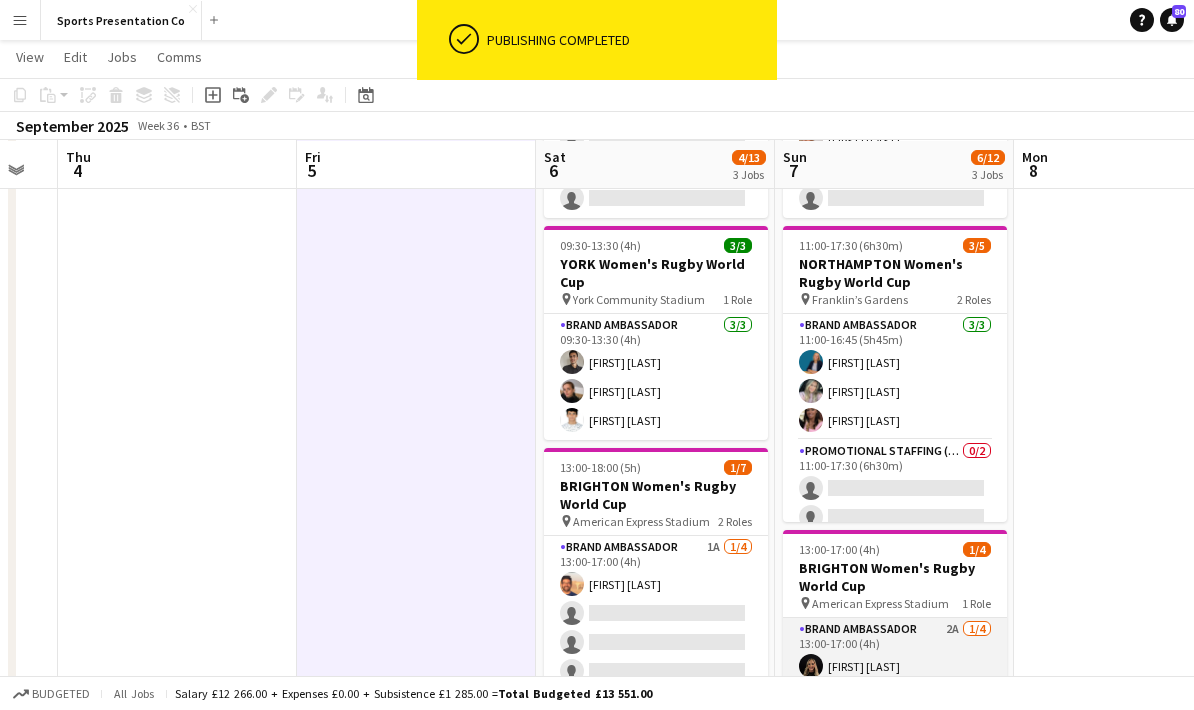 scroll, scrollTop: 231, scrollLeft: 0, axis: vertical 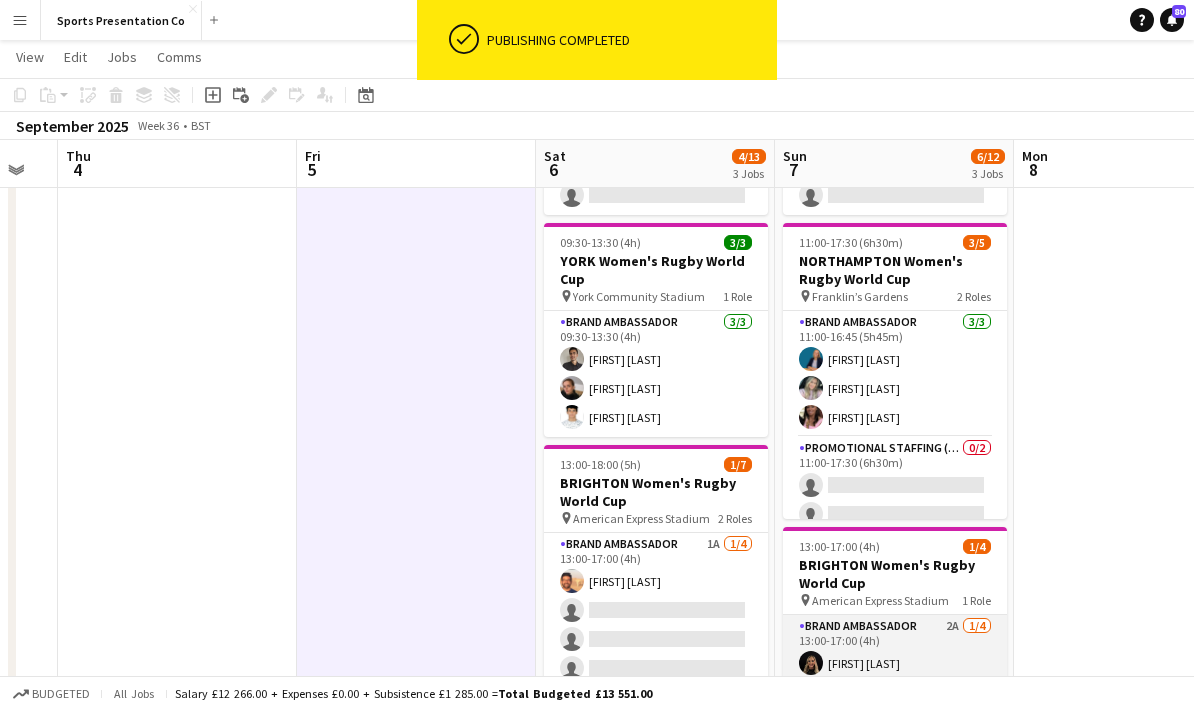 click on "Brand Ambassador   2A   1/4   13:00-17:00 (4h)
Ellie Harman
single-neutral-actions
single-neutral-actions
single-neutral-actions" at bounding box center [895, 692] 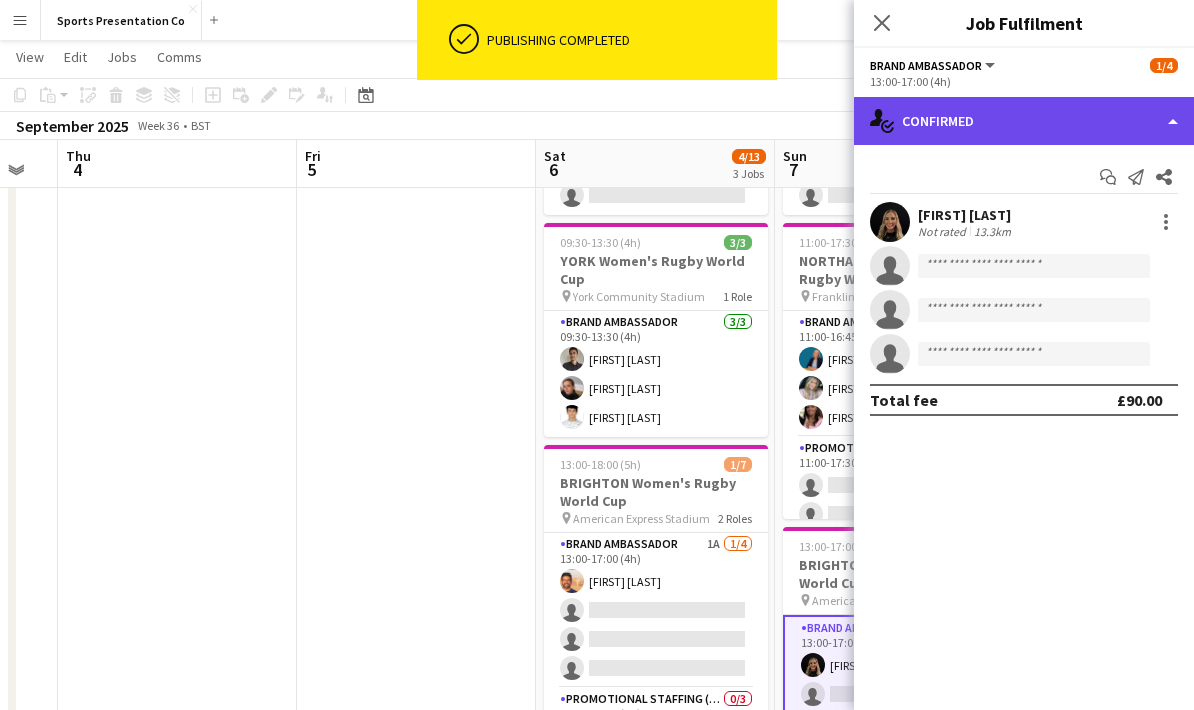 click on "single-neutral-actions-check-2
Confirmed" 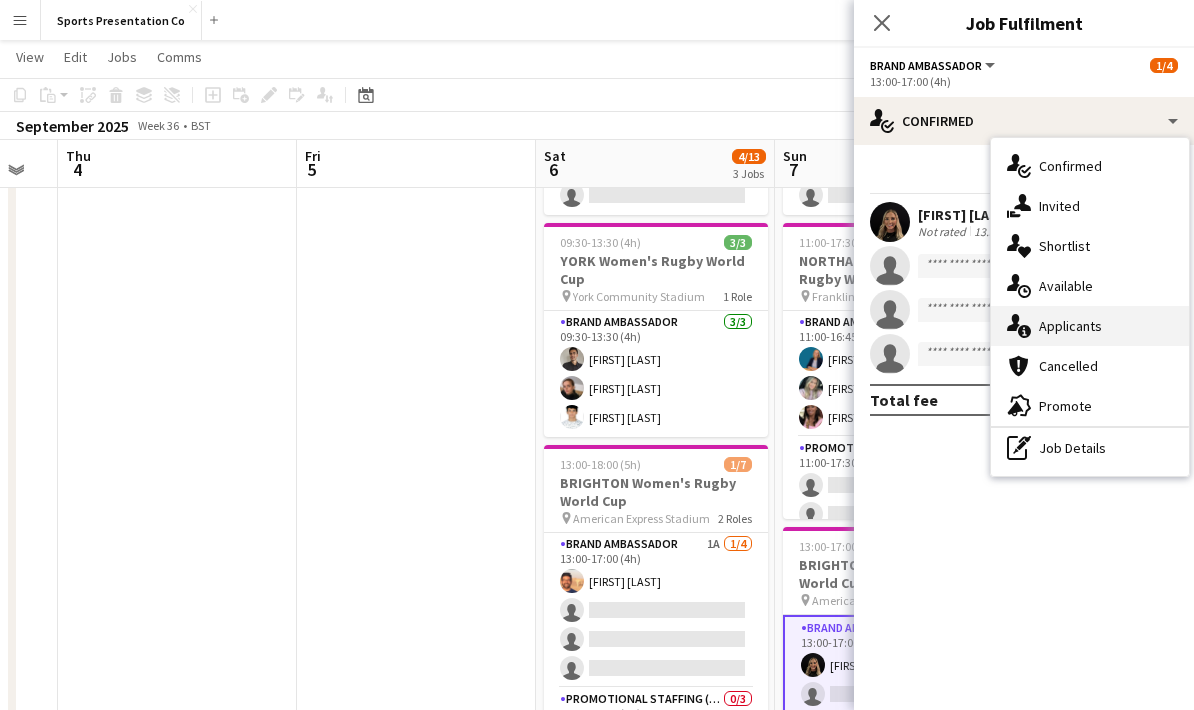 click on "single-neutral-actions-information
Applicants" at bounding box center [1090, 326] 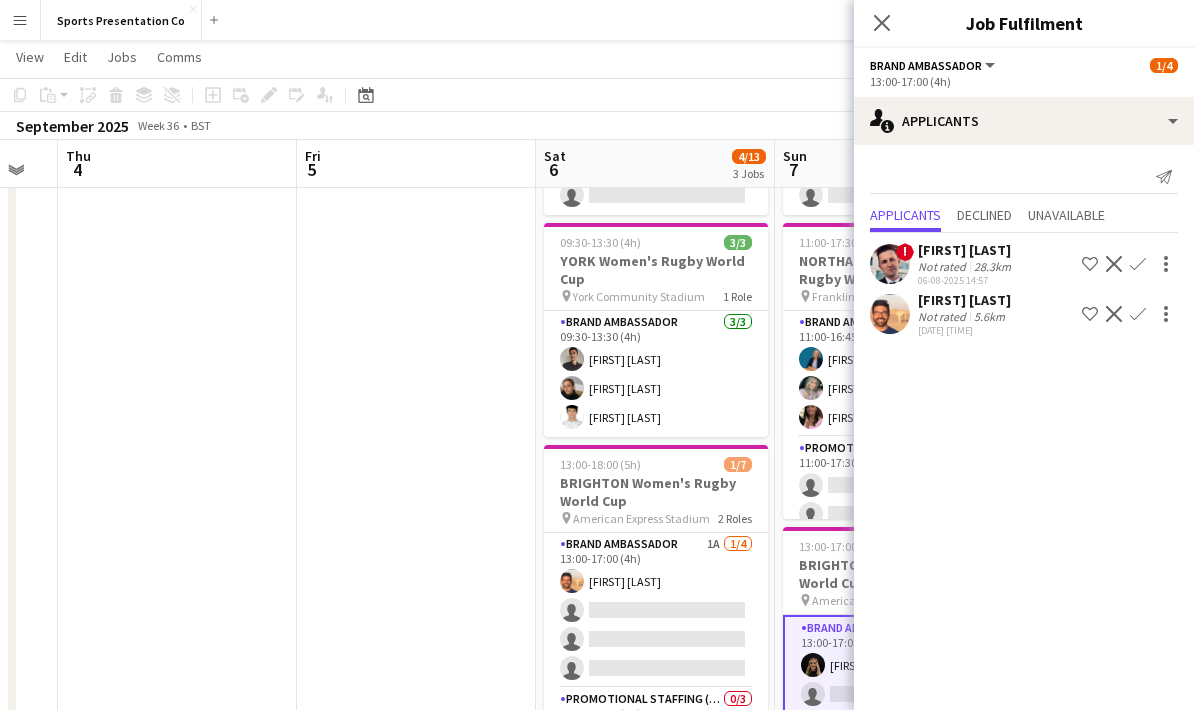 click on "Andre Cunha   Not rated   5.6km
Shortlist crew
Decline
Confirm" 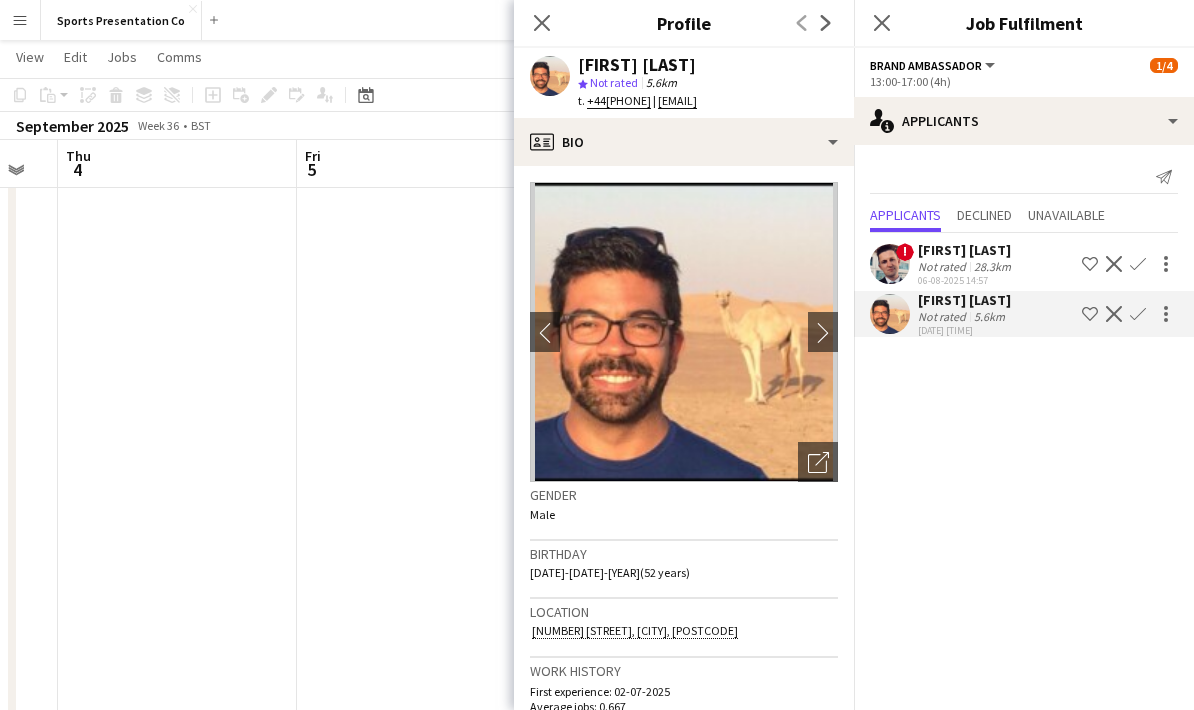 click on "Confirm" 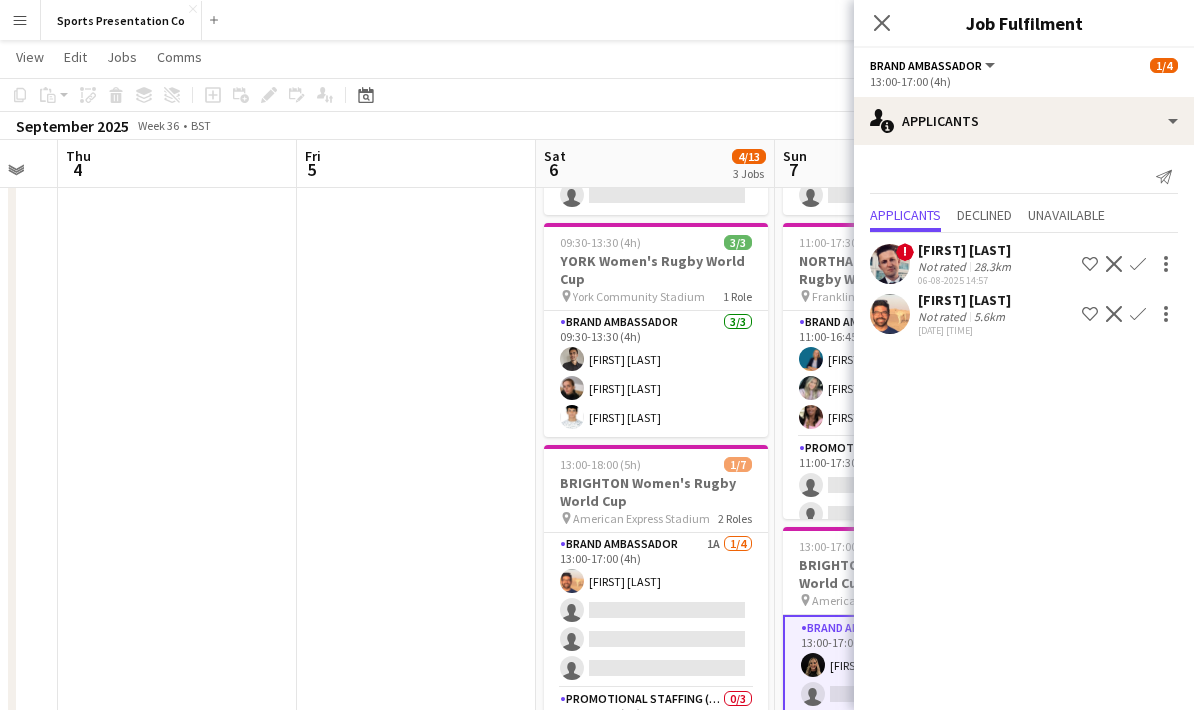 click on "Confirm" 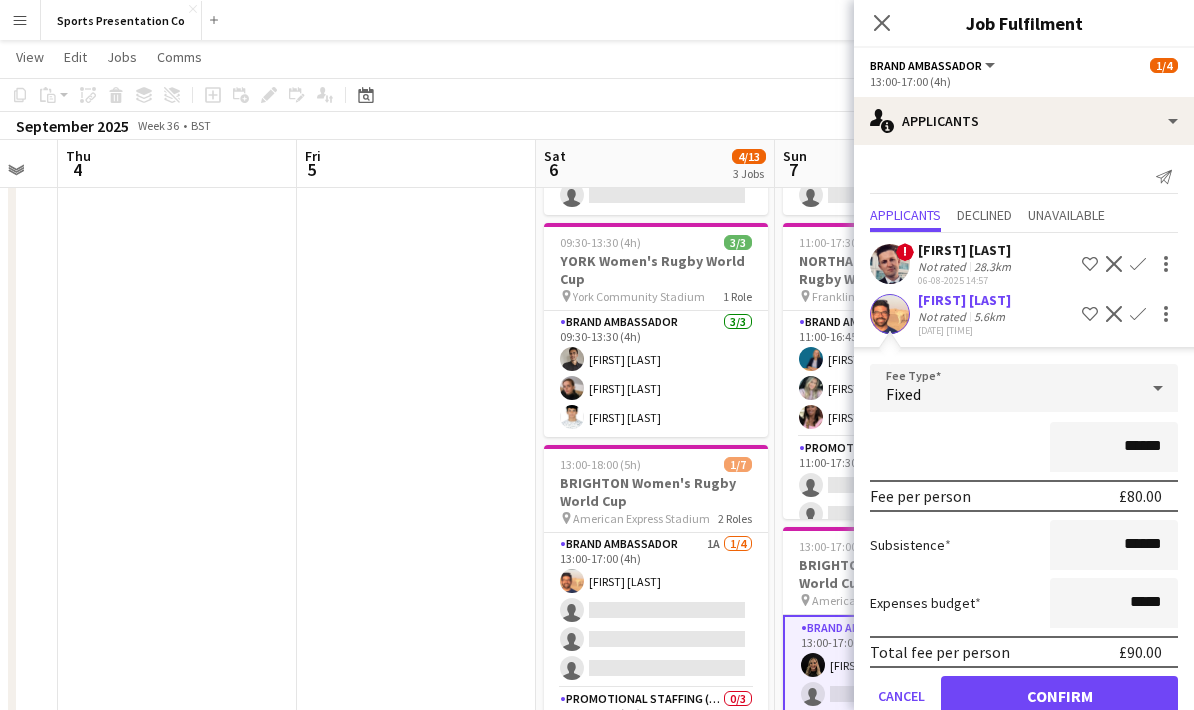 click on "******" 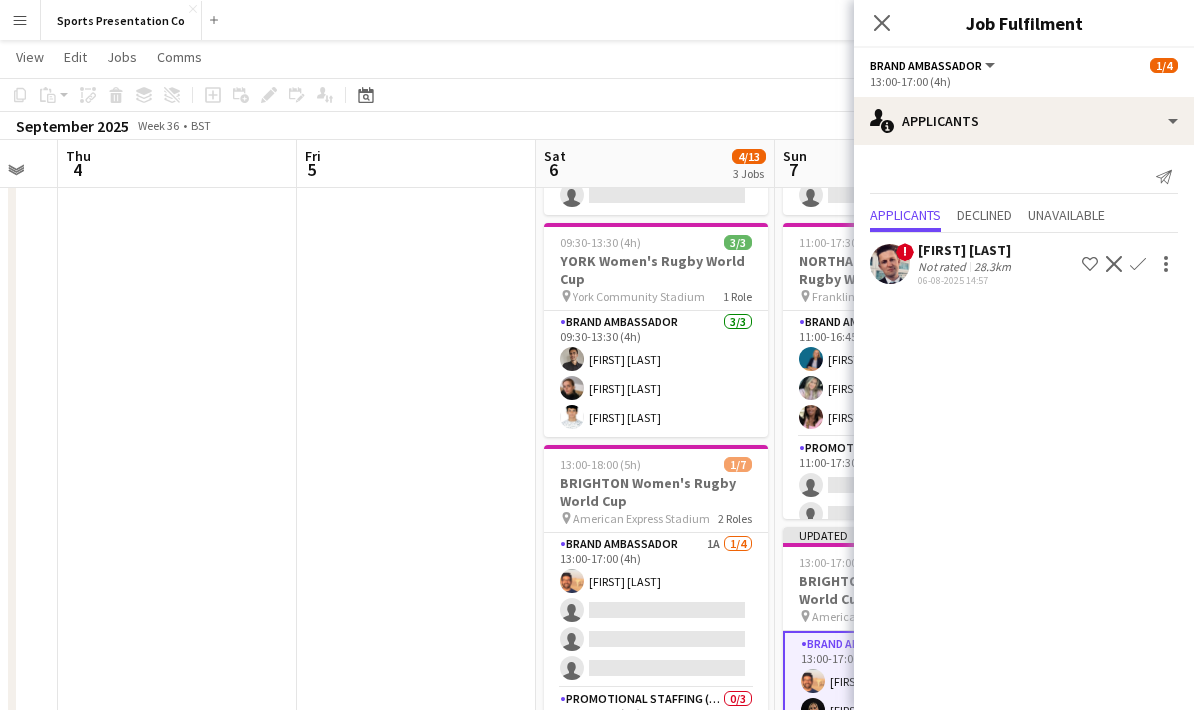 scroll, scrollTop: 0, scrollLeft: 658, axis: horizontal 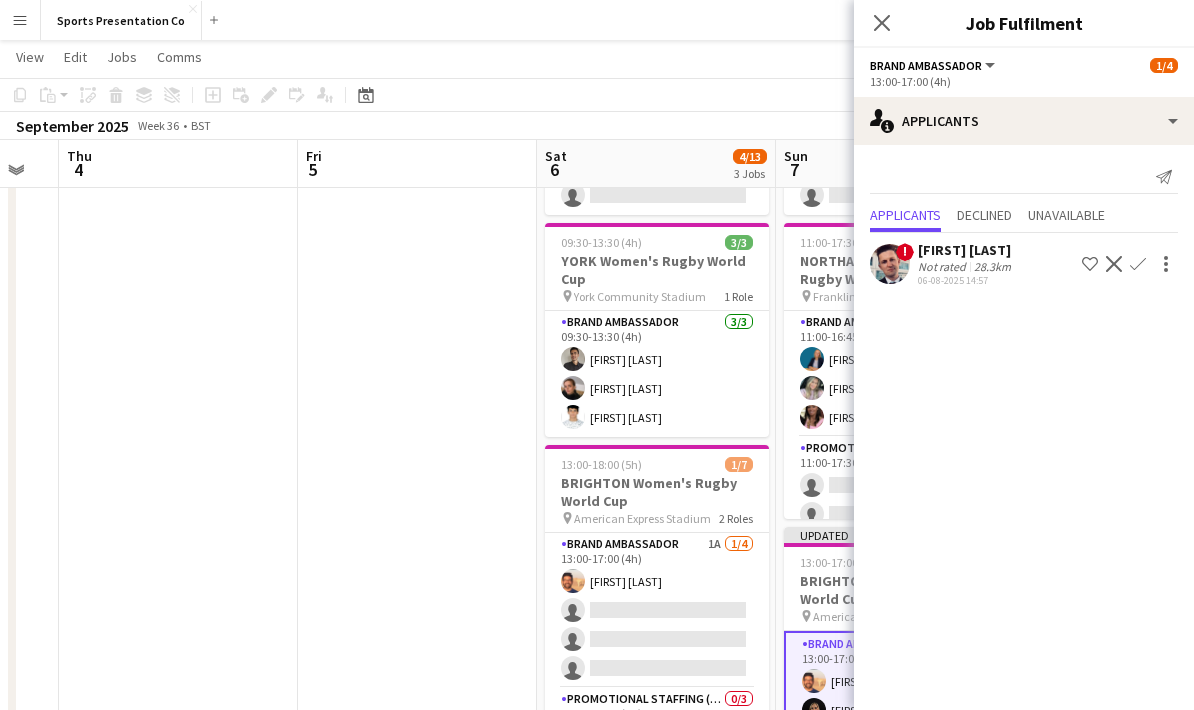 click at bounding box center [417, 515] 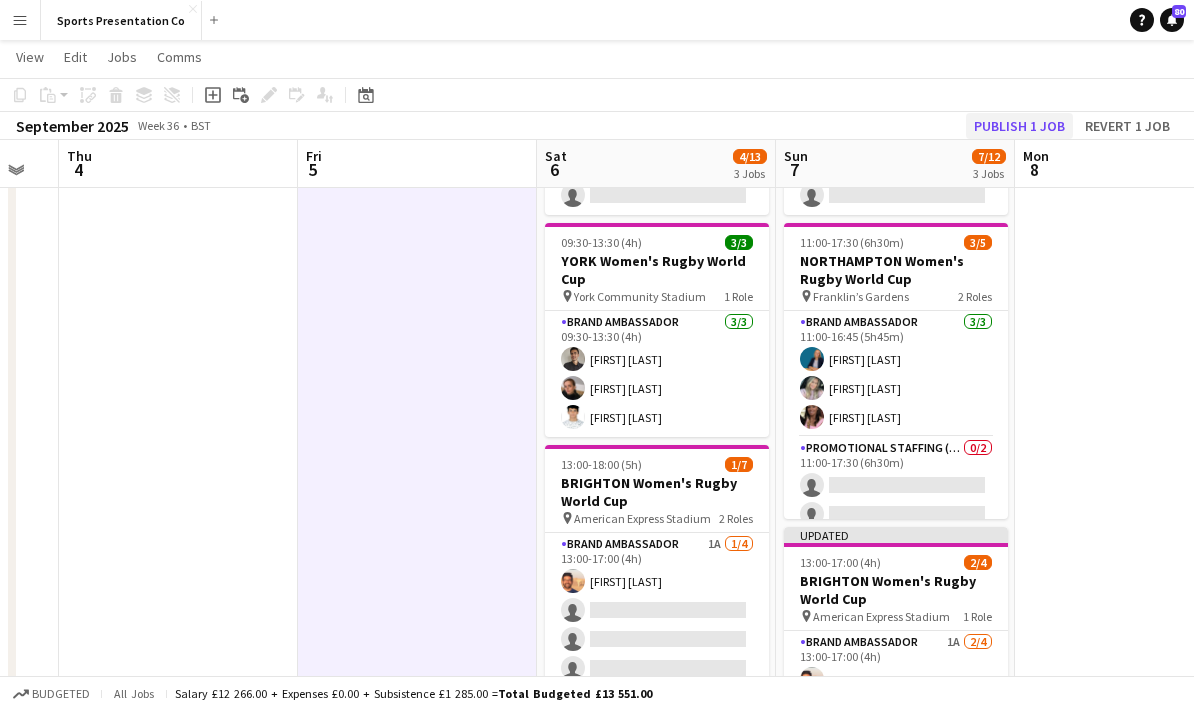 click on "Publish 1 job" 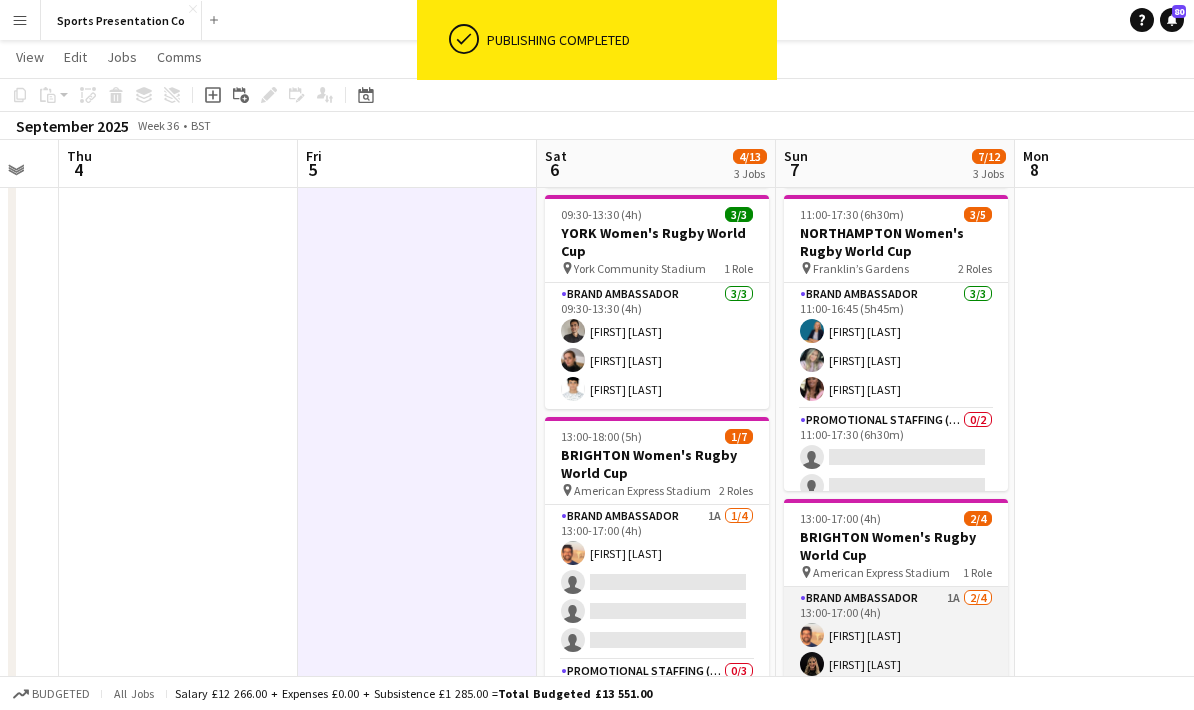 scroll, scrollTop: 318, scrollLeft: 0, axis: vertical 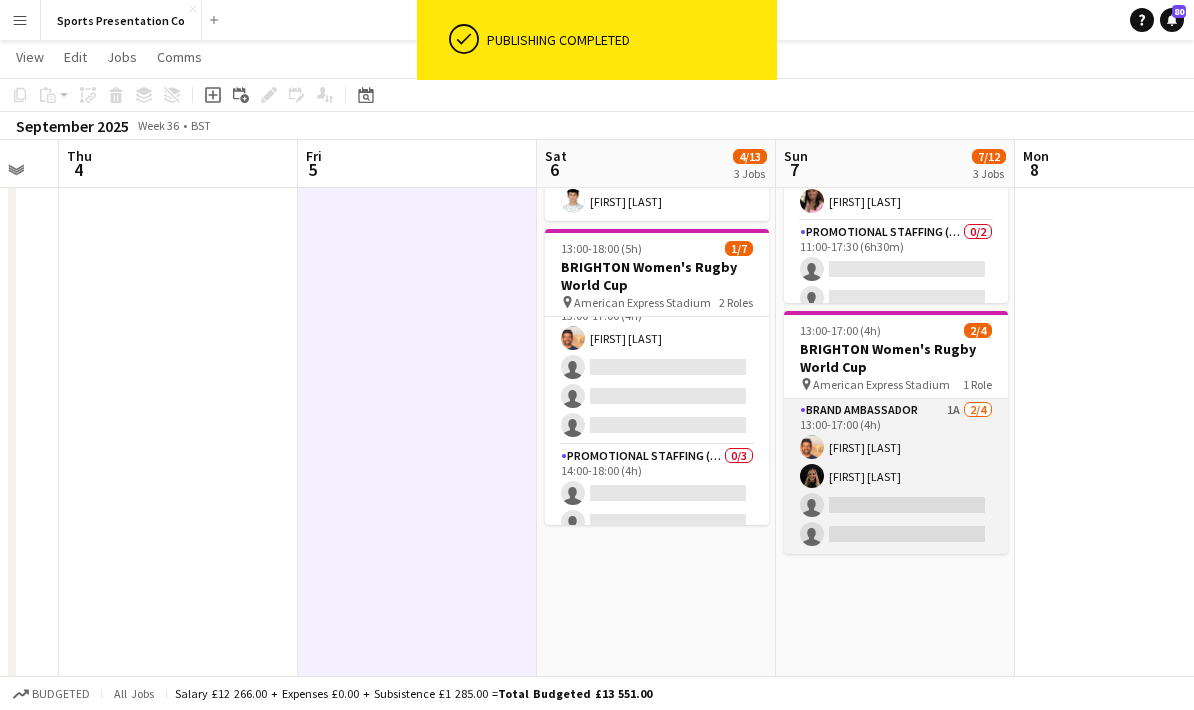 click on "Brand Ambassador   1A   2/4   13:00-17:00 (4h)
[FIRST] [LAST] [FIRST] [LAST]
single-neutral-actions
single-neutral-actions" at bounding box center [896, 476] 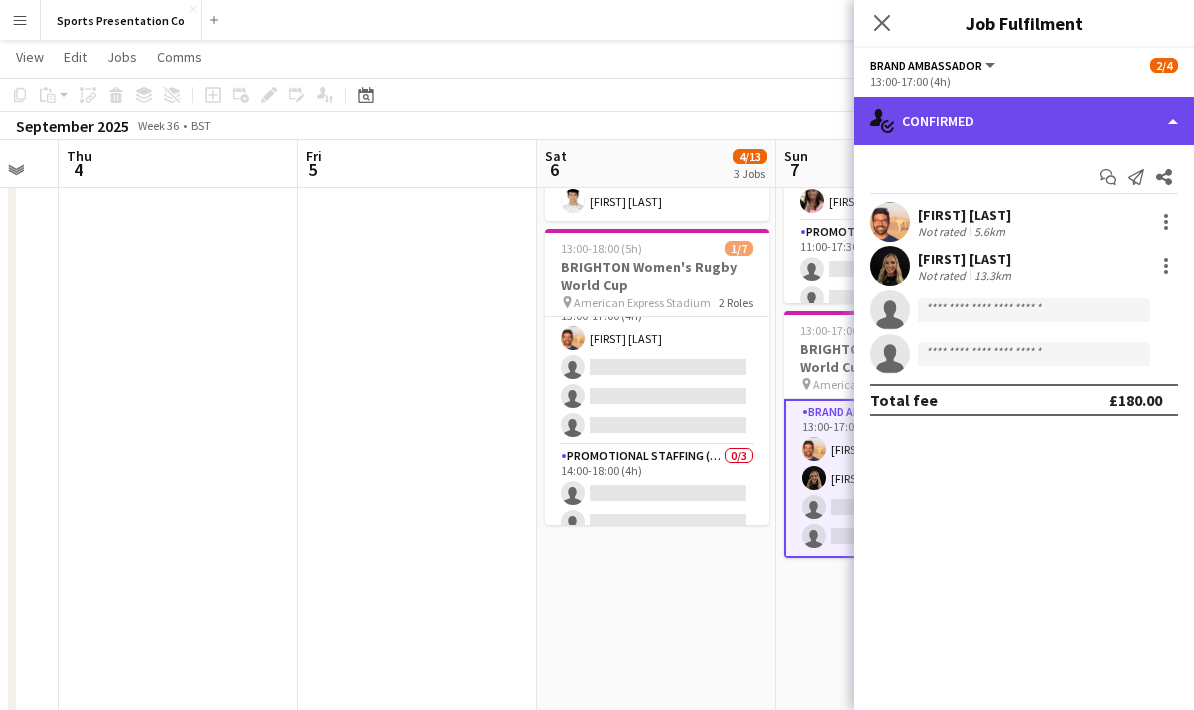 click on "single-neutral-actions-check-2
Confirmed" 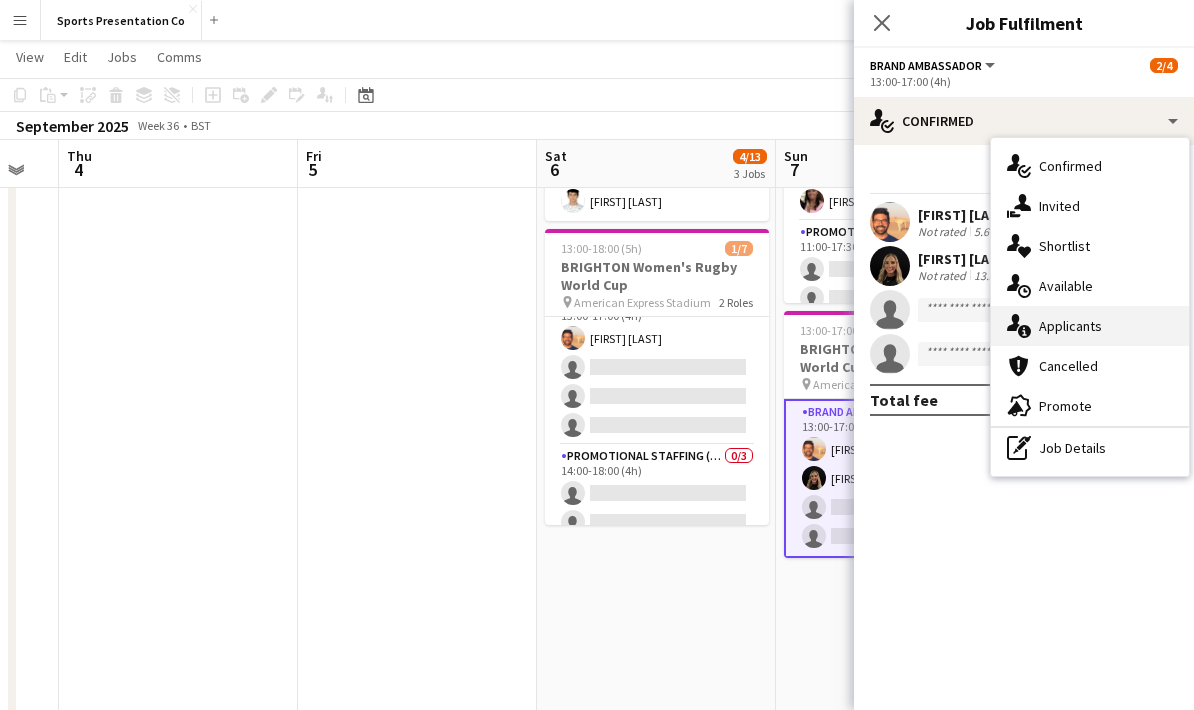 click on "single-neutral-actions-information
Applicants" at bounding box center (1090, 326) 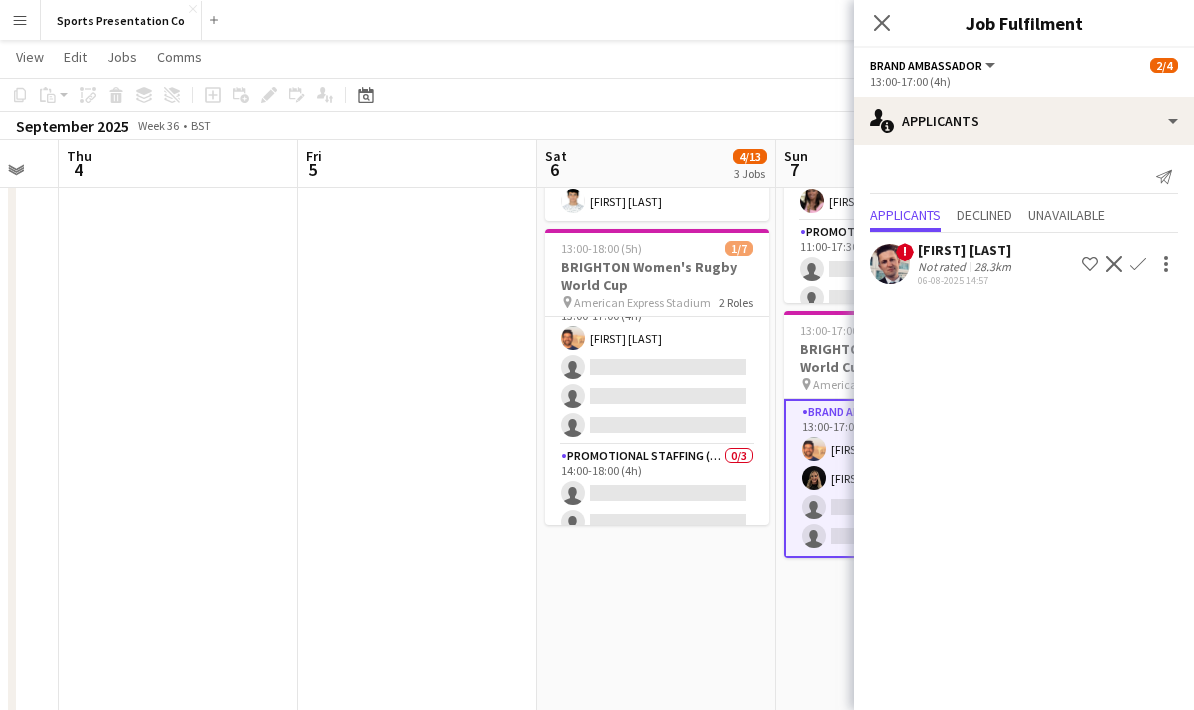 click on "28.3km" 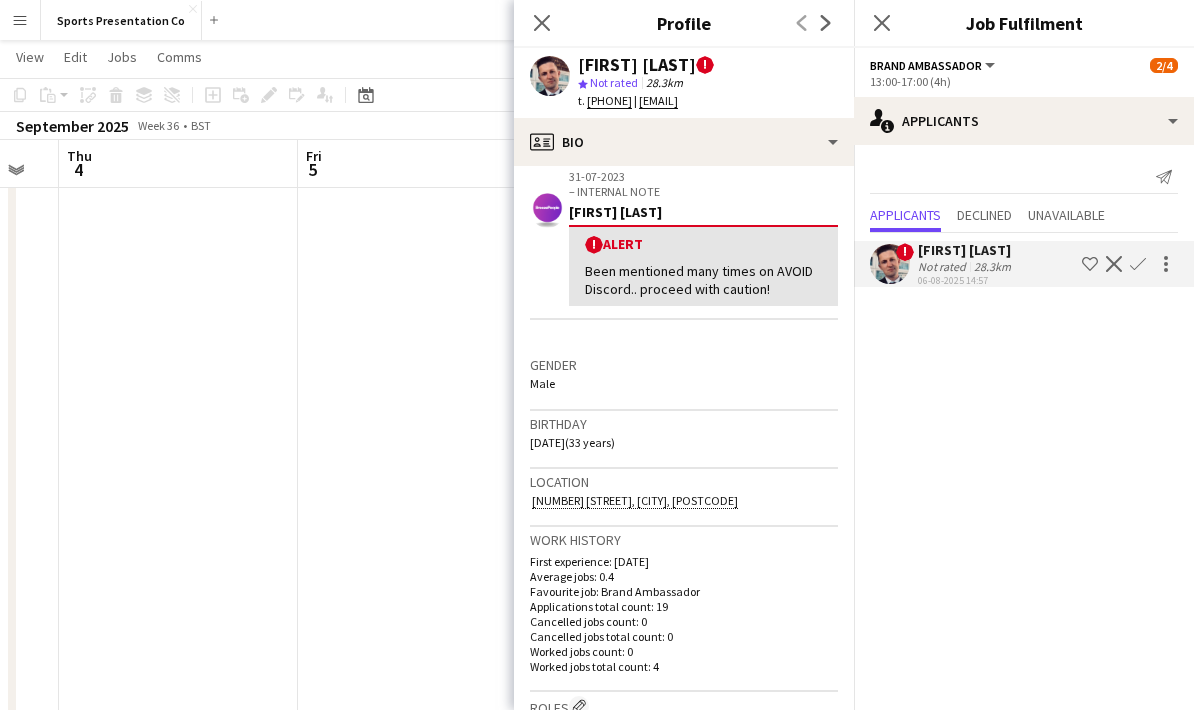 scroll, scrollTop: 346, scrollLeft: 0, axis: vertical 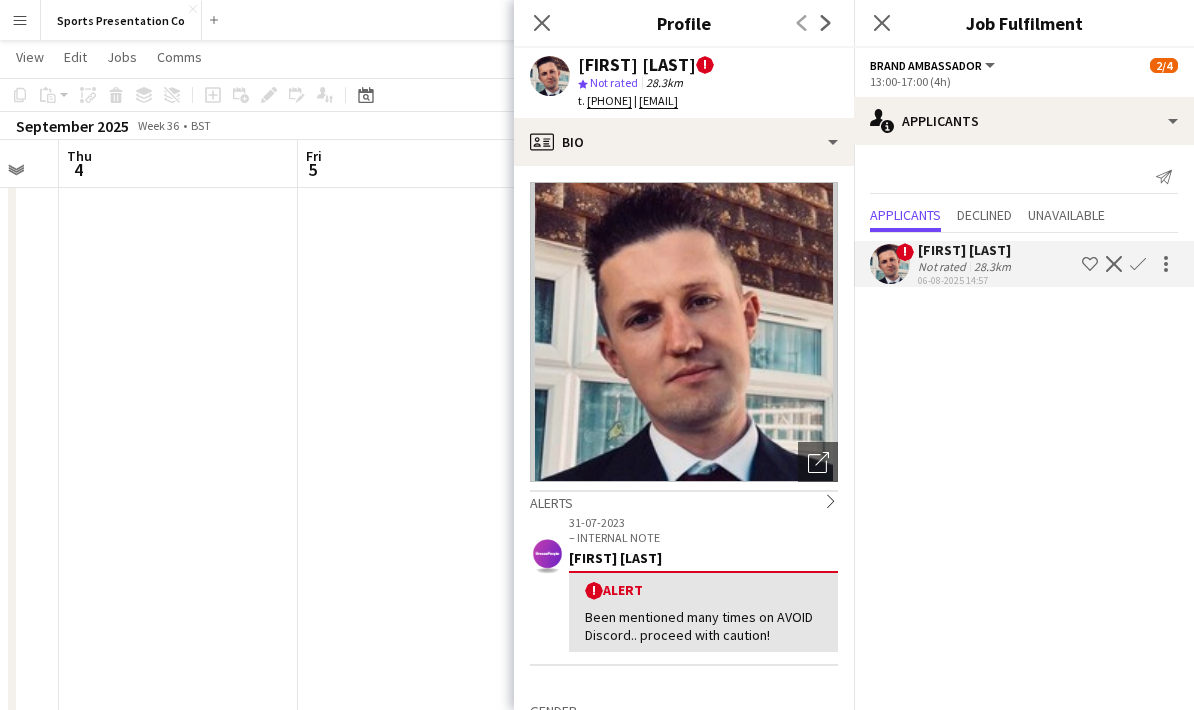 click on "!" 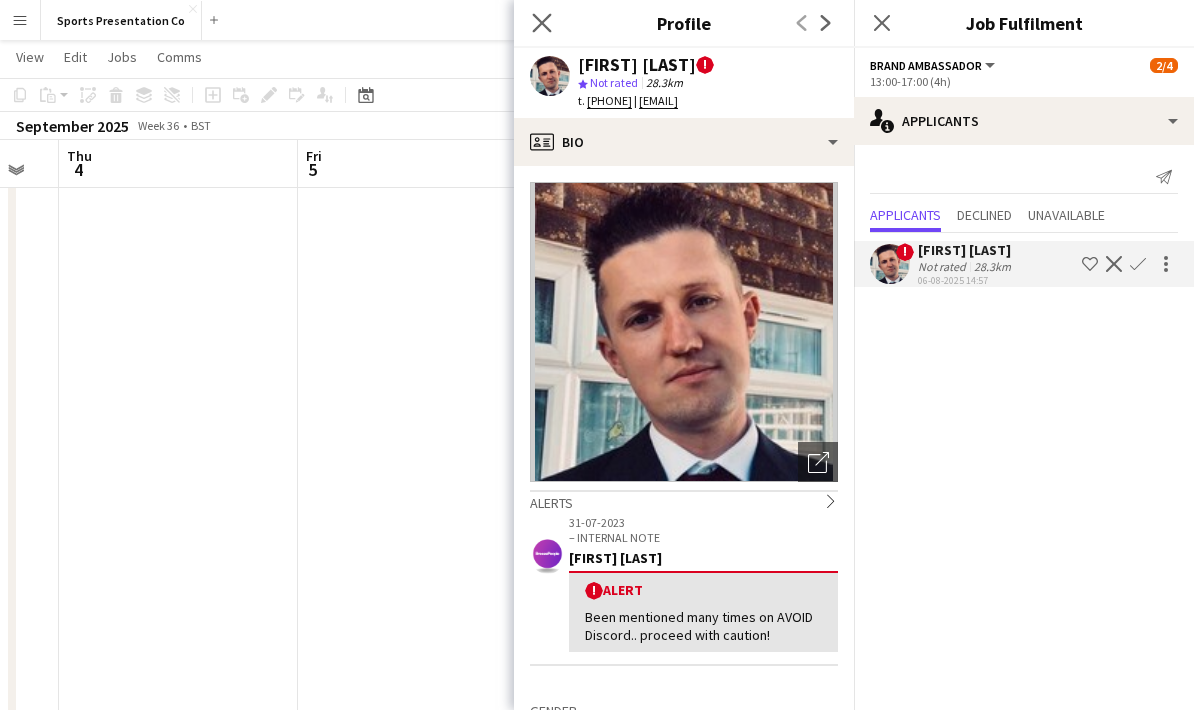 click on "Close pop-in" 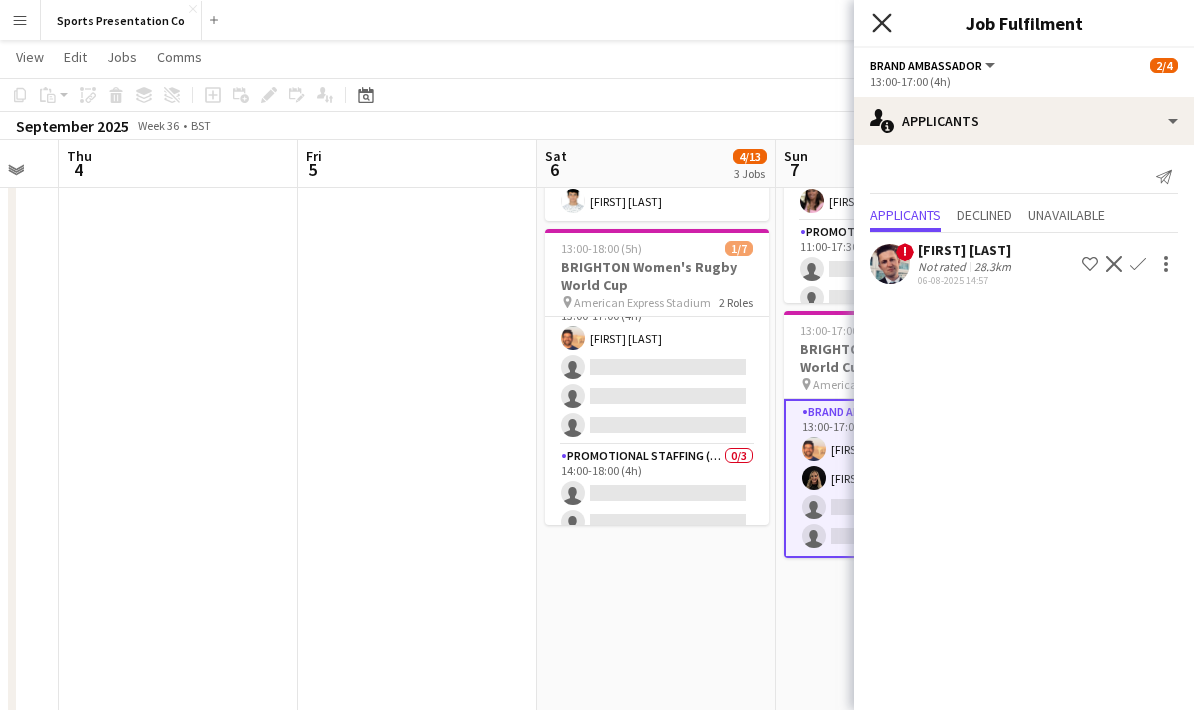 click on "Close pop-in" 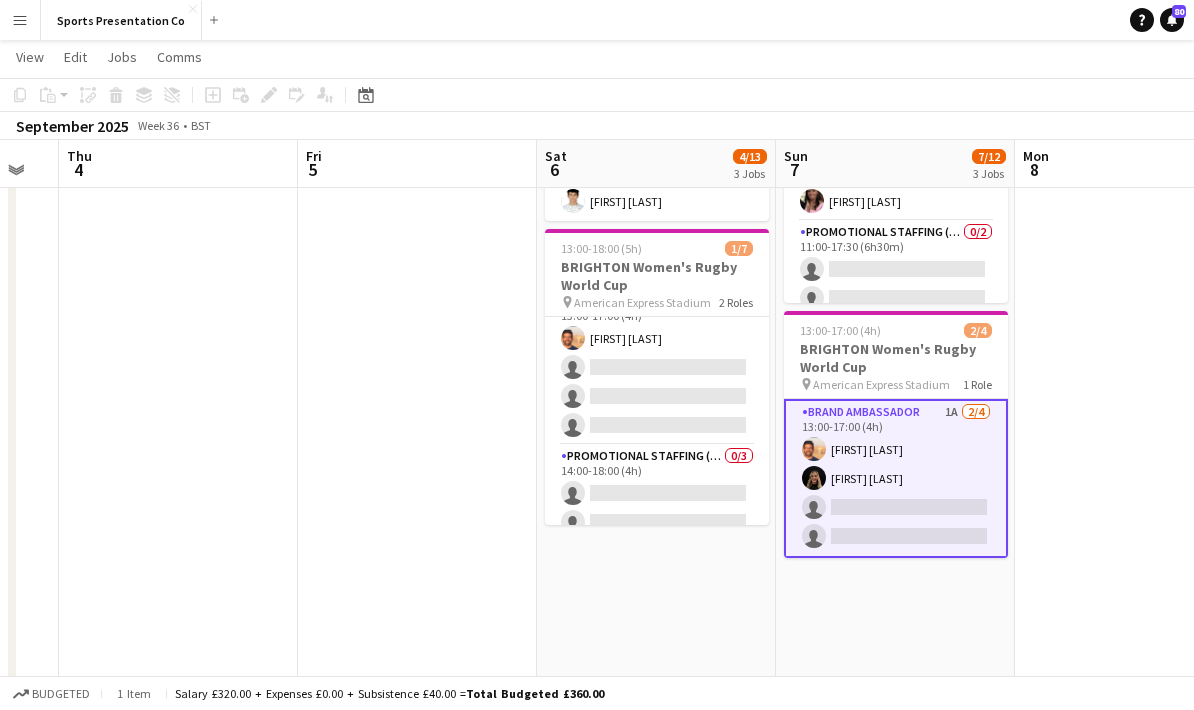 click at bounding box center (1134, 299) 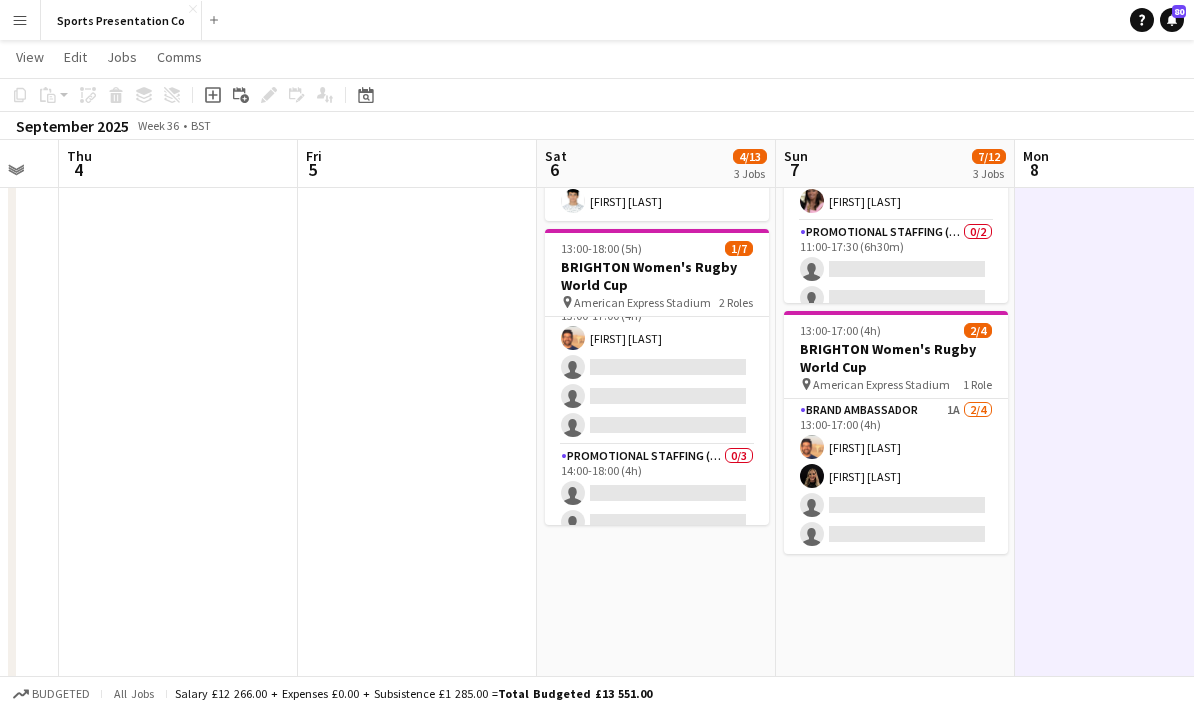 click at bounding box center [417, 299] 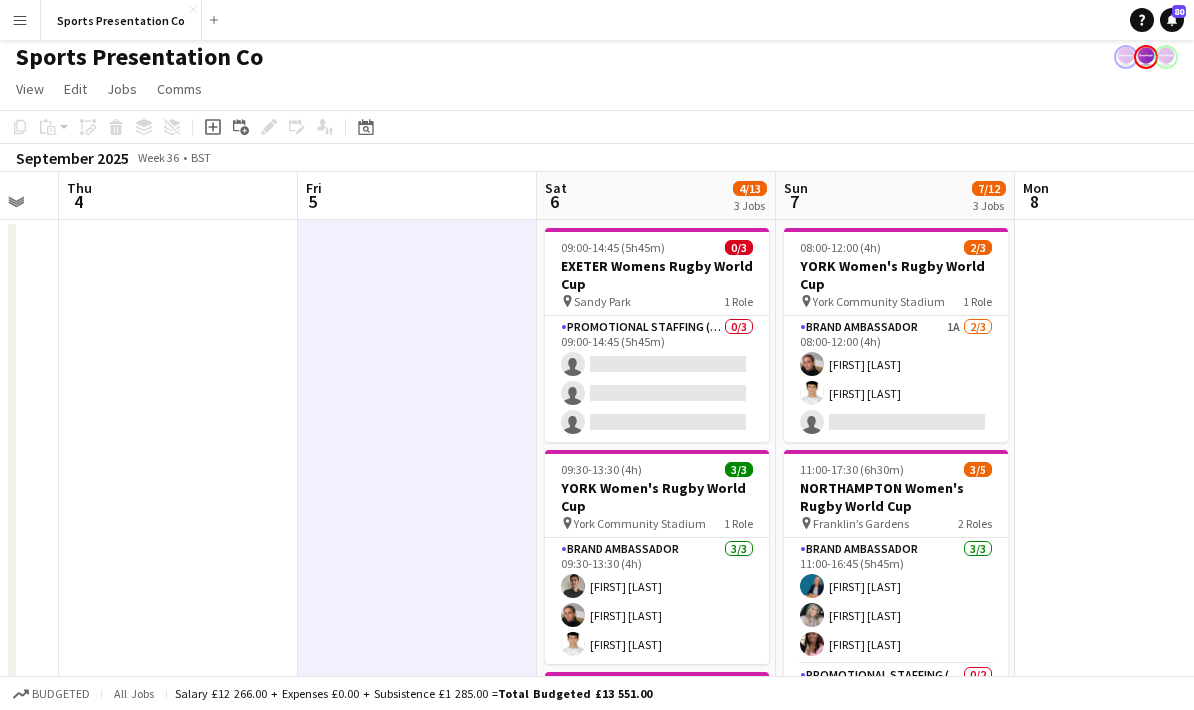 scroll, scrollTop: 0, scrollLeft: 0, axis: both 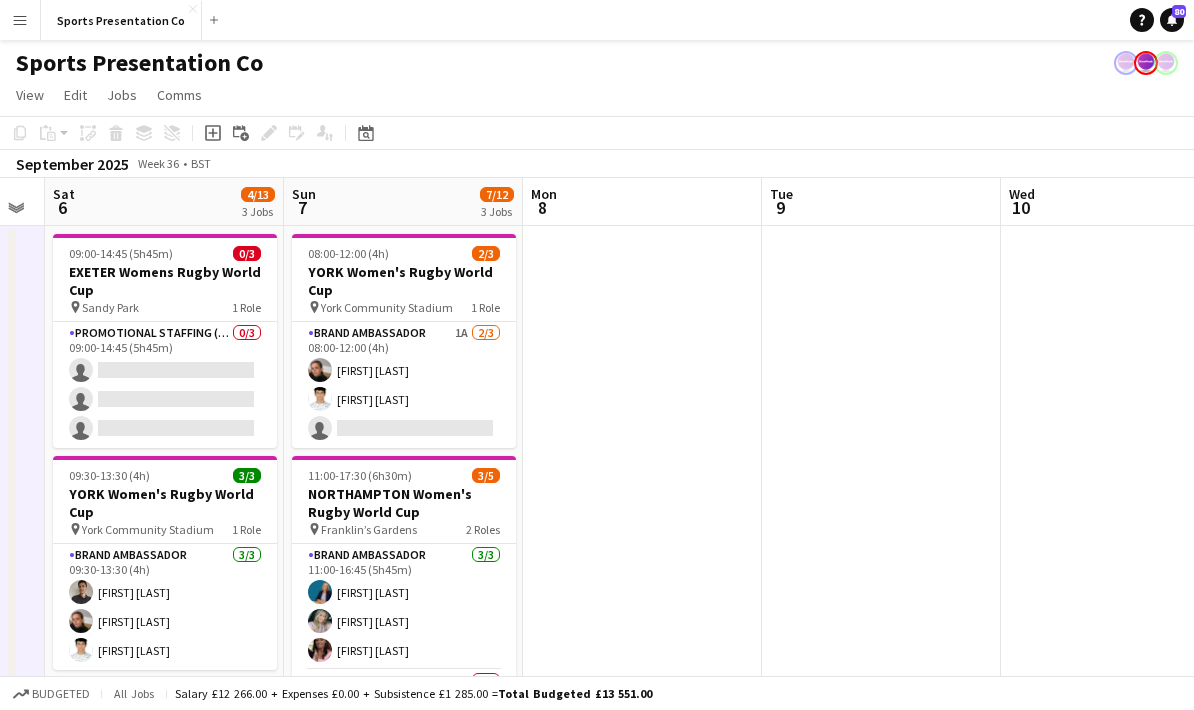 drag, startPoint x: 1102, startPoint y: 412, endPoint x: 610, endPoint y: 412, distance: 492 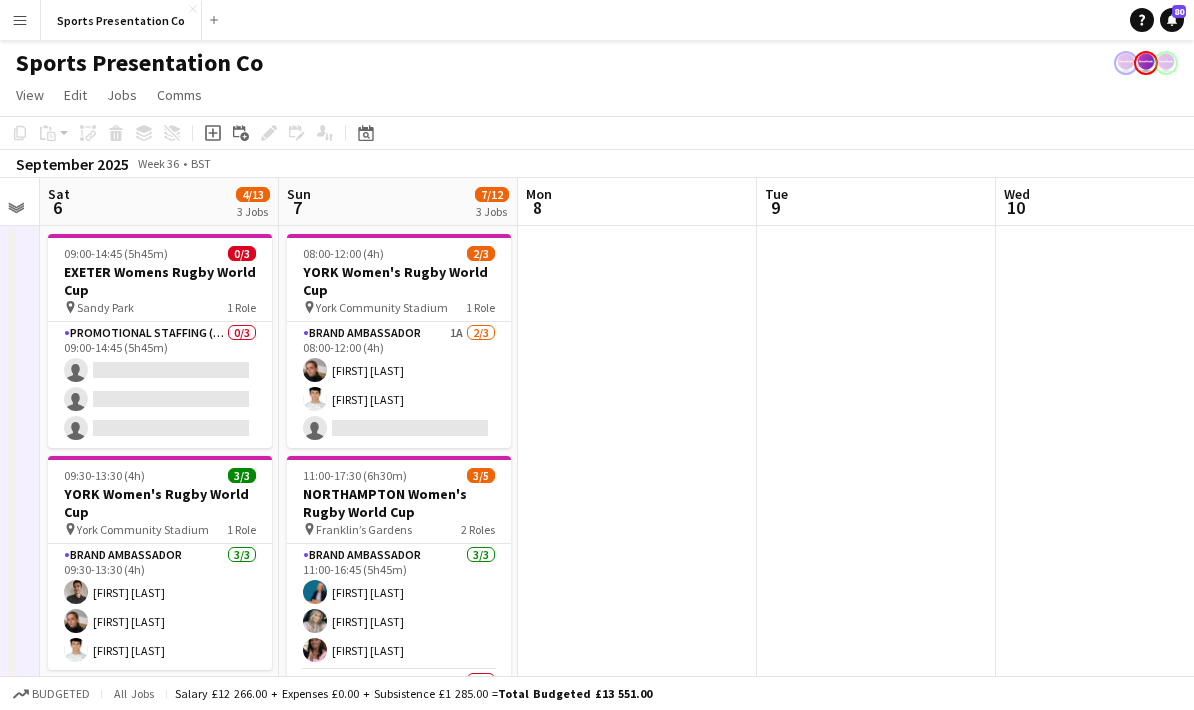 drag, startPoint x: 921, startPoint y: 452, endPoint x: 671, endPoint y: 447, distance: 250.04999 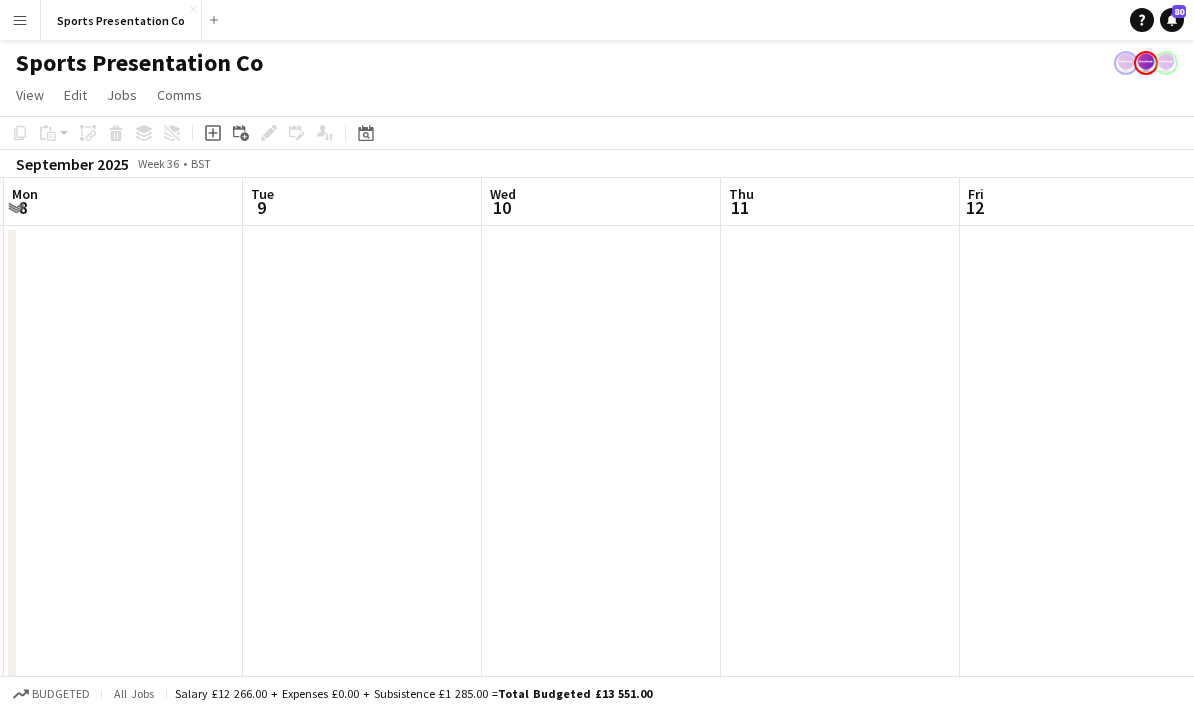 drag, startPoint x: 758, startPoint y: 455, endPoint x: 701, endPoint y: 452, distance: 57.07889 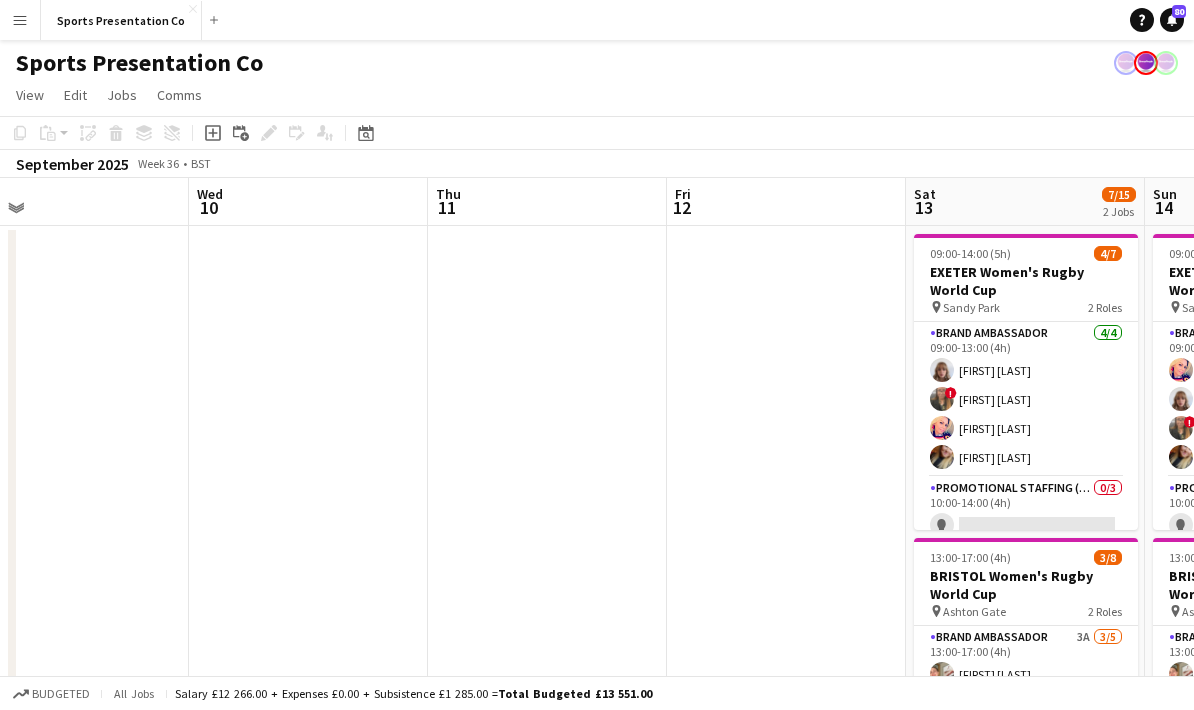 drag, startPoint x: 783, startPoint y: 476, endPoint x: 703, endPoint y: 481, distance: 80.1561 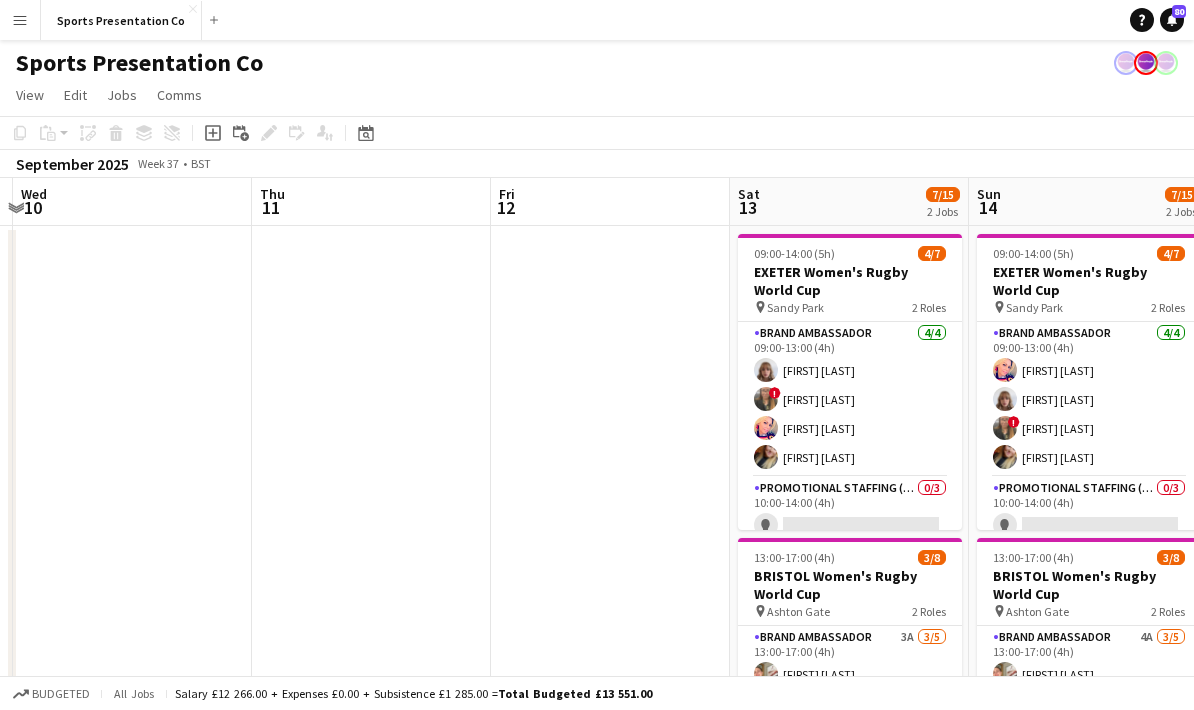 scroll, scrollTop: 0, scrollLeft: 744, axis: horizontal 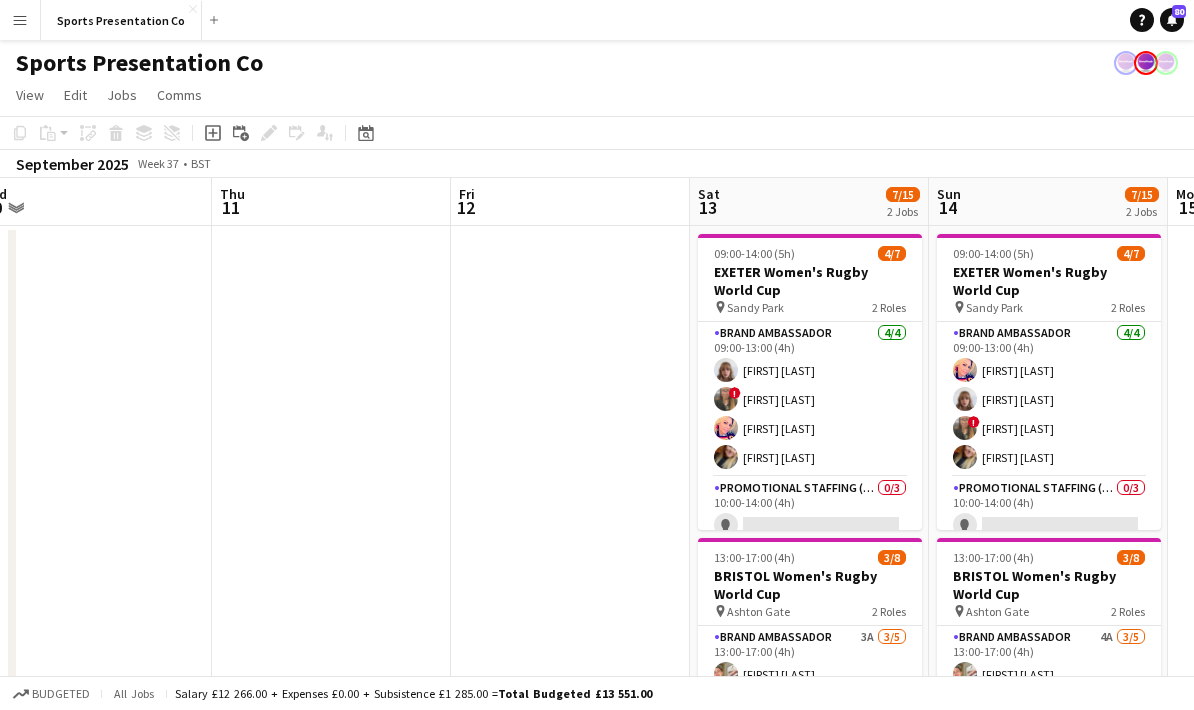 drag, startPoint x: 738, startPoint y: 505, endPoint x: 523, endPoint y: 485, distance: 215.92822 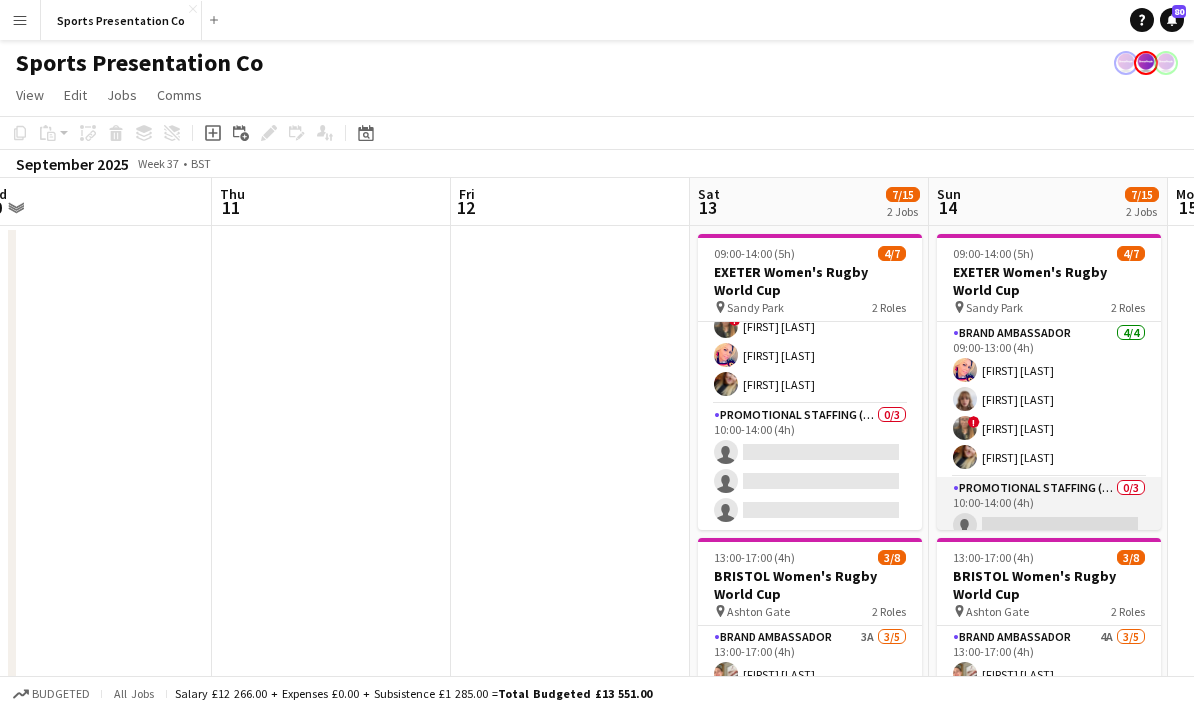 scroll, scrollTop: 73, scrollLeft: 0, axis: vertical 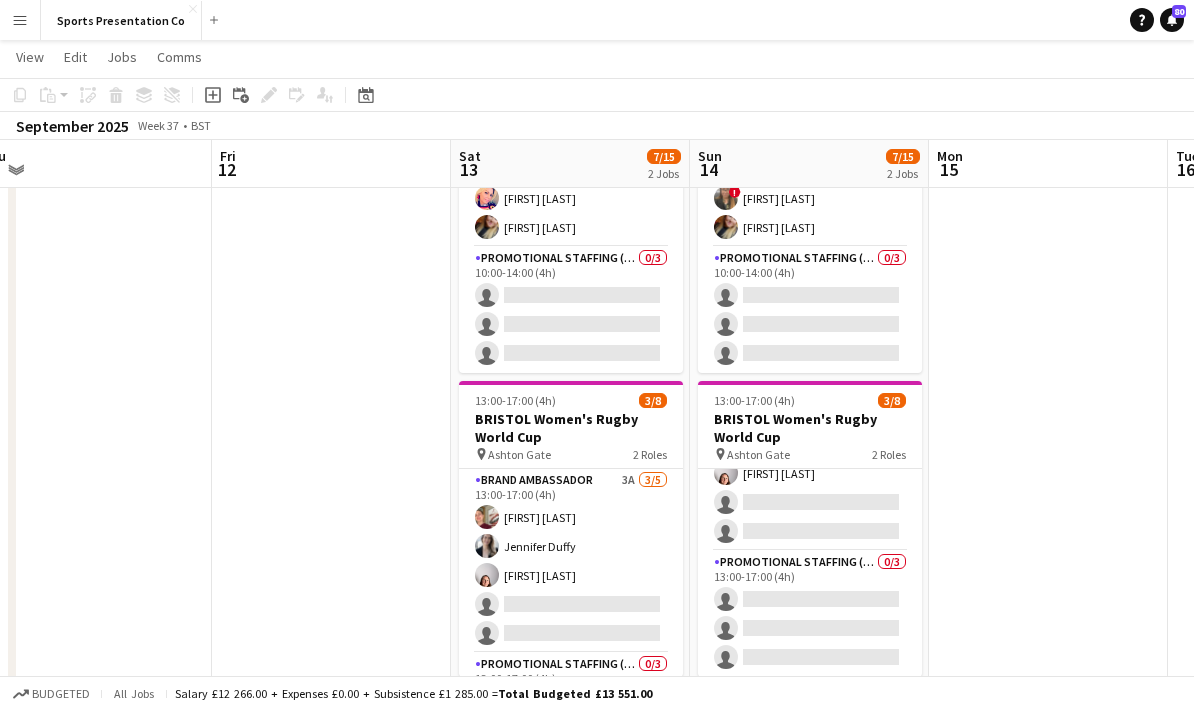 click at bounding box center [331, 591] 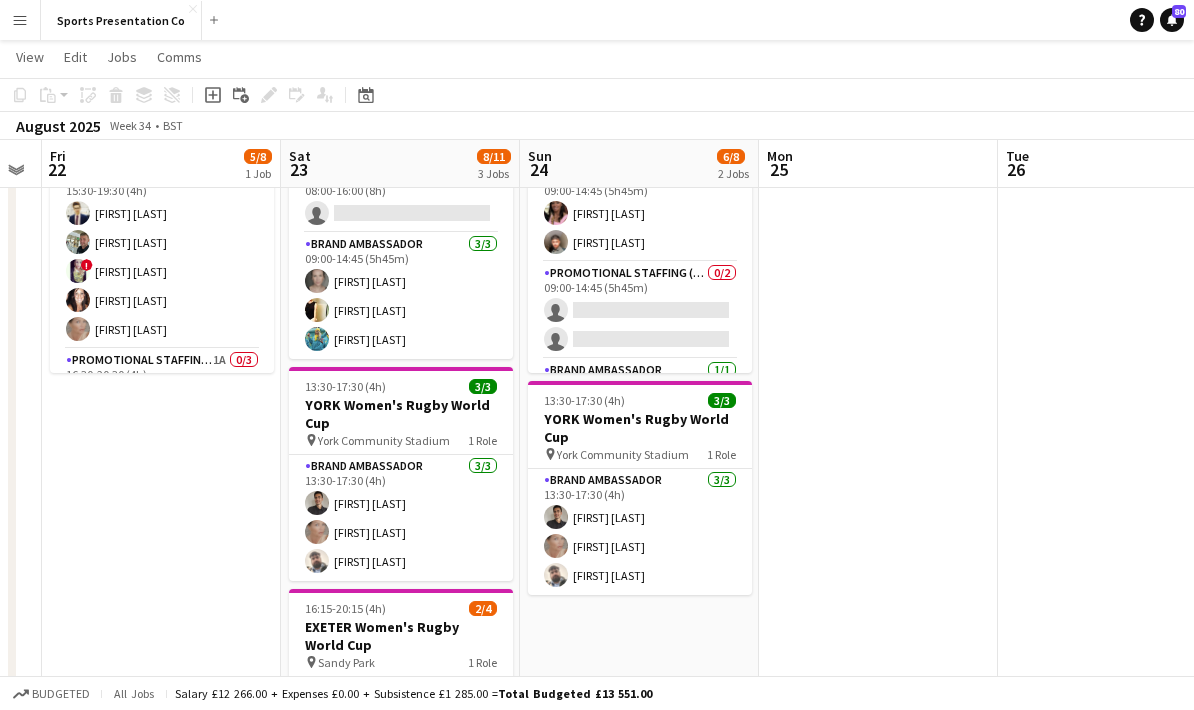 scroll, scrollTop: 0, scrollLeft: 419, axis: horizontal 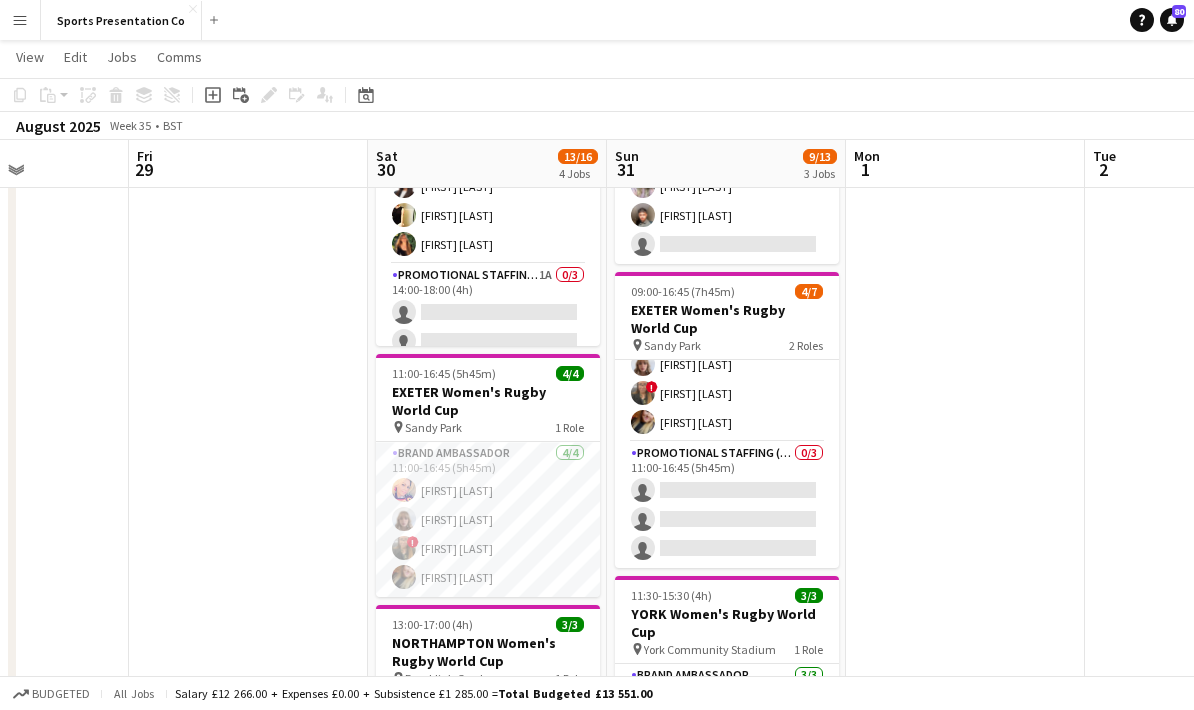 drag, startPoint x: 933, startPoint y: 634, endPoint x: 925, endPoint y: 407, distance: 227.14093 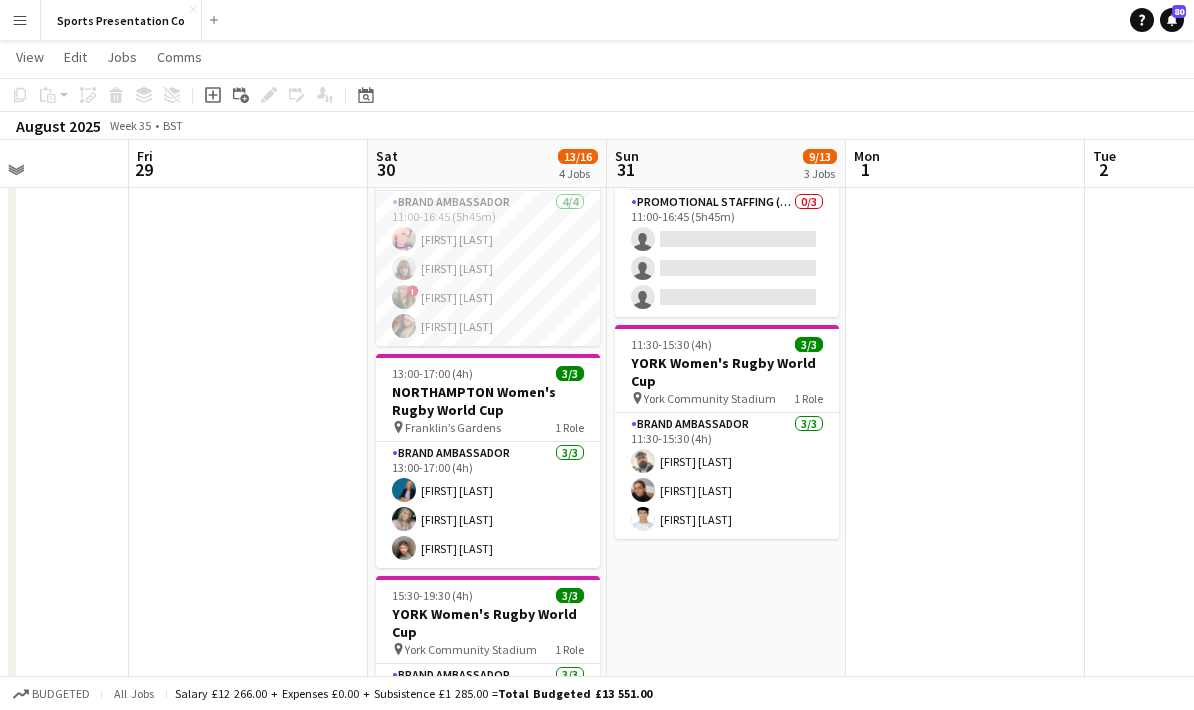 scroll, scrollTop: 512, scrollLeft: 0, axis: vertical 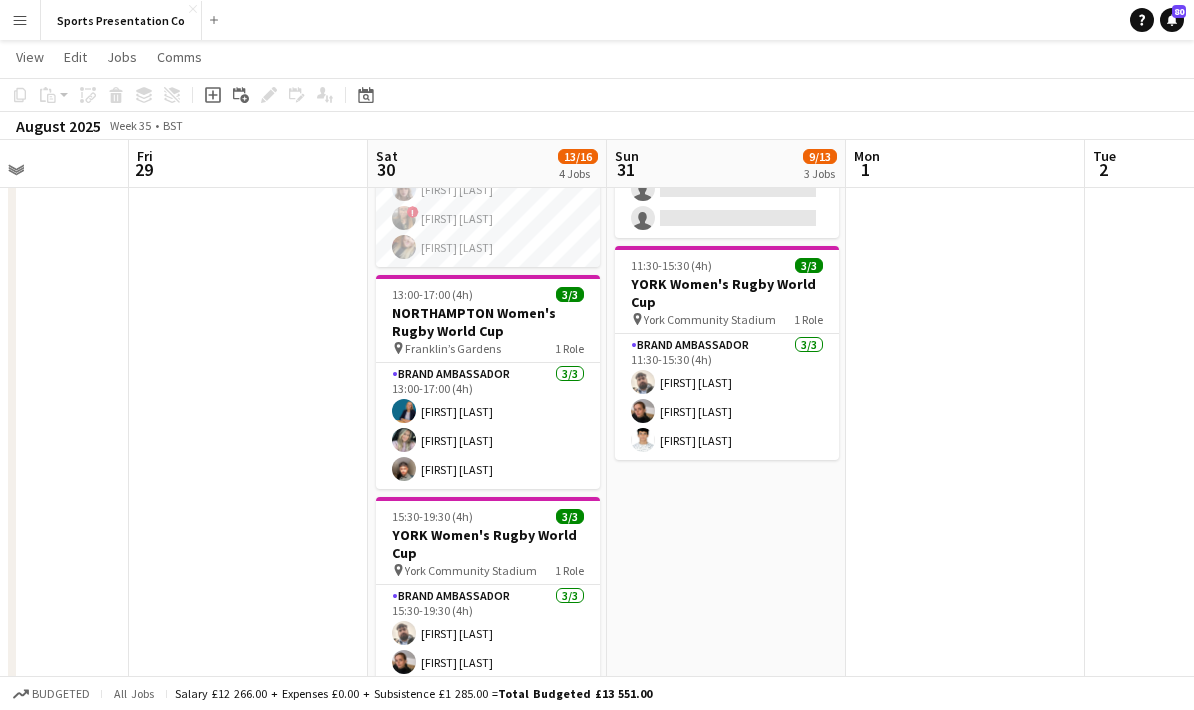 click at bounding box center [965, 234] 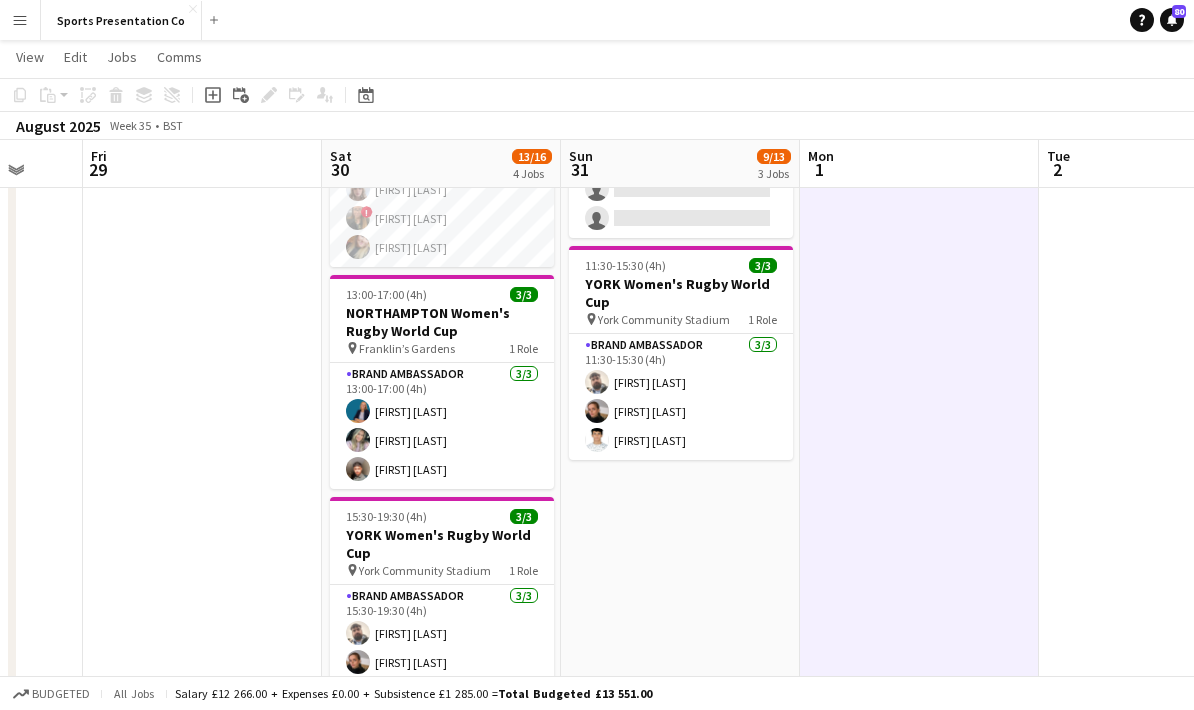 drag, startPoint x: 962, startPoint y: 447, endPoint x: 768, endPoint y: 462, distance: 194.57903 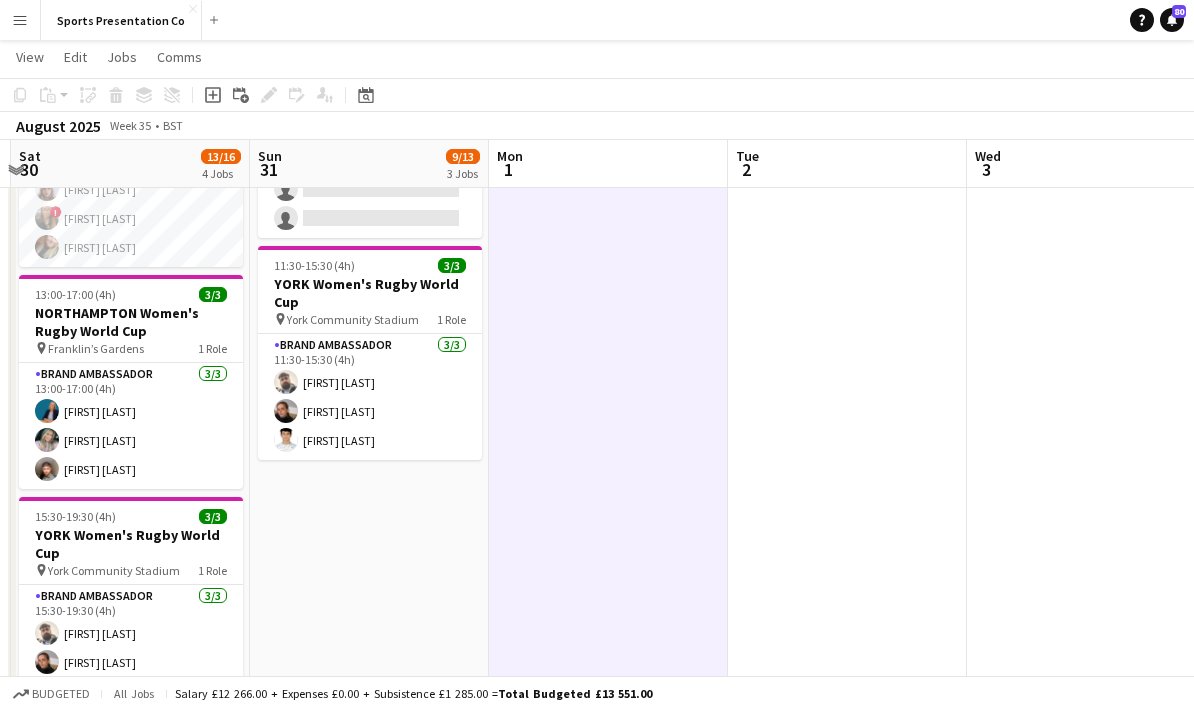 drag, startPoint x: 880, startPoint y: 448, endPoint x: 694, endPoint y: 452, distance: 186.043 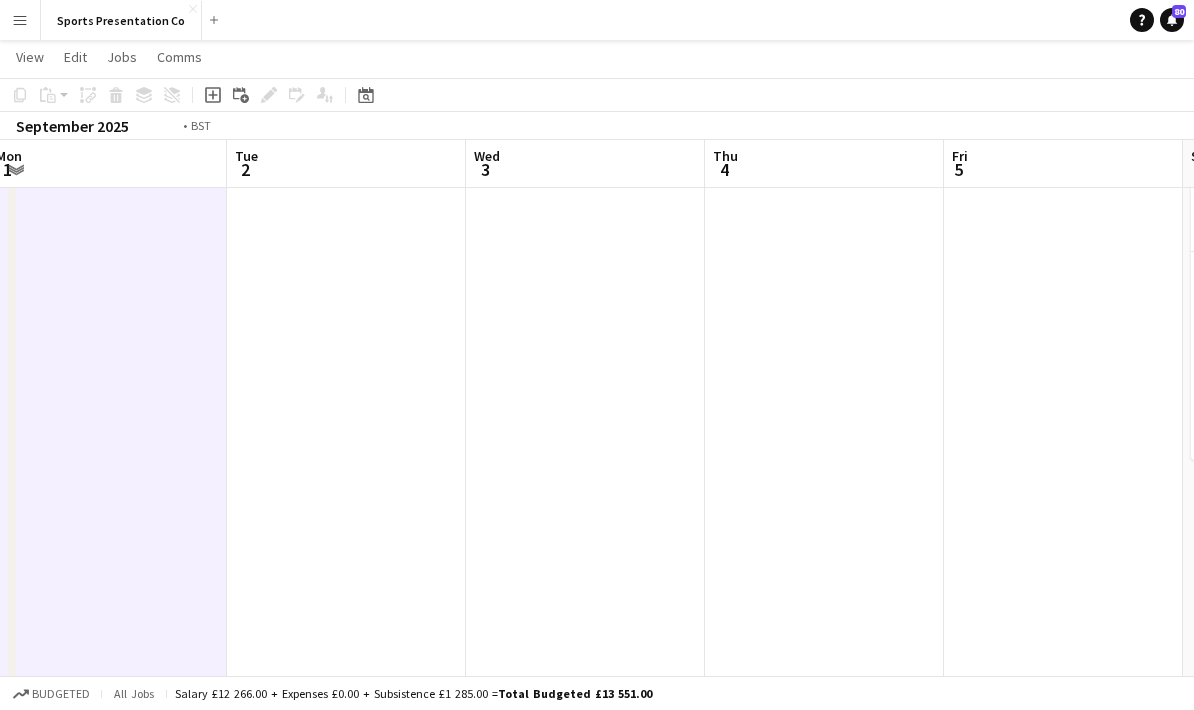 drag, startPoint x: 846, startPoint y: 447, endPoint x: 619, endPoint y: 456, distance: 227.17834 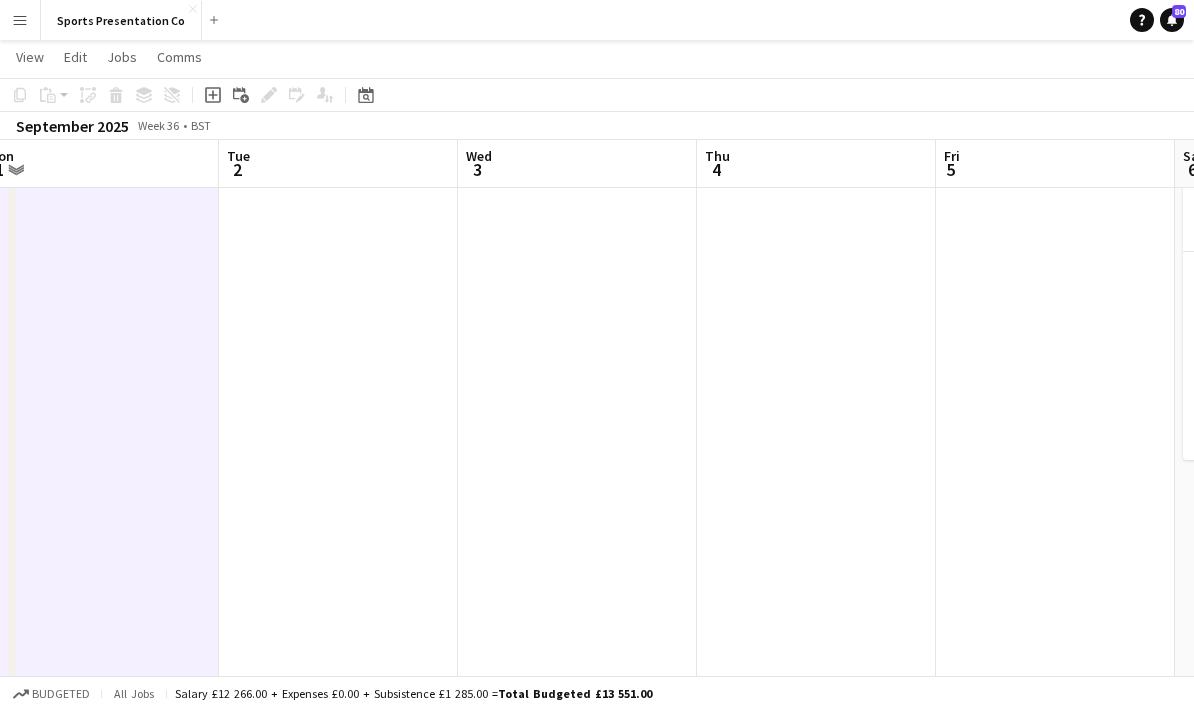 click at bounding box center (816, 234) 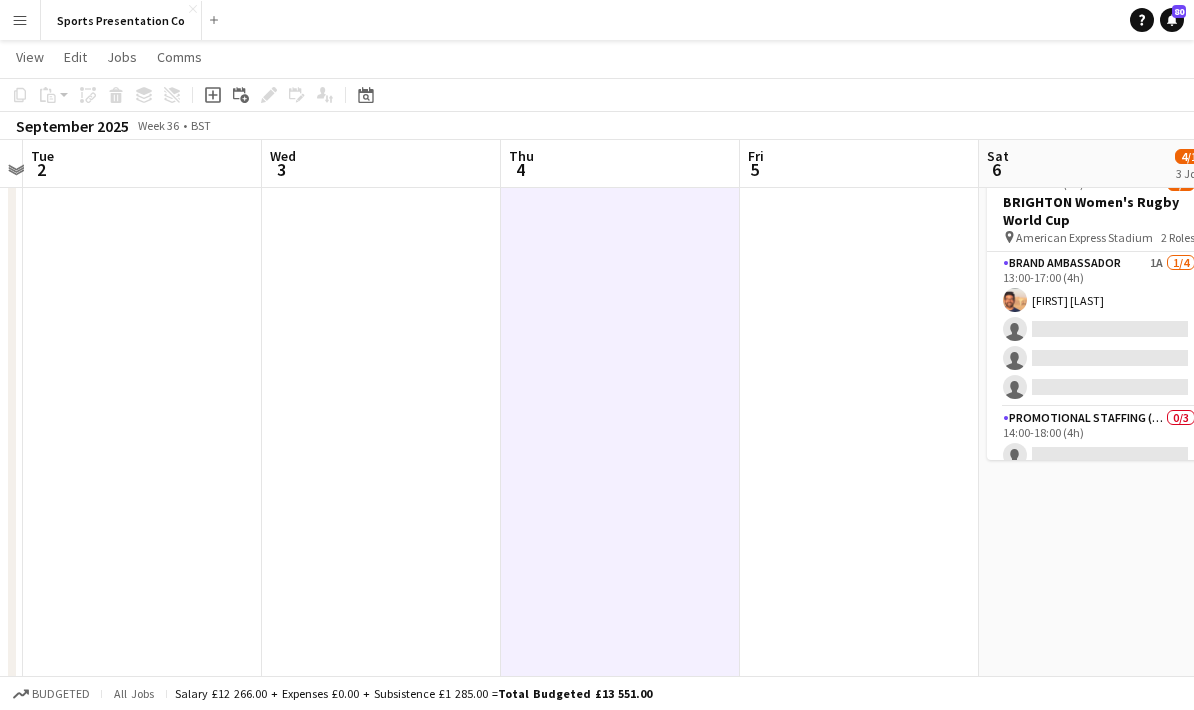 drag, startPoint x: 569, startPoint y: 475, endPoint x: 683, endPoint y: 462, distance: 114.73883 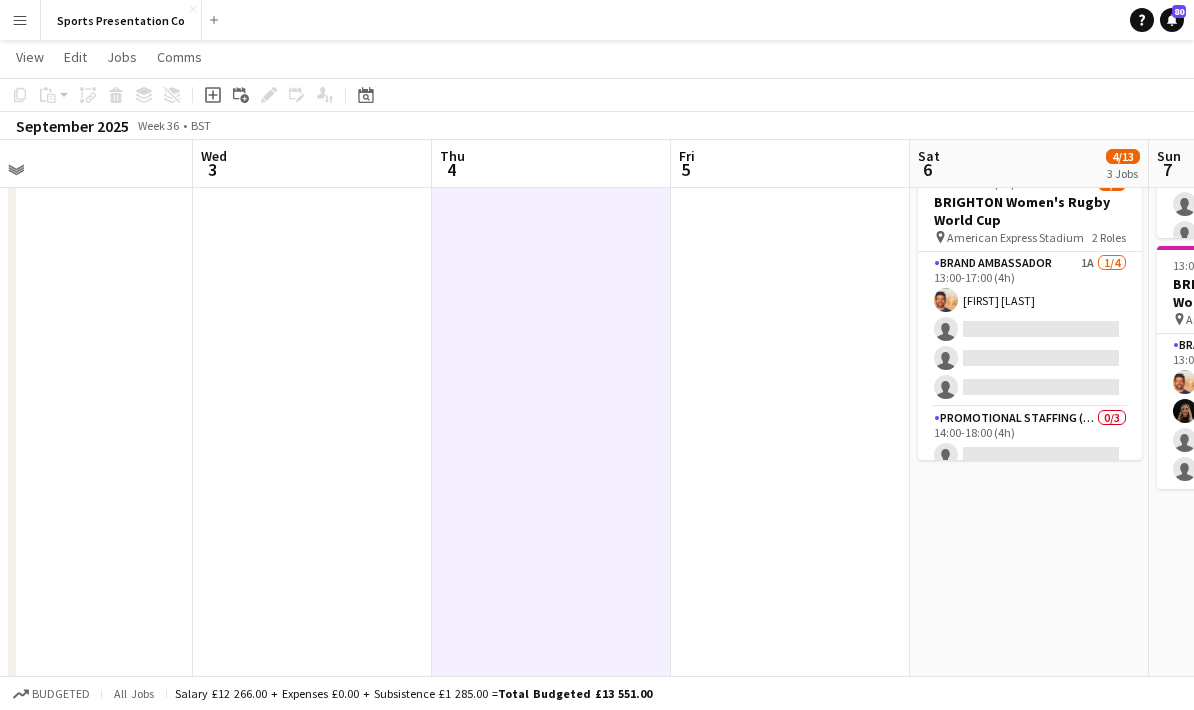 click at bounding box center [790, 234] 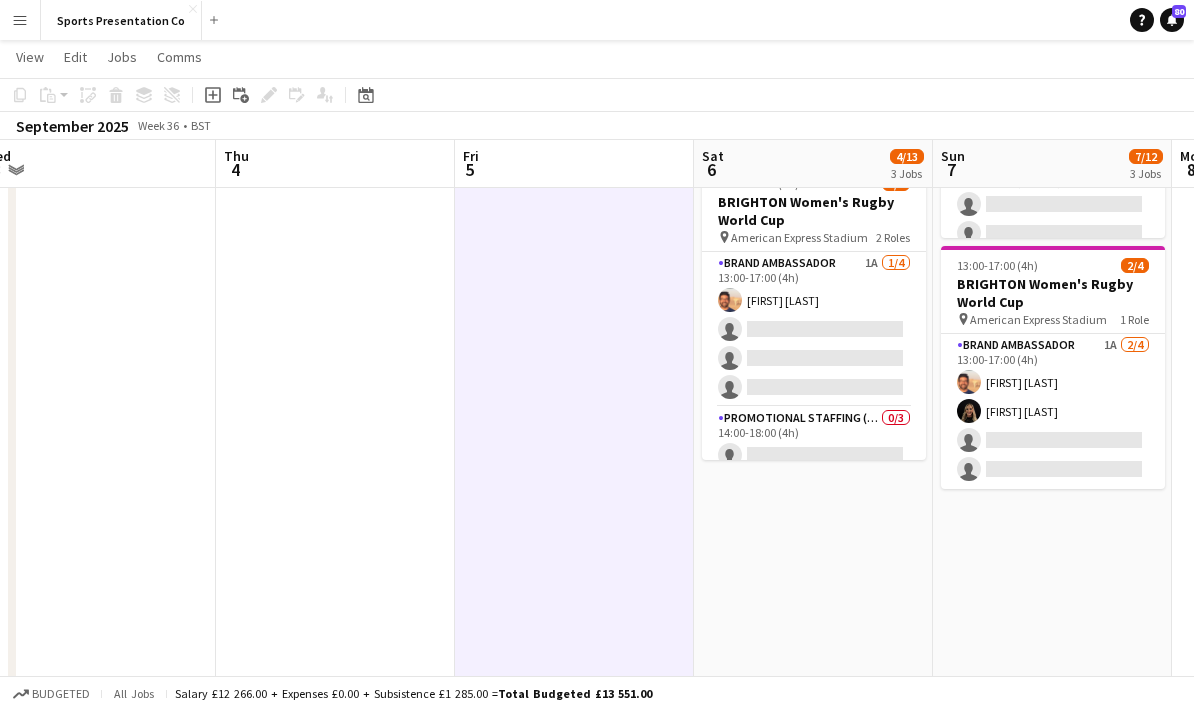 drag, startPoint x: 782, startPoint y: 485, endPoint x: 559, endPoint y: 505, distance: 223.89507 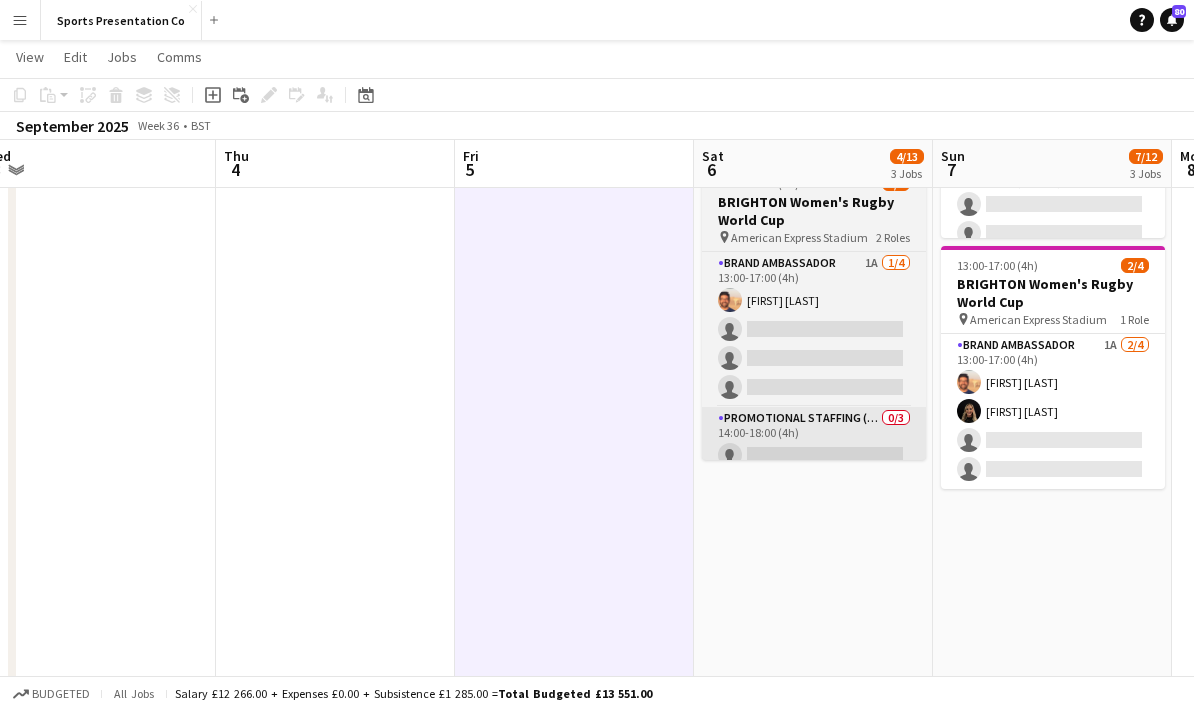 scroll, scrollTop: 0, scrollLeft: 742, axis: horizontal 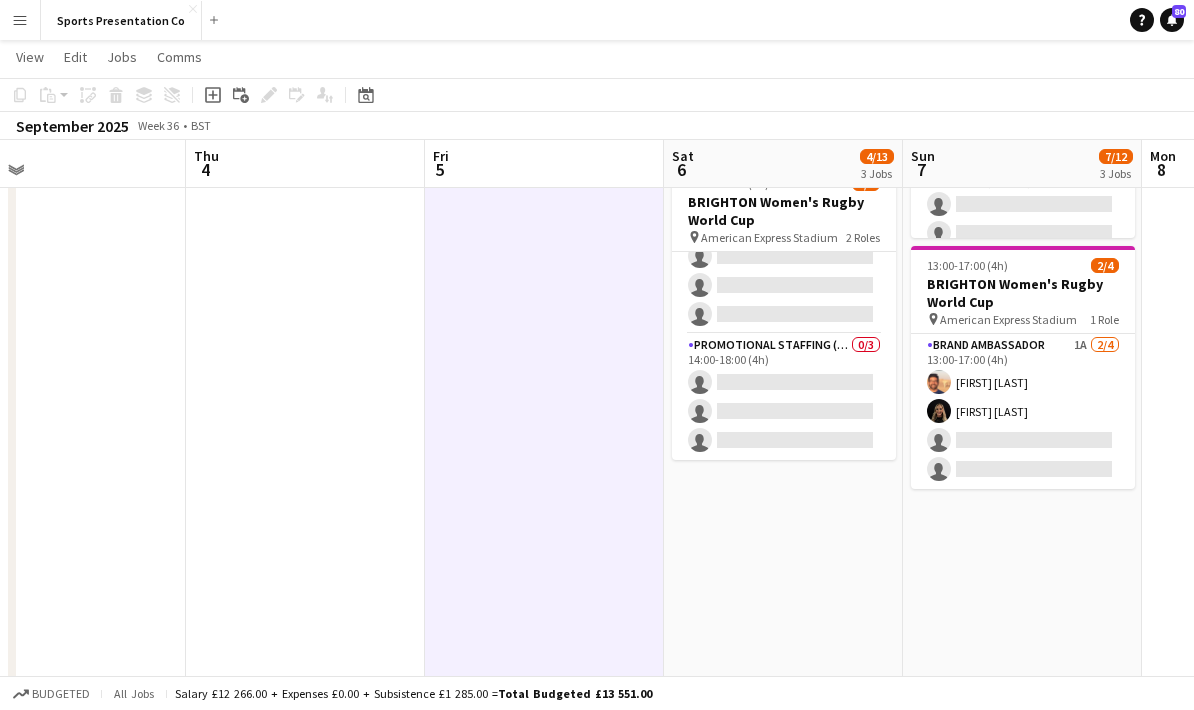 drag, startPoint x: 904, startPoint y: 581, endPoint x: 881, endPoint y: 651, distance: 73.68175 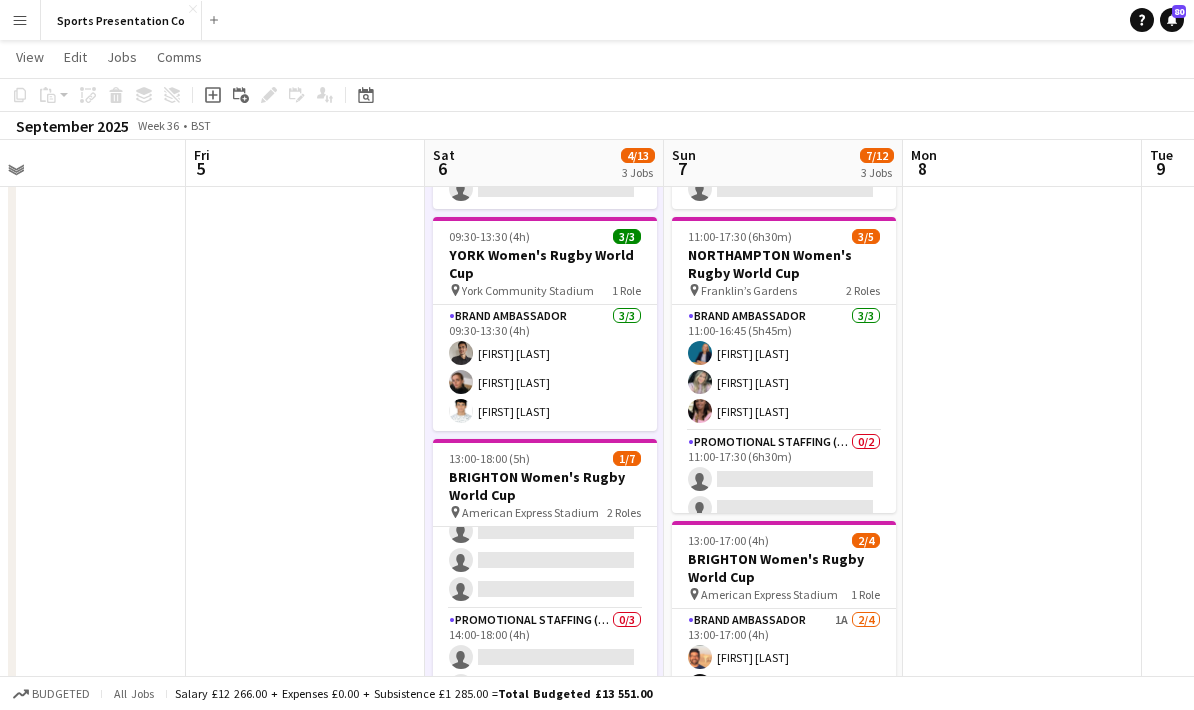 scroll, scrollTop: 236, scrollLeft: 0, axis: vertical 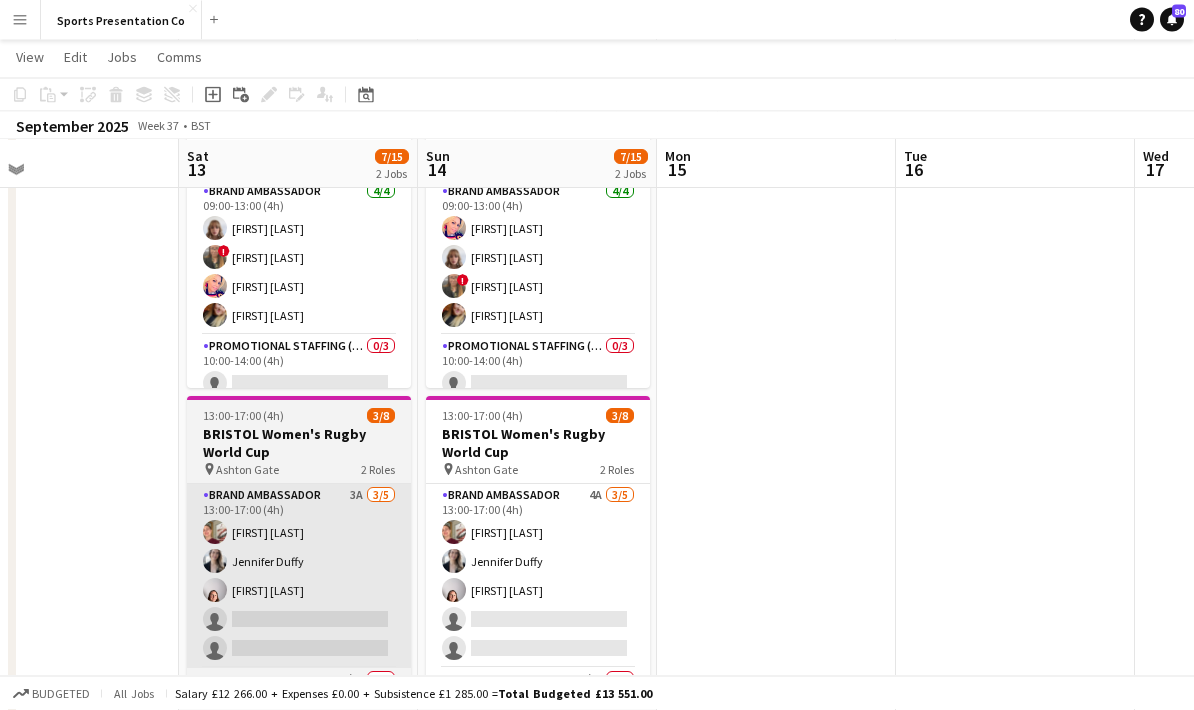 click on "Brand Ambassador   3A   3/5   13:00-17:00 (4h)
[FIRST] [LAST] [FIRST] [LAST] [FIRST] [LAST]
single-neutral-actions
single-neutral-actions" at bounding box center [299, 577] 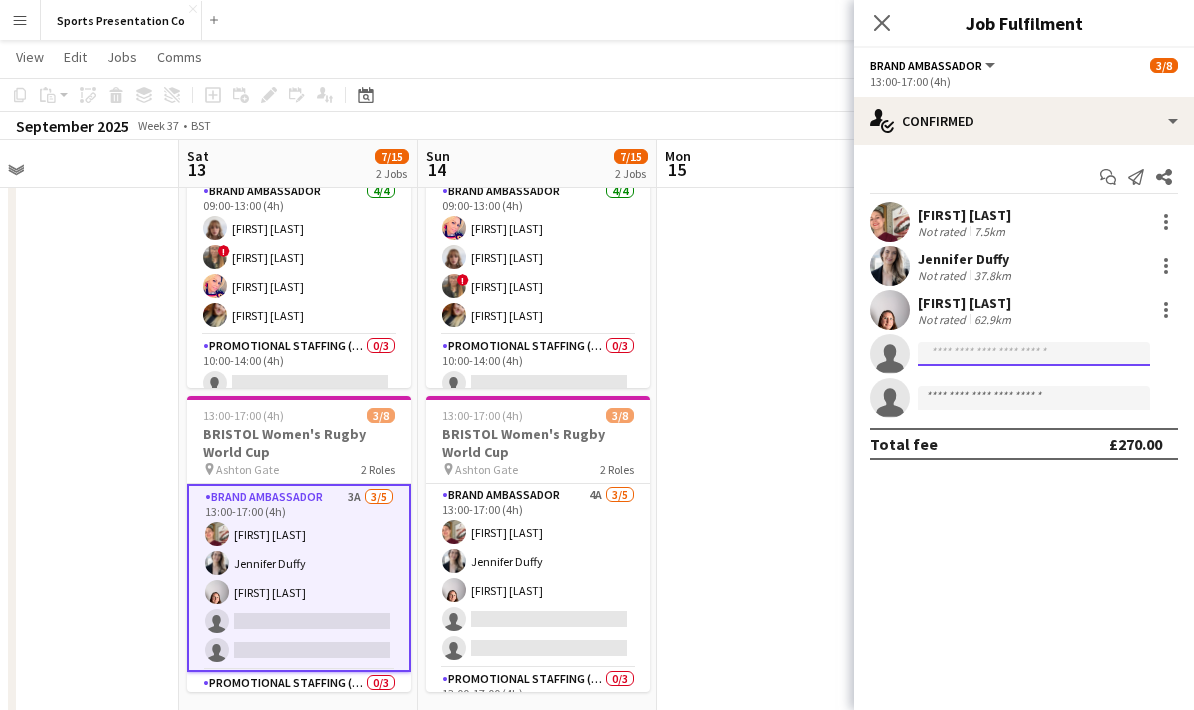 click 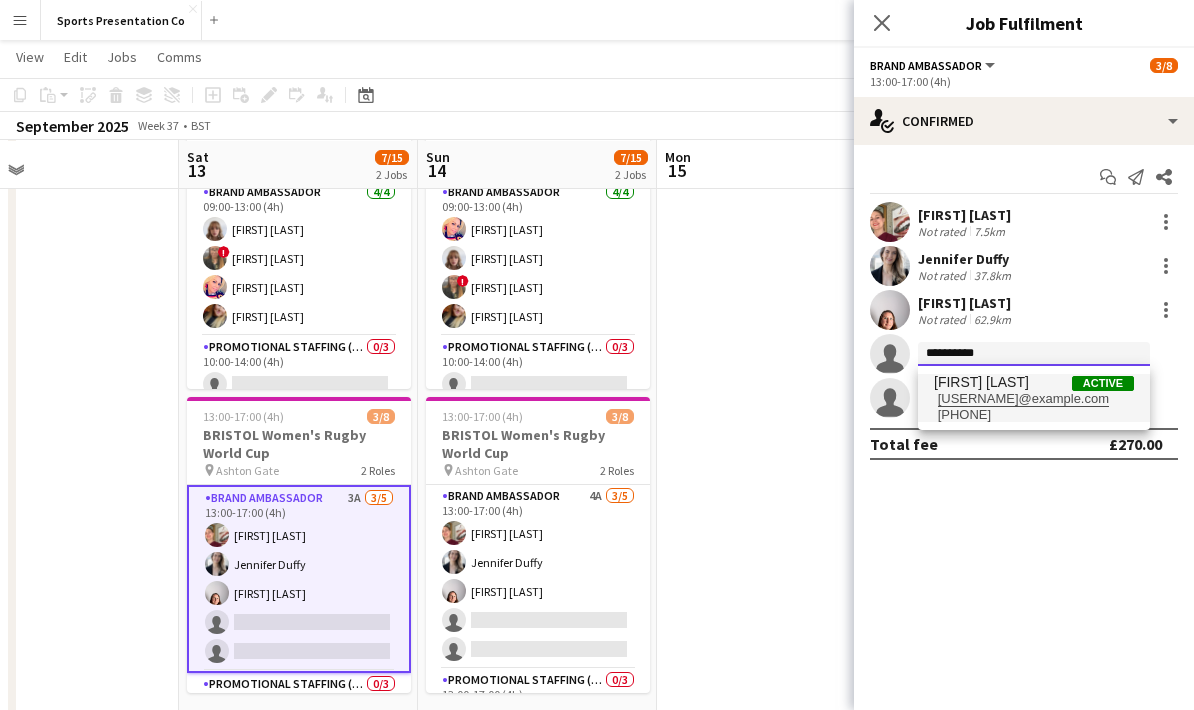 type on "**********" 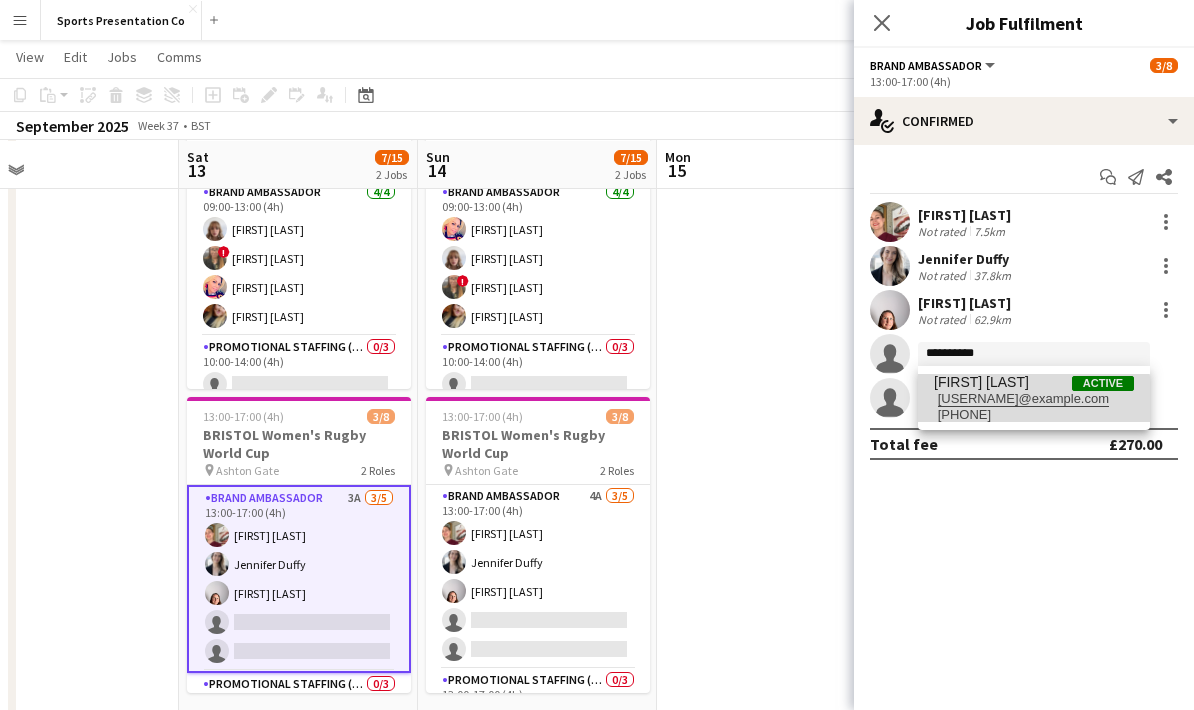 click on "[USERNAME]@example.com" at bounding box center (1034, 399) 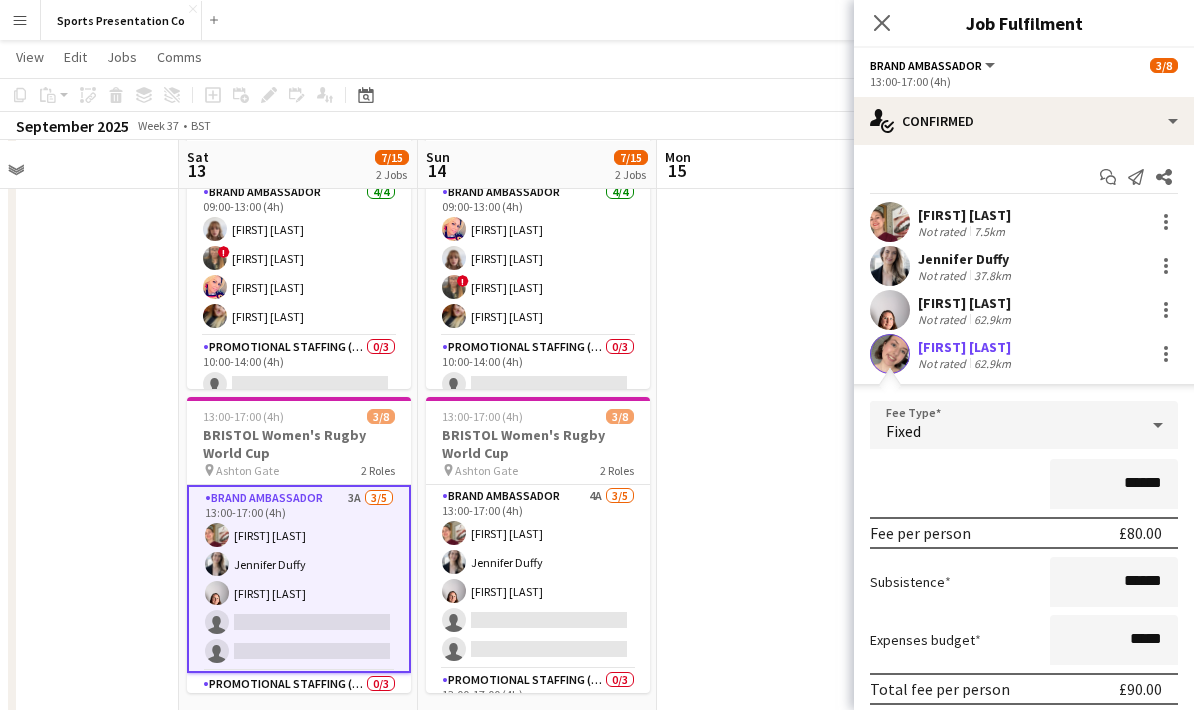 click on "******" at bounding box center [1024, 484] 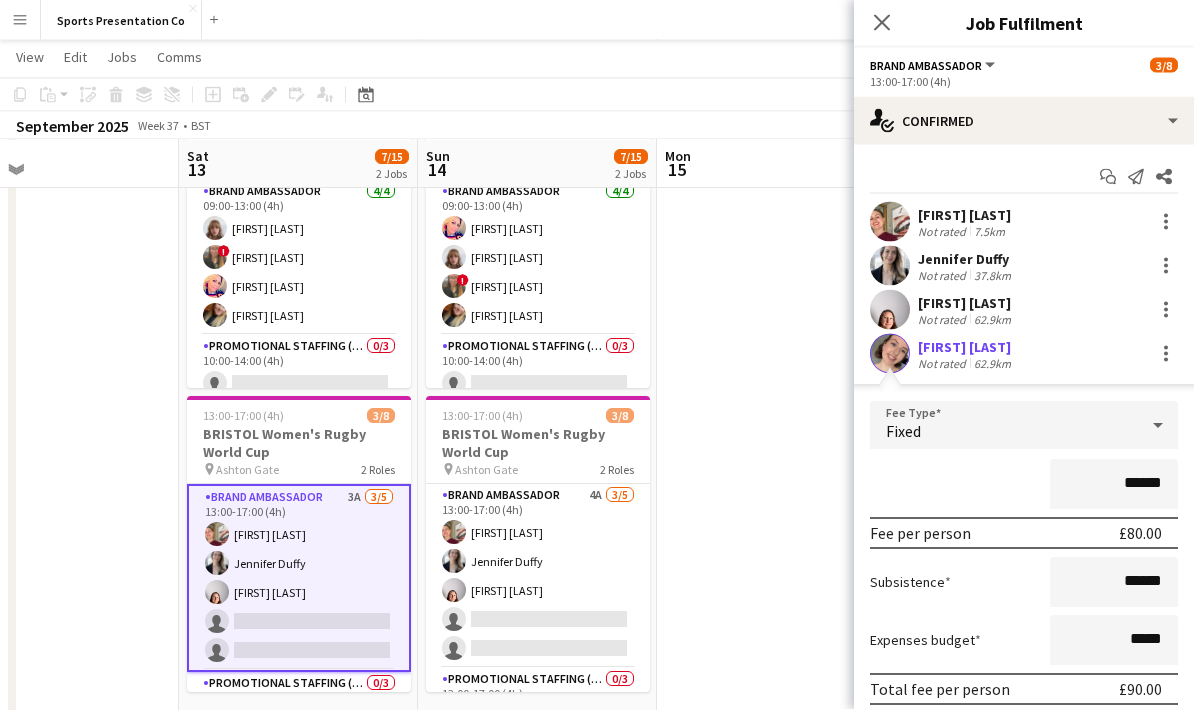 click on "Confirm" at bounding box center (1059, 733) 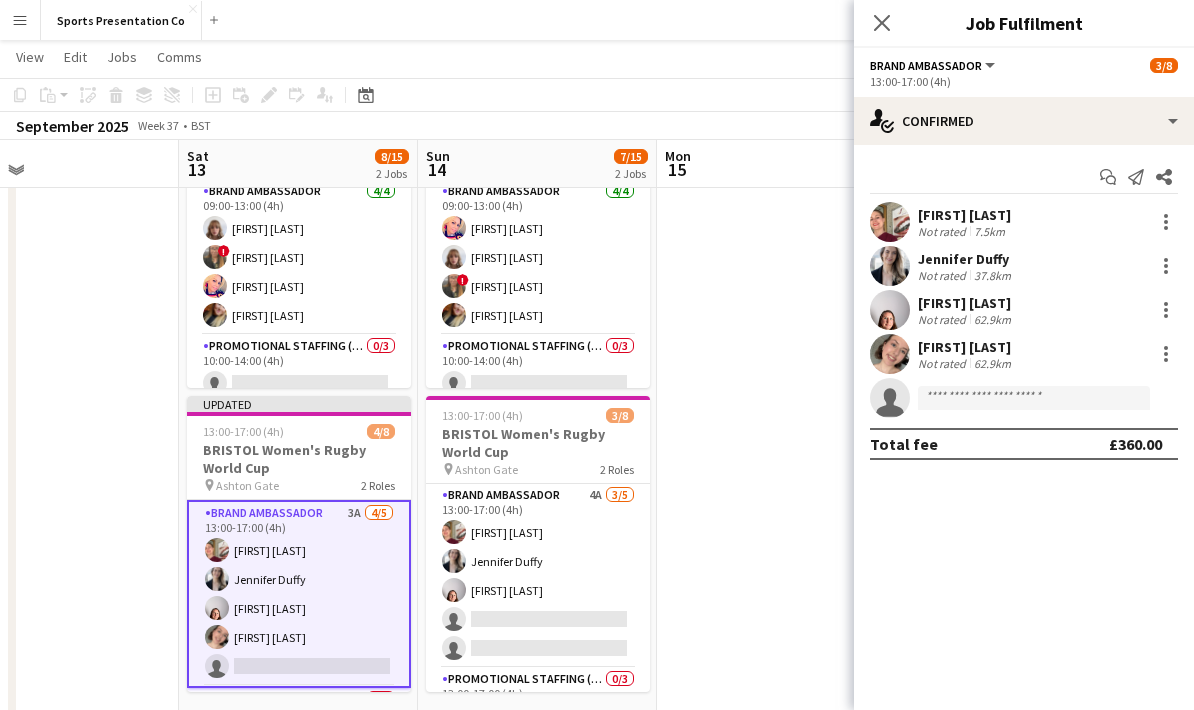 click at bounding box center [776, 606] 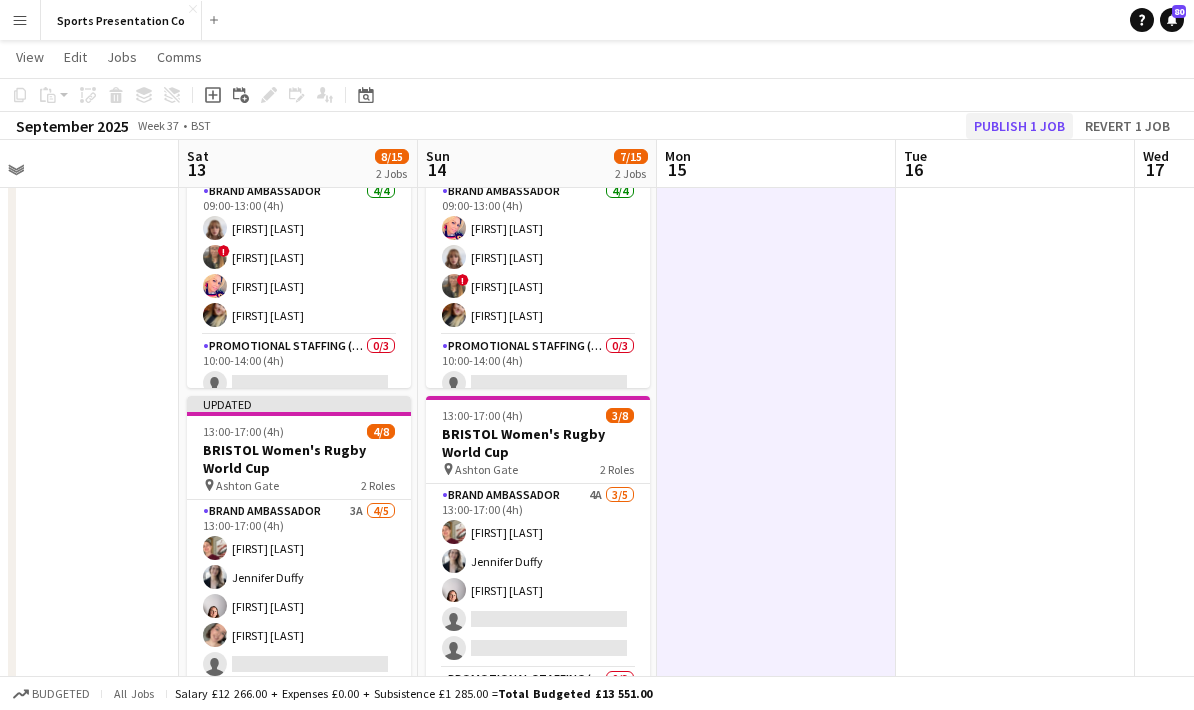 click on "Publish 1 job" 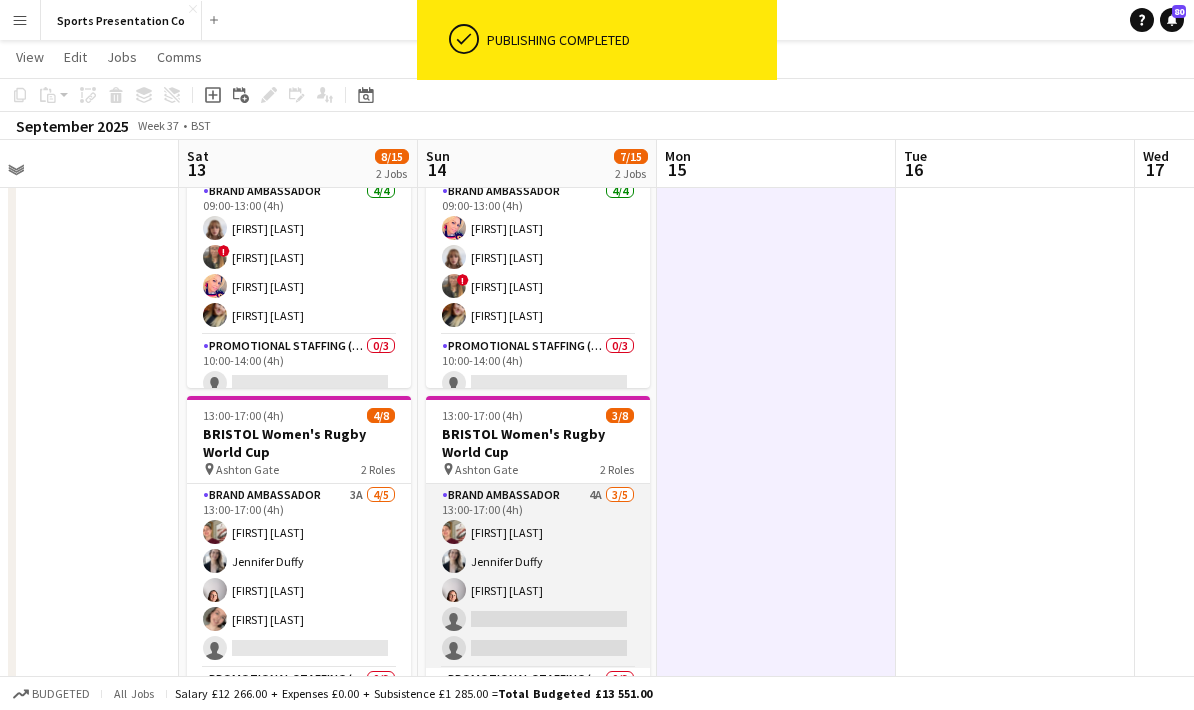 click on "Brand Ambassador   4A   3/5   13:00-17:00 (4h)
[FIRST] [LAST] [FIRST] [LAST] [FIRST] [LAST]
single-neutral-actions
single-neutral-actions" at bounding box center (538, 576) 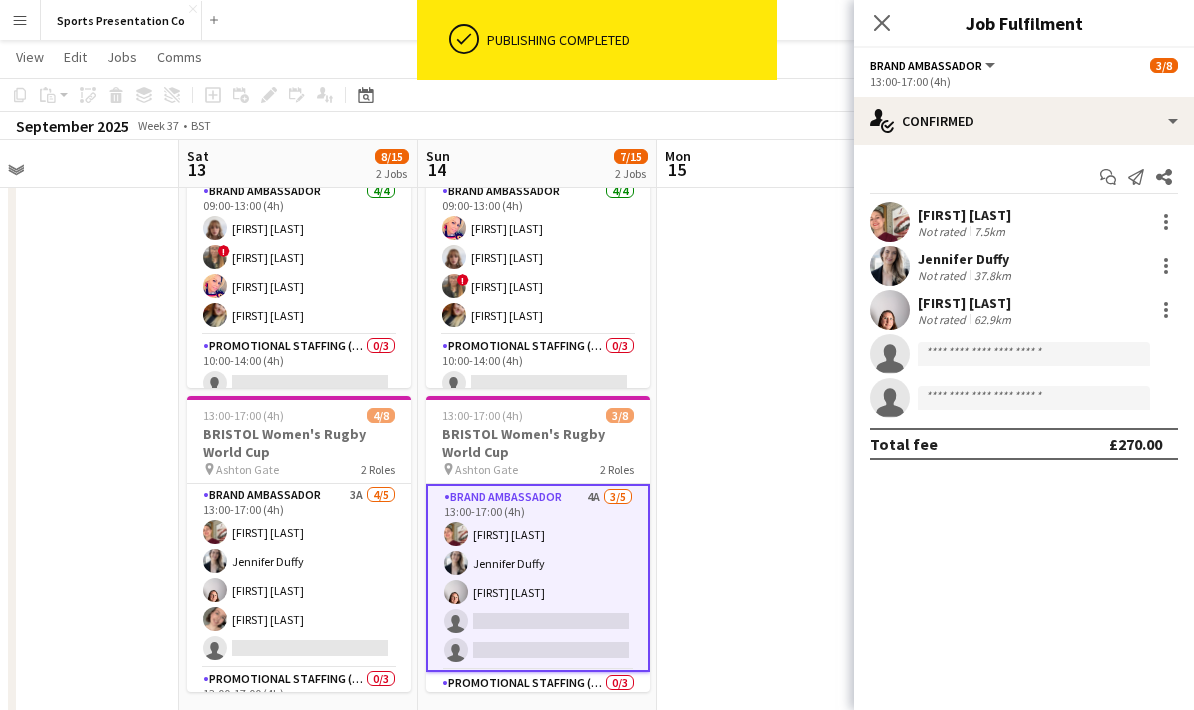 click on "62.9km" at bounding box center (992, 319) 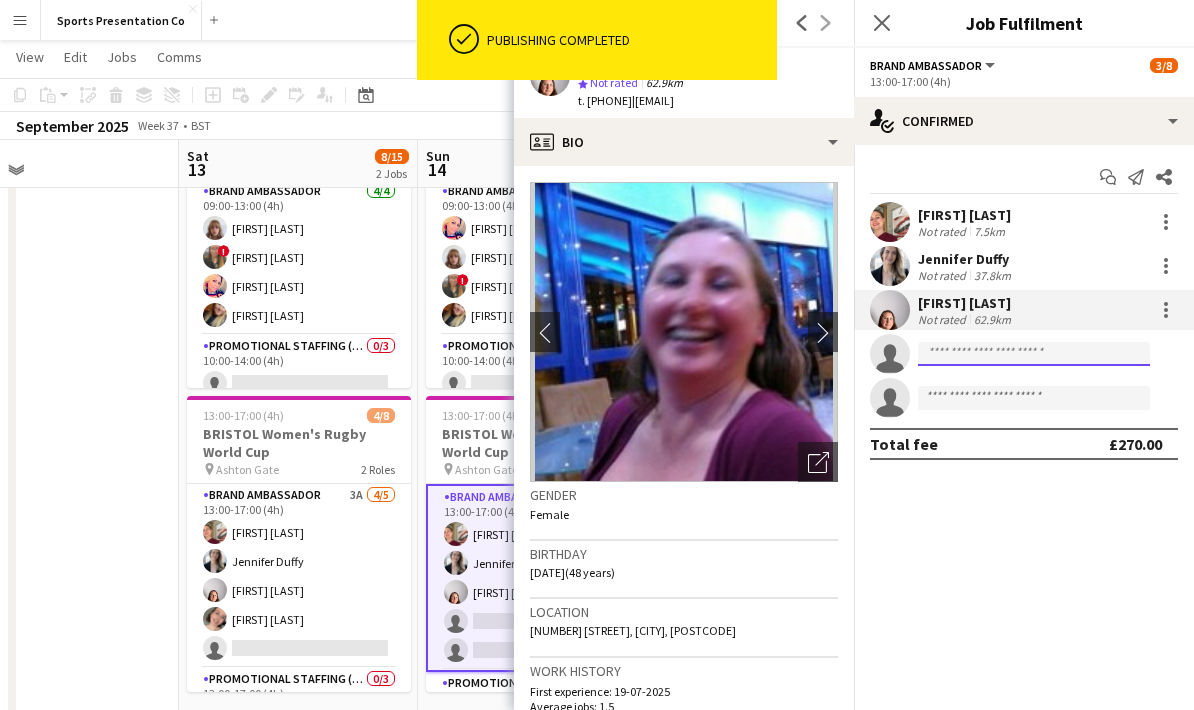 click 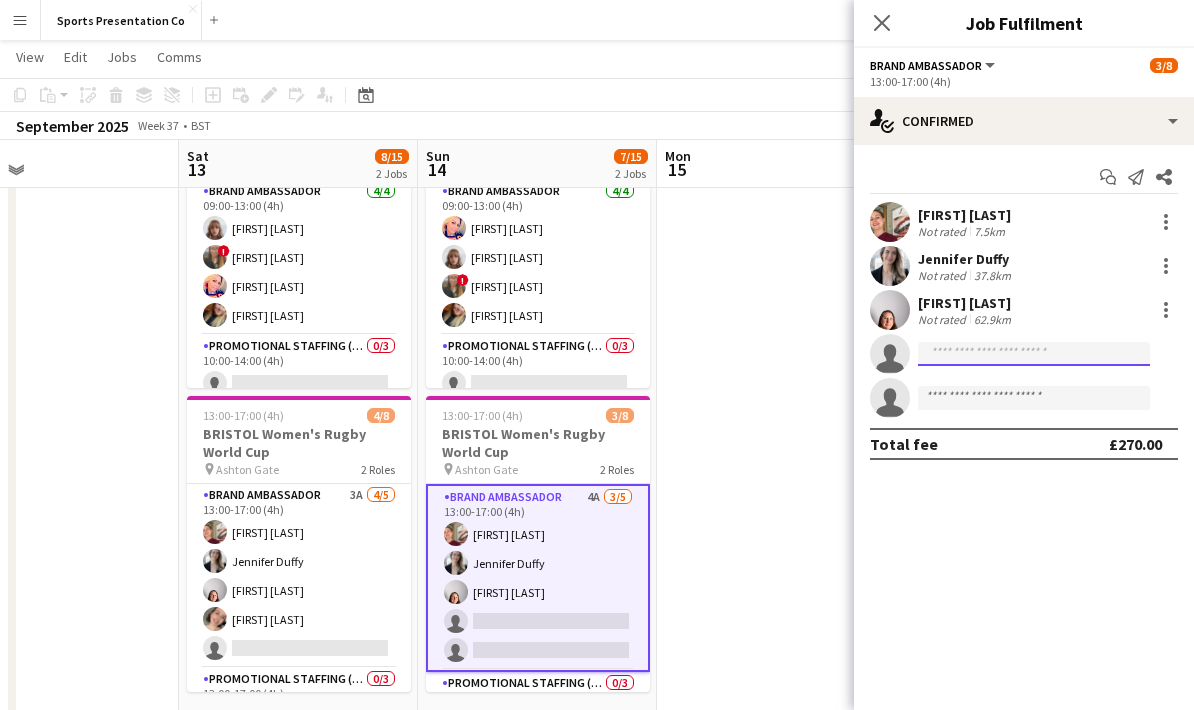 scroll, scrollTop: 139, scrollLeft: 0, axis: vertical 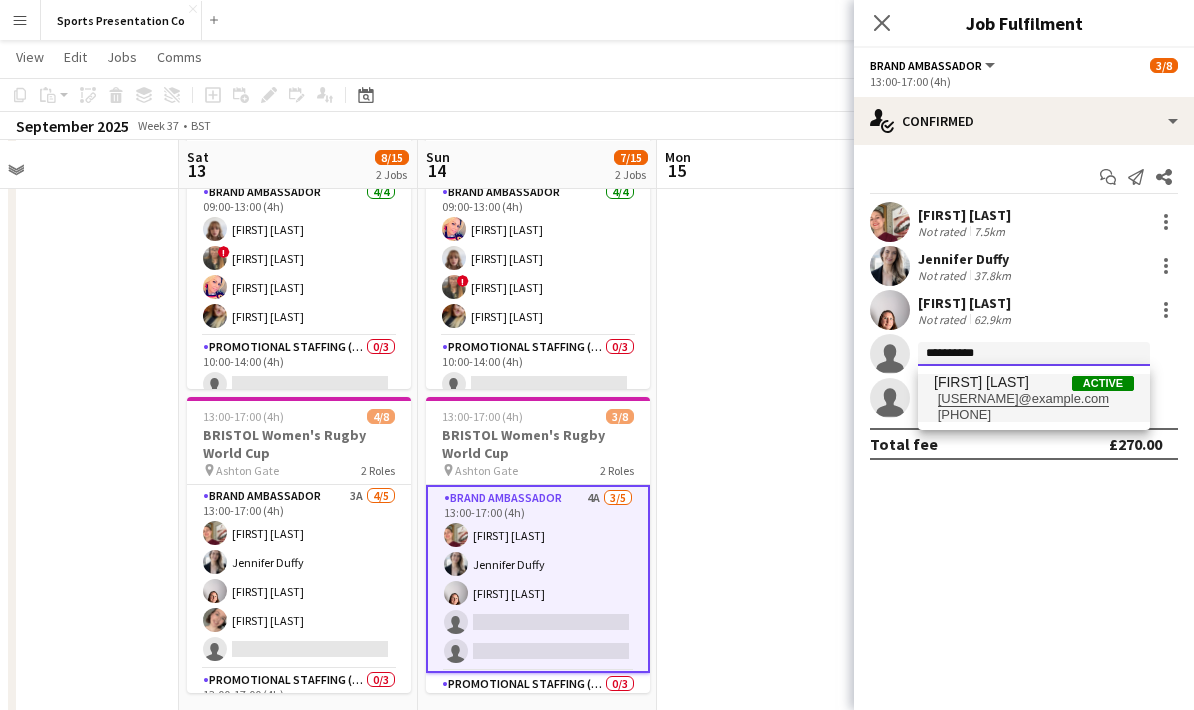 type on "**********" 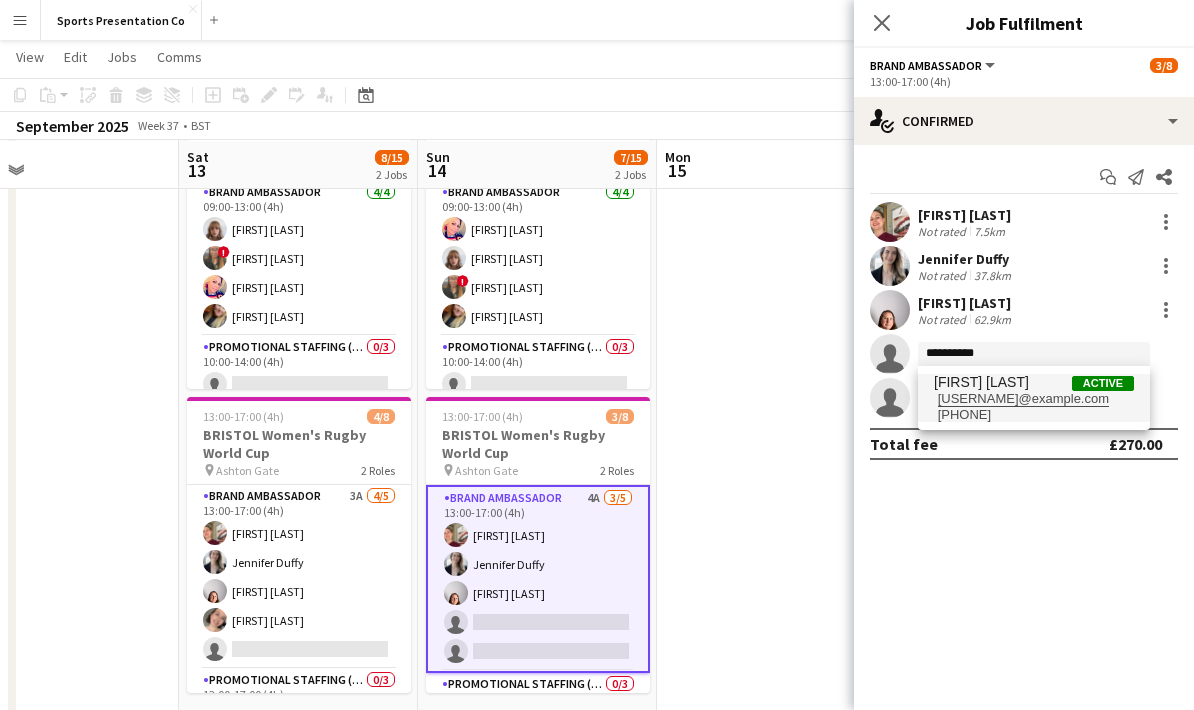 click on "[PHONE]" at bounding box center (1034, 415) 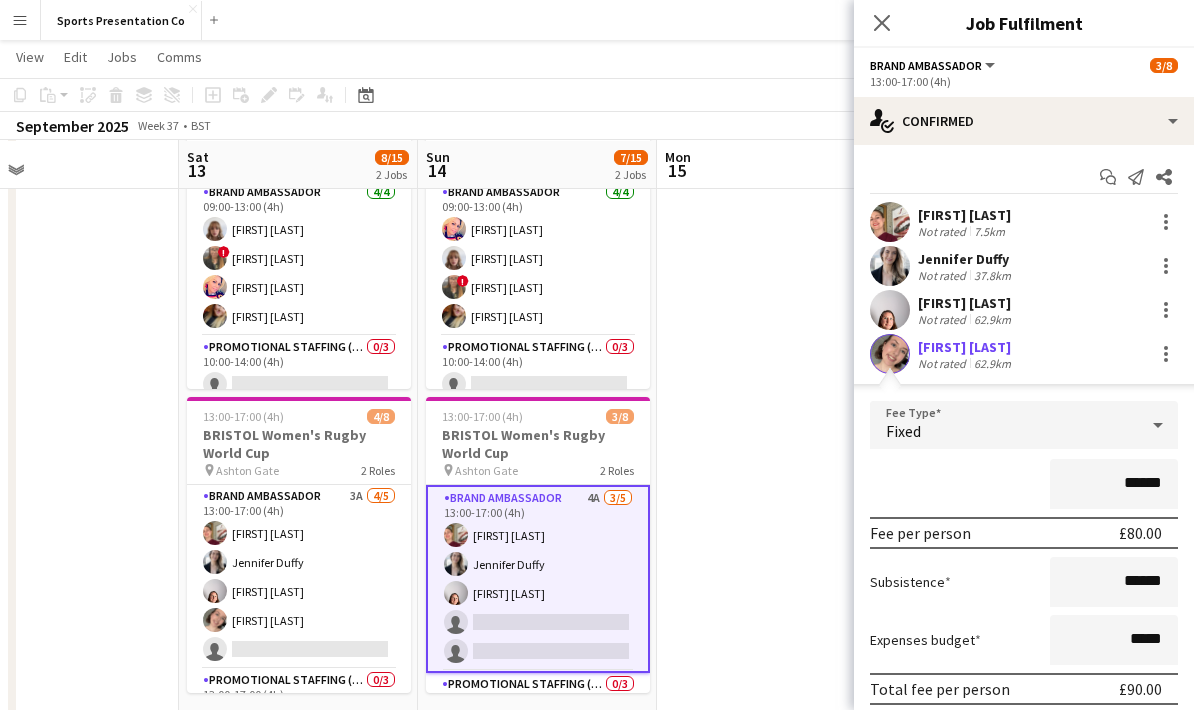 click on "******" at bounding box center [1024, 484] 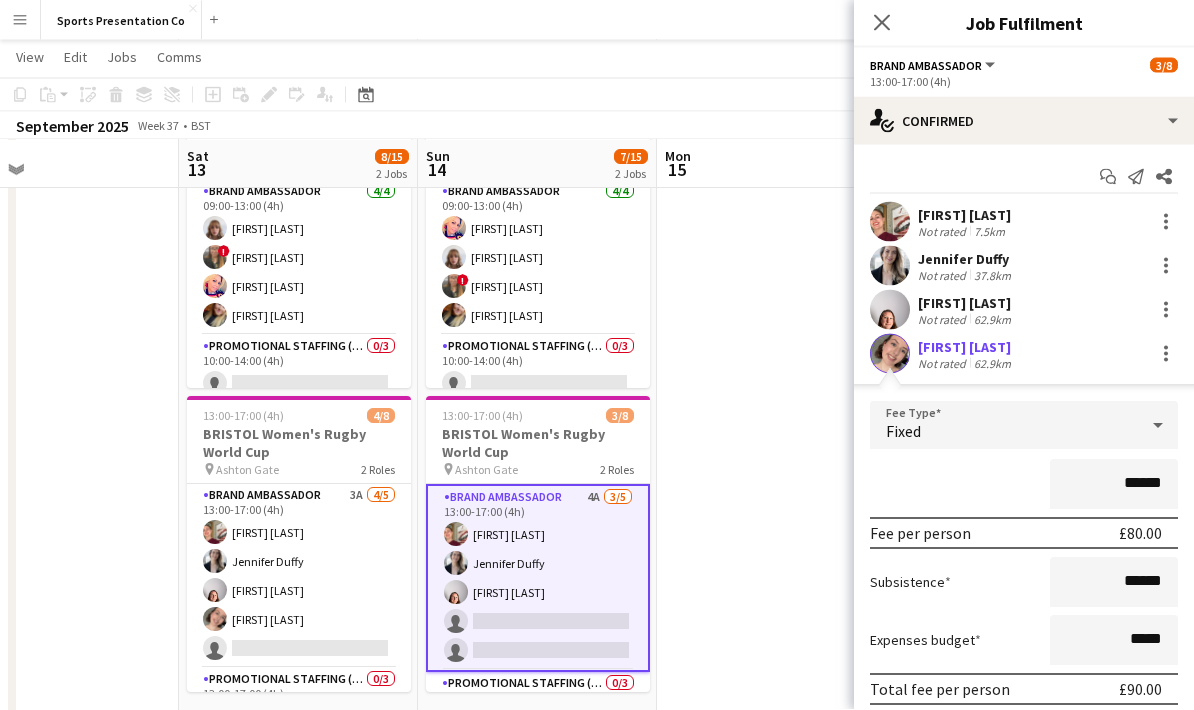scroll, scrollTop: 140, scrollLeft: 0, axis: vertical 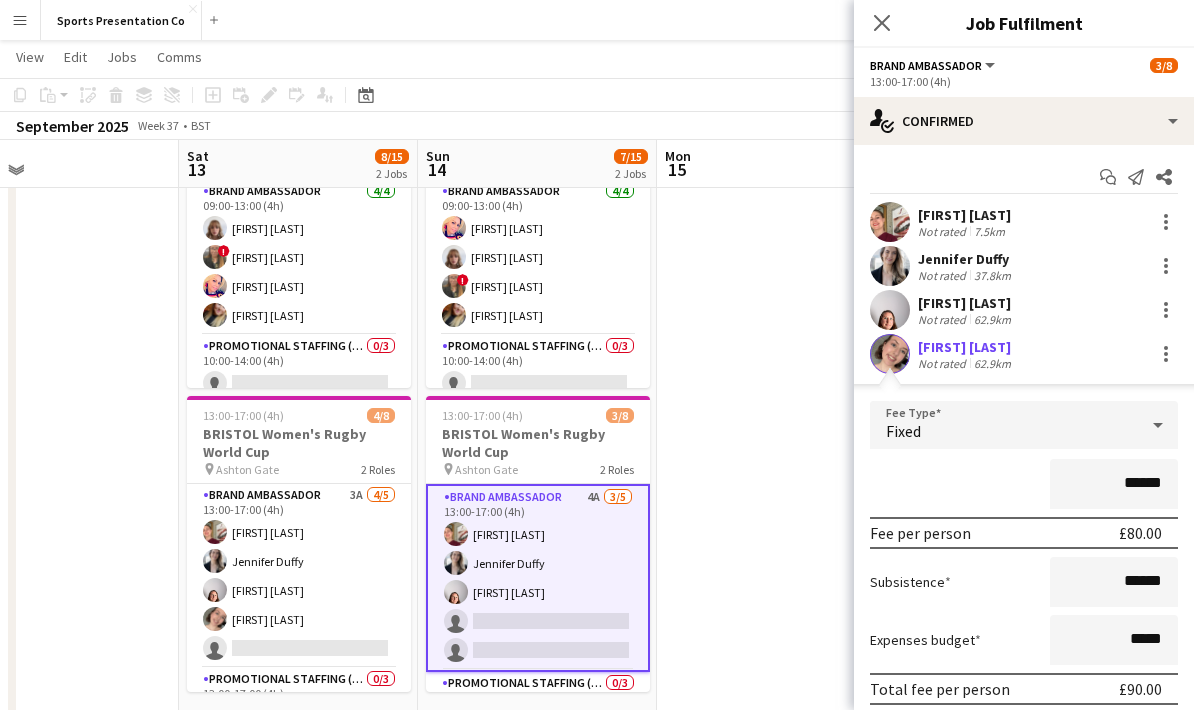 click on "Confirm" at bounding box center (1059, 733) 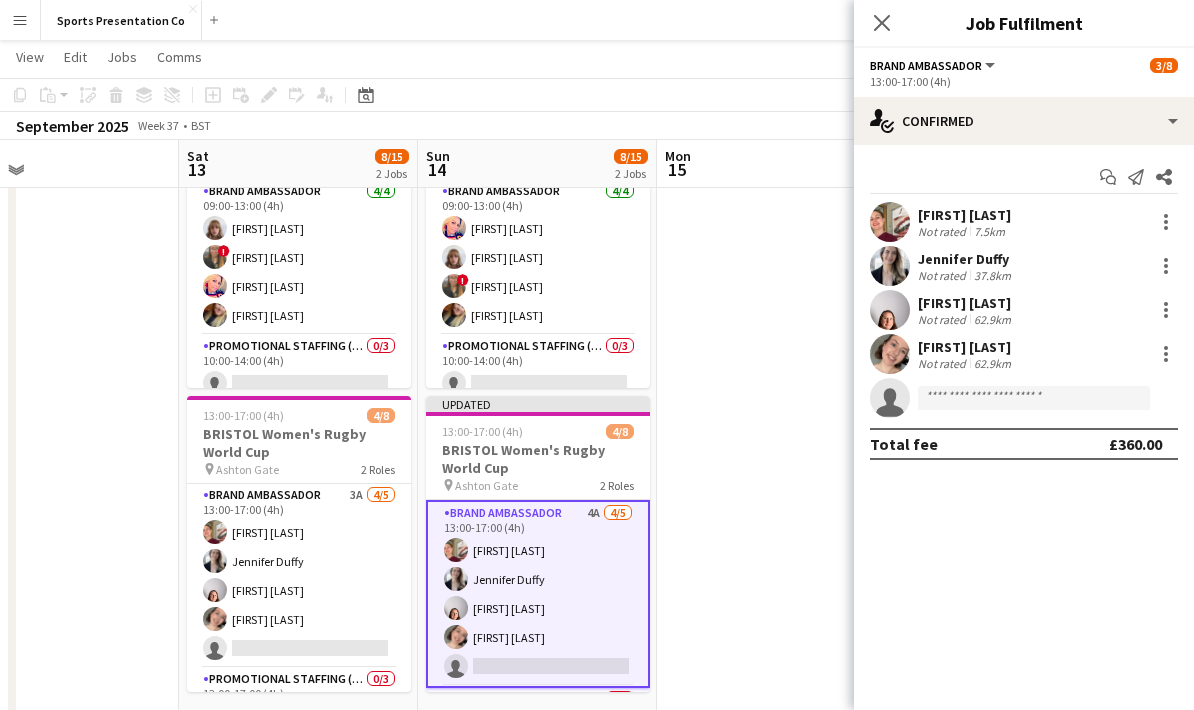 click at bounding box center [776, 606] 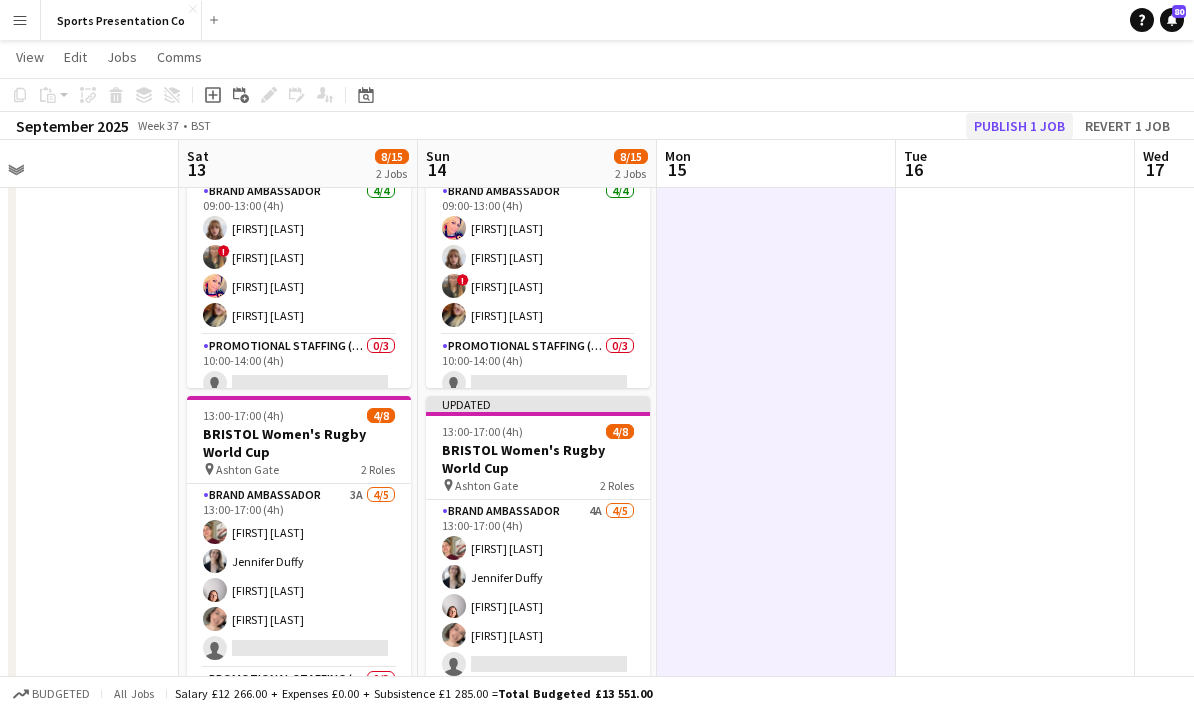 click on "Publish 1 job" 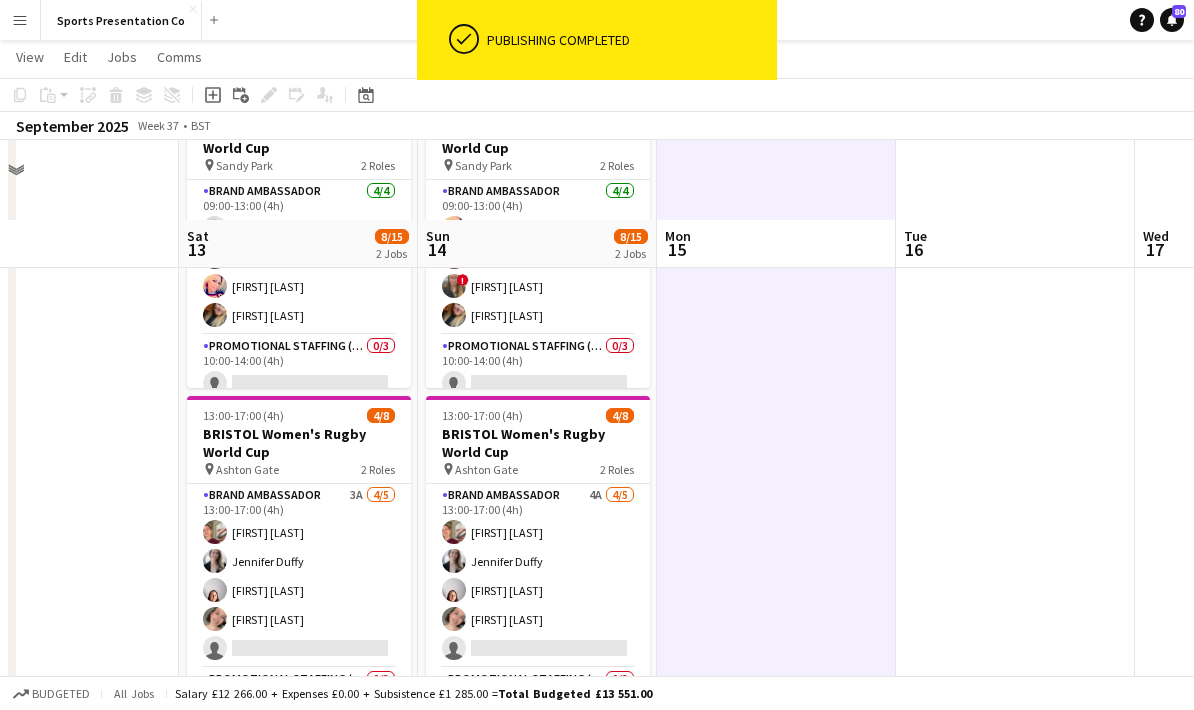 scroll, scrollTop: 220, scrollLeft: 0, axis: vertical 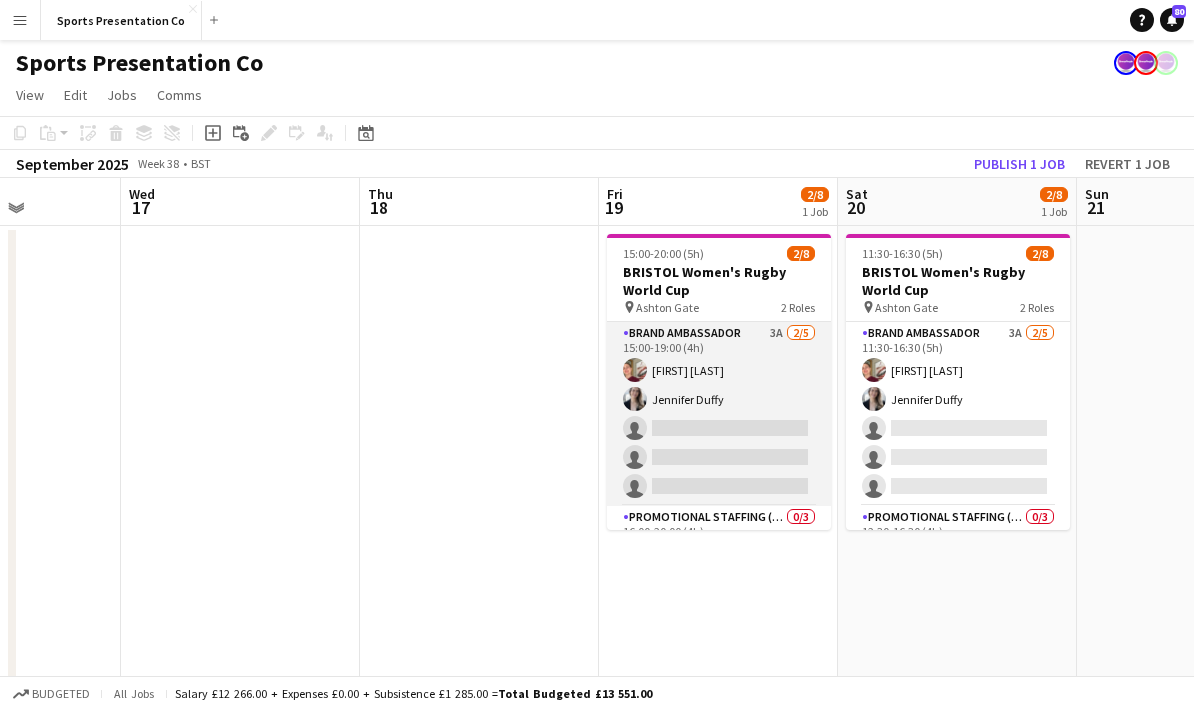 click on "Brand Ambassador   3A   2/5   15:00-19:00 (4h)
[FIRST] [LAST] [FIRST] [LAST]
single-neutral-actions
single-neutral-actions
single-neutral-actions" at bounding box center (719, 414) 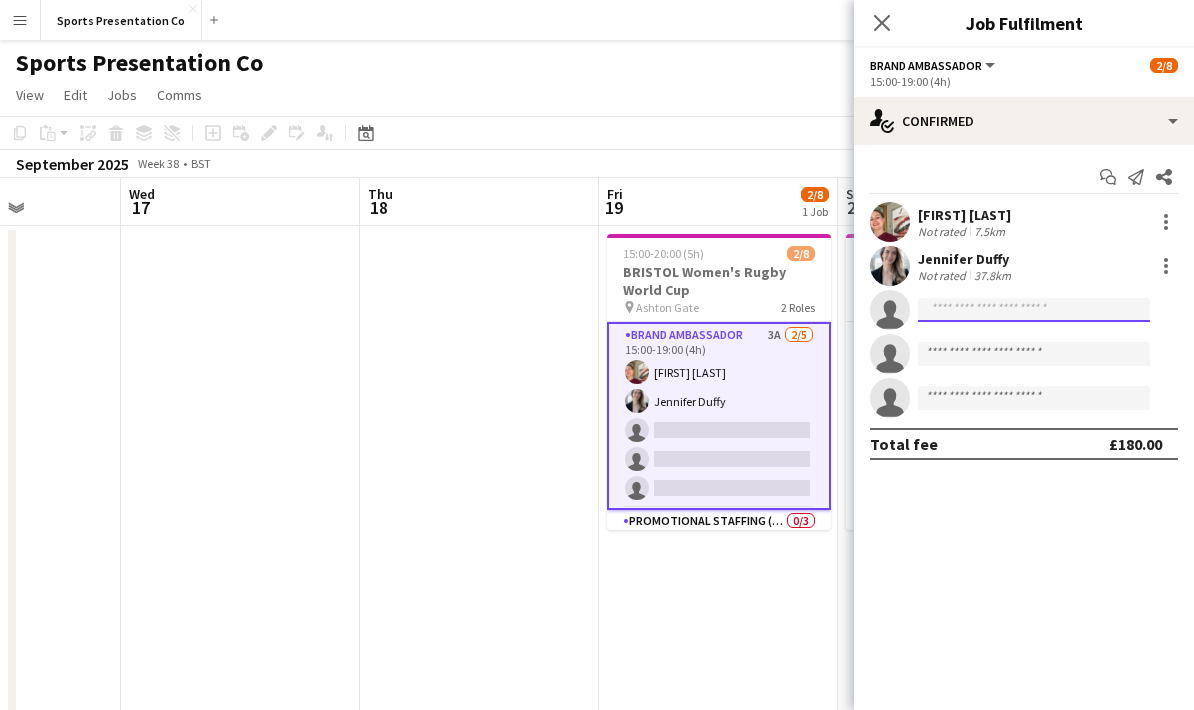 click at bounding box center [1034, 398] 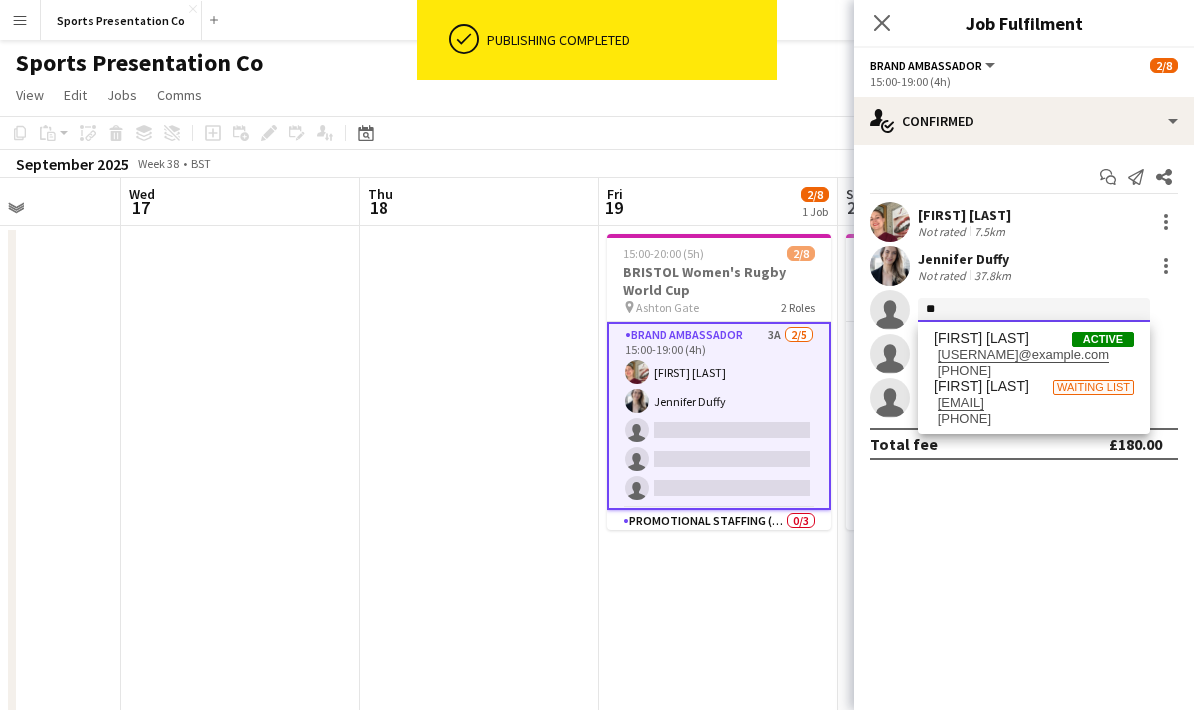 type on "*" 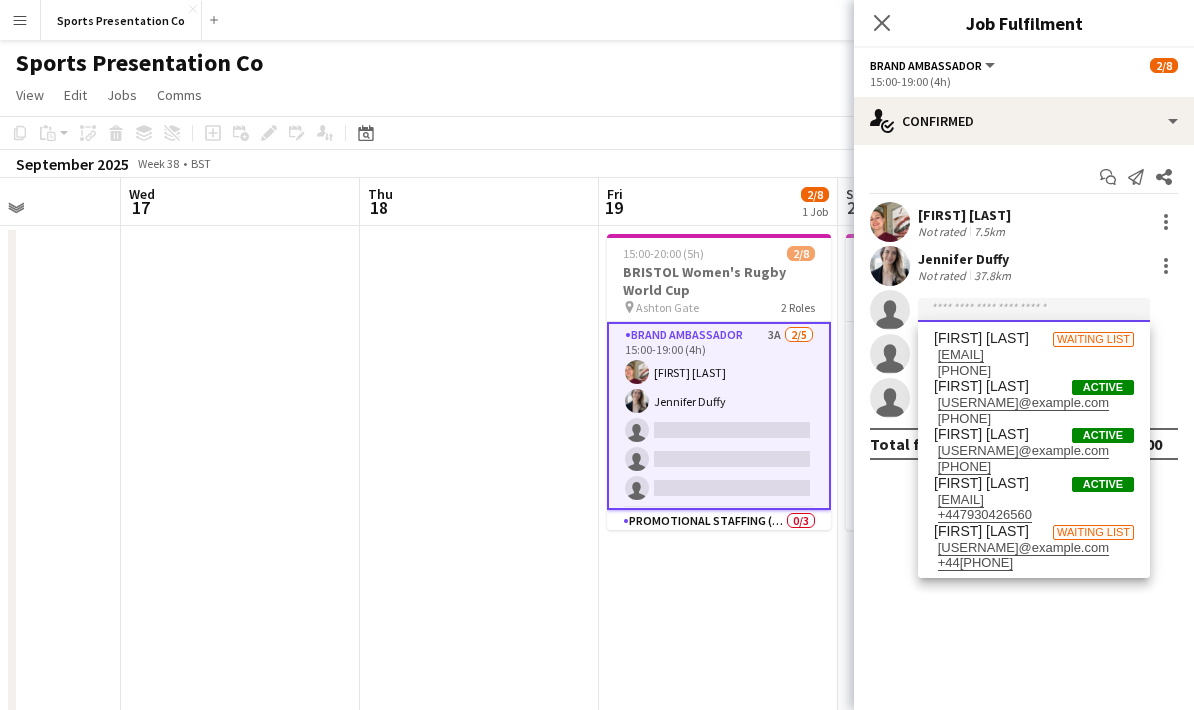 click 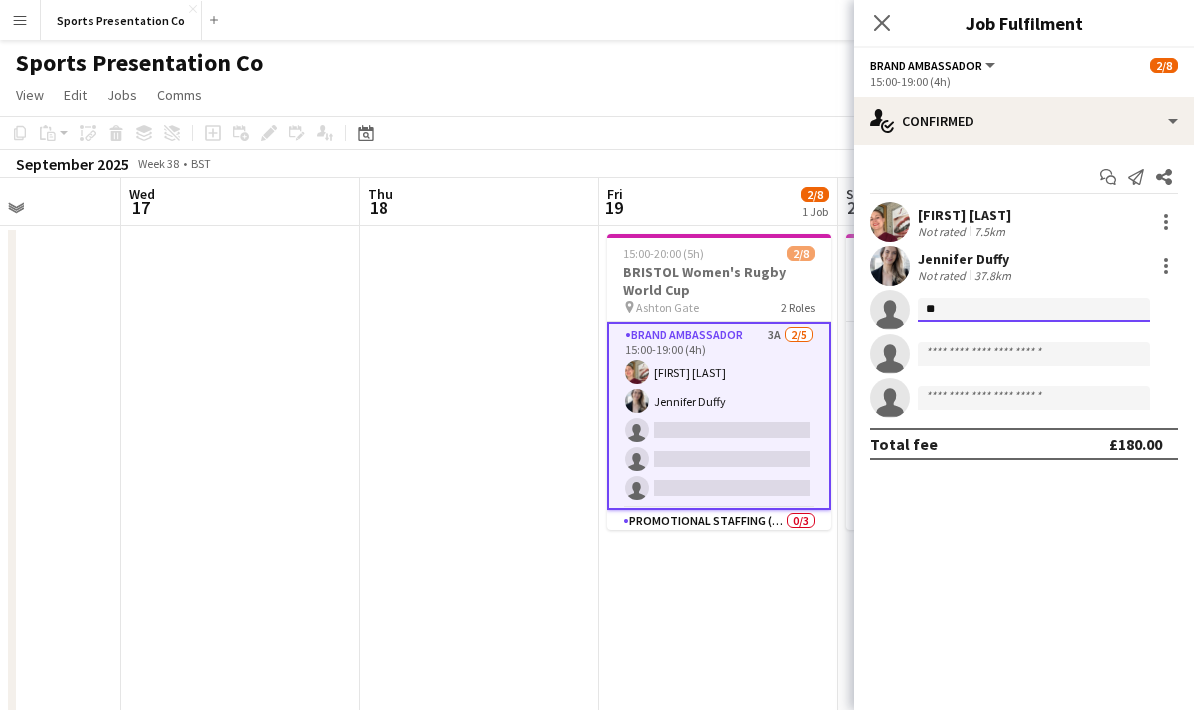 type on "*" 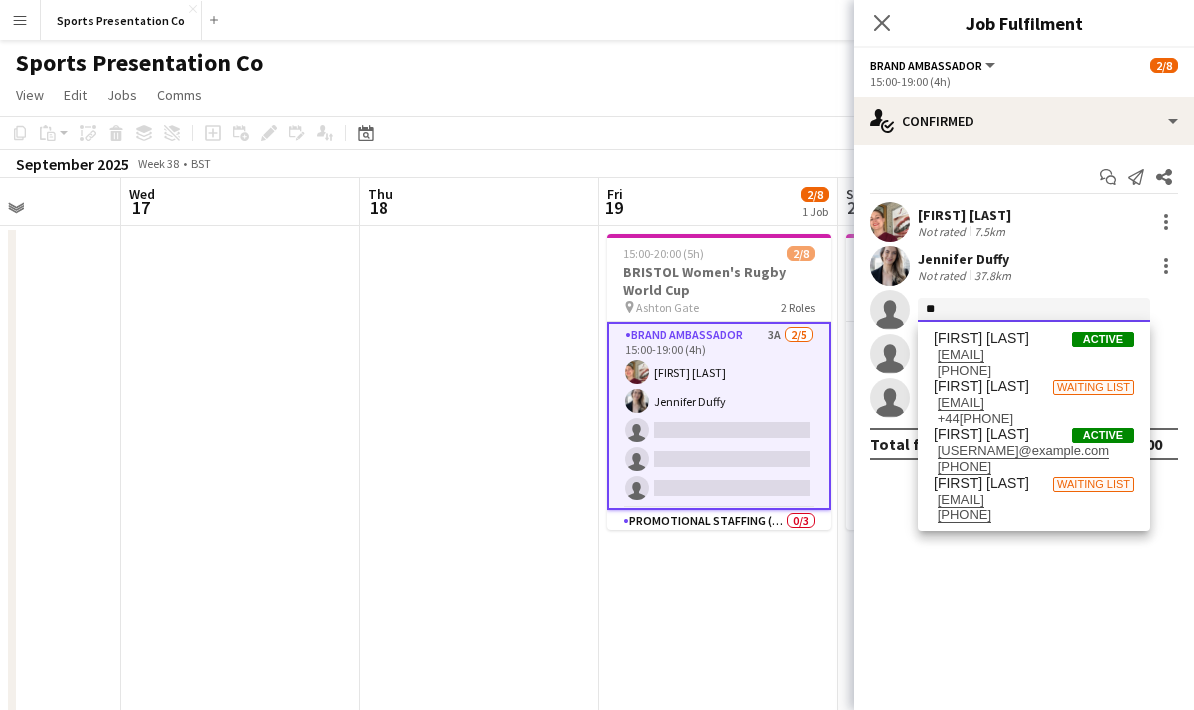 type on "*" 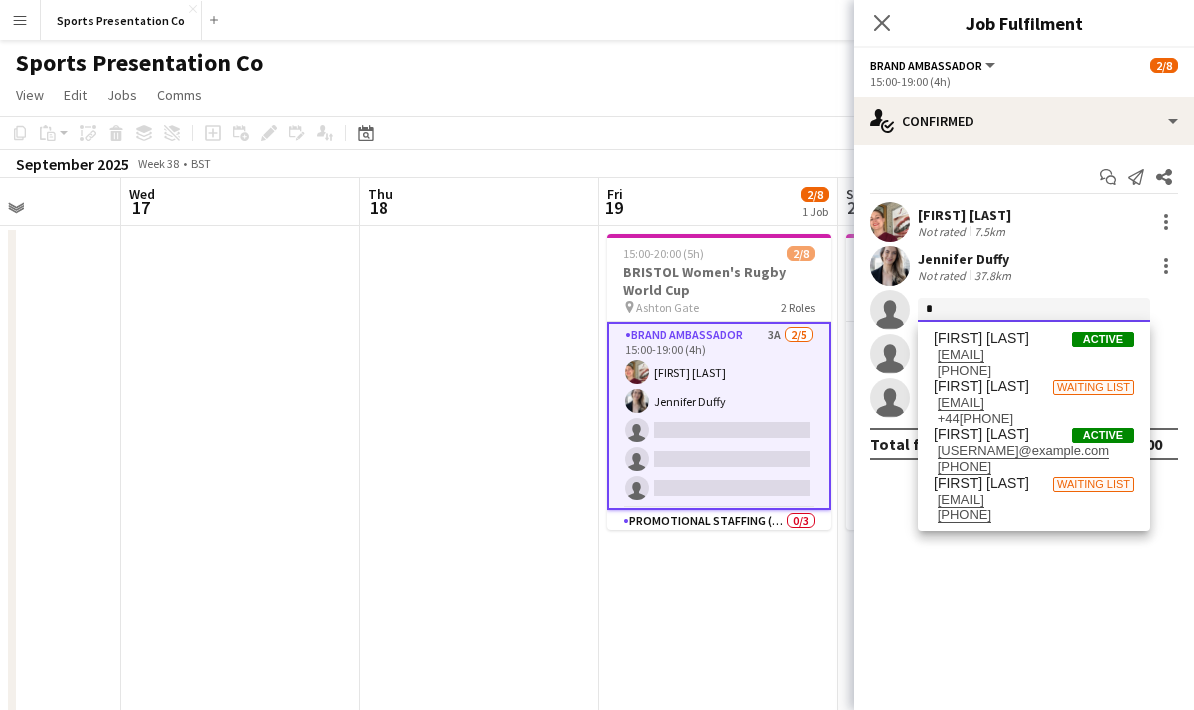 type 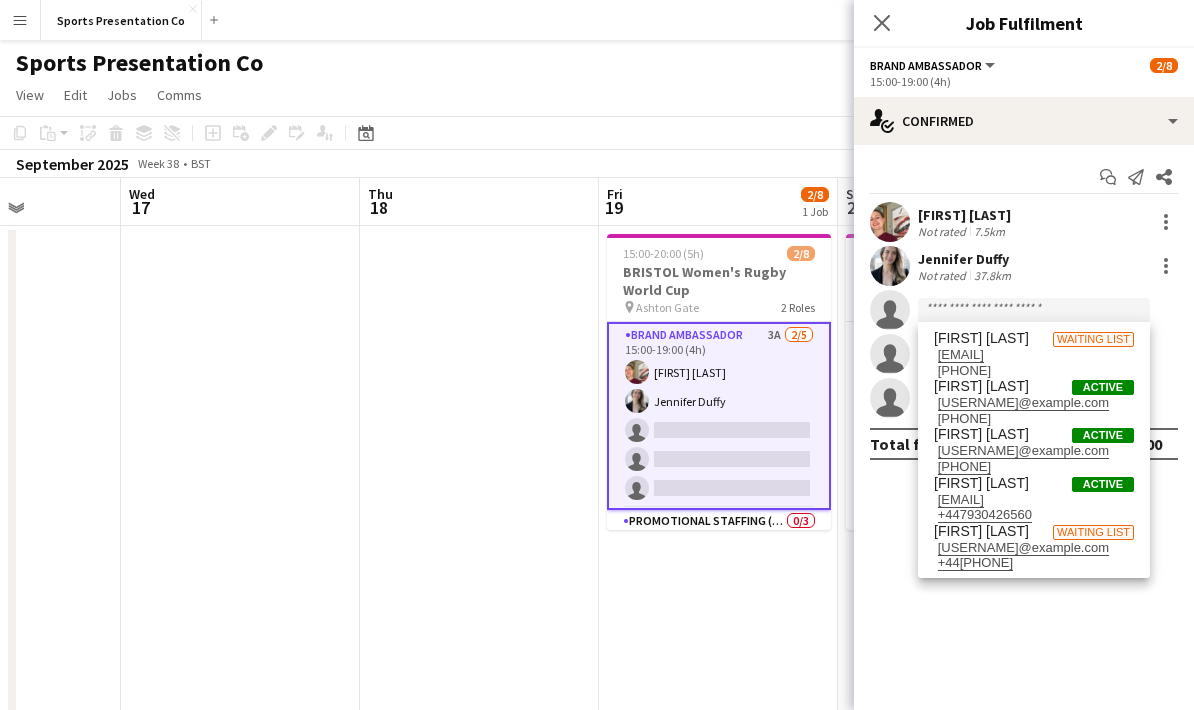 click on "Menu" at bounding box center [20, 20] 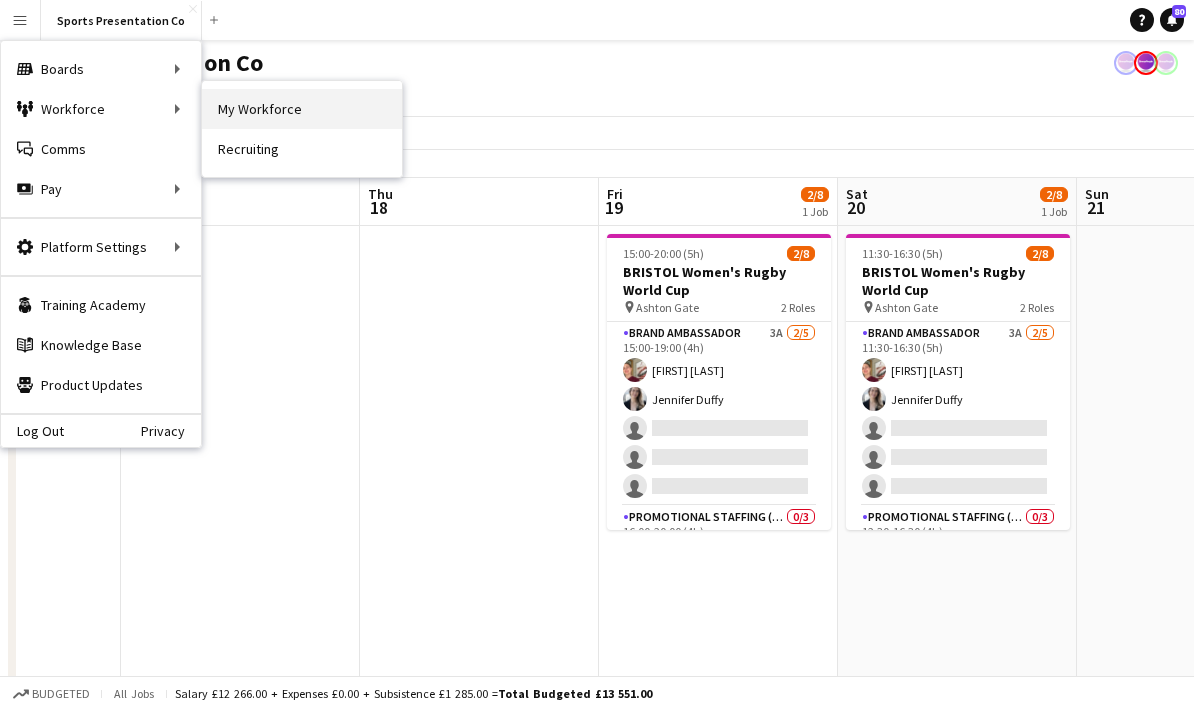 click on "My Workforce" at bounding box center (302, 109) 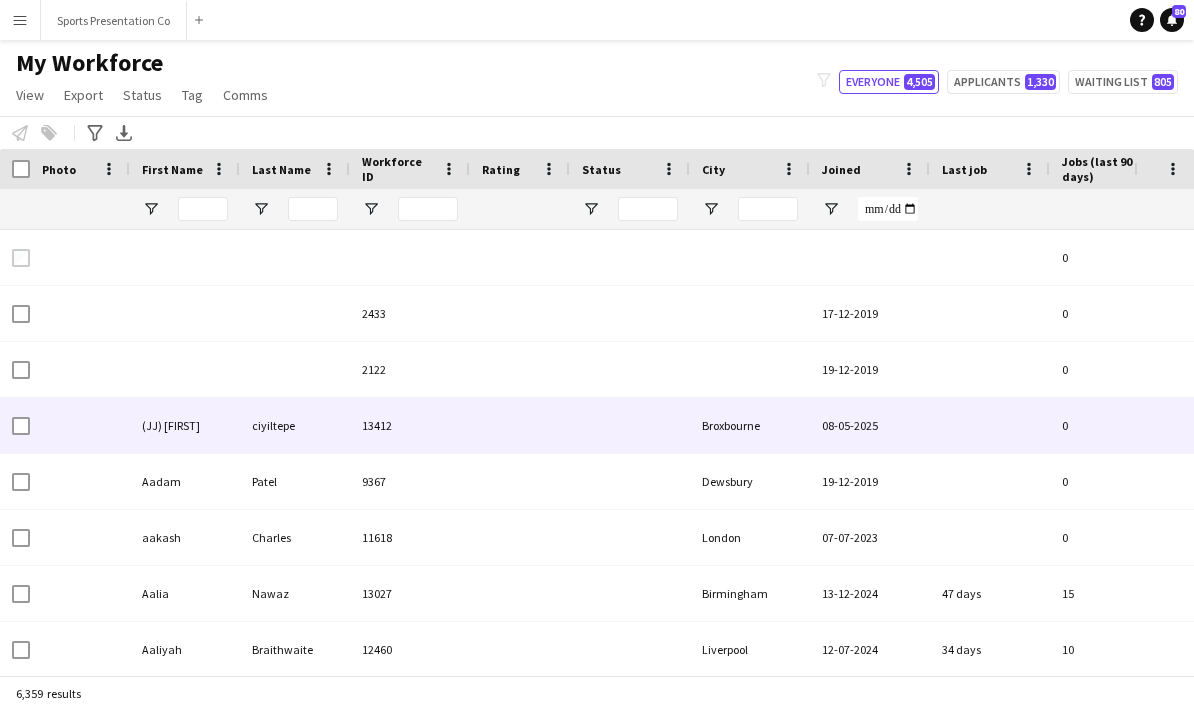type on "*****" 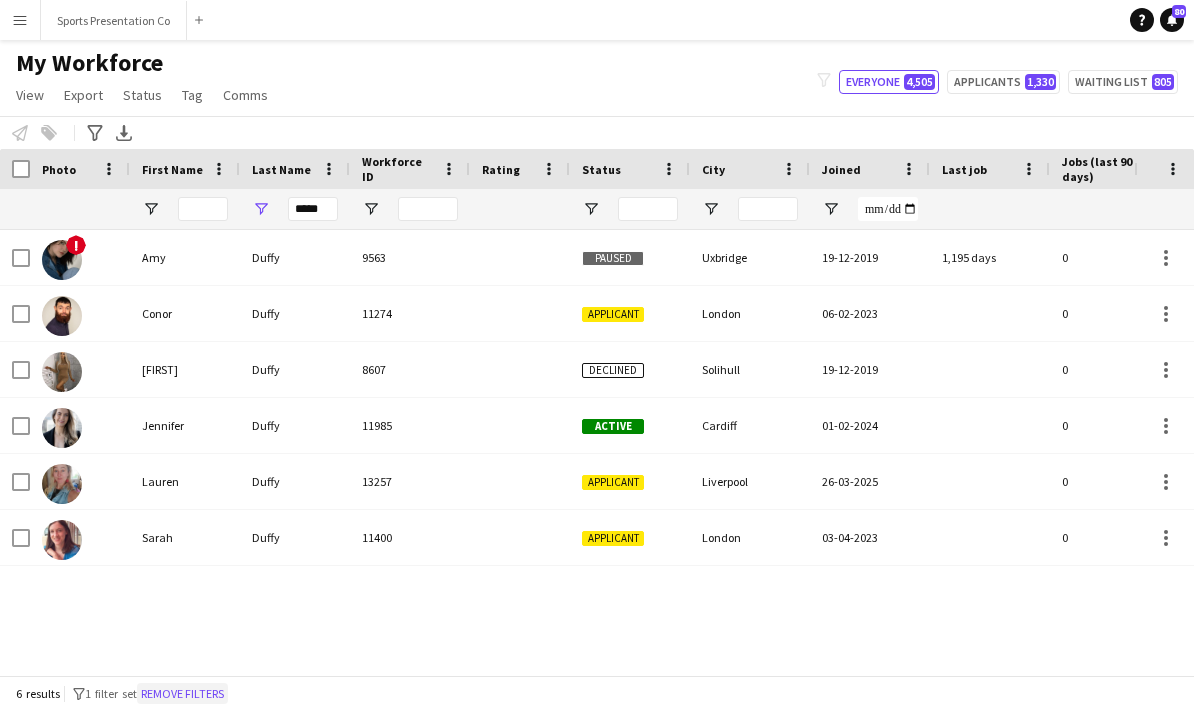 click on "Remove filters" 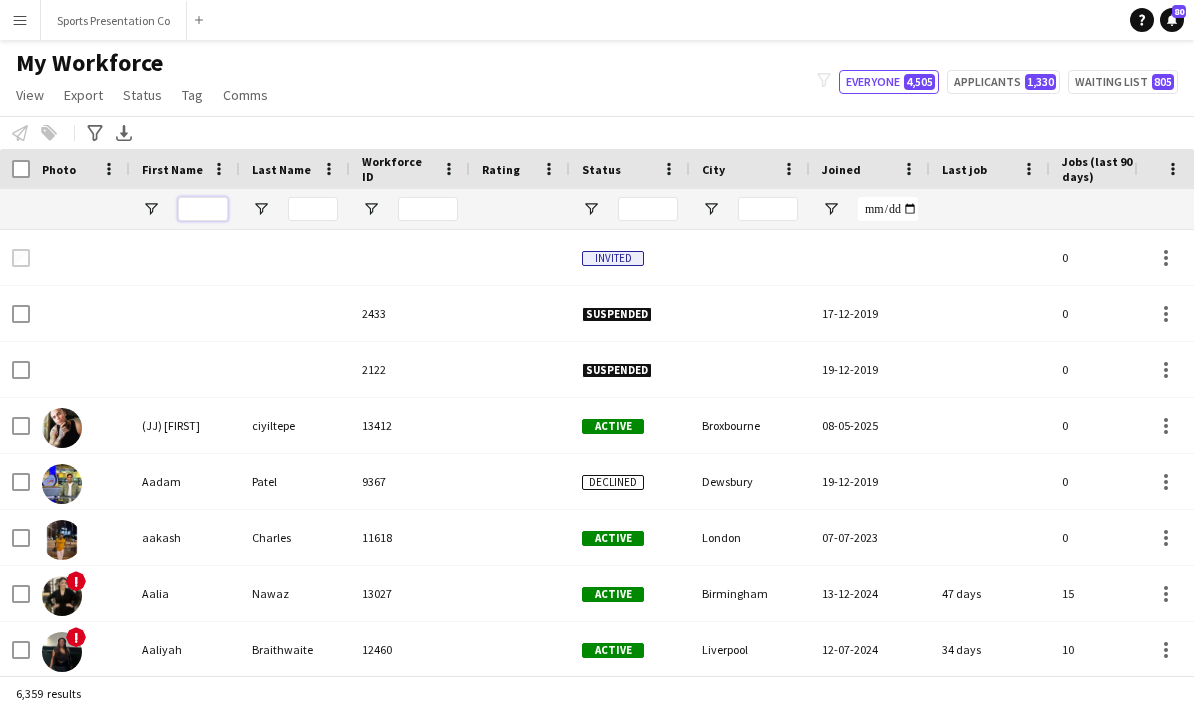 click at bounding box center (203, 209) 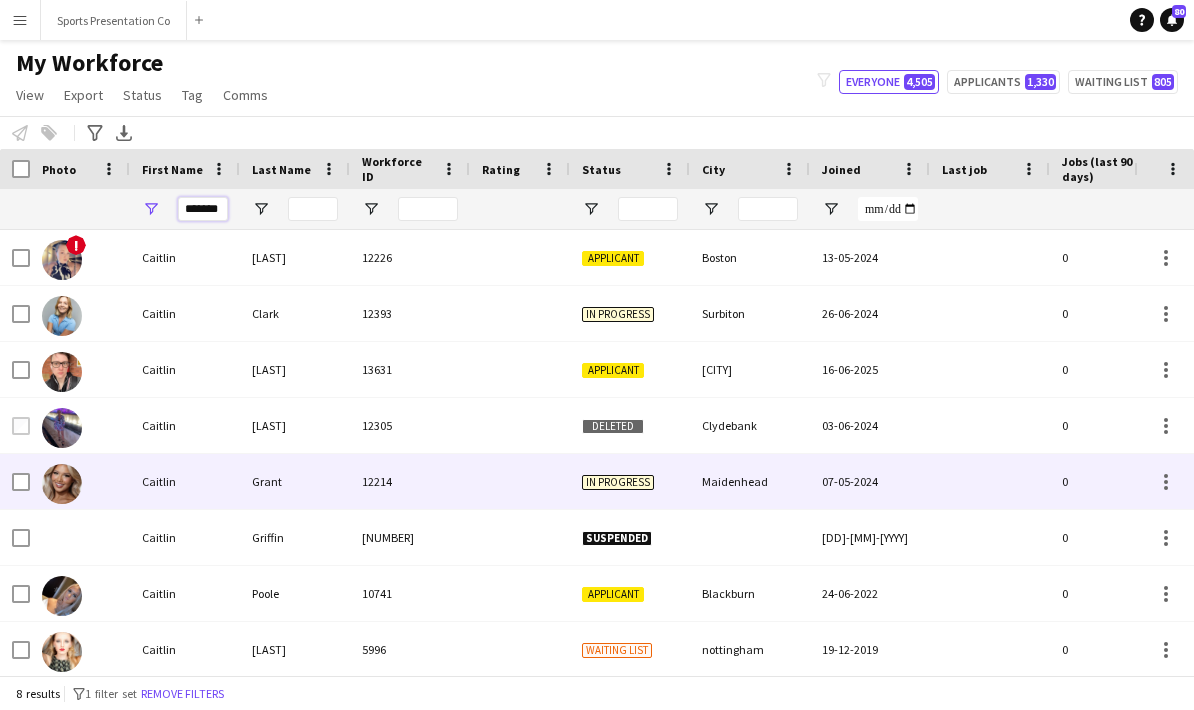 scroll, scrollTop: 48, scrollLeft: 0, axis: vertical 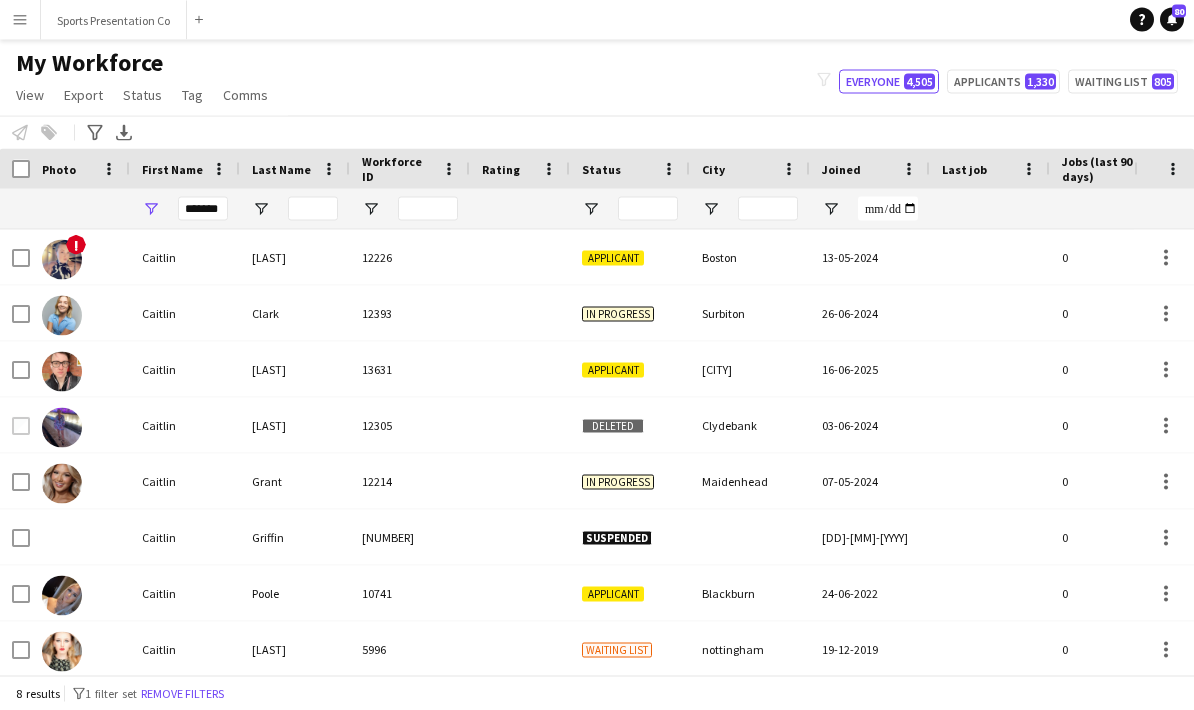 type on "*******" 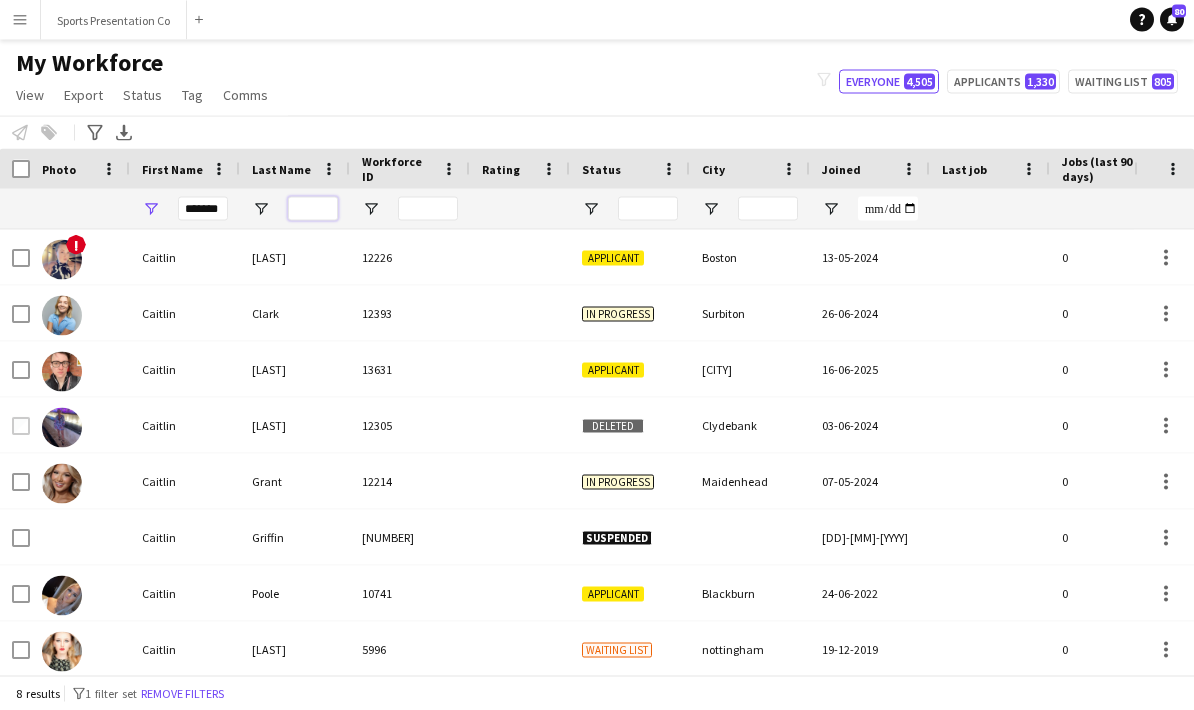 click at bounding box center [313, 209] 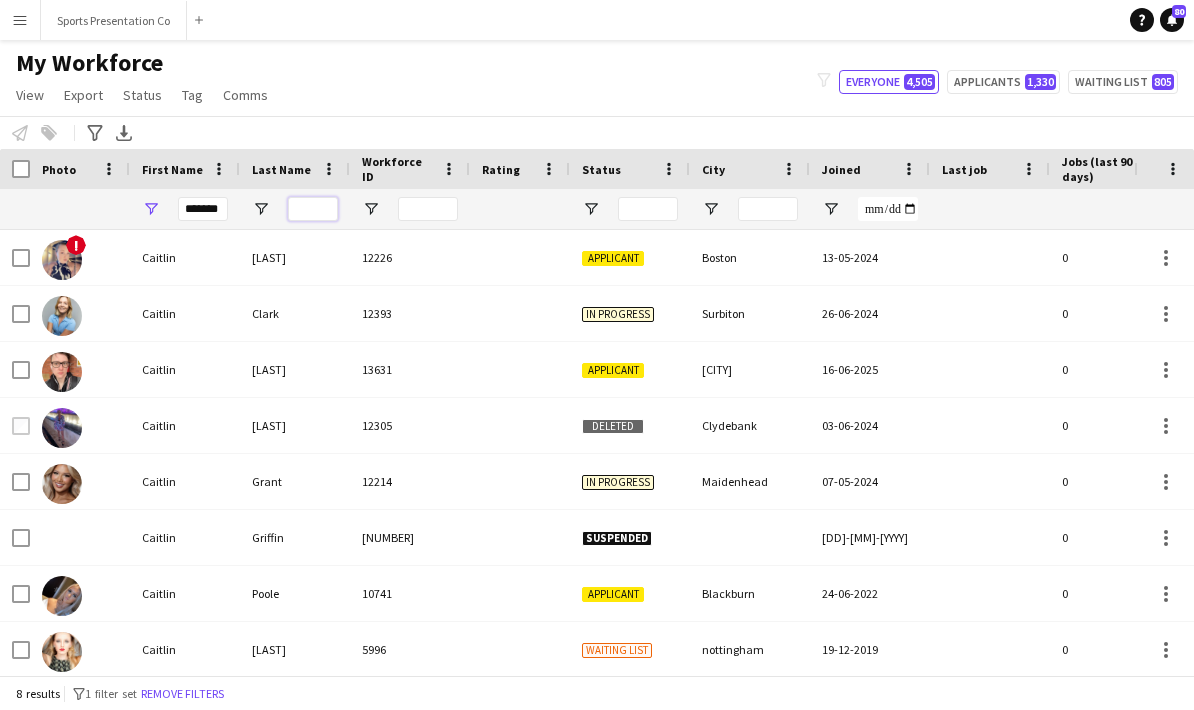 scroll, scrollTop: 48, scrollLeft: 0, axis: vertical 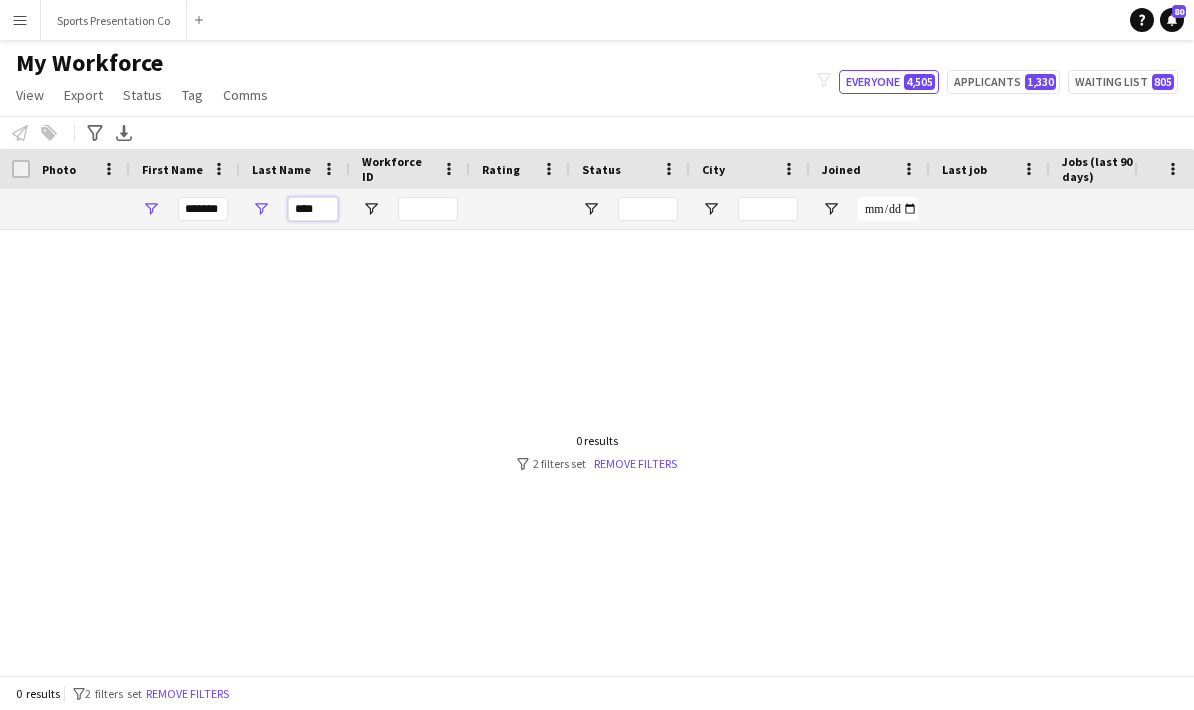 type on "****" 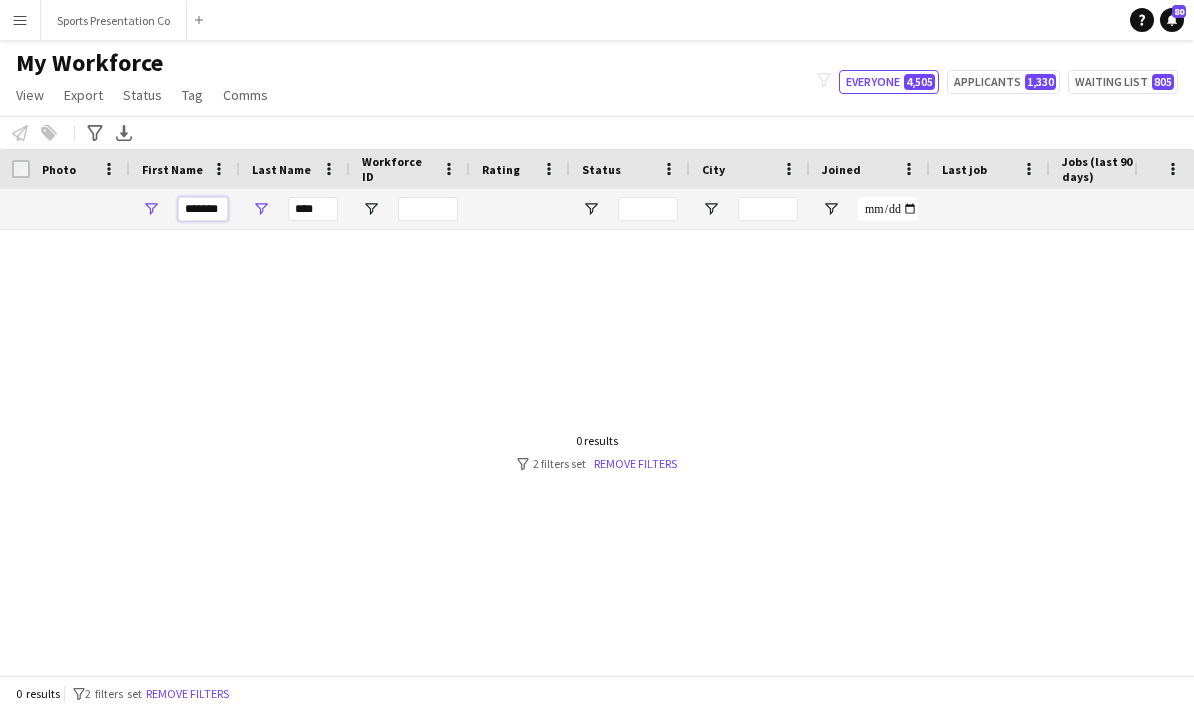 click on "*******" at bounding box center [203, 209] 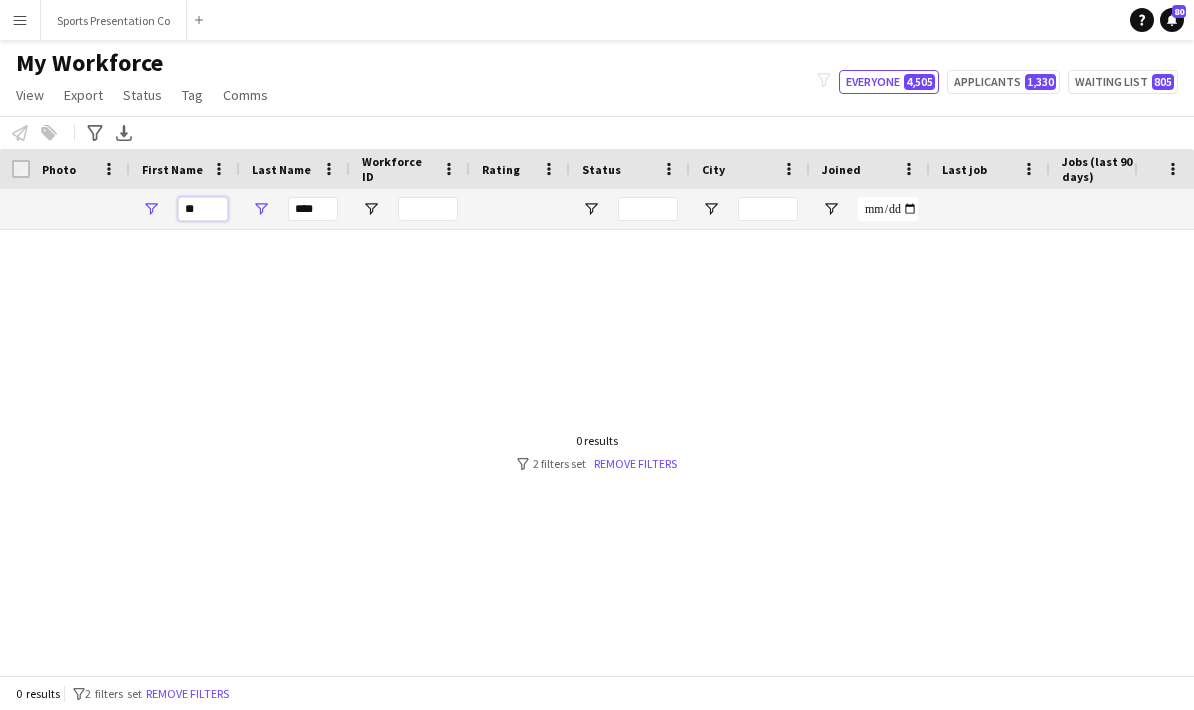 type on "*" 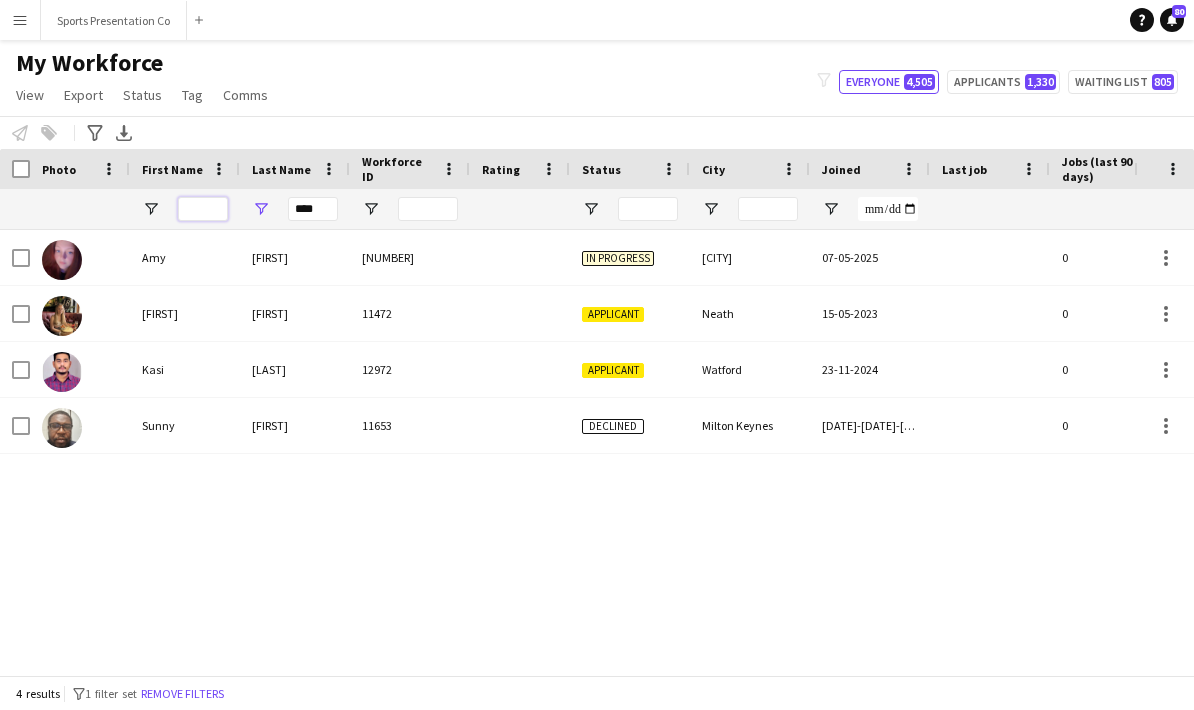 type 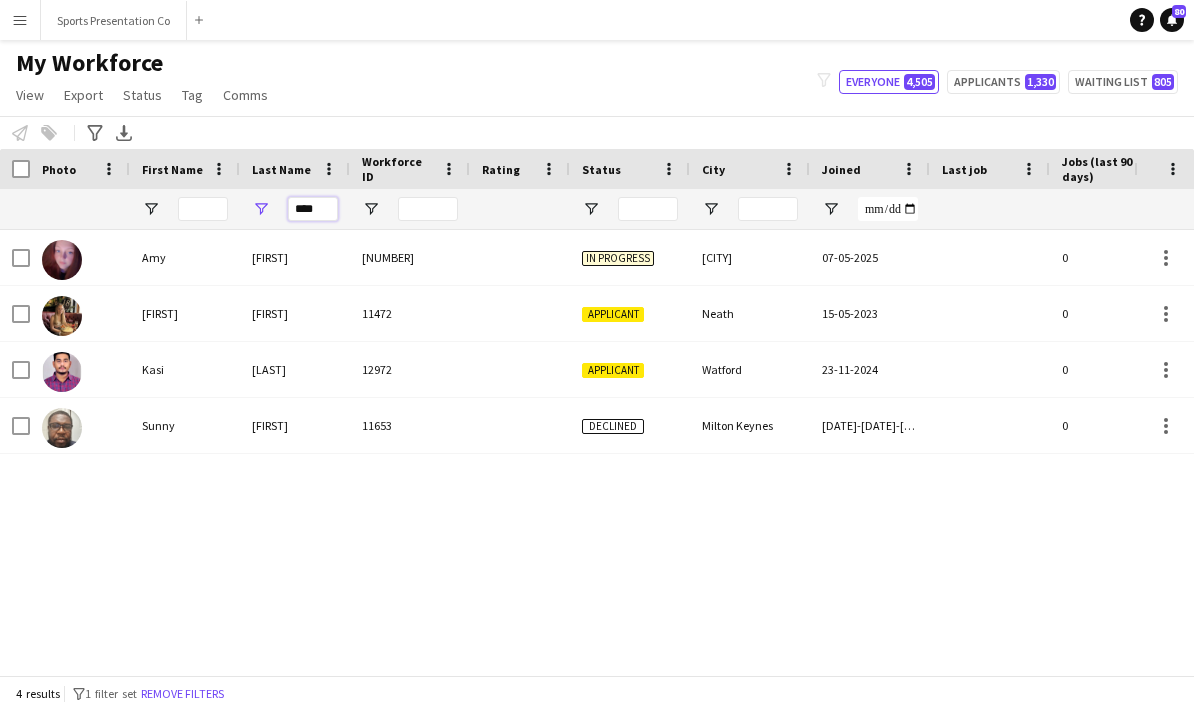 click on "****" at bounding box center [313, 209] 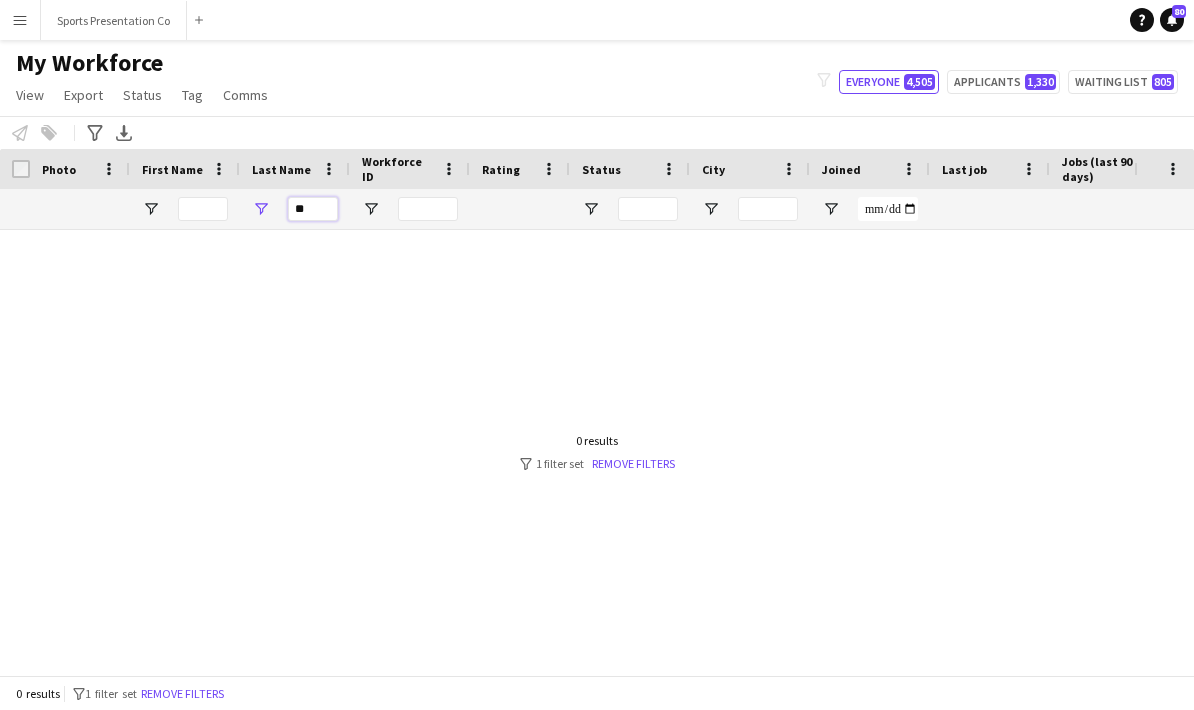 type on "*" 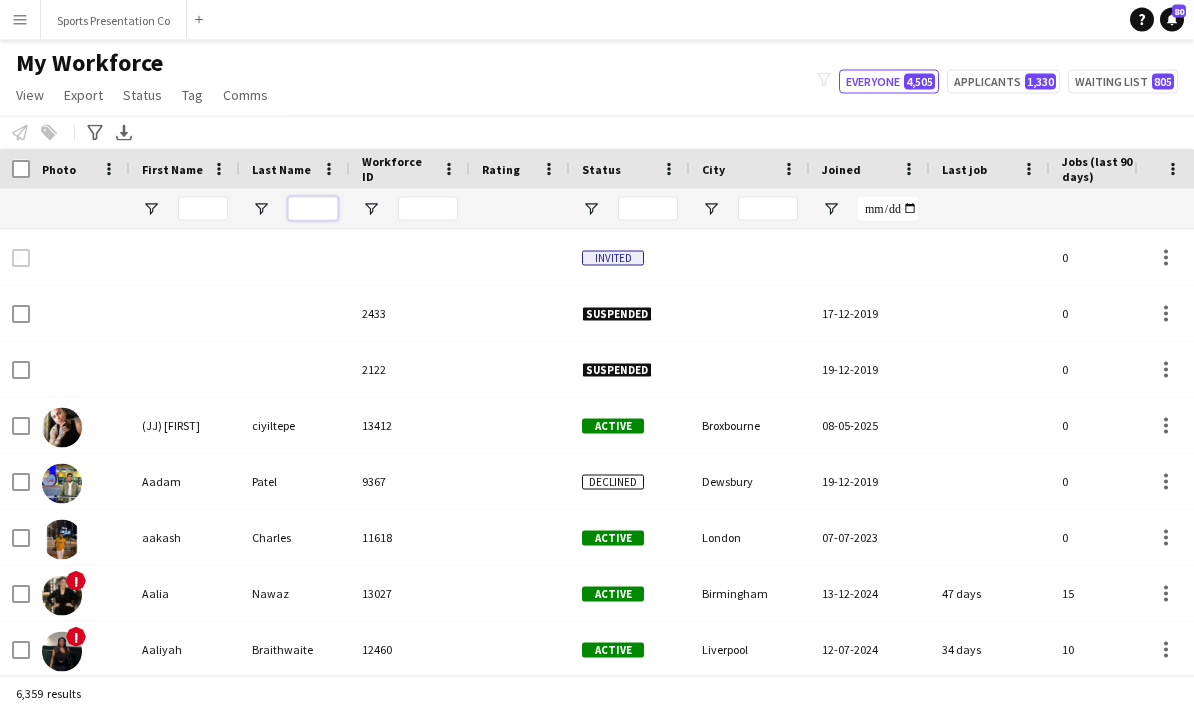 click at bounding box center [313, 209] 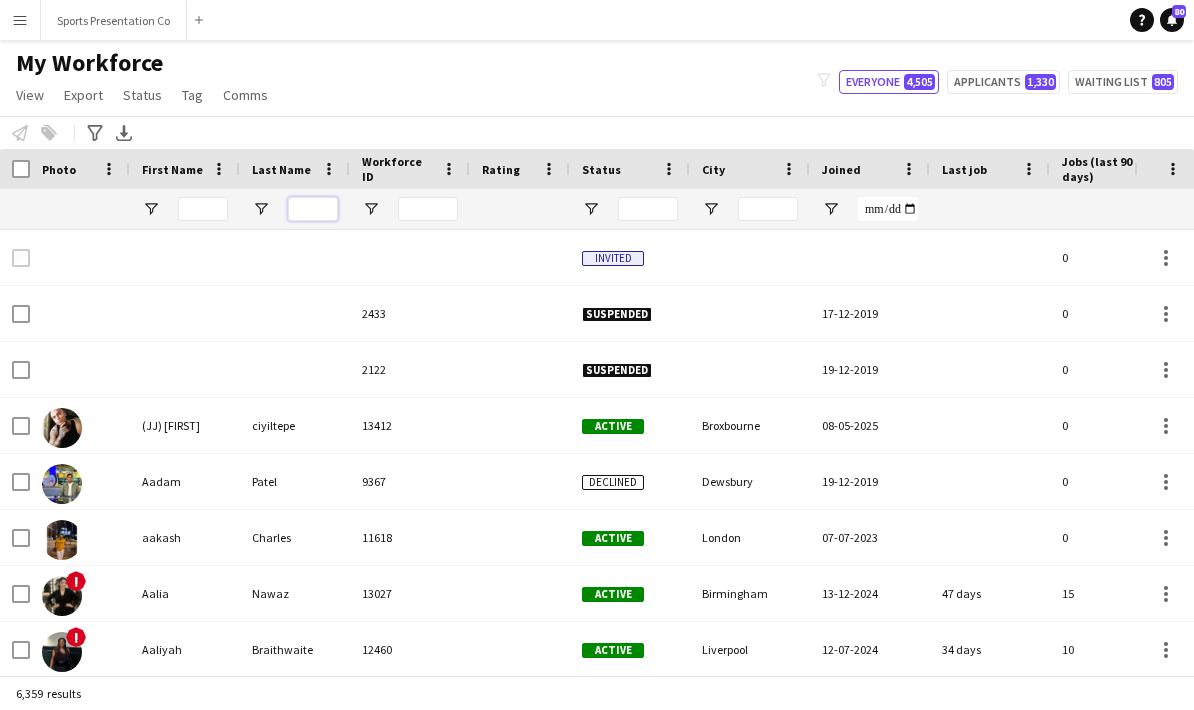 scroll, scrollTop: 48, scrollLeft: 0, axis: vertical 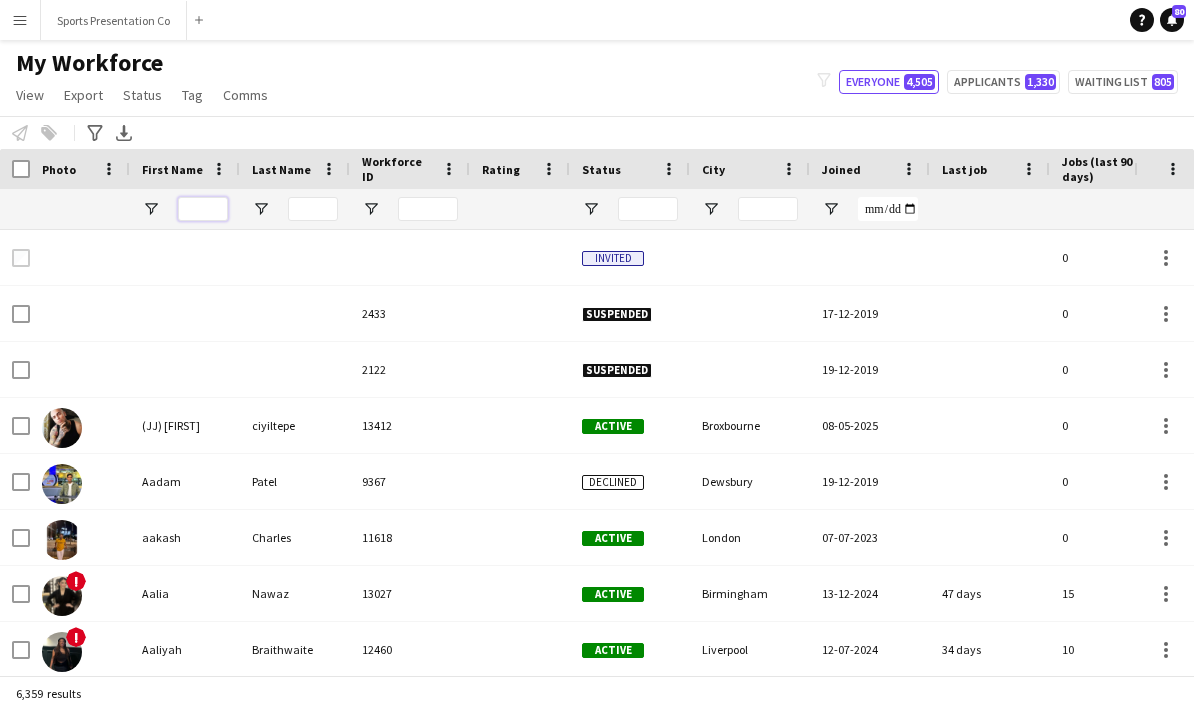 click at bounding box center [203, 209] 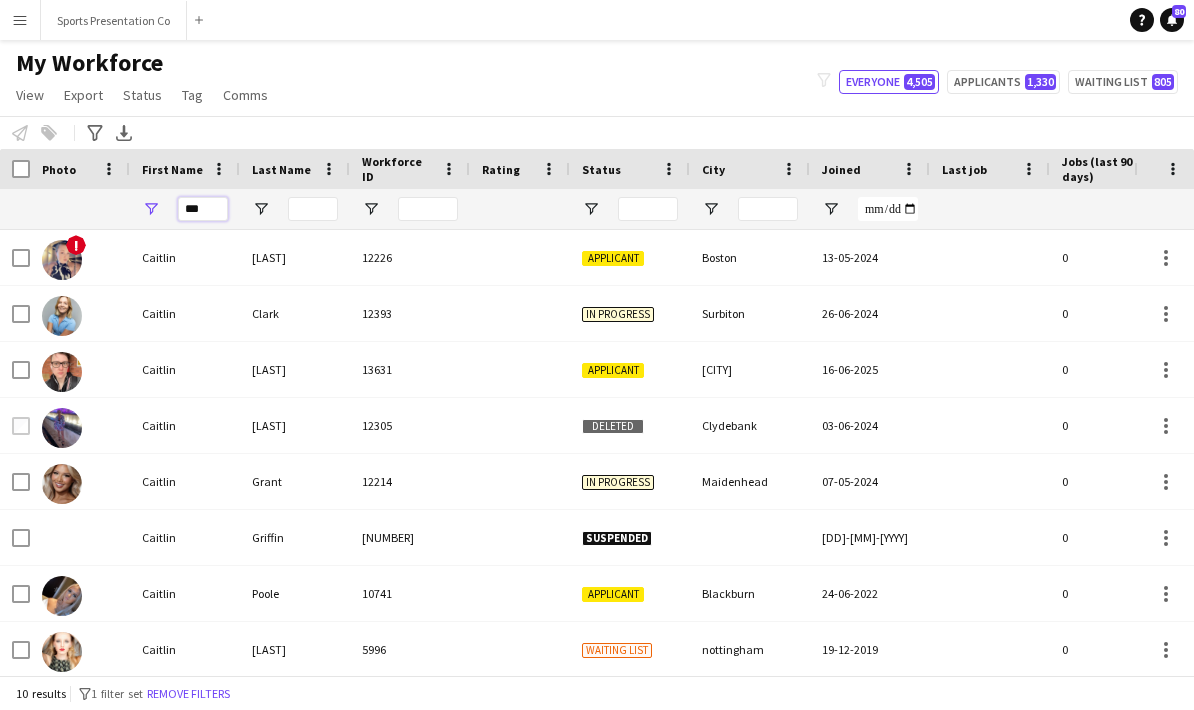 type on "***" 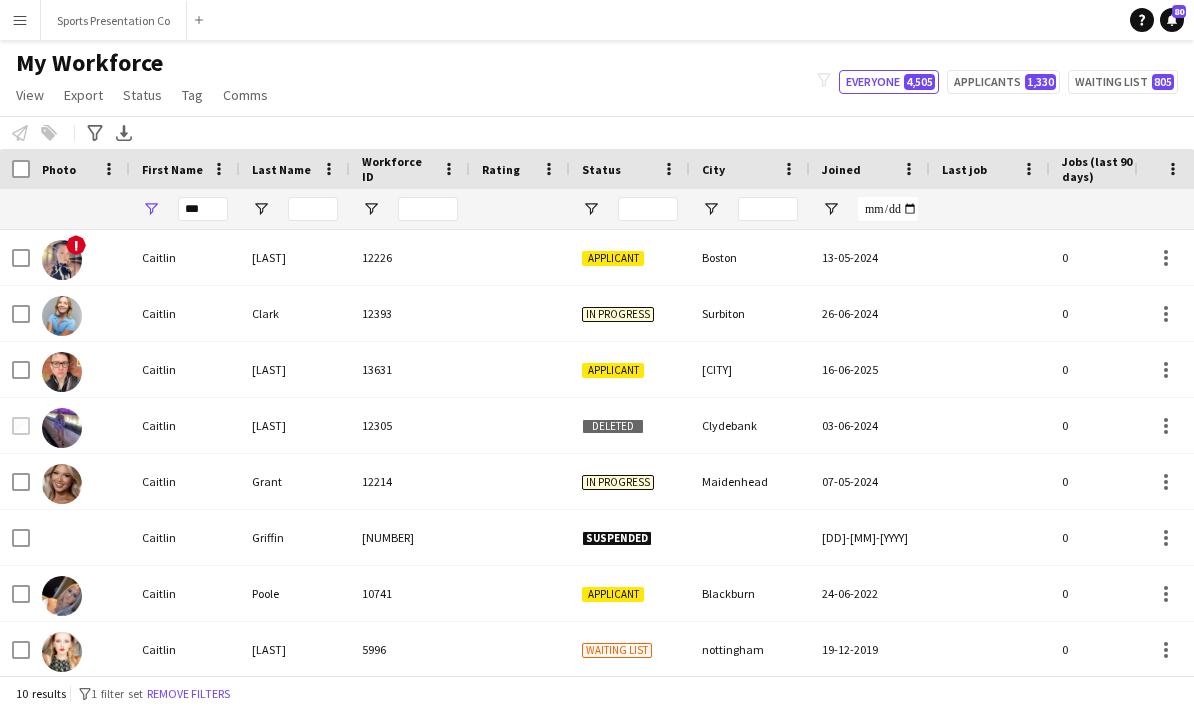 click on "13631" at bounding box center [410, 369] 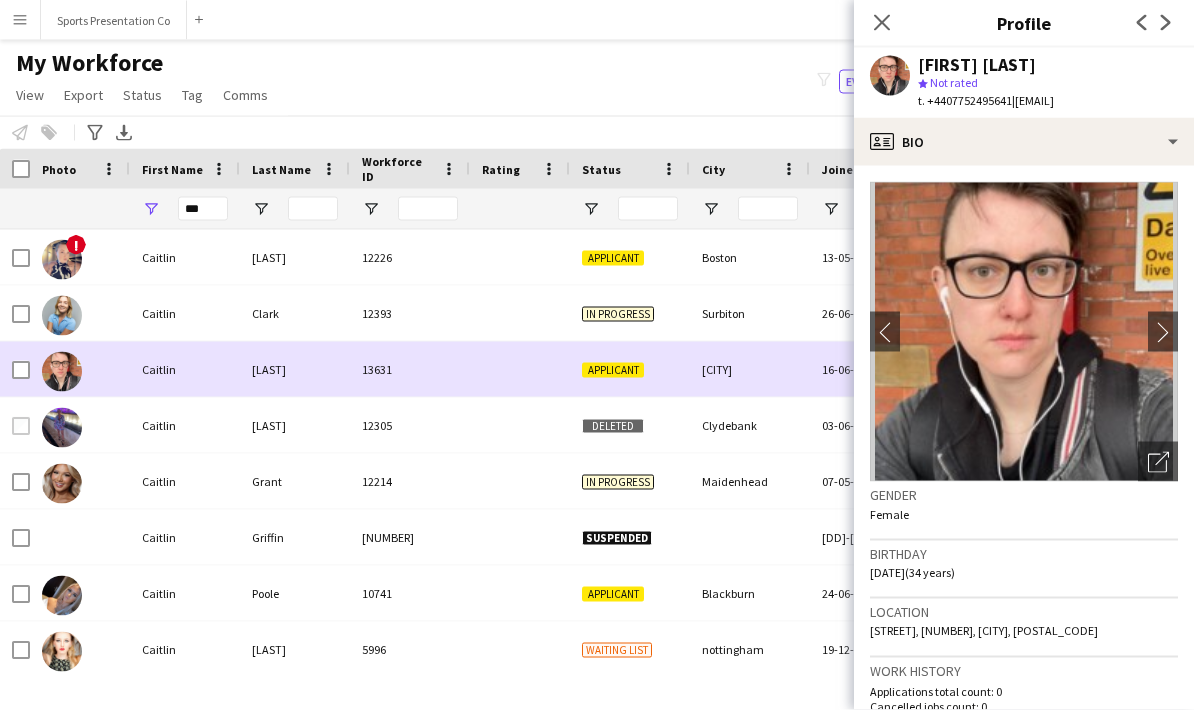 scroll, scrollTop: 49, scrollLeft: 0, axis: vertical 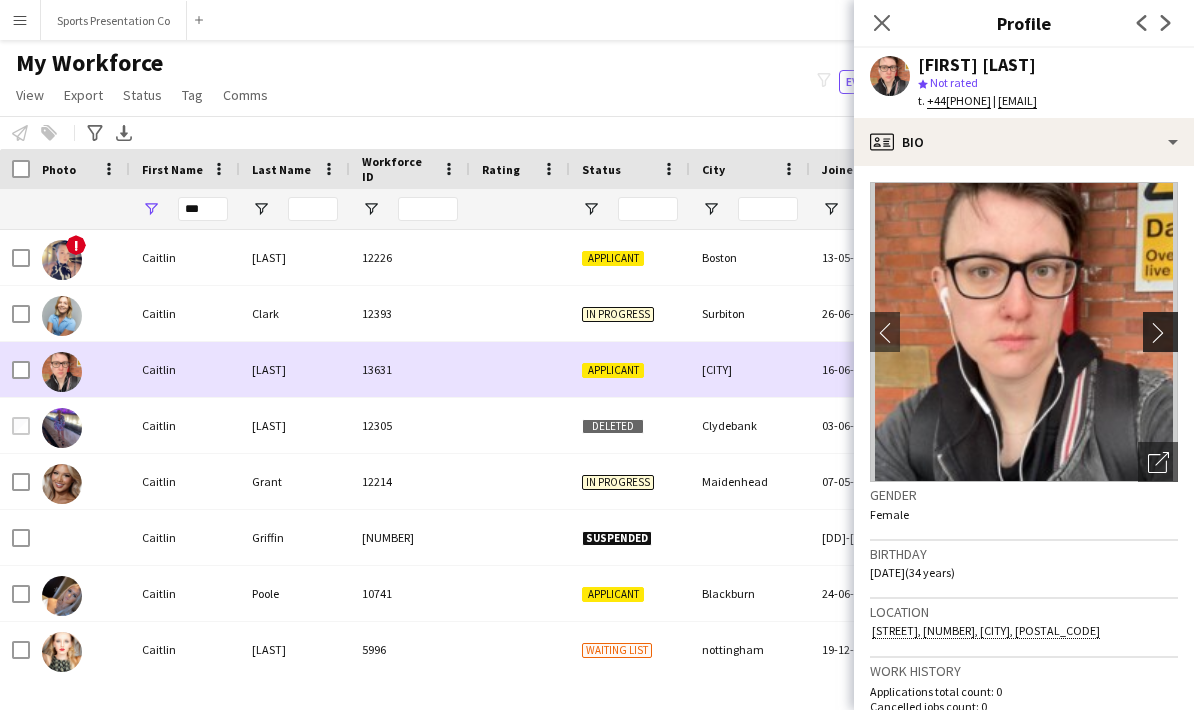 click on "chevron-right" 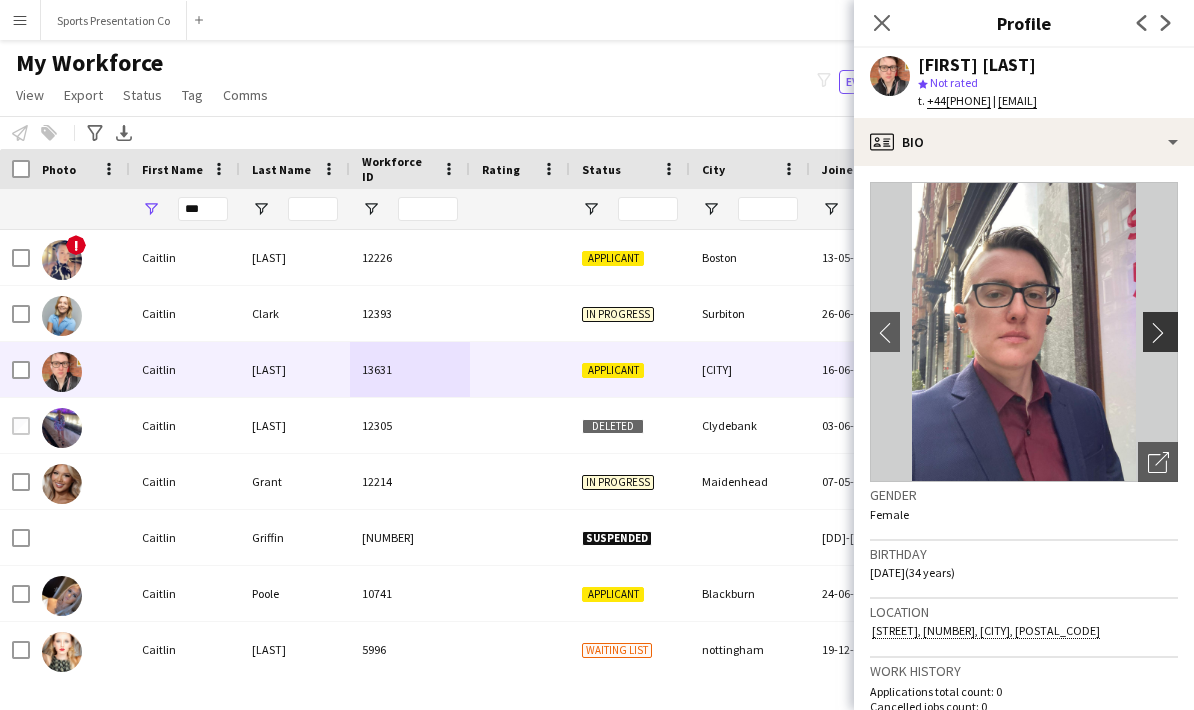 click on "chevron-right" 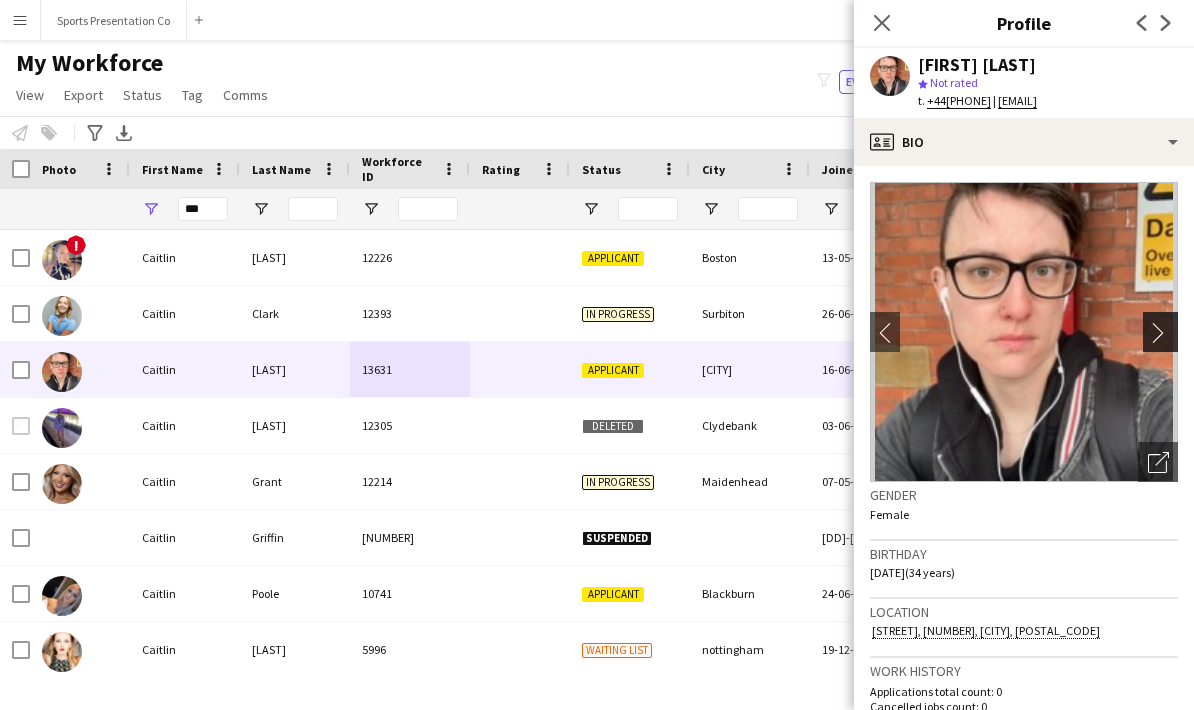 click on "chevron-right" 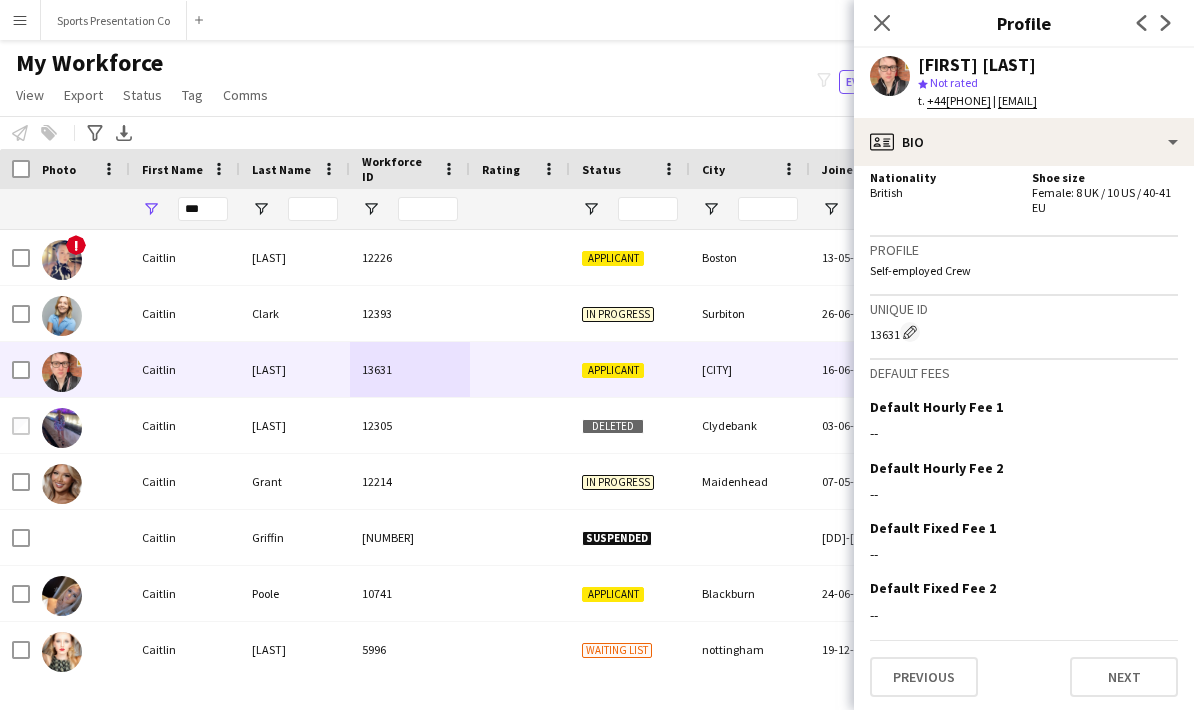 scroll, scrollTop: 996, scrollLeft: 0, axis: vertical 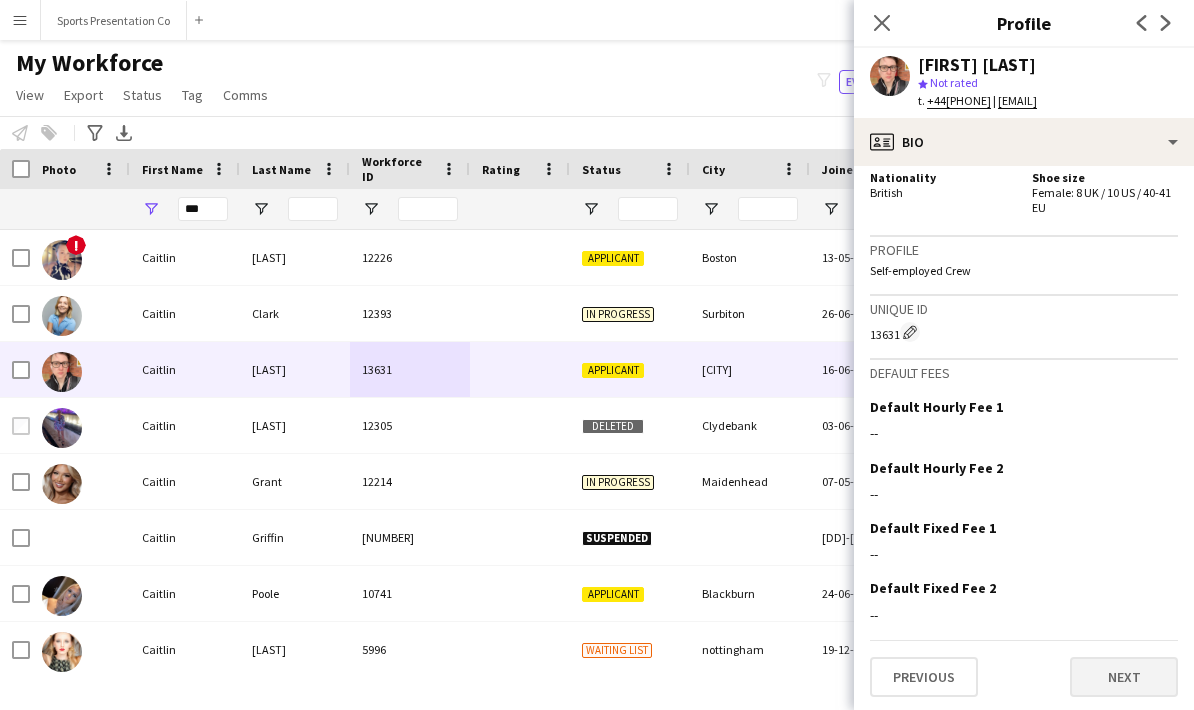 click on "Next" 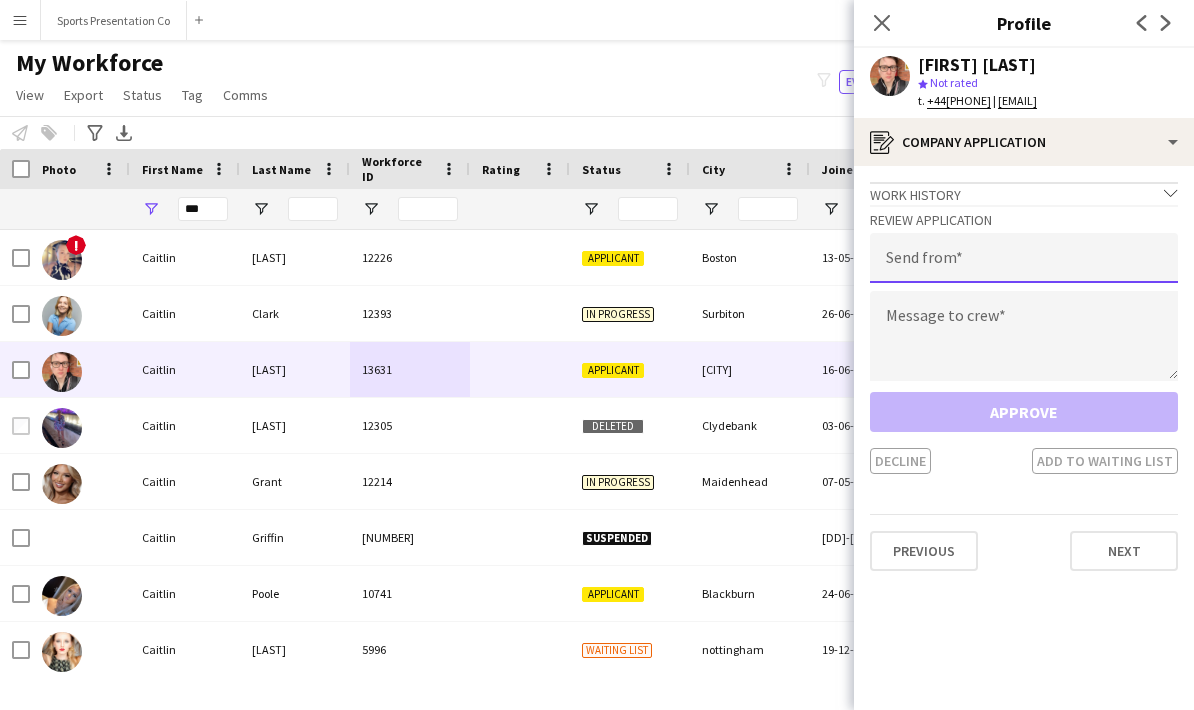 click 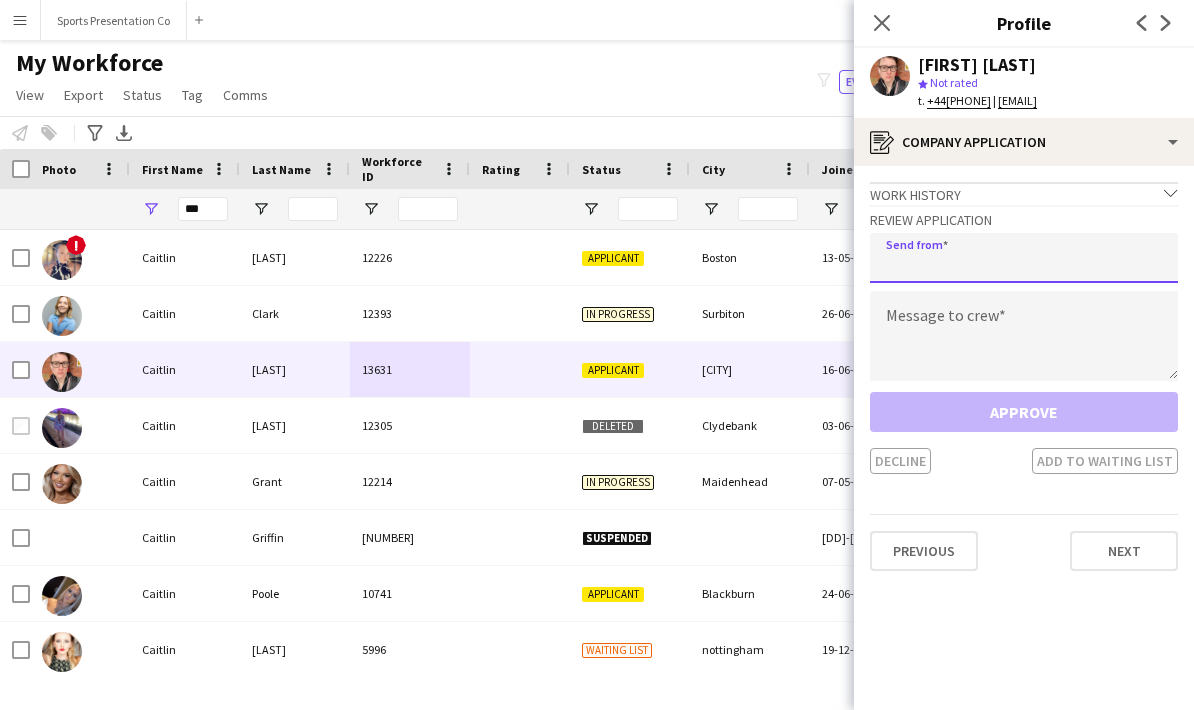 scroll, scrollTop: 48, scrollLeft: 0, axis: vertical 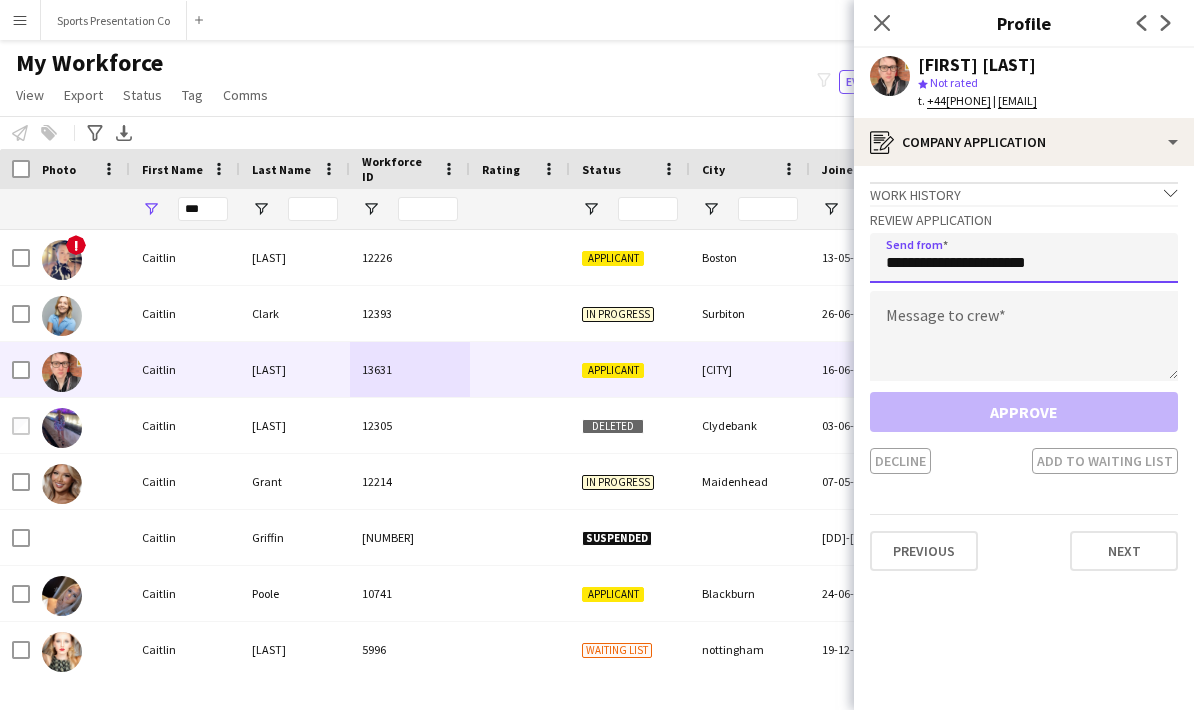 type on "**********" 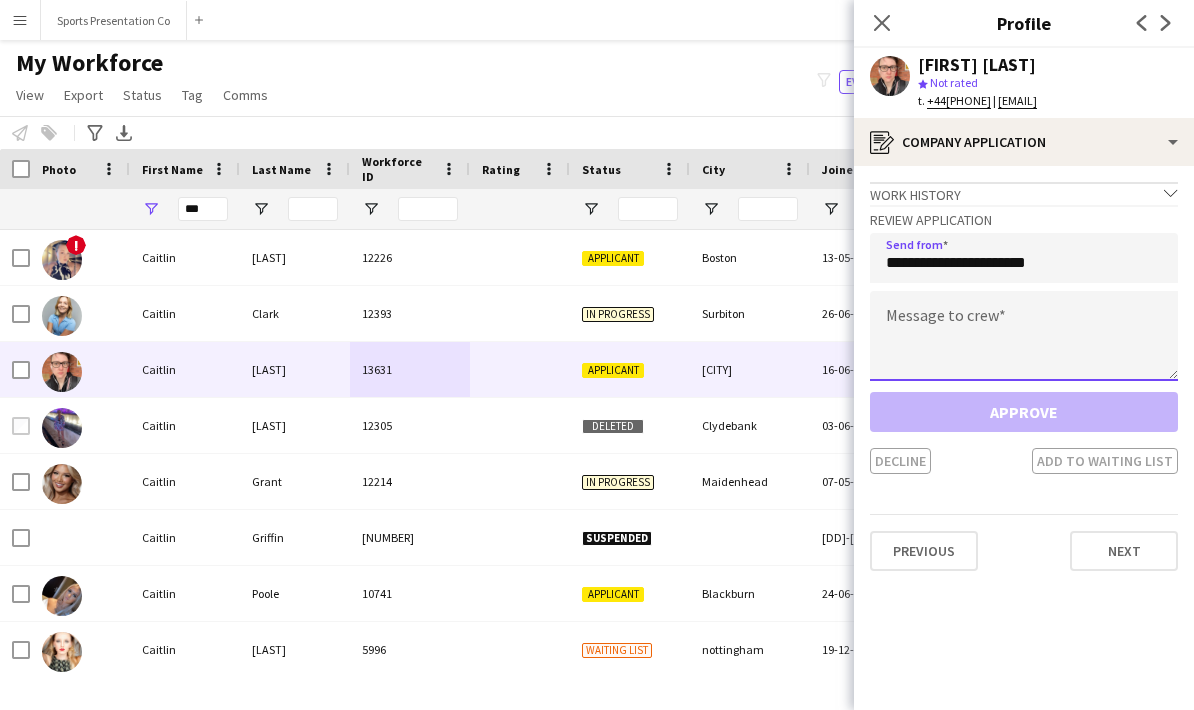 click 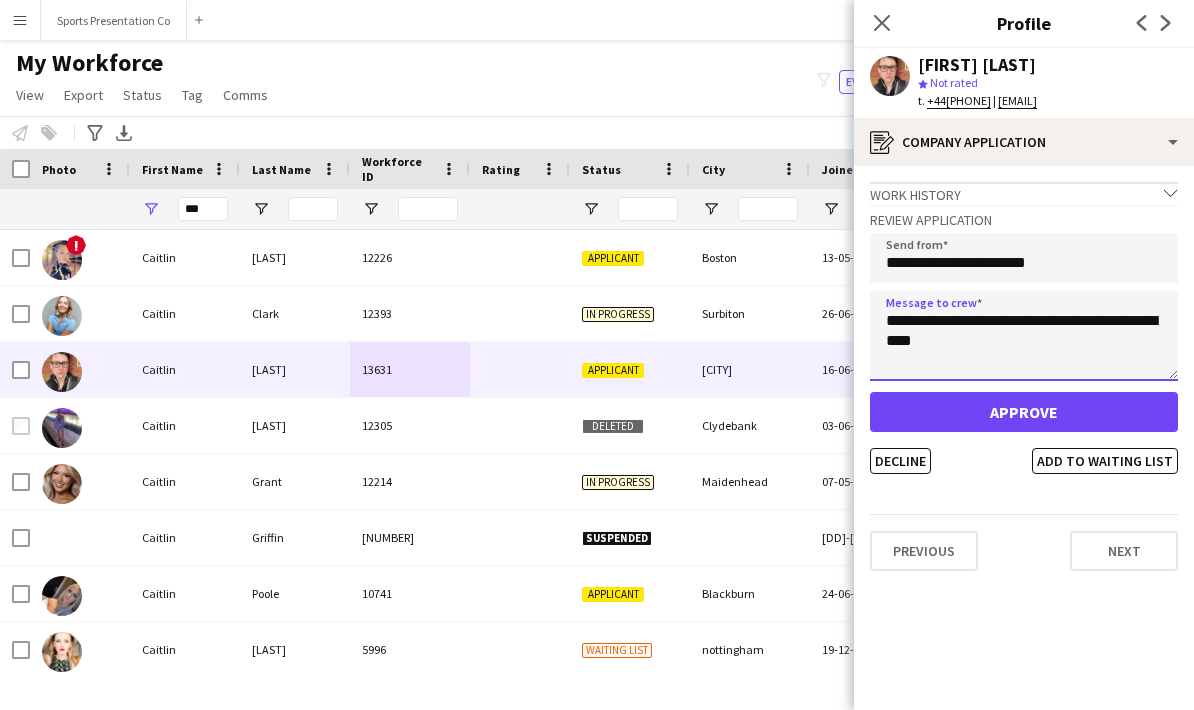 type on "**********" 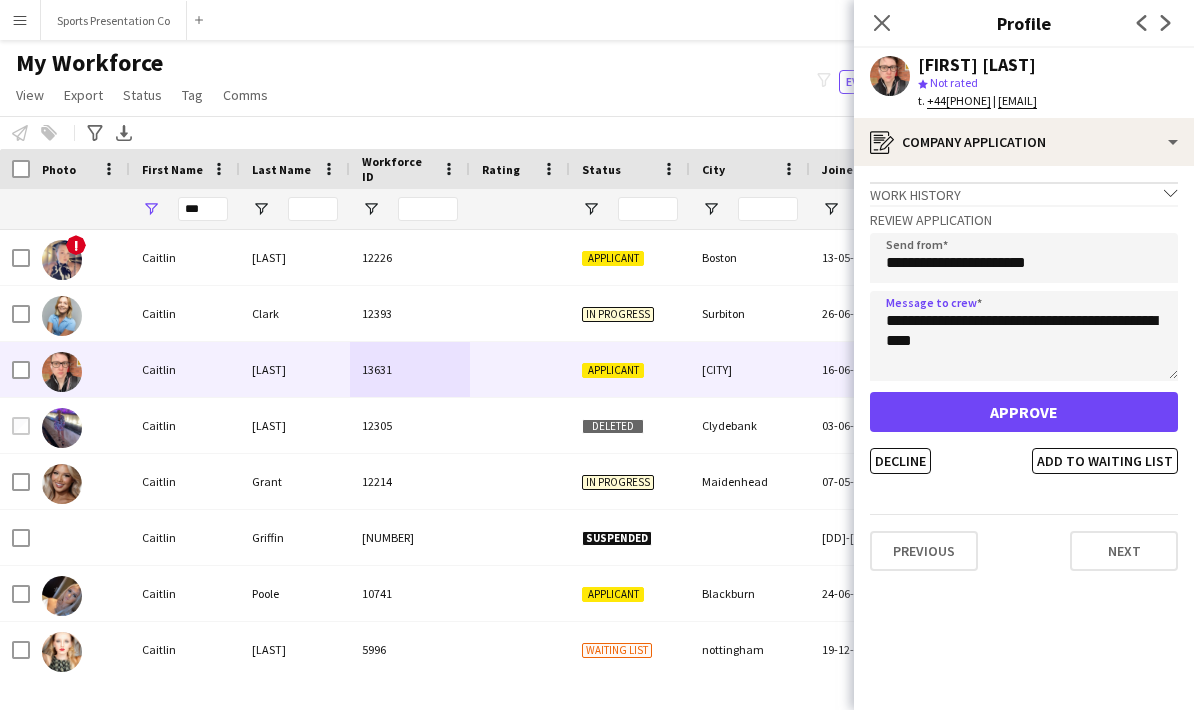click on "Approve" 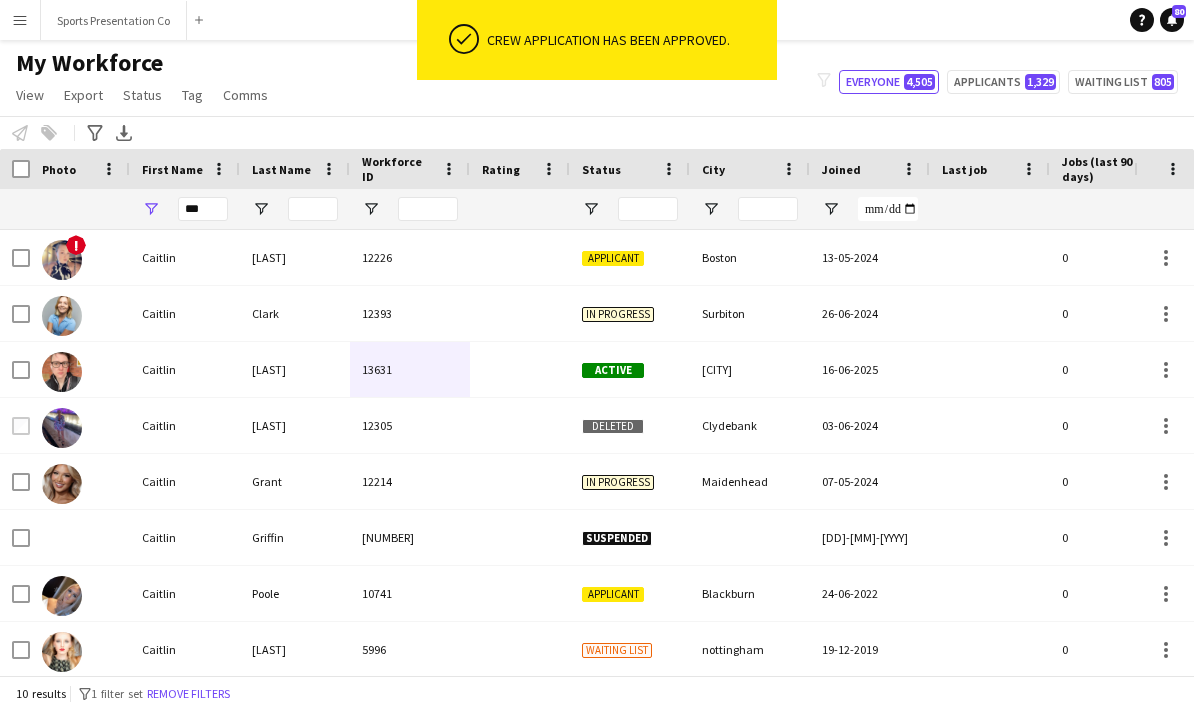 scroll, scrollTop: 49, scrollLeft: 0, axis: vertical 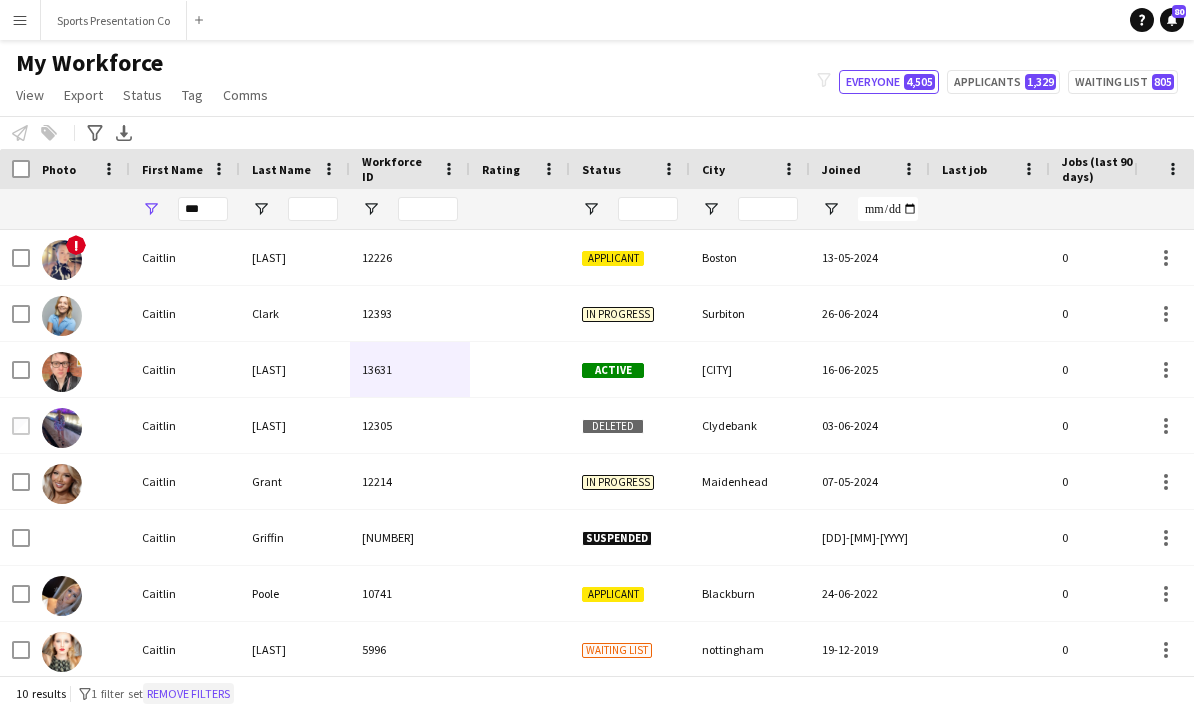 click on "Remove filters" 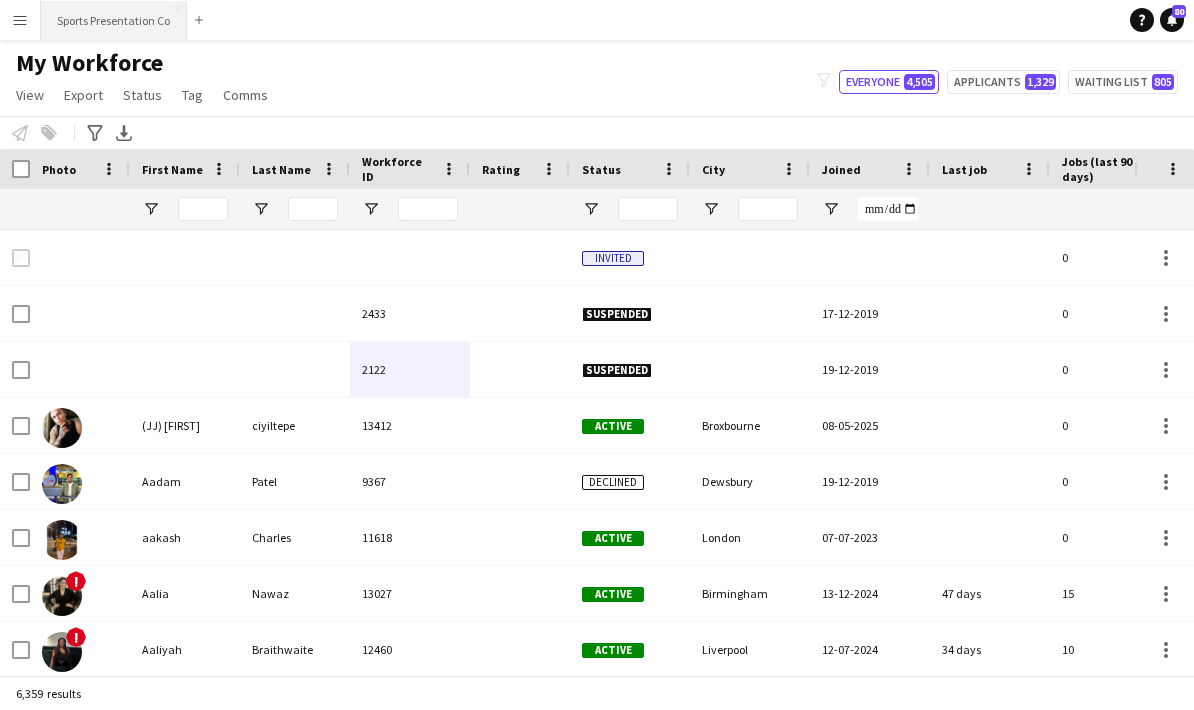 click on "Sports Presentation Co
Close" at bounding box center (114, 20) 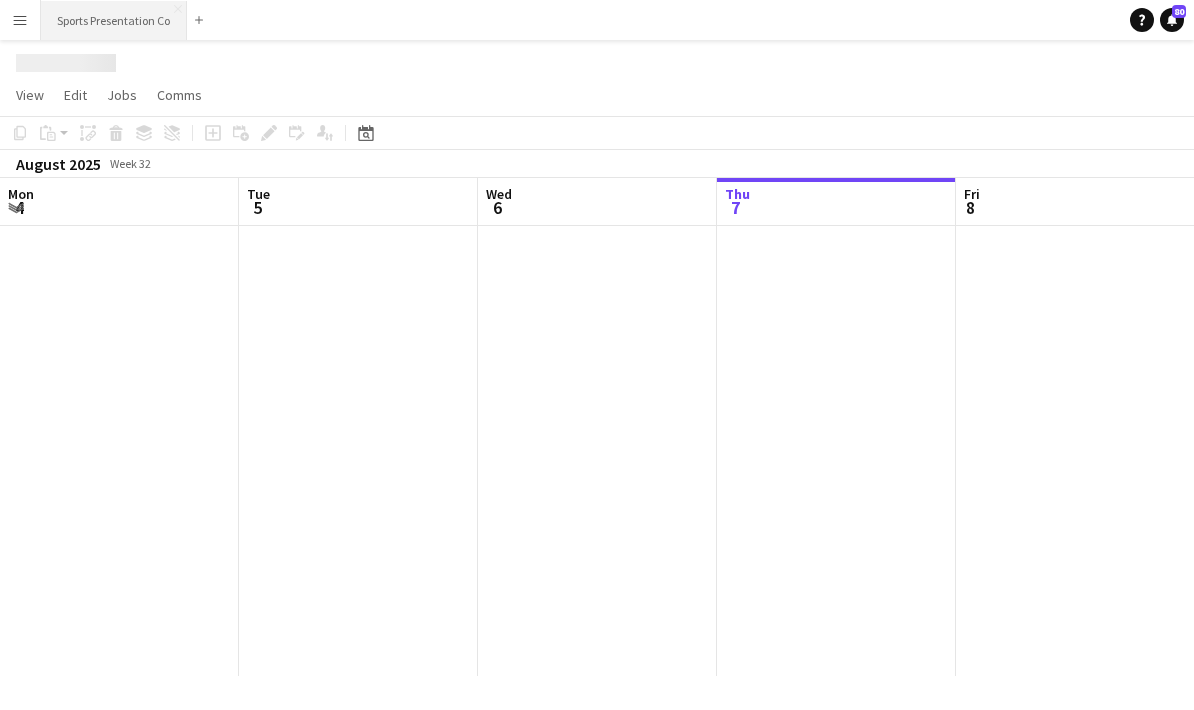 scroll, scrollTop: 0, scrollLeft: 0, axis: both 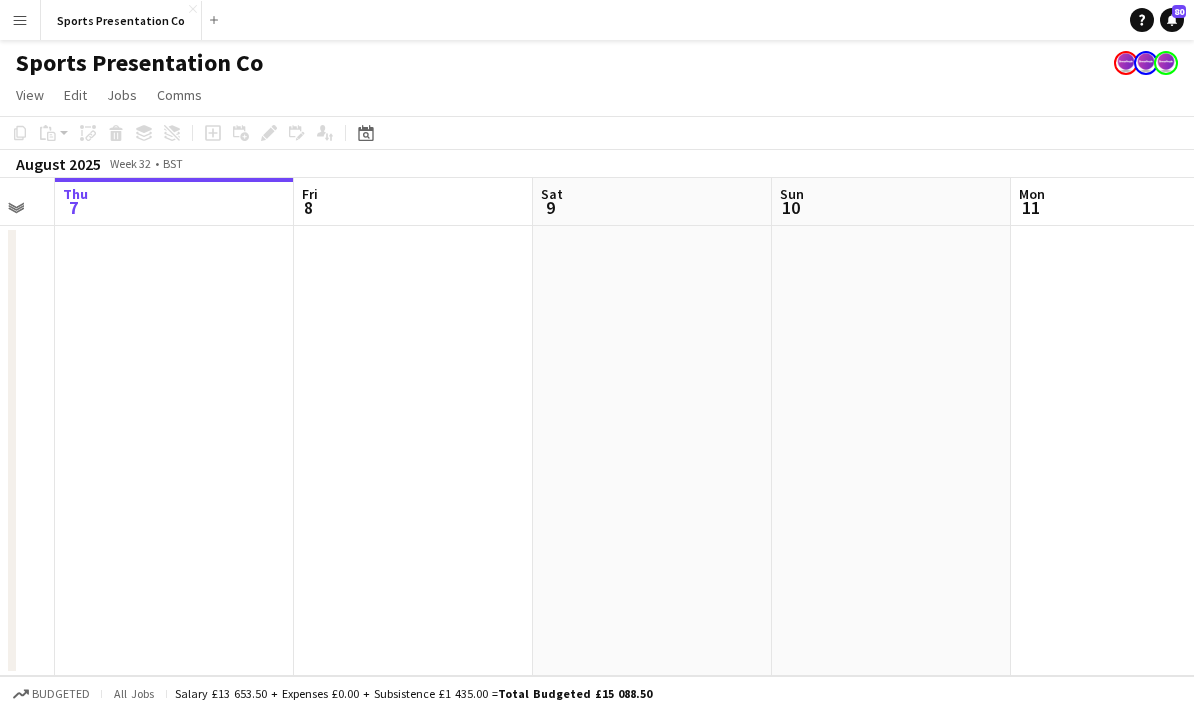 drag, startPoint x: 495, startPoint y: 498, endPoint x: 377, endPoint y: 506, distance: 118.270874 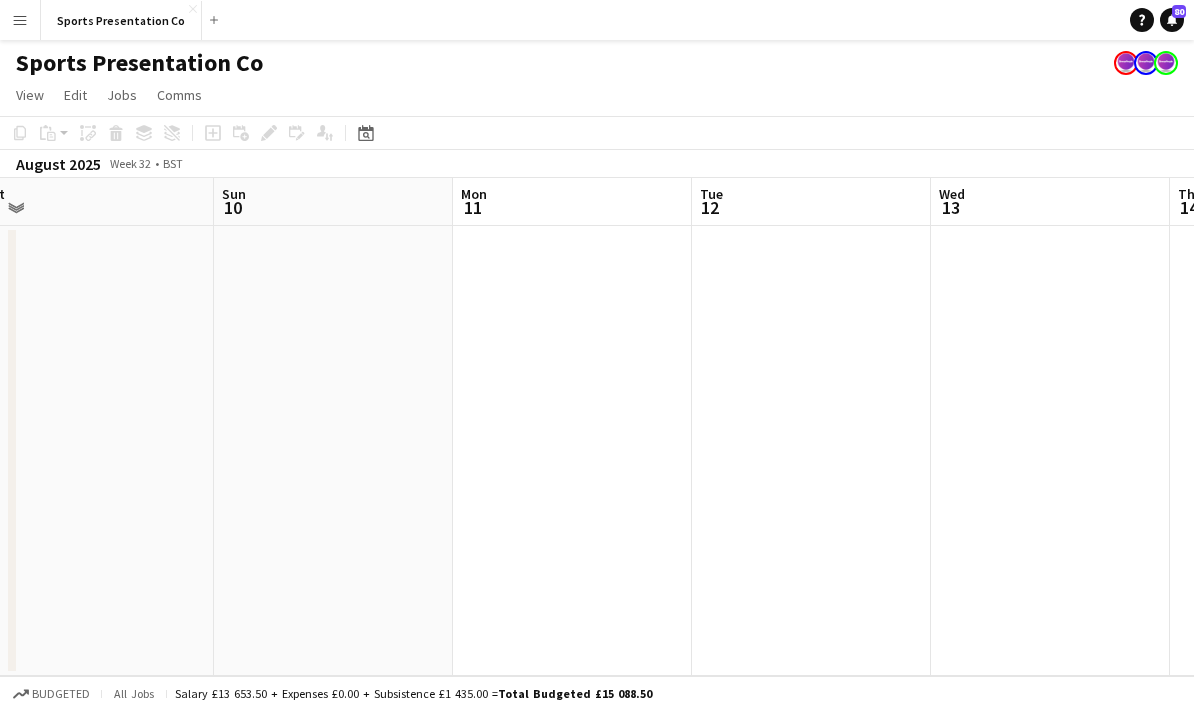 drag, startPoint x: 545, startPoint y: 496, endPoint x: 513, endPoint y: 498, distance: 32.06244 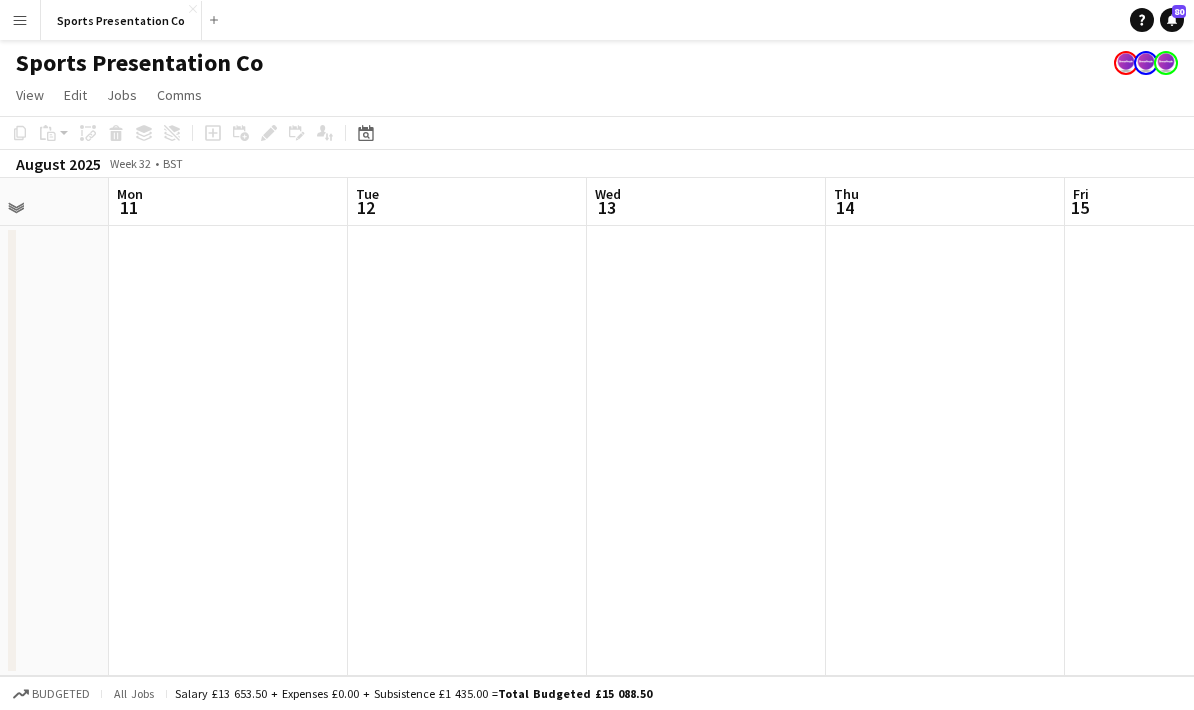 drag, startPoint x: 759, startPoint y: 476, endPoint x: 537, endPoint y: 475, distance: 222.00226 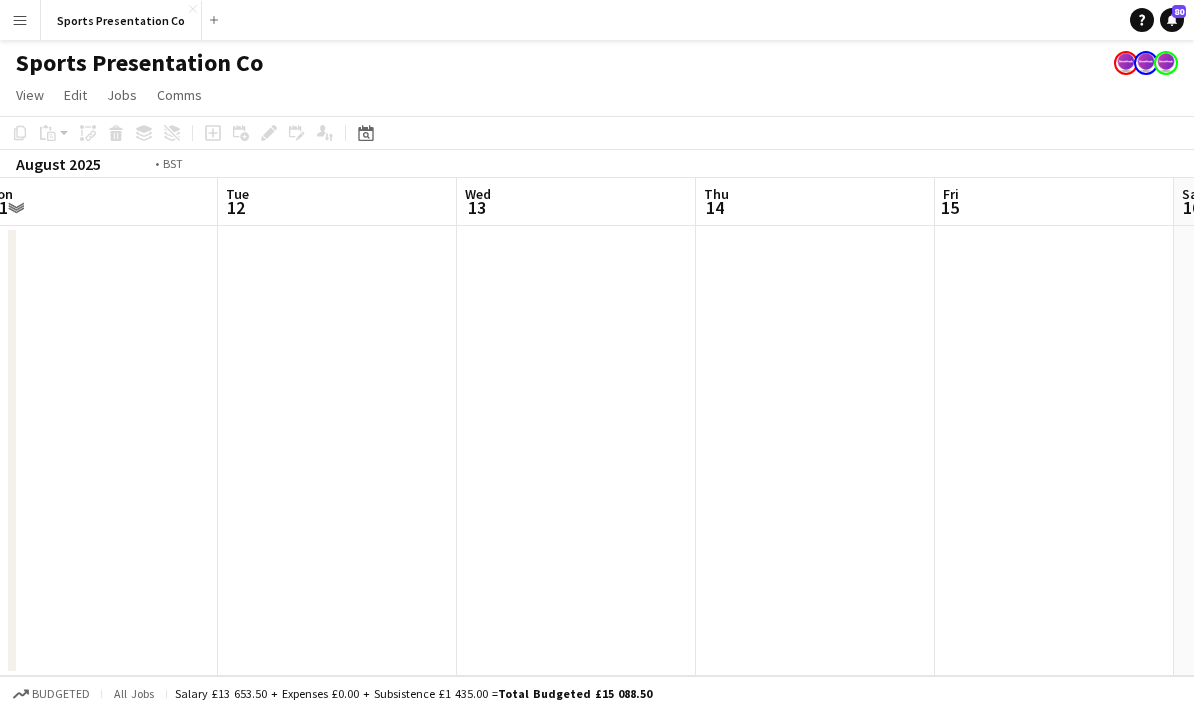 drag, startPoint x: 851, startPoint y: 472, endPoint x: 606, endPoint y: 487, distance: 245.45876 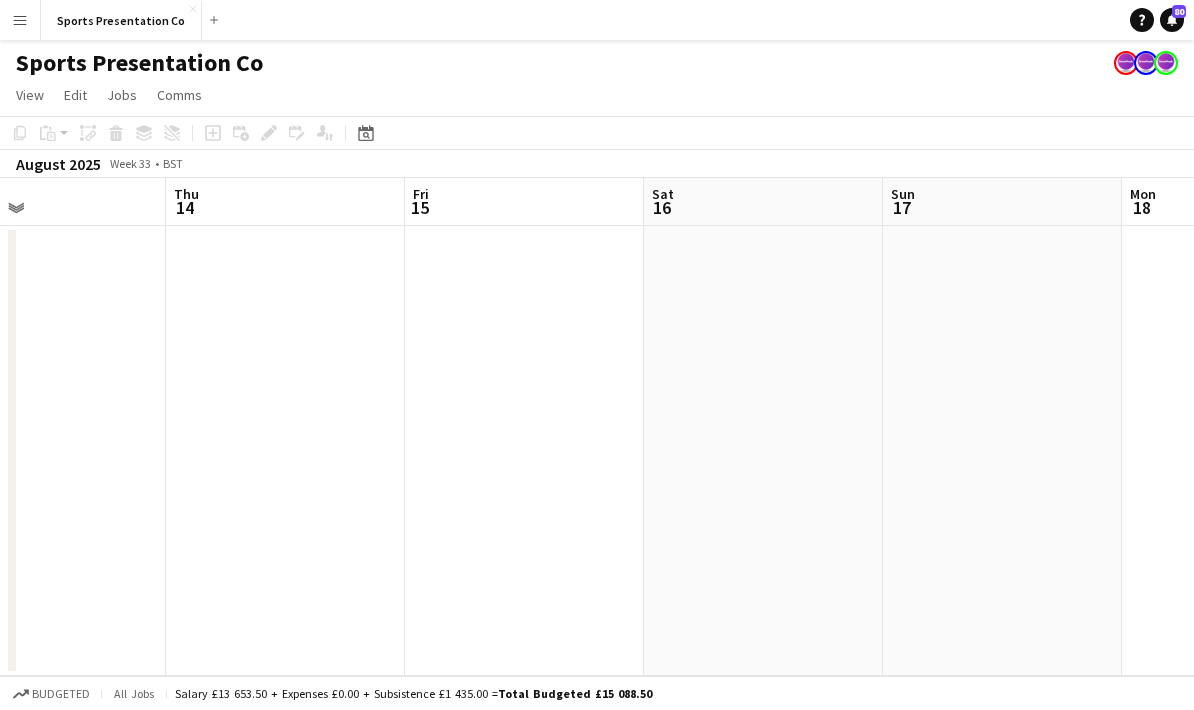 drag, startPoint x: 939, startPoint y: 482, endPoint x: 927, endPoint y: 489, distance: 13.892444 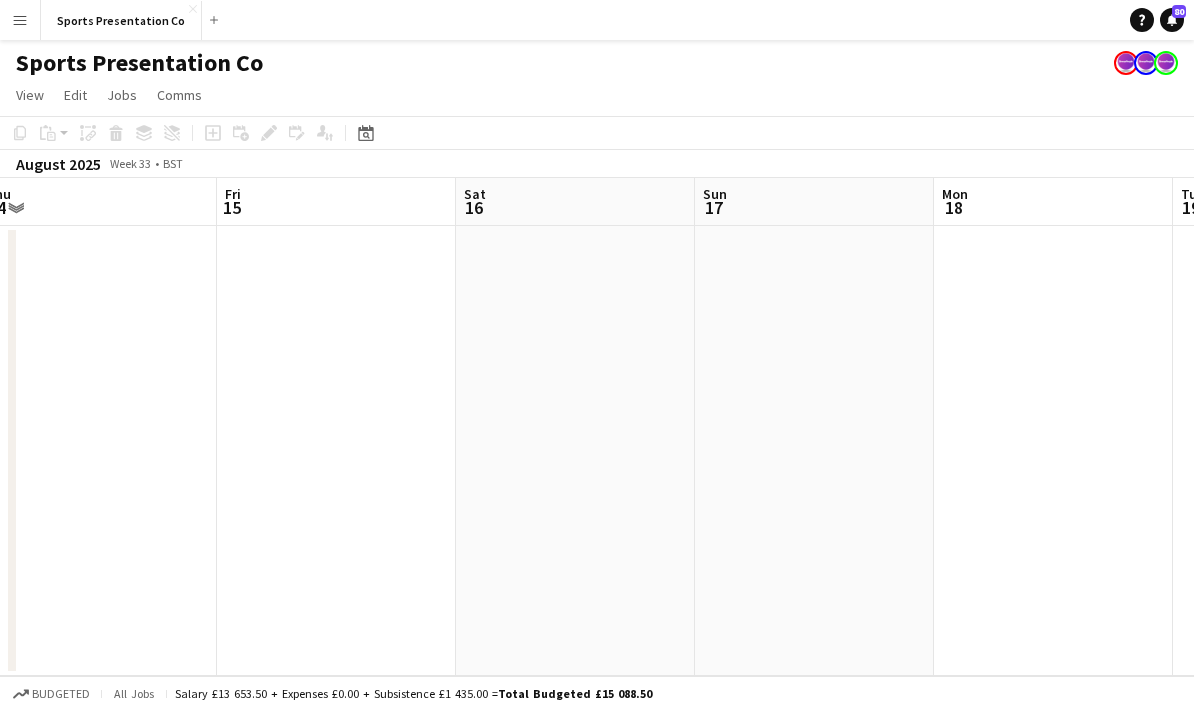 drag, startPoint x: 852, startPoint y: 503, endPoint x: 522, endPoint y: 492, distance: 330.1833 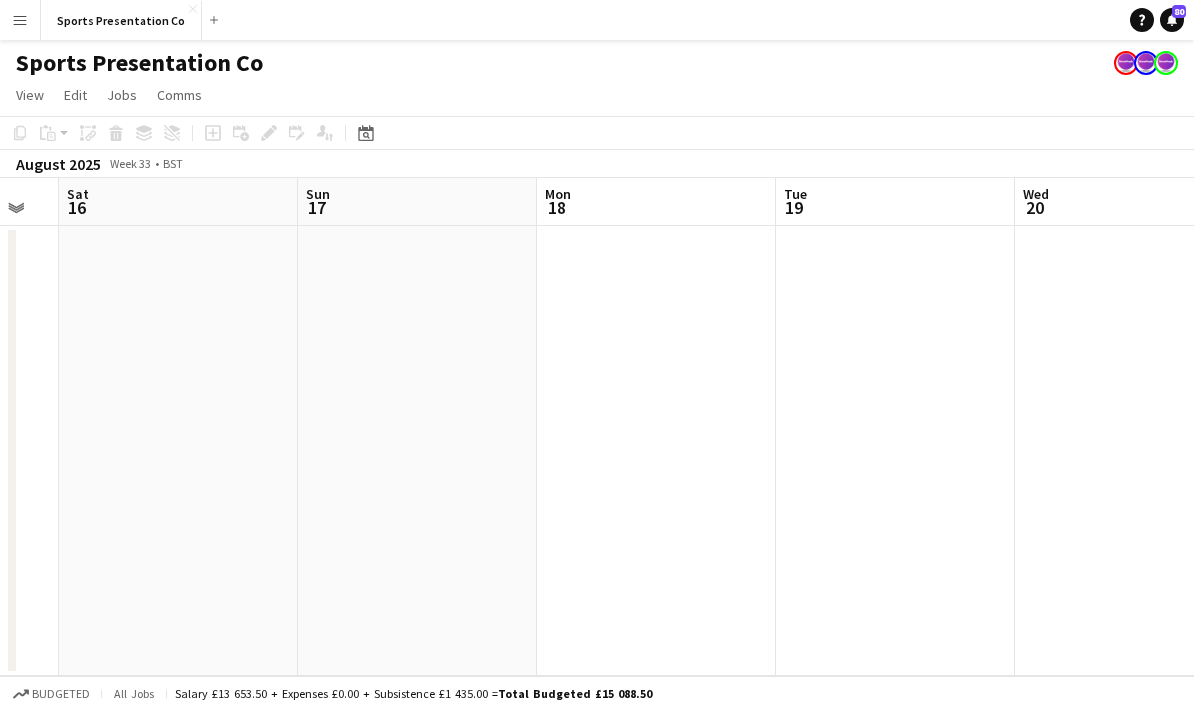 drag, startPoint x: 861, startPoint y: 501, endPoint x: 717, endPoint y: 486, distance: 144.77914 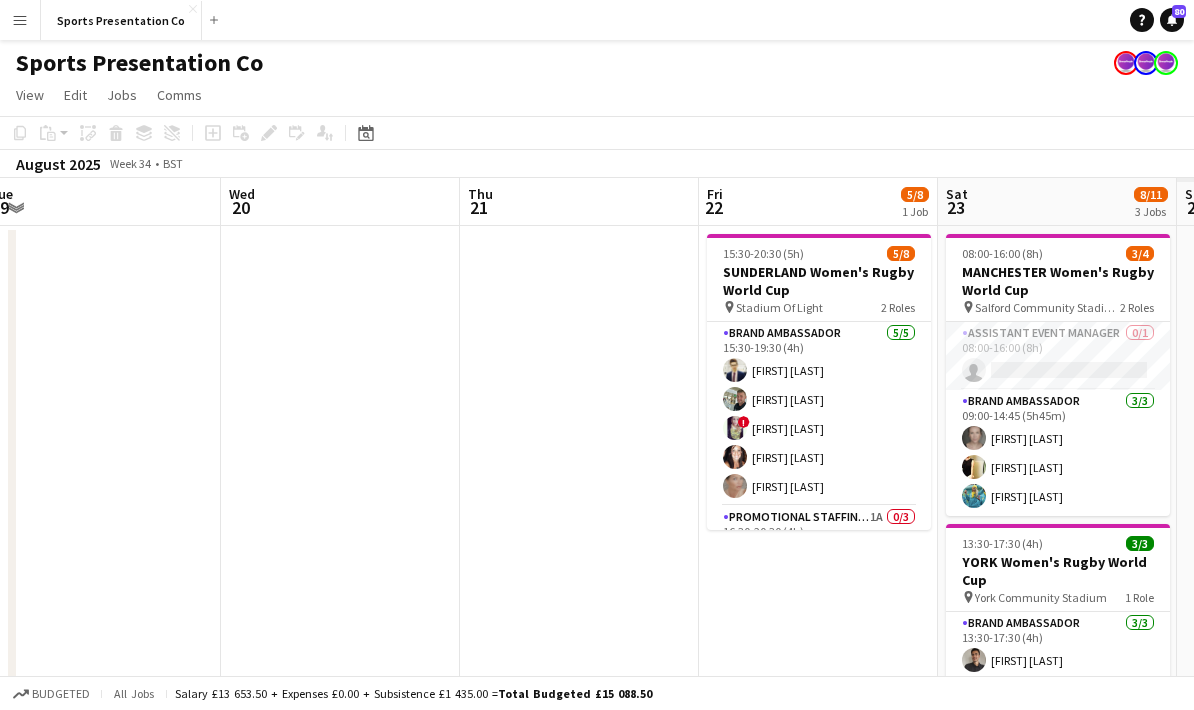drag, startPoint x: 831, startPoint y: 502, endPoint x: 349, endPoint y: 478, distance: 482.59714 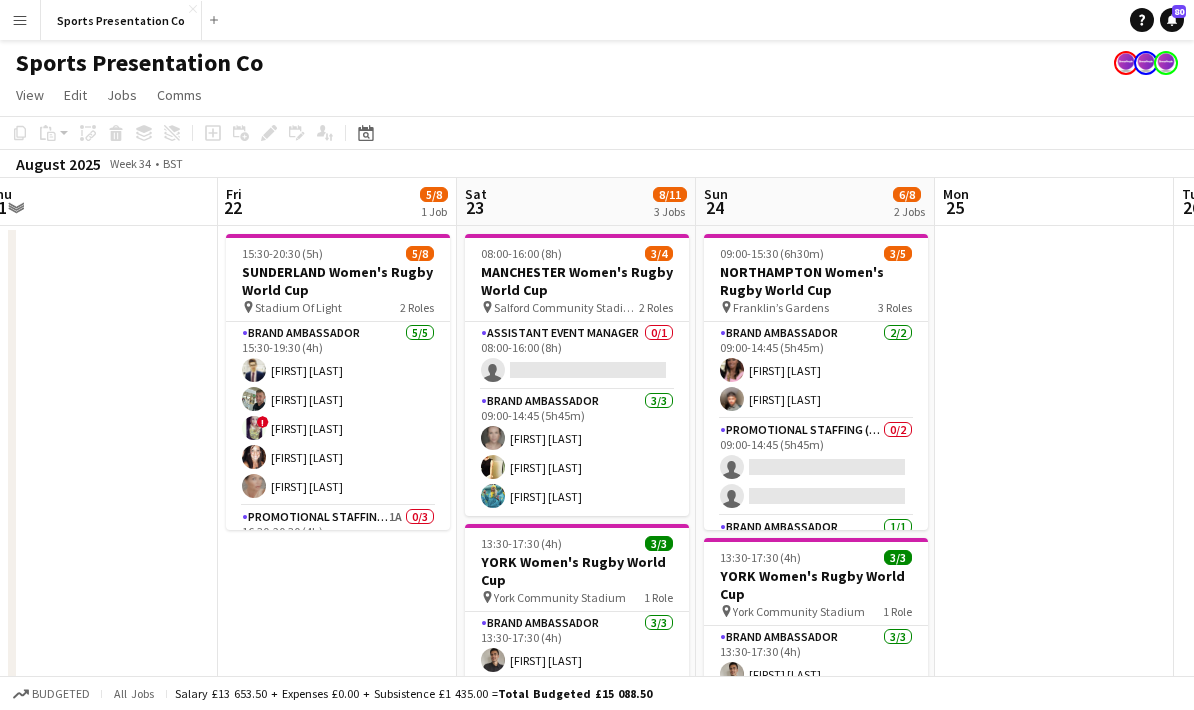 scroll, scrollTop: 0, scrollLeft: 678, axis: horizontal 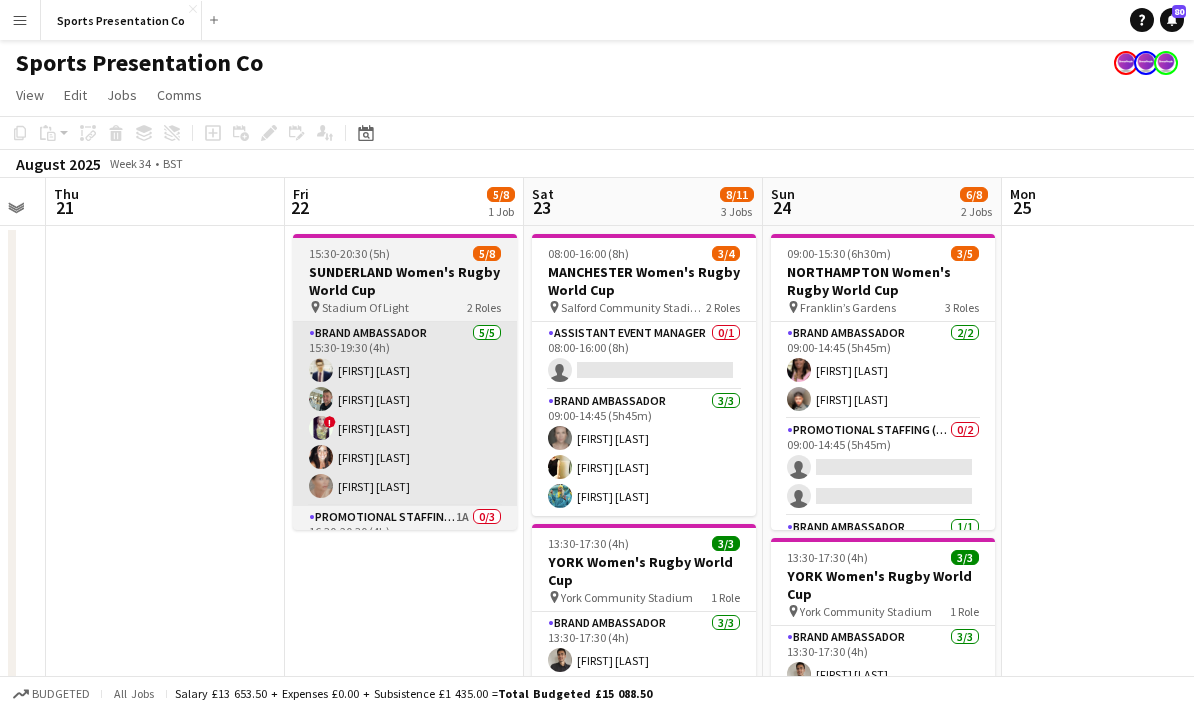 drag, startPoint x: 725, startPoint y: 471, endPoint x: 360, endPoint y: 480, distance: 365.11093 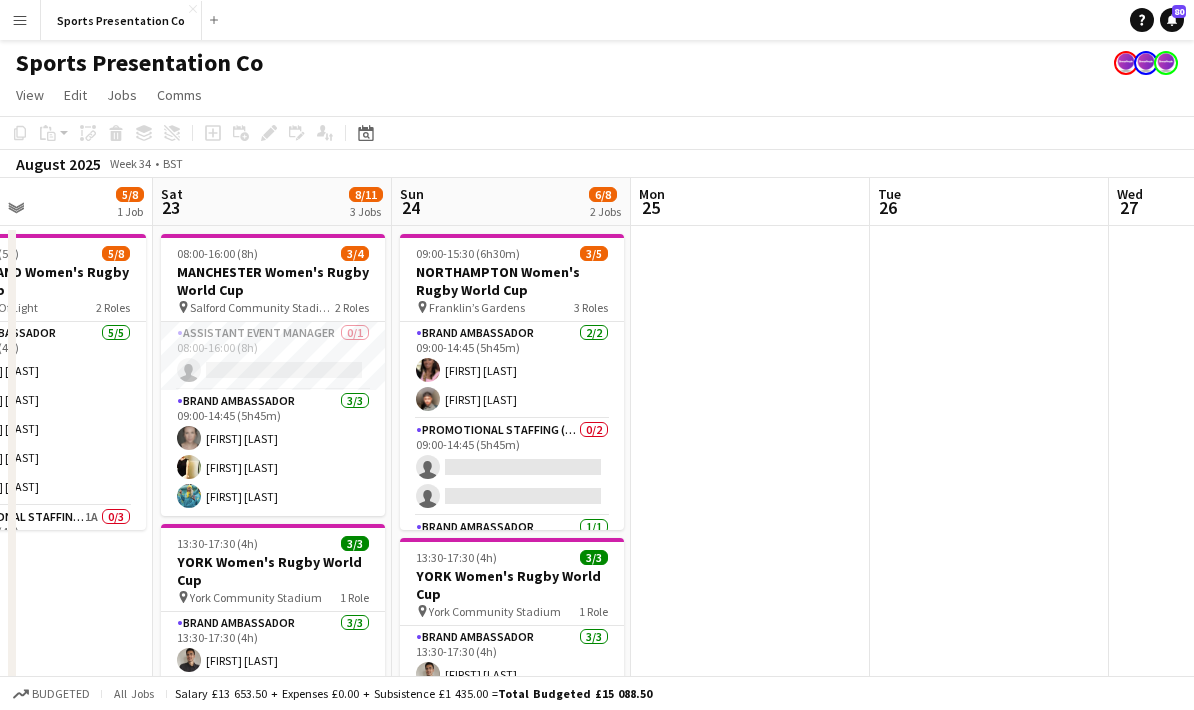 drag, startPoint x: 1083, startPoint y: 464, endPoint x: 658, endPoint y: 494, distance: 426.0575 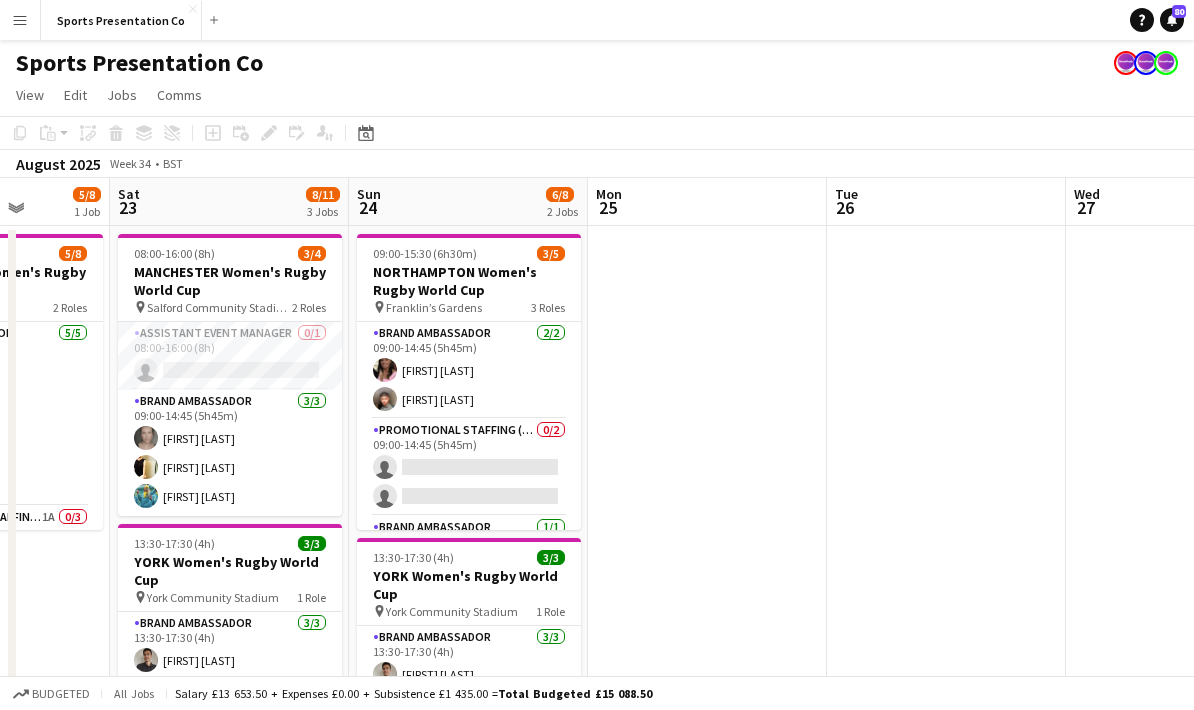 drag, startPoint x: 882, startPoint y: 469, endPoint x: 614, endPoint y: 503, distance: 270.1481 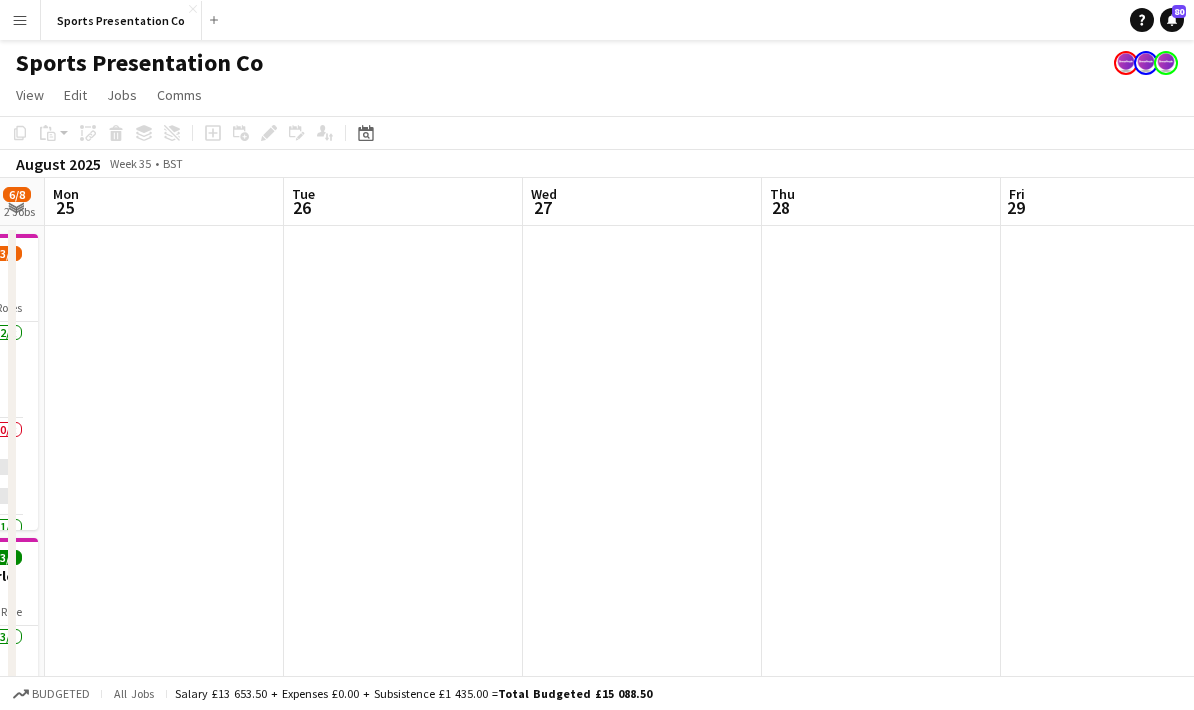 drag, startPoint x: 997, startPoint y: 490, endPoint x: 881, endPoint y: 484, distance: 116.15507 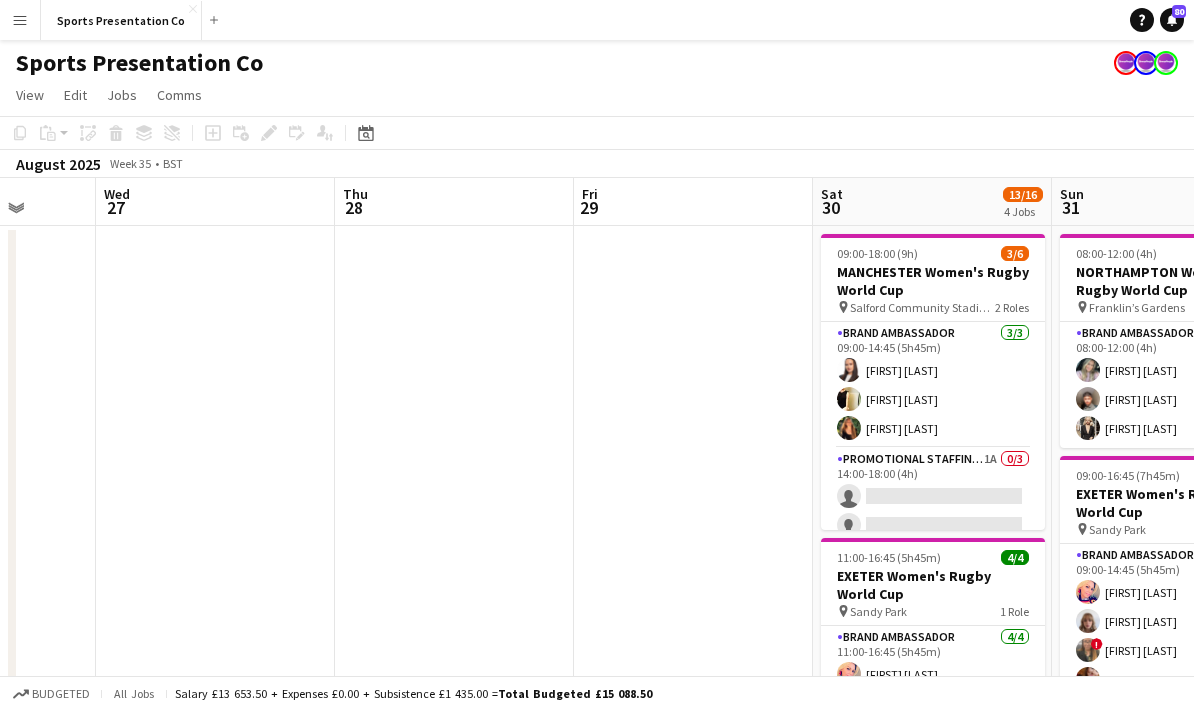 drag, startPoint x: 821, startPoint y: 484, endPoint x: 690, endPoint y: 499, distance: 131.85599 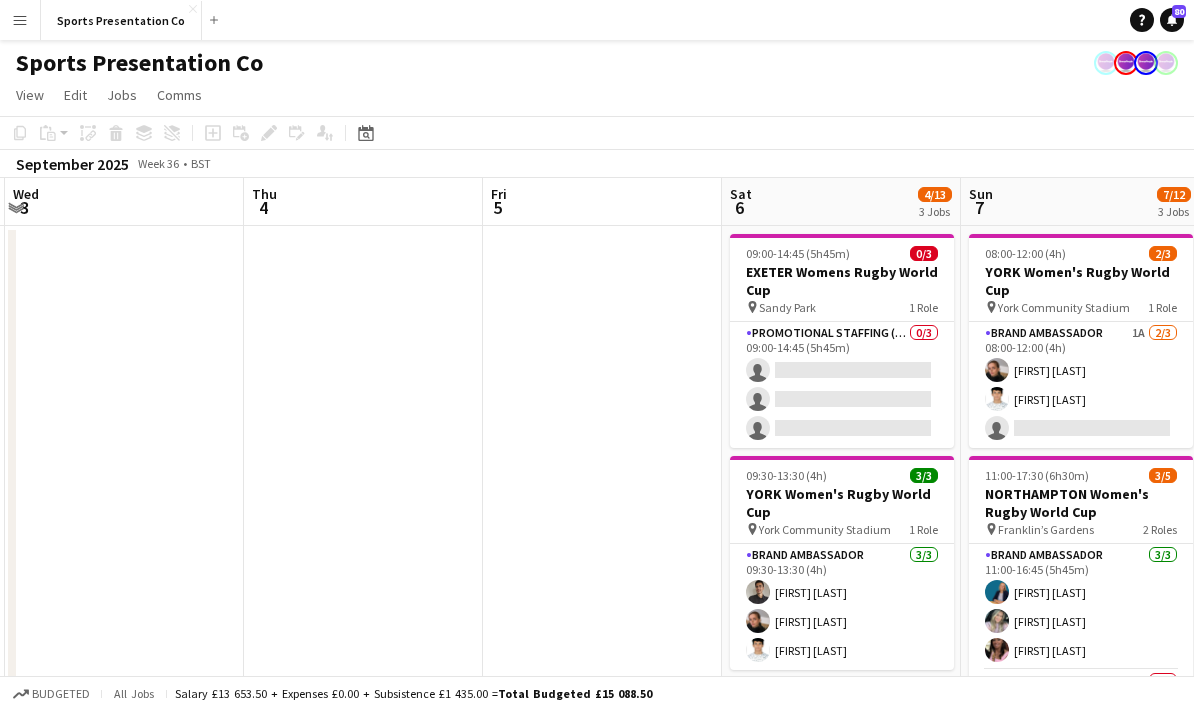 scroll, scrollTop: 0, scrollLeft: 589, axis: horizontal 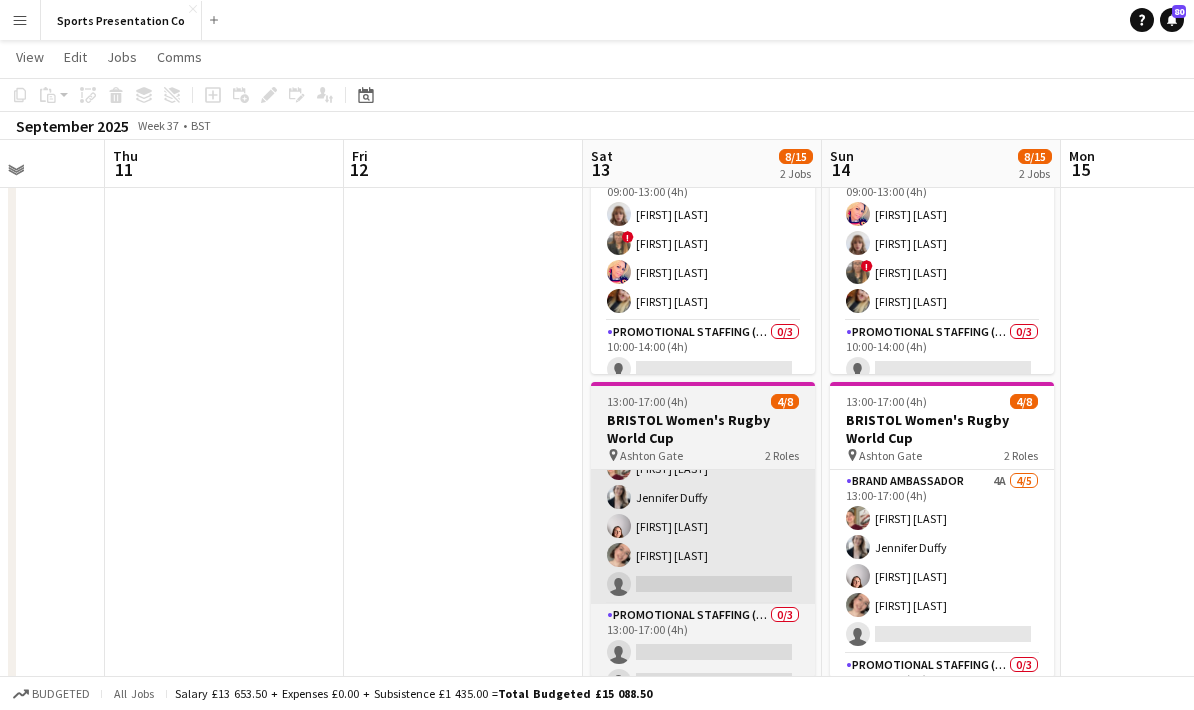 click on "Brand Ambassador   3A   4/5   13:00-17:00 (4h)
[FIRST] [LAST] [FIRST] [LAST] [FIRST] [LAST] [FIRST] [LAST]
single-neutral-actions" at bounding box center [703, 512] 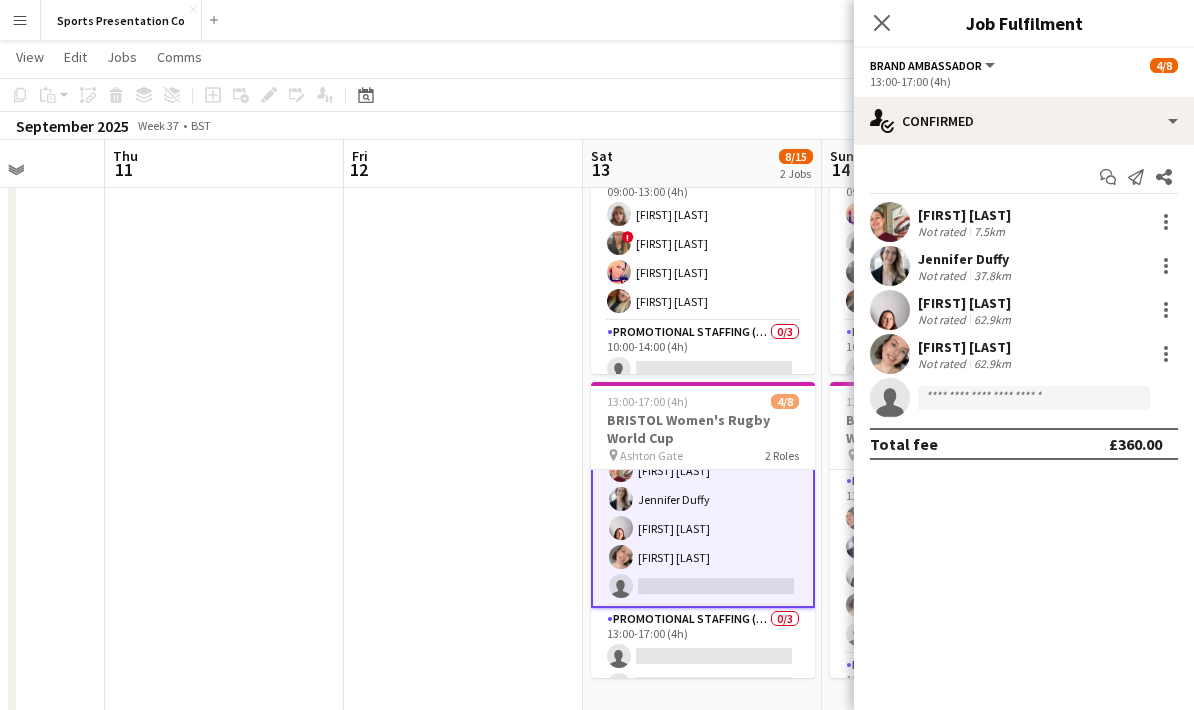 click on "Brand Ambassador   3A   4/5   13:00-17:00 (4h)
[FIRST] [LAST] [FIRST] [LAST] [FIRST] [LAST] [FIRST] [LAST]
single-neutral-actions" at bounding box center [703, 514] 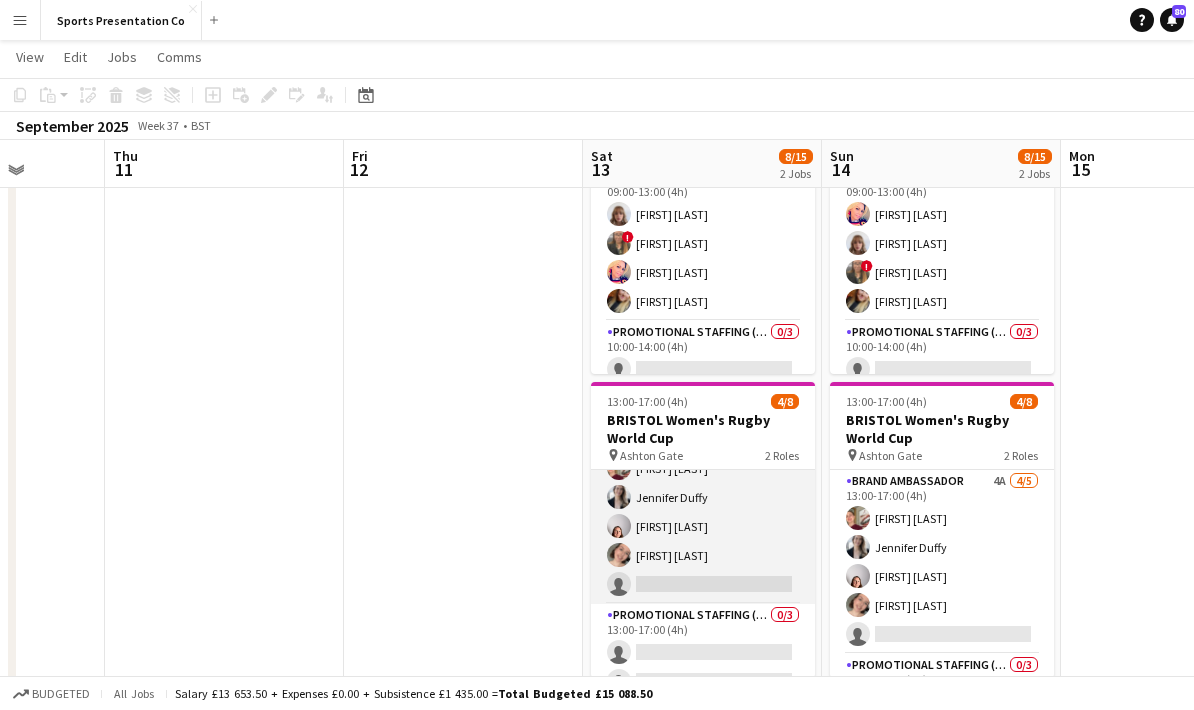 click on "Brand Ambassador   3A   4/5   13:00-17:00 (4h)
[FIRST] [LAST] [FIRST] [LAST] [FIRST] [LAST] [FIRST] [LAST]
single-neutral-actions" at bounding box center [703, 512] 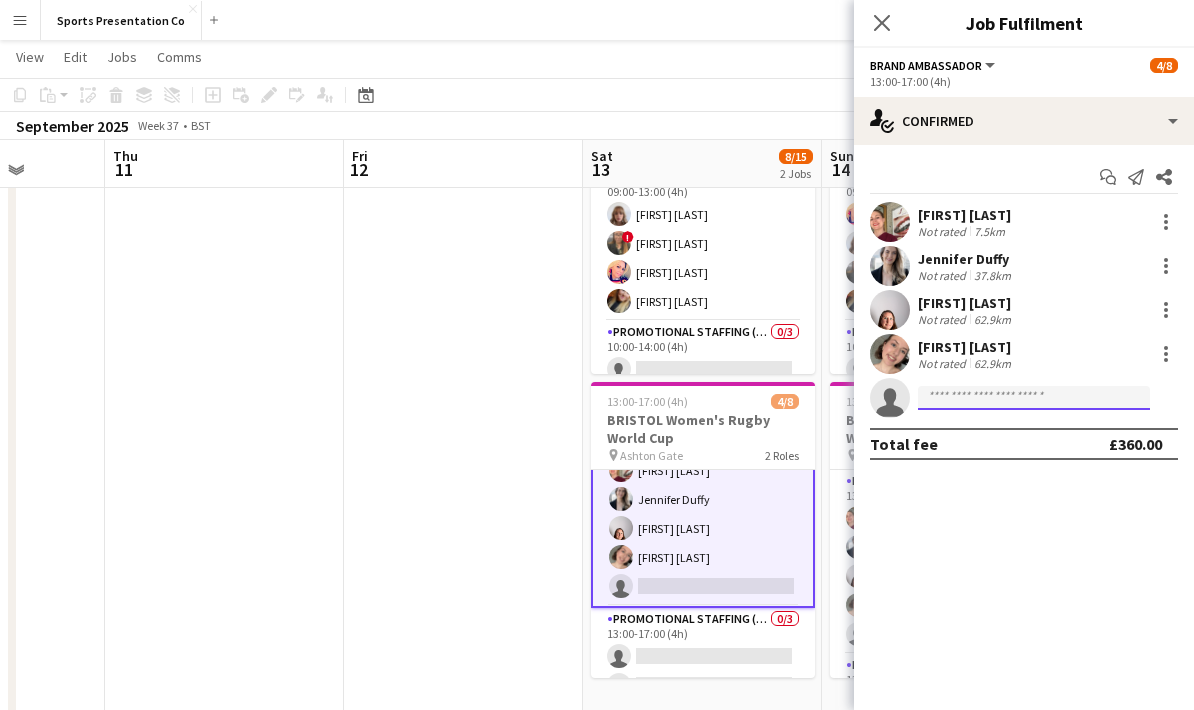 click 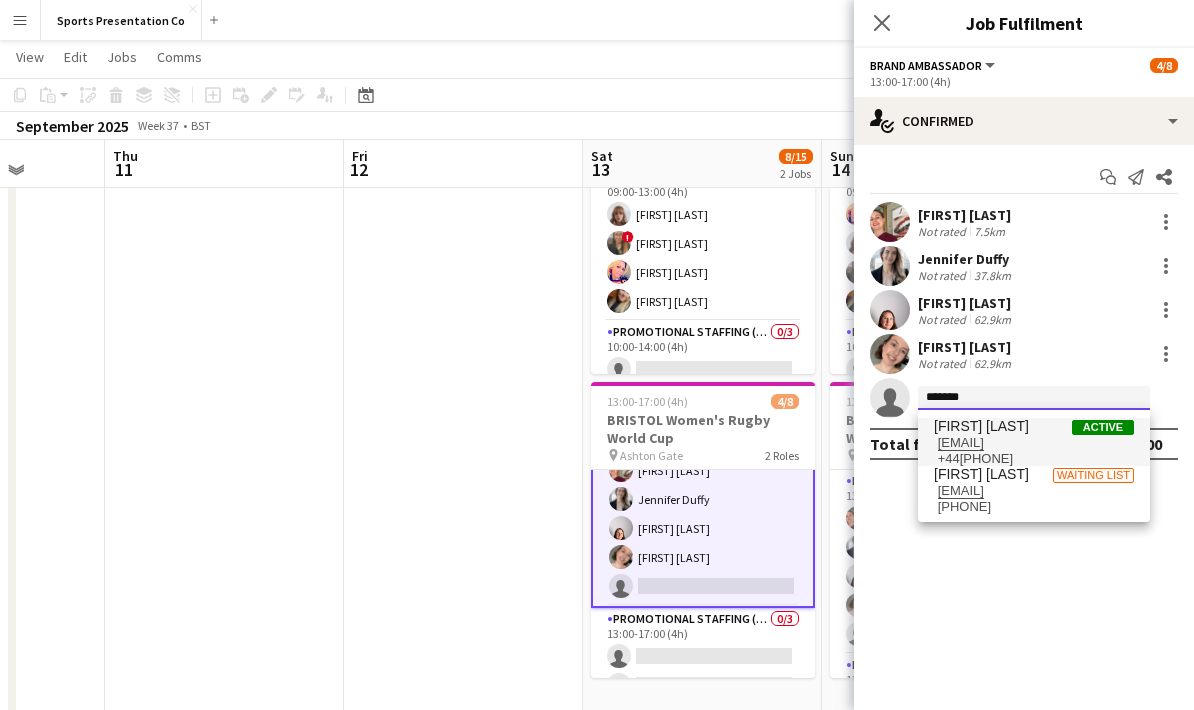 type on "*******" 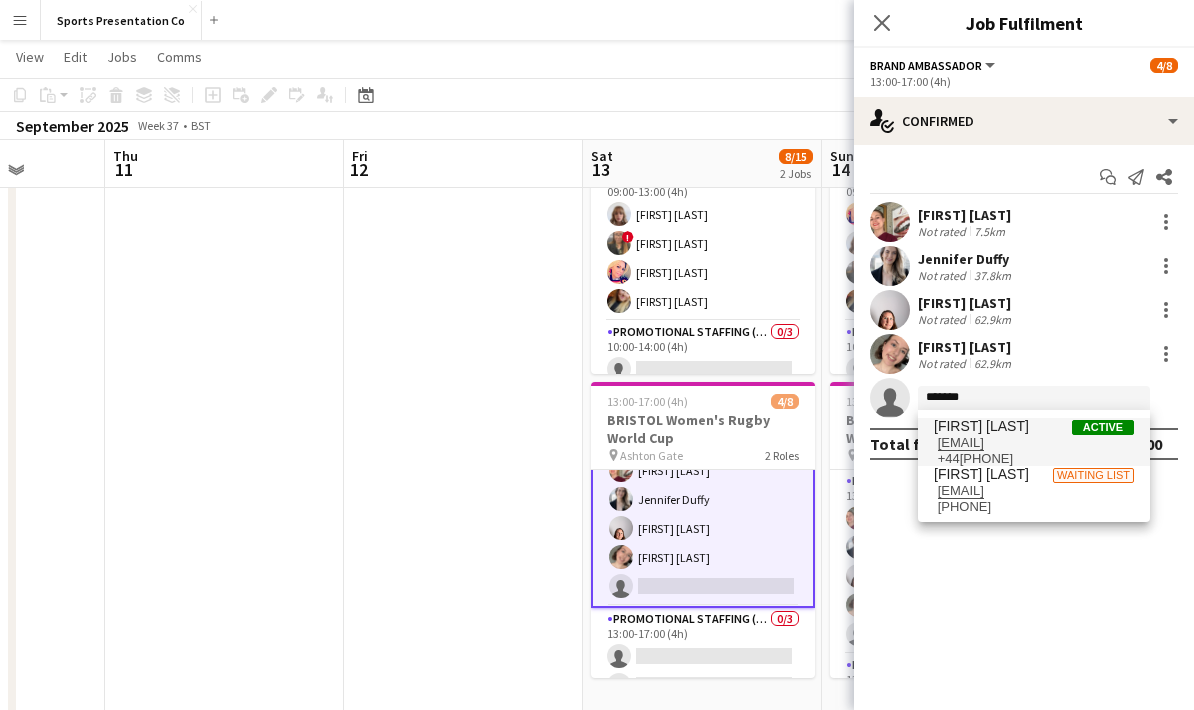 click on "[EMAIL]" at bounding box center (1034, 443) 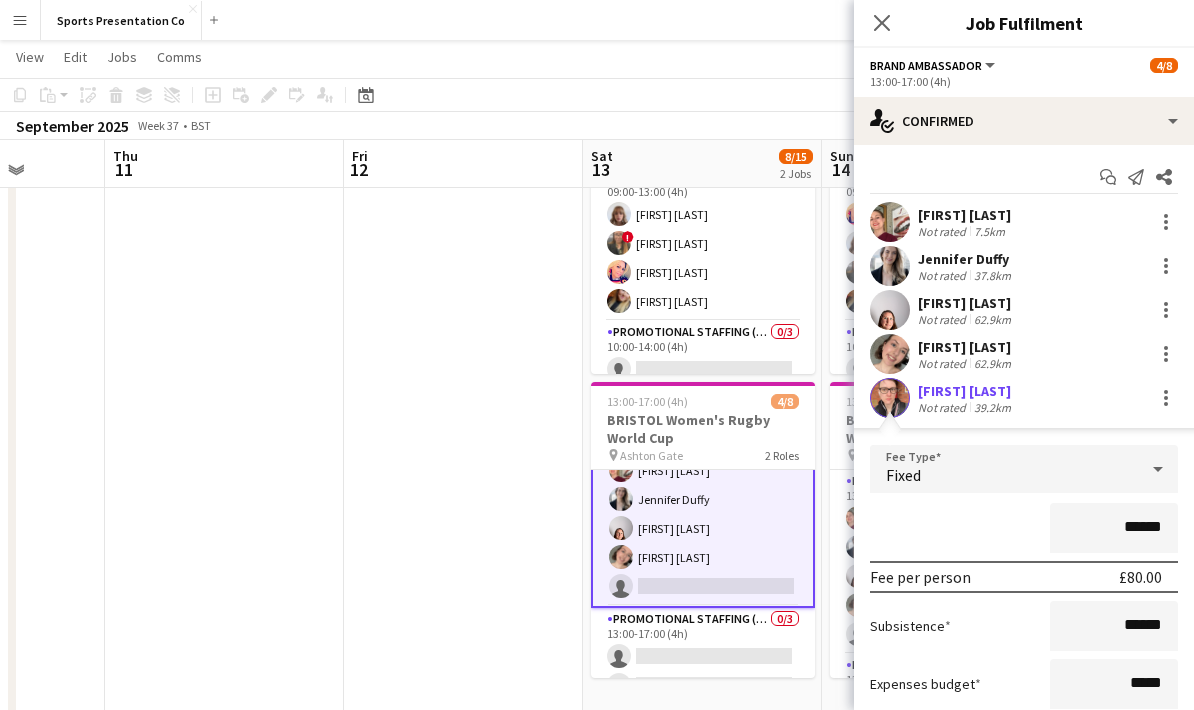 click on "******" at bounding box center (1024, 528) 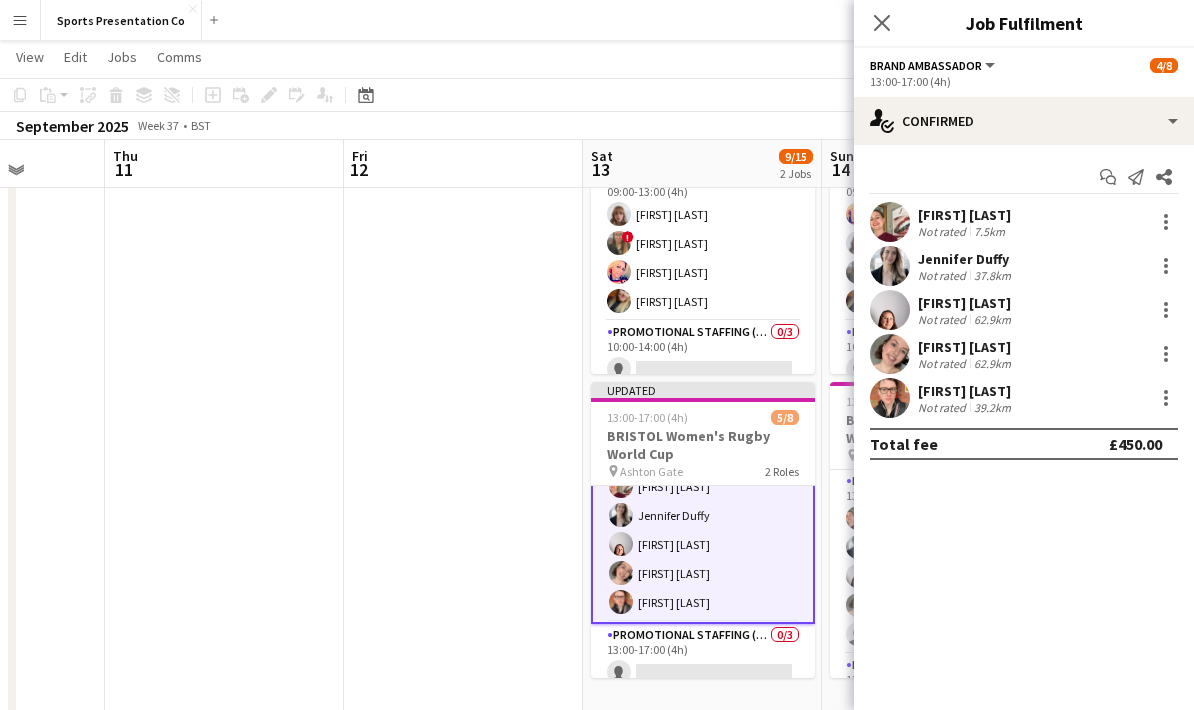 click at bounding box center (463, 592) 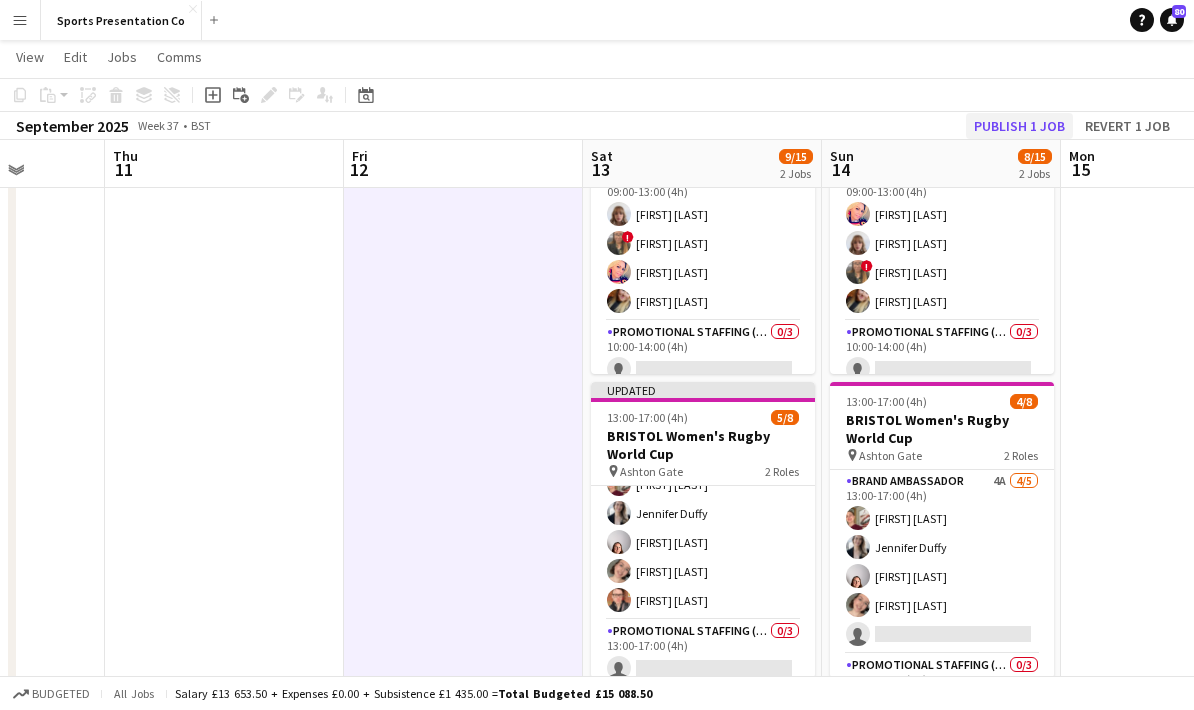 click on "Publish 1 job" 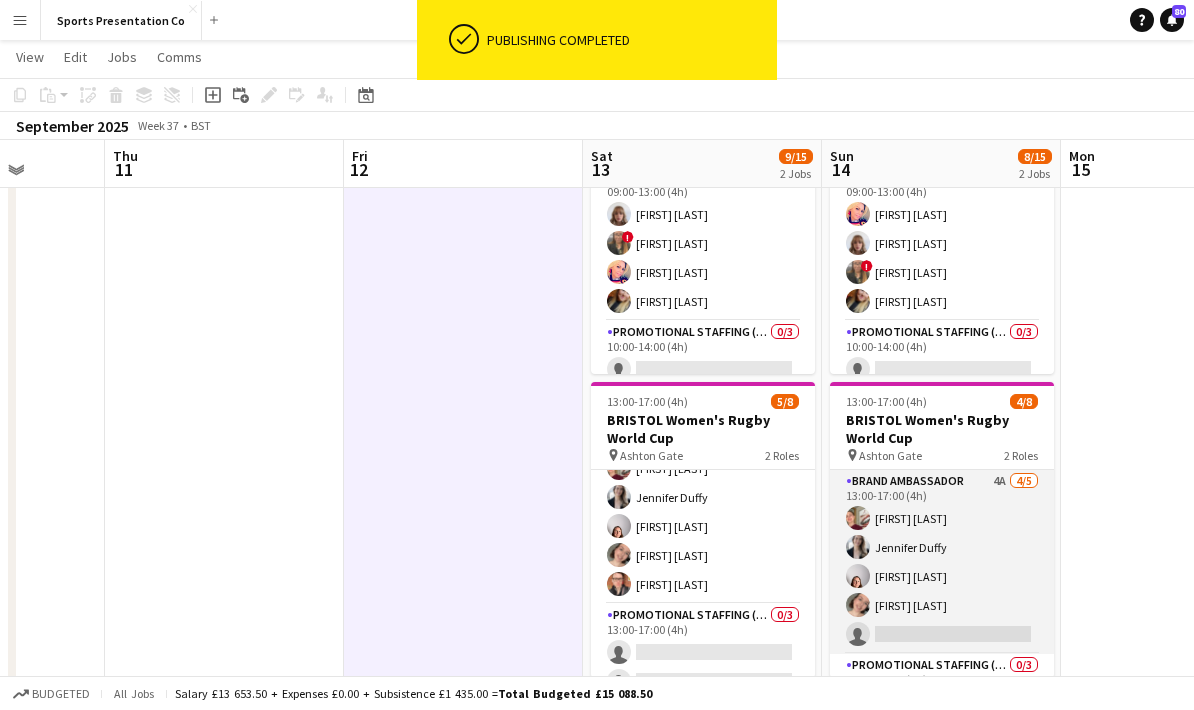 click on "Gemma Farr Jennifer Duffy Genevieve Callander Emily Callander
single-neutral-actions
single-neutral-actions
single-neutral-actions" at bounding box center (942, 562) 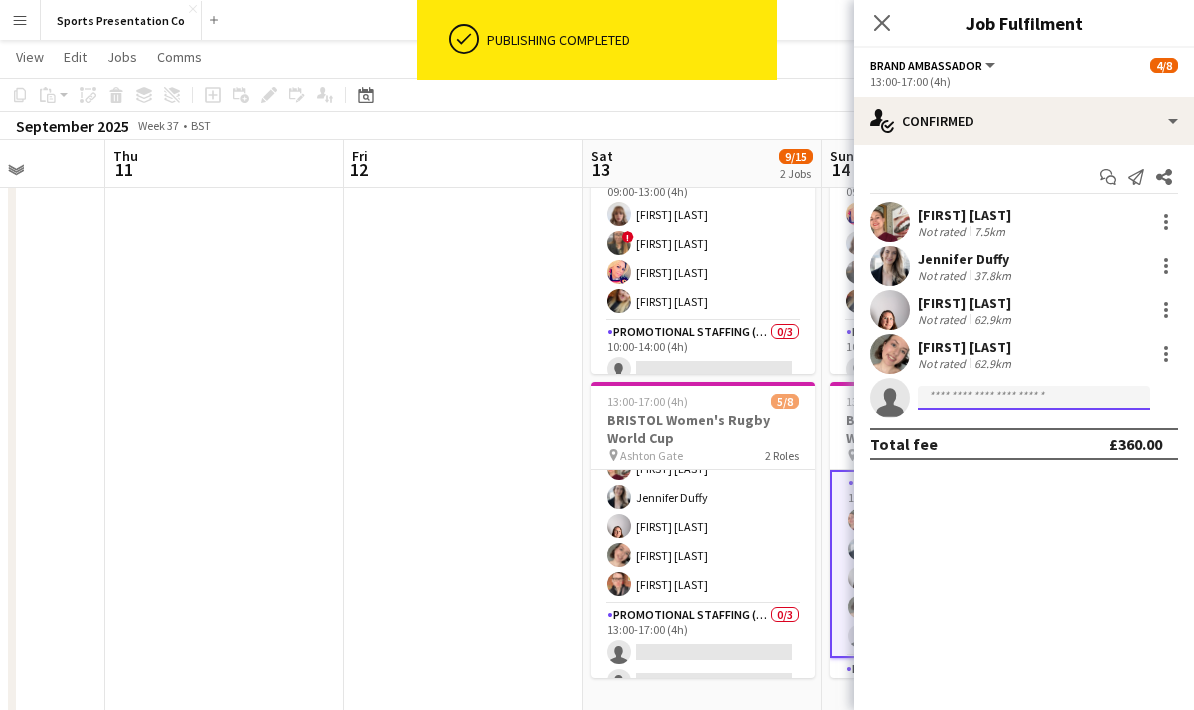 click 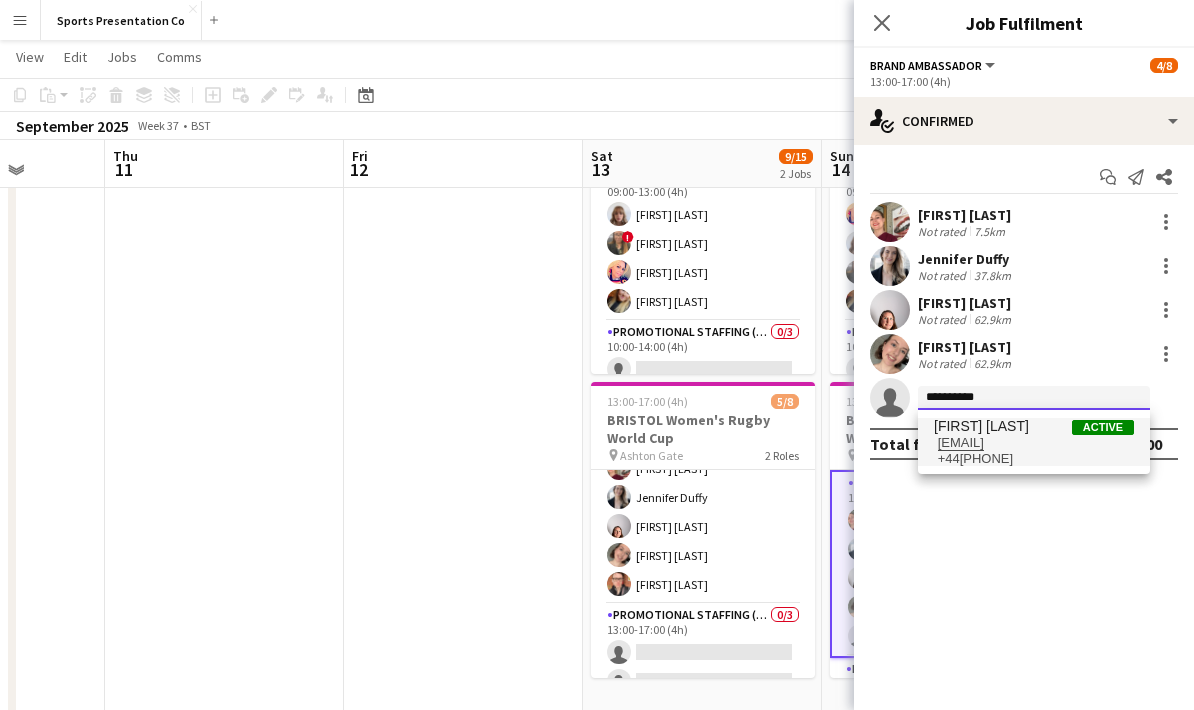 type on "**********" 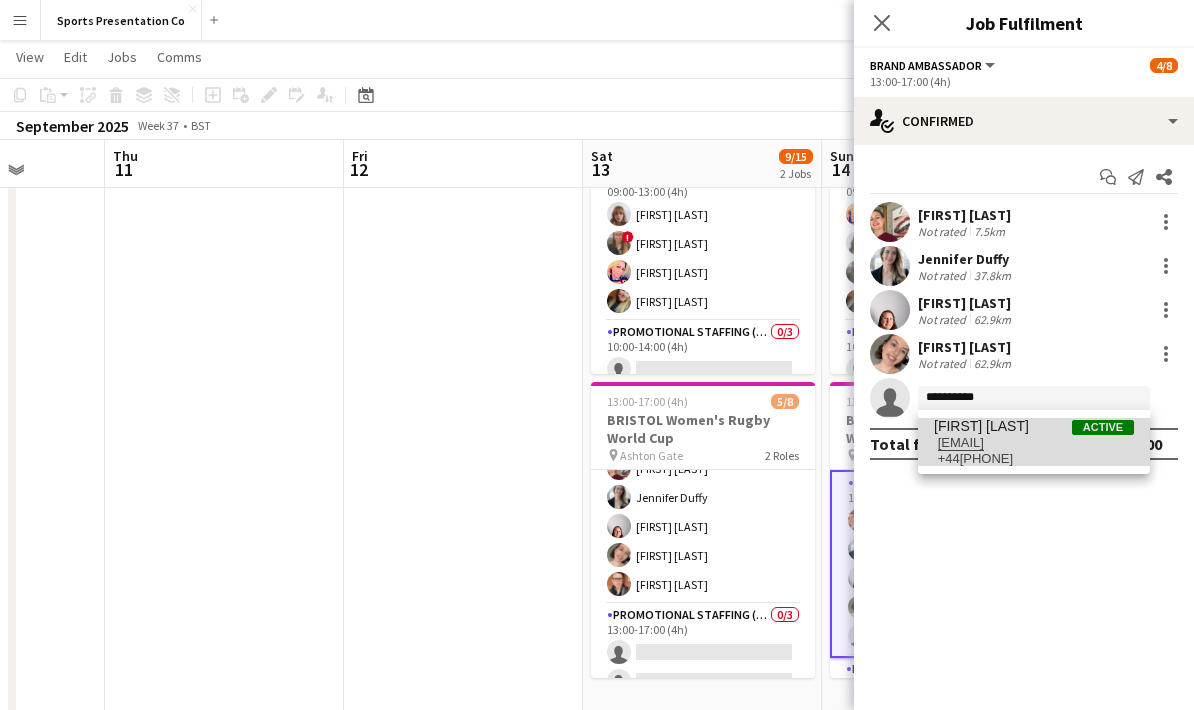 click on "[FIRST] [LAST]" at bounding box center (981, 426) 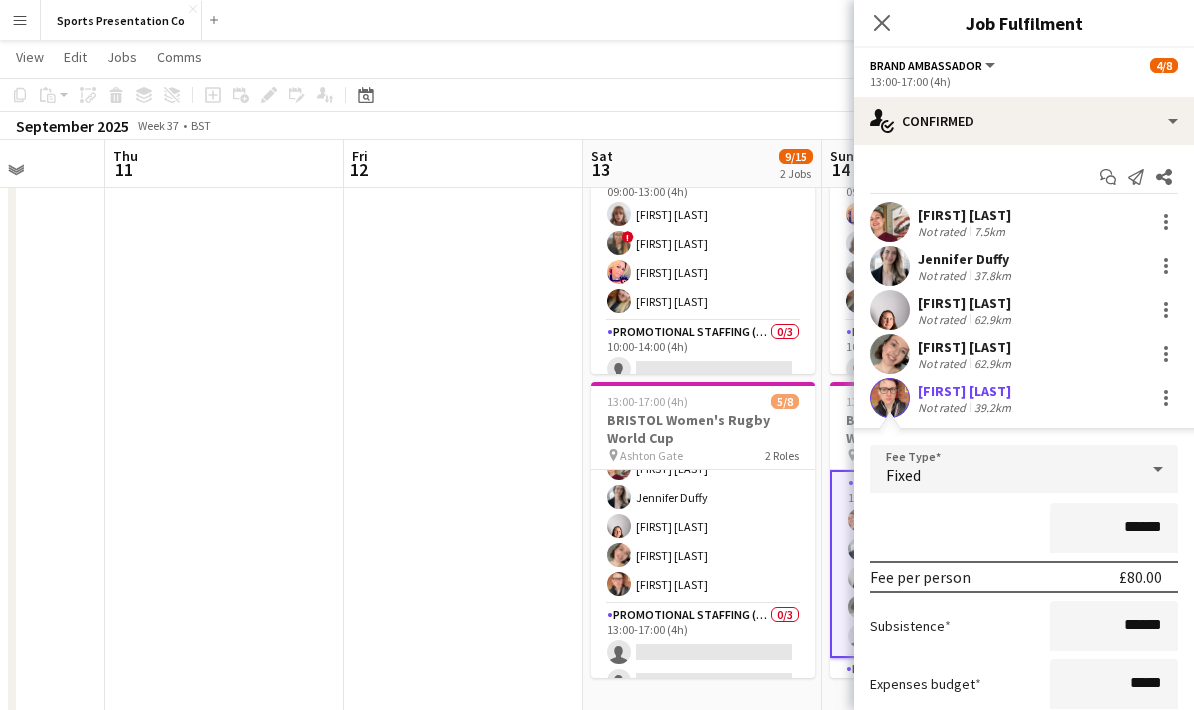 click on "******" at bounding box center [1024, 528] 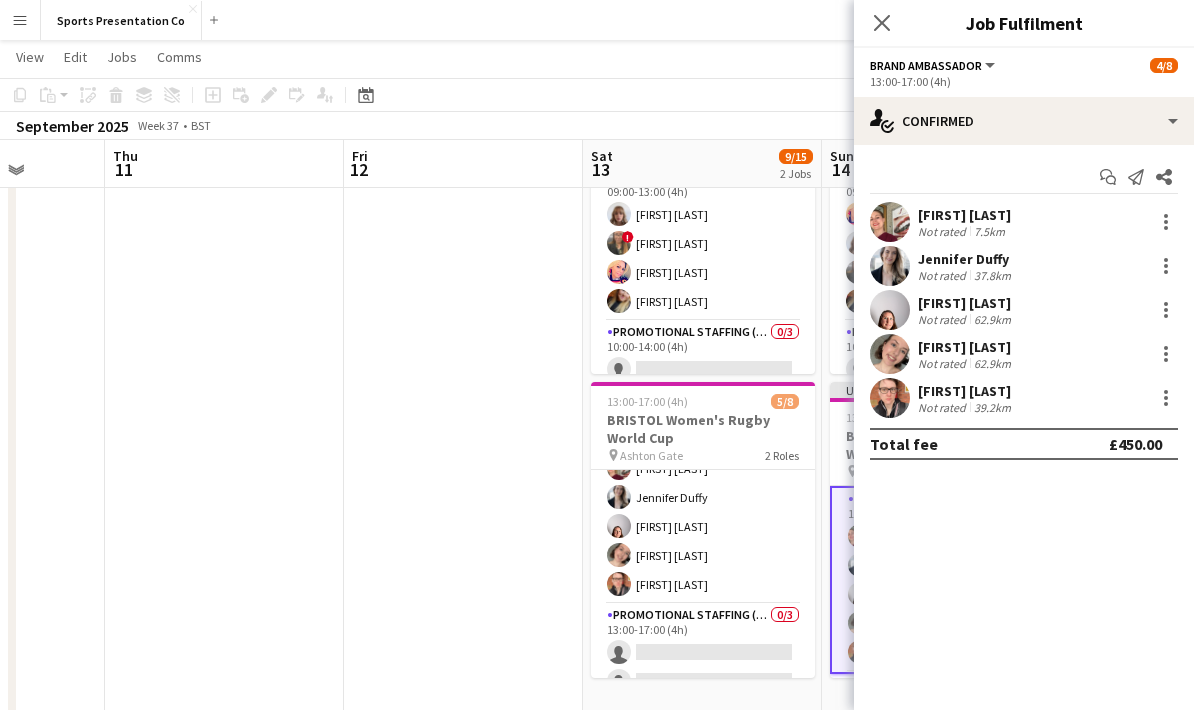 click at bounding box center (463, 592) 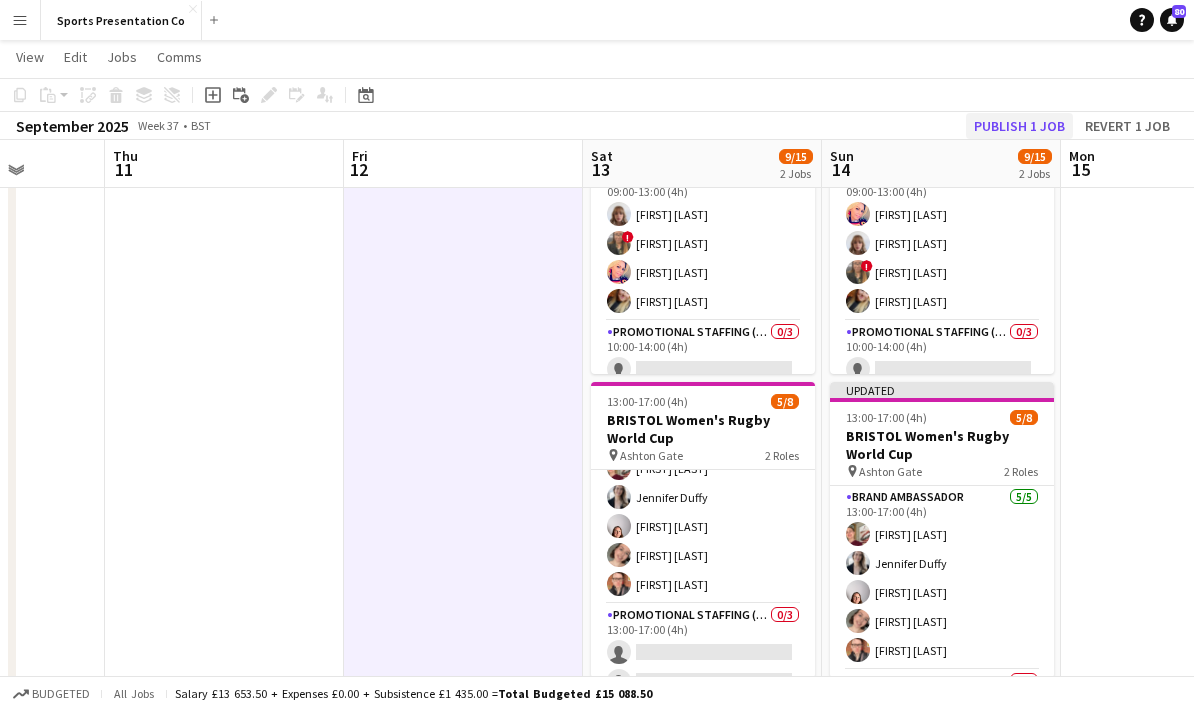 click on "Publish 1 job" 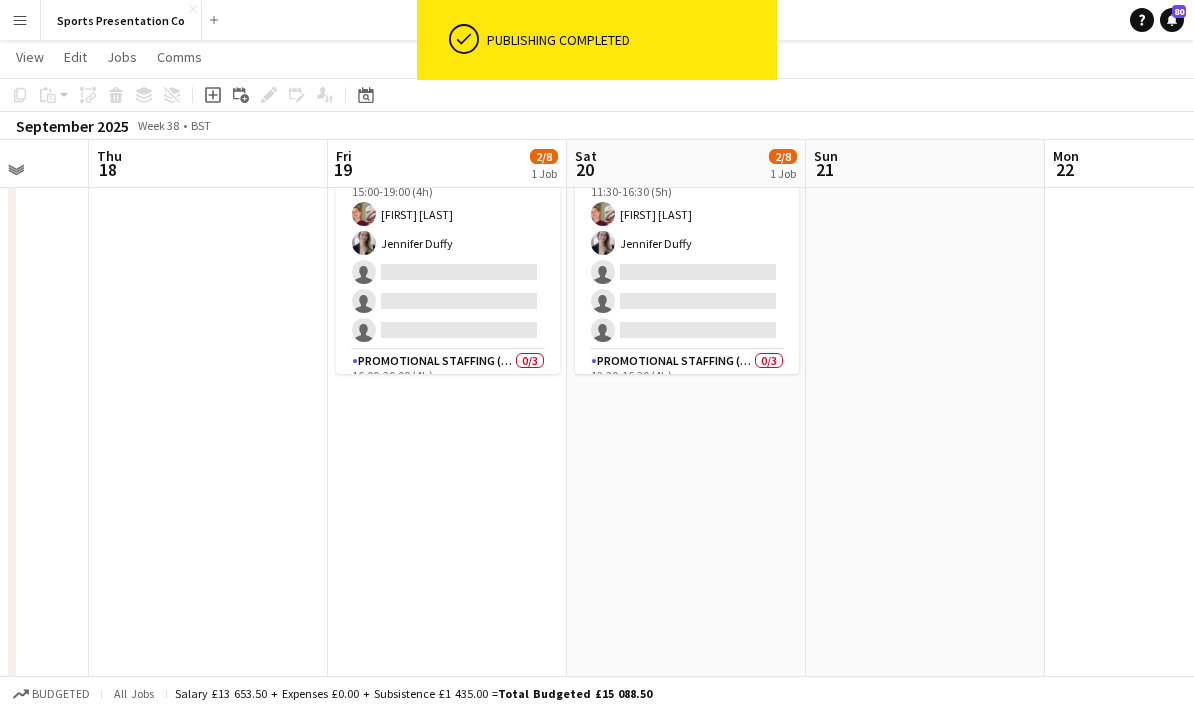 scroll, scrollTop: 0, scrollLeft: 582, axis: horizontal 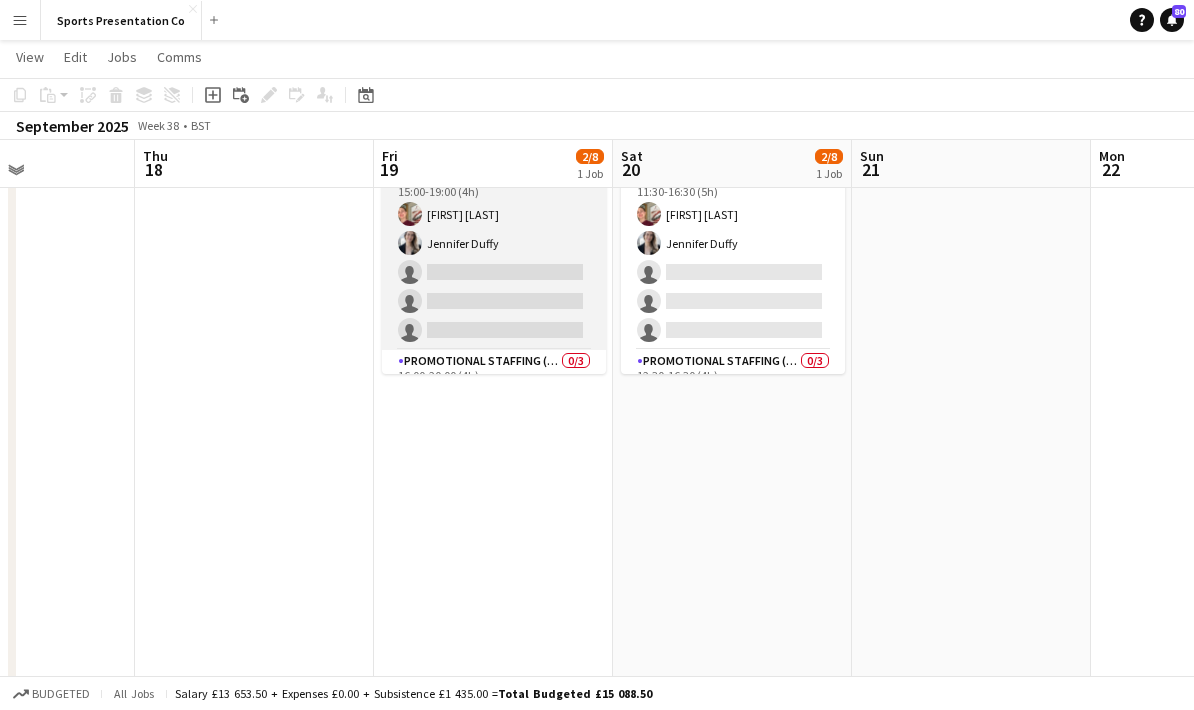 click on "Brand Ambassador   3A   2/5   15:00-19:00 (4h)
[FIRST] [LAST] [FIRST] [LAST]
single-neutral-actions
single-neutral-actions
single-neutral-actions" at bounding box center (494, 258) 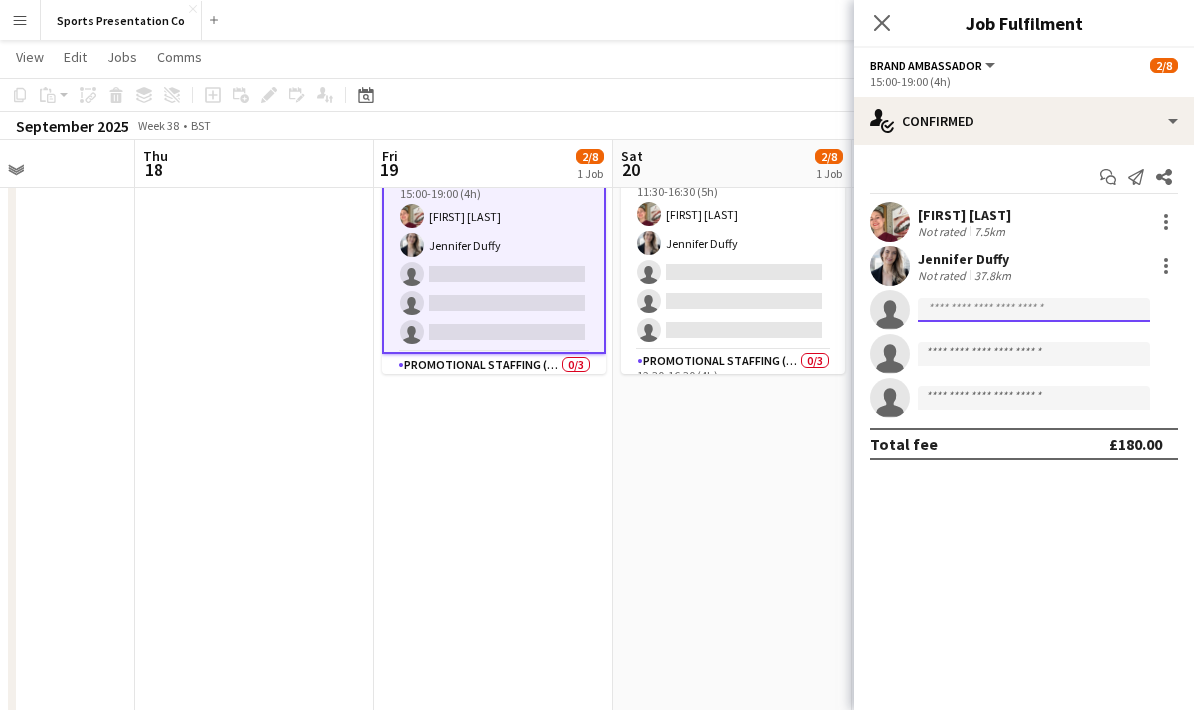 click at bounding box center [1034, 398] 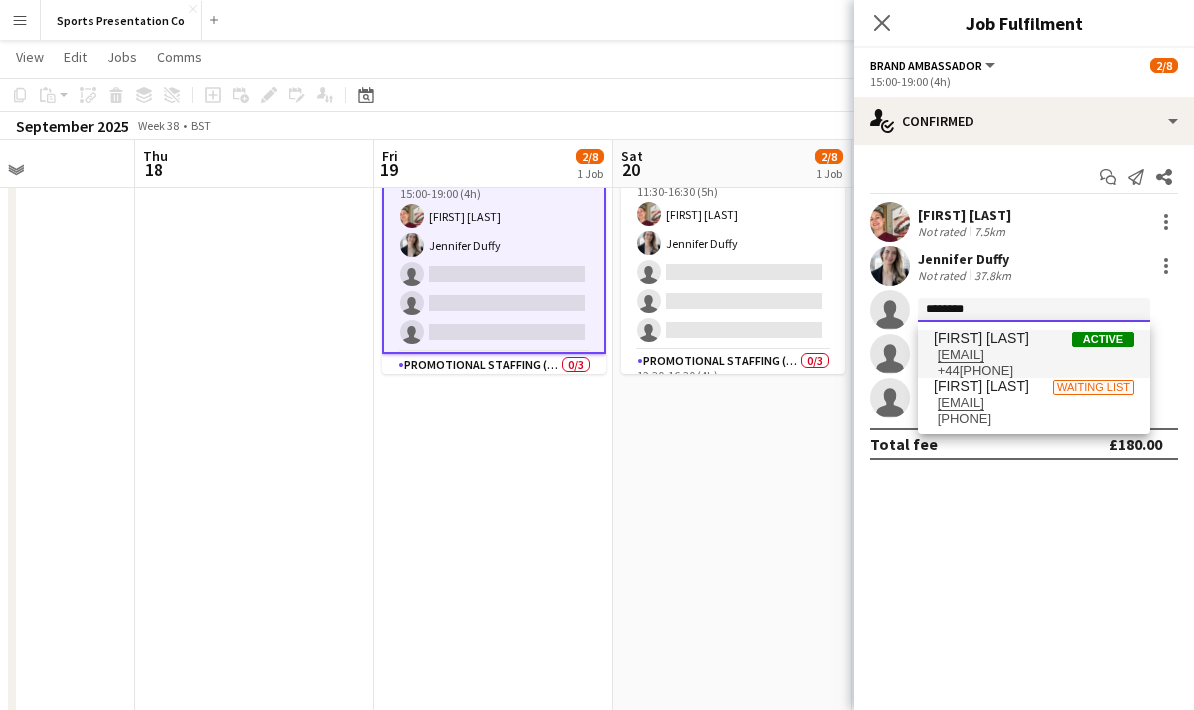 type on "*******" 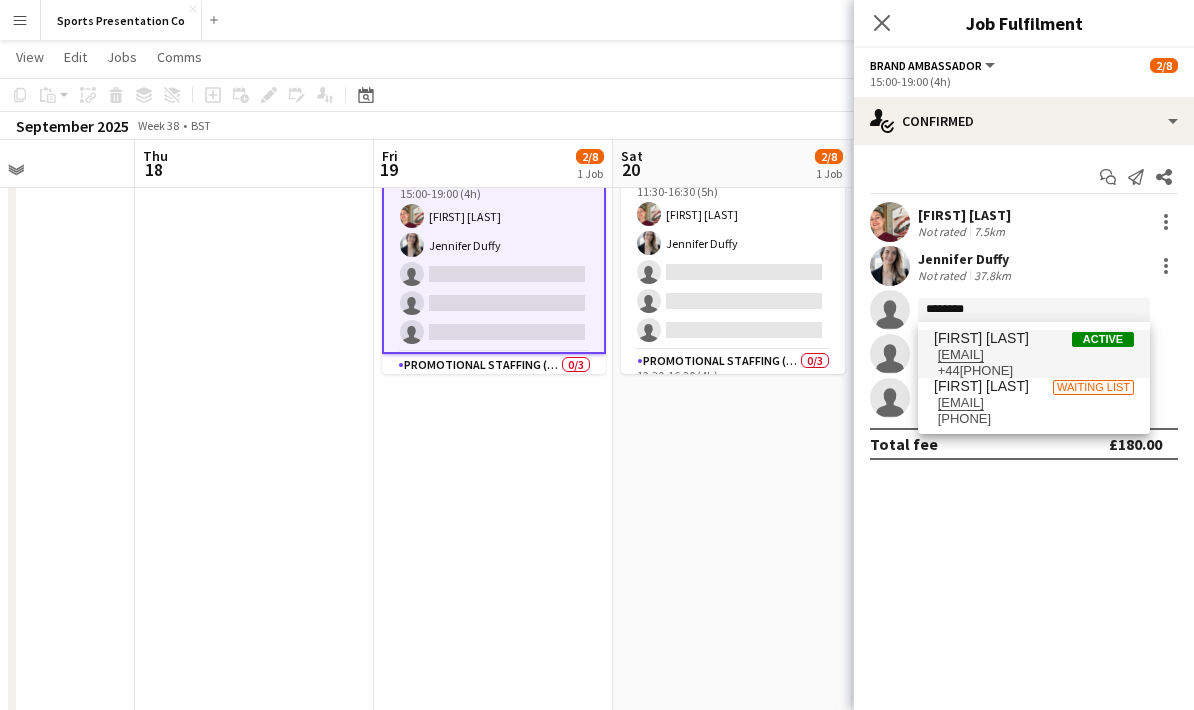 click on "[FIRST] [LAST]" at bounding box center [981, 338] 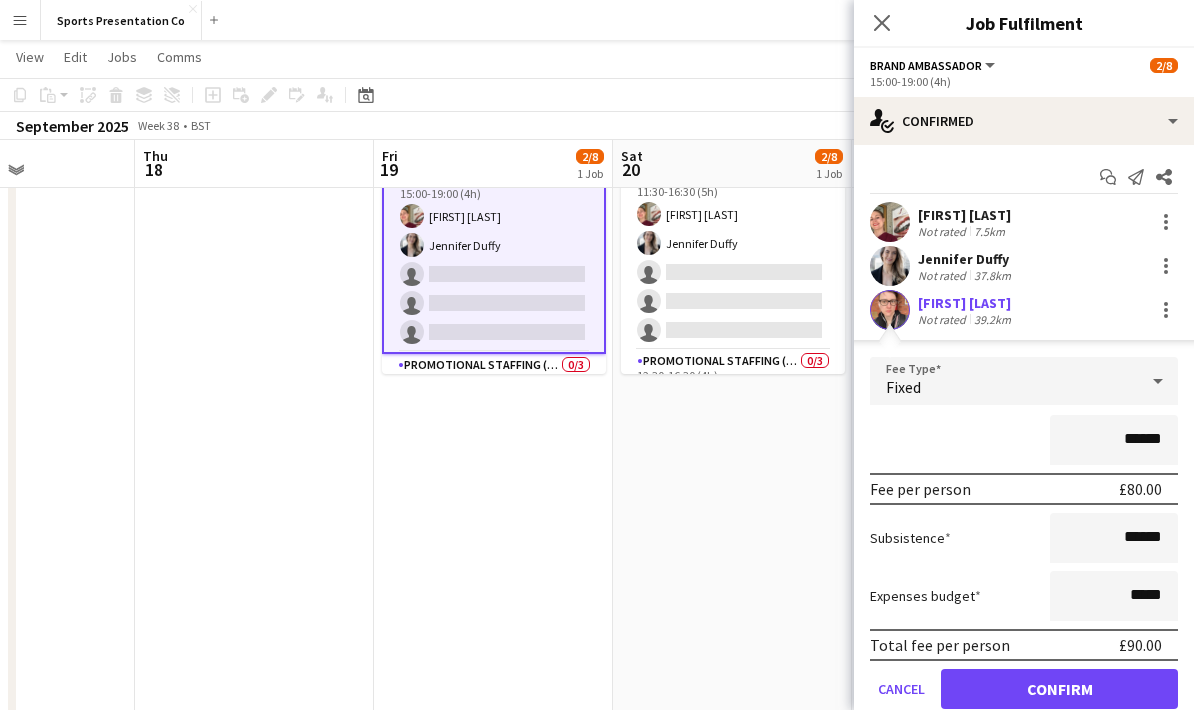 click on "******" at bounding box center (1024, 440) 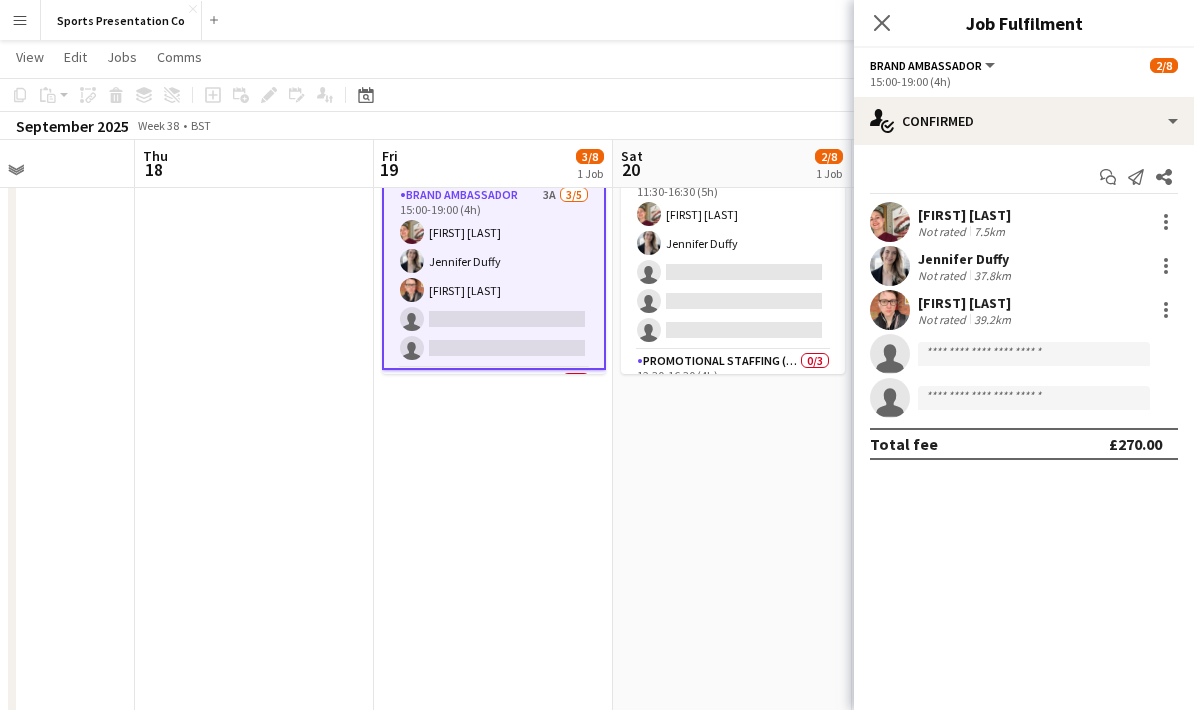 click on "Gemma Farr Jennifer Duffy
single-neutral-actions
single-neutral-actions
single-neutral-actions
Promotional Staffing (Brand Ambassadors)   0/3   12:30-16:30 (4h)
single-neutral-actions
single-neutral-actions
single-neutral-actions" at bounding box center (732, 592) 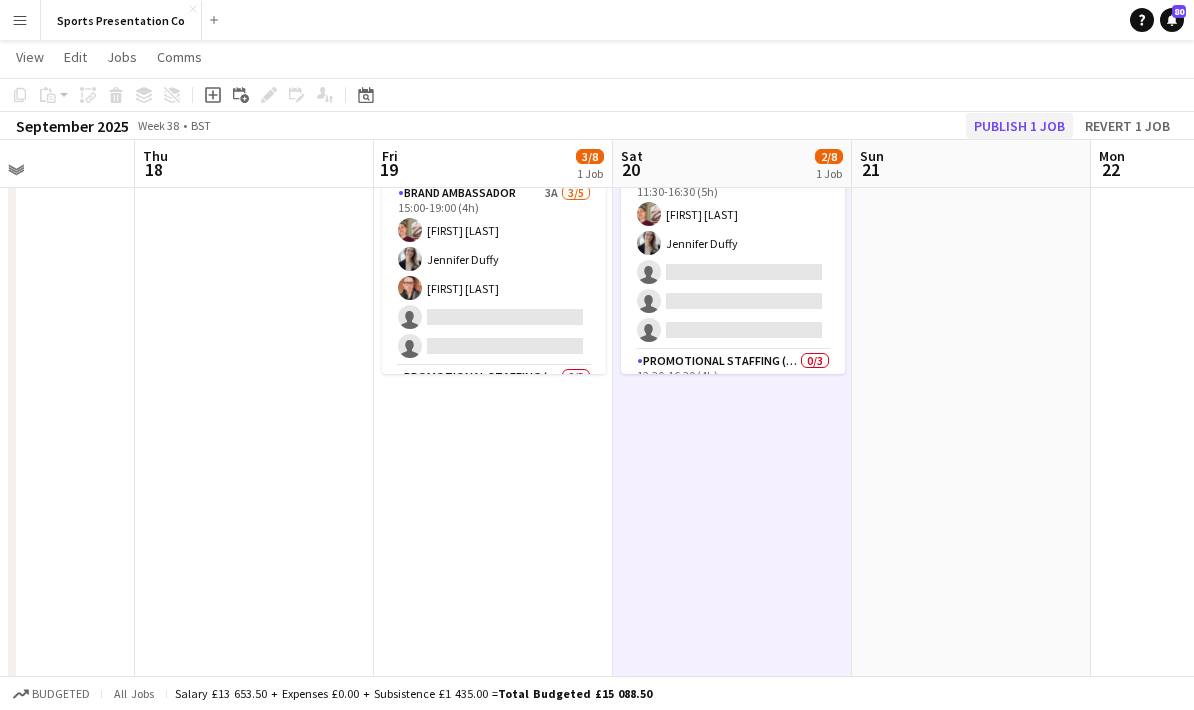 click on "Publish 1 job" 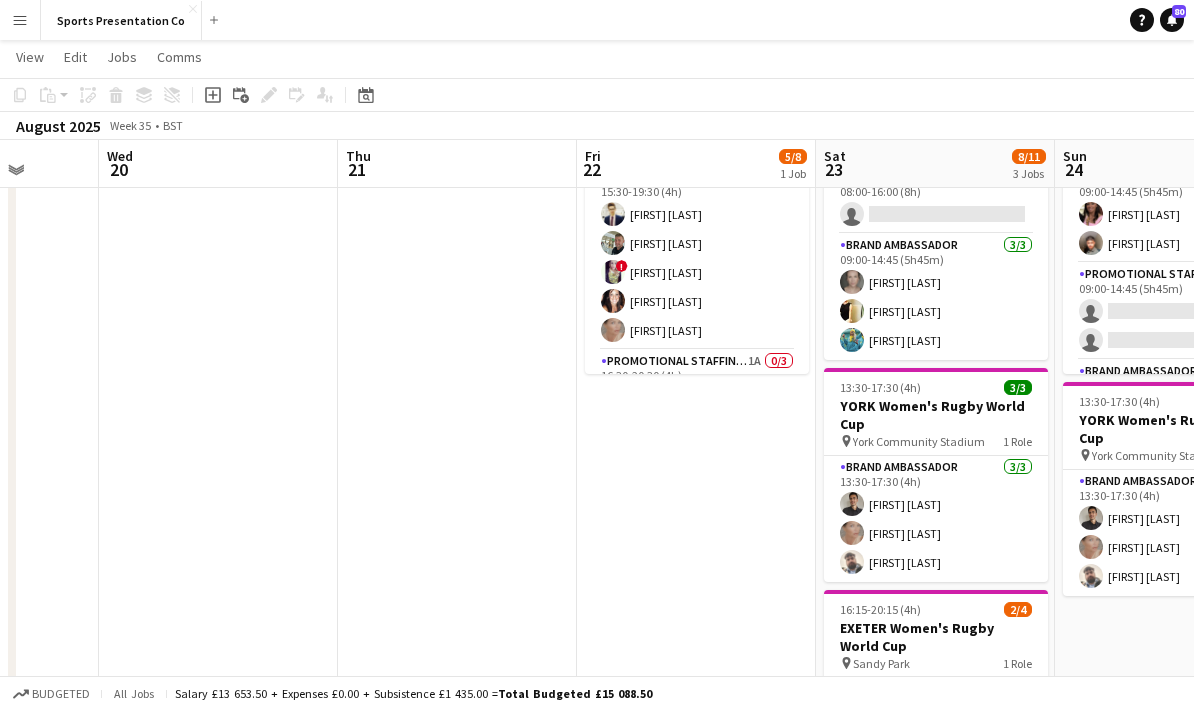 scroll, scrollTop: 0, scrollLeft: 664, axis: horizontal 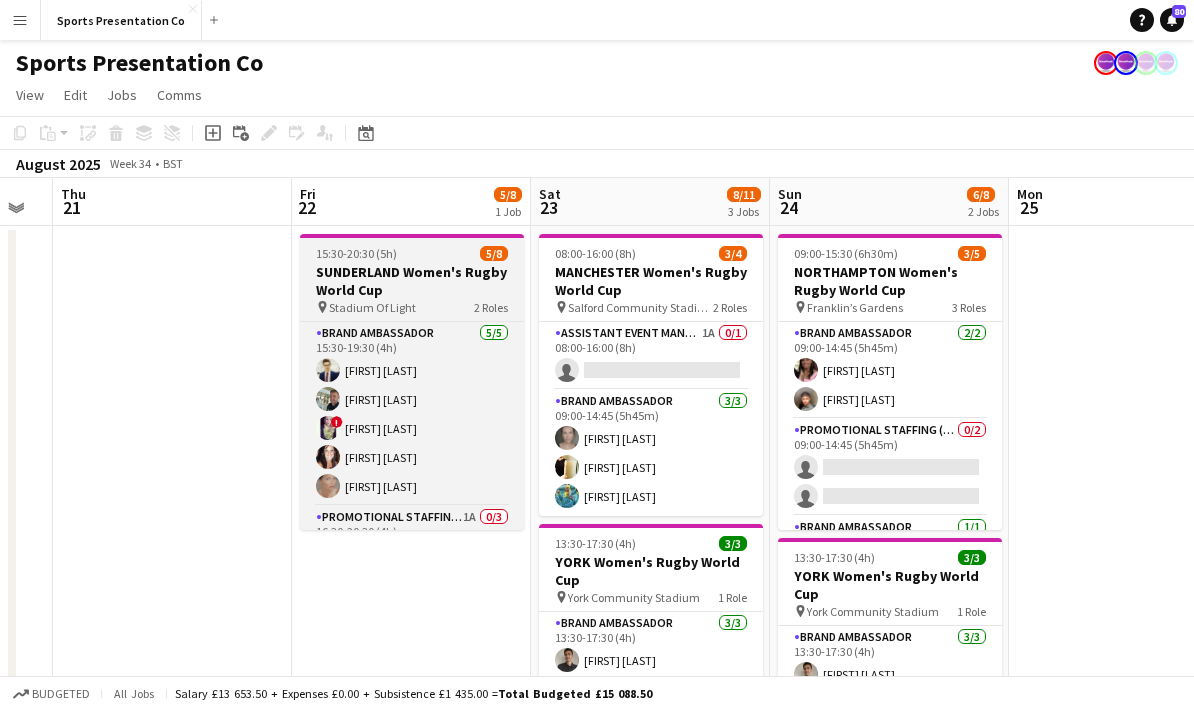 click on "Stadium Of Light" at bounding box center (372, 307) 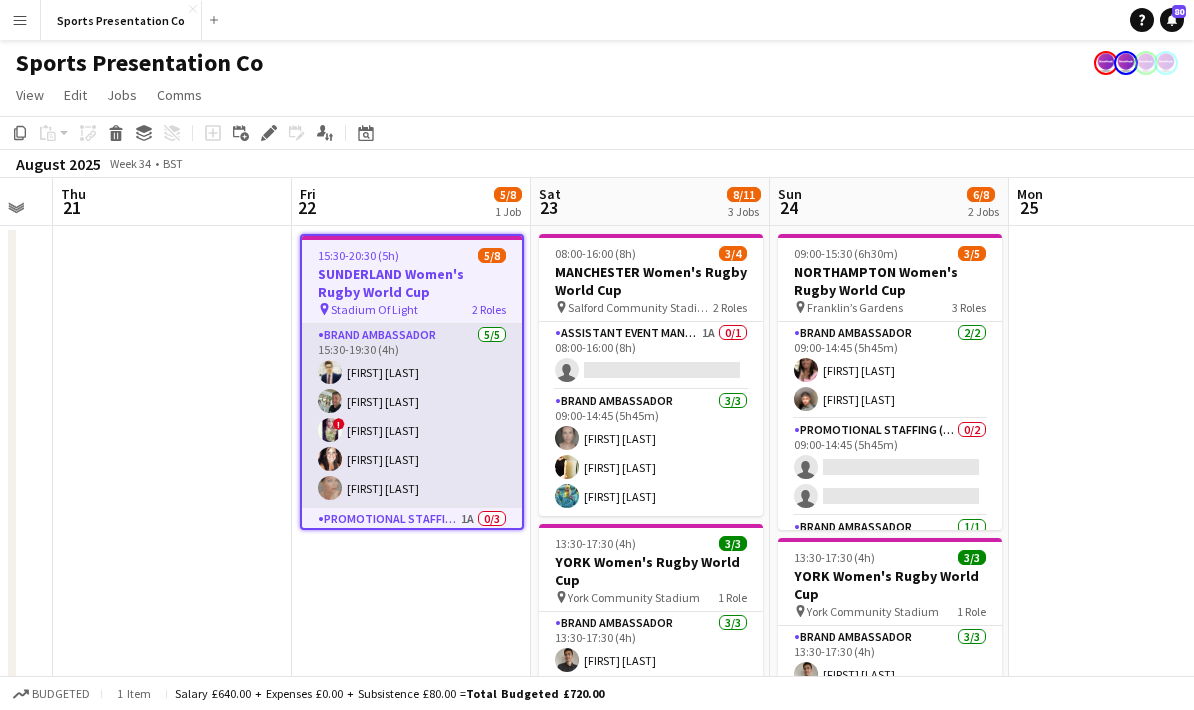 click on "Brand Ambassador   5/5   15:30-19:30 (4h)
[FIRST] [LAST] [FIRST] [LAST] ! [FIRST] [LAST] [FIRST] [LAST]" at bounding box center [412, 416] 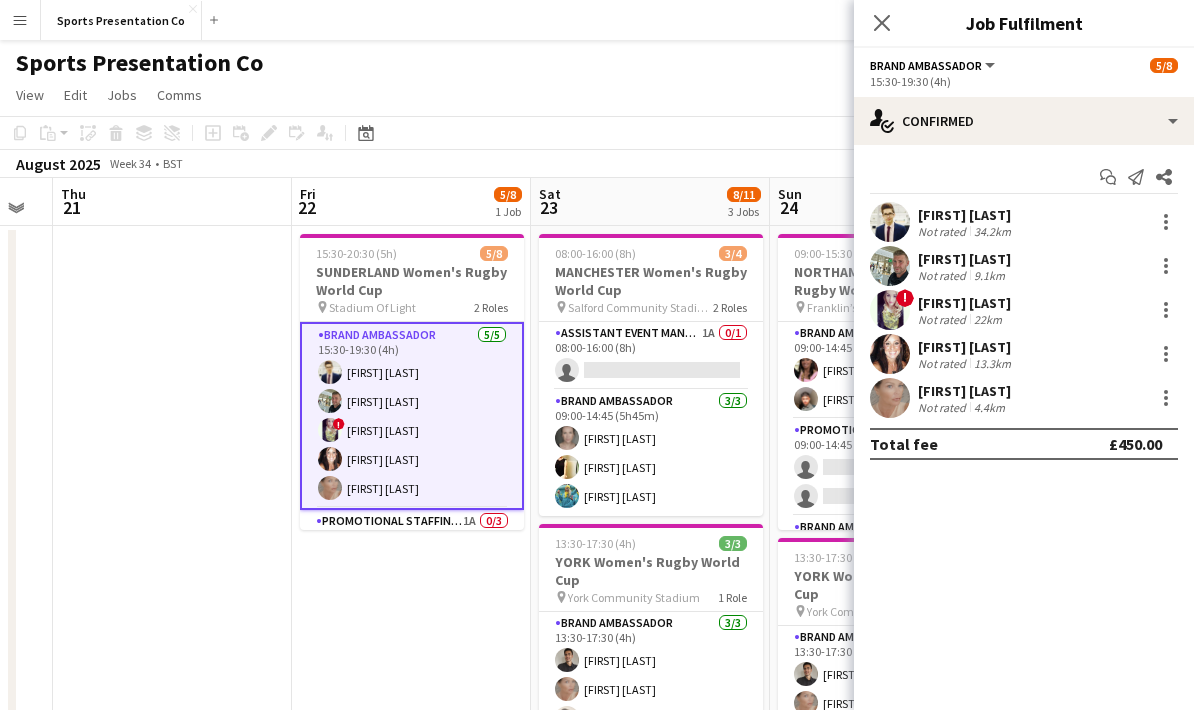click on "[FIRST] [LAST]   Not rated   34.2km" at bounding box center [1024, 222] 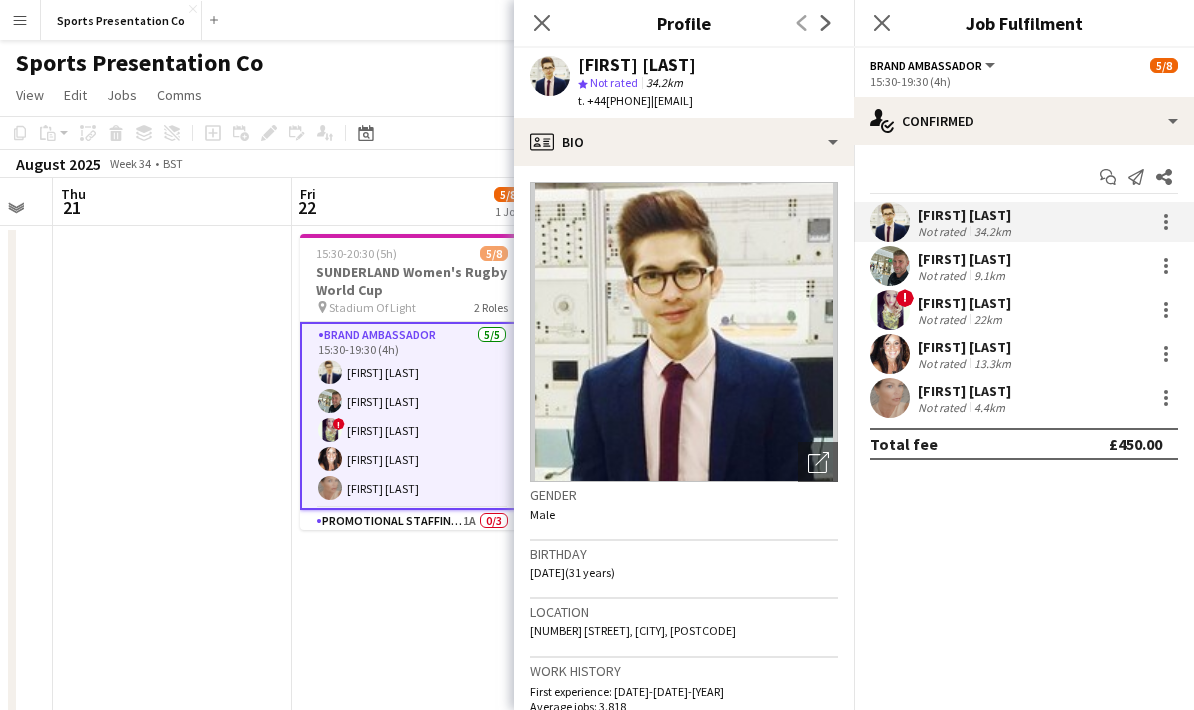 drag, startPoint x: 582, startPoint y: 59, endPoint x: 818, endPoint y: 98, distance: 239.20076 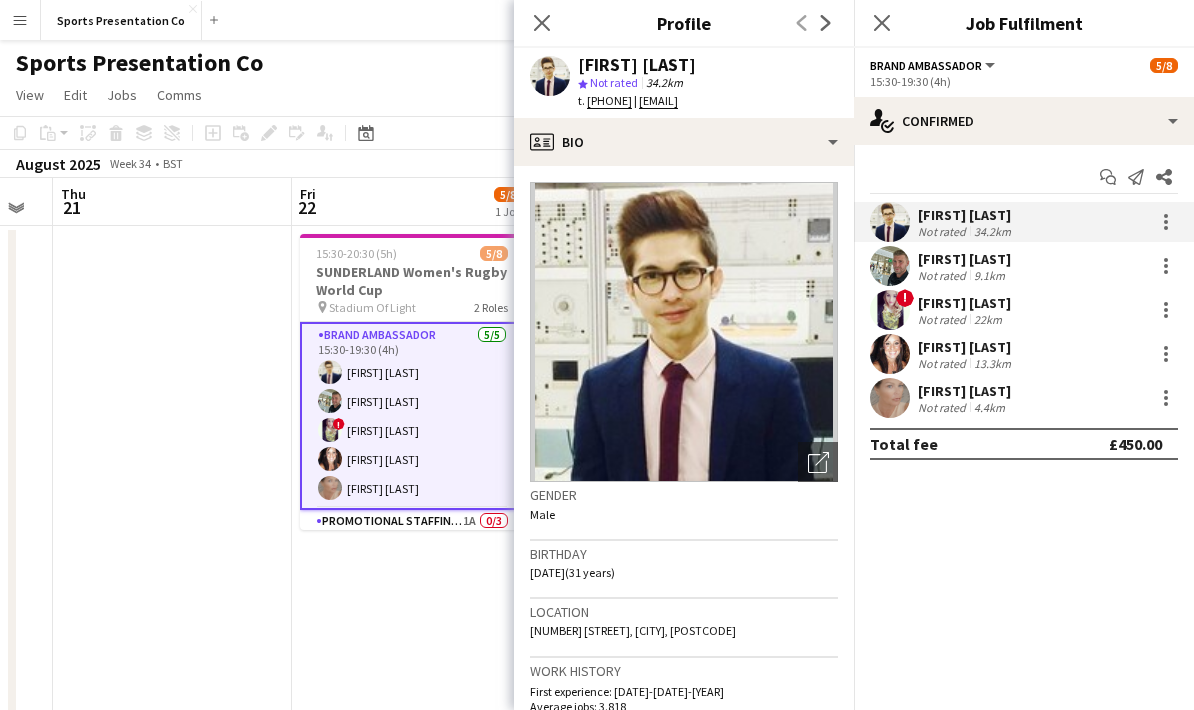 copy on "[FIRST] [LAST]
star
Not rated   34.2km   t. +447918114797   |   [EMAIL]" 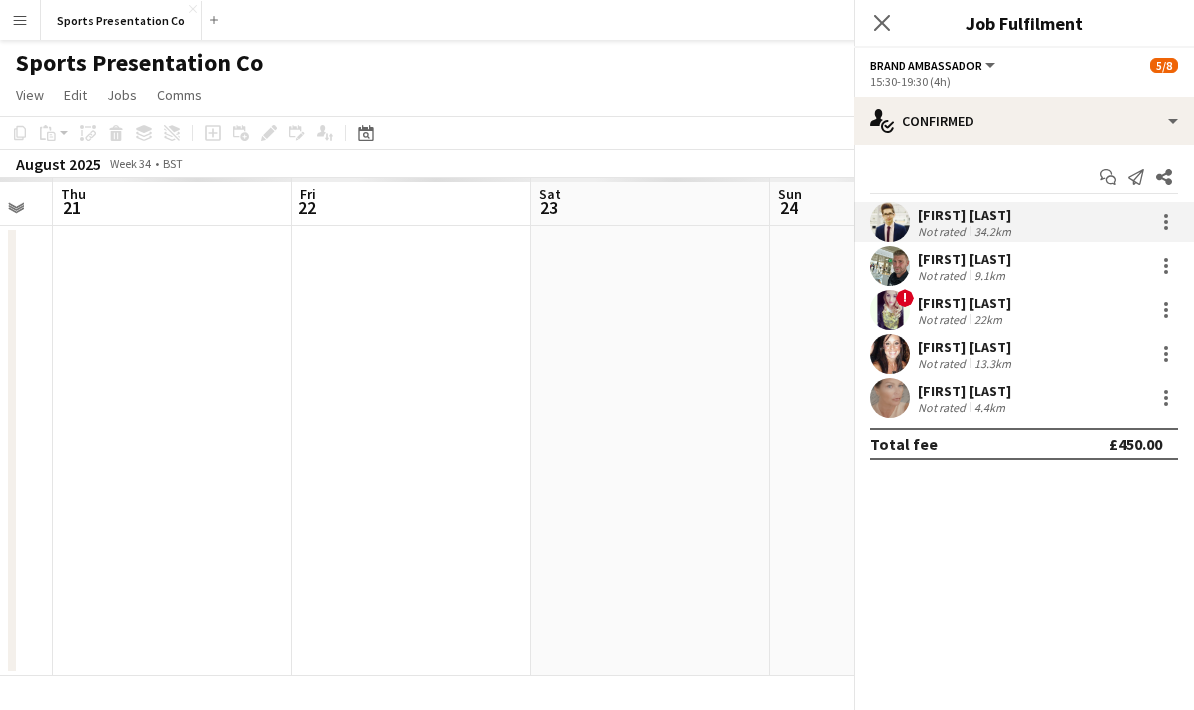click on "9.1km" at bounding box center (989, 275) 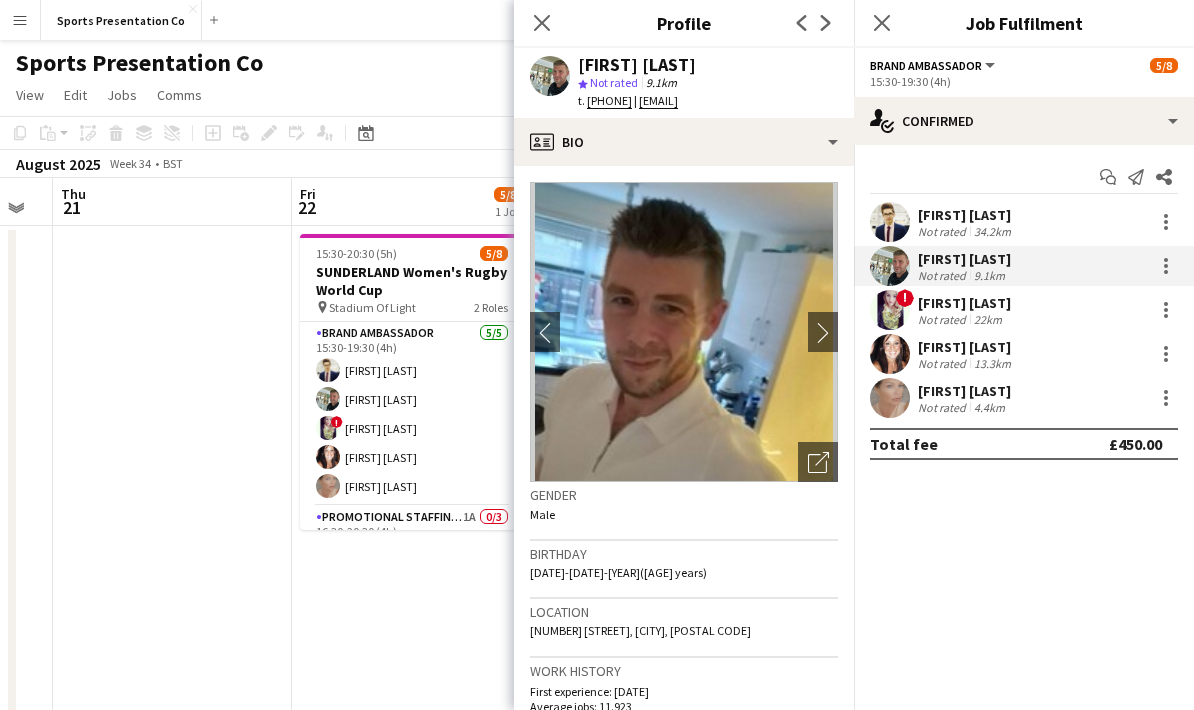 drag, startPoint x: 820, startPoint y: 103, endPoint x: 579, endPoint y: 58, distance: 245.16525 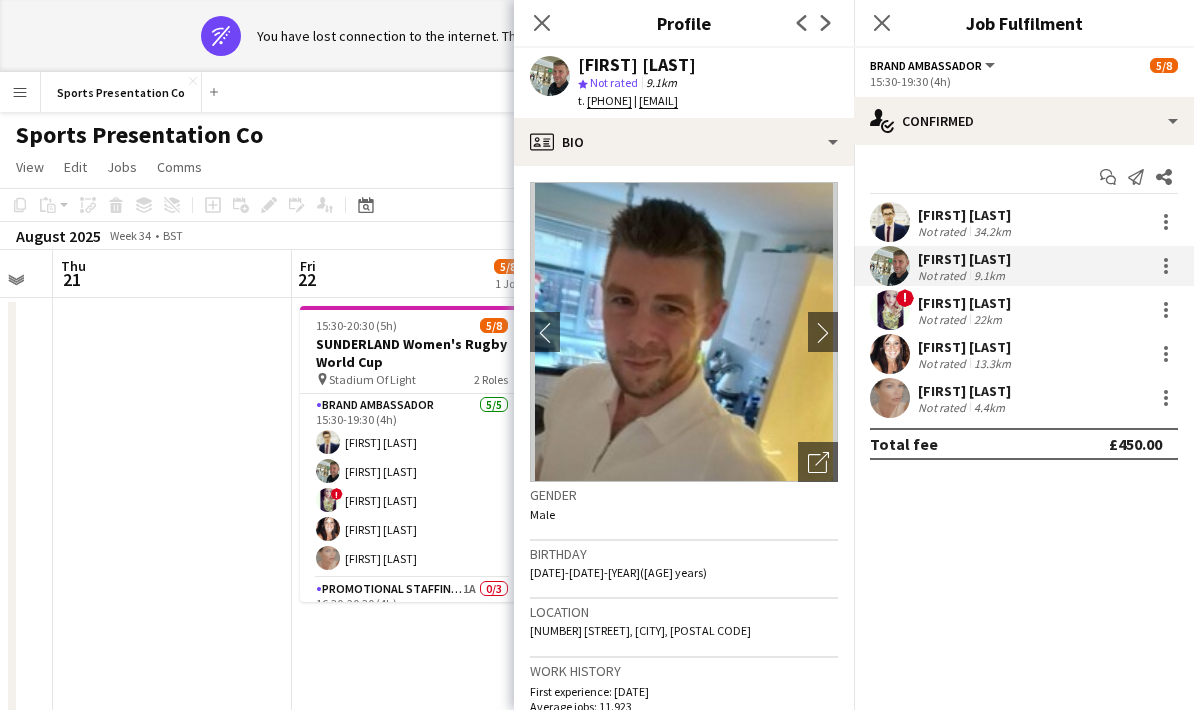click on "[FIRST] [LAST]" at bounding box center (964, 303) 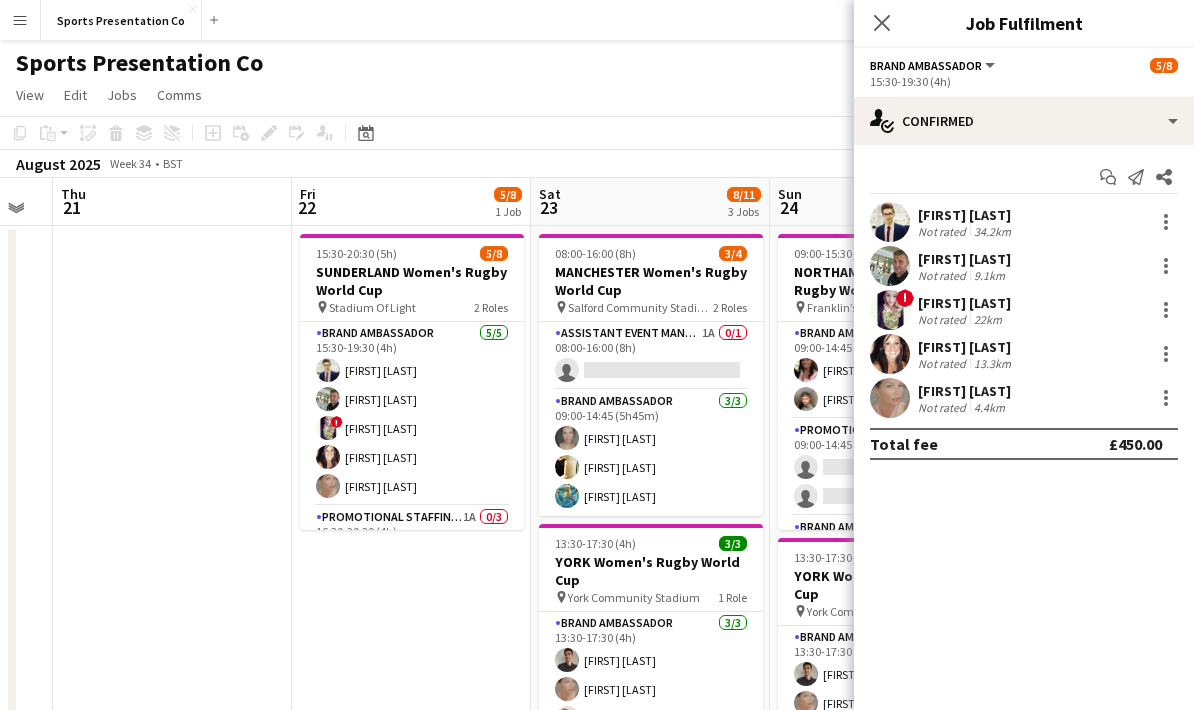click on "[FIRST] [LAST]" at bounding box center (964, 303) 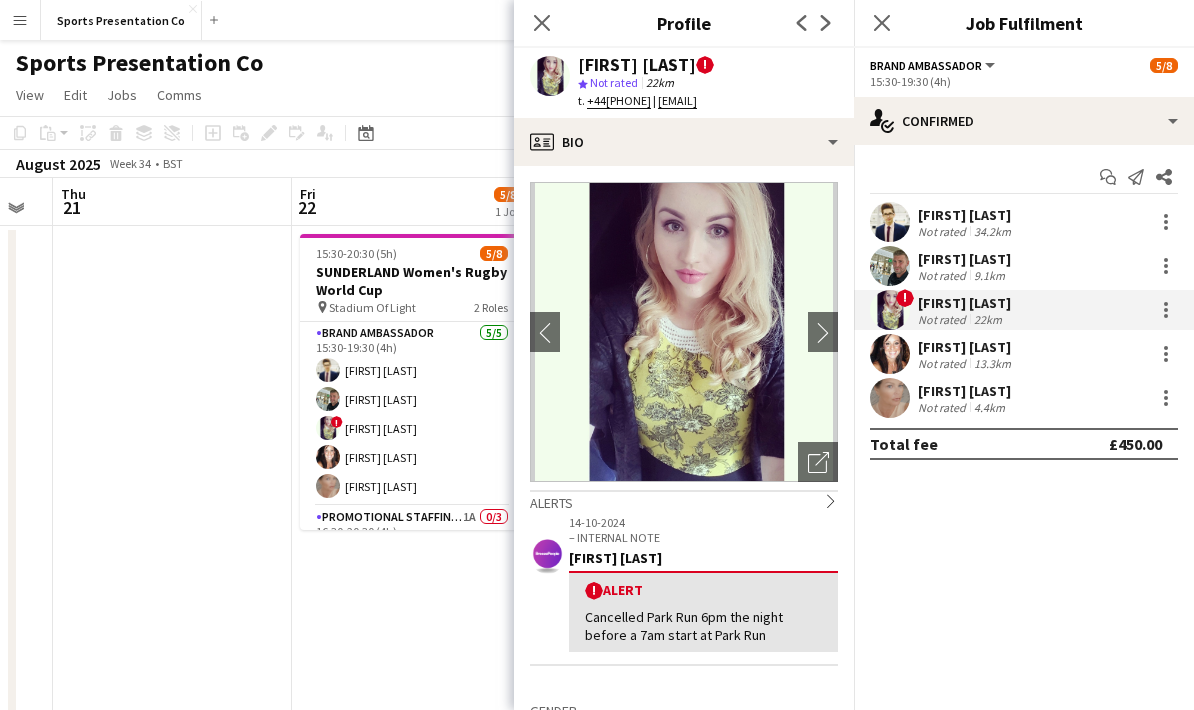 drag, startPoint x: 832, startPoint y: 101, endPoint x: 578, endPoint y: 65, distance: 256.53848 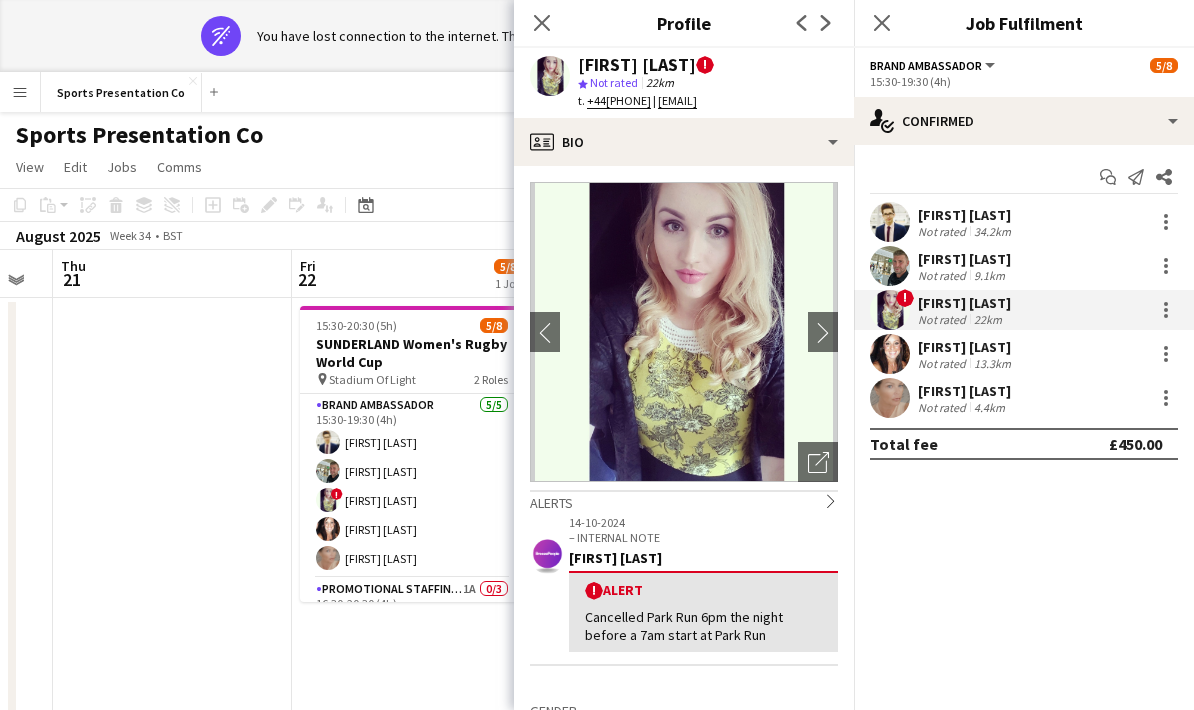 click on "Lisa Matthews   Not rated   13.3km" at bounding box center [1024, 354] 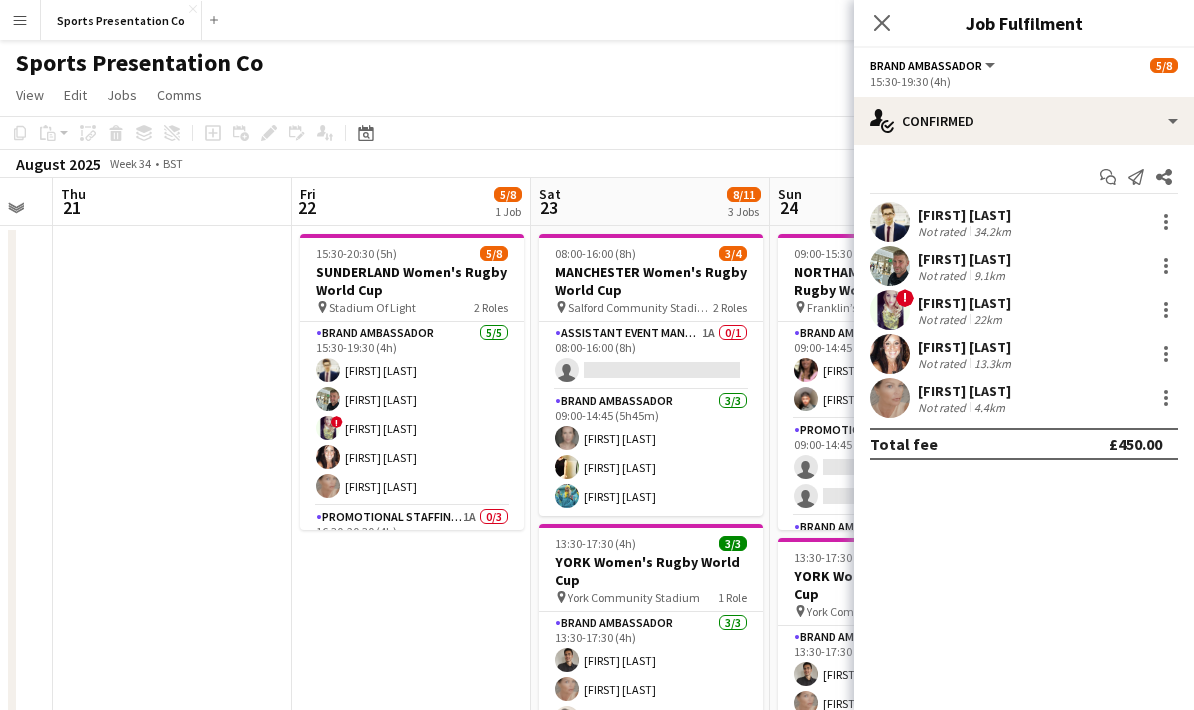 click on "[FIRST] [LAST]" at bounding box center [966, 347] 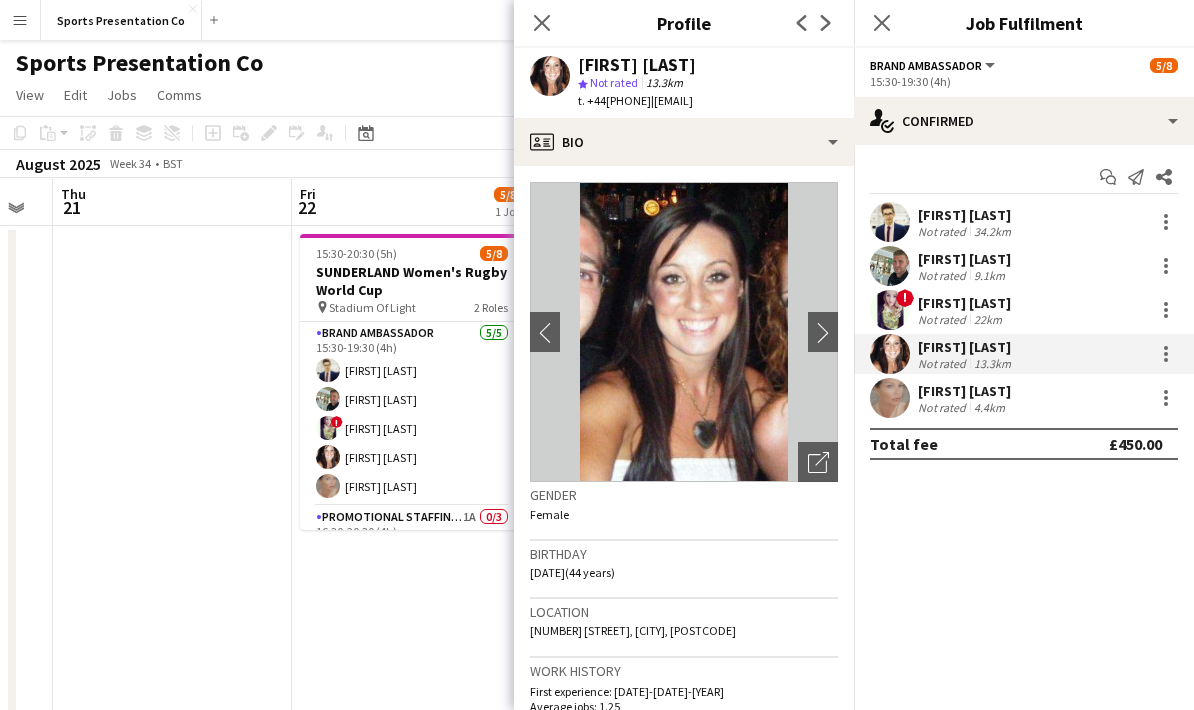 drag, startPoint x: 819, startPoint y: 105, endPoint x: 576, endPoint y: 59, distance: 247.31558 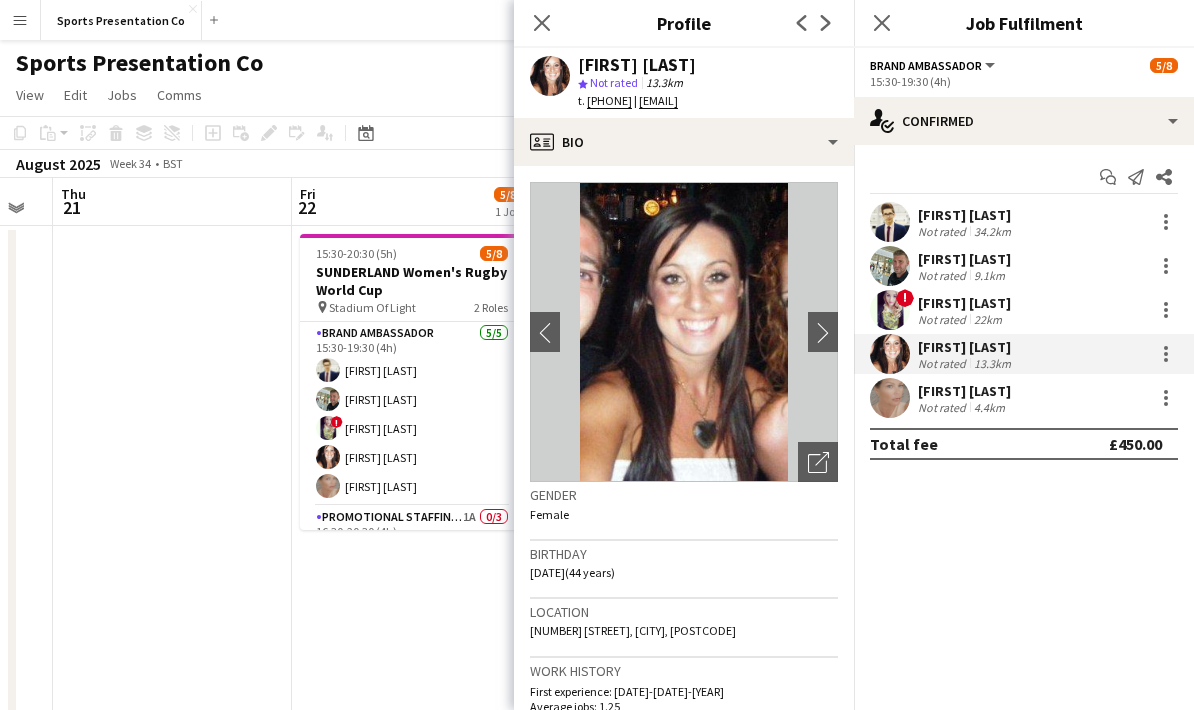 copy on "[FIRST] [LAST]
star
Not rated   13.3km   t. [PHONE]   |   [EMAIL]" 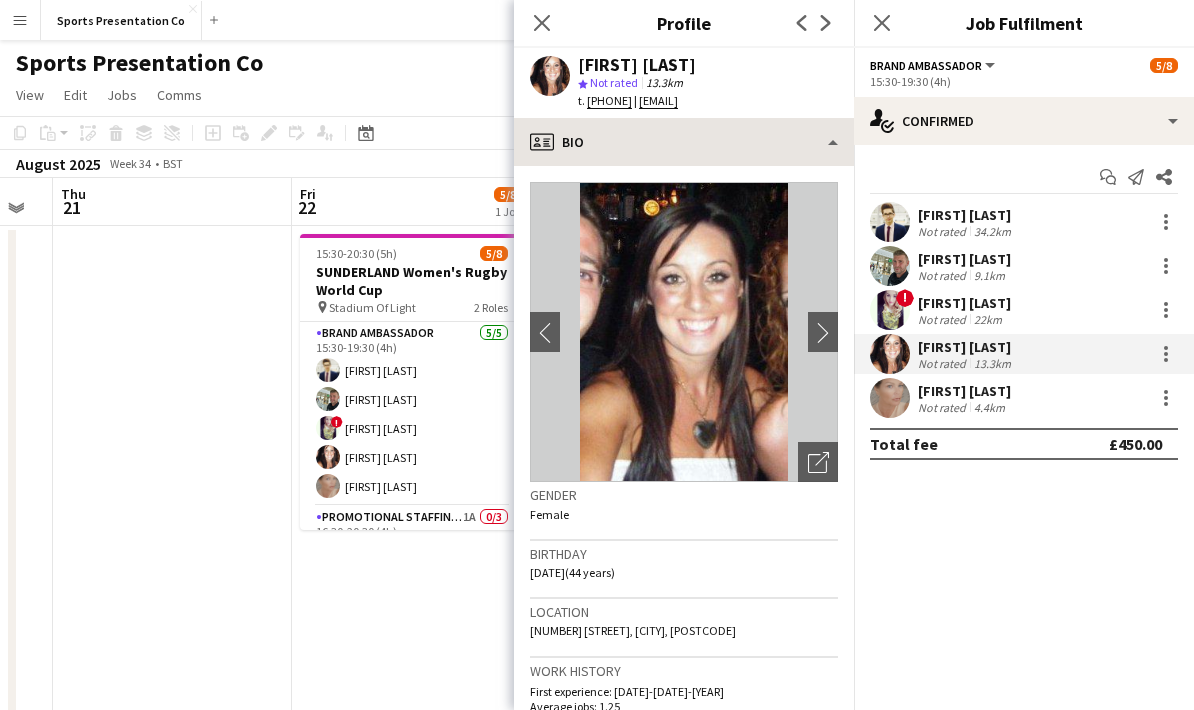 click at bounding box center (172, 630) 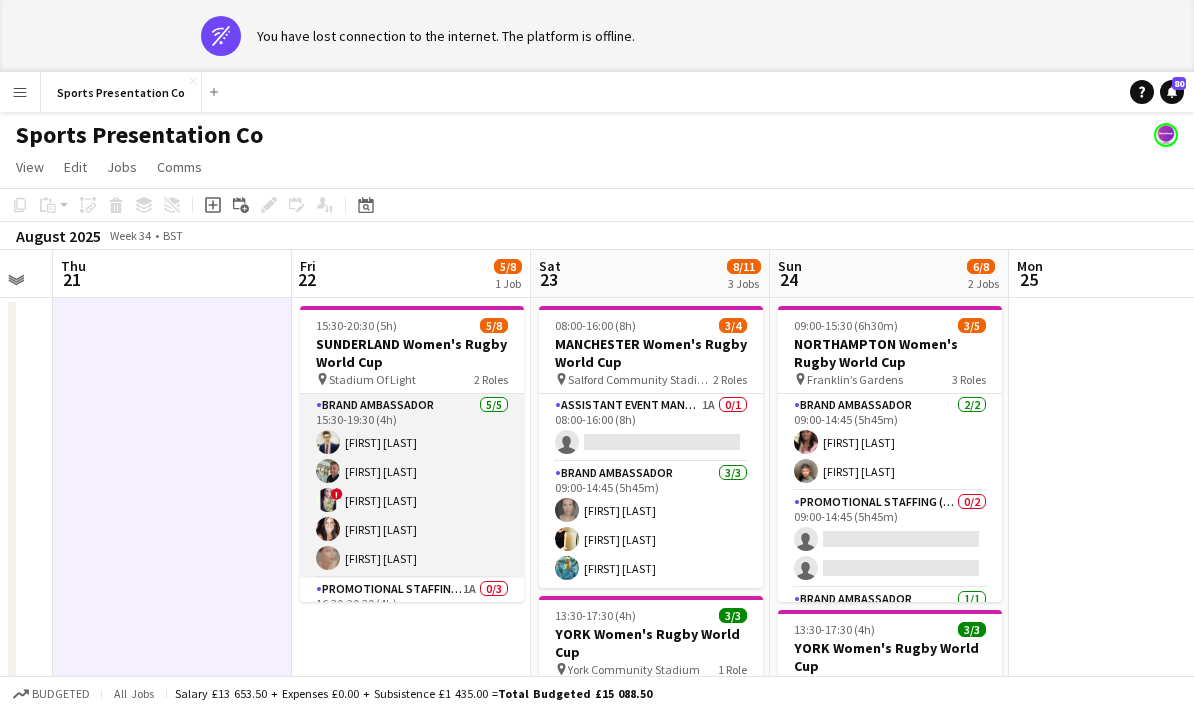 click on "Brand Ambassador   5/5   15:30-19:30 (4h)
[FIRST] [LAST] [FIRST] [LAST] ! [FIRST] [LAST] [FIRST] [LAST]" at bounding box center [412, 486] 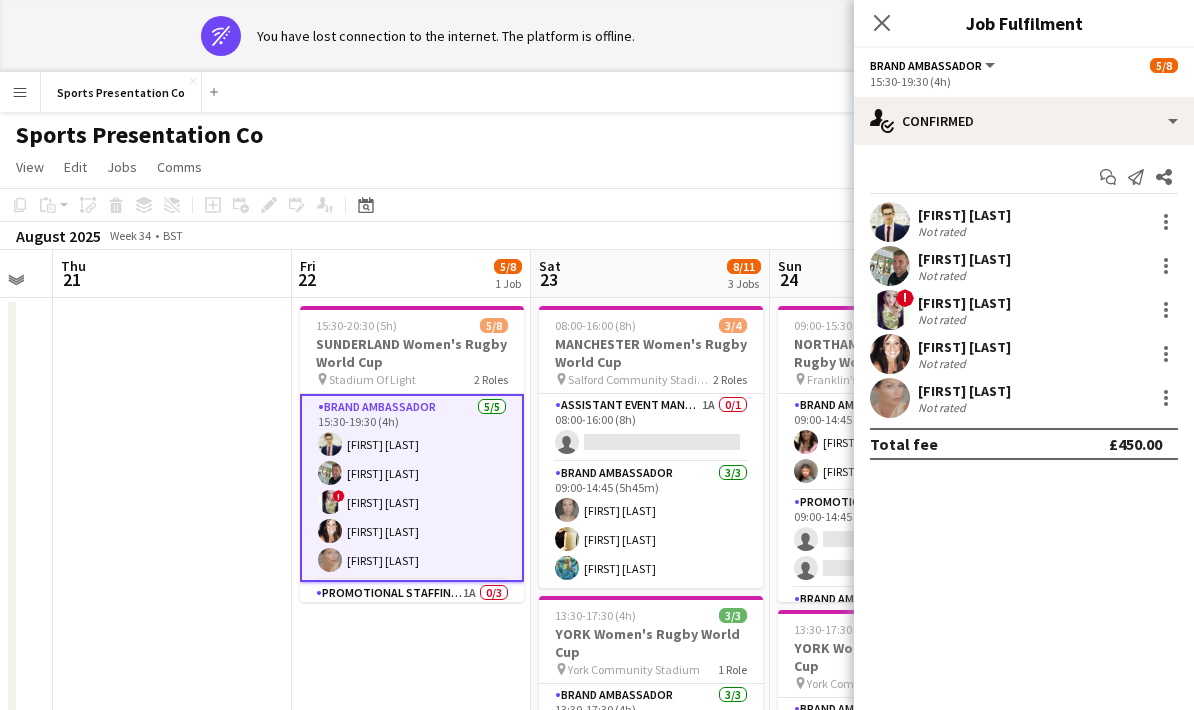 click on "[FIRST] [LAST]   Not rated" at bounding box center [1024, 398] 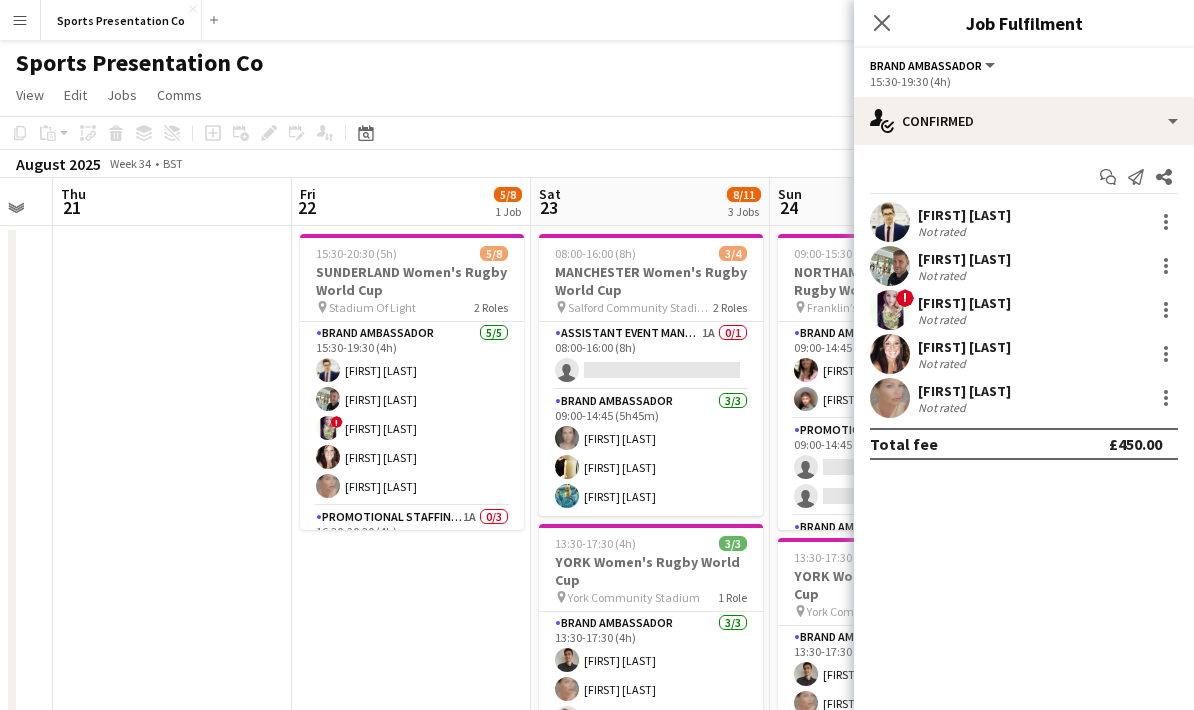 click on "[FIRST] [LAST]" at bounding box center (964, 391) 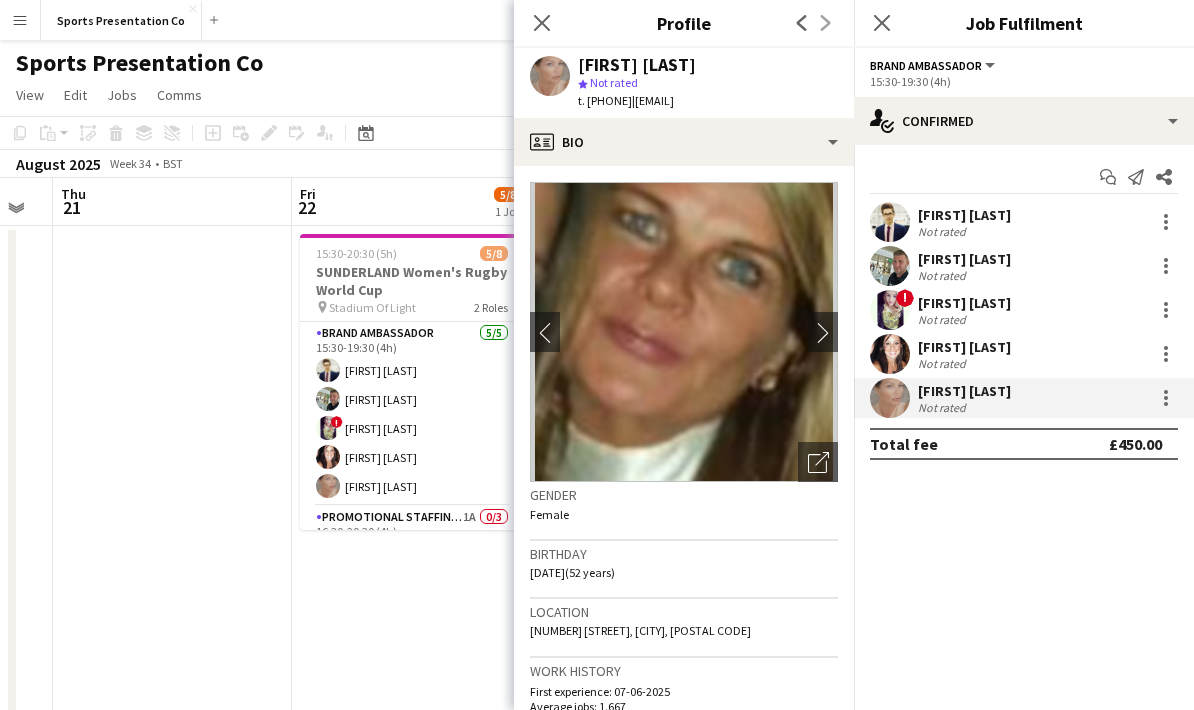 drag, startPoint x: 844, startPoint y: 105, endPoint x: 578, endPoint y: 58, distance: 270.12033 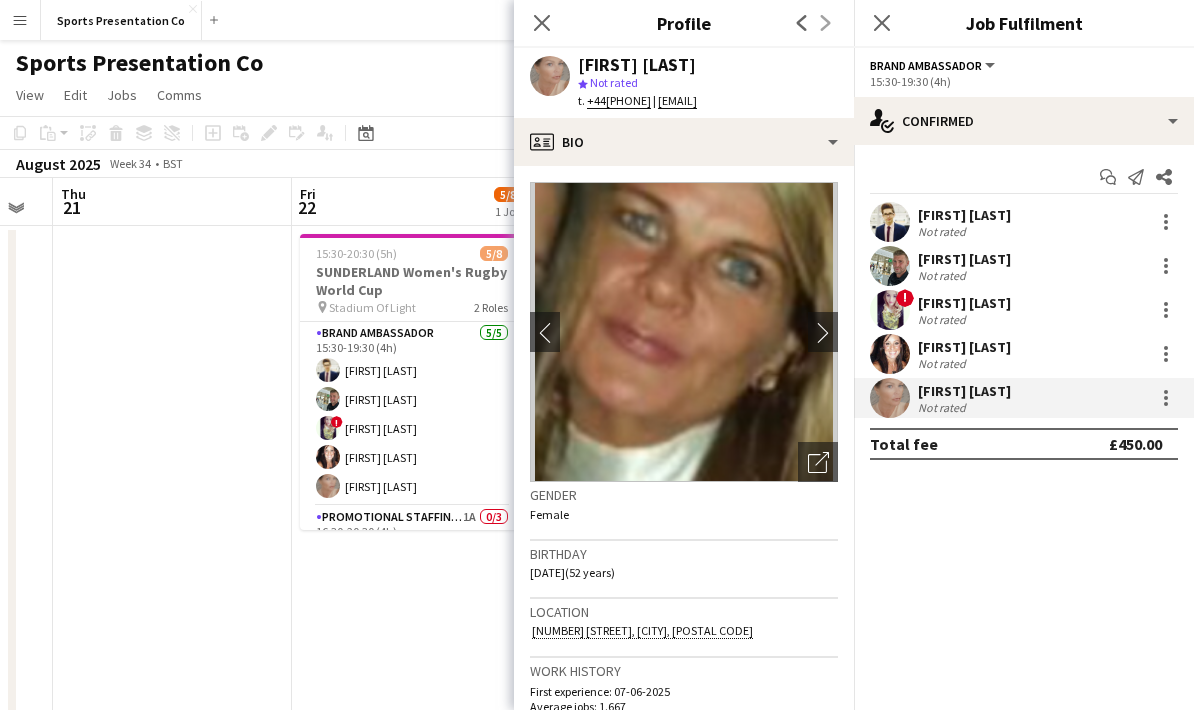 copy on "[FIRST] [LAST]
star
Not rated   t. [PHONE]   |   [EMAIL]" 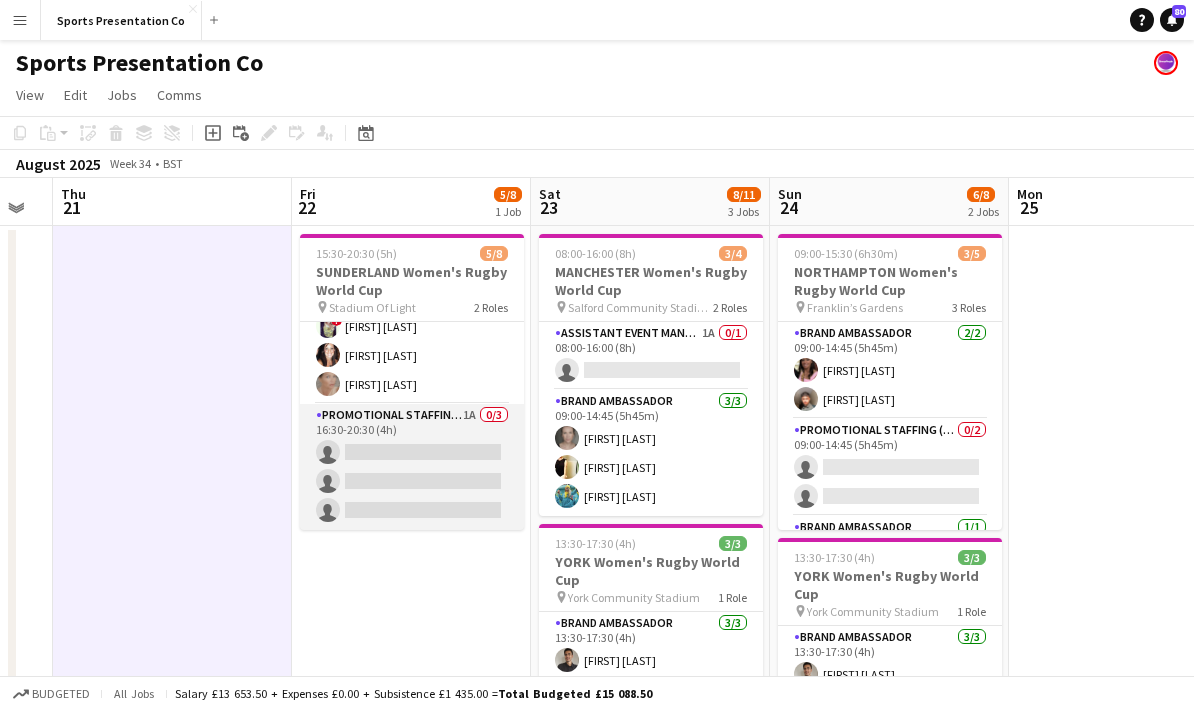 scroll, scrollTop: 102, scrollLeft: 0, axis: vertical 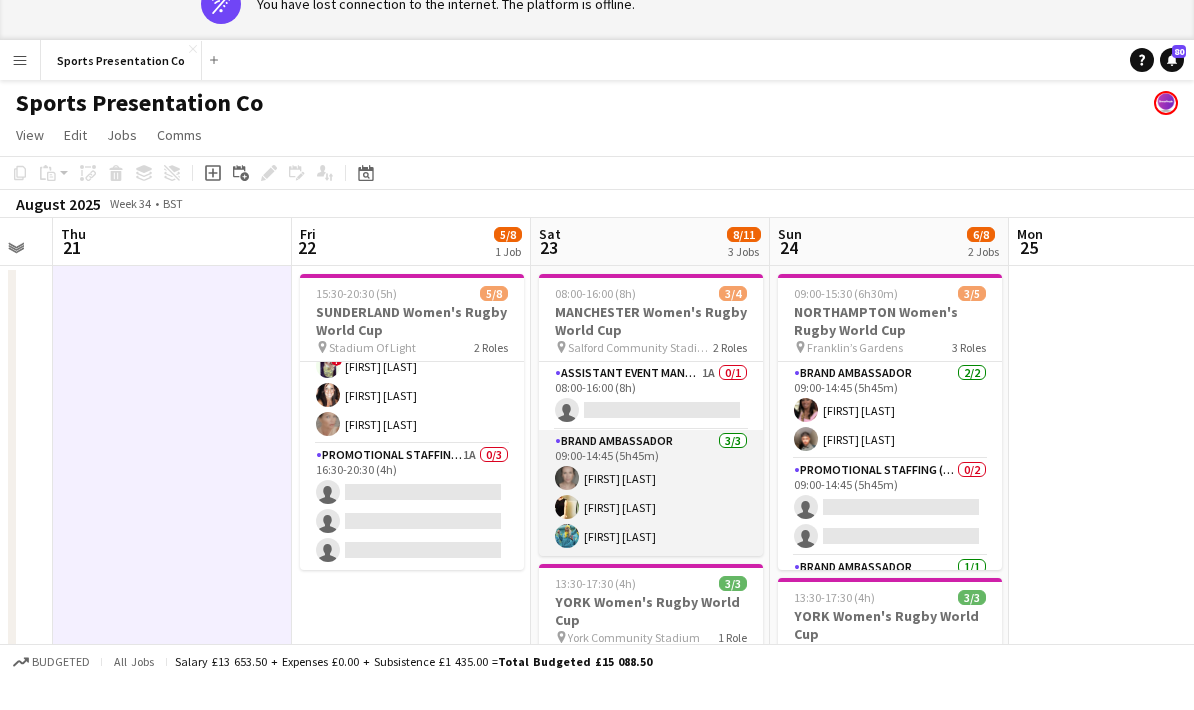 click on "Brand Ambassador   3/3   09:00-14:45 (5h45m)
[FIRST] [LAST] [FIRST] [LAST] [FIRST] [LAST]" at bounding box center [651, 525] 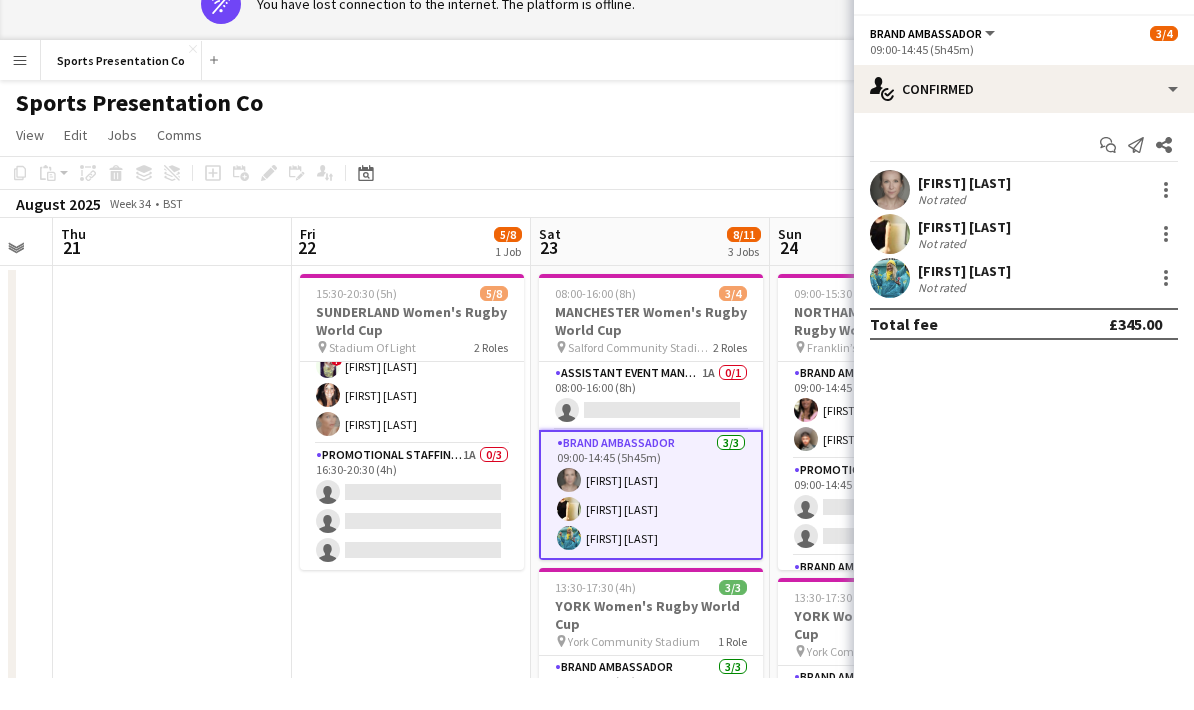 scroll, scrollTop: 32, scrollLeft: 0, axis: vertical 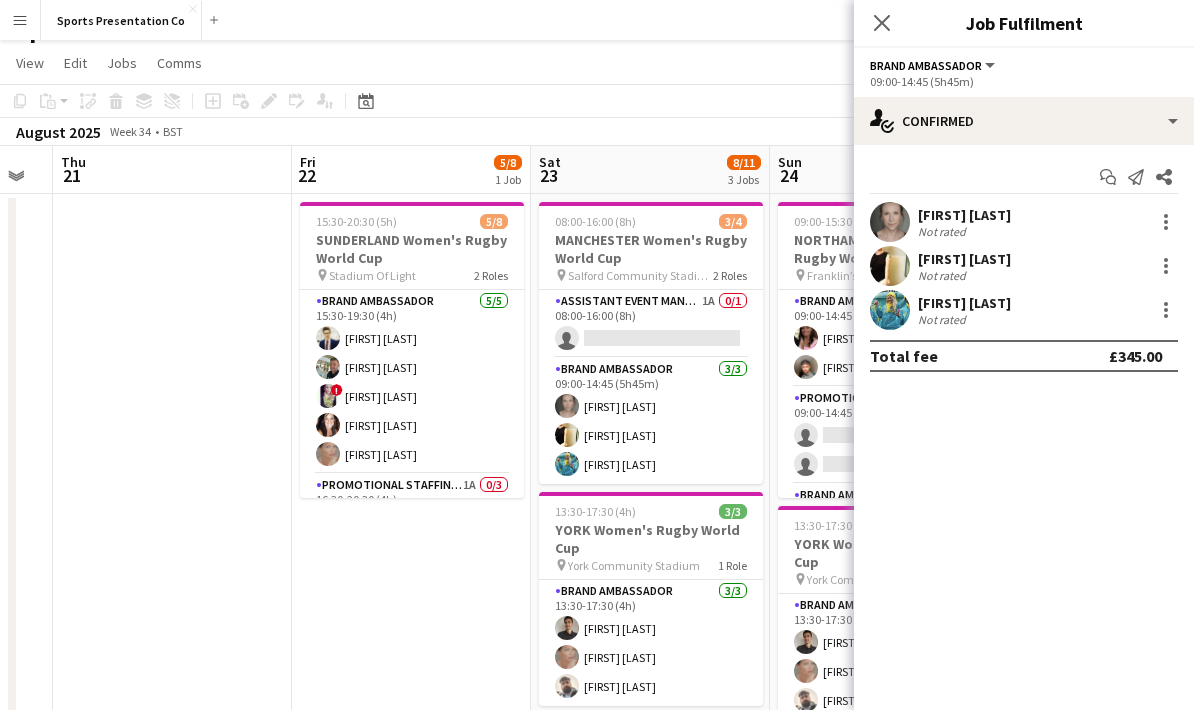 click on "[FIRST] [LAST]   Not rated" at bounding box center [1024, 222] 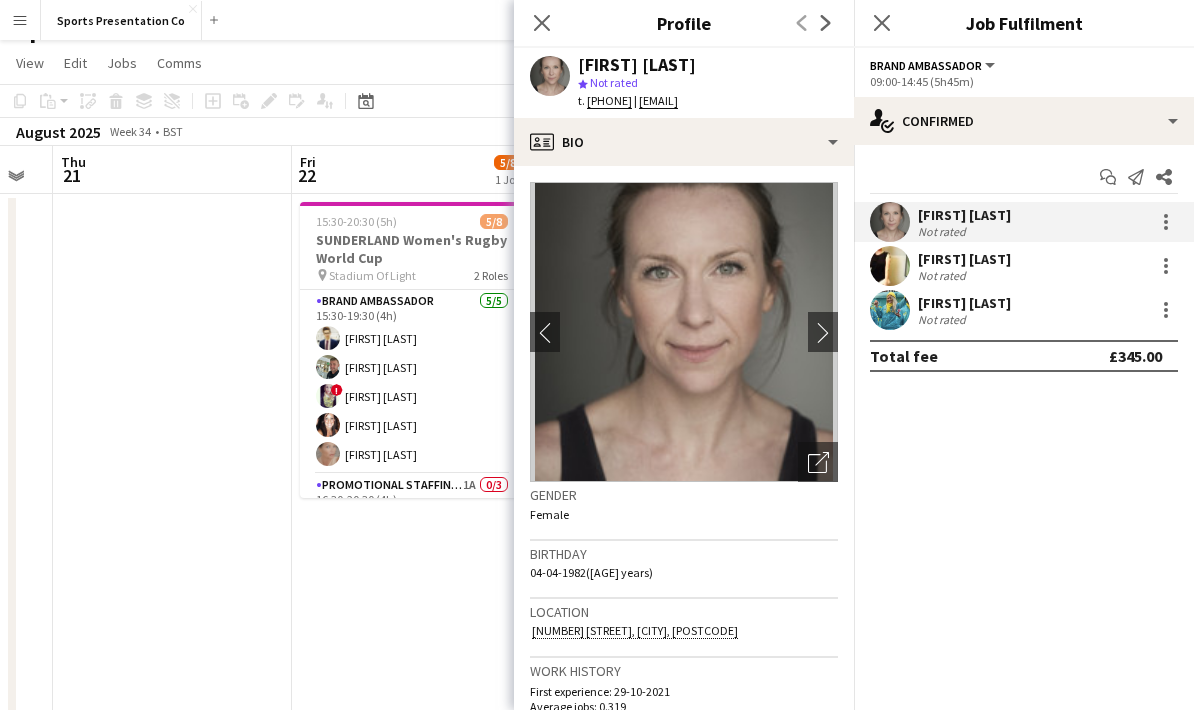 drag, startPoint x: 831, startPoint y: 100, endPoint x: 579, endPoint y: 63, distance: 254.70178 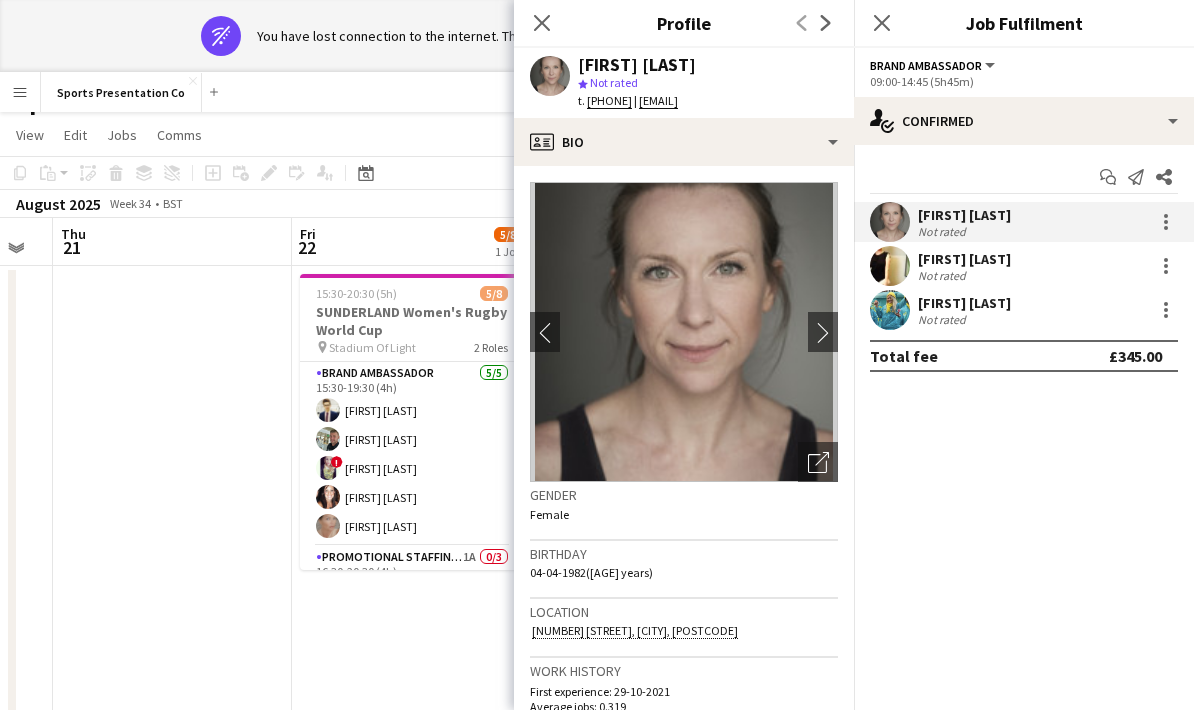 scroll, scrollTop: 0, scrollLeft: 0, axis: both 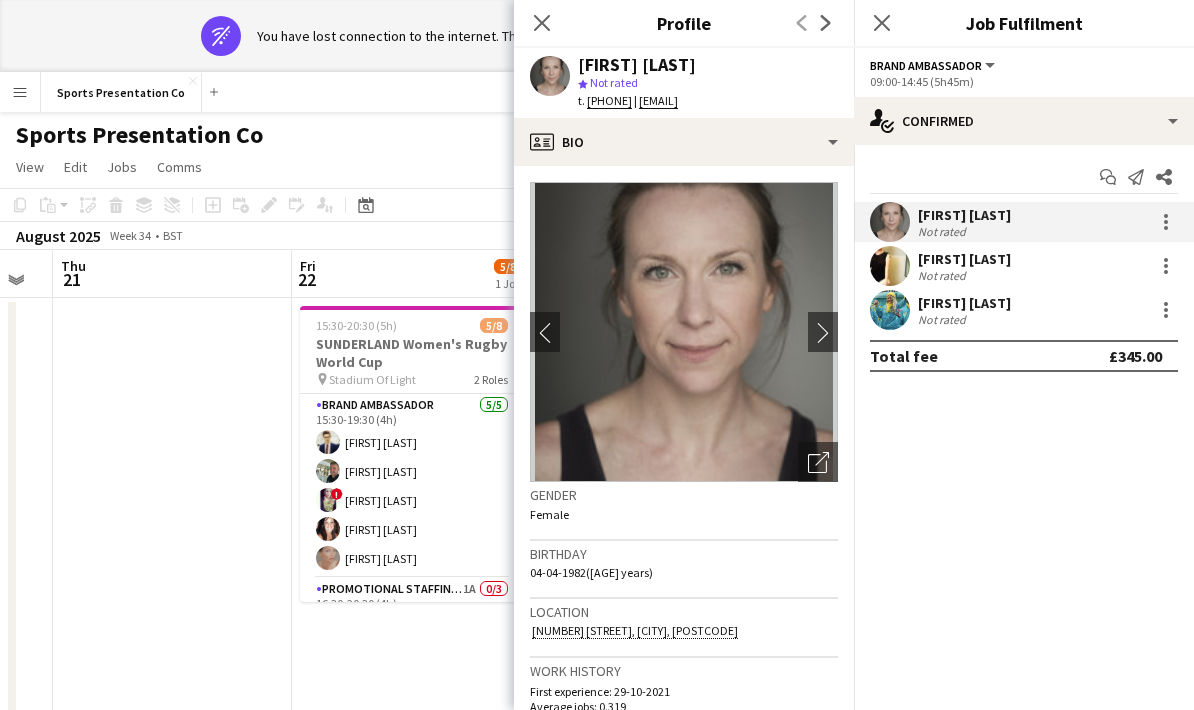click on "Gemma Hayden   Not rated" at bounding box center (1024, 266) 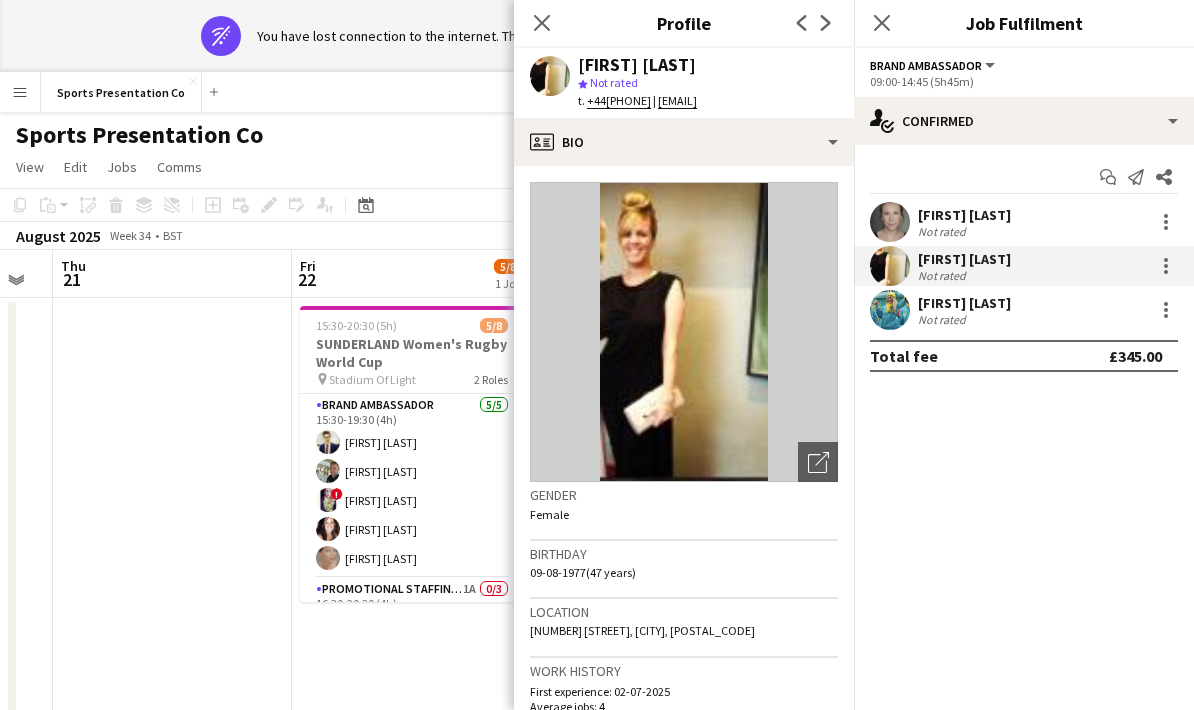 drag, startPoint x: 812, startPoint y: 107, endPoint x: 577, endPoint y: 59, distance: 239.85204 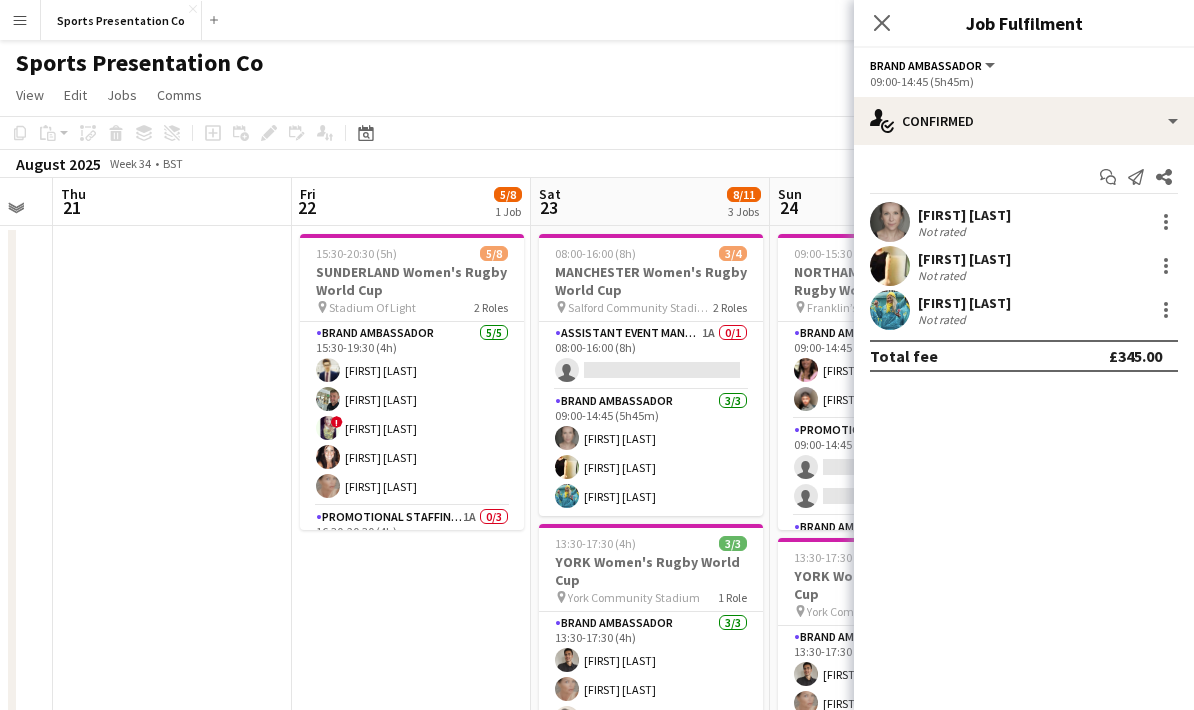 click on "[FIRST] [LAST]" at bounding box center (964, 259) 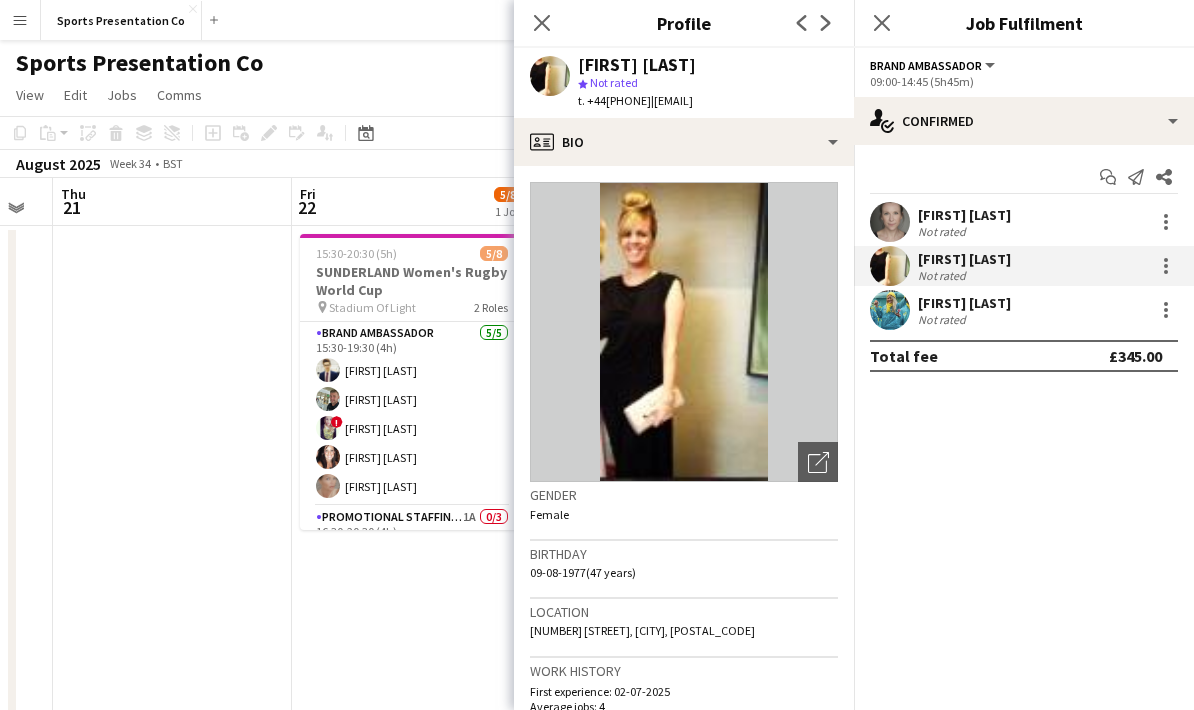drag, startPoint x: 793, startPoint y: 106, endPoint x: 574, endPoint y: 63, distance: 223.18153 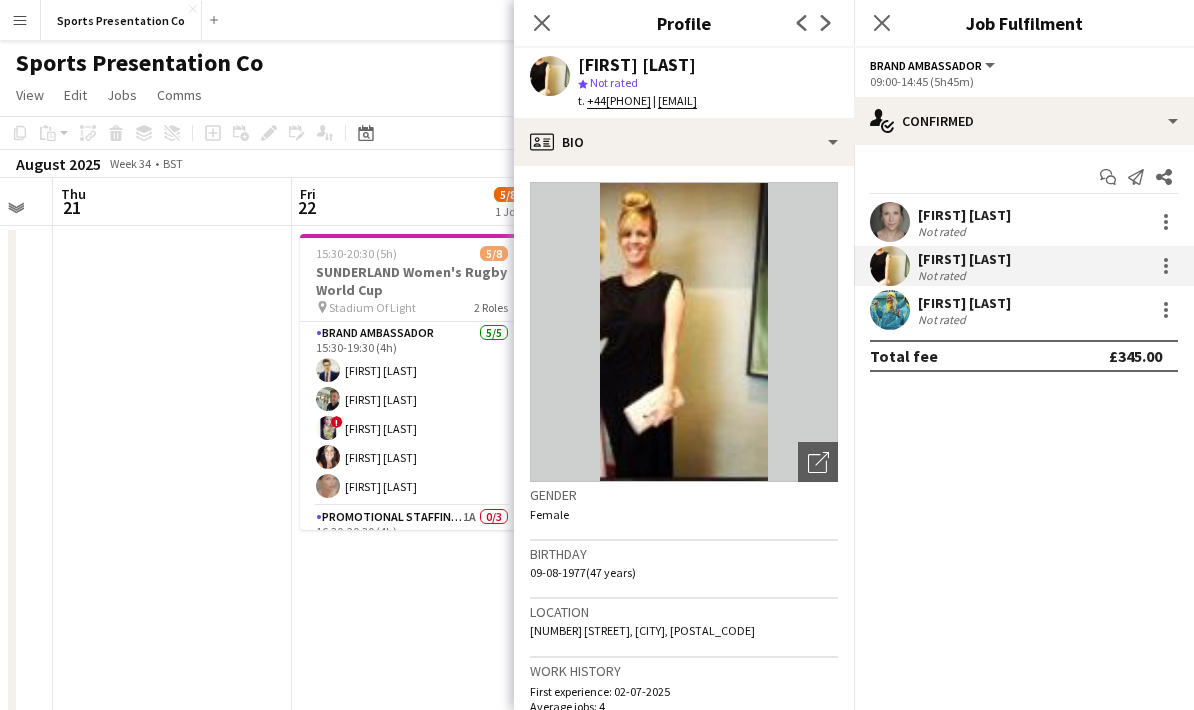 copy on "[FIRST] [LAST]
star
Not rated   t. [PHONE]   |   [EMAIL]" 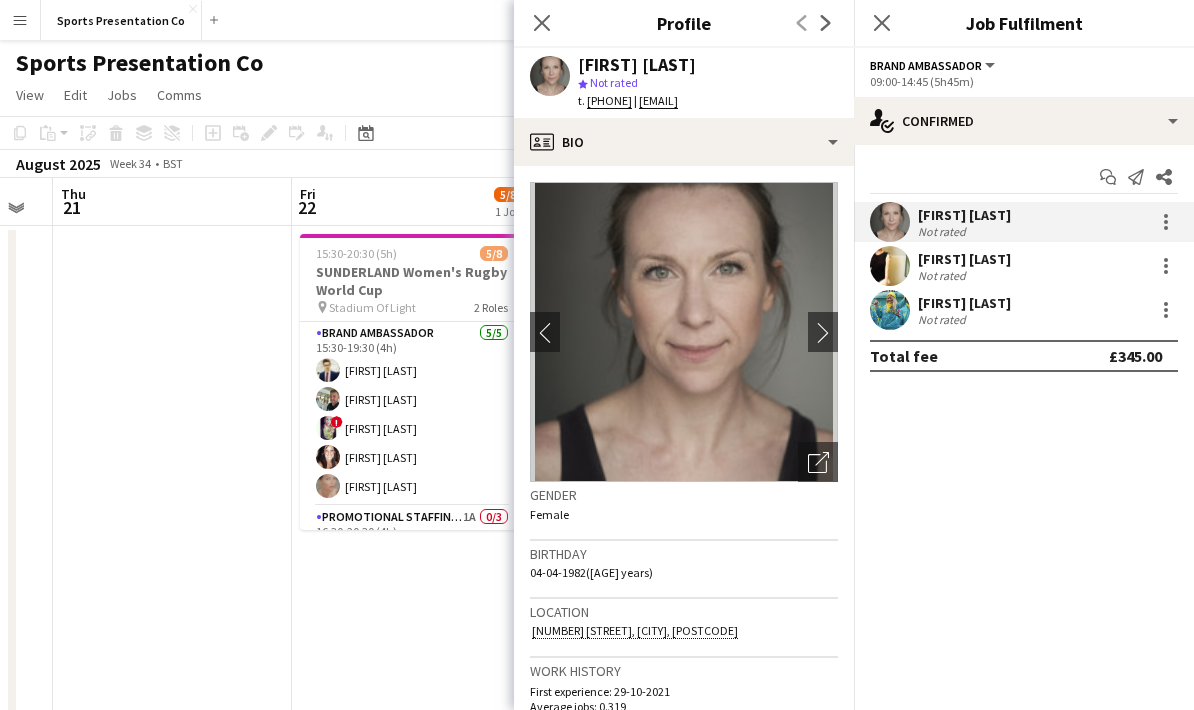 drag, startPoint x: 835, startPoint y: 104, endPoint x: 613, endPoint y: 75, distance: 223.88614 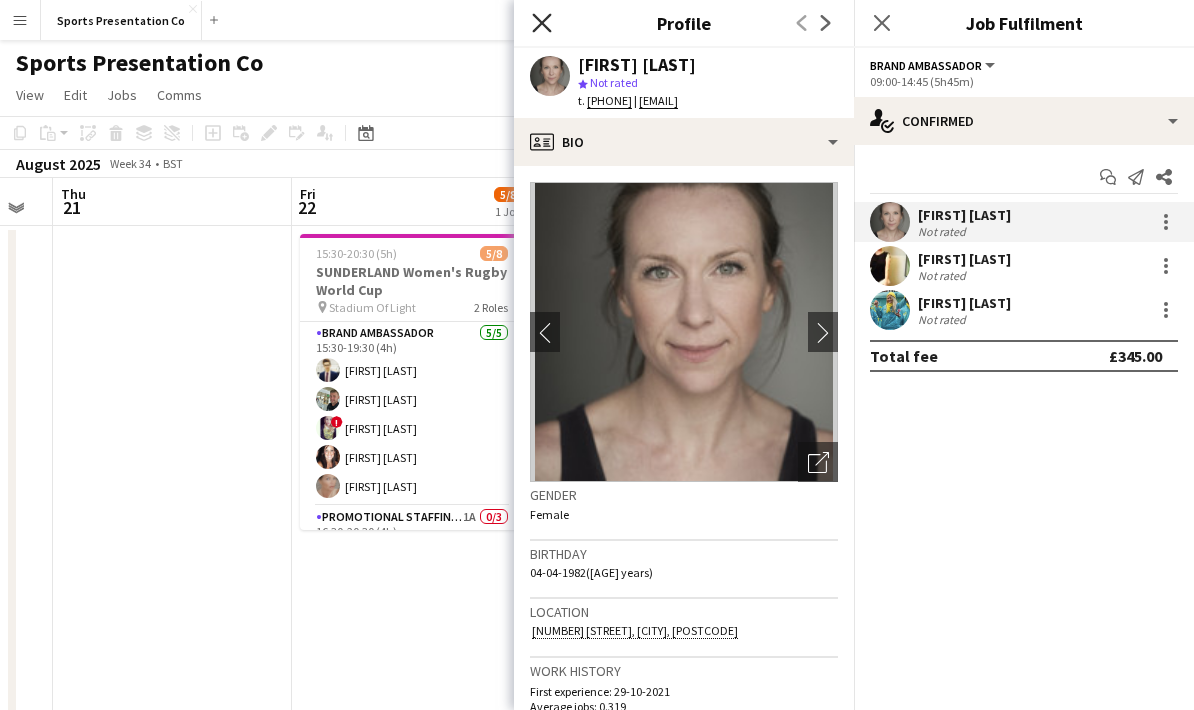 click on "Close pop-in" 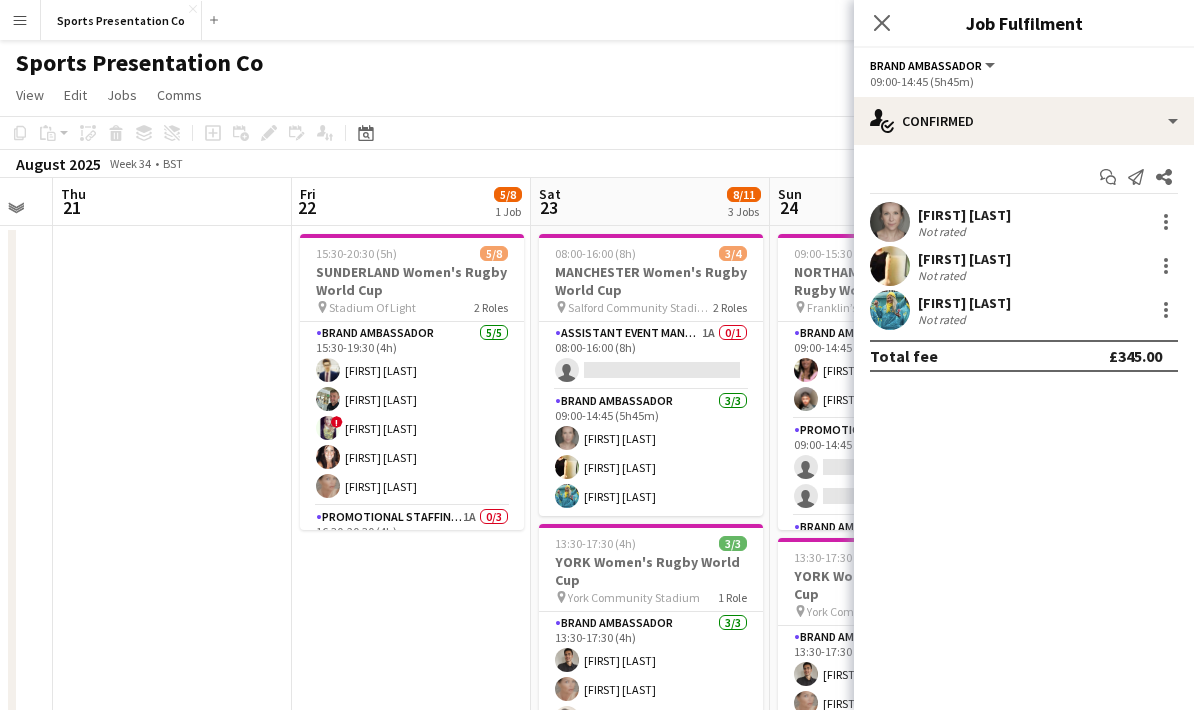 click on "Not rated" at bounding box center (964, 319) 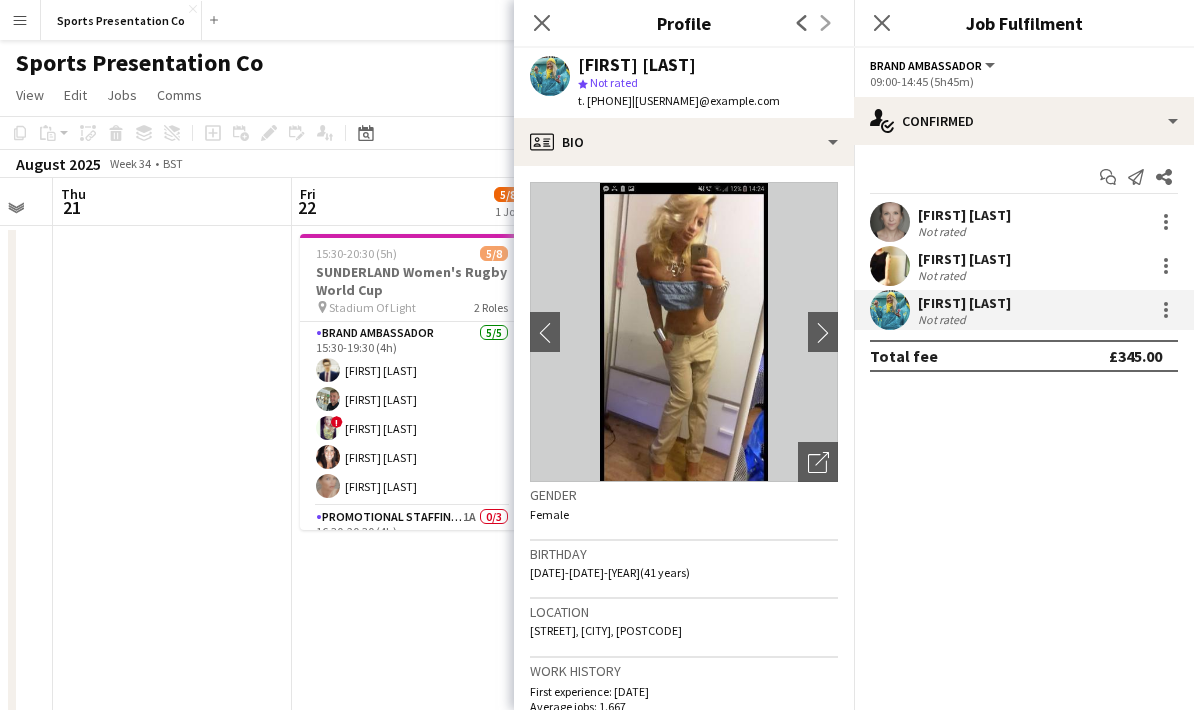 drag, startPoint x: 835, startPoint y: 101, endPoint x: 580, endPoint y: 66, distance: 257.39075 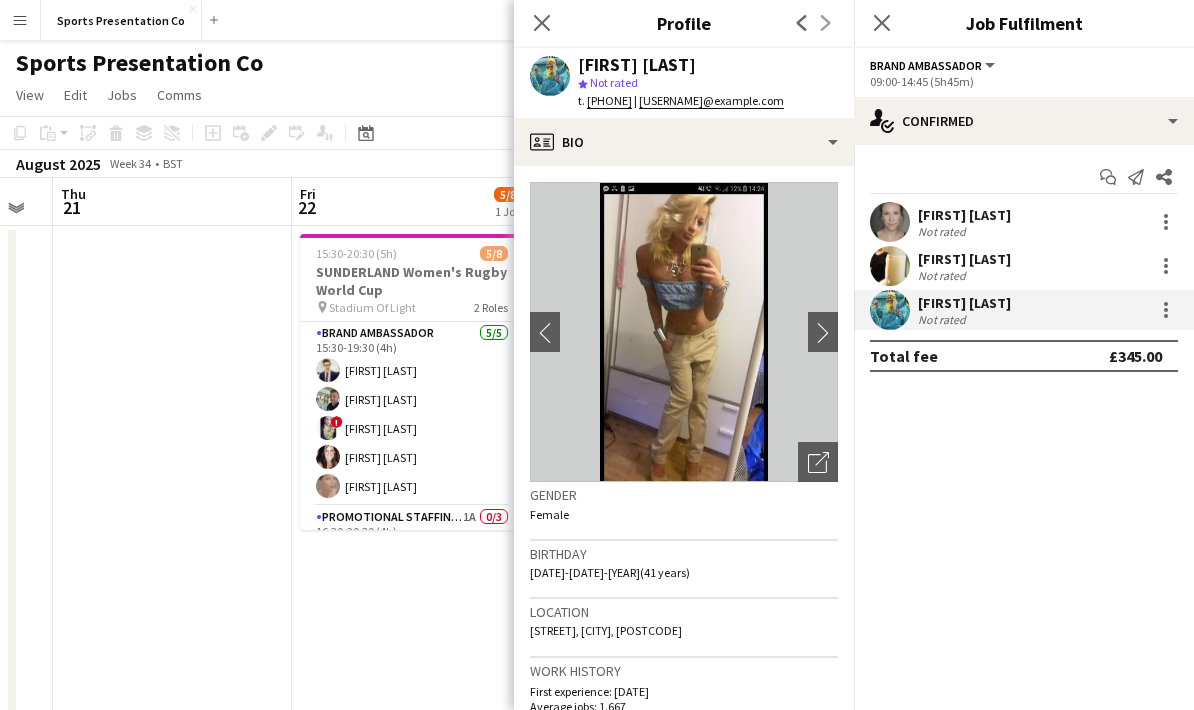 copy on "[FIRST] [LAST]
star
Not rated   t. +447549571629   |   [EMAIL]" 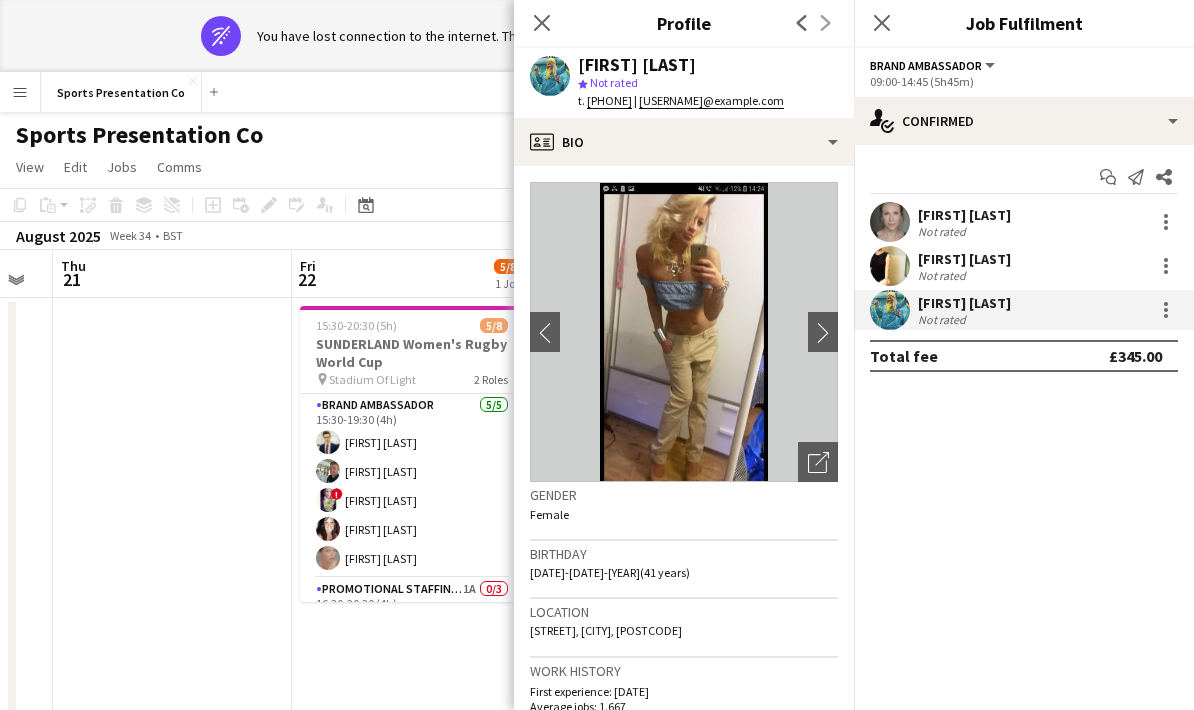click on "Close pop-in" 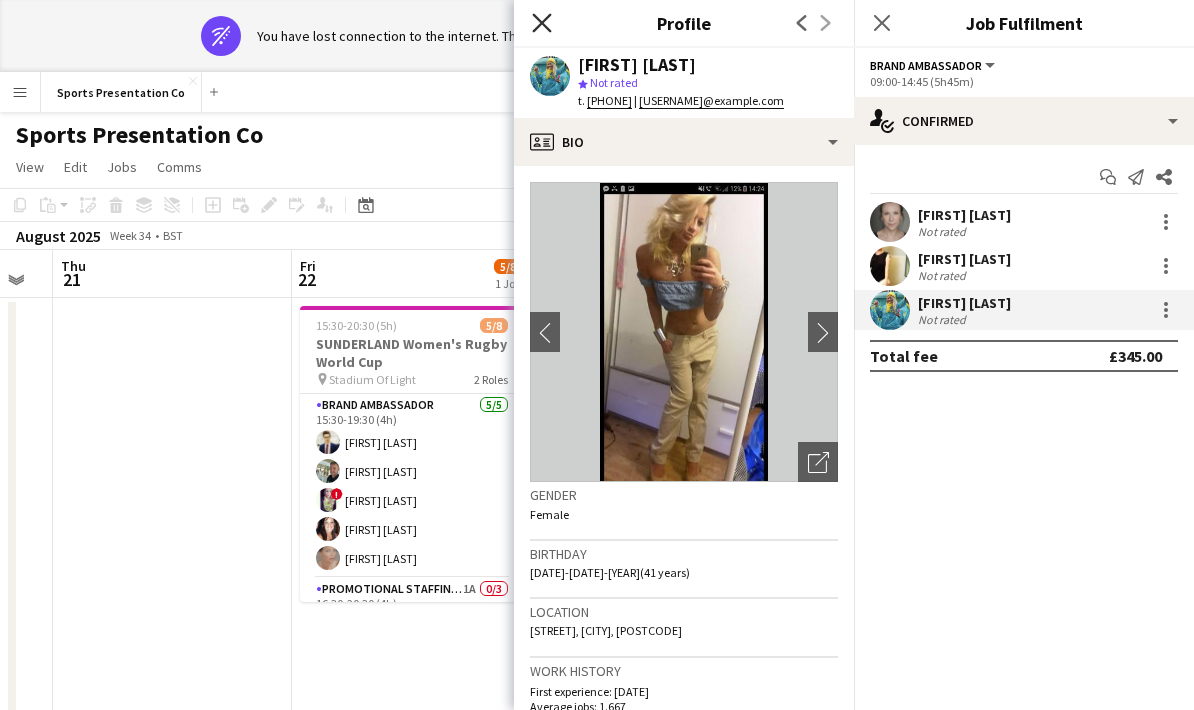 click 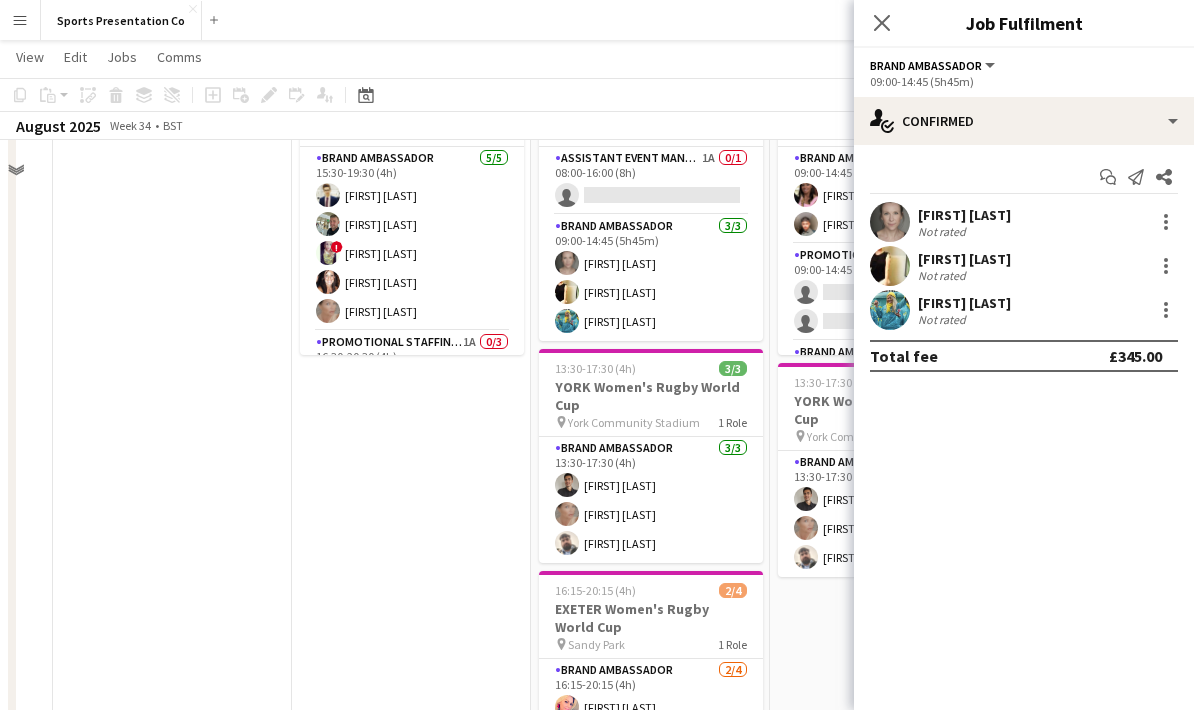 click on "York Community Stadium" at bounding box center (634, 422) 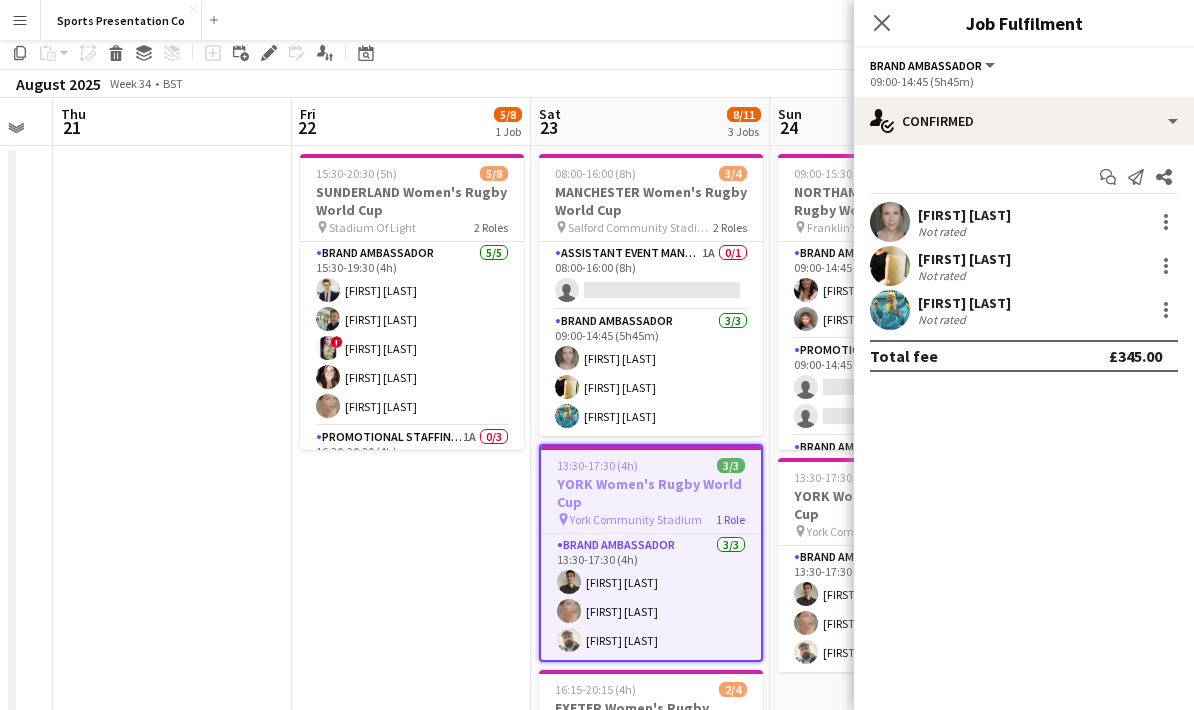 scroll, scrollTop: 62, scrollLeft: 0, axis: vertical 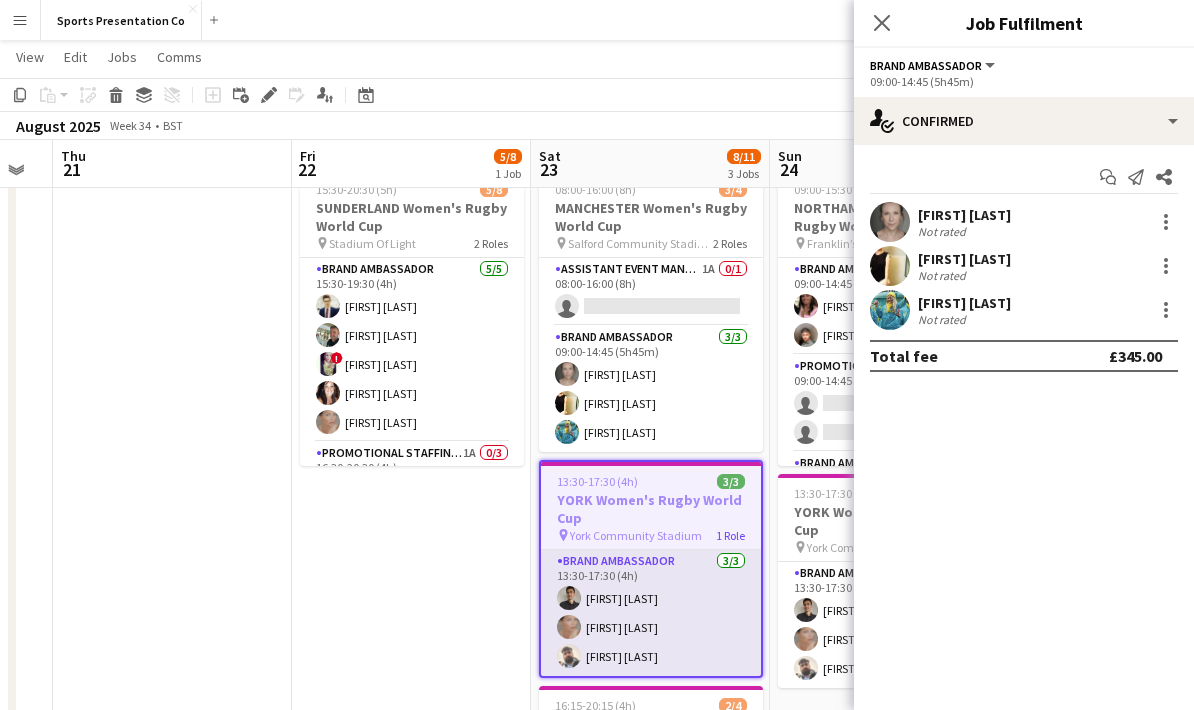 click at bounding box center [569, 627] 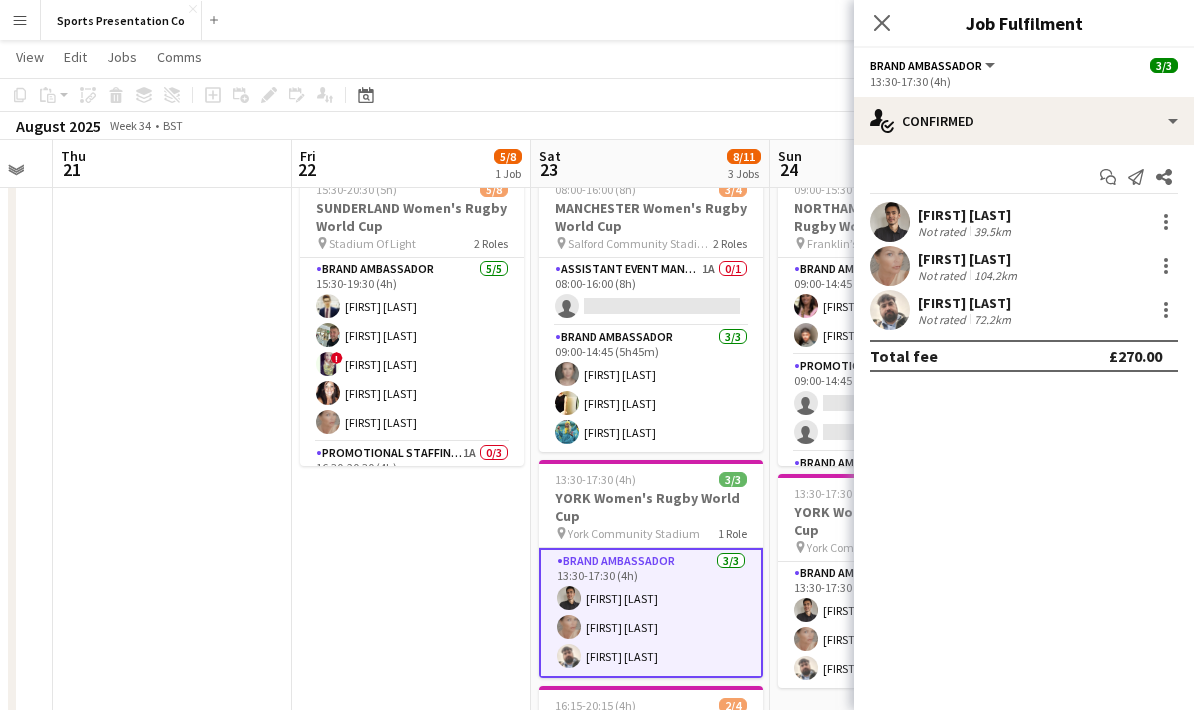 click on "39.5km" at bounding box center (992, 231) 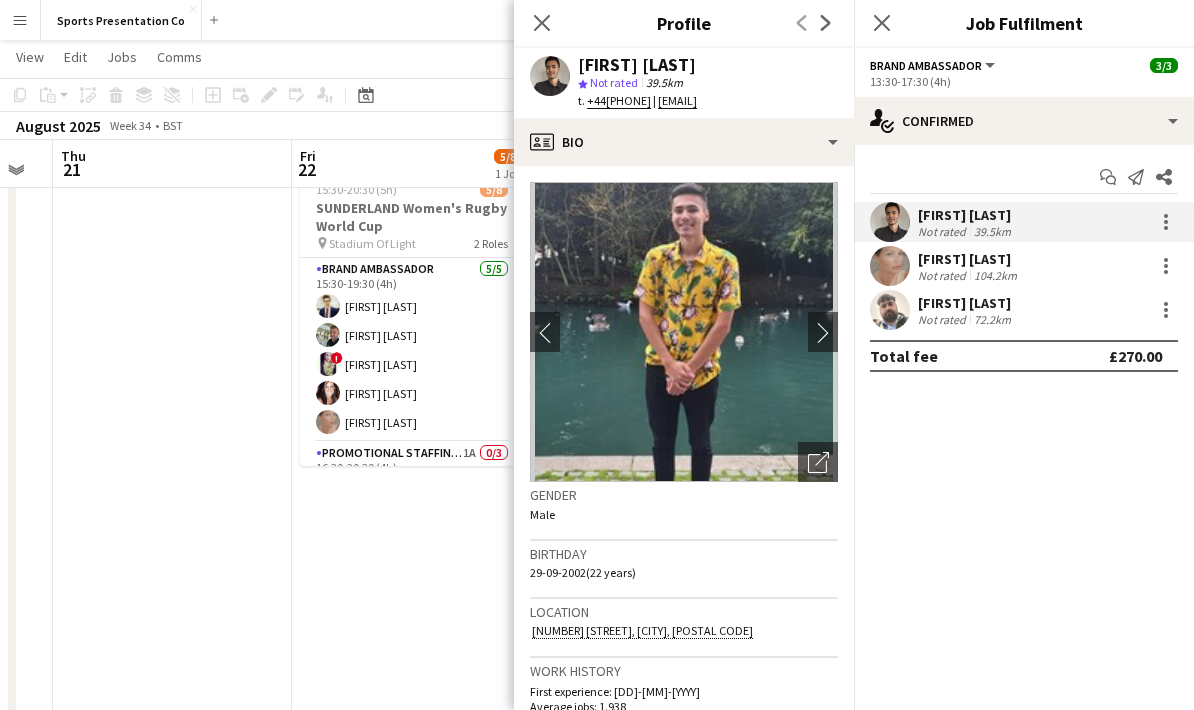 drag, startPoint x: 836, startPoint y: 105, endPoint x: 576, endPoint y: 55, distance: 264.76404 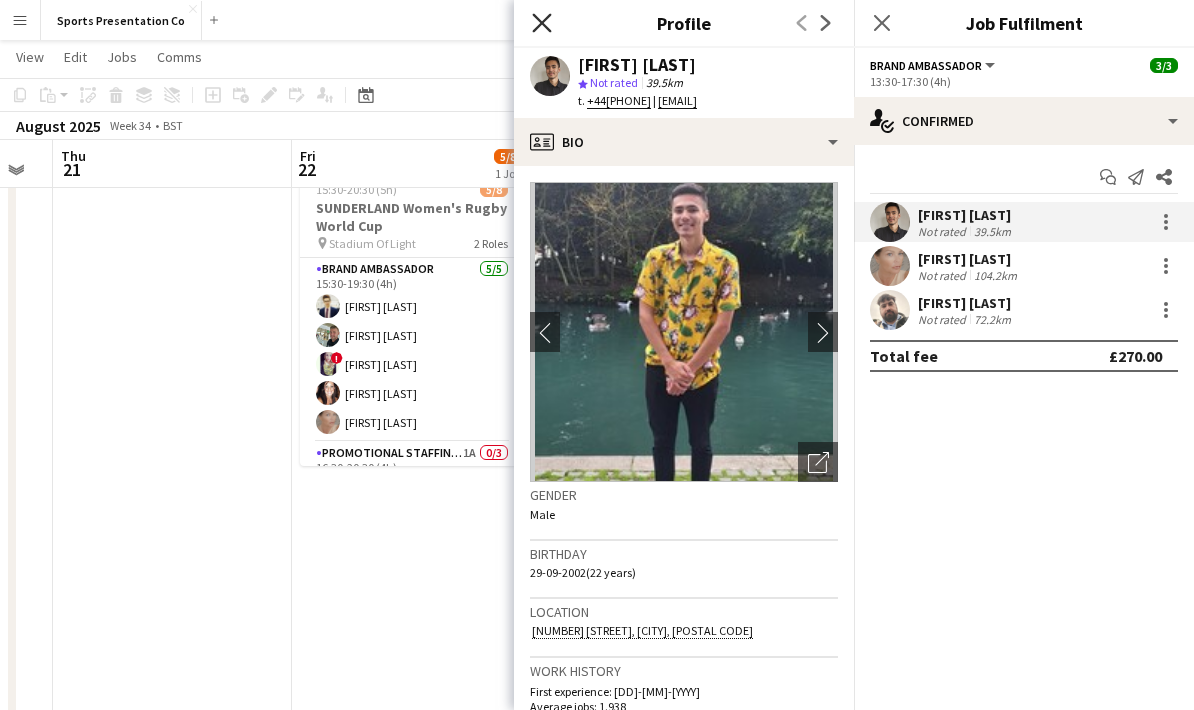 click 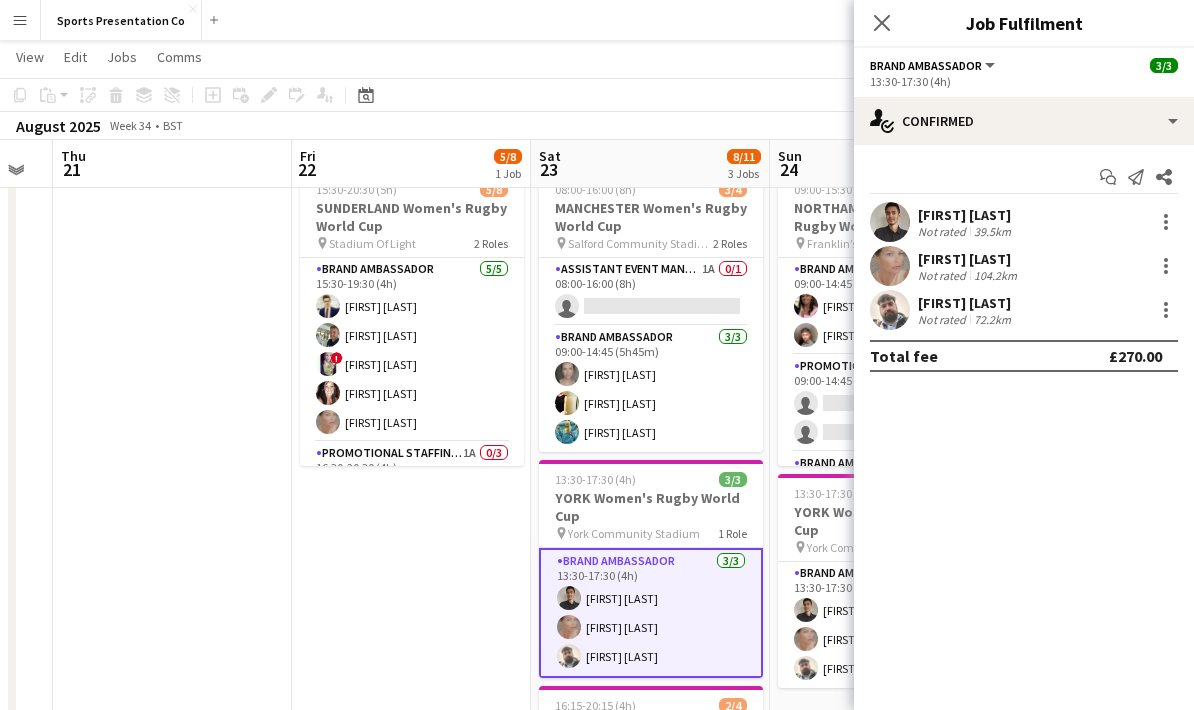 click on "Mohamad Khairul Mohamad Ali Paul McDonald ! Lucy Mercel Lisa Matthews Nicola Graham  Promotional Staffing (Brand Ambassadors)   1A   0/3   16:30-20:30 (4h)
single-neutral-actions
single-neutral-actions
single-neutral-actions" at bounding box center [411, 566] 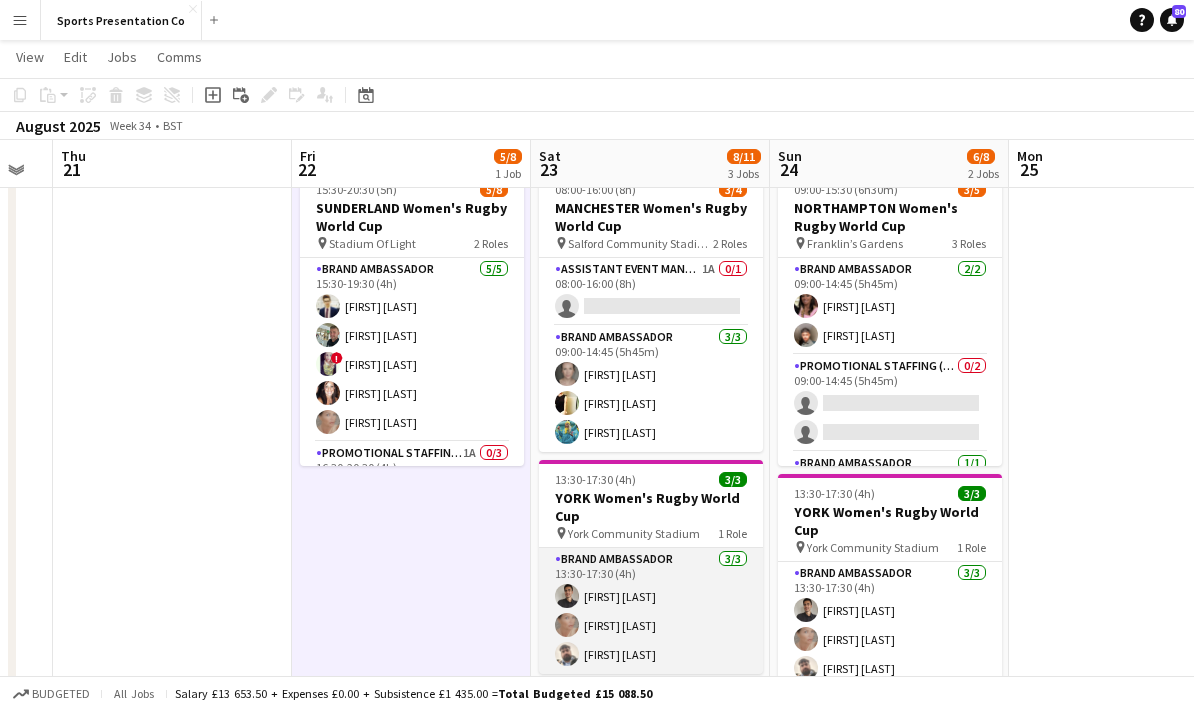 click on "Adam Carless Nicola Graham Daniel Jenkins" at bounding box center (651, 611) 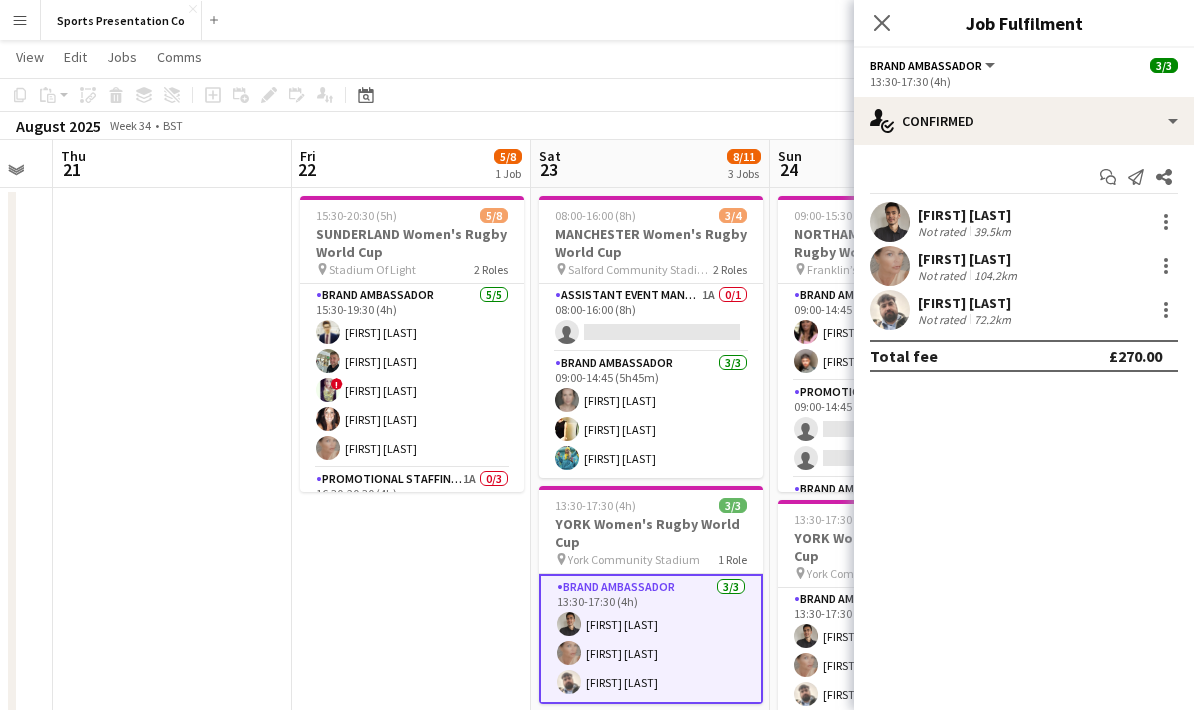 scroll, scrollTop: 34, scrollLeft: 0, axis: vertical 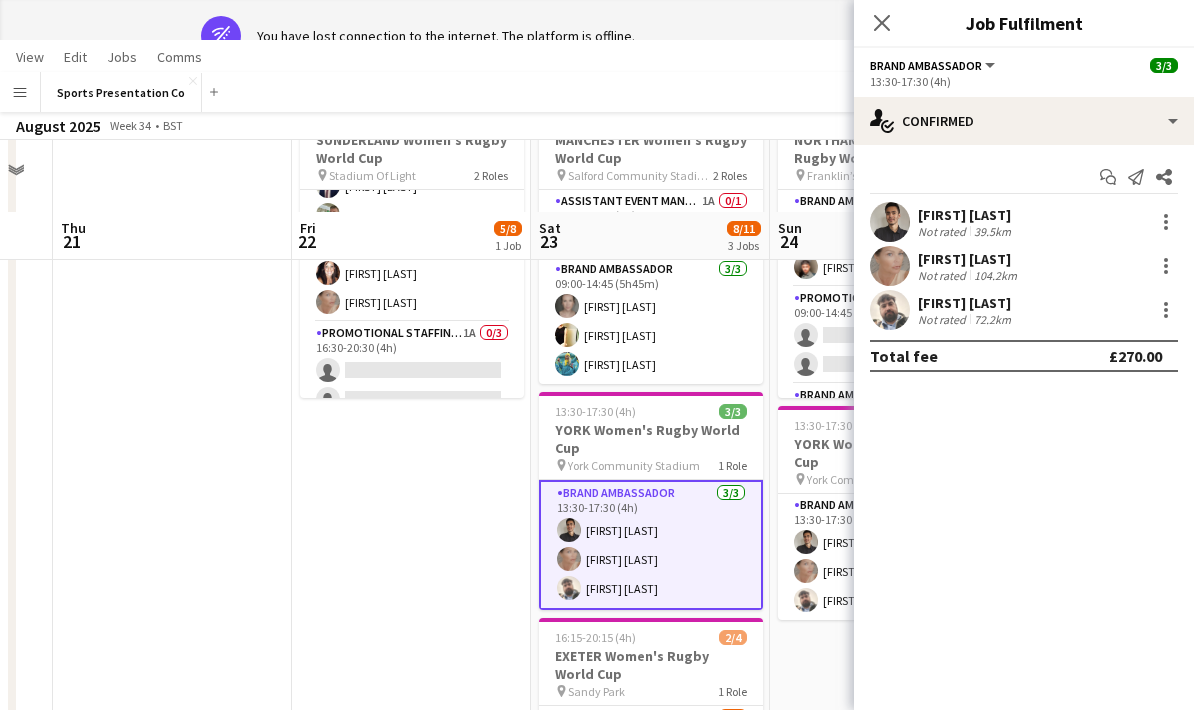click on "[FIRST] [LAST]   Not rated   104.2km" at bounding box center (1024, 266) 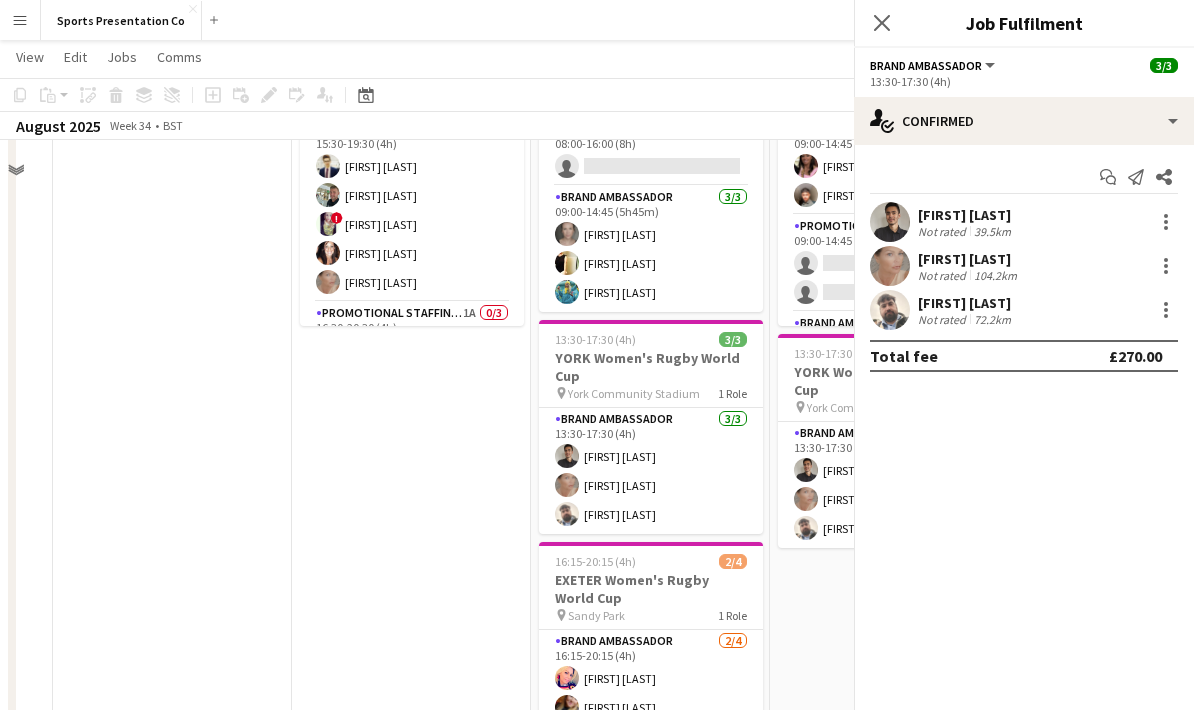 scroll, scrollTop: 80, scrollLeft: 0, axis: vertical 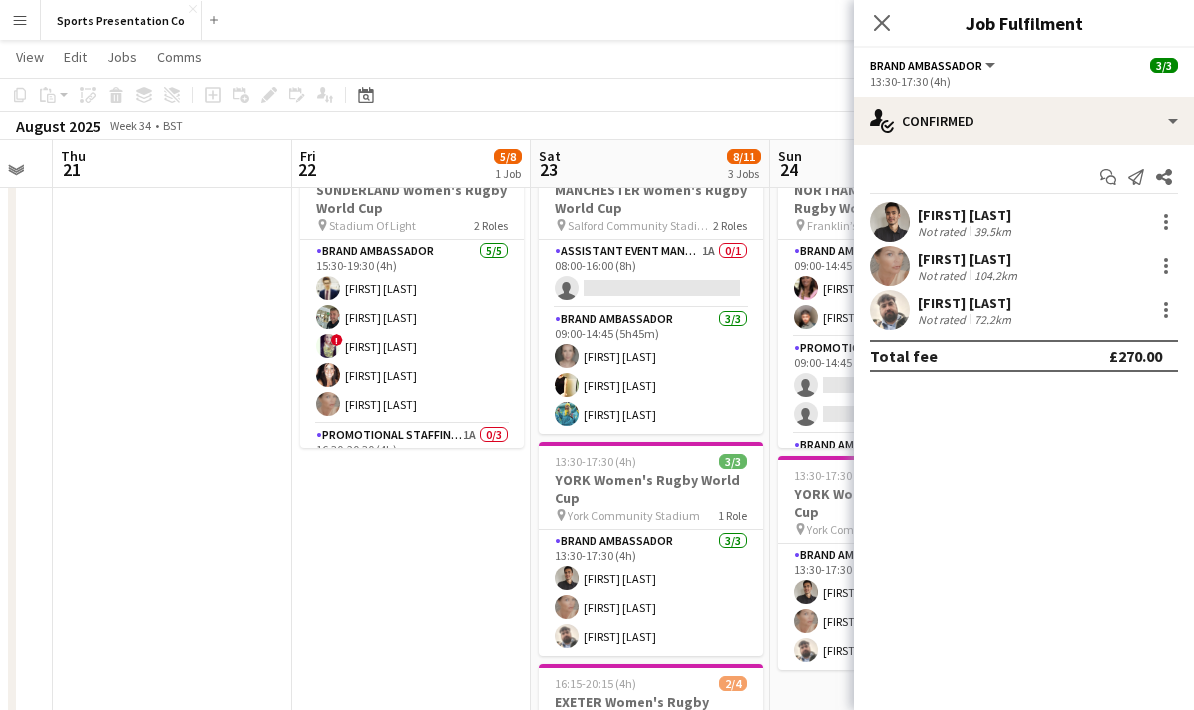 click on "104.2km" at bounding box center (995, 275) 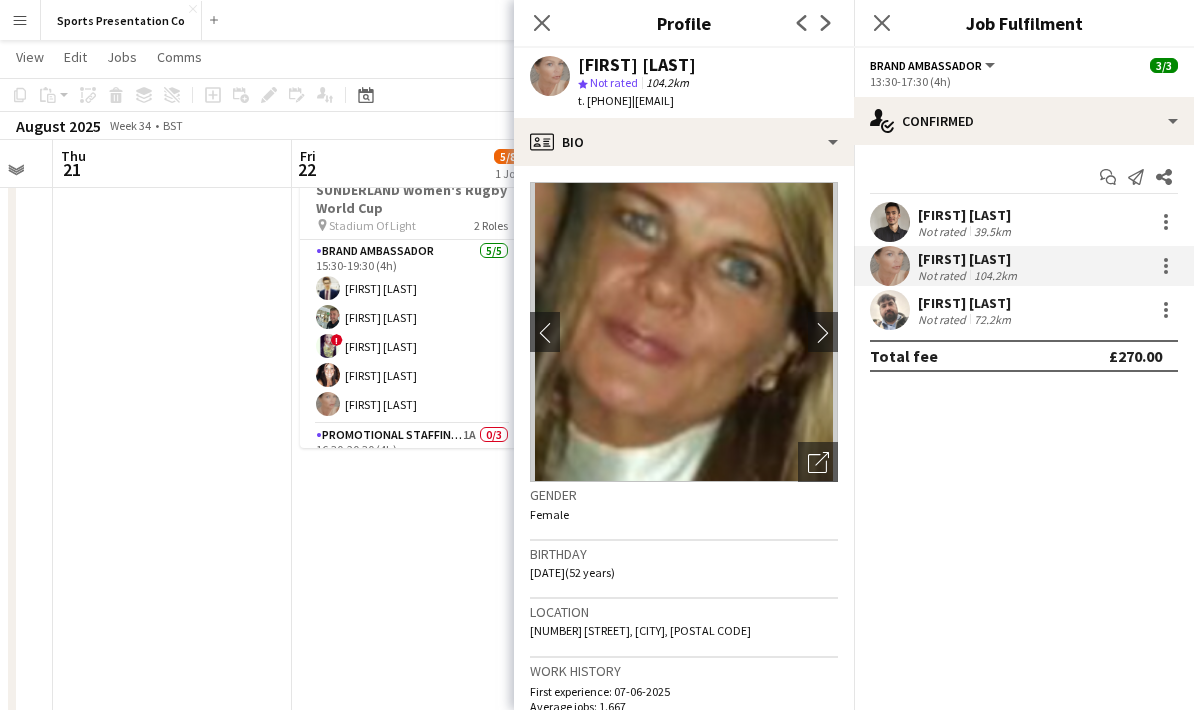 drag, startPoint x: 838, startPoint y: 105, endPoint x: 579, endPoint y: 63, distance: 262.3833 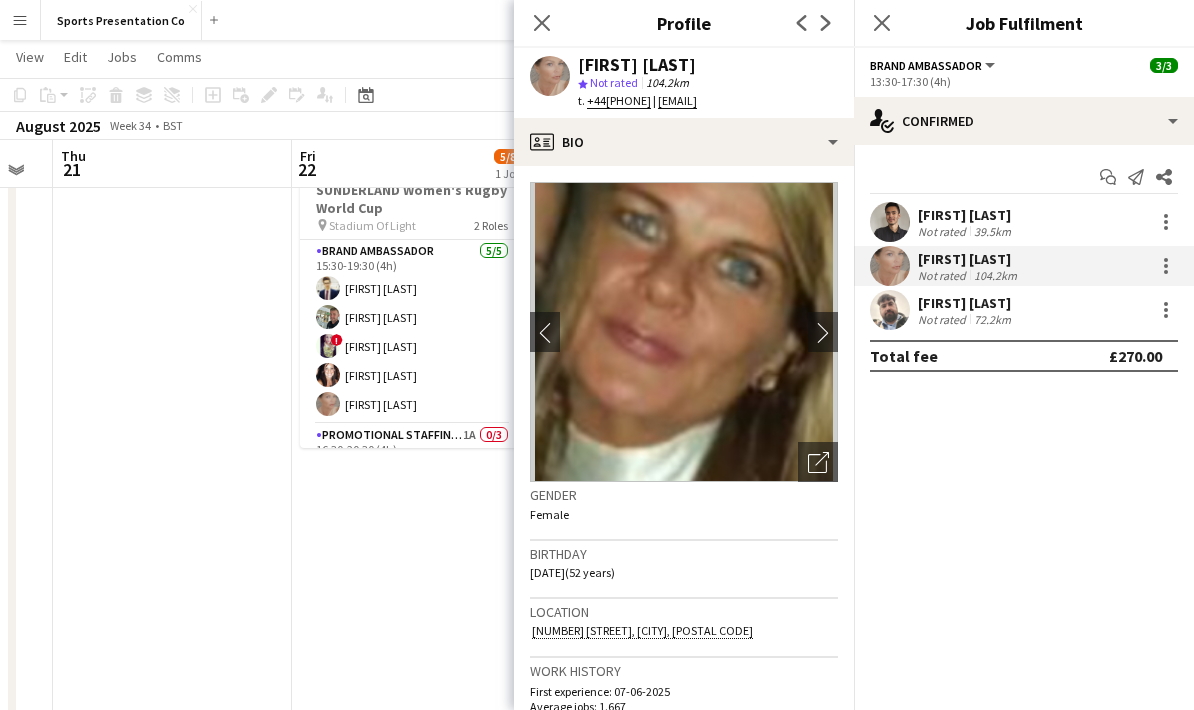 click on "Not rated" at bounding box center (944, 319) 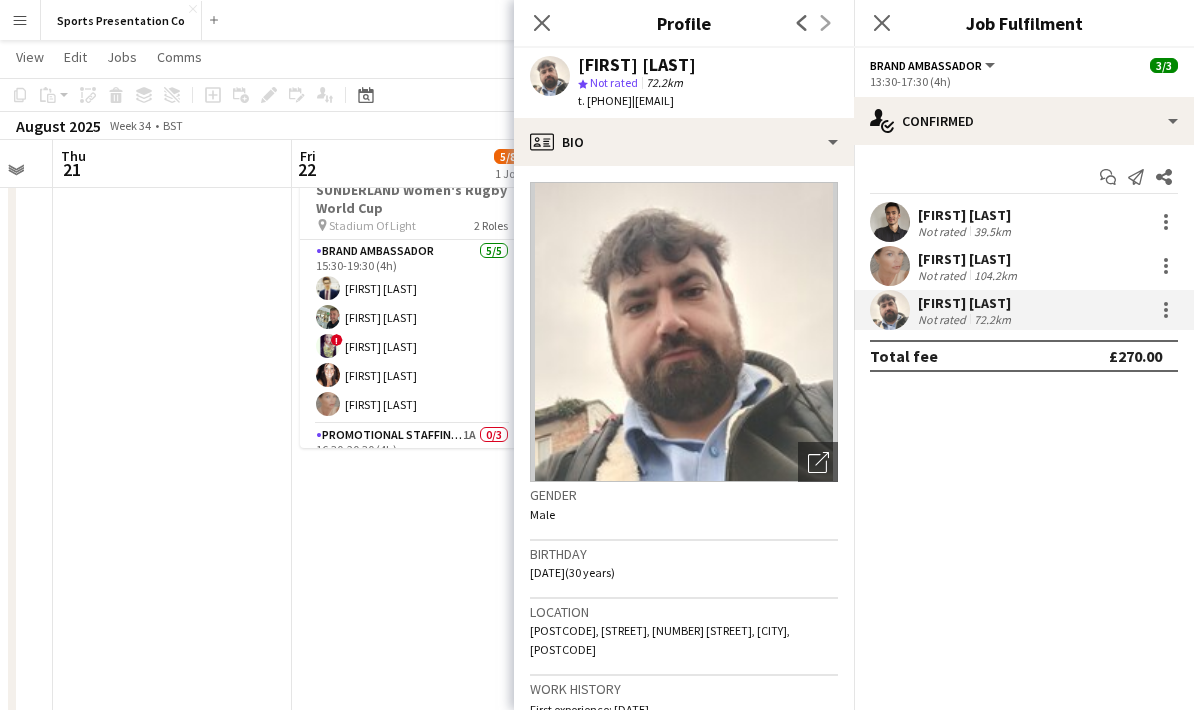 drag, startPoint x: 807, startPoint y: 104, endPoint x: 571, endPoint y: 68, distance: 238.72998 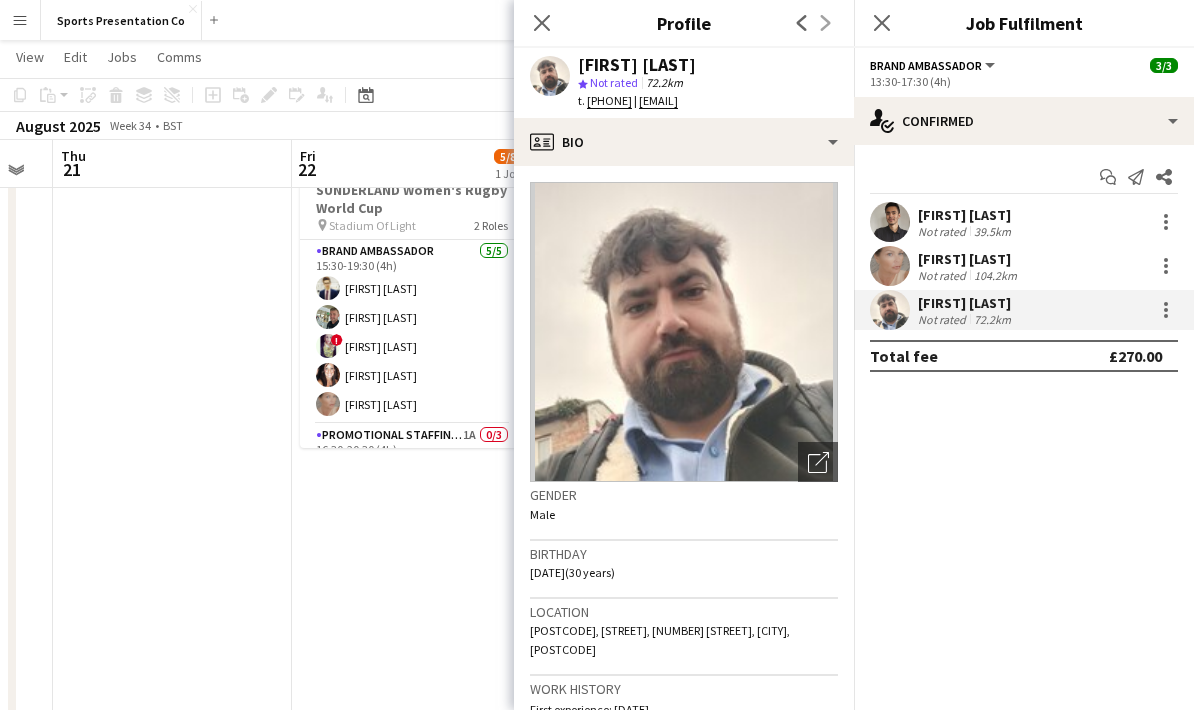 click on "Mohamad Khairul Mohamad Ali Paul McDonald ! Lucy Mercel Lisa Matthews Nicola Graham  Promotional Staffing (Brand Ambassadors)   1A   0/3   16:30-20:30 (4h)
single-neutral-actions
single-neutral-actions
single-neutral-actions" at bounding box center [411, 548] 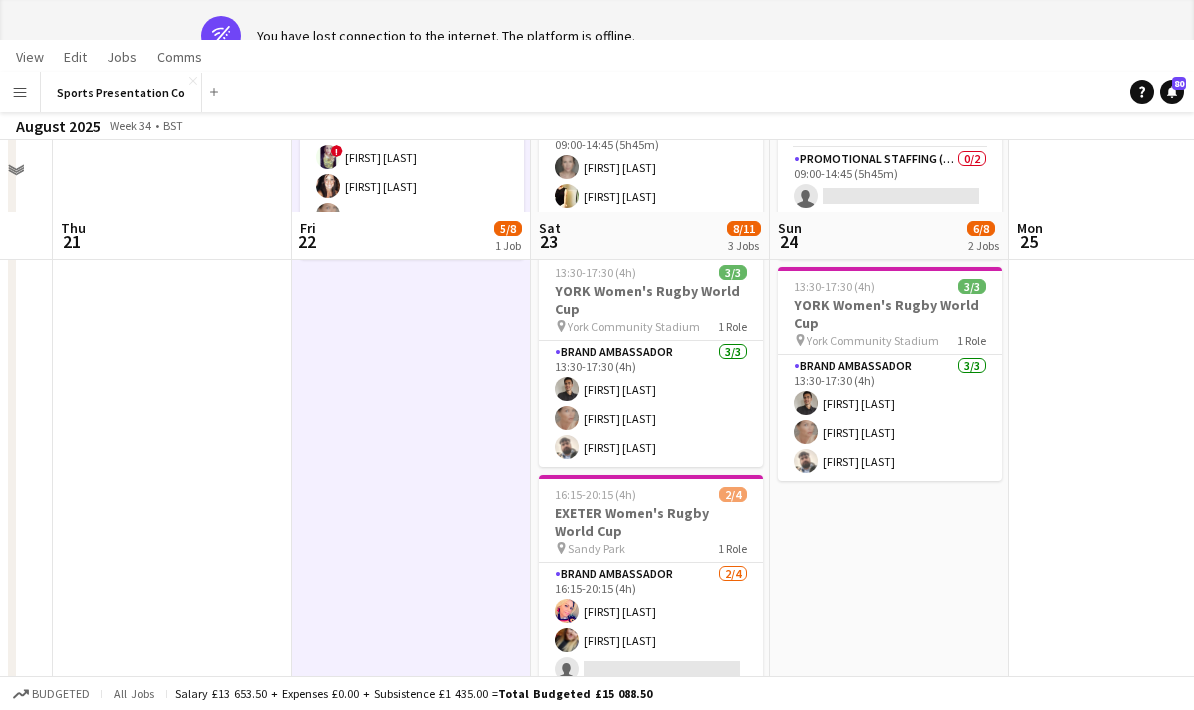 scroll, scrollTop: 348, scrollLeft: 0, axis: vertical 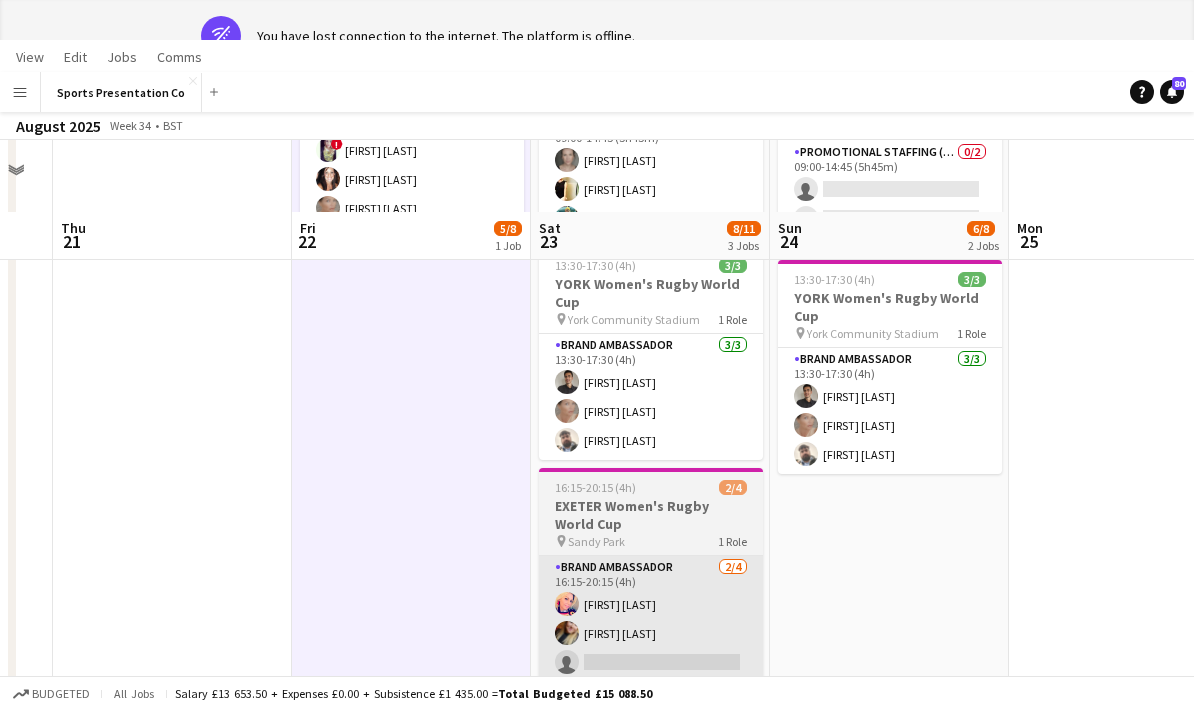 click on "Brand Ambassador   2/4   16:15-20:15 (4h)
[FIRST] [LAST] [FIRST] [LAST]
single-neutral-actions
single-neutral-actions" at bounding box center (651, 633) 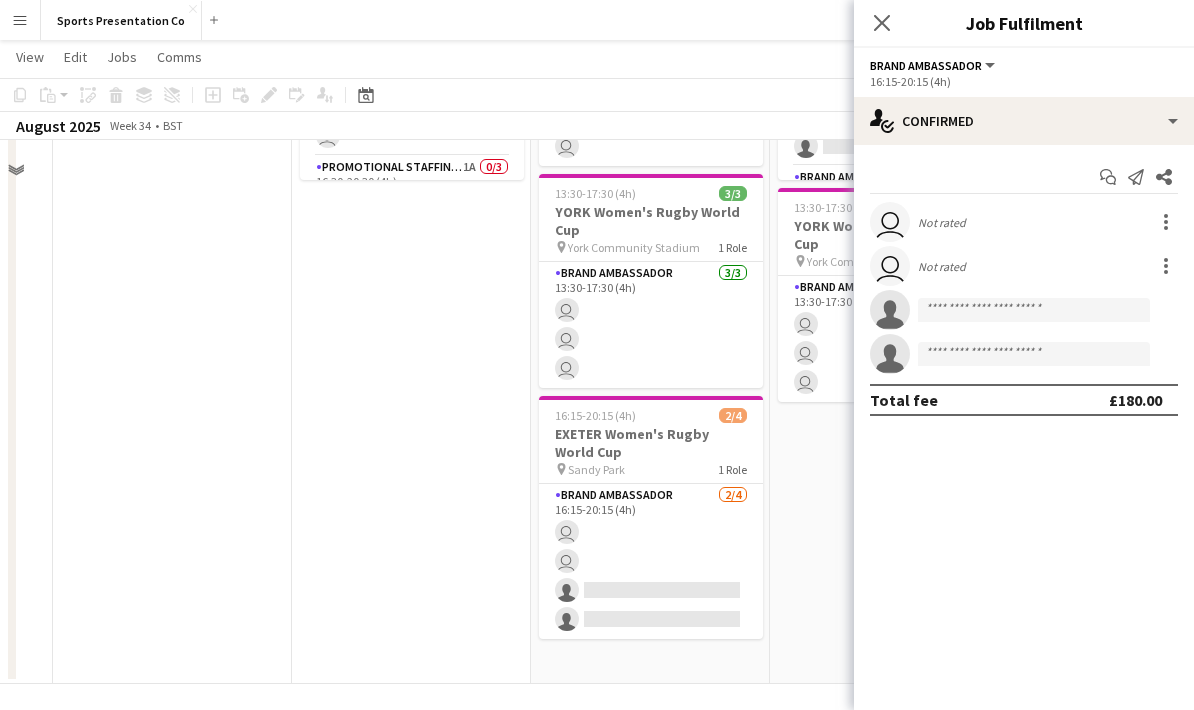 scroll, scrollTop: 80, scrollLeft: 0, axis: vertical 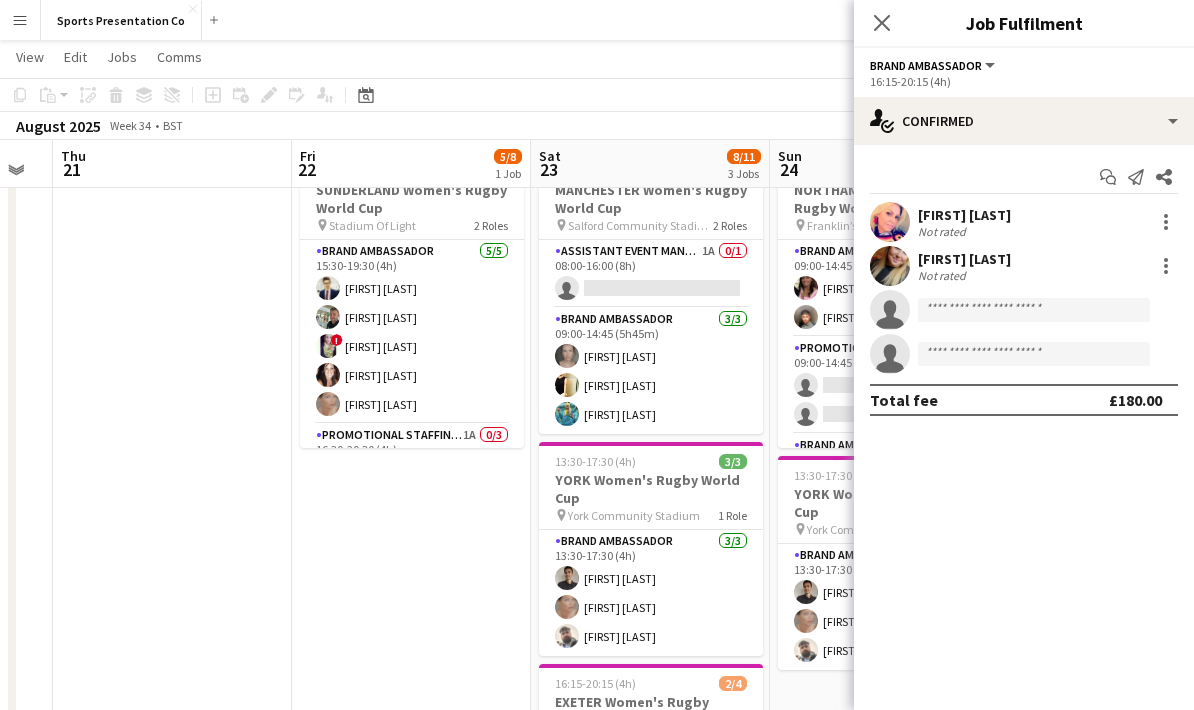 click on "[FIRST] [LAST]   Not rated" at bounding box center [1024, 222] 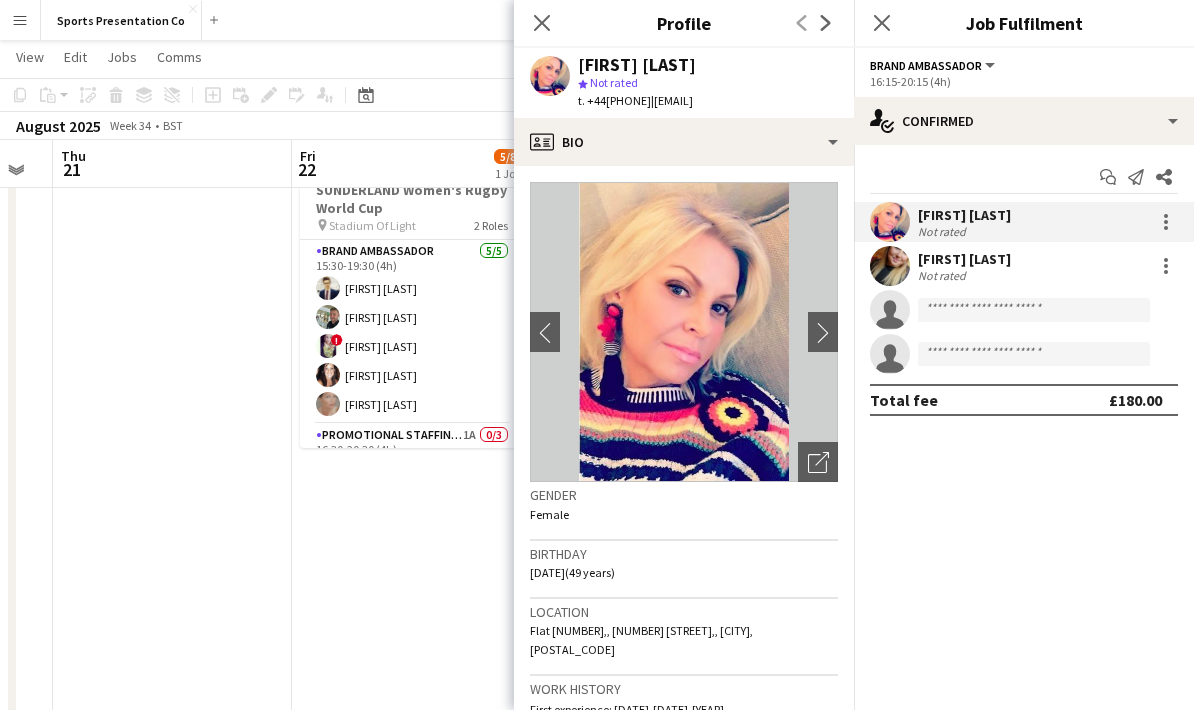 drag, startPoint x: 806, startPoint y: 102, endPoint x: 562, endPoint y: 54, distance: 248.6765 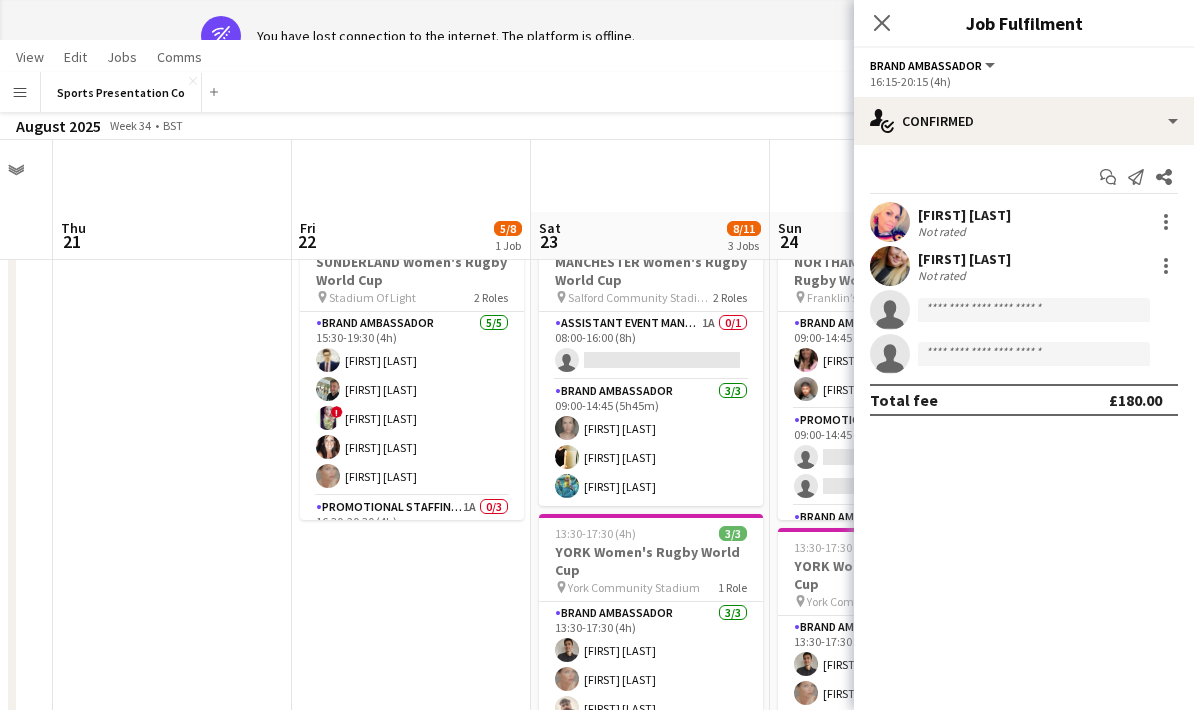click on "[FIRST] [LAST]   Not rated" at bounding box center [1024, 266] 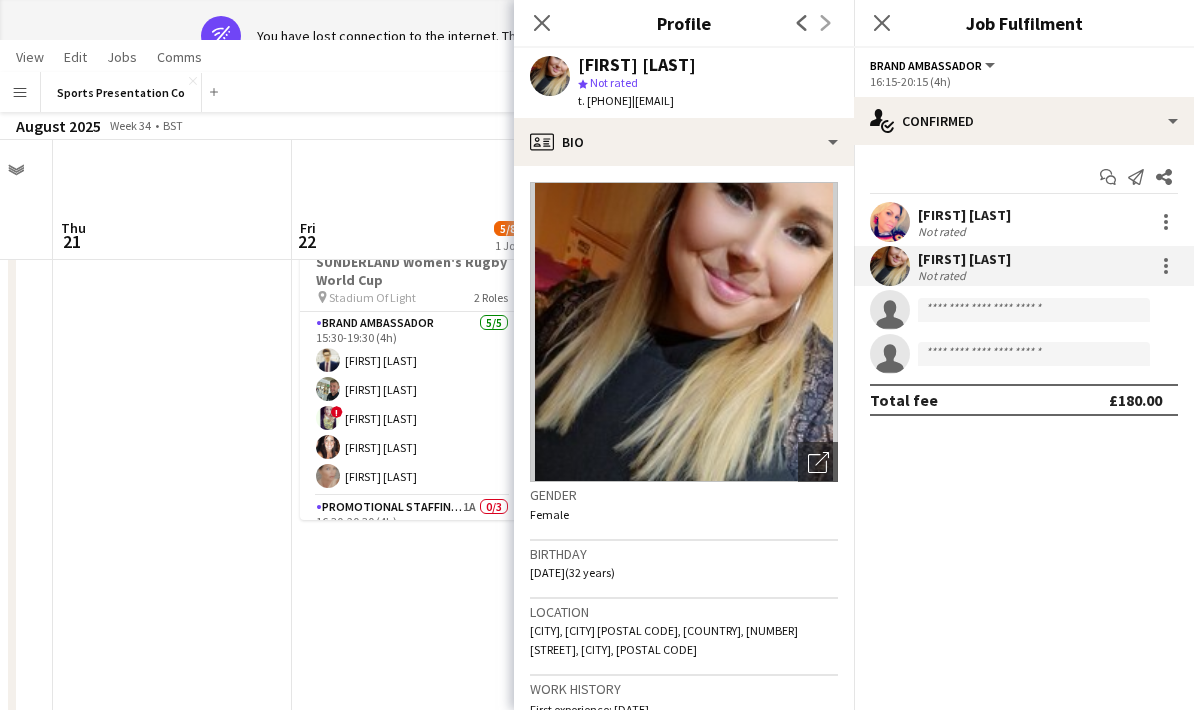drag, startPoint x: 834, startPoint y: 105, endPoint x: 578, endPoint y: 62, distance: 259.5862 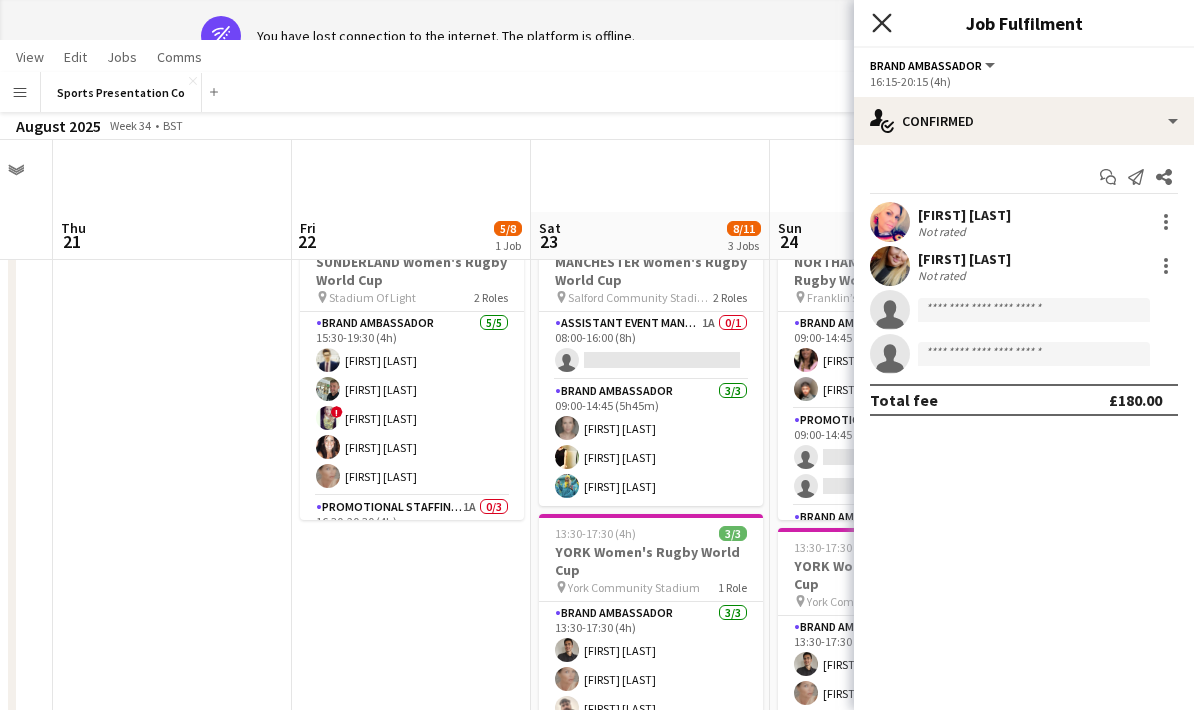 click on "Close pop-in" 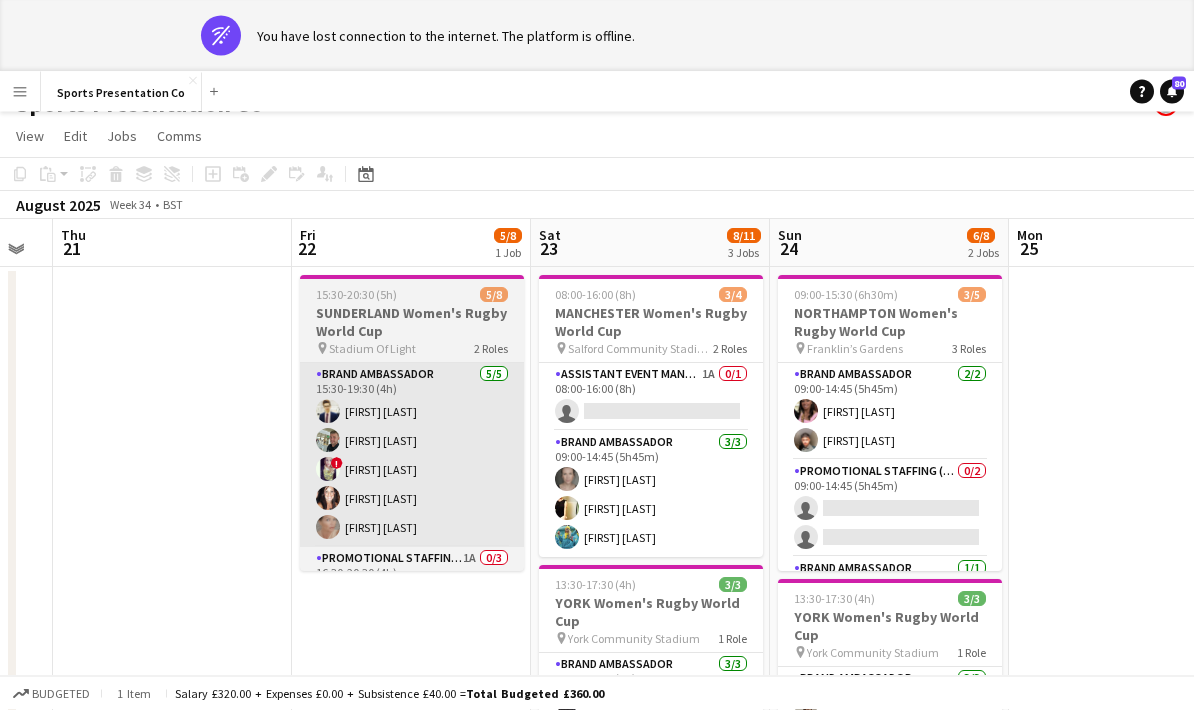 scroll, scrollTop: 0, scrollLeft: 0, axis: both 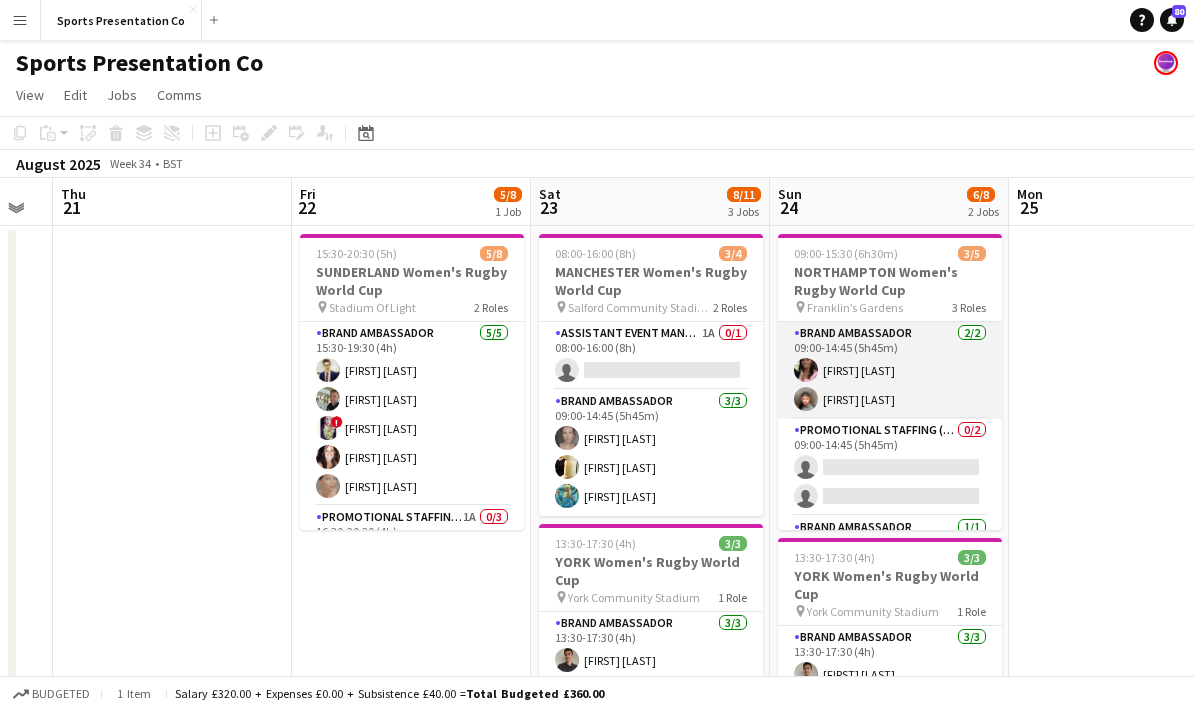 click on "Brand Ambassador   2/2   09:00-14:45 (5h45m)
[FIRST] [LAST] [FIRST] [LAST]" at bounding box center (890, 370) 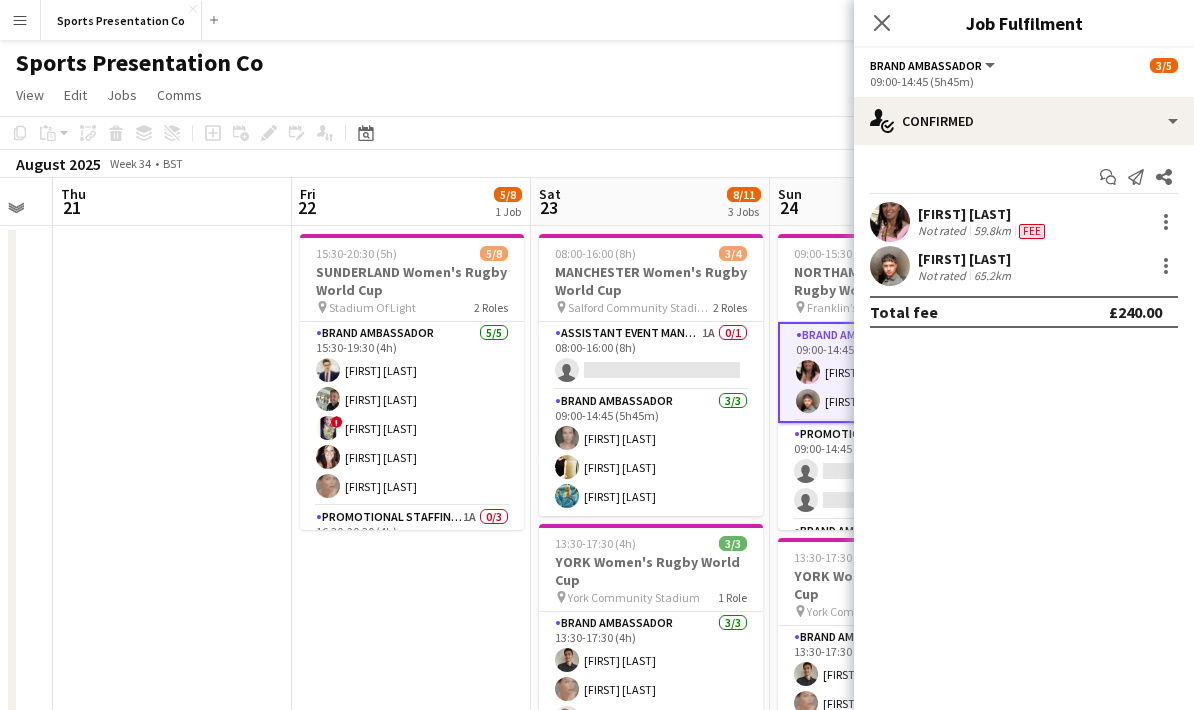 click on "Not rated" at bounding box center (944, 231) 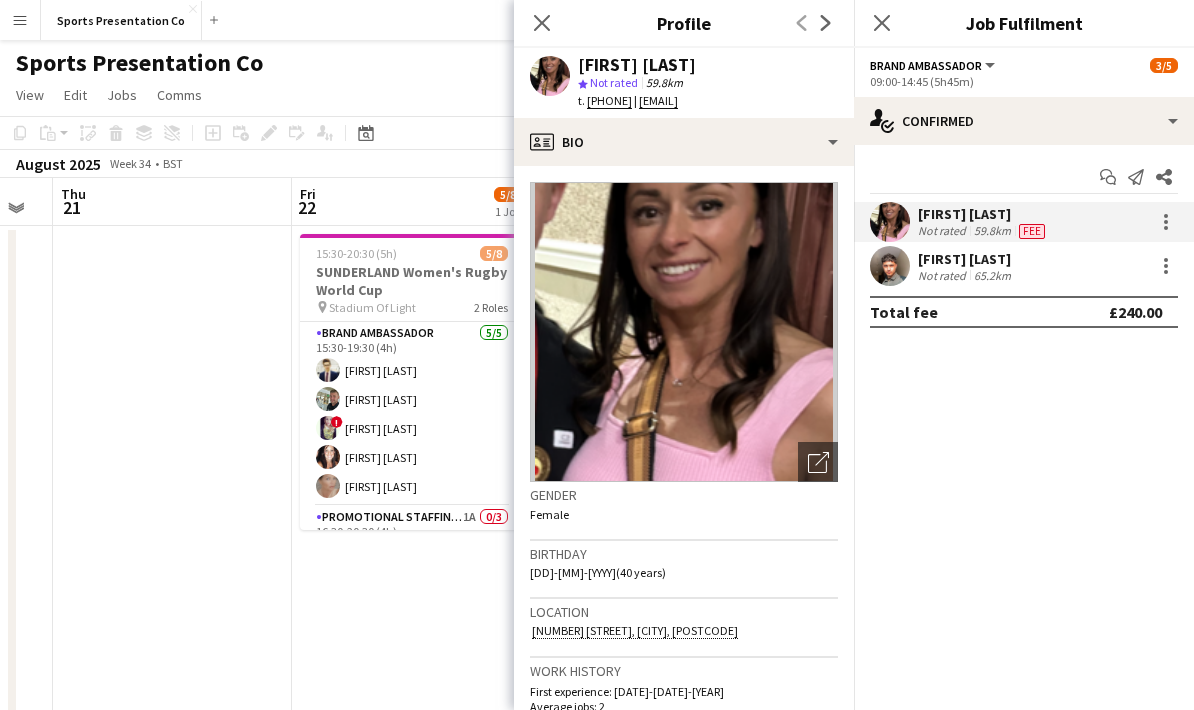drag, startPoint x: 809, startPoint y: 118, endPoint x: 578, endPoint y: 67, distance: 236.56288 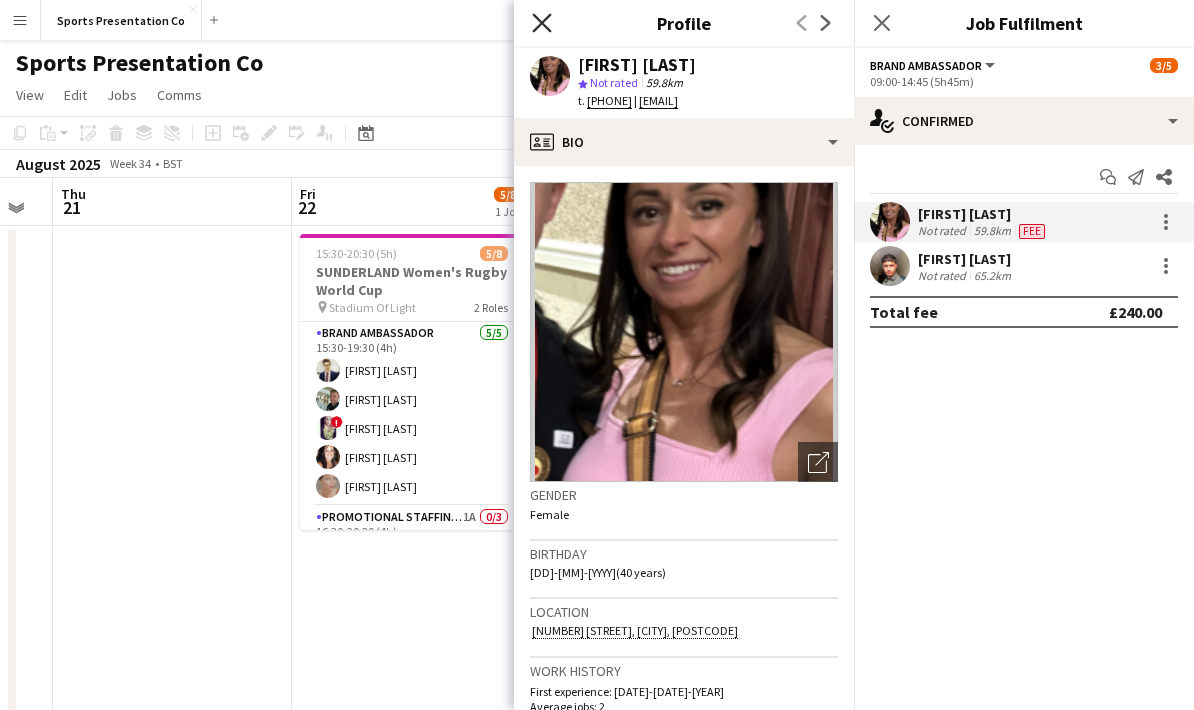 click on "Close pop-in" 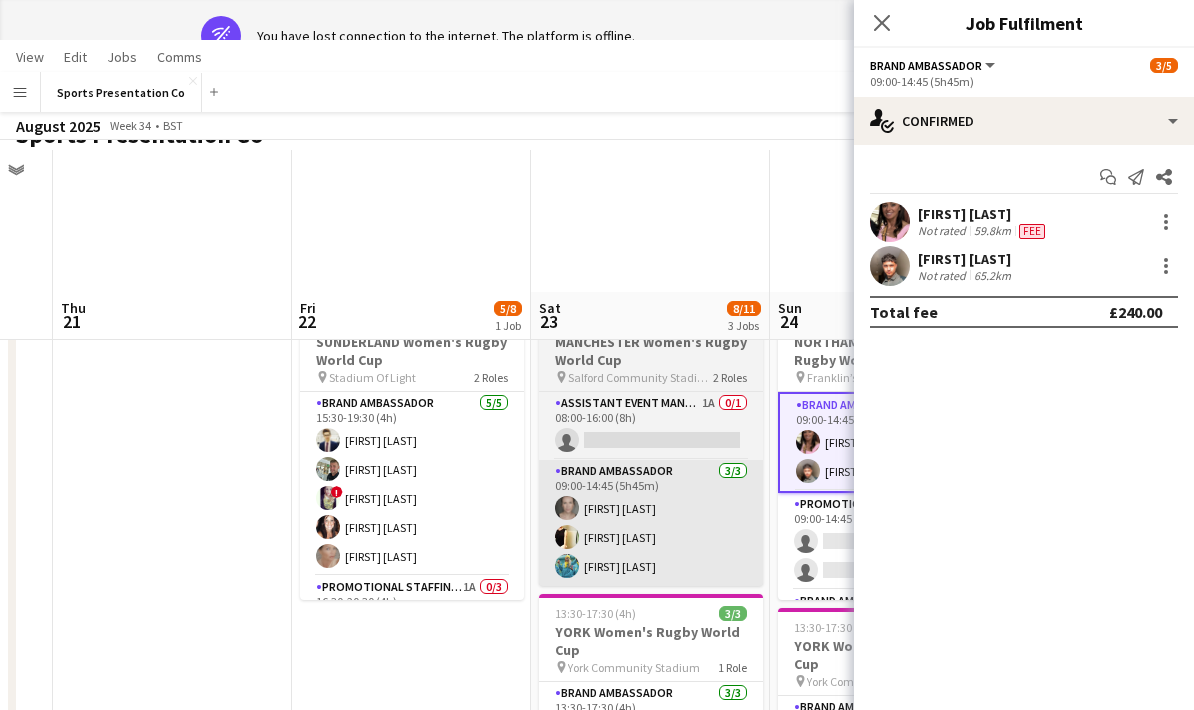 scroll, scrollTop: 80, scrollLeft: 0, axis: vertical 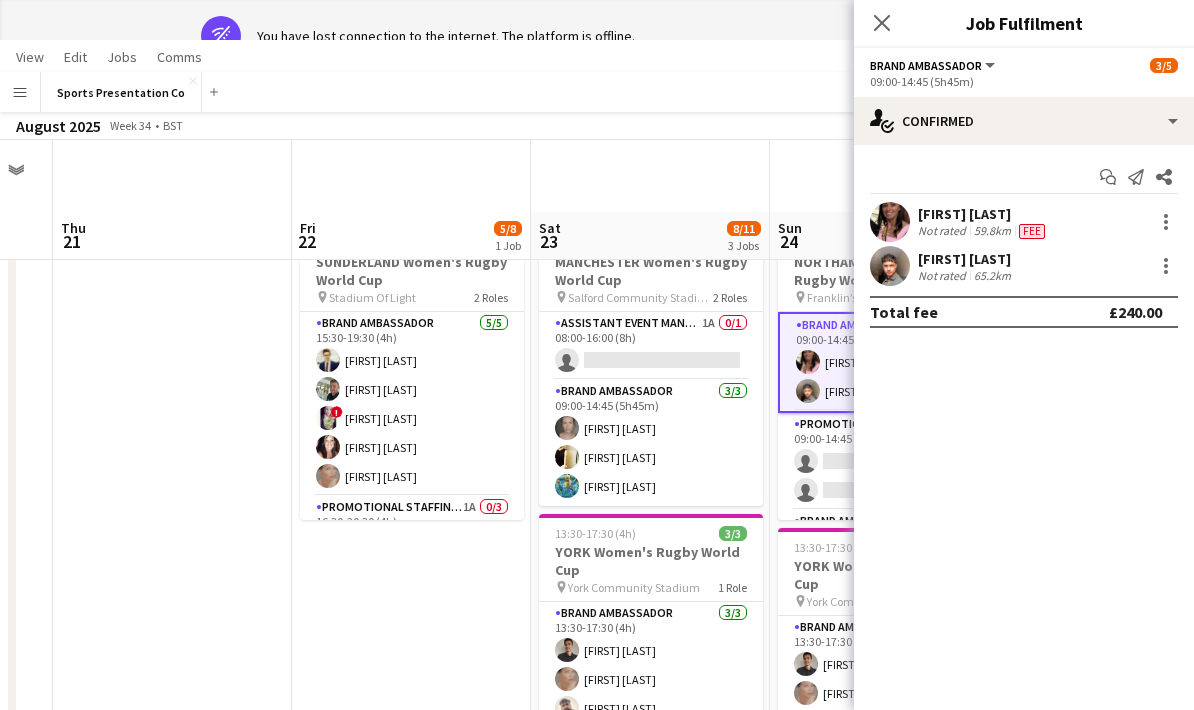 click on "65.2km" at bounding box center [992, 275] 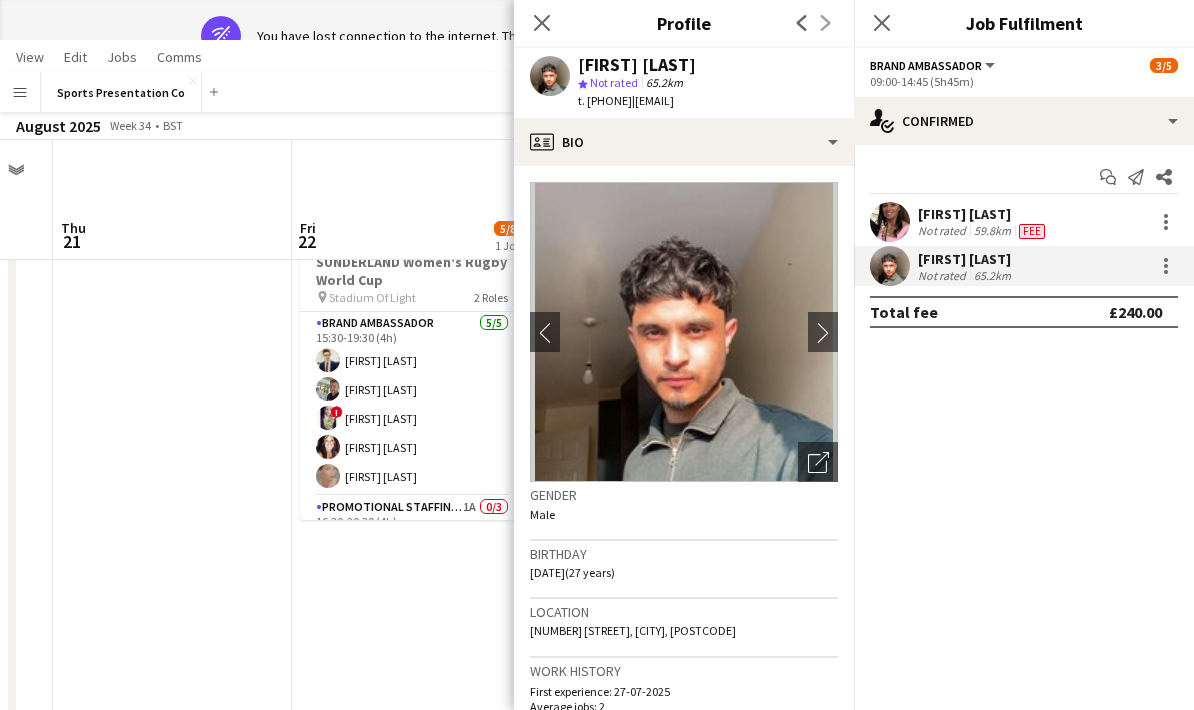 drag, startPoint x: 610, startPoint y: 122, endPoint x: 574, endPoint y: 57, distance: 74.30343 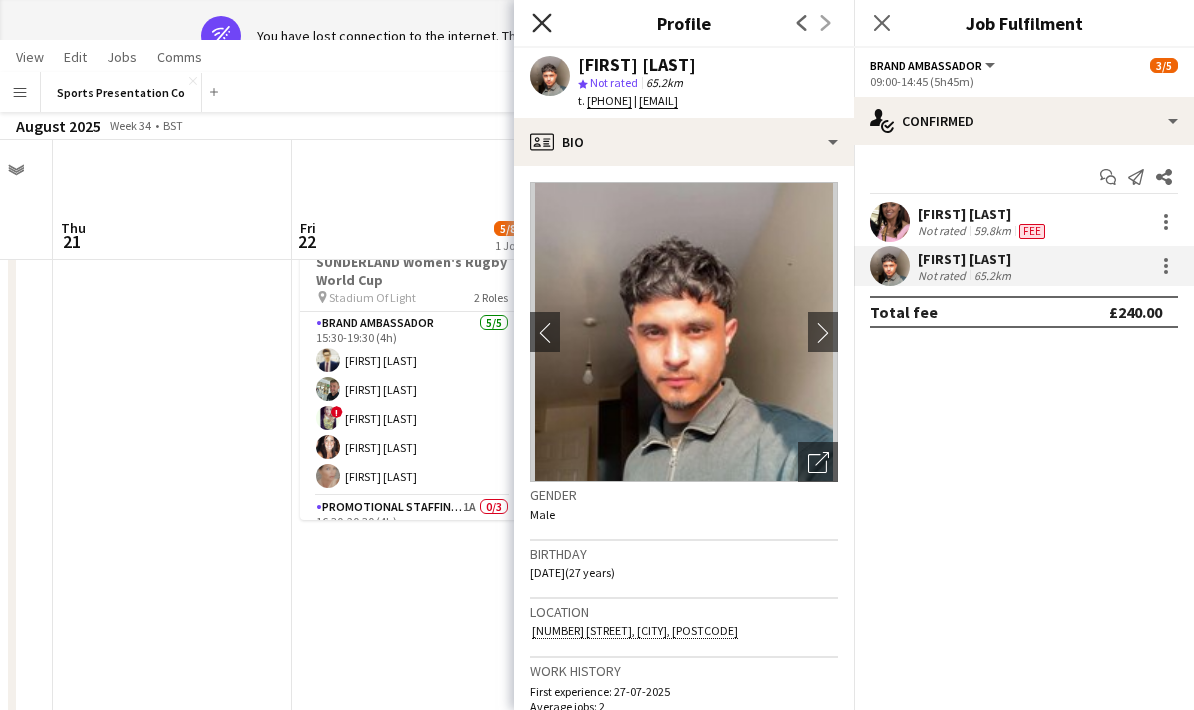 click on "Close pop-in" 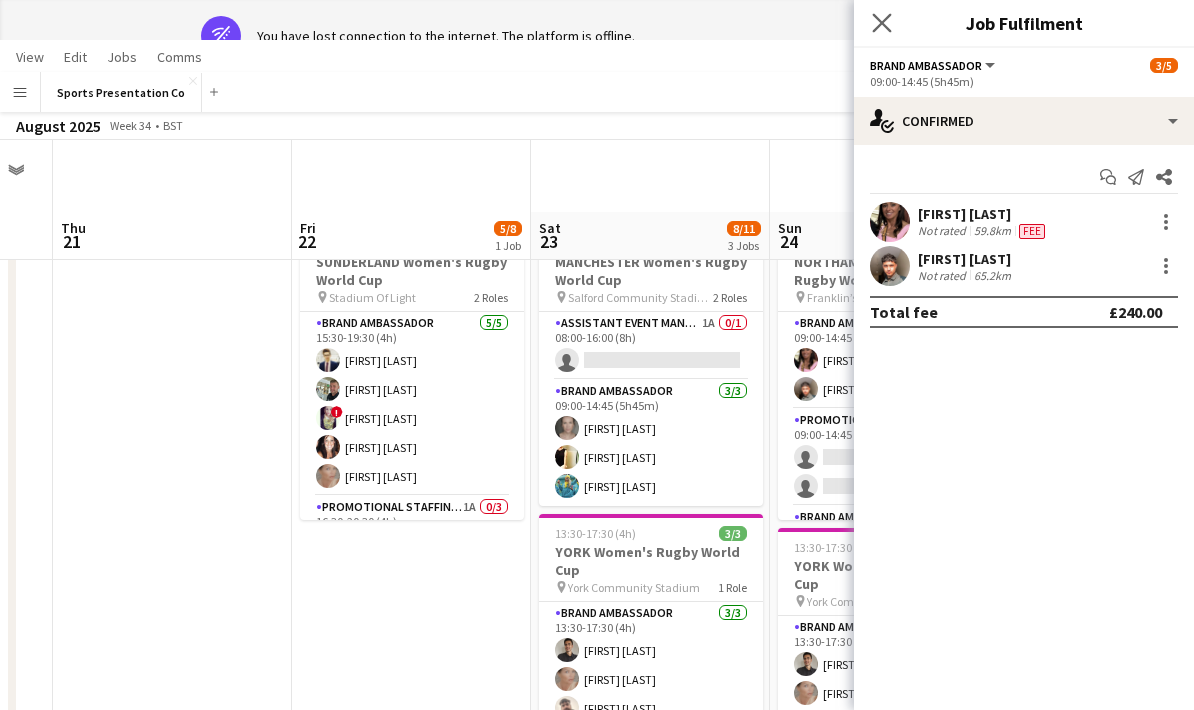 click on "Close pop-in" 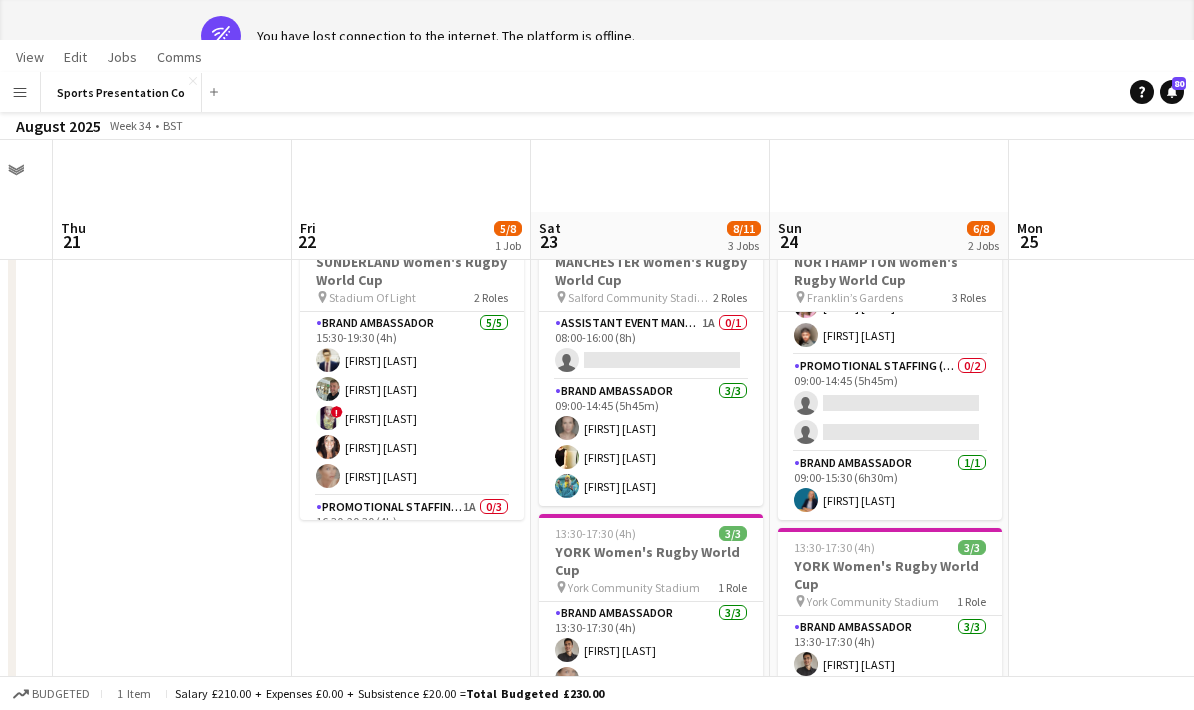 scroll, scrollTop: 54, scrollLeft: 0, axis: vertical 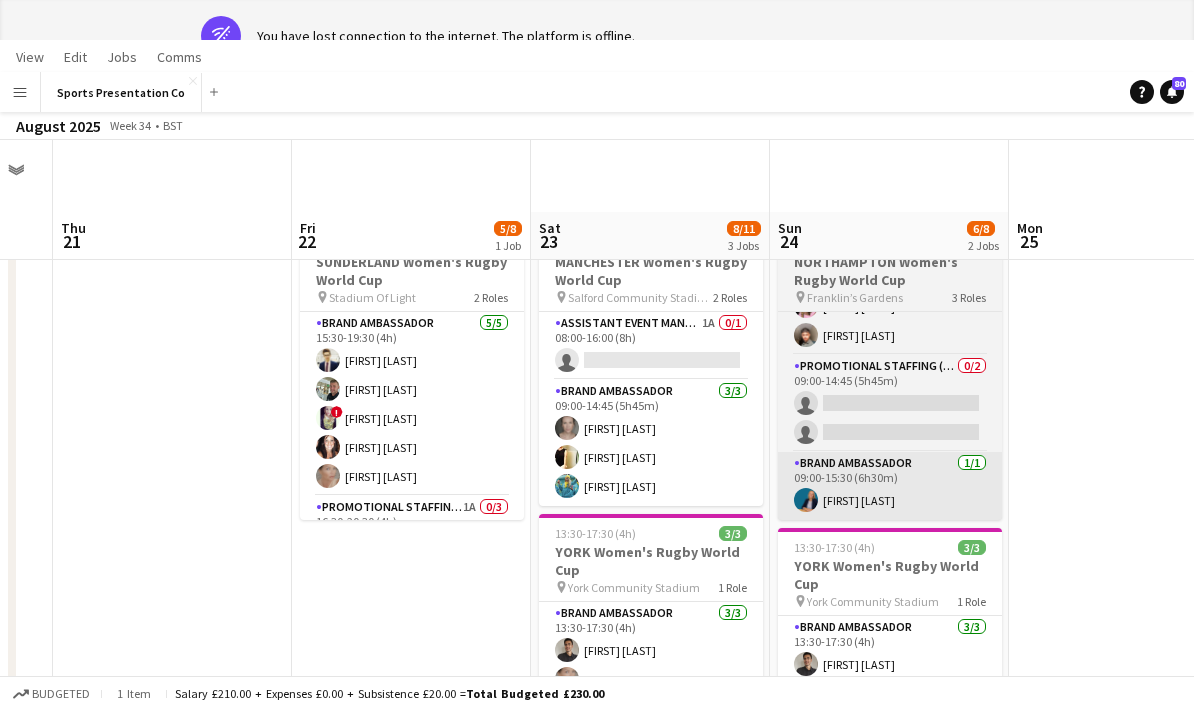 click on "Brand Ambassador   1/1   09:00-15:30 (6h30m)
[FIRST] [LAST]" at bounding box center [890, 486] 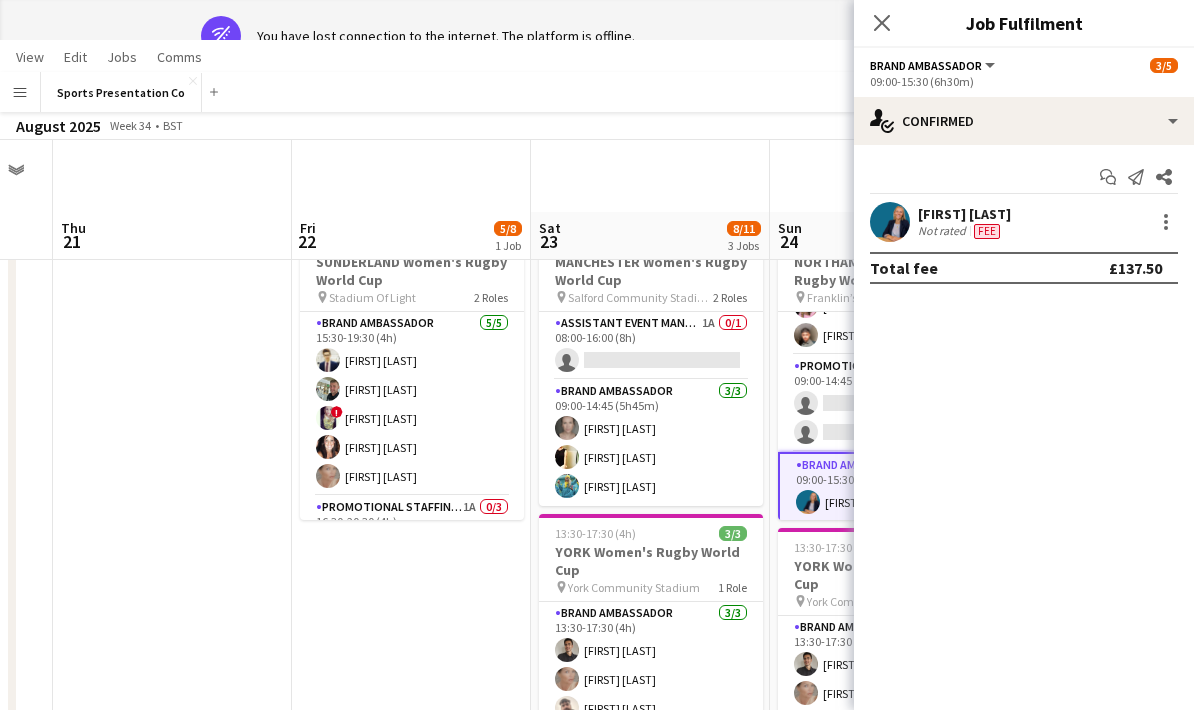 click on "Not rated" at bounding box center [944, 231] 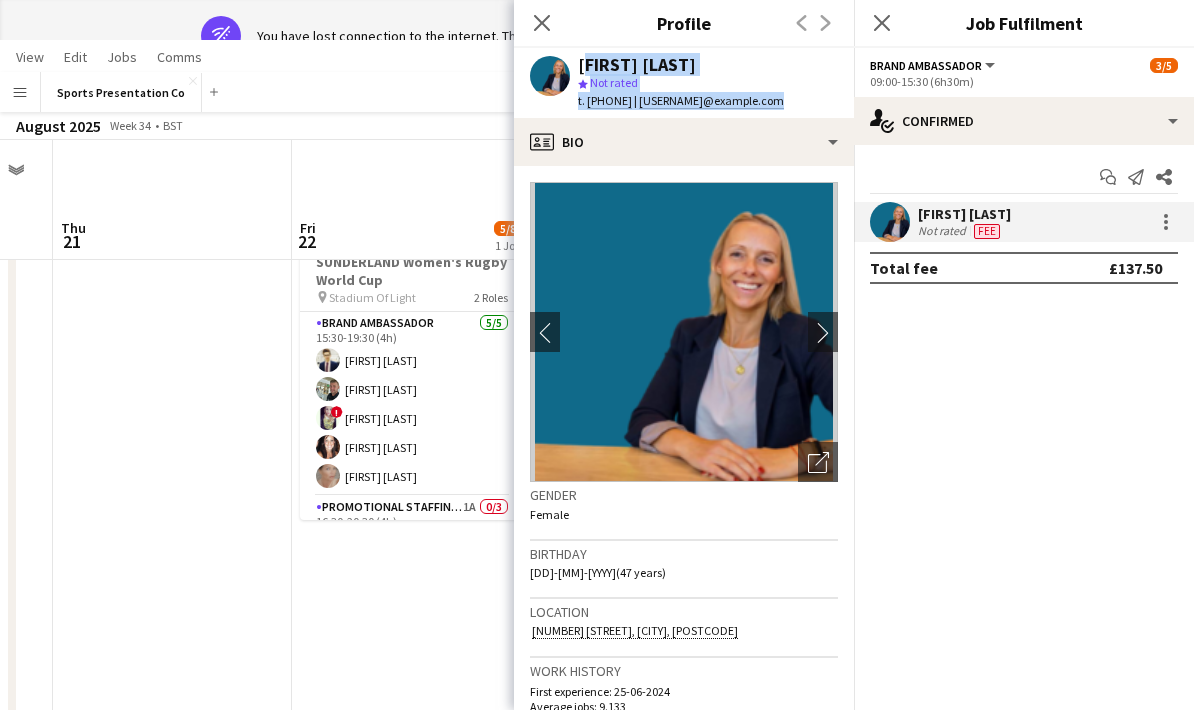 drag, startPoint x: 820, startPoint y: 106, endPoint x: 580, endPoint y: 60, distance: 244.36858 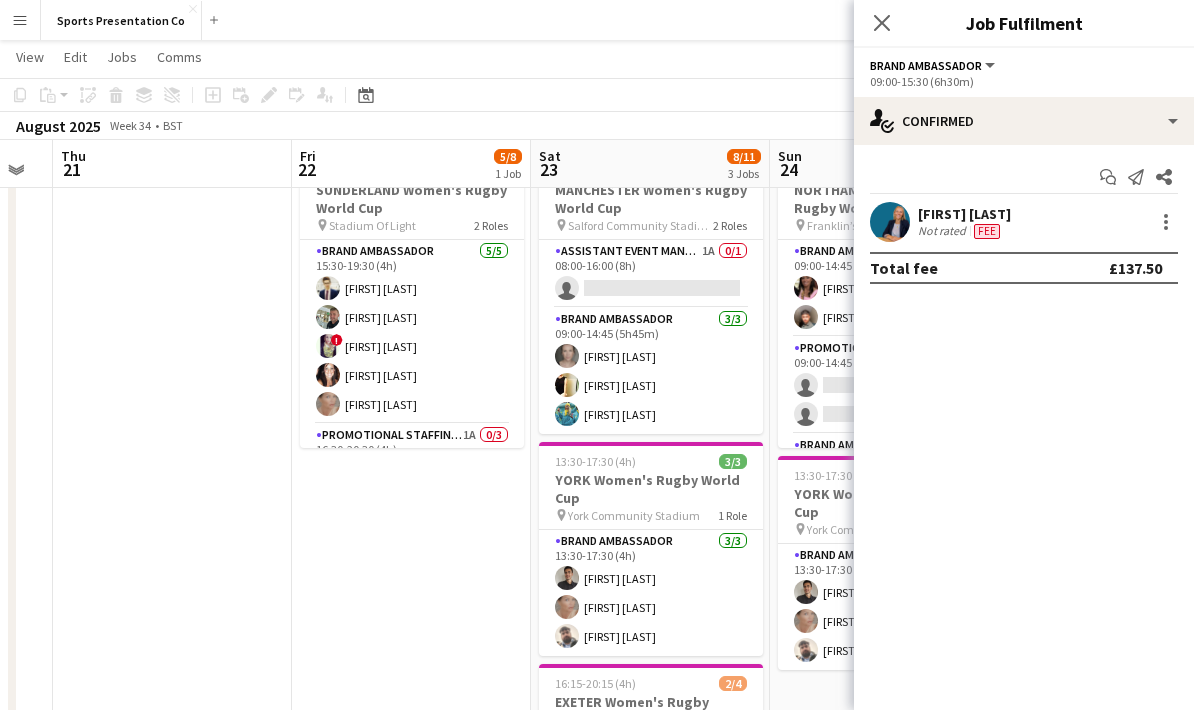 click on "Not rated" at bounding box center [944, 231] 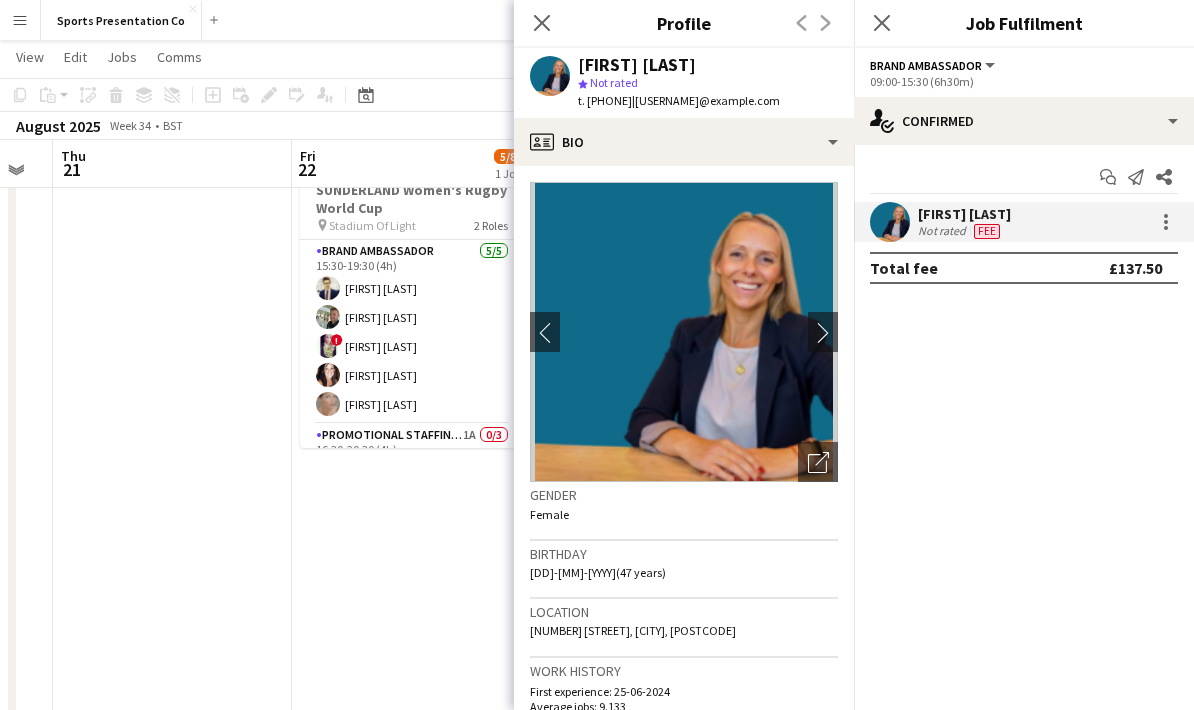 click on "Not rated" 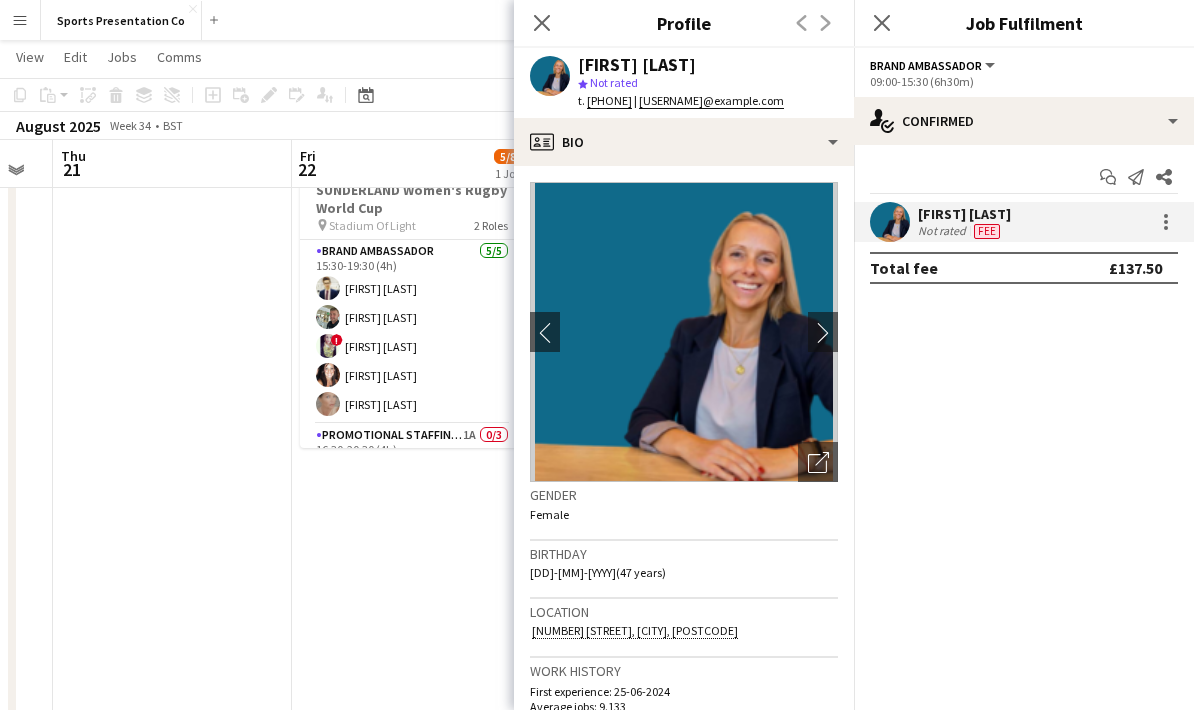 click on "Mohamad Khairul Mohamad Ali Paul McDonald ! Lucy Mercel Lisa Matthews Nicola Graham  Promotional Staffing (Brand Ambassadors)   1A   0/3   16:30-20:30 (4h)
single-neutral-actions
single-neutral-actions
single-neutral-actions" at bounding box center (411, 548) 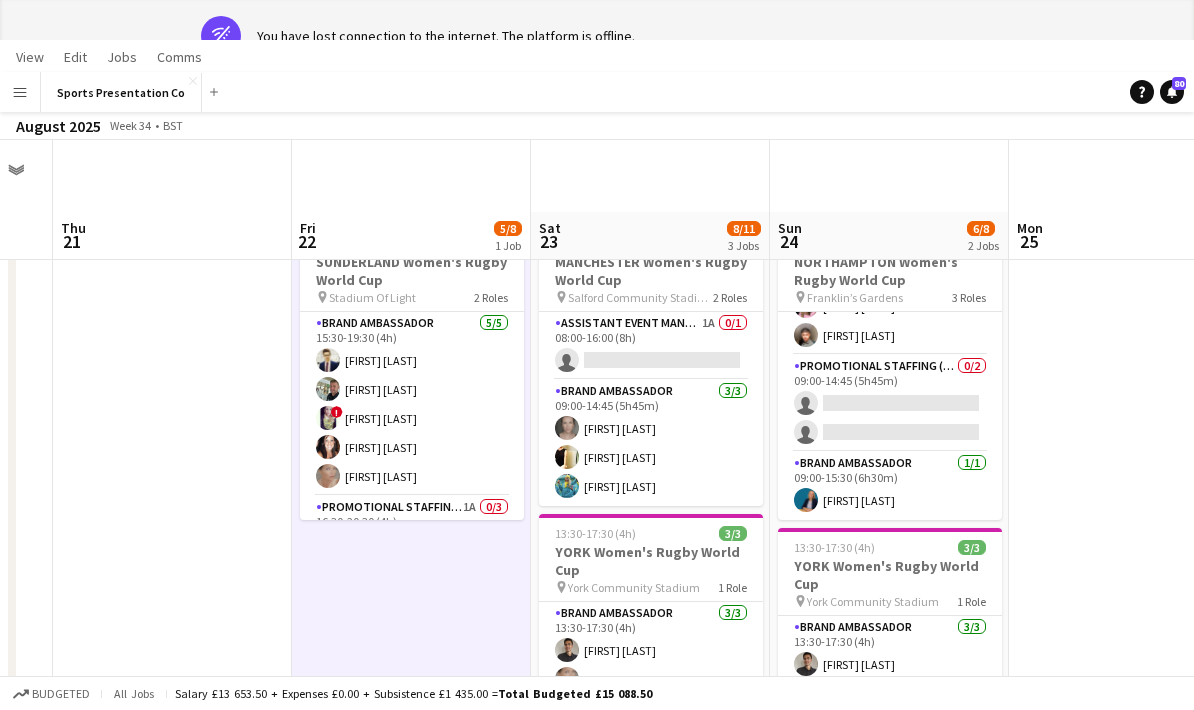 scroll, scrollTop: 54, scrollLeft: 0, axis: vertical 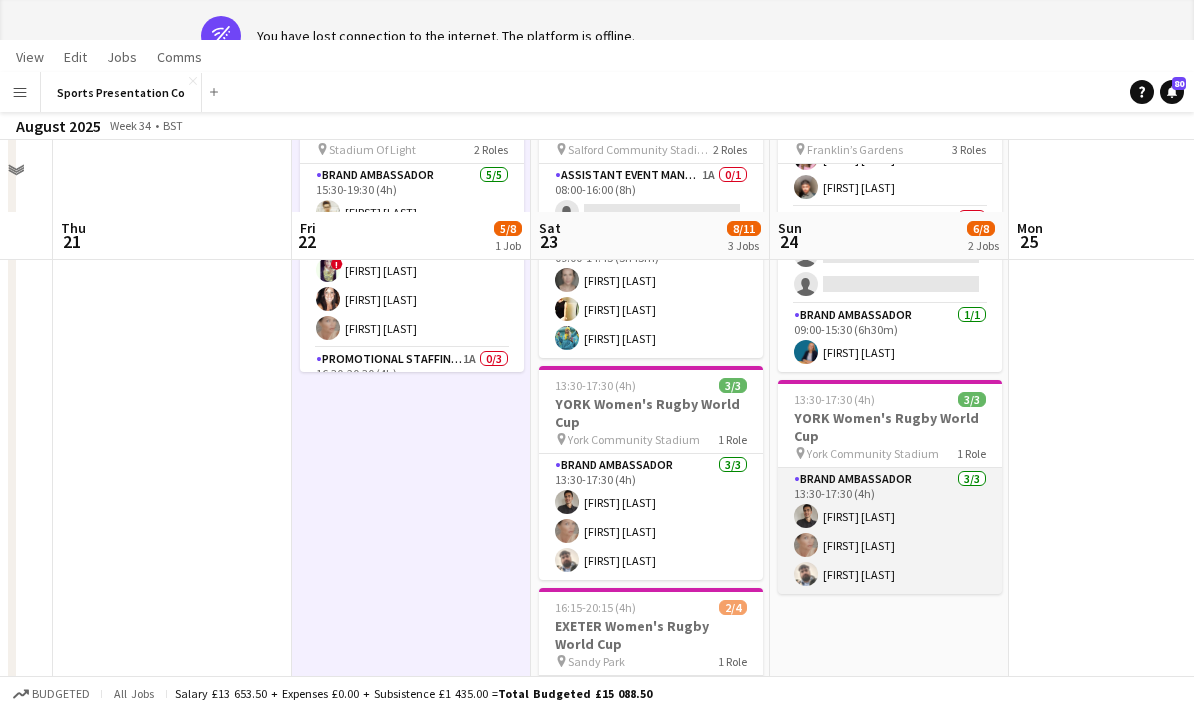 click on "Adam Carless Nicola Graham Daniel Jenkins" at bounding box center [890, 531] 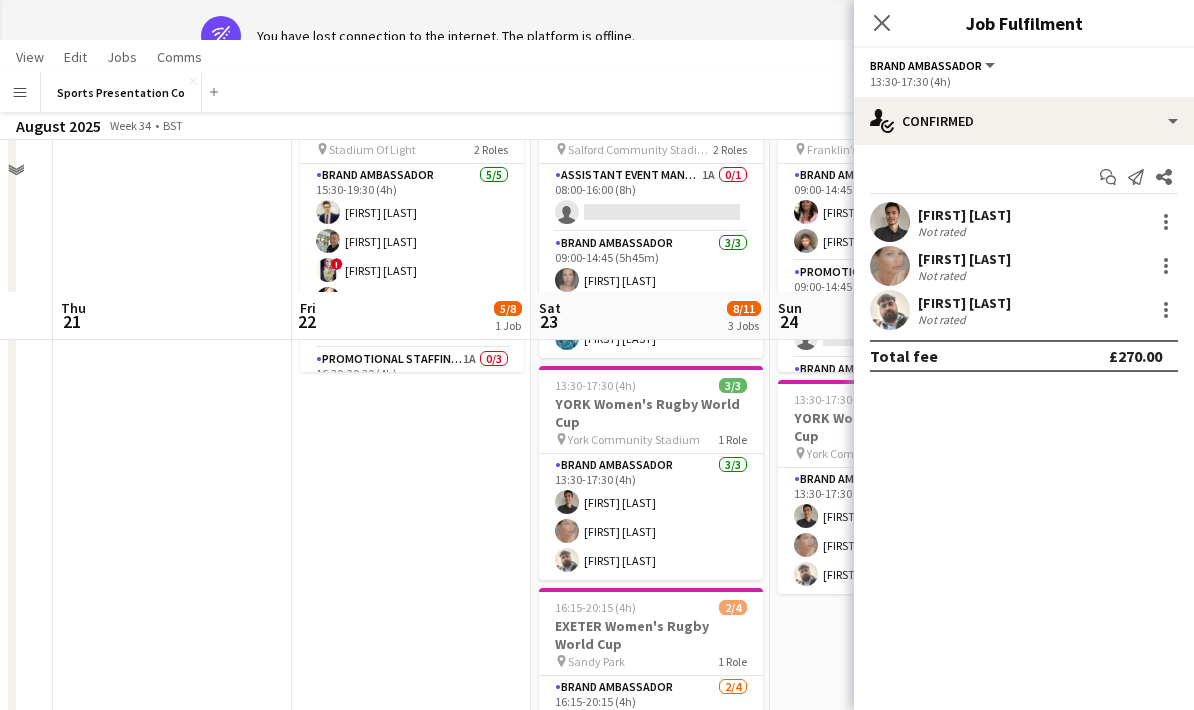 scroll, scrollTop: 0, scrollLeft: 0, axis: both 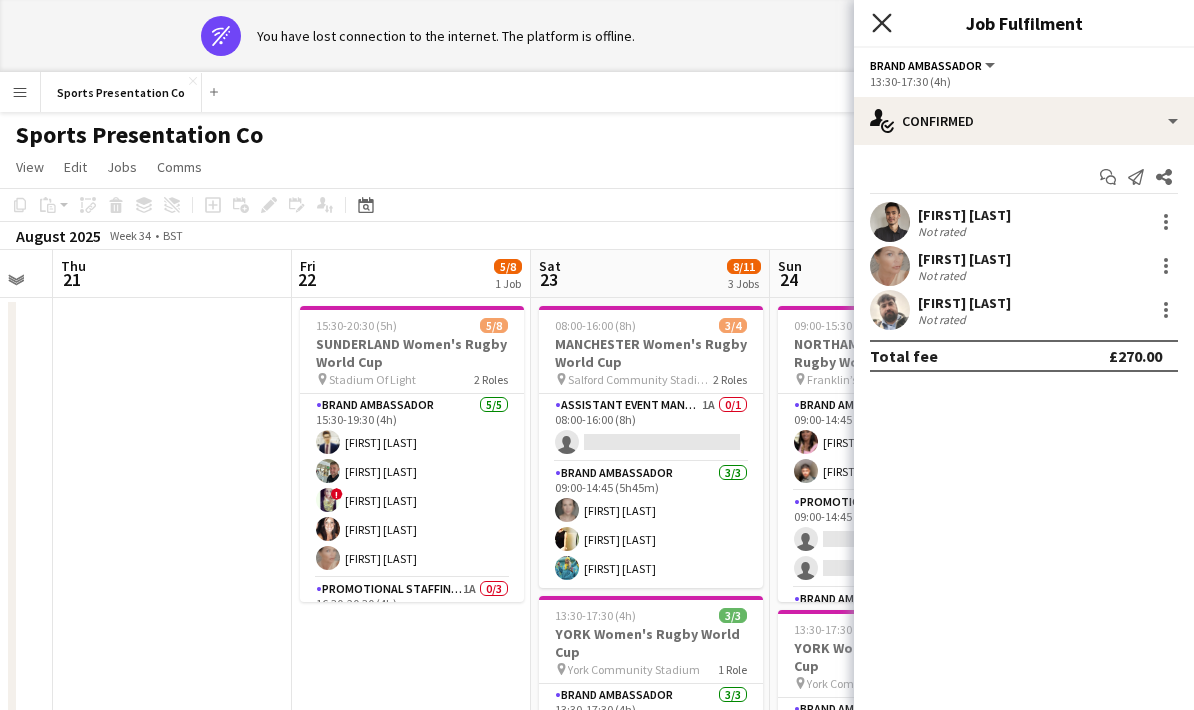 click on "Close pop-in" 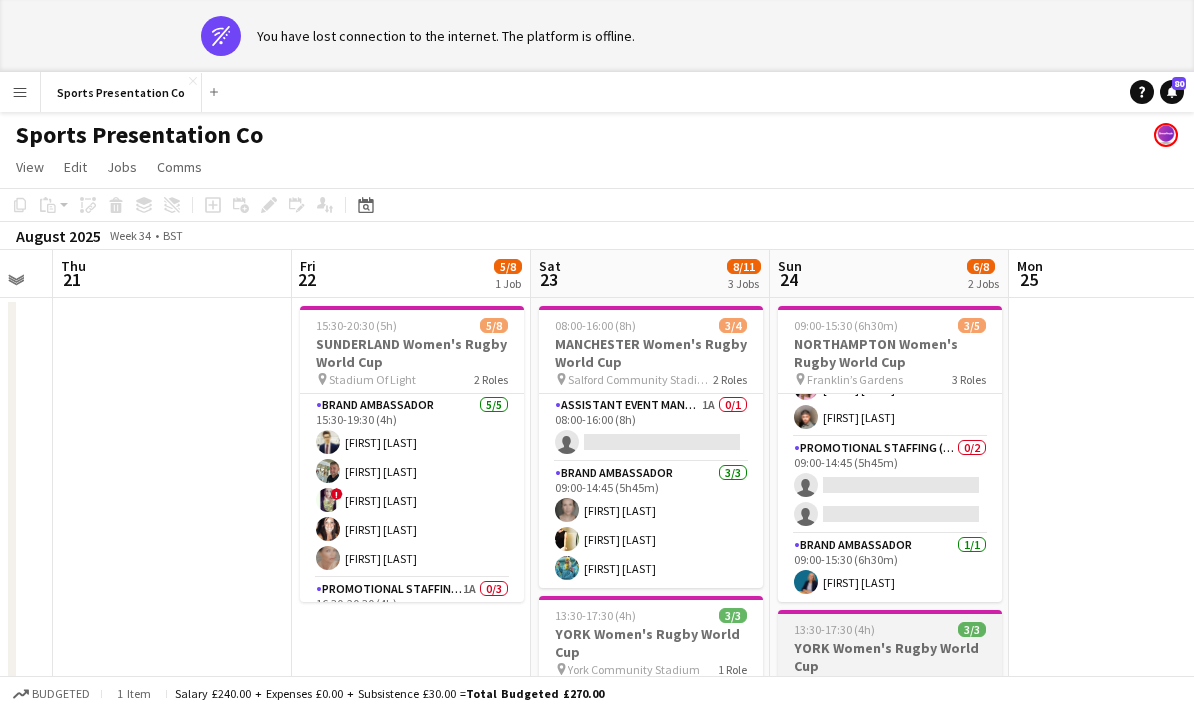 scroll, scrollTop: 54, scrollLeft: 0, axis: vertical 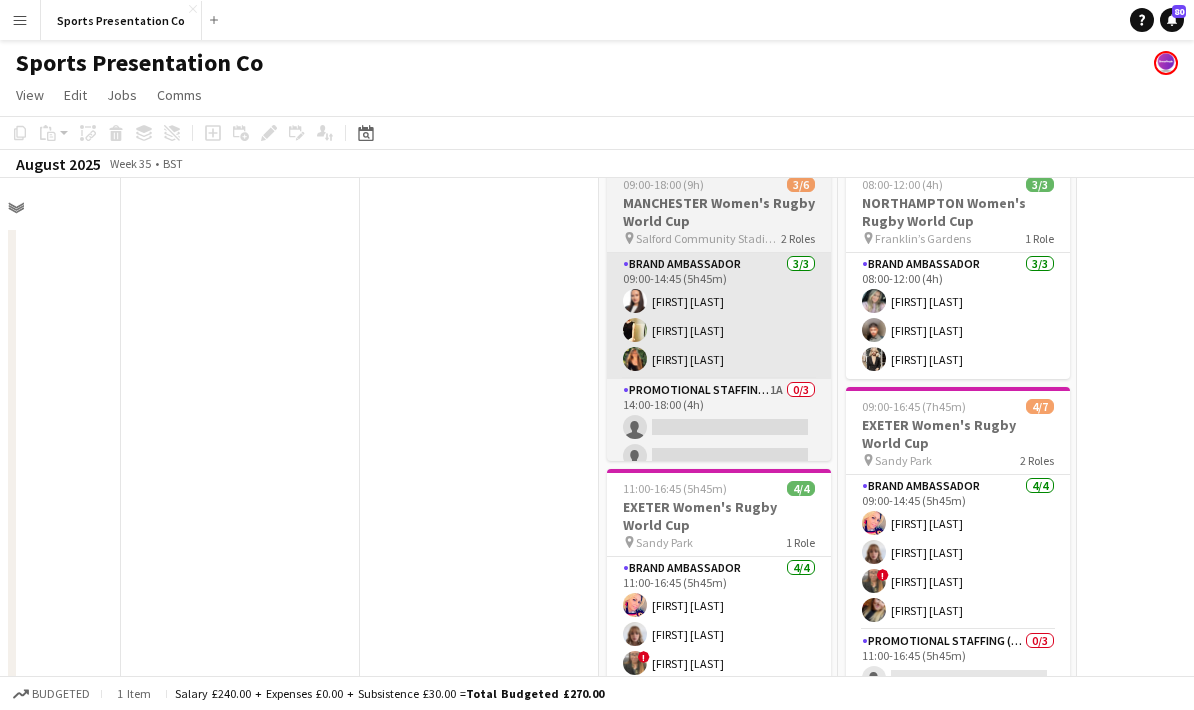 click on "Brand Ambassador   3/3   09:00-14:45 (5h45m)
[FIRST] [LAST] [FIRST] [LAST] [FIRST] [LAST]" at bounding box center (719, 316) 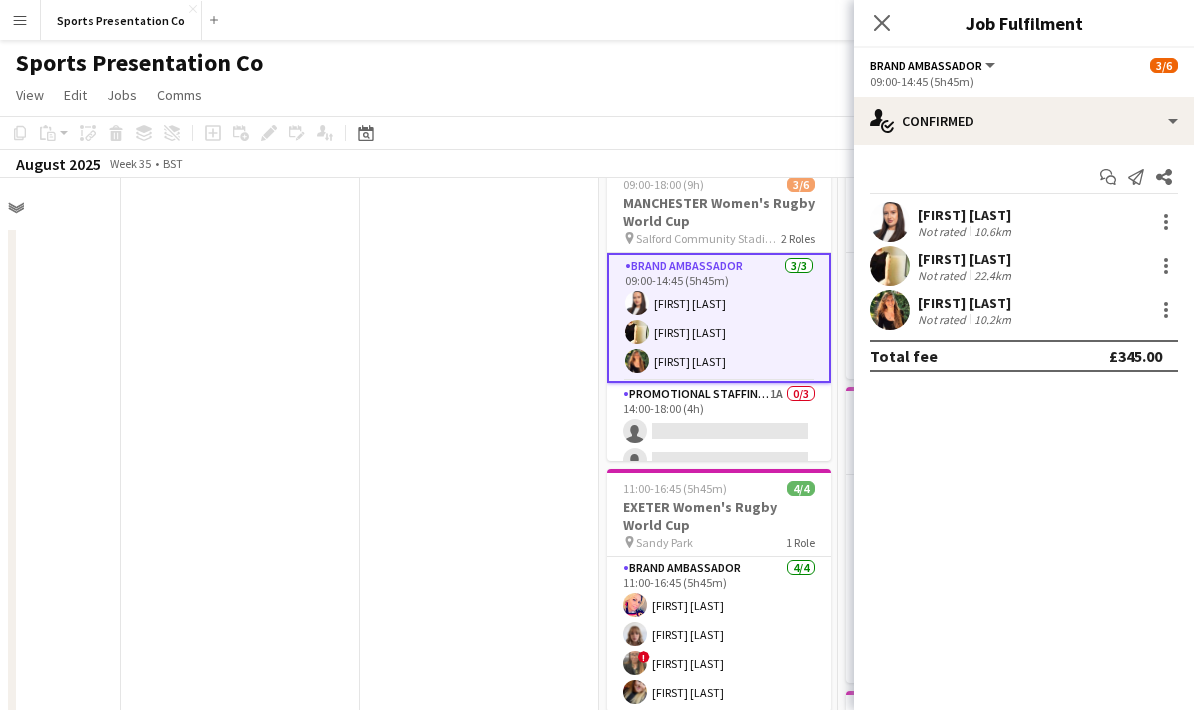 click on "10.6km" at bounding box center [992, 231] 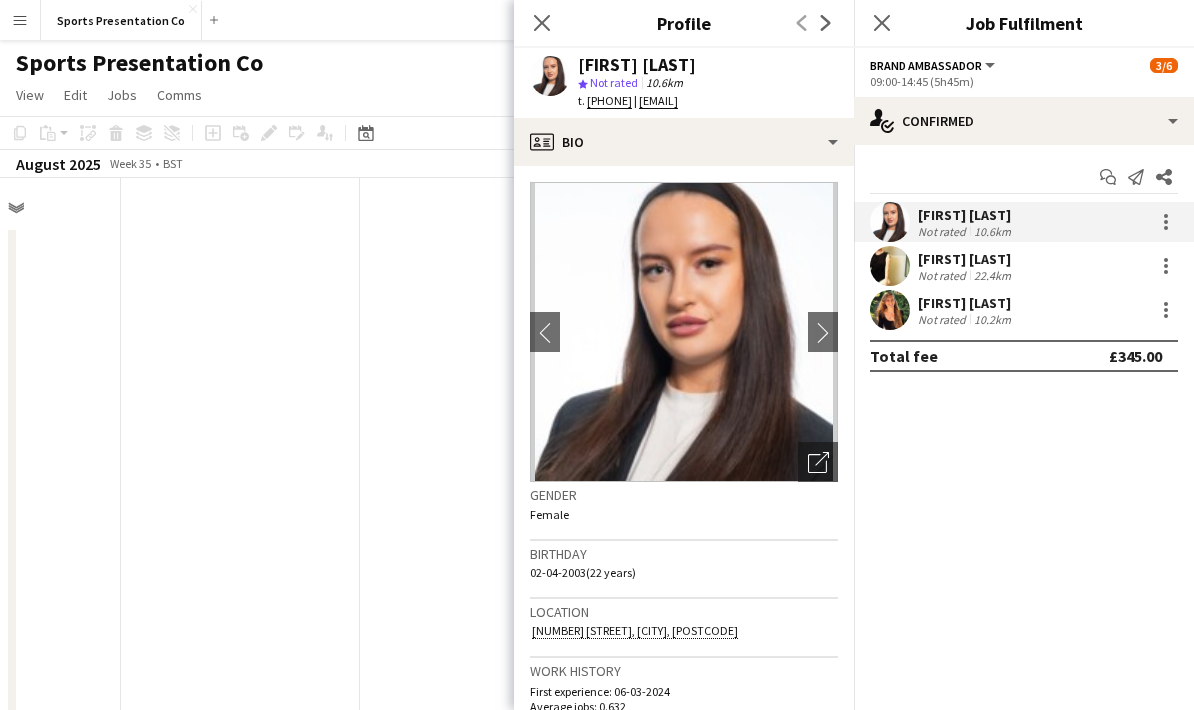 drag, startPoint x: 792, startPoint y: 112, endPoint x: 554, endPoint y: 55, distance: 244.73047 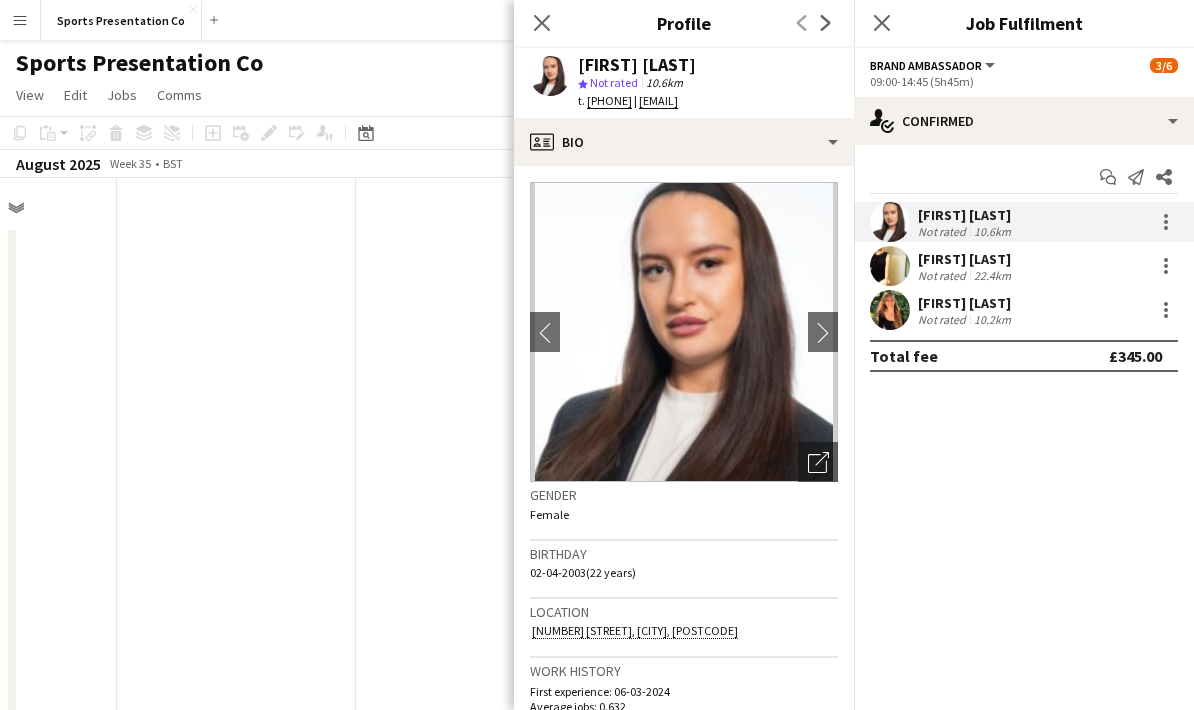 scroll, scrollTop: 179, scrollLeft: 600, axis: both 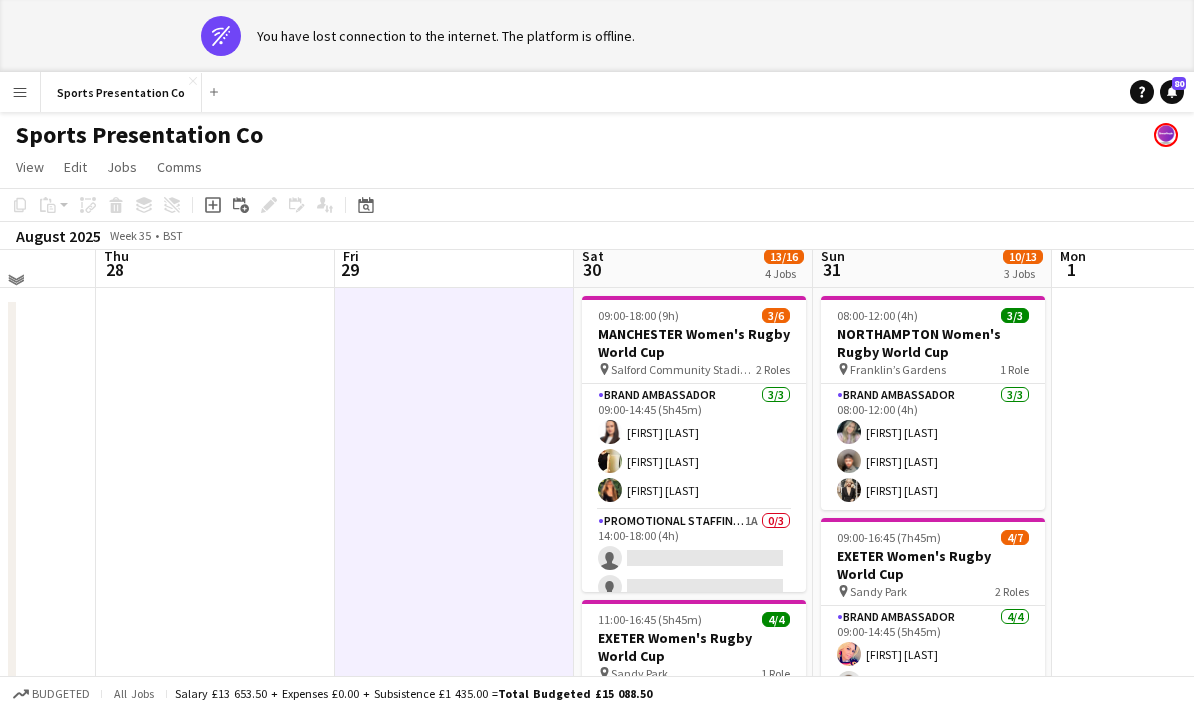 click on "Brand Ambassador   3/3   09:00-14:45 (5h45m)
[FIRST] [LAST] [FIRST] [LAST] [FIRST] [LAST]" at bounding box center (694, 447) 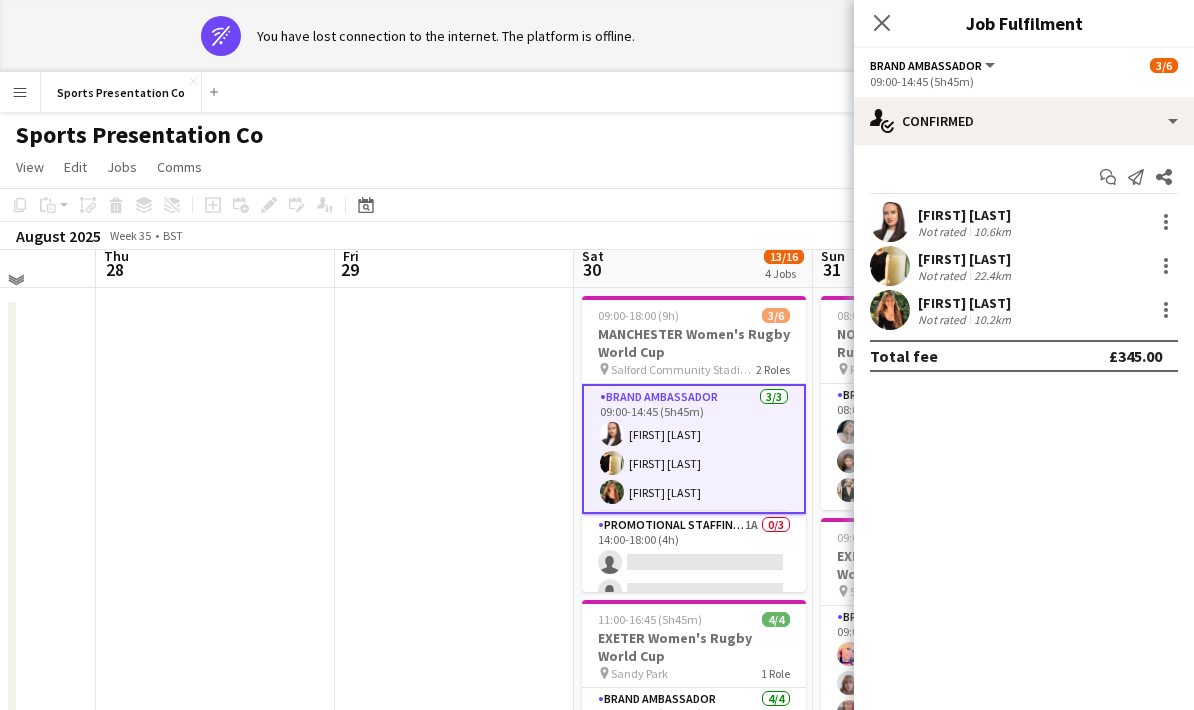 click on "22.4km" at bounding box center (992, 275) 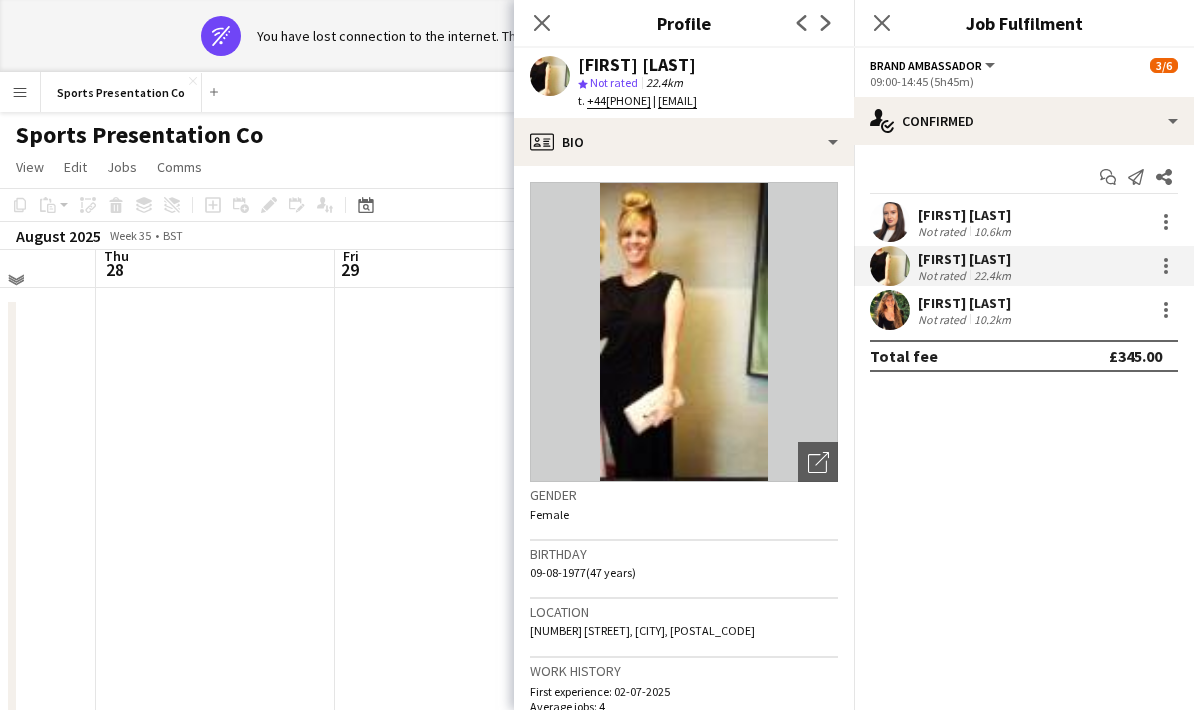 drag, startPoint x: 998, startPoint y: 280, endPoint x: 577, endPoint y: 66, distance: 472.26794 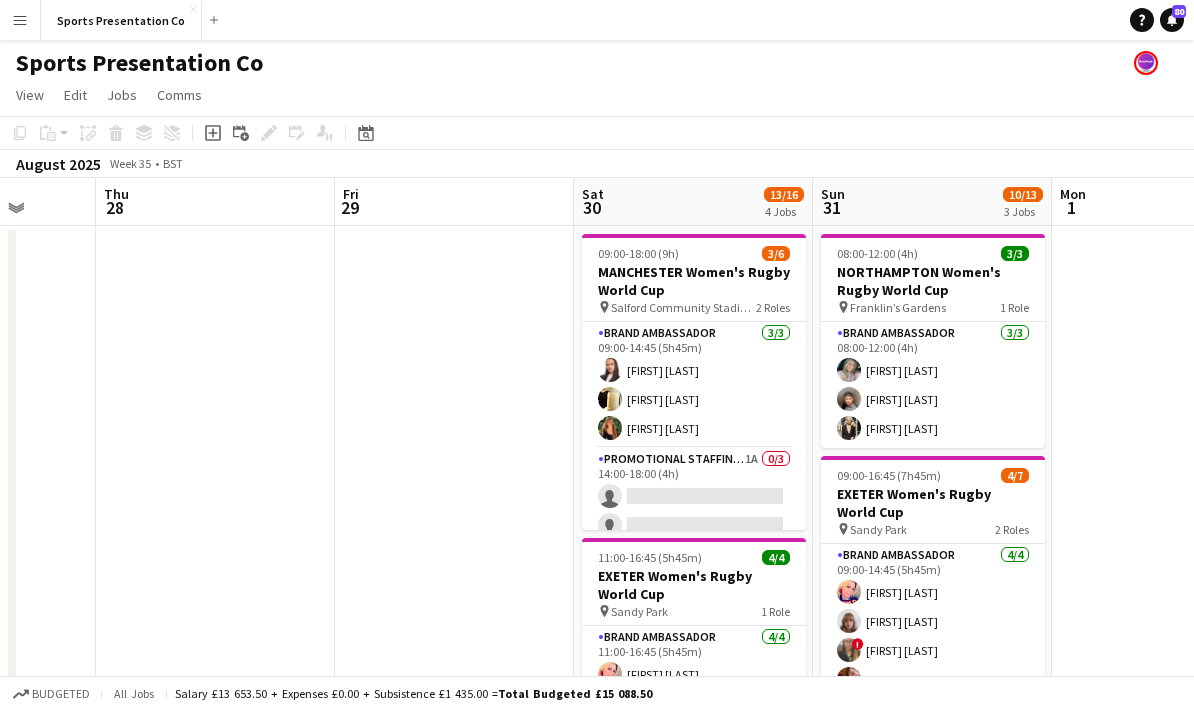 scroll, scrollTop: 0, scrollLeft: 621, axis: horizontal 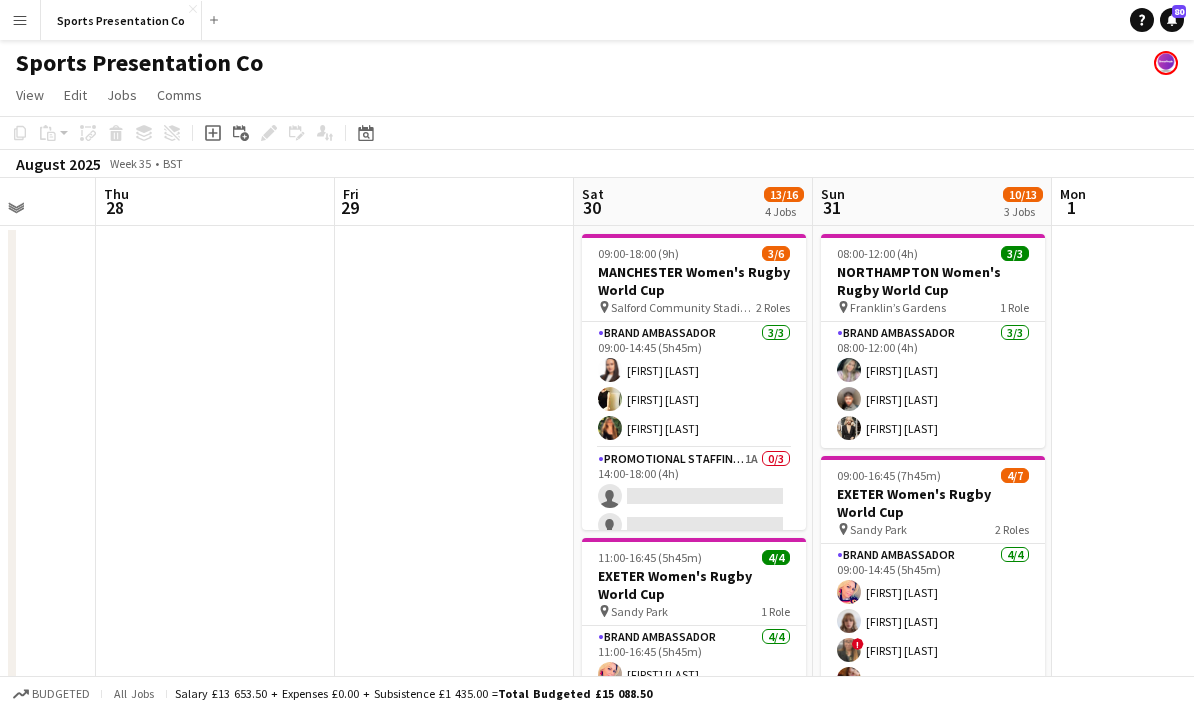 click on "Brand Ambassador   3/3   09:00-14:45 (5h45m)
[FIRST] [LAST] [FIRST] [LAST] [FIRST] [LAST]" at bounding box center (694, 385) 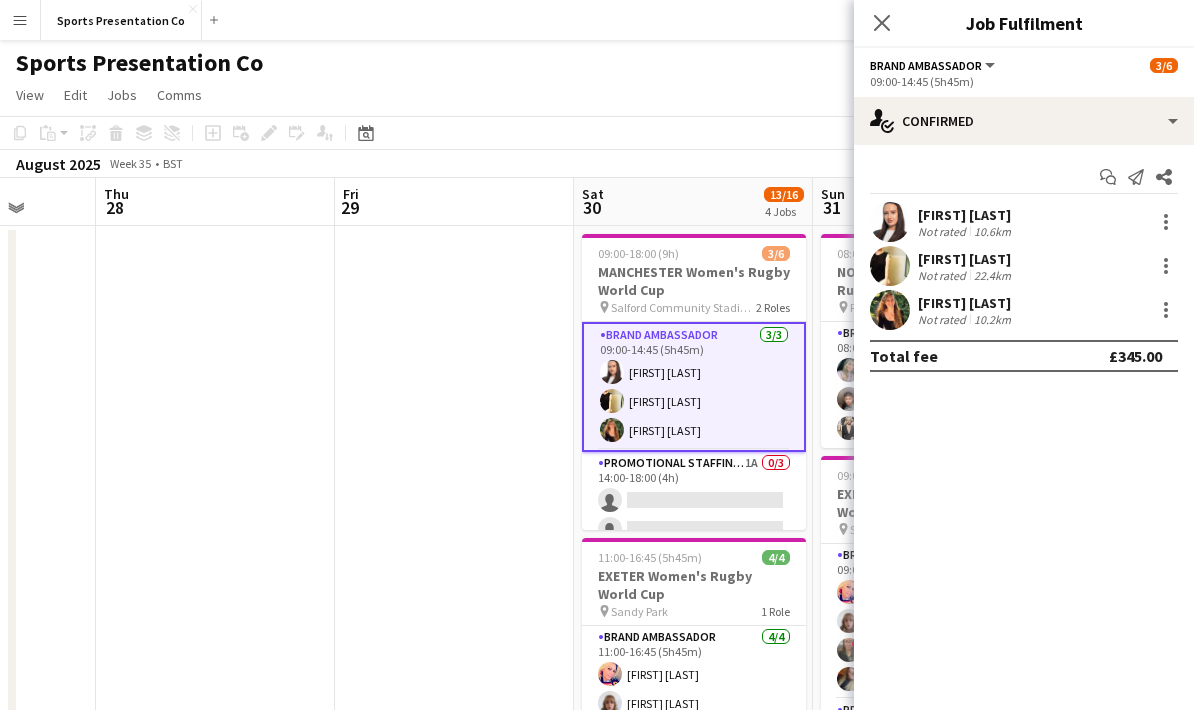 click on "[FIRST] [LAST]" at bounding box center [966, 303] 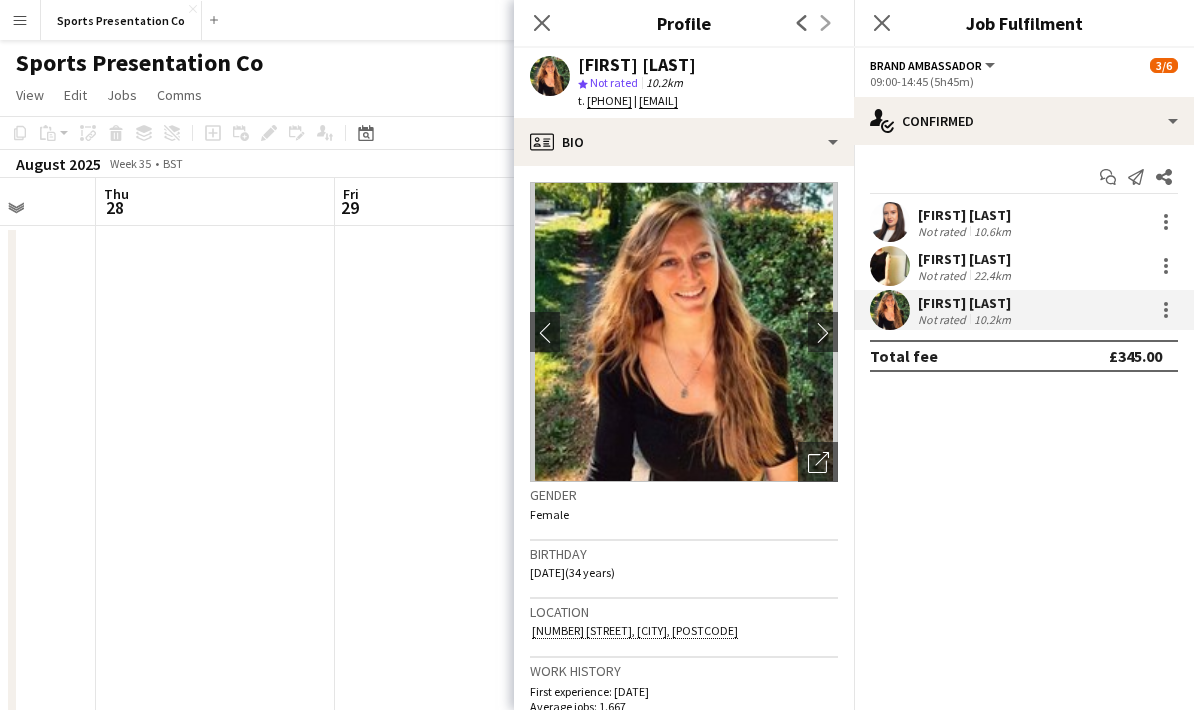 drag, startPoint x: 928, startPoint y: 309, endPoint x: 573, endPoint y: 63, distance: 431.90393 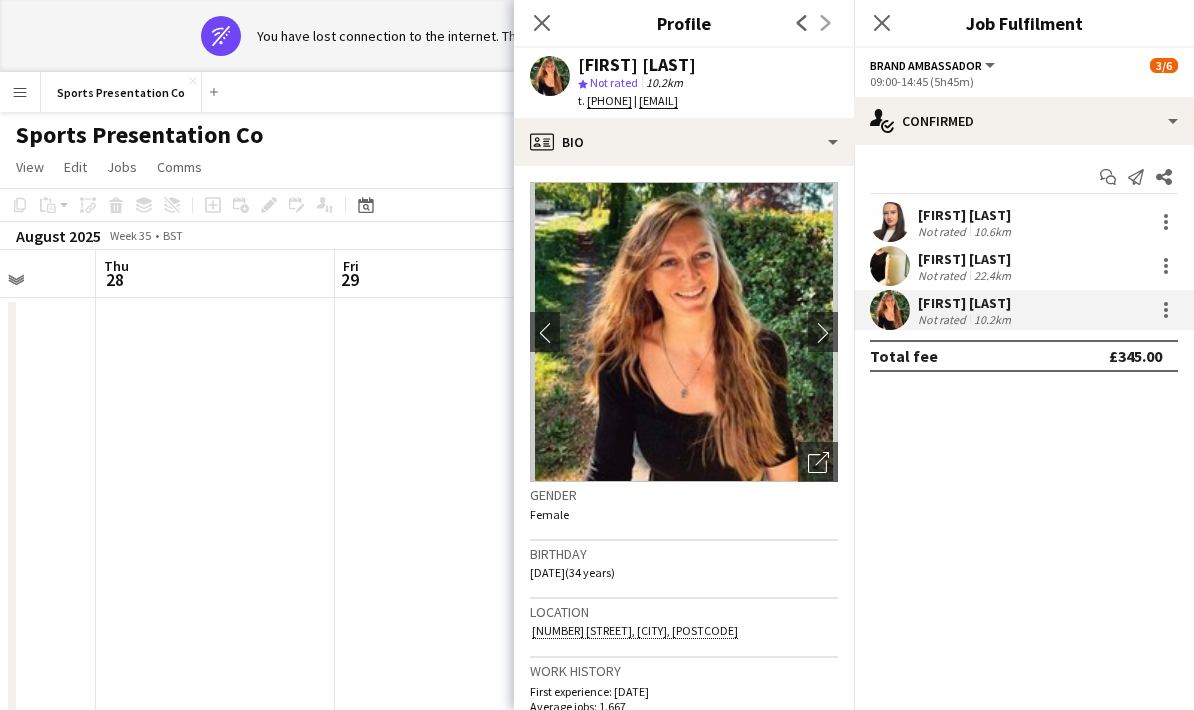 click 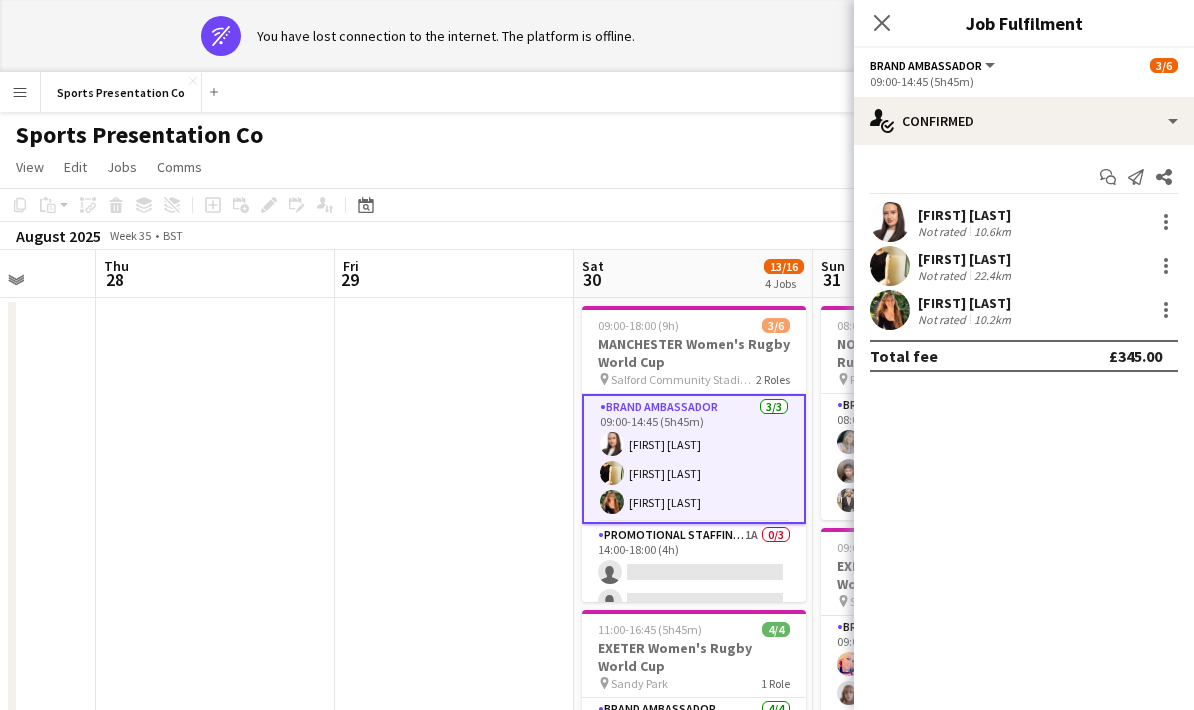click at bounding box center (454, 820) 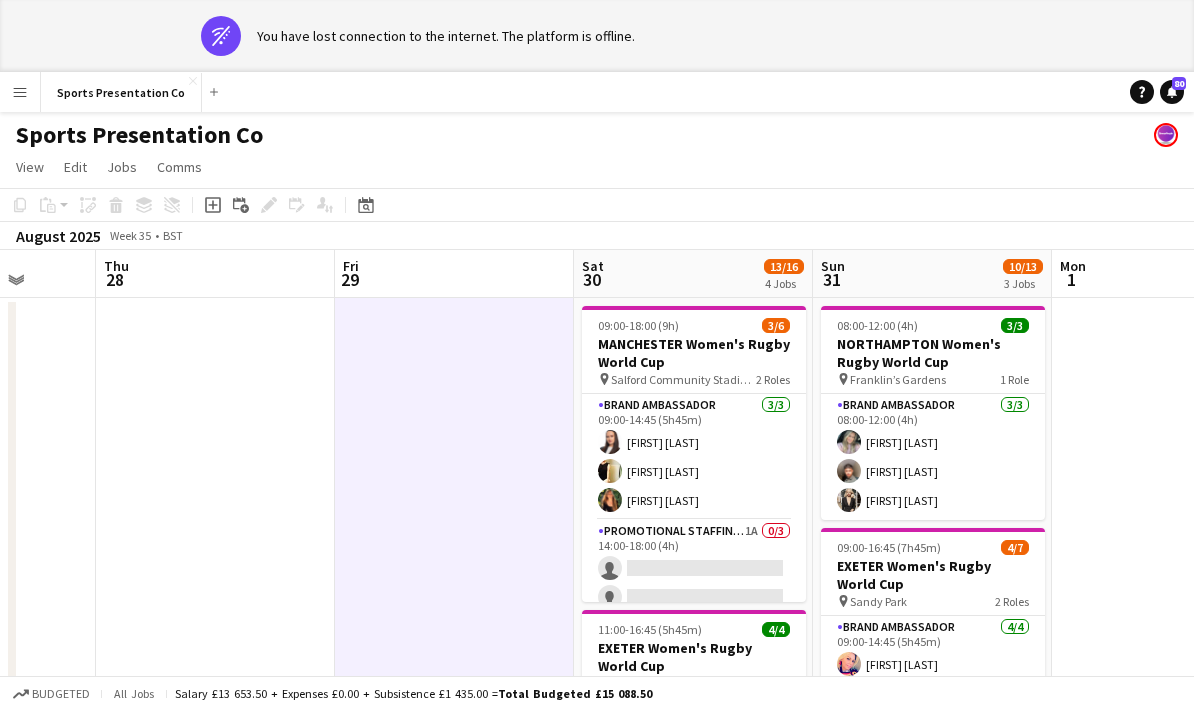 click on "You have lost connection to the internet. The platform is offline." 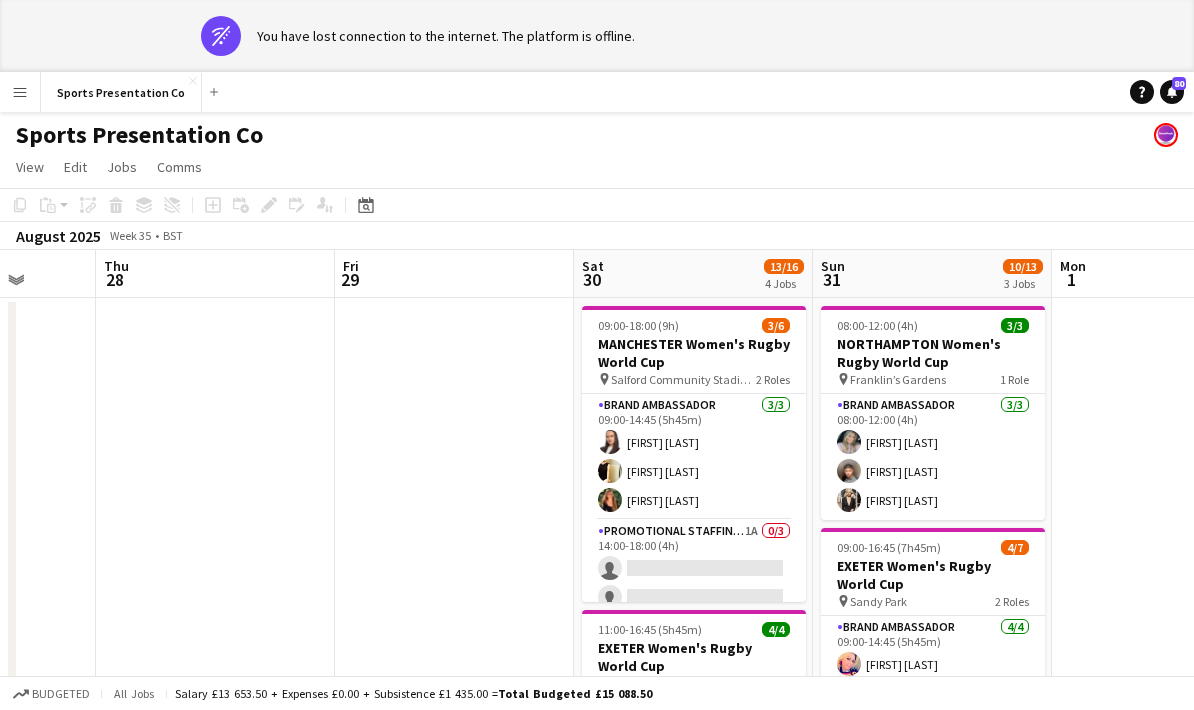 click on "You have lost connection to the internet. The platform is offline." 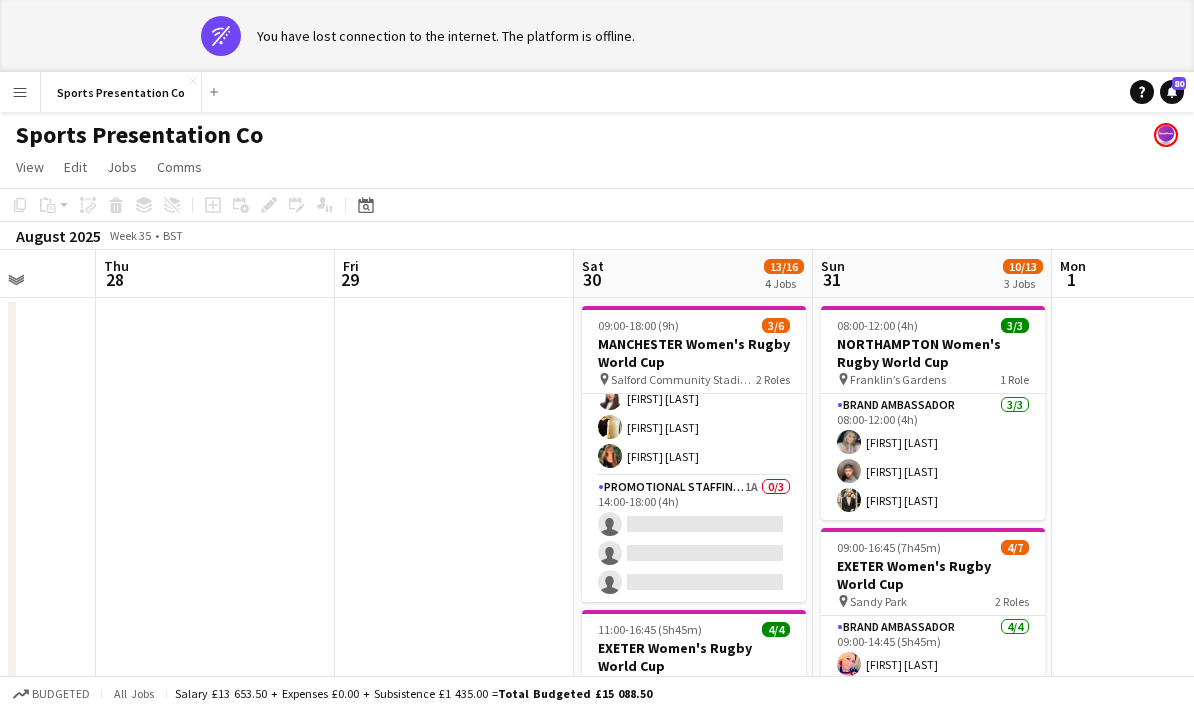scroll, scrollTop: 44, scrollLeft: 0, axis: vertical 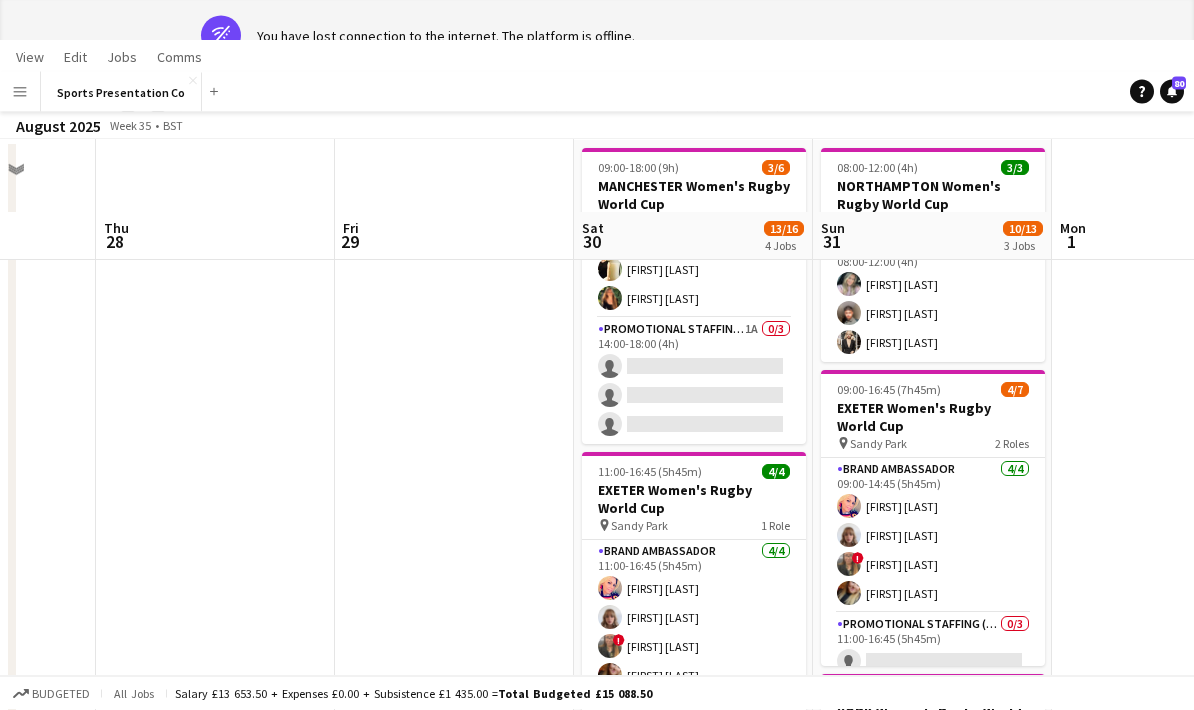 click on "Brand Ambassador   4/4   11:00-16:45 (5h45m)
[FIRST] [LAST] [FIRST] [LAST] ! [FIRST] [LAST] [FIRST] [LAST]" at bounding box center (694, 618) 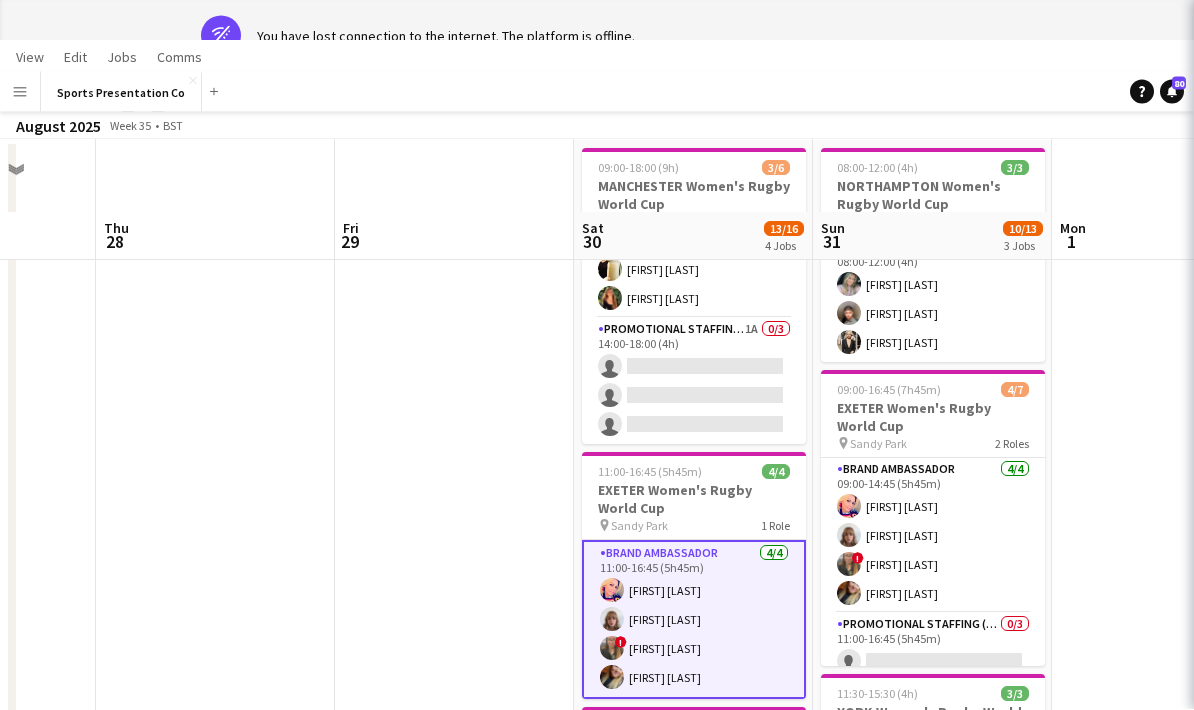 scroll, scrollTop: 156, scrollLeft: 0, axis: vertical 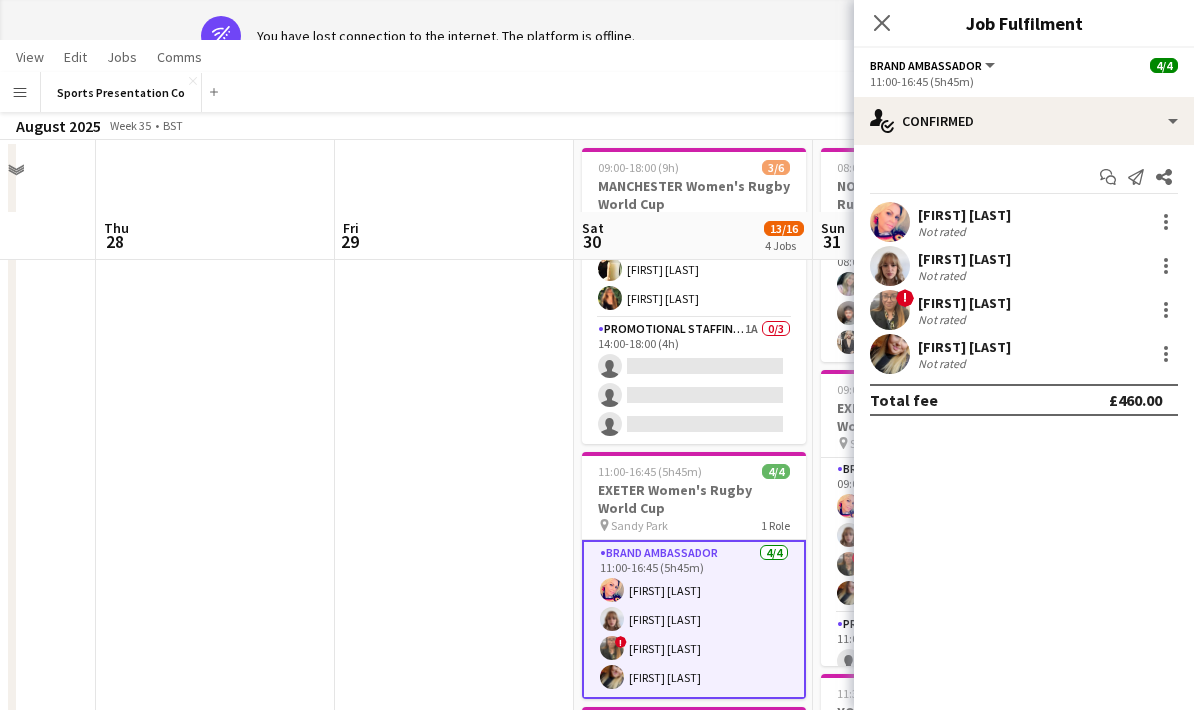 click on "[FIRST] [LAST]" at bounding box center [964, 215] 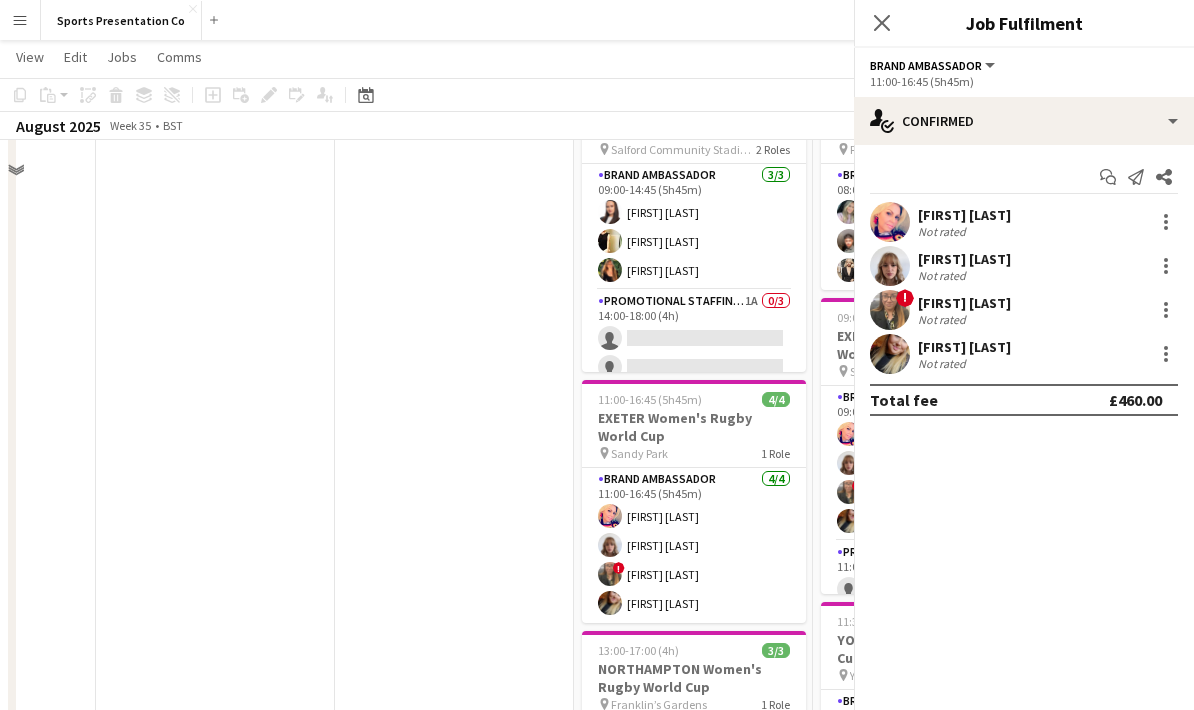 scroll, scrollTop: 80, scrollLeft: 0, axis: vertical 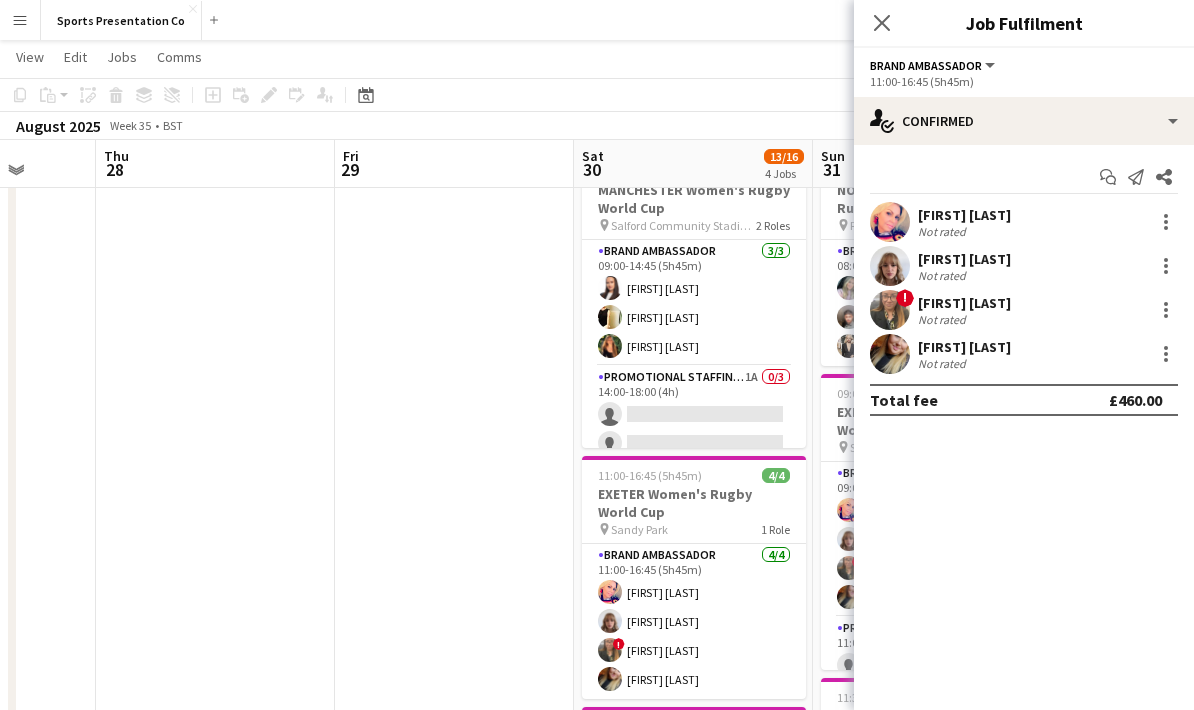click on "Not rated" at bounding box center (964, 231) 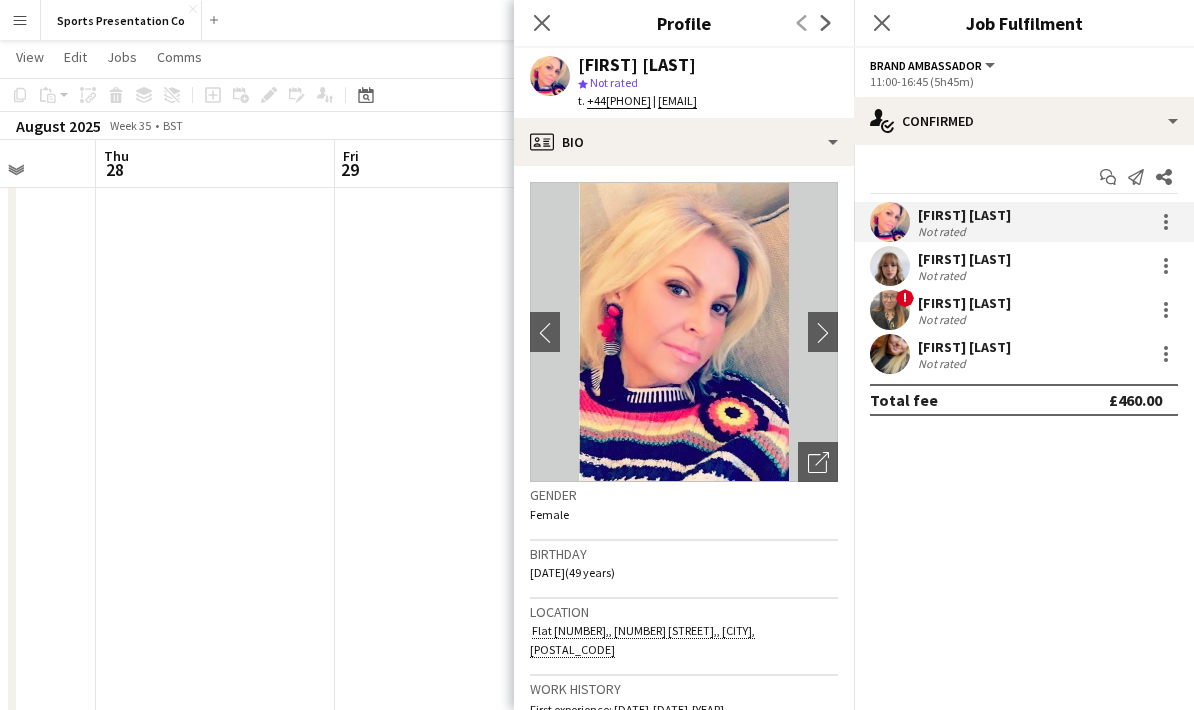 drag, startPoint x: 989, startPoint y: 225, endPoint x: 575, endPoint y: 59, distance: 446.04034 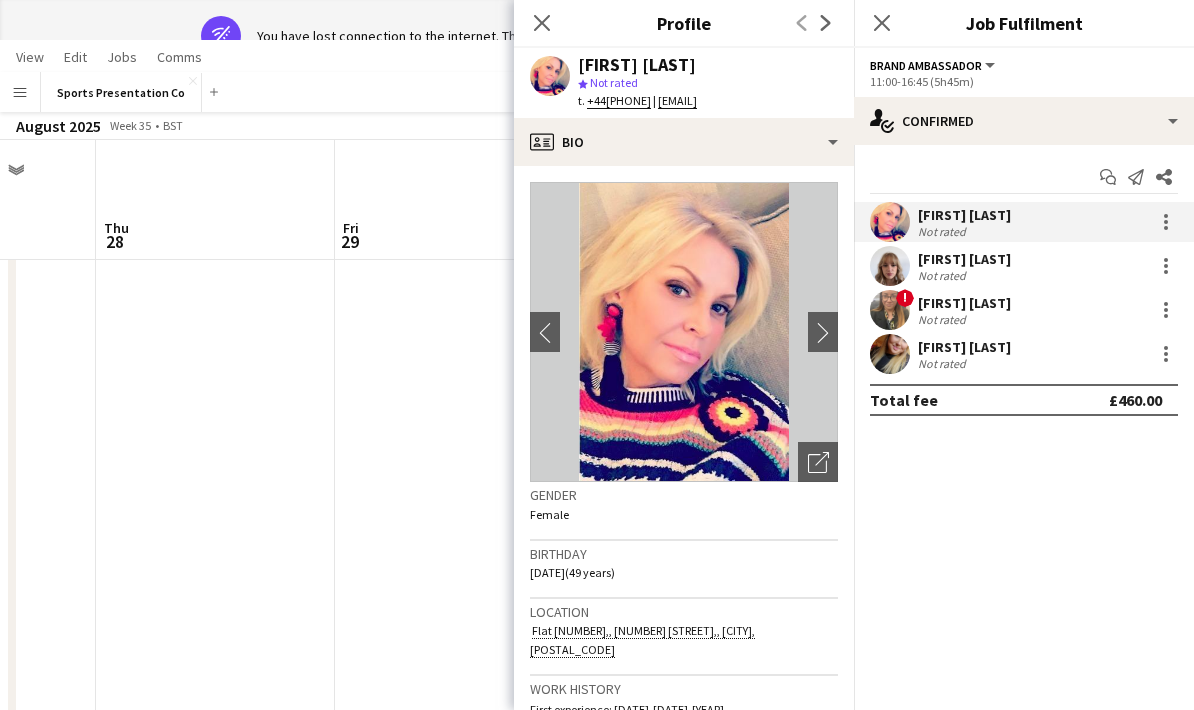 click on "Not rated" at bounding box center (944, 275) 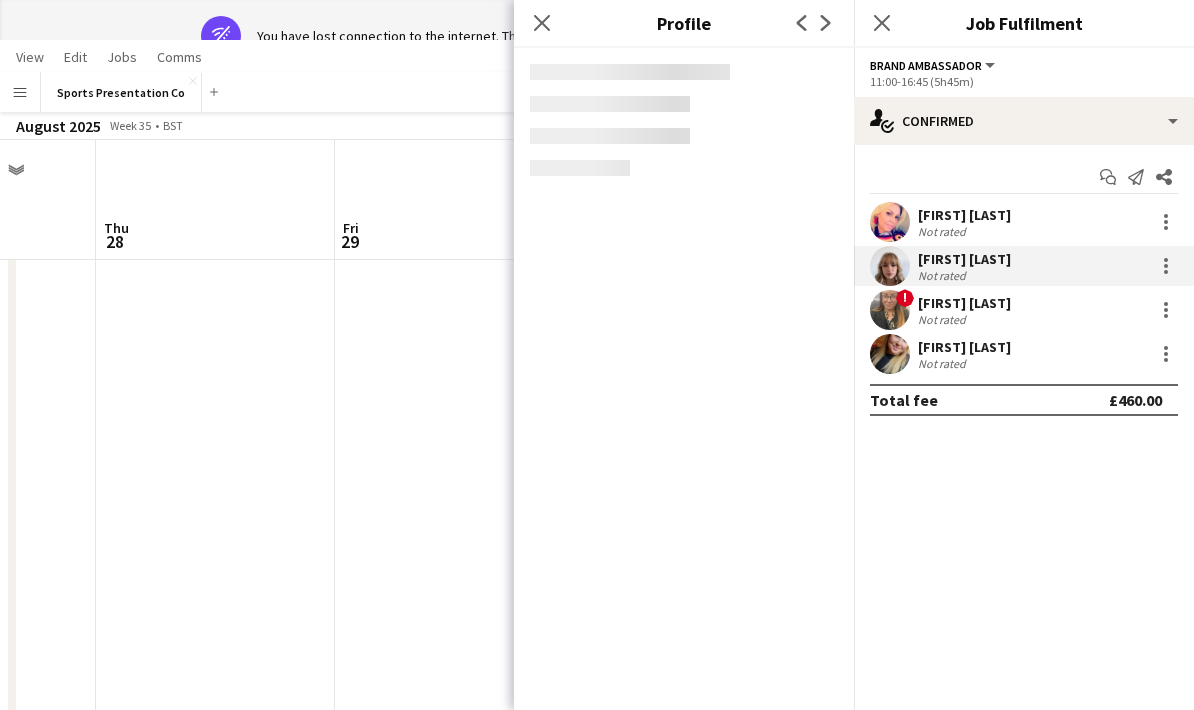 click on "Not rated" at bounding box center (944, 275) 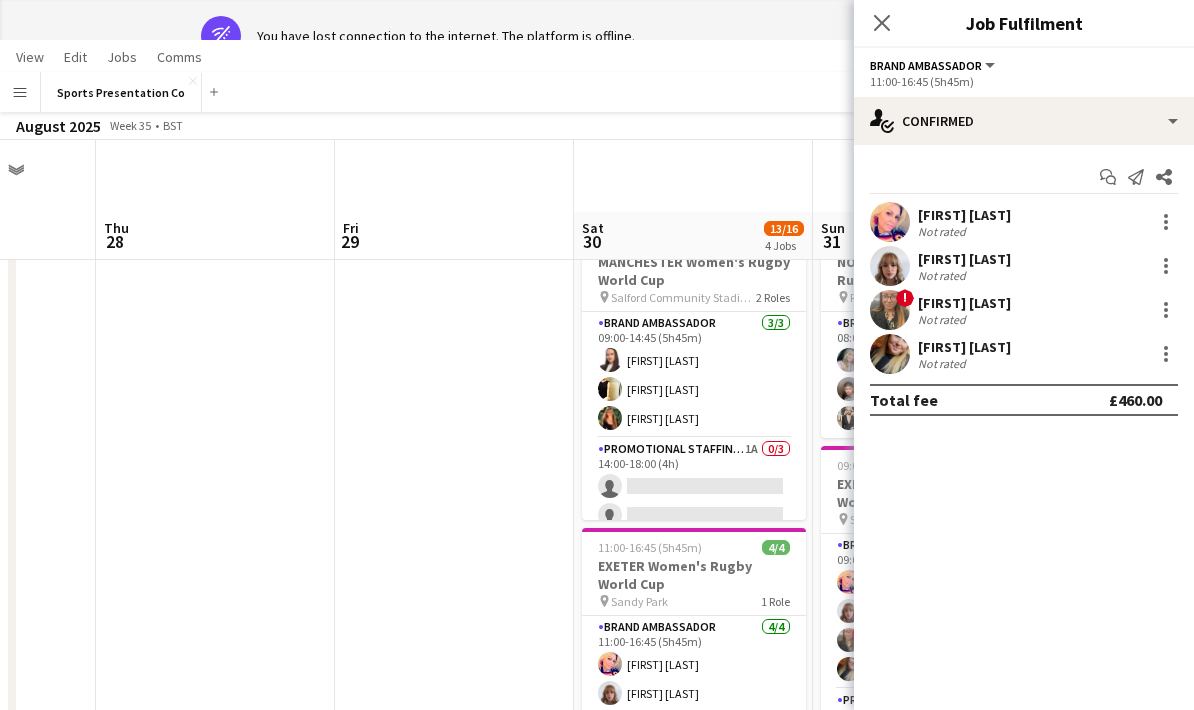 click on "Not rated" at bounding box center [964, 275] 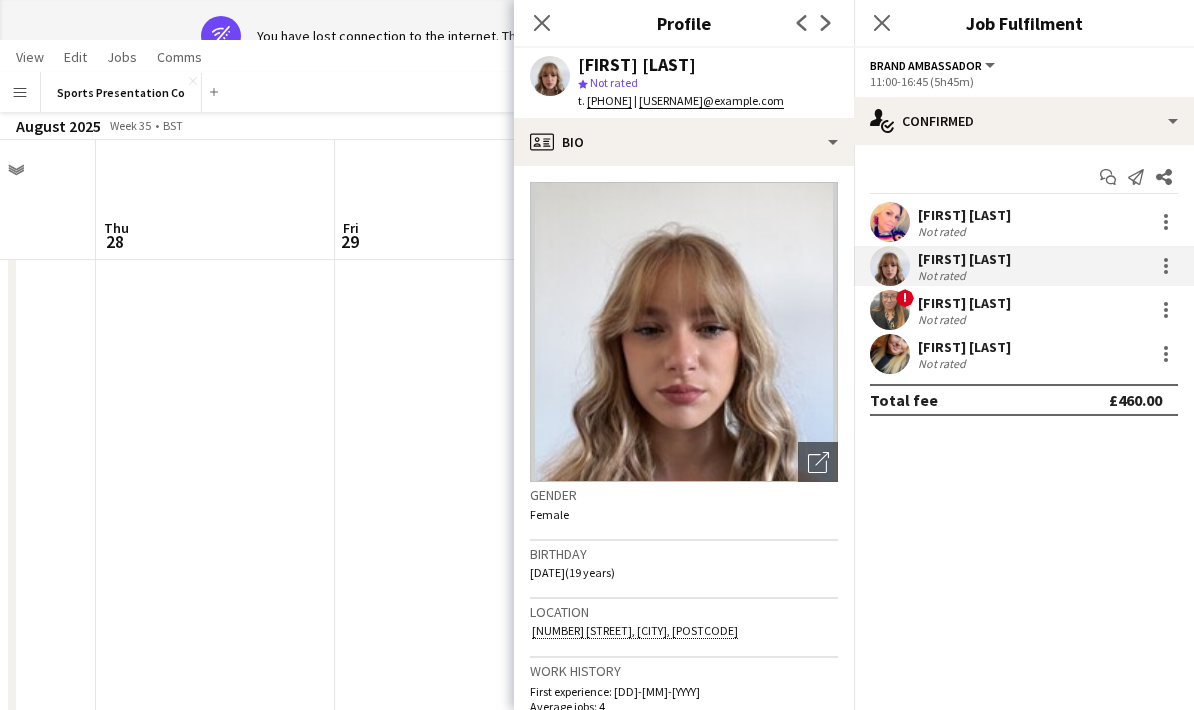 drag, startPoint x: 1006, startPoint y: 274, endPoint x: 583, endPoint y: 69, distance: 470.05743 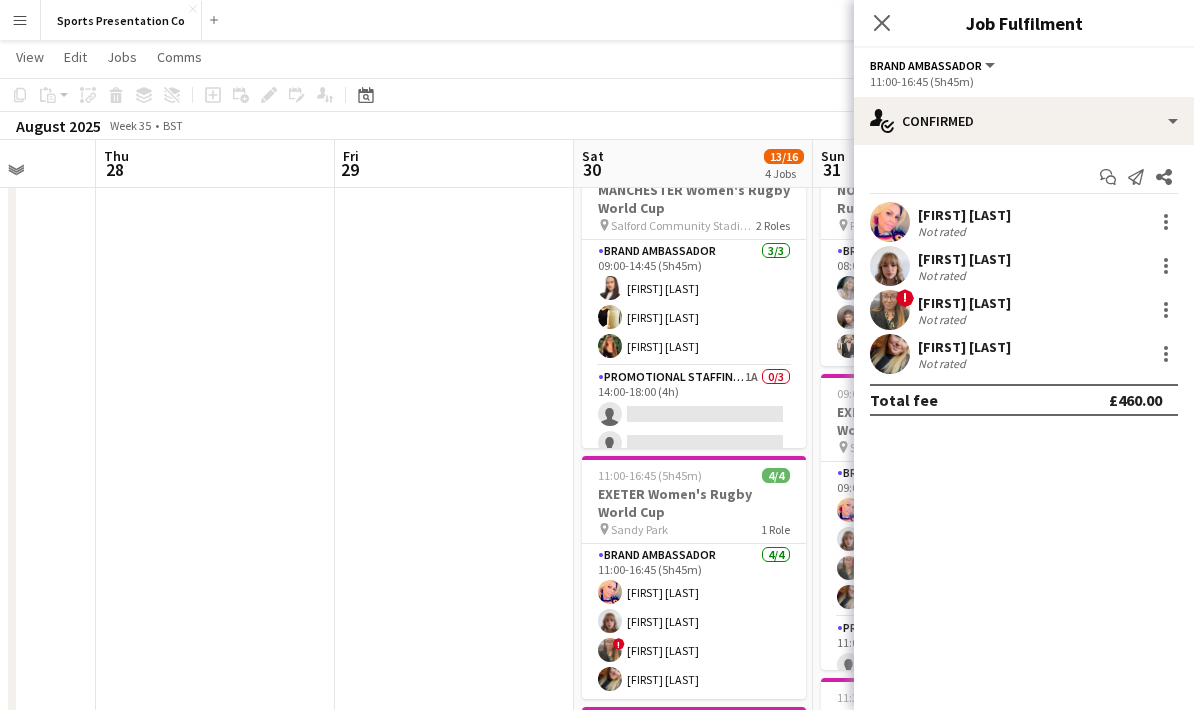 click on "[FIRST] [LAST]" at bounding box center (964, 347) 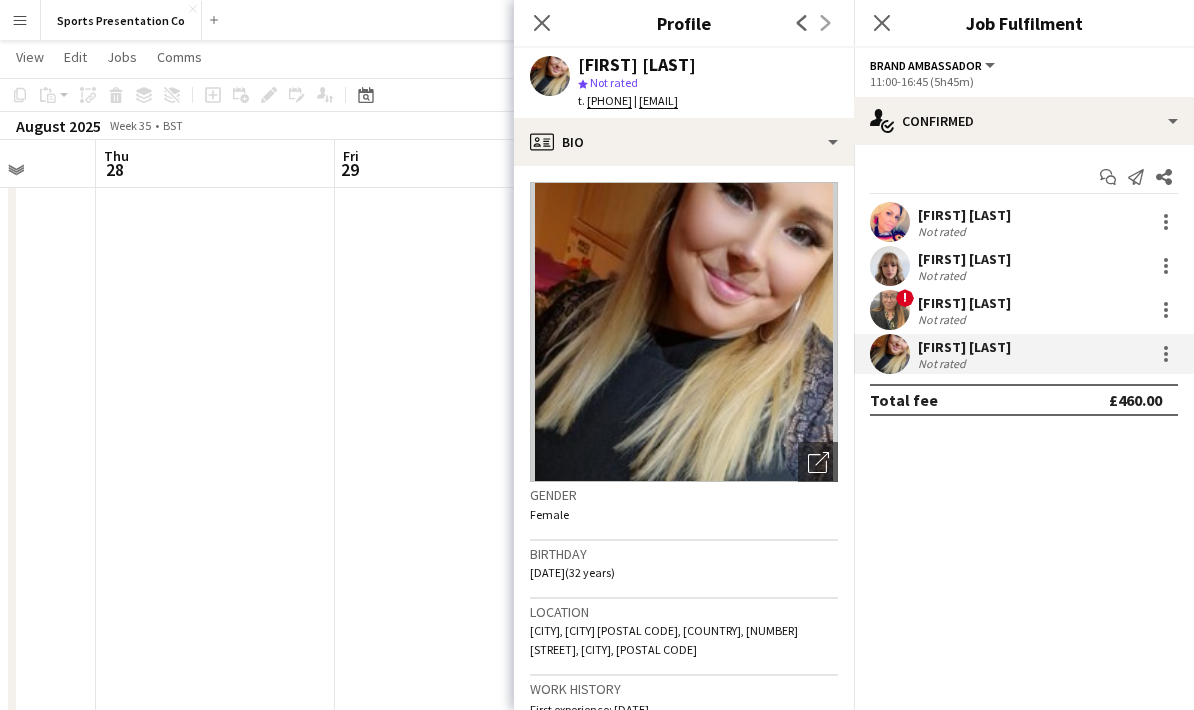 drag, startPoint x: 982, startPoint y: 354, endPoint x: 578, endPoint y: 64, distance: 497.30875 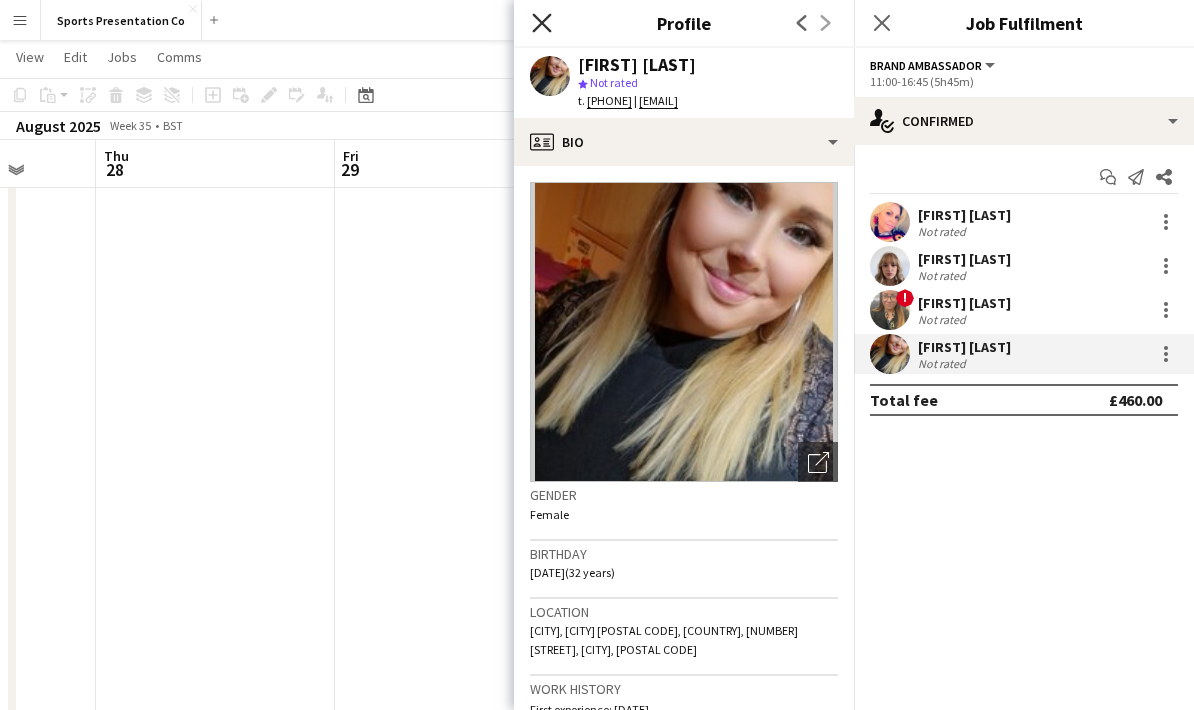 drag, startPoint x: 578, startPoint y: 64, endPoint x: 549, endPoint y: 25, distance: 48.60041 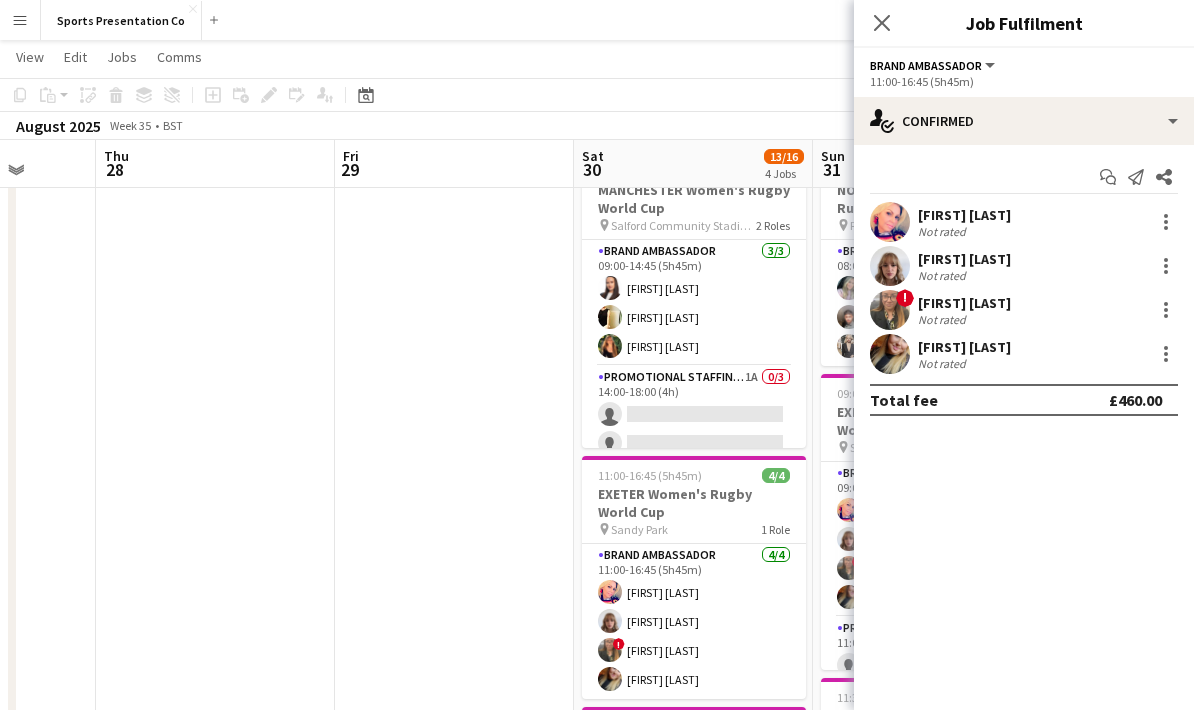click at bounding box center [215, 666] 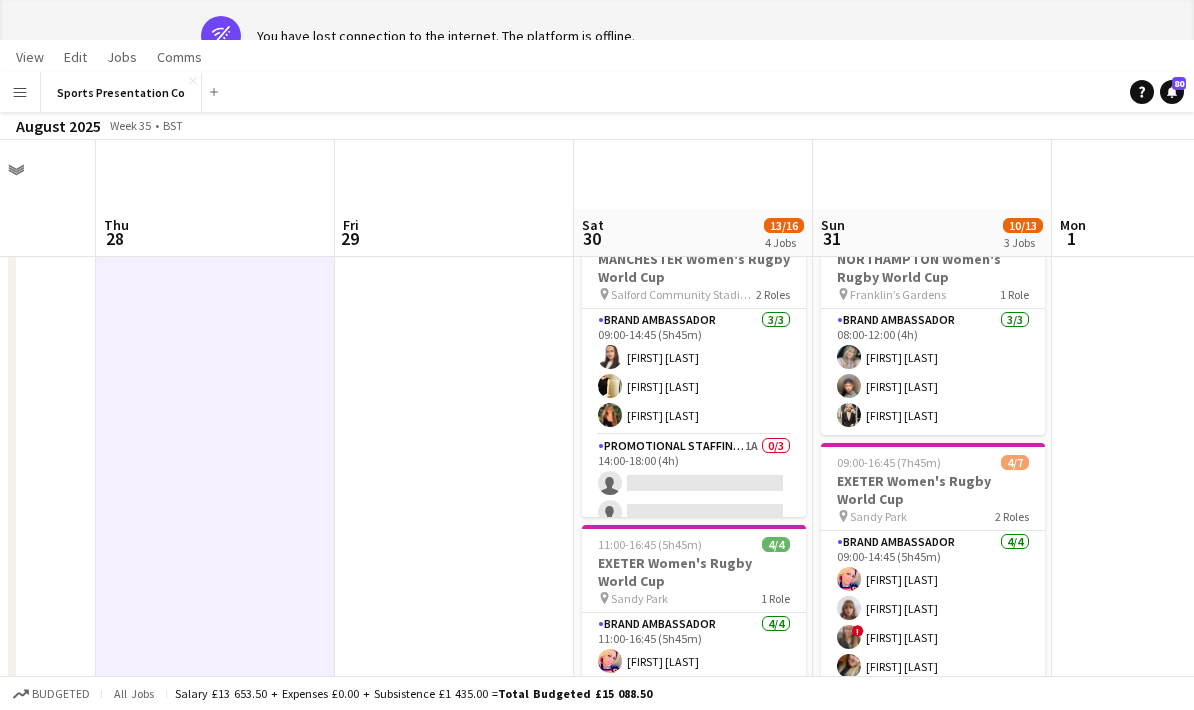 scroll, scrollTop: 80, scrollLeft: 0, axis: vertical 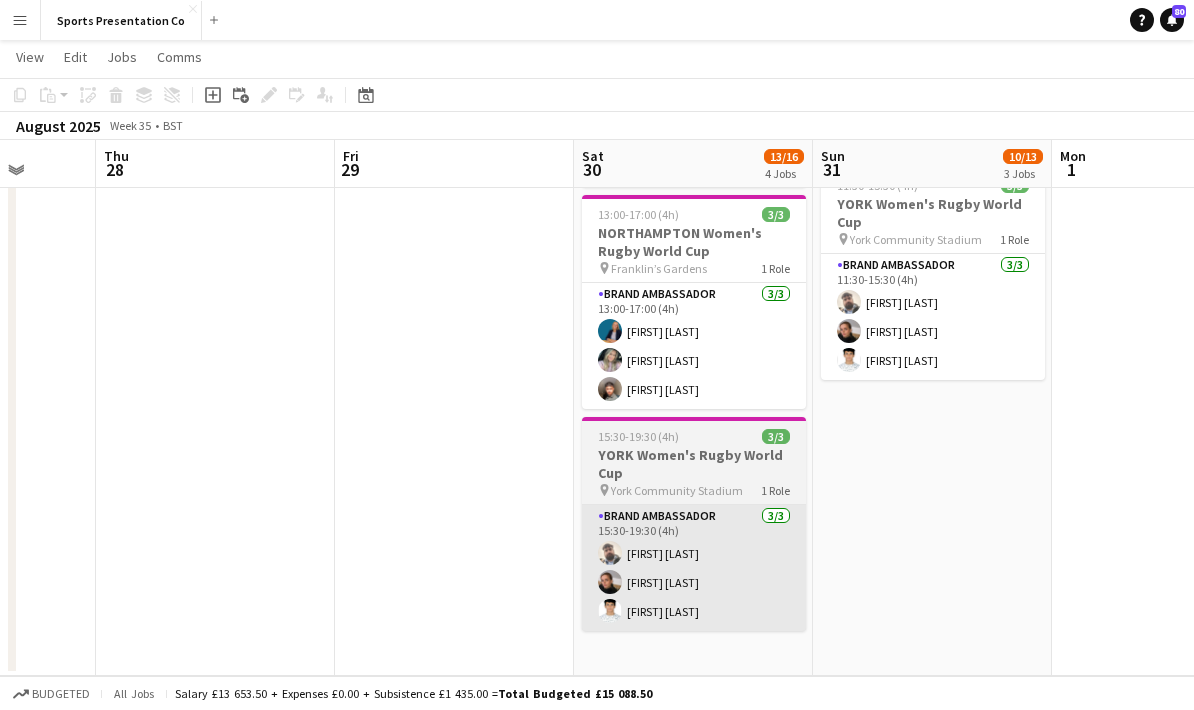 click on "Daniel Jenkins Lizzie Greenwood Parth Chabhadiya" at bounding box center [694, 568] 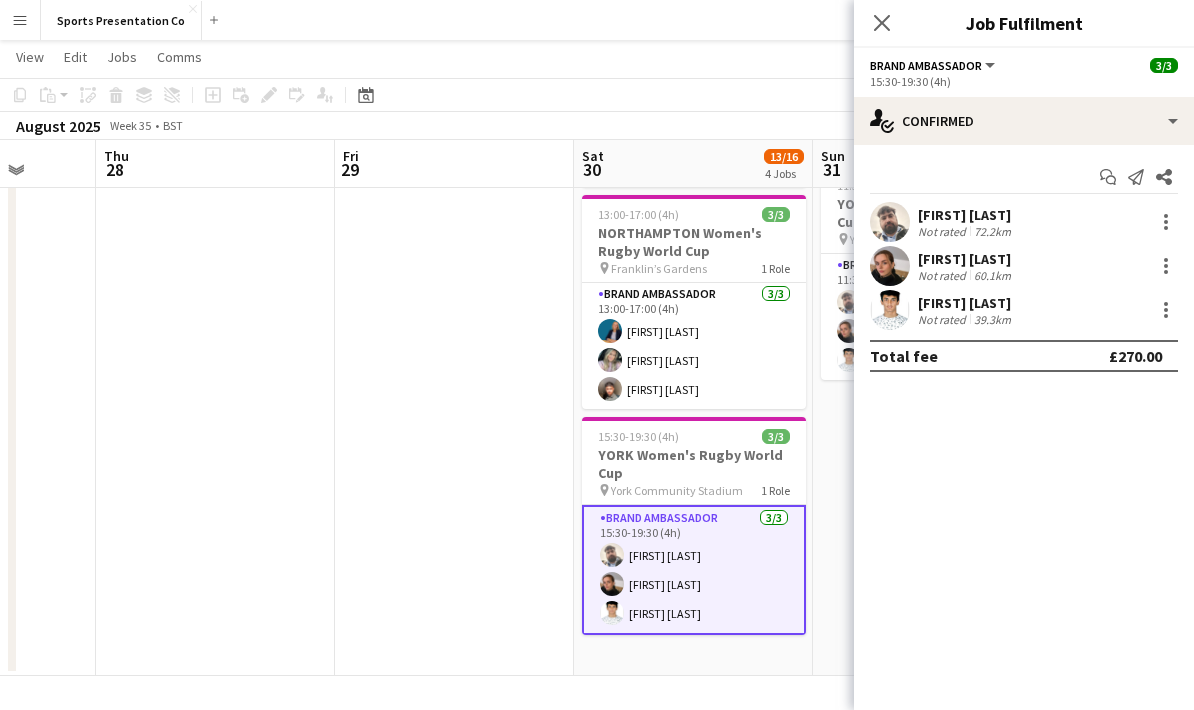 click on "[FIRST] [LAST]   Not rated   72.2km" at bounding box center (1024, 222) 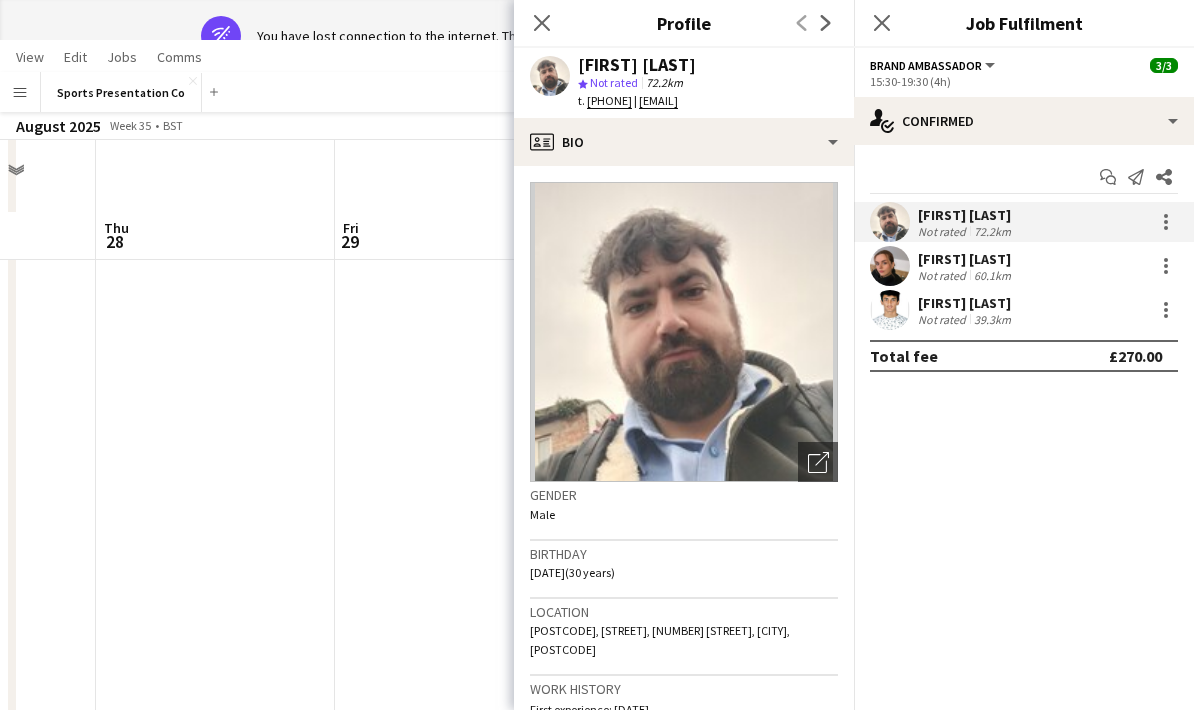 click on "[FIRST] [LAST]   Not rated   60.1km" at bounding box center [1024, 266] 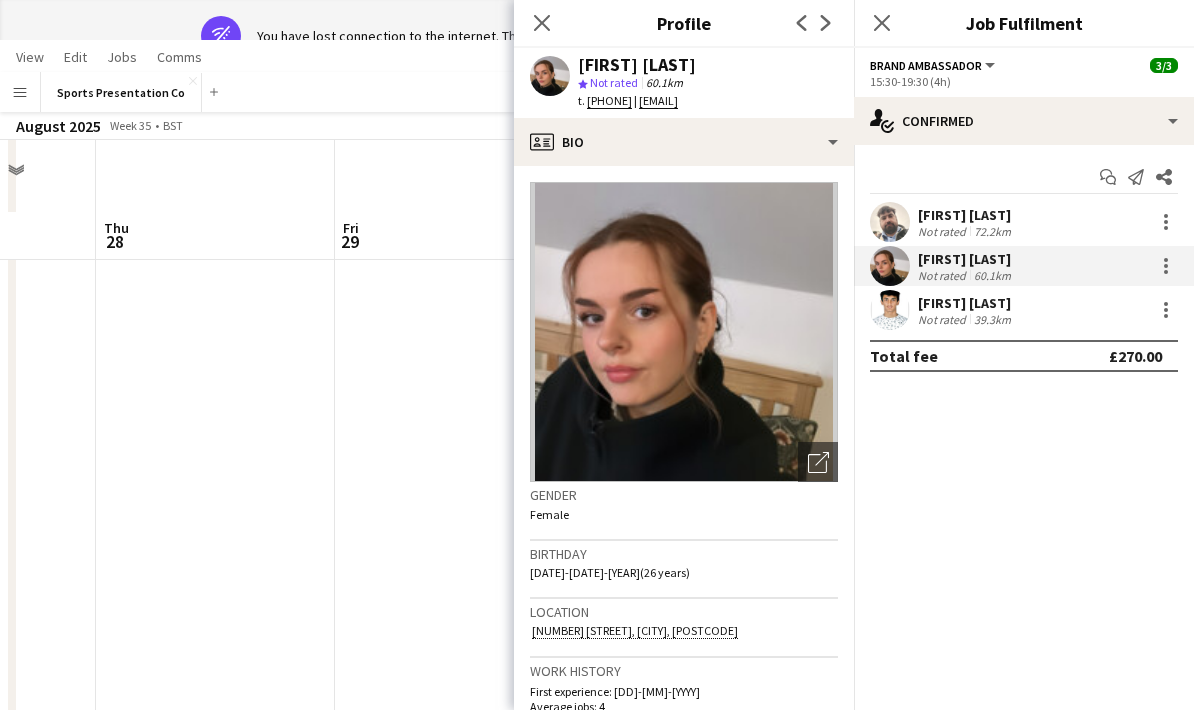 click at bounding box center [454, 226] 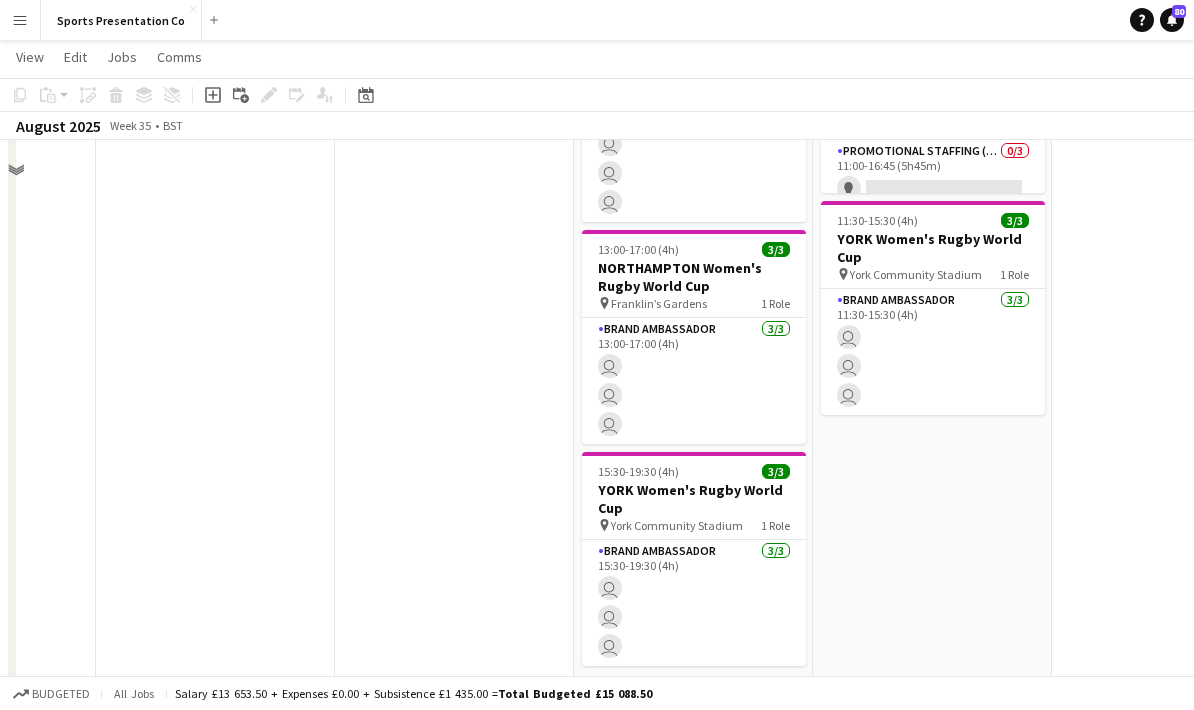 scroll, scrollTop: 80, scrollLeft: 0, axis: vertical 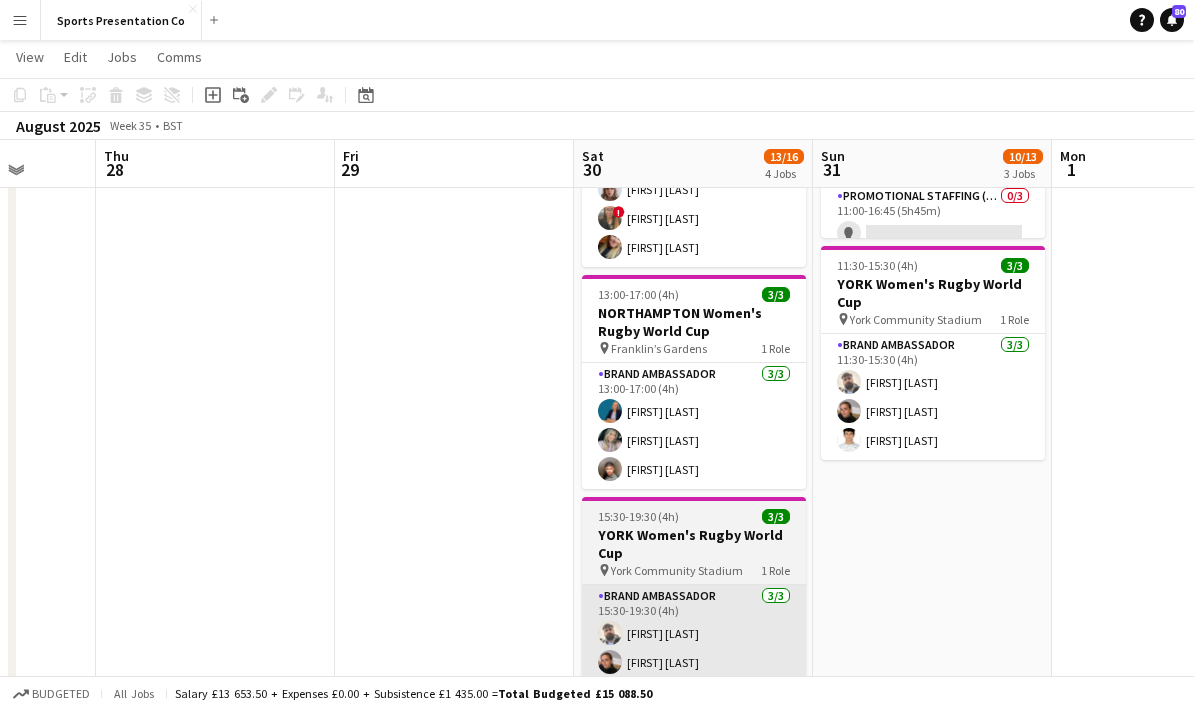 click on "Daniel Jenkins Lizzie Greenwood Parth Chabhadiya" at bounding box center [694, 648] 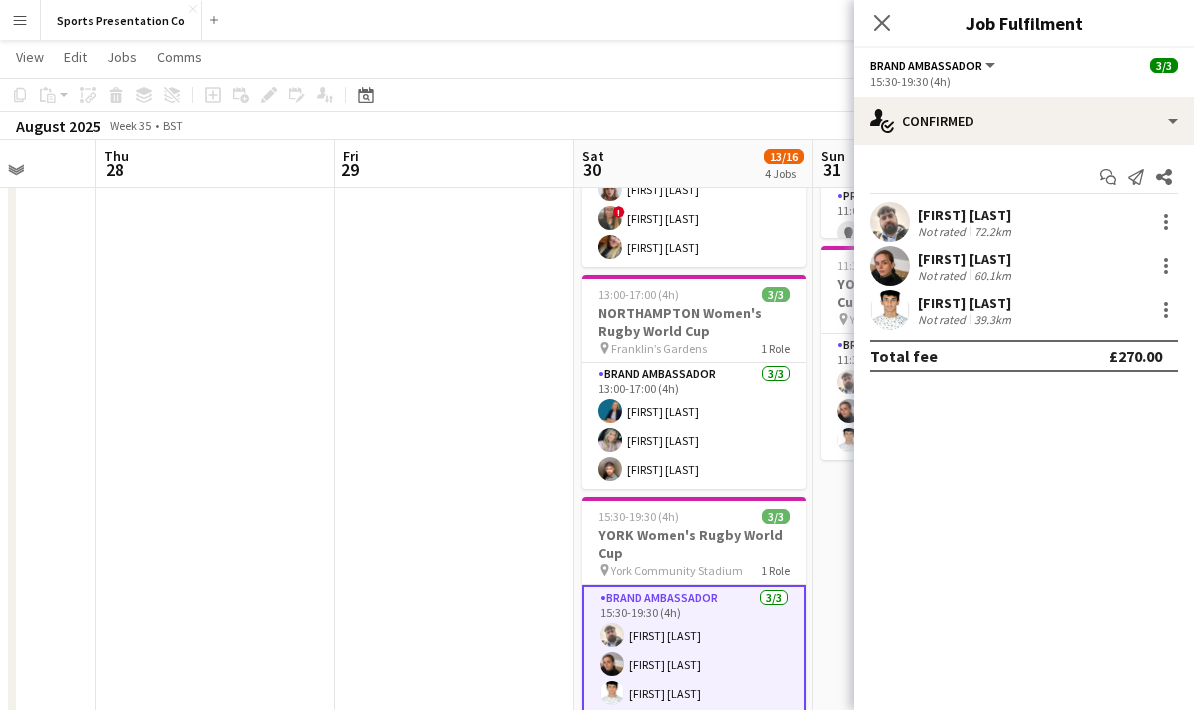 click on "[FIRST] [LAST]   Not rated   39.3km" at bounding box center [1024, 310] 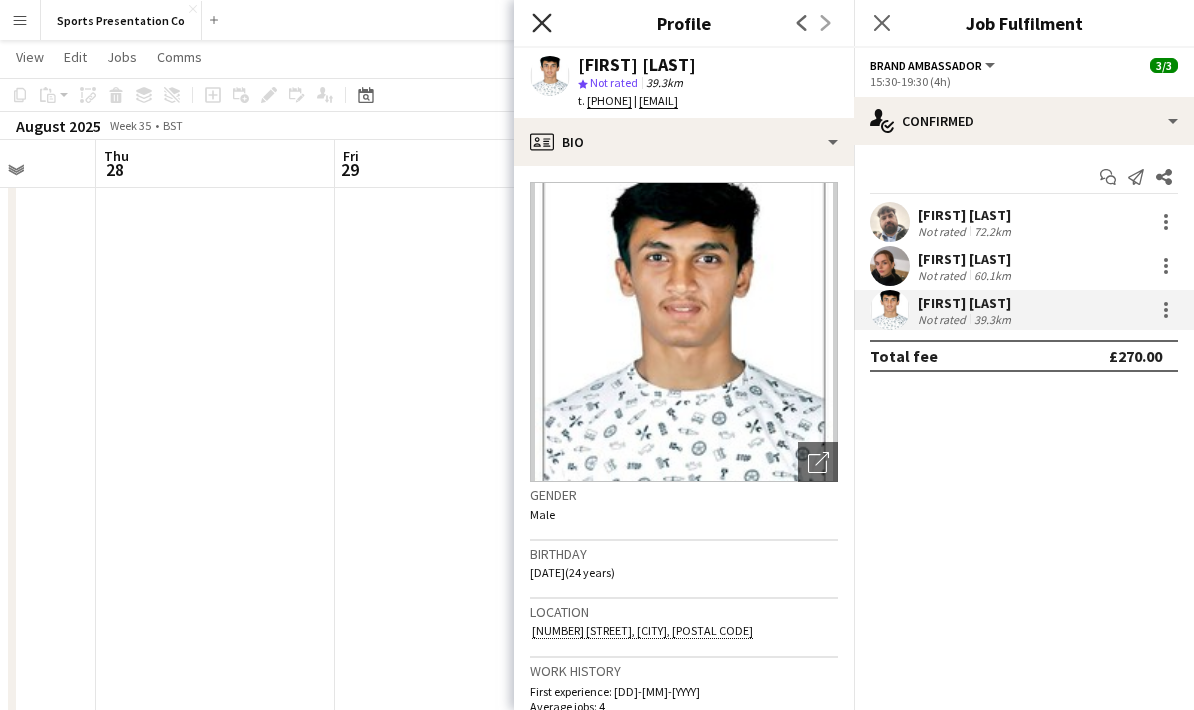 click 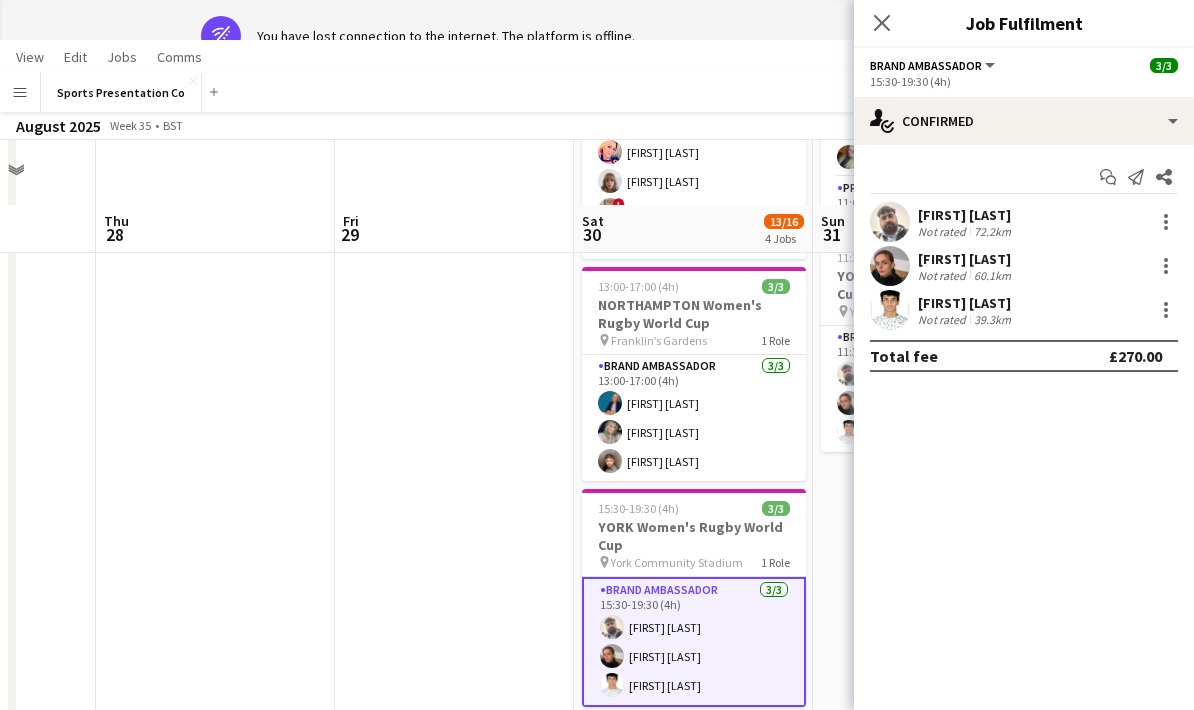 scroll, scrollTop: 584, scrollLeft: 0, axis: vertical 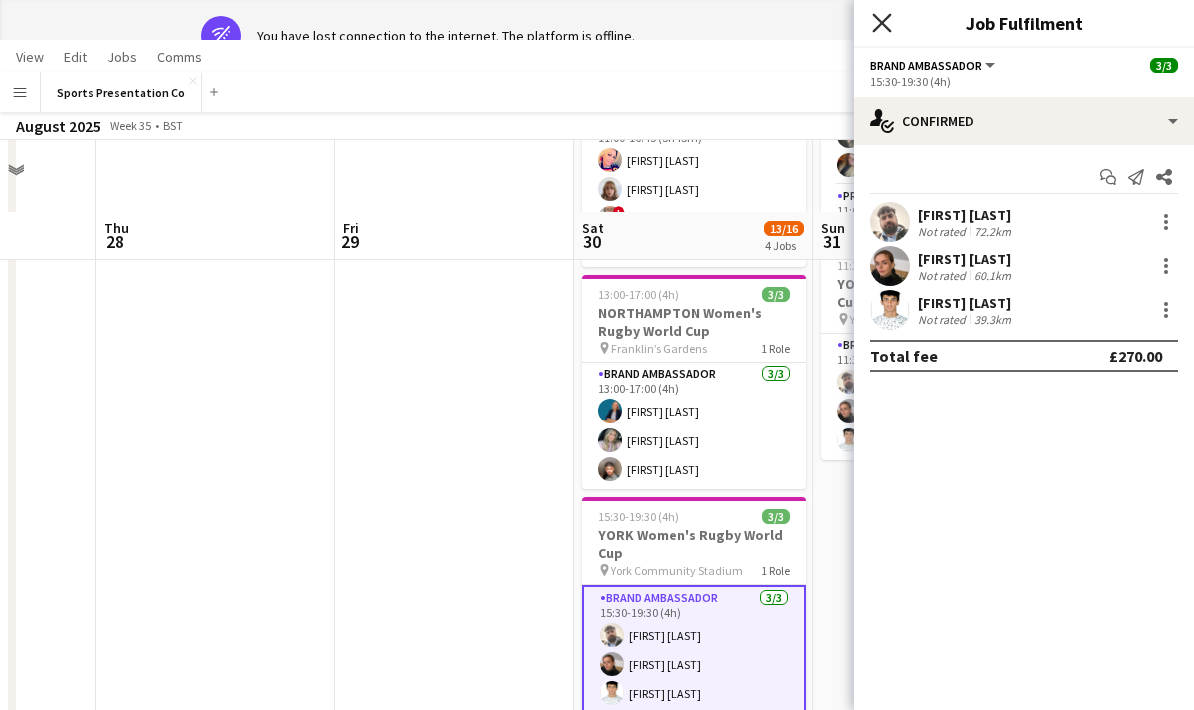 click on "Close pop-in" 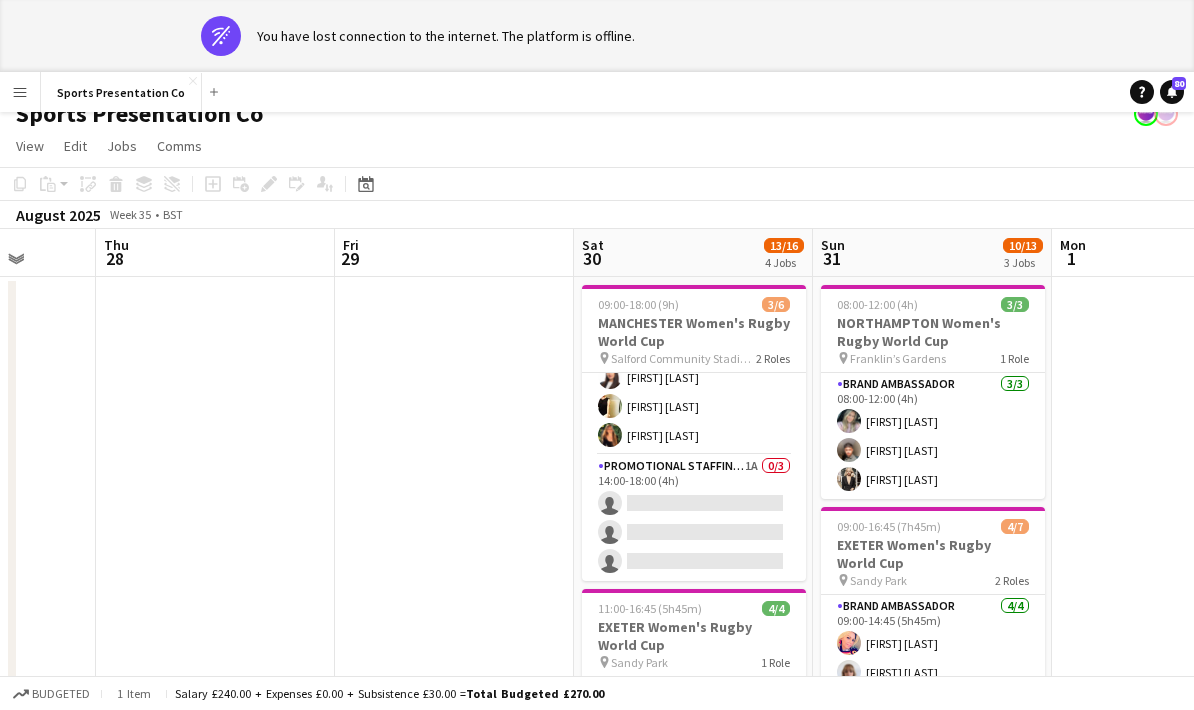 scroll, scrollTop: 0, scrollLeft: 0, axis: both 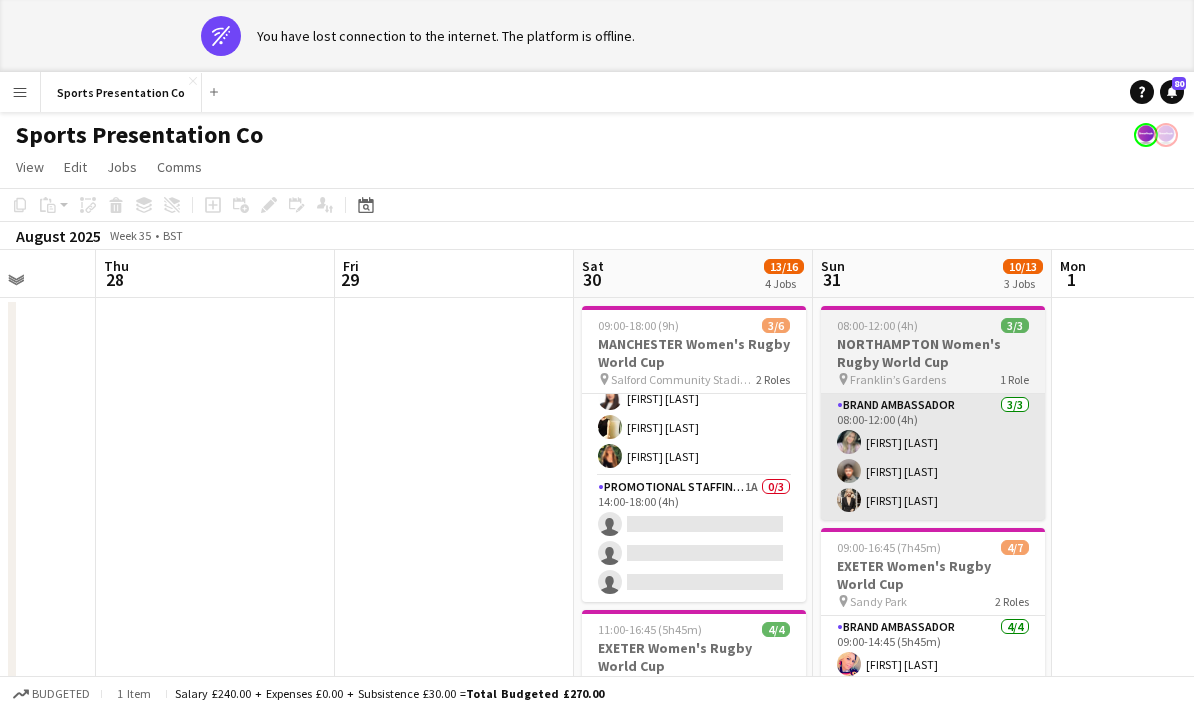 click on "Brand Ambassador   3/3   08:00-12:00 (4h)
[FIRST] [LAST] [FIRST] [LAST] [FIRST] [LAST]" at bounding box center (933, 457) 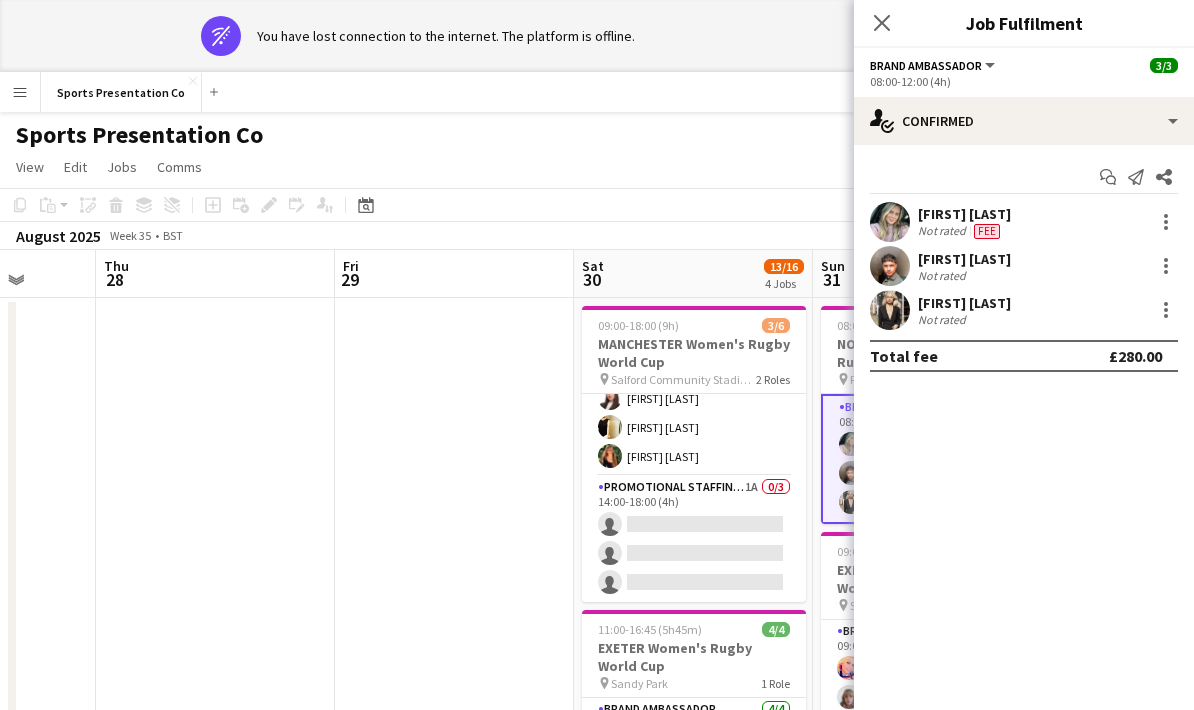 click at bounding box center [454, 820] 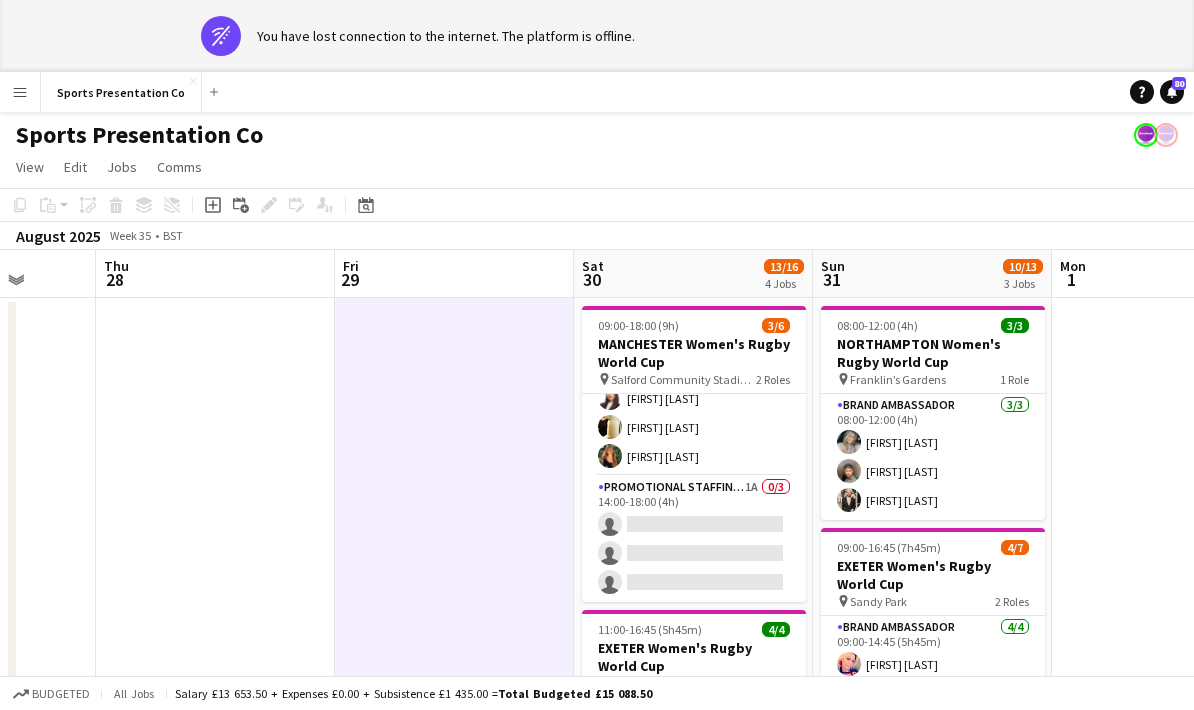 scroll, scrollTop: 44, scrollLeft: 0, axis: vertical 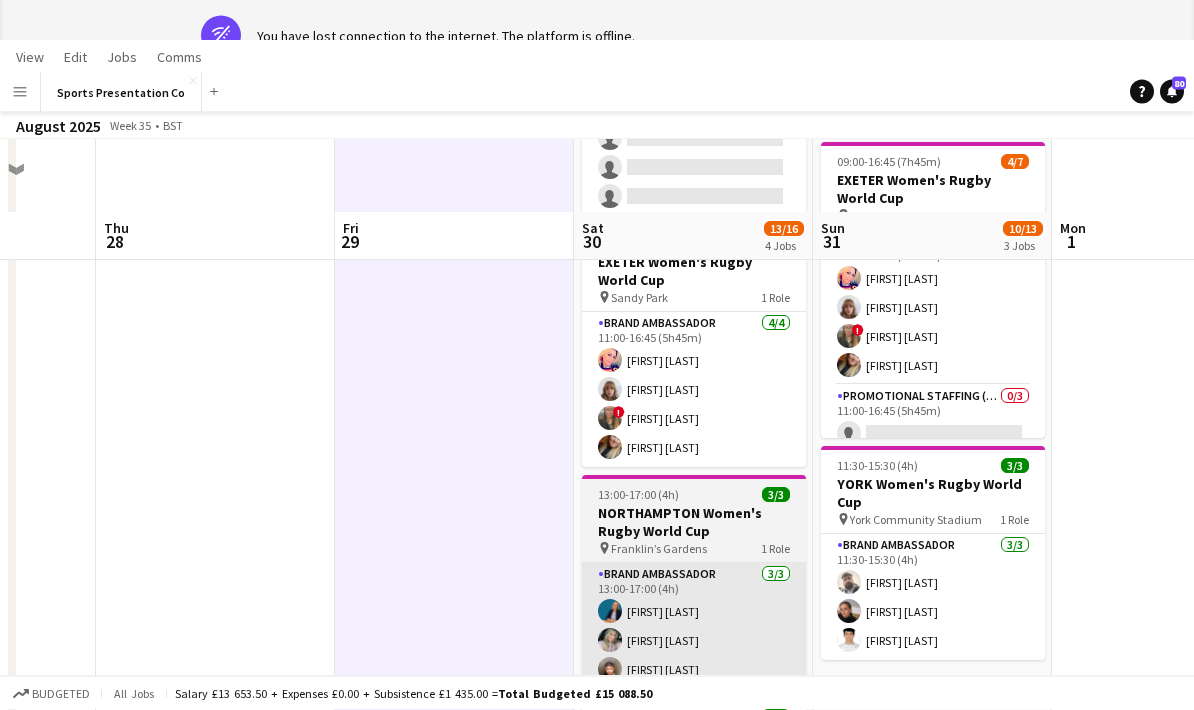 click on "Brand Ambassador   3/3   13:00-17:00 (4h)
[FIRST] [LAST] [FIRST] [LAST] [FIRST] [LAST]" at bounding box center [694, 627] 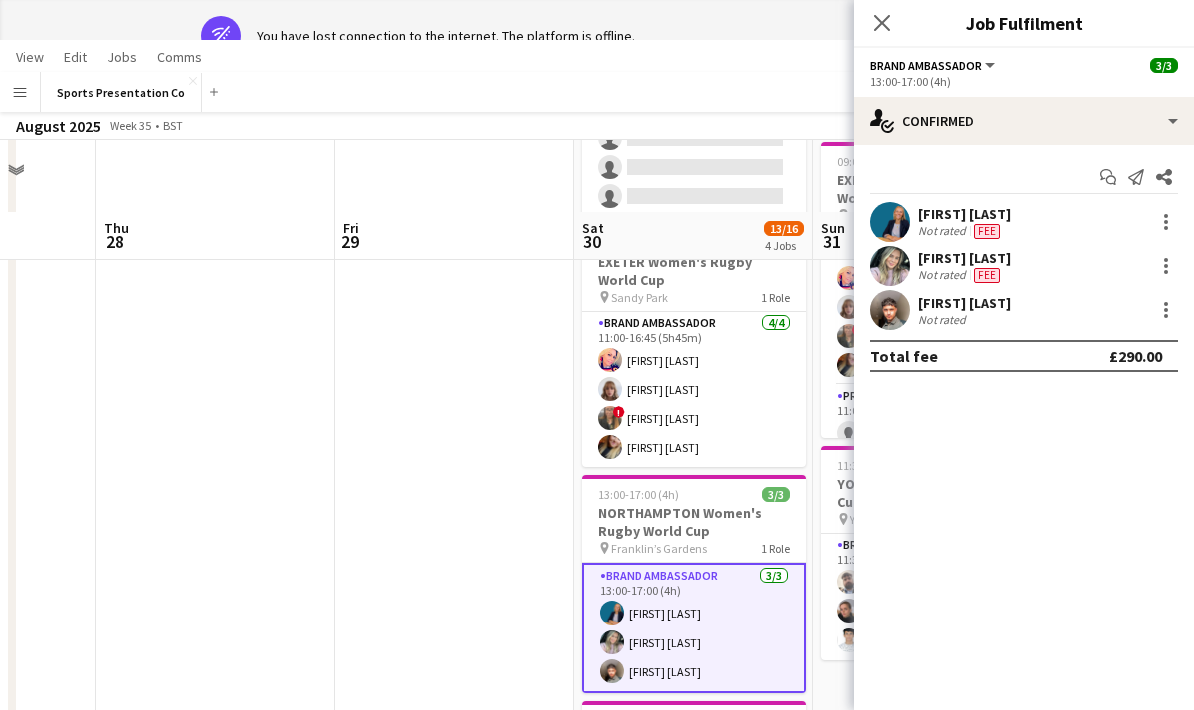 click on "[FIRST] [LAST]   Not rated   Fee" at bounding box center (1024, 222) 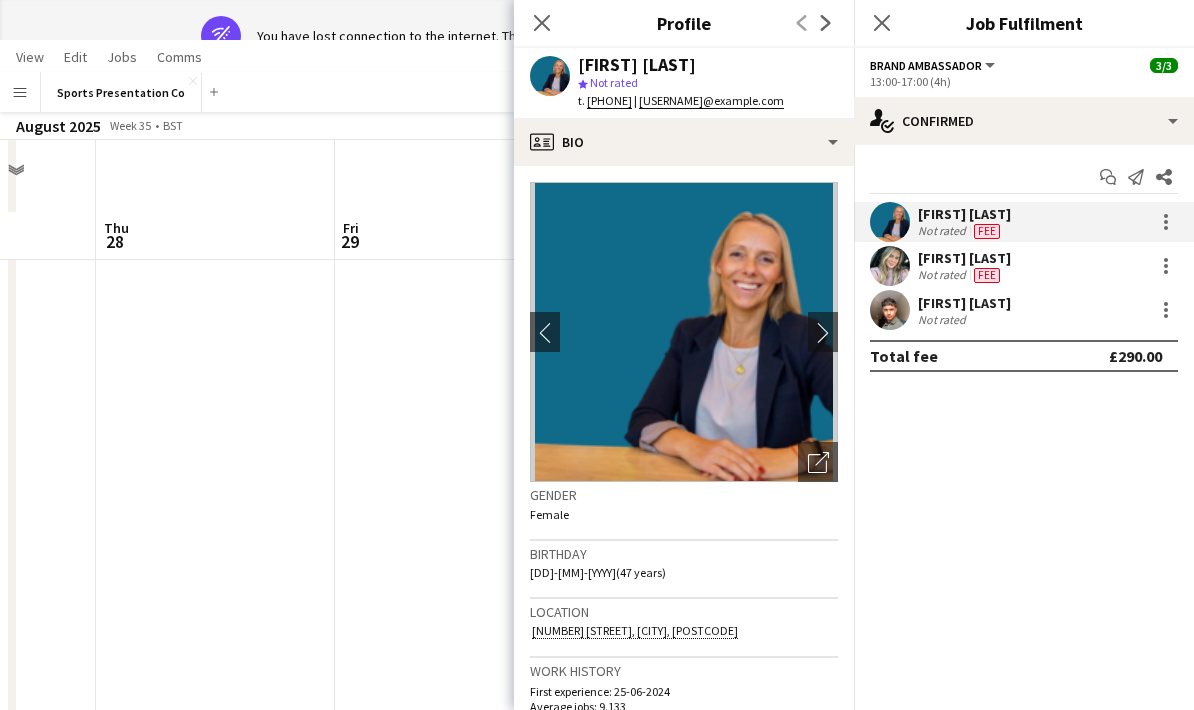 click on "Anna Geary
star
Not rated   t.   [PHONE]    |    [EMAIL]" 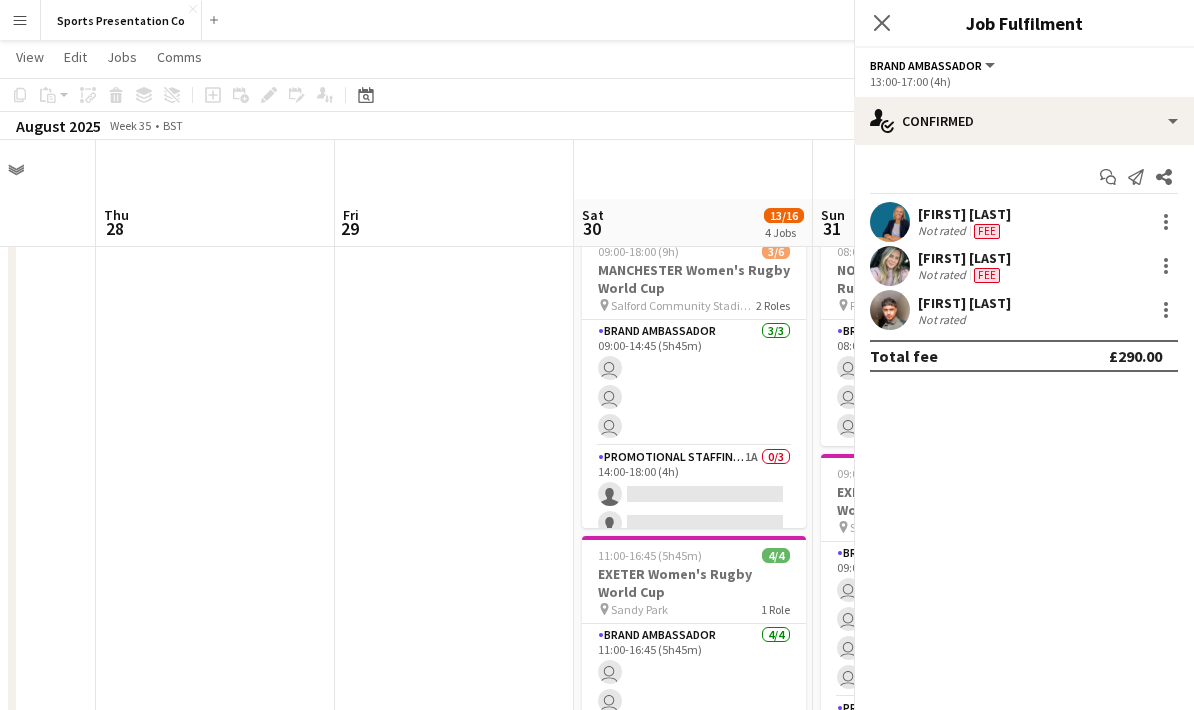 scroll, scrollTop: 59, scrollLeft: 0, axis: vertical 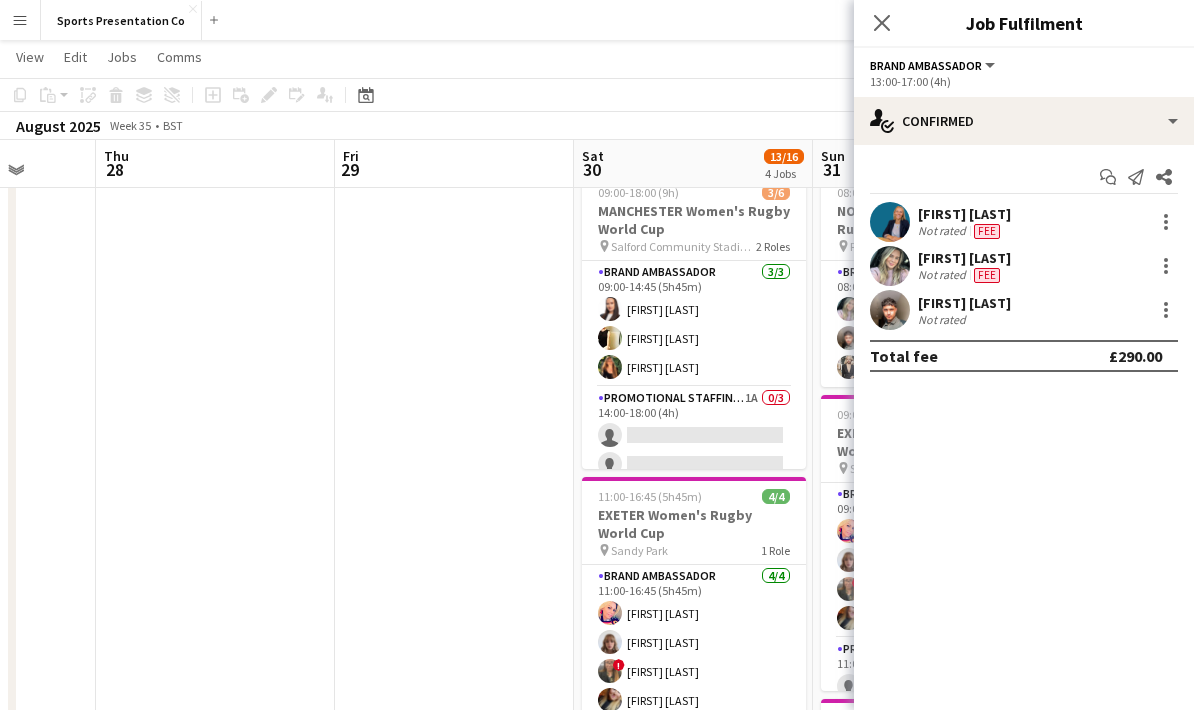 click on "[FIRST] [LAST]   Not rated   Fee" at bounding box center (1024, 222) 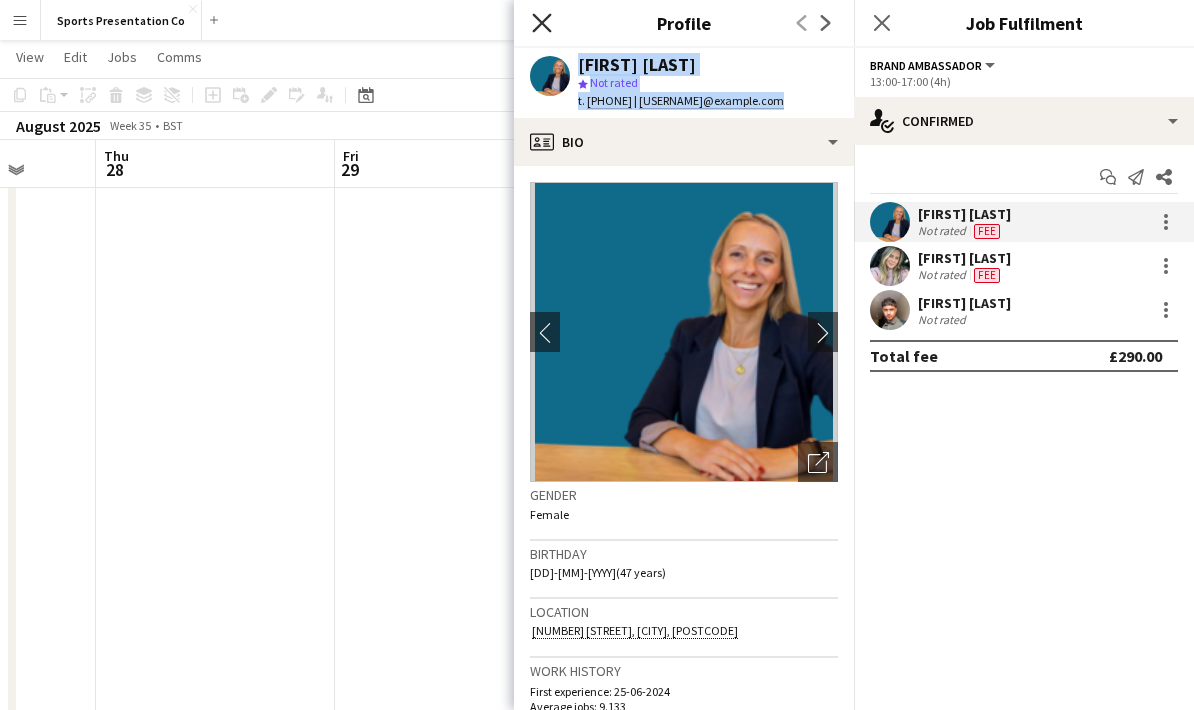 click on "Close pop-in" 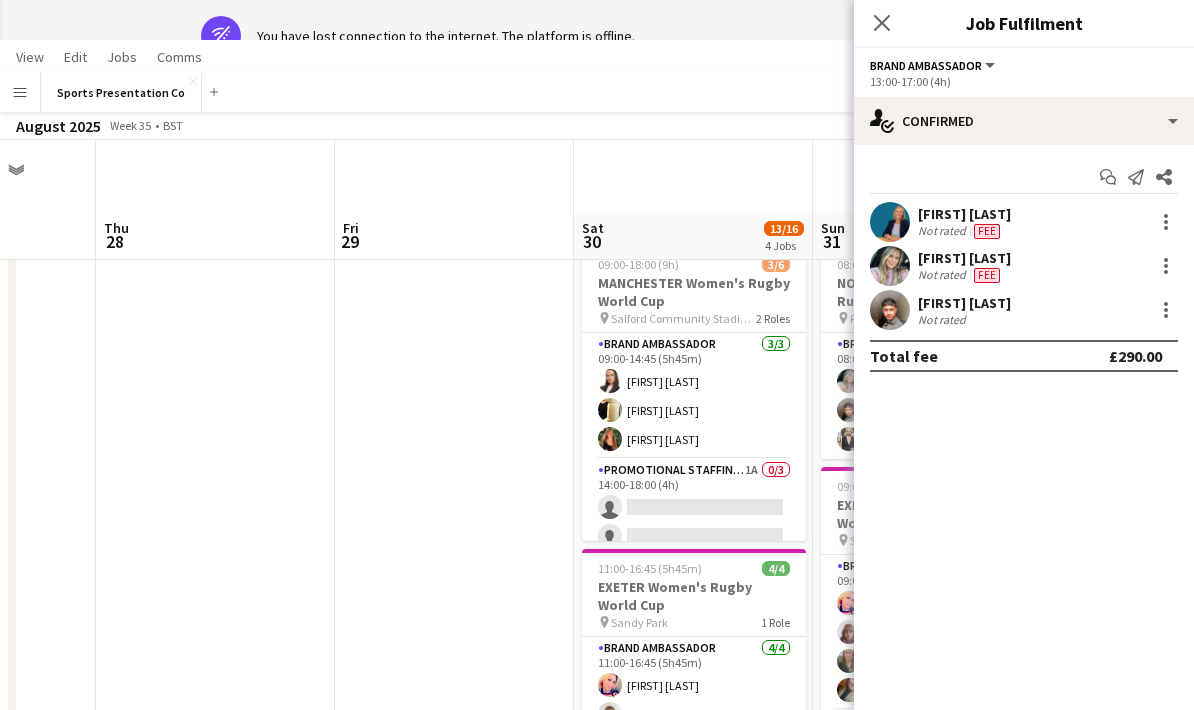 click on "[FIRST] [LAST]   Not rated   Fee" at bounding box center (1024, 266) 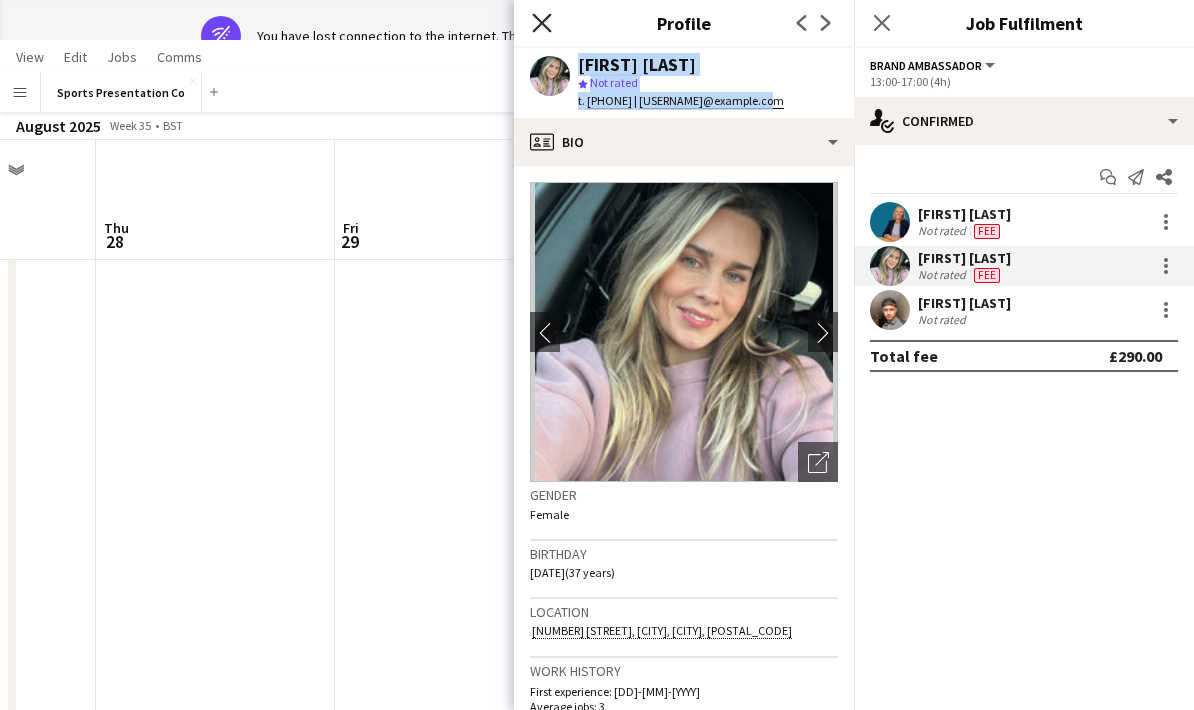click 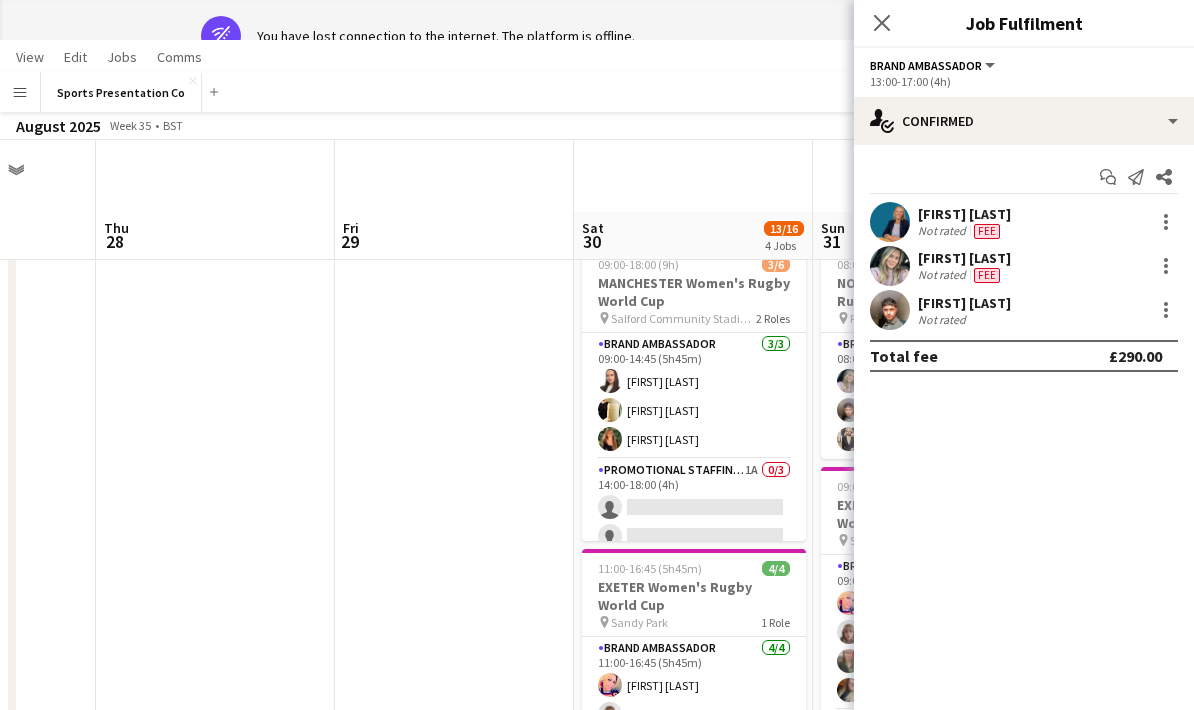 click on "[FIRST] [LAST]   Not rated" at bounding box center [1024, 310] 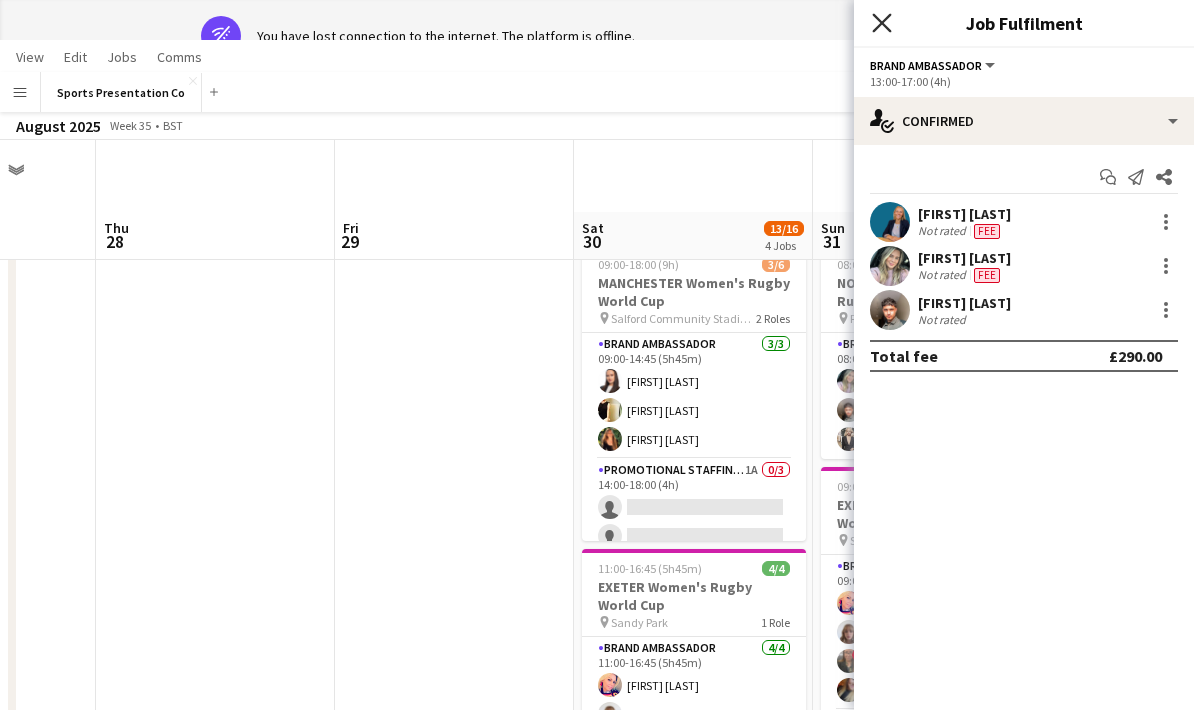 click 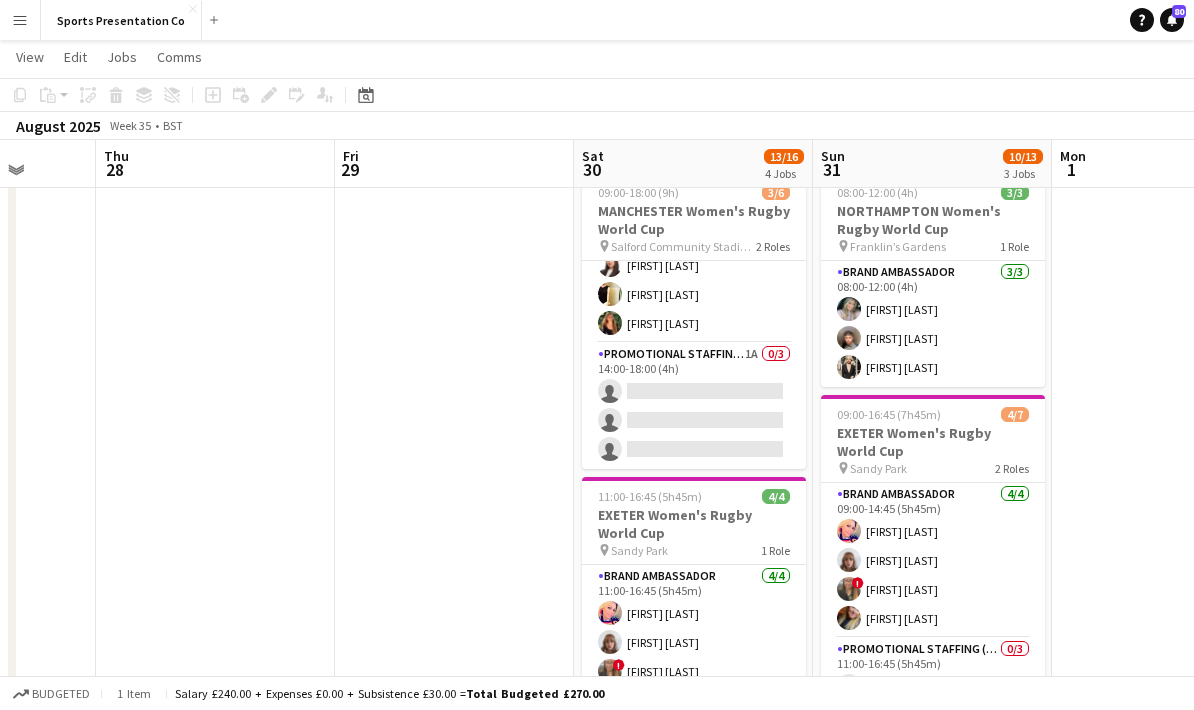 scroll, scrollTop: 44, scrollLeft: 0, axis: vertical 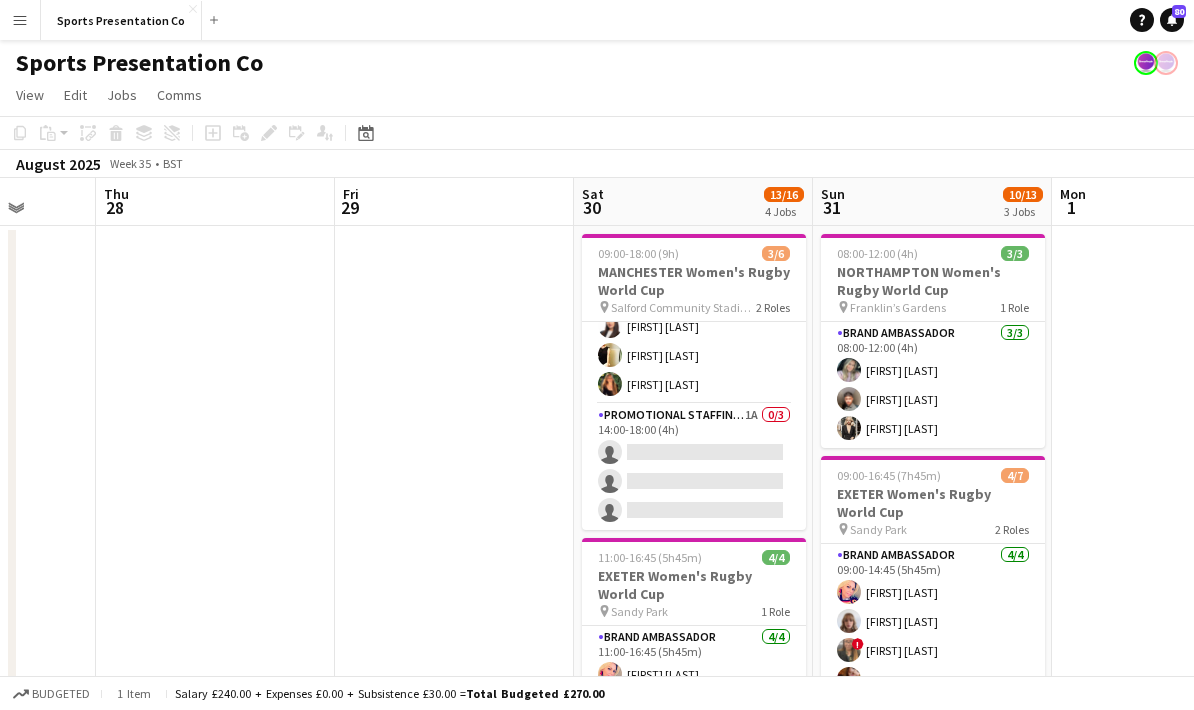 click on "Brand Ambassador   3/3   08:00-12:00 (4h)
[FIRST] [LAST] [FIRST] [LAST] [FIRST] [LAST]" at bounding box center [933, 385] 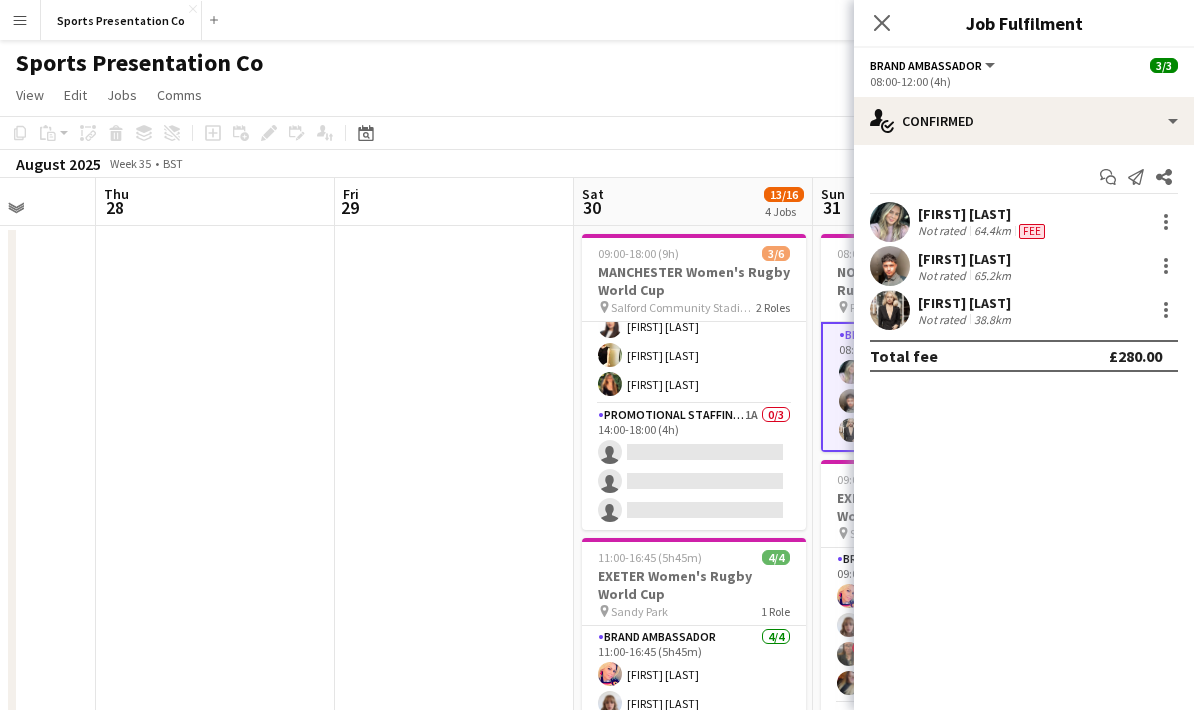 click on "Not rated" at bounding box center [944, 231] 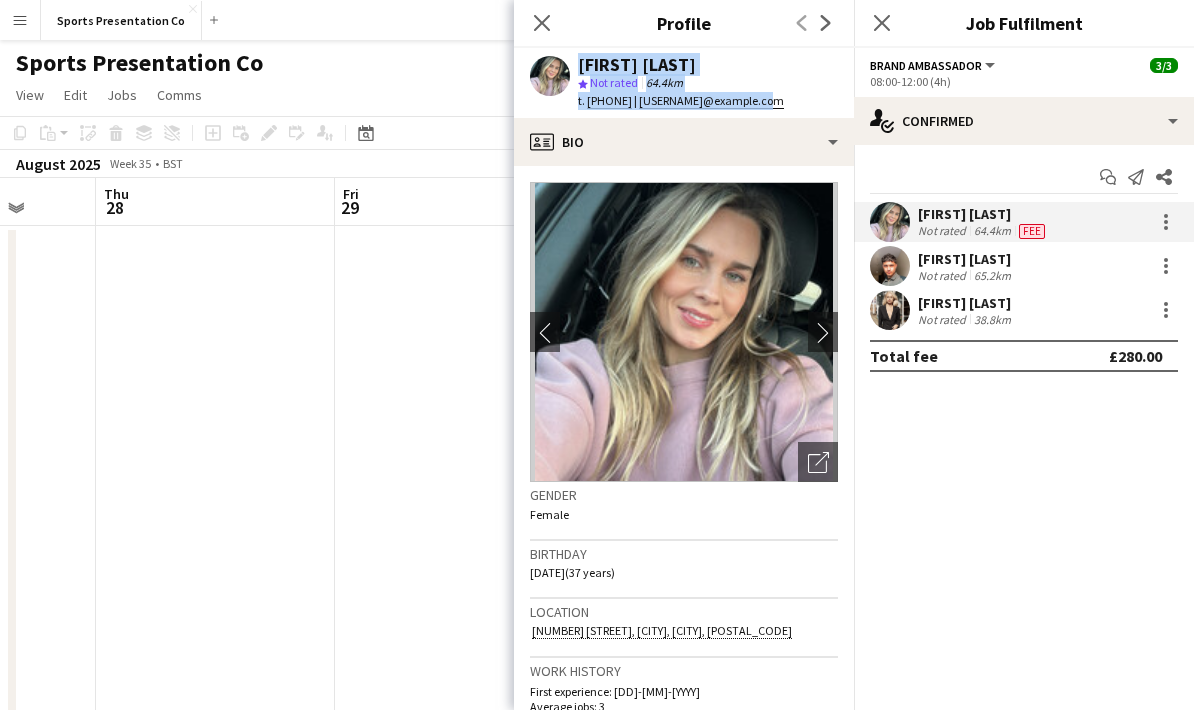 drag, startPoint x: 966, startPoint y: 229, endPoint x: 567, endPoint y: 61, distance: 432.9261 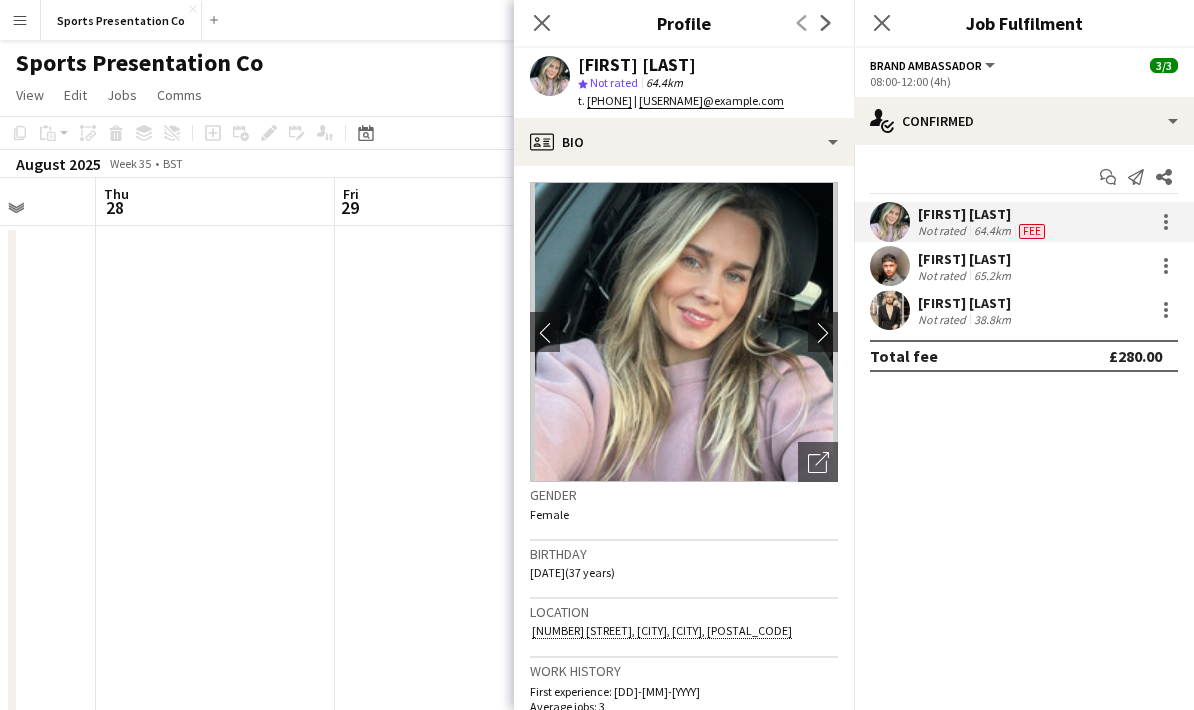 click 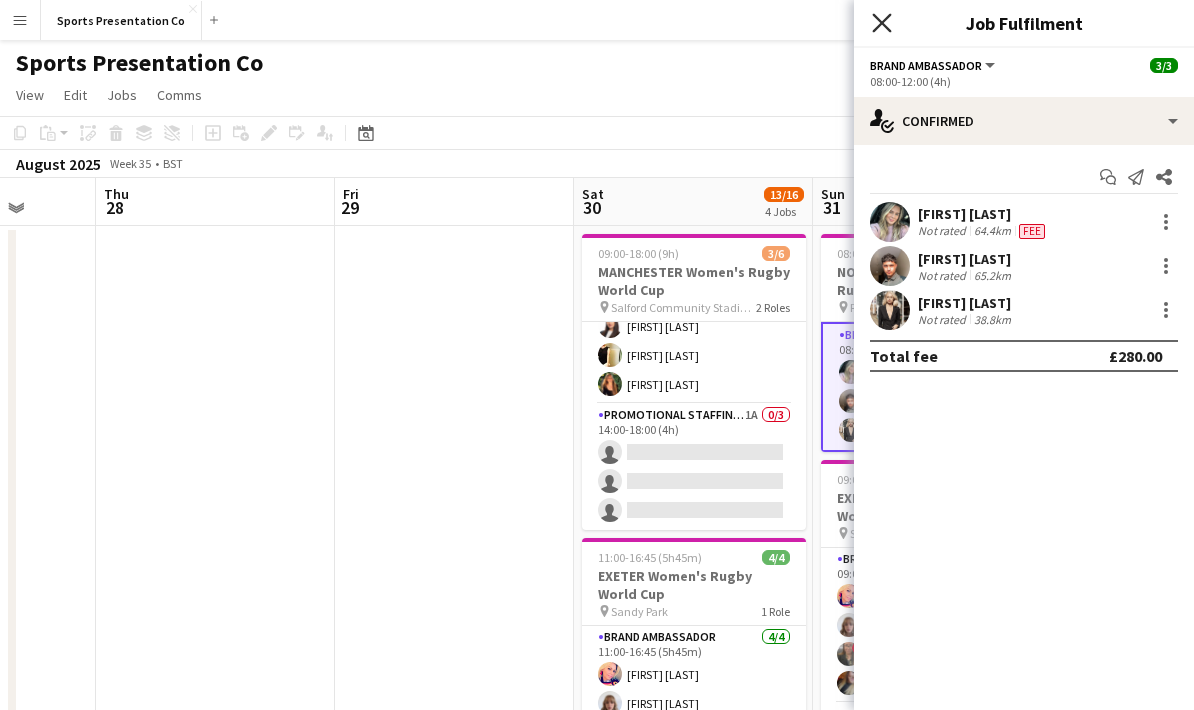 drag, startPoint x: 567, startPoint y: 61, endPoint x: 881, endPoint y: 24, distance: 316.17242 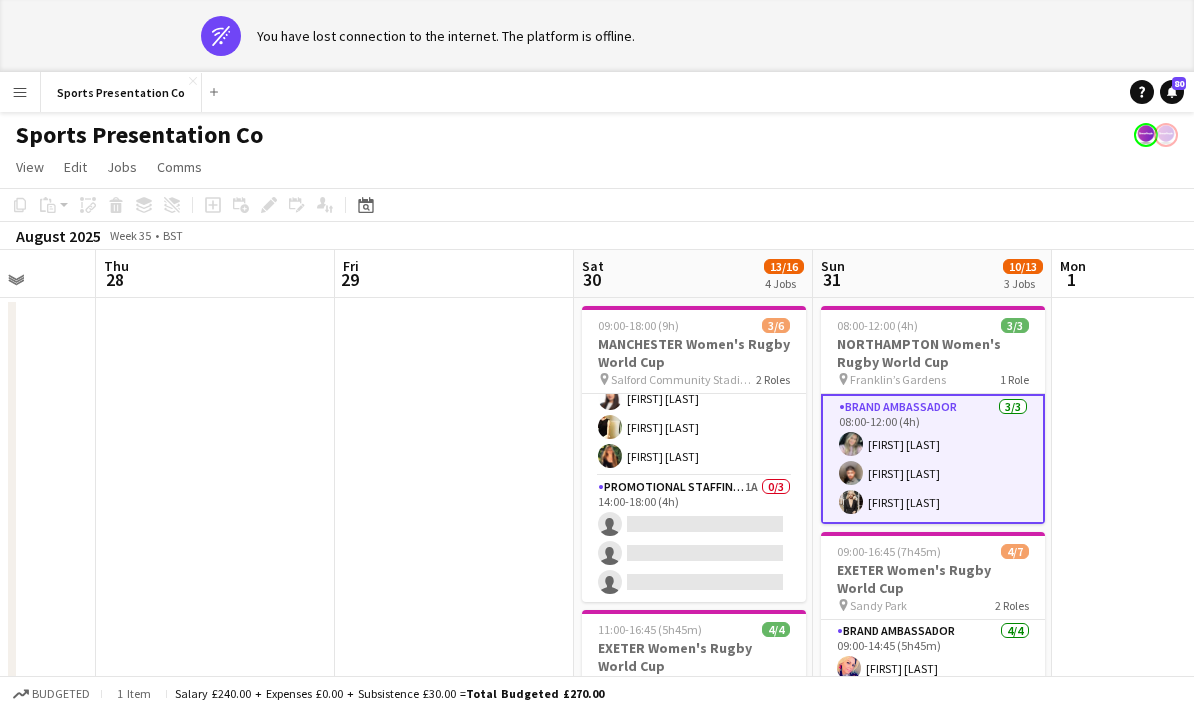 click on "Brand Ambassador   3/3   08:00-12:00 (4h)
[FIRST] [LAST] [FIRST] [LAST] [FIRST] [LAST]" at bounding box center [933, 459] 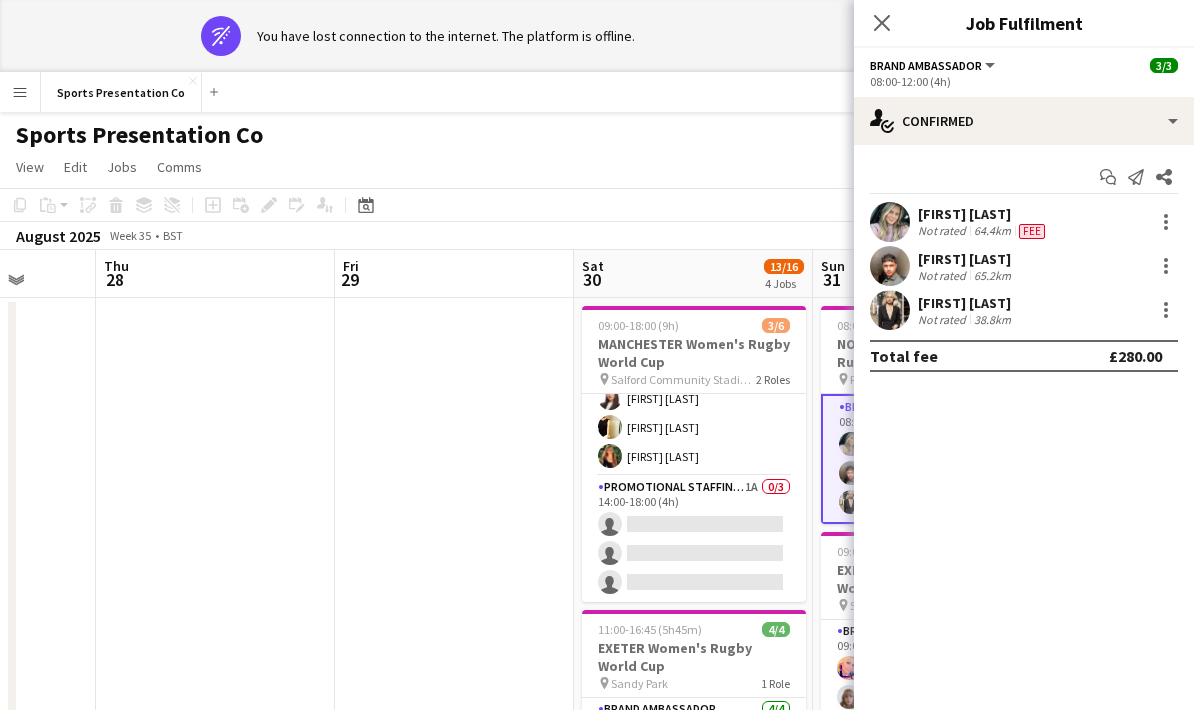 click on "65.2km" at bounding box center [992, 275] 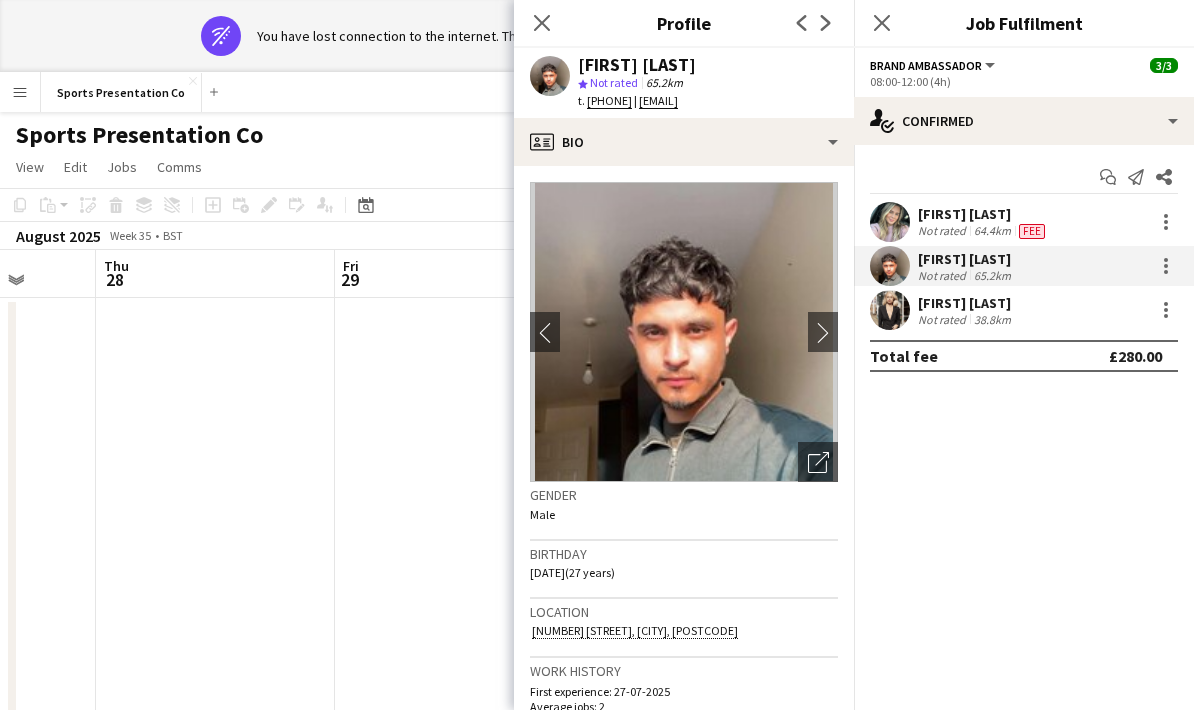drag, startPoint x: 1008, startPoint y: 269, endPoint x: 574, endPoint y: 64, distance: 479.9802 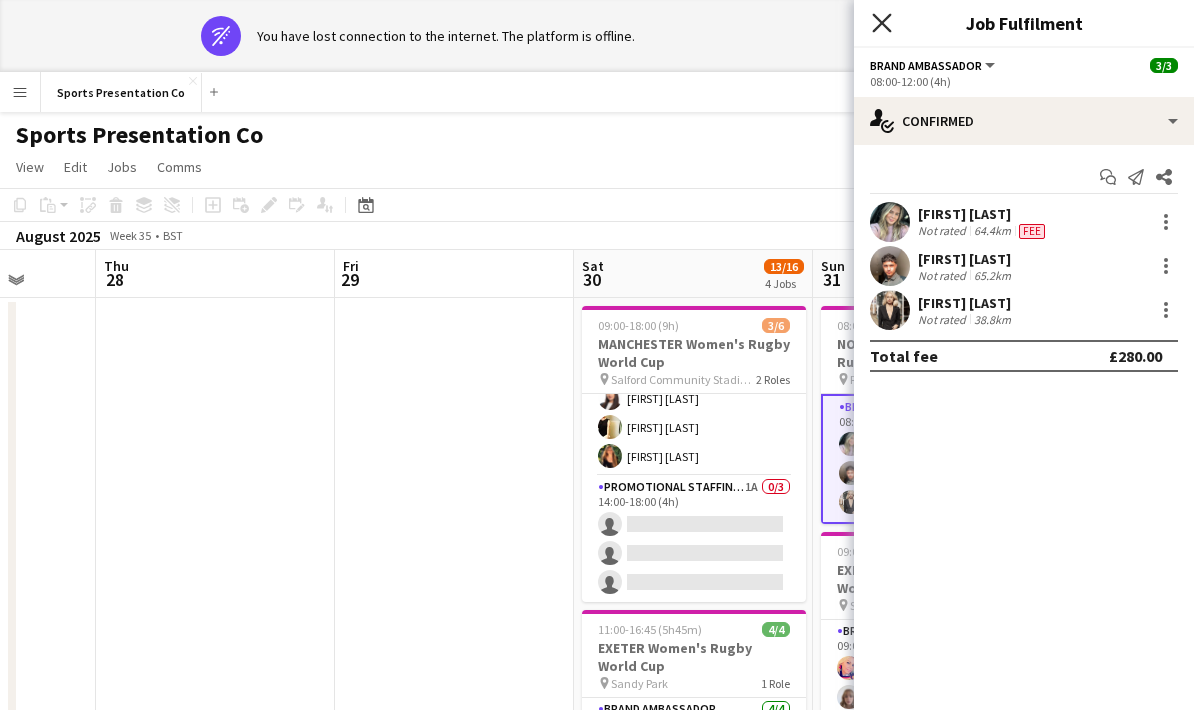 drag, startPoint x: 574, startPoint y: 64, endPoint x: 883, endPoint y: 27, distance: 311.20734 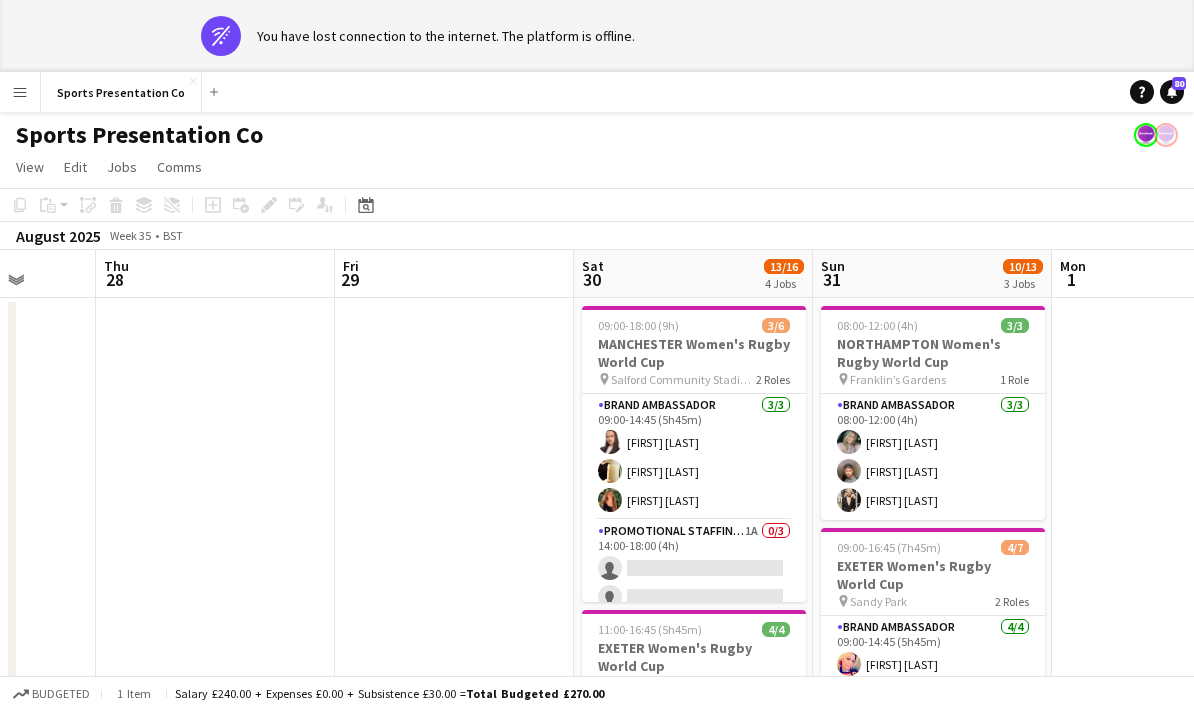 click on "Brand Ambassador   3/3   08:00-12:00 (4h)
[FIRST] [LAST] [FIRST] [LAST] [FIRST] [LAST]" at bounding box center [933, 457] 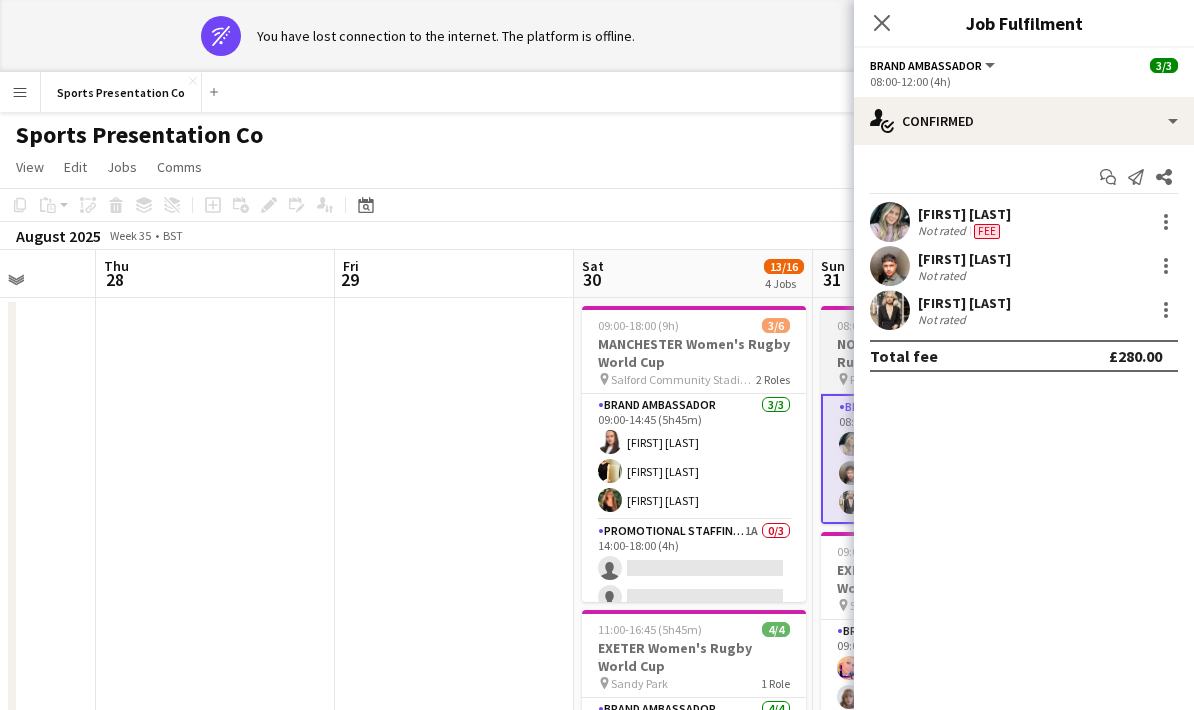 click on "Not rated" at bounding box center (964, 319) 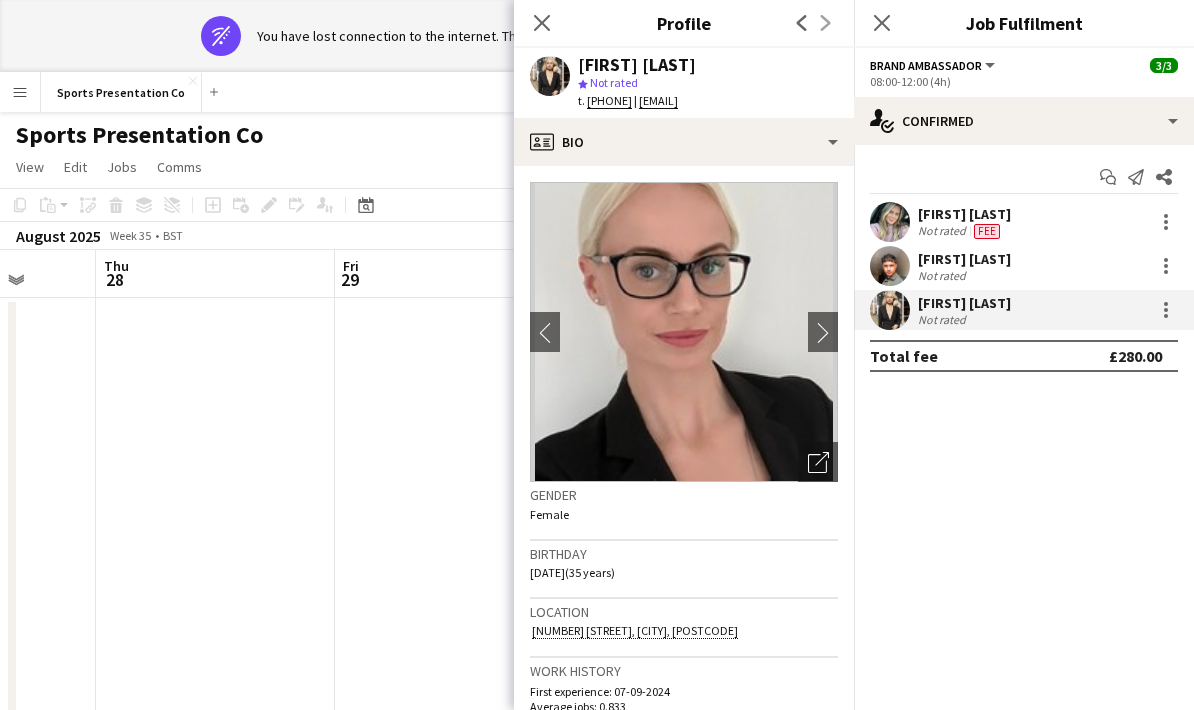 drag, startPoint x: 1009, startPoint y: 313, endPoint x: 575, endPoint y: 64, distance: 500.35687 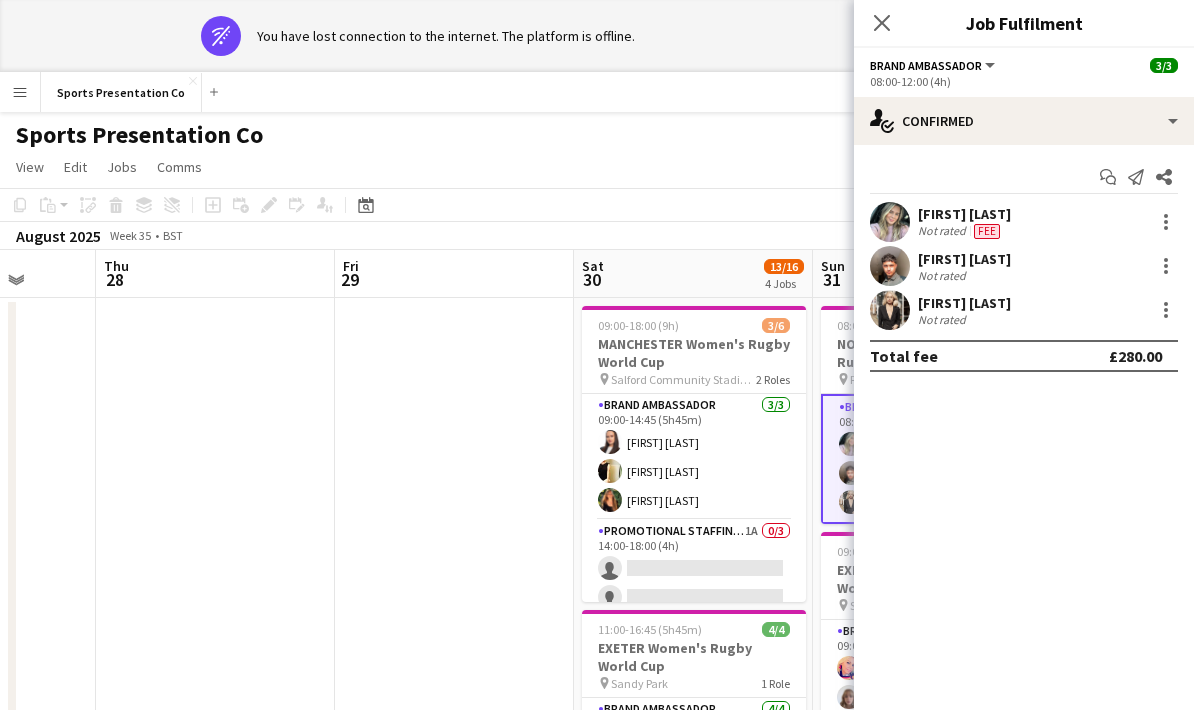 click 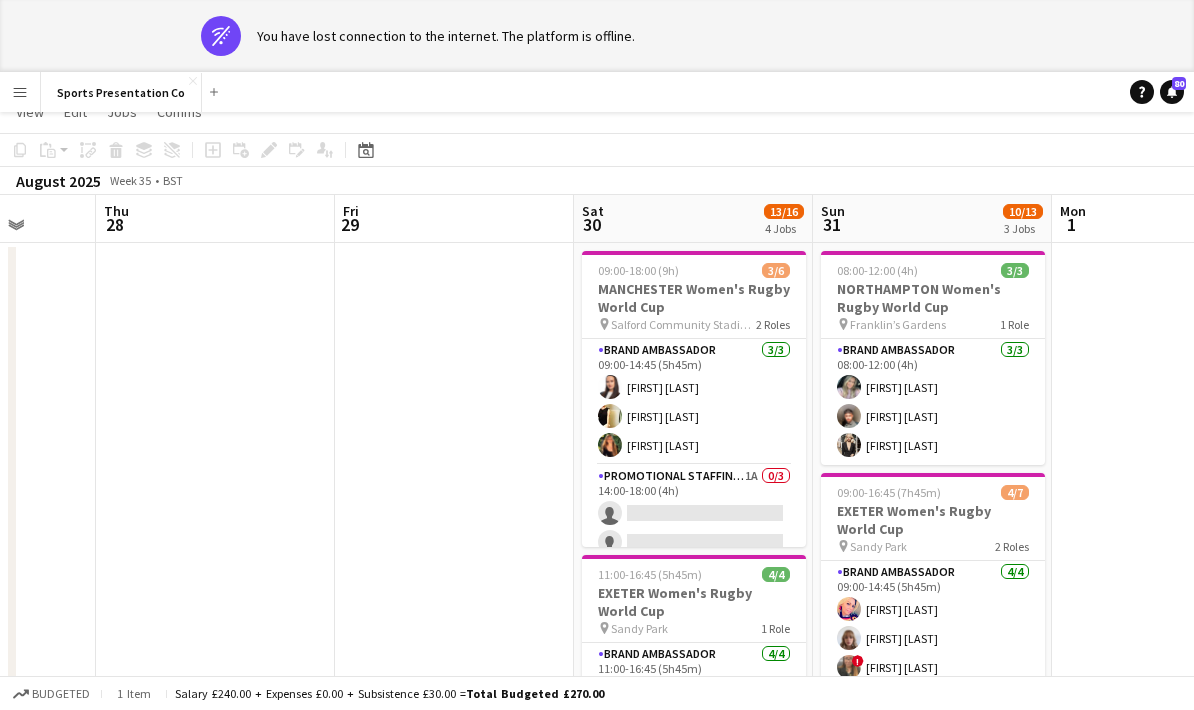 scroll, scrollTop: 78, scrollLeft: 0, axis: vertical 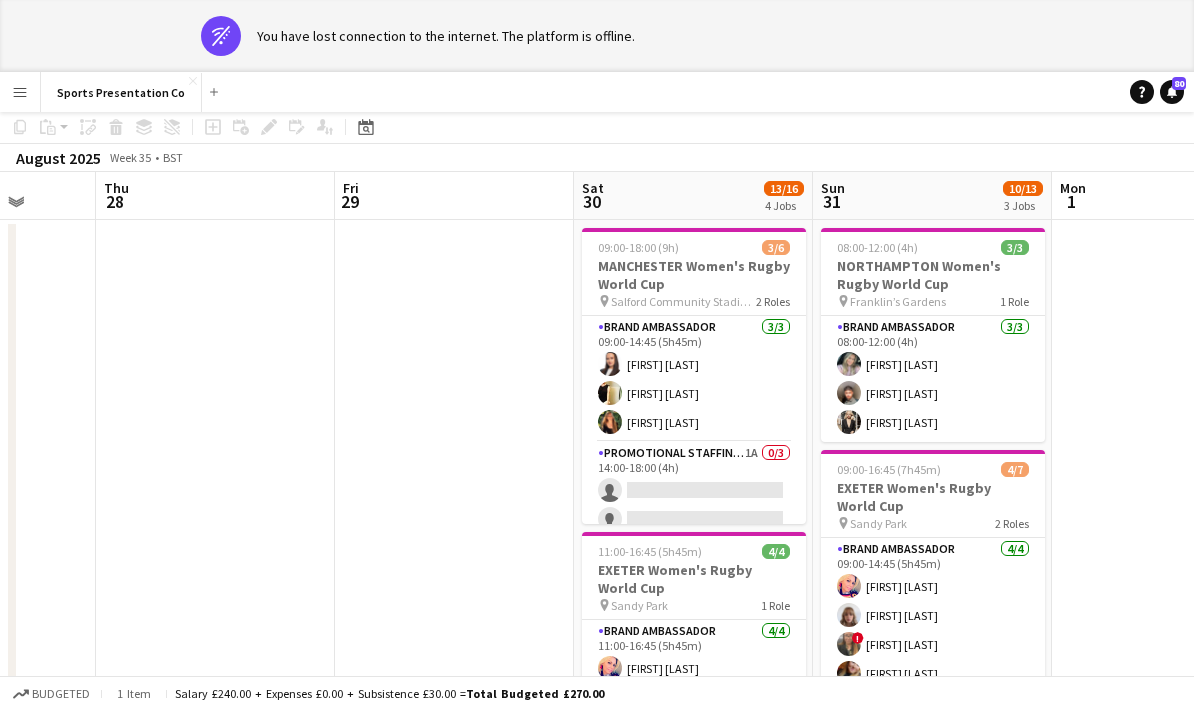 click on "Volha Zhylach Caitlyn Chapman ! Stephanie Louise Knight Jodie Sanders" at bounding box center [933, 615] 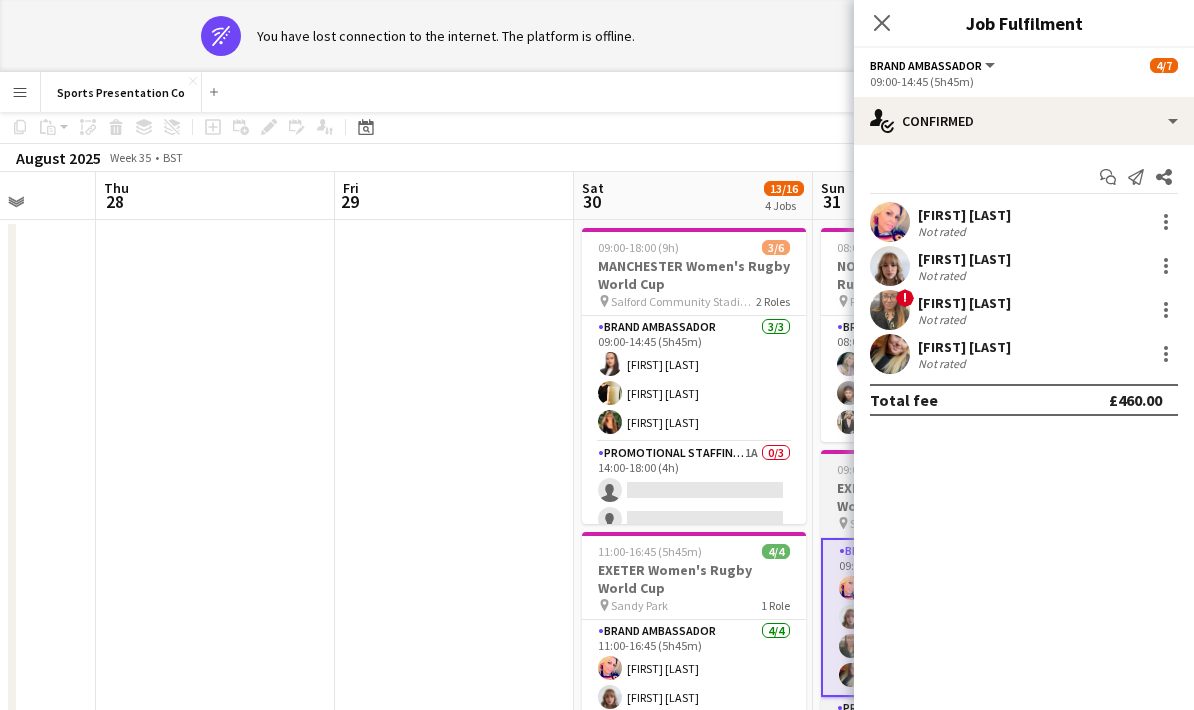 click on "Close pop-in" 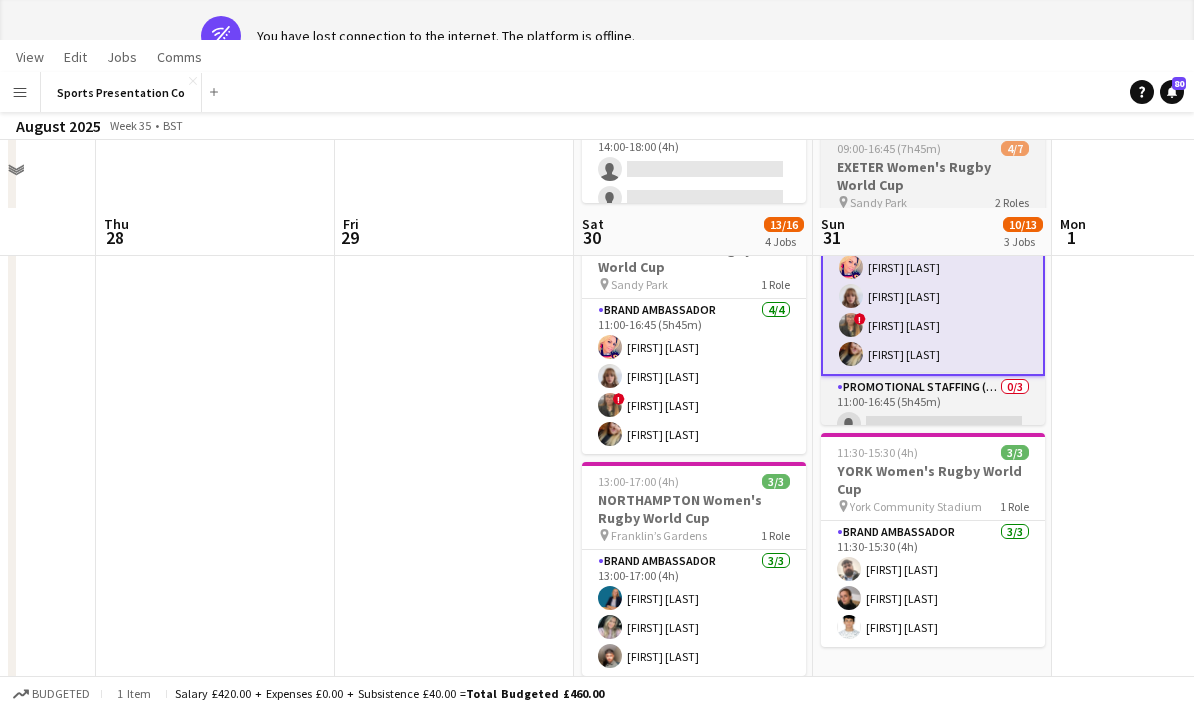scroll, scrollTop: 404, scrollLeft: 0, axis: vertical 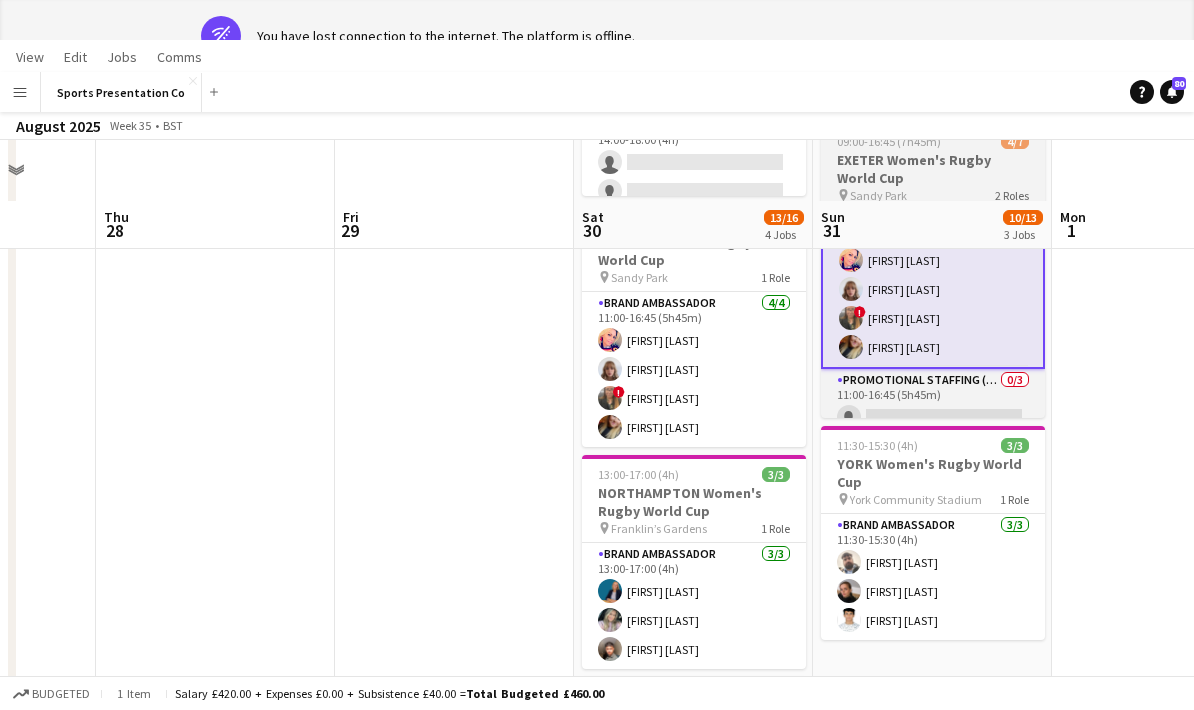 click on "Brand Ambassador   3/3   11:30-15:30 (4h)
[FIRST] [LAST] [FIRST] [LAST] [FIRST] [LAST]" at bounding box center [933, 577] 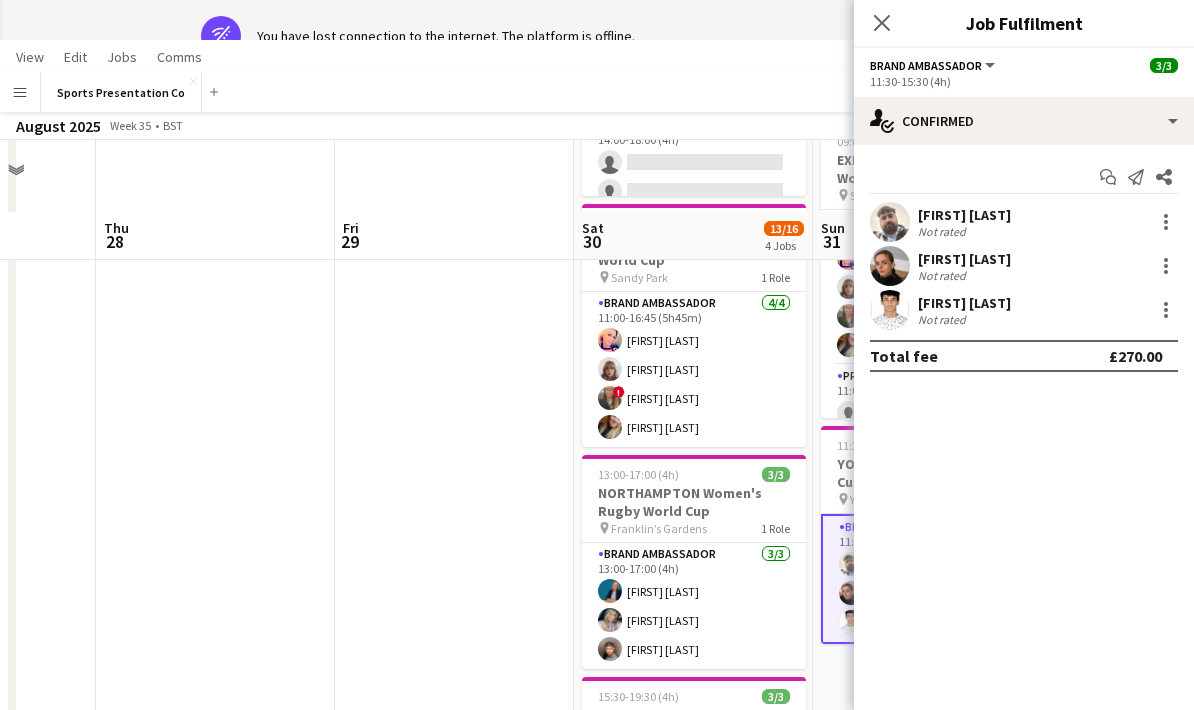 scroll, scrollTop: 484, scrollLeft: 0, axis: vertical 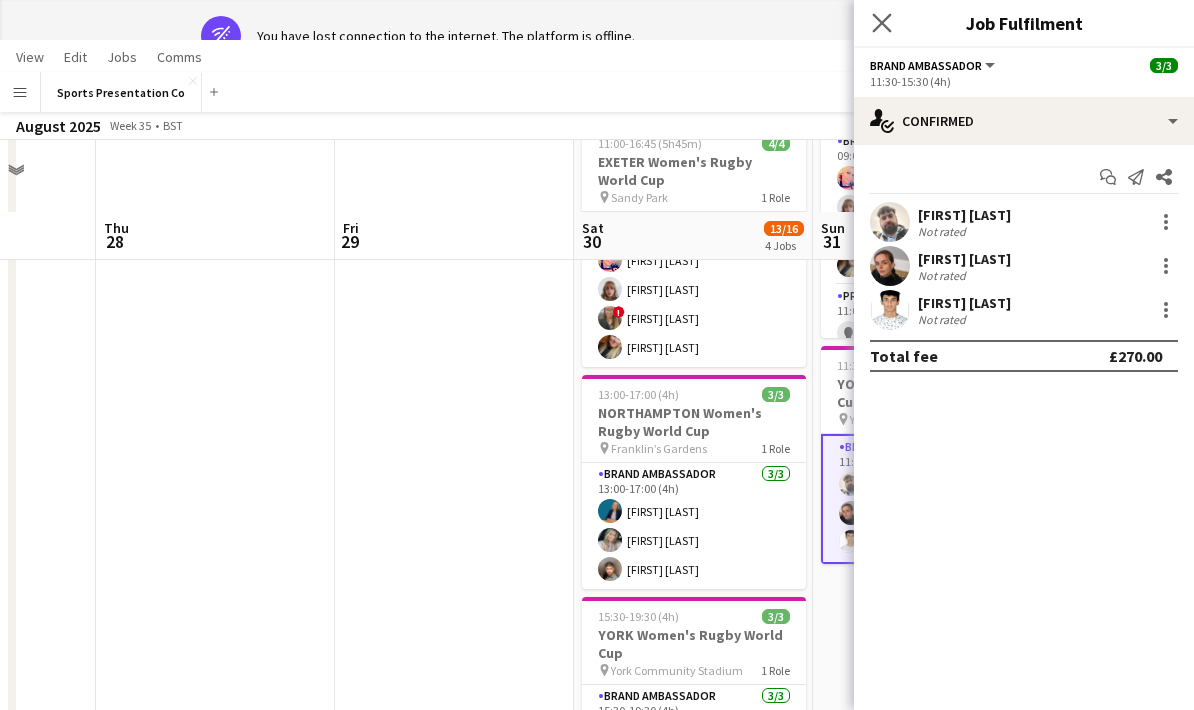 drag, startPoint x: 951, startPoint y: 615, endPoint x: 886, endPoint y: 31, distance: 587.60614 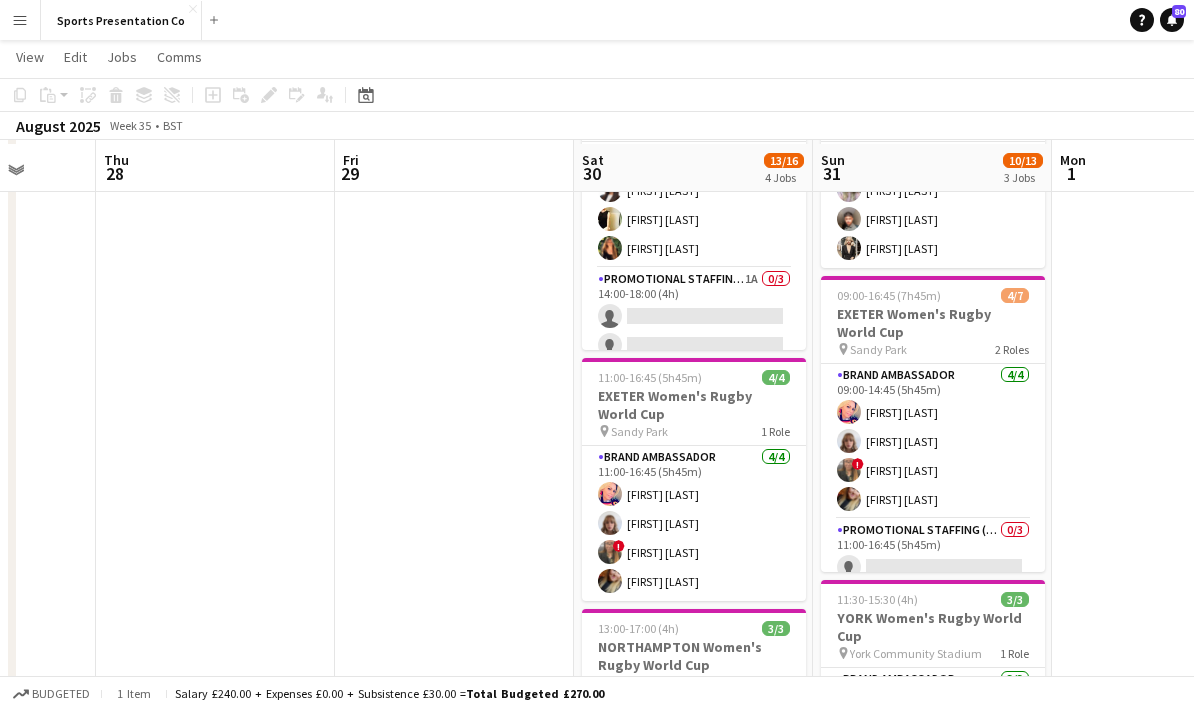 scroll, scrollTop: 183, scrollLeft: 0, axis: vertical 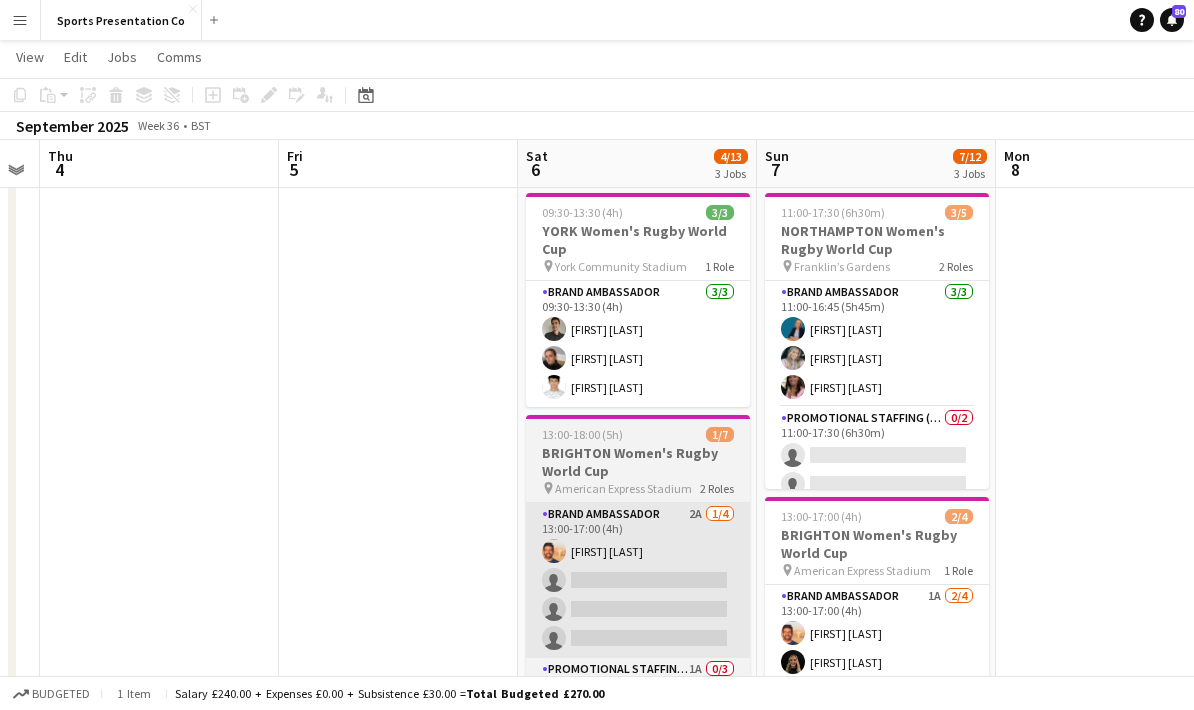 click on "Brand Ambassador   2A   1/4   13:00-17:00 (4h)
[FIRST] [LAST]
single-neutral-actions
single-neutral-actions
single-neutral-actions" at bounding box center [638, 580] 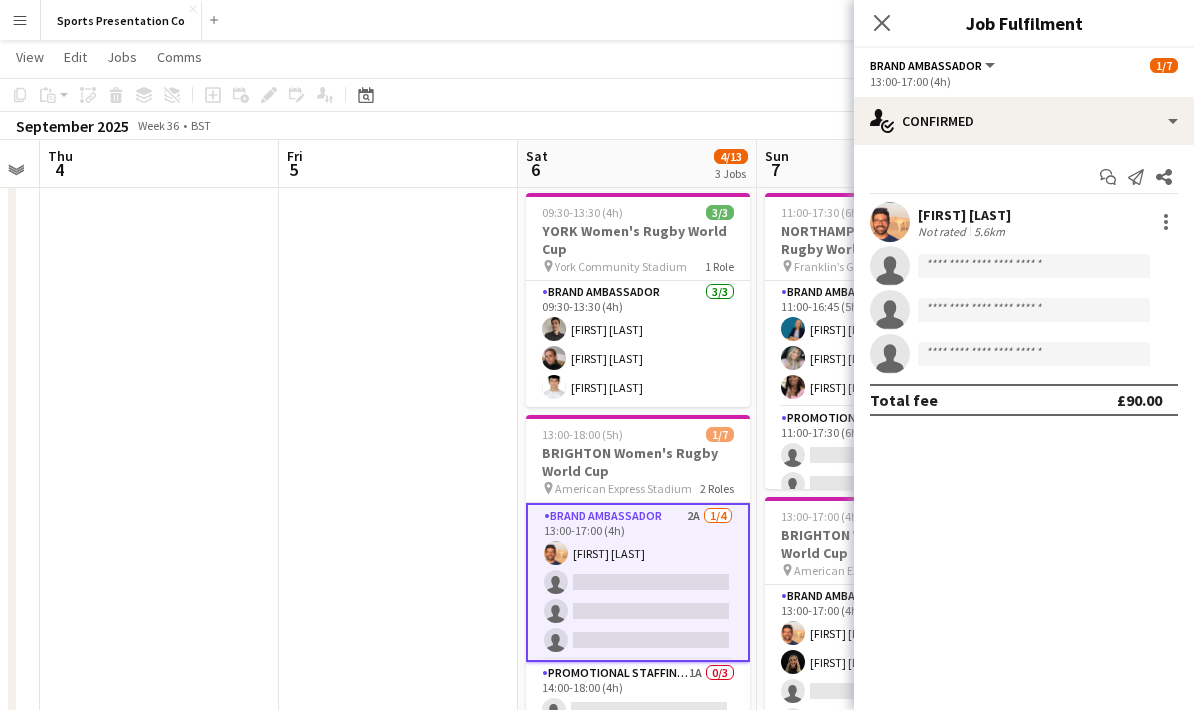 click on "[FIRST] [LAST]" at bounding box center (964, 215) 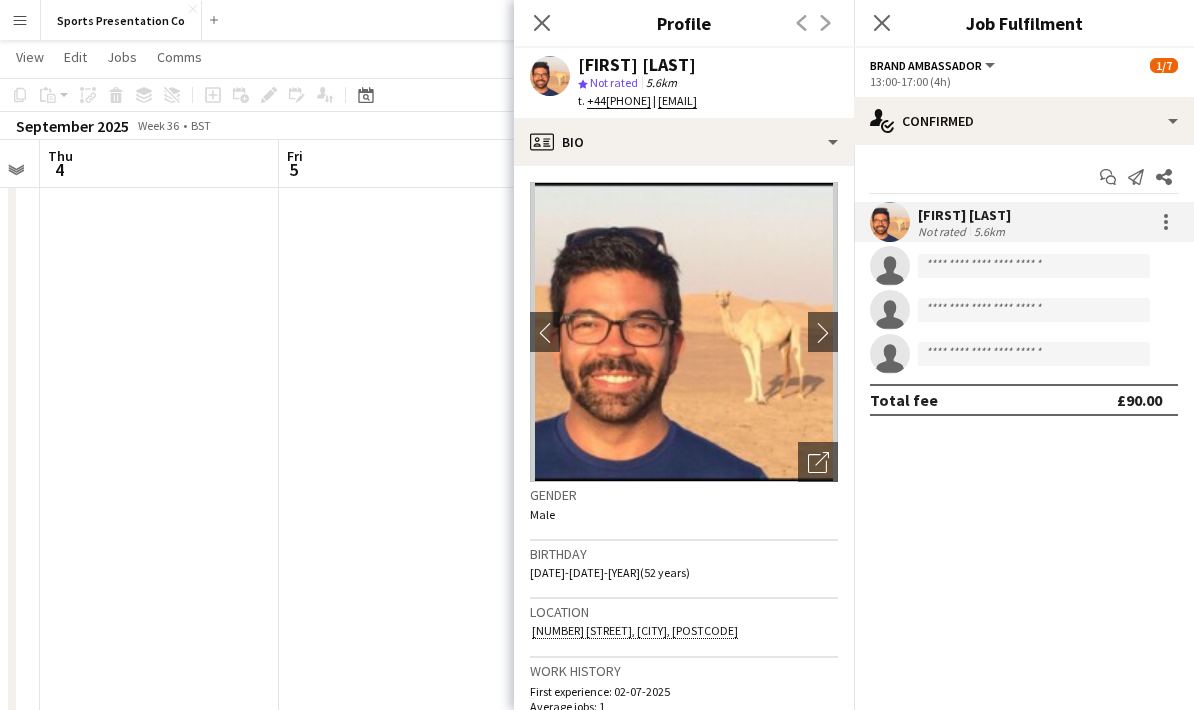 drag, startPoint x: 1000, startPoint y: 219, endPoint x: 580, endPoint y: 66, distance: 447 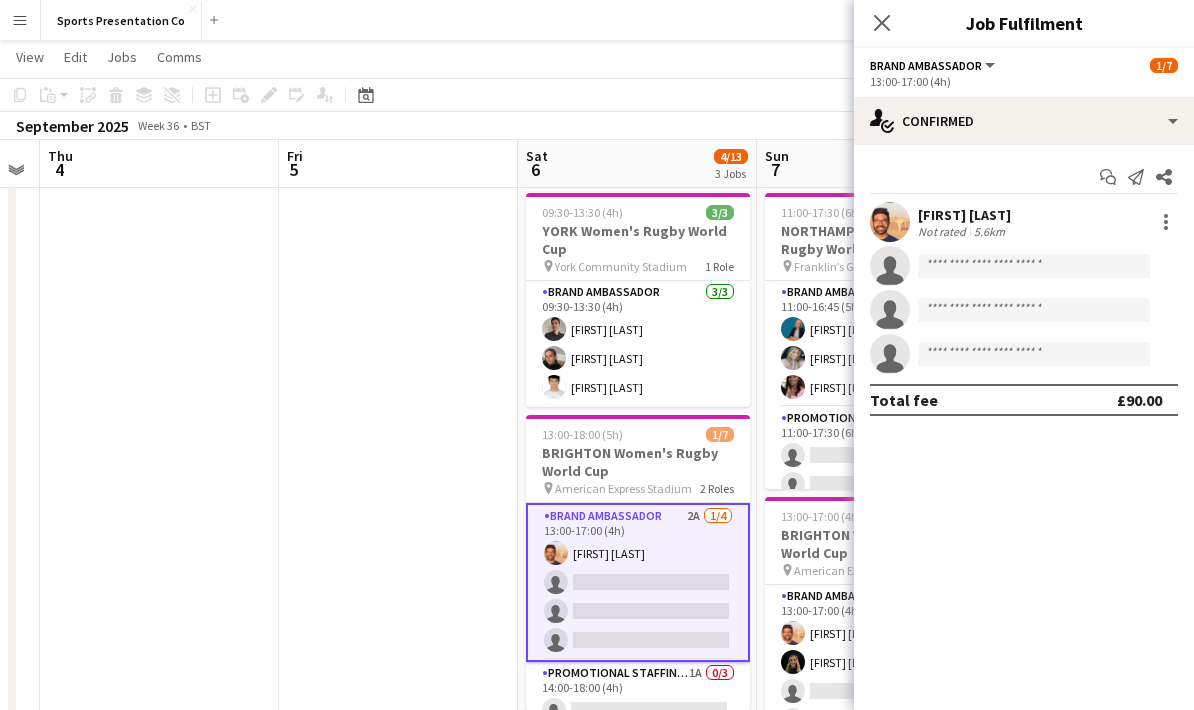 click at bounding box center [398, 373] 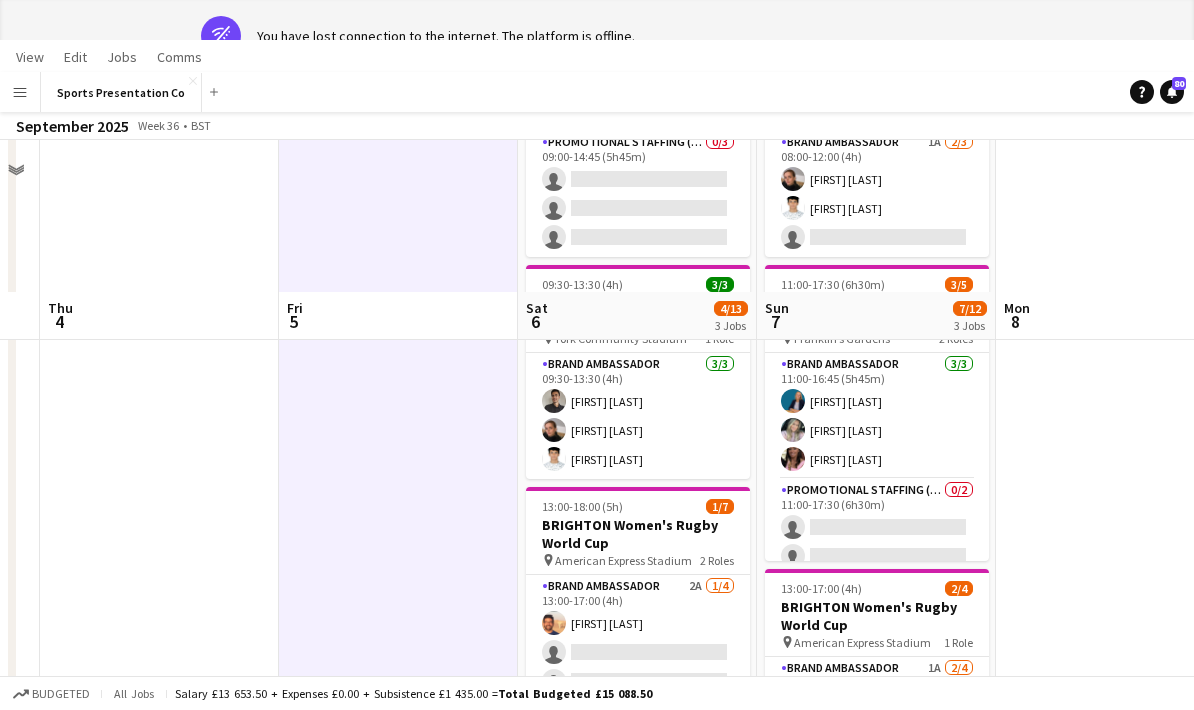 scroll, scrollTop: 341, scrollLeft: 0, axis: vertical 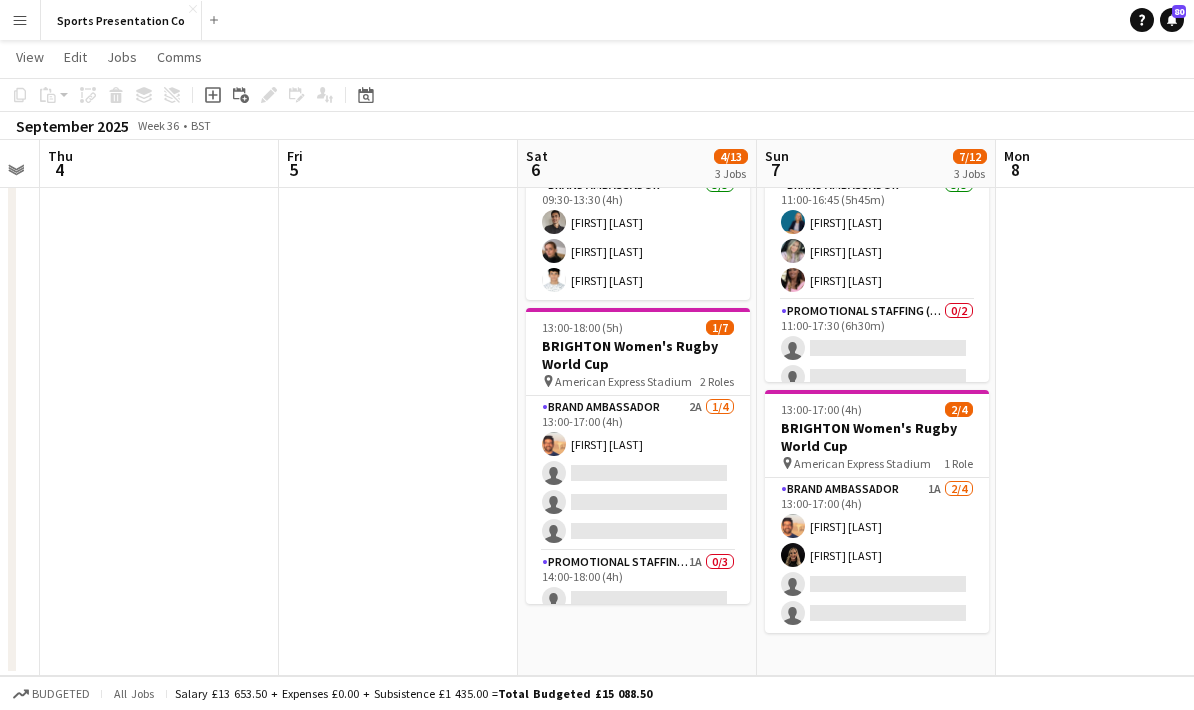 click on "Brand Ambassador   3/3   11:00-16:45 (5h45m)
[FIRST] [LAST] [FIRST] [LAST] [FIRST] [LAST]" at bounding box center [877, 237] 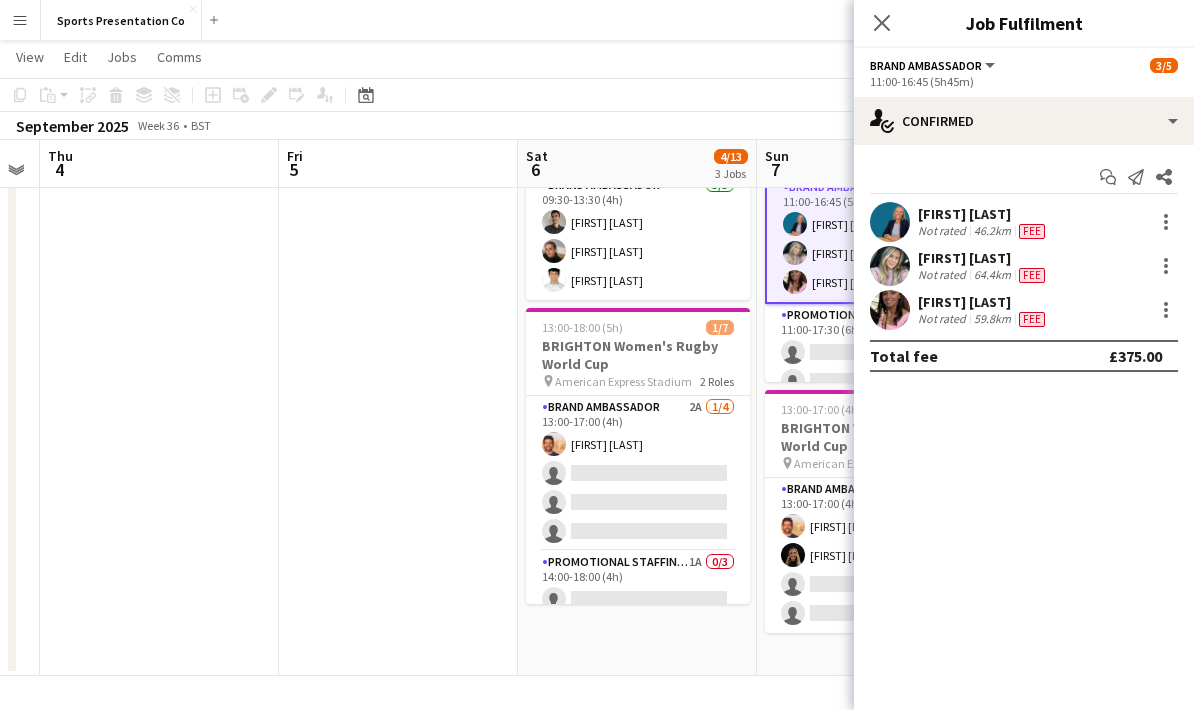 click on "46.2km" at bounding box center [992, 231] 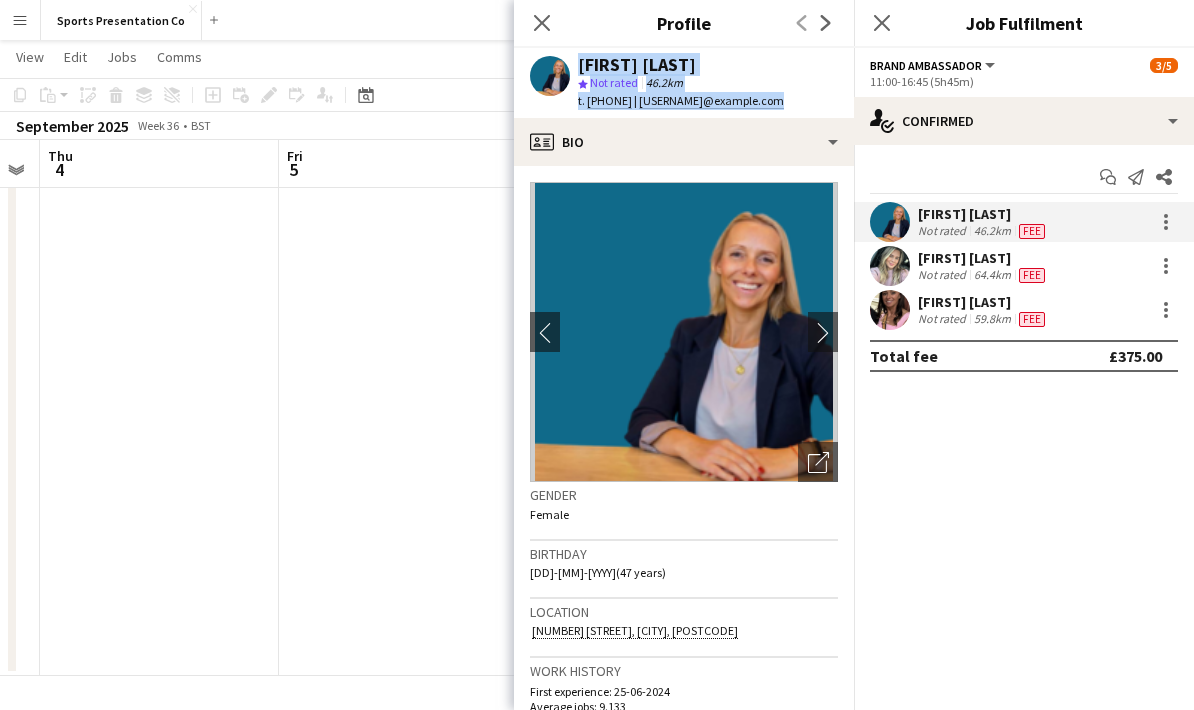 drag, startPoint x: 972, startPoint y: 224, endPoint x: 534, endPoint y: 68, distance: 464.9516 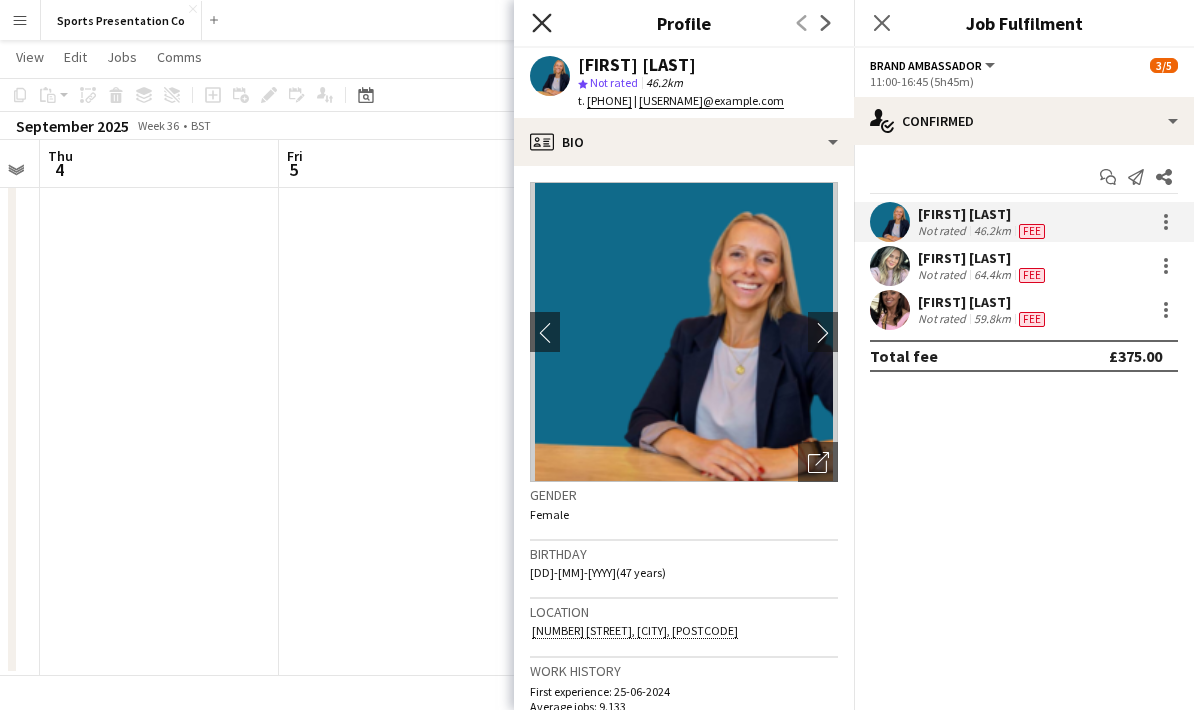drag, startPoint x: 534, startPoint y: 68, endPoint x: 550, endPoint y: 18, distance: 52.49762 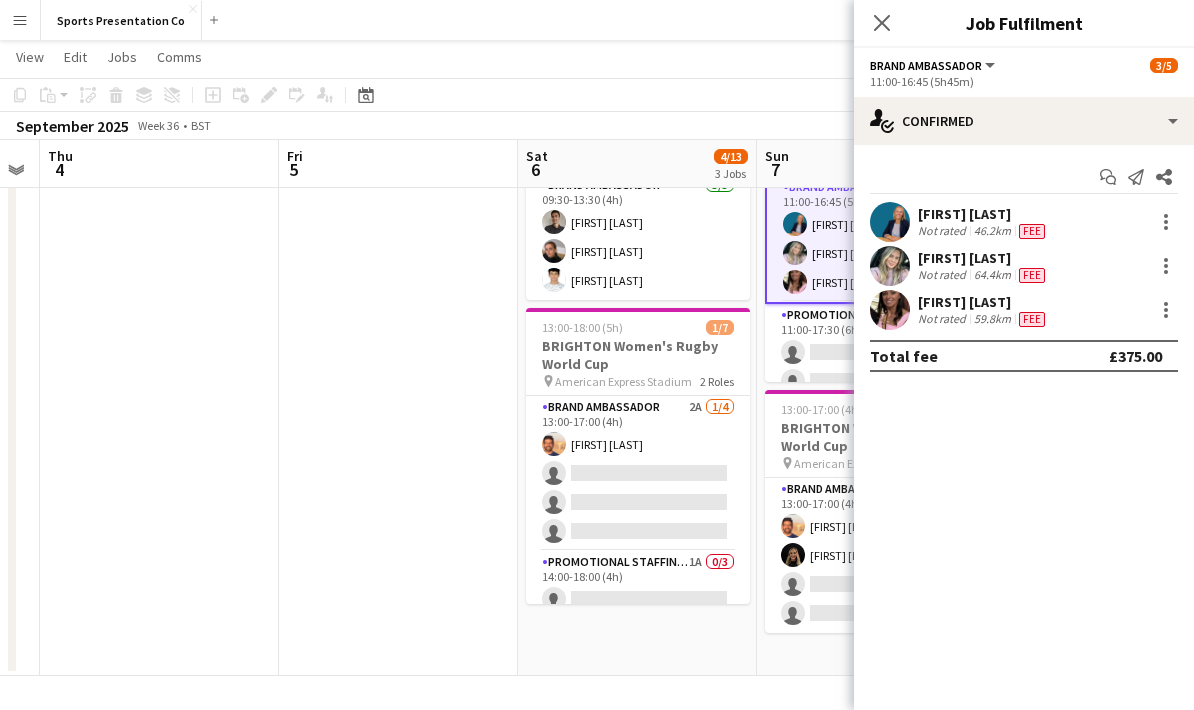click on "Close pop-in" 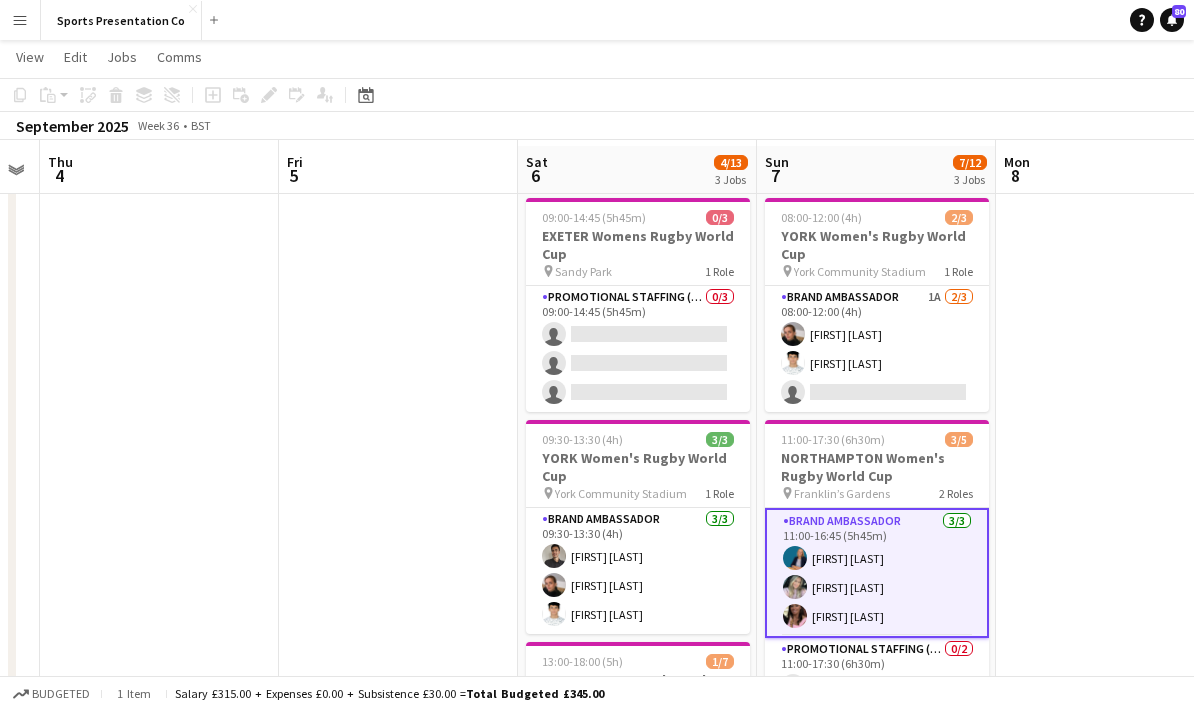 scroll, scrollTop: 30, scrollLeft: 0, axis: vertical 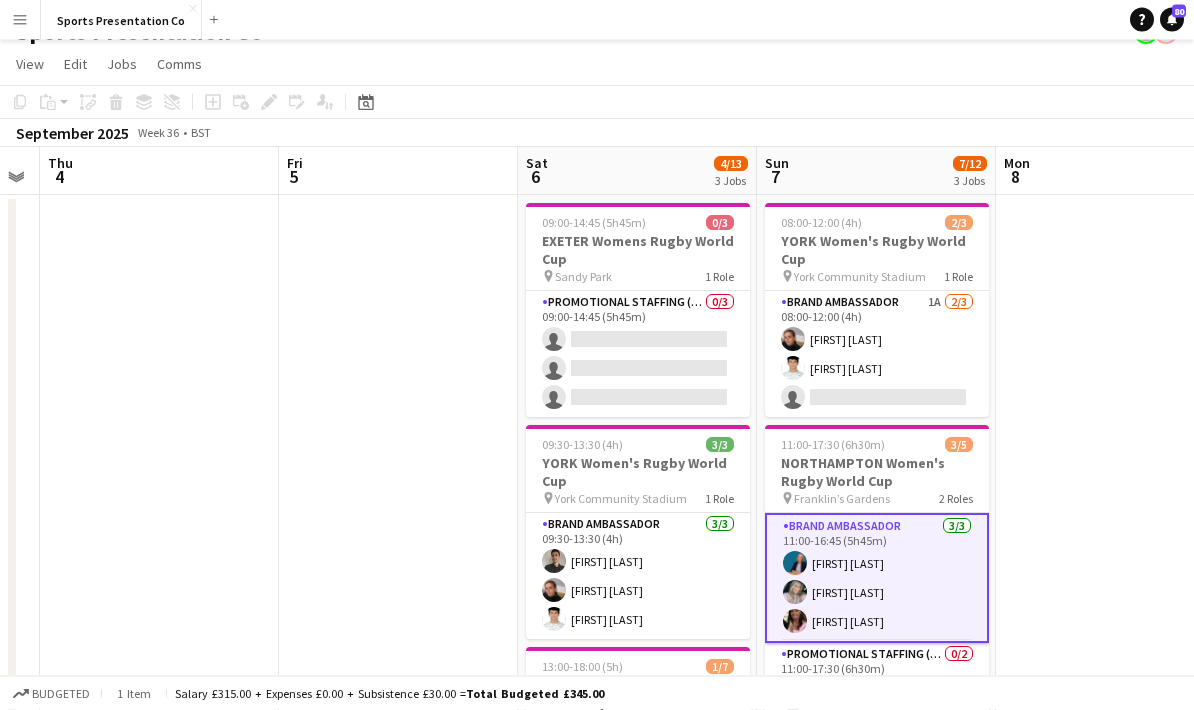 click on "Brand Ambassador   1A   2/3   08:00-12:00 (4h)
[FIRST] [LAST] [FIRST] [LAST]
single-neutral-actions" at bounding box center (877, 355) 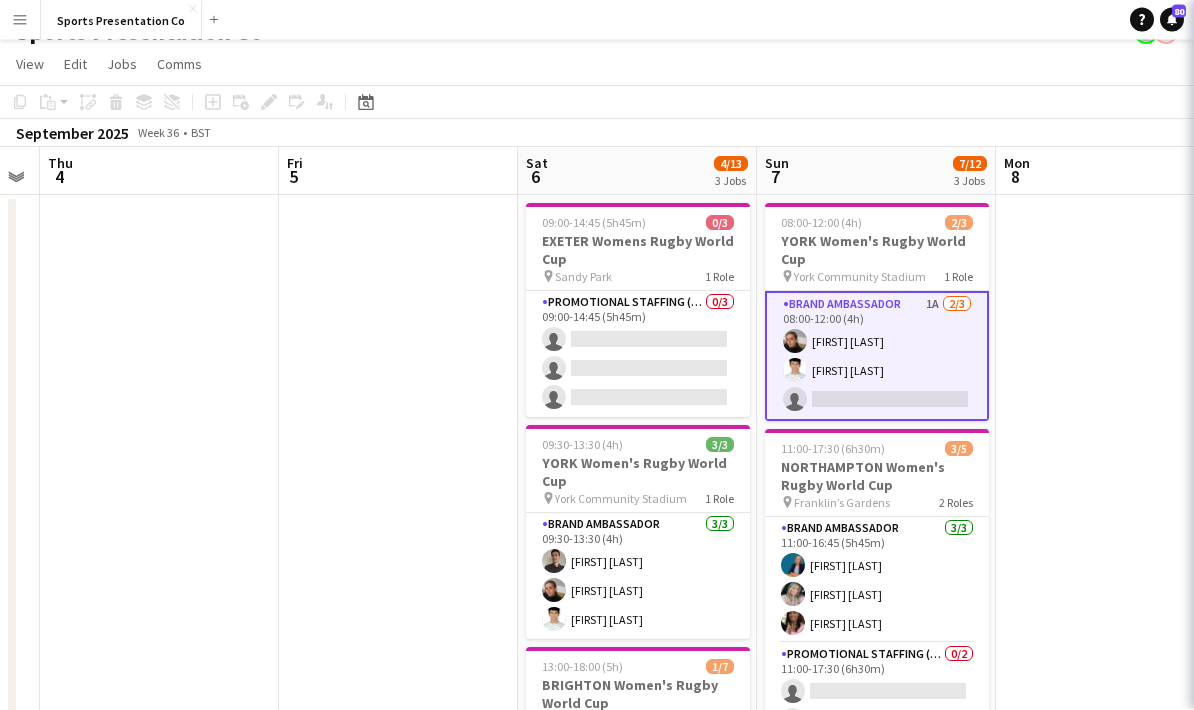 scroll, scrollTop: 31, scrollLeft: 0, axis: vertical 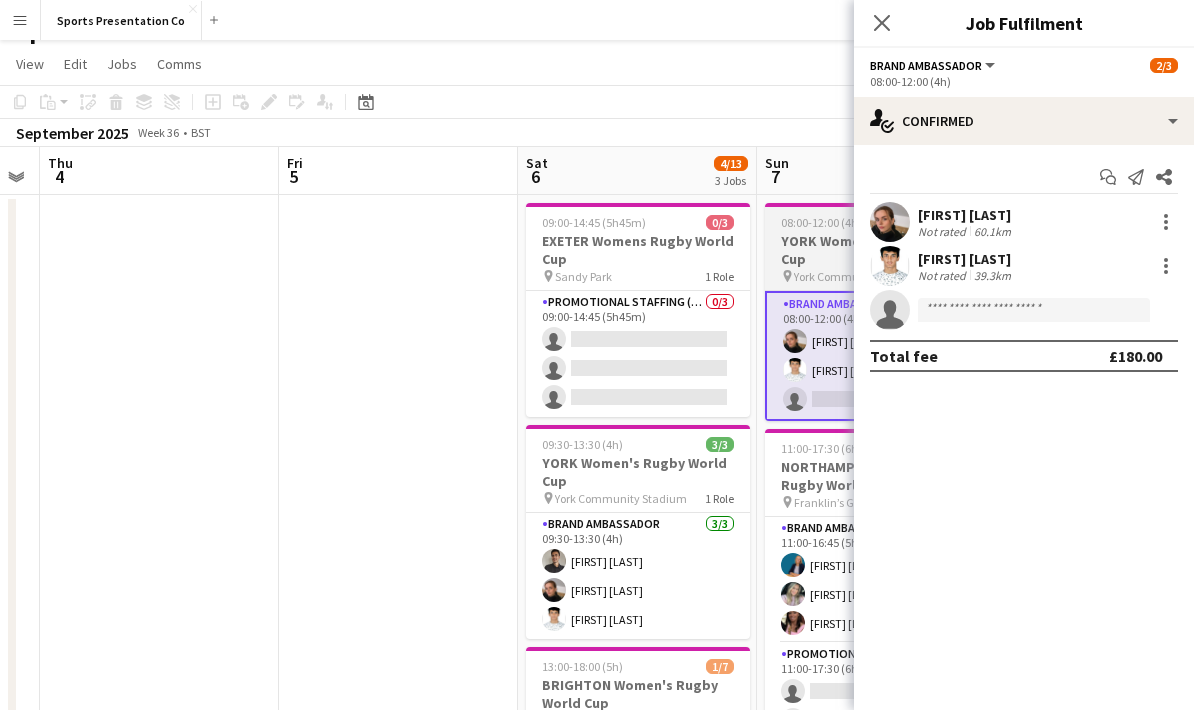 click on "Close pop-in" 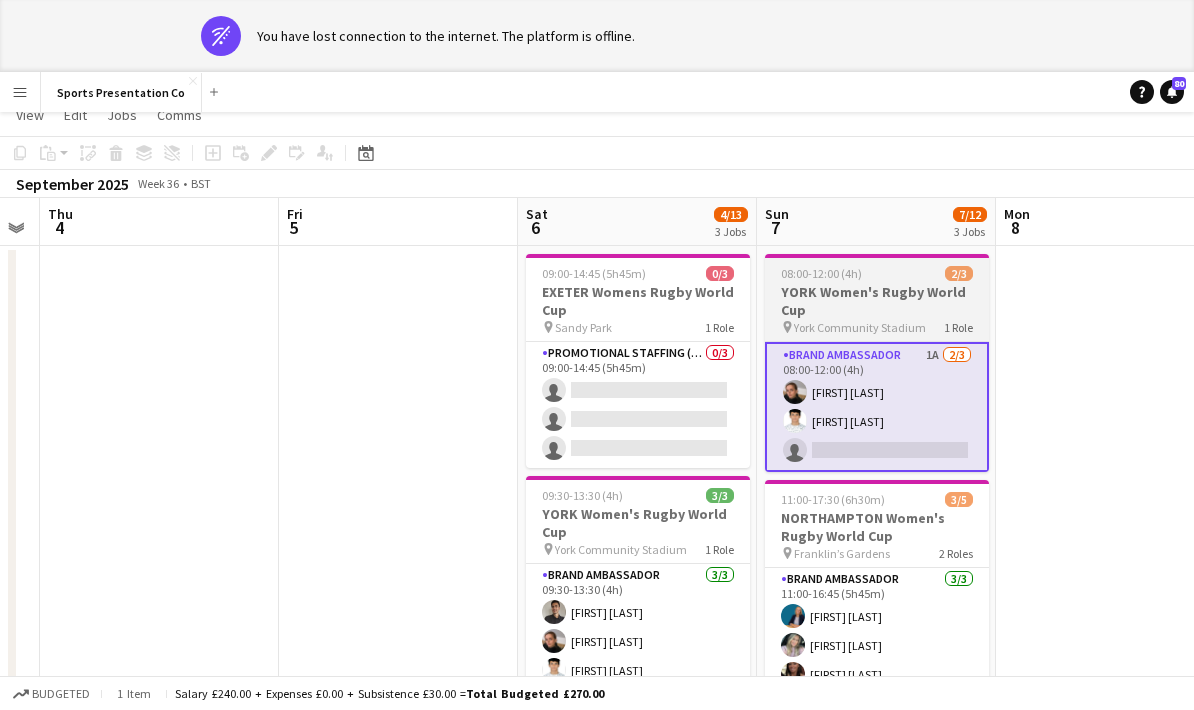 scroll, scrollTop: 78, scrollLeft: 0, axis: vertical 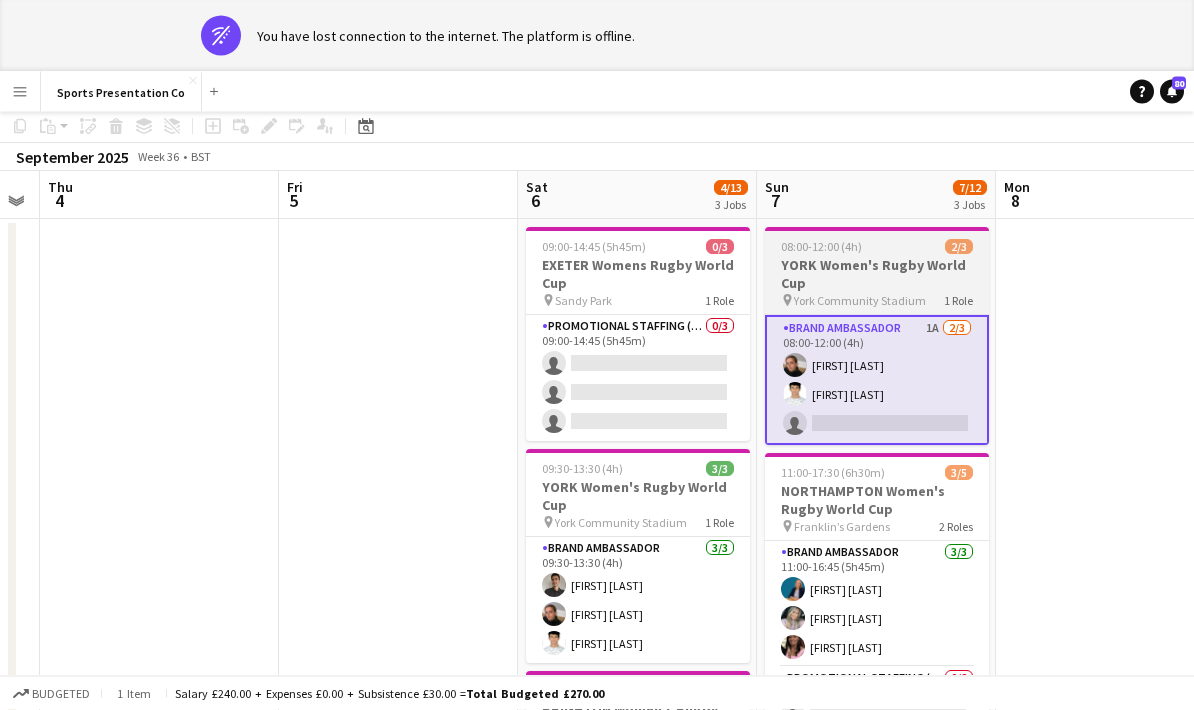 click on "Brand Ambassador   3/3   11:00-16:45 (5h45m)
[FIRST] [LAST] [FIRST] [LAST] [FIRST] [LAST]" at bounding box center (877, 605) 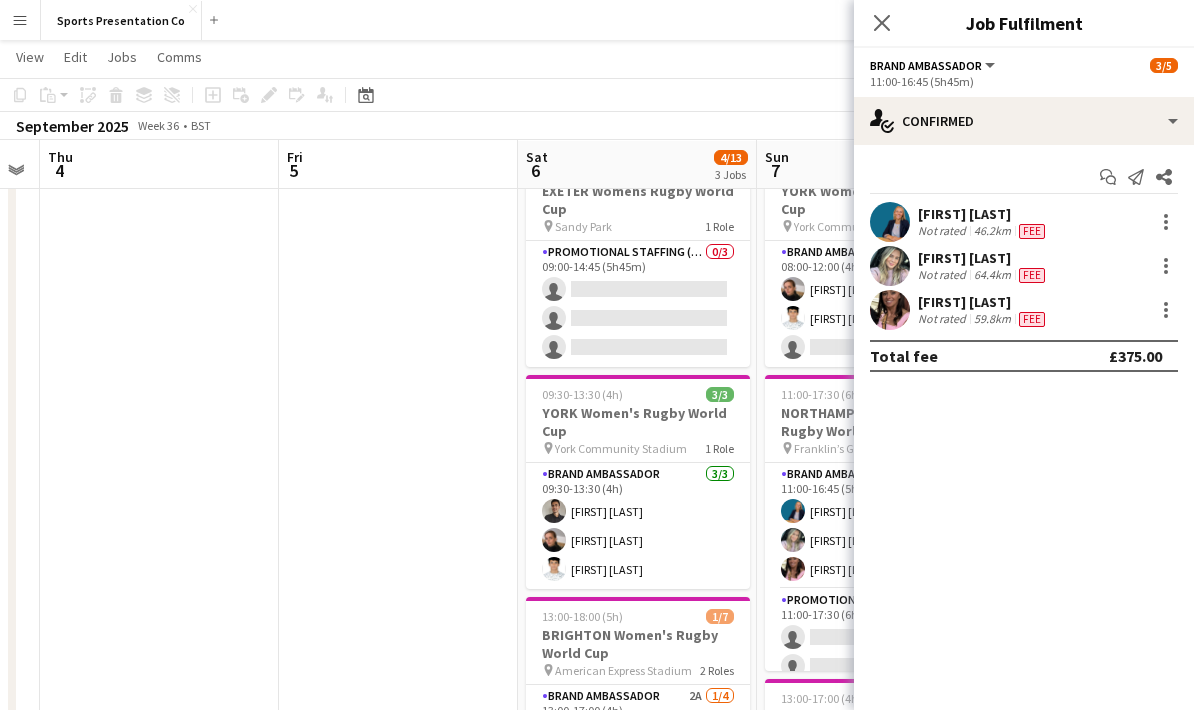 scroll, scrollTop: 80, scrollLeft: 0, axis: vertical 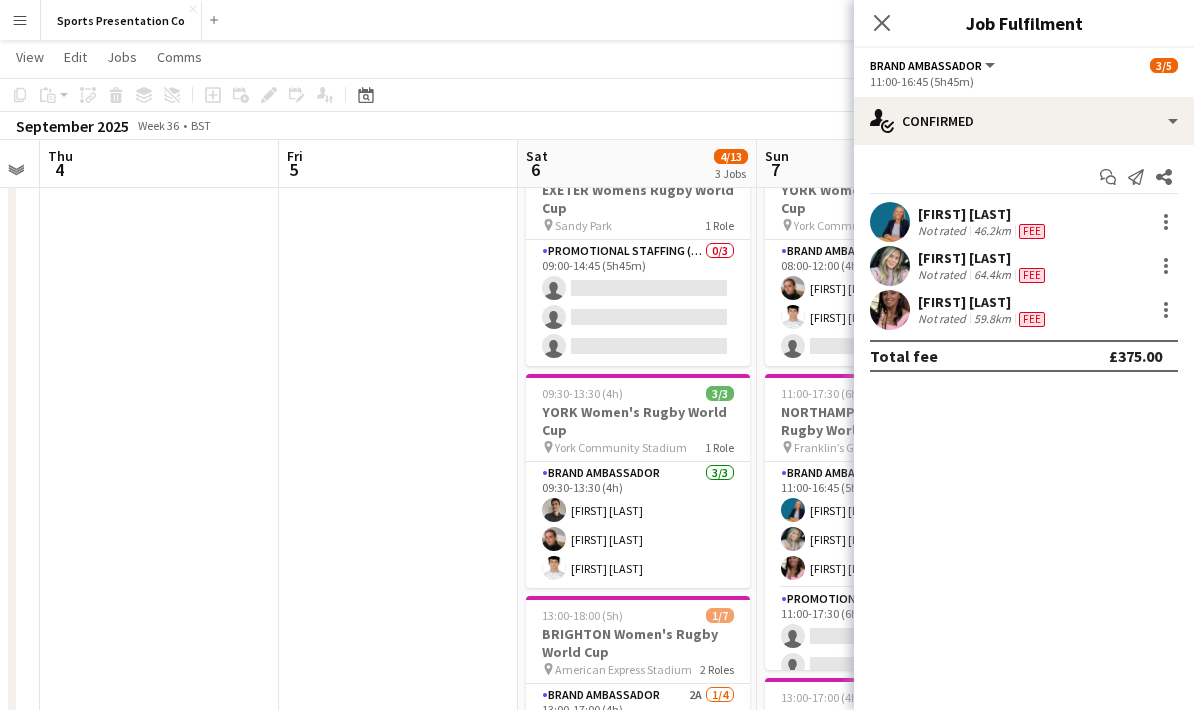 click on "[FIRST] [LAST]" at bounding box center (983, 214) 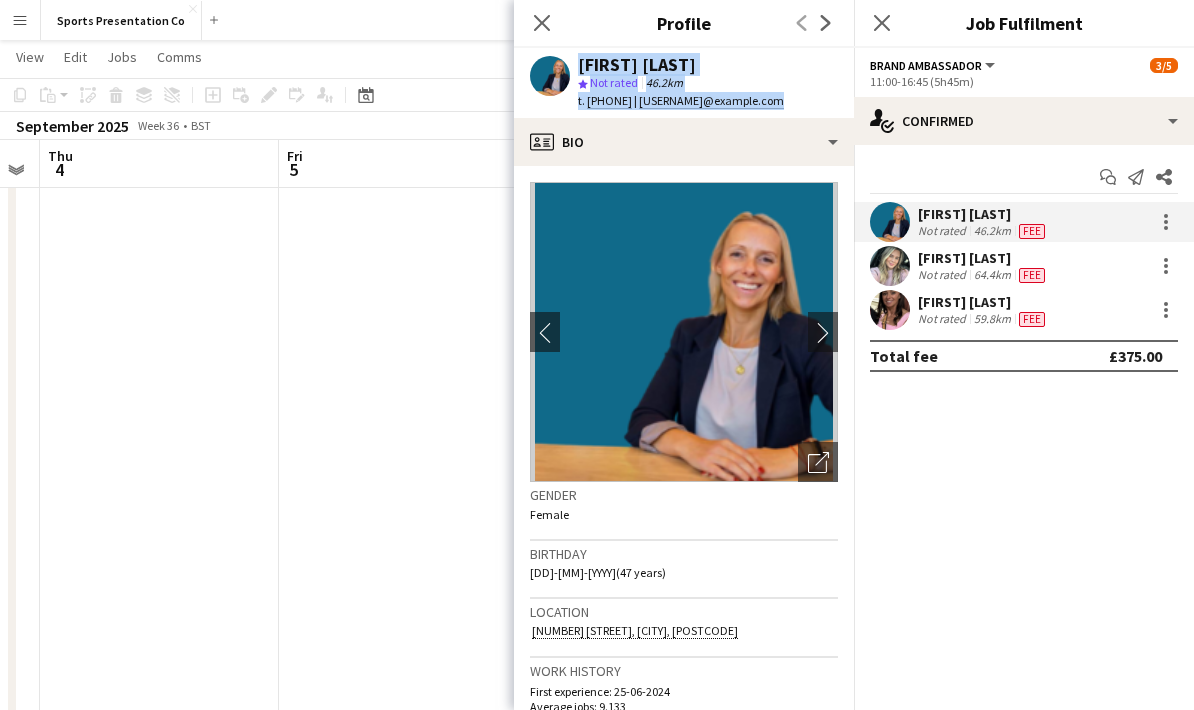 drag, startPoint x: 942, startPoint y: 217, endPoint x: 565, endPoint y: 66, distance: 406.11575 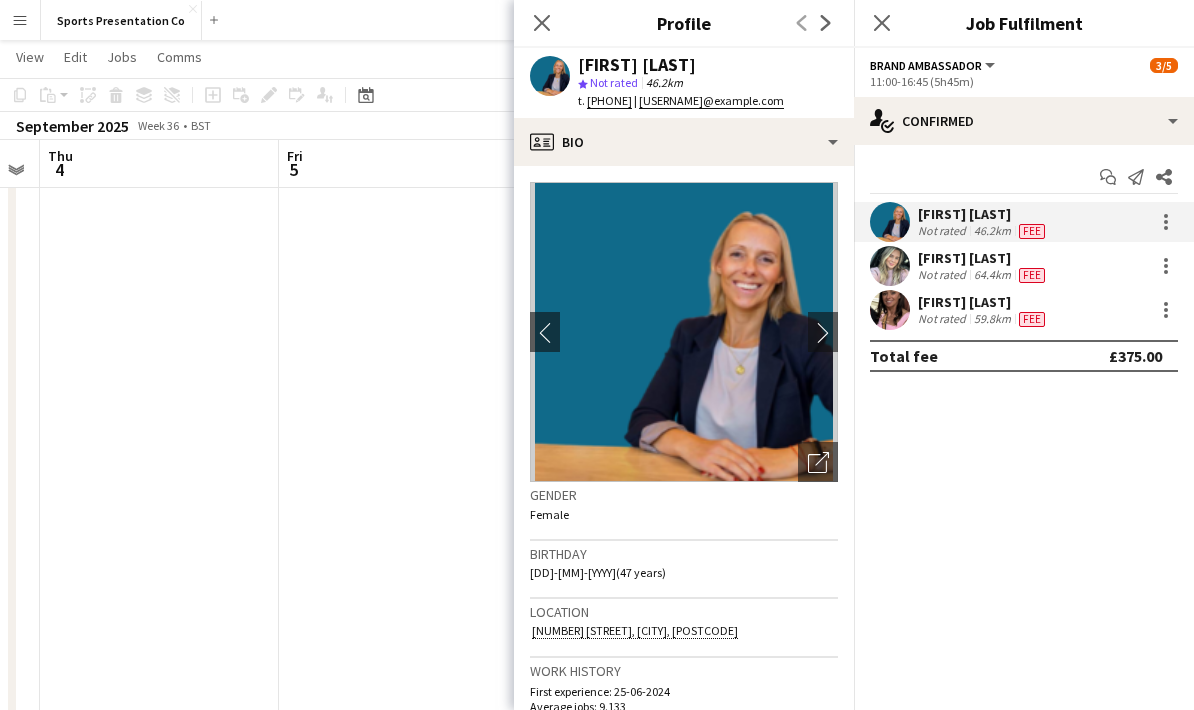 click on "Close pop-in" 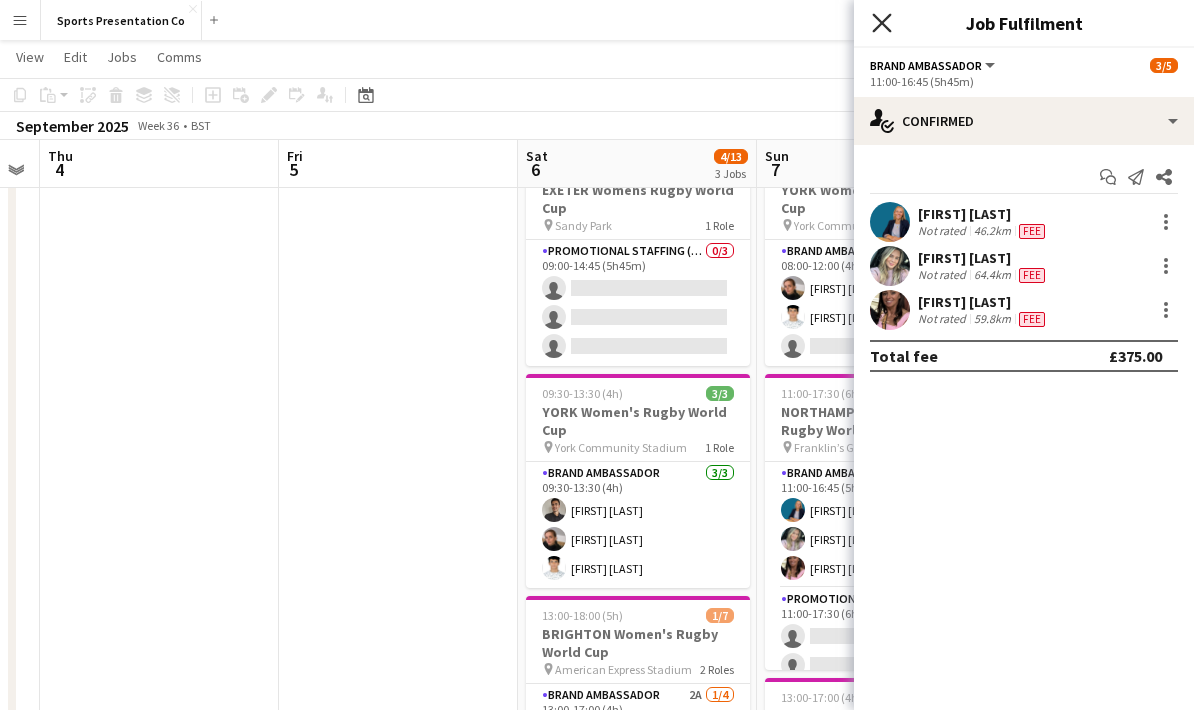 drag, startPoint x: 565, startPoint y: 66, endPoint x: 886, endPoint y: 30, distance: 323.0124 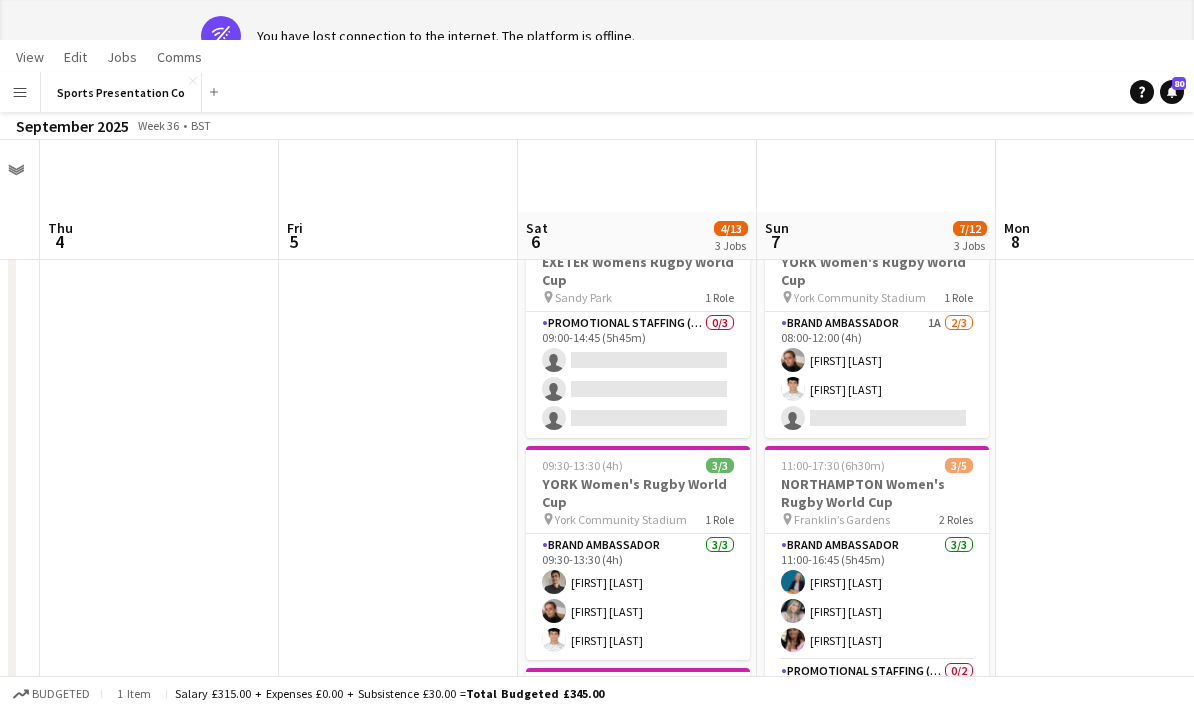 scroll, scrollTop: 58, scrollLeft: 0, axis: vertical 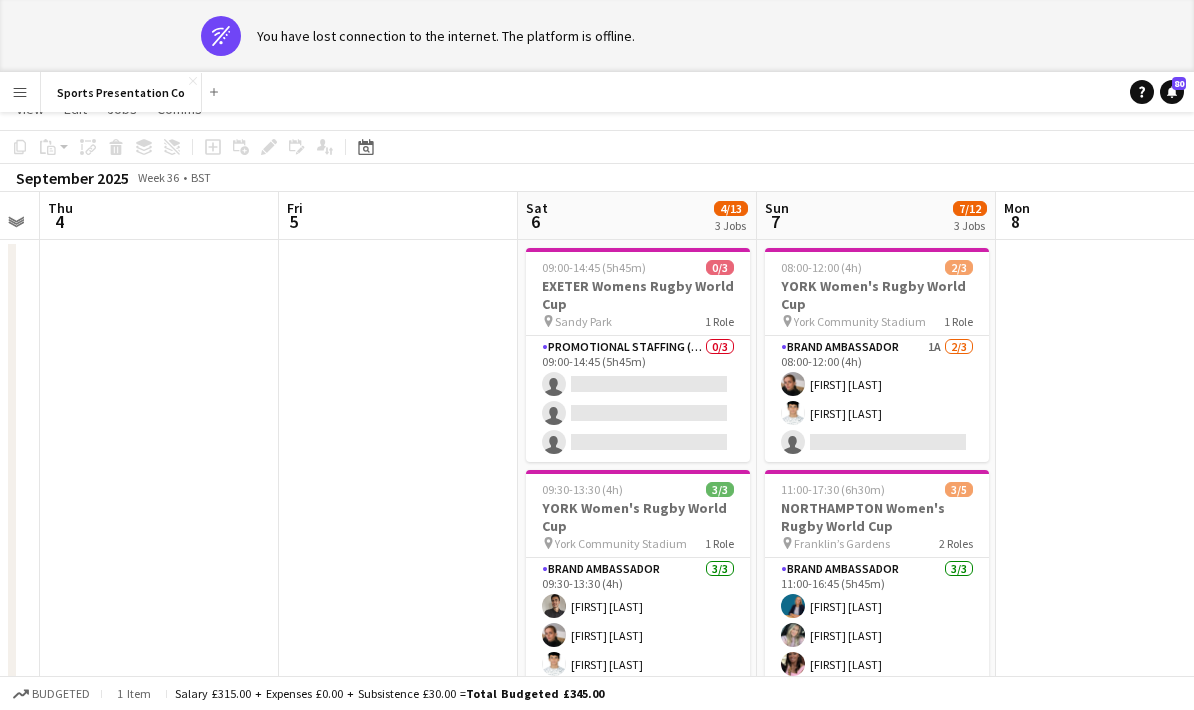 click on "Brand Ambassador   3/3   11:00-16:45 (5h45m)
[FIRST] [LAST] [FIRST] [LAST] [FIRST] [LAST]" at bounding box center (877, 621) 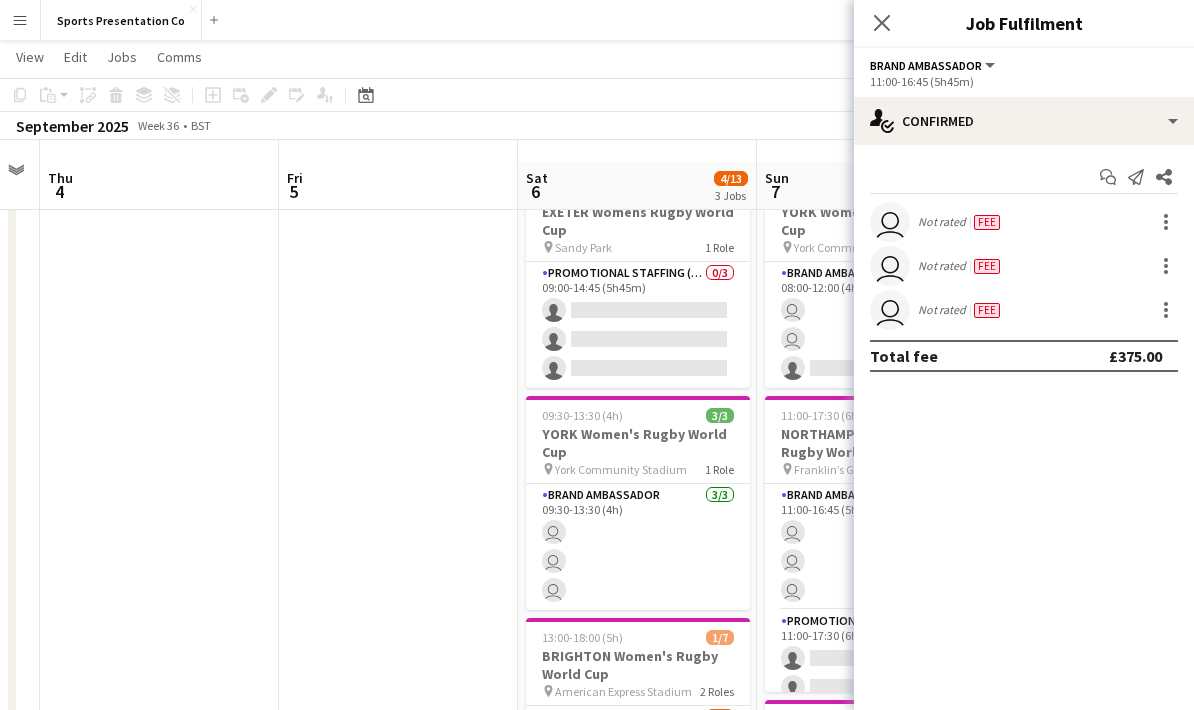 scroll, scrollTop: 80, scrollLeft: 0, axis: vertical 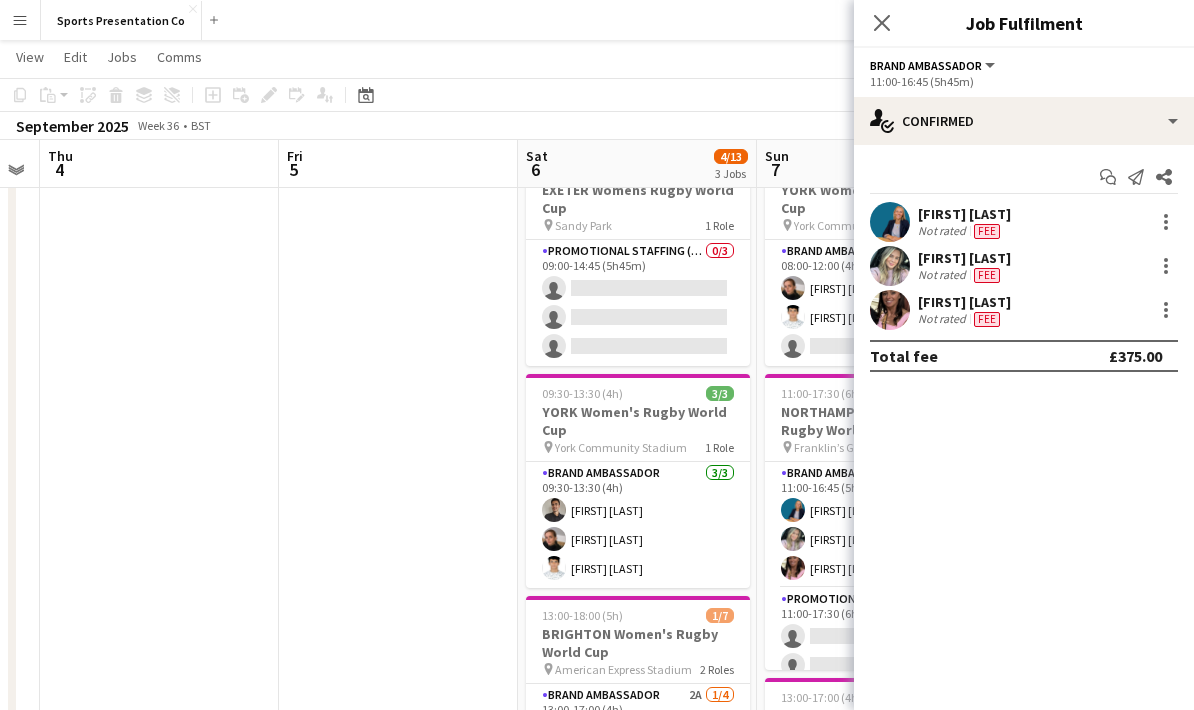 click on "[FIRST] [LAST]   Not rated   Fee" at bounding box center [1024, 266] 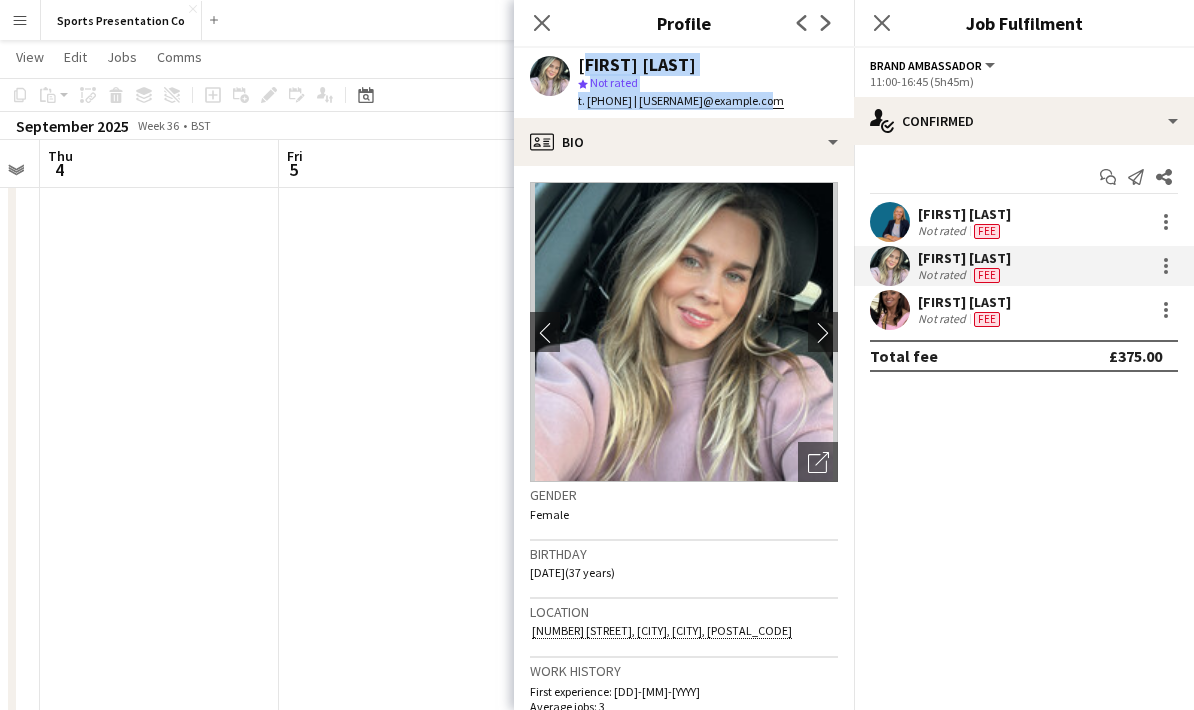 drag, startPoint x: 1080, startPoint y: 268, endPoint x: 581, endPoint y: 64, distance: 539.08905 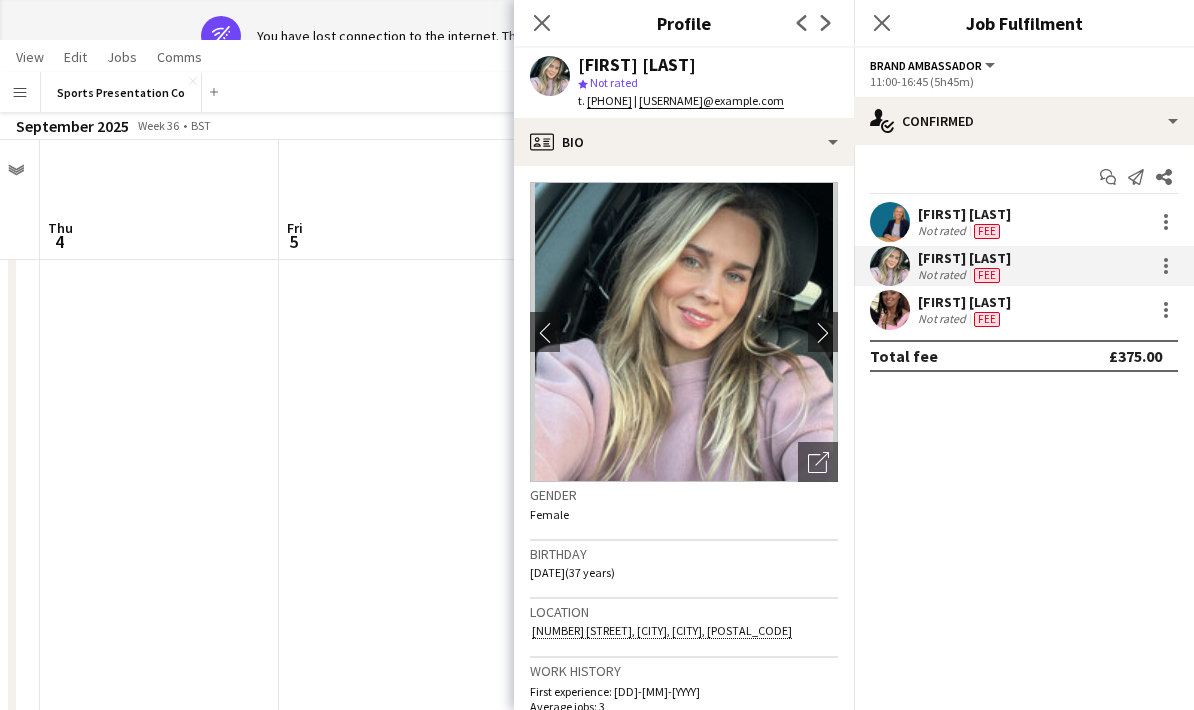 drag, startPoint x: 581, startPoint y: 64, endPoint x: 1067, endPoint y: 303, distance: 541.58746 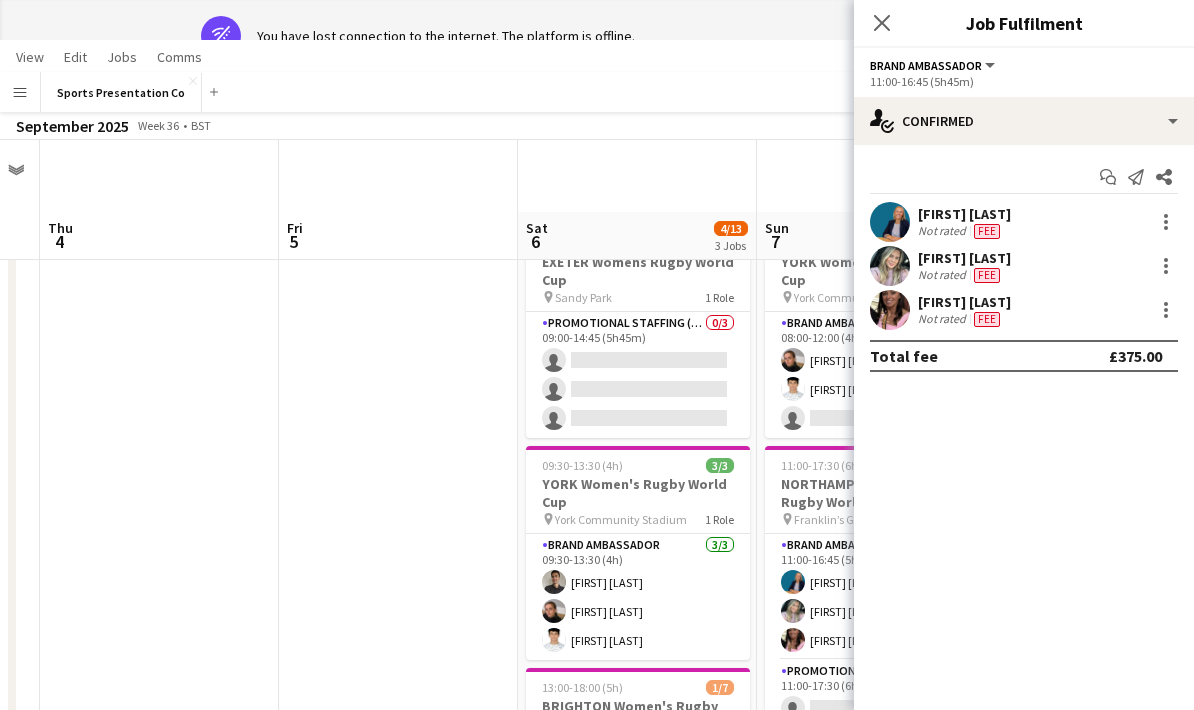 drag, startPoint x: 1067, startPoint y: 304, endPoint x: 1053, endPoint y: 312, distance: 16.124516 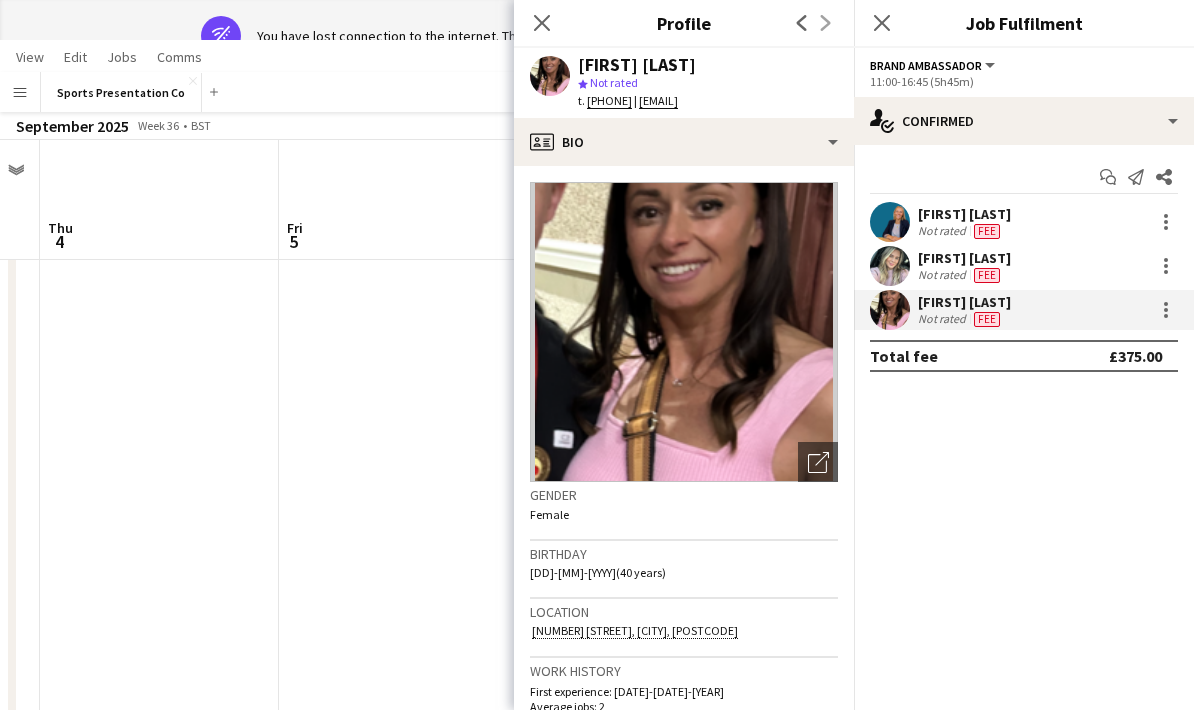 drag, startPoint x: 1053, startPoint y: 313, endPoint x: 574, endPoint y: 62, distance: 540.77905 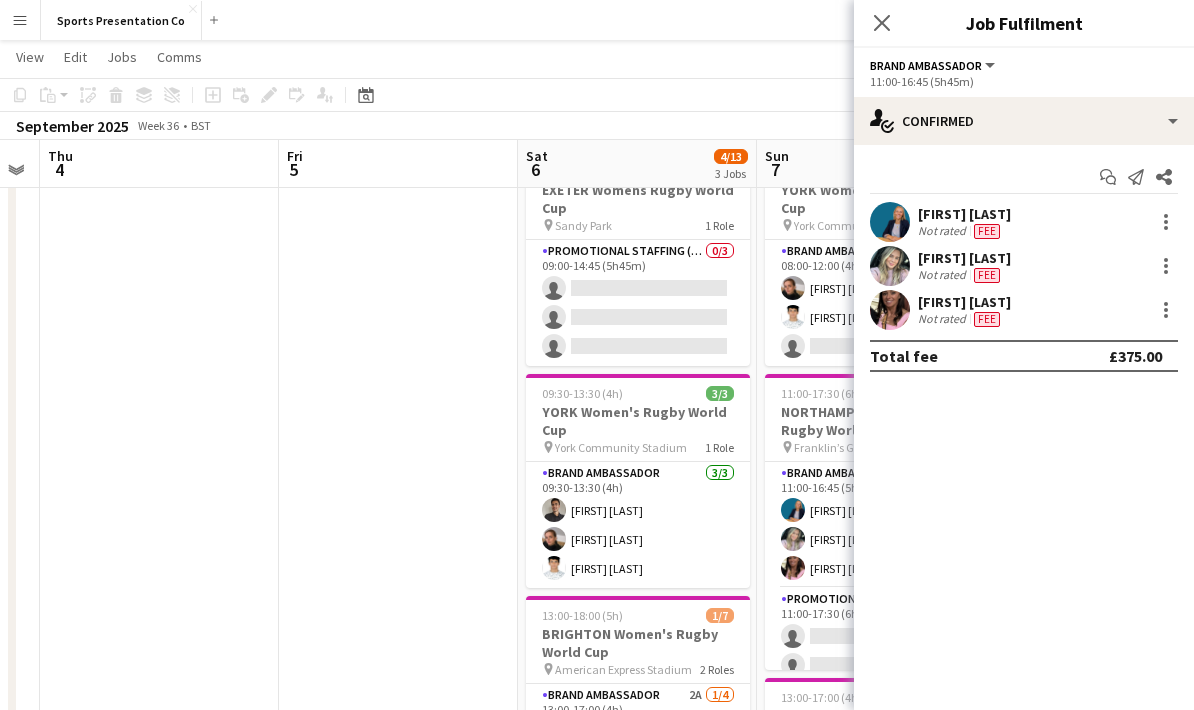 click on "[FIRST] [LAST]   Not rated   Fee" at bounding box center [1024, 310] 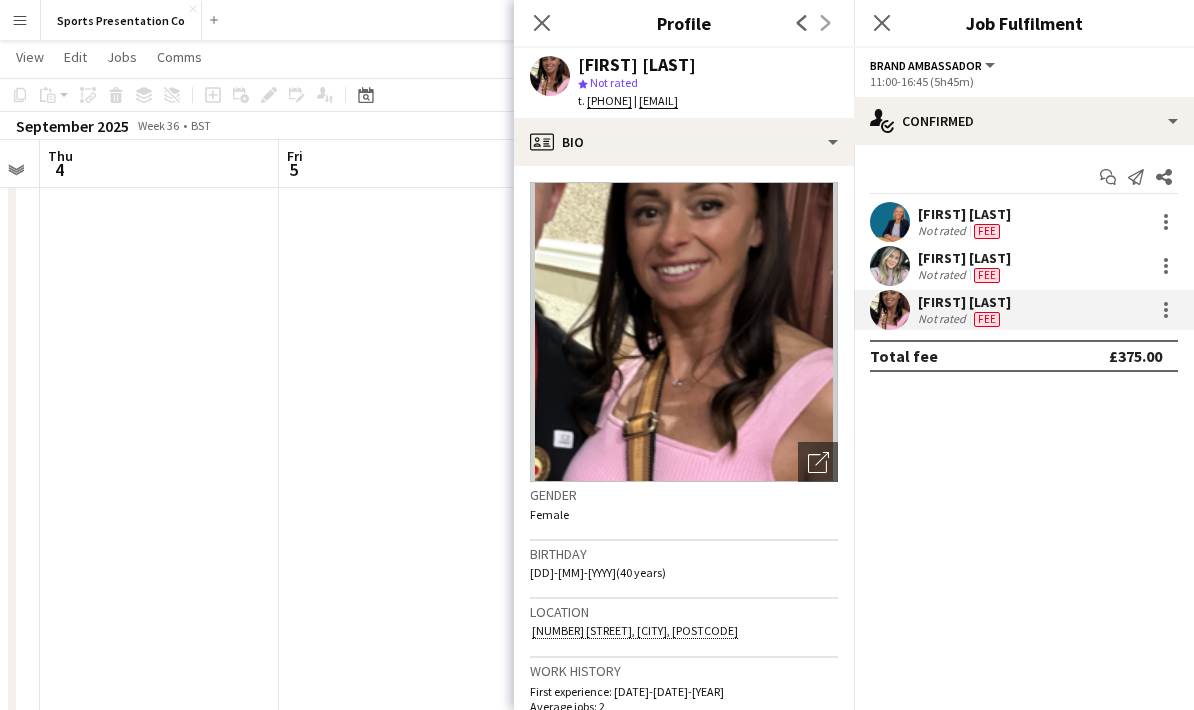 drag, startPoint x: 1017, startPoint y: 311, endPoint x: 580, endPoint y: 67, distance: 500.50473 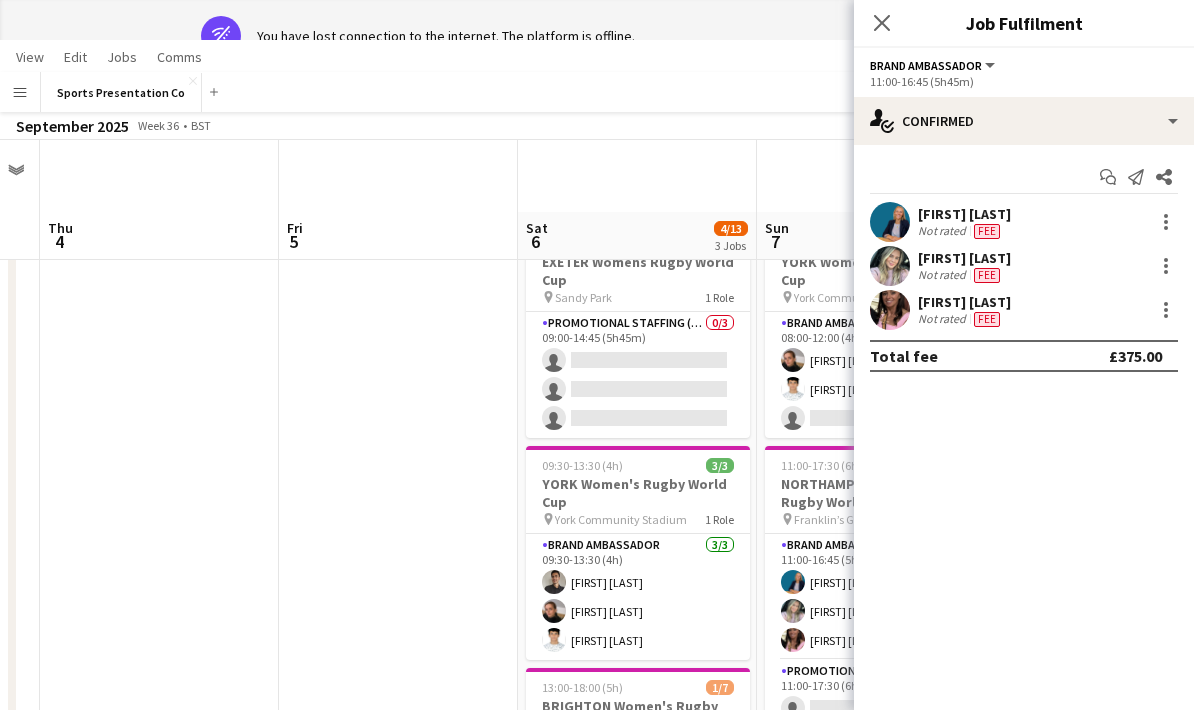 scroll, scrollTop: 42, scrollLeft: 0, axis: vertical 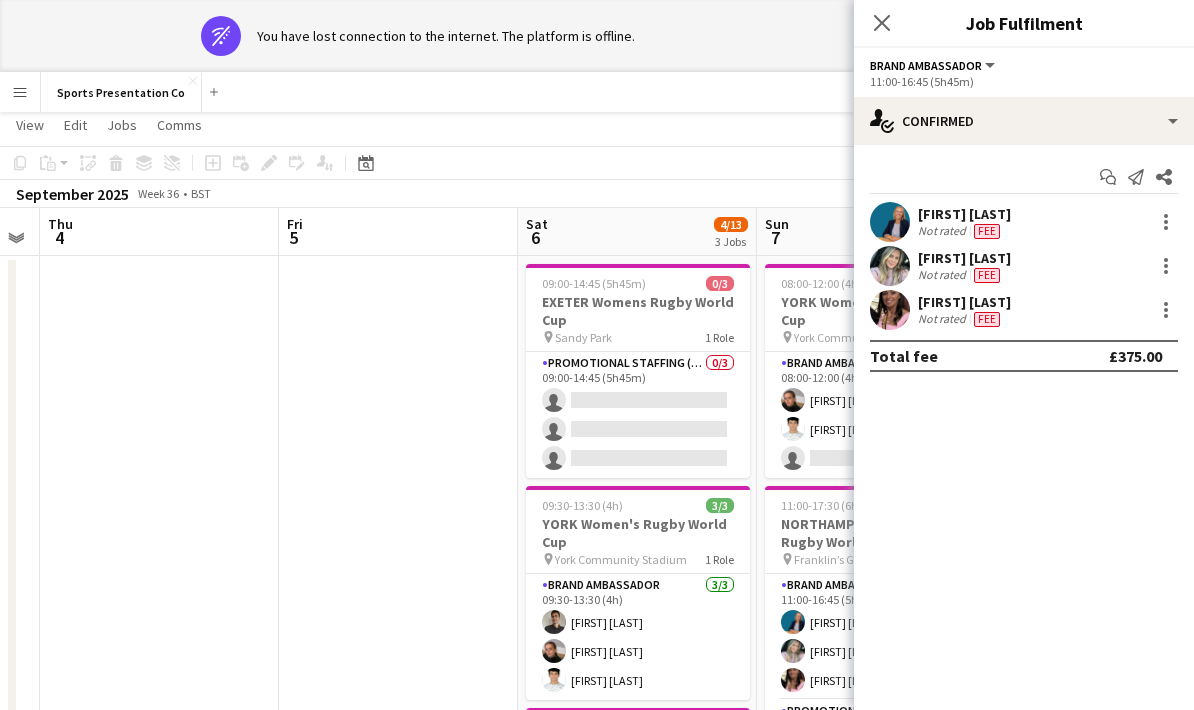 click 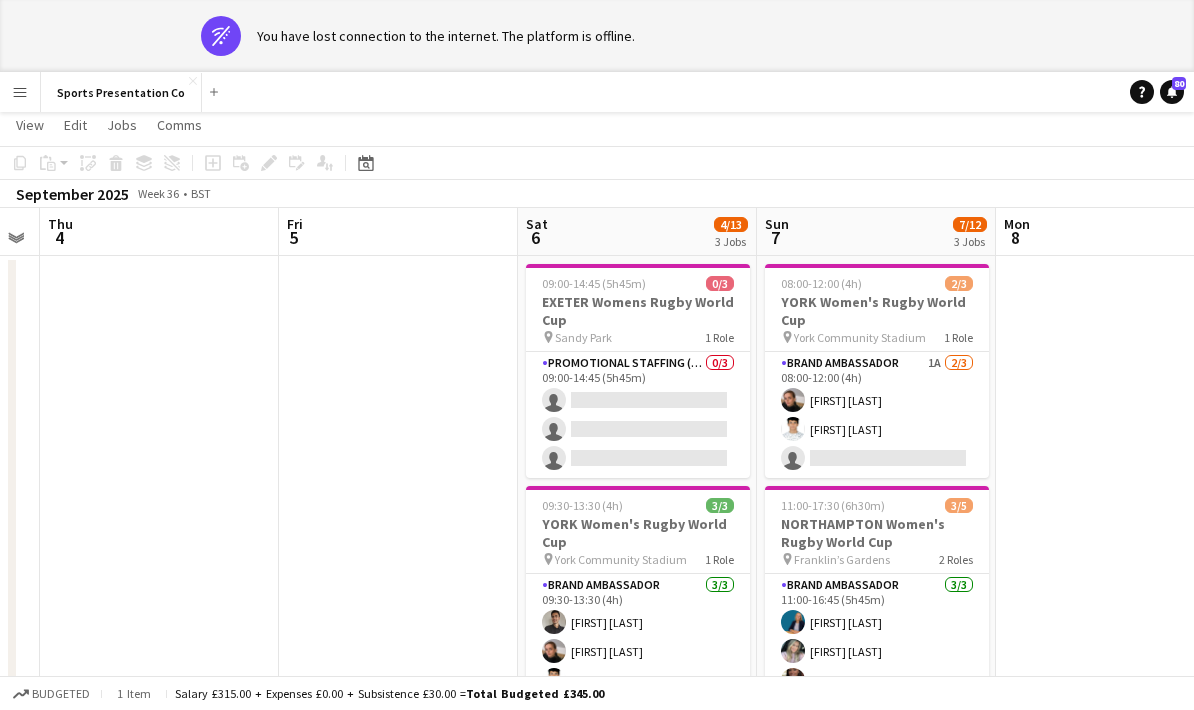 click at bounding box center [1115, 666] 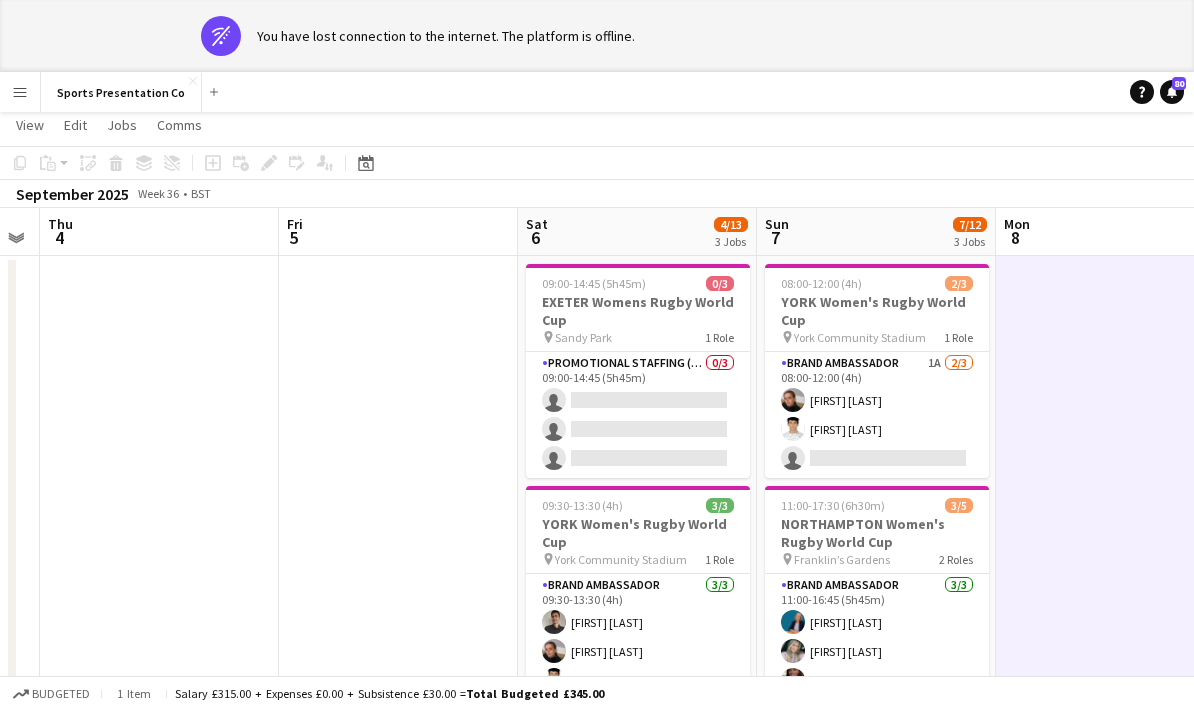 click at bounding box center [1115, 666] 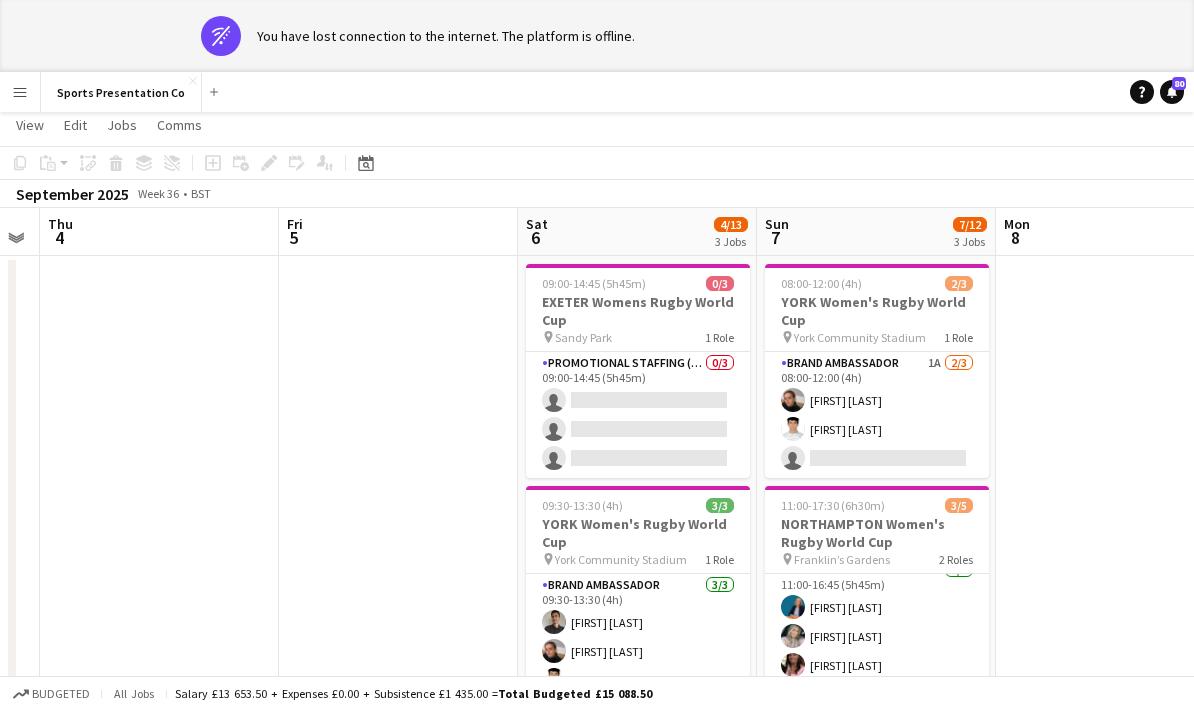scroll, scrollTop: 15, scrollLeft: 0, axis: vertical 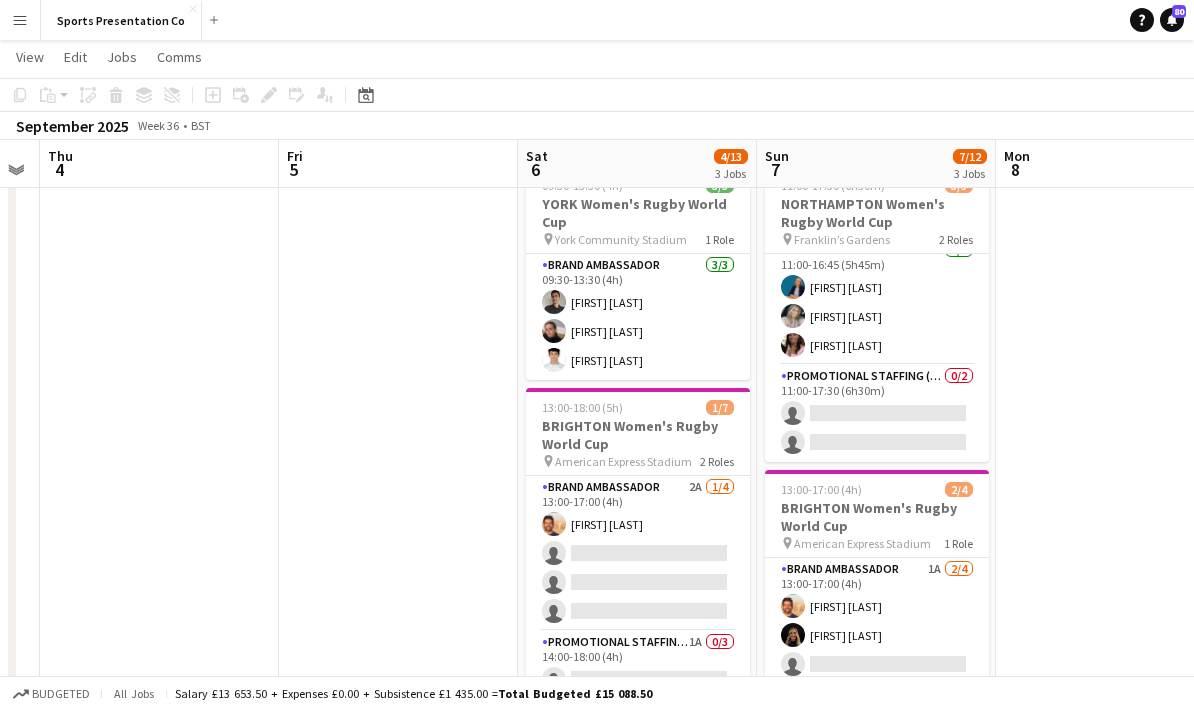 click on "Brand Ambassador   1A   2/4   13:00-17:00 (4h)
[FIRST] [LAST] [FIRST] [LAST]
single-neutral-actions
single-neutral-actions" at bounding box center (877, 635) 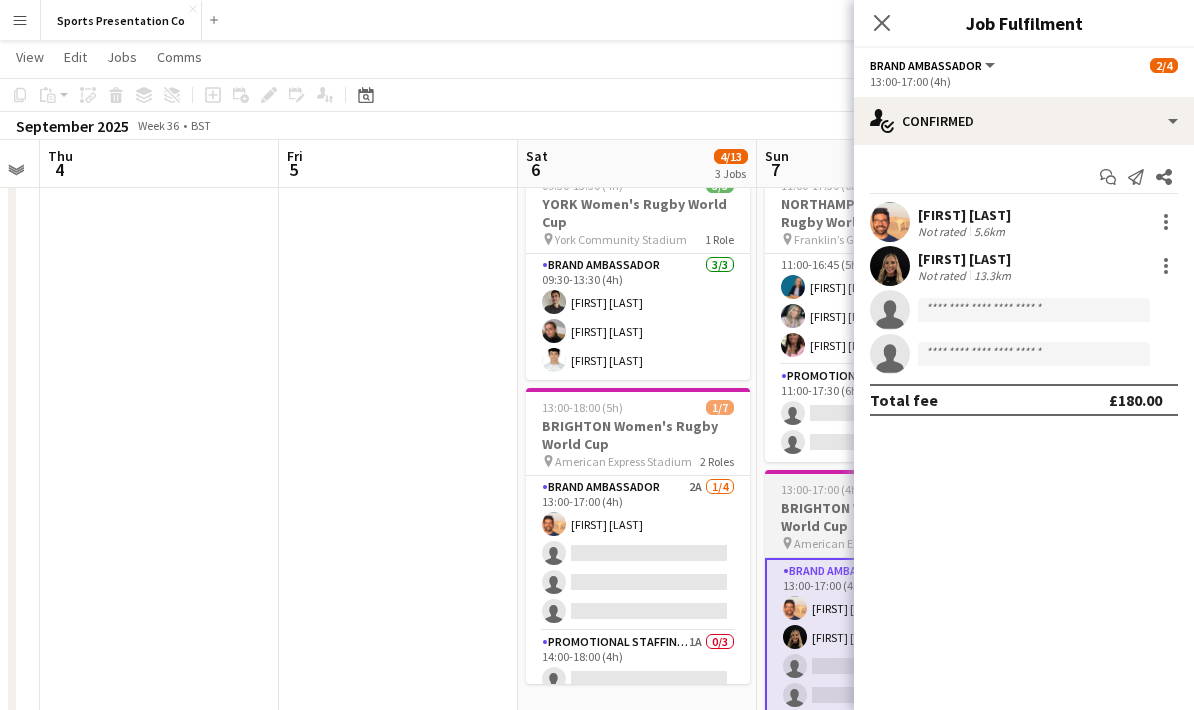 click on "Andre Cunha   Not rated   5.6km" at bounding box center (1024, 222) 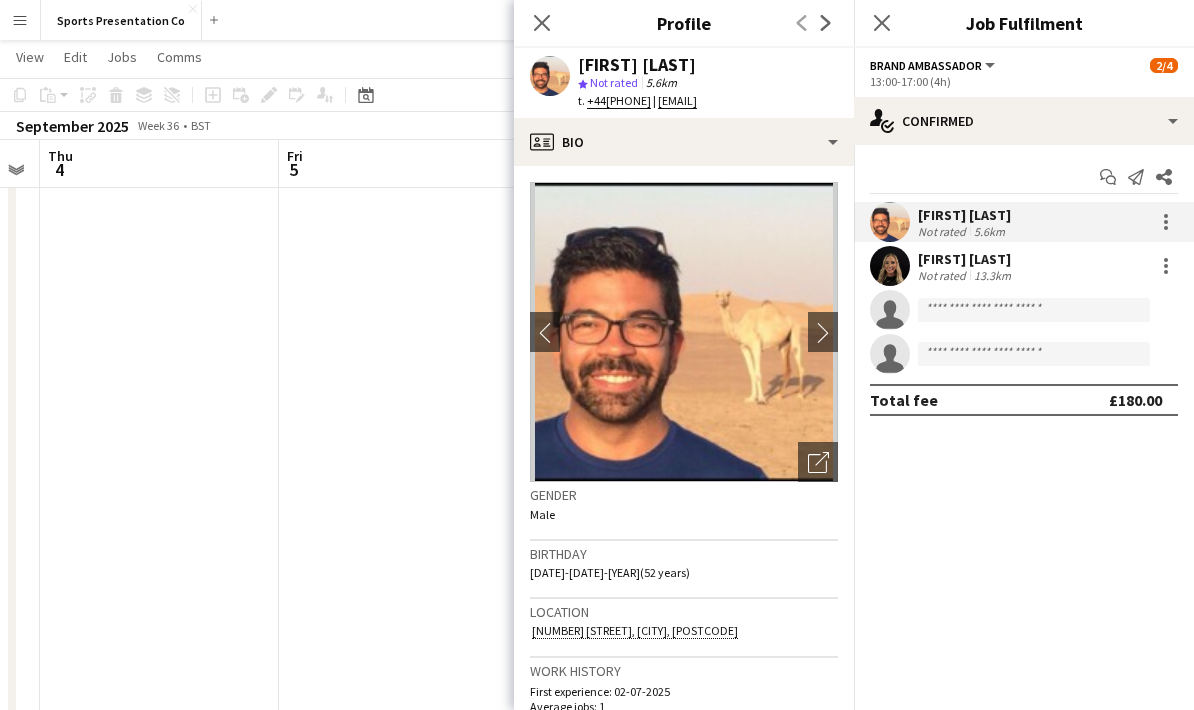 click on "[FIRST] [LAST]   Not rated   13.3km" at bounding box center [1024, 266] 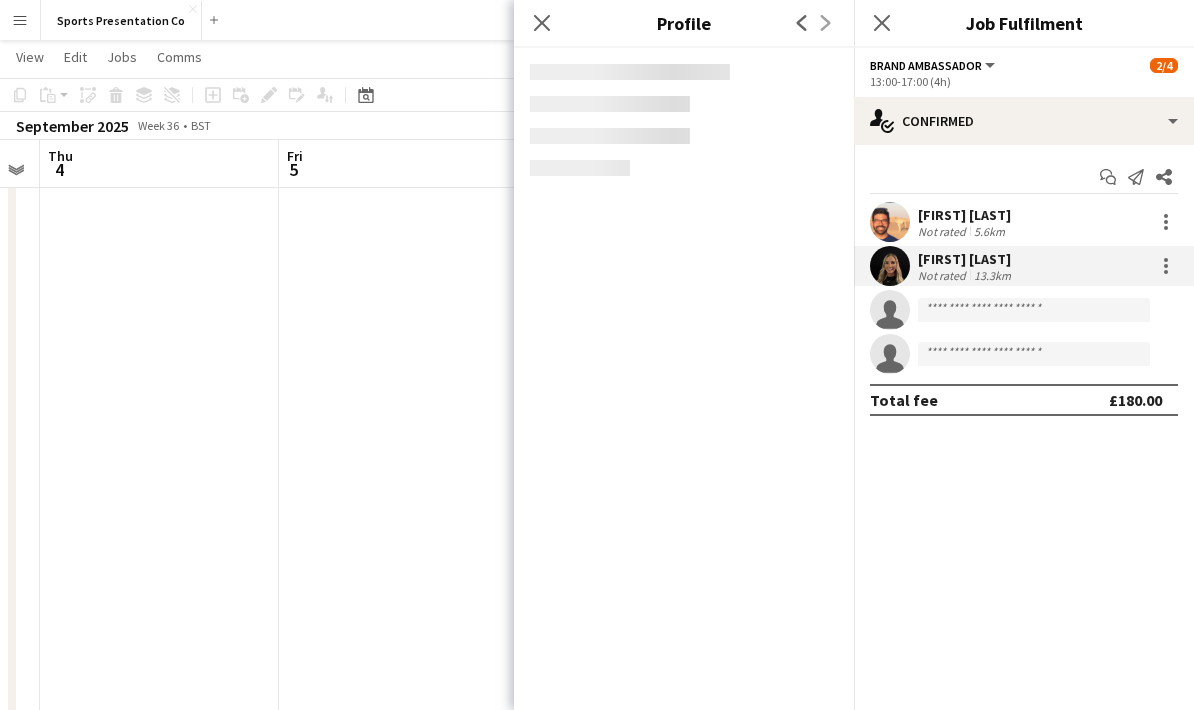 click on "[FIRST] [LAST]   Not rated   13.3km" at bounding box center [1024, 266] 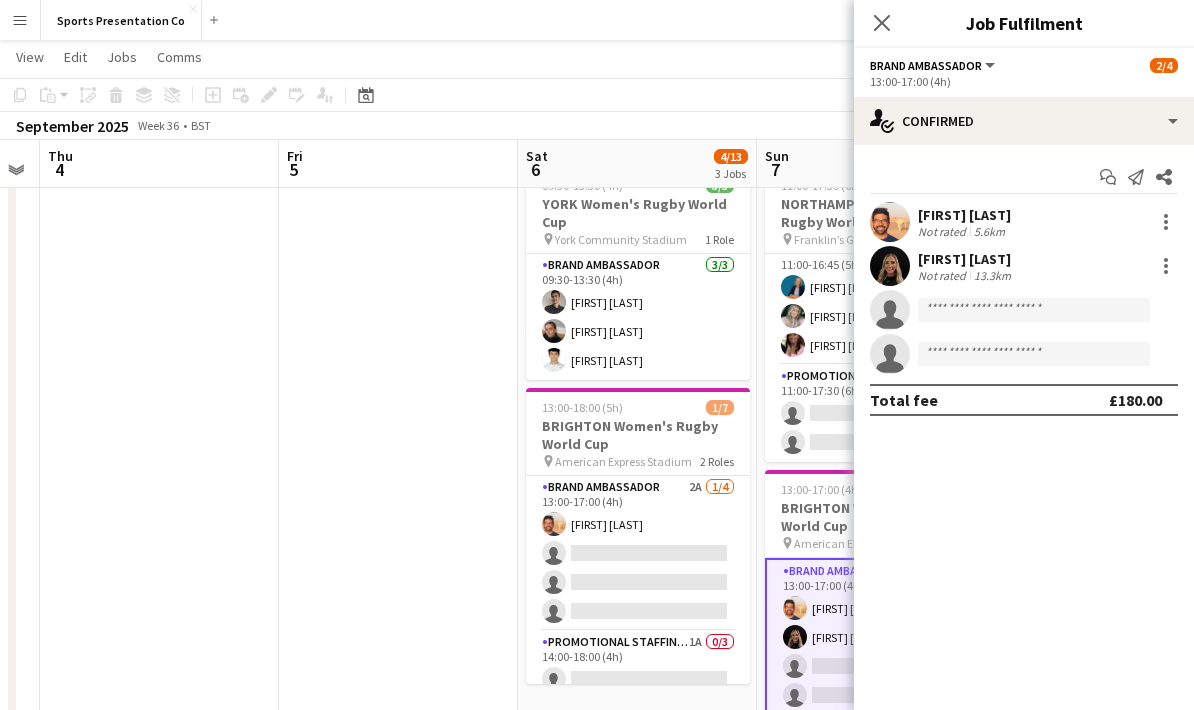 click on "[FIRST] [LAST]" at bounding box center (966, 259) 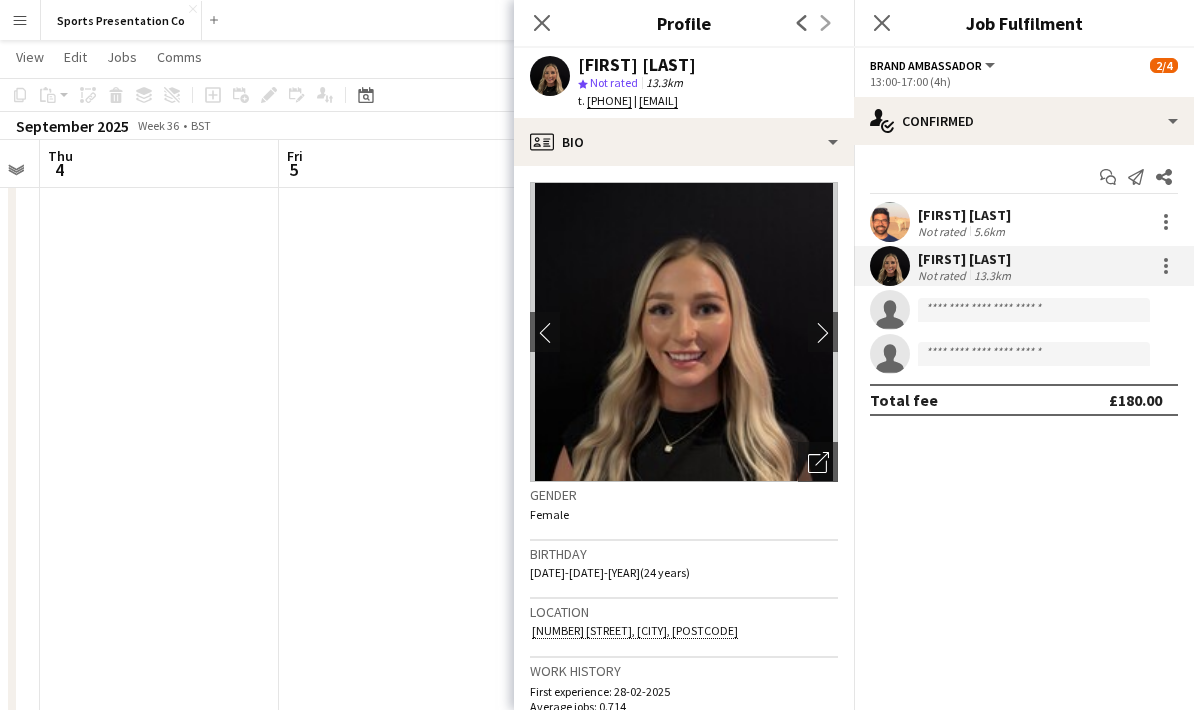 drag, startPoint x: 1004, startPoint y: 264, endPoint x: 579, endPoint y: 66, distance: 468.85925 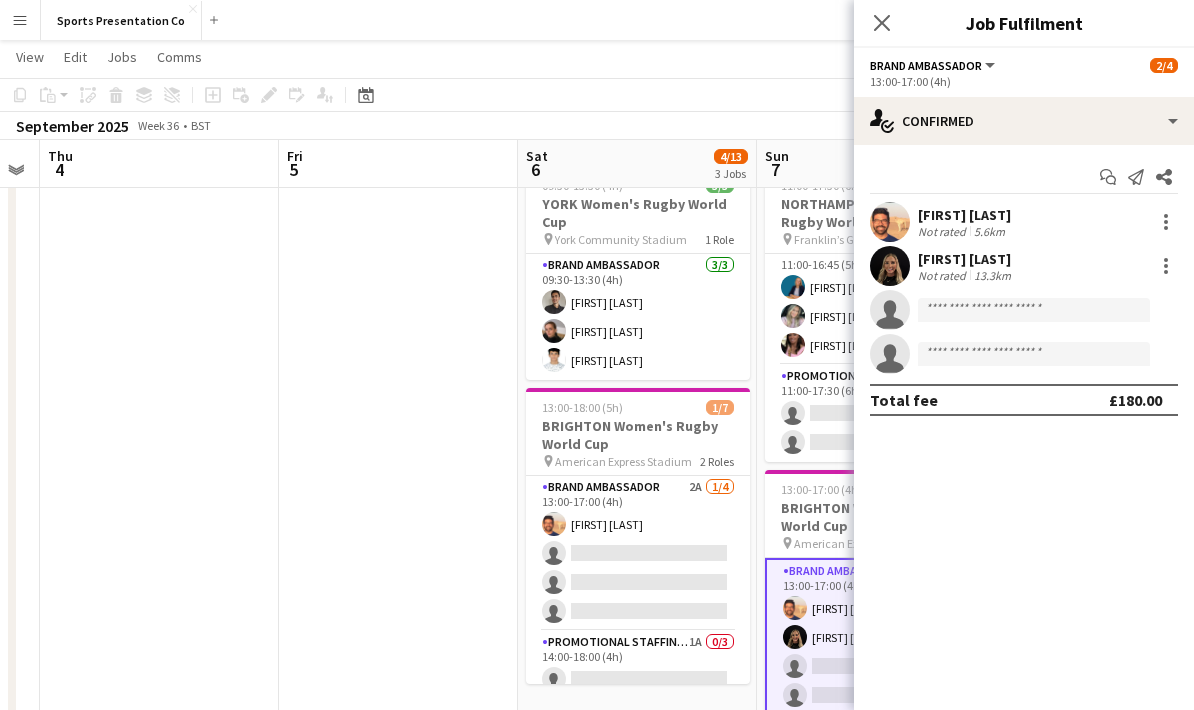 click on "Close pop-in" 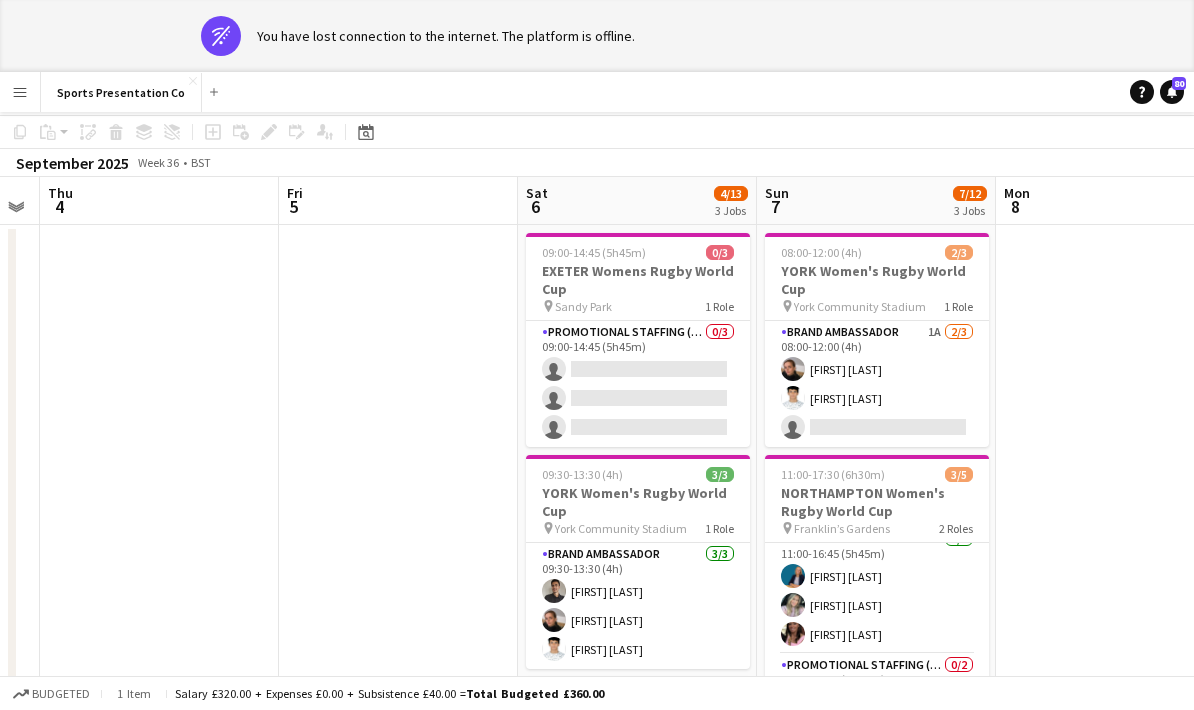 scroll, scrollTop: 70, scrollLeft: 0, axis: vertical 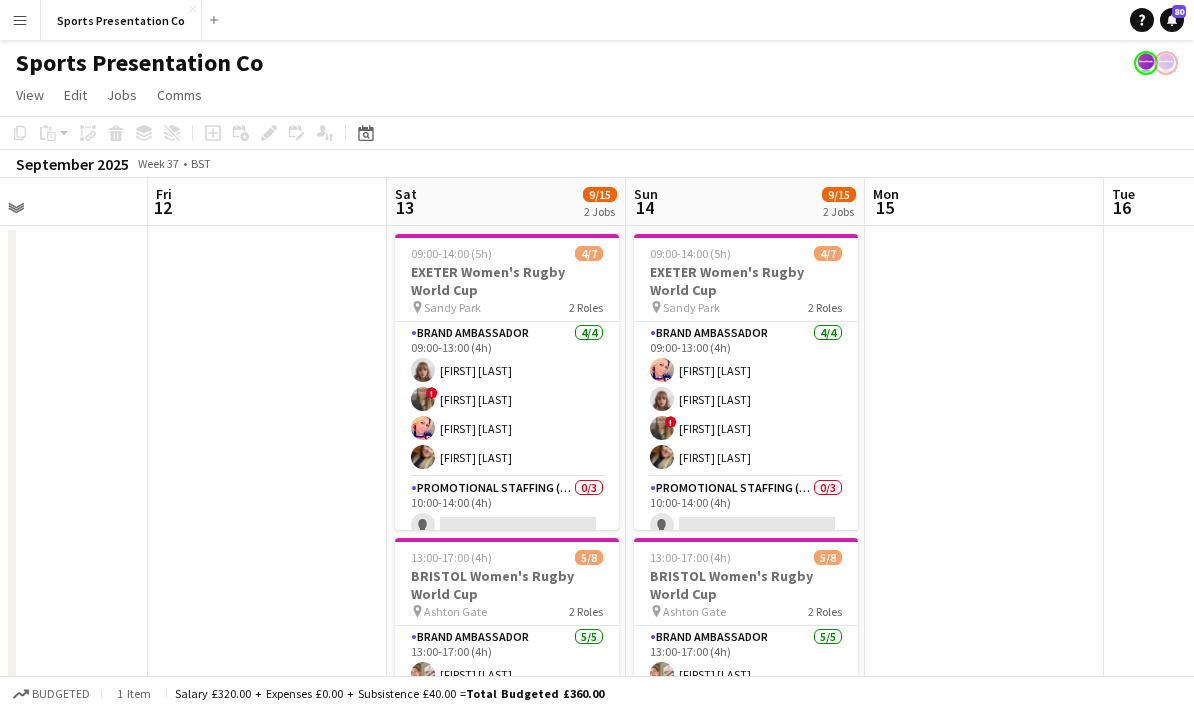 click on "Brand Ambassador   4/4   09:00-13:00 (4h)
[FIRST] [LAST] ! [FIRST] [LAST] [FIRST] [LAST] [FIRST] [LAST]" at bounding box center (507, 399) 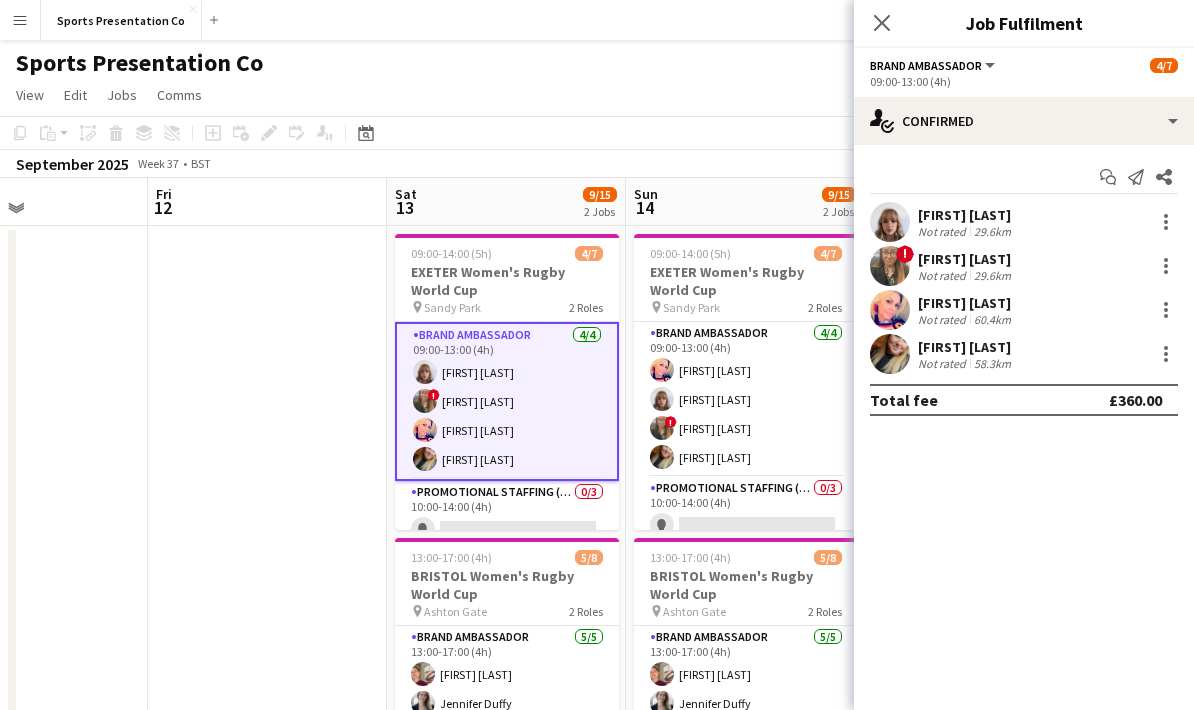 click at bounding box center (267, 636) 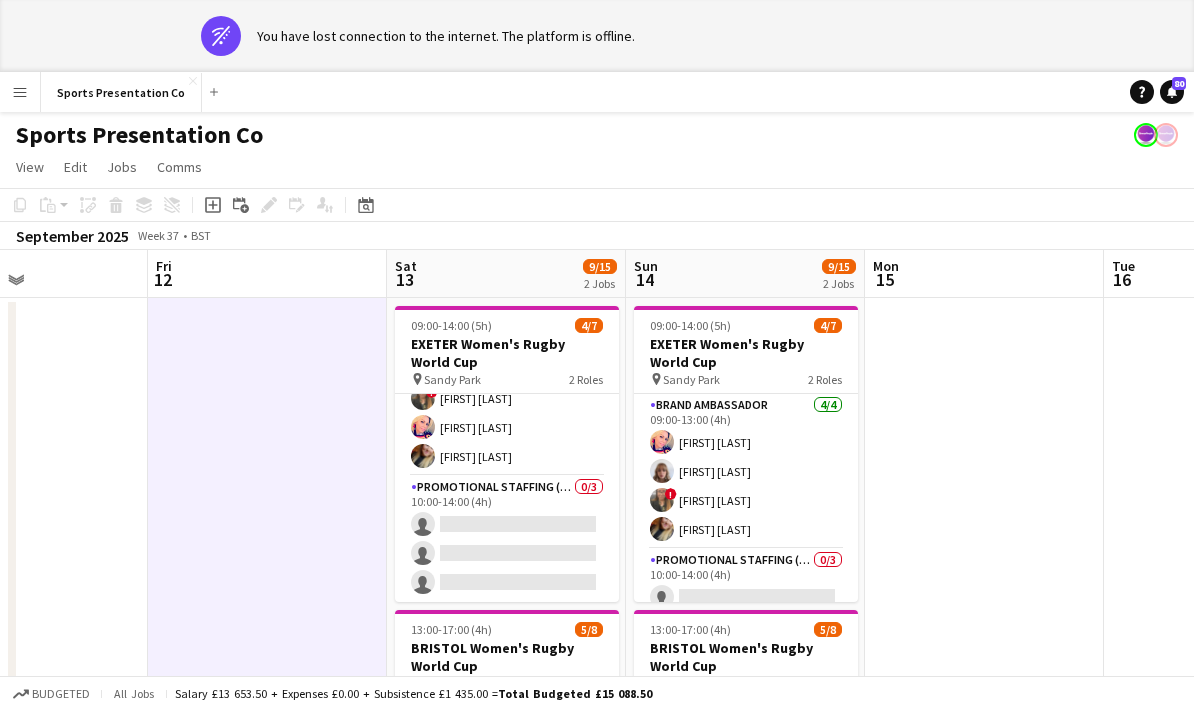 scroll, scrollTop: 74, scrollLeft: 0, axis: vertical 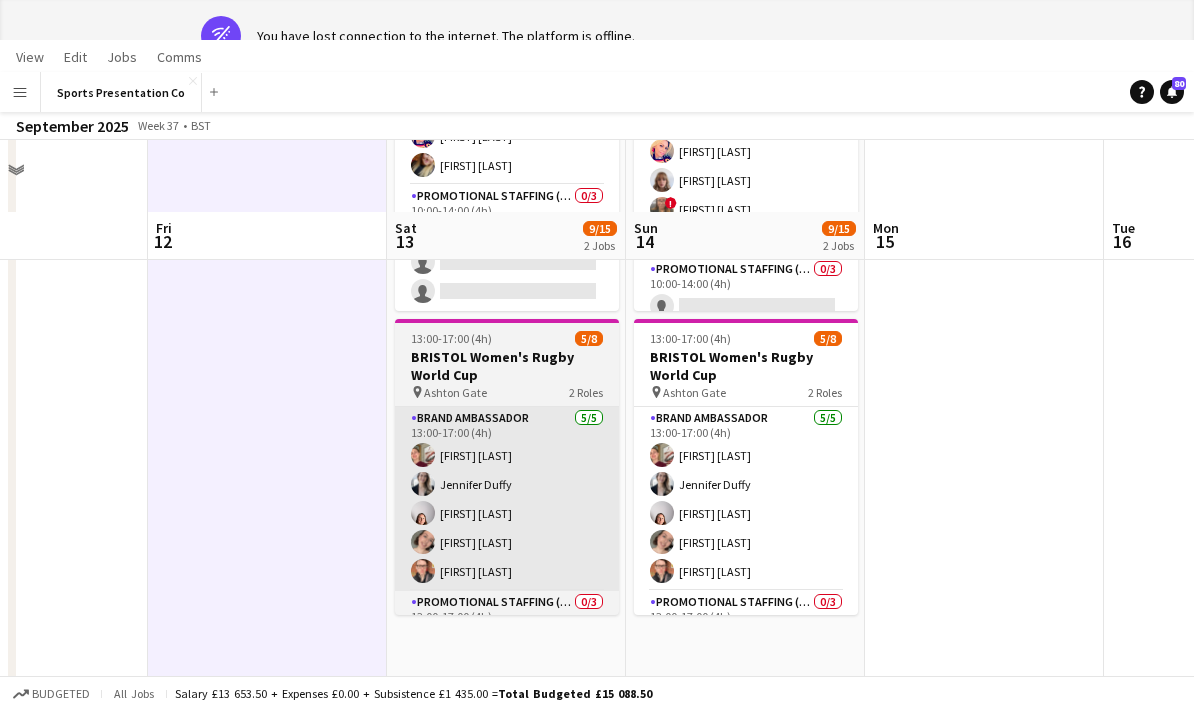 click on "Brand Ambassador   5/5   13:00-17:00 (4h)
[FIRST] [LAST] [FIRST] [LAST] [FIRST] [LAST]" at bounding box center (507, 499) 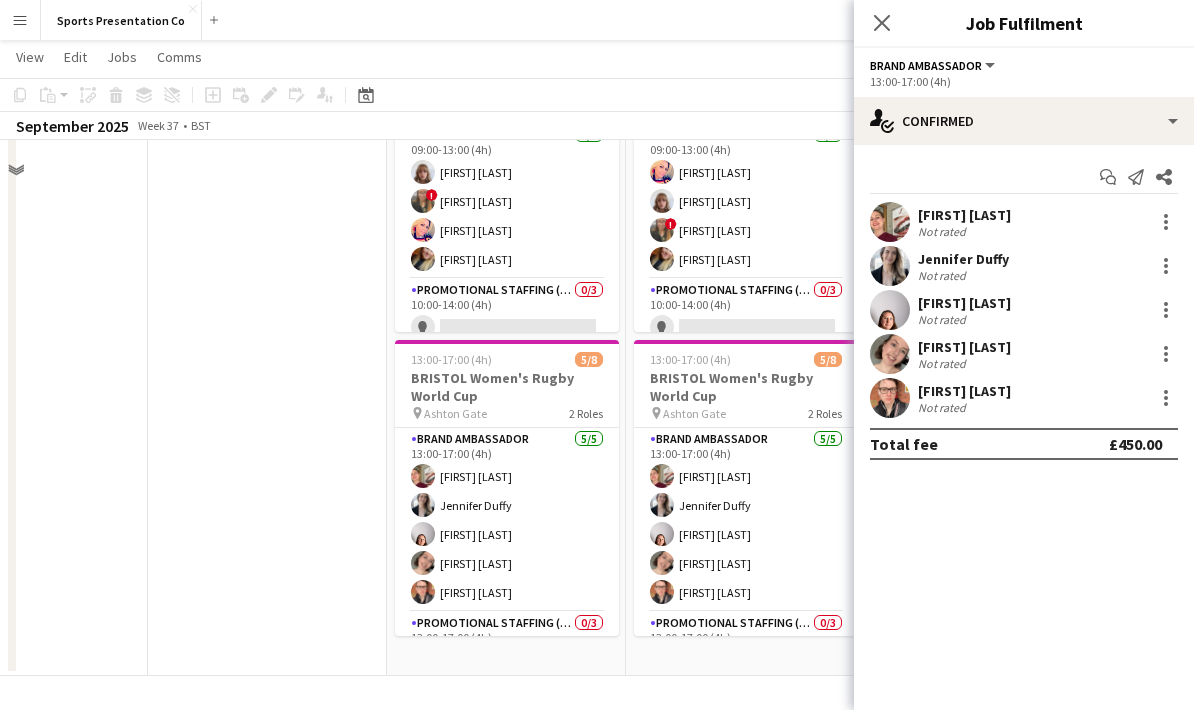 scroll, scrollTop: 80, scrollLeft: 0, axis: vertical 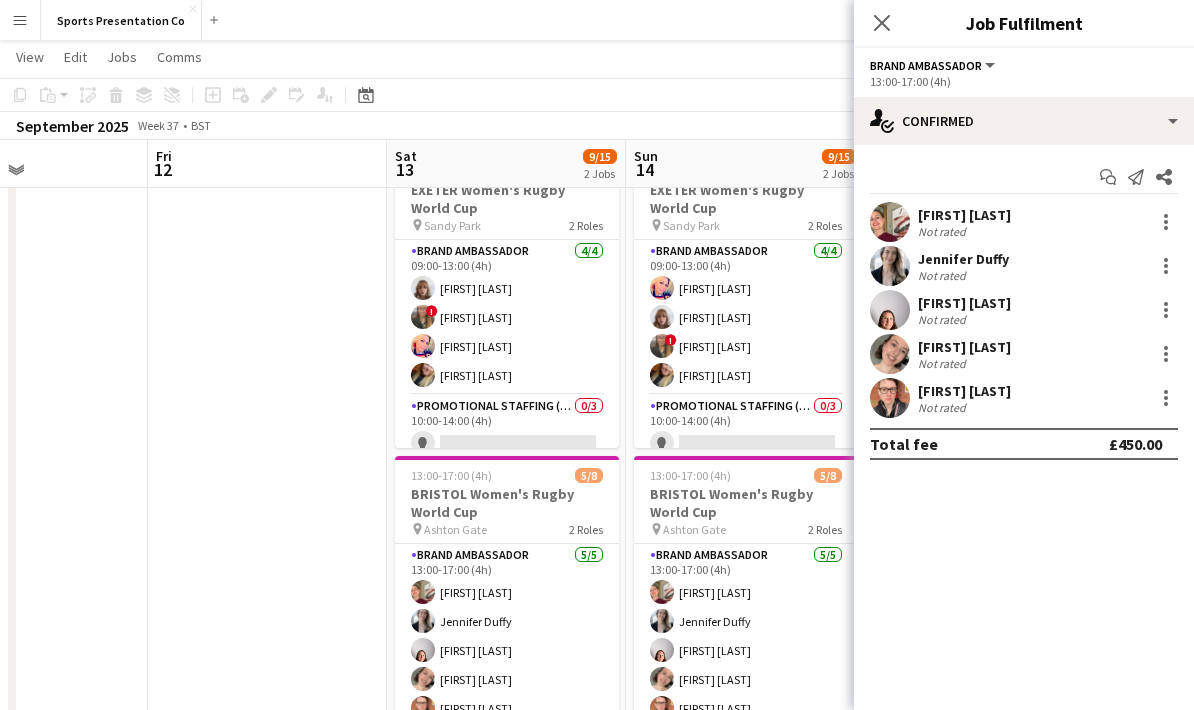 click on "[FIRST] [LAST]   Not rated" at bounding box center [1024, 222] 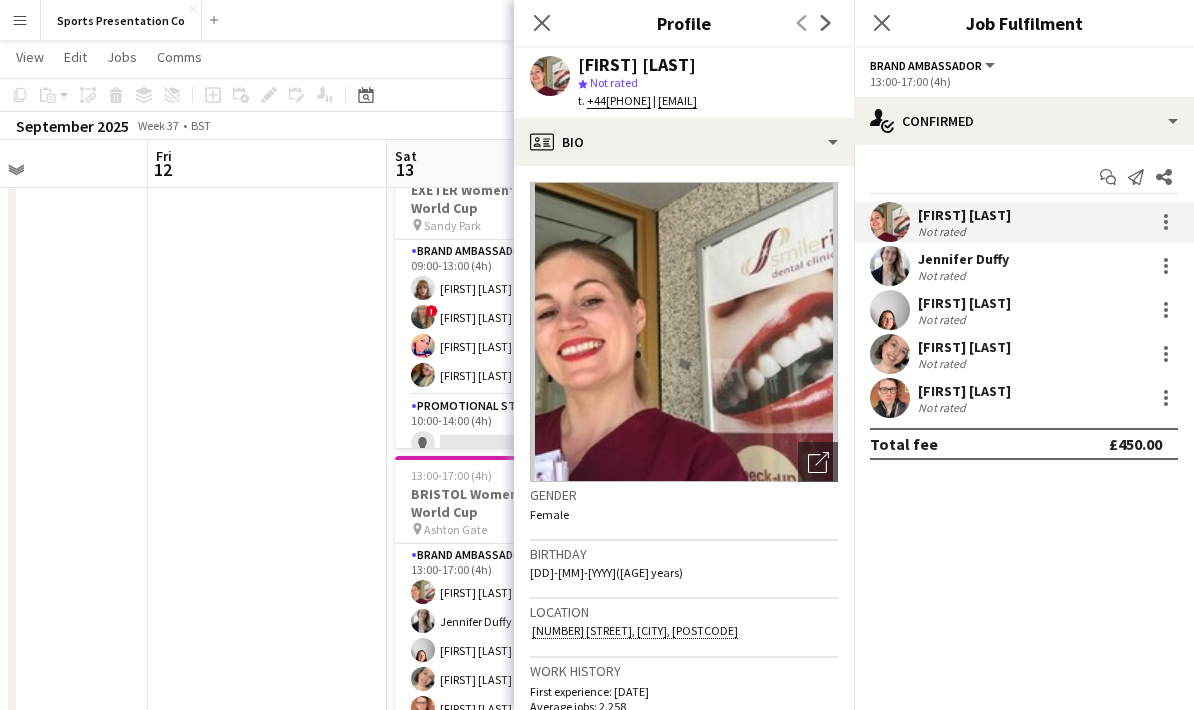drag, startPoint x: 1017, startPoint y: 222, endPoint x: 579, endPoint y: 57, distance: 468.04807 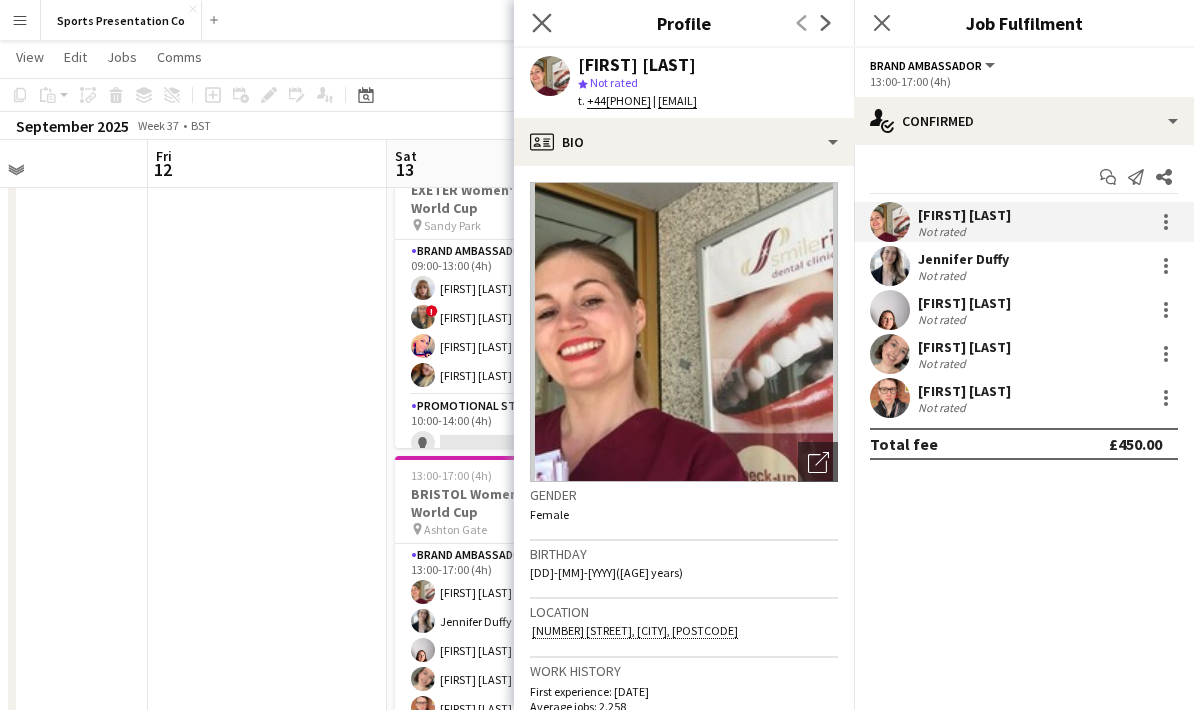 click on "Close pop-in" 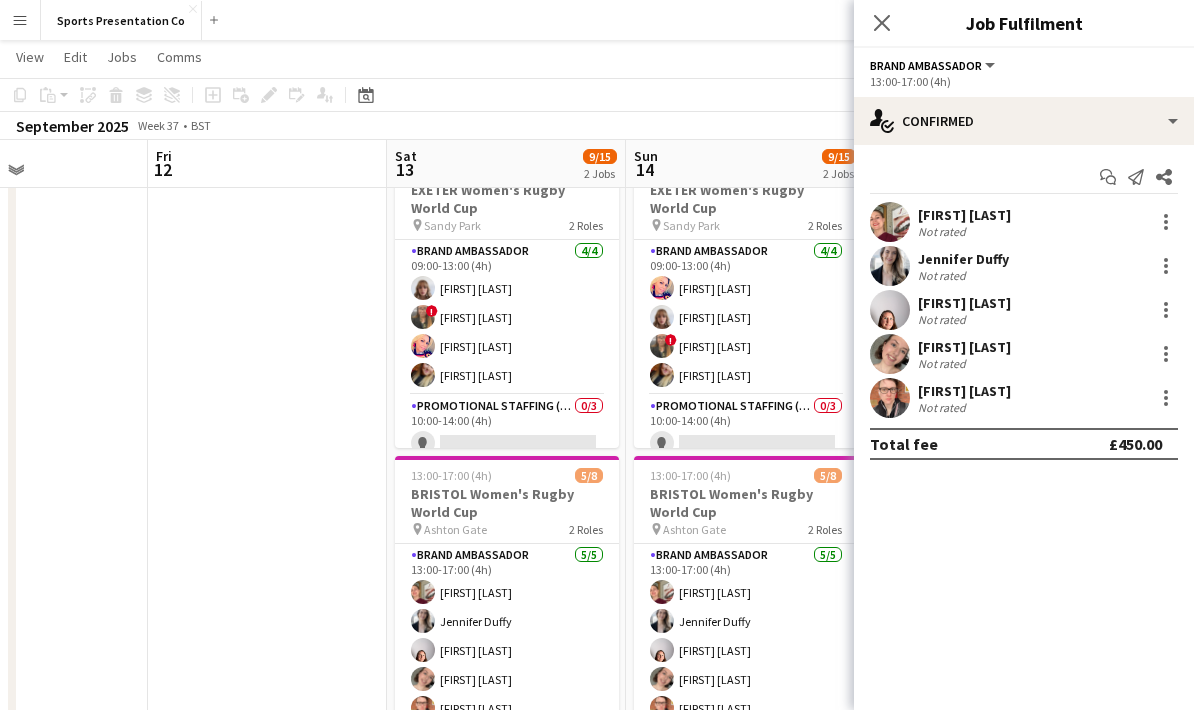 click on "Jennifer Duffy" at bounding box center [963, 259] 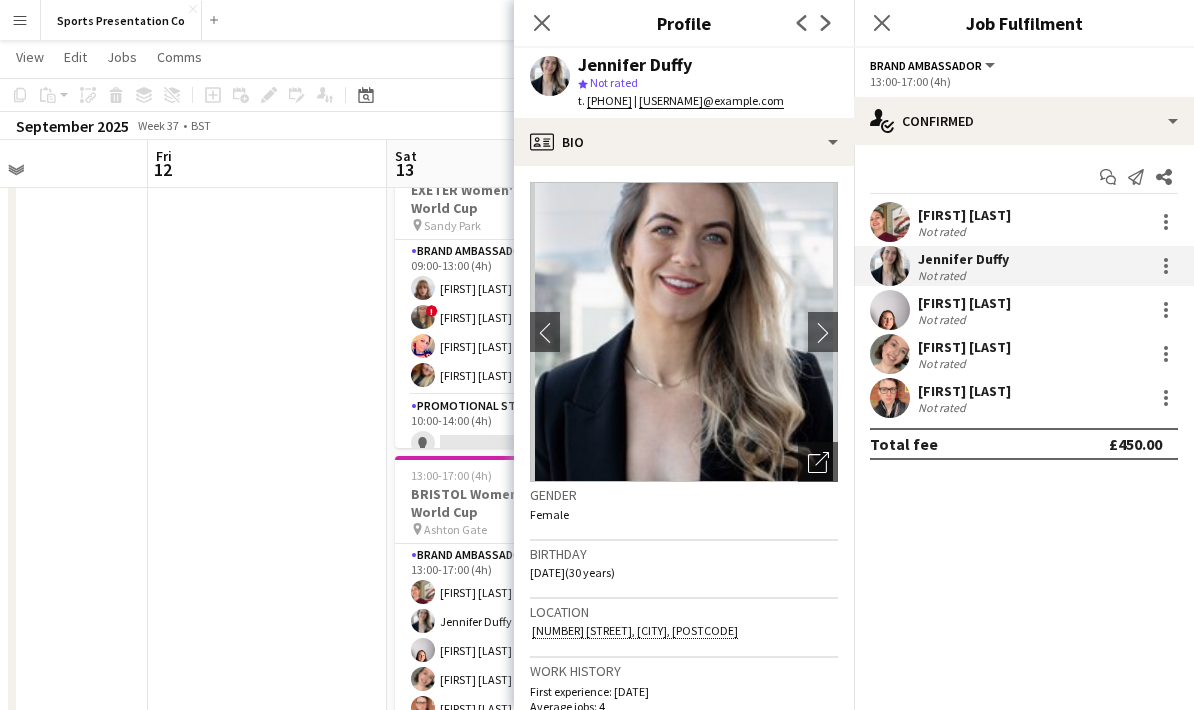 drag, startPoint x: 981, startPoint y: 265, endPoint x: 573, endPoint y: 63, distance: 455.26697 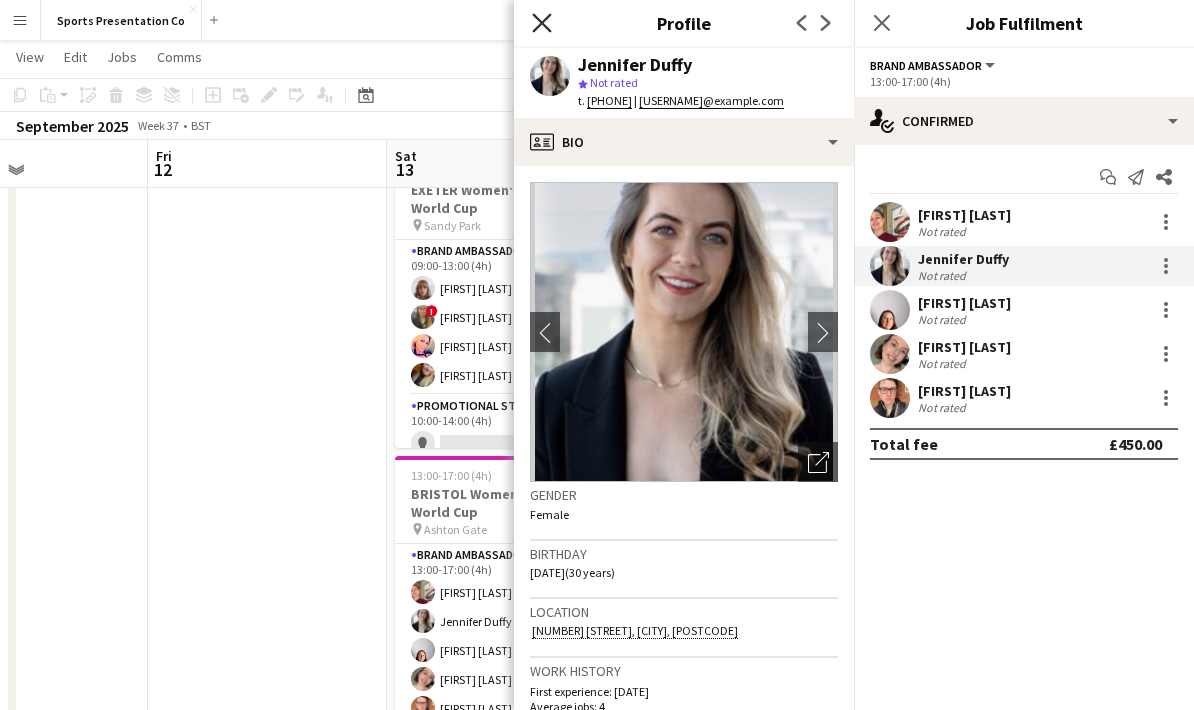 click on "Close pop-in" 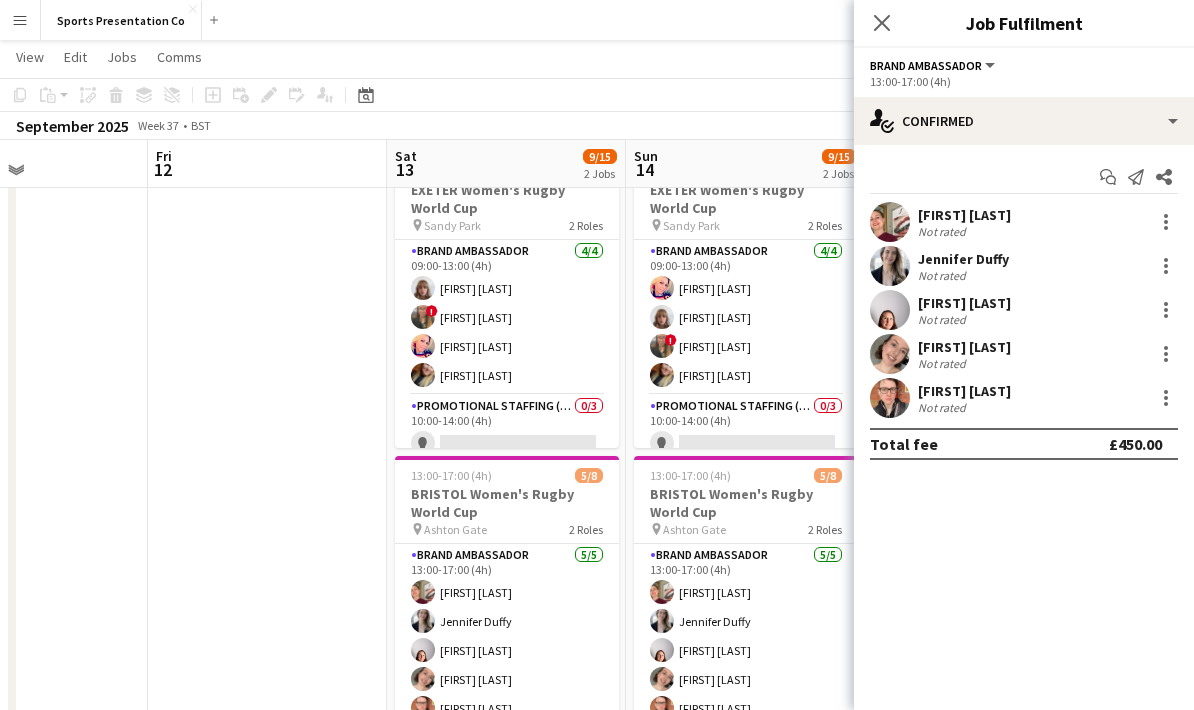 click on "Not rated" at bounding box center (944, 319) 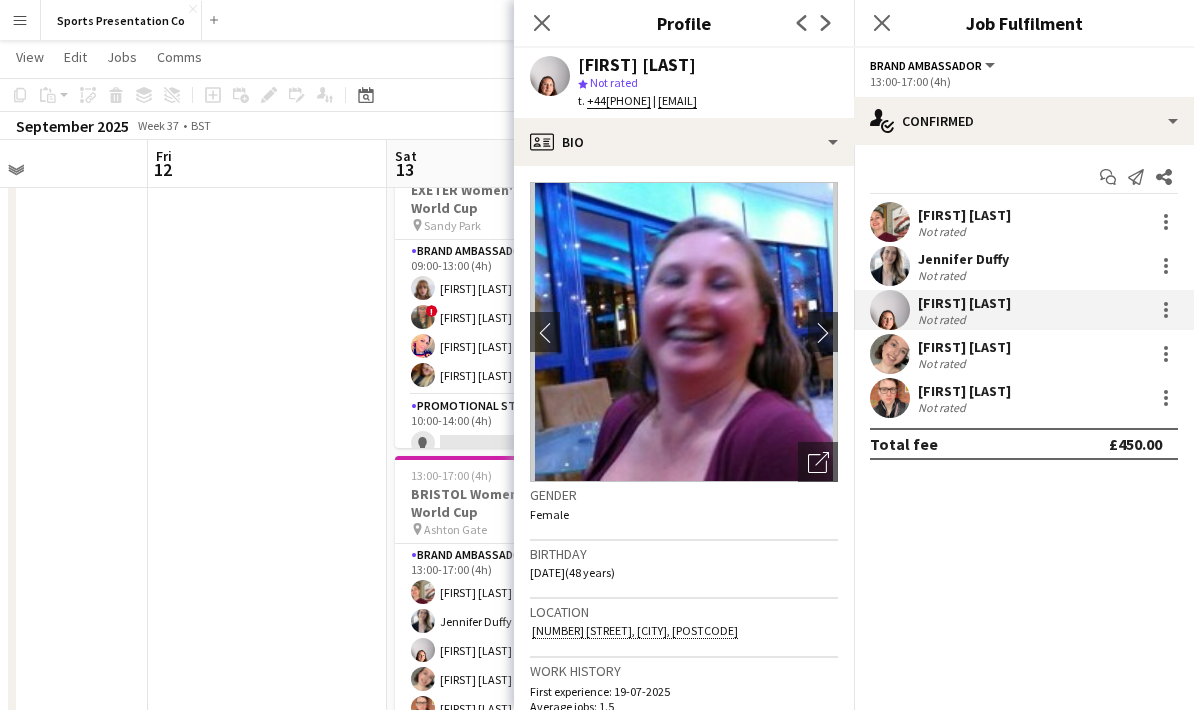 drag, startPoint x: 960, startPoint y: 316, endPoint x: 581, endPoint y: 60, distance: 457.35873 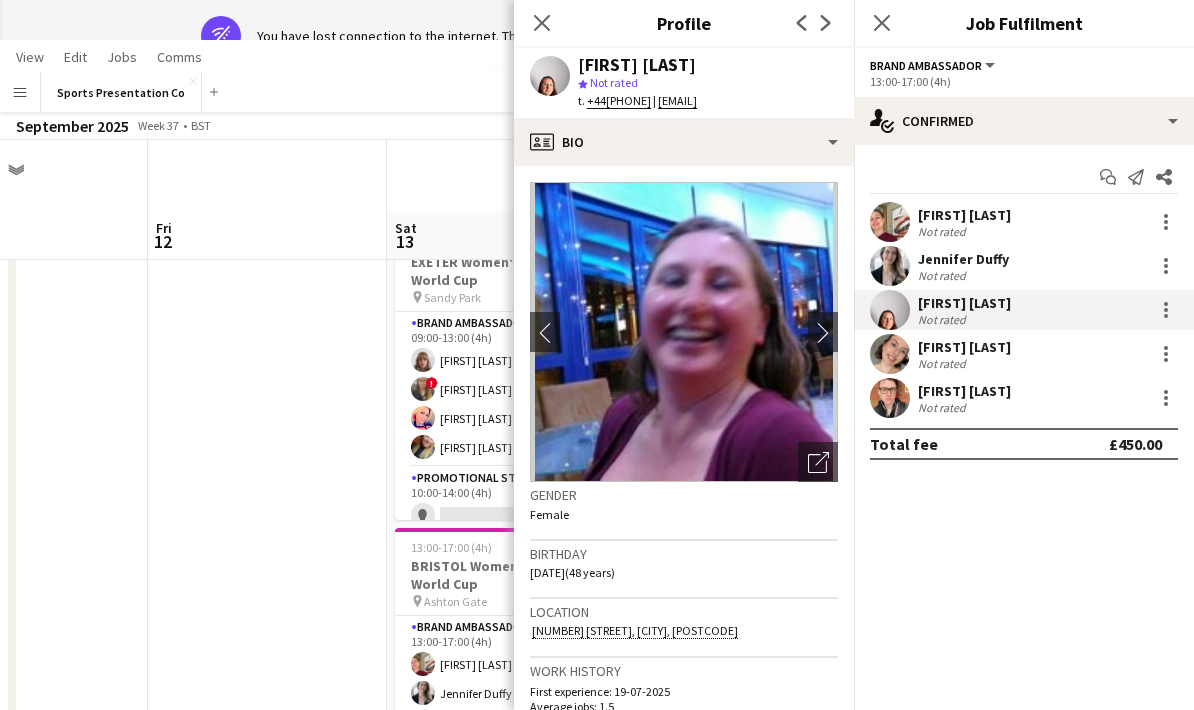 click on "Not rated" at bounding box center (964, 363) 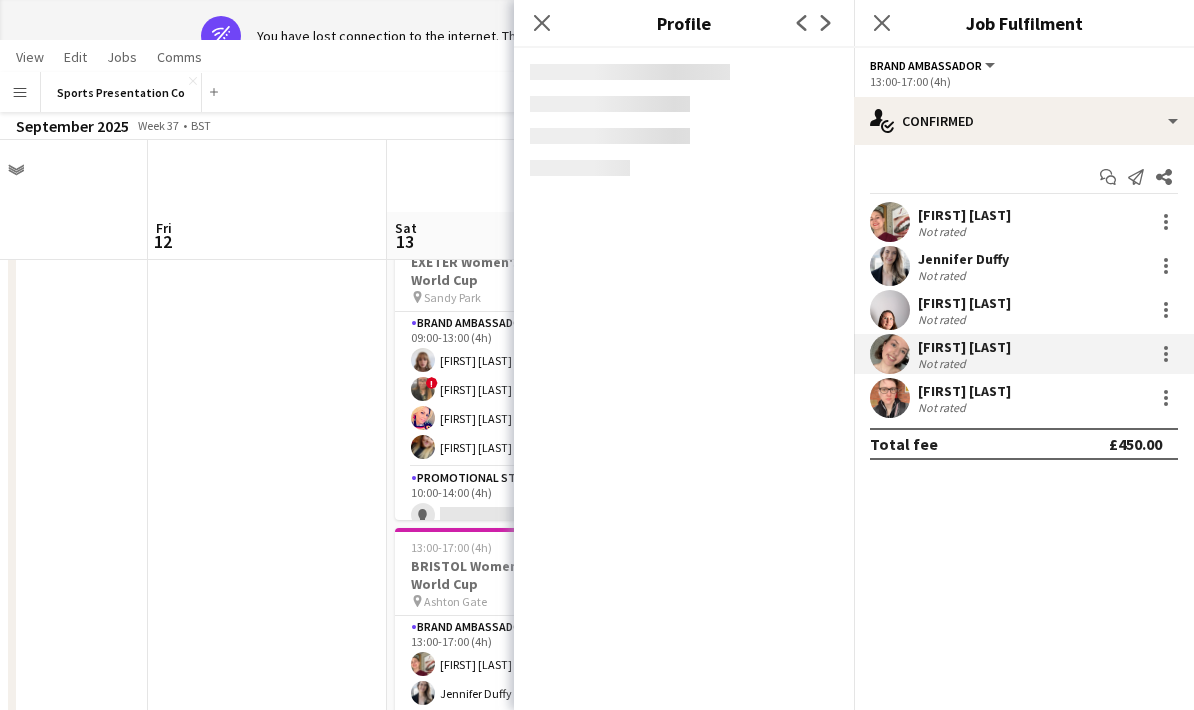 click on "Not rated" at bounding box center [964, 363] 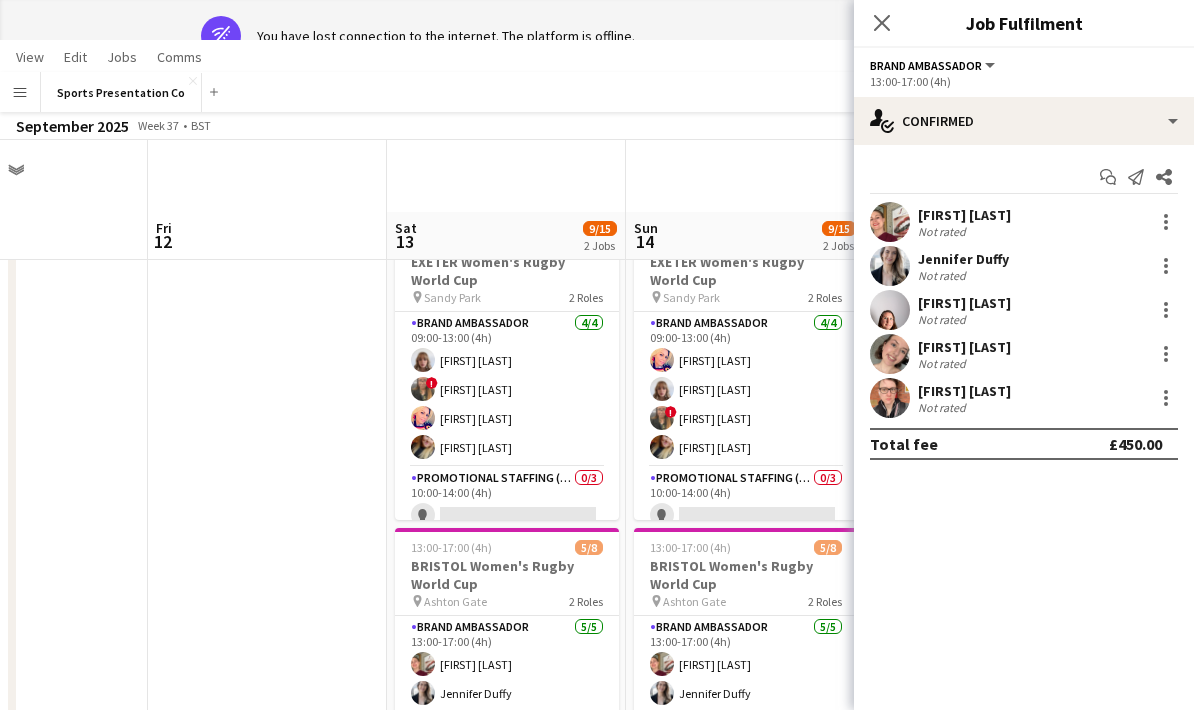 click on "[FIRST] [LAST]" at bounding box center [964, 347] 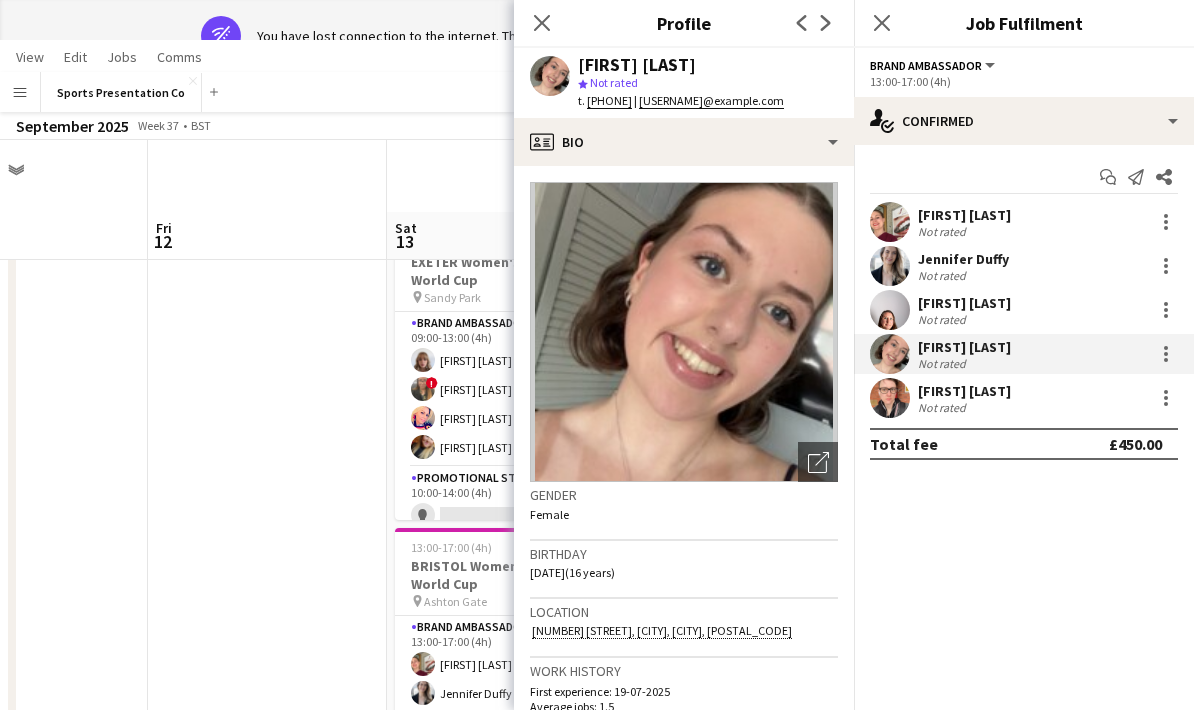 drag, startPoint x: 987, startPoint y: 349, endPoint x: 577, endPoint y: 68, distance: 497.0523 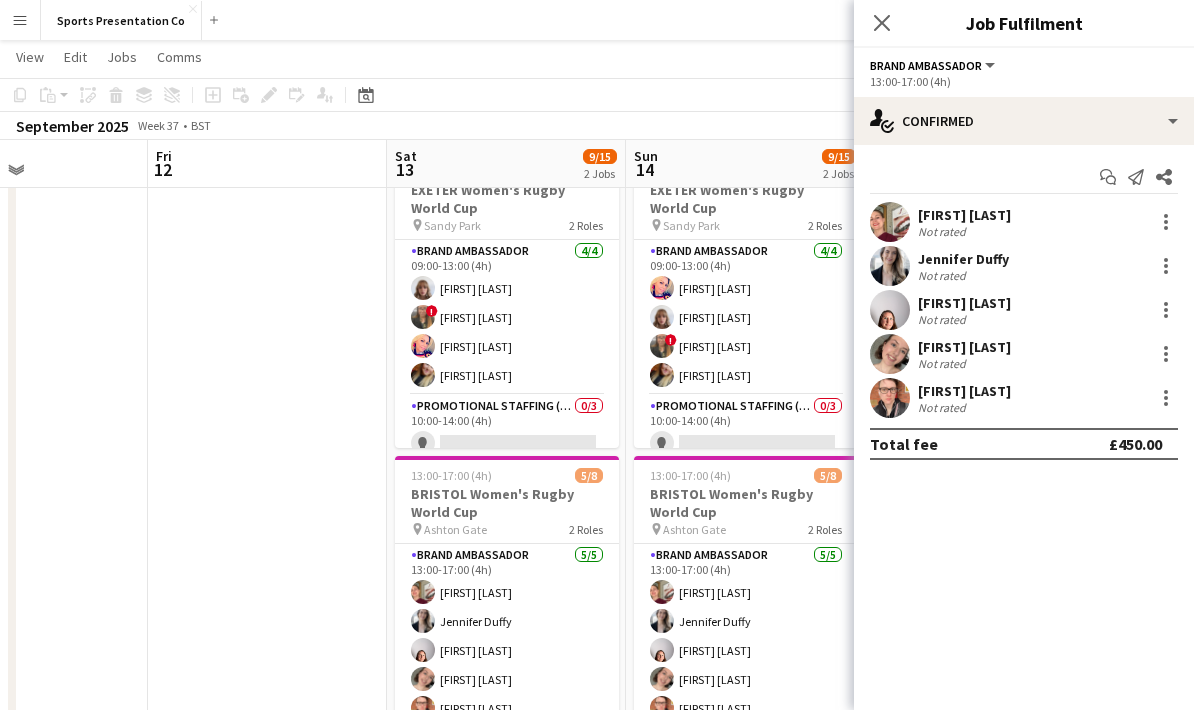 click on "[FIRST] [LAST]   Not rated" at bounding box center (1024, 398) 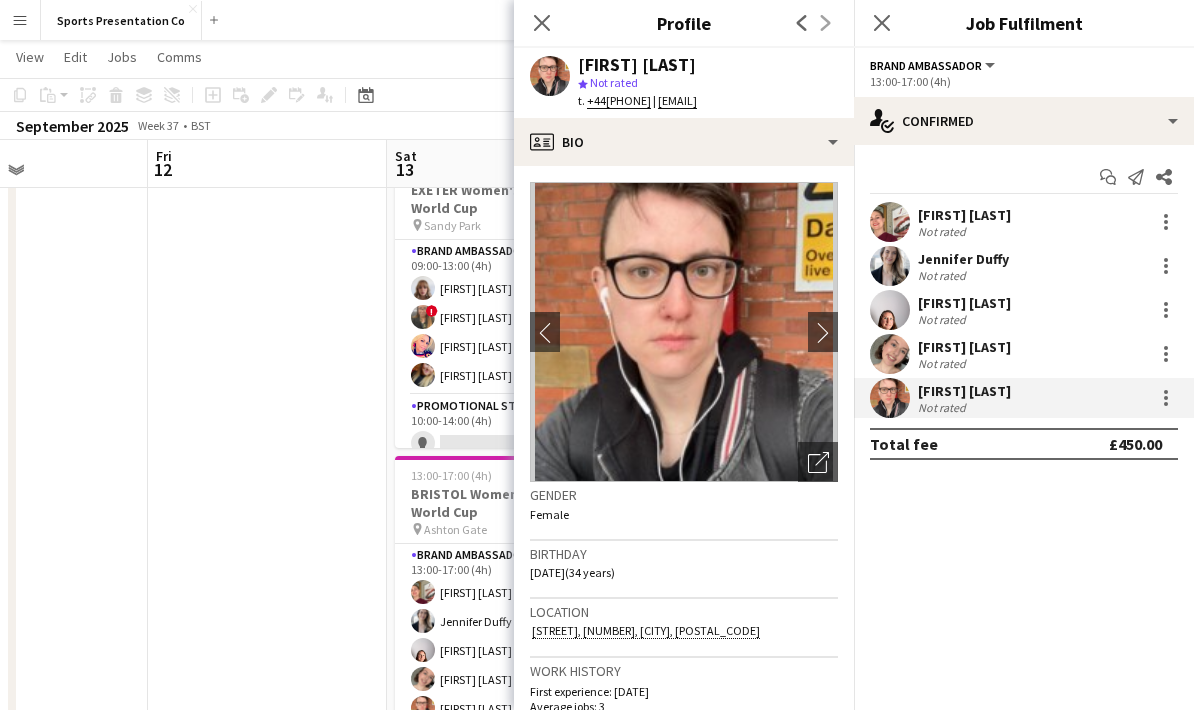drag, startPoint x: 1037, startPoint y: 412, endPoint x: 581, endPoint y: 64, distance: 573.62006 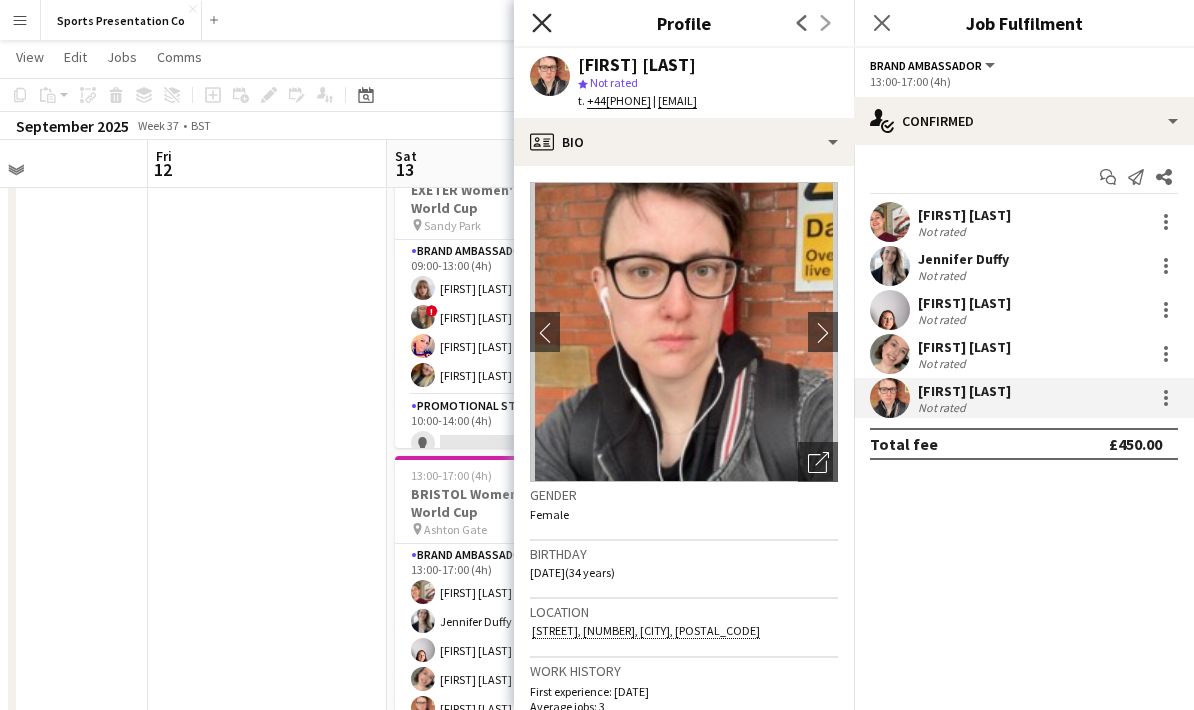 drag, startPoint x: 659, startPoint y: 66, endPoint x: 539, endPoint y: 22, distance: 127.81236 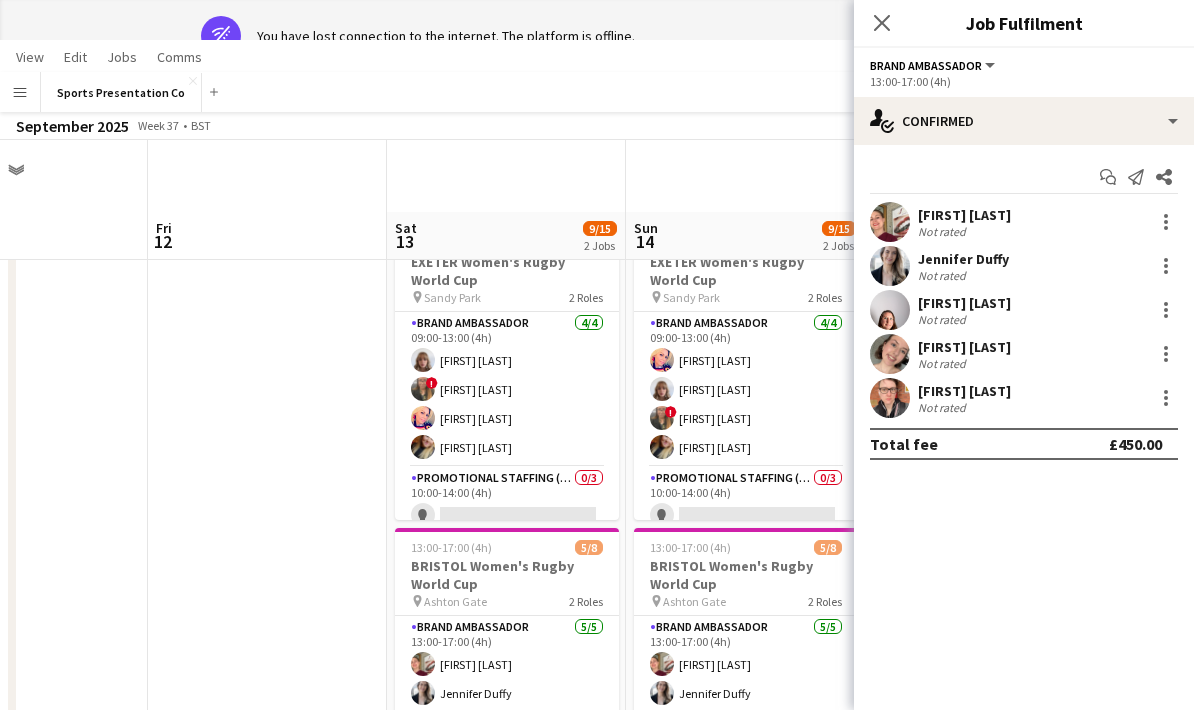 click on "Close pop-in" 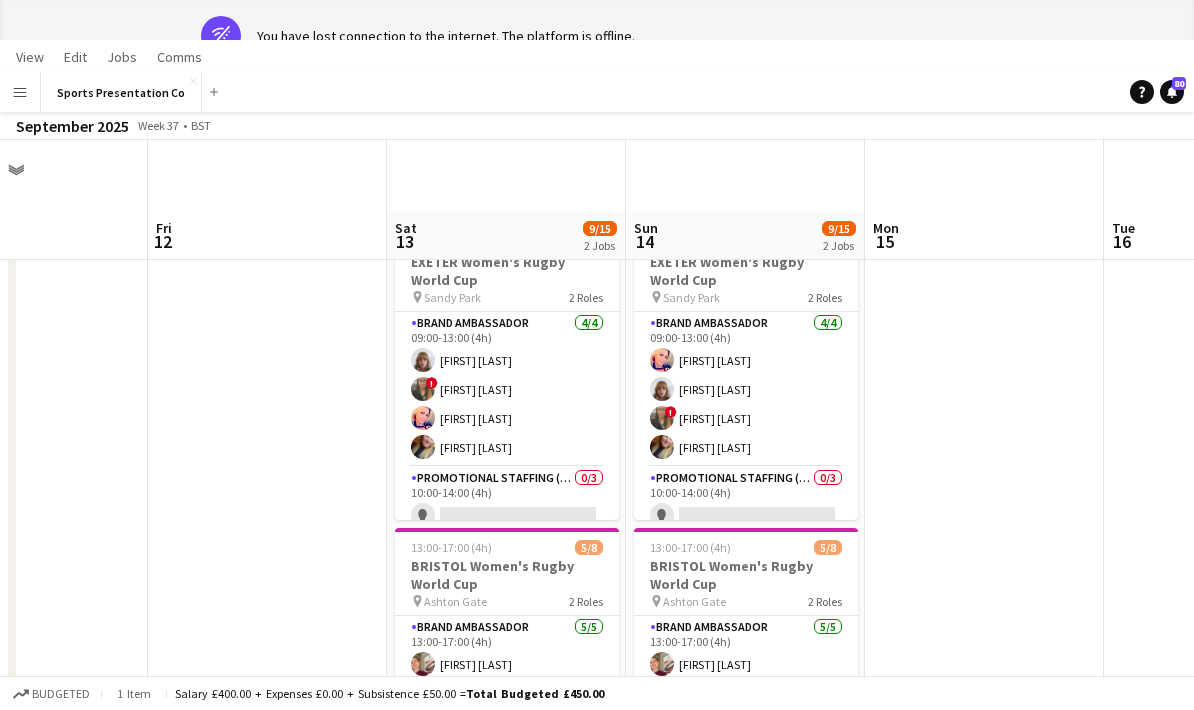 drag, startPoint x: 539, startPoint y: 22, endPoint x: 335, endPoint y: 445, distance: 469.6222 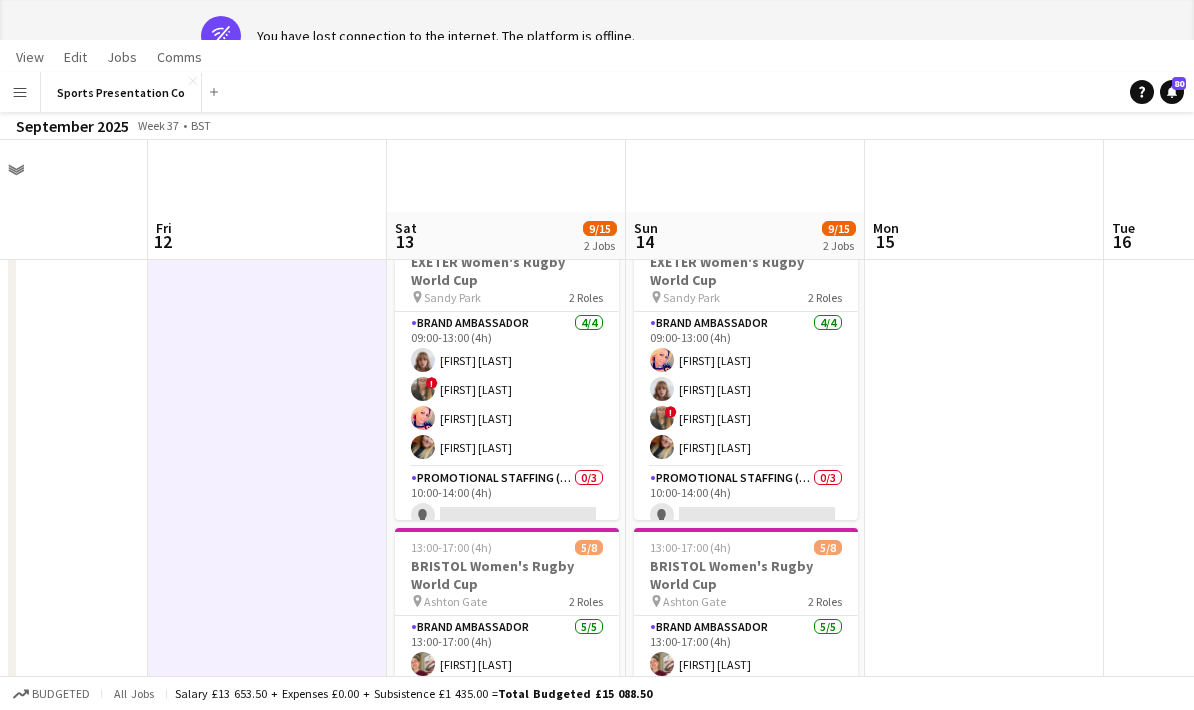 click at bounding box center (267, 540) 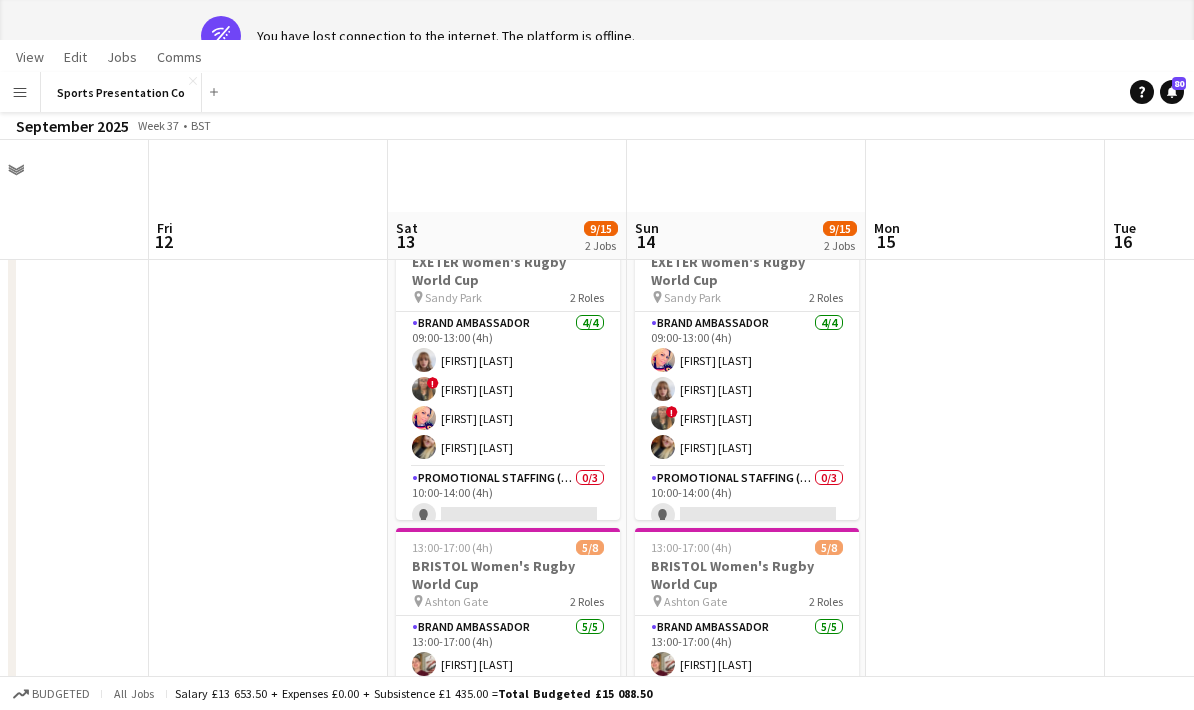 click on "Promotional Staffing (Brand Ambassadors)   0/3   10:00-14:00 (4h)
single-neutral-actions
single-neutral-actions
single-neutral-actions" at bounding box center (508, 530) 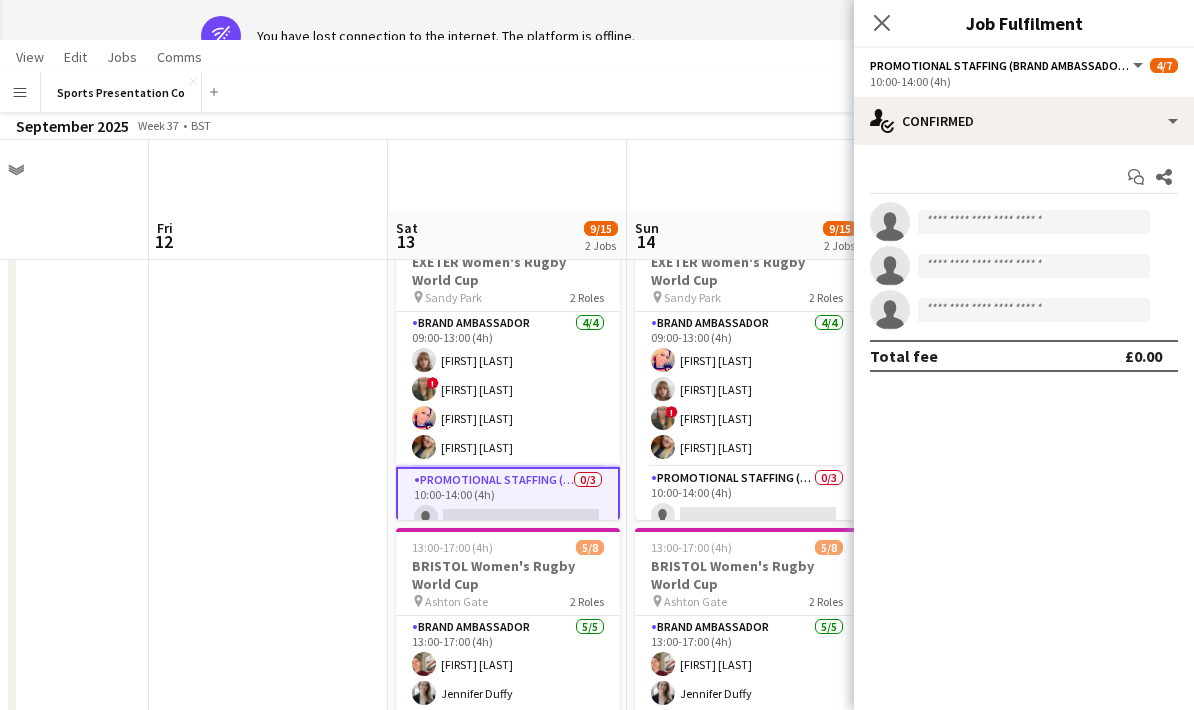 click on "Brand Ambassador   4/4   09:00-13:00 (4h)
[FIRST] [LAST] ! [FIRST] [LAST] [FIRST] [LAST] [FIRST] [LAST]" at bounding box center [508, 389] 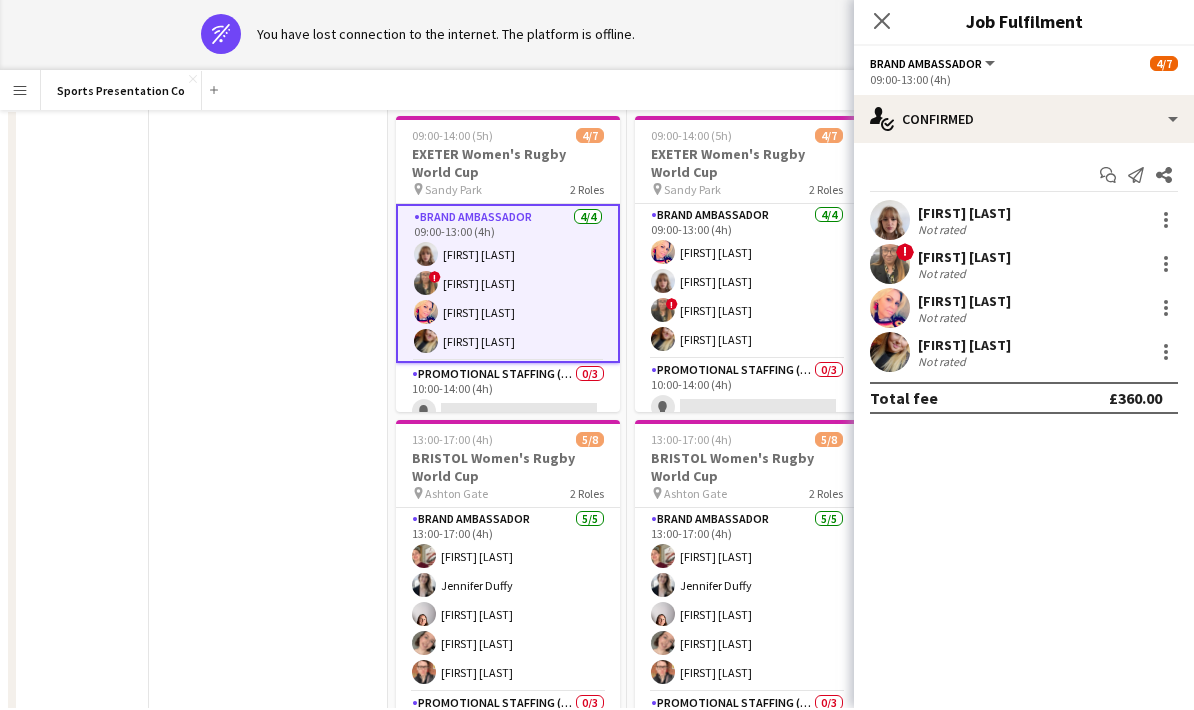 scroll, scrollTop: 0, scrollLeft: 0, axis: both 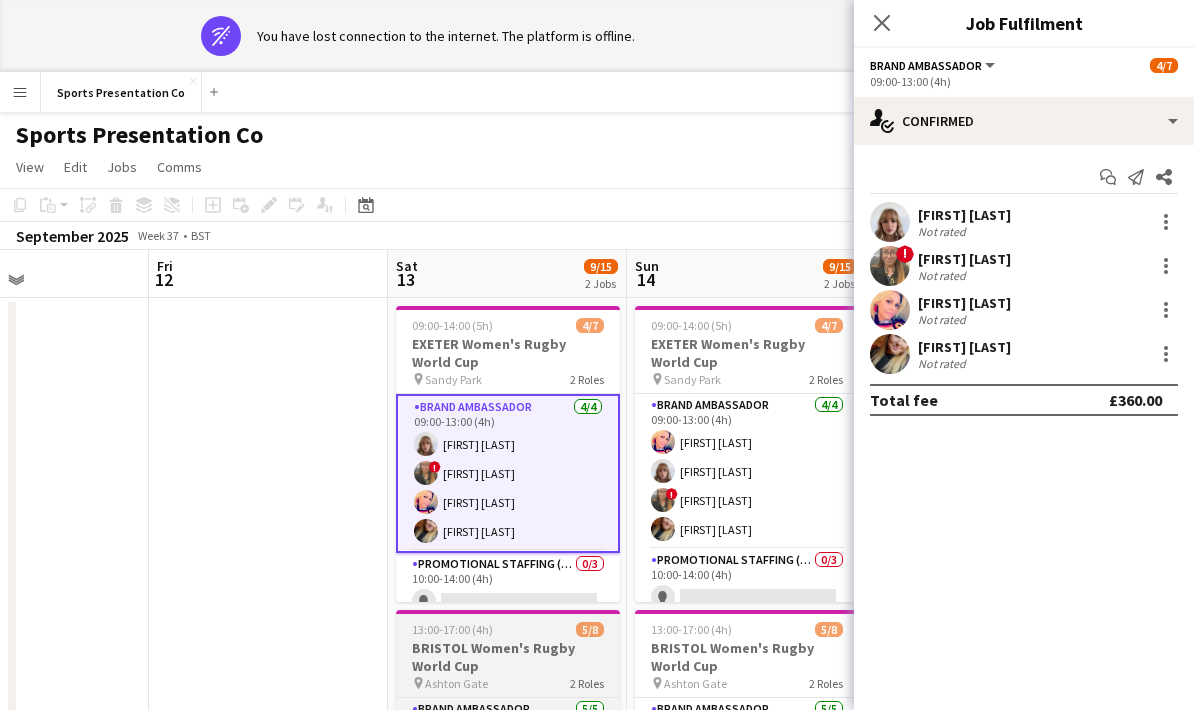 click on "pin
Ashton Gate   2 Roles" at bounding box center (508, 683) 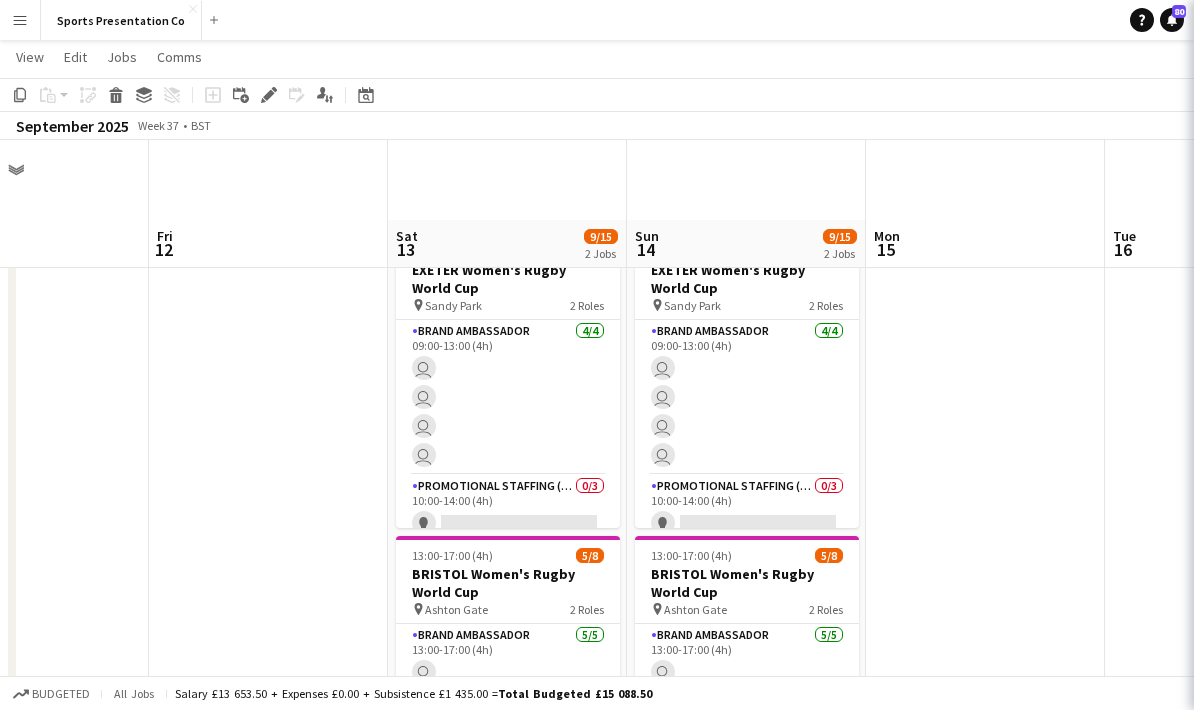 scroll, scrollTop: 80, scrollLeft: 0, axis: vertical 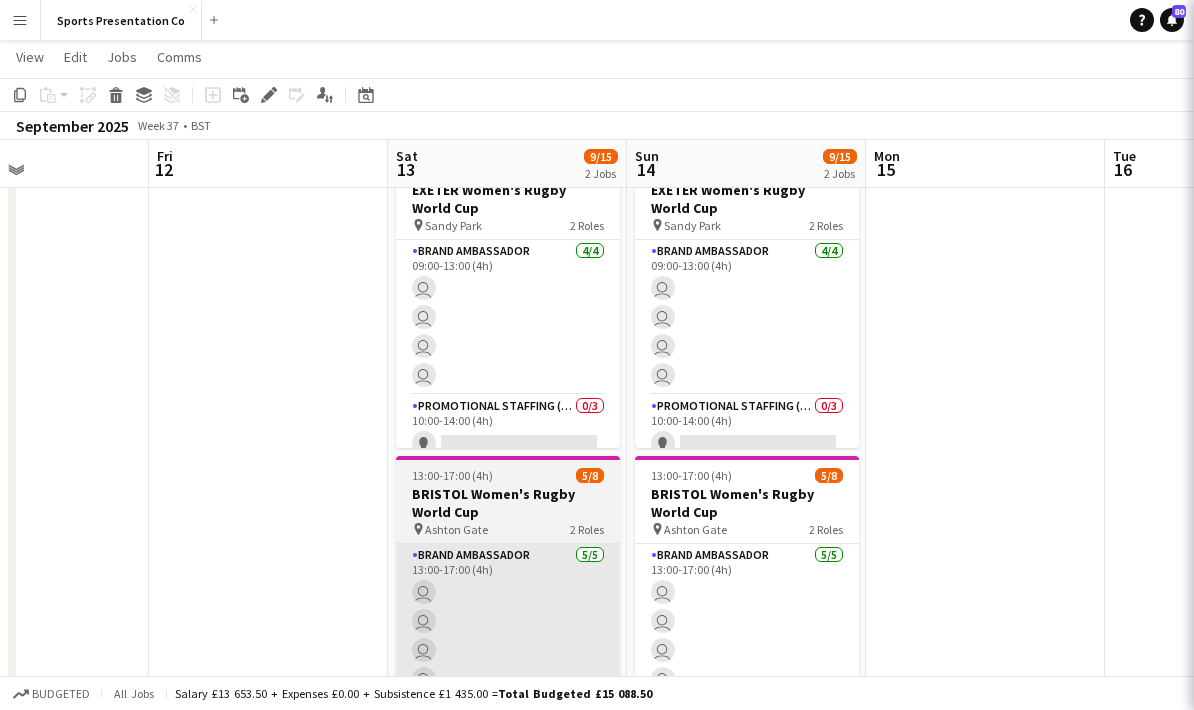 click on "Brand Ambassador   5/5   13:00-17:00 (4h)
user
user
user
user
user" at bounding box center [508, 636] 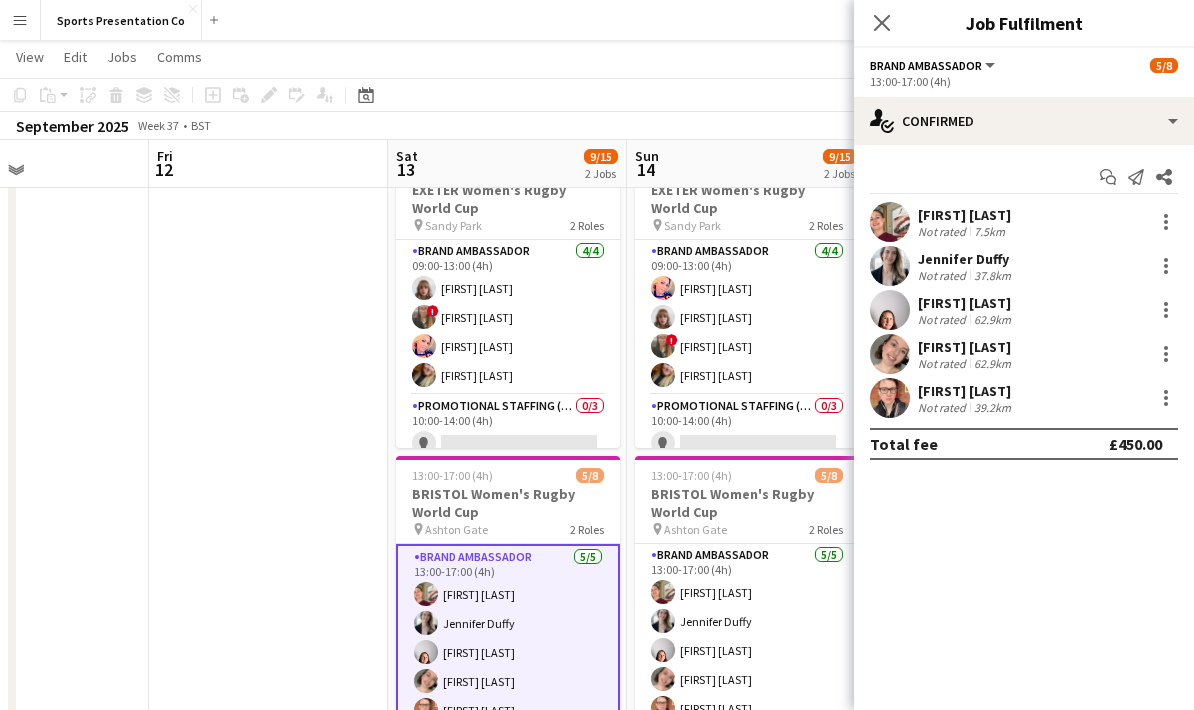 scroll, scrollTop: 0, scrollLeft: 0, axis: both 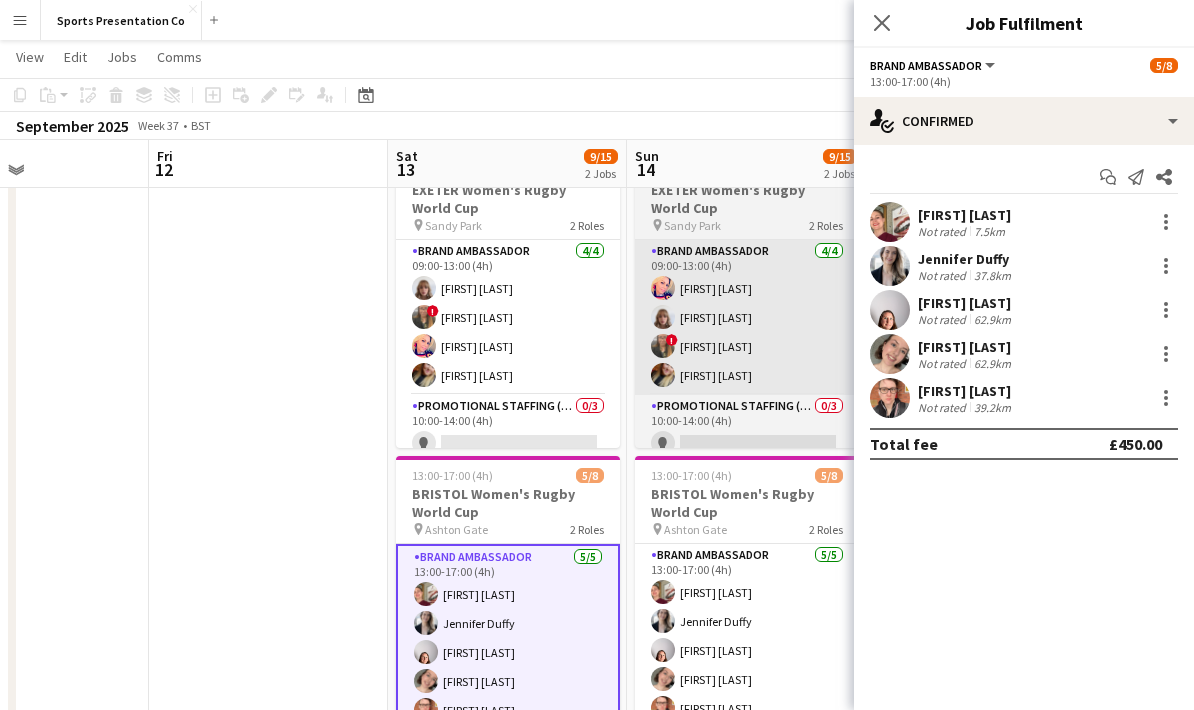 click on "Brand Ambassador   4/4   09:00-13:00 (4h)
[FIRST] [LAST] [FIRST] [LAST] ! [FIRST] [LAST] [FIRST] [LAST]" at bounding box center (747, 317) 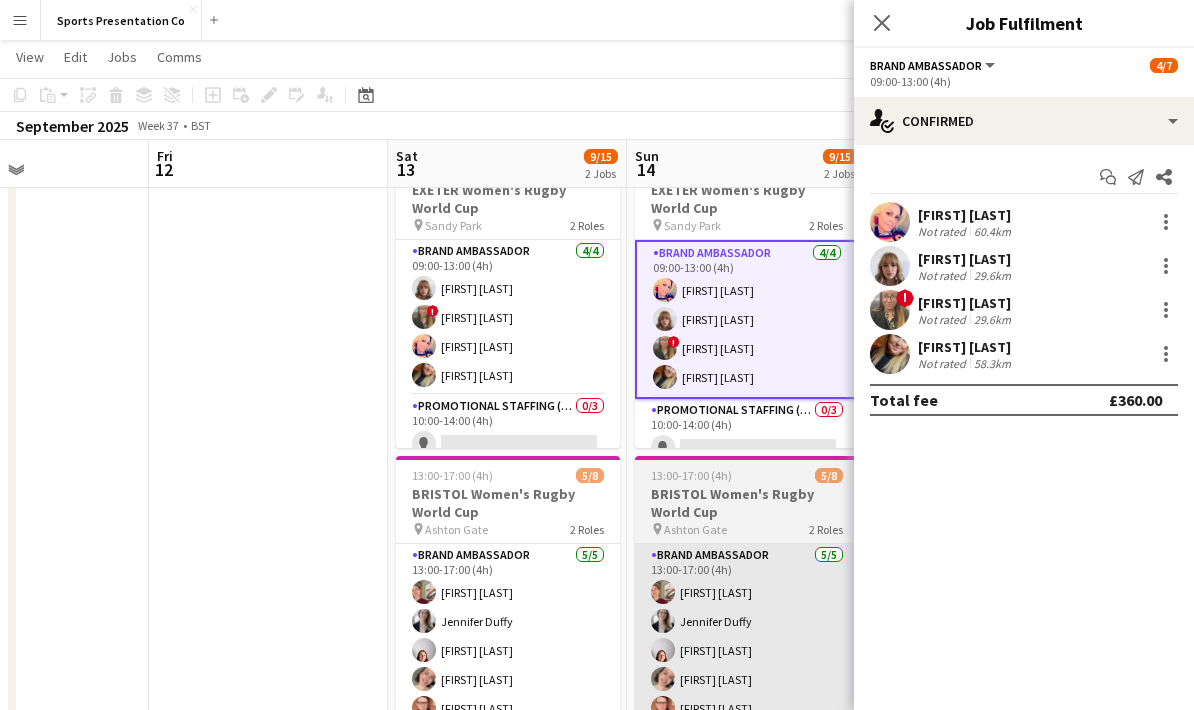 click on "Brand Ambassador   5/5   13:00-17:00 (4h)
[FIRST] [LAST] [FIRST] [LAST] [FIRST] [LAST]" at bounding box center [747, 636] 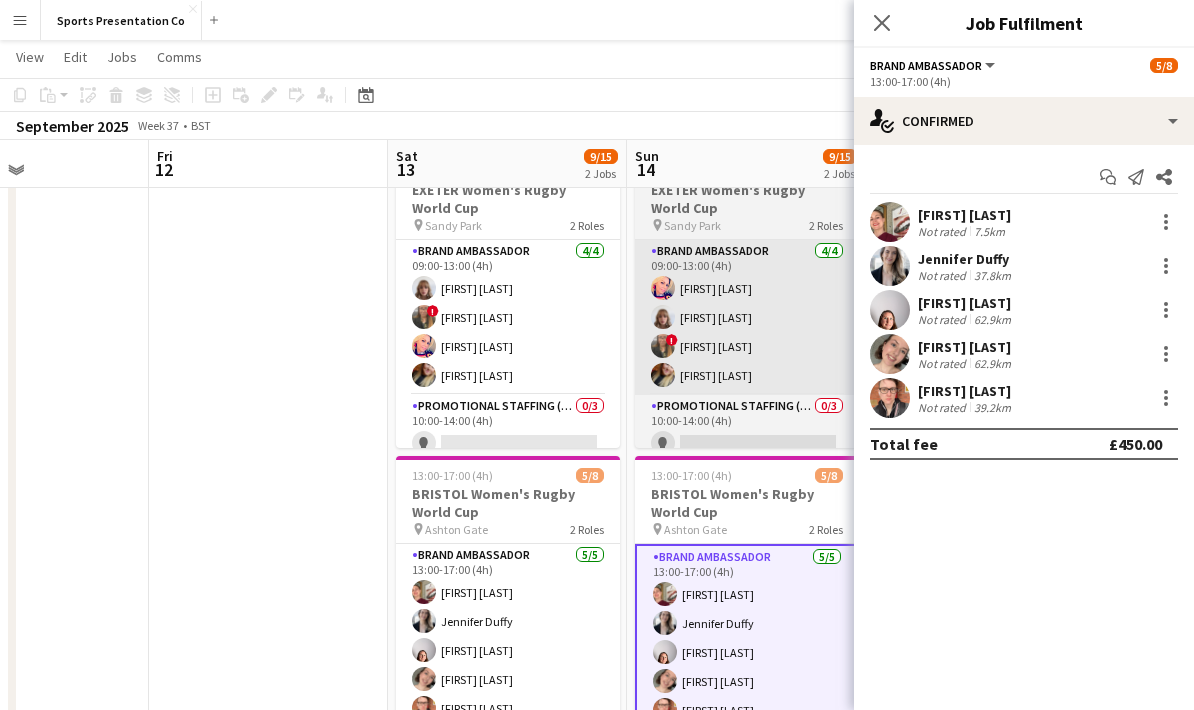 click on "Brand Ambassador   4/4   09:00-13:00 (4h)
[FIRST] [LAST] [FIRST] [LAST] ! [FIRST] [LAST] [FIRST] [LAST]" at bounding box center [747, 317] 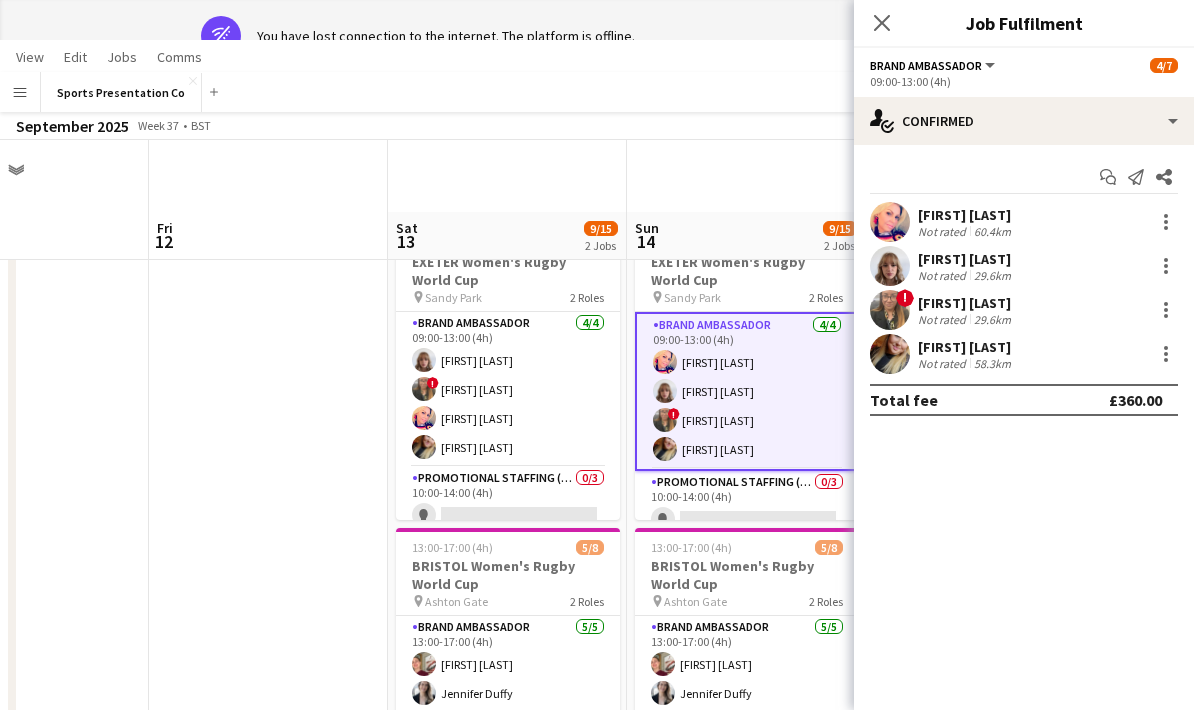 scroll, scrollTop: 150, scrollLeft: 0, axis: vertical 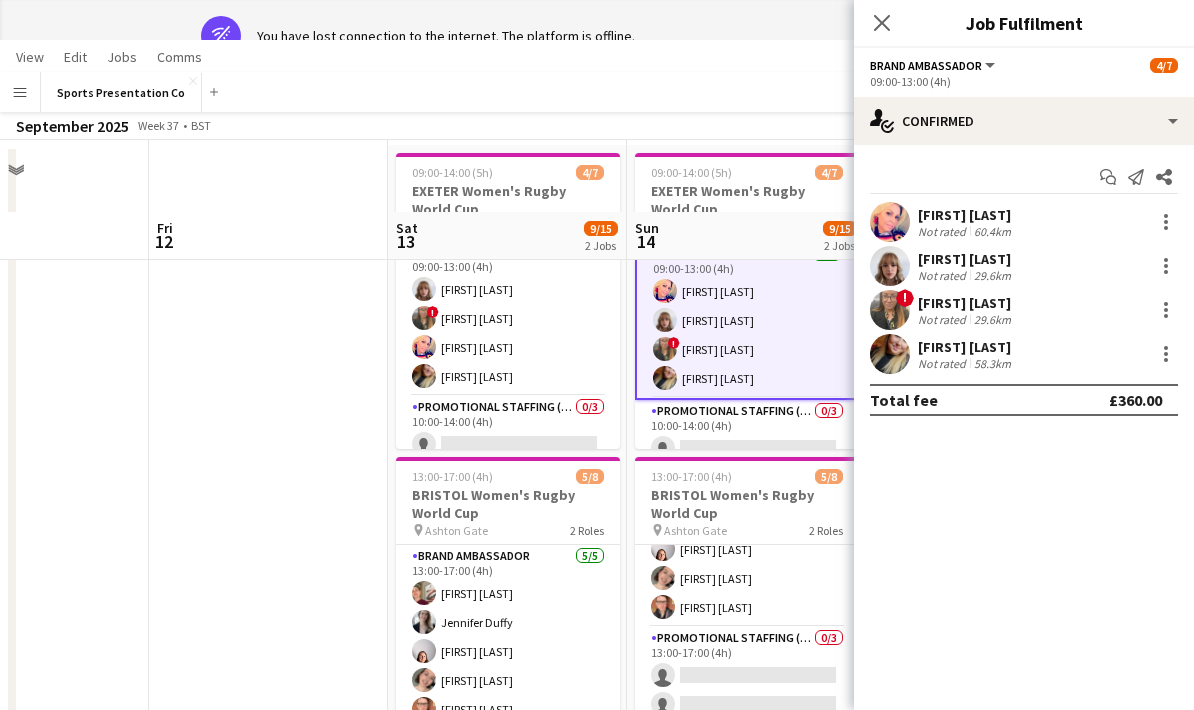 click on "Close pop-in" 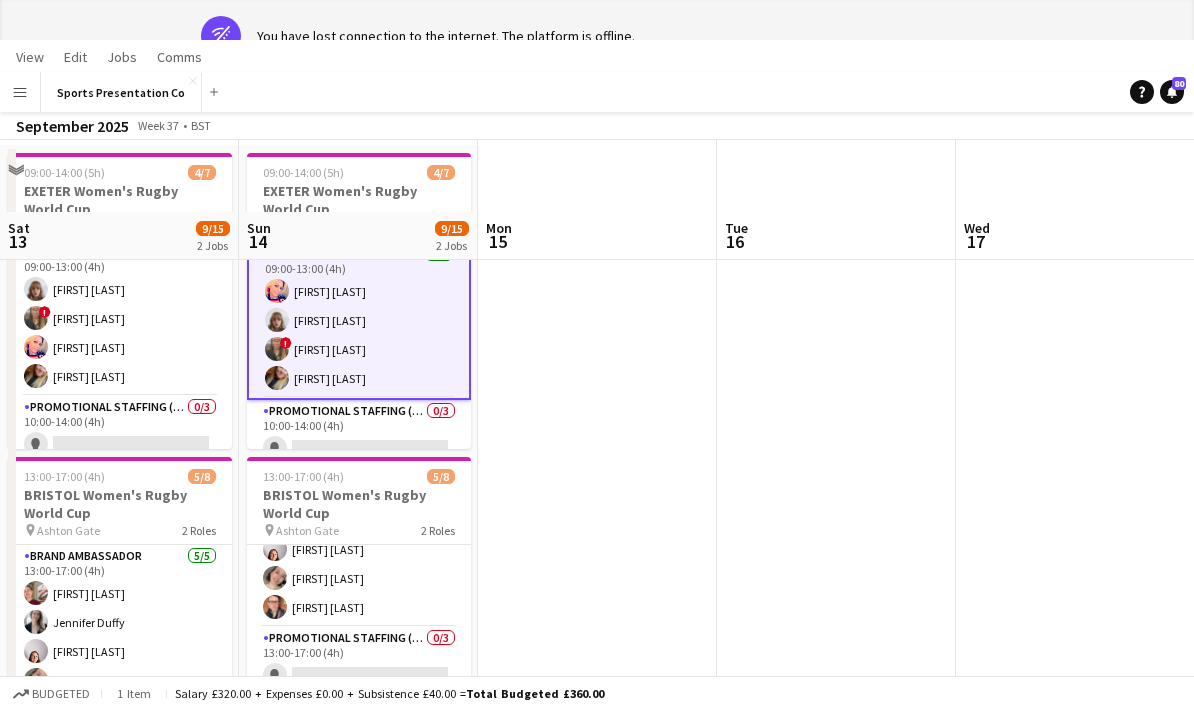 drag, startPoint x: 765, startPoint y: 340, endPoint x: 539, endPoint y: 520, distance: 288.92215 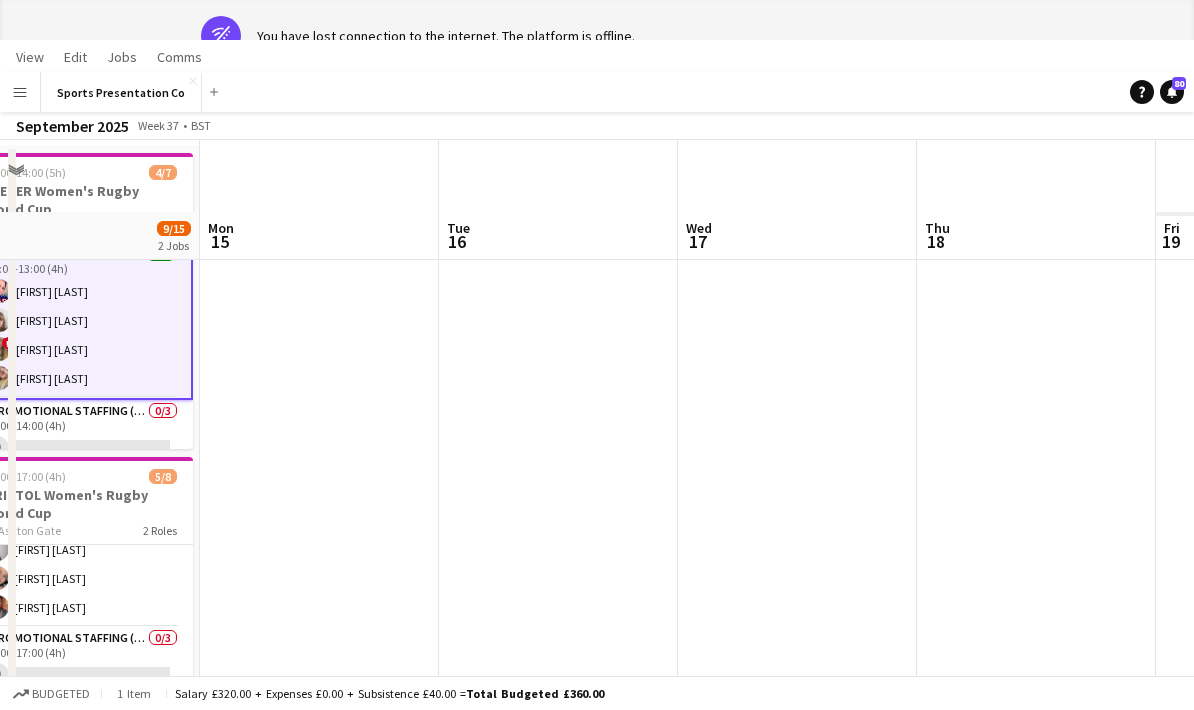 drag, startPoint x: 539, startPoint y: 520, endPoint x: 720, endPoint y: 477, distance: 186.03763 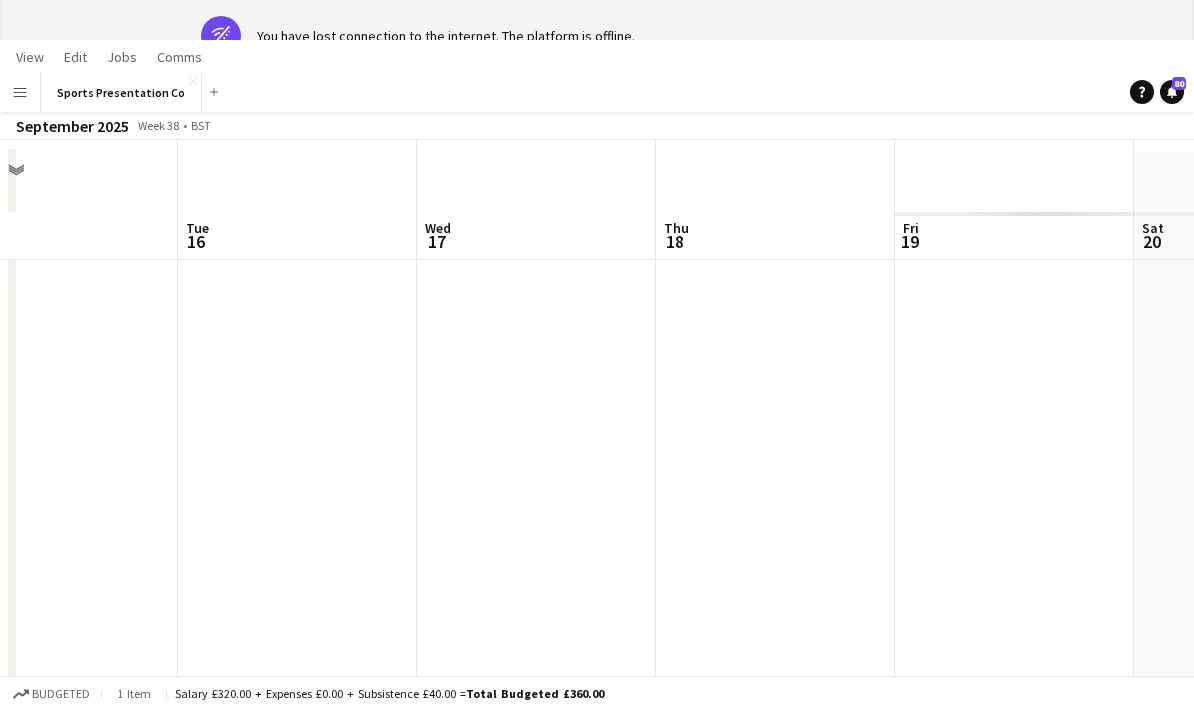 scroll, scrollTop: 0, scrollLeft: 787, axis: horizontal 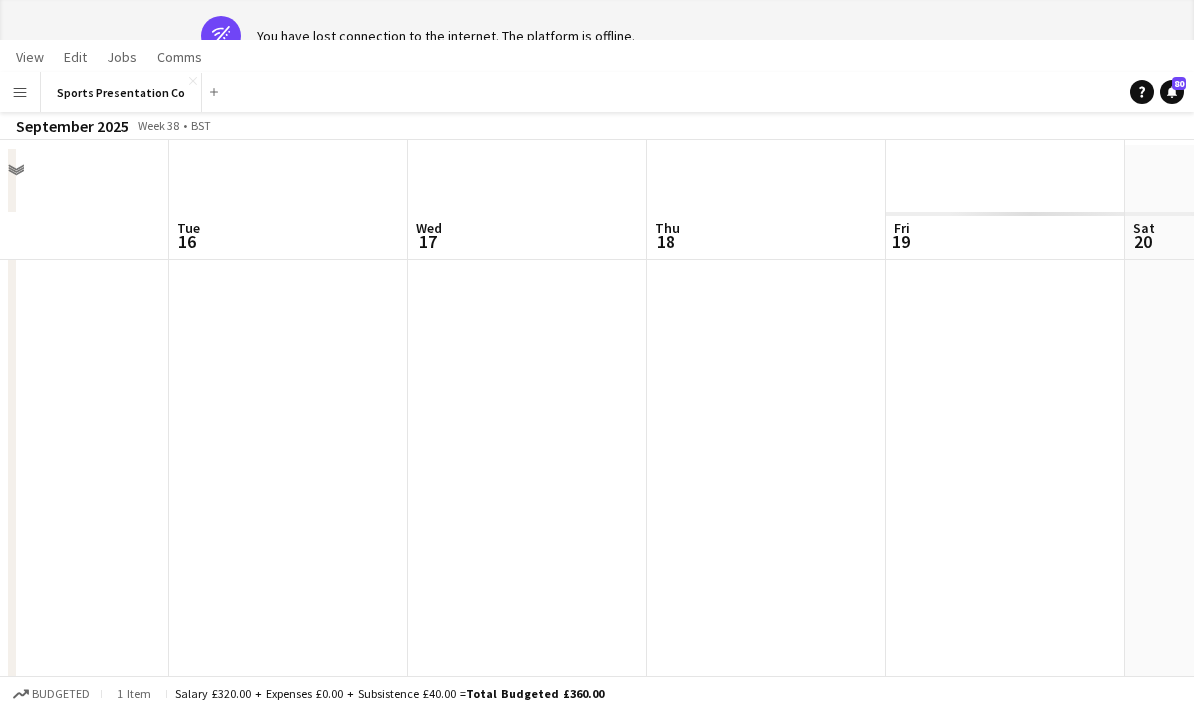 drag, startPoint x: 720, startPoint y: 477, endPoint x: 599, endPoint y: 488, distance: 121.49897 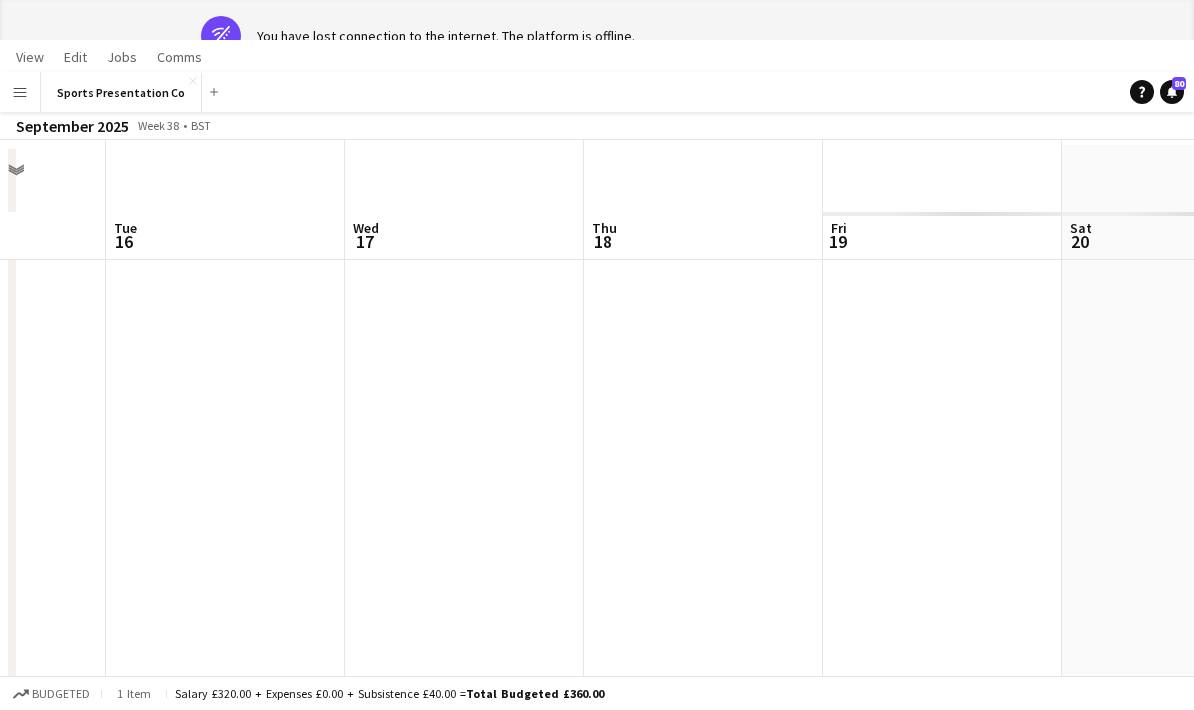 scroll, scrollTop: 0, scrollLeft: 709, axis: horizontal 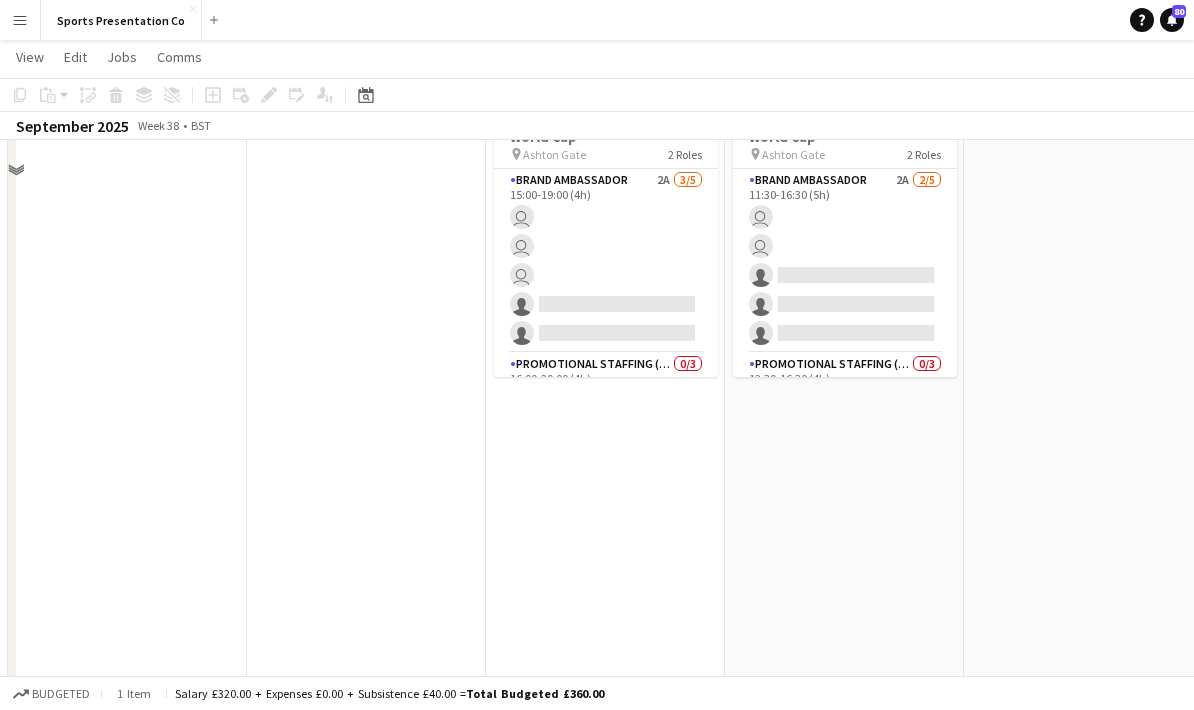 drag, startPoint x: 599, startPoint y: 488, endPoint x: 502, endPoint y: 406, distance: 127.01575 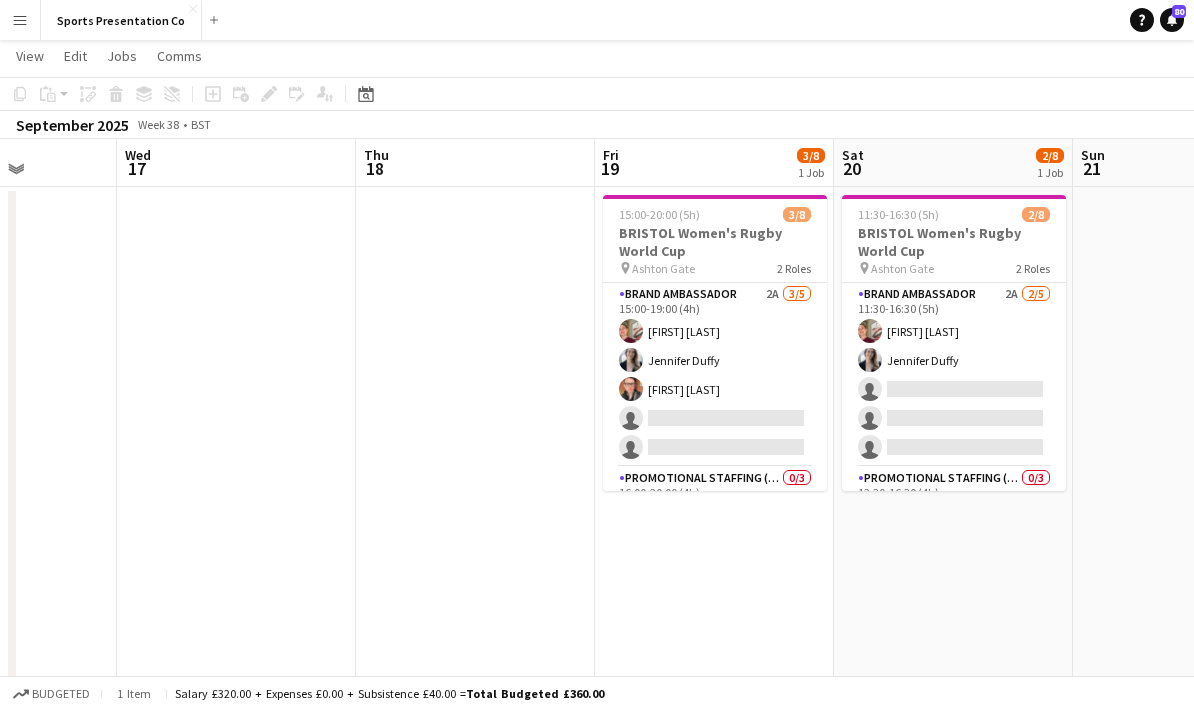 scroll, scrollTop: 24, scrollLeft: 0, axis: vertical 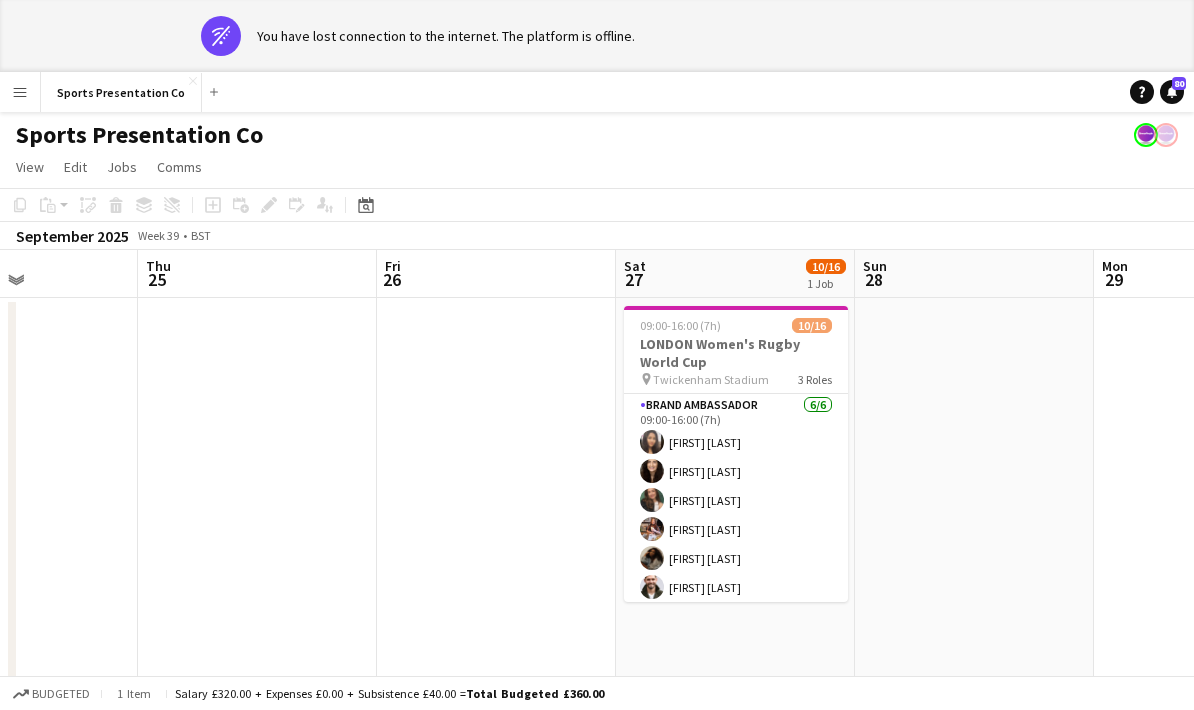 click on "Brand Ambassador   6/6   09:00-16:00 (7h)
[FIRST] [LAST] [FIRST] [LAST] [FIRST] [LAST] [FIRST] [LAST]" at bounding box center [736, 500] 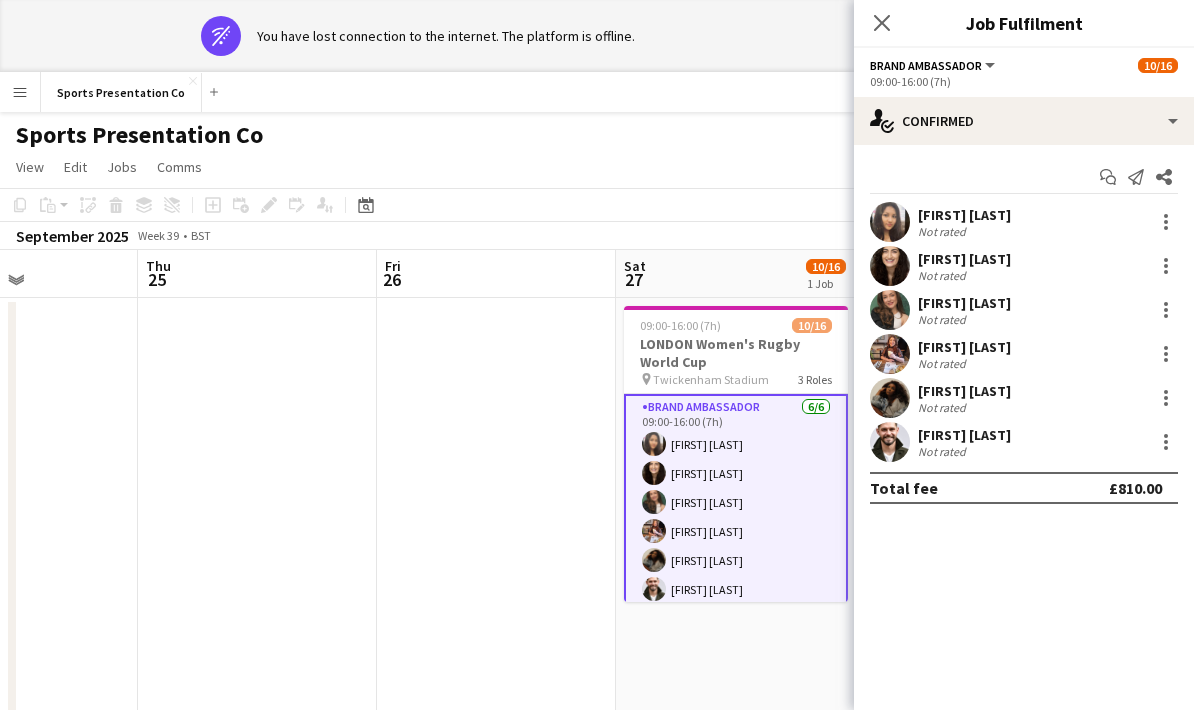click on "Not rated" at bounding box center [944, 231] 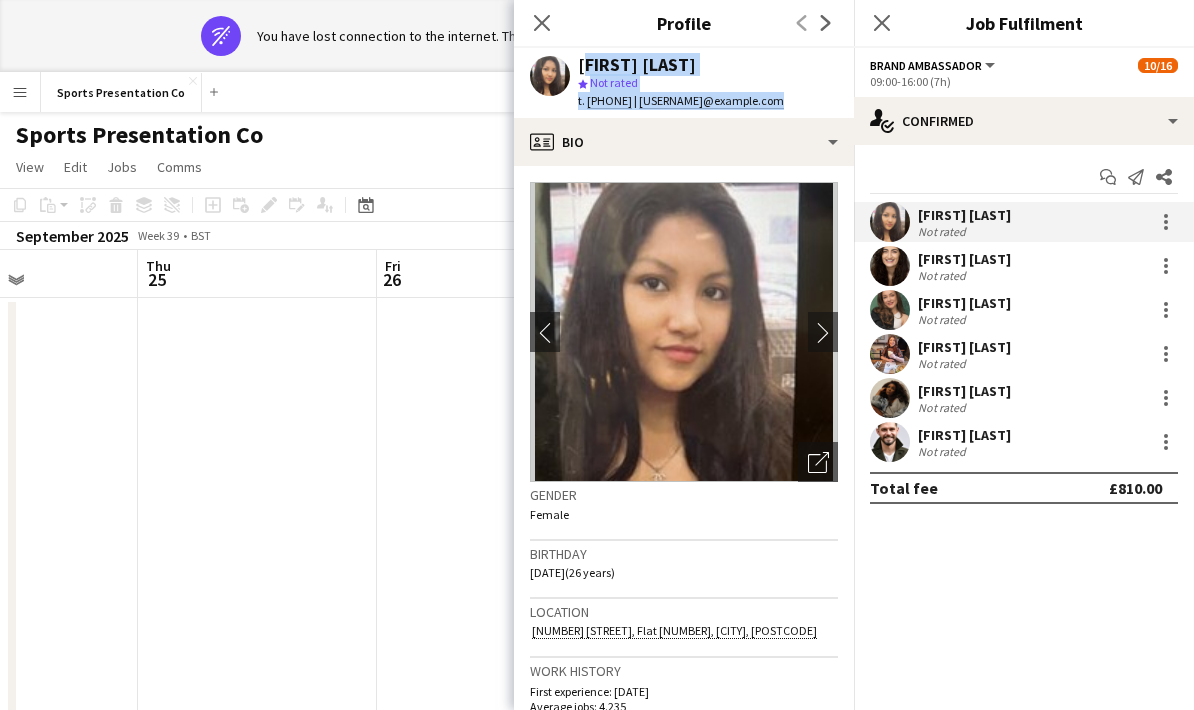 drag, startPoint x: 941, startPoint y: 236, endPoint x: 578, endPoint y: 59, distance: 403.85394 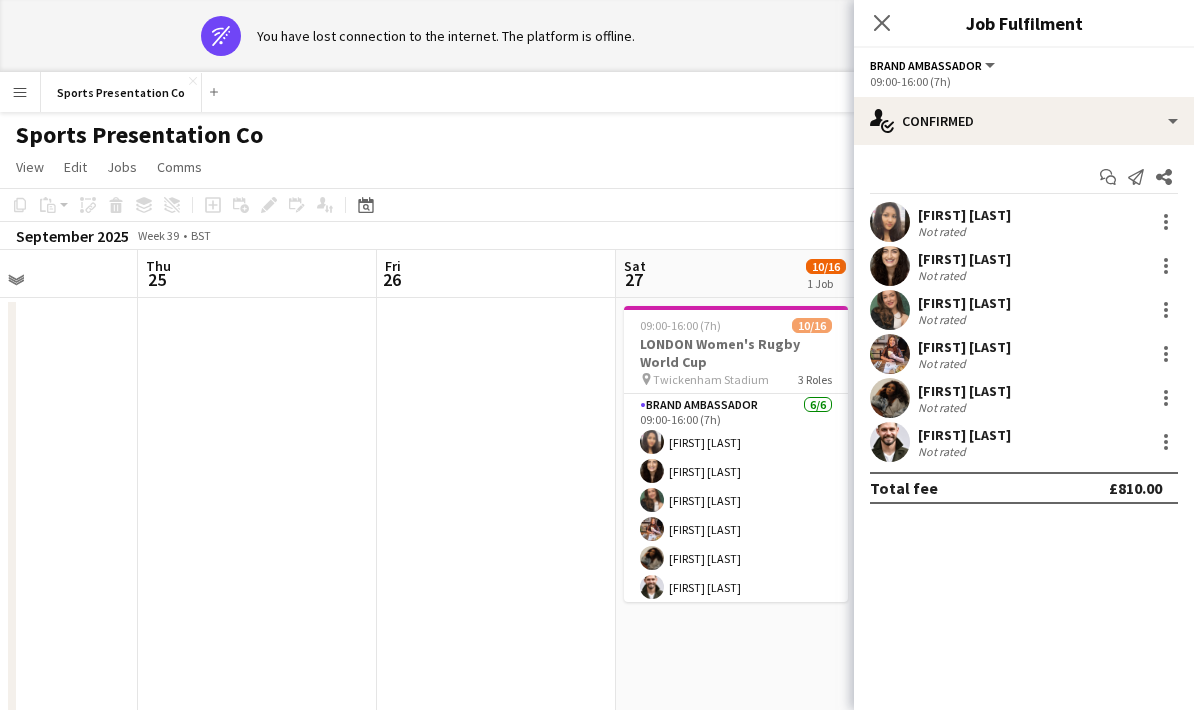click on "[FIRST] [LAST]" at bounding box center (964, 259) 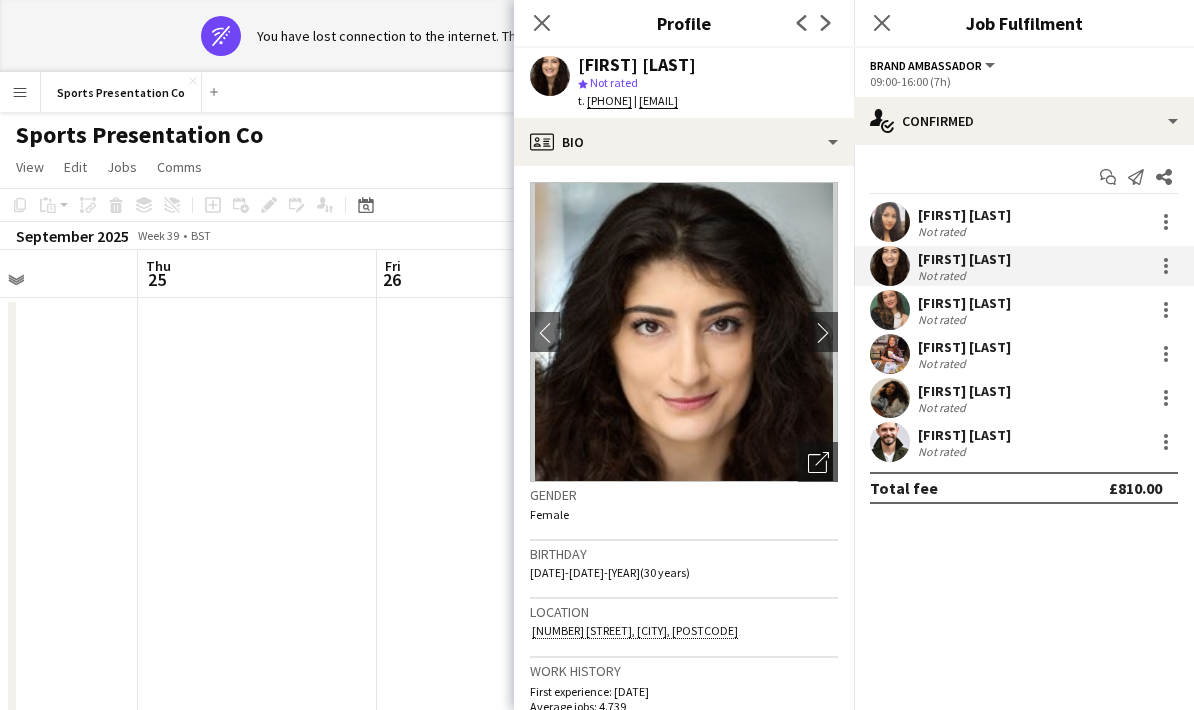 drag, startPoint x: 960, startPoint y: 258, endPoint x: 580, endPoint y: 64, distance: 426.65677 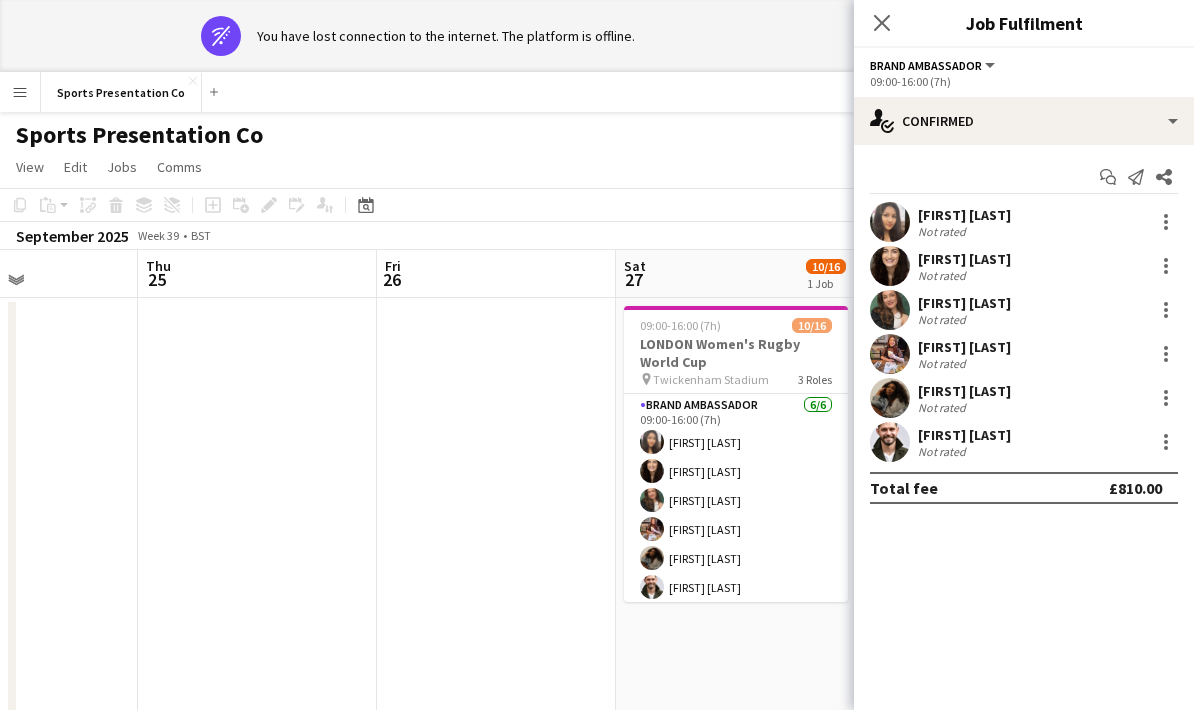 click on "[FIRST] [LAST]" at bounding box center (964, 303) 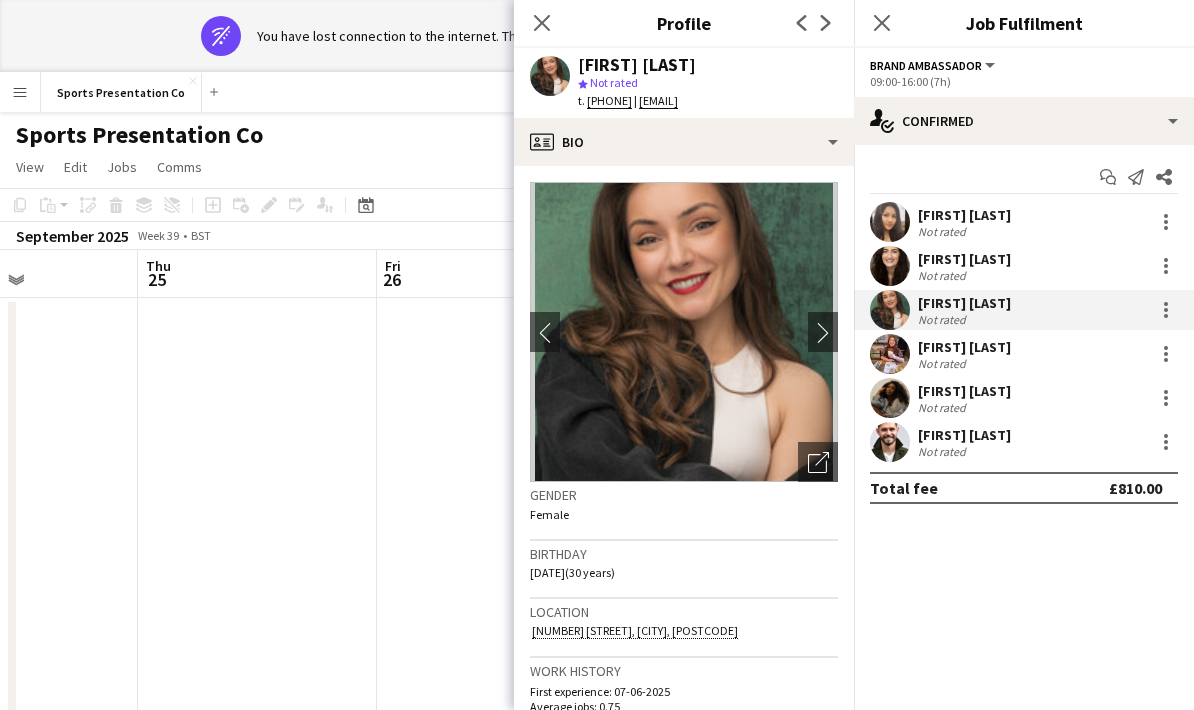 drag, startPoint x: 1001, startPoint y: 310, endPoint x: 581, endPoint y: 61, distance: 488.26324 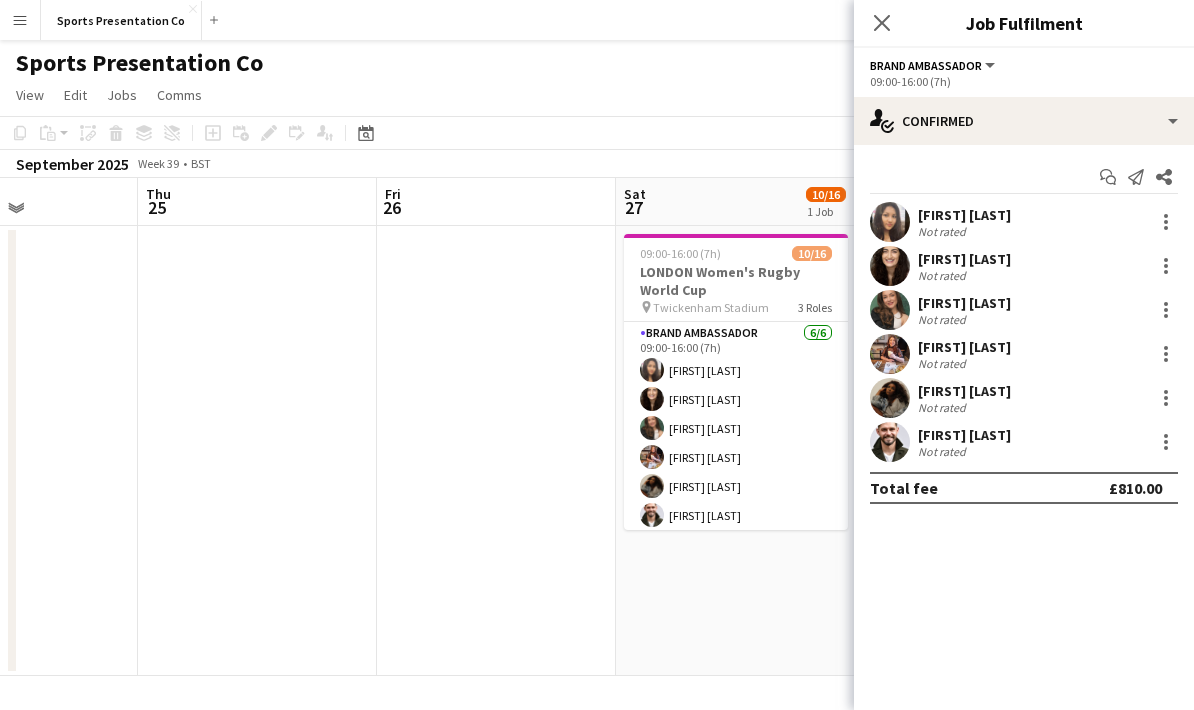 drag, startPoint x: 641, startPoint y: 69, endPoint x: 985, endPoint y: 360, distance: 450.57407 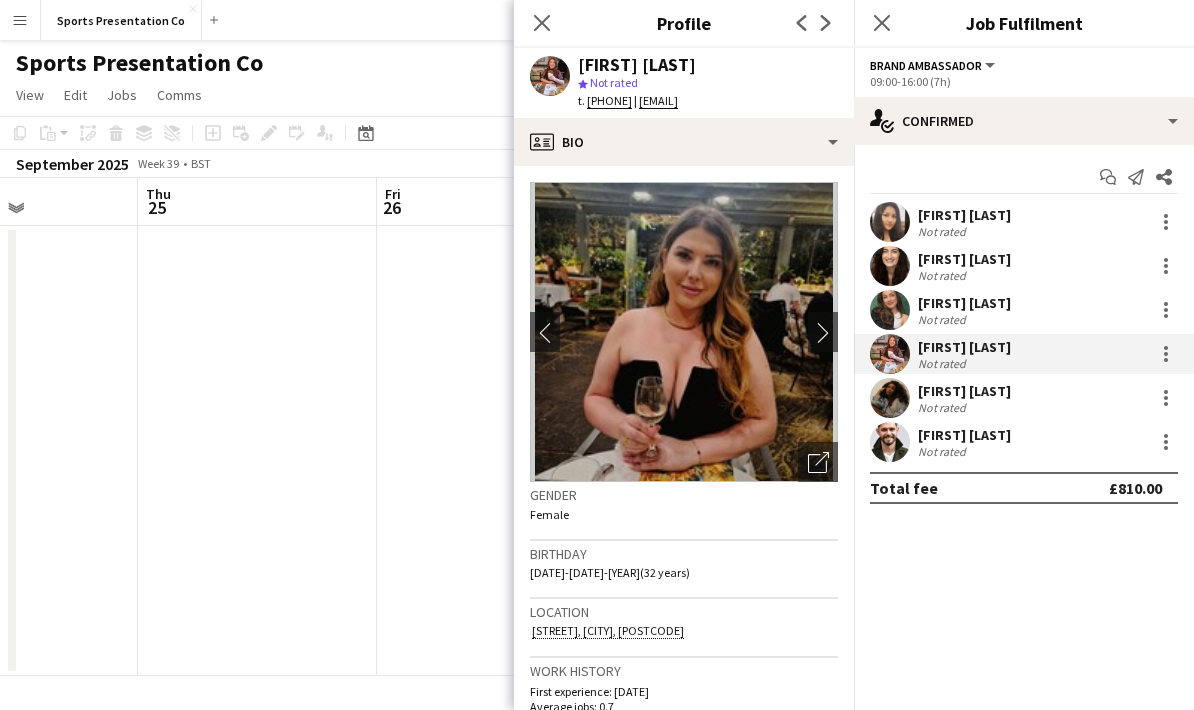 drag, startPoint x: 985, startPoint y: 360, endPoint x: 573, endPoint y: 63, distance: 507.89075 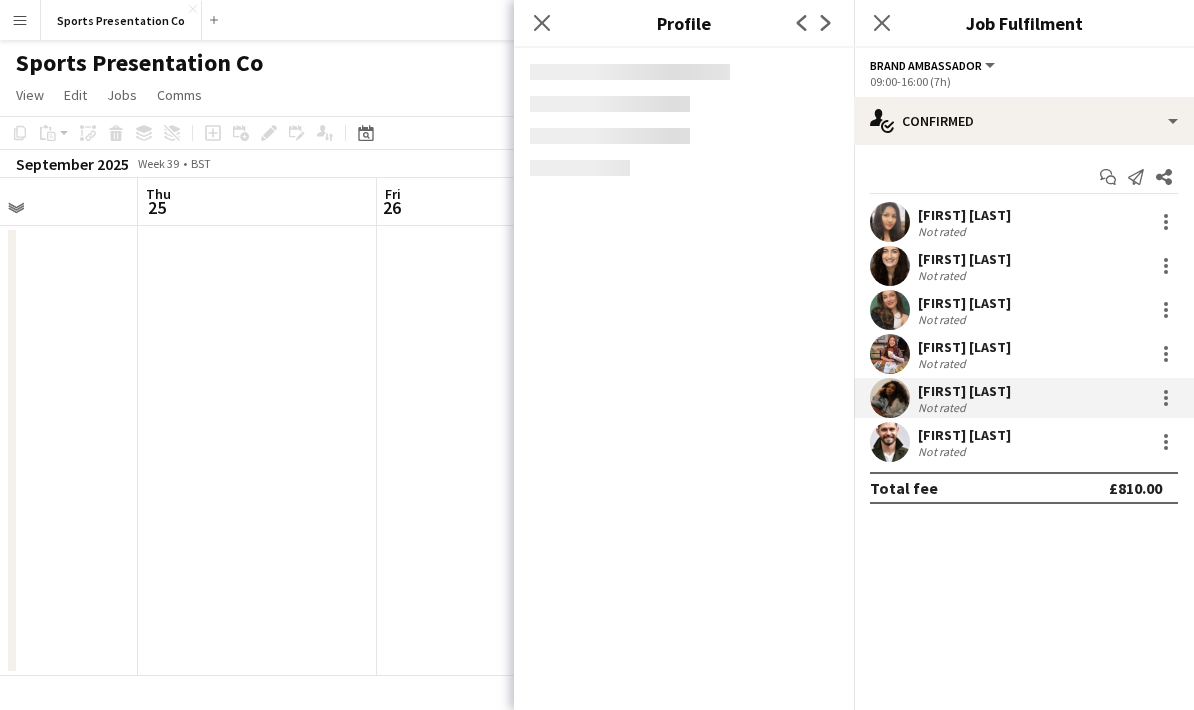 click on "Not rated" at bounding box center [944, 407] 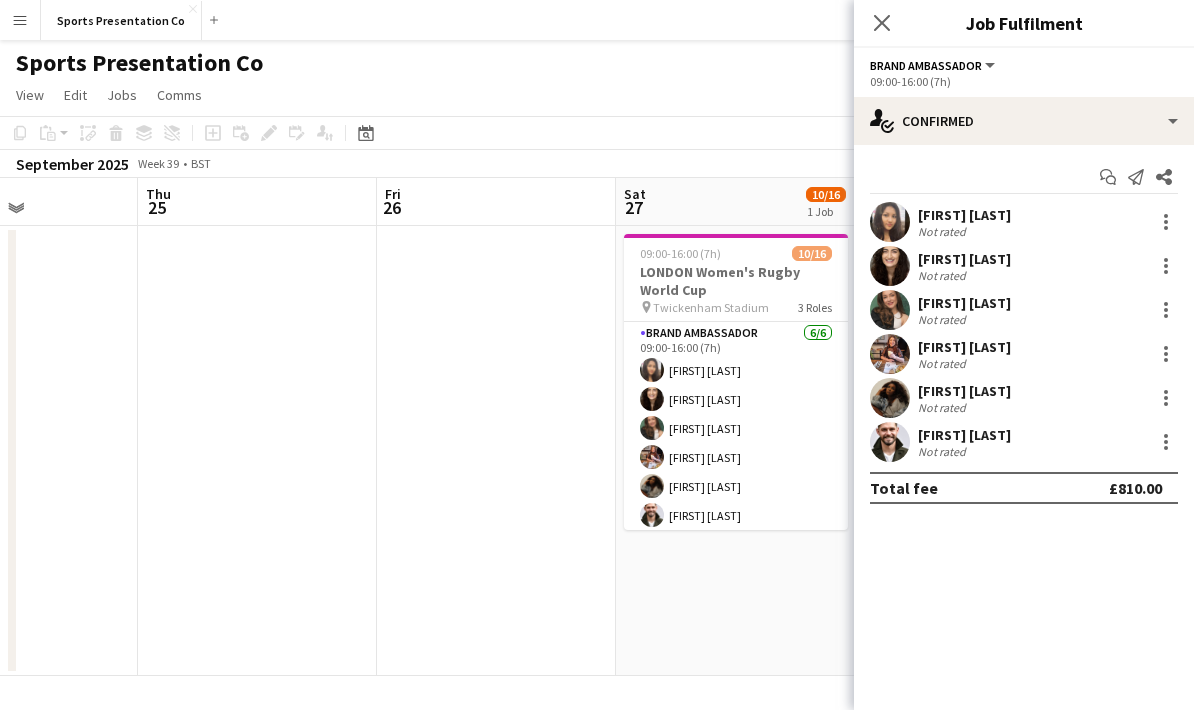 click on "[FIRST] [LAST]" at bounding box center [964, 391] 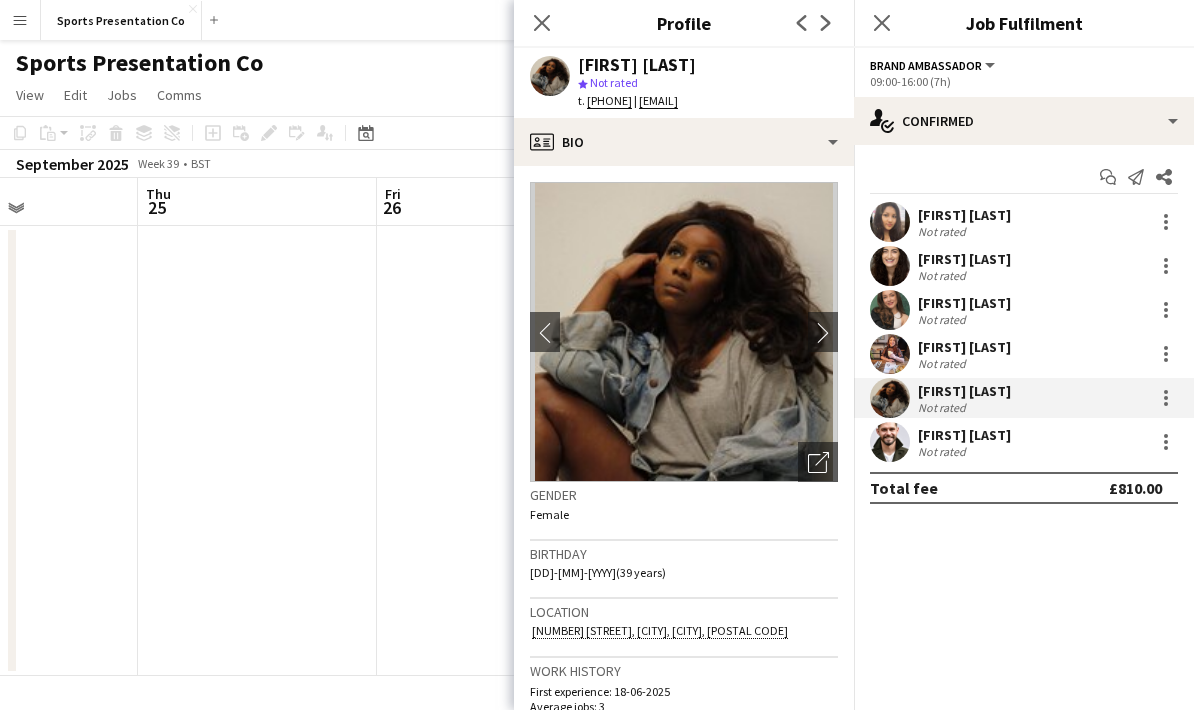 drag, startPoint x: 949, startPoint y: 397, endPoint x: 579, endPoint y: 63, distance: 498.4536 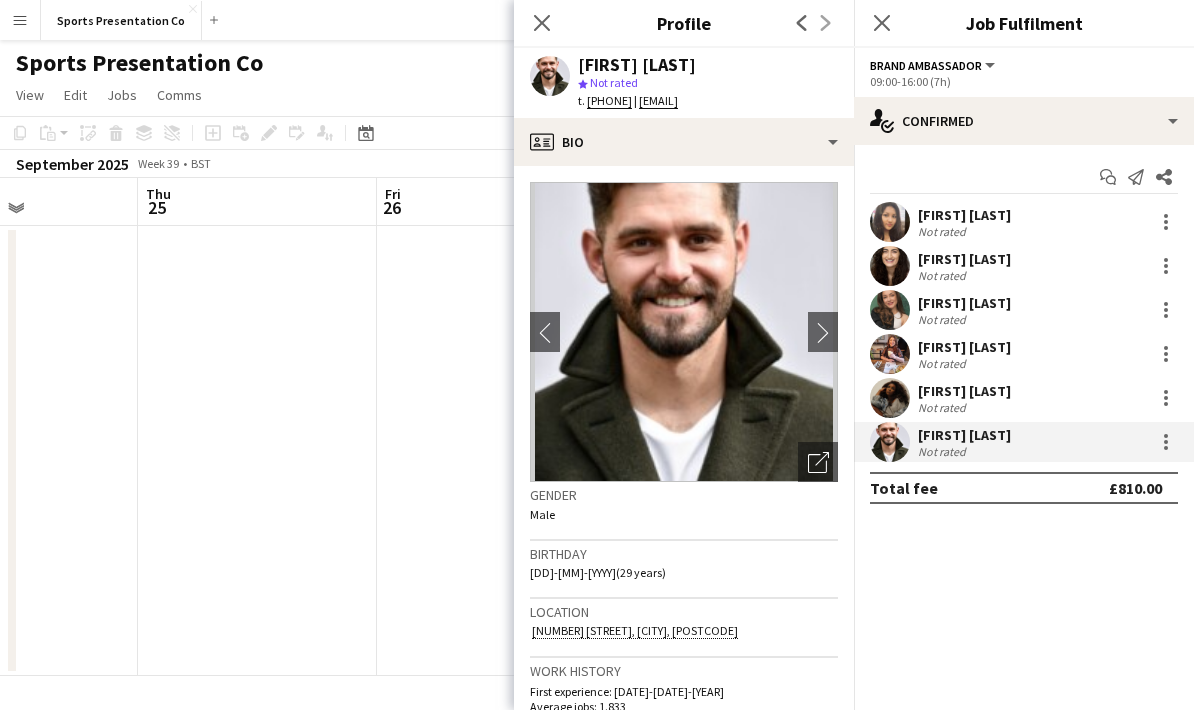 drag, startPoint x: 1012, startPoint y: 450, endPoint x: 568, endPoint y: 58, distance: 592.2837 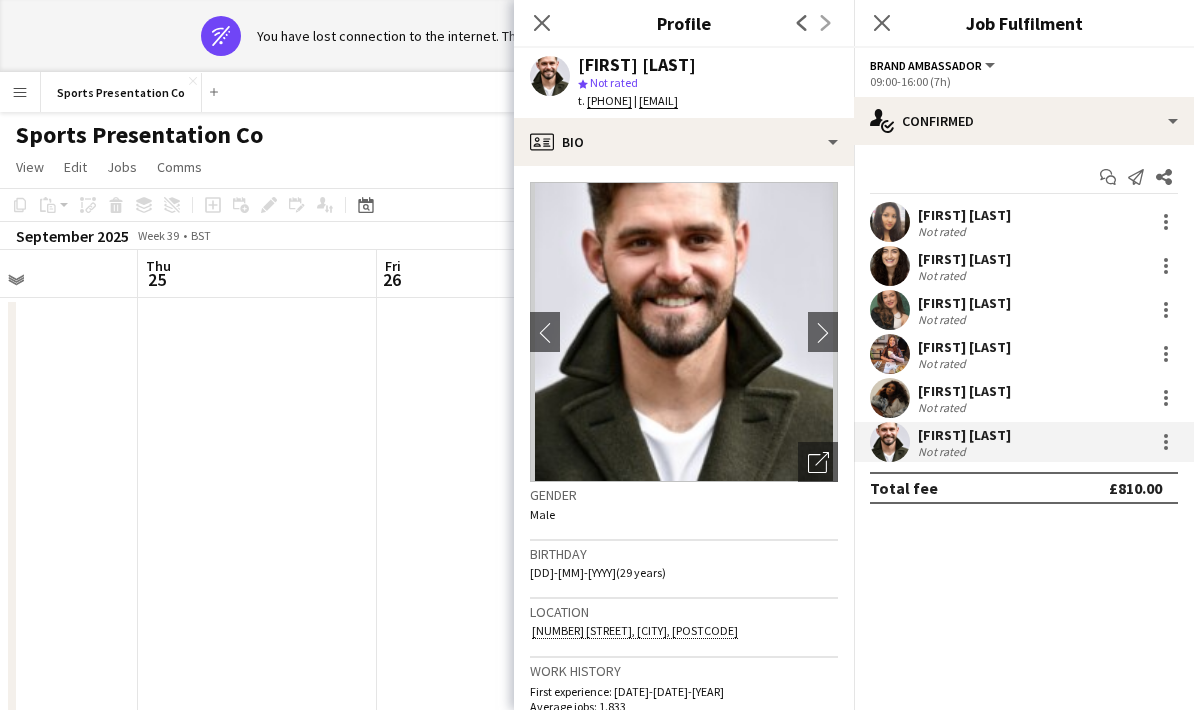 click on "Close pop-in" 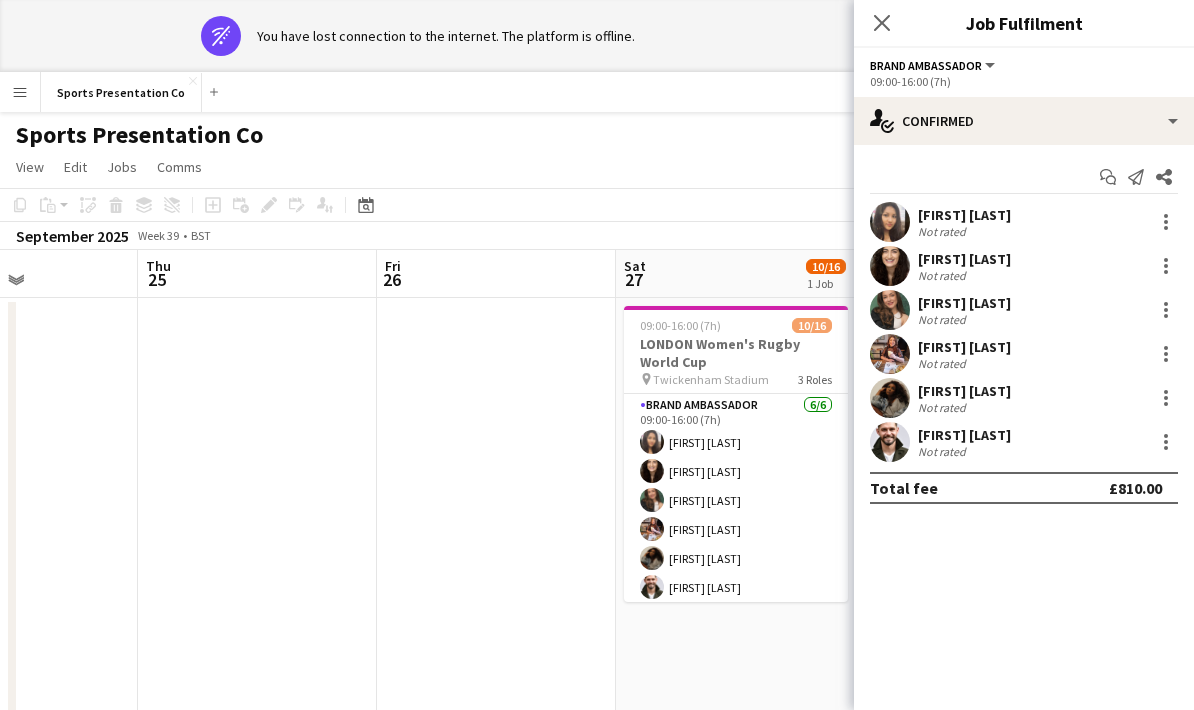 click at bounding box center (496, 523) 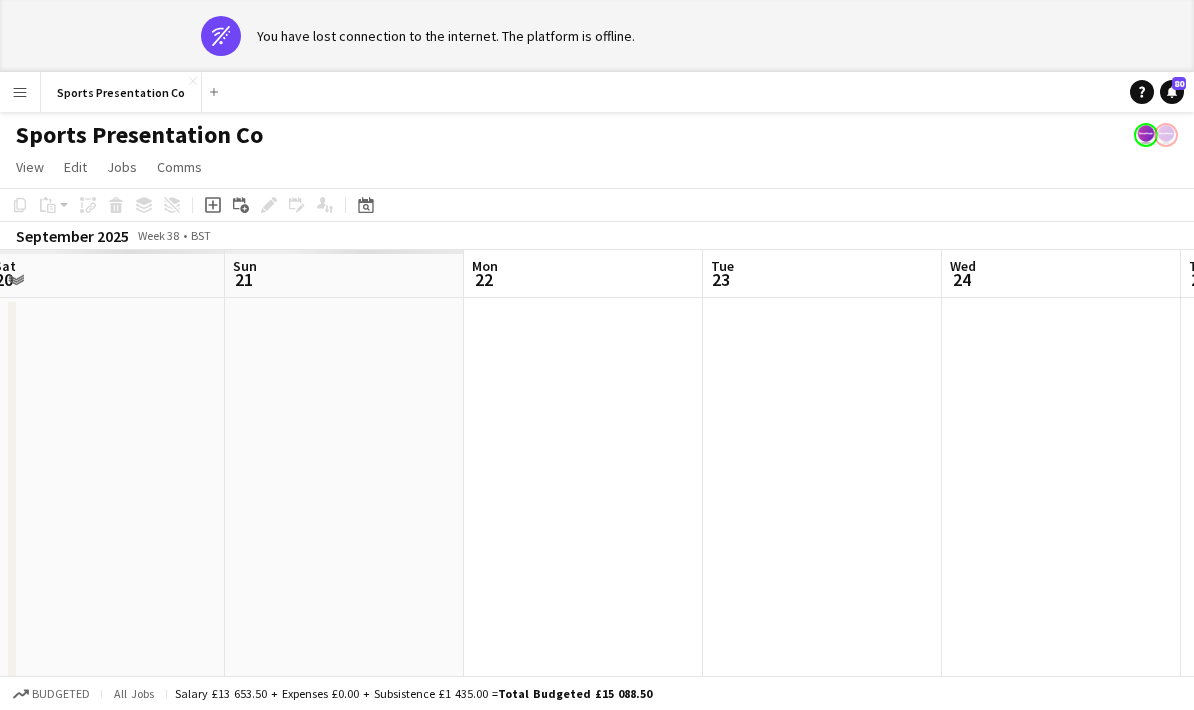 scroll, scrollTop: 0, scrollLeft: 612, axis: horizontal 